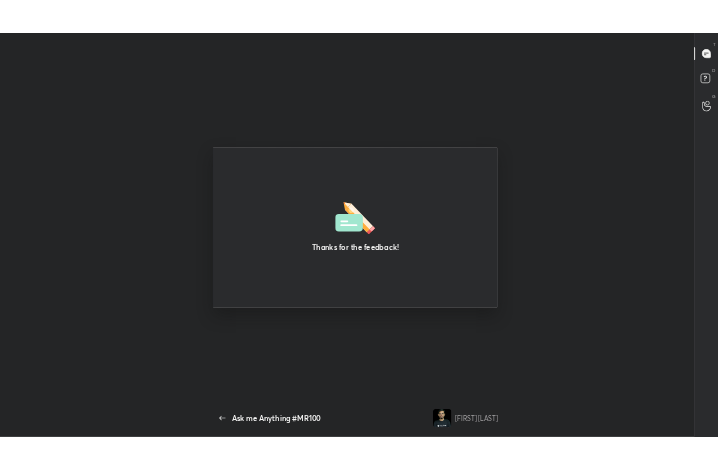 scroll, scrollTop: 0, scrollLeft: 0, axis: both 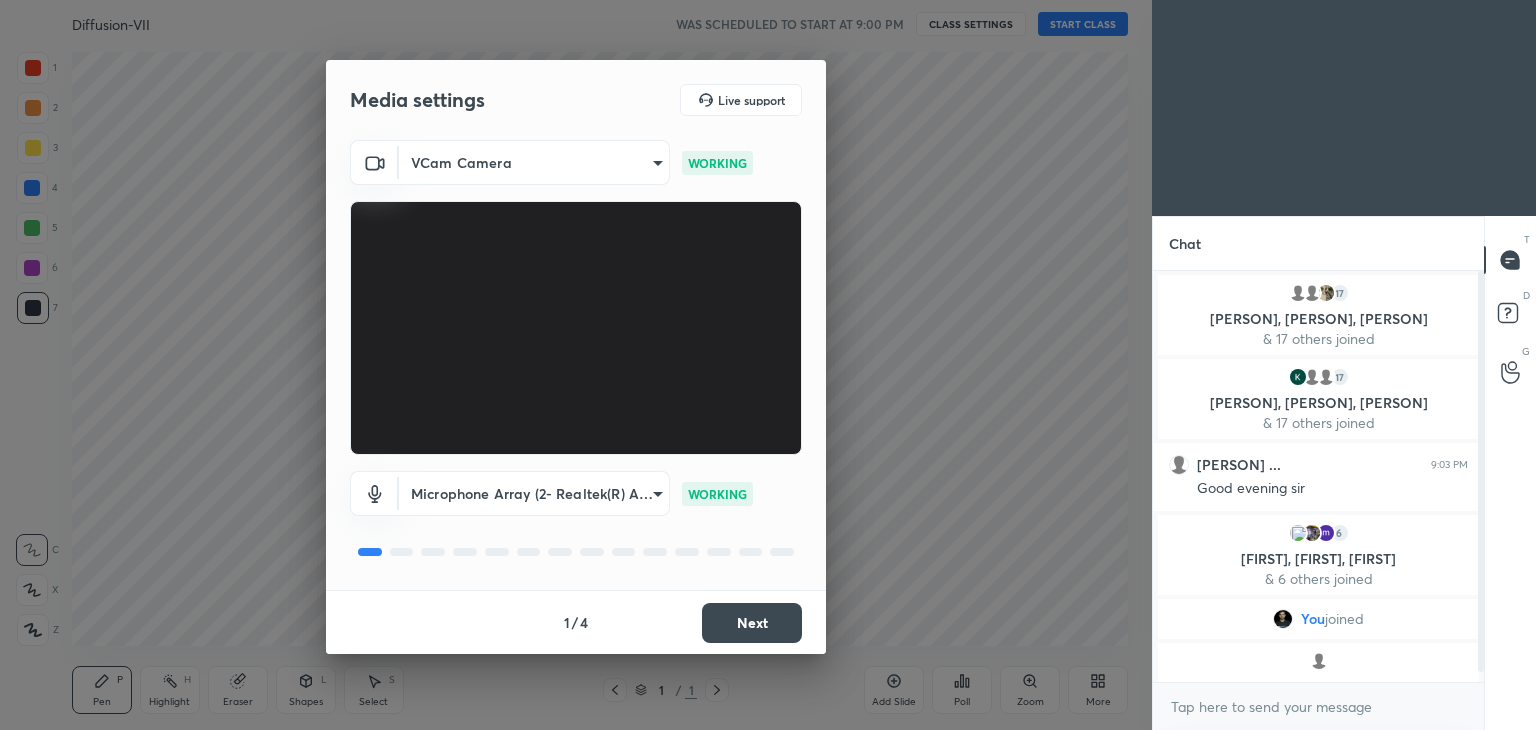 click on "Next" at bounding box center (752, 623) 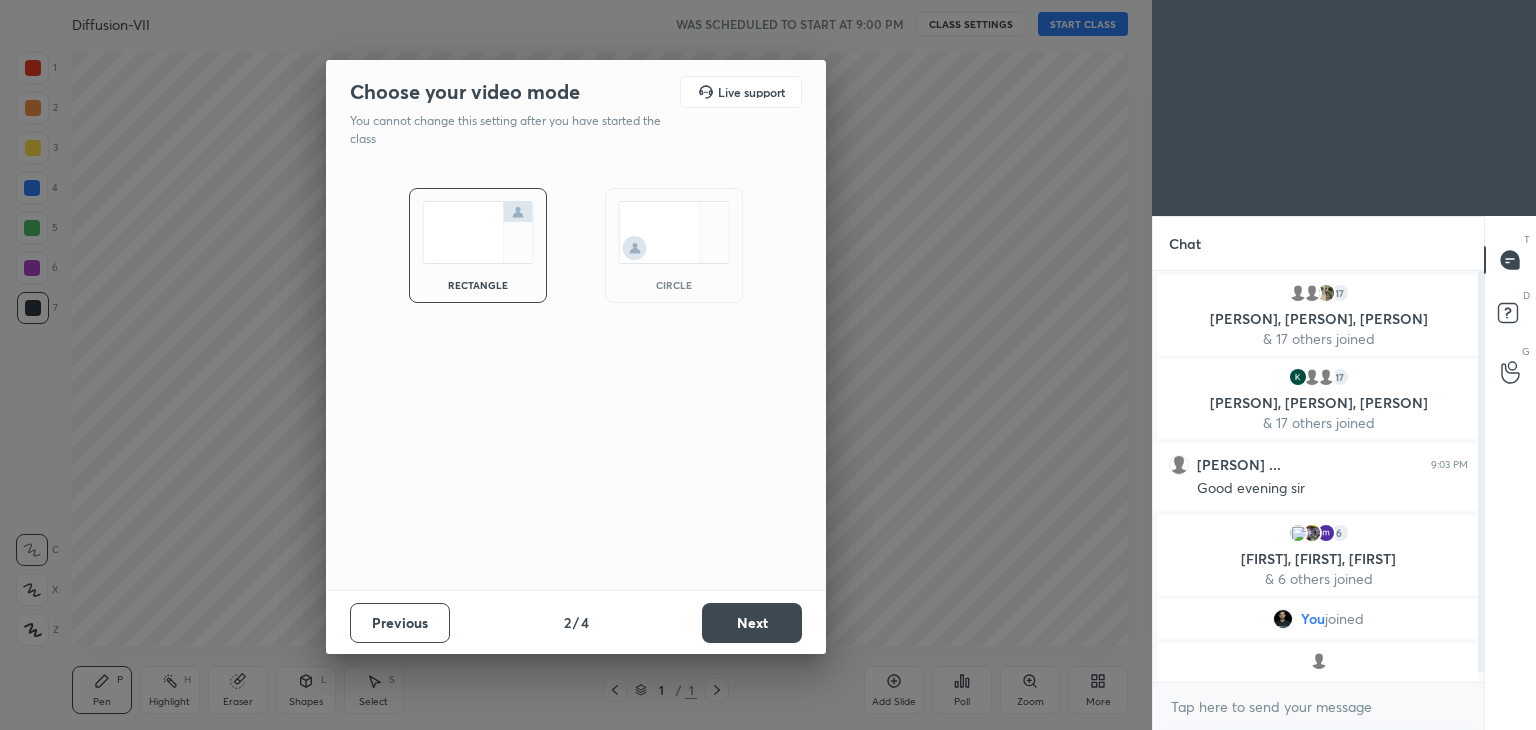 click on "Next" at bounding box center [752, 623] 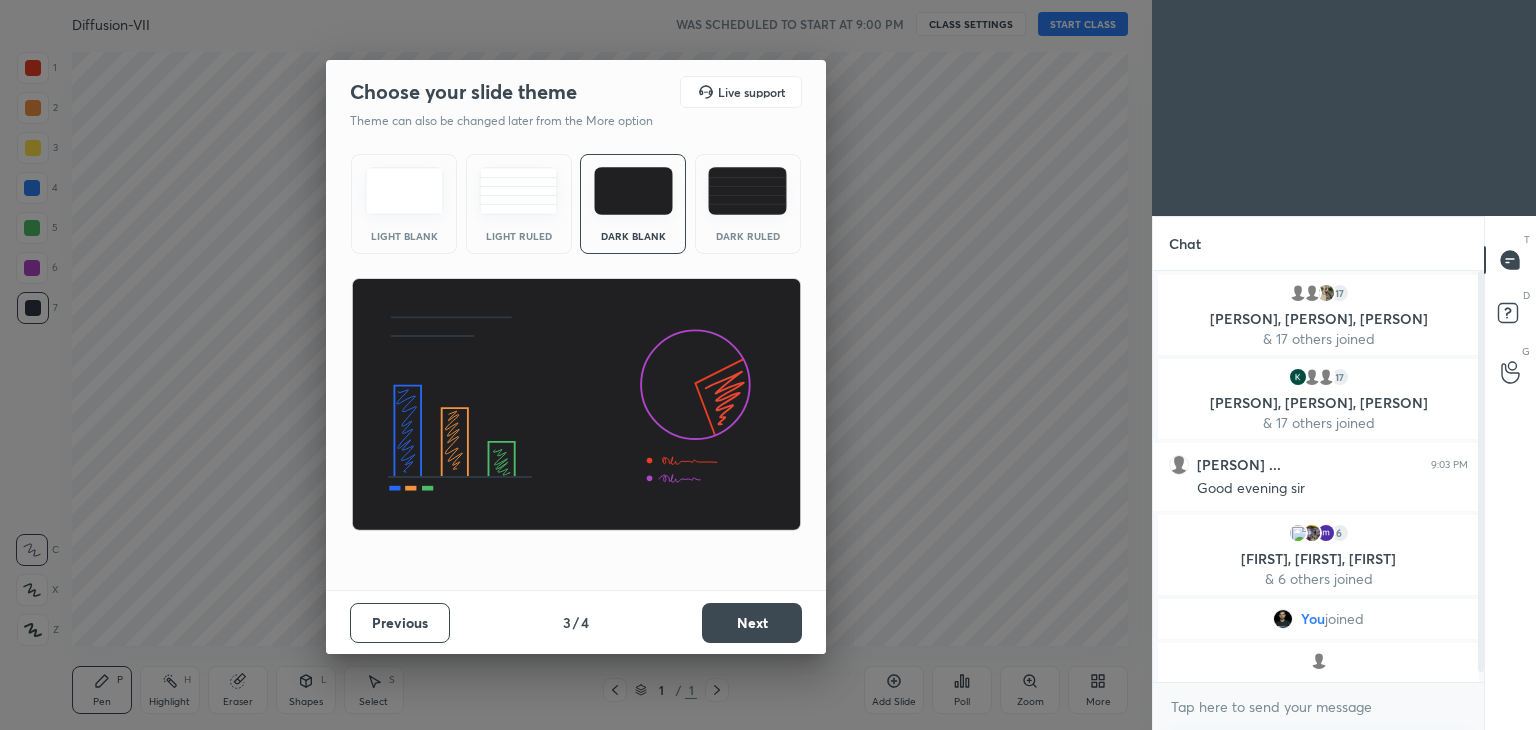 click on "Next" at bounding box center [752, 623] 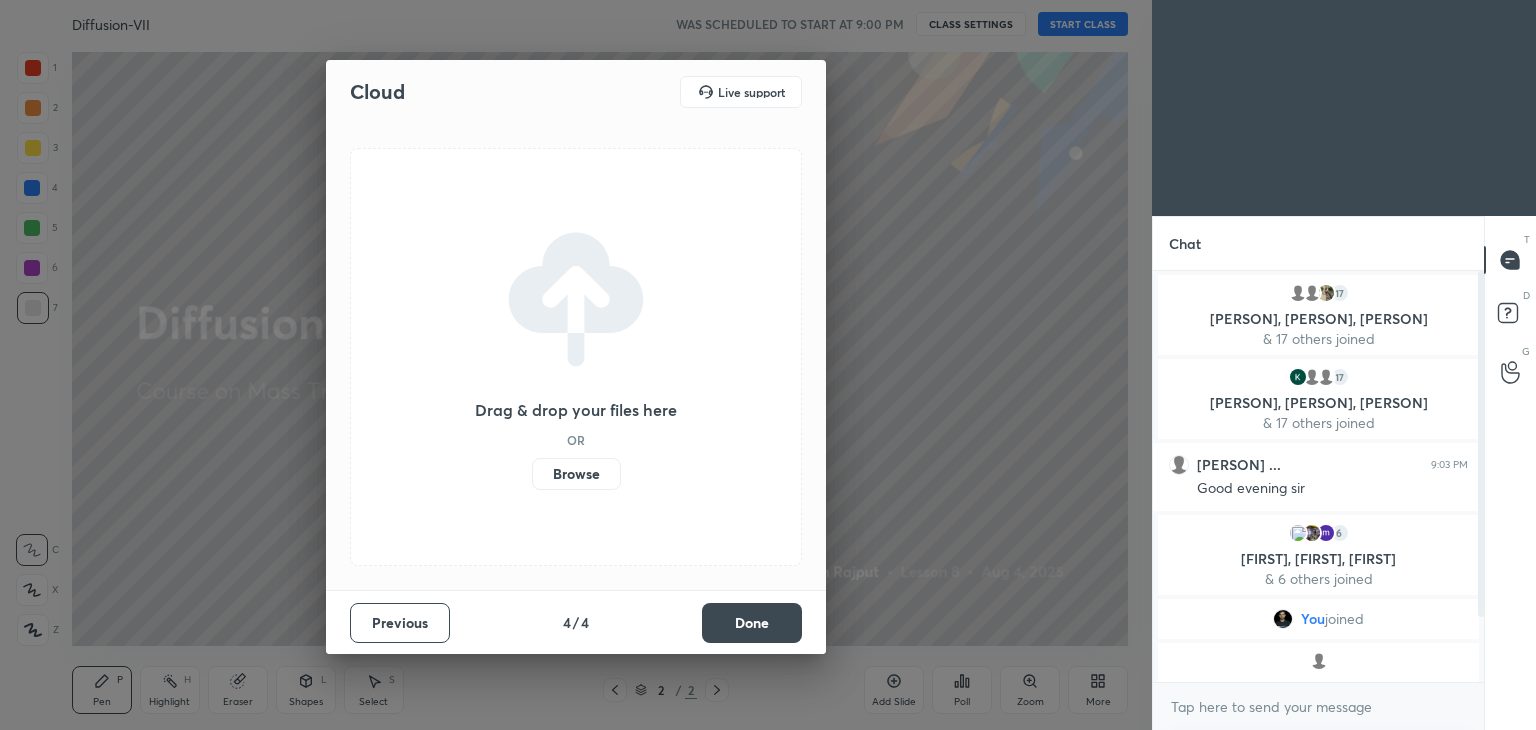 click on "Done" at bounding box center (752, 623) 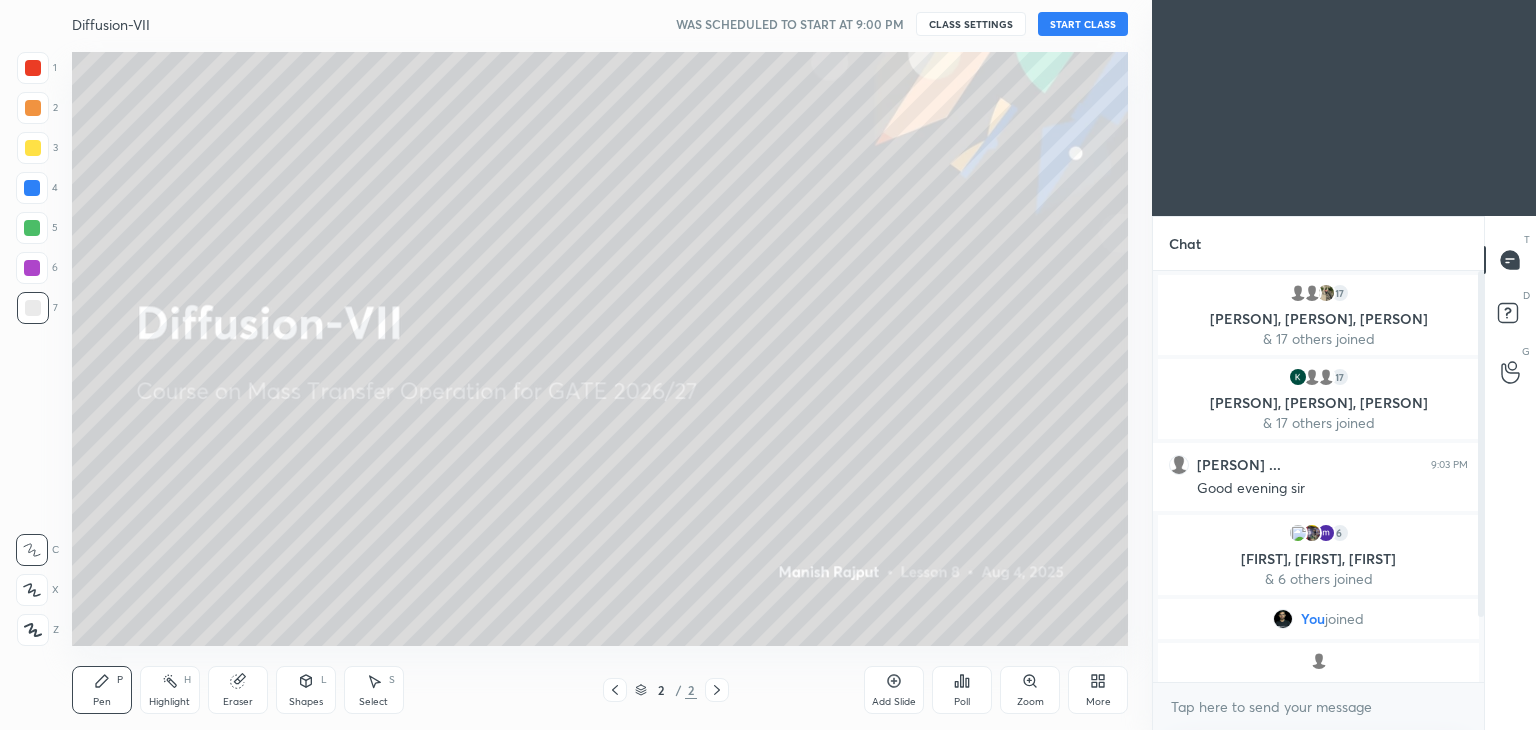 click on "START CLASS" at bounding box center [1083, 24] 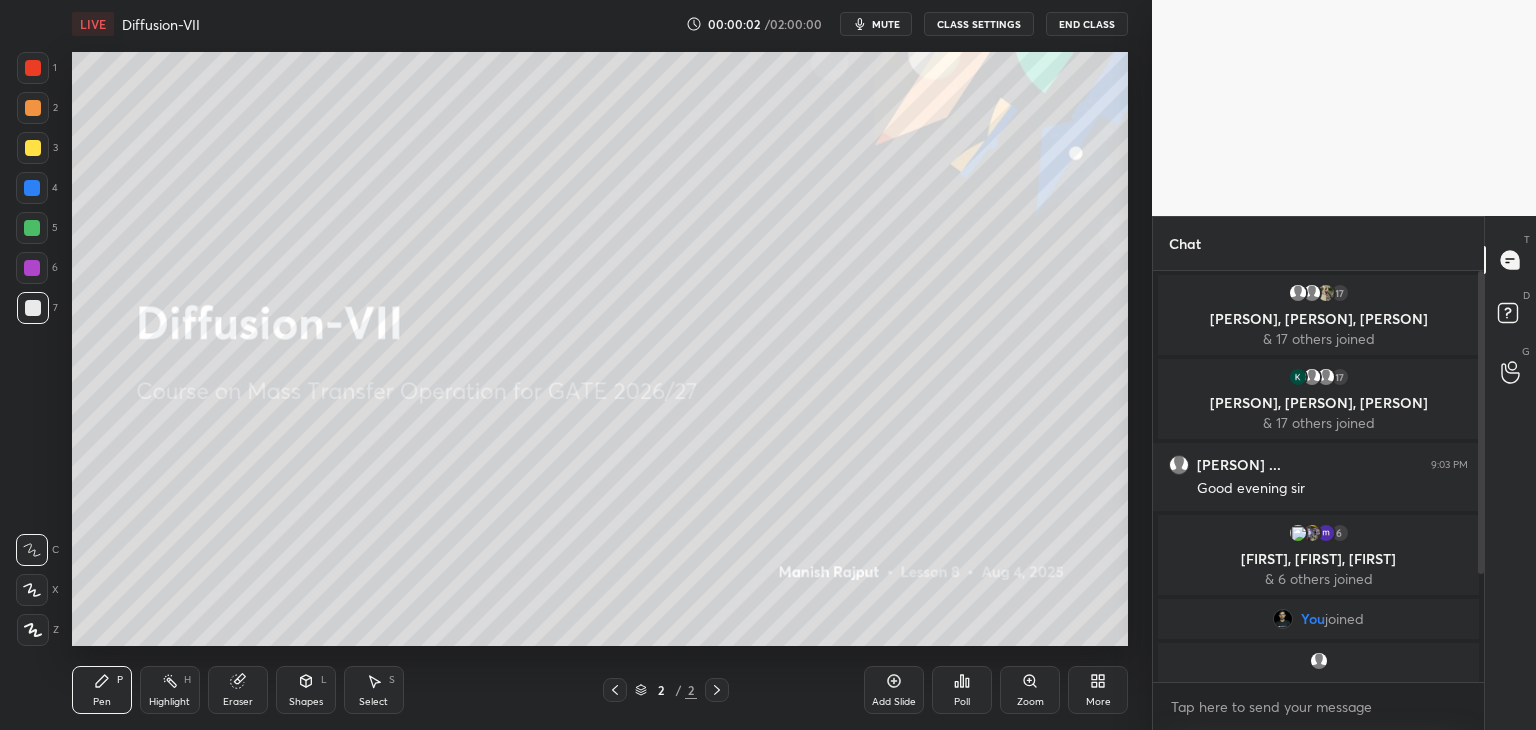 click on "mute" at bounding box center [886, 24] 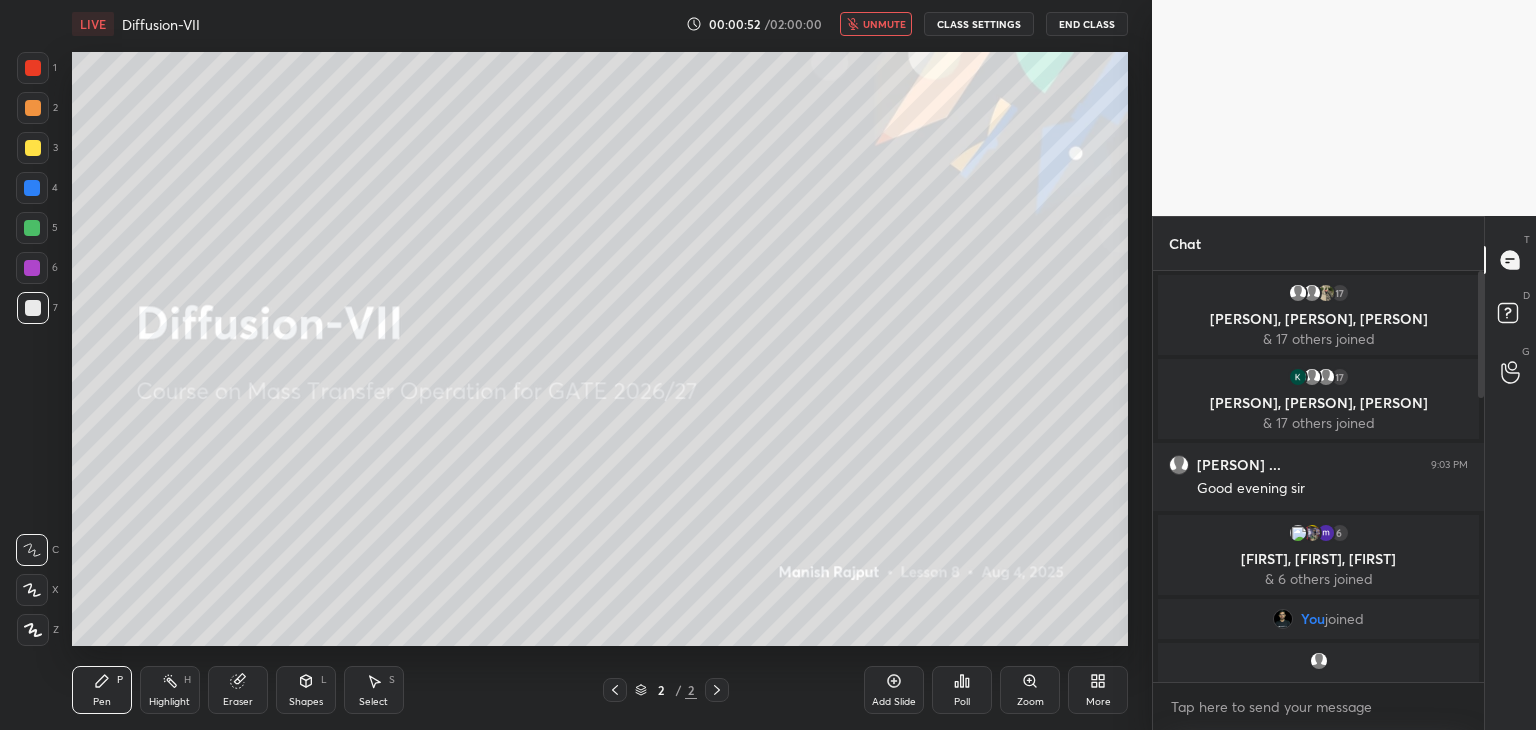 scroll, scrollTop: 370, scrollLeft: 325, axis: both 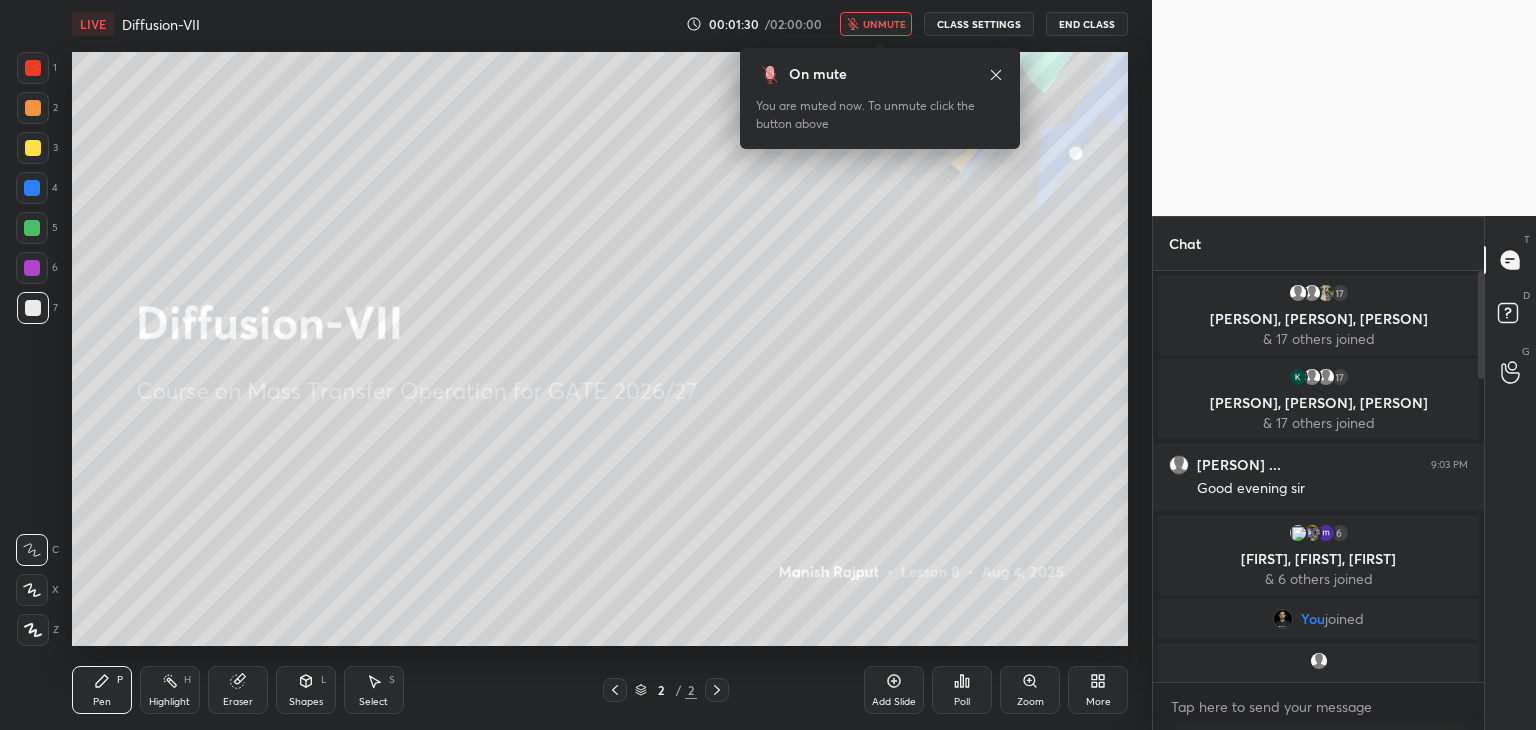 click on "unmute" at bounding box center [876, 24] 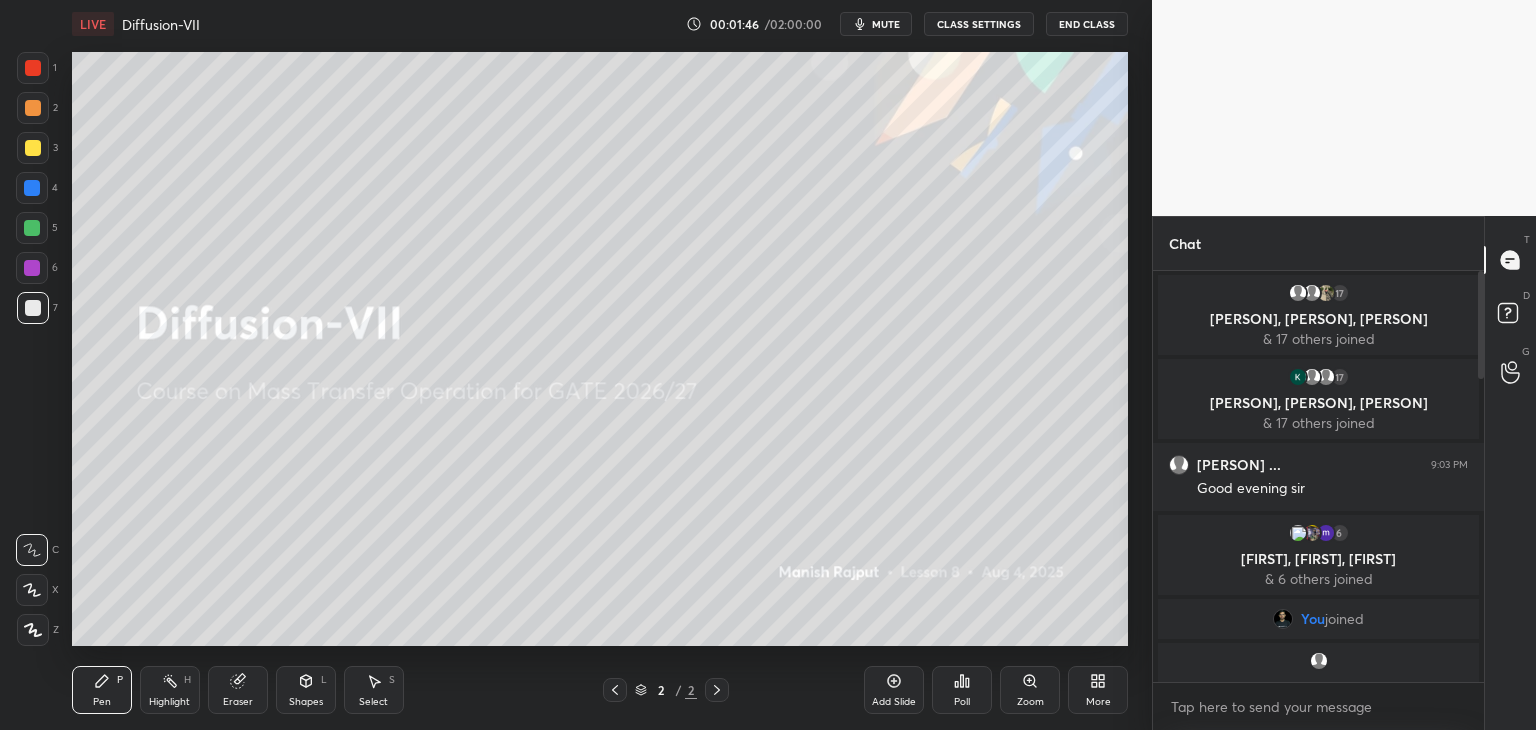 click at bounding box center [32, 268] 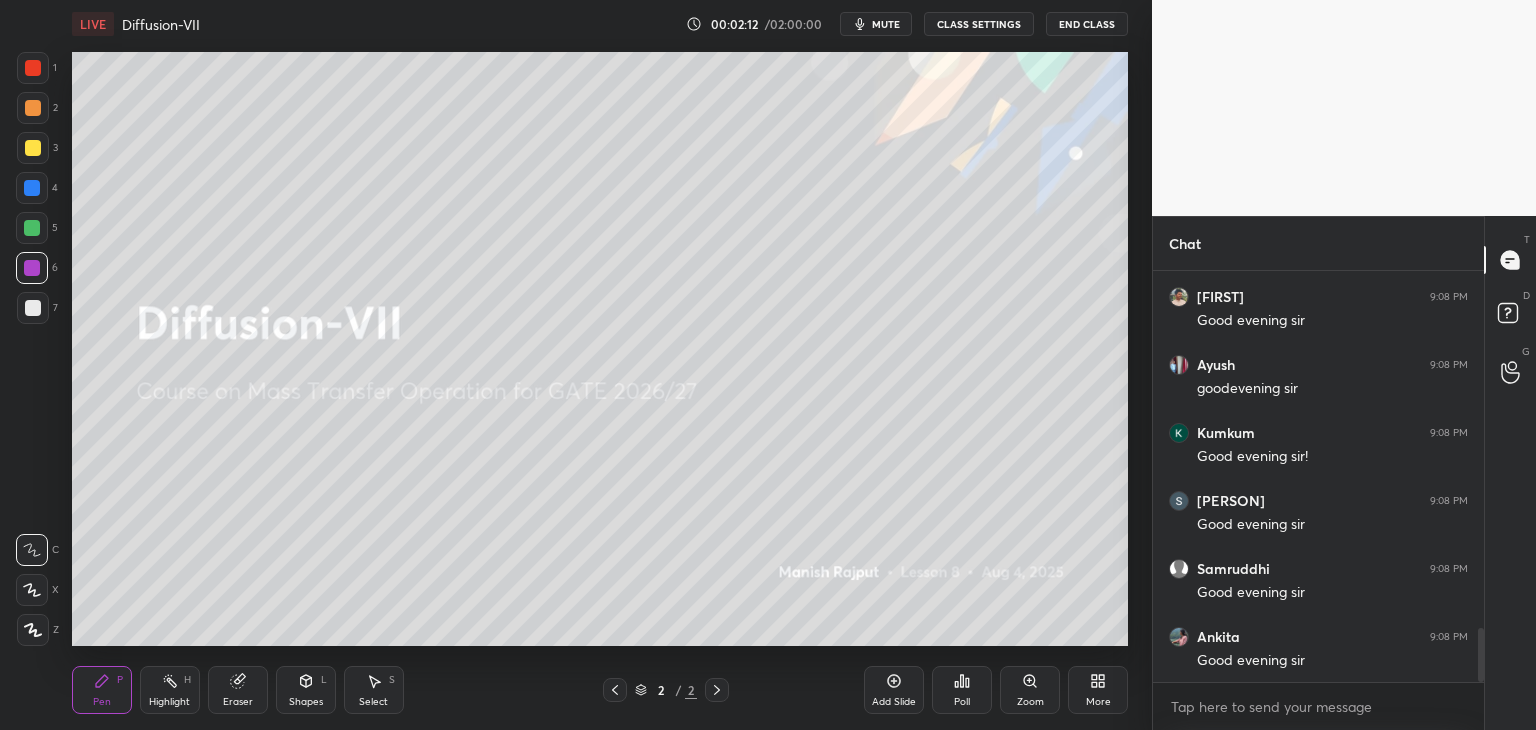 scroll, scrollTop: 2752, scrollLeft: 0, axis: vertical 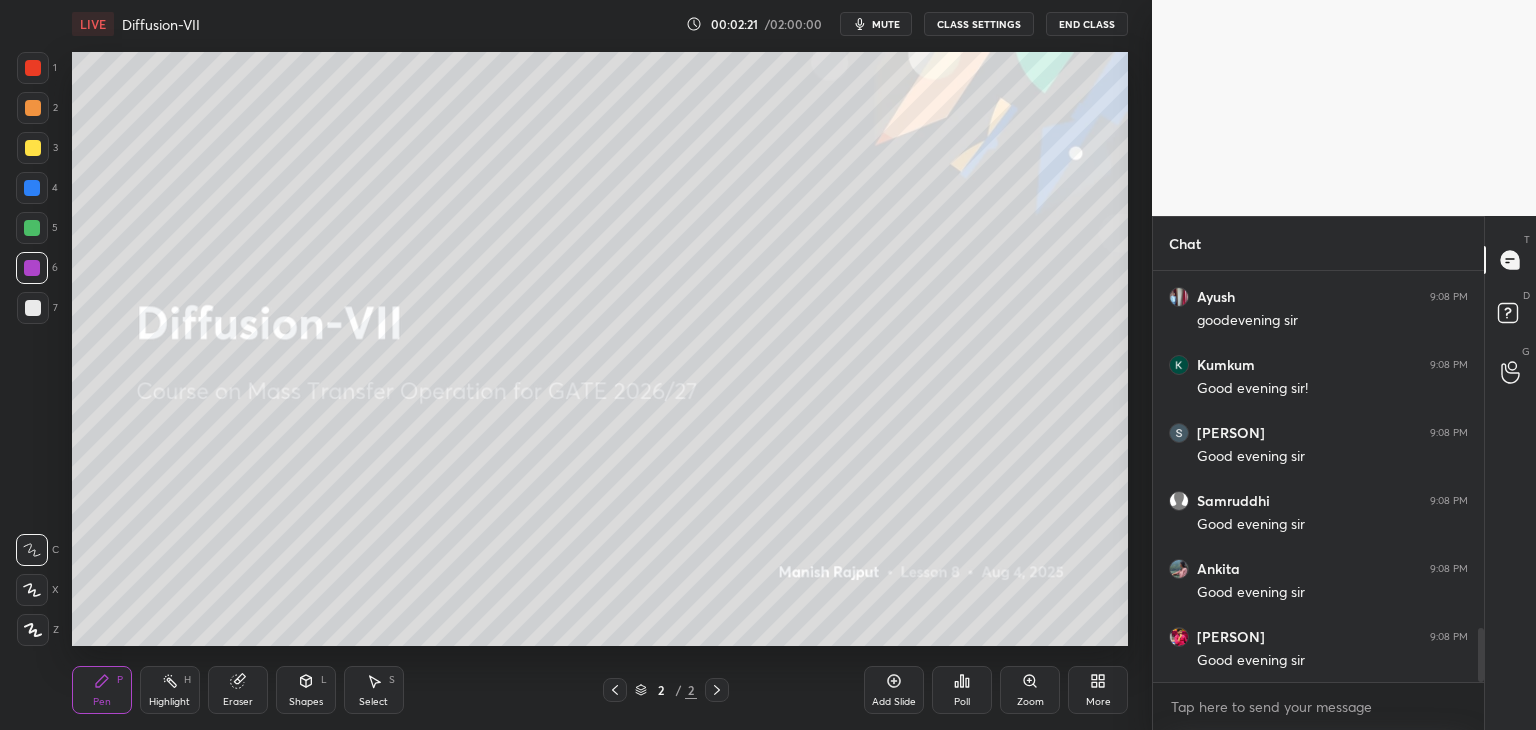 click at bounding box center (33, 148) 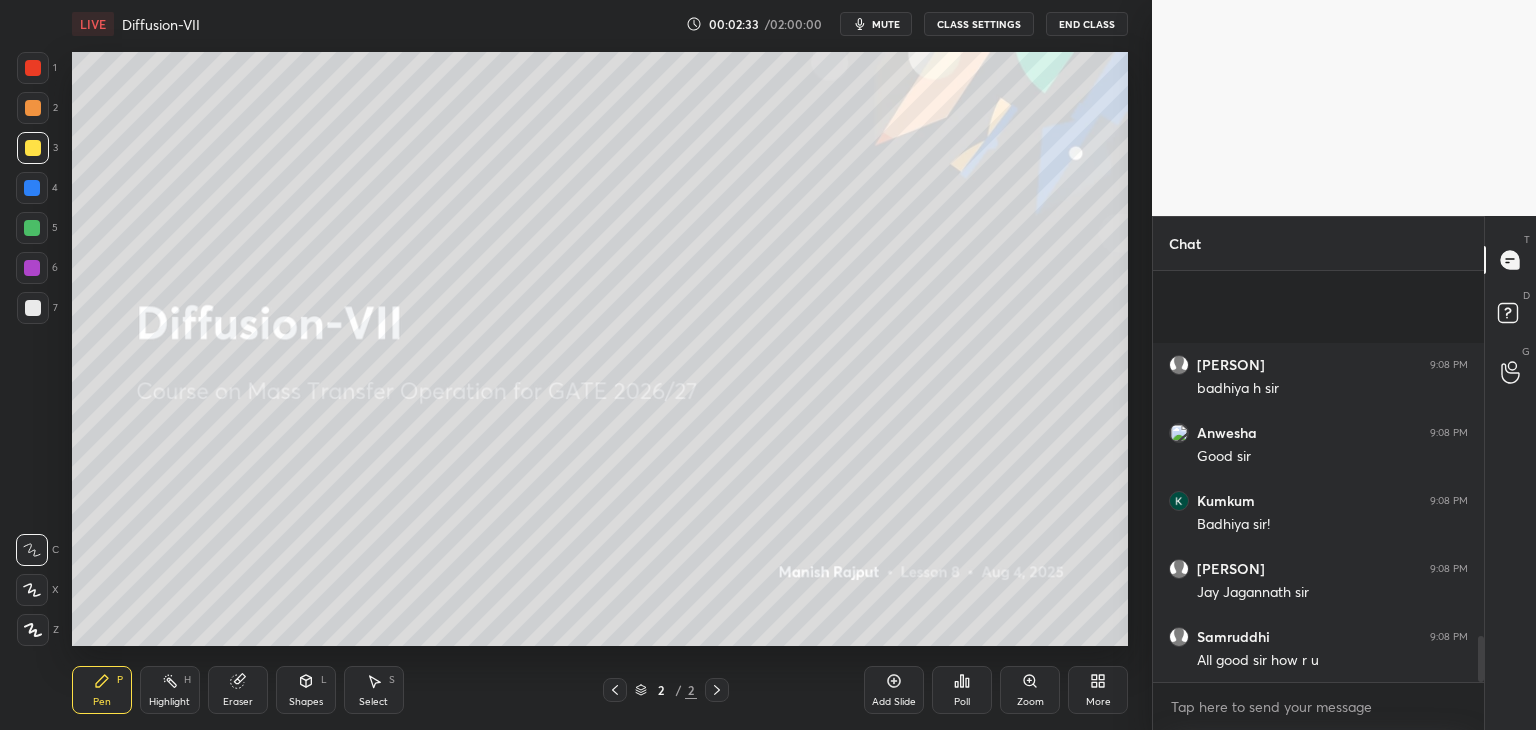 scroll, scrollTop: 3296, scrollLeft: 0, axis: vertical 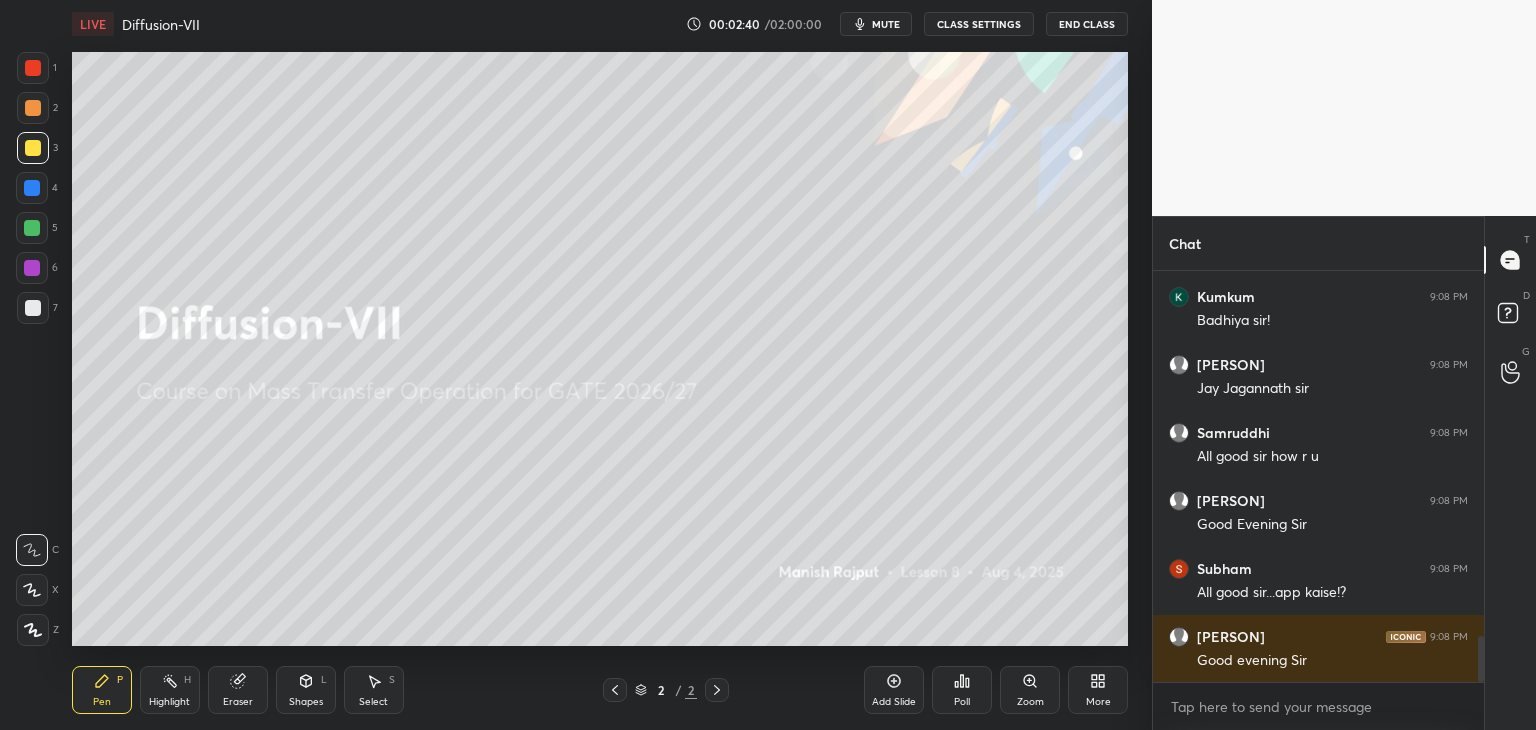 click at bounding box center (33, 68) 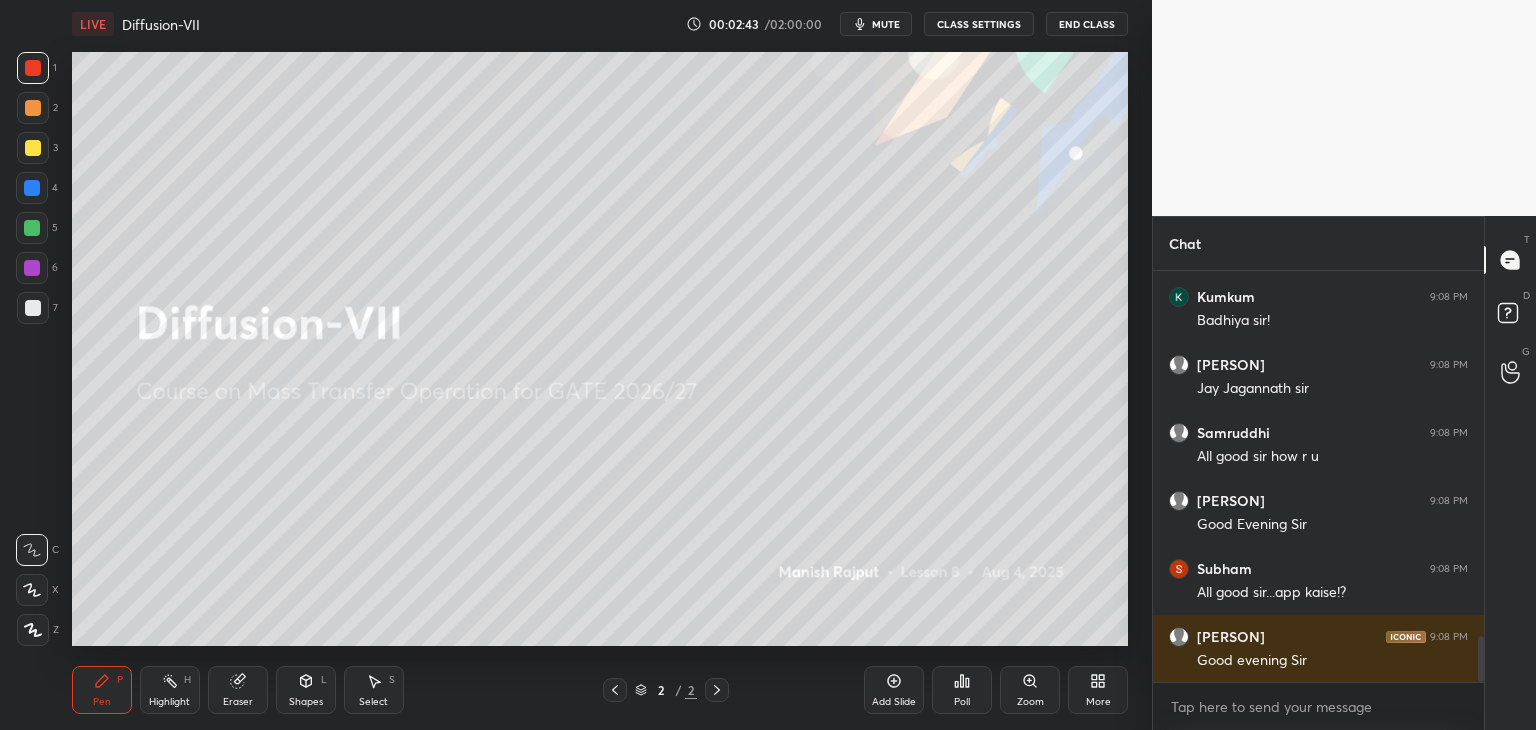 click at bounding box center (33, 308) 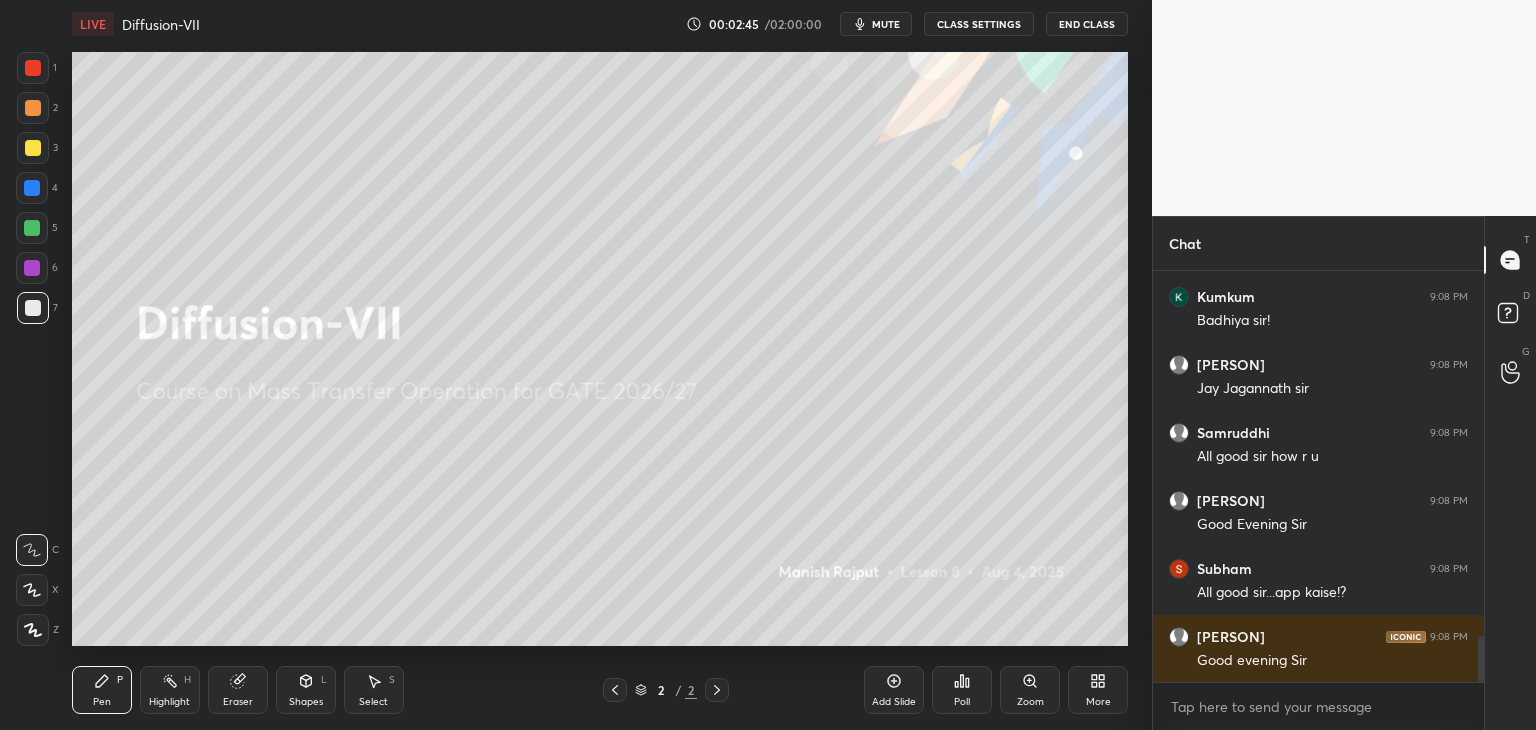 click 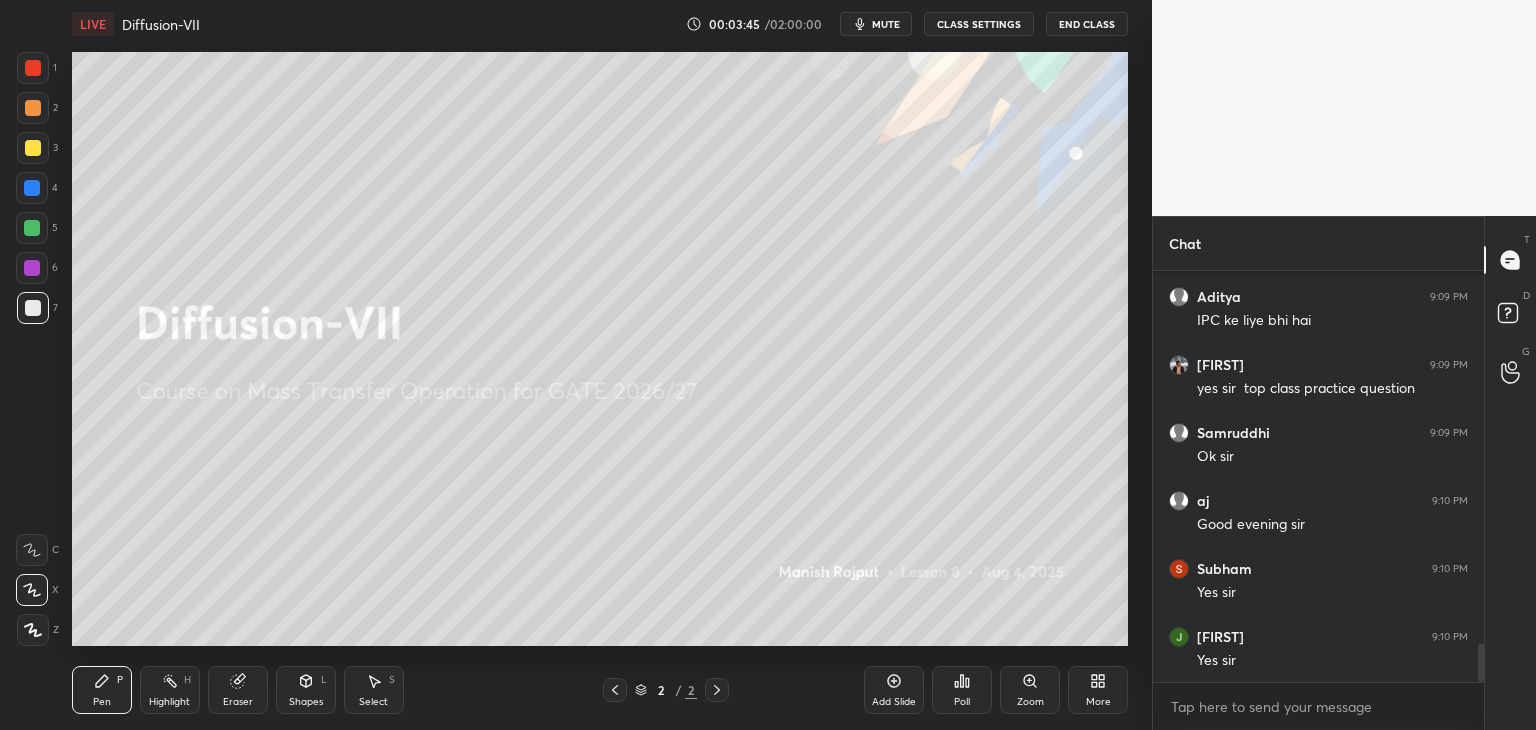 scroll, scrollTop: 4096, scrollLeft: 0, axis: vertical 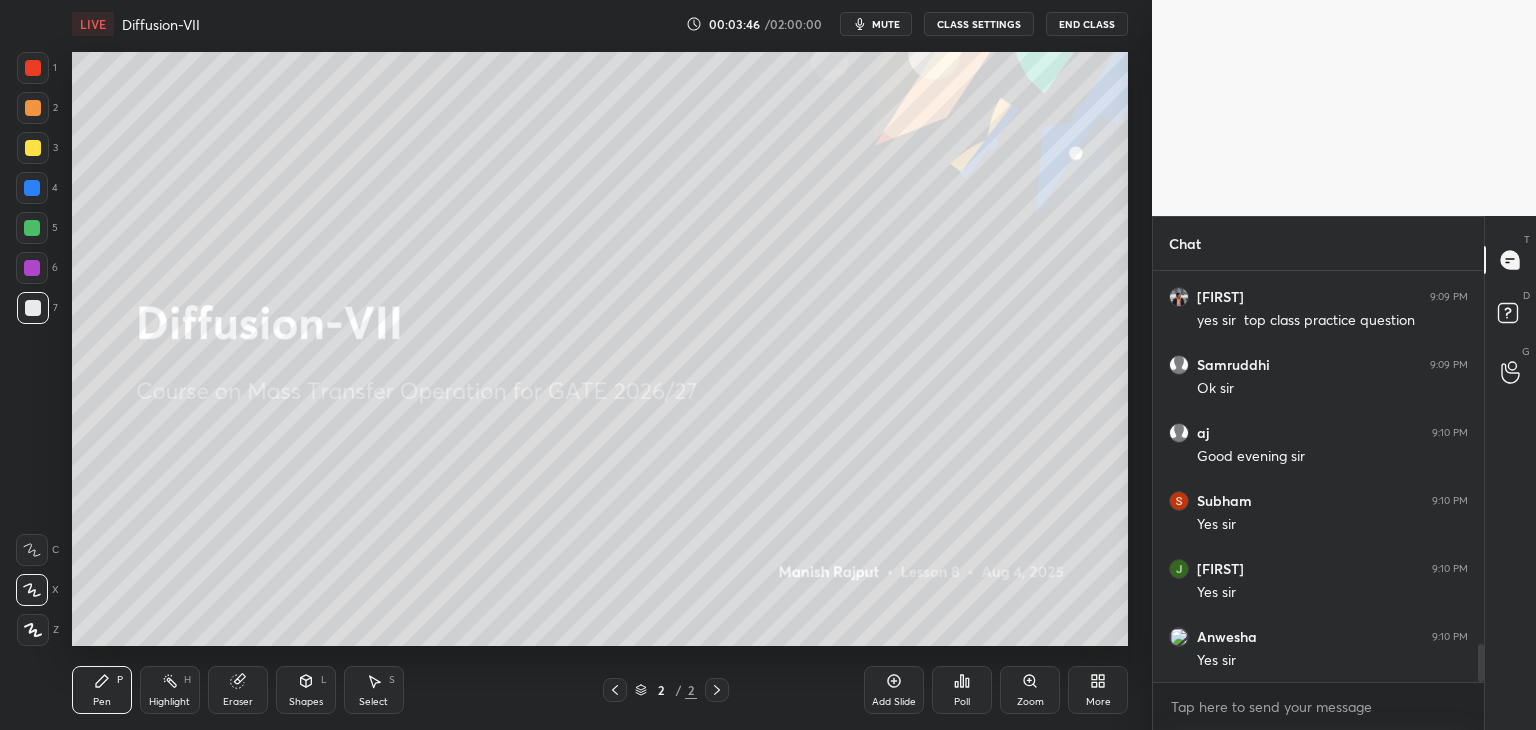 click on "More" at bounding box center (1098, 702) 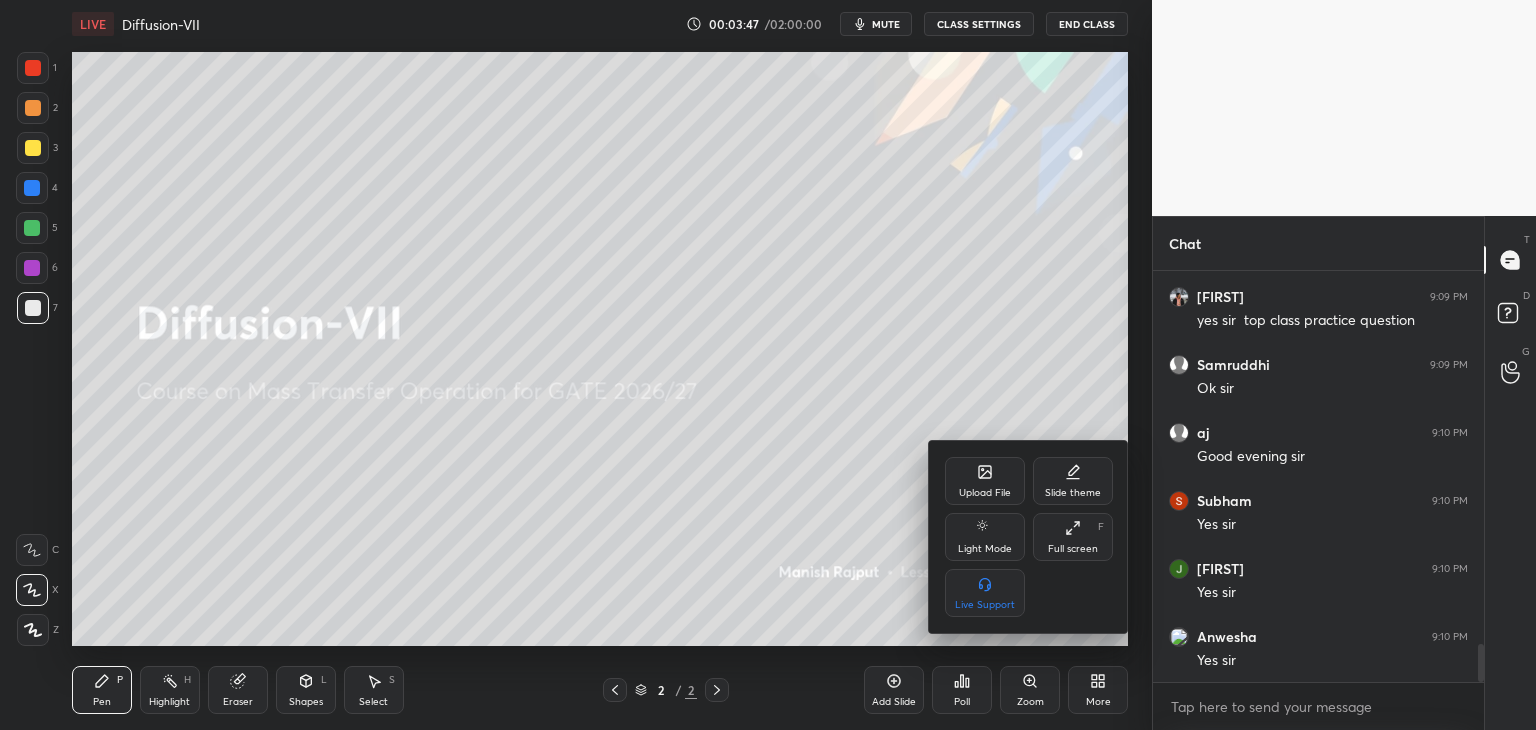 click on "Upload File" at bounding box center [985, 481] 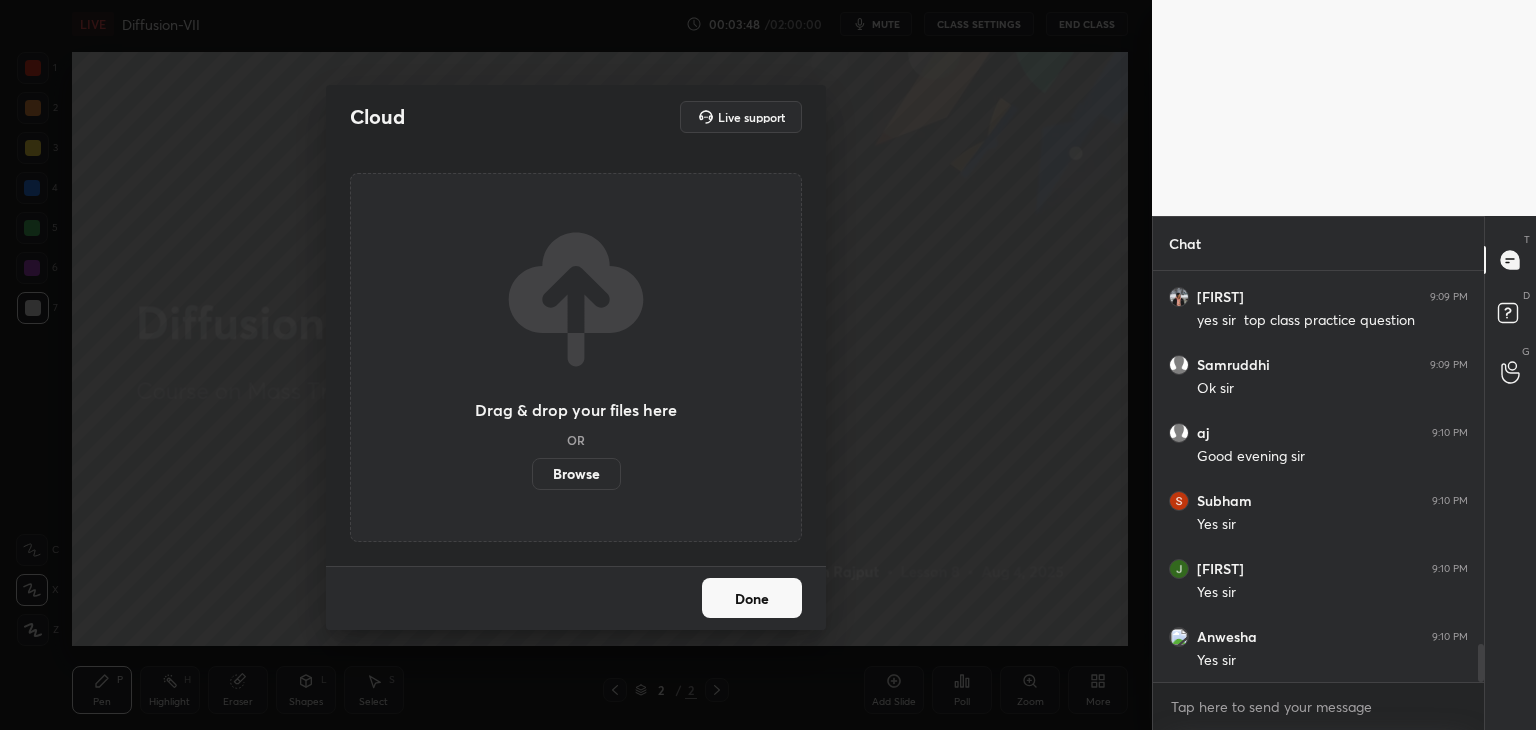 click on "Browse" at bounding box center [576, 474] 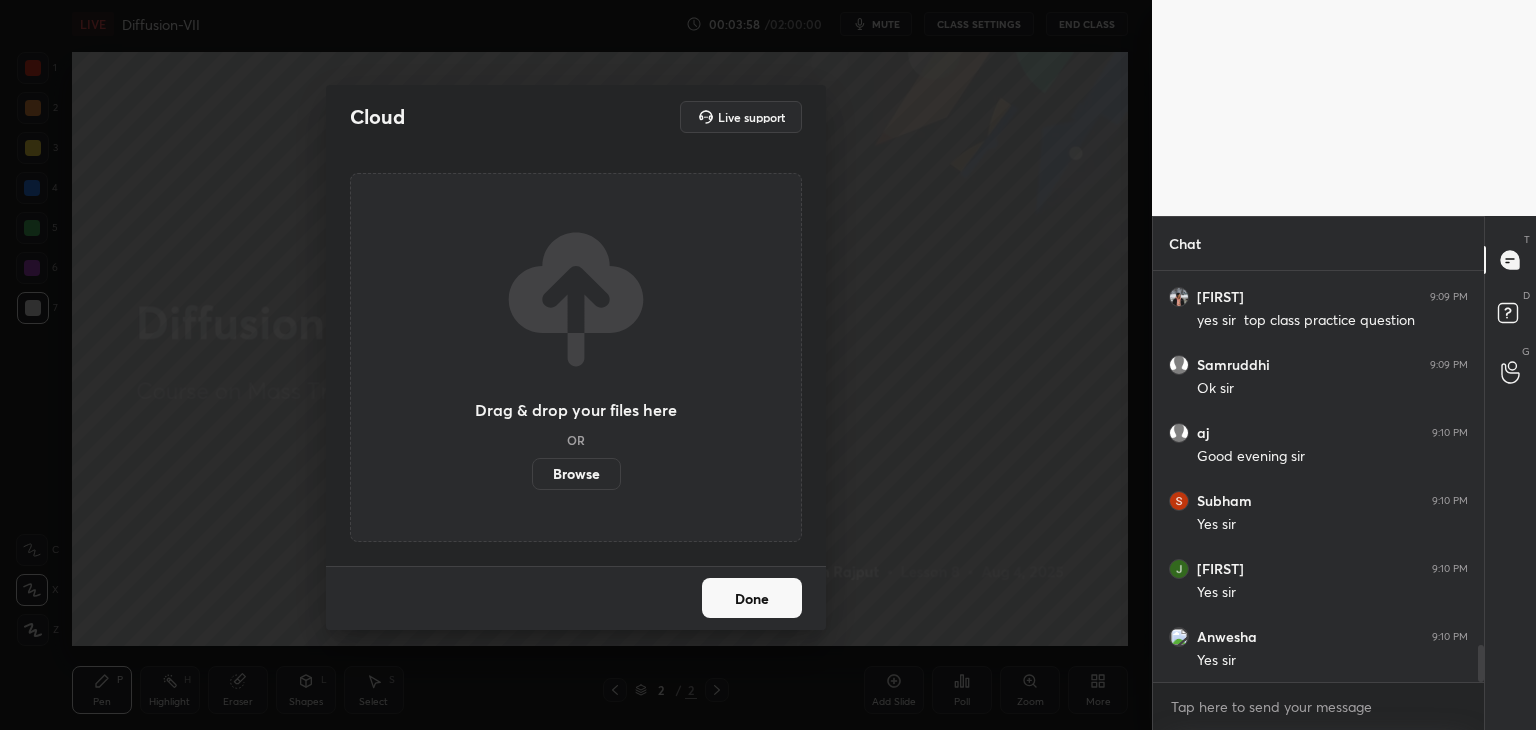 scroll, scrollTop: 4164, scrollLeft: 0, axis: vertical 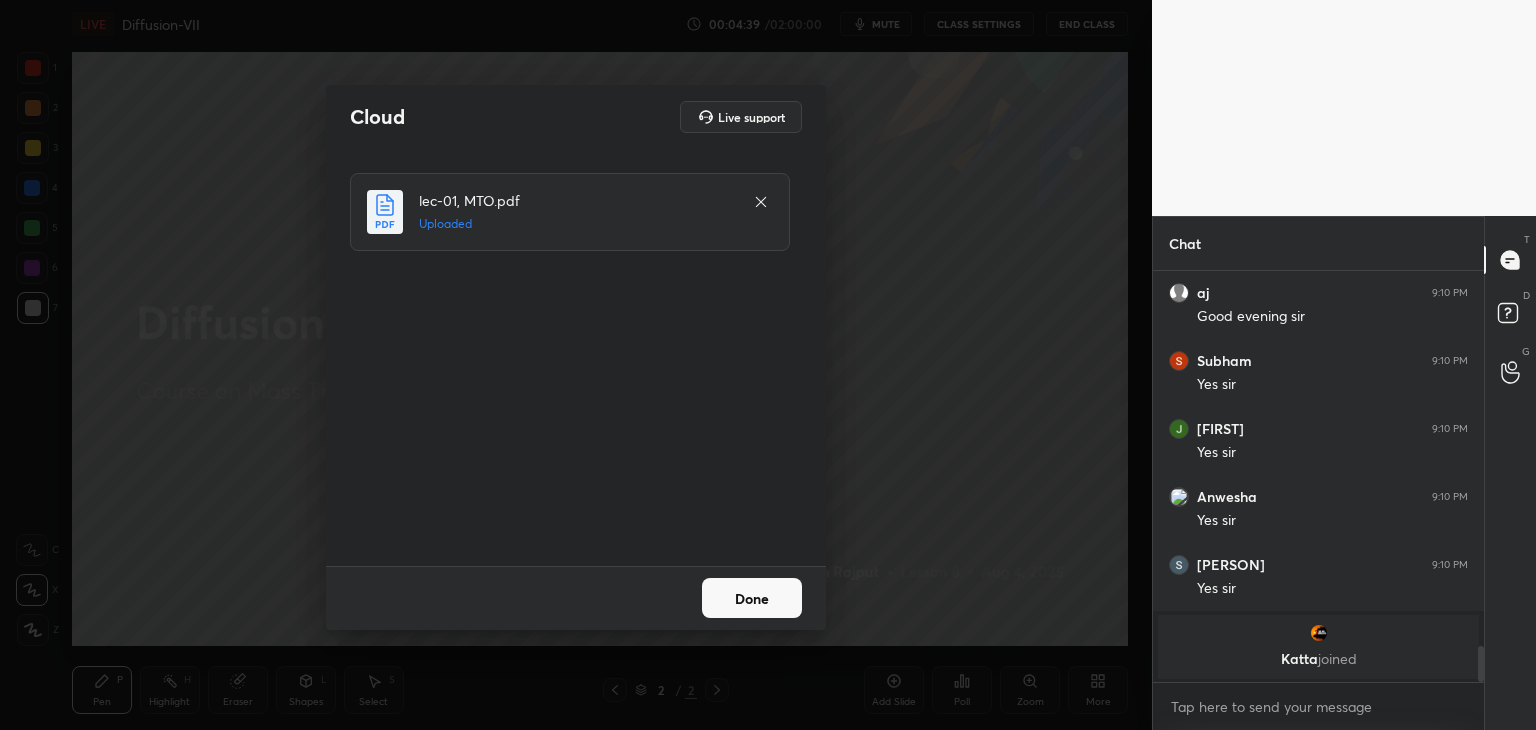 click on "Done" at bounding box center [752, 598] 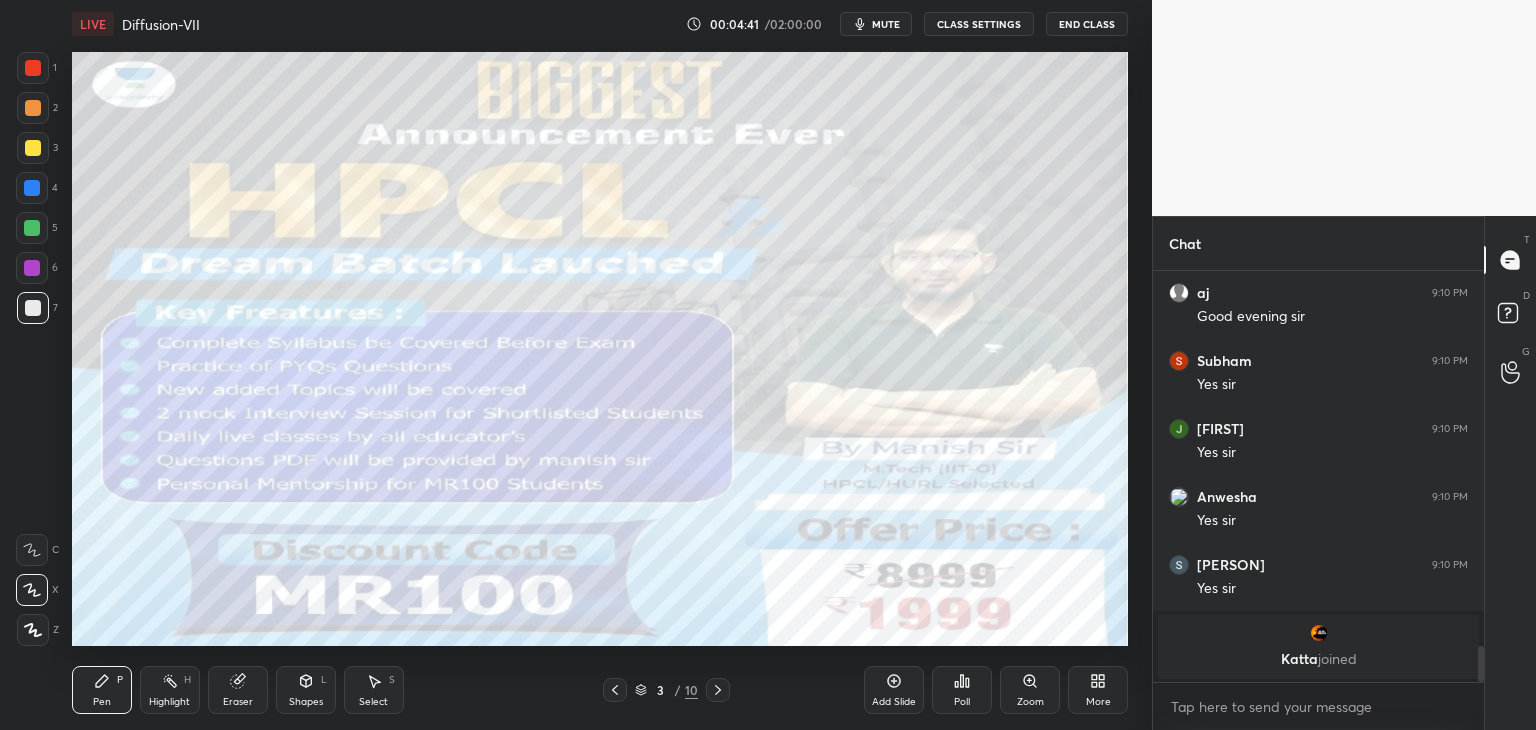 click 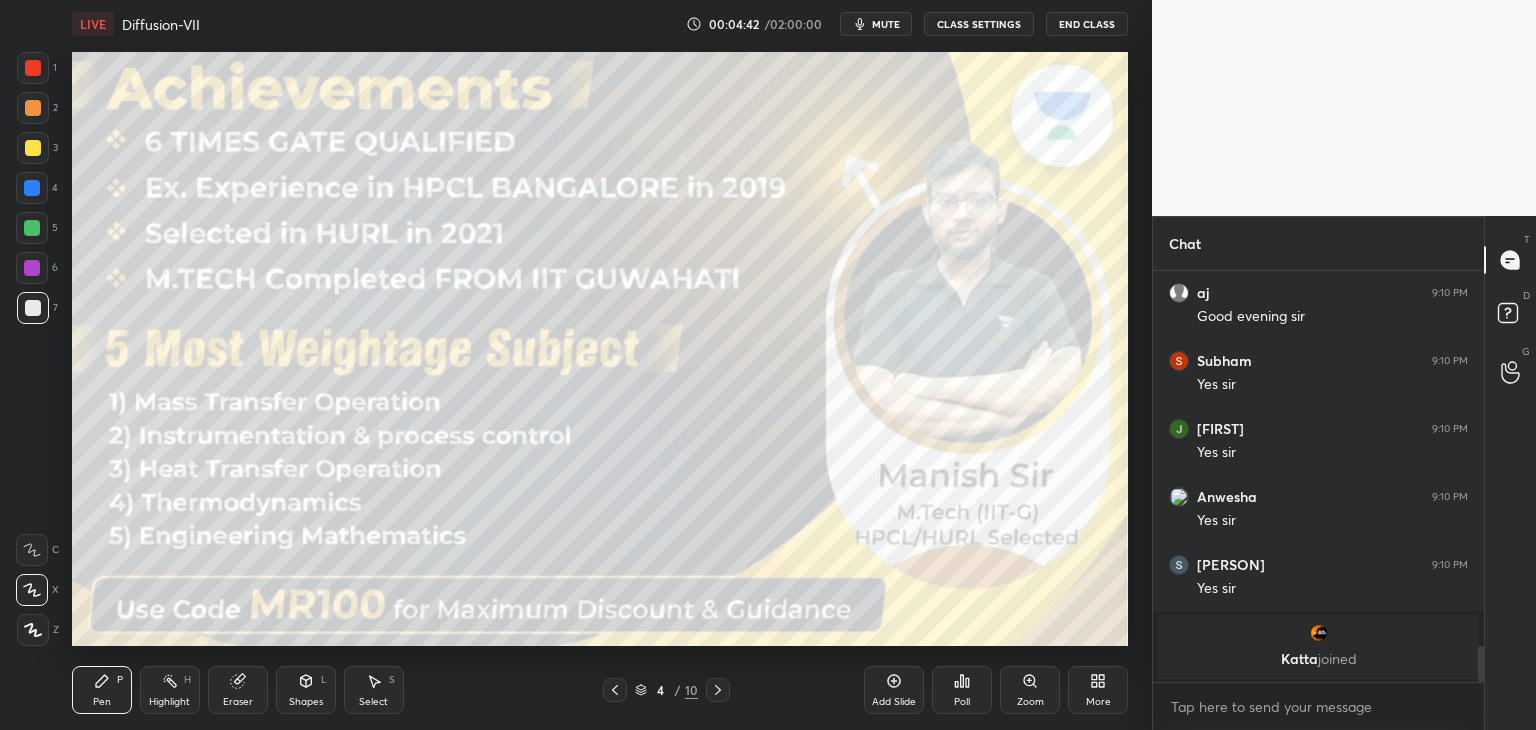 click 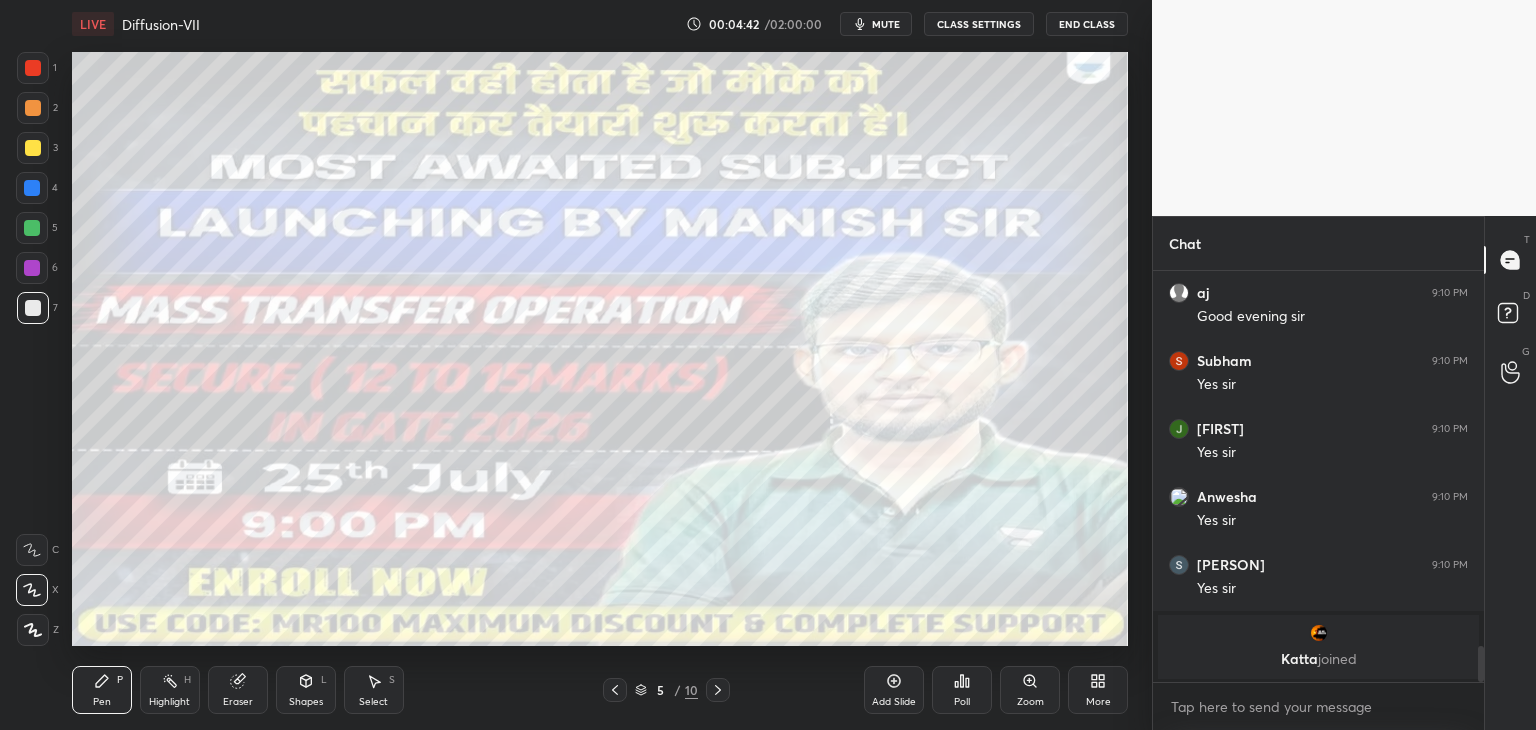click 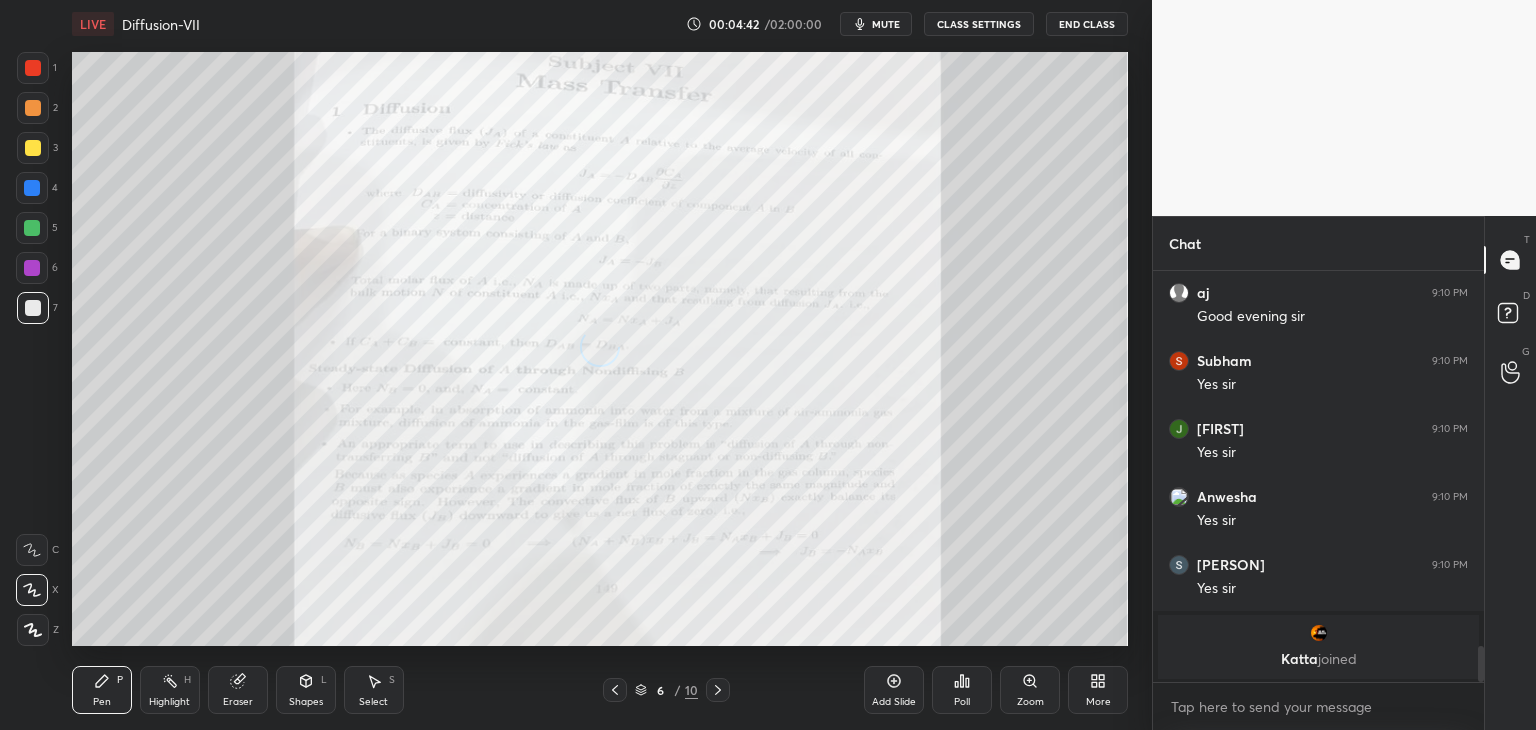 click 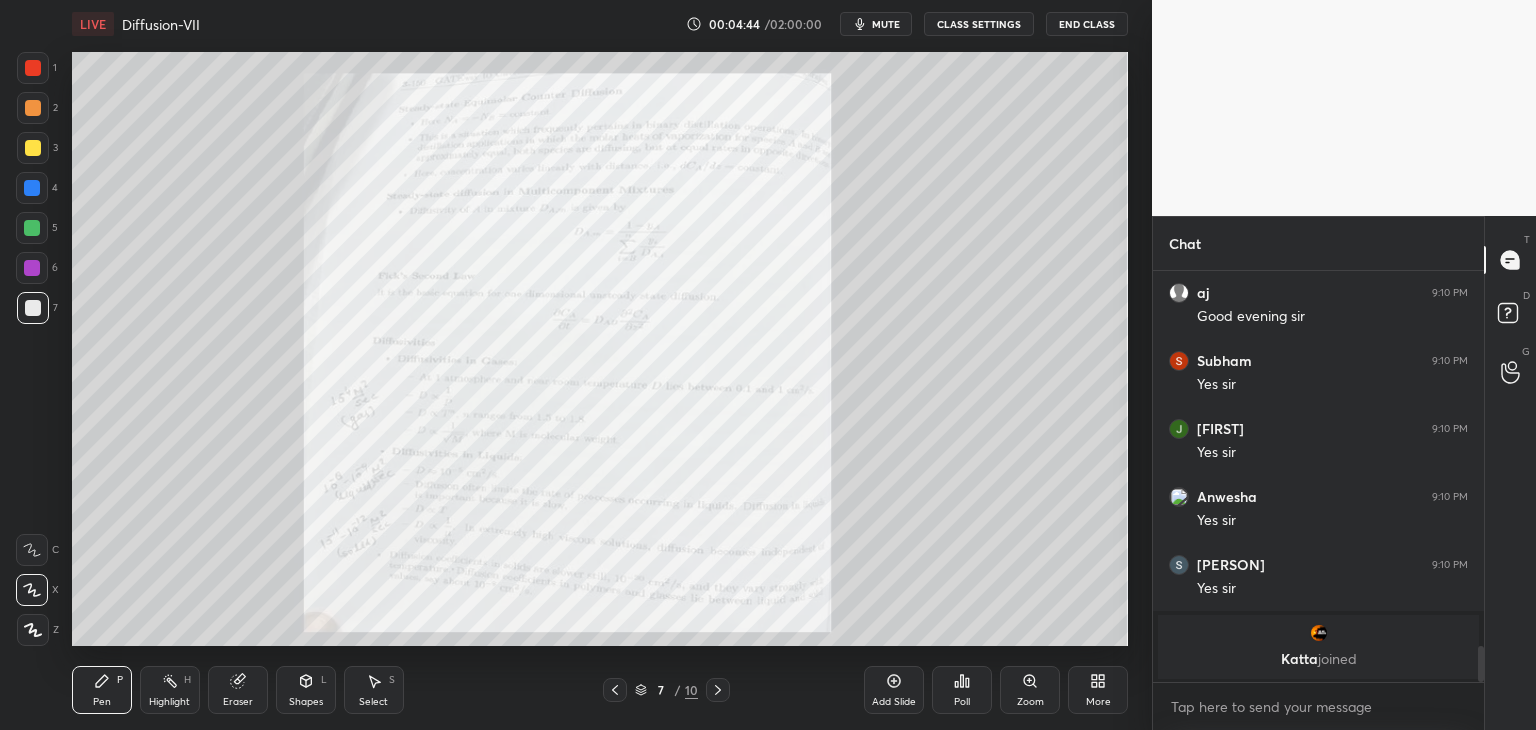 click on "Add Slide" at bounding box center (894, 690) 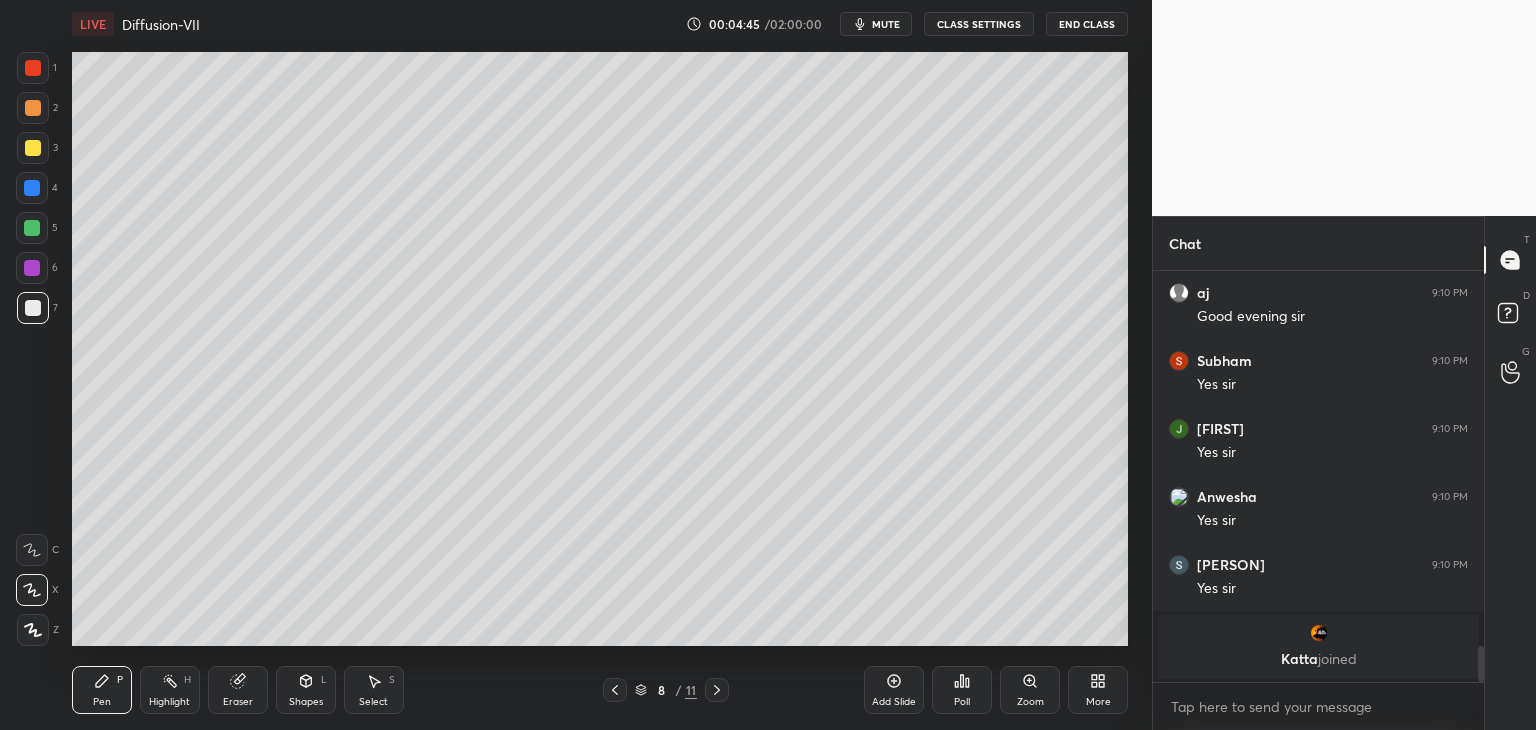 click on "More" at bounding box center (1098, 690) 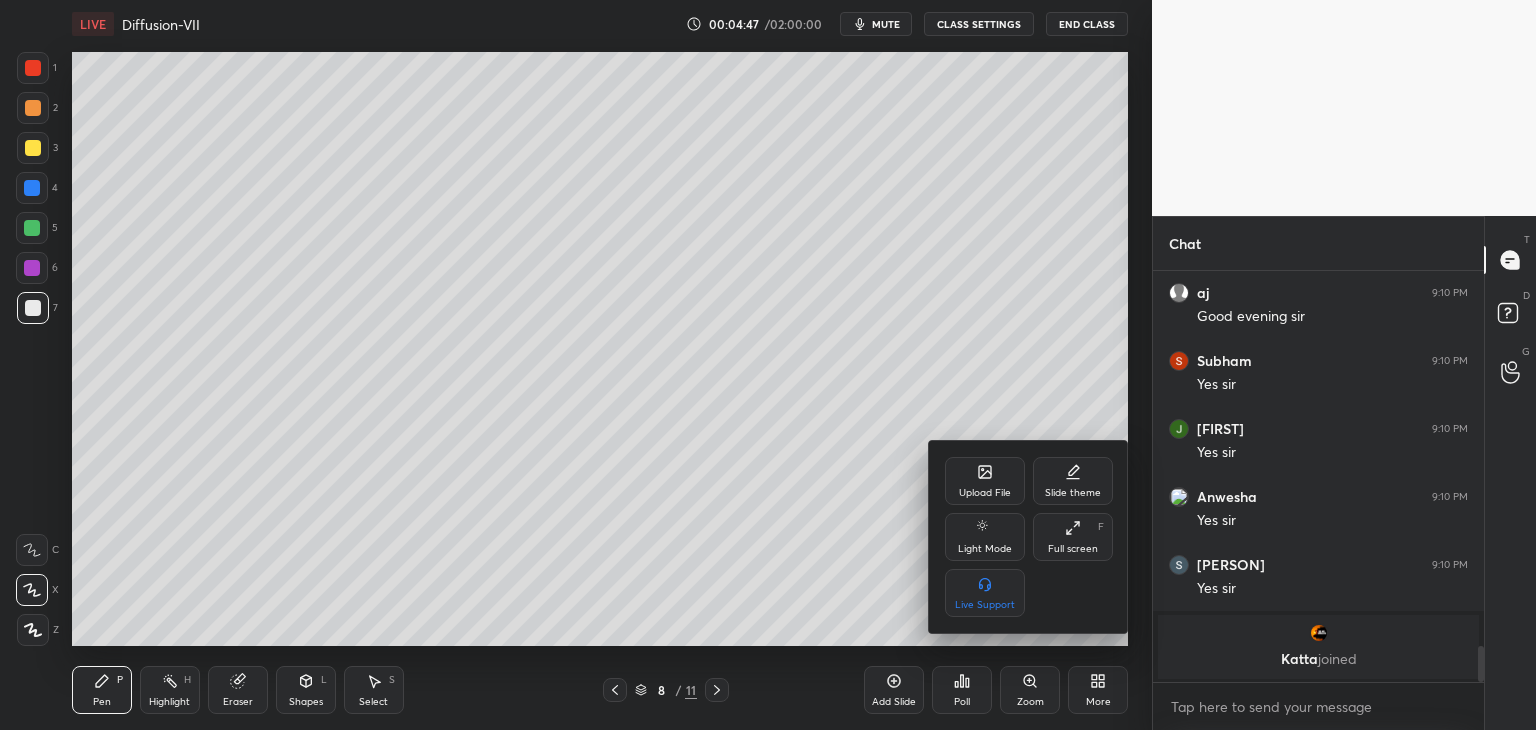 click on "Upload File" at bounding box center (985, 493) 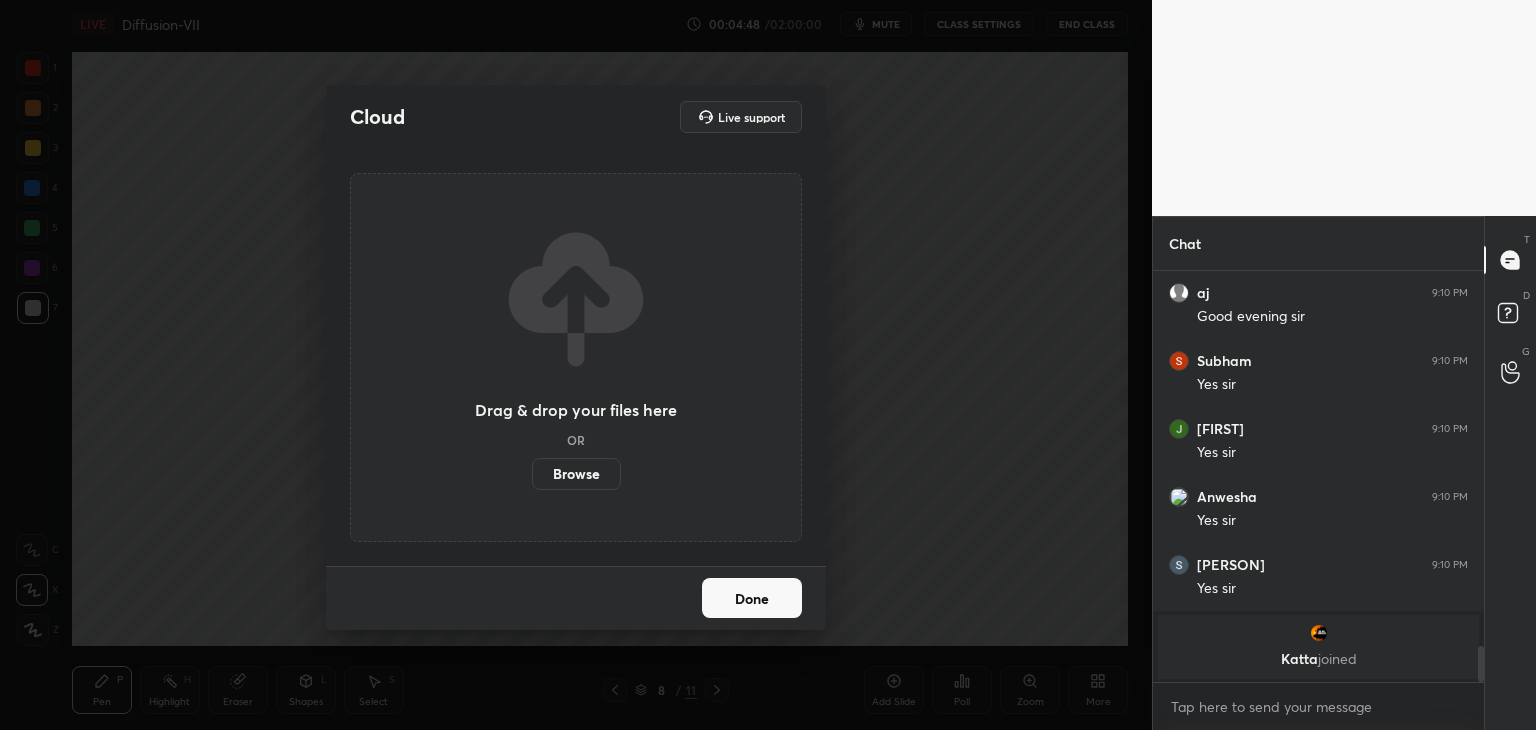 click on "Browse" at bounding box center [576, 474] 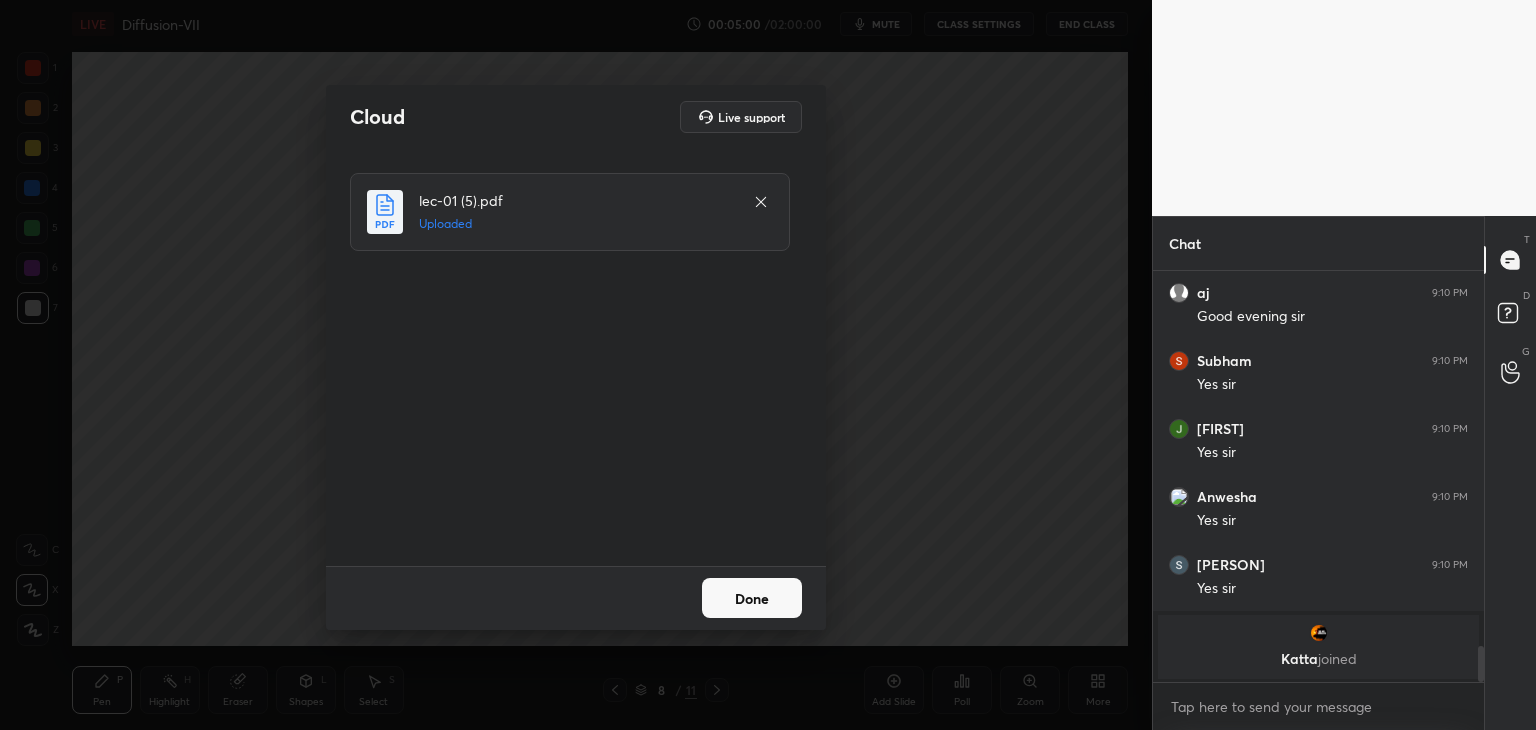 click on "Done" at bounding box center [752, 598] 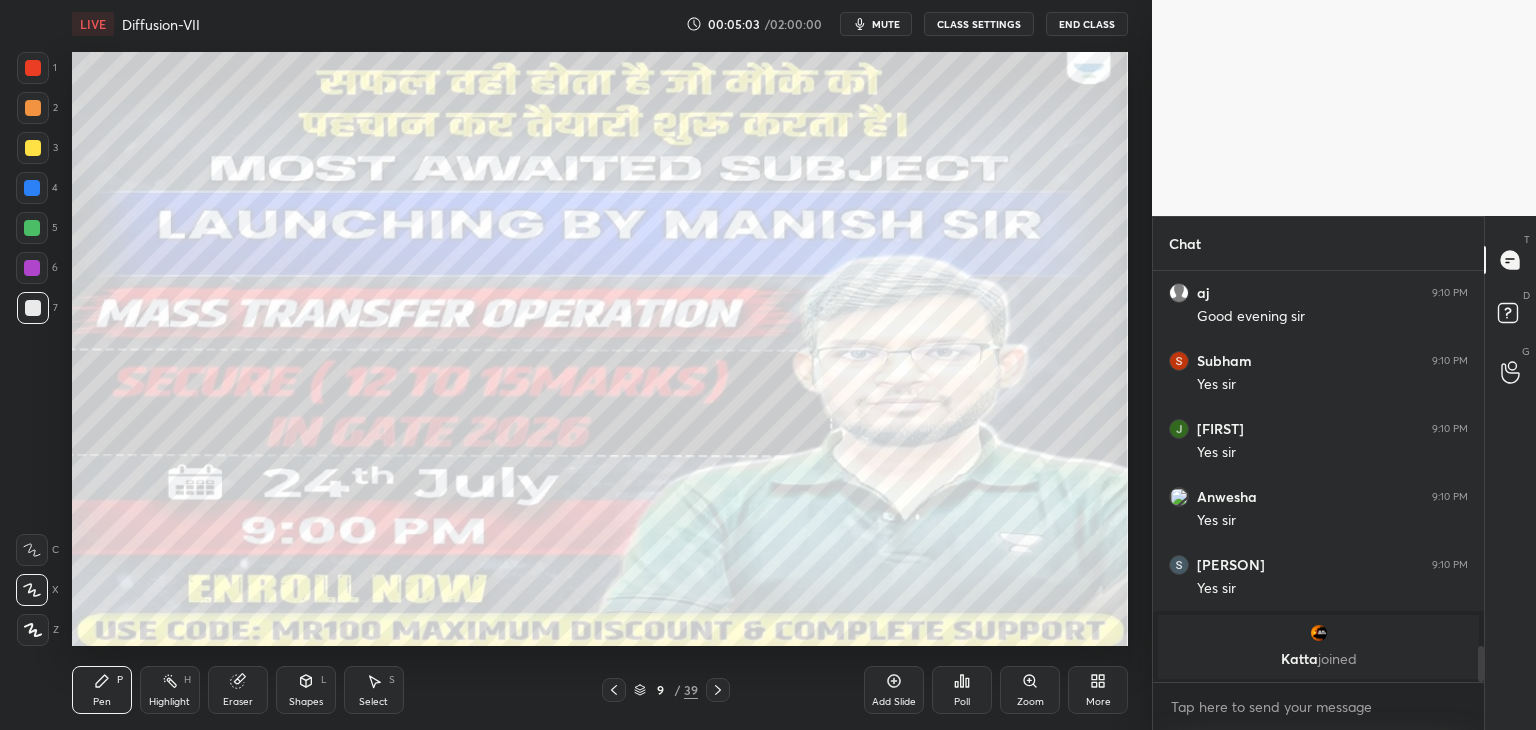 click 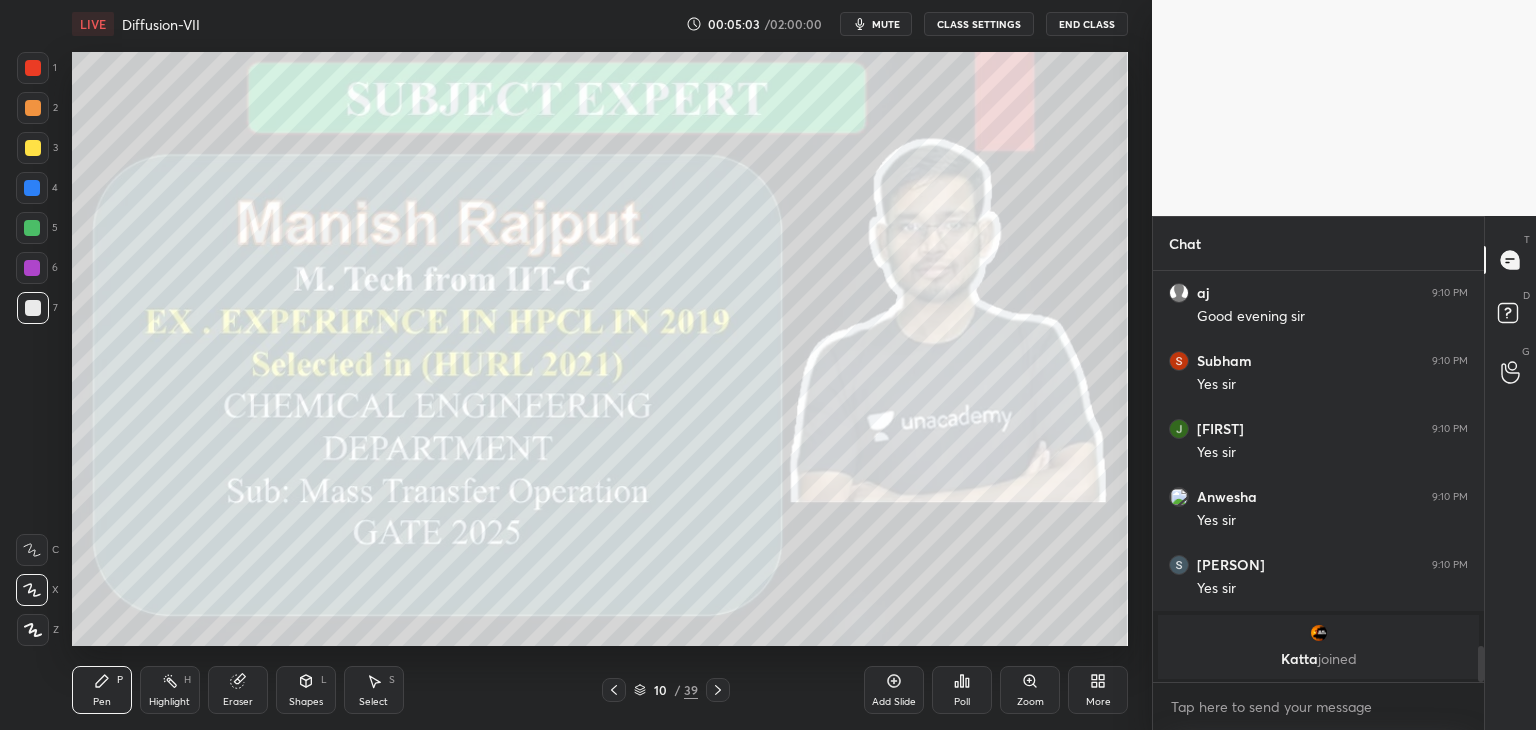 click 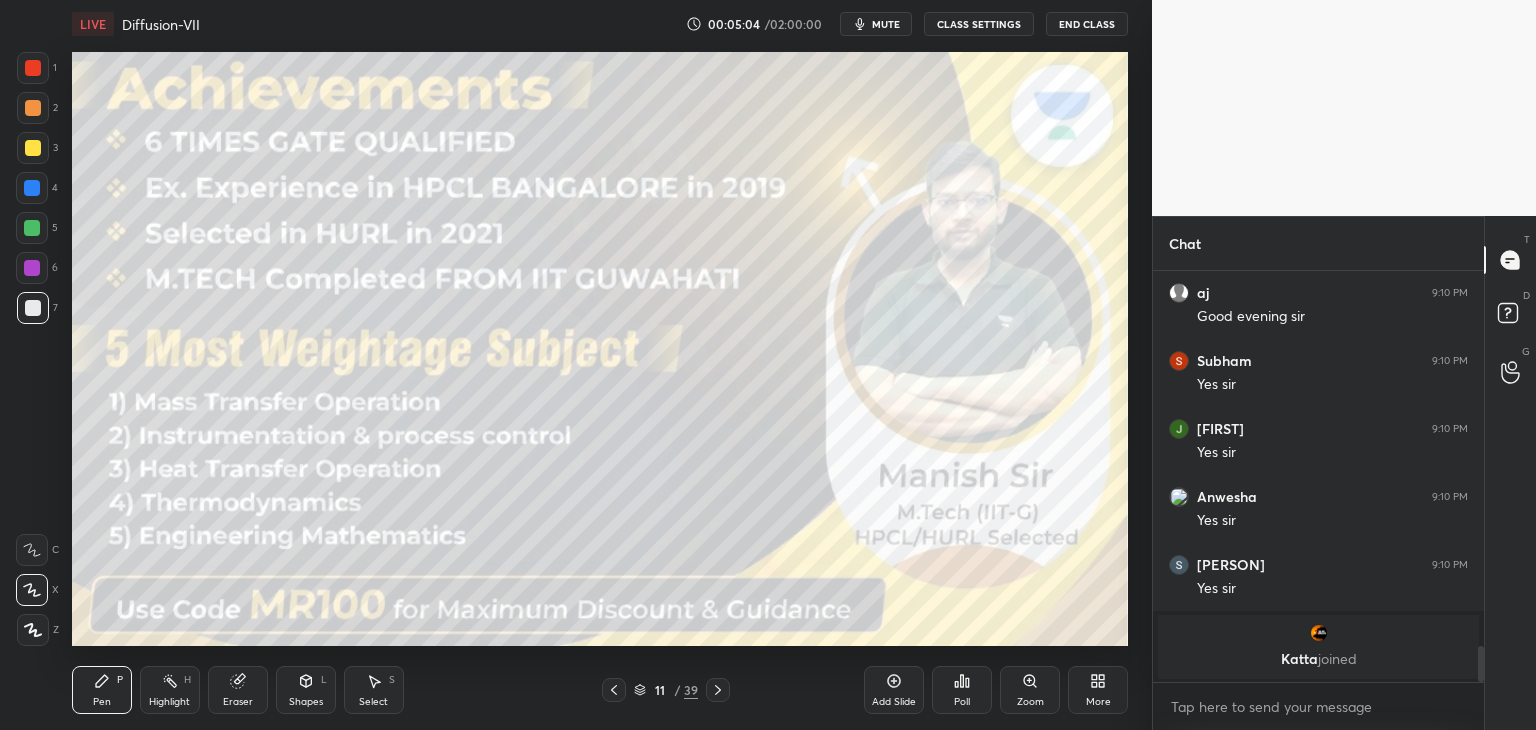 click 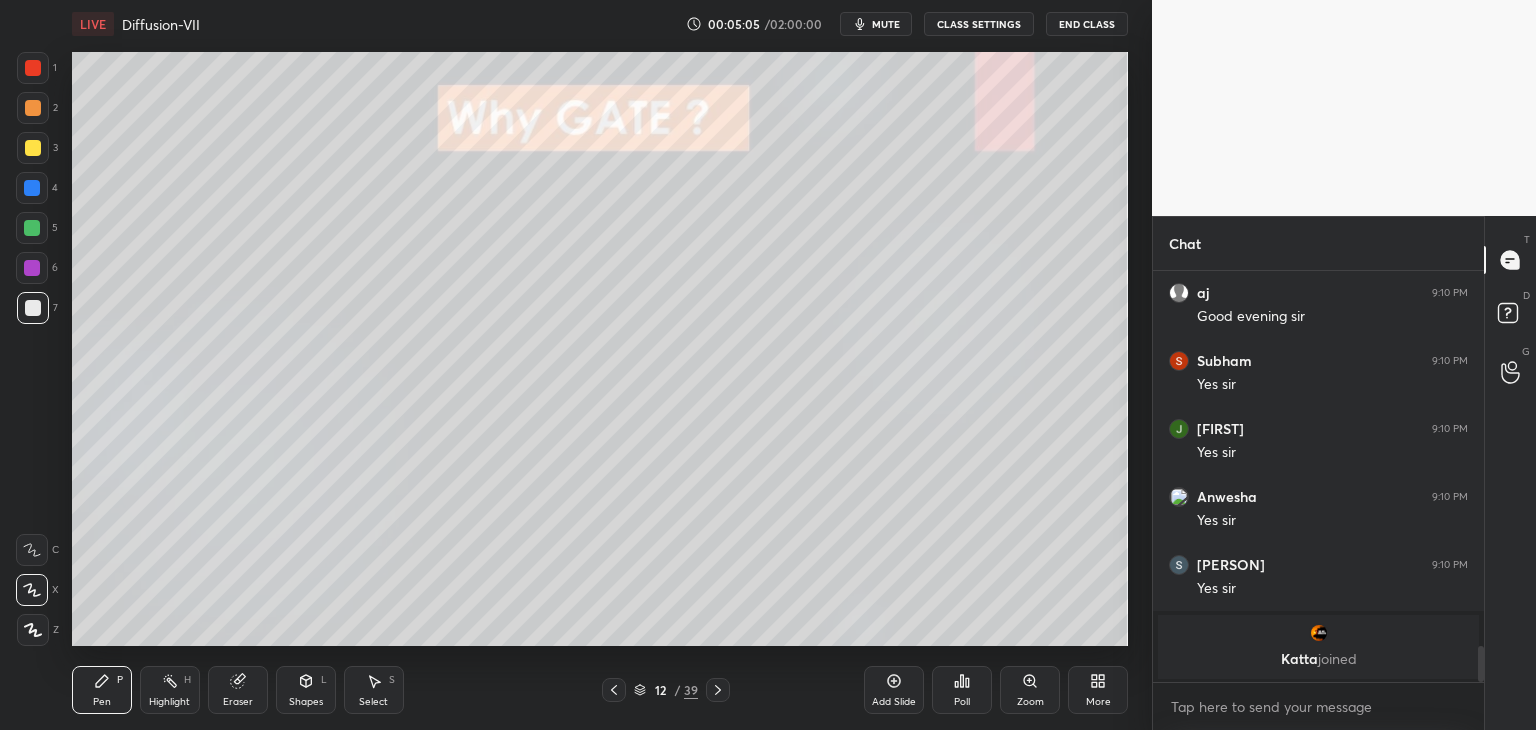 click 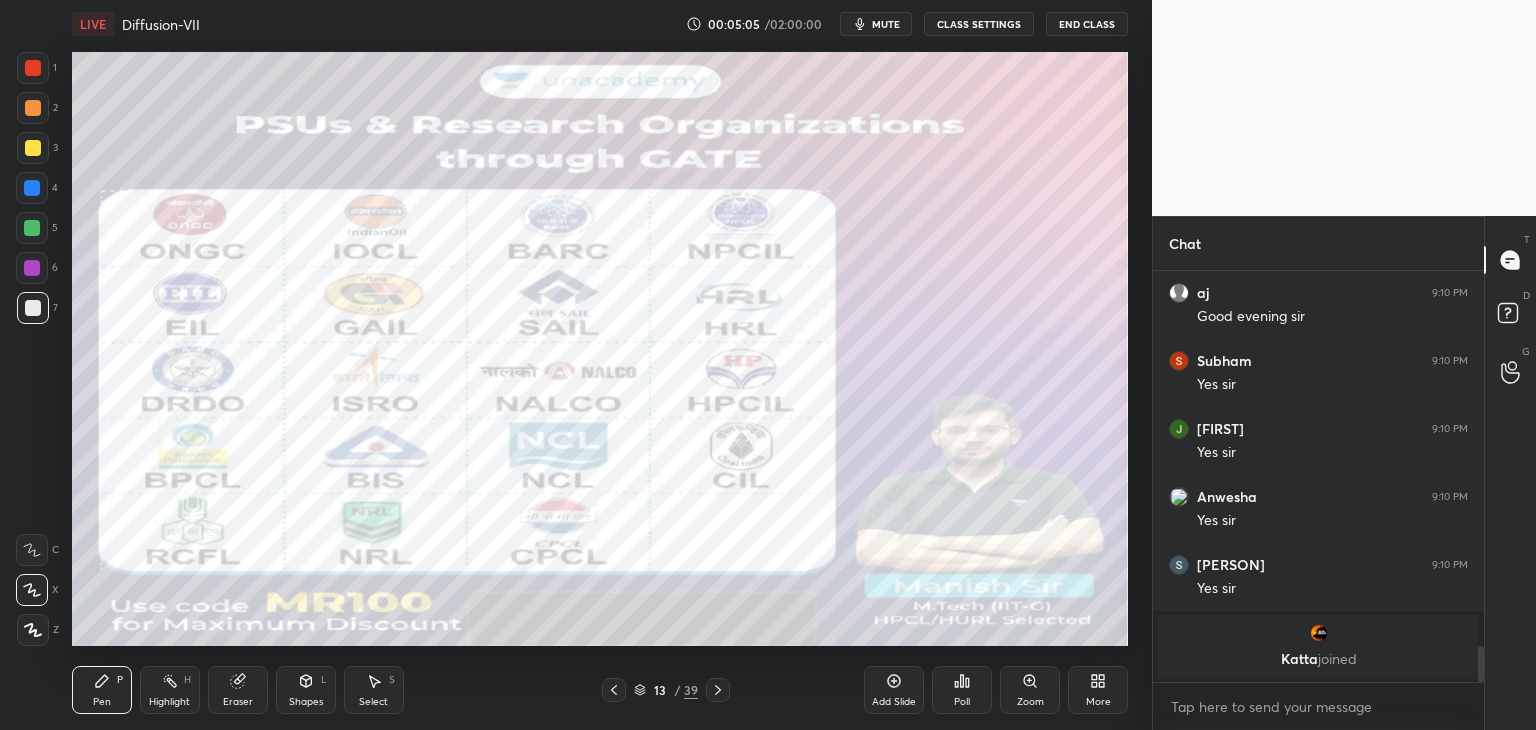 click 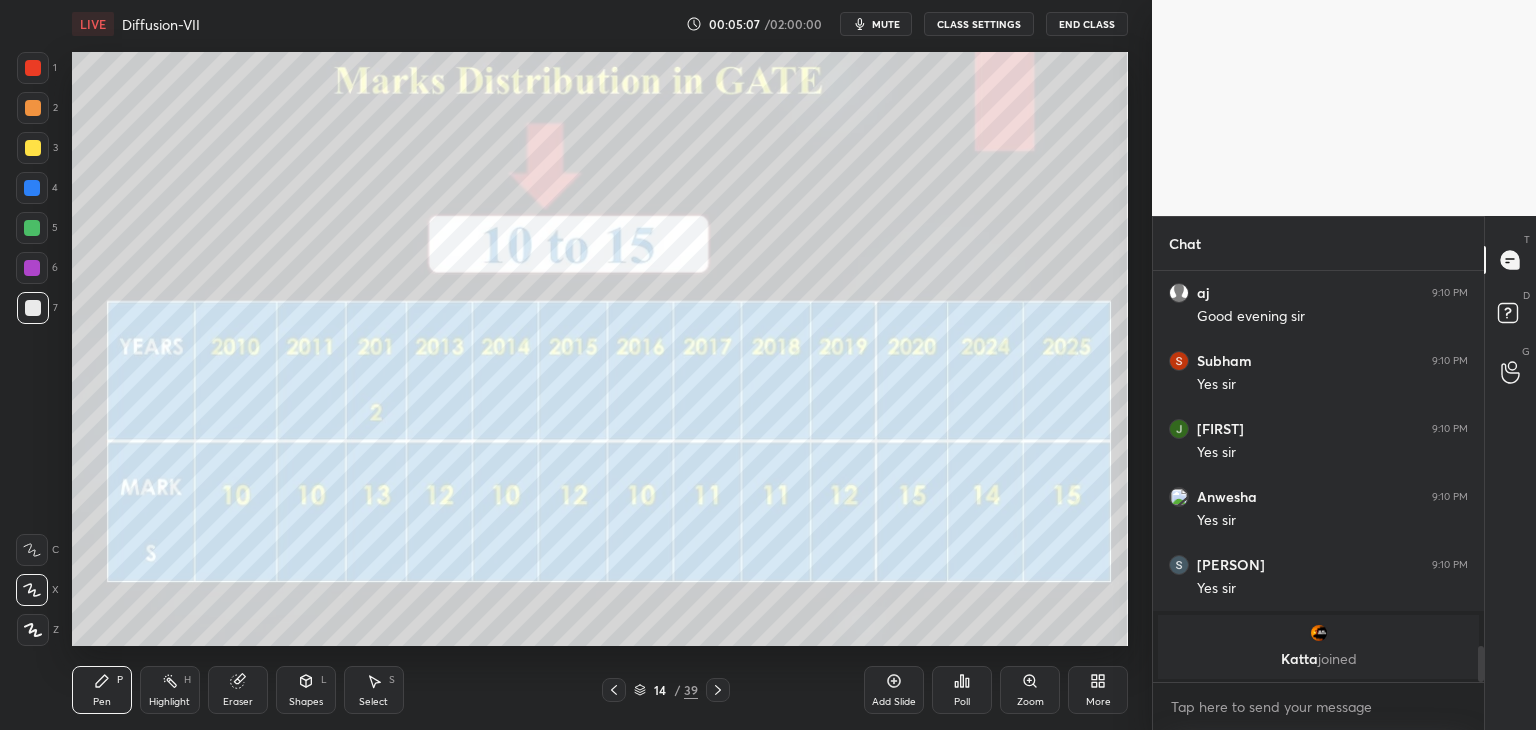 click 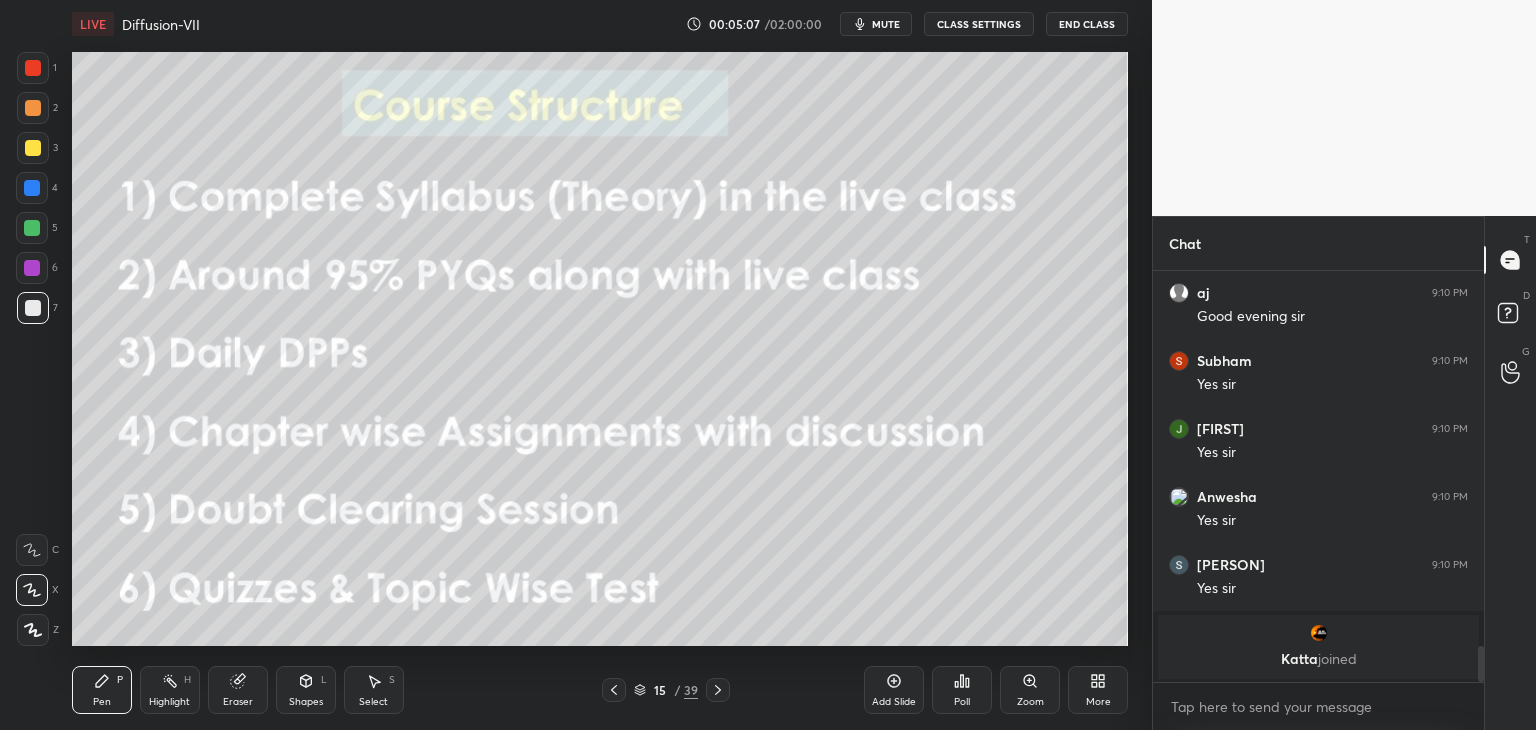 click 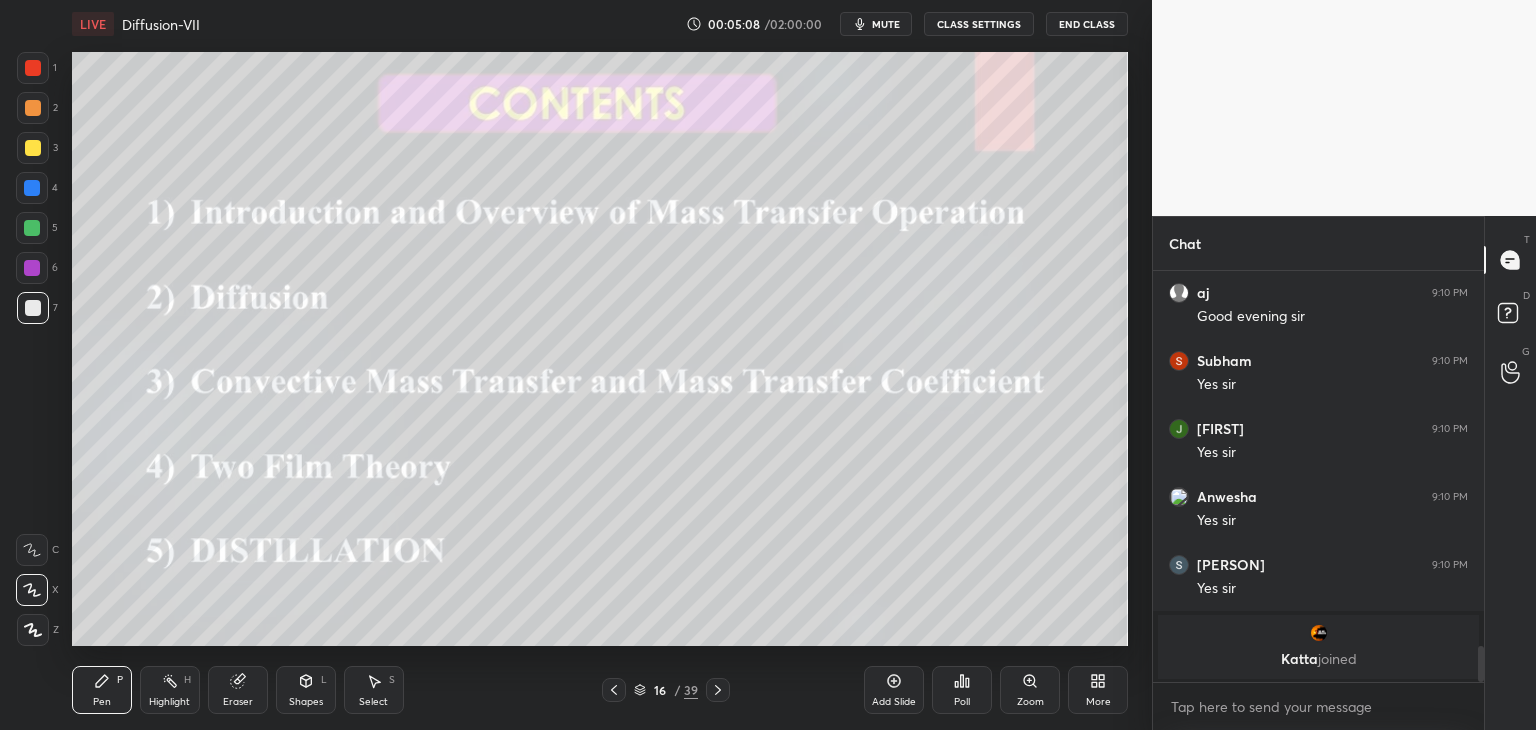 click 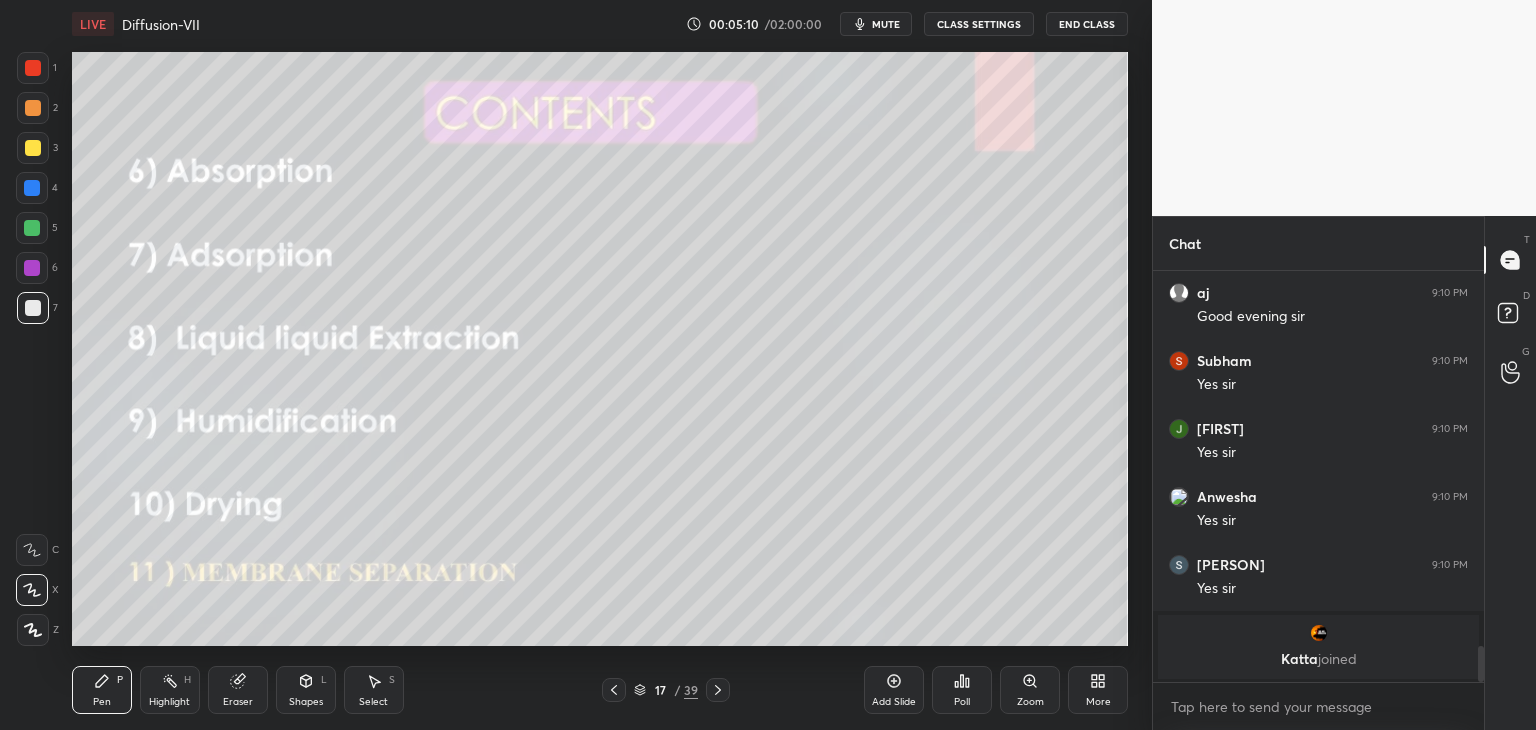 click 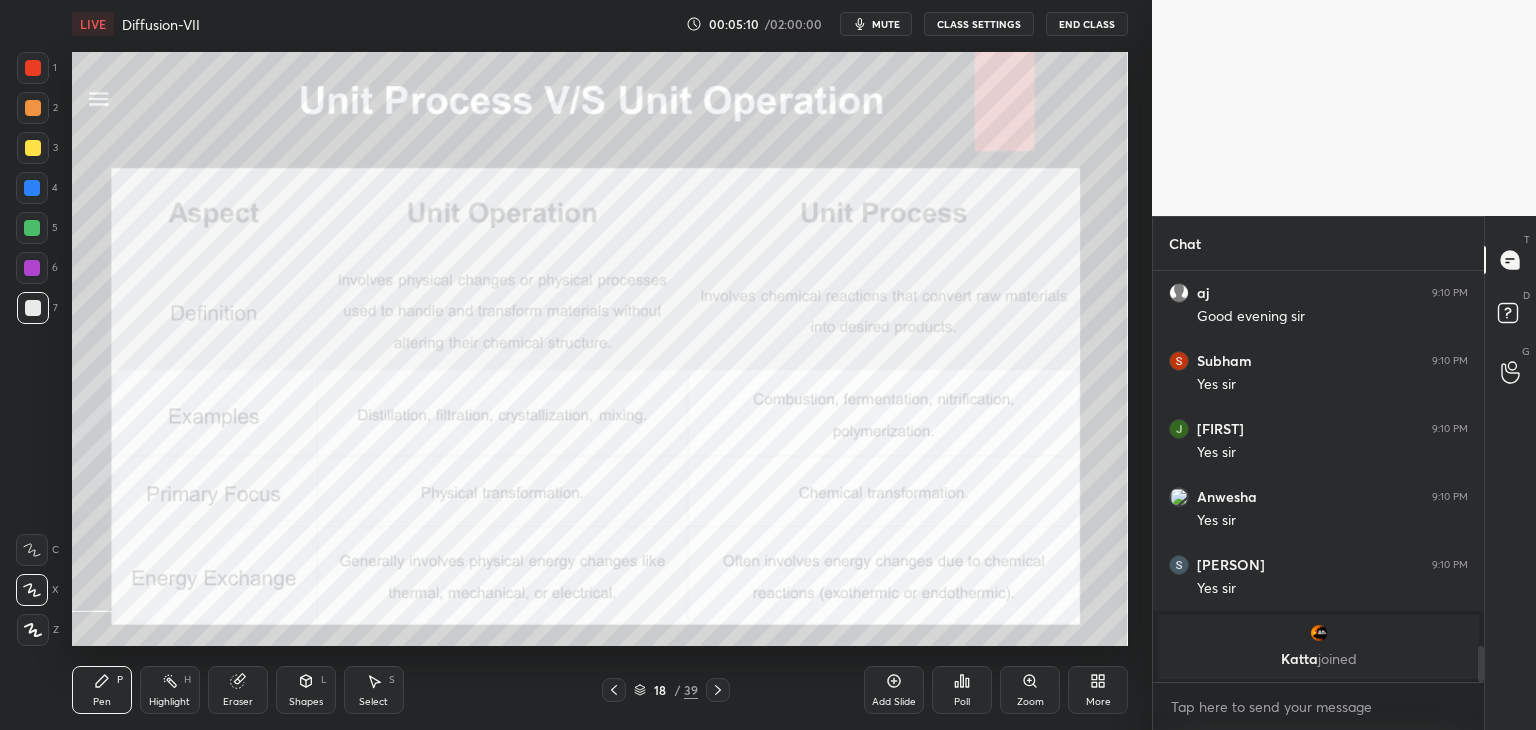 click 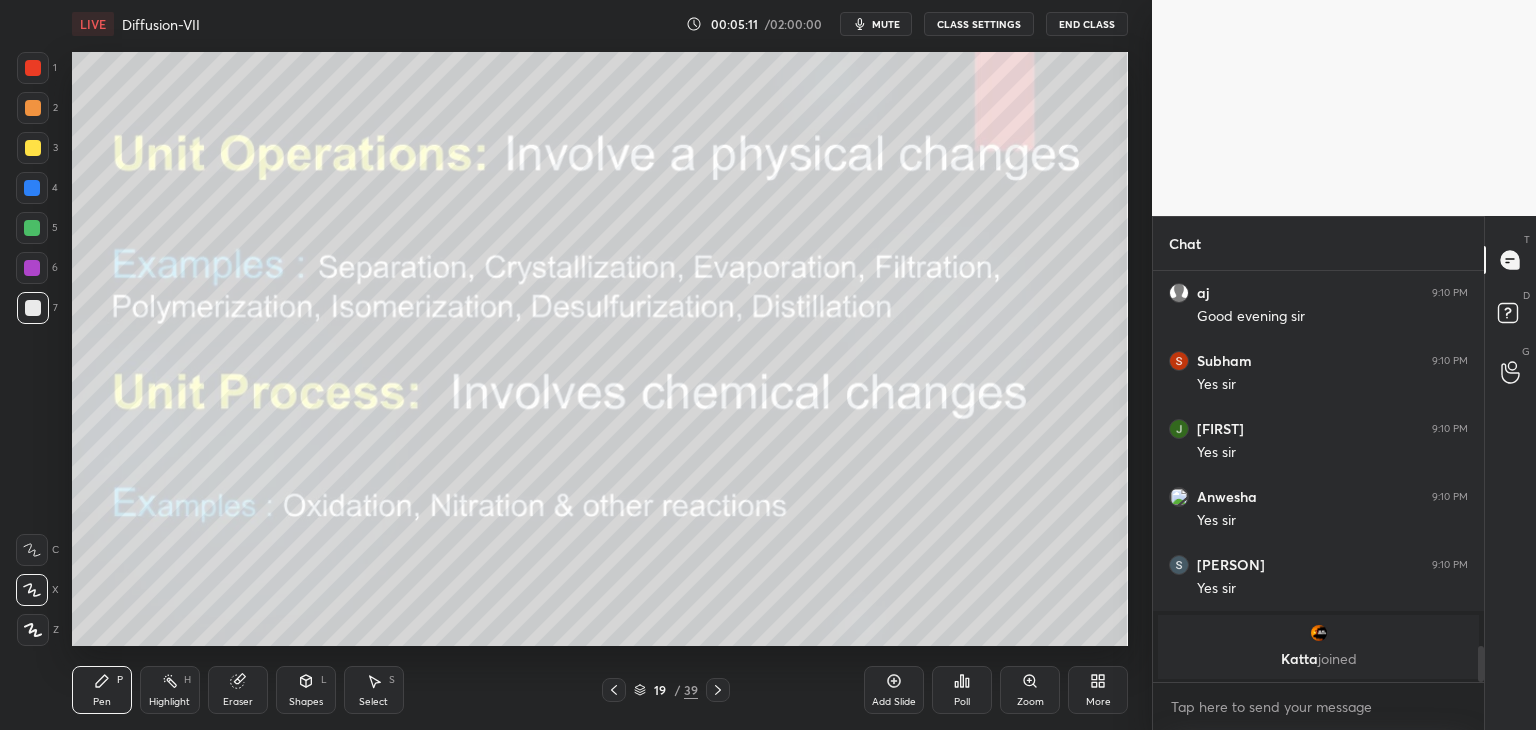 click 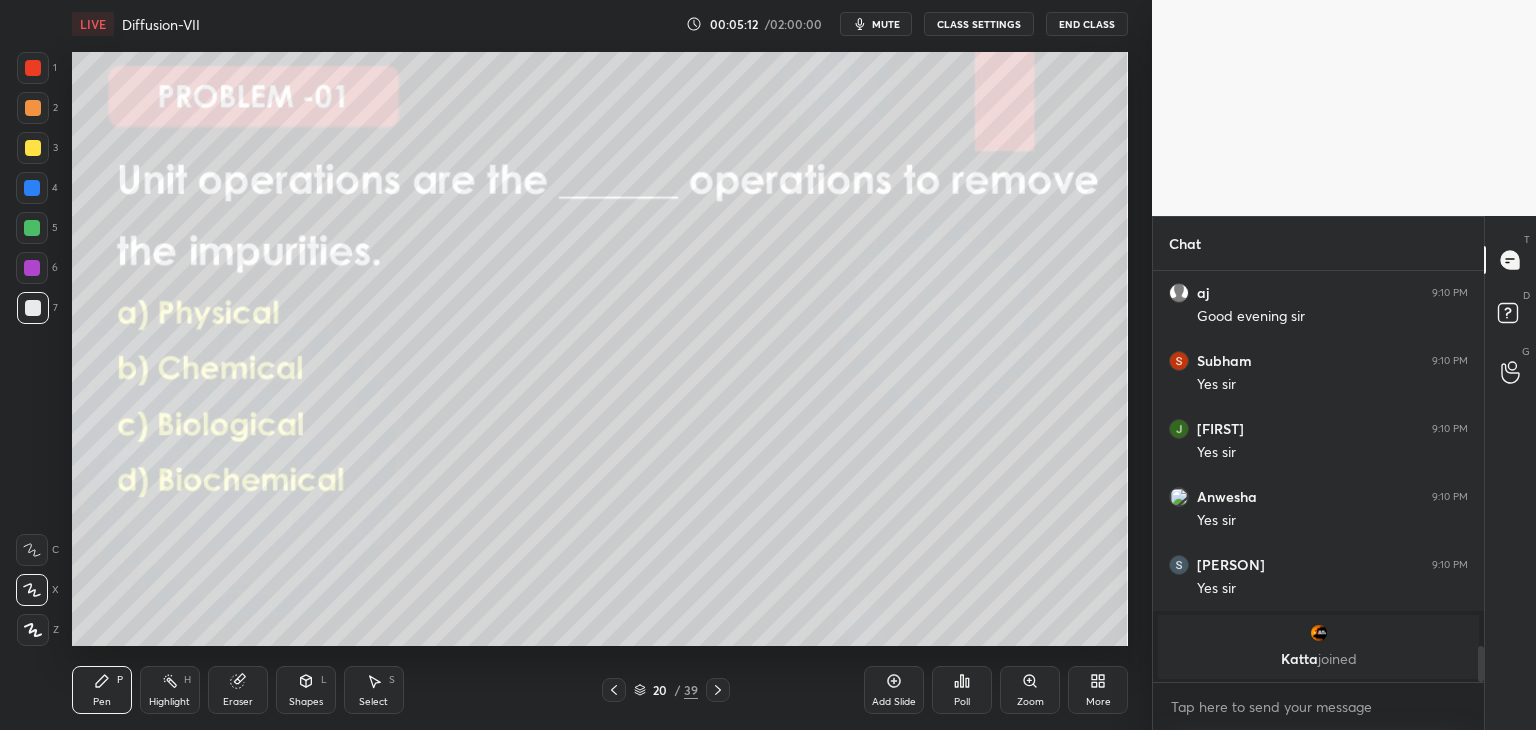 click 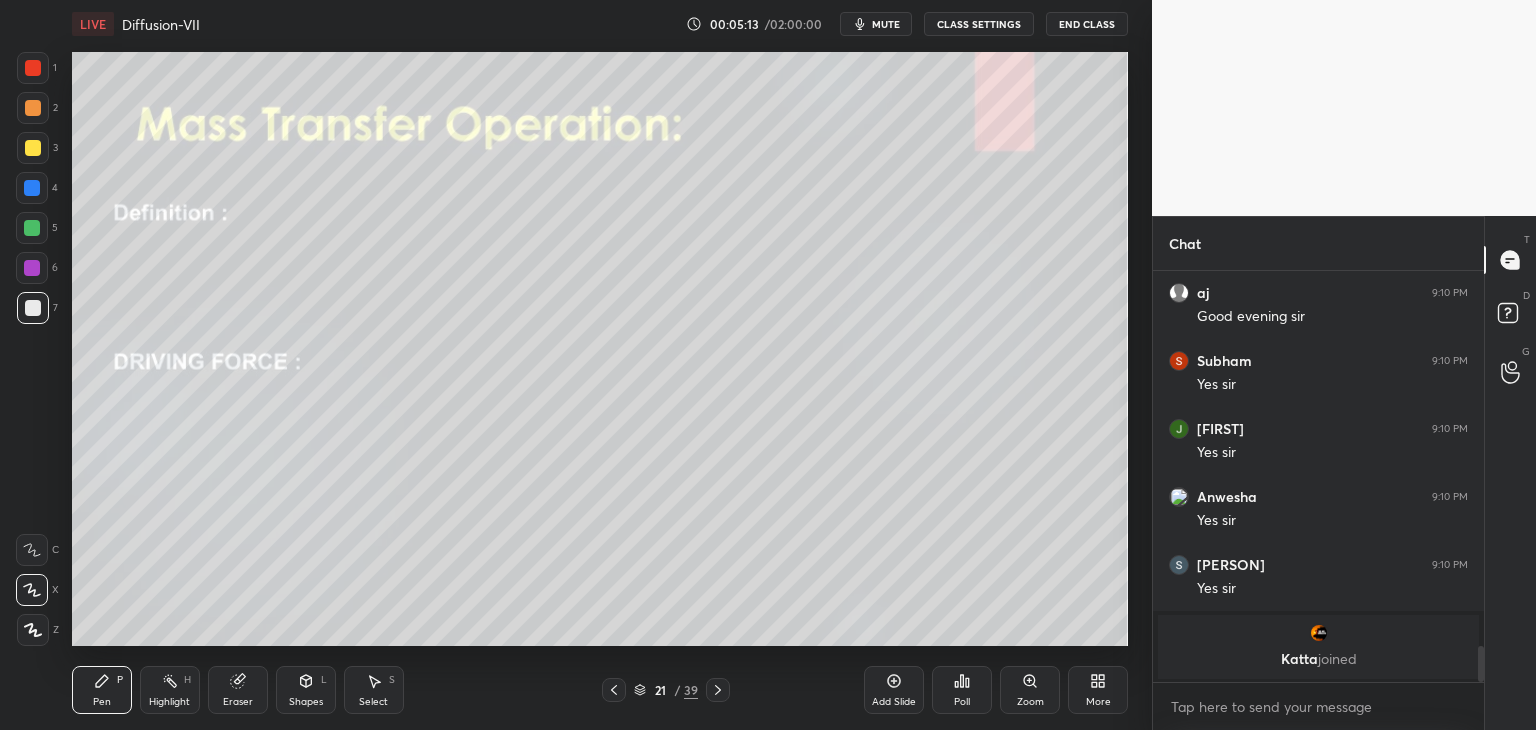 click 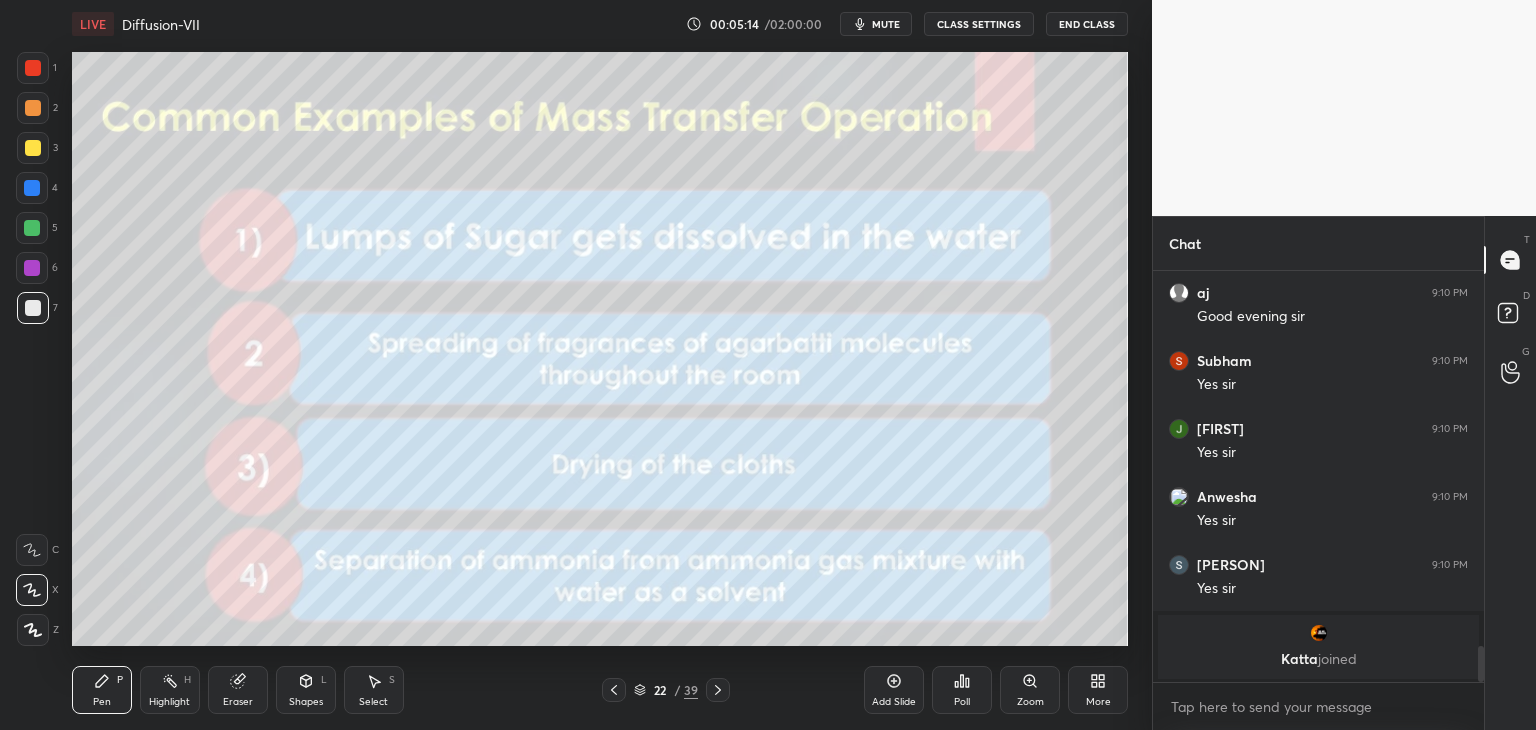 click 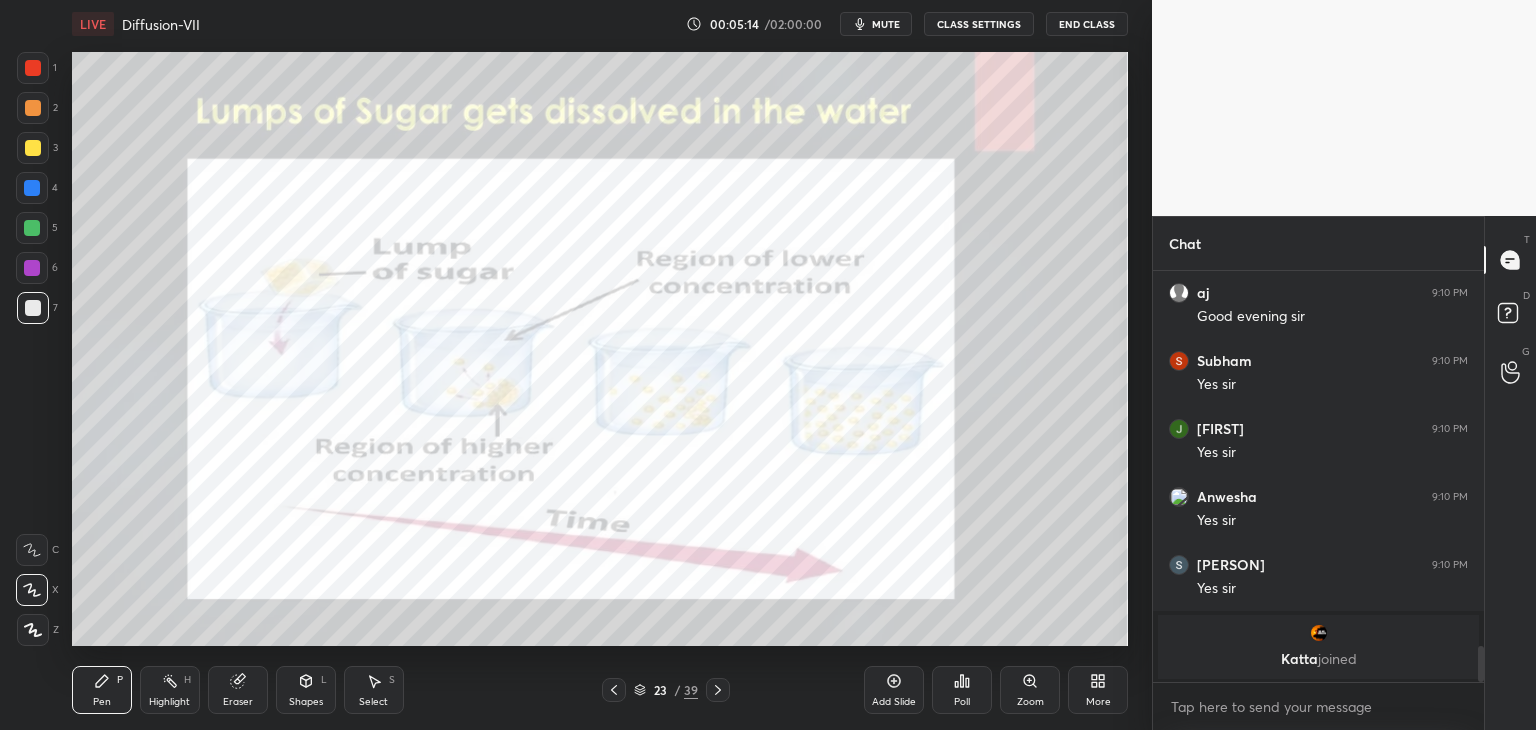 click 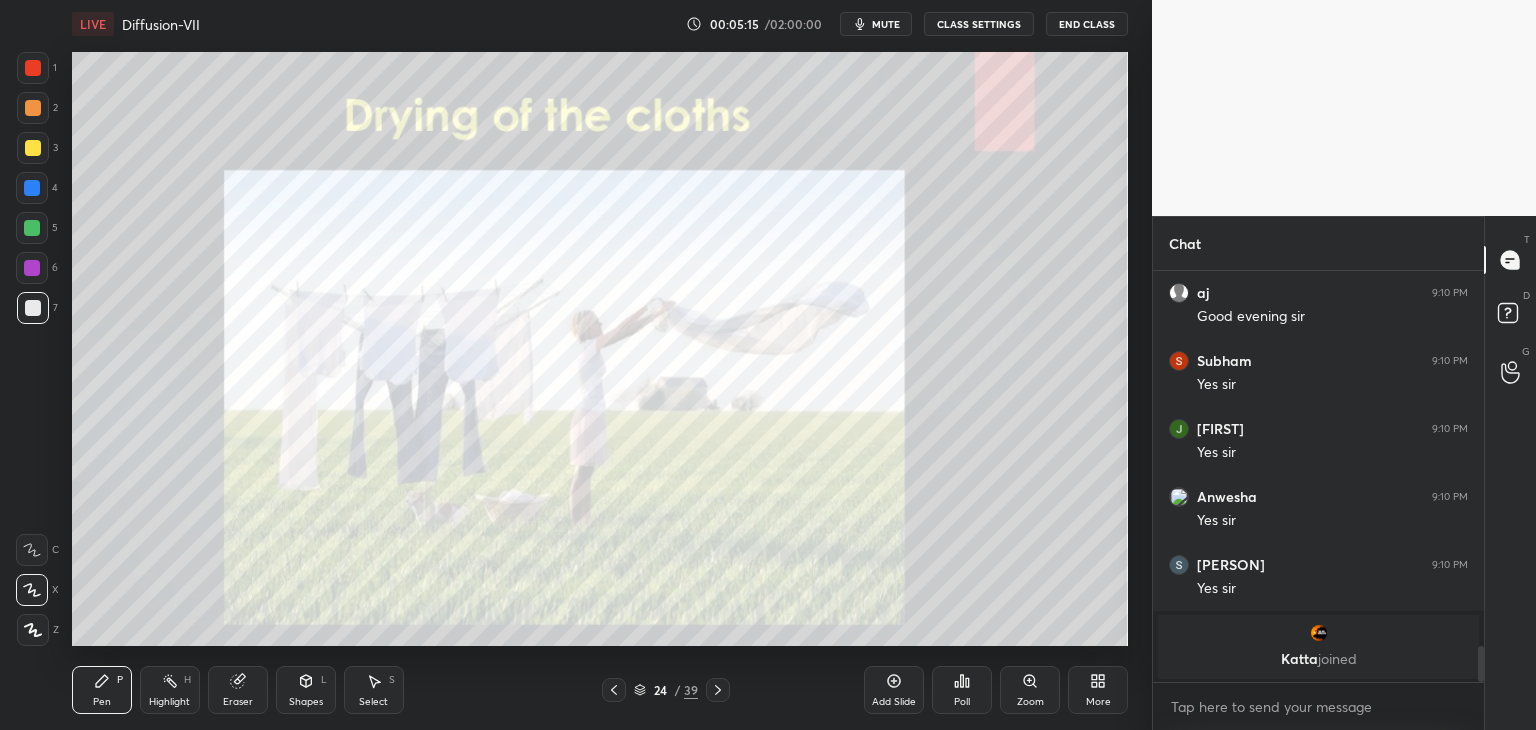 click 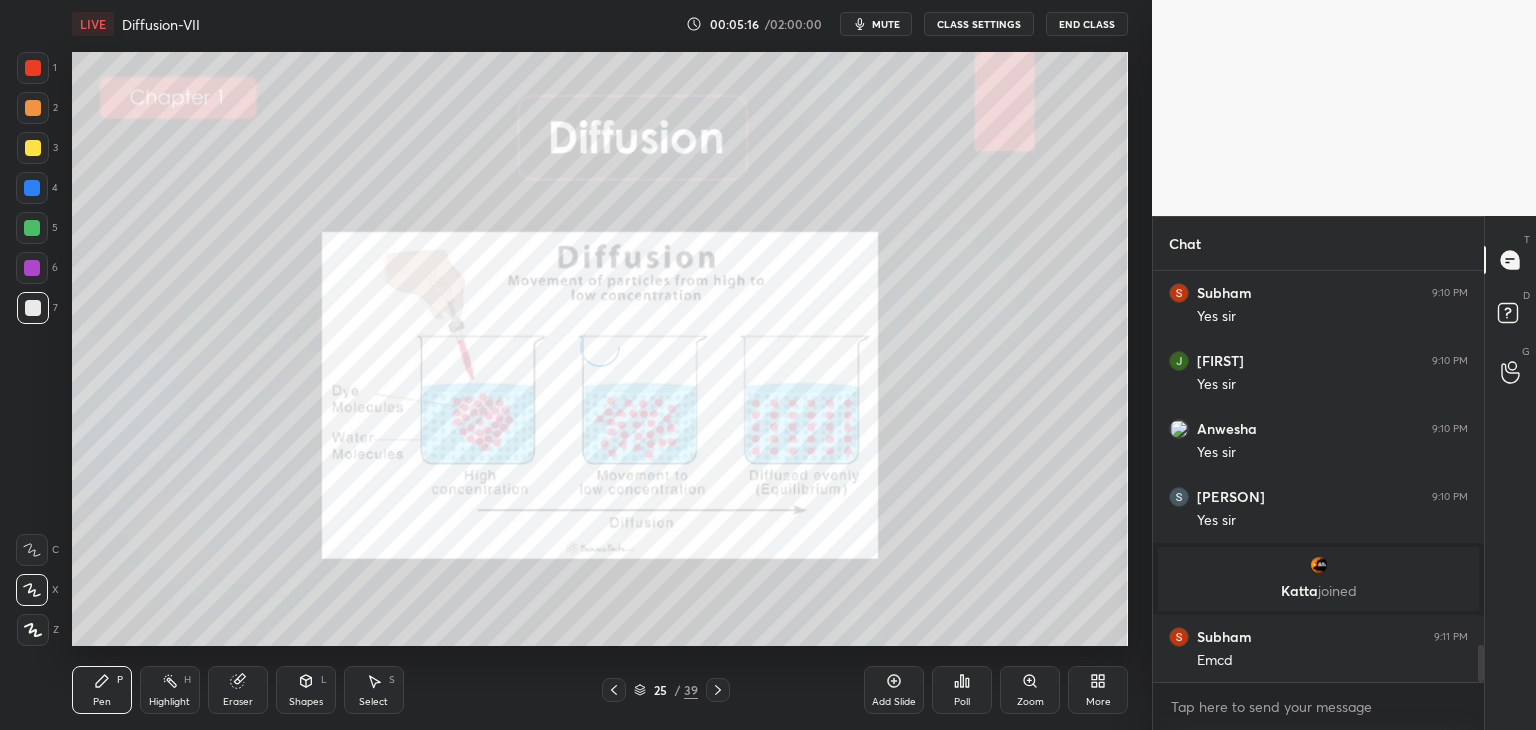 scroll, scrollTop: 4138, scrollLeft: 0, axis: vertical 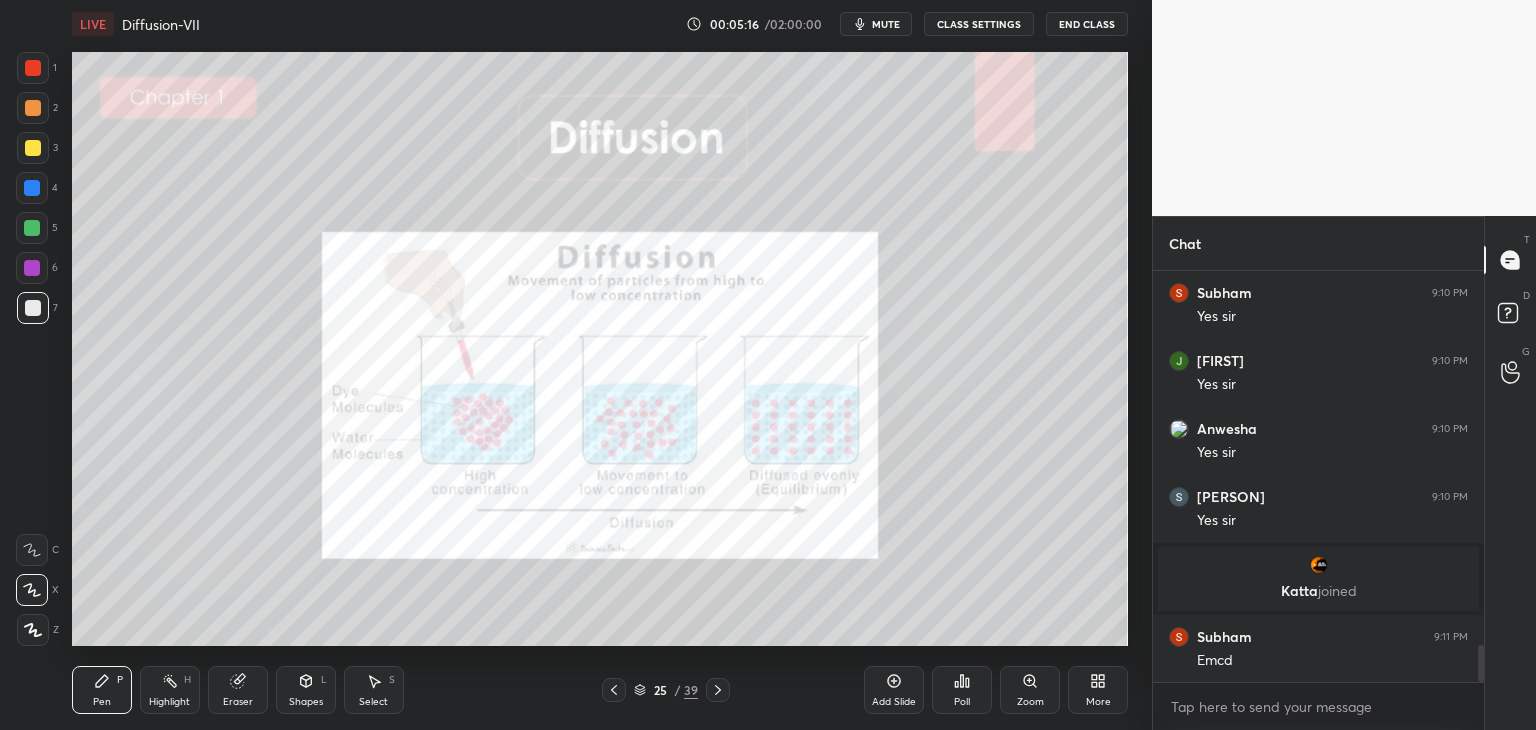 click 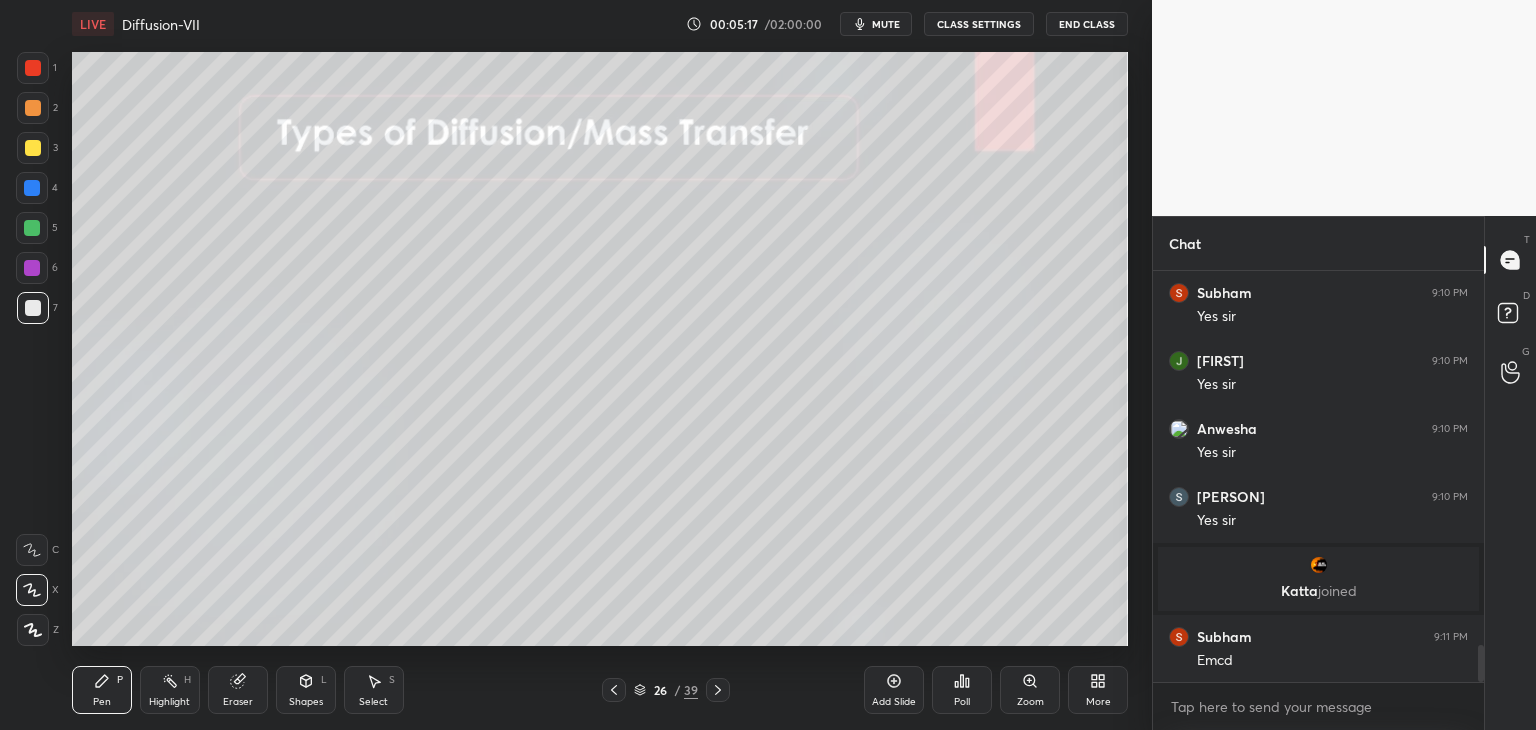 scroll, scrollTop: 4206, scrollLeft: 0, axis: vertical 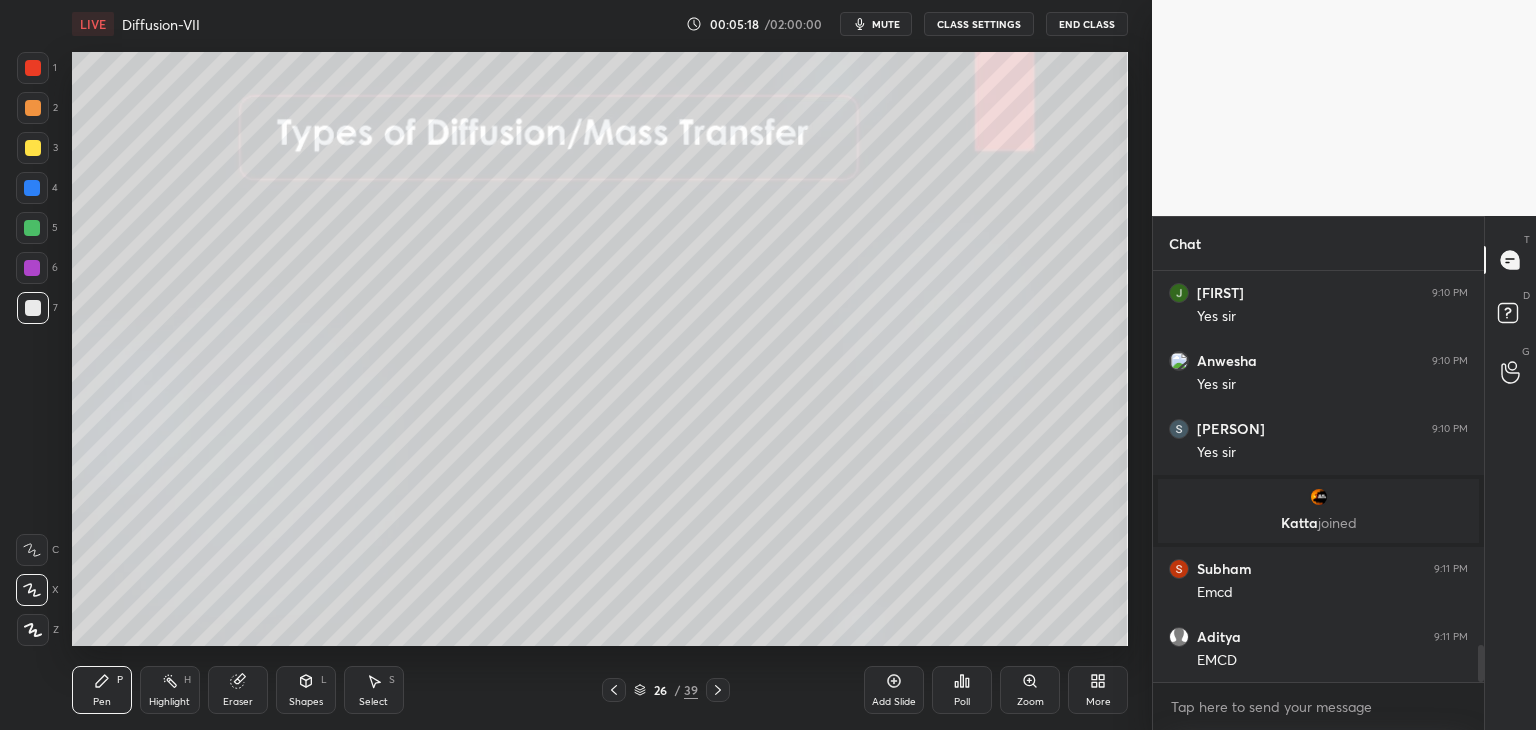 click 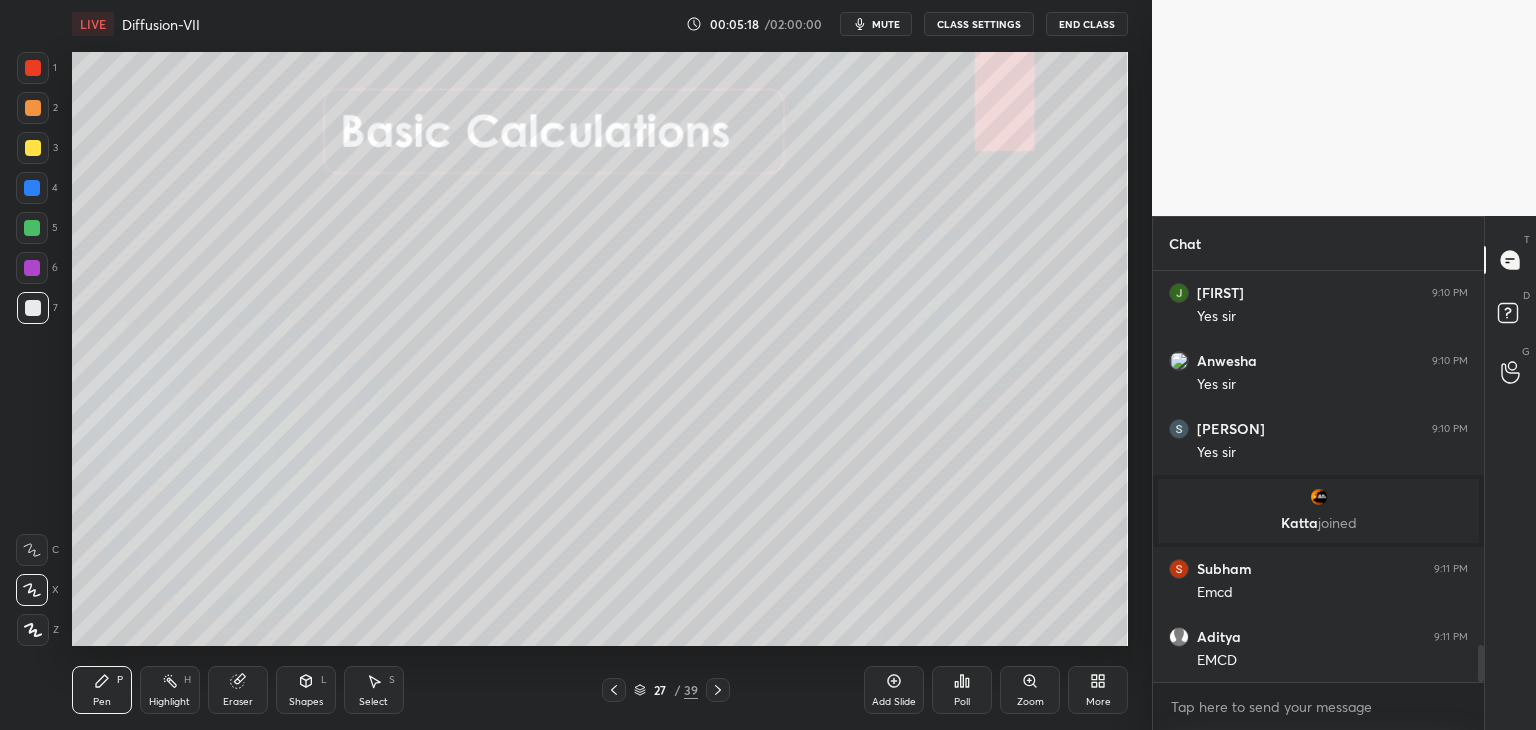 click 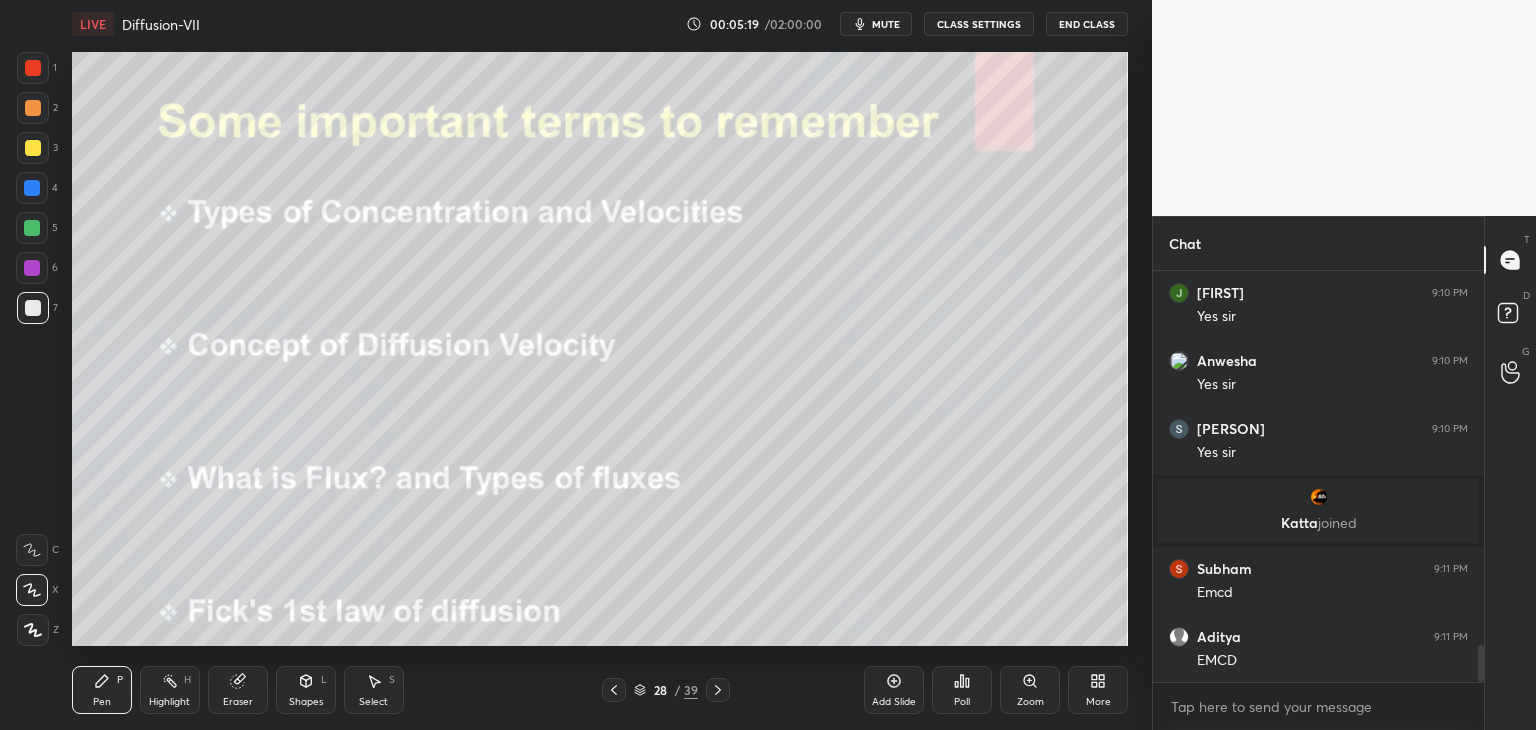 click 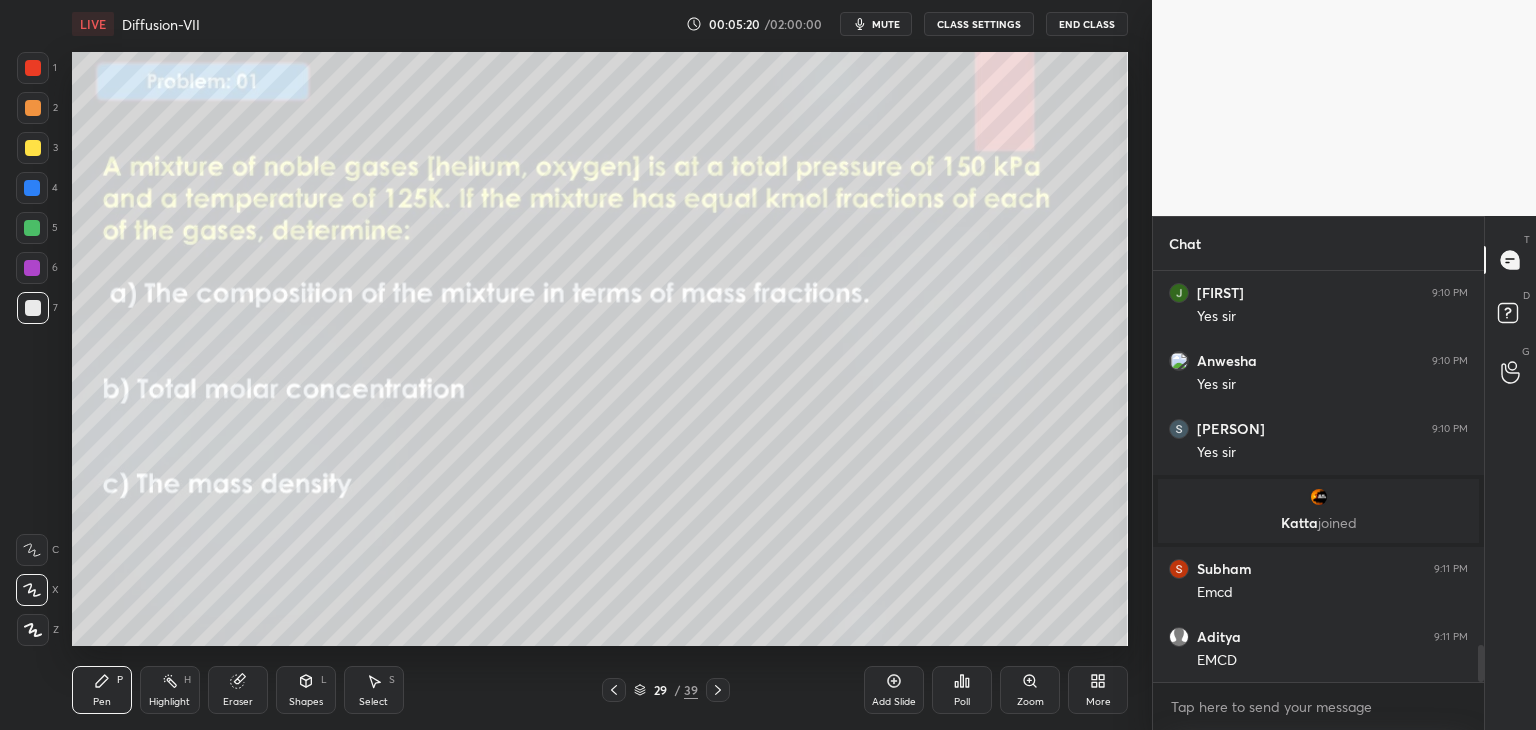 scroll, scrollTop: 4274, scrollLeft: 0, axis: vertical 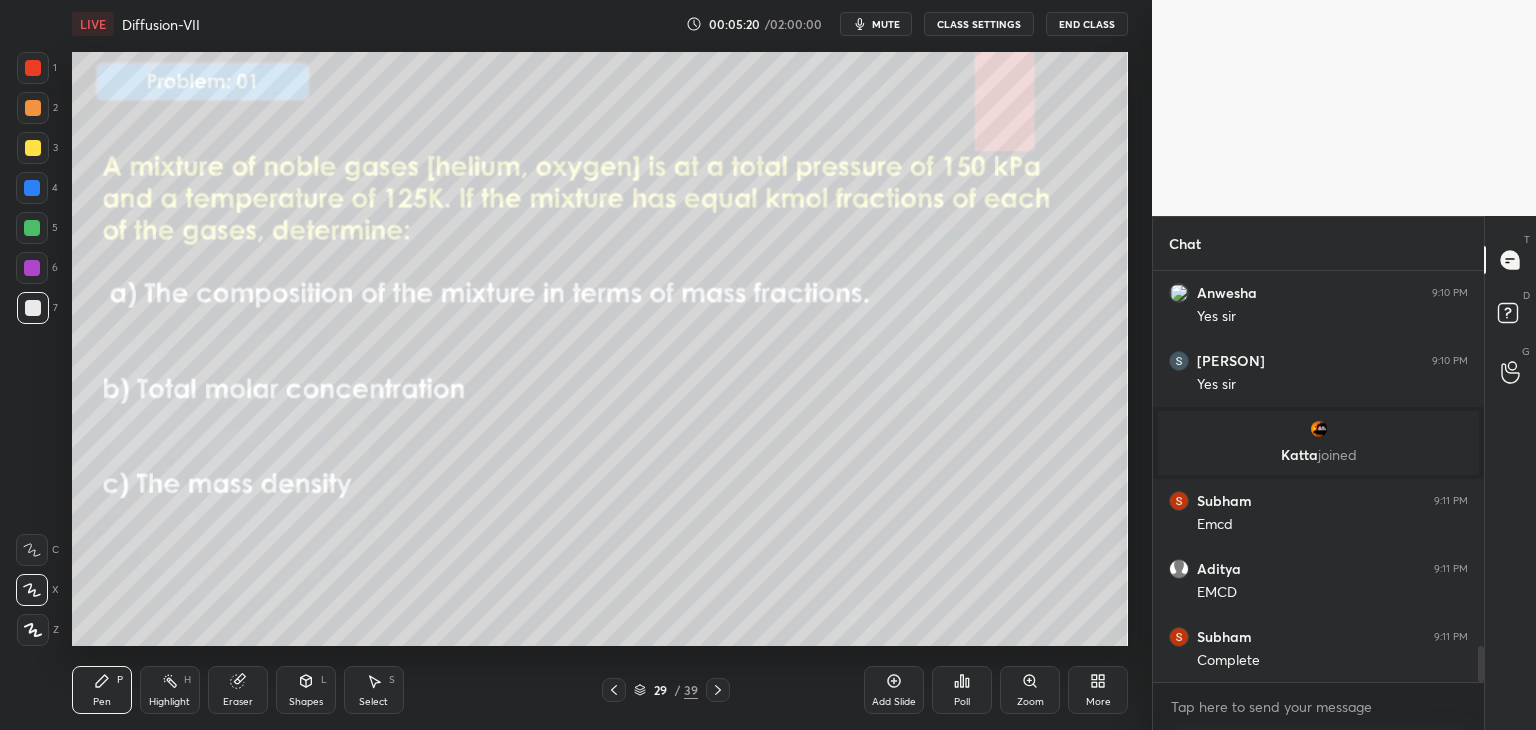 click 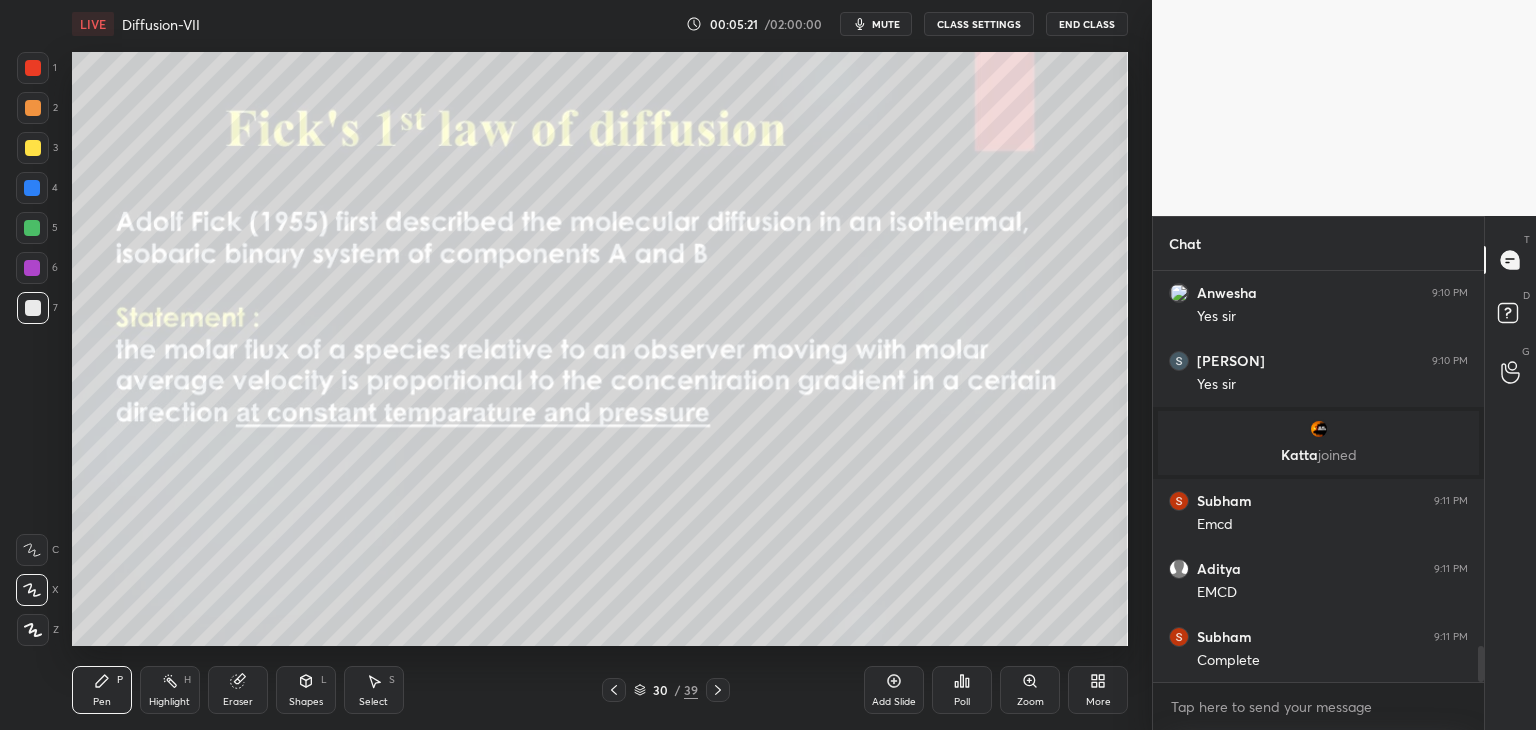 scroll, scrollTop: 4342, scrollLeft: 0, axis: vertical 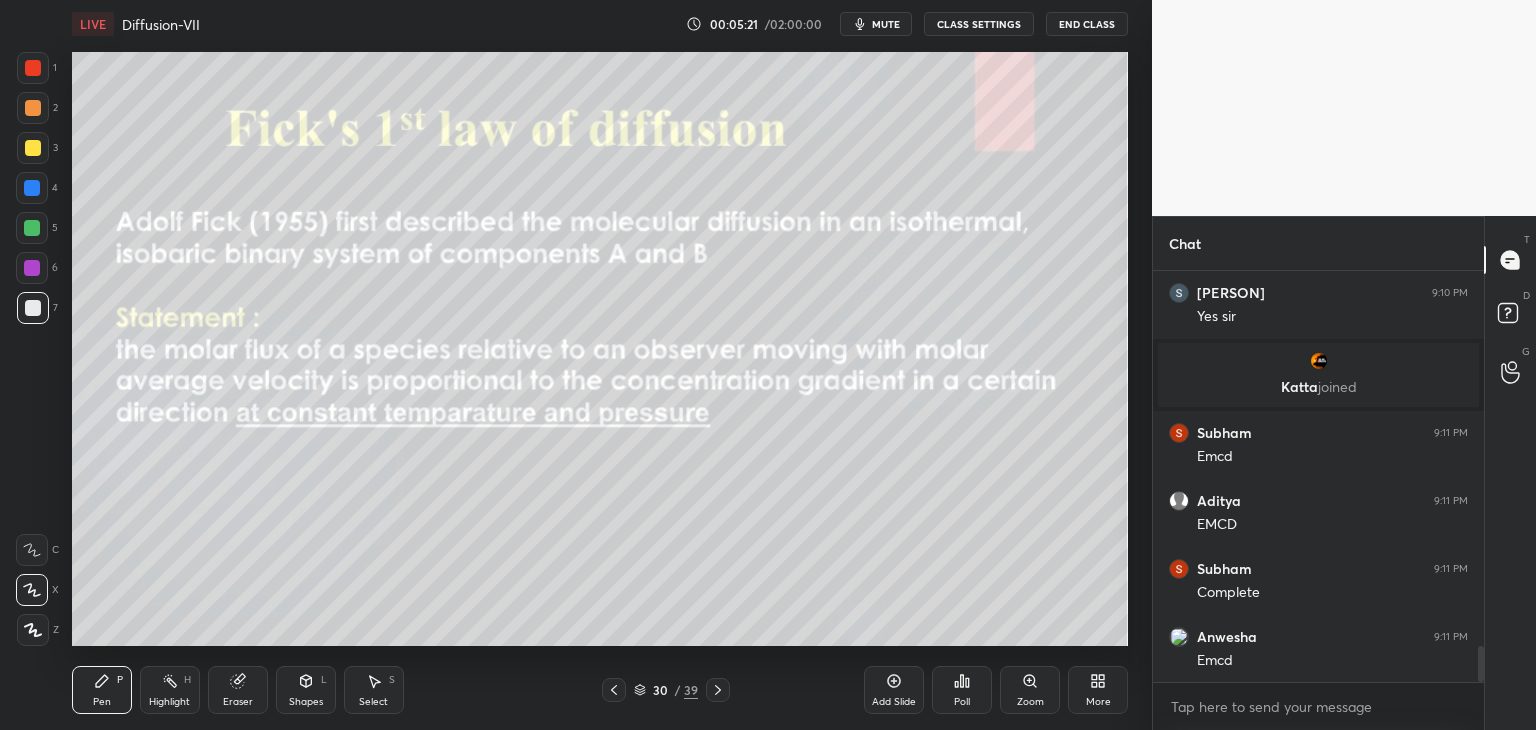 click 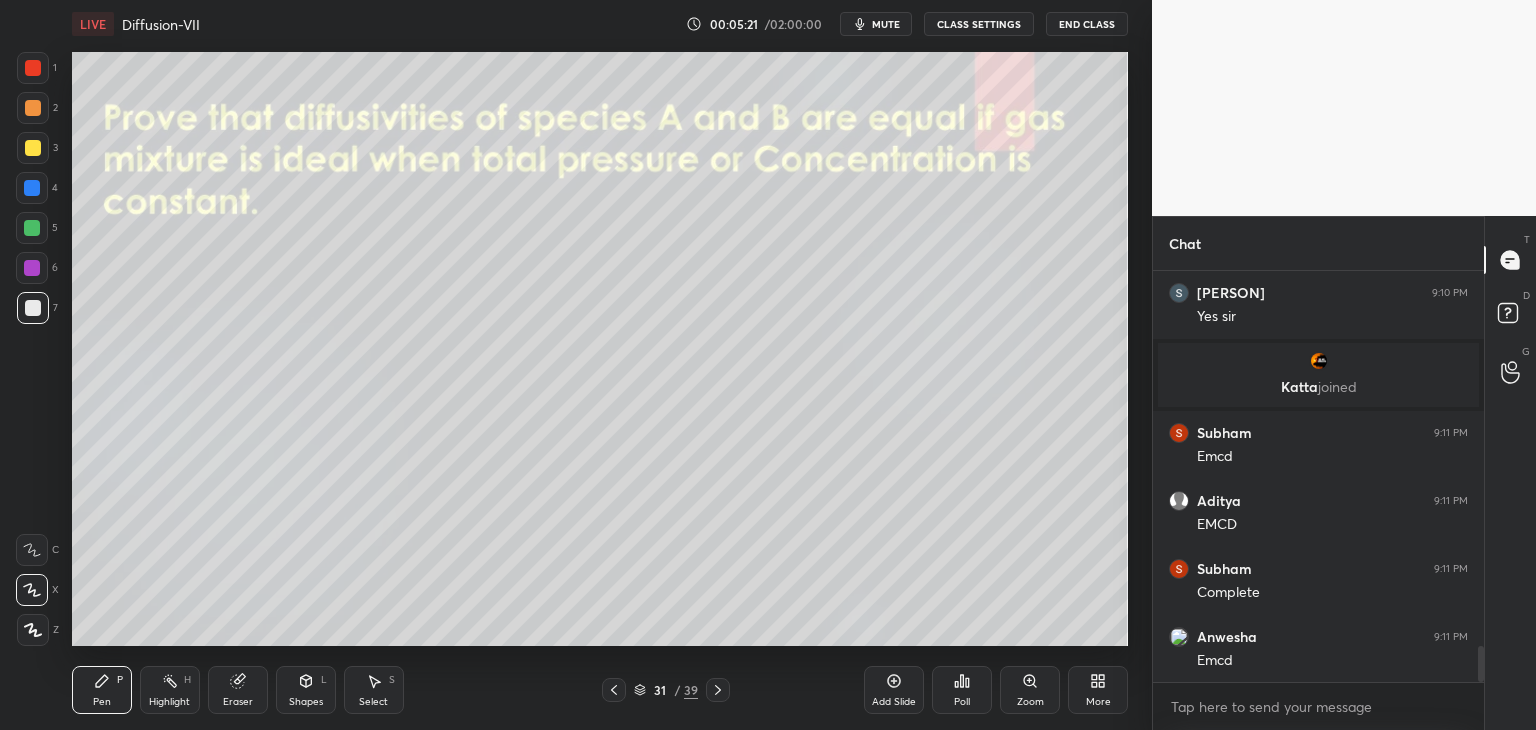click 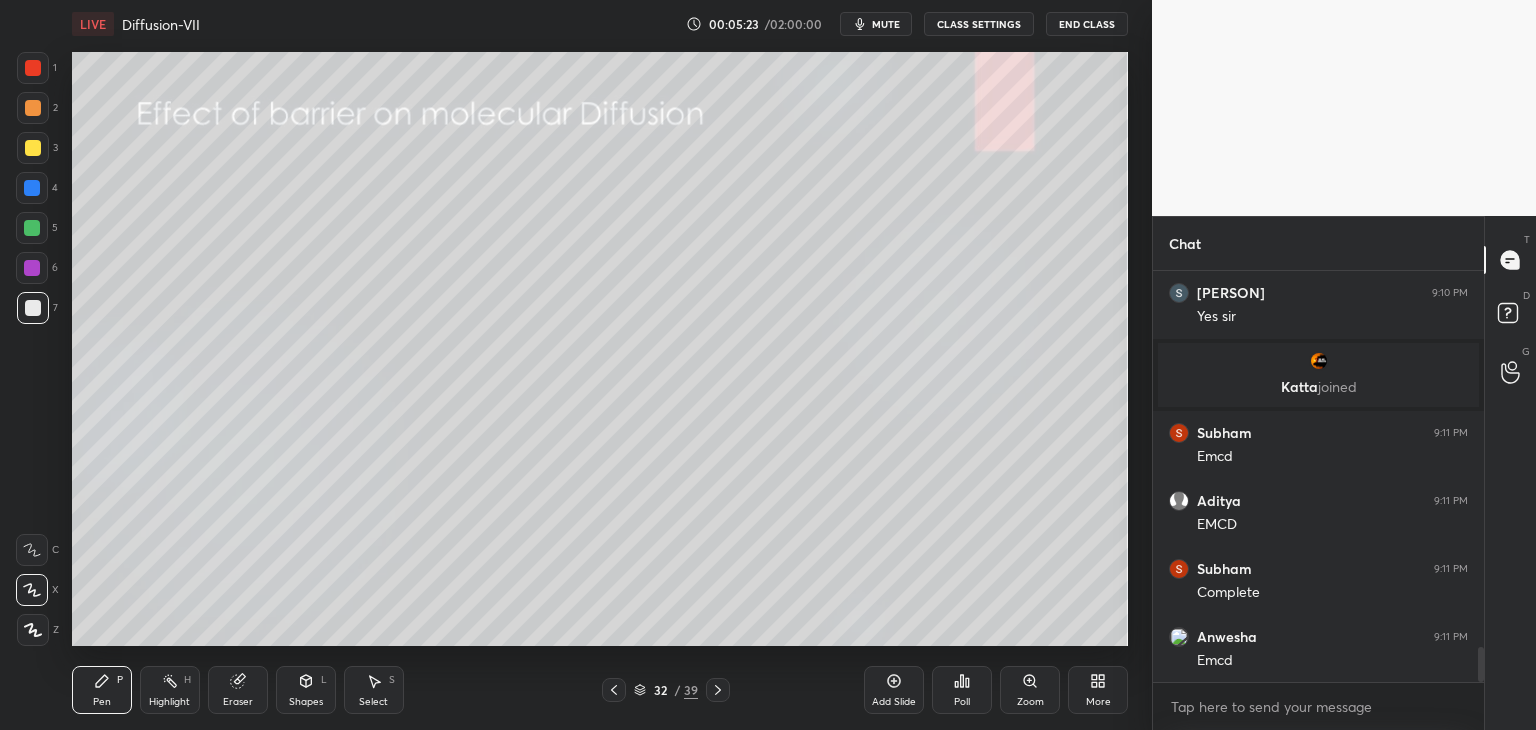 scroll, scrollTop: 4414, scrollLeft: 0, axis: vertical 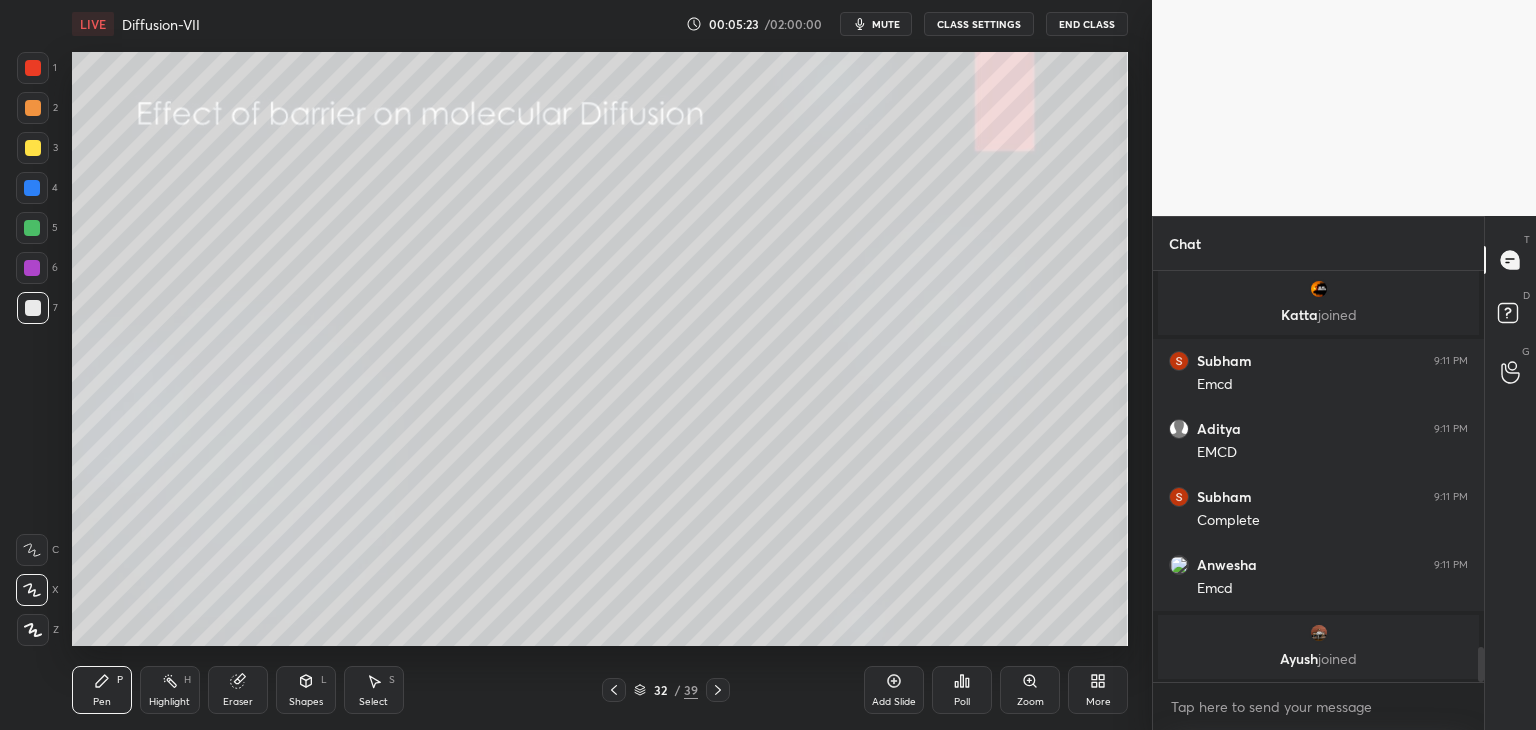click 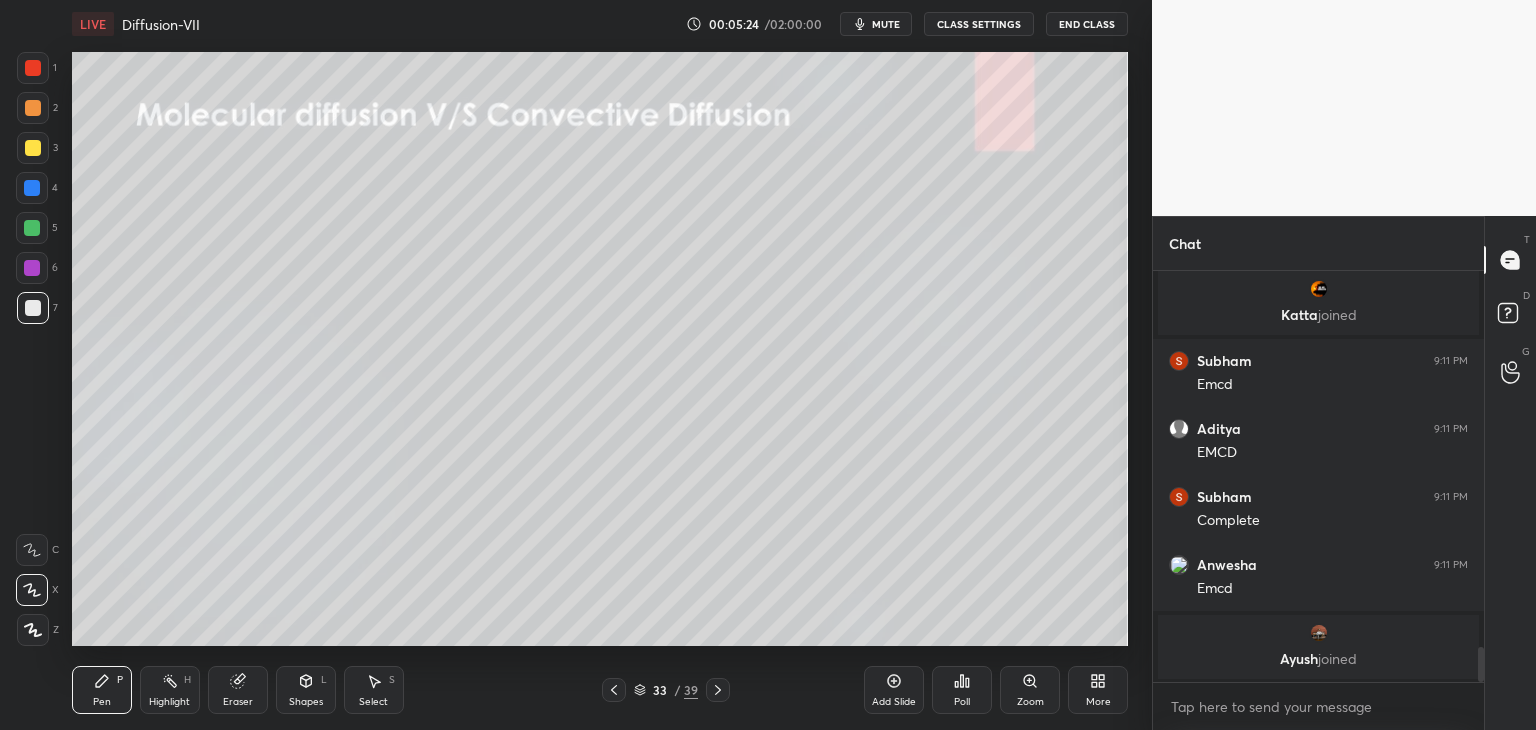 click 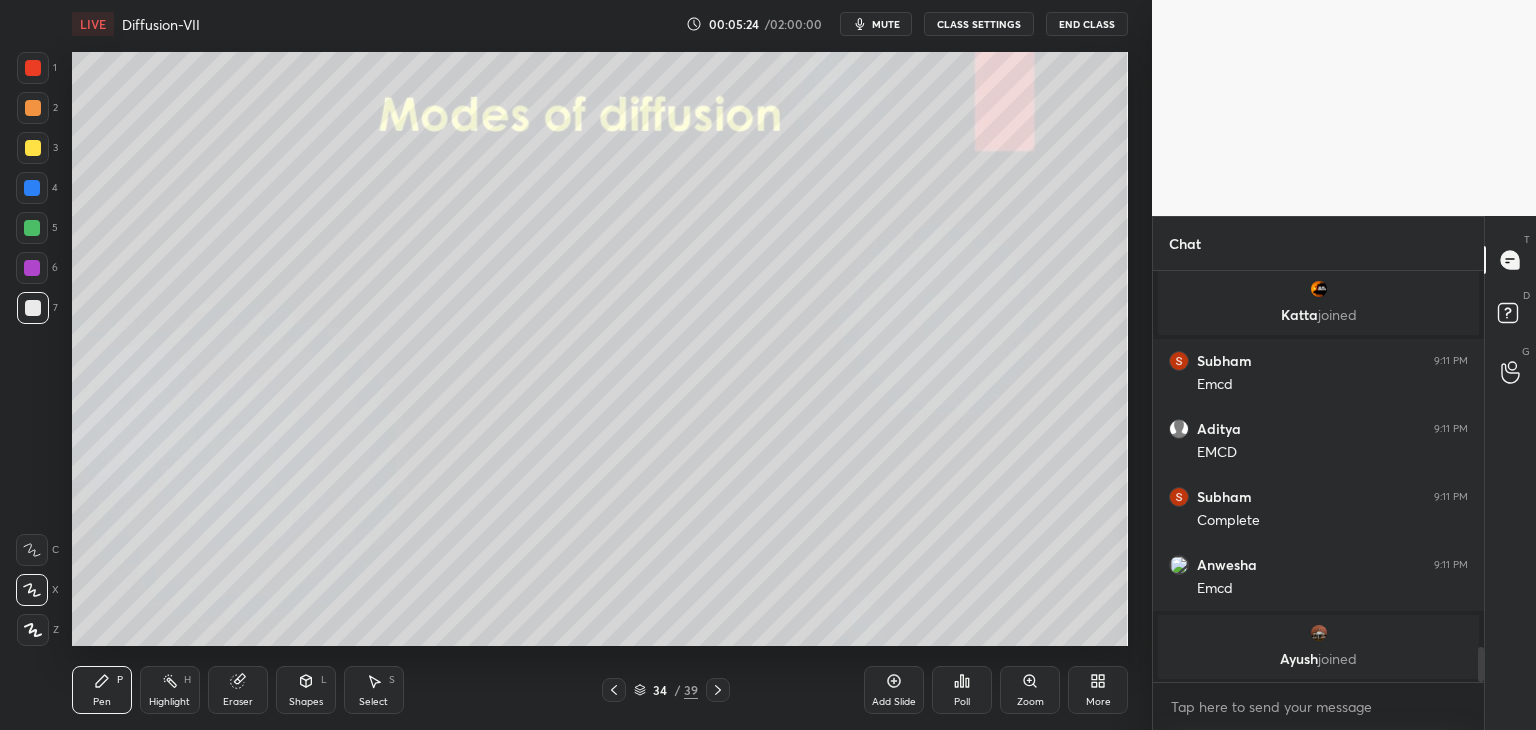 click 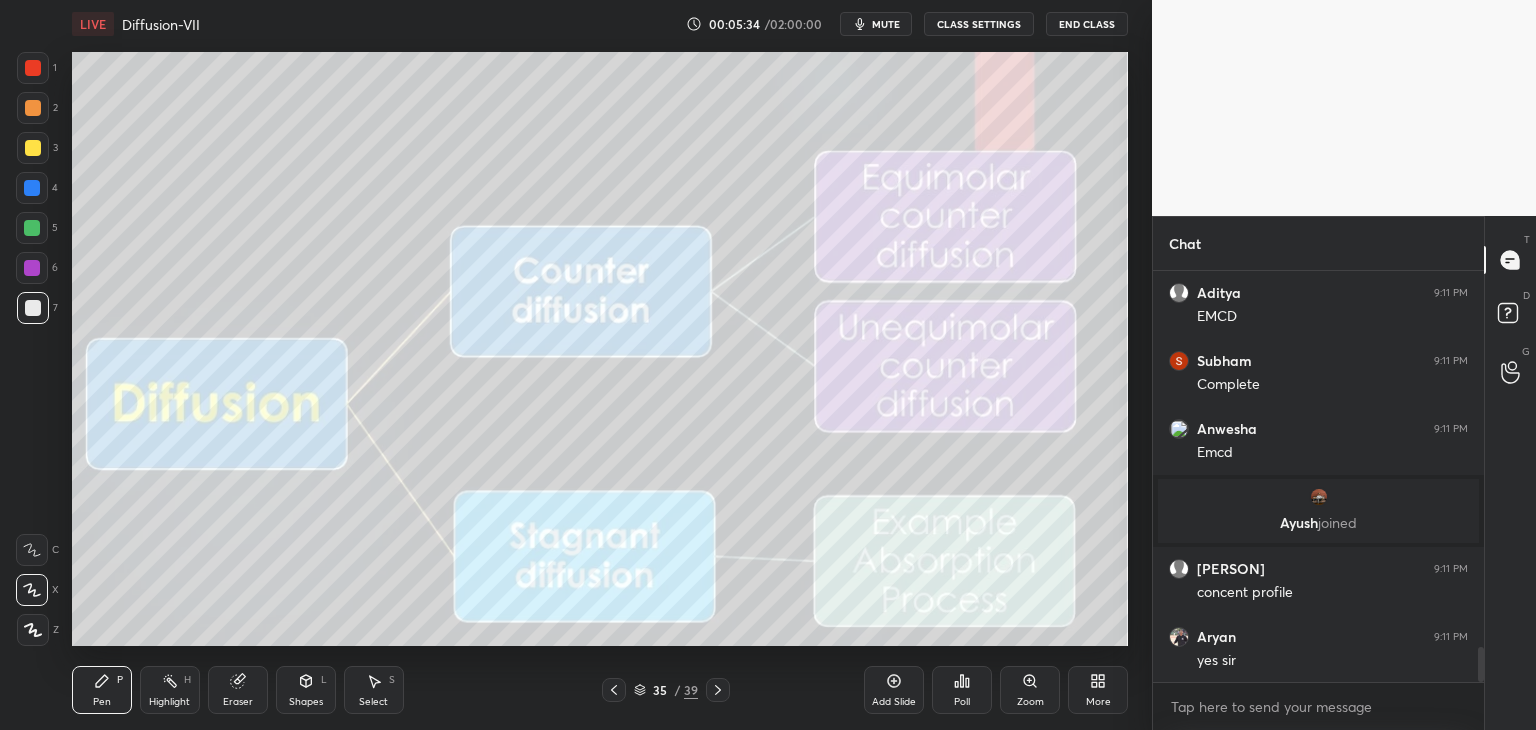scroll, scrollTop: 4528, scrollLeft: 0, axis: vertical 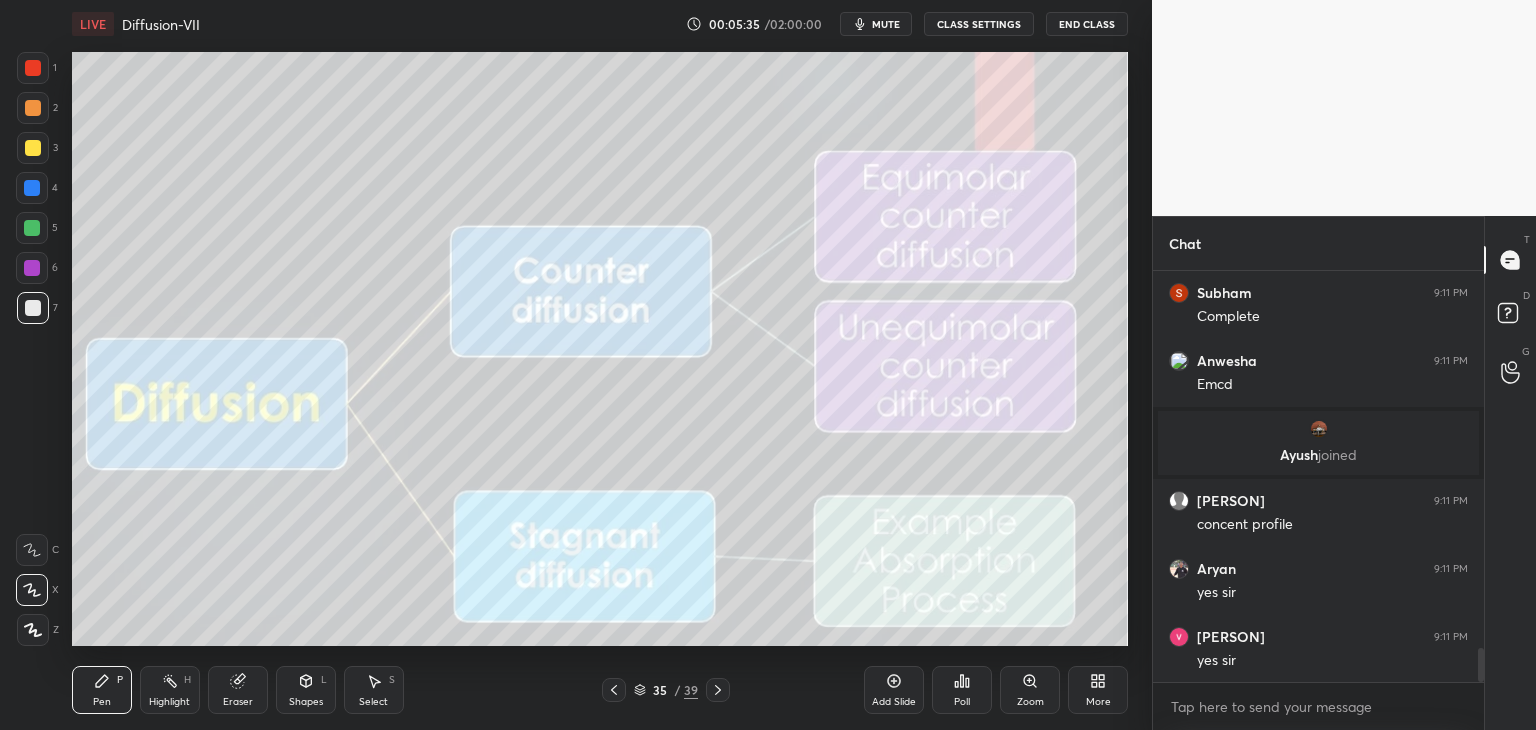 click at bounding box center [33, 108] 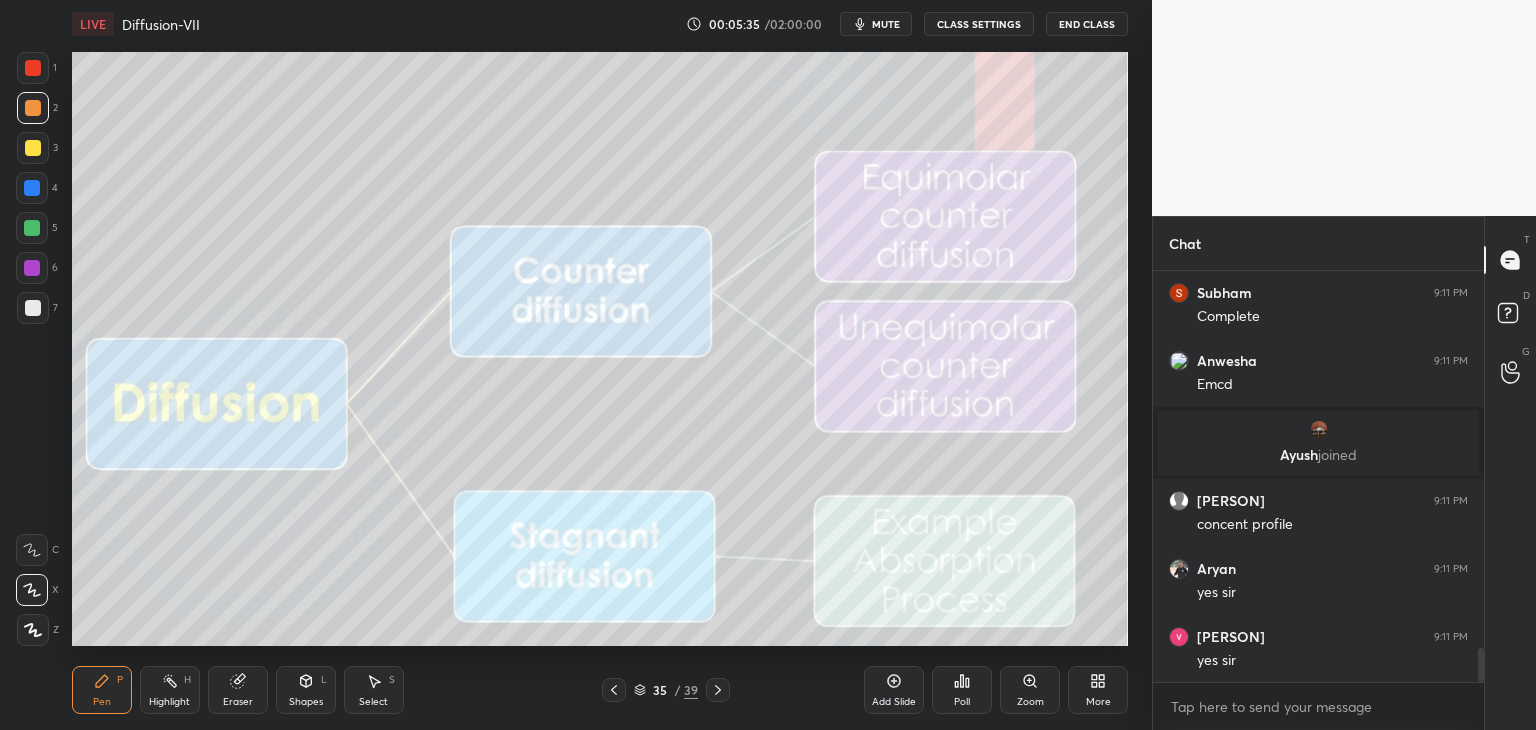 click at bounding box center [33, 68] 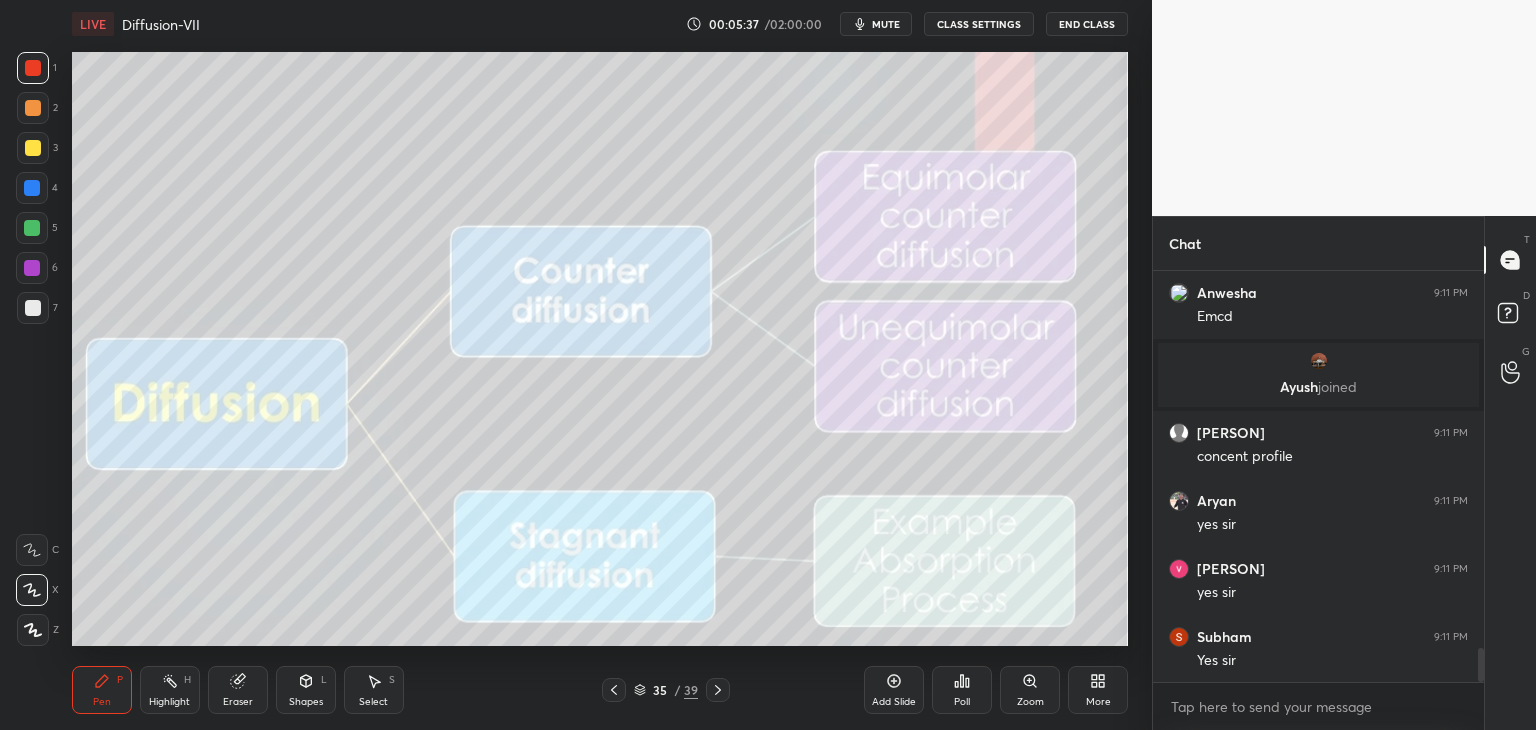 scroll, scrollTop: 4664, scrollLeft: 0, axis: vertical 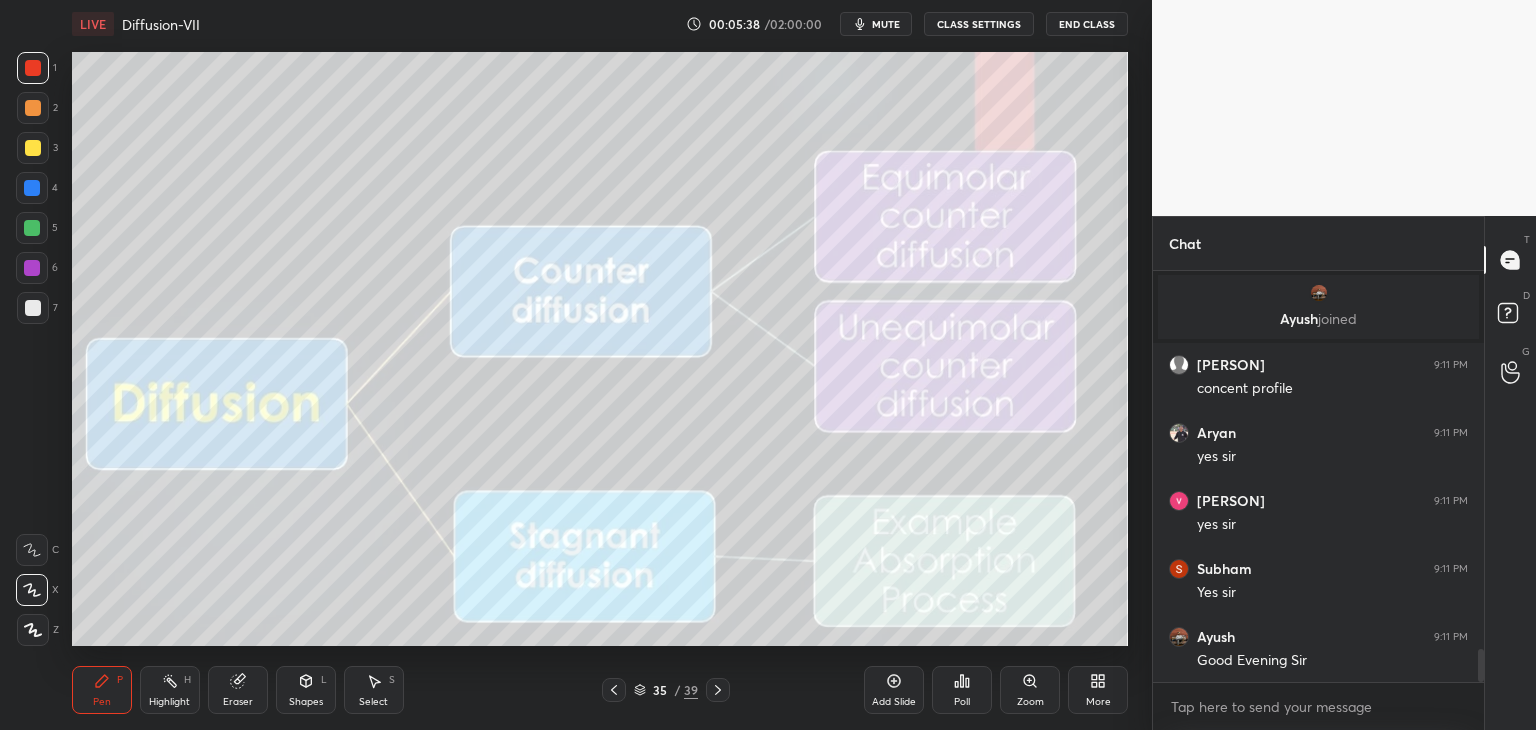 click on "Shapes" at bounding box center (306, 702) 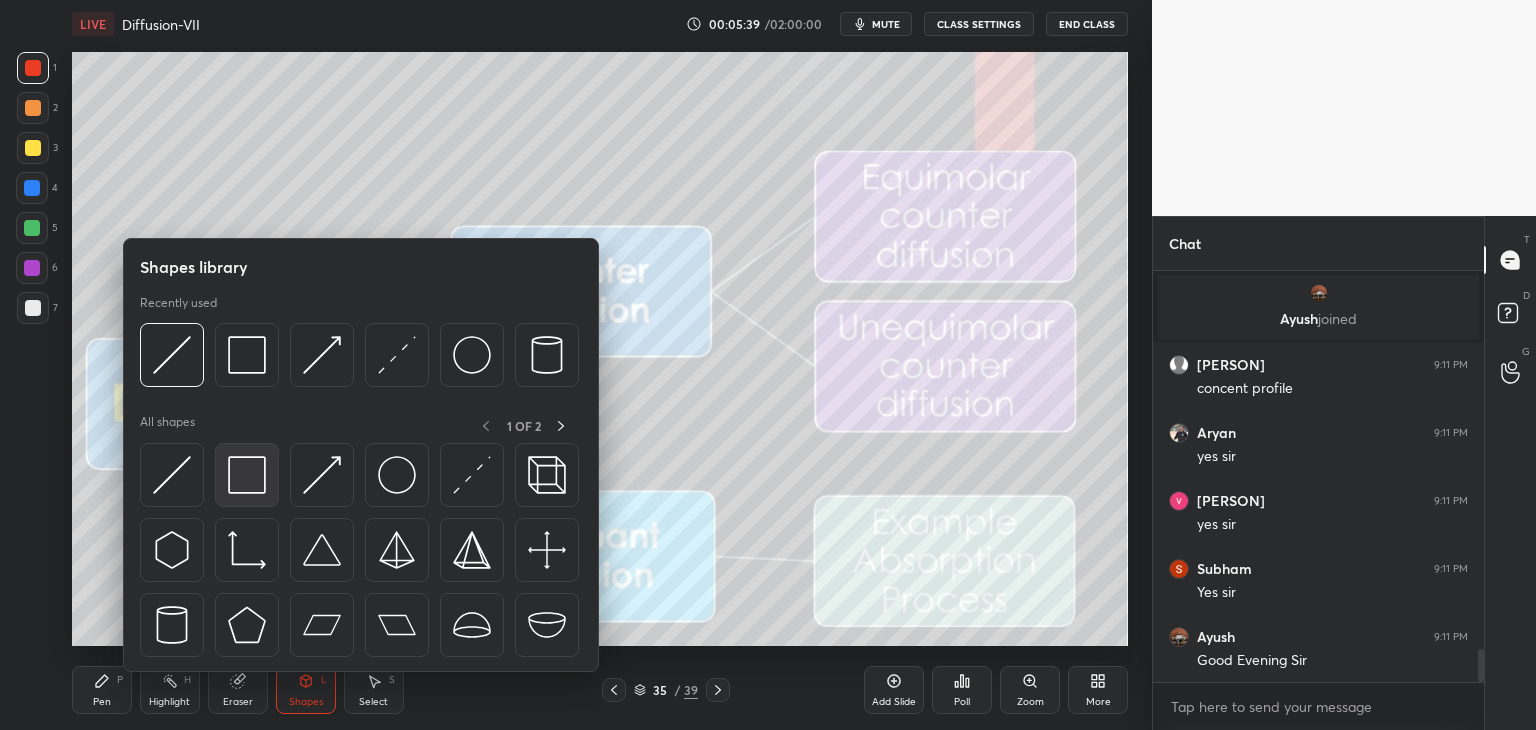 click at bounding box center [247, 475] 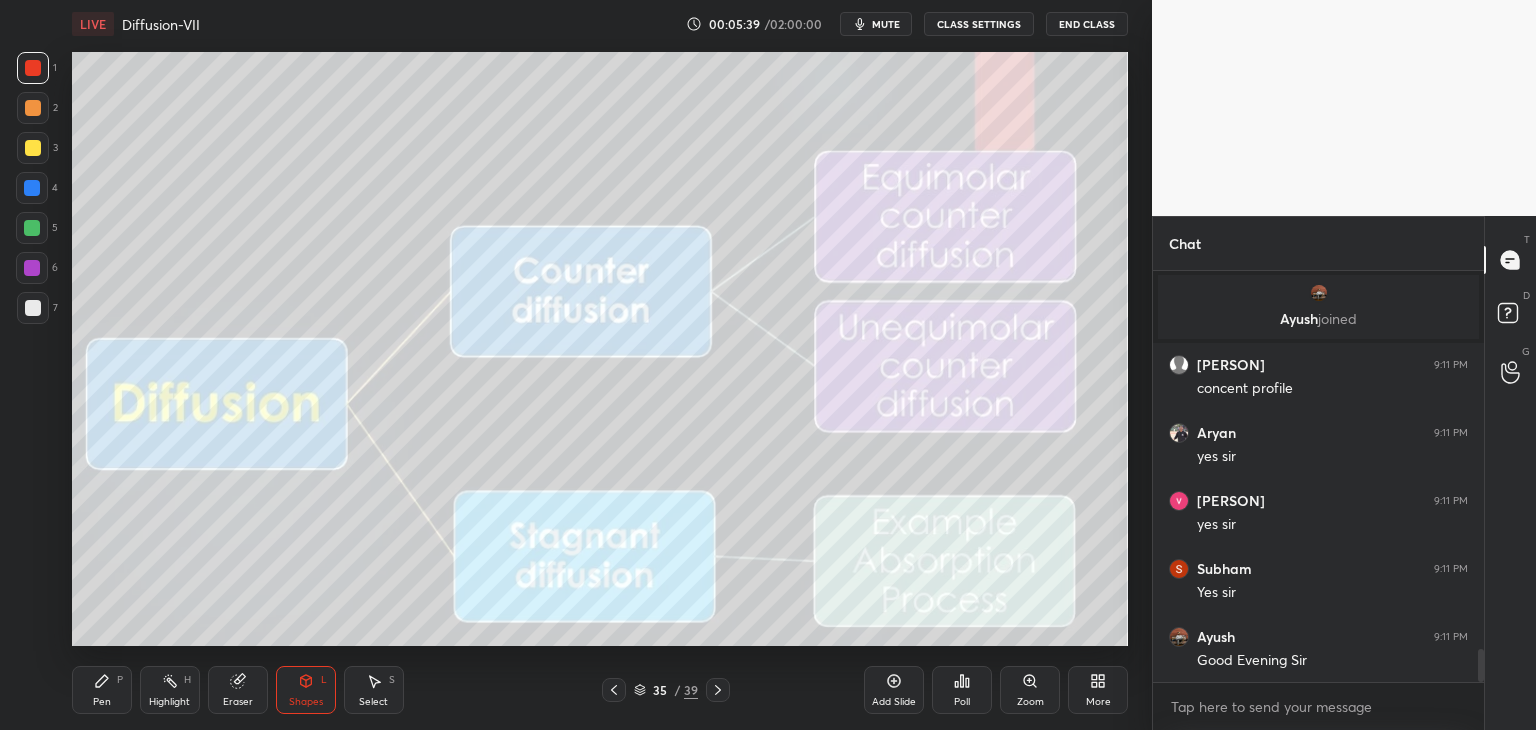 scroll, scrollTop: 4732, scrollLeft: 0, axis: vertical 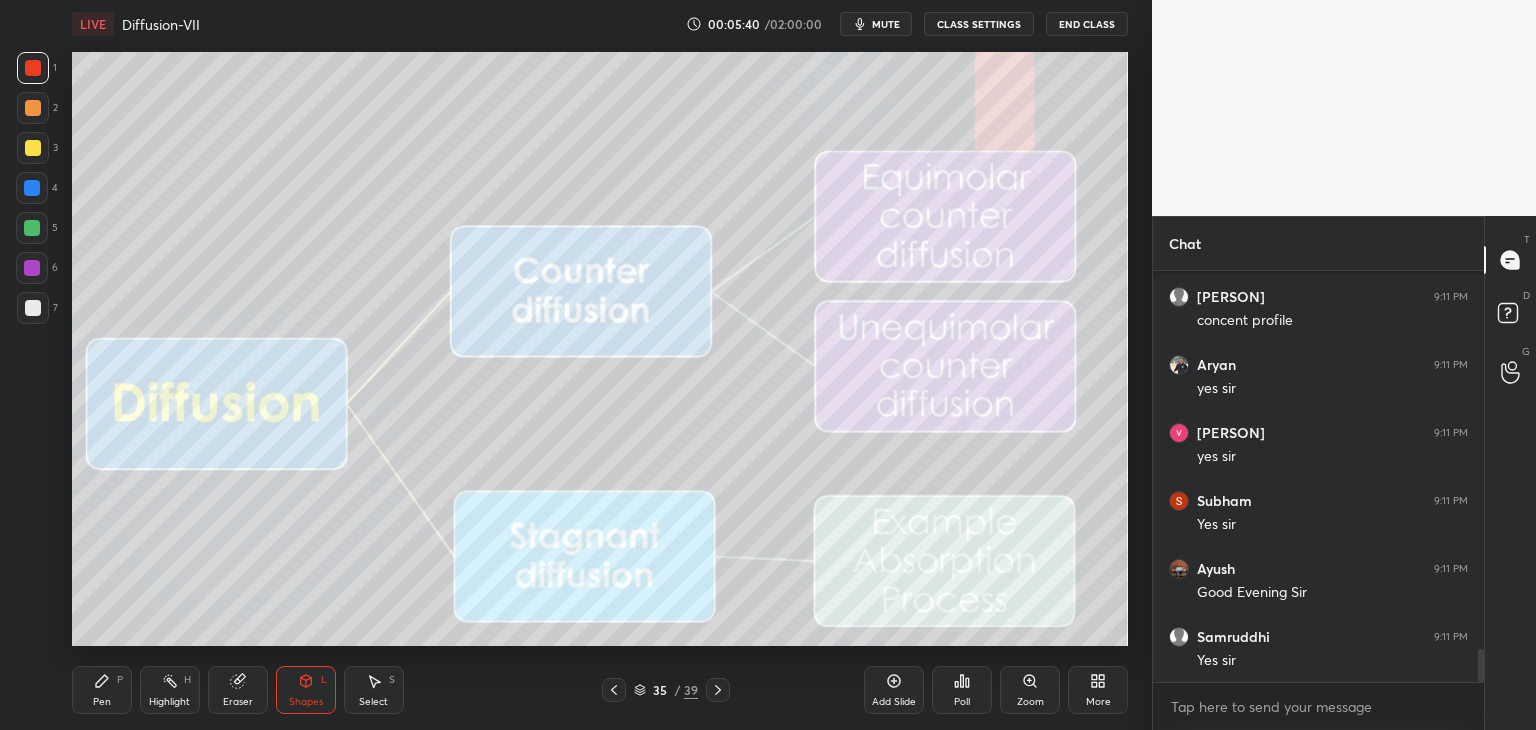 click at bounding box center [33, 148] 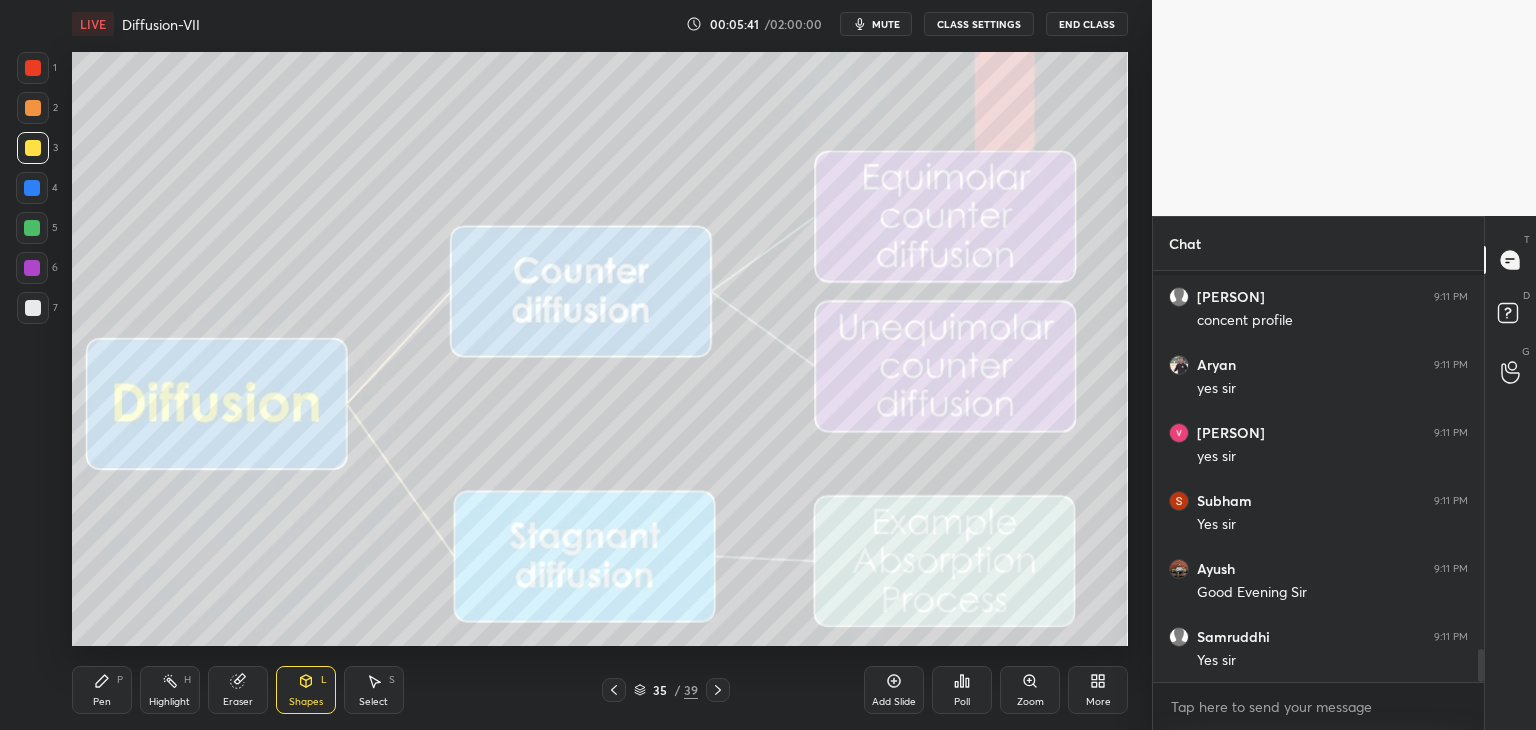 click on "Shapes" at bounding box center [306, 702] 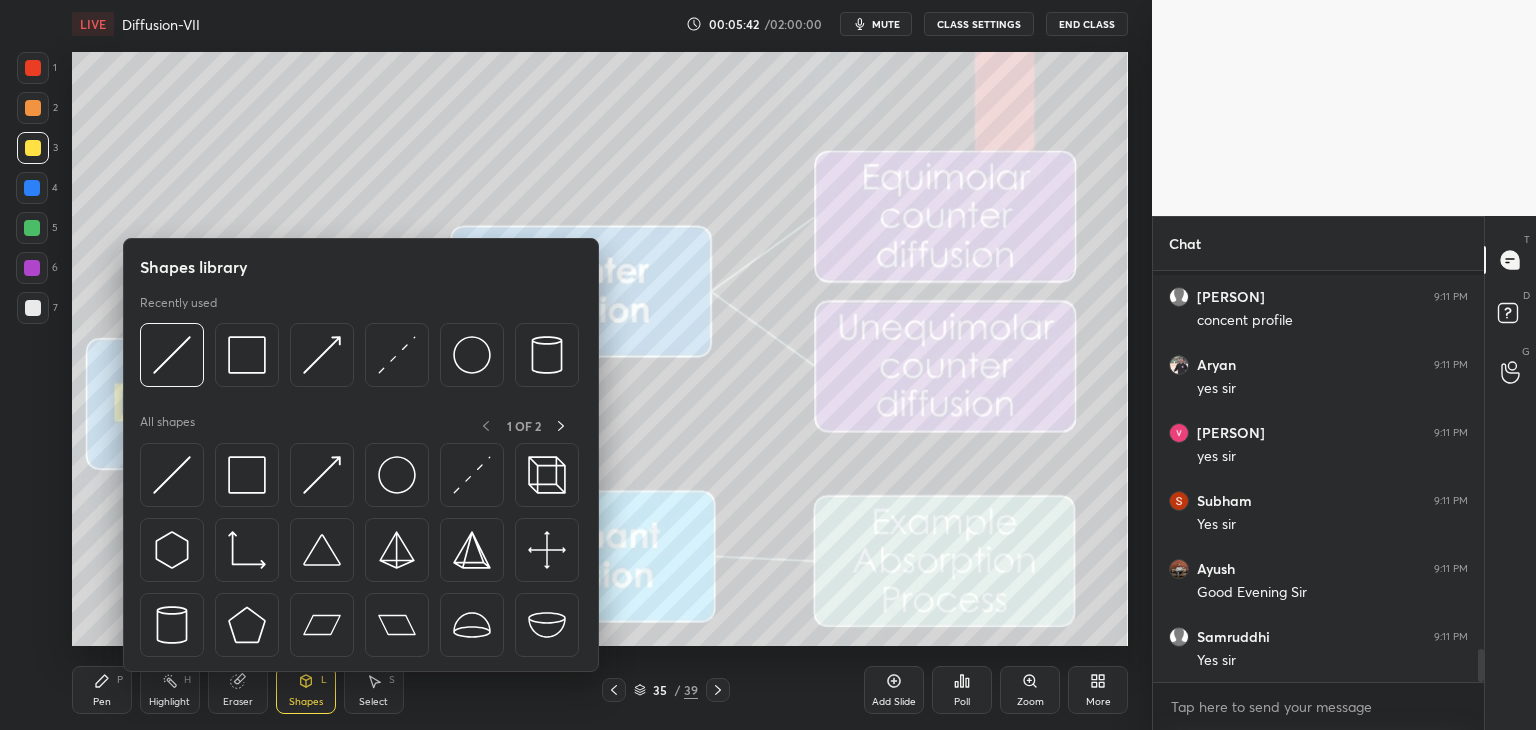 click at bounding box center (33, 108) 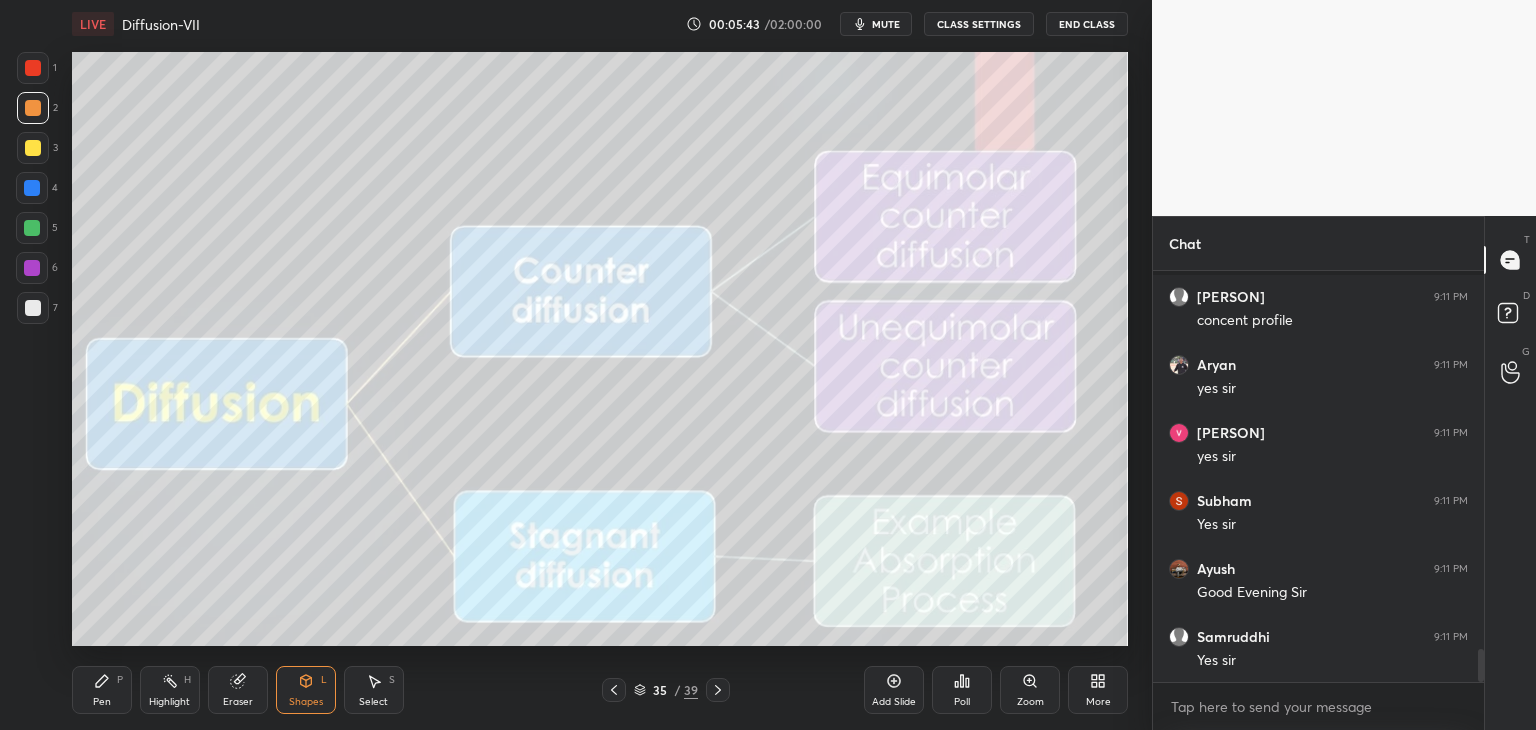 click at bounding box center [33, 68] 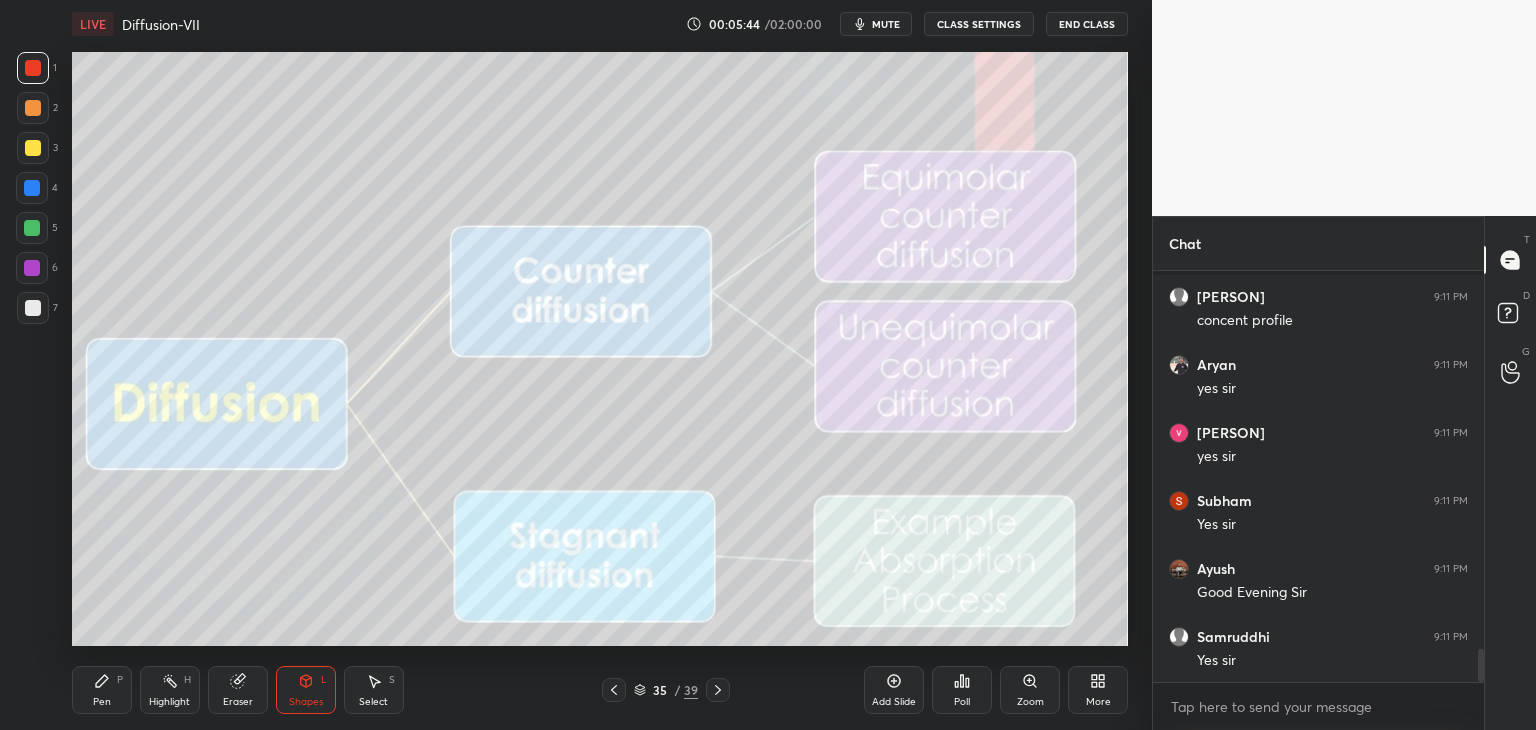 click on "Shapes" at bounding box center (306, 702) 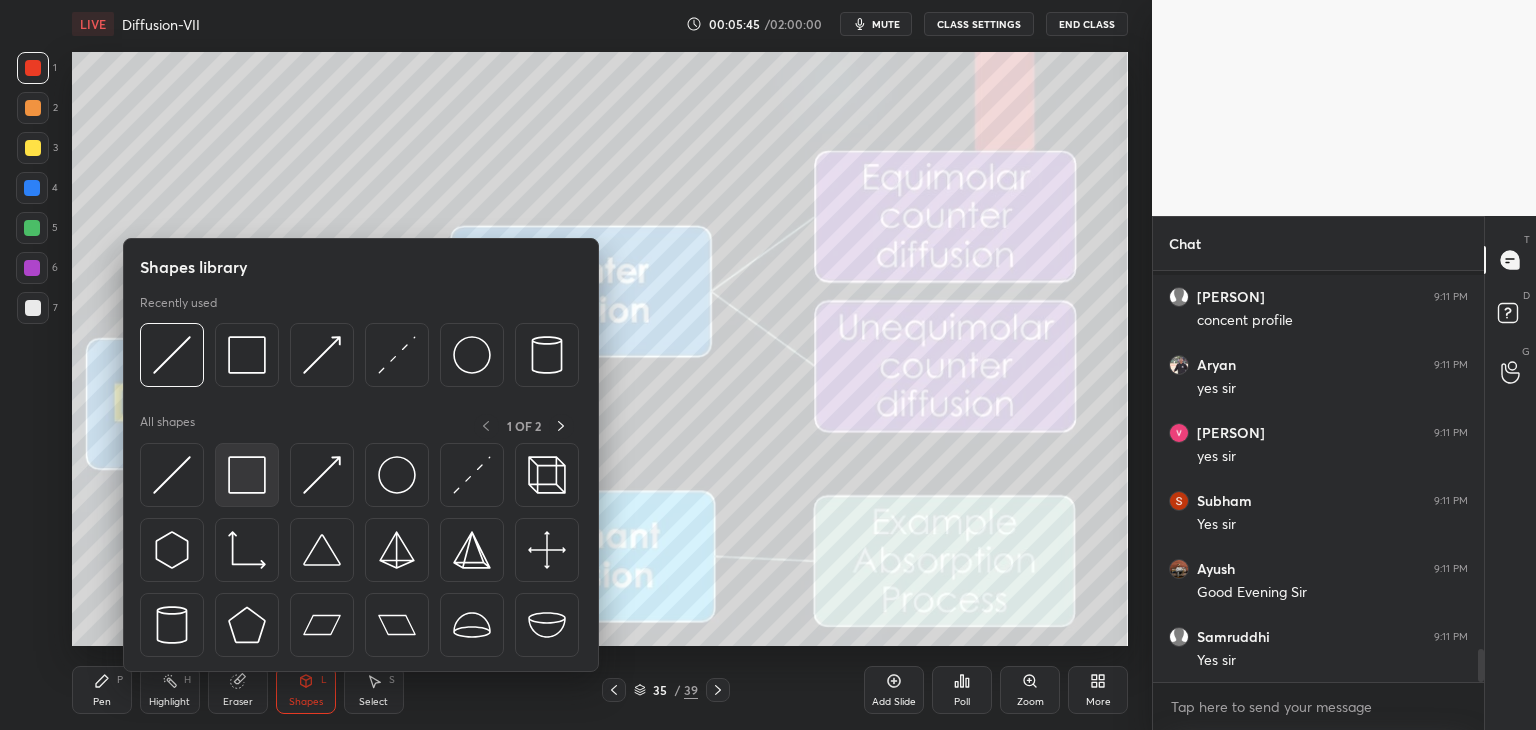 click at bounding box center [247, 475] 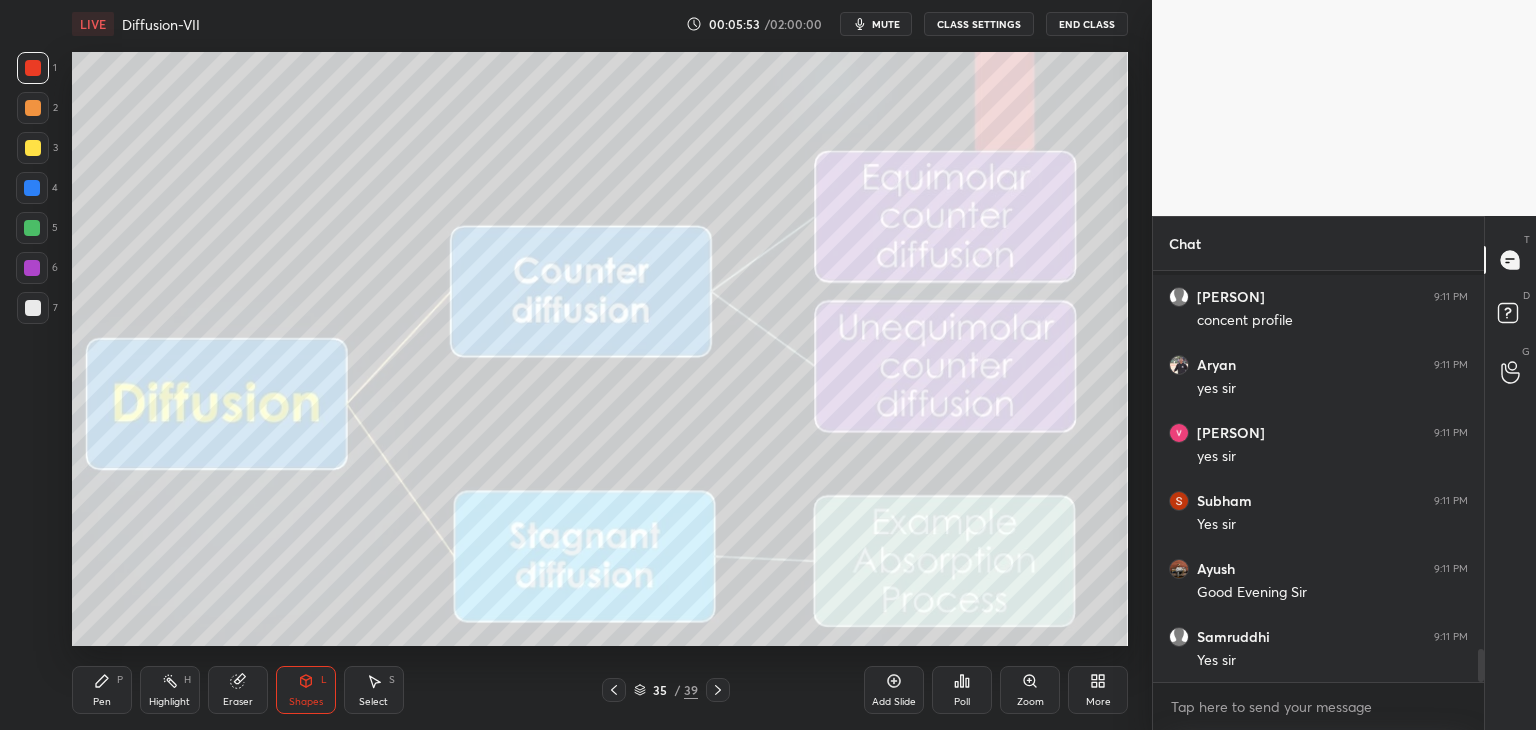 click 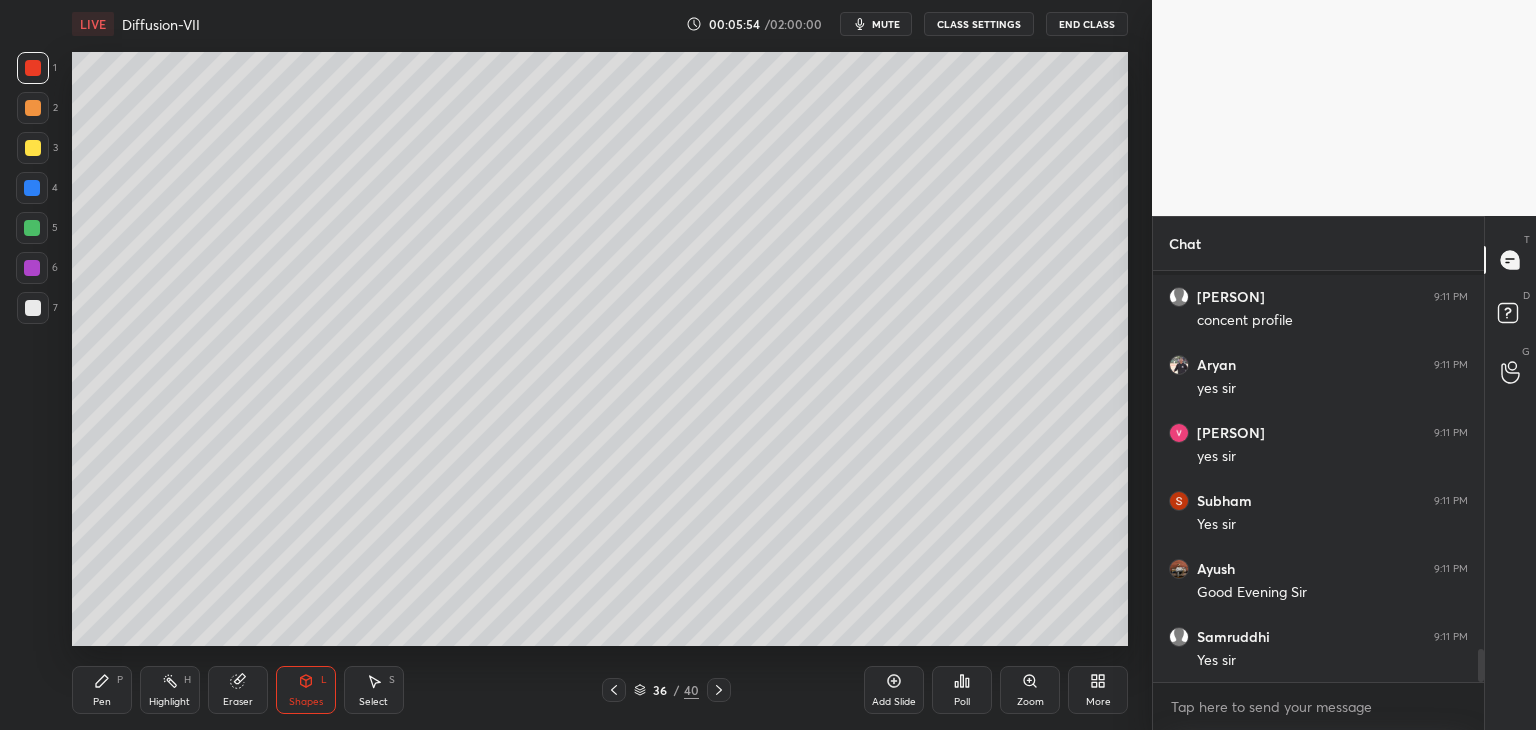 click at bounding box center (33, 148) 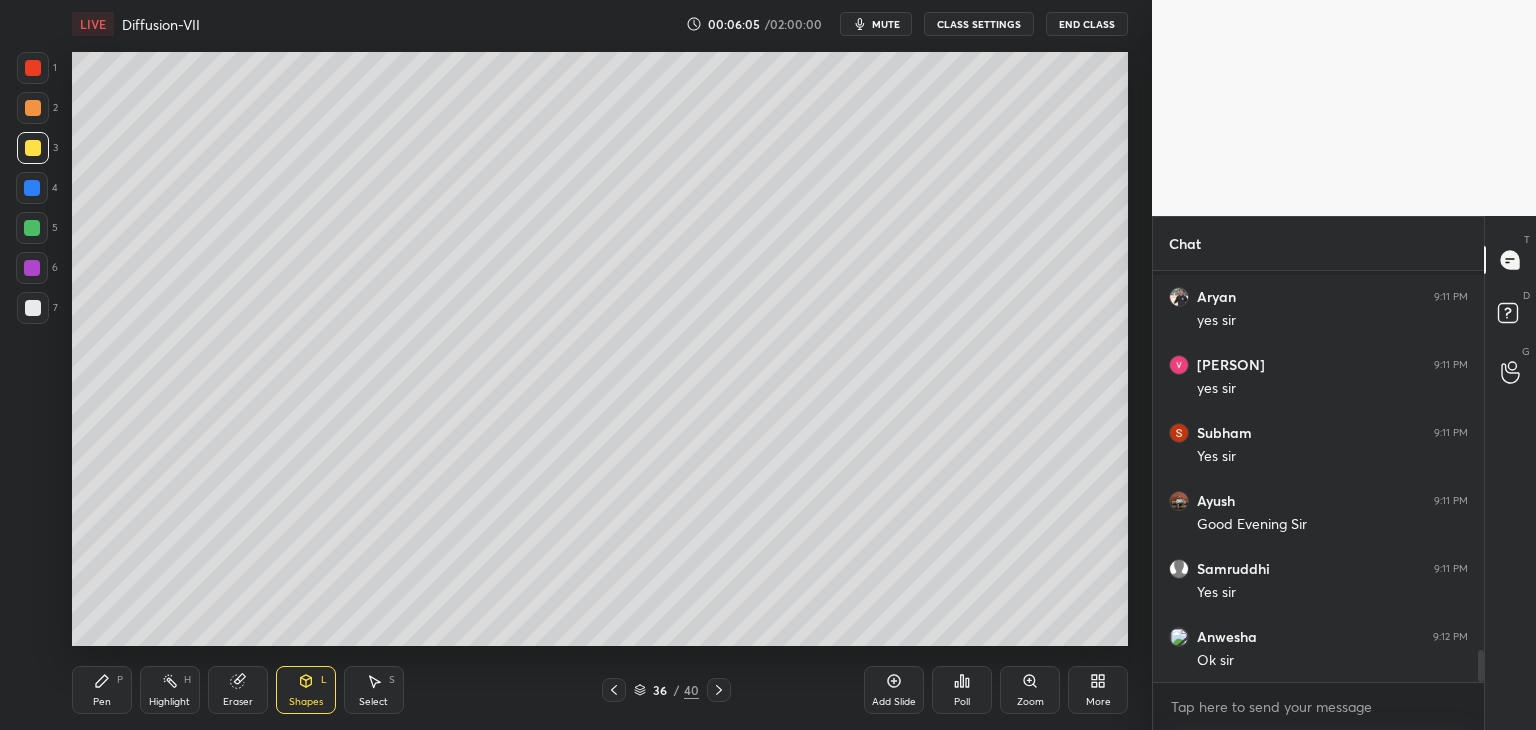 scroll, scrollTop: 4872, scrollLeft: 0, axis: vertical 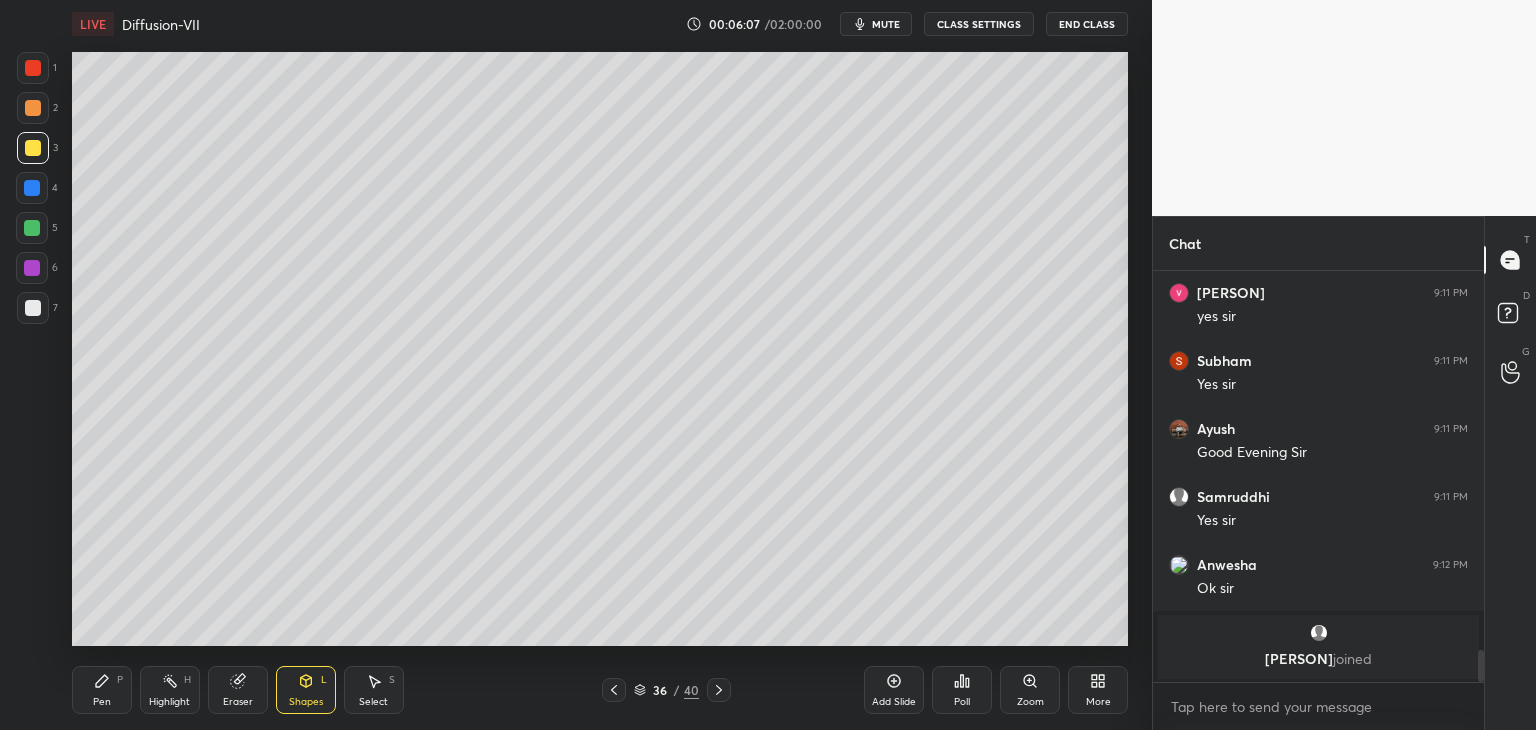 click on "Pen" at bounding box center (102, 702) 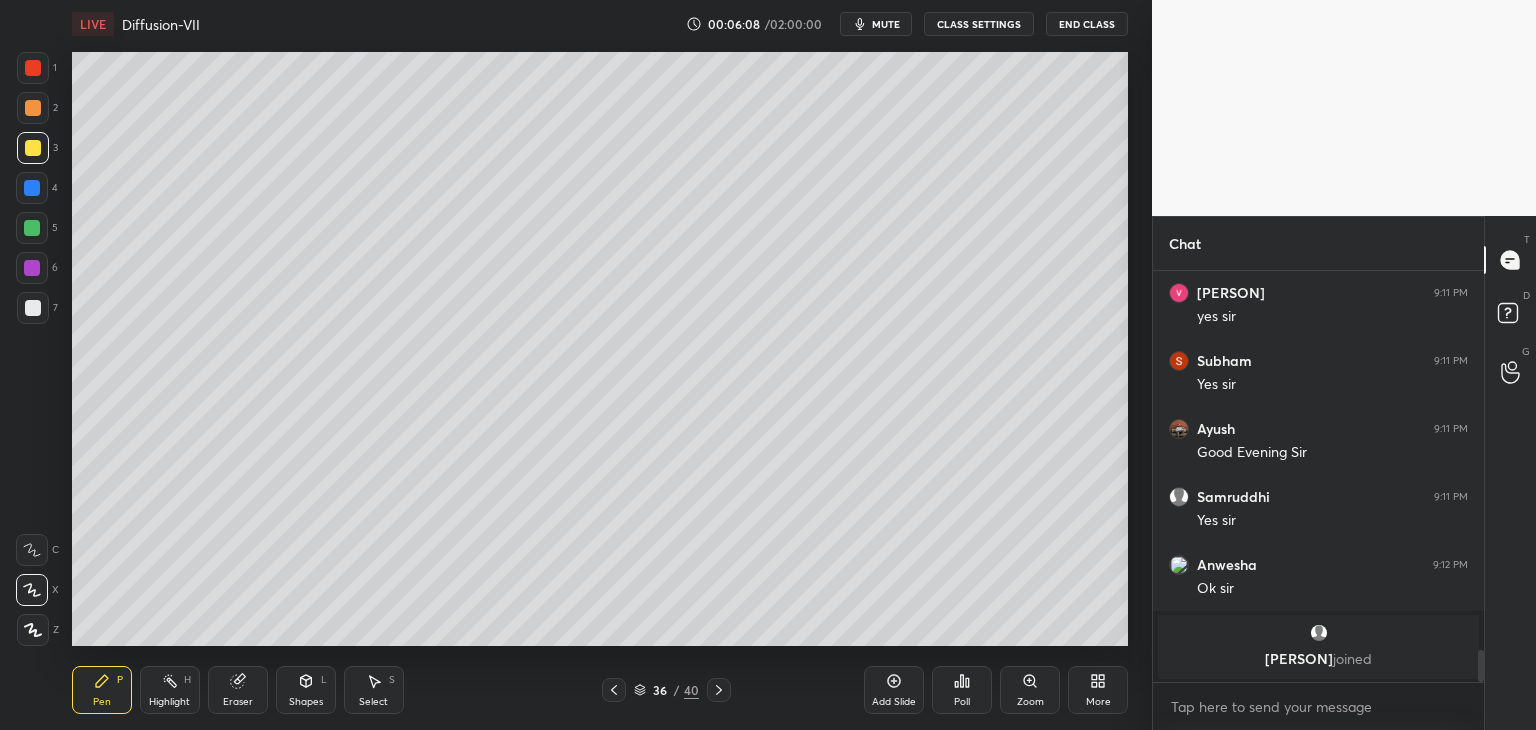 click at bounding box center (33, 308) 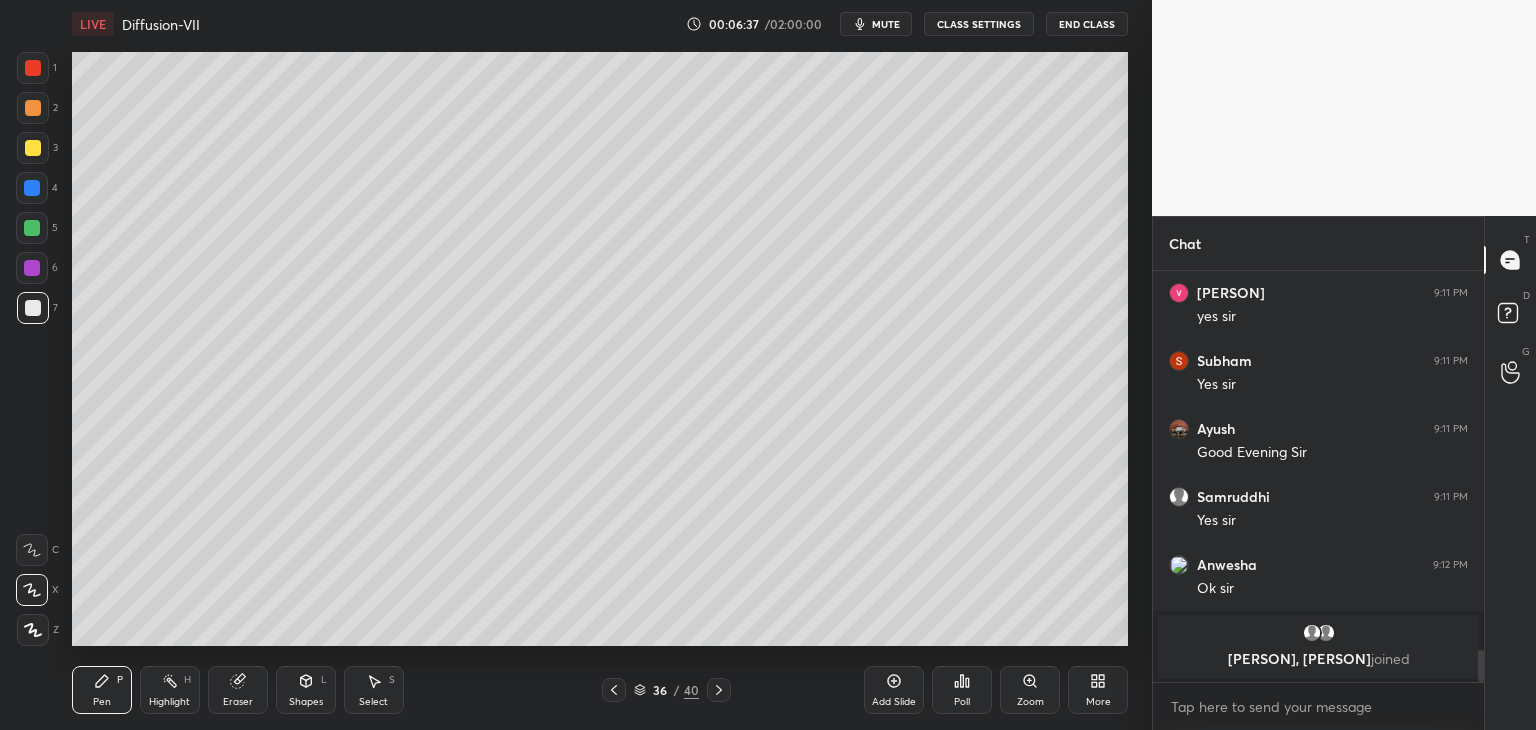 click on "Shapes" at bounding box center [306, 702] 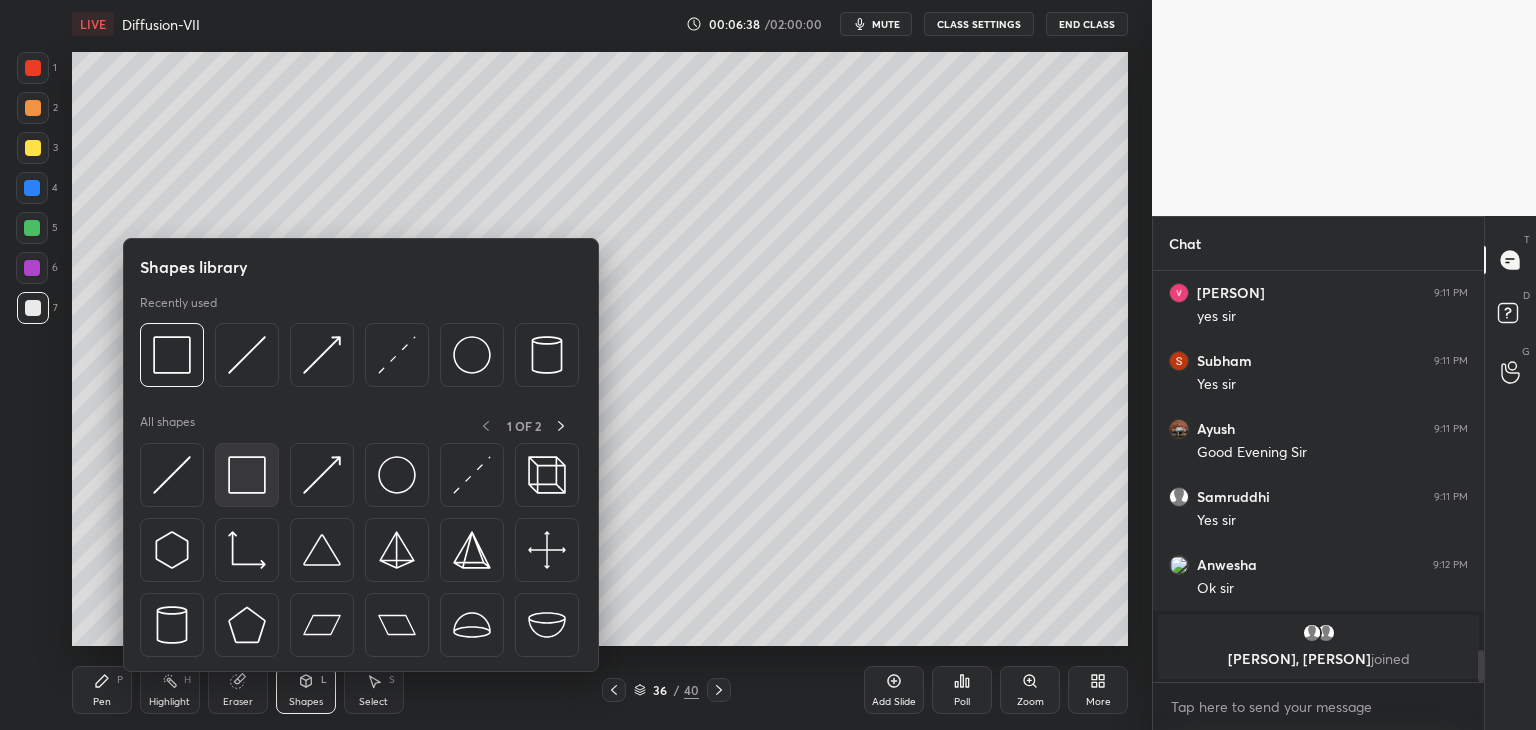 click at bounding box center [247, 475] 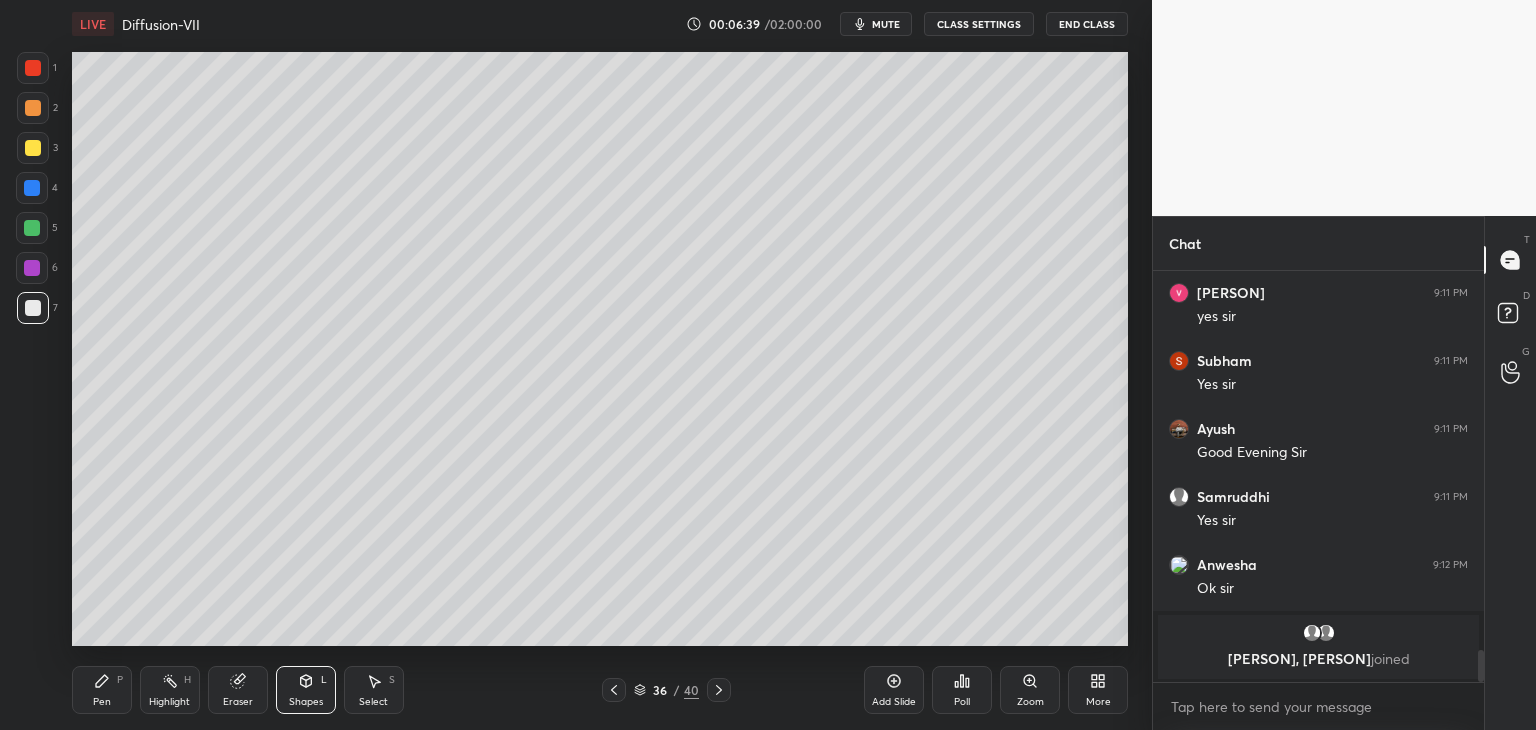 click at bounding box center [32, 268] 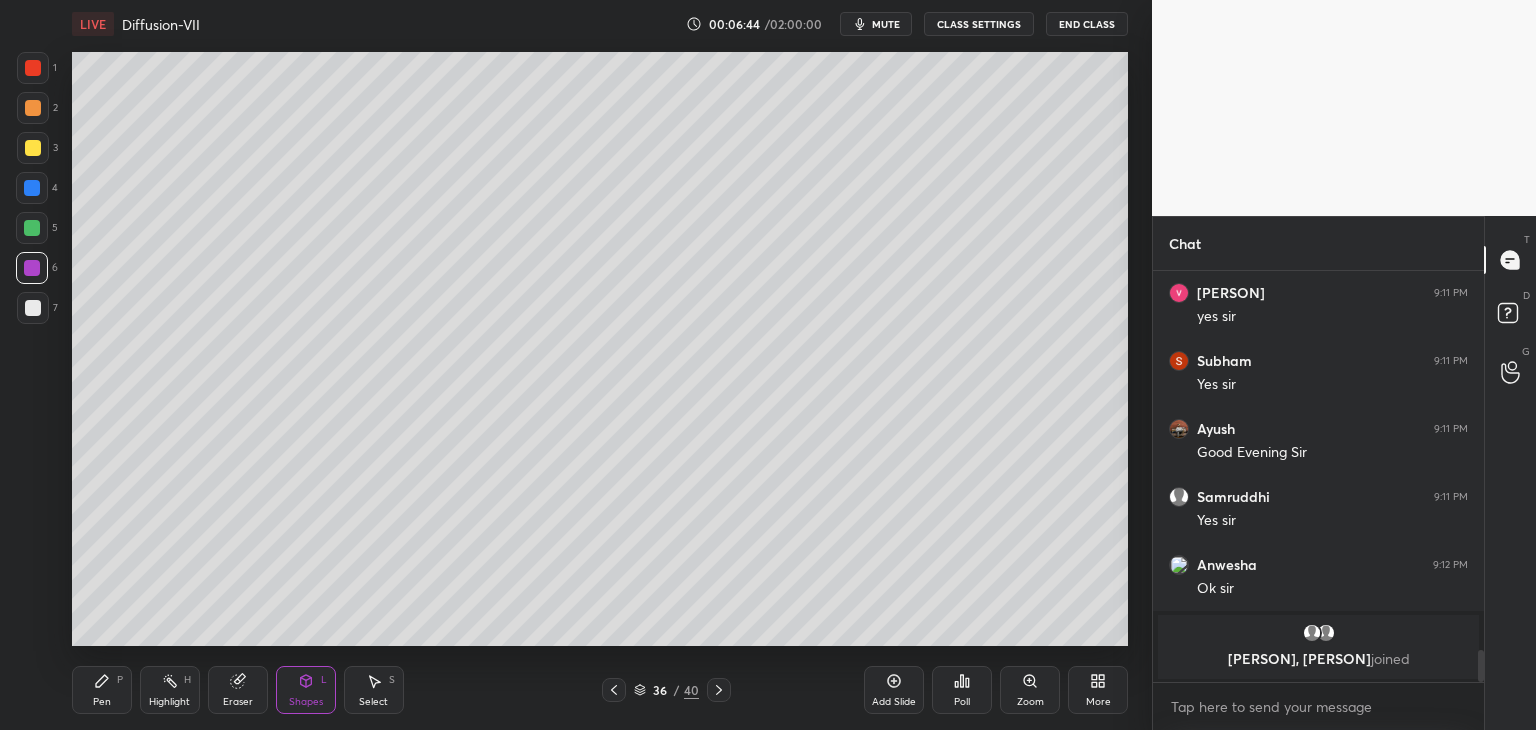 click 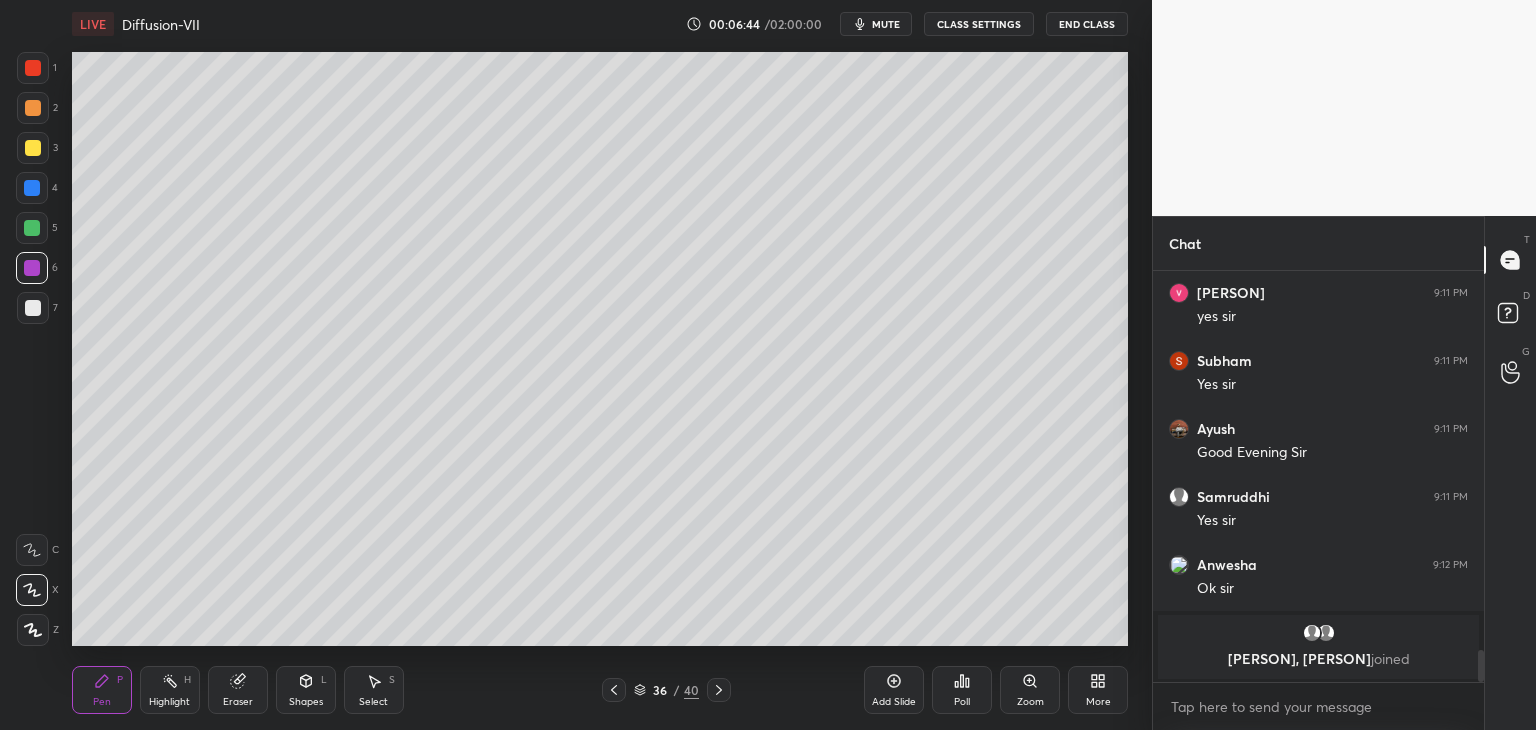 click at bounding box center (33, 308) 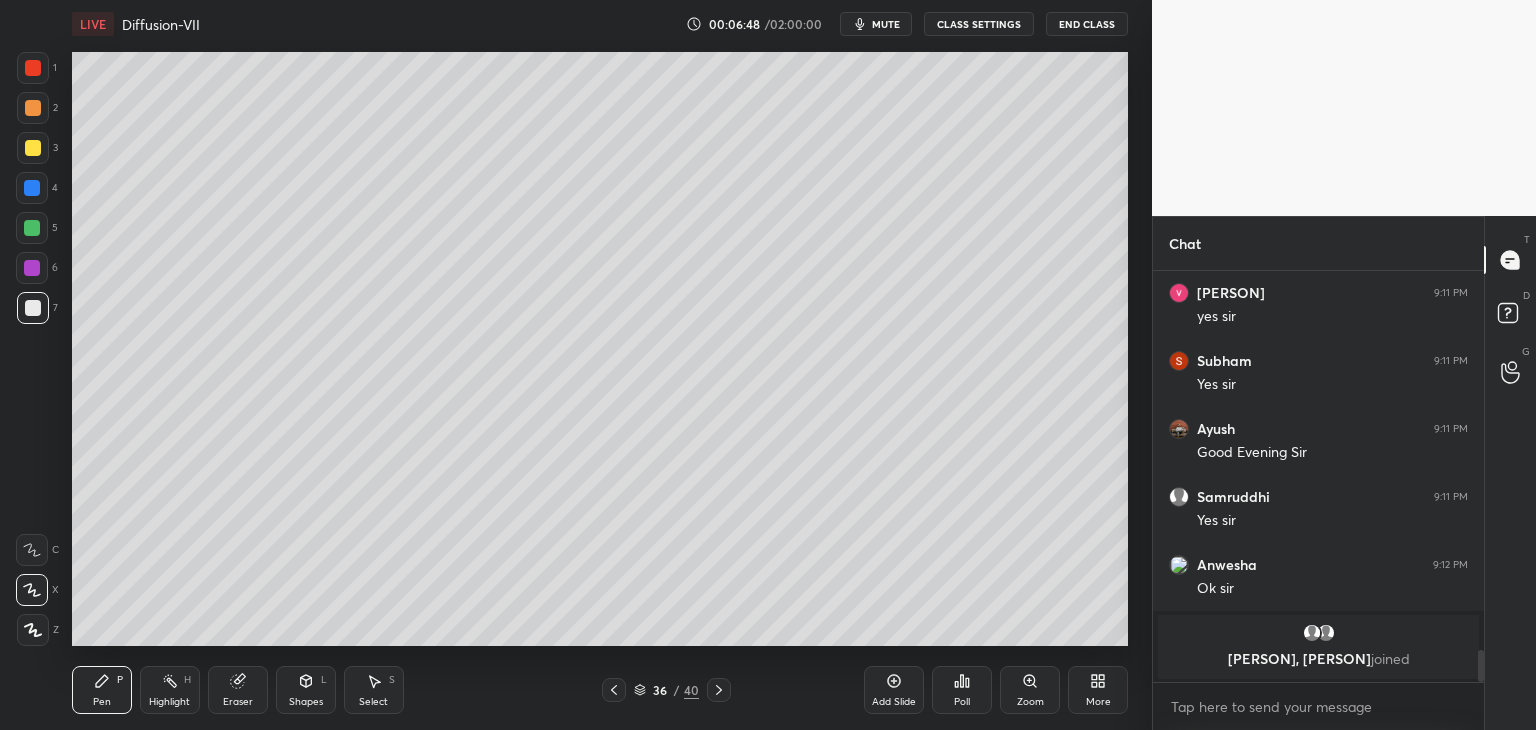 click on "Pen" at bounding box center (102, 702) 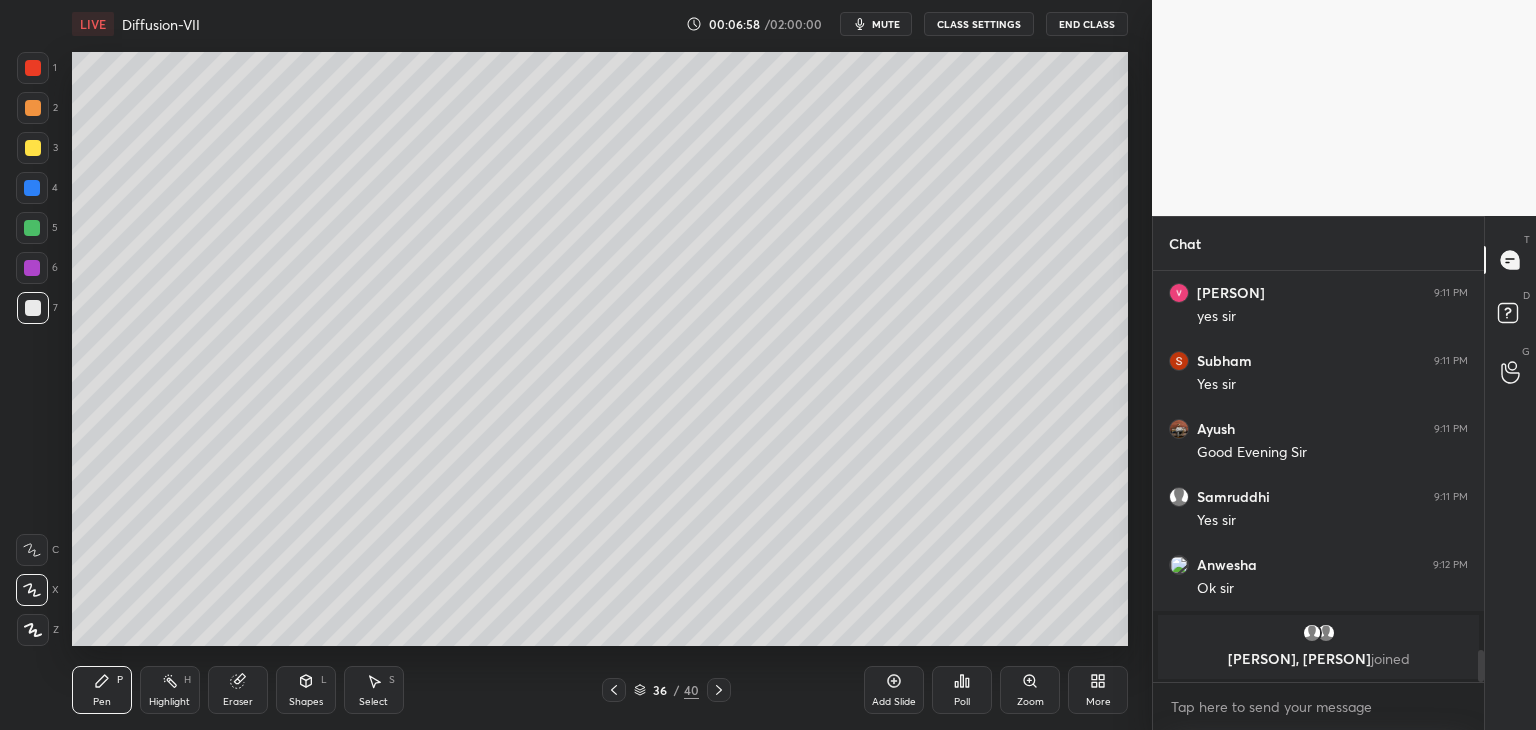 click at bounding box center [33, 308] 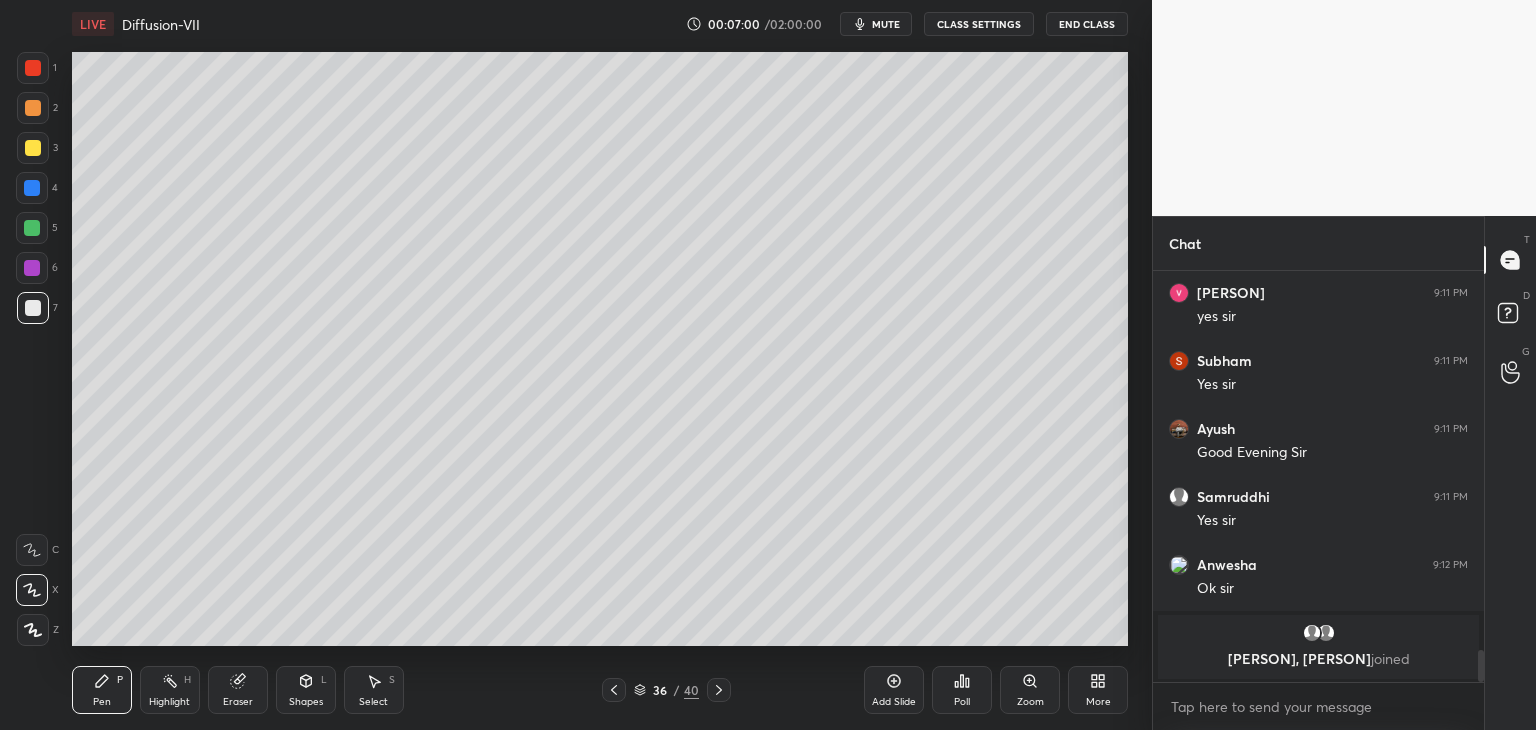 click at bounding box center (33, 148) 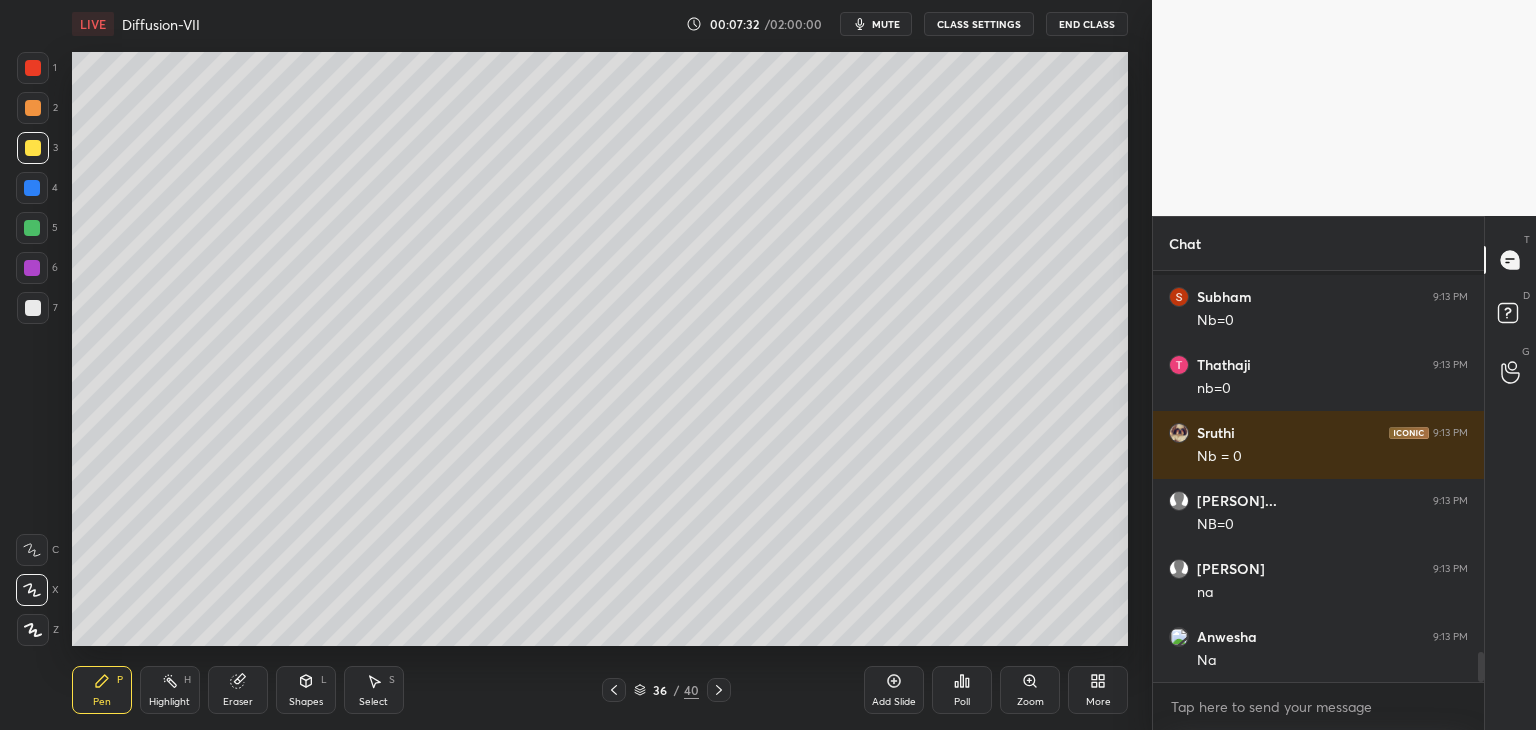 scroll, scrollTop: 5372, scrollLeft: 0, axis: vertical 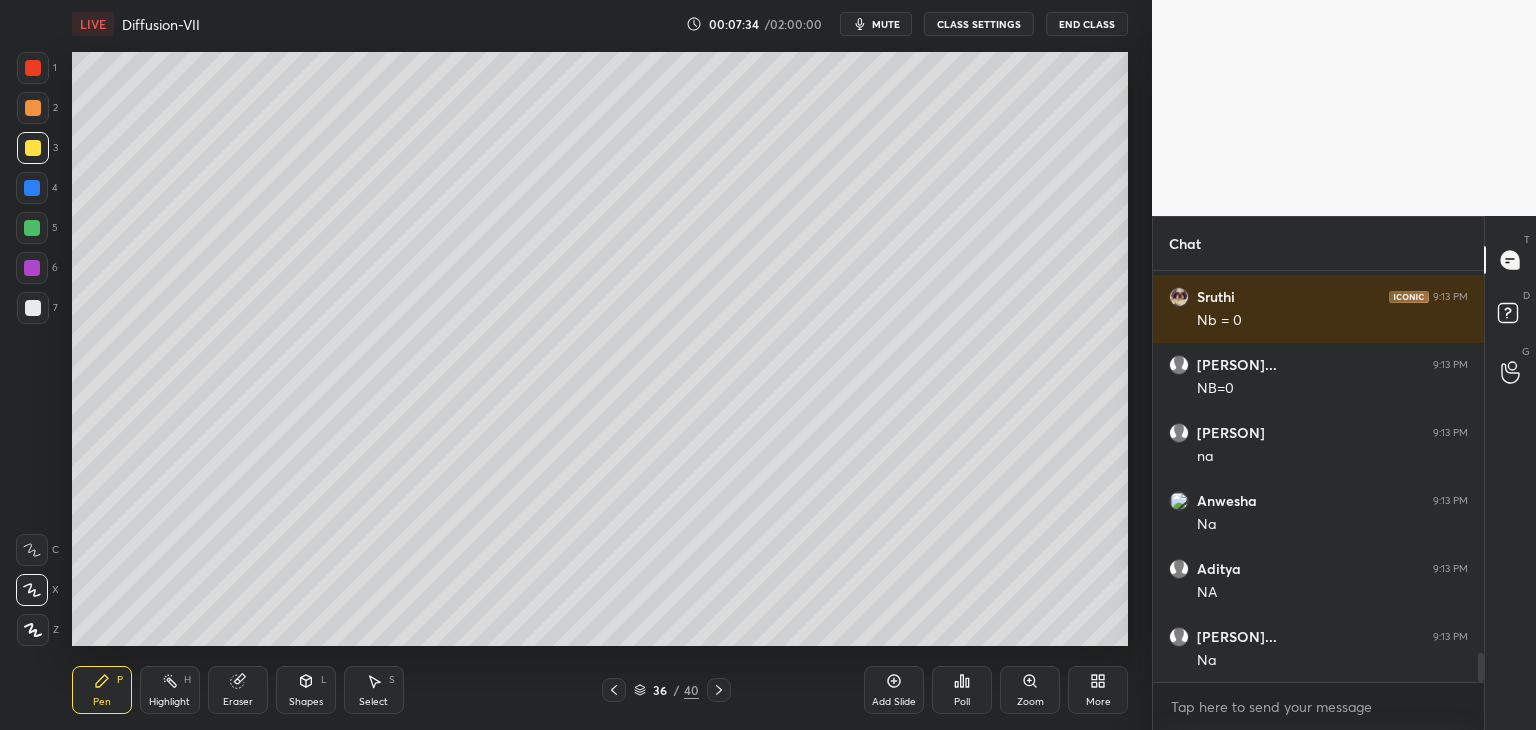 click on "Shapes" at bounding box center [306, 702] 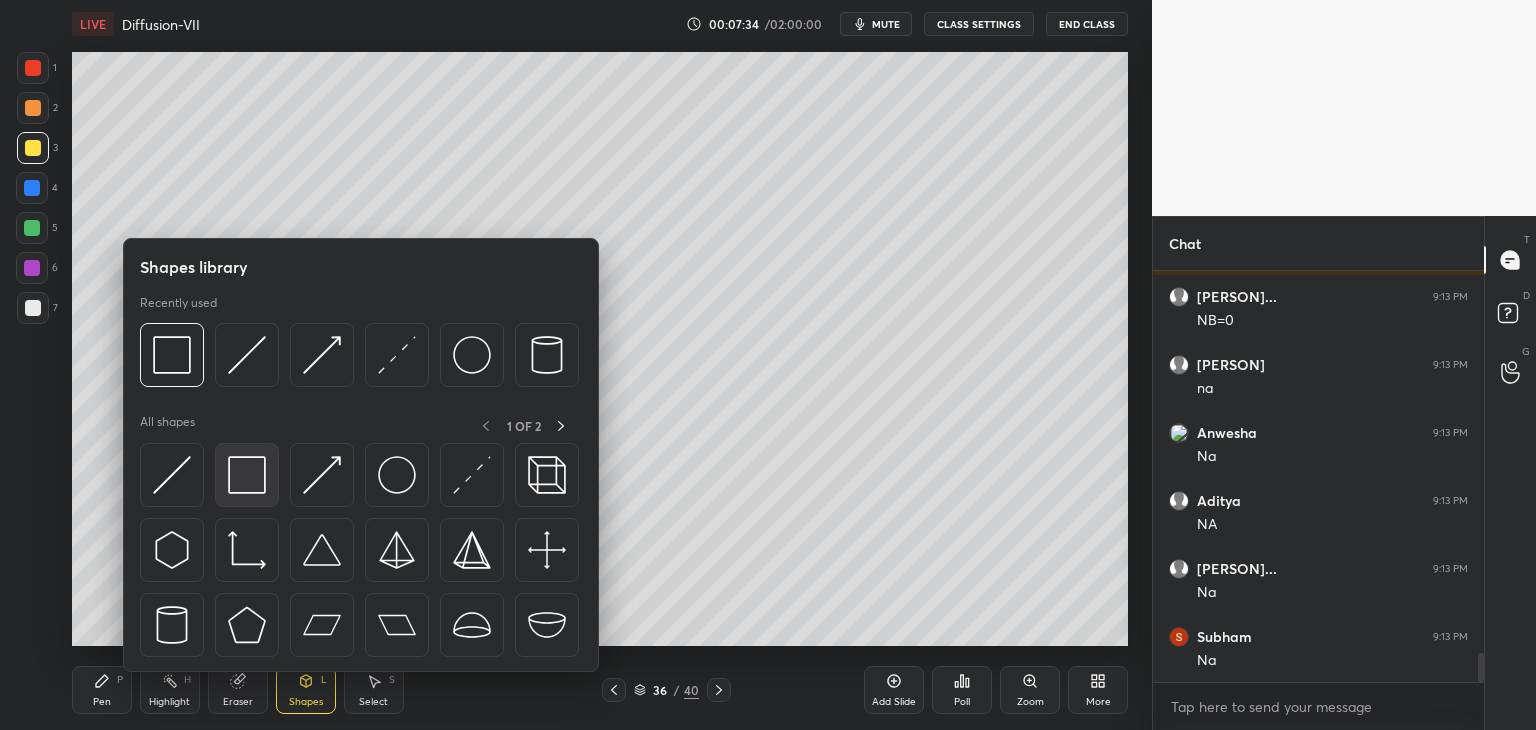 click at bounding box center [247, 475] 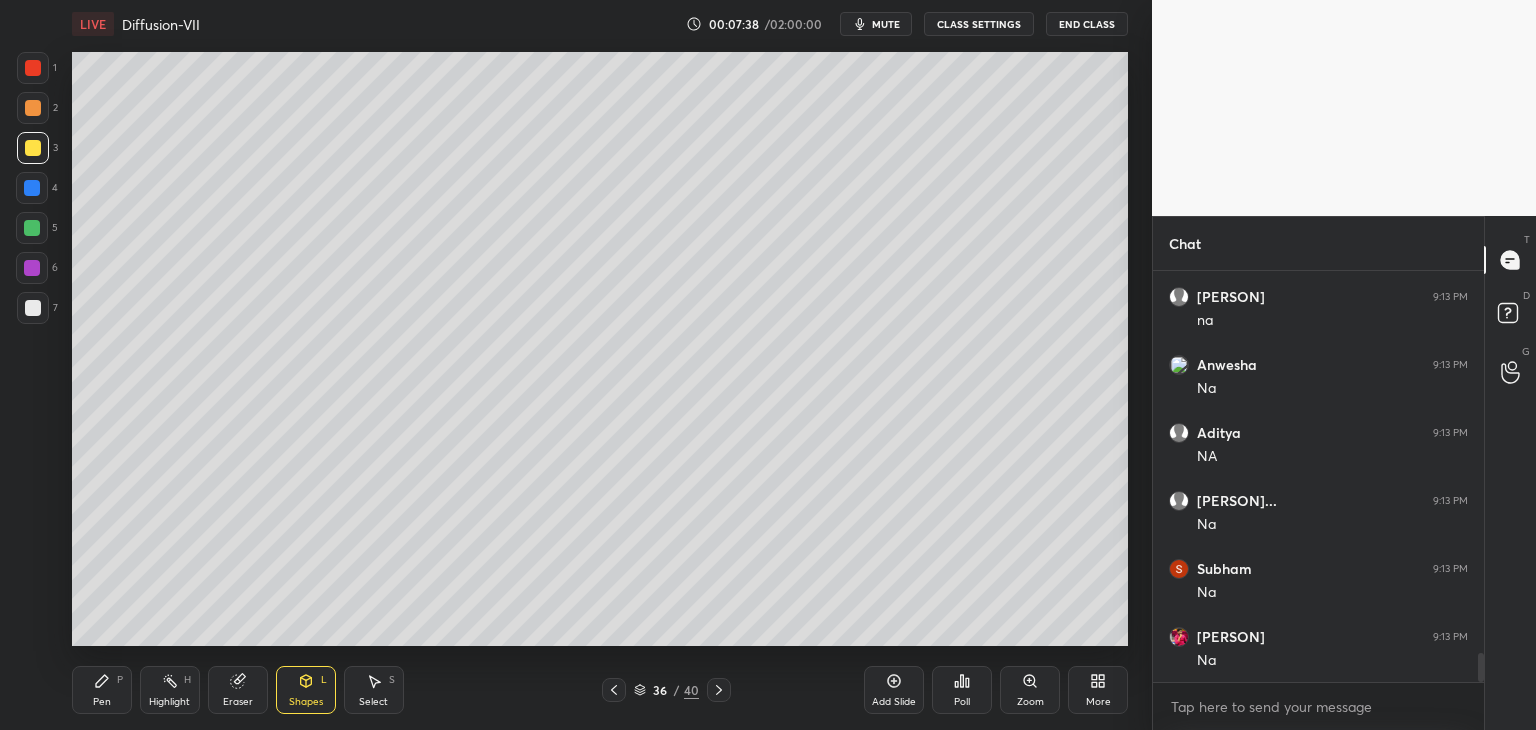 scroll, scrollTop: 5576, scrollLeft: 0, axis: vertical 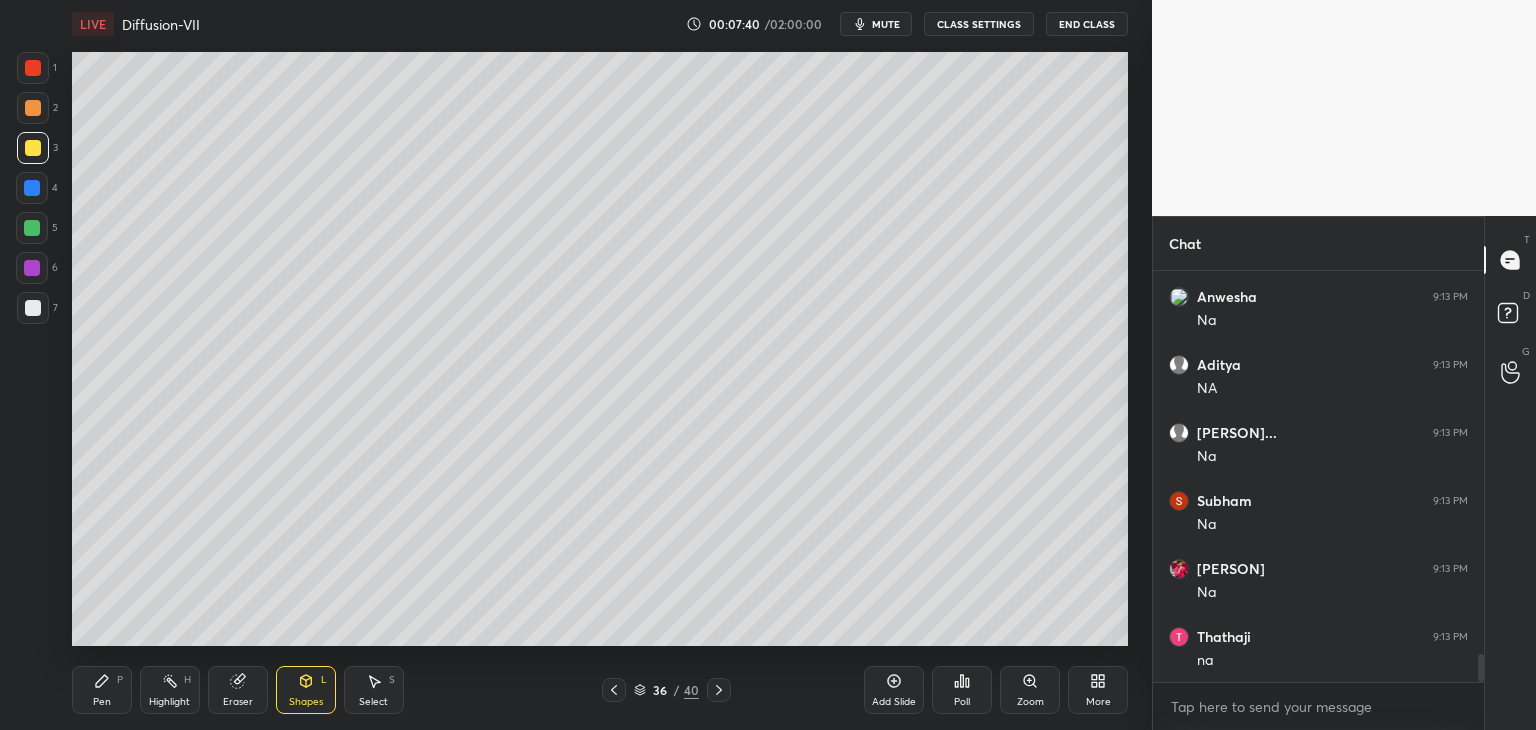 click on "Pen" at bounding box center [102, 702] 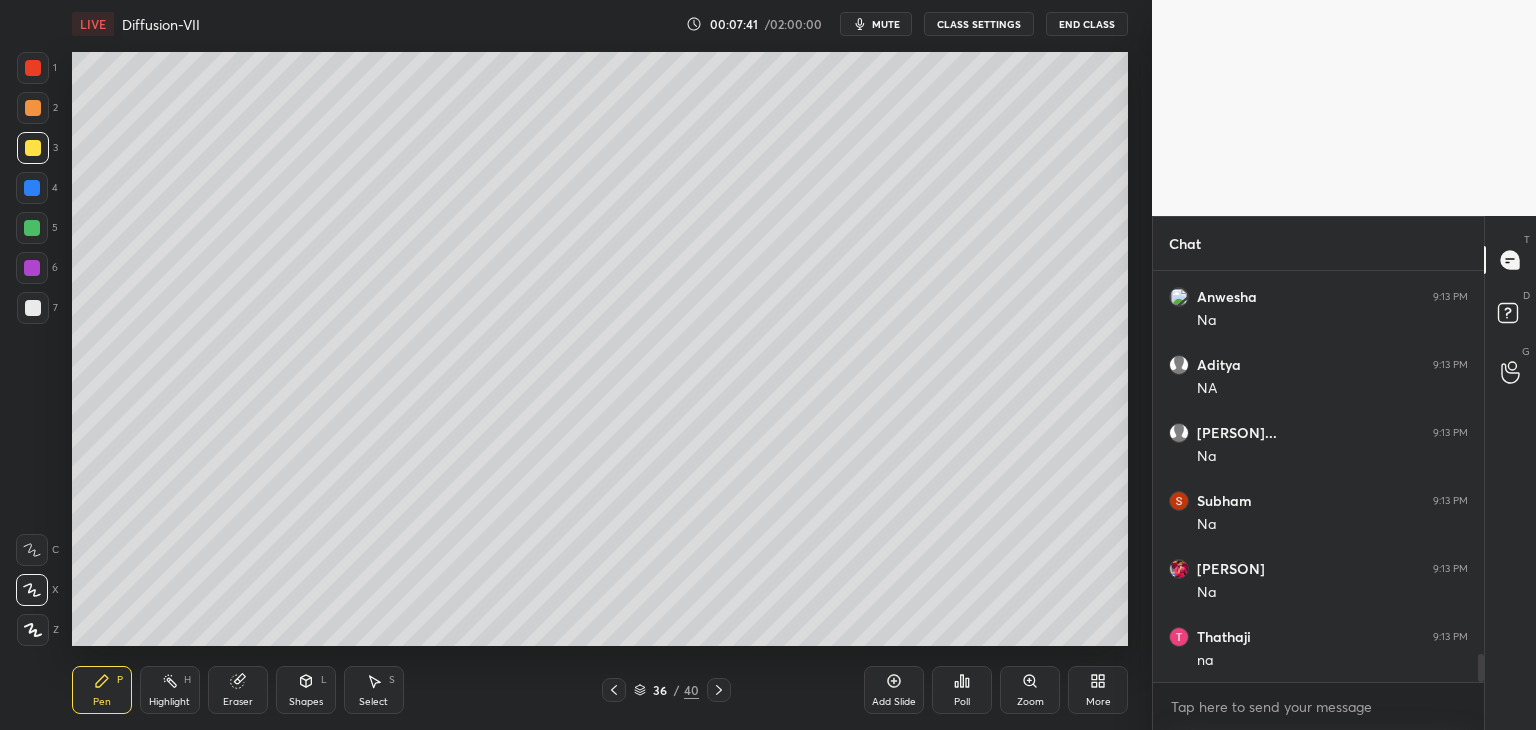 click at bounding box center (33, 308) 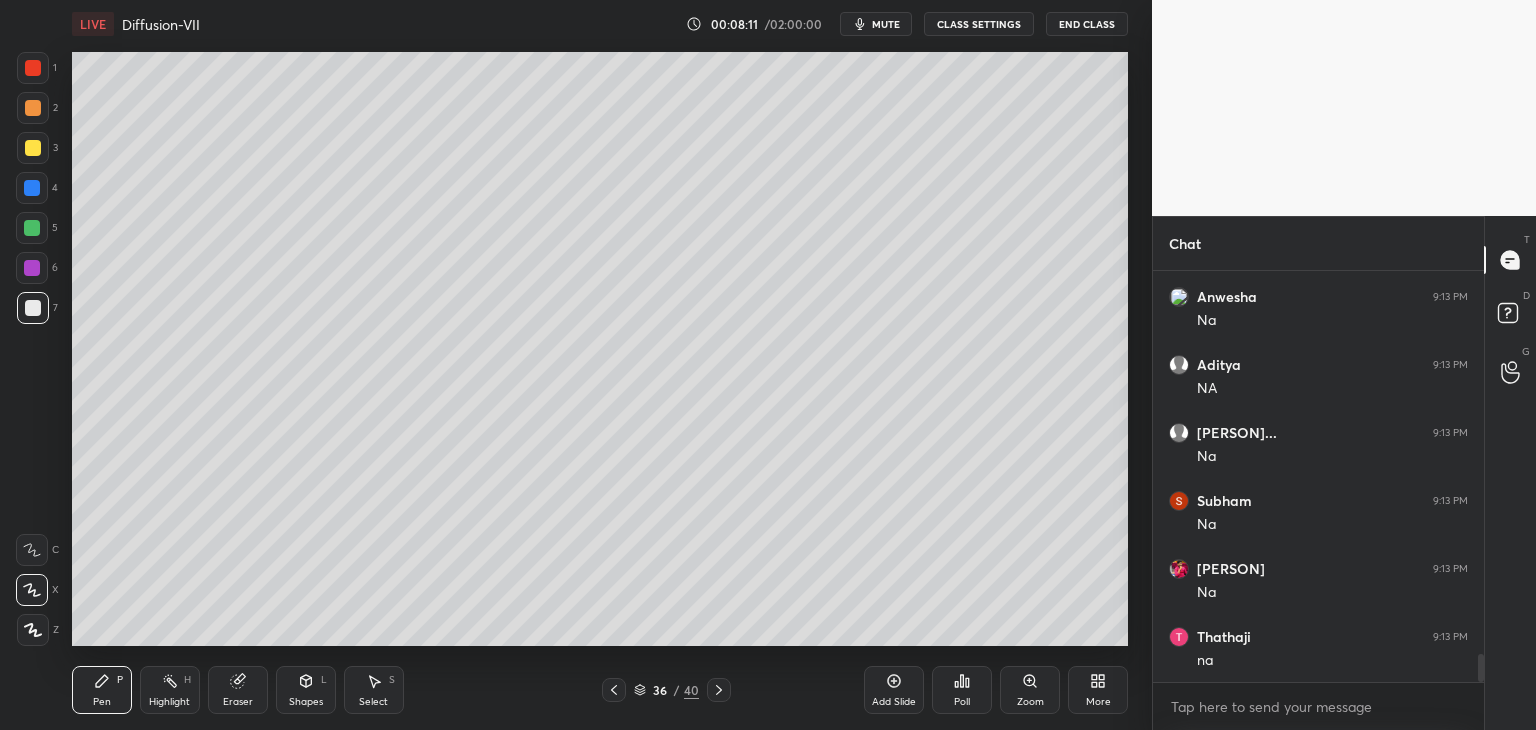 scroll, scrollTop: 5644, scrollLeft: 0, axis: vertical 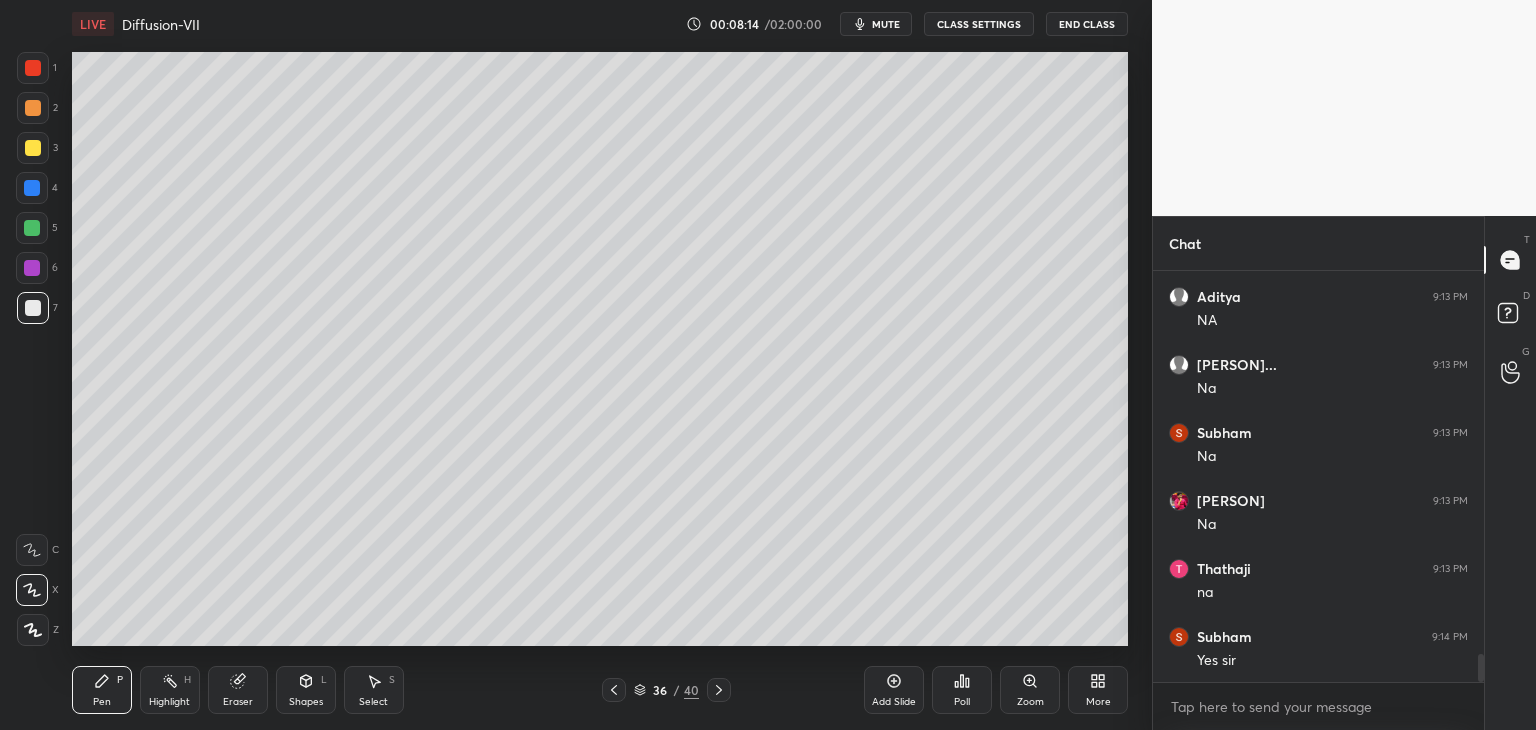 click at bounding box center [33, 630] 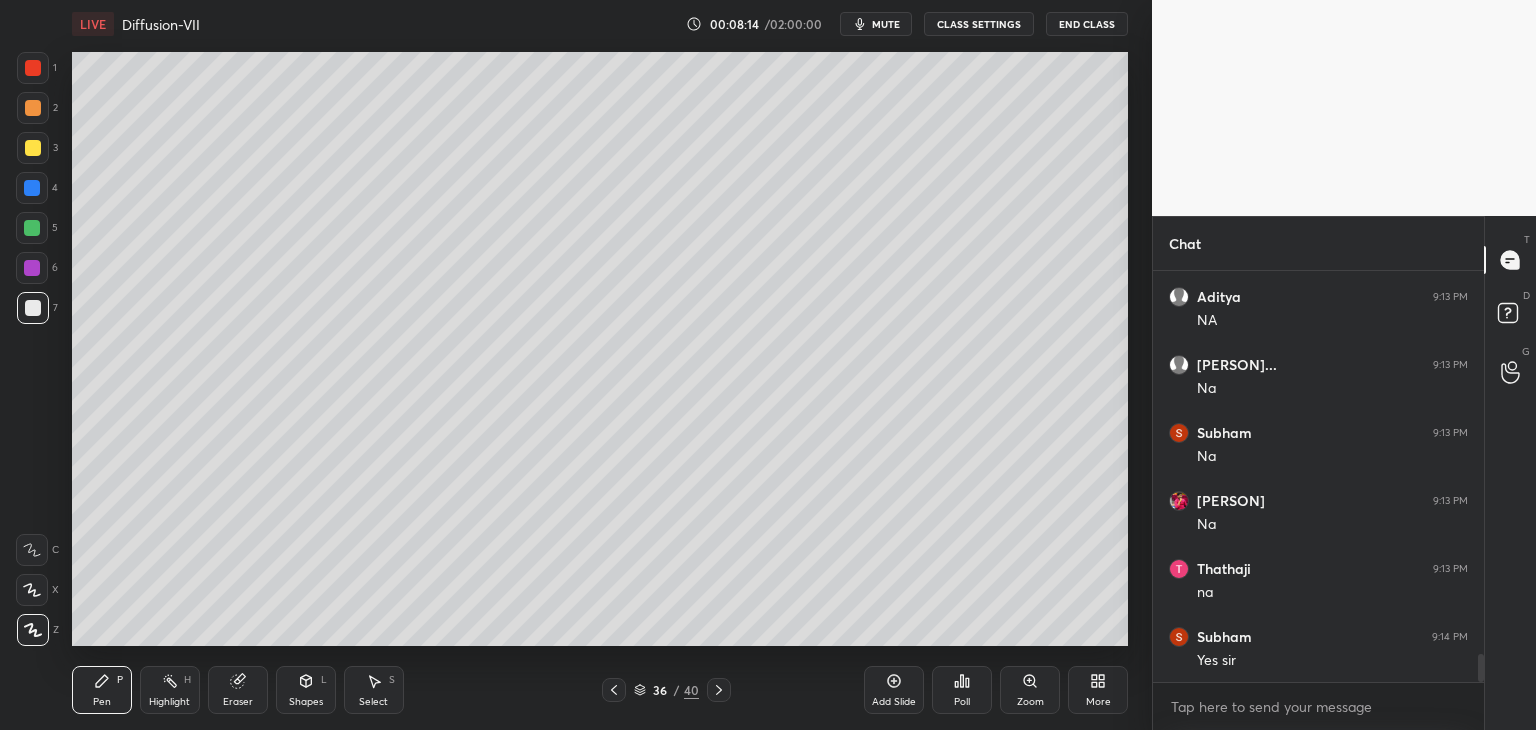 click 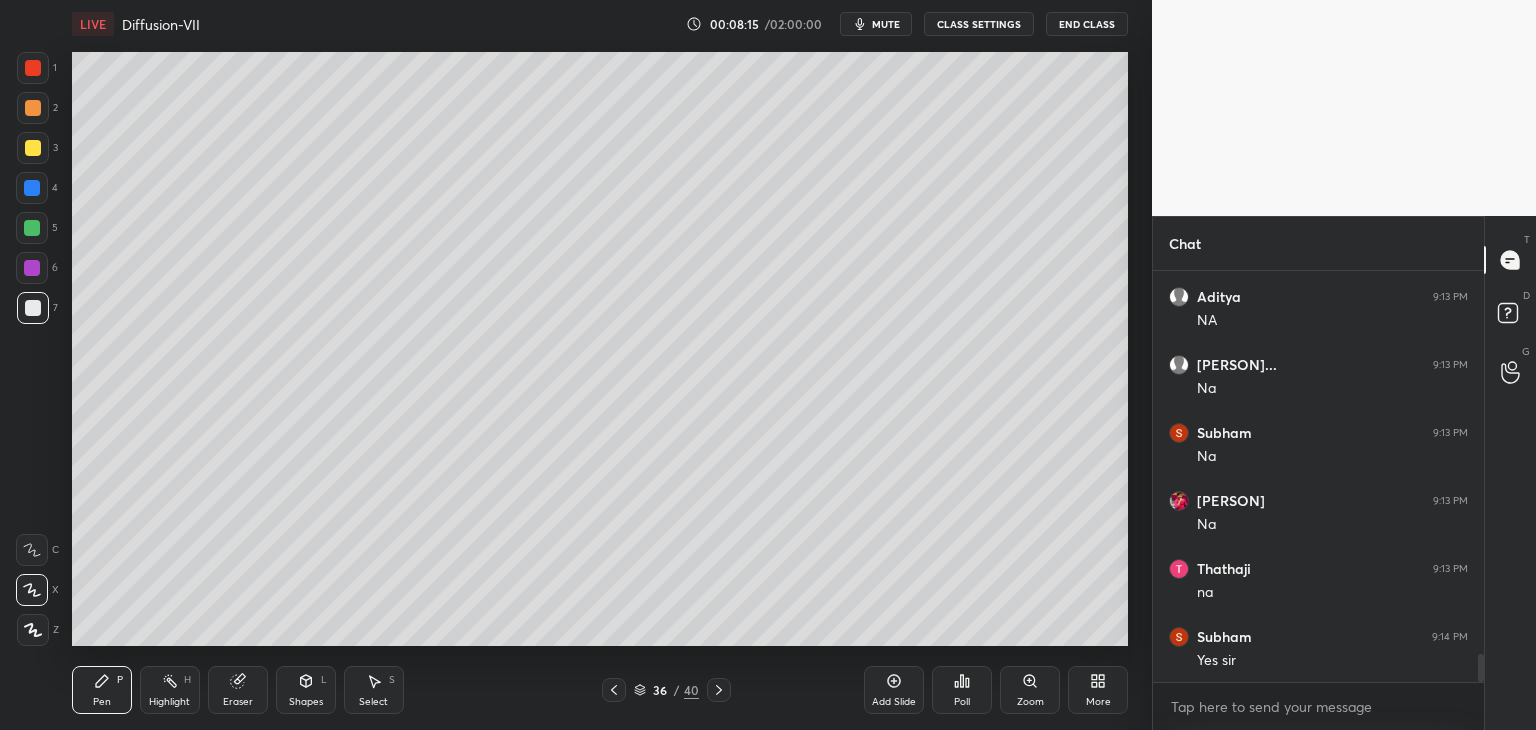 click at bounding box center [33, 308] 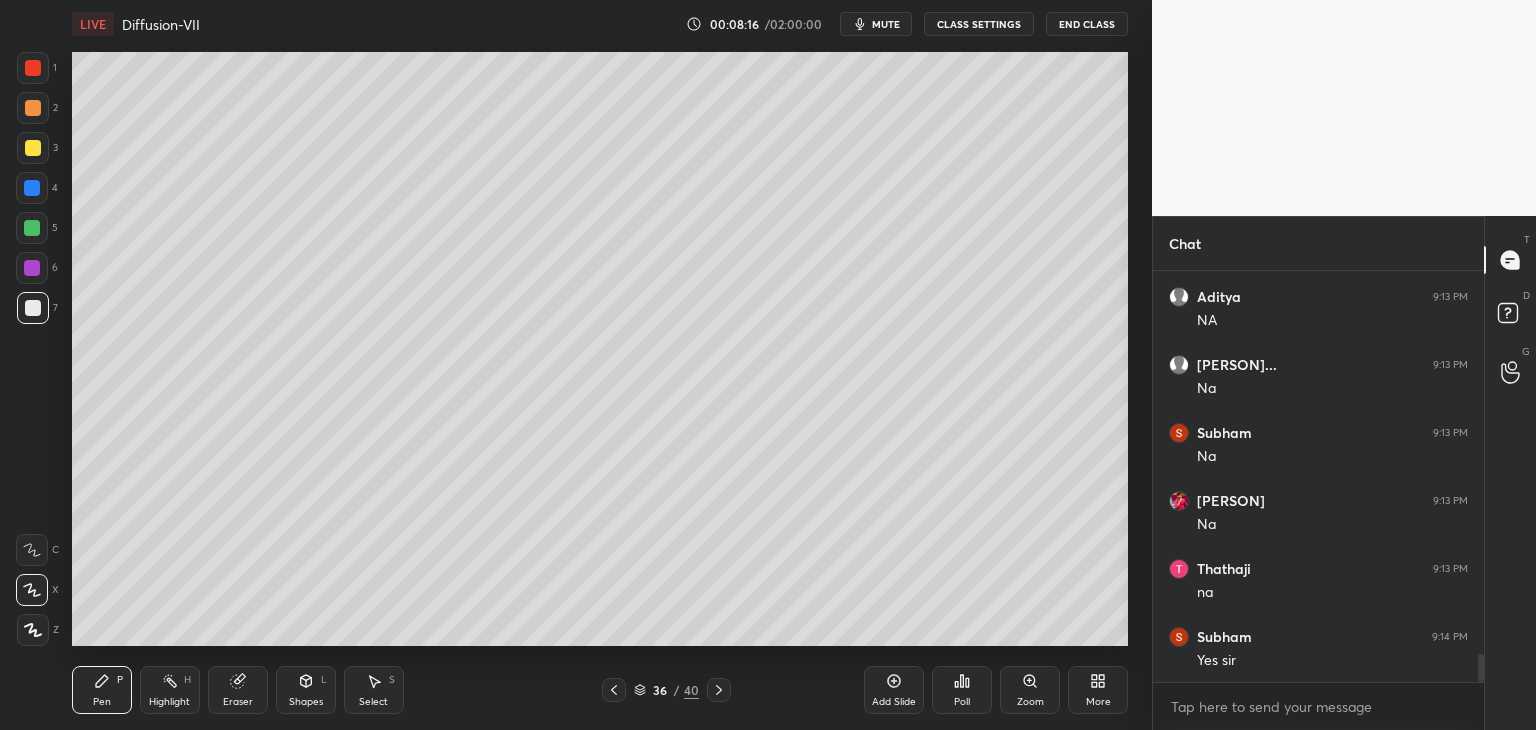 scroll, scrollTop: 372, scrollLeft: 325, axis: both 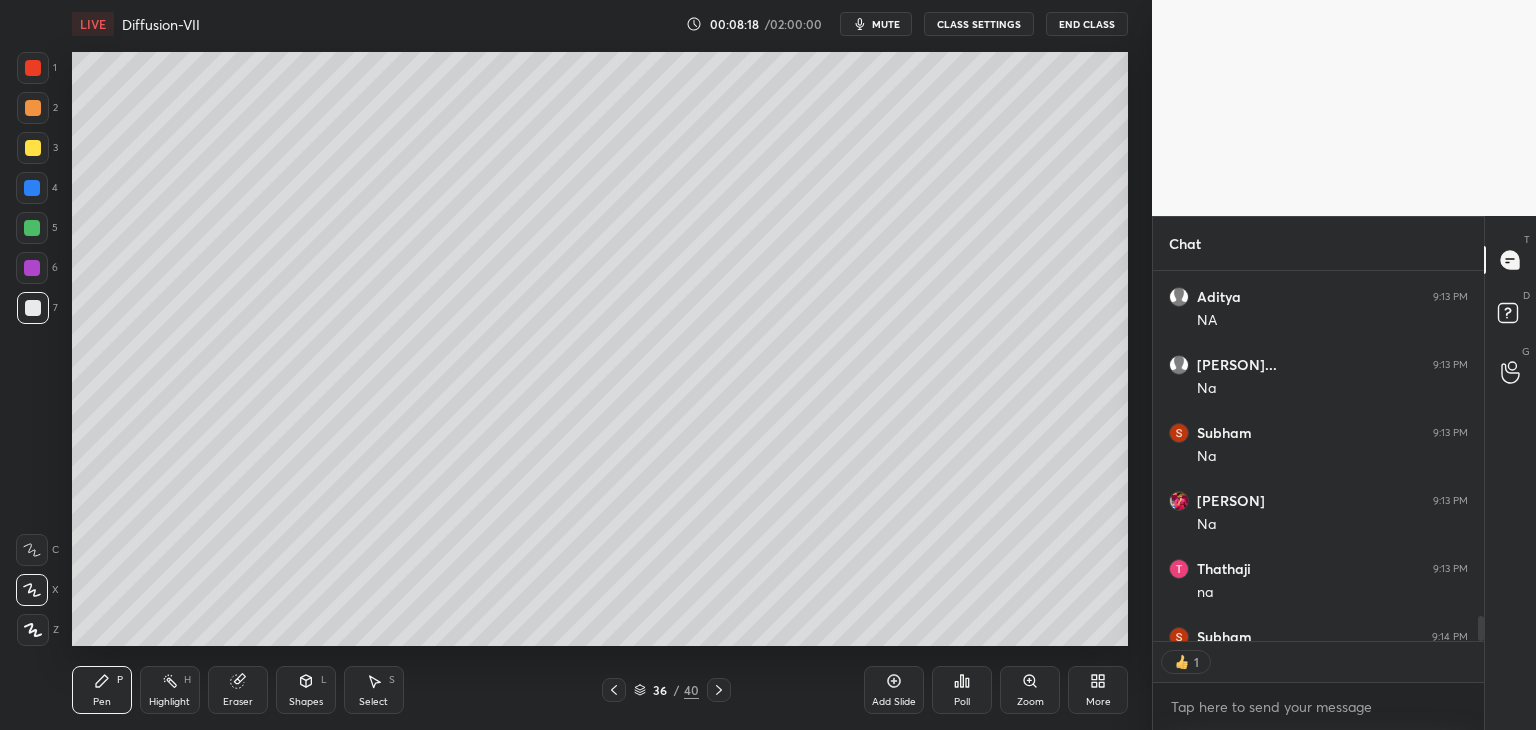 click at bounding box center [33, 148] 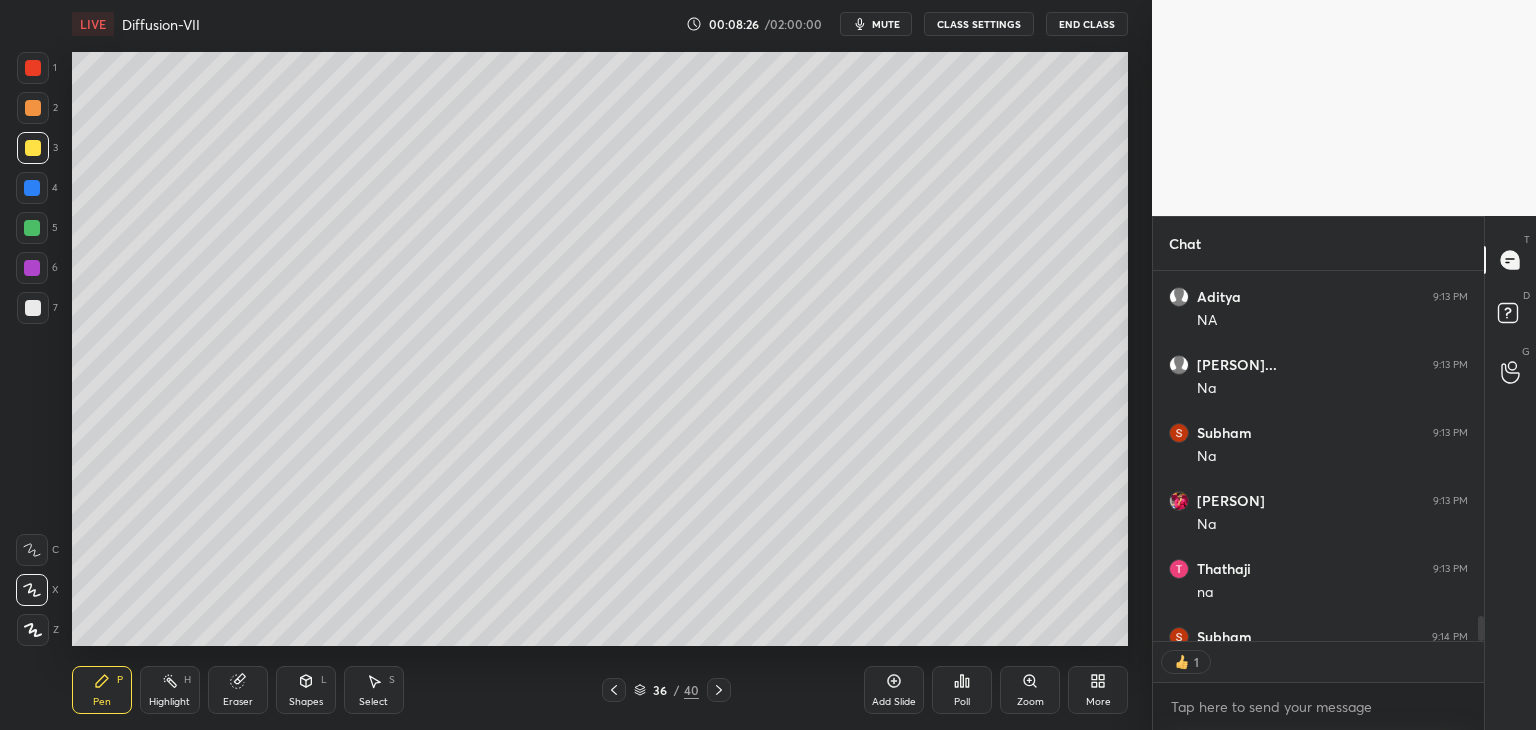 scroll, scrollTop: 5, scrollLeft: 6, axis: both 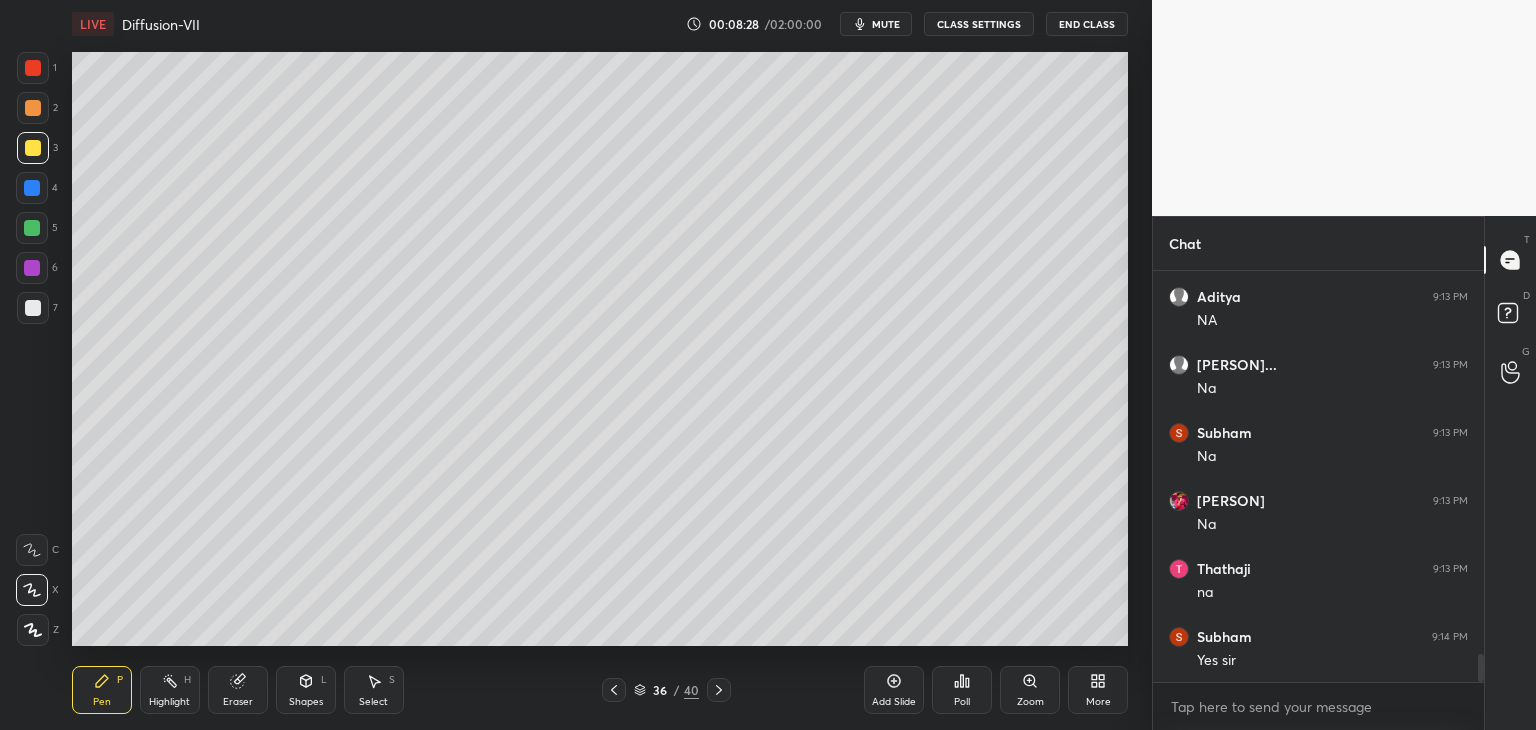 click on "Eraser" at bounding box center (238, 702) 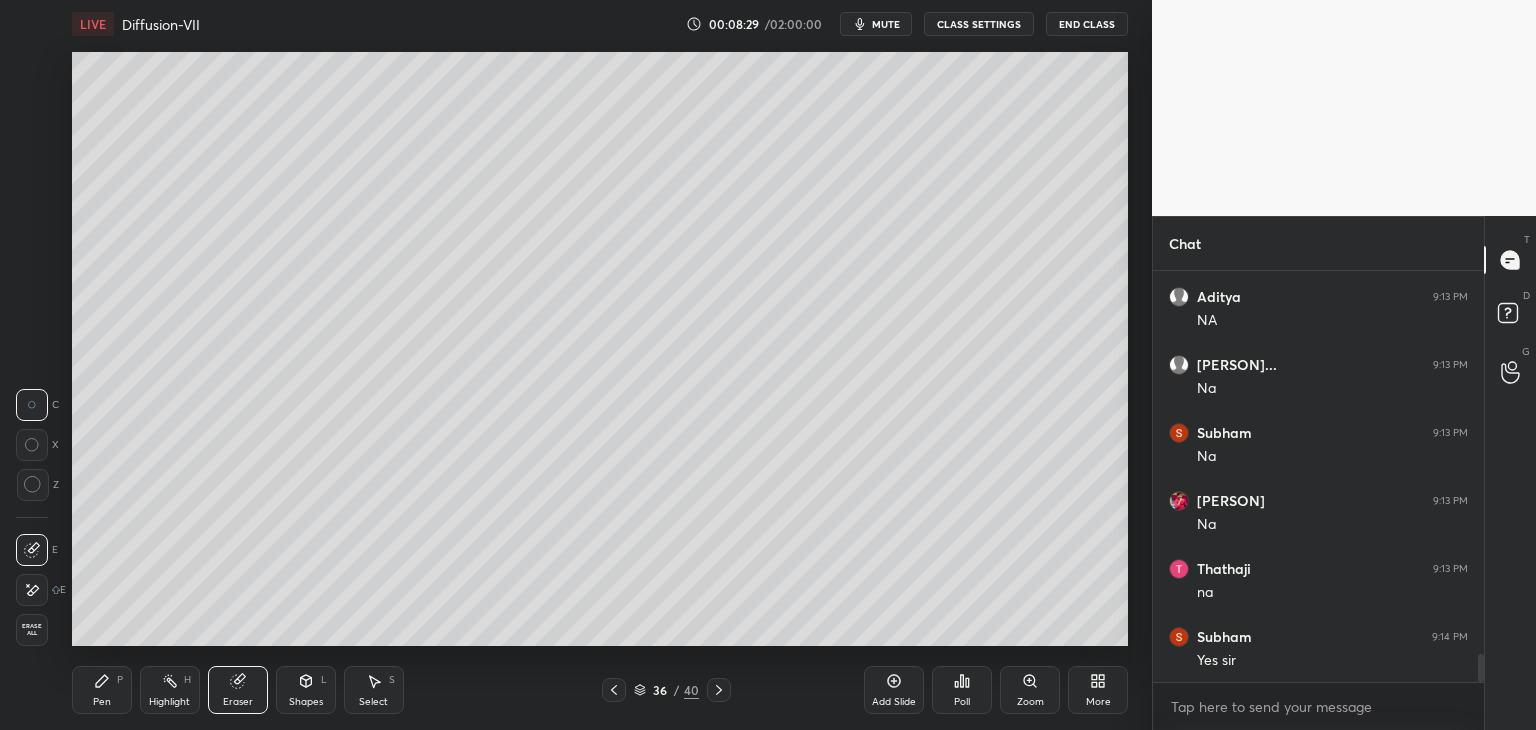 click on "Pen" at bounding box center [102, 702] 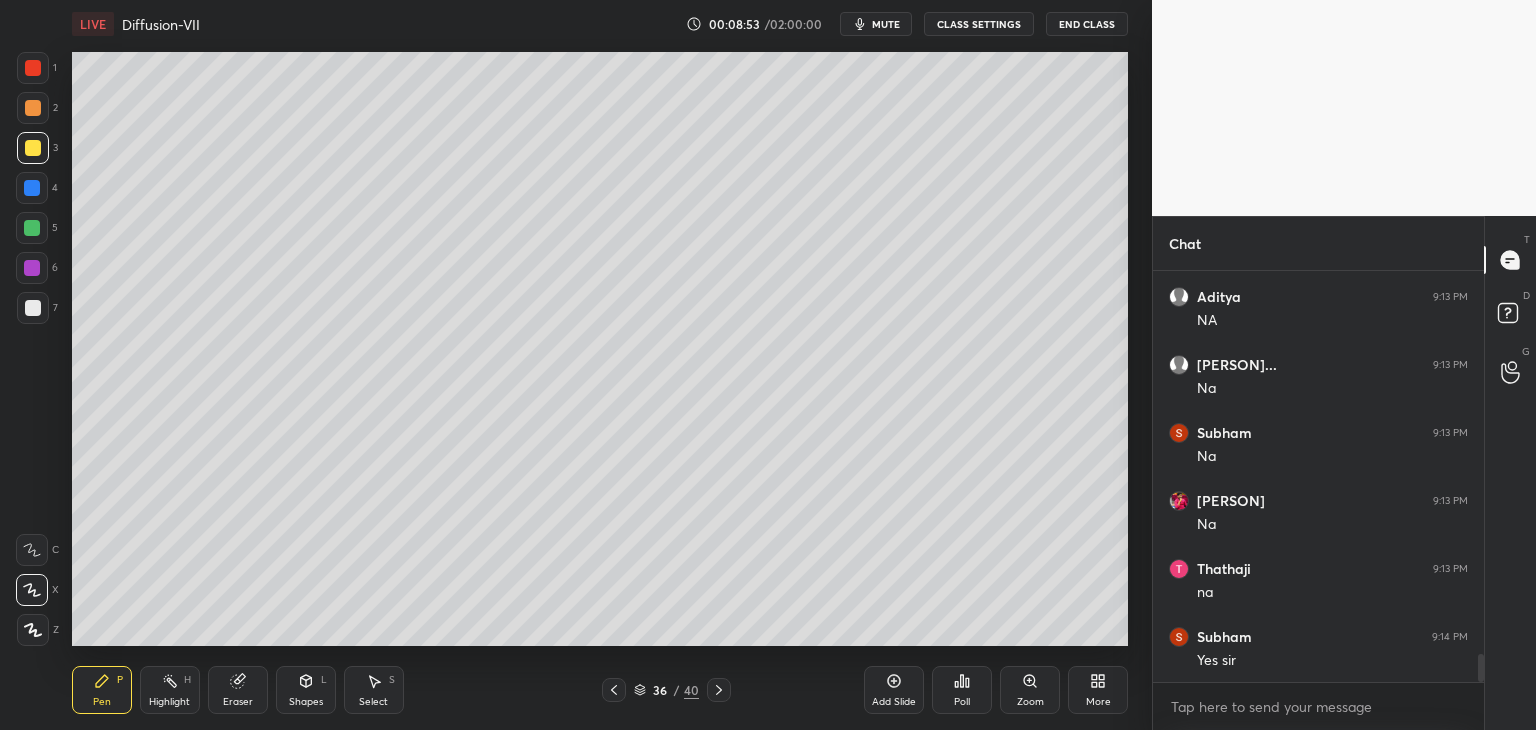 click at bounding box center (33, 308) 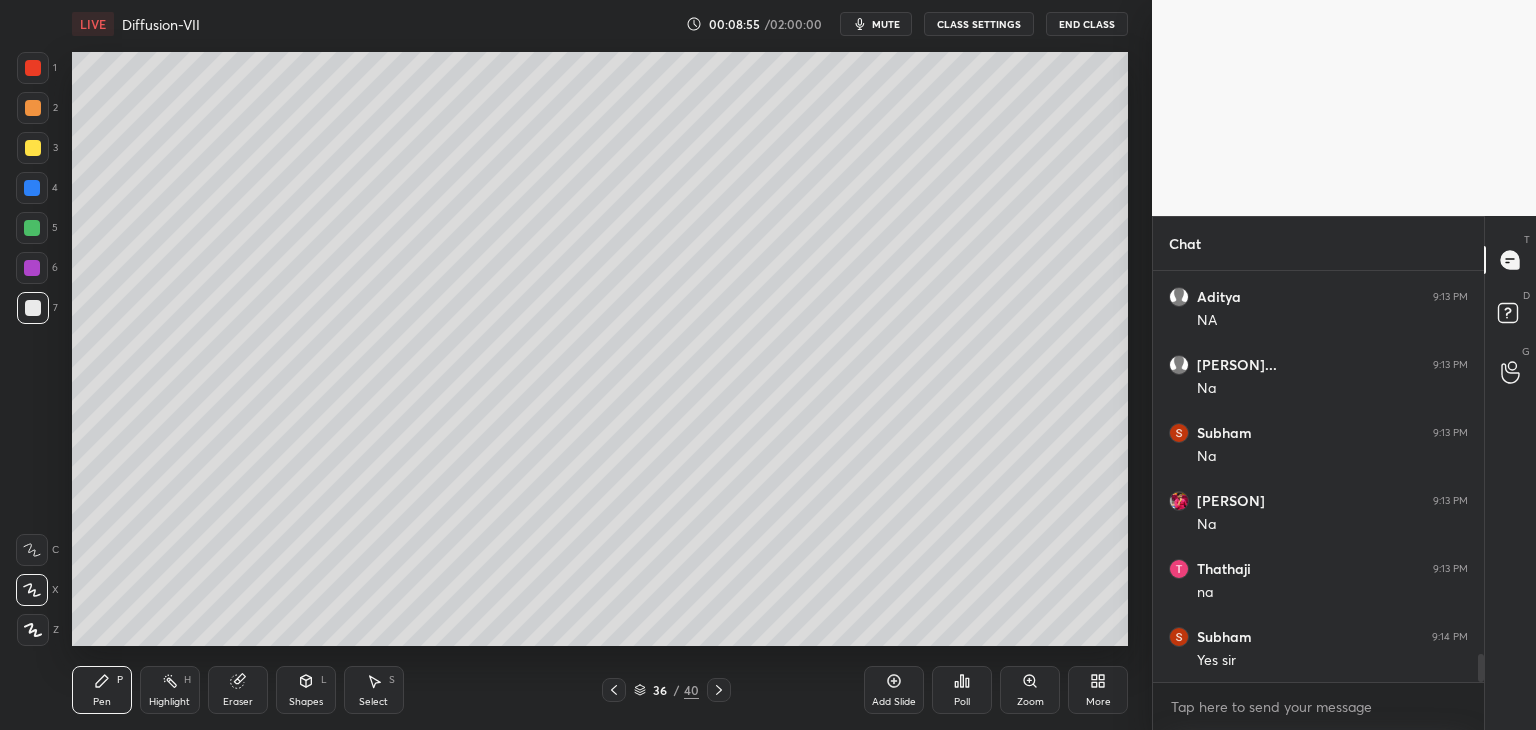 click at bounding box center (33, 148) 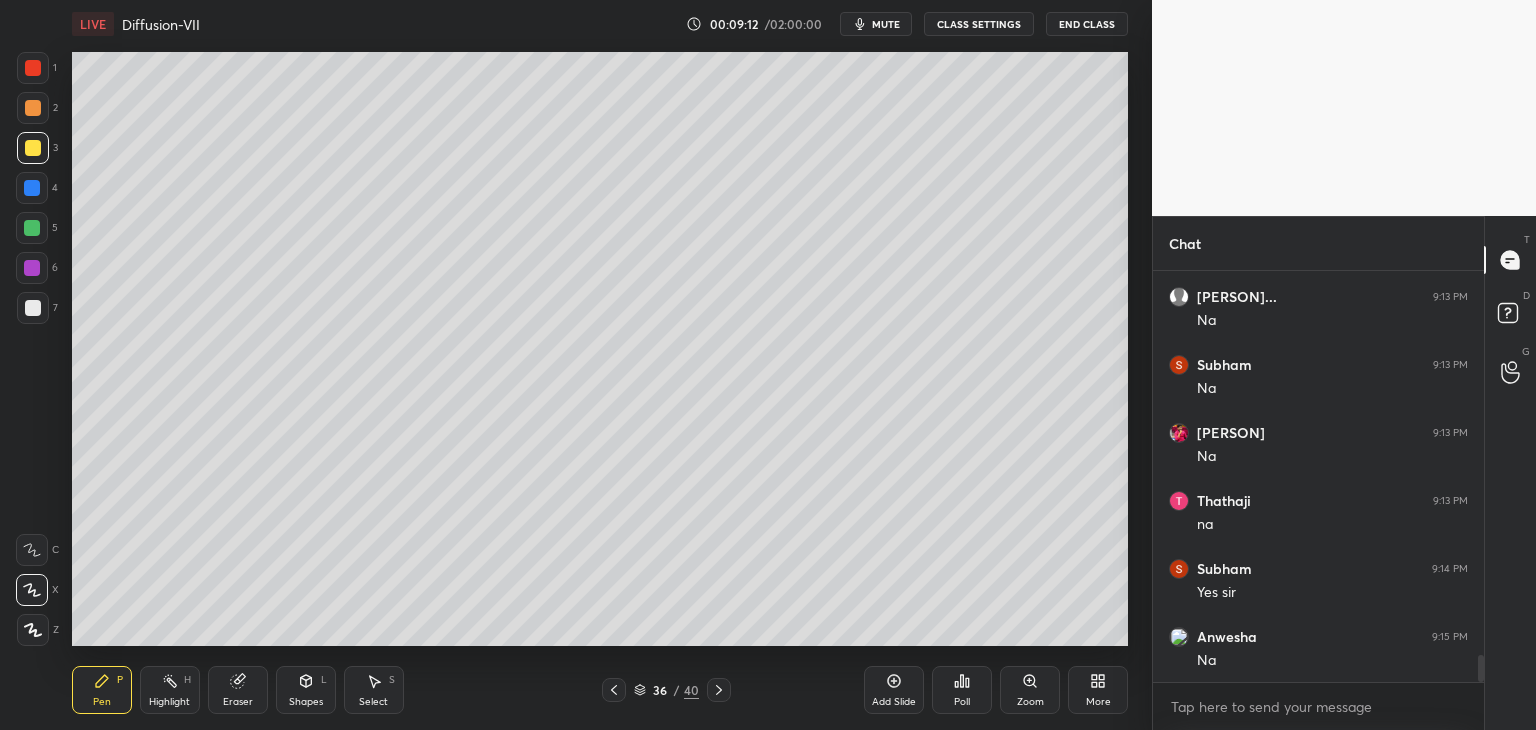 scroll, scrollTop: 5780, scrollLeft: 0, axis: vertical 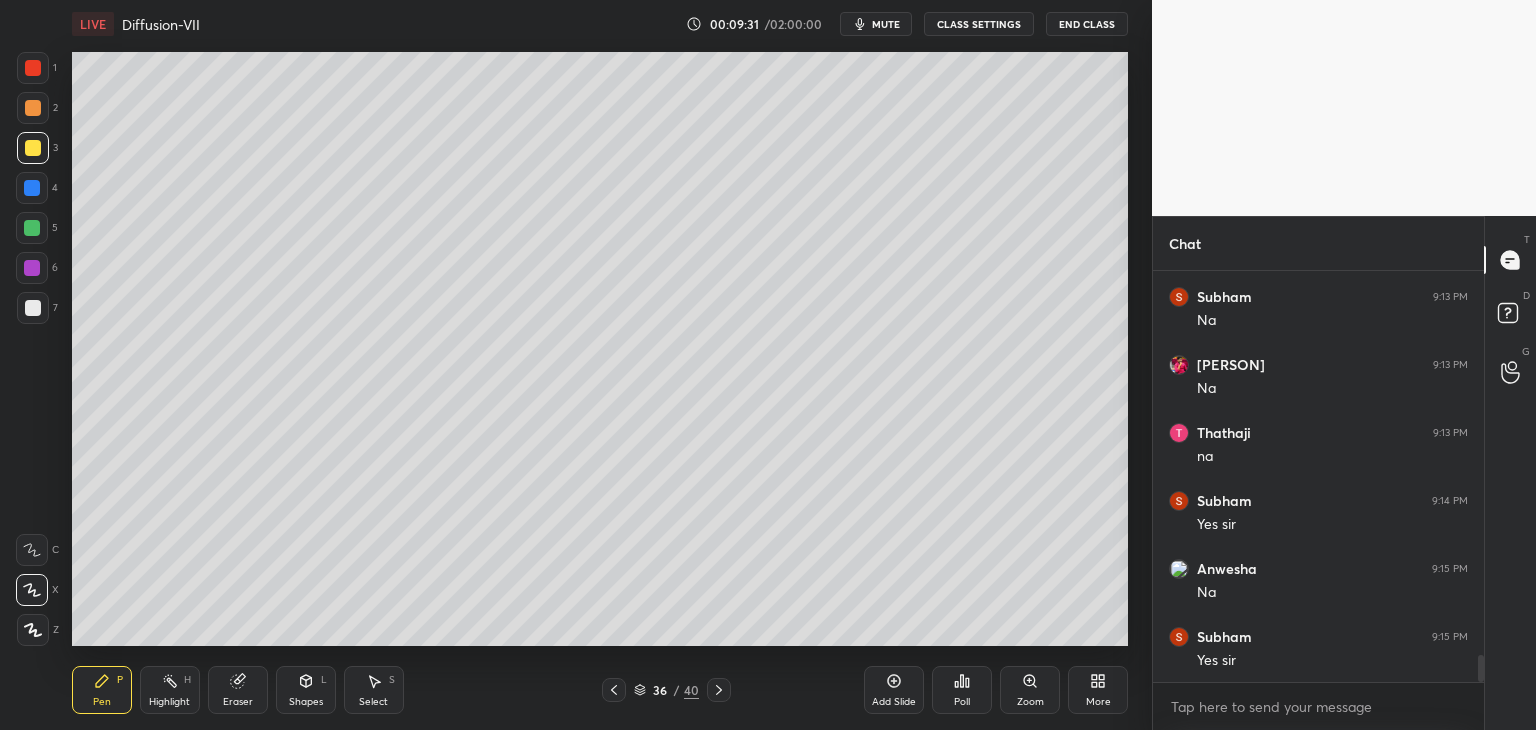 click on "Shapes" at bounding box center (306, 702) 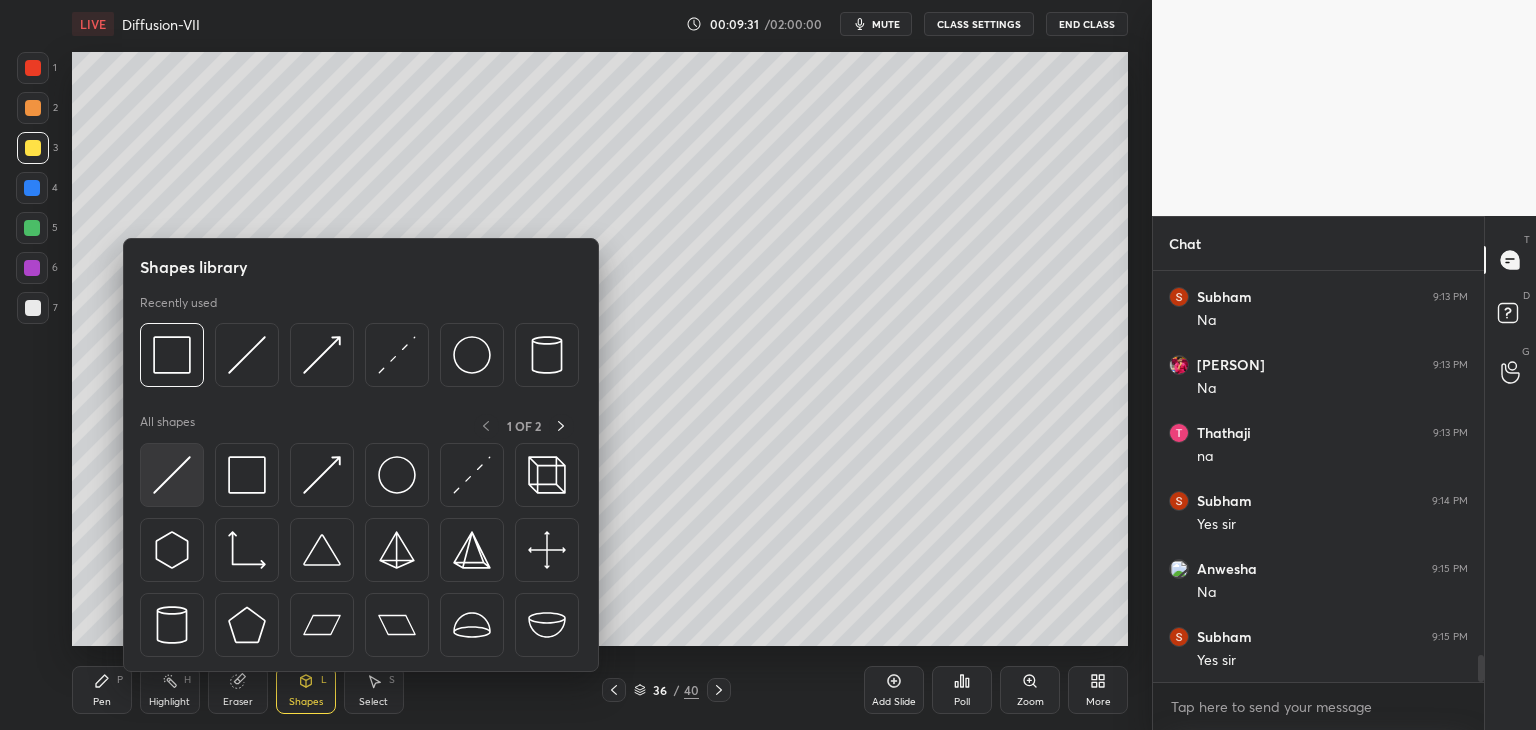 click at bounding box center (172, 475) 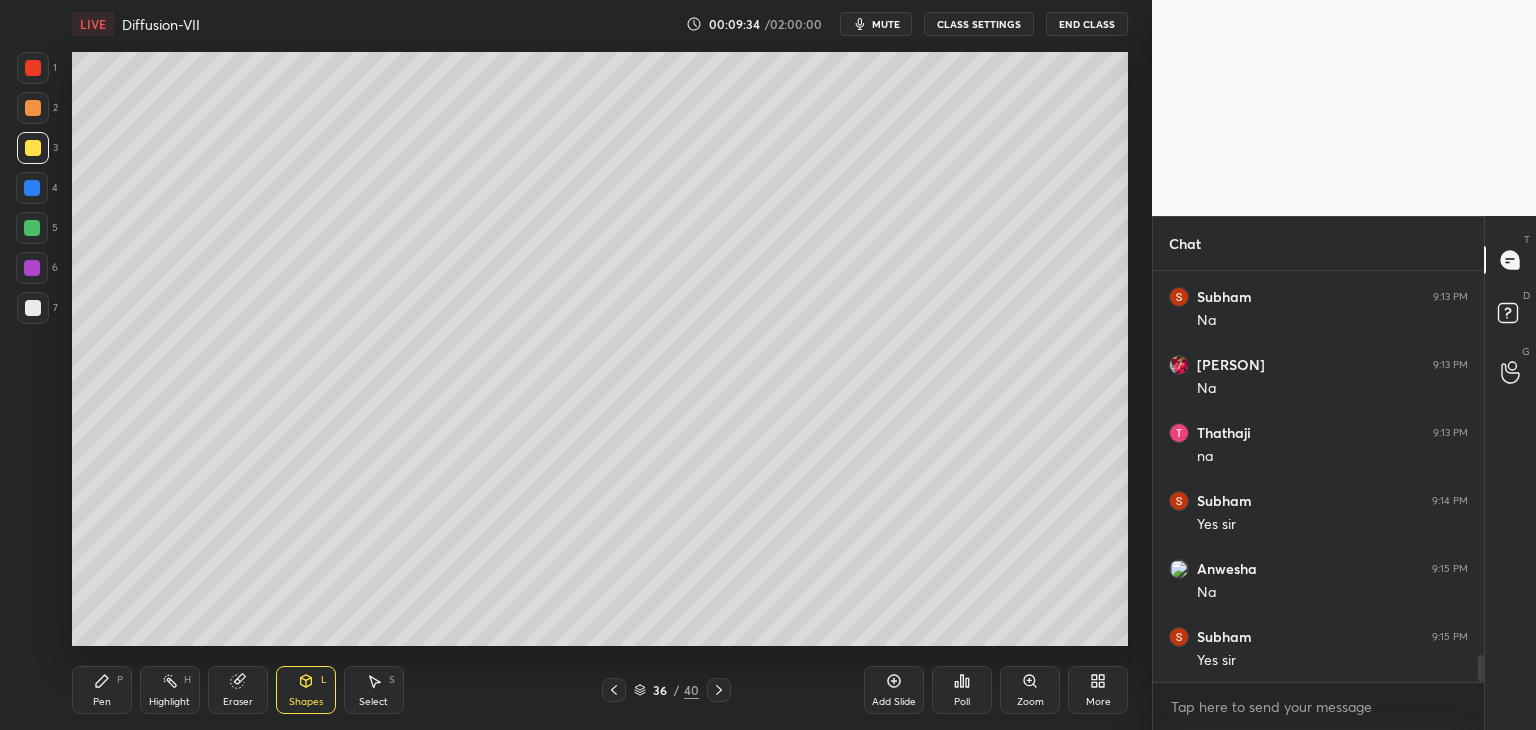 click on "Pen P" at bounding box center (102, 690) 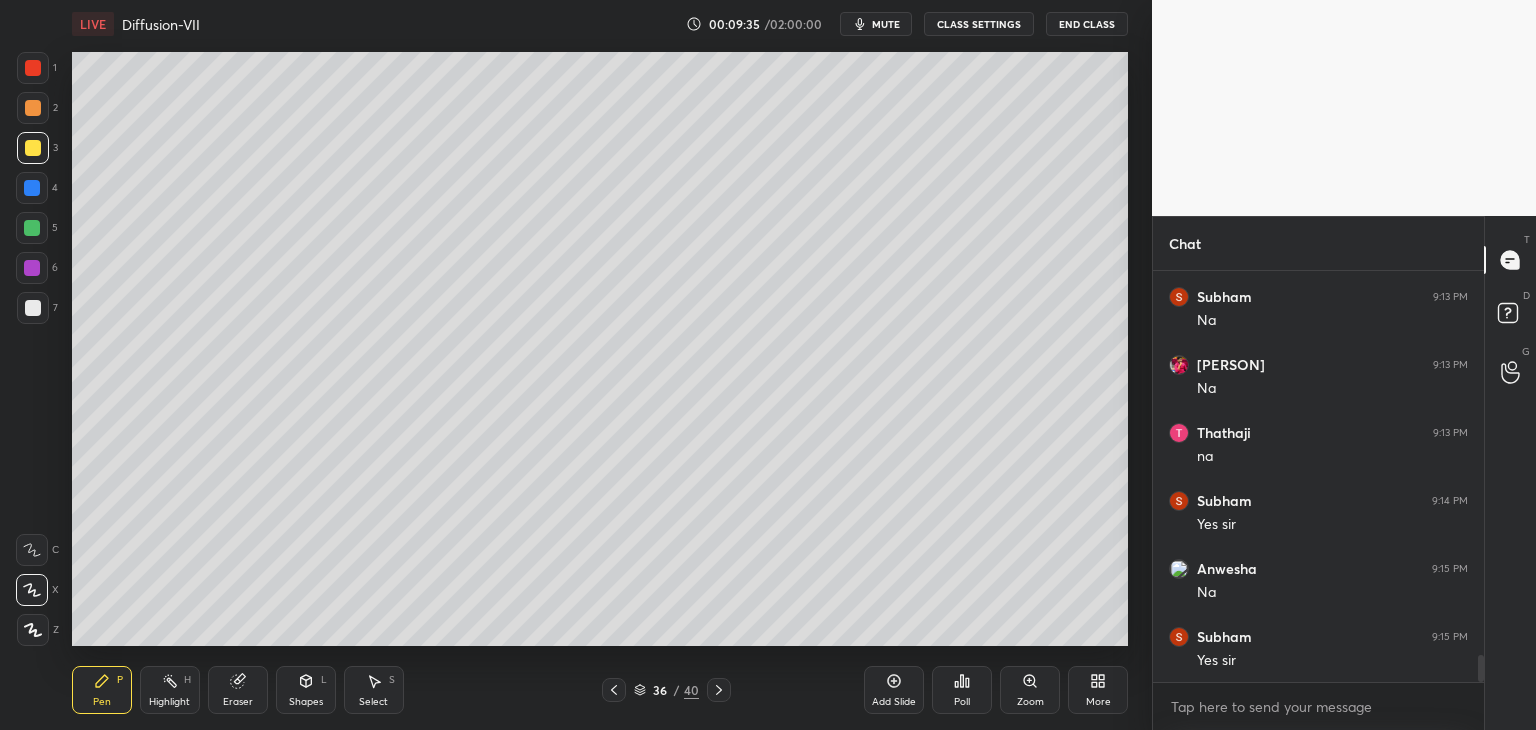 click on "7" at bounding box center [37, 312] 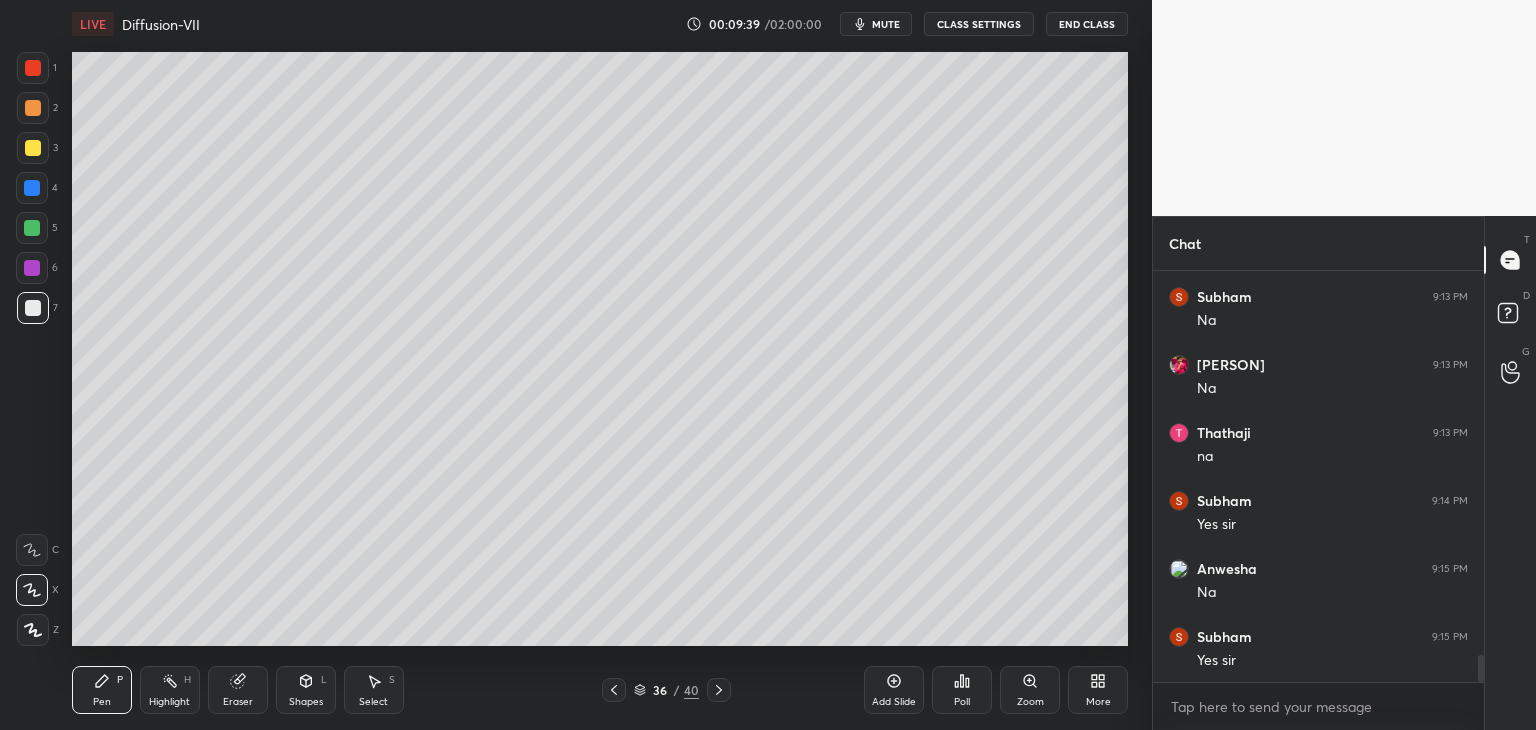 scroll, scrollTop: 5848, scrollLeft: 0, axis: vertical 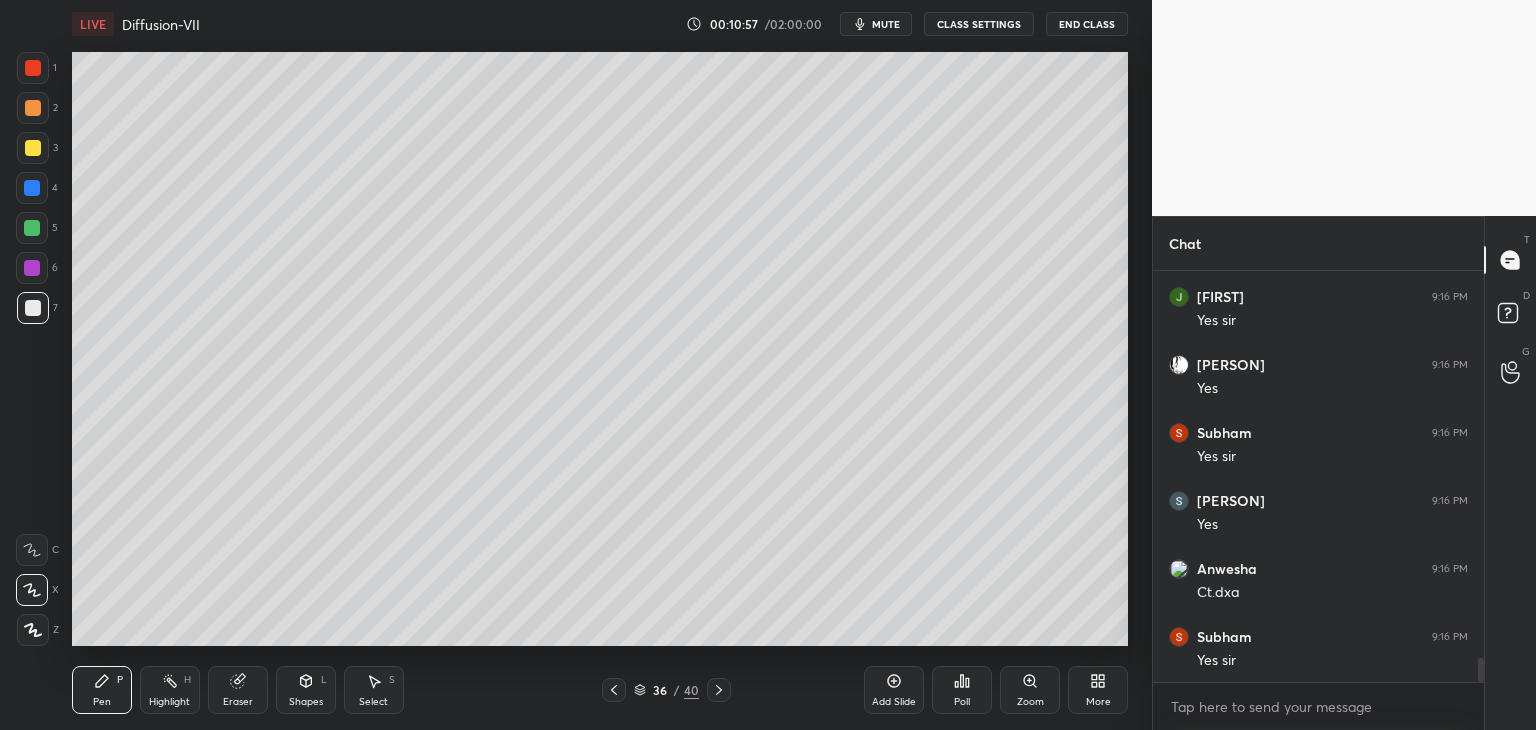 click on "Setting up your live class Poll for   secs No correct answer Start poll" at bounding box center (600, 349) 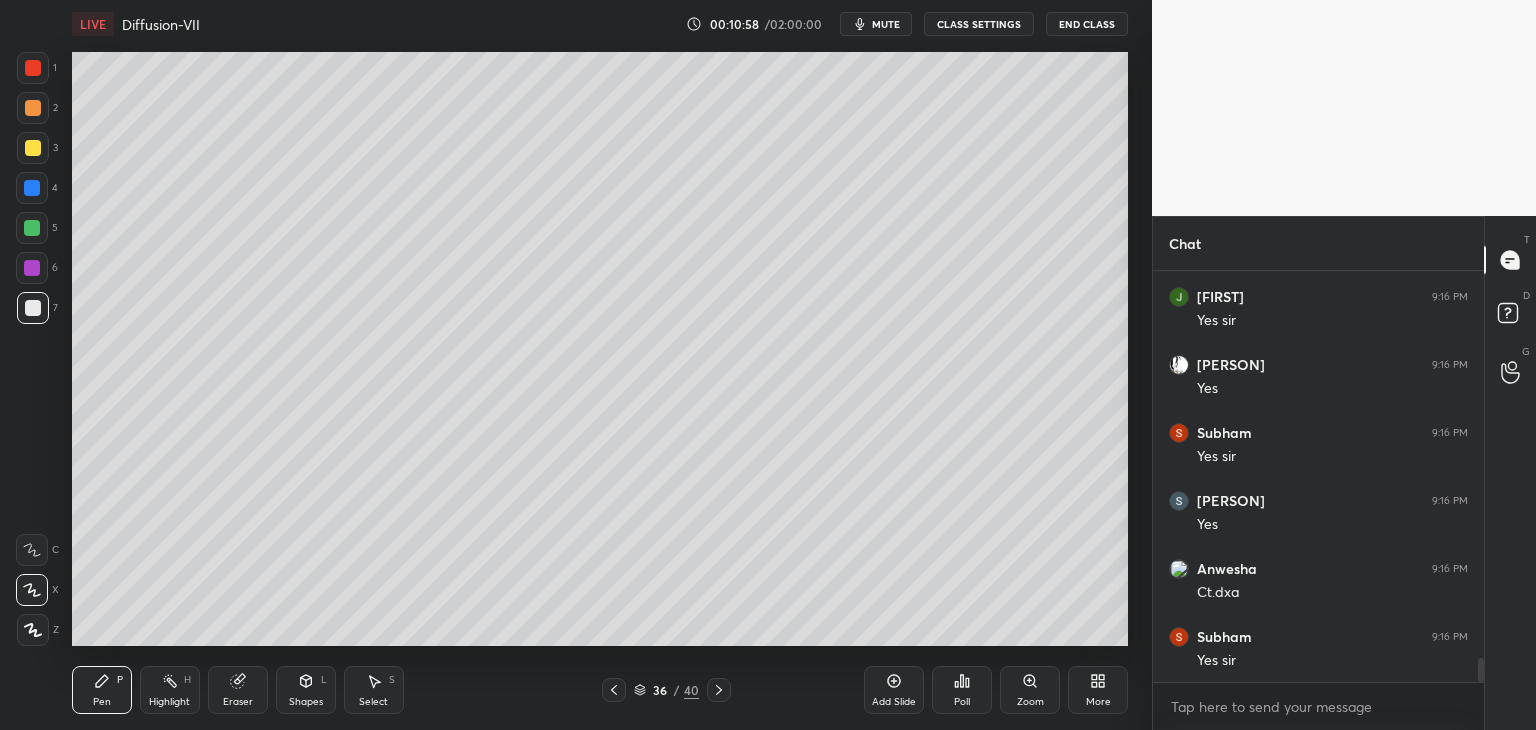 click on "Setting up your live class Poll for   secs No correct answer Start poll" at bounding box center (600, 349) 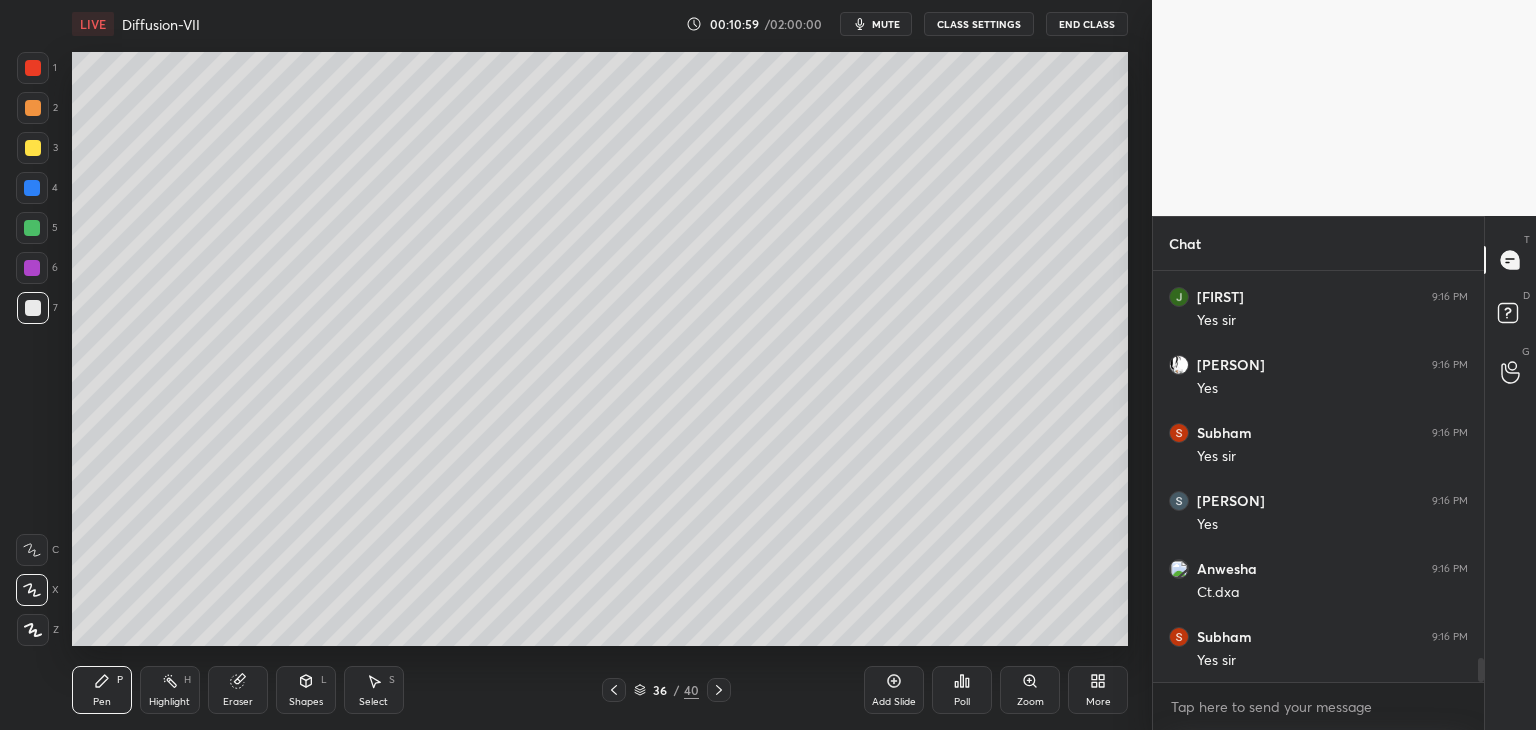 click on "Setting up your live class Poll for   secs No correct answer Start poll" at bounding box center (600, 349) 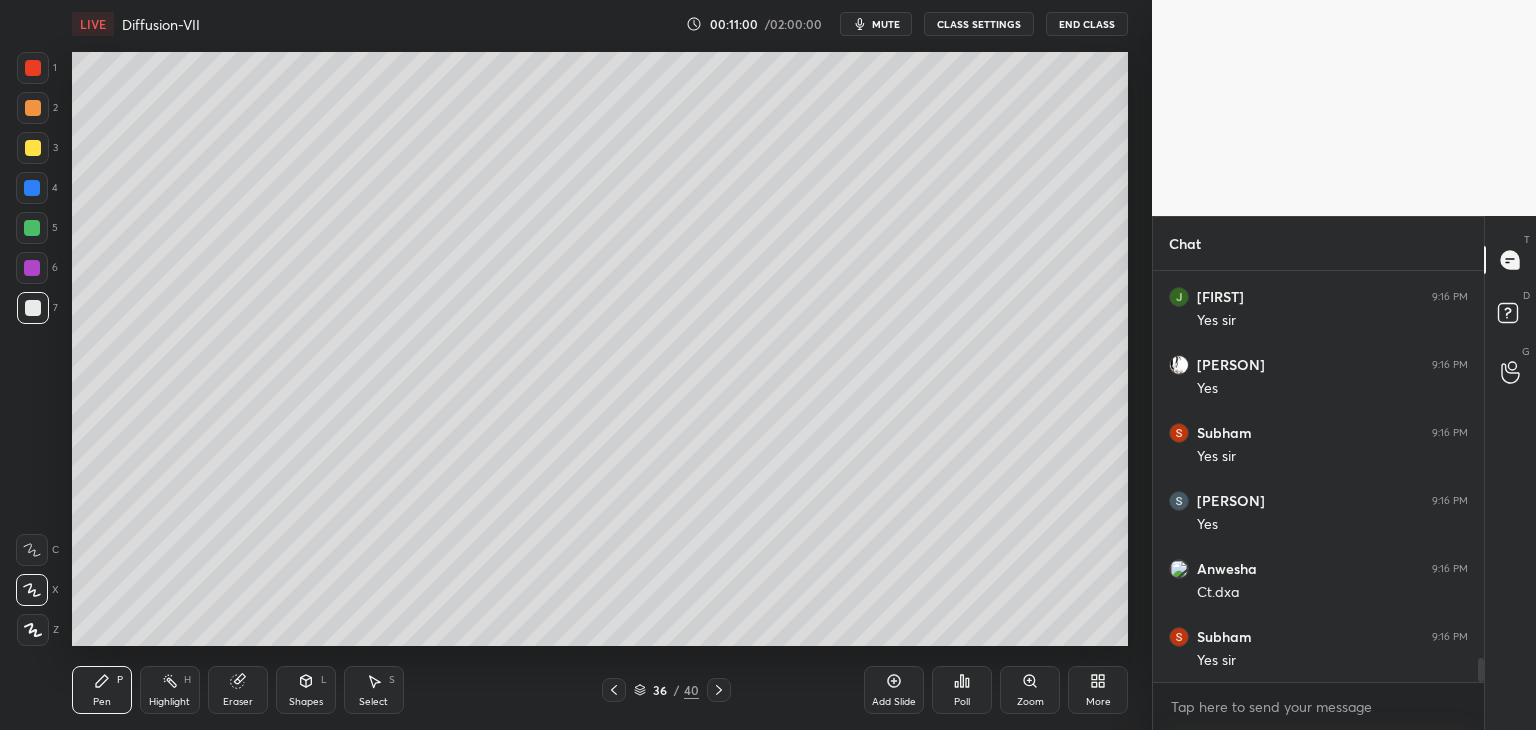 click on "1 2 3 4 5 6 7 C X Z C X Z E E Erase all   H H LIVE Diffusion-VII 00:11:00 /  02:00:00 mute CLASS SETTINGS End Class Setting up your live class Poll for   secs No correct answer Start poll Back Diffusion-VII • L8 of Course on Mass Transfer Operation for GATE 2026/27 Manish Rajput Pen P Highlight H Eraser Shapes L Select S 36 / 40 Add Slide Poll Zoom More" at bounding box center (576, 365) 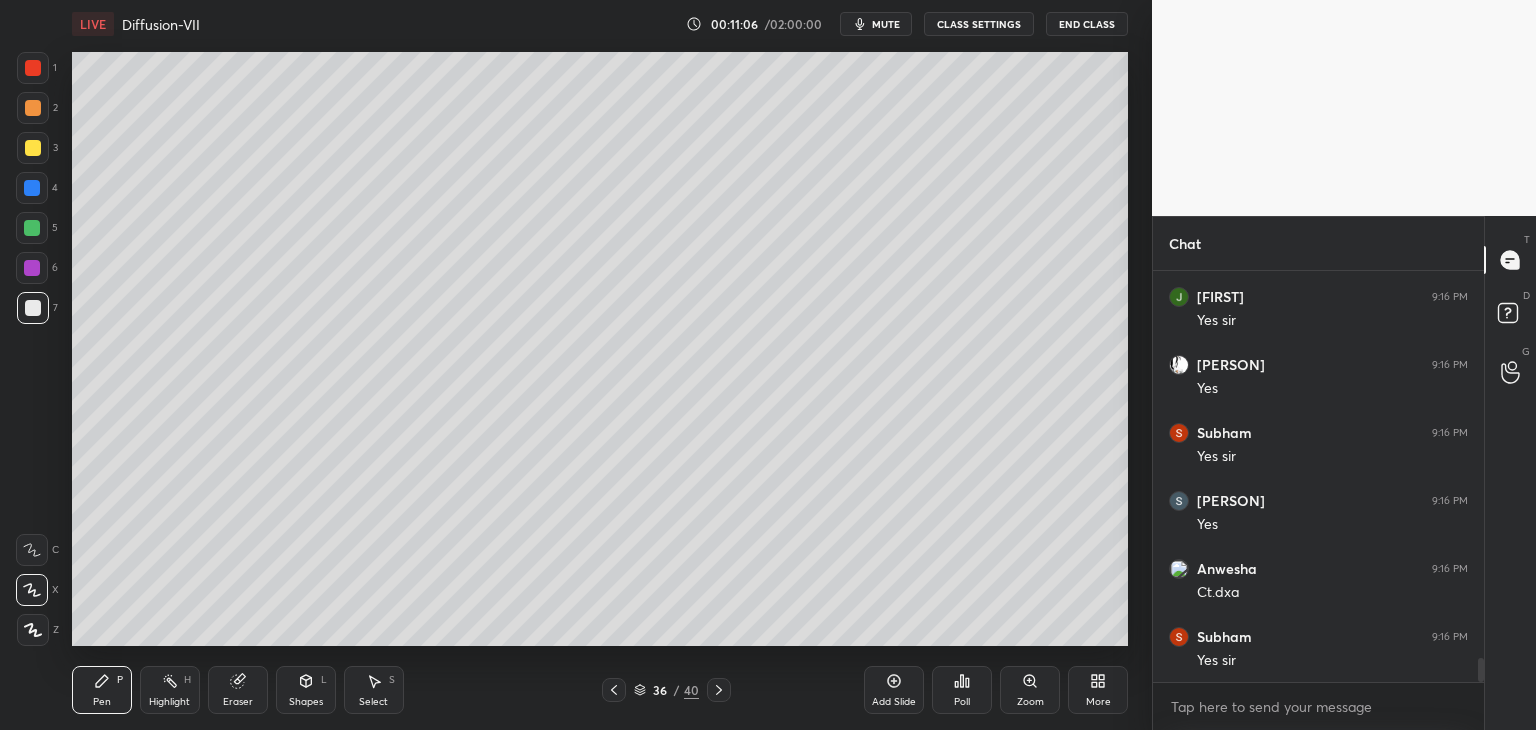 click on "Setting up your live class Poll for   secs No correct answer Start poll" at bounding box center (600, 349) 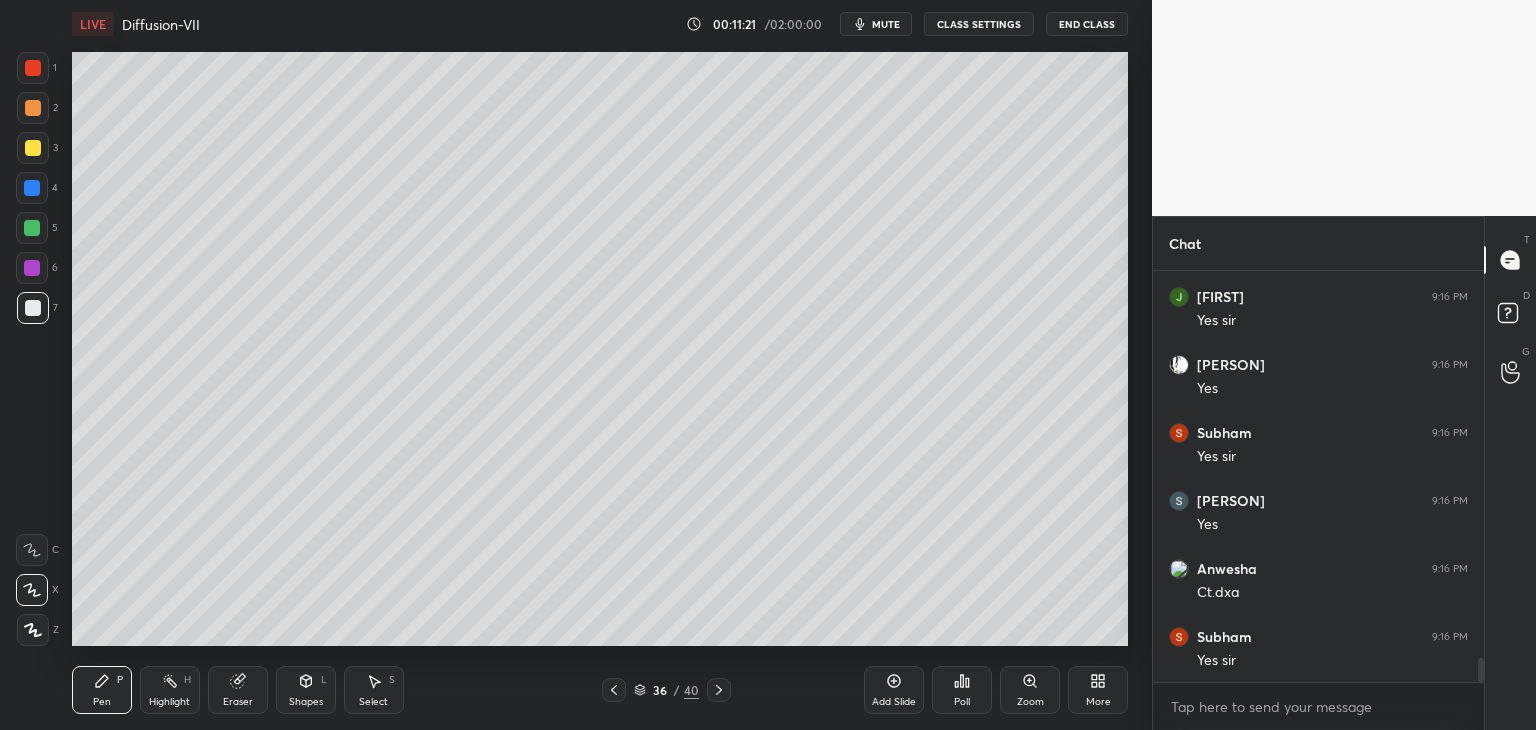 click on "Add Slide" at bounding box center (894, 690) 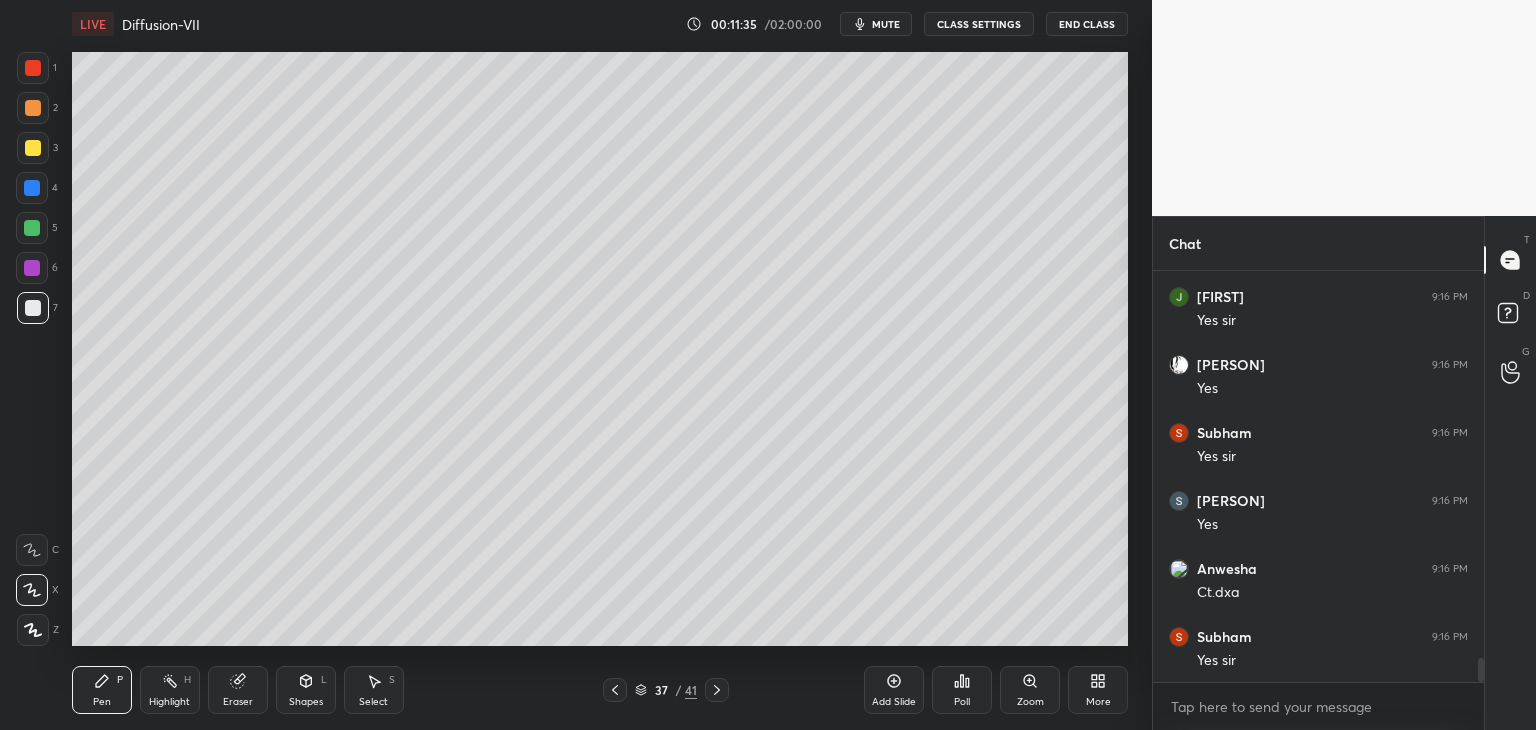 click 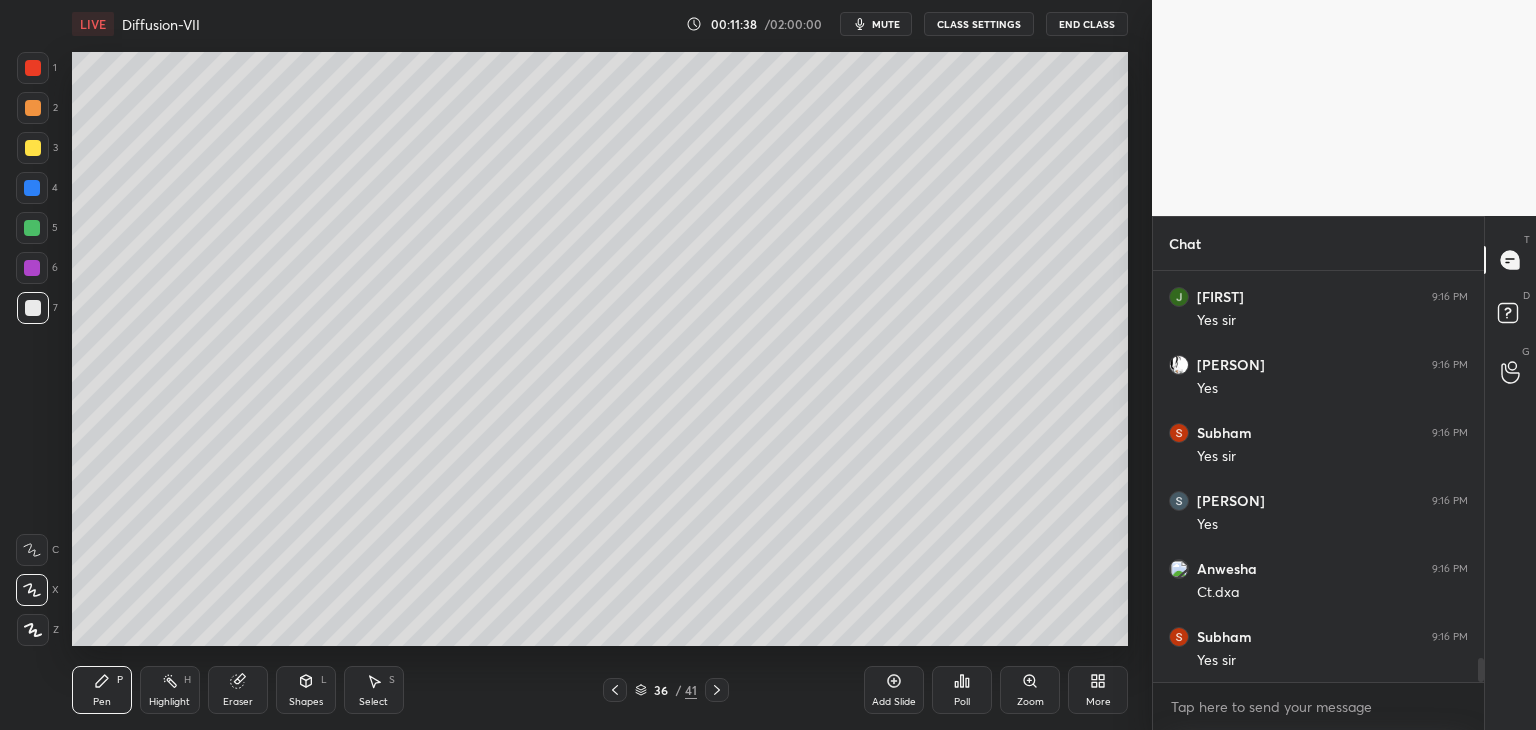 scroll, scrollTop: 6732, scrollLeft: 0, axis: vertical 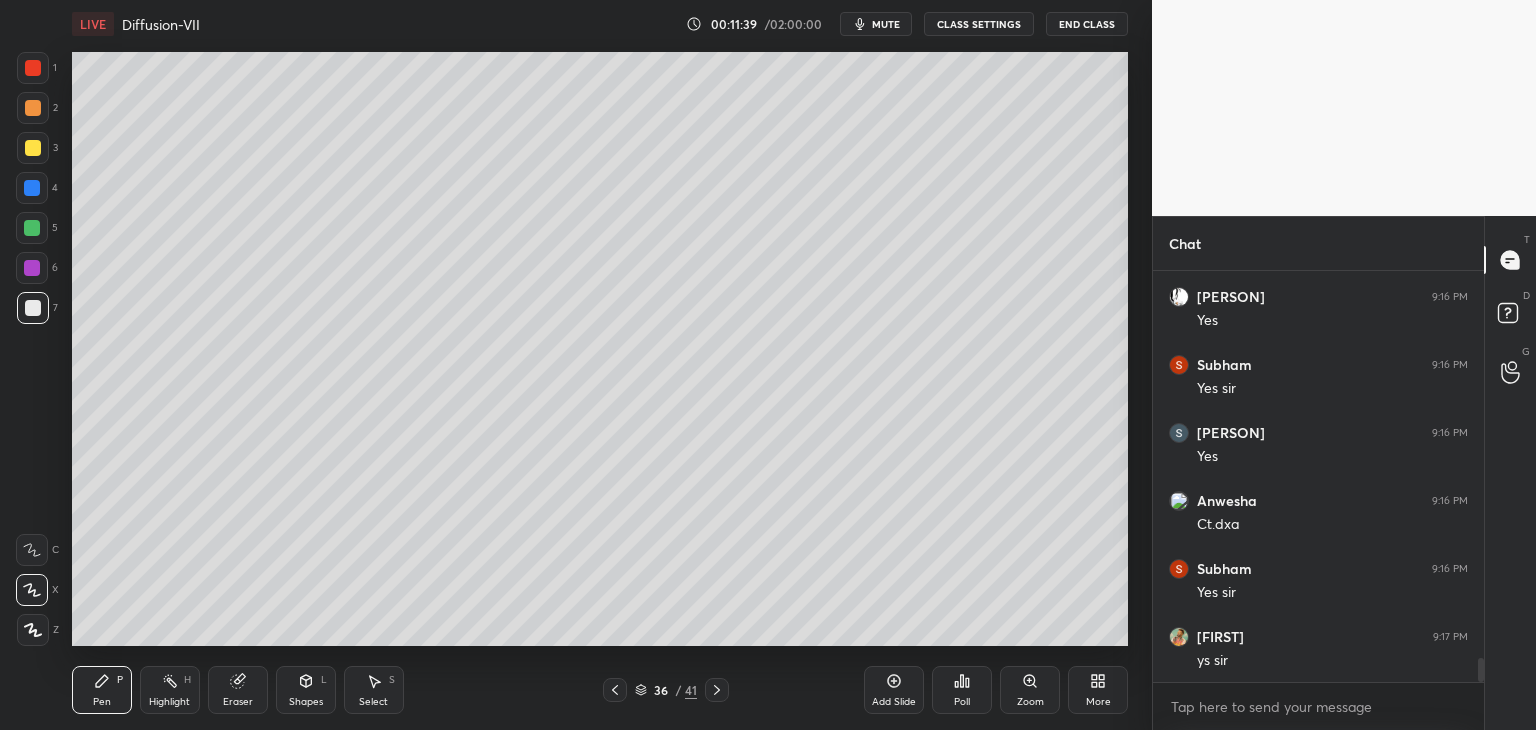 click 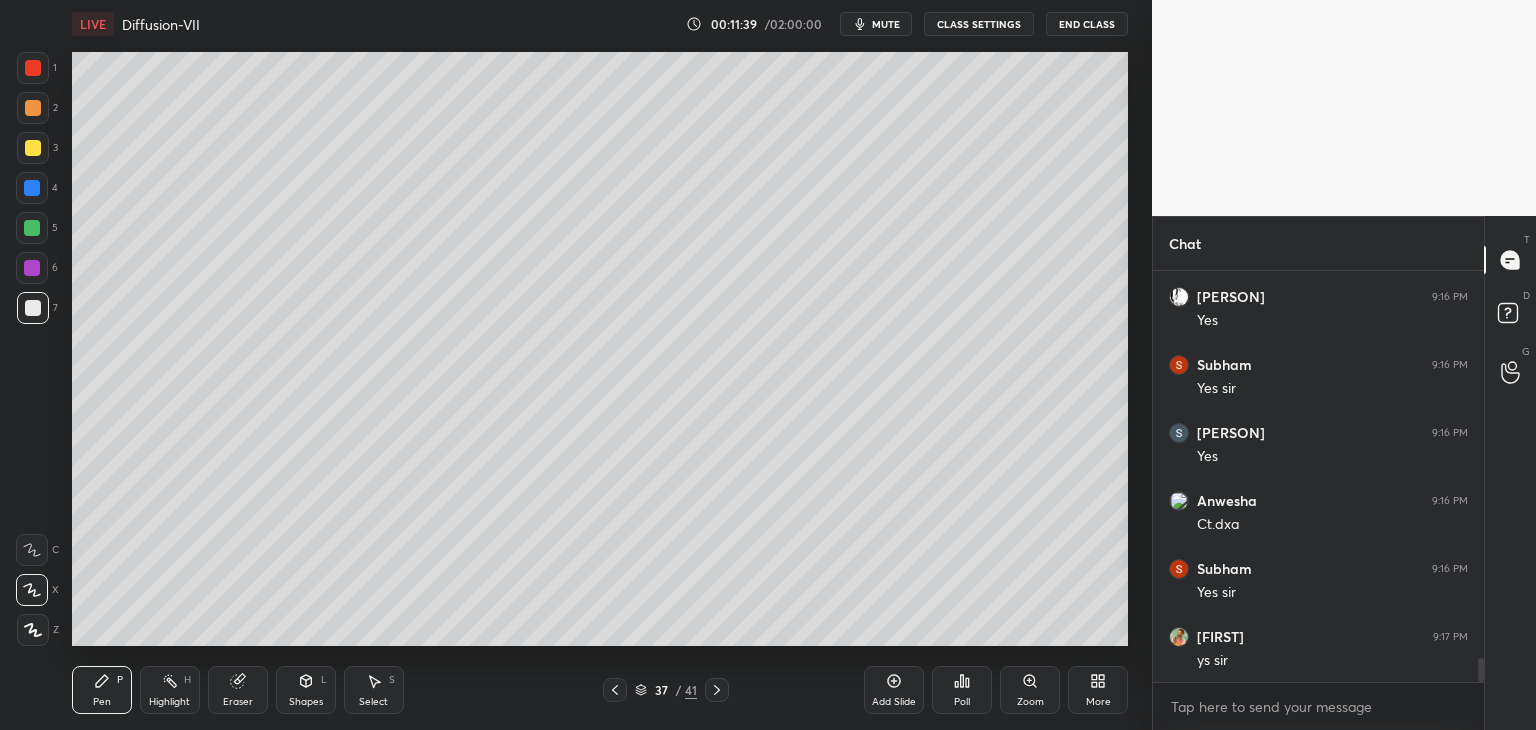 scroll, scrollTop: 6804, scrollLeft: 0, axis: vertical 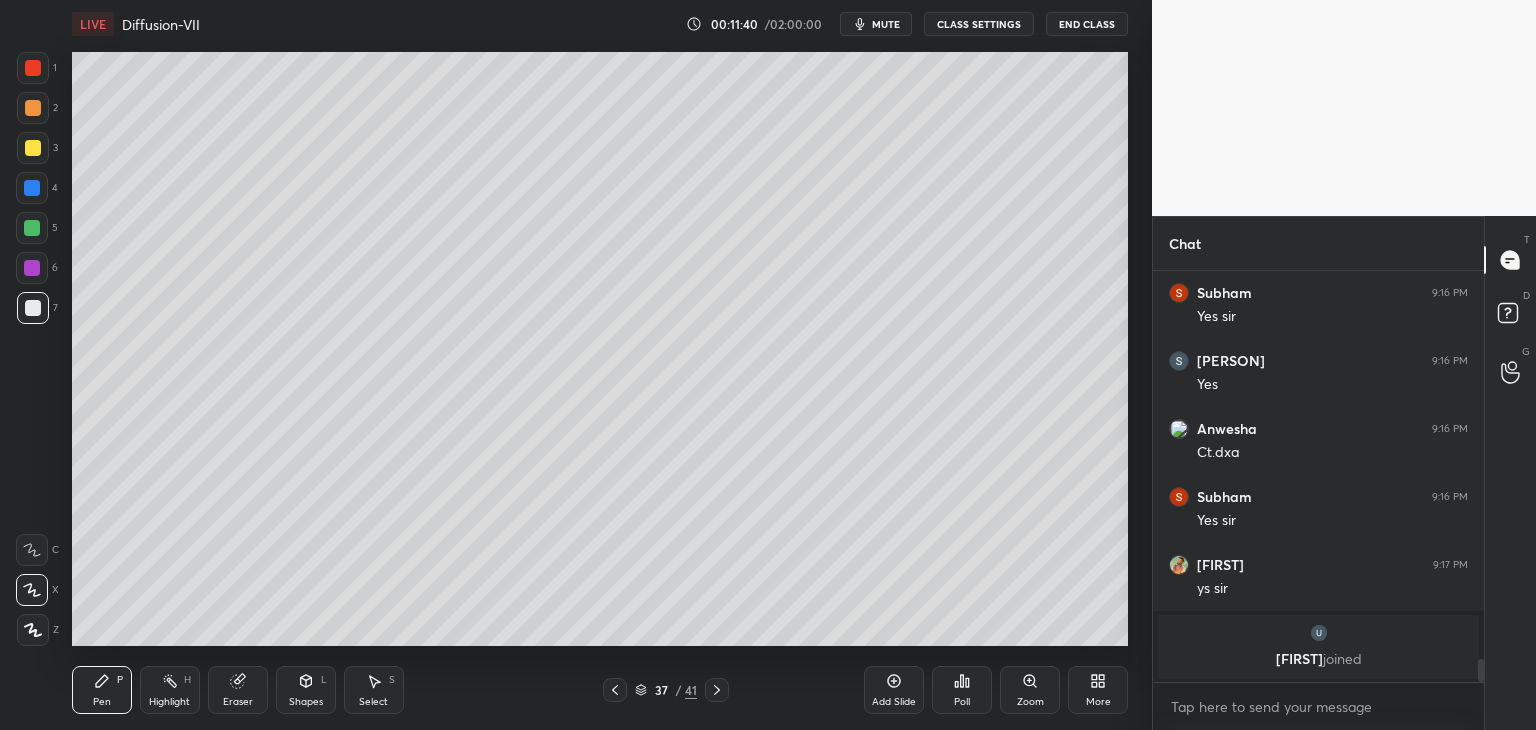 click on "Shapes" at bounding box center (306, 702) 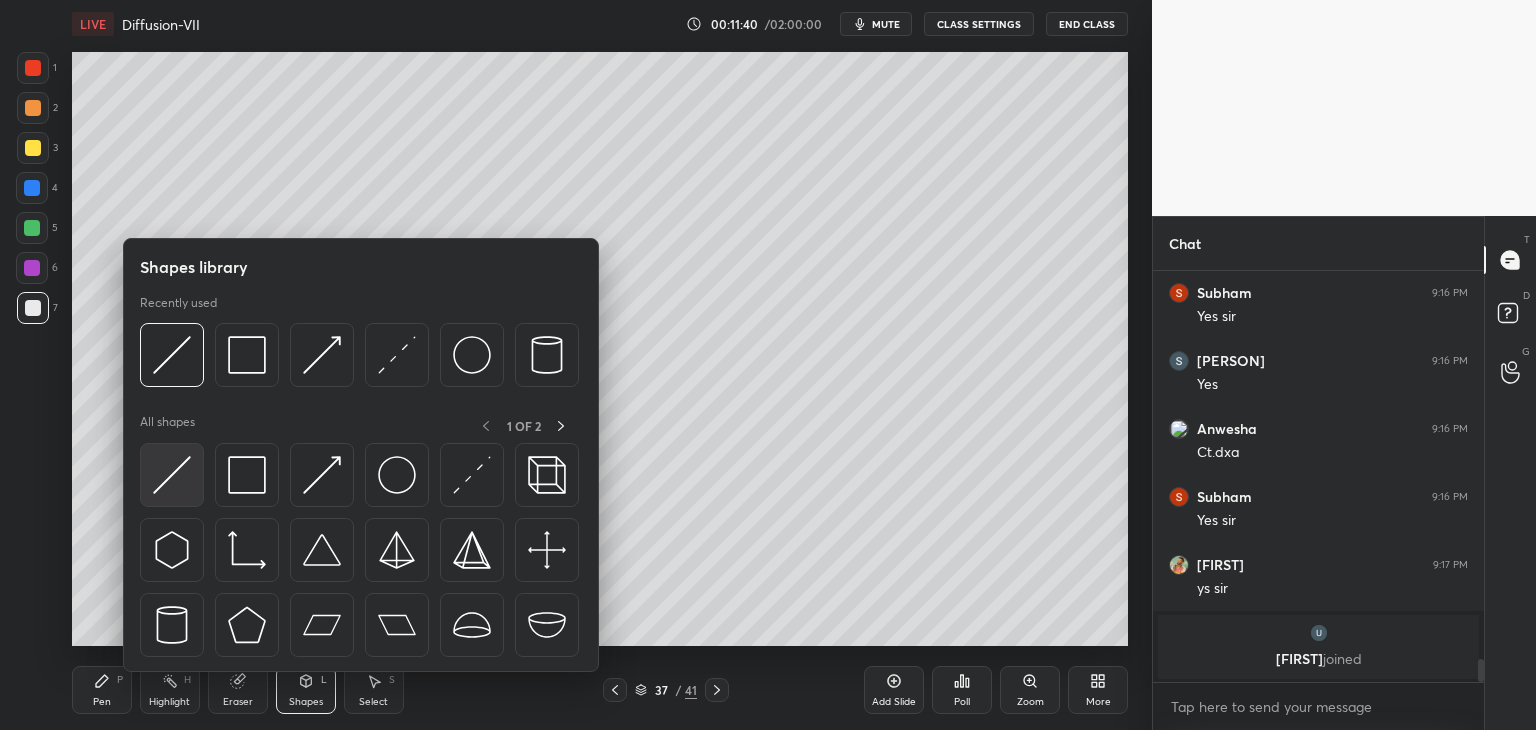 click at bounding box center (172, 475) 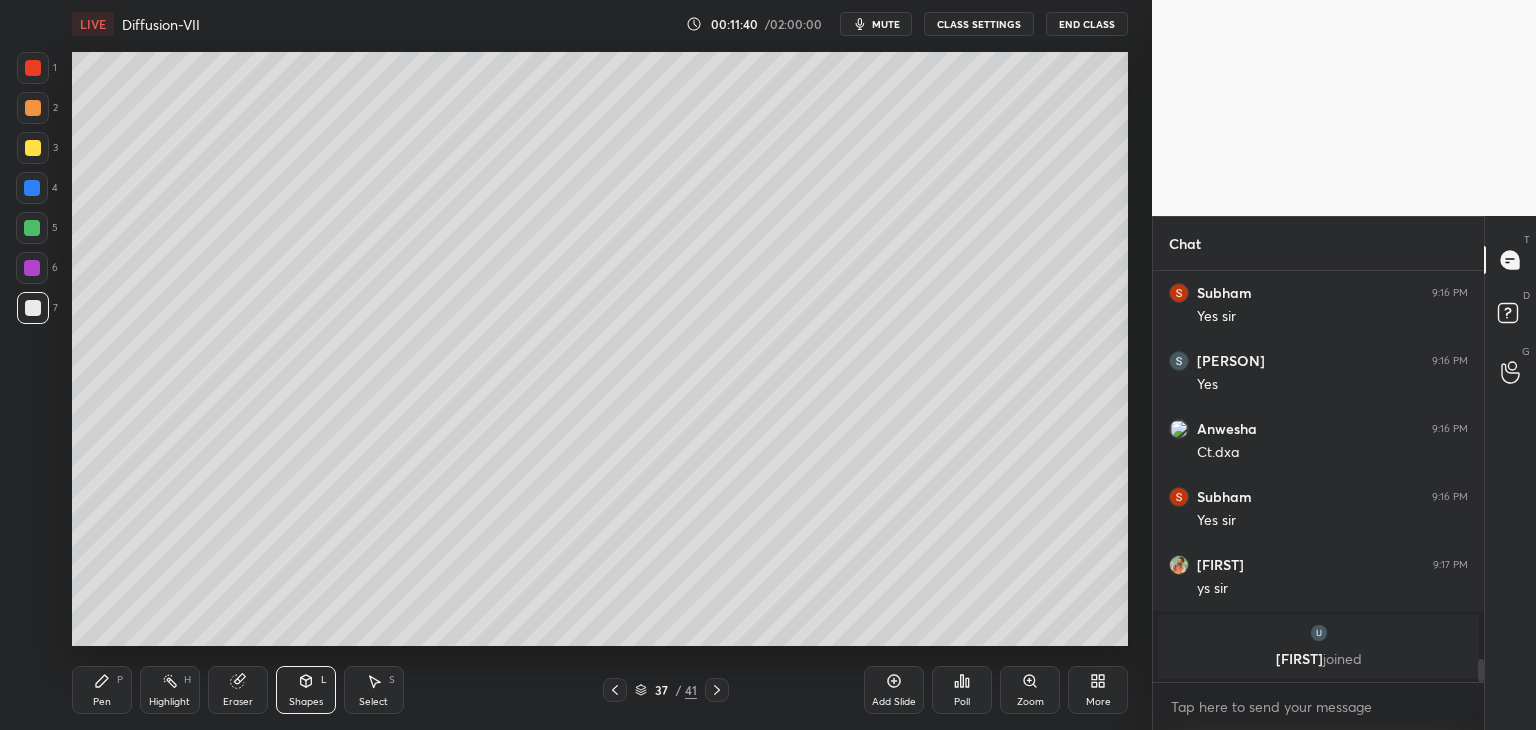 scroll, scrollTop: 6334, scrollLeft: 0, axis: vertical 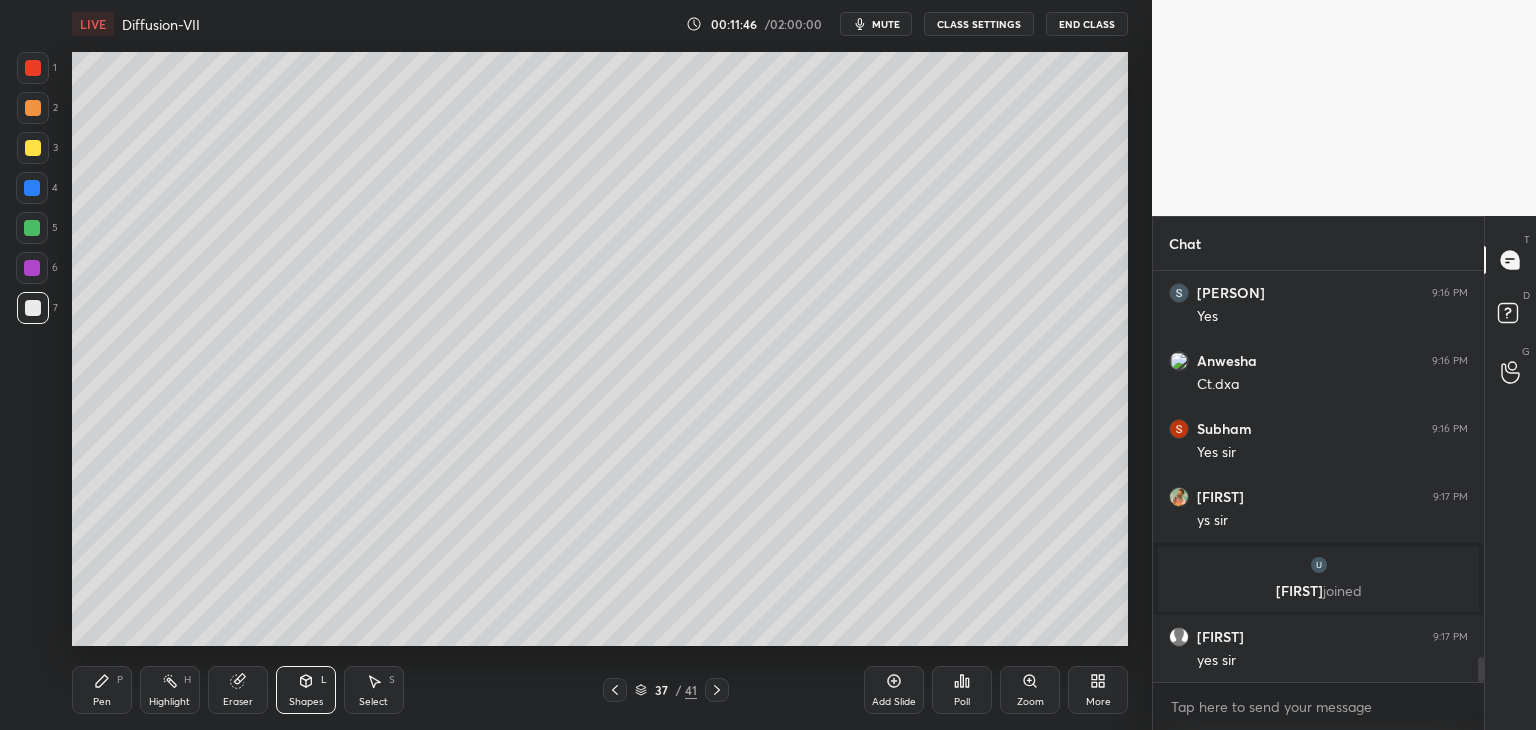 click 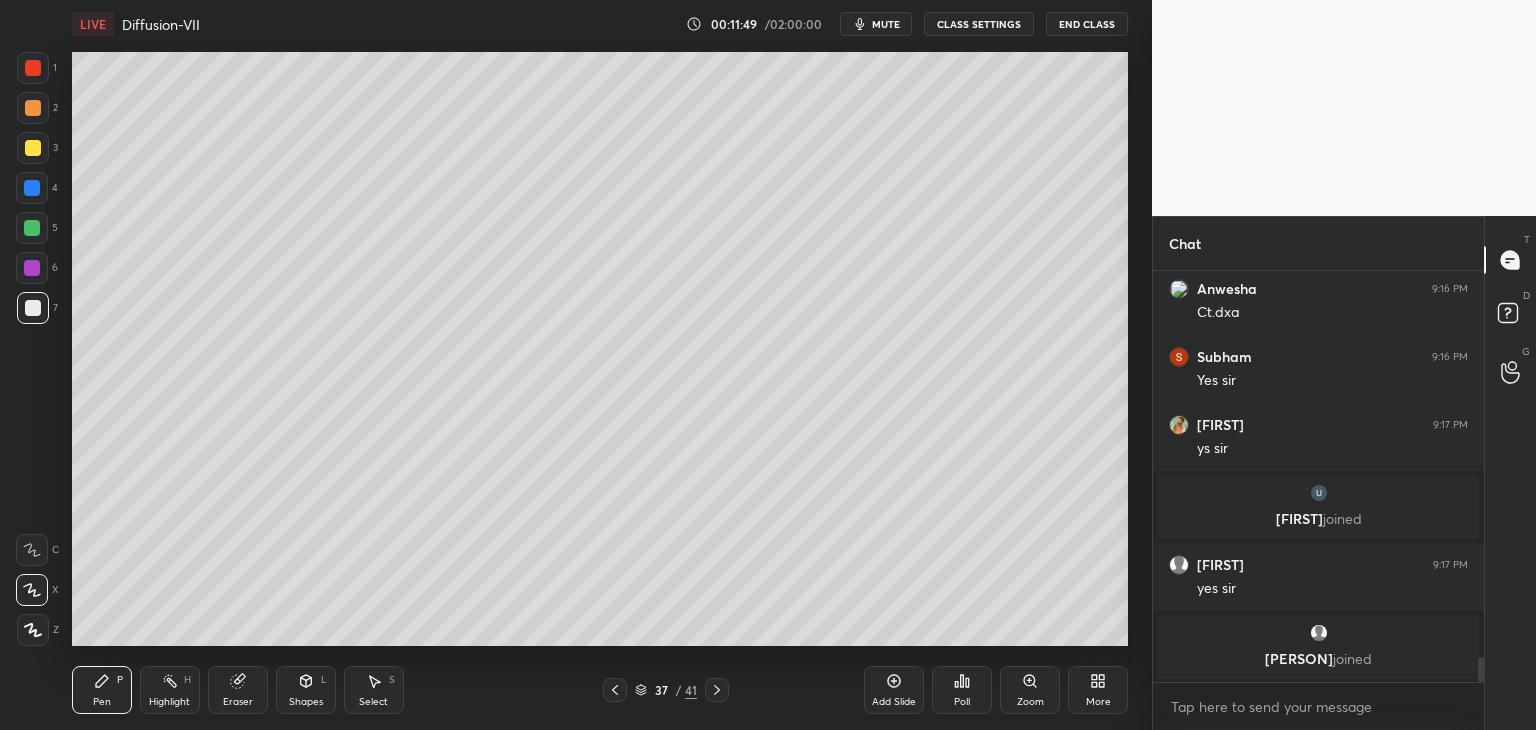 click at bounding box center (33, 308) 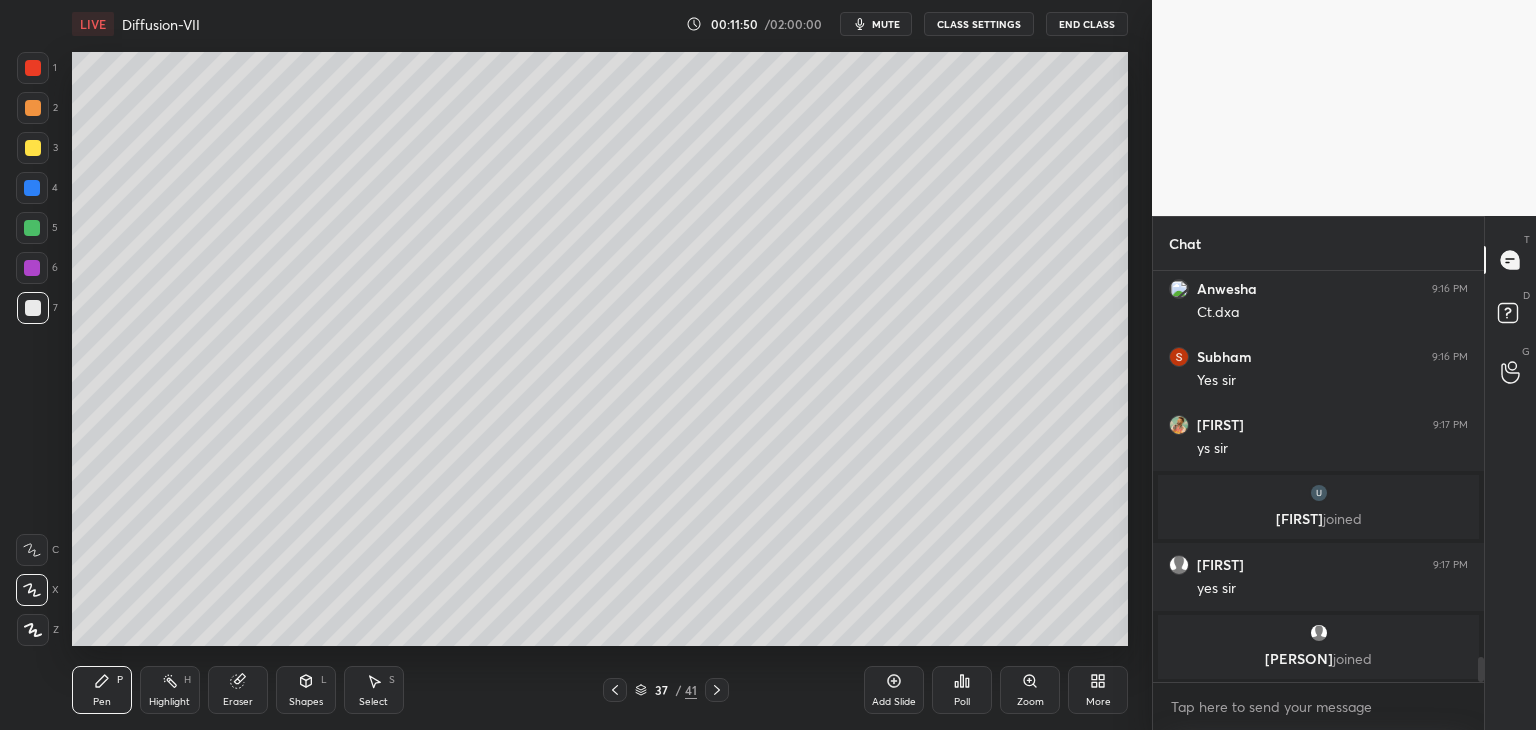 click at bounding box center (33, 148) 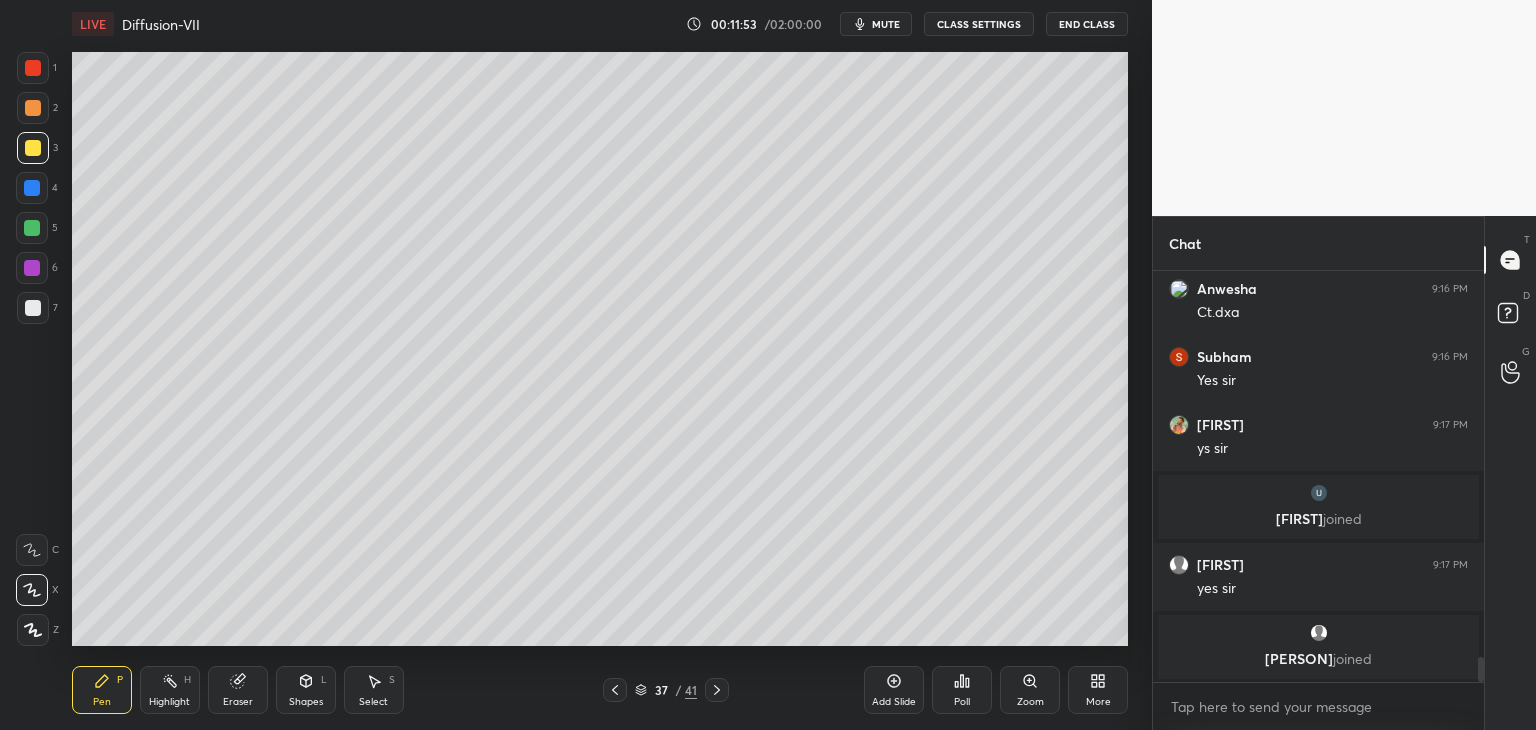 scroll, scrollTop: 6438, scrollLeft: 0, axis: vertical 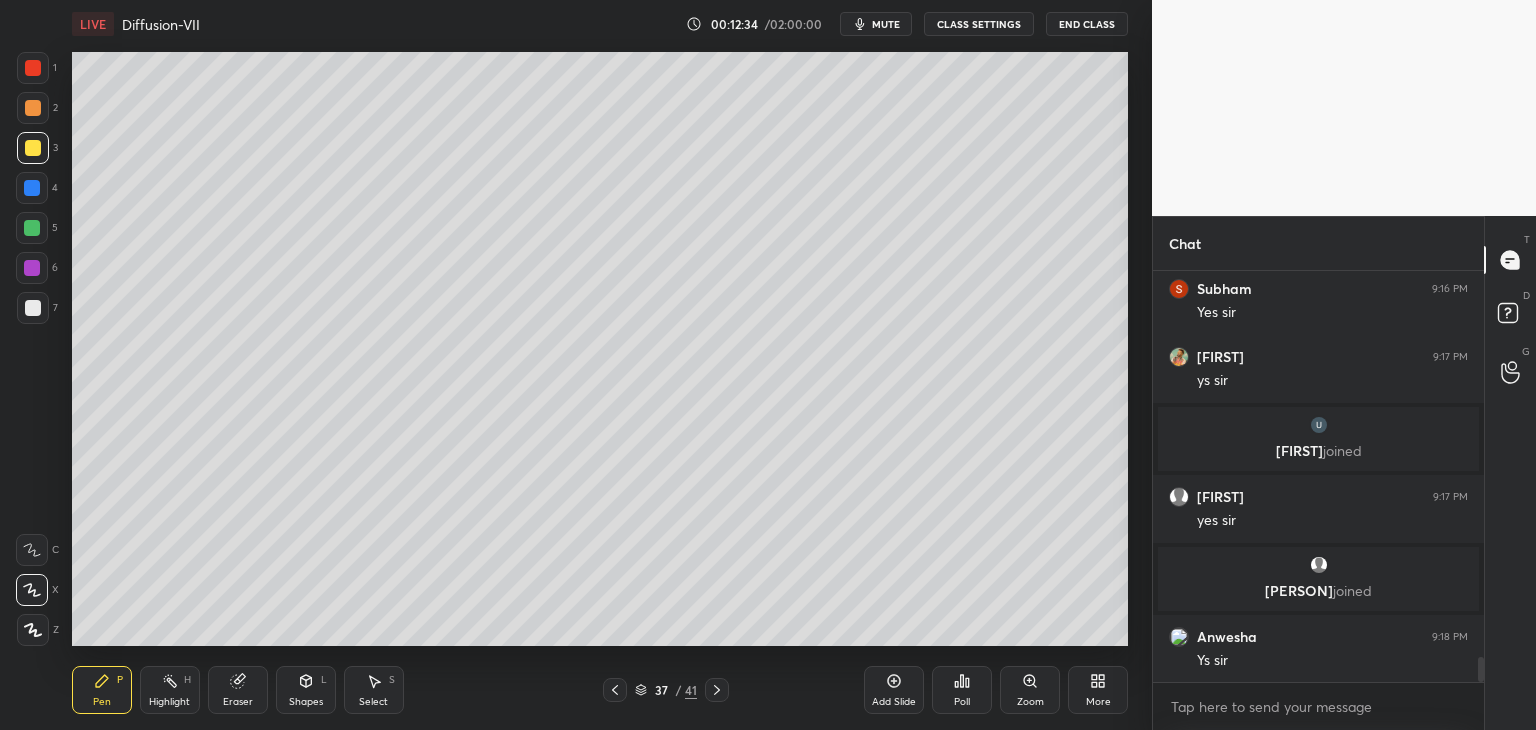 click at bounding box center [33, 308] 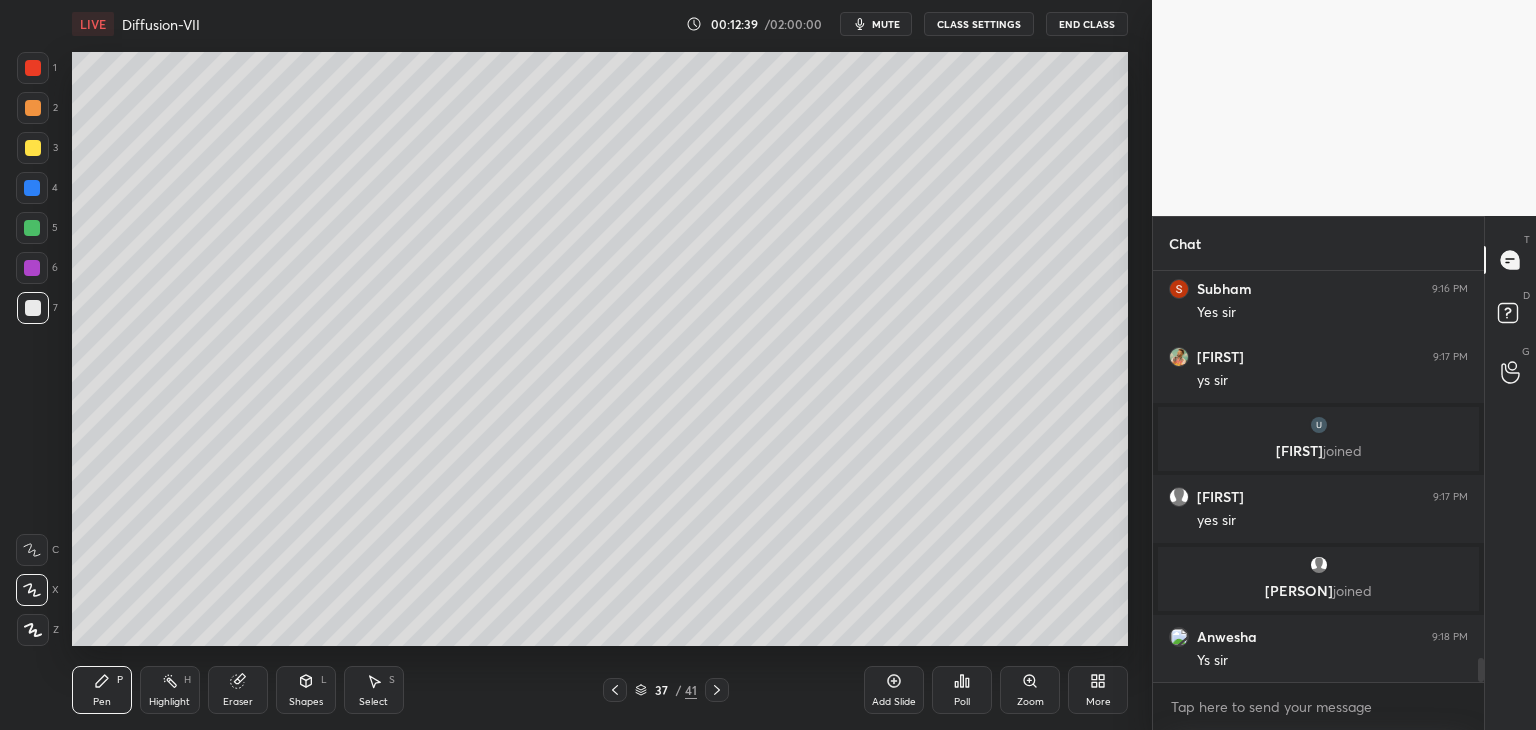 scroll, scrollTop: 6506, scrollLeft: 0, axis: vertical 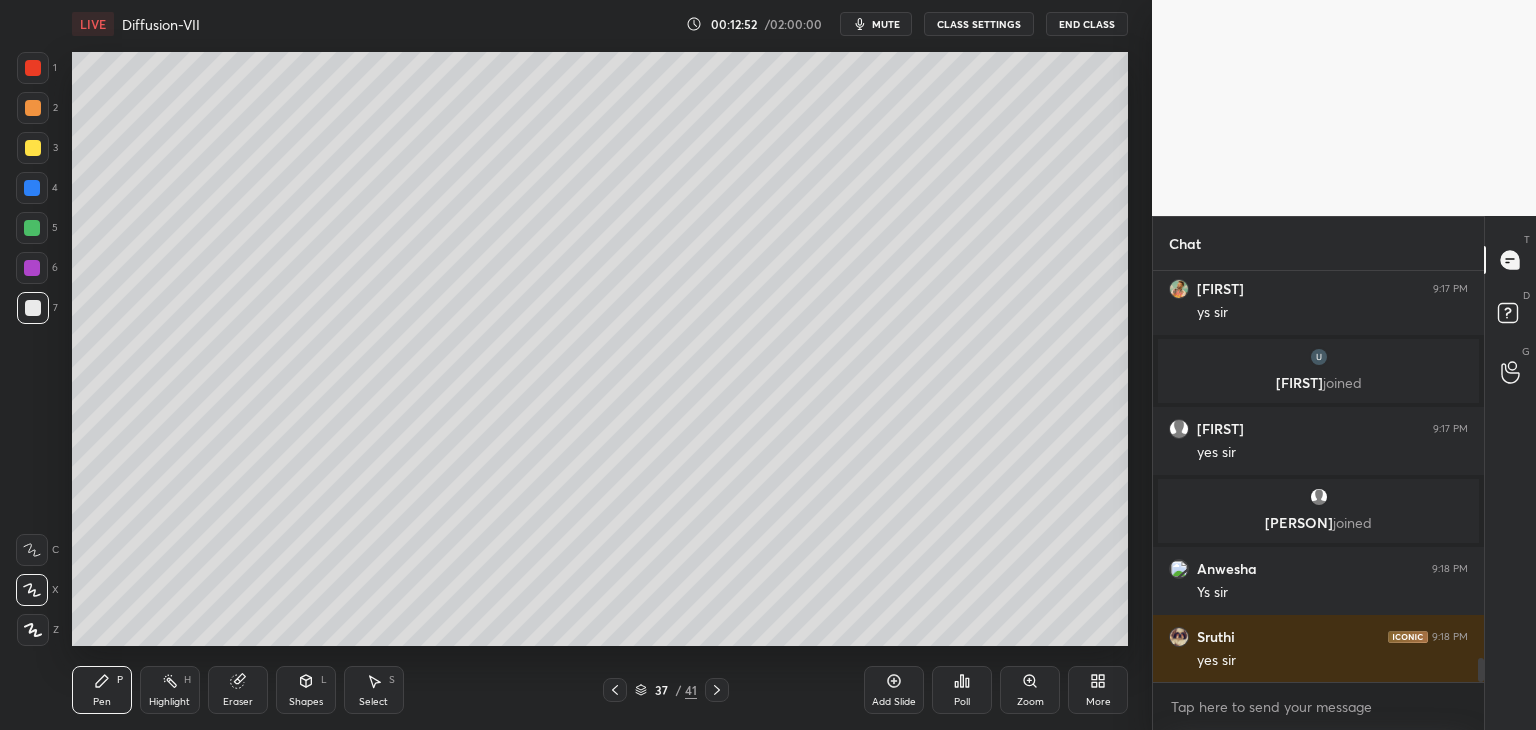 click at bounding box center (33, 148) 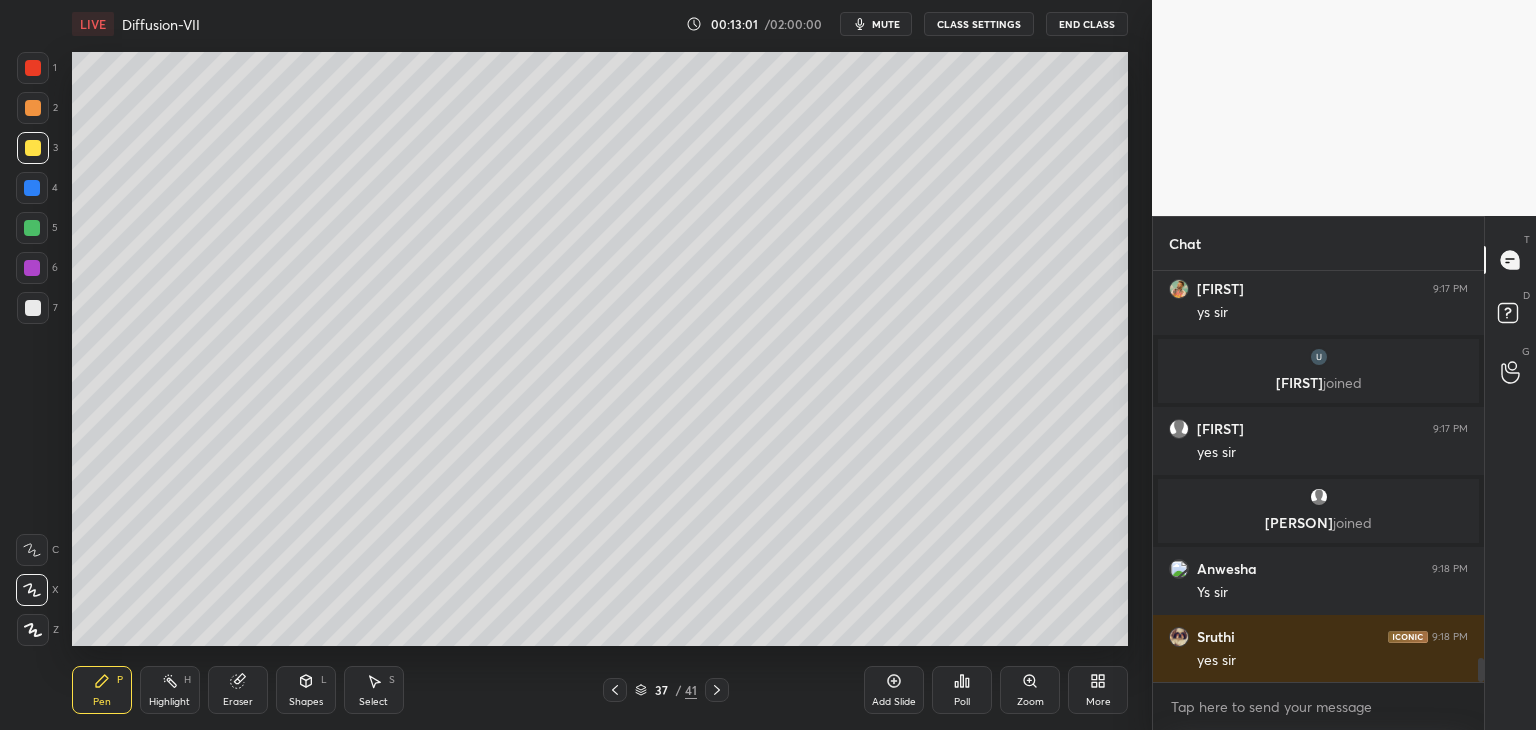 scroll, scrollTop: 6574, scrollLeft: 0, axis: vertical 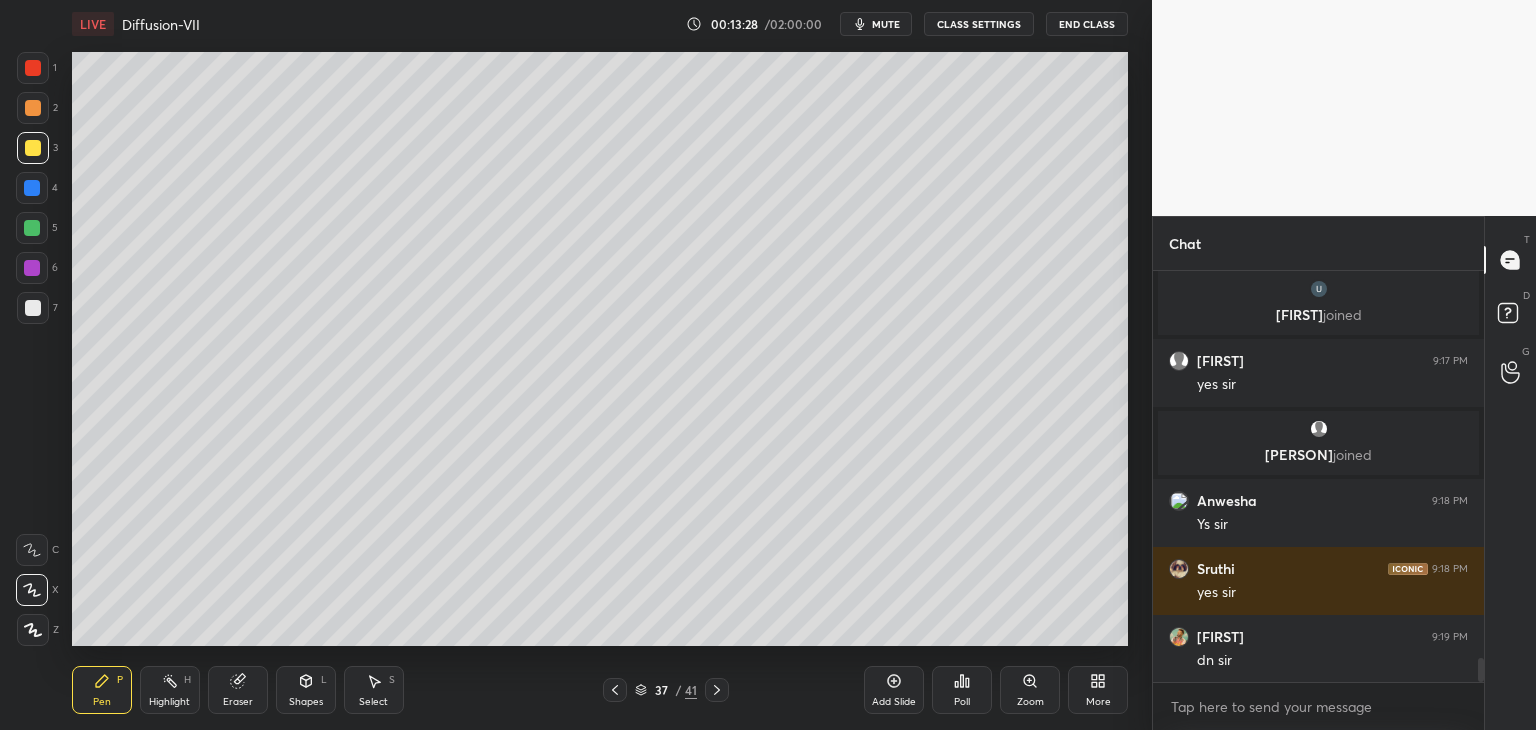 click on "Shapes" at bounding box center (306, 702) 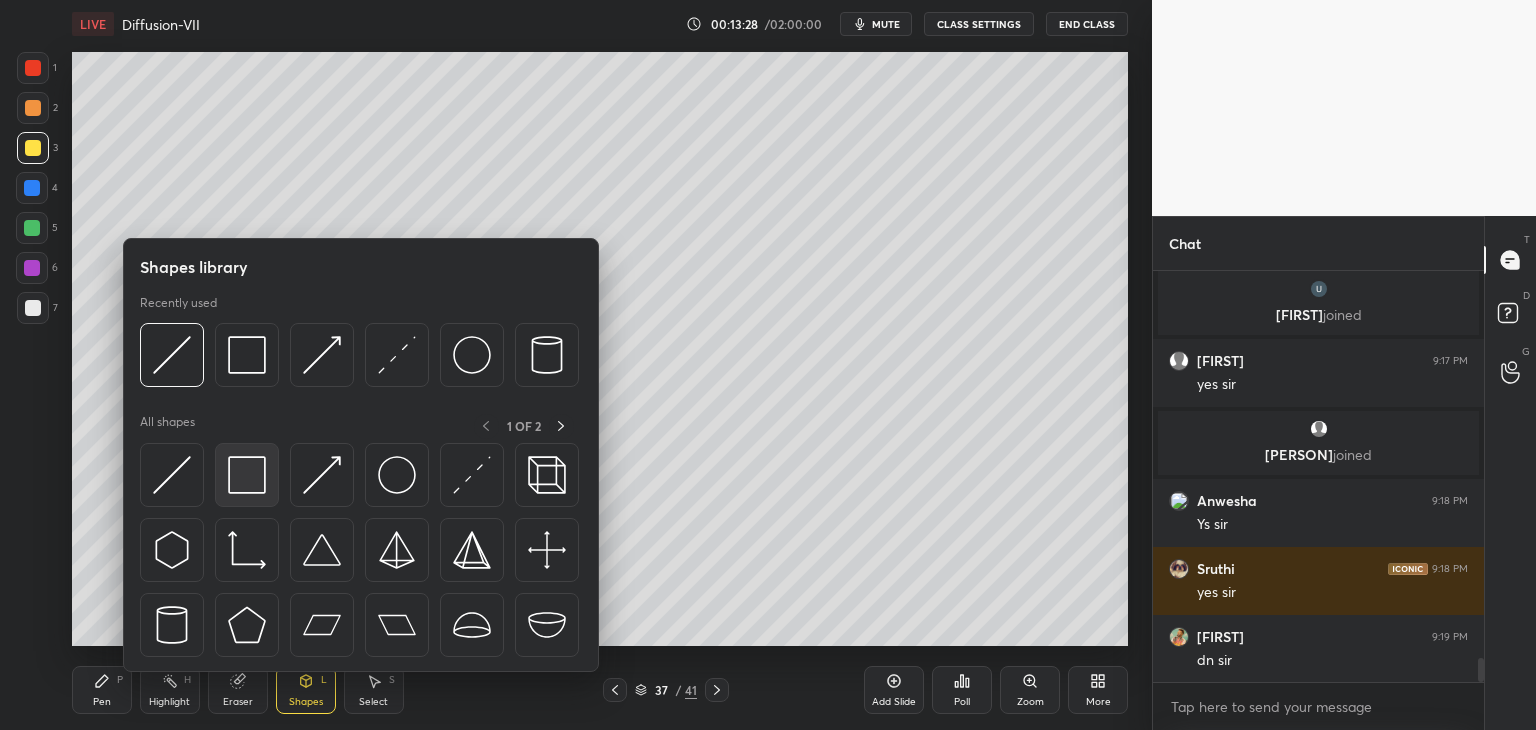 click at bounding box center (247, 475) 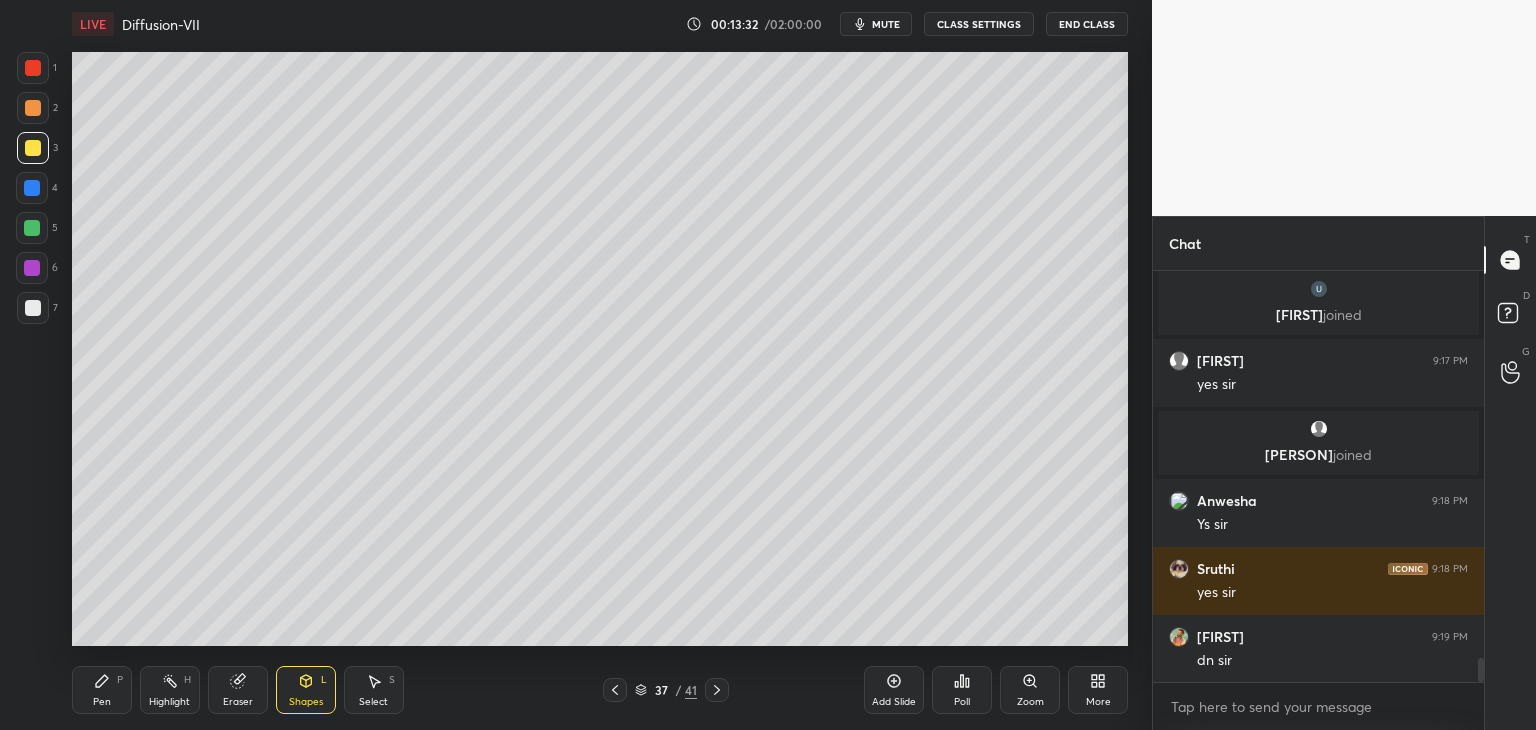 click at bounding box center [33, 108] 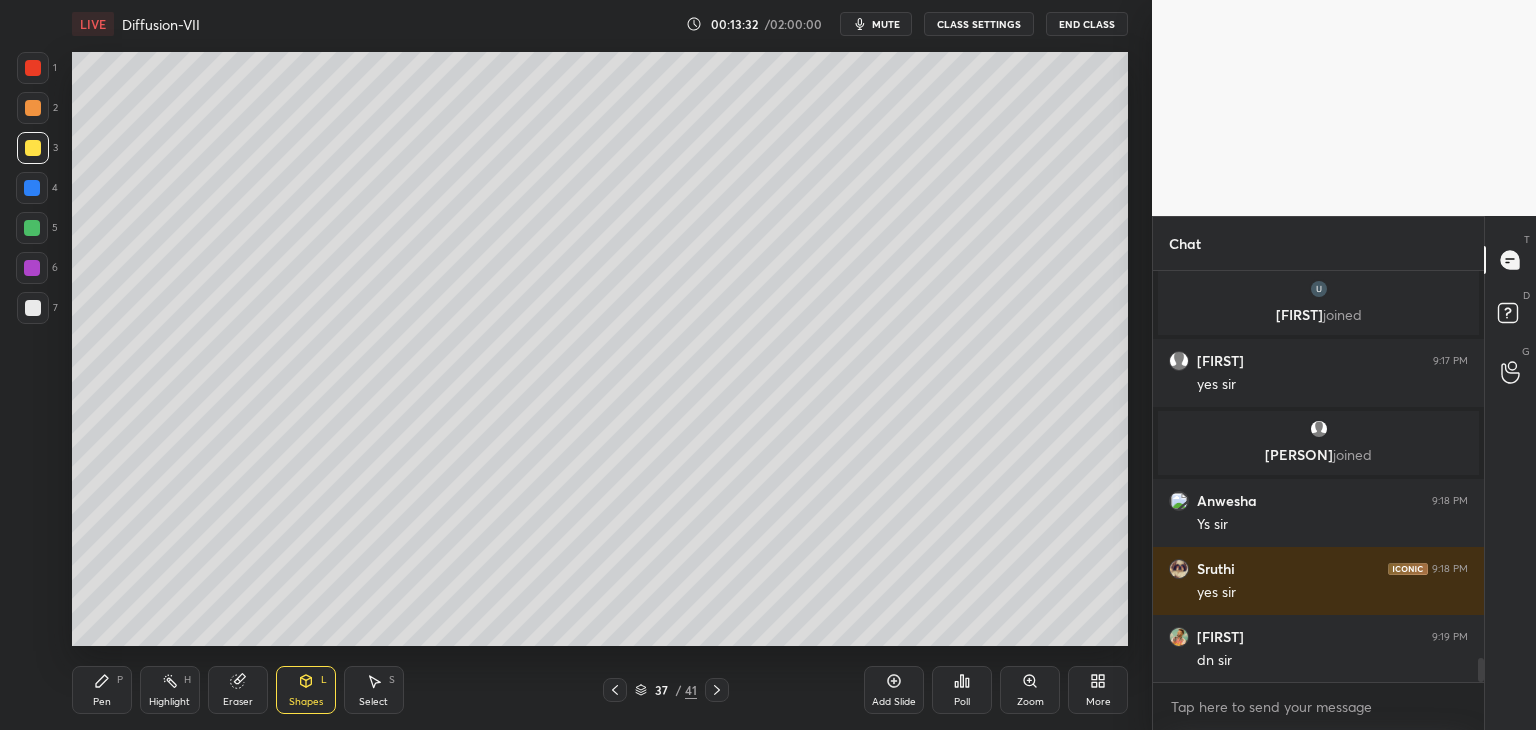click at bounding box center (33, 68) 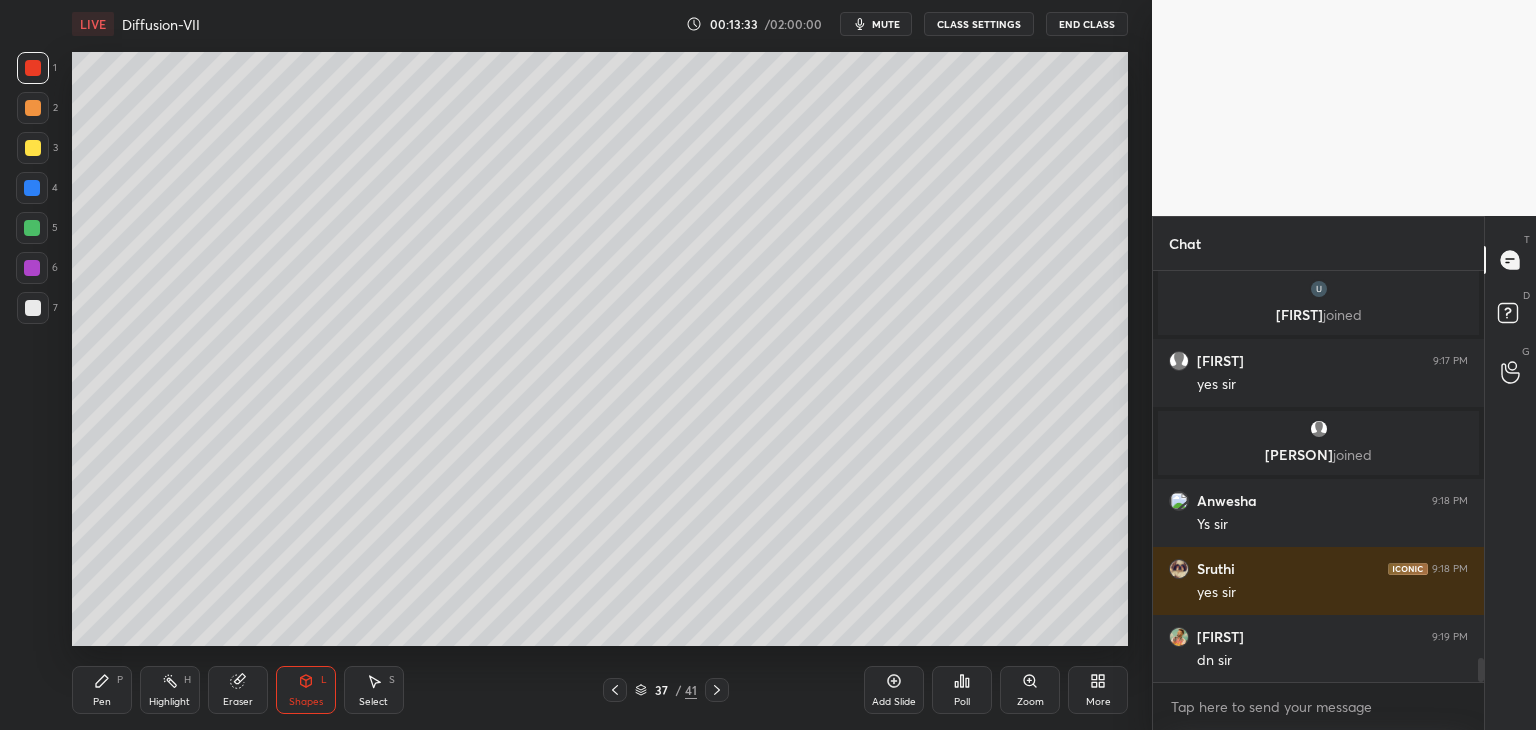 click on "Pen" at bounding box center (102, 702) 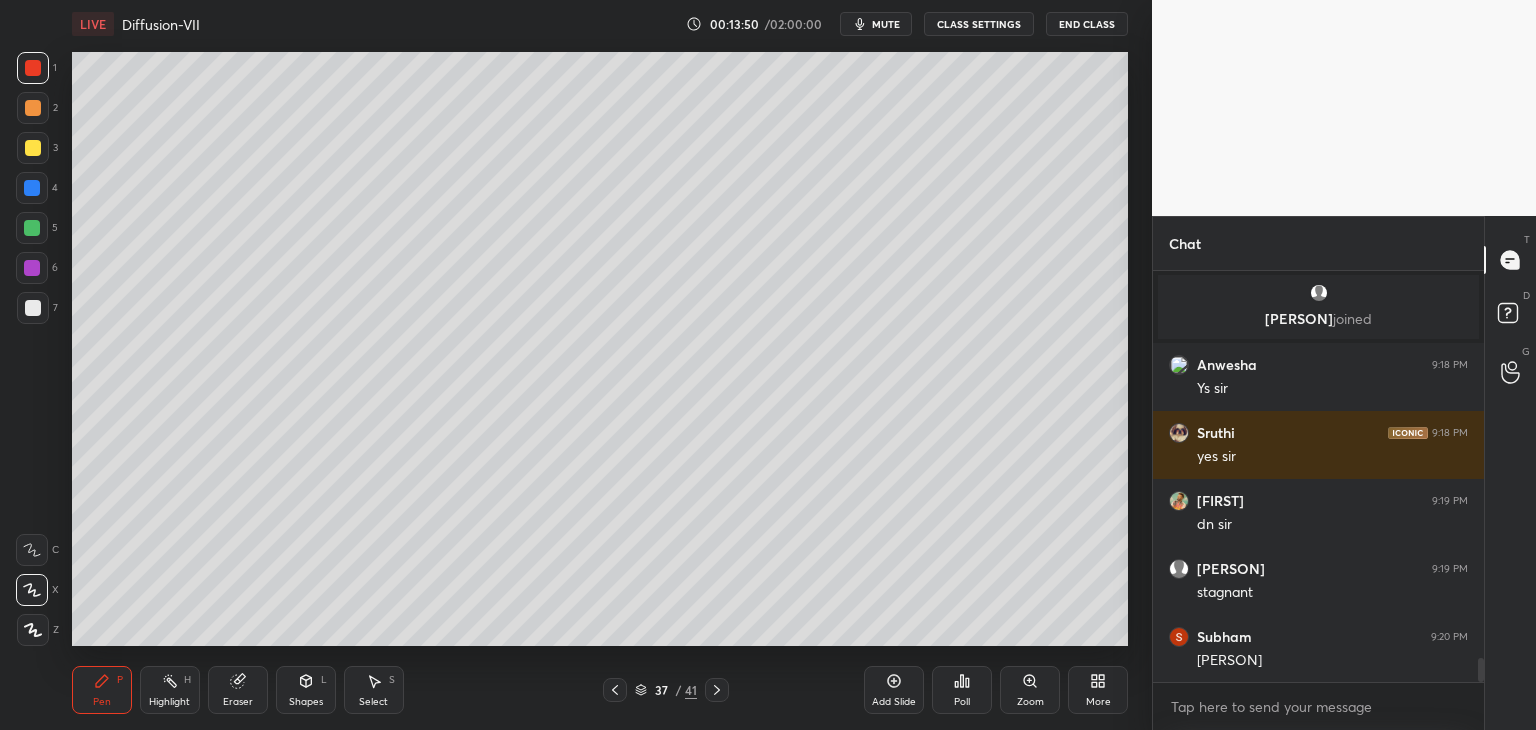 scroll, scrollTop: 6778, scrollLeft: 0, axis: vertical 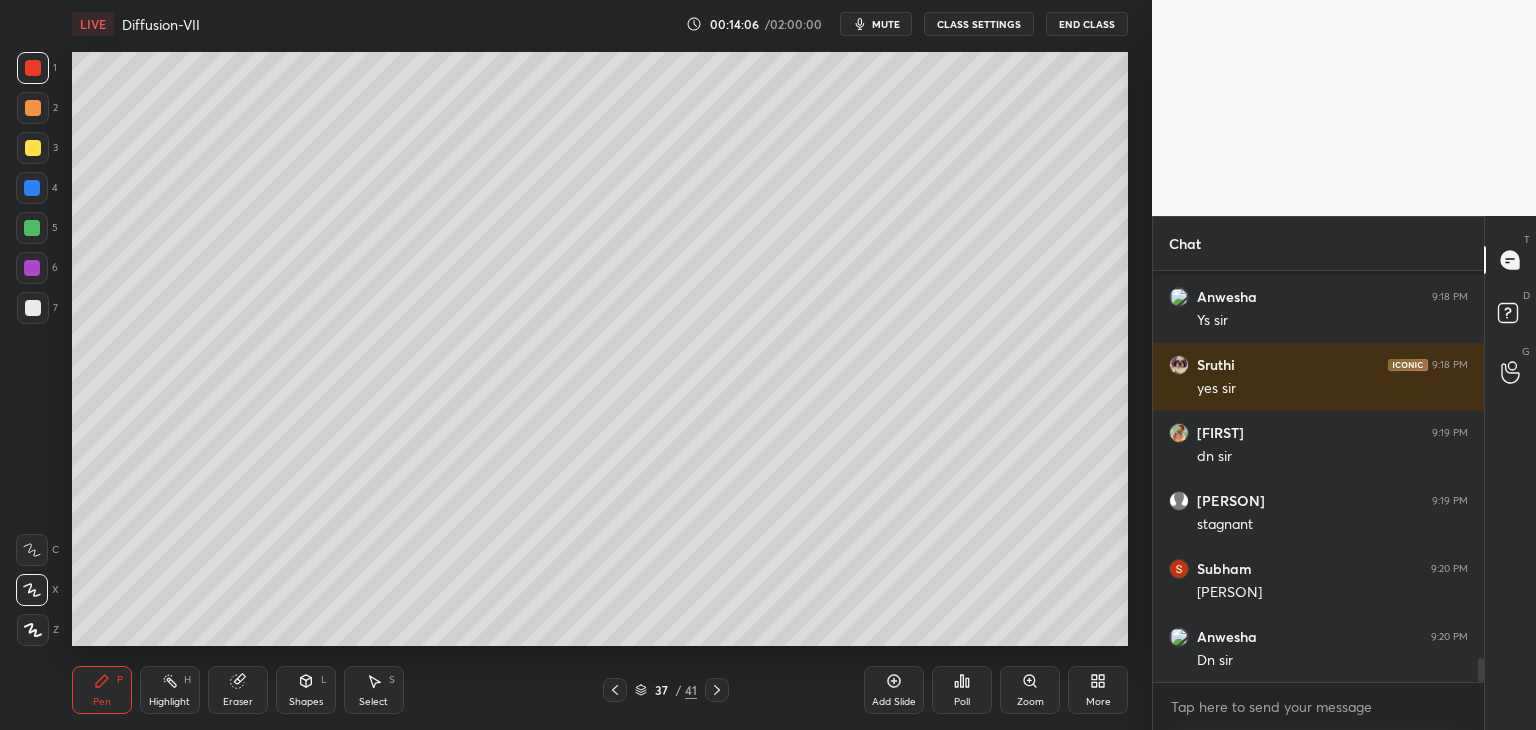 click at bounding box center [33, 308] 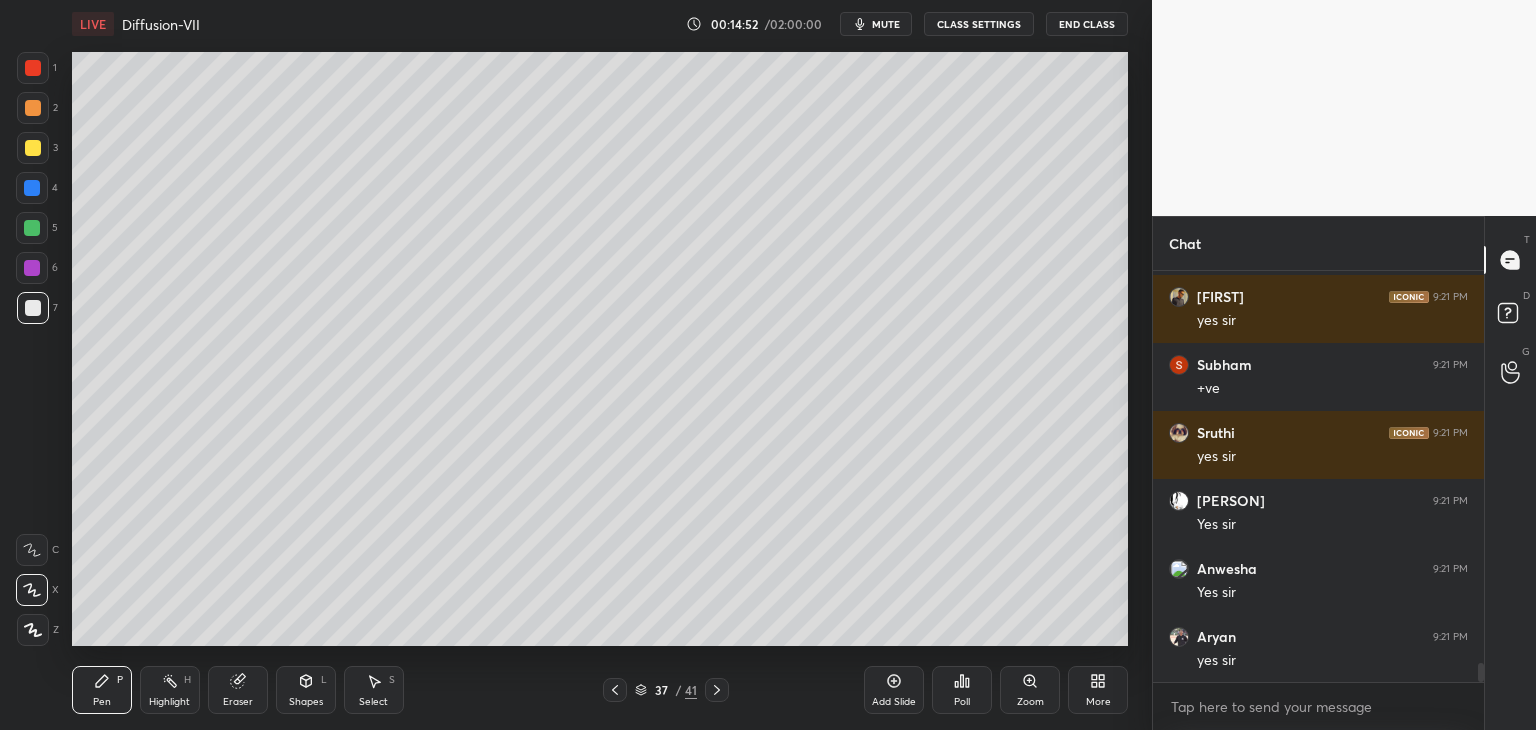 scroll, scrollTop: 8546, scrollLeft: 0, axis: vertical 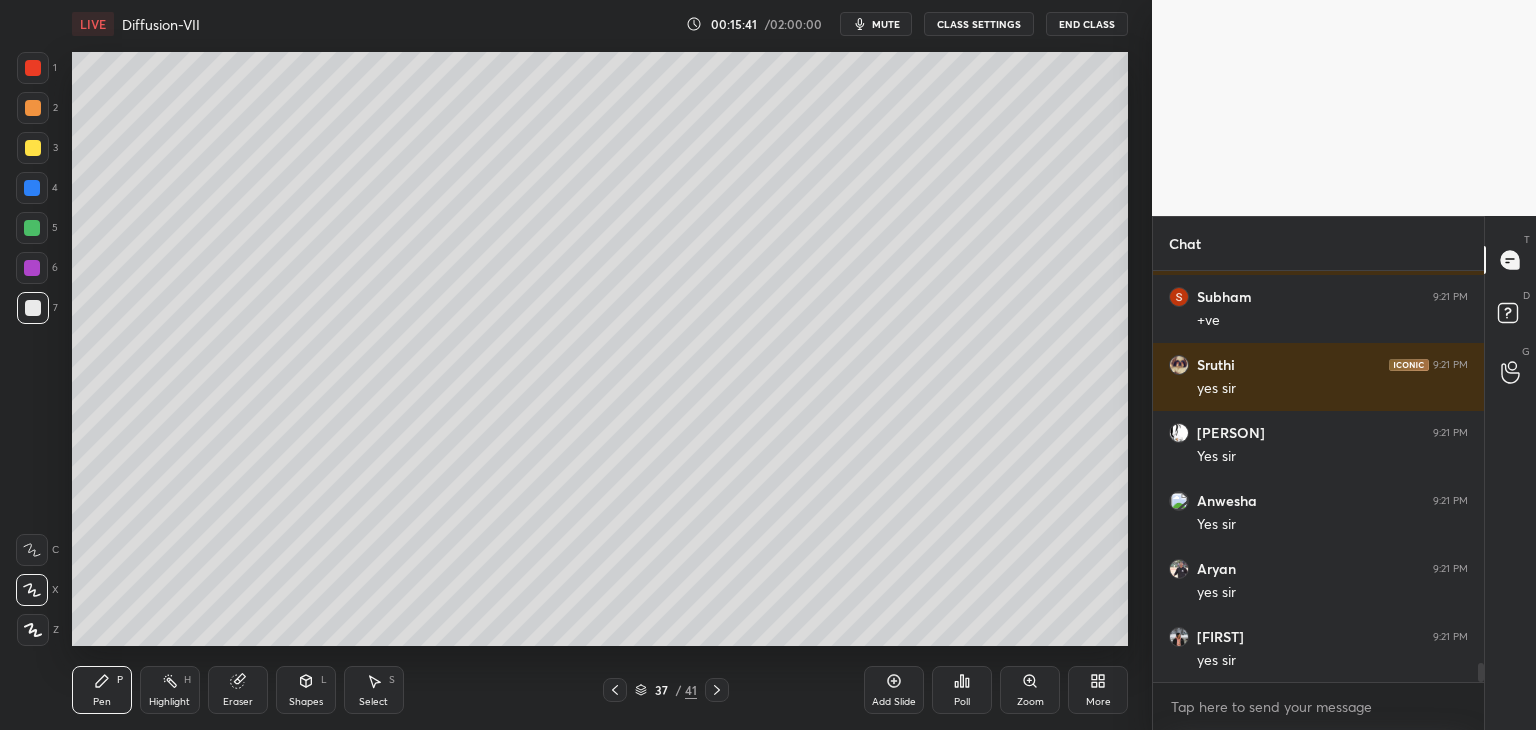 click on "Shapes L" at bounding box center [306, 690] 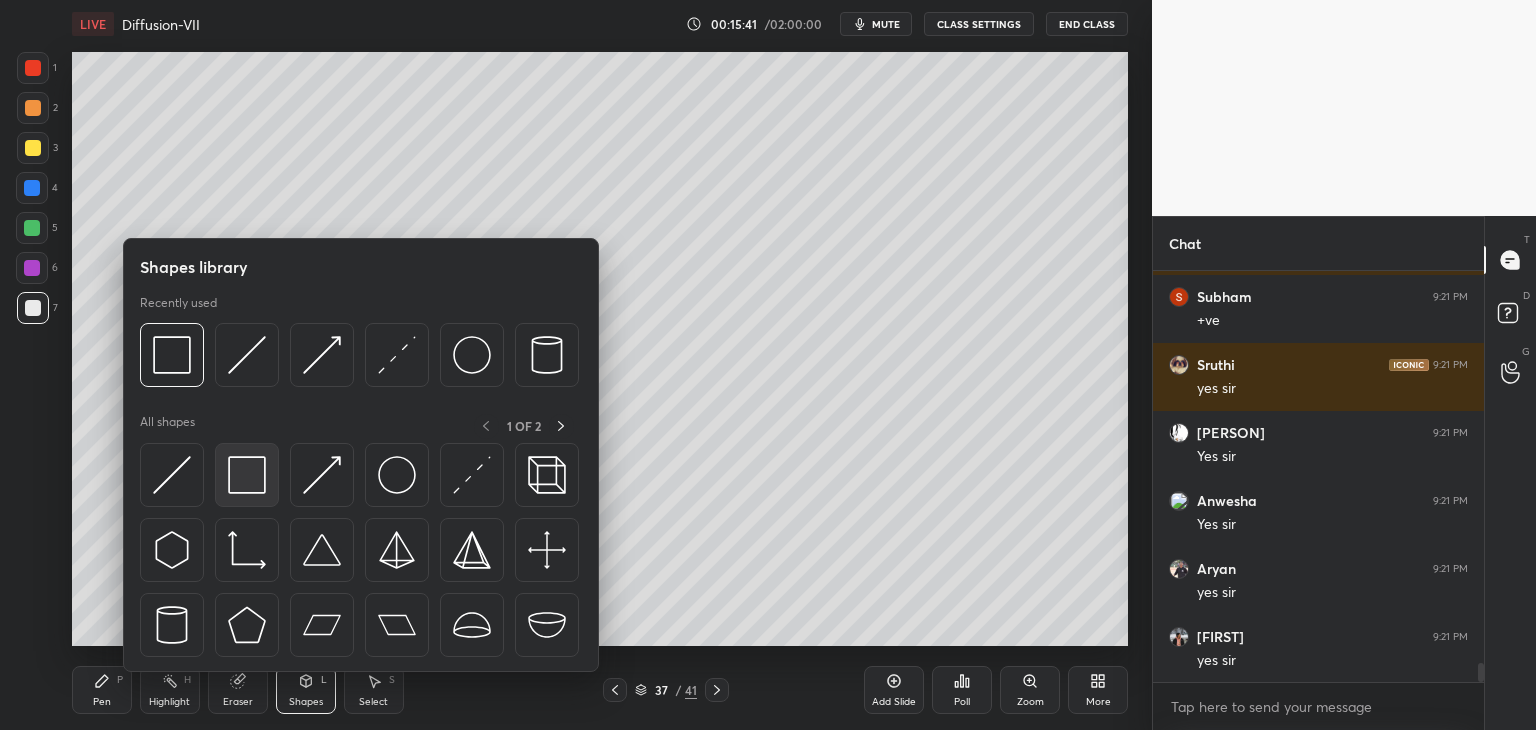 click at bounding box center [247, 475] 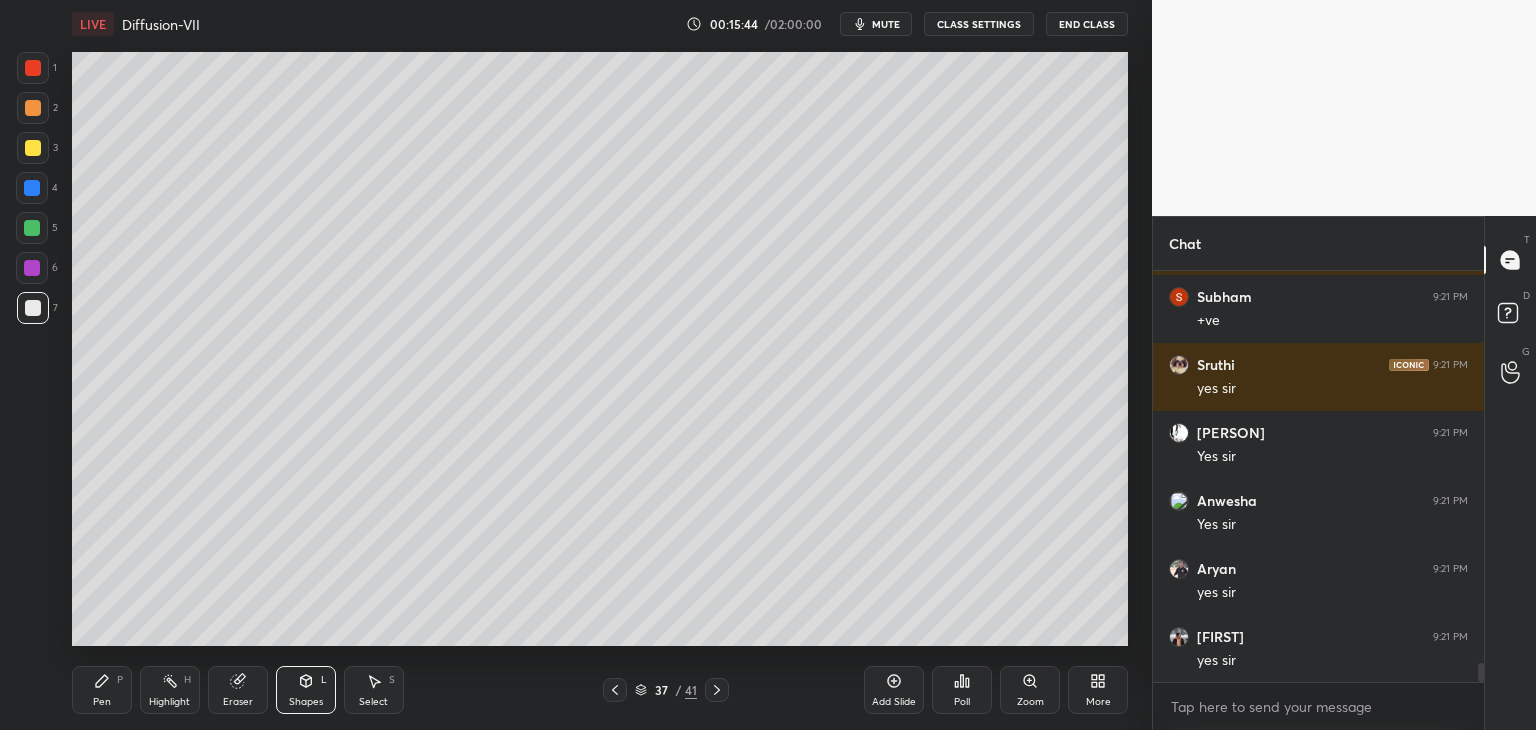 click on "Pen" at bounding box center [102, 702] 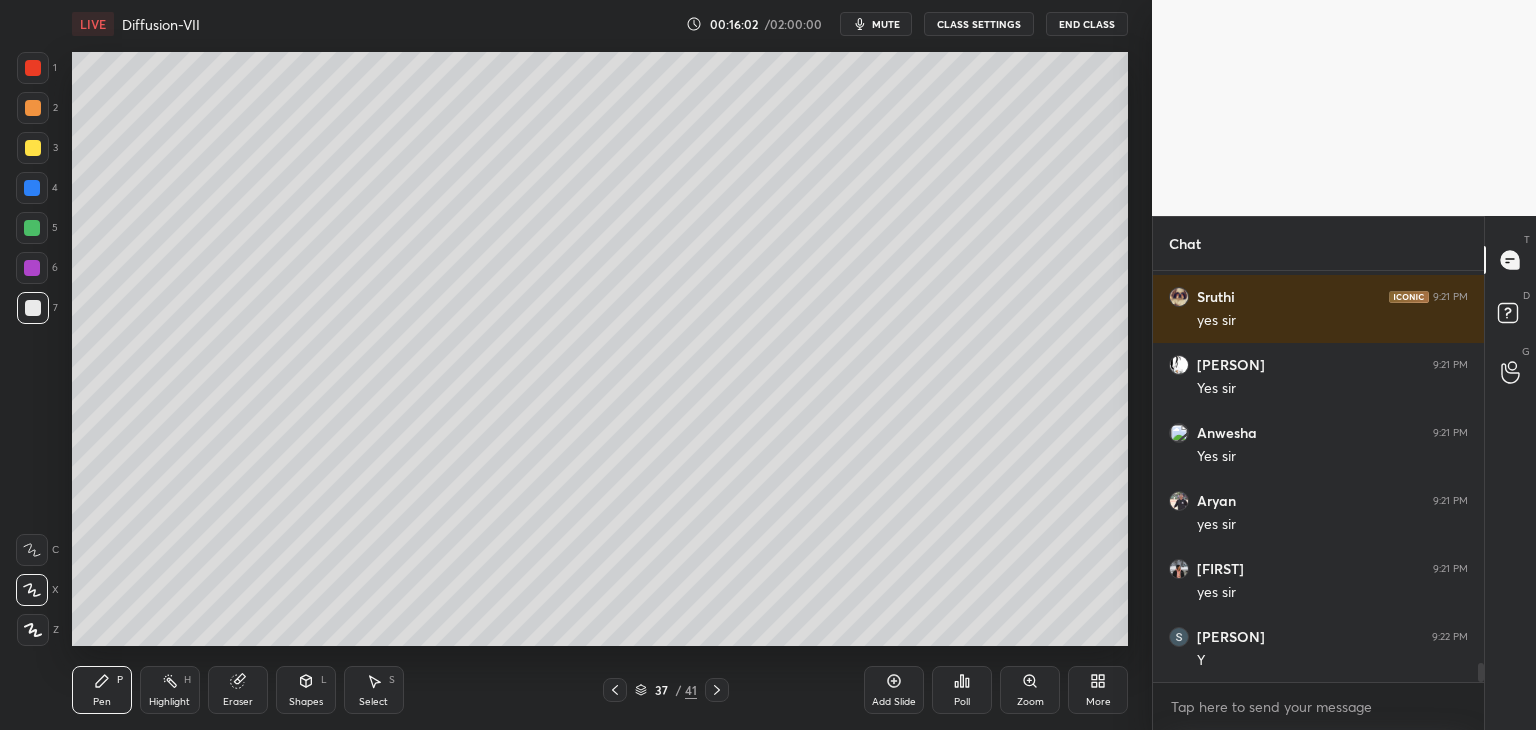 scroll, scrollTop: 8682, scrollLeft: 0, axis: vertical 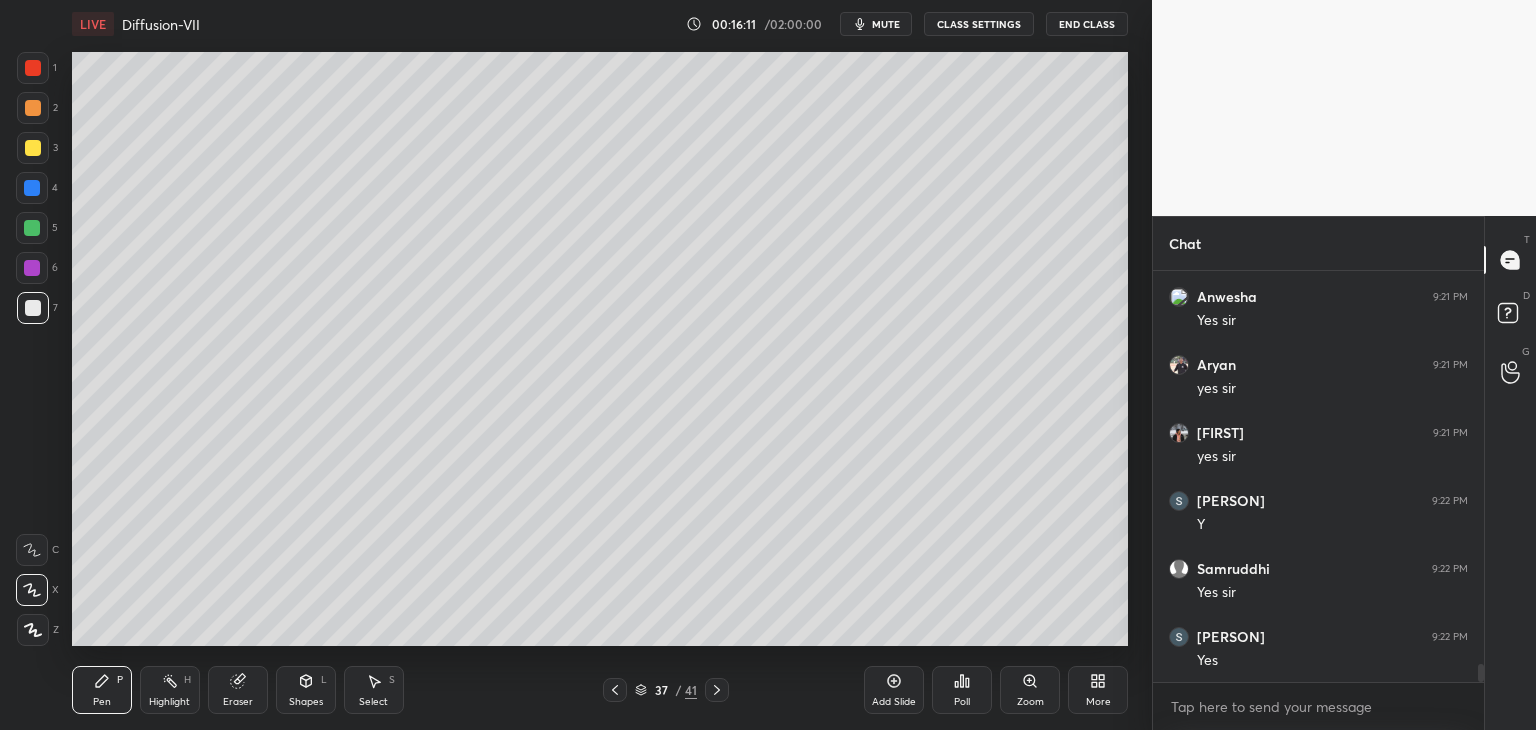 click at bounding box center [33, 148] 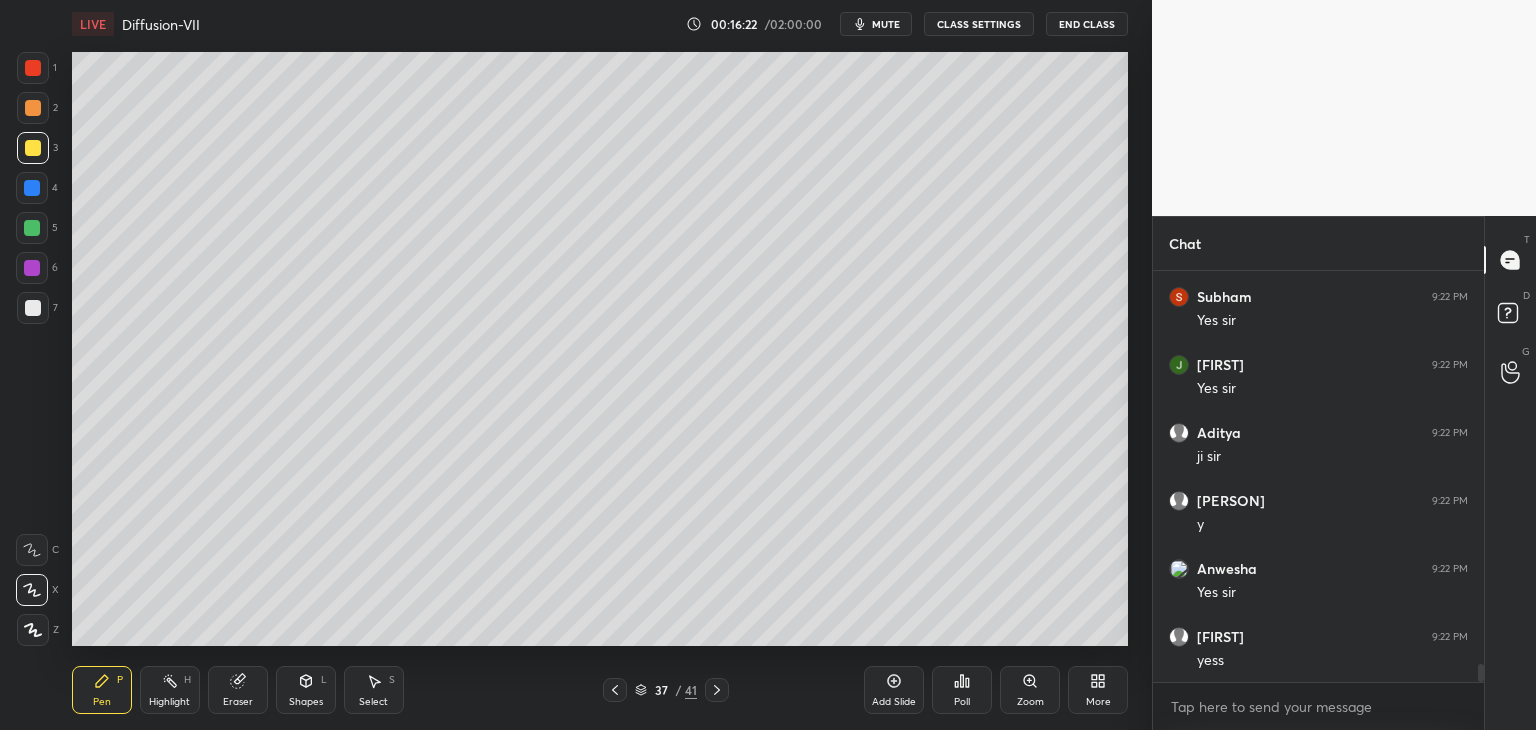 scroll, scrollTop: 9226, scrollLeft: 0, axis: vertical 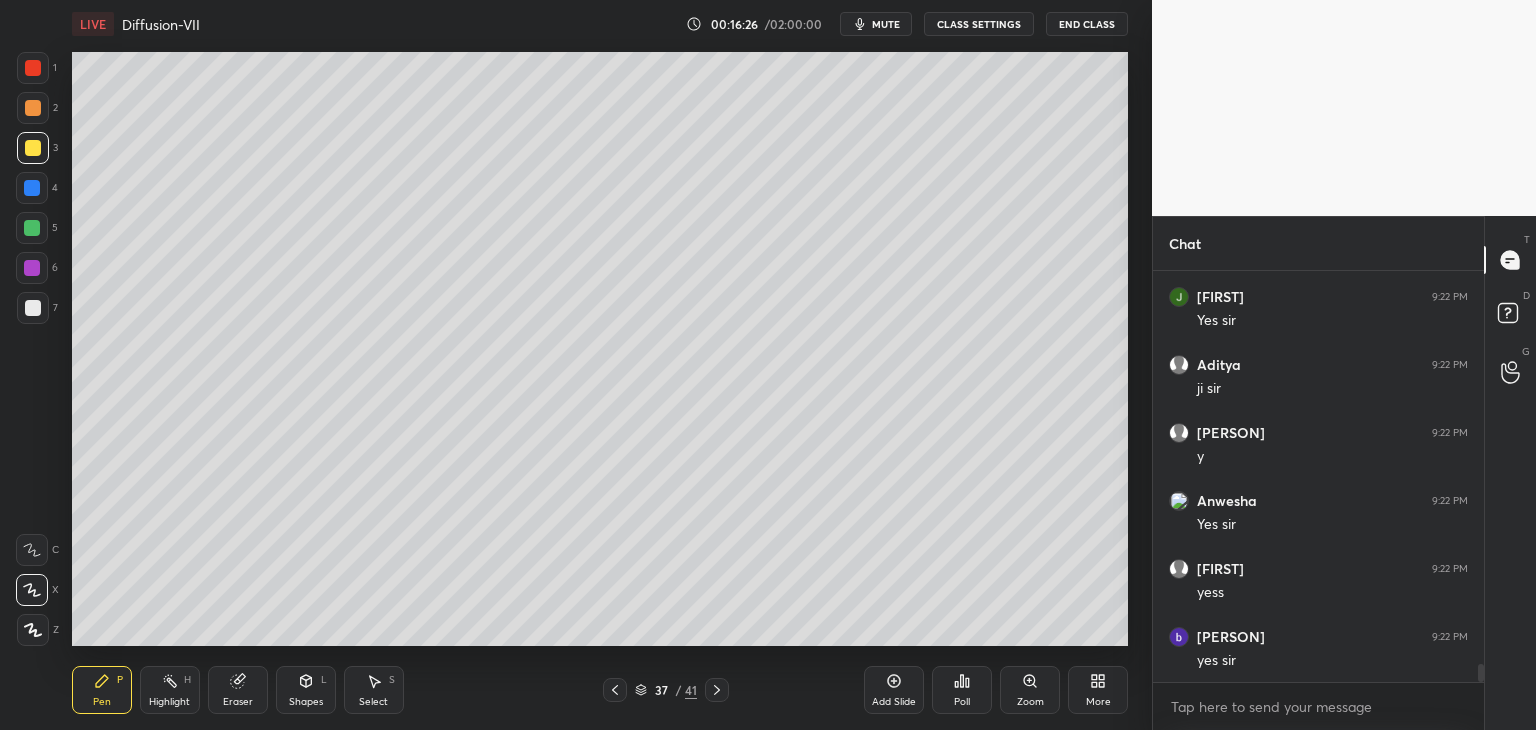 click on "Setting up your live class Poll for   secs No correct answer Start poll" at bounding box center [600, 349] 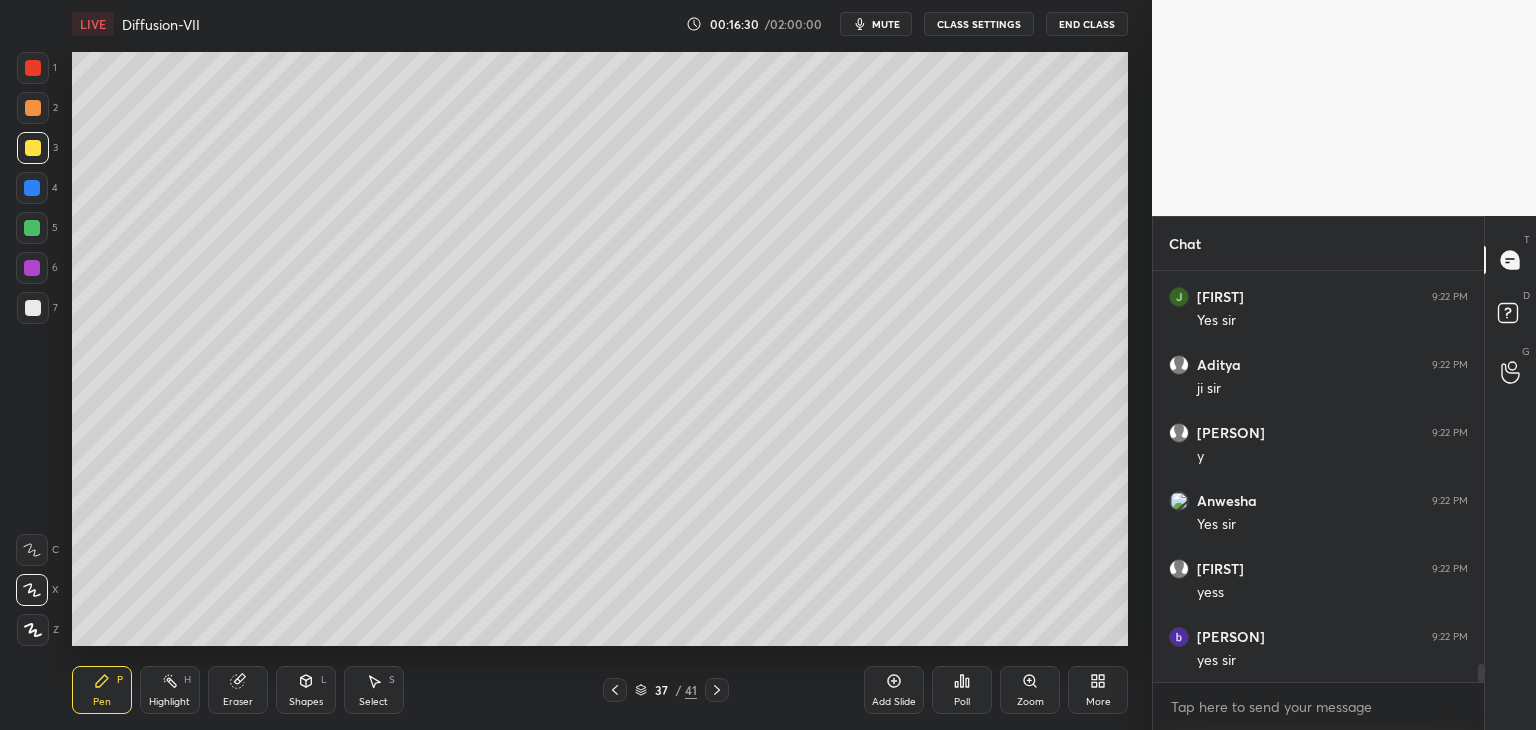 click on "Pen" at bounding box center (102, 702) 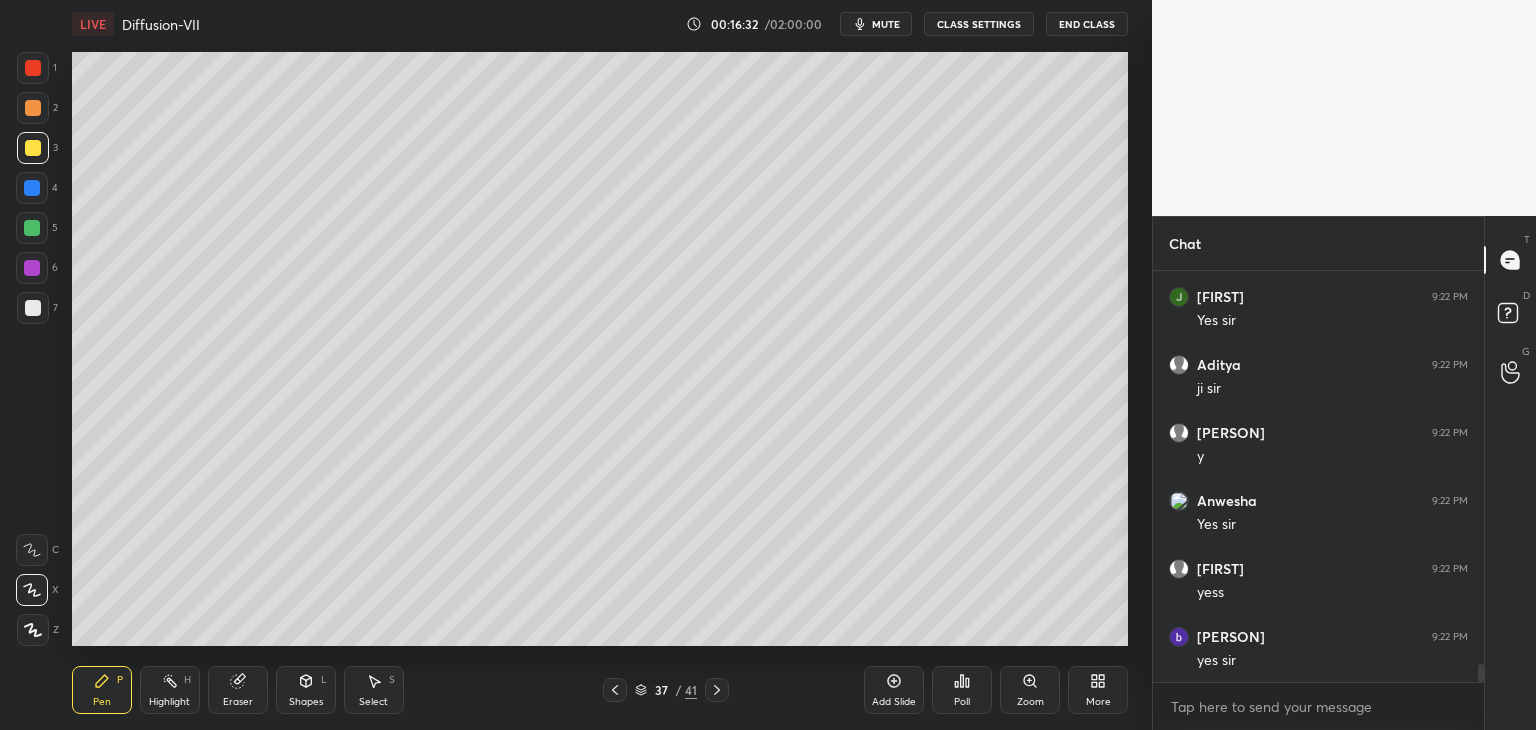 click on "Eraser" at bounding box center [238, 702] 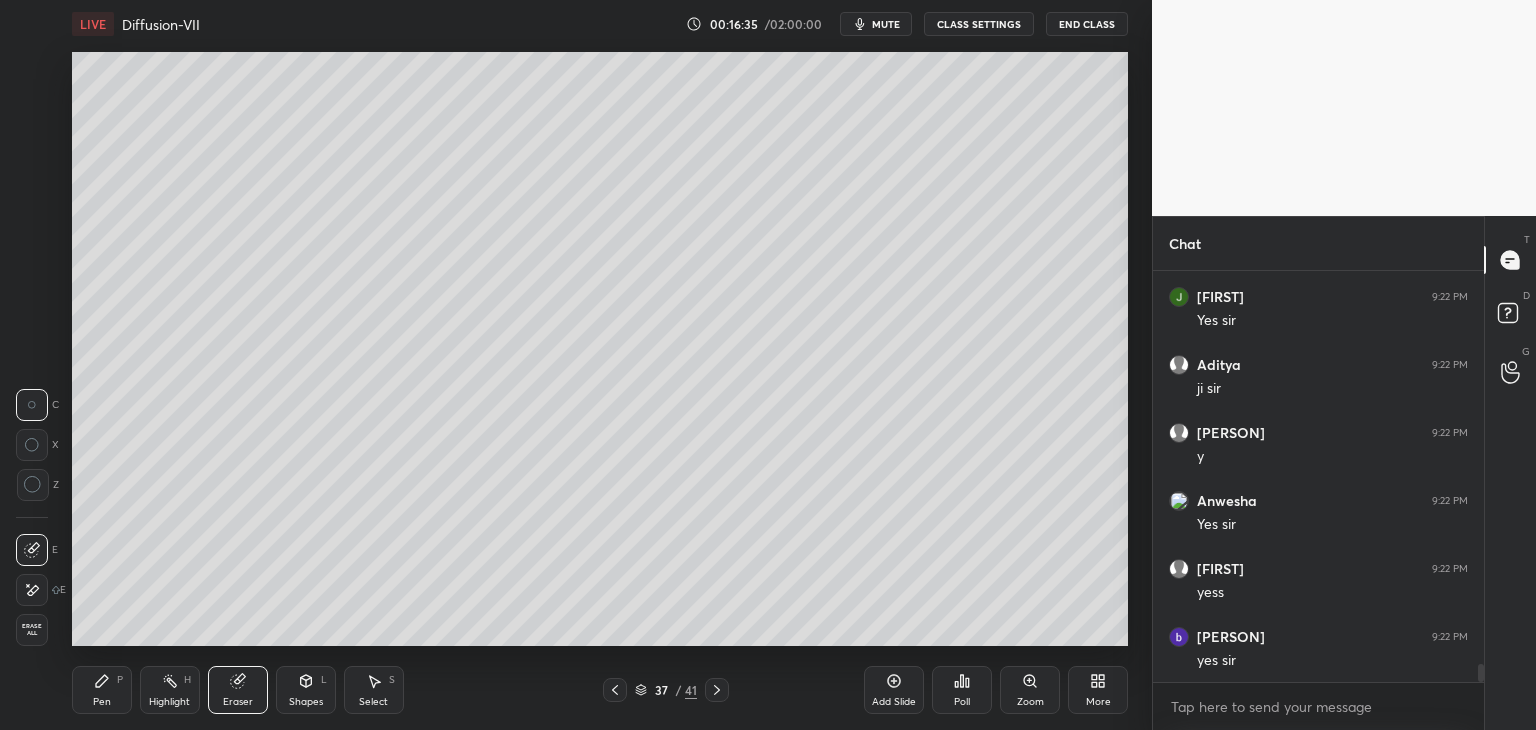 click on "Pen P" at bounding box center [102, 690] 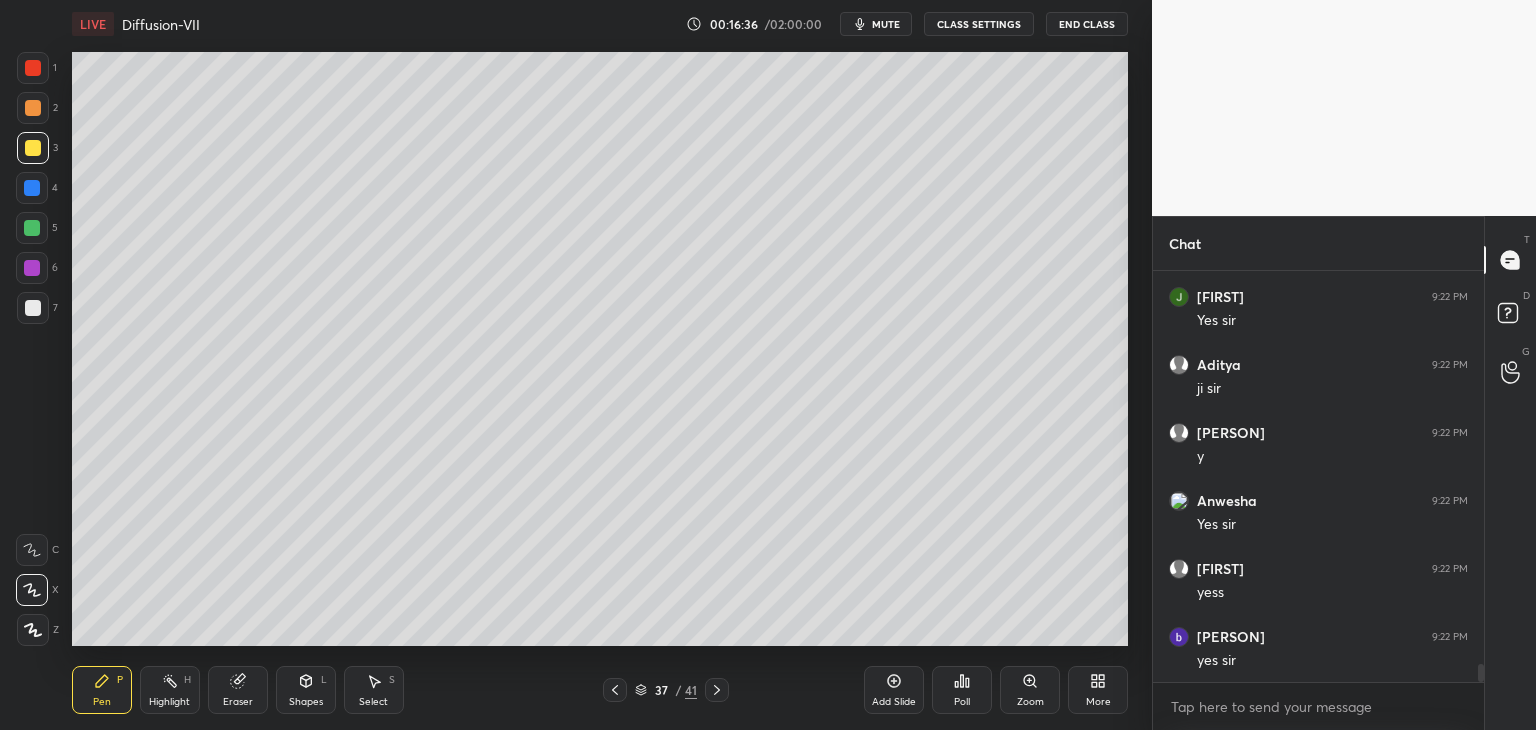 scroll, scrollTop: 9294, scrollLeft: 0, axis: vertical 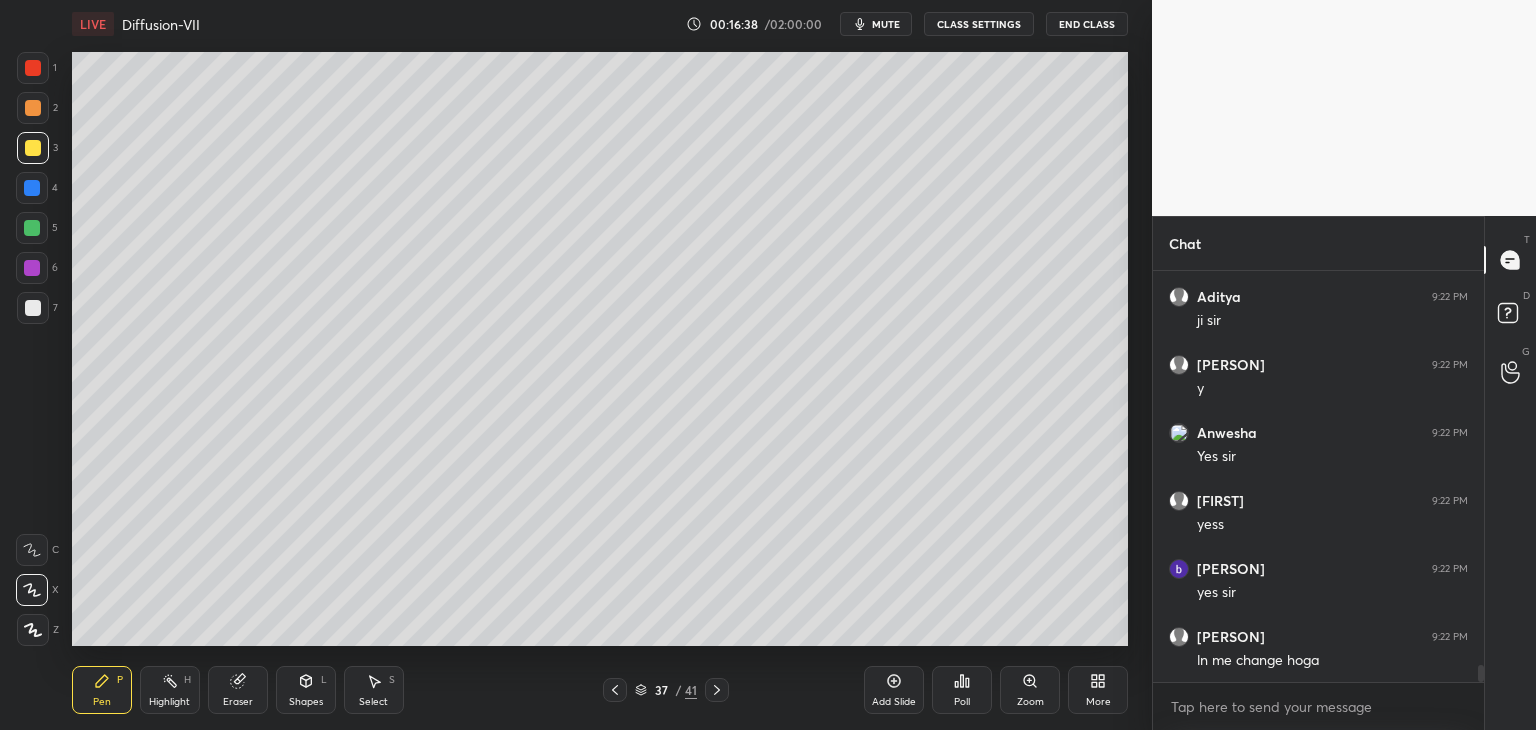 click on "Setting up your live class Poll for   secs No correct answer Start poll" at bounding box center (600, 349) 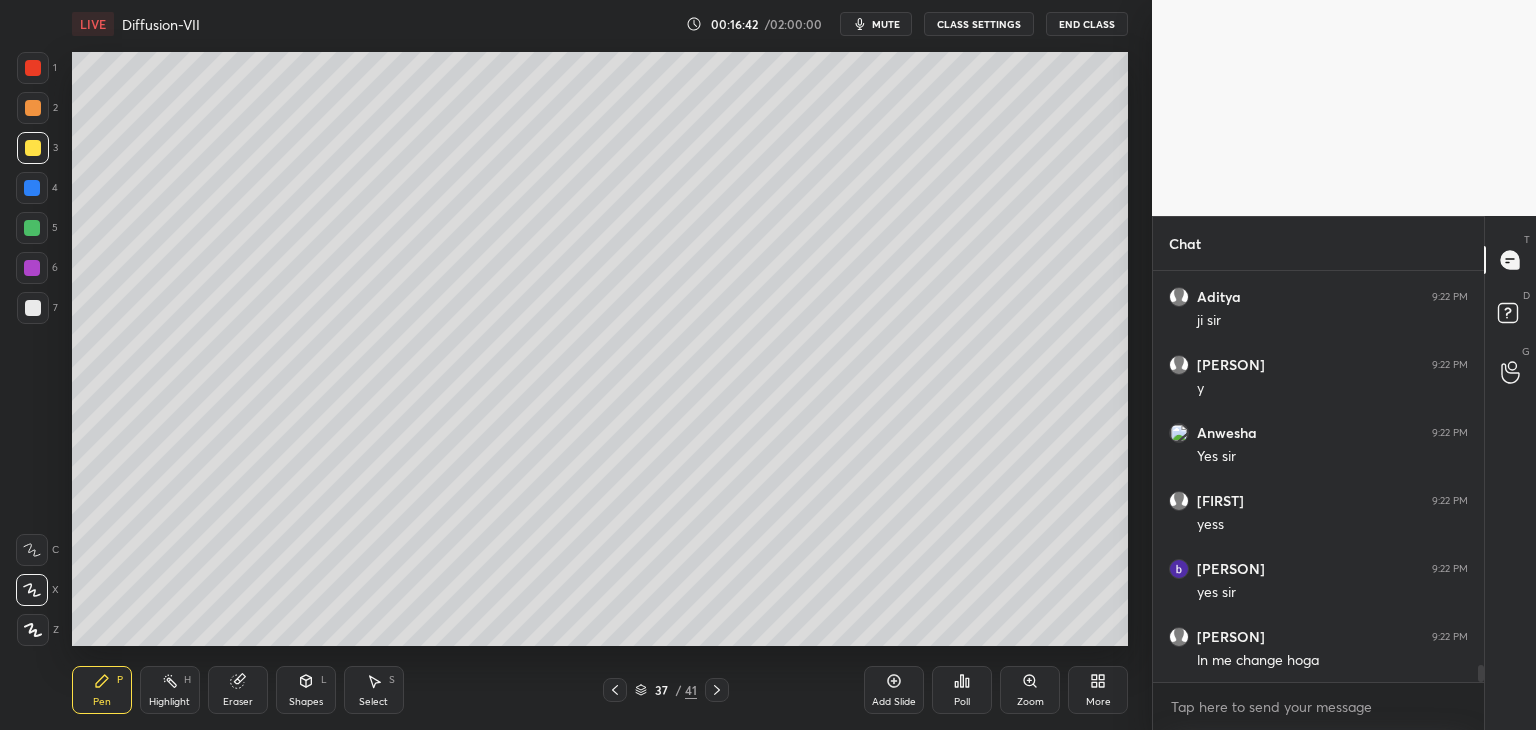 click on "Eraser" at bounding box center (238, 702) 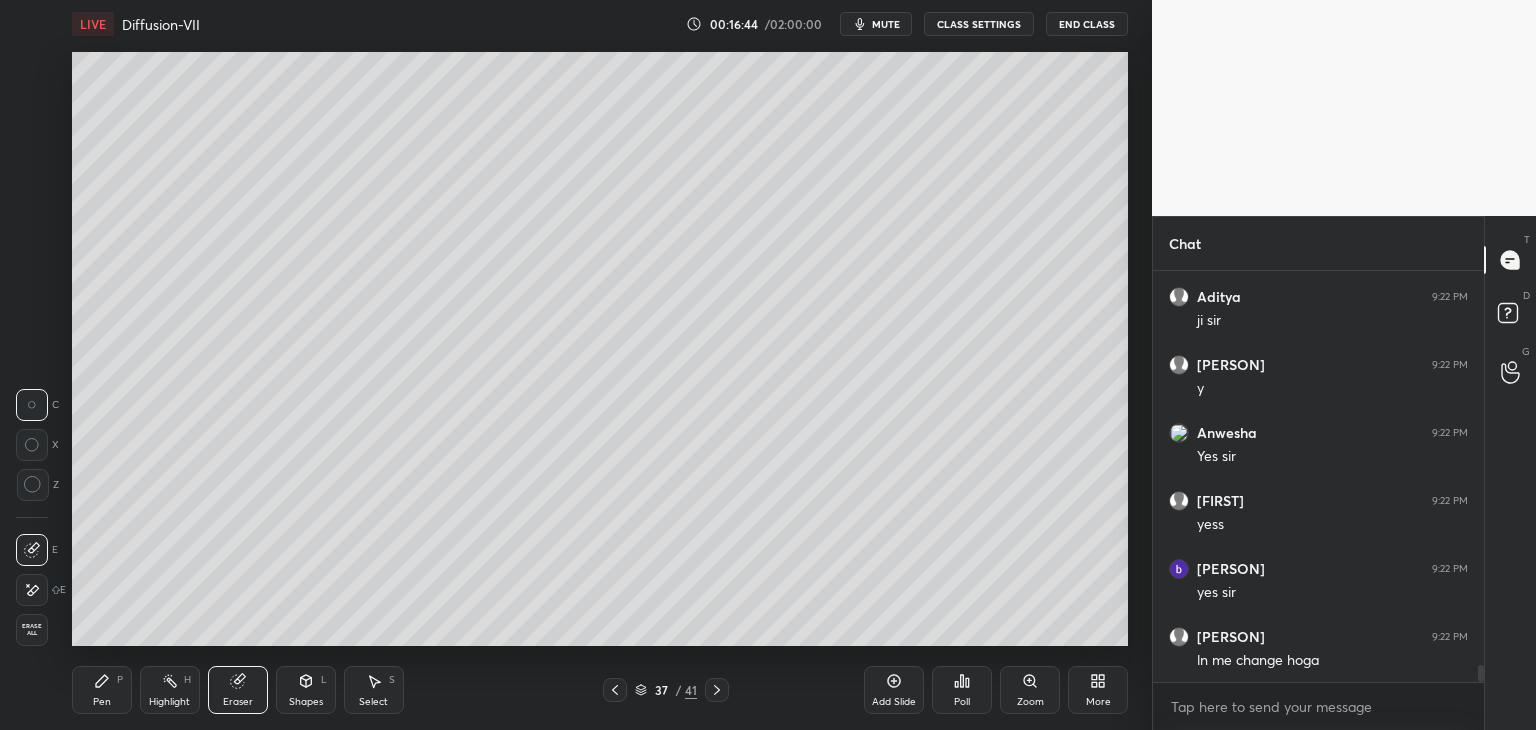 click on "Pen P" at bounding box center [102, 690] 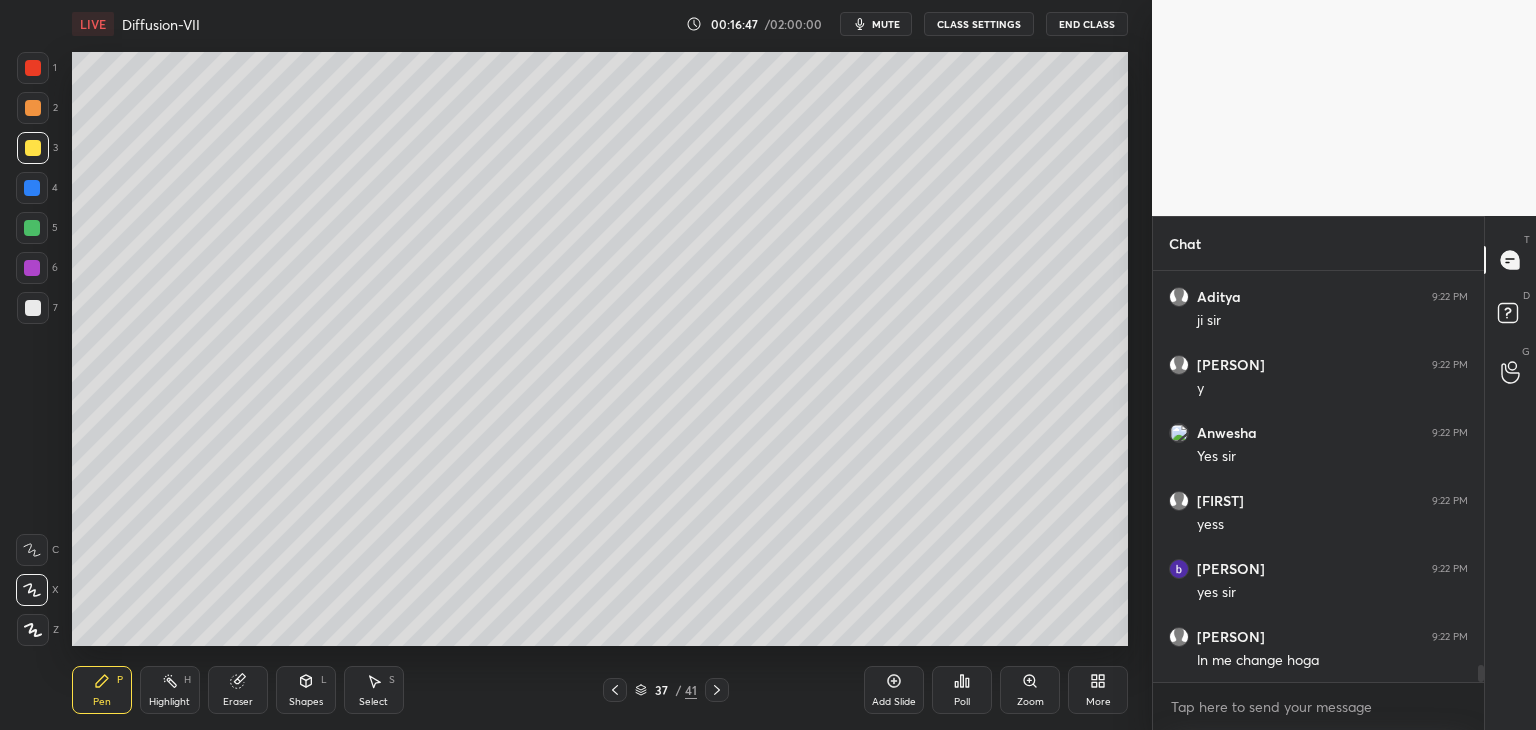 click at bounding box center [33, 68] 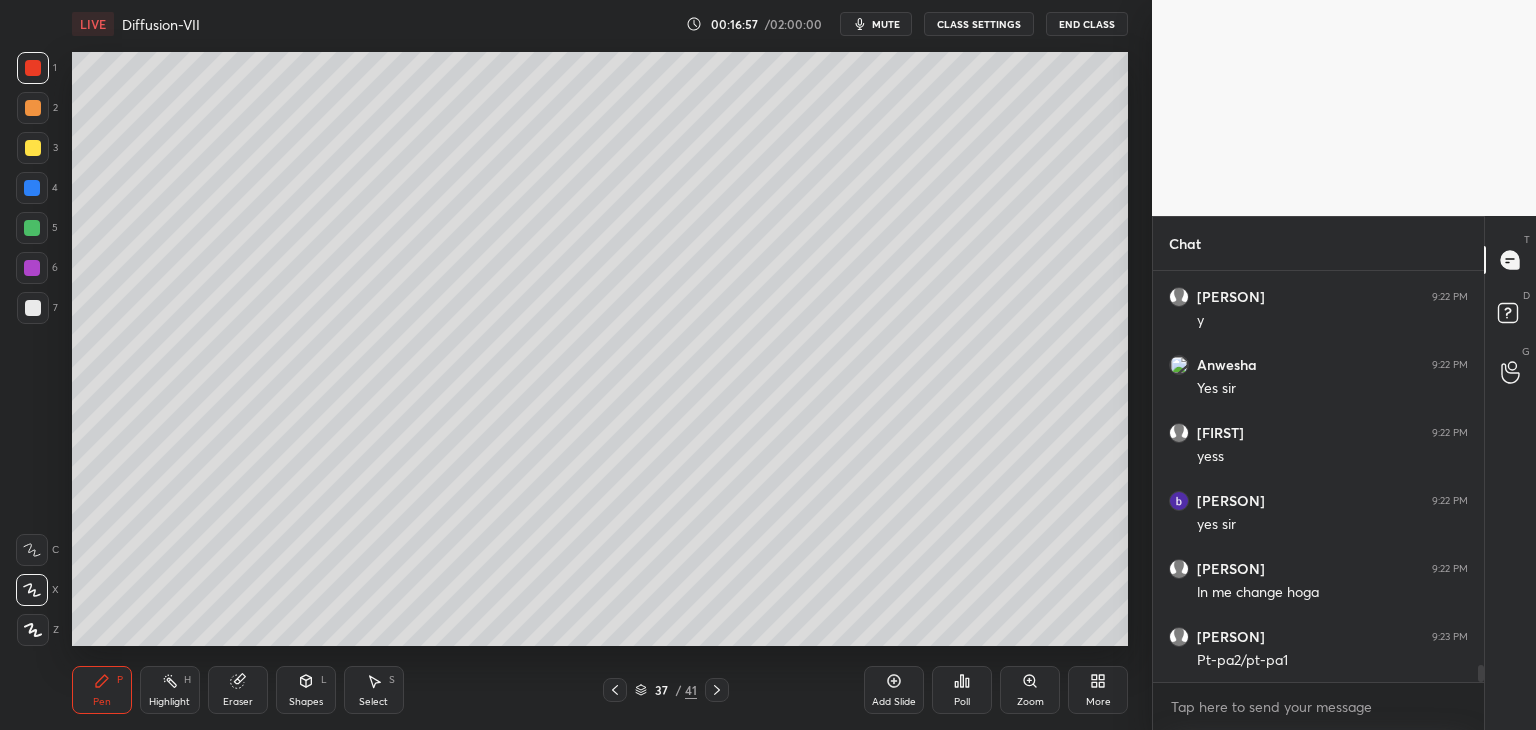 scroll, scrollTop: 9430, scrollLeft: 0, axis: vertical 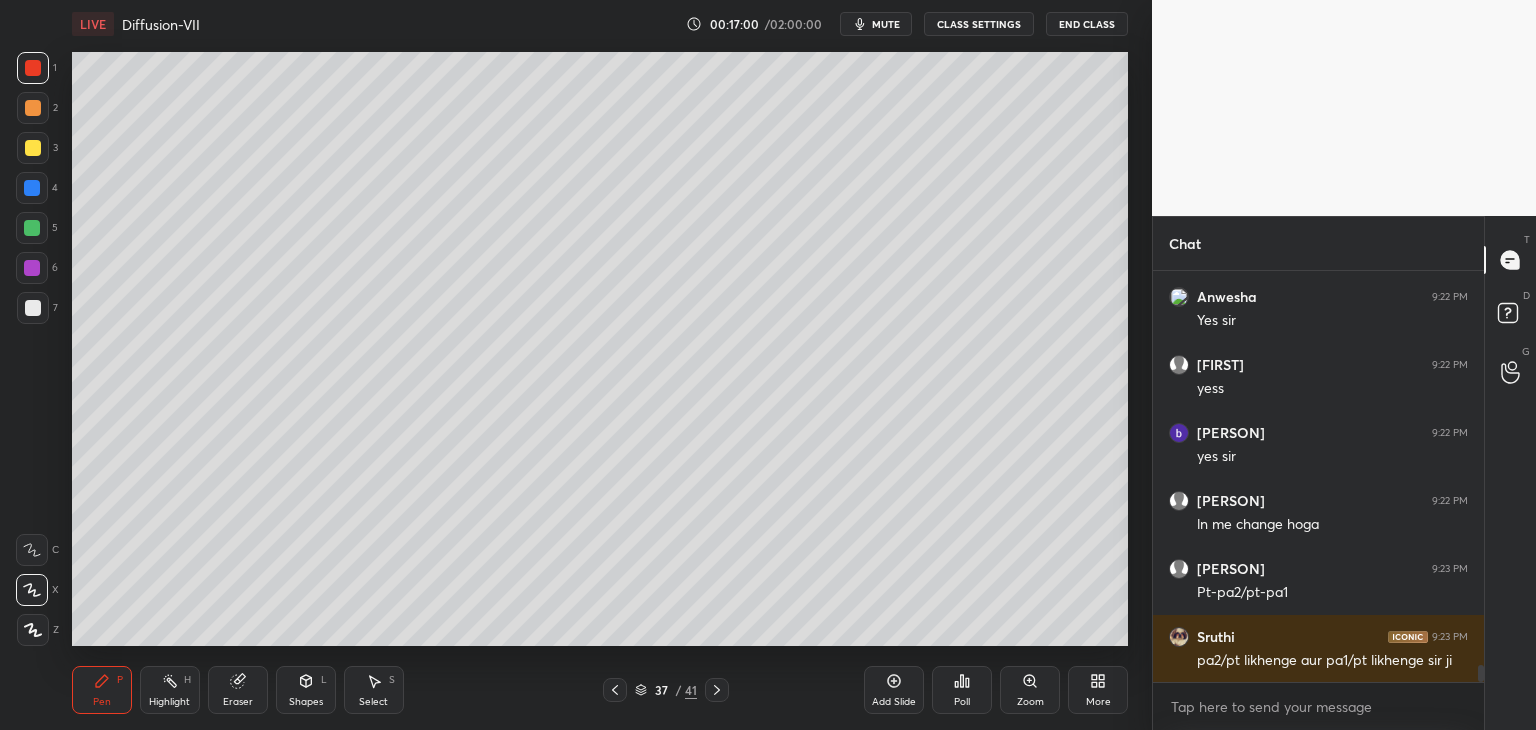 click at bounding box center (33, 148) 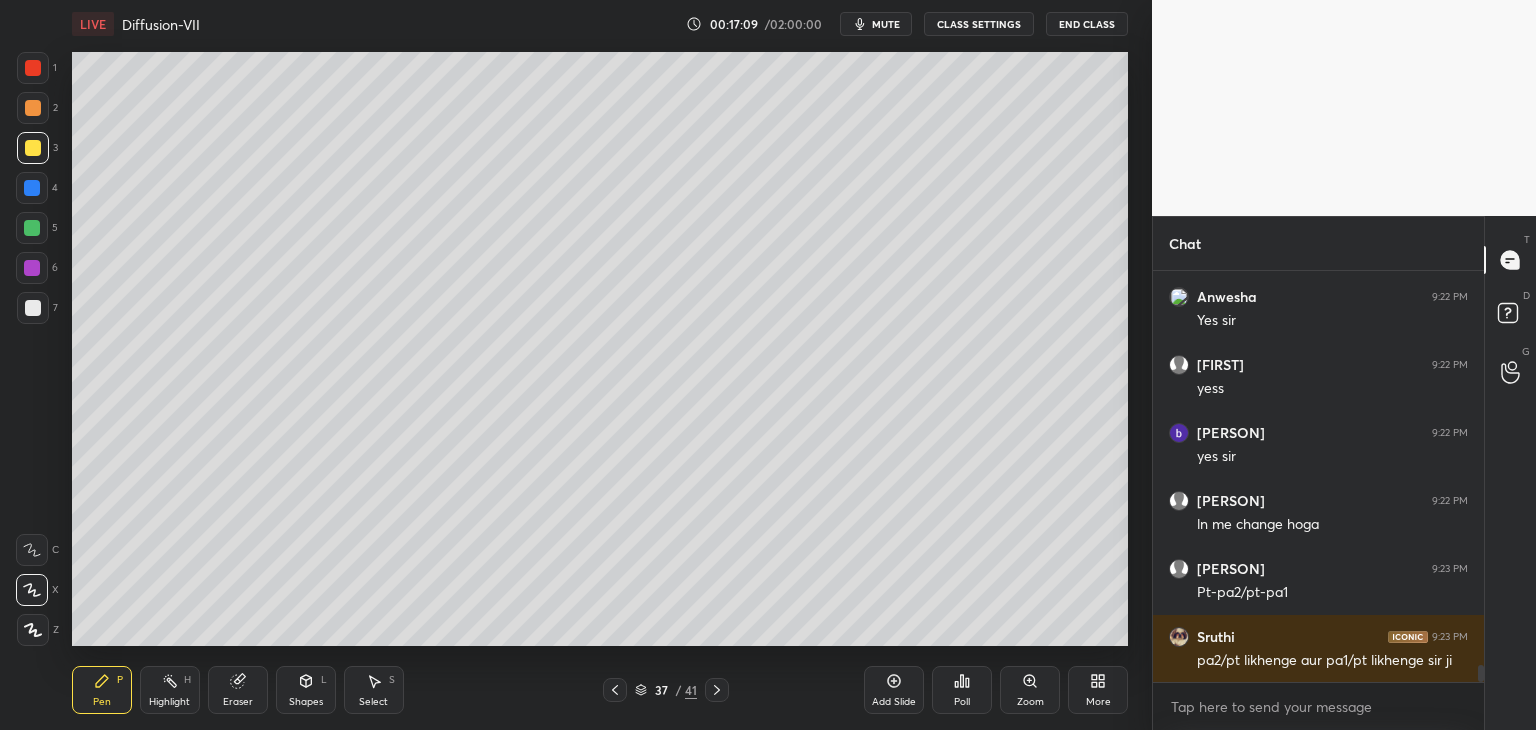 scroll, scrollTop: 9450, scrollLeft: 0, axis: vertical 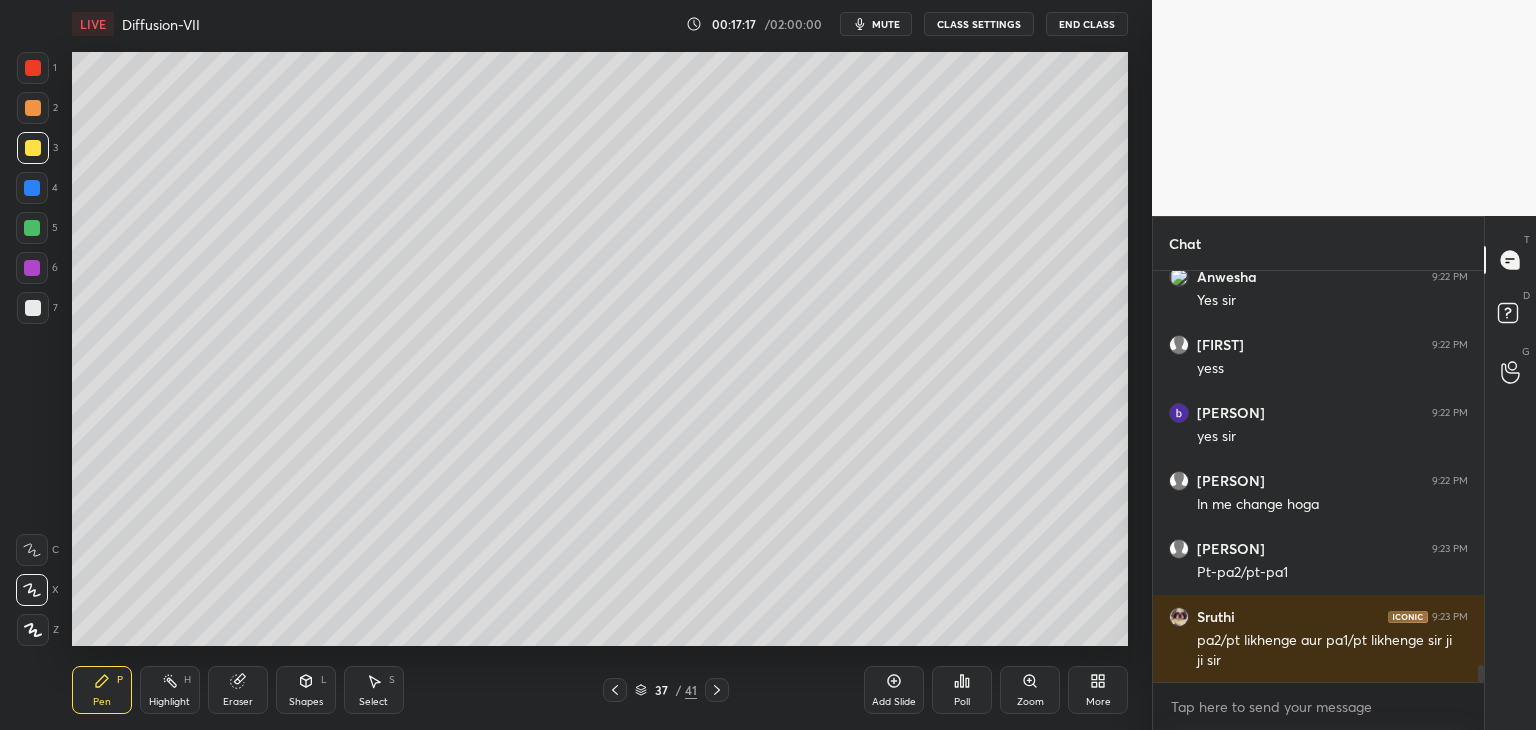 click at bounding box center (33, 308) 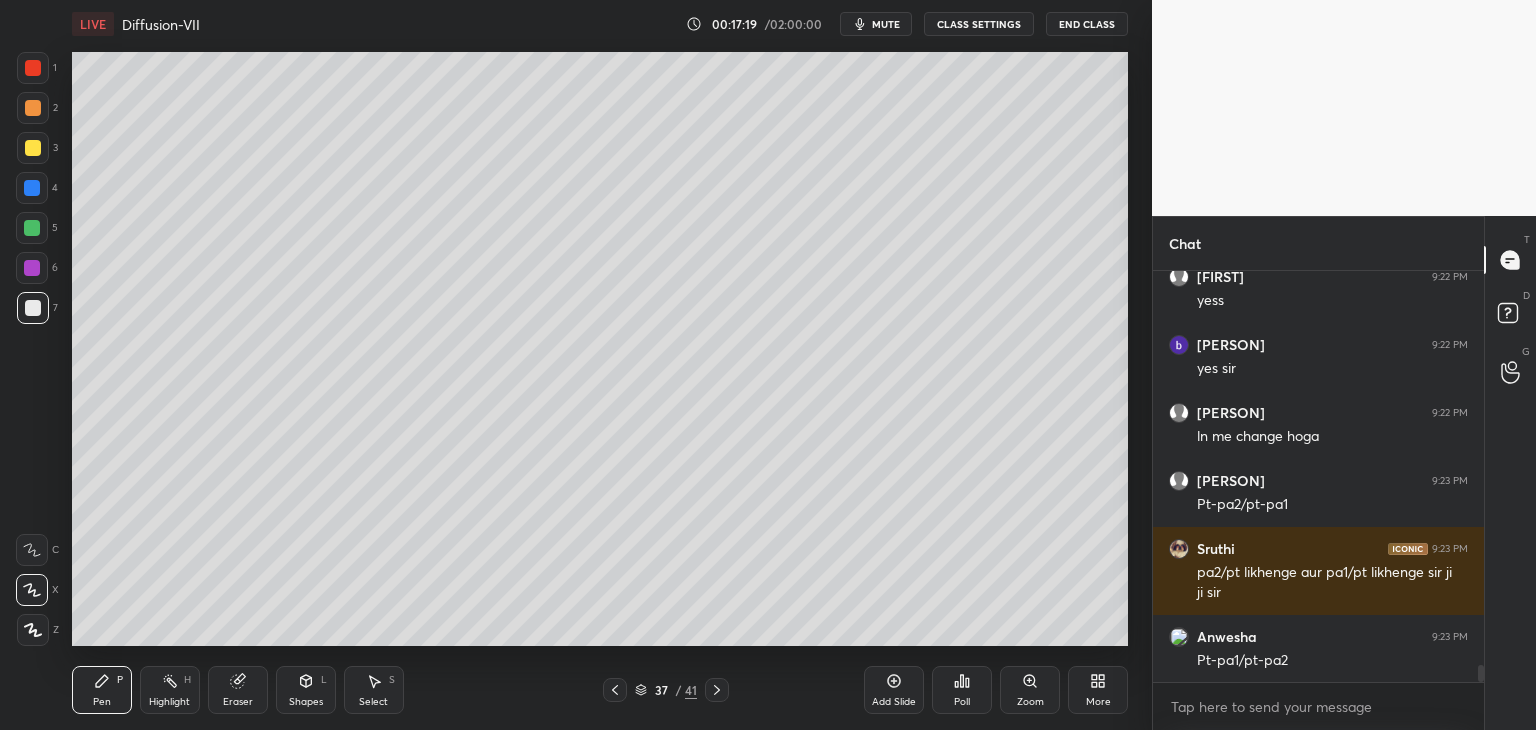 scroll, scrollTop: 9586, scrollLeft: 0, axis: vertical 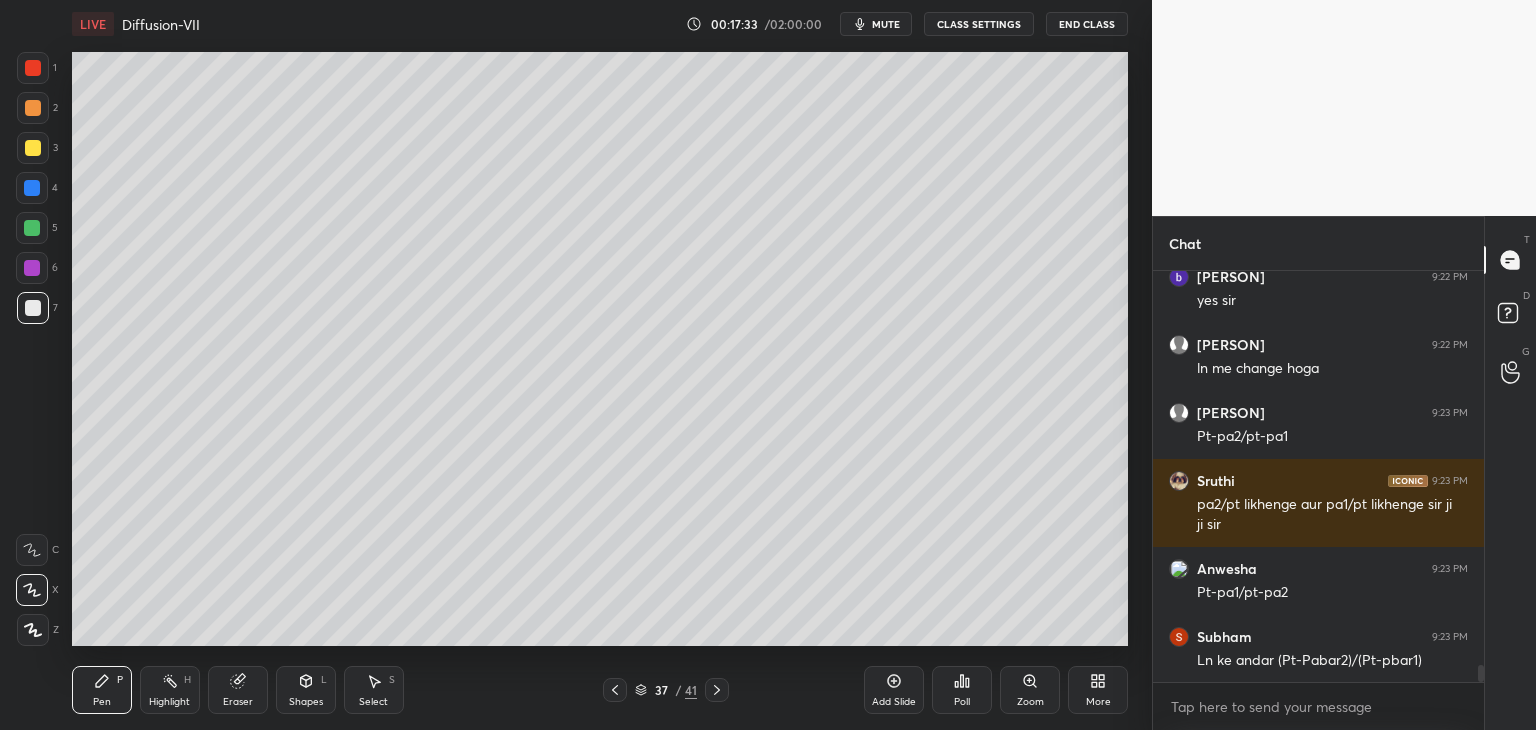 click on "Shapes" at bounding box center [306, 702] 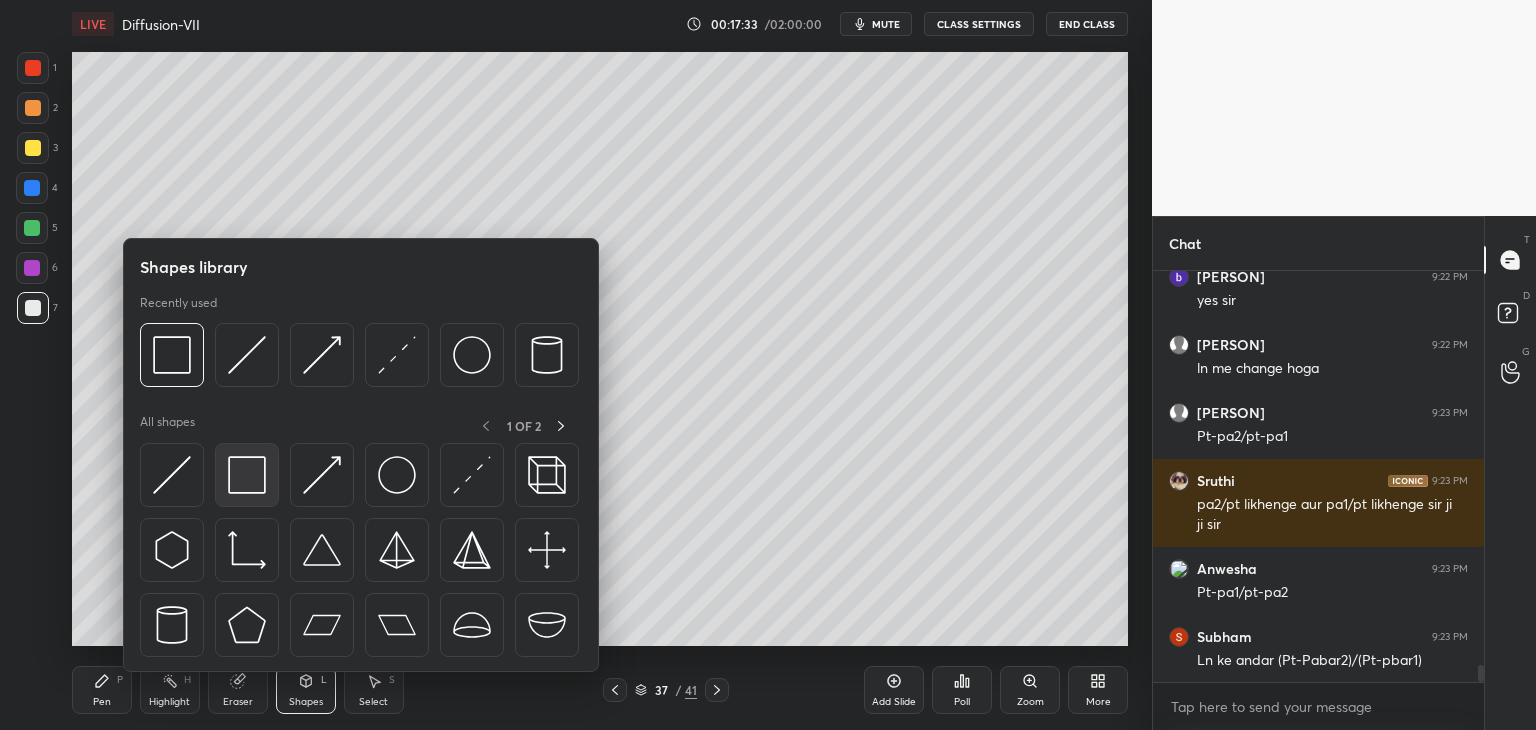 click at bounding box center [247, 475] 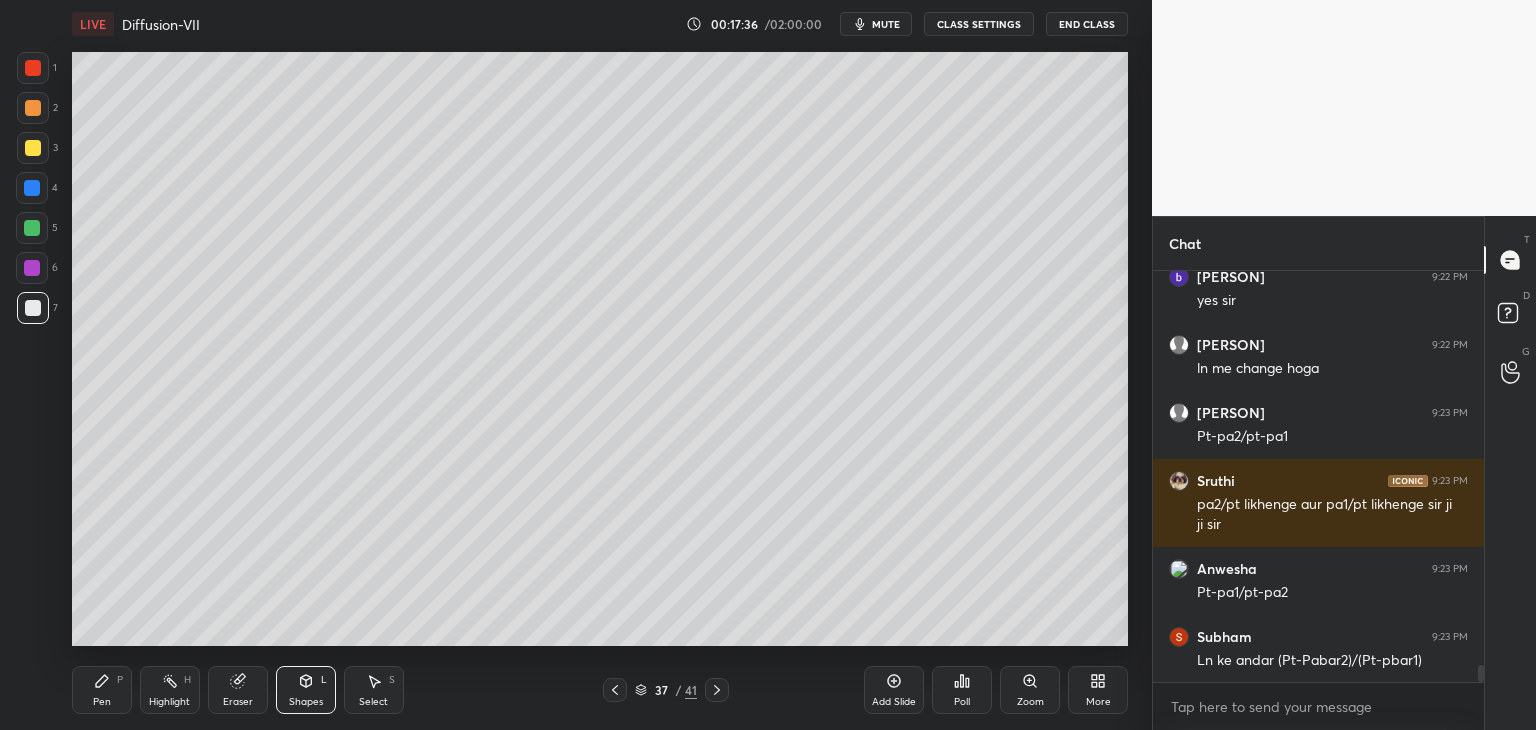 click on "Pen" at bounding box center (102, 702) 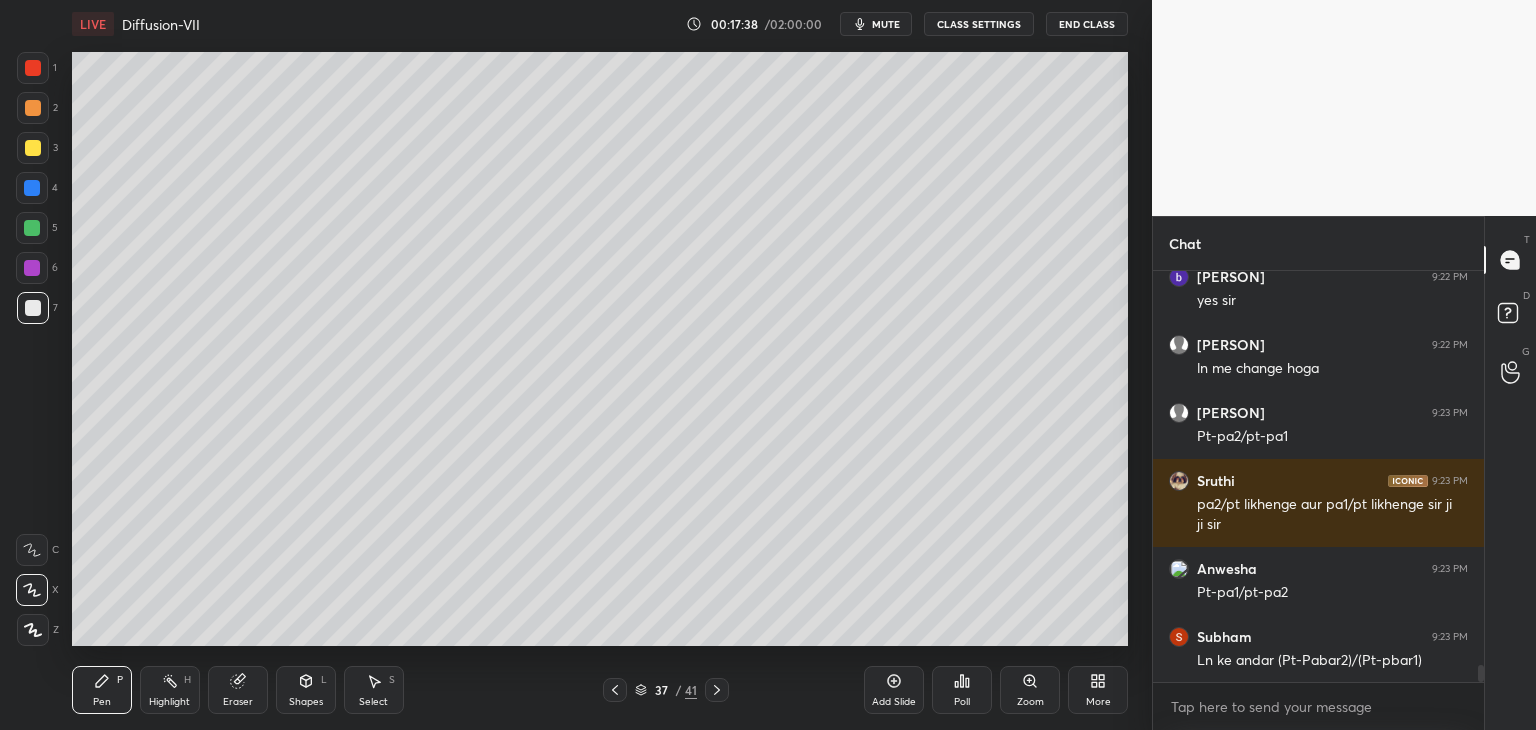 scroll, scrollTop: 9654, scrollLeft: 0, axis: vertical 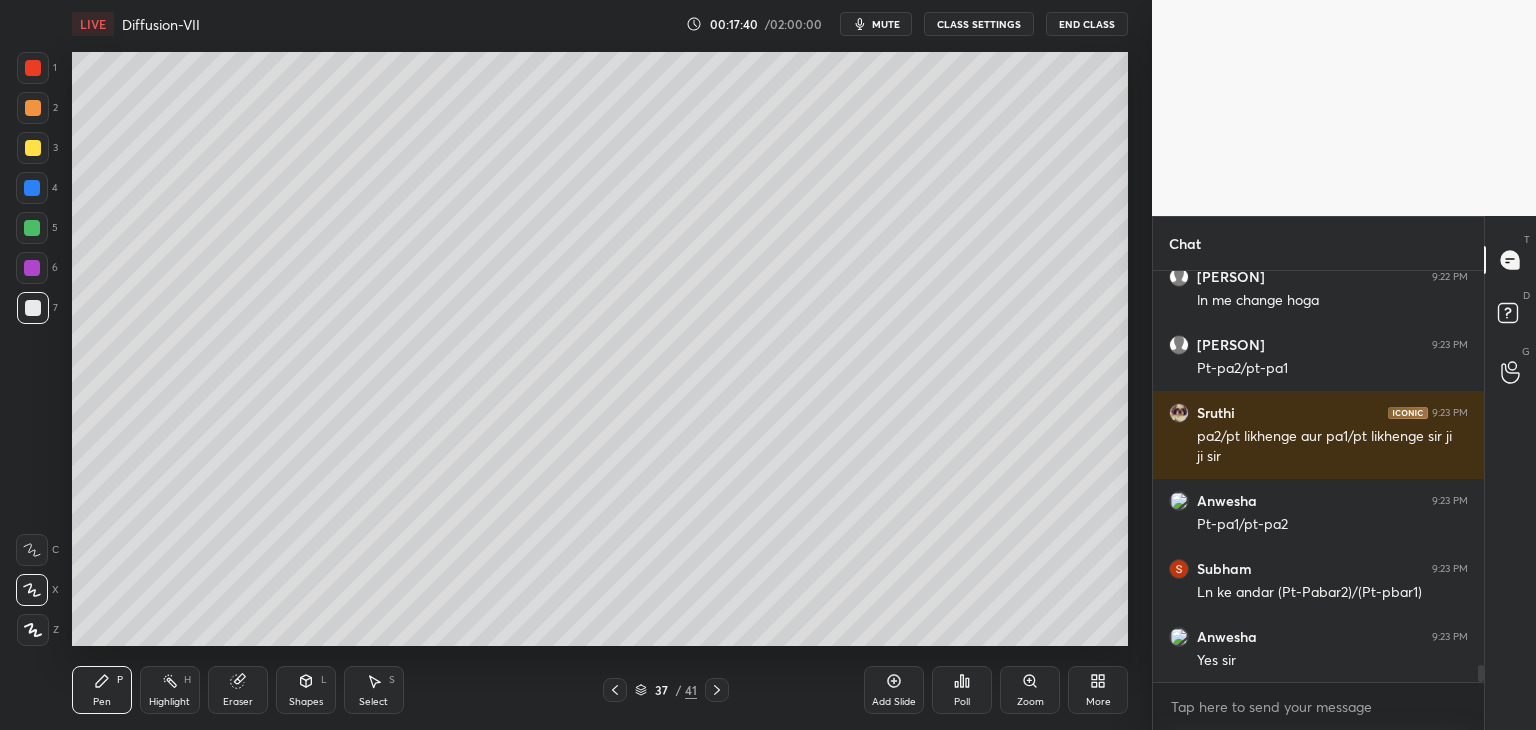 click at bounding box center [33, 148] 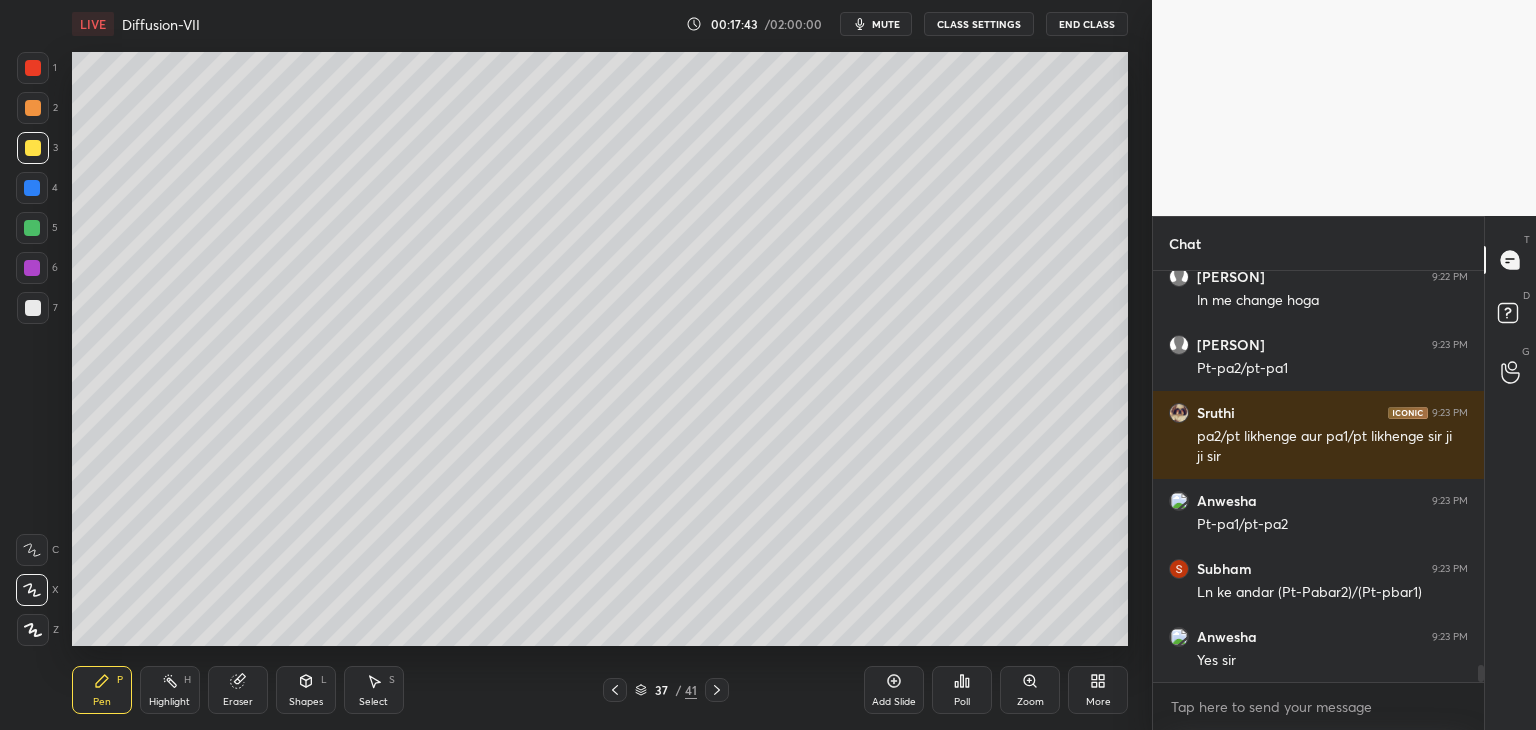 scroll, scrollTop: 9722, scrollLeft: 0, axis: vertical 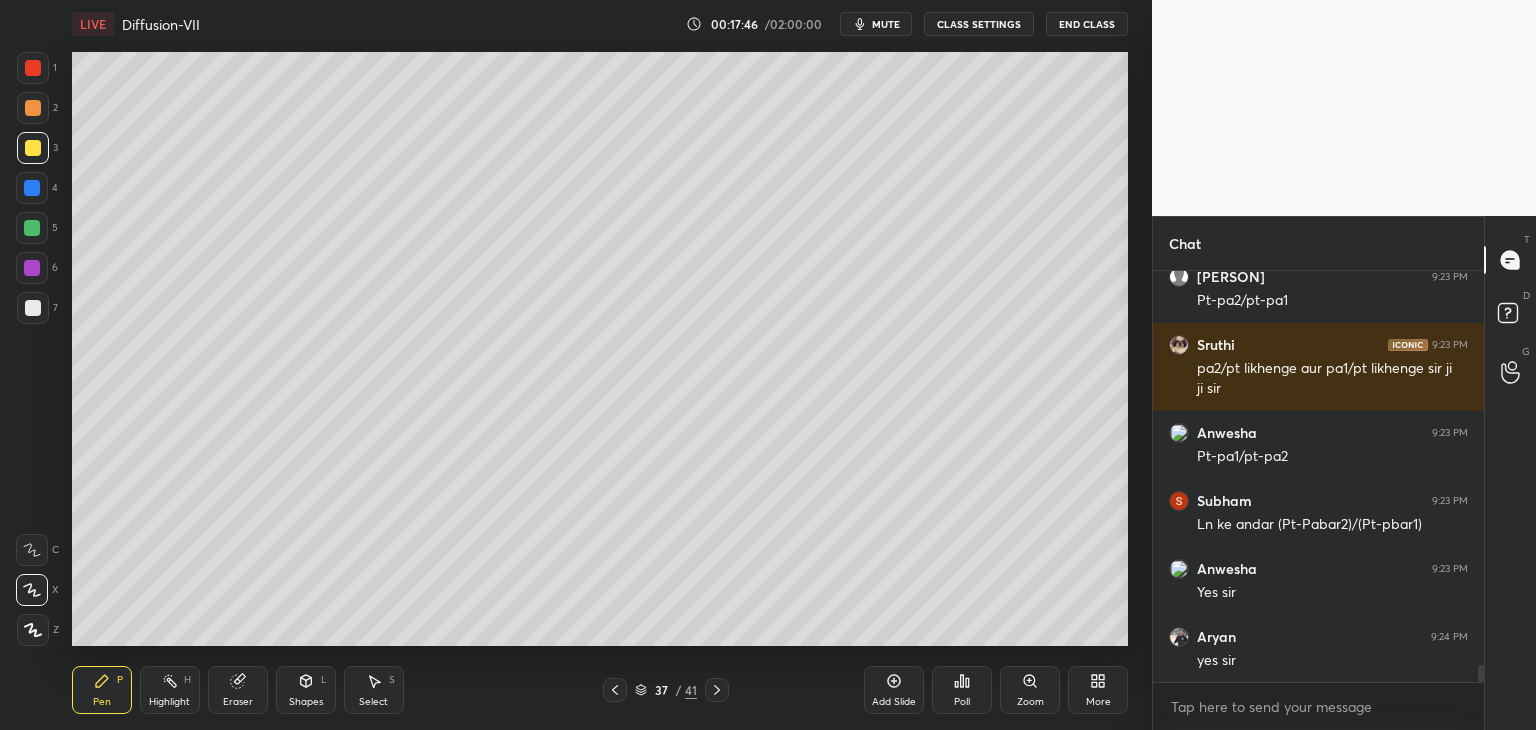 click on "Setting up your live class Poll for   secs No correct answer Start poll" at bounding box center [600, 349] 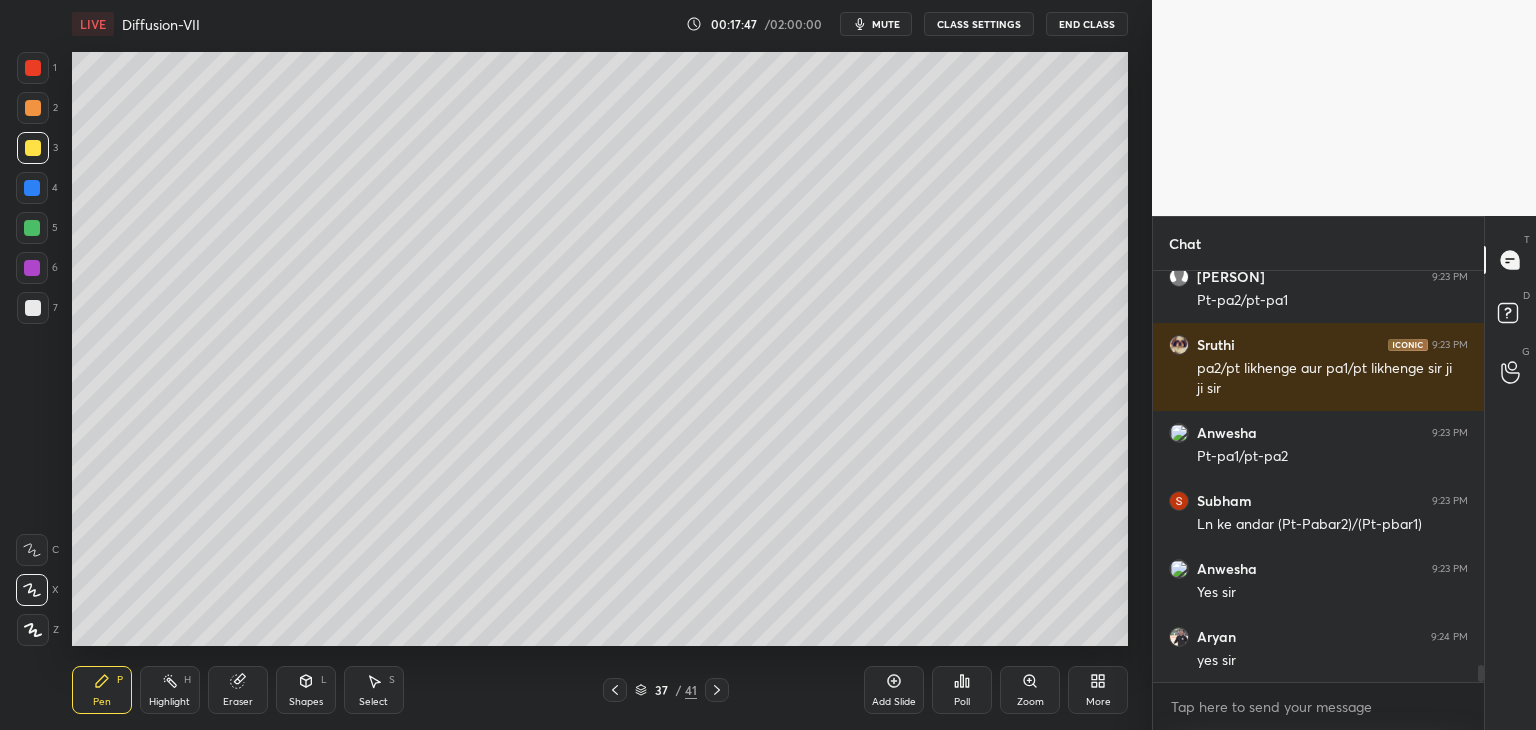 click at bounding box center (33, 108) 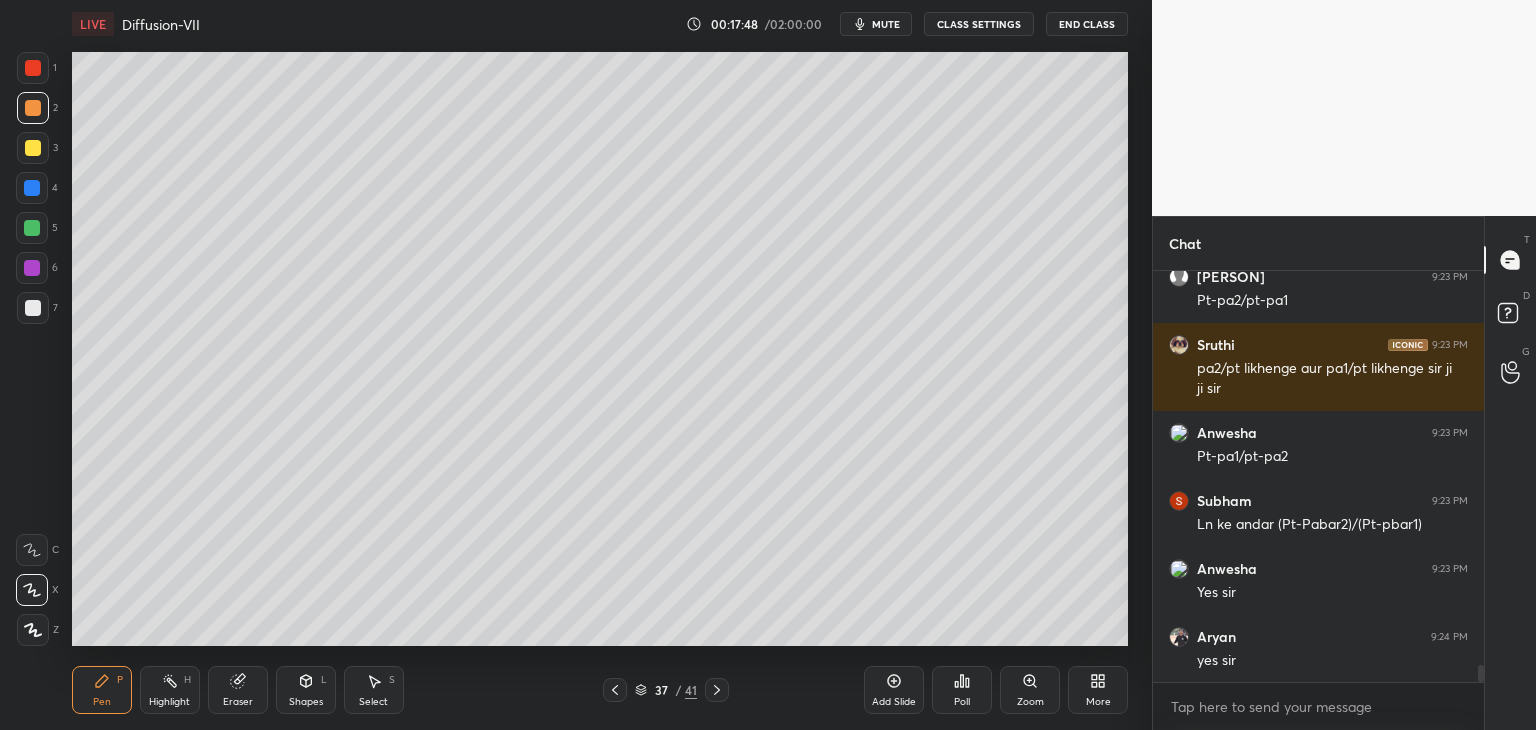 click at bounding box center (32, 268) 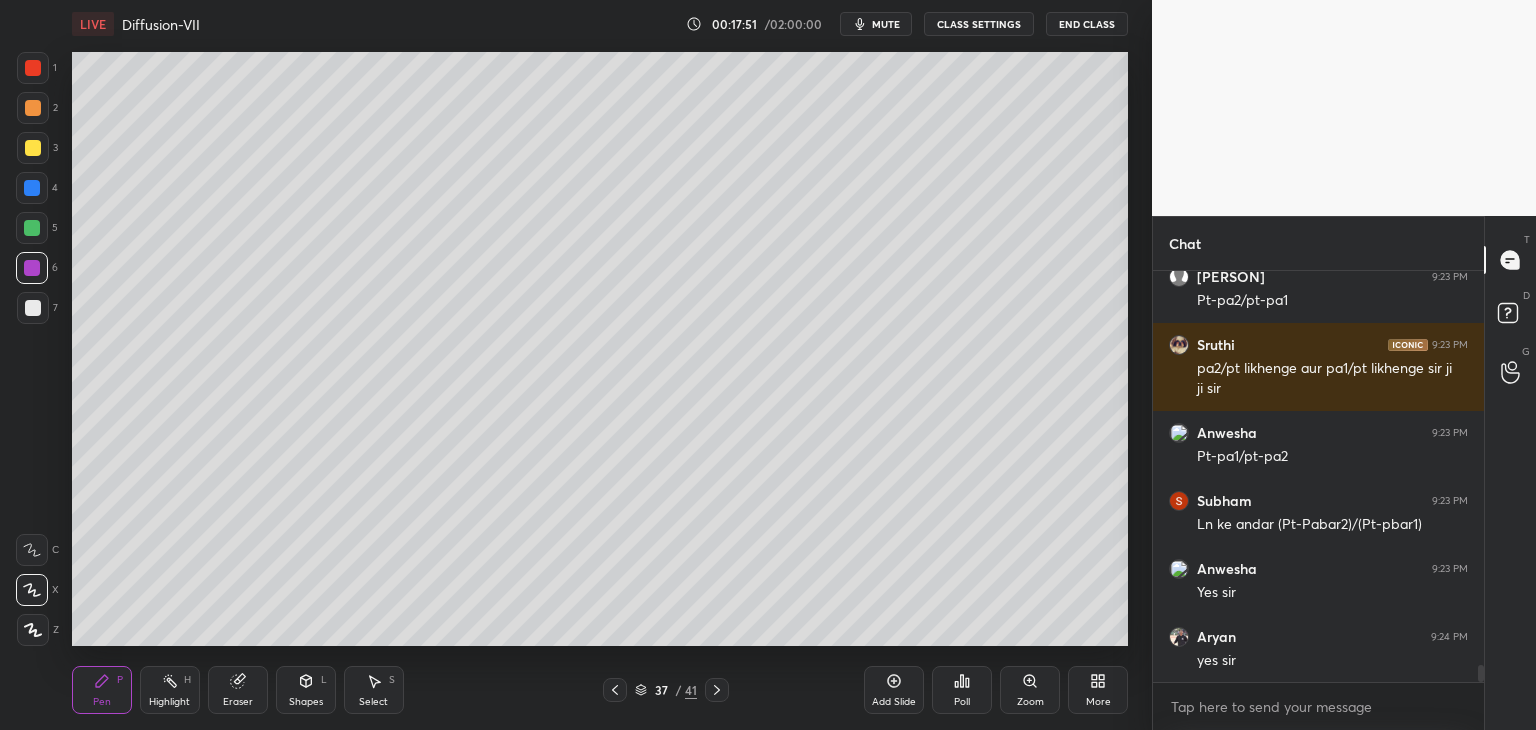 click on "Shapes" at bounding box center (306, 702) 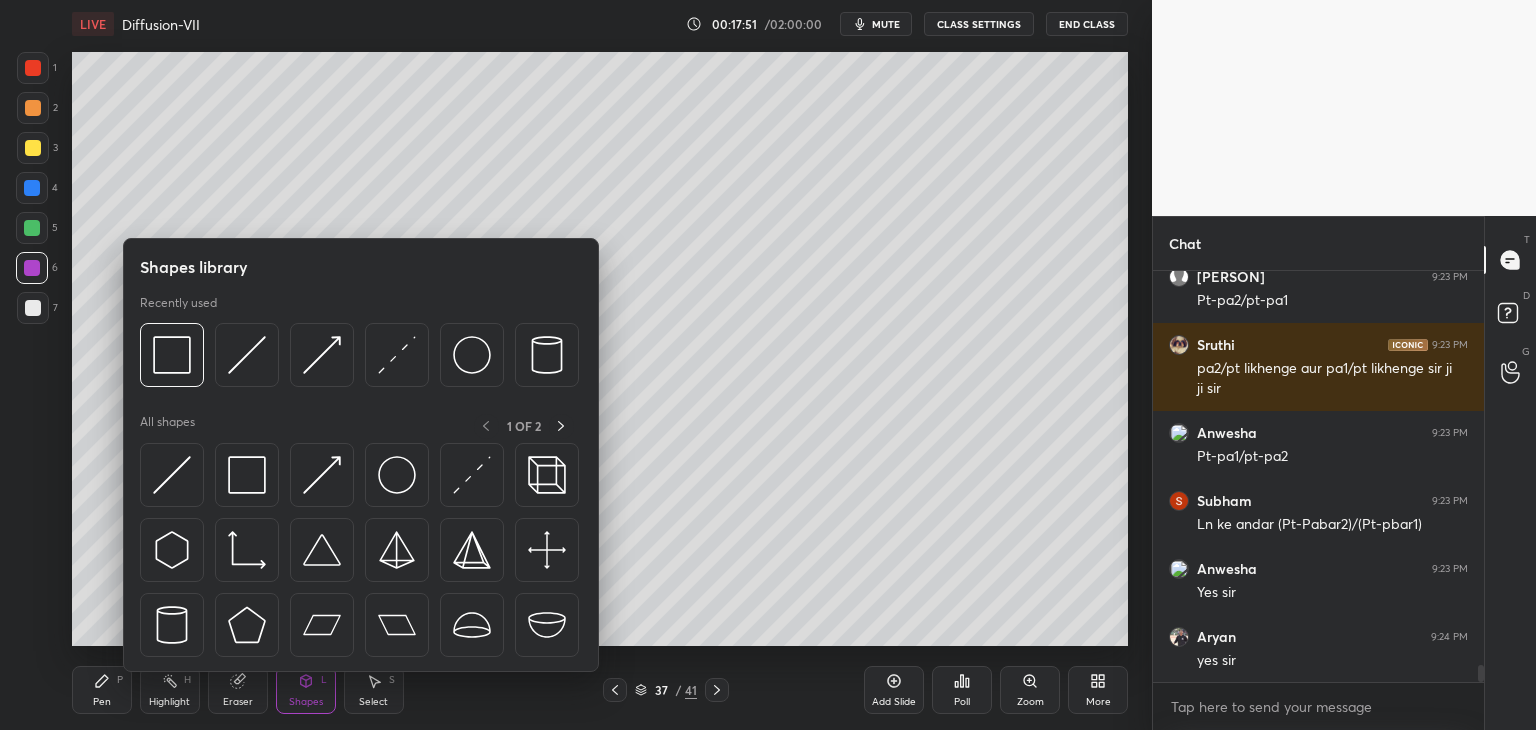 click on "Eraser" at bounding box center [238, 702] 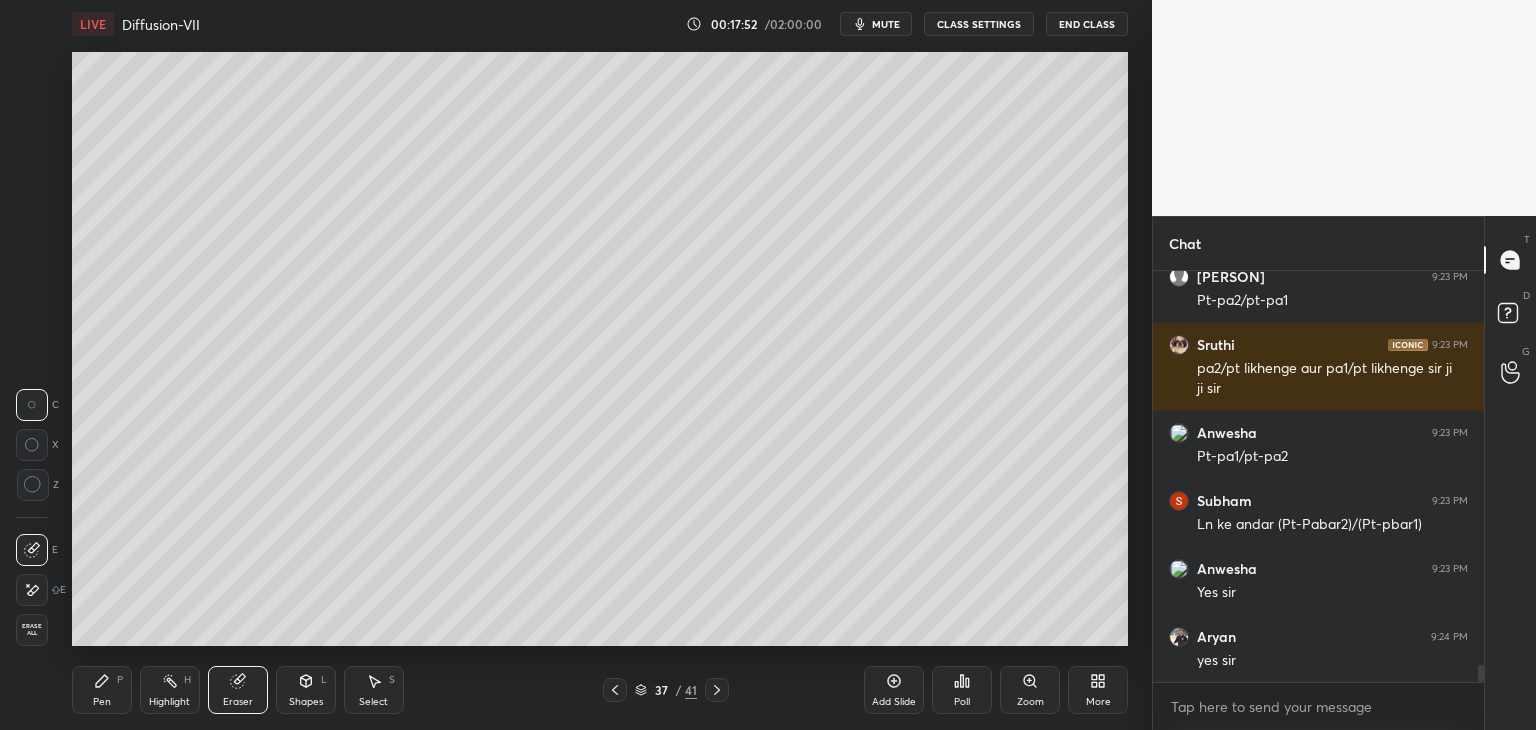 click 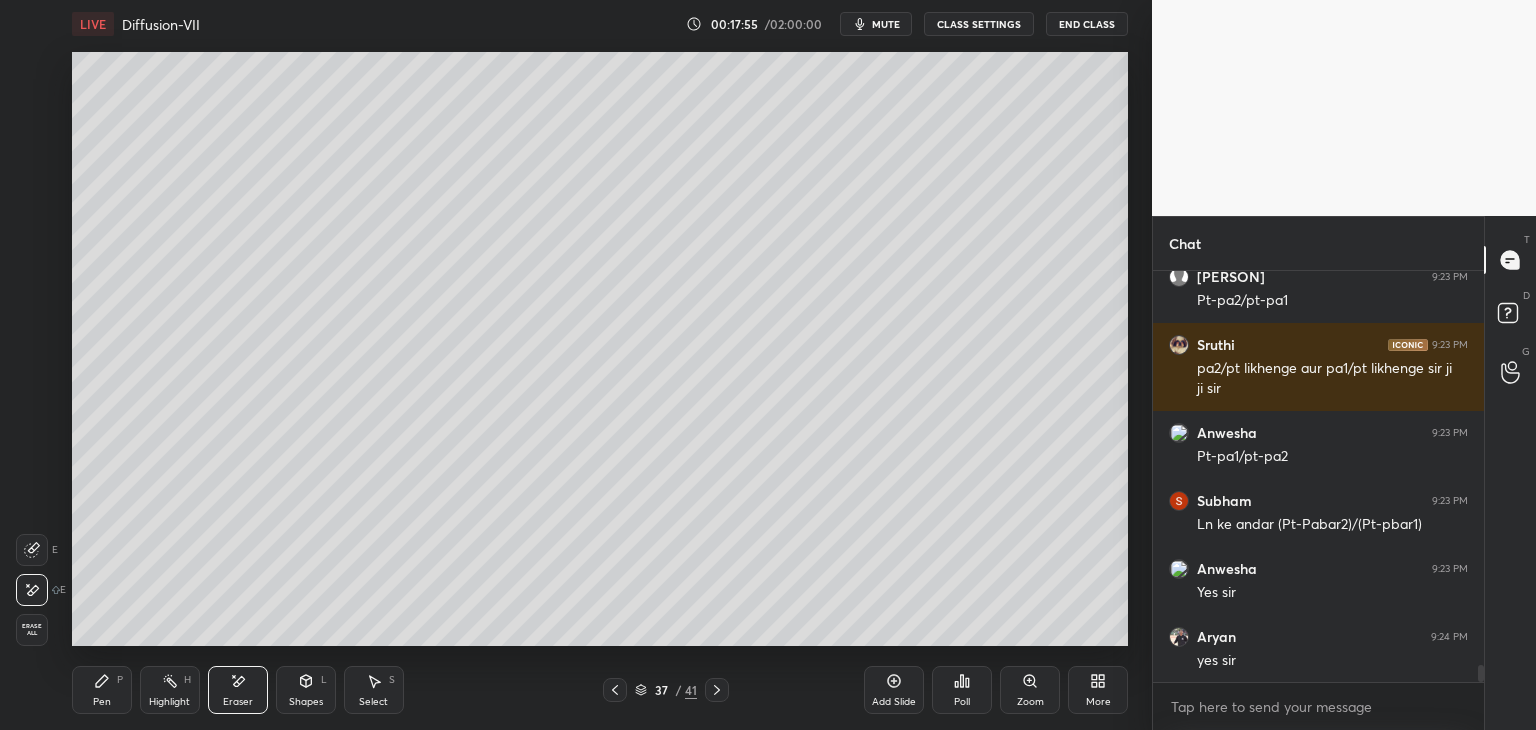 click on "Pen P" at bounding box center (102, 690) 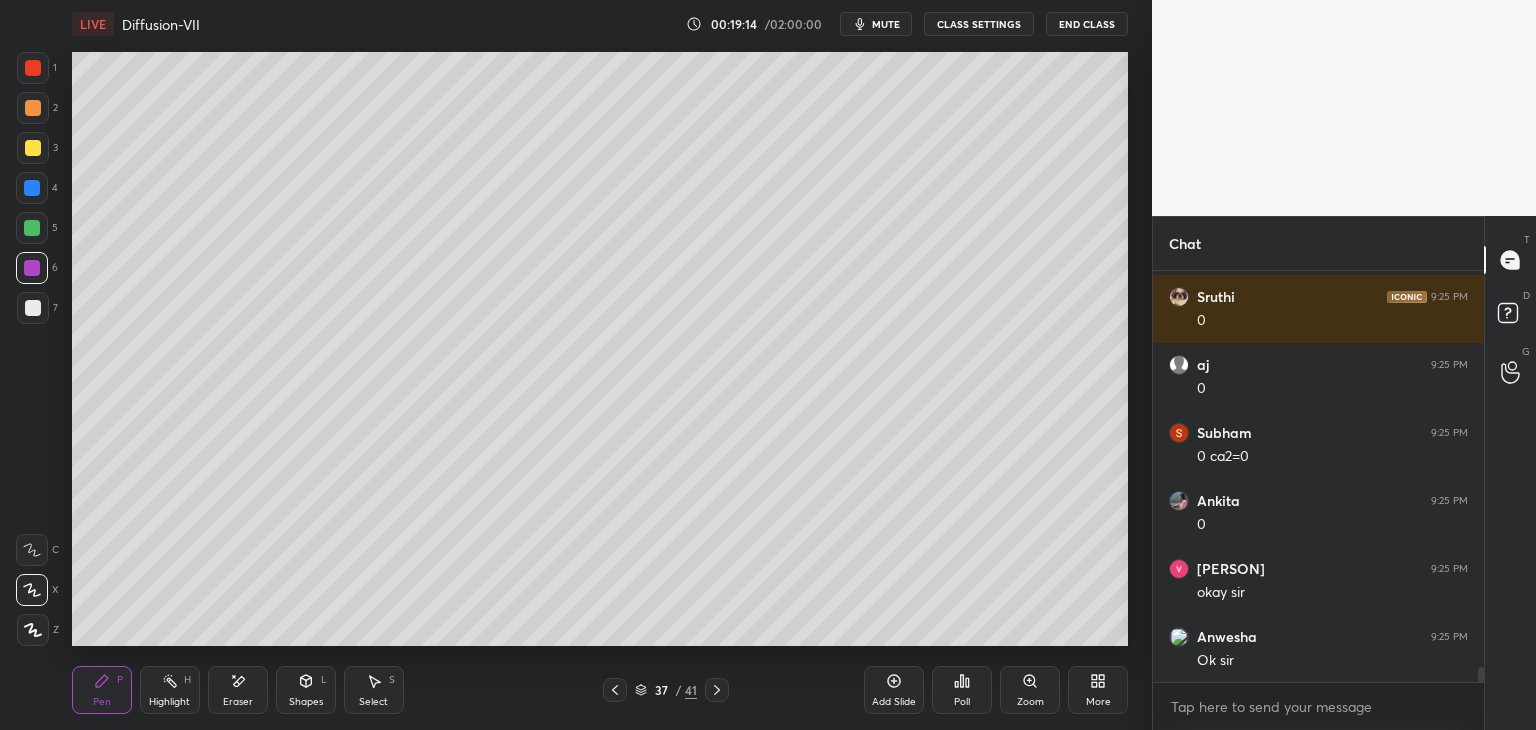 scroll, scrollTop: 11170, scrollLeft: 0, axis: vertical 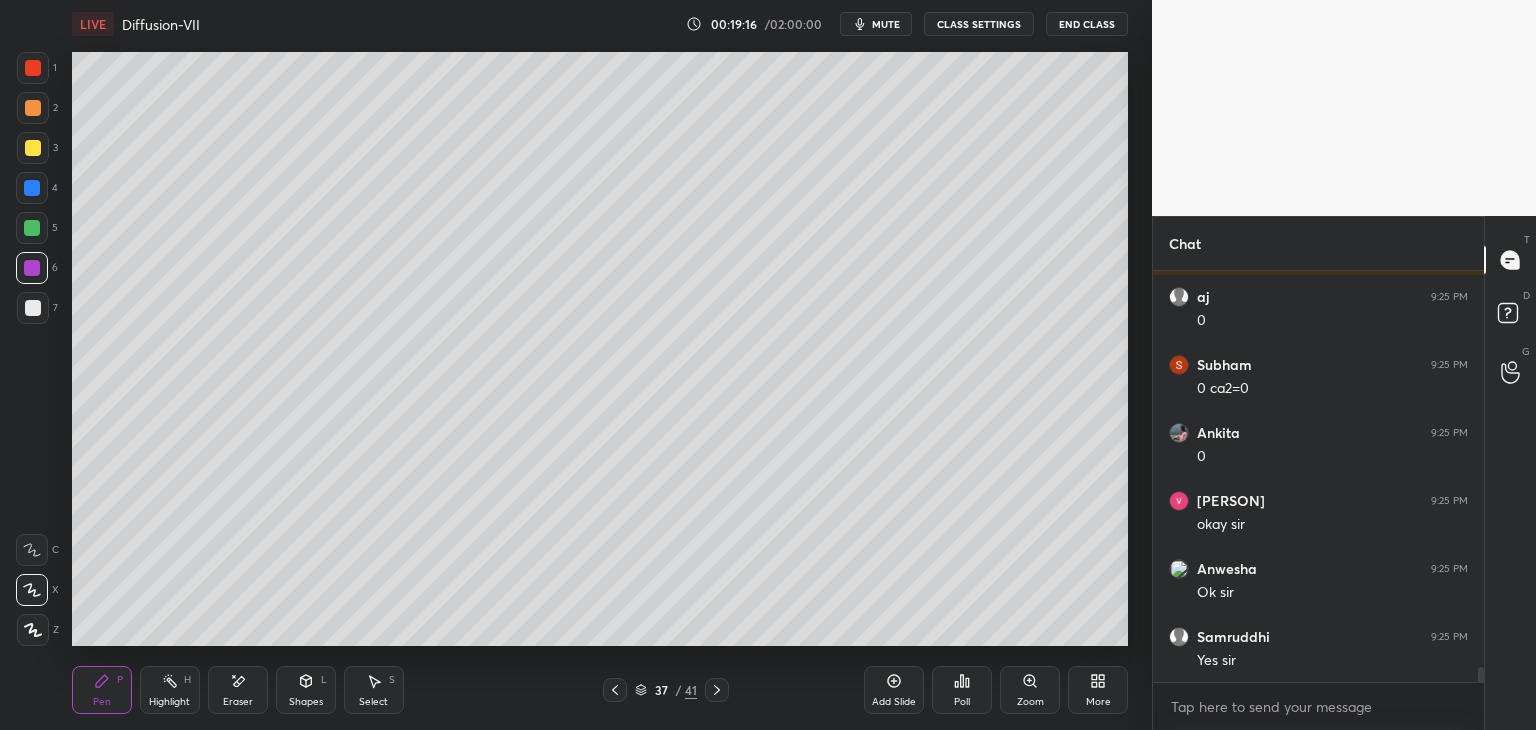click at bounding box center (33, 308) 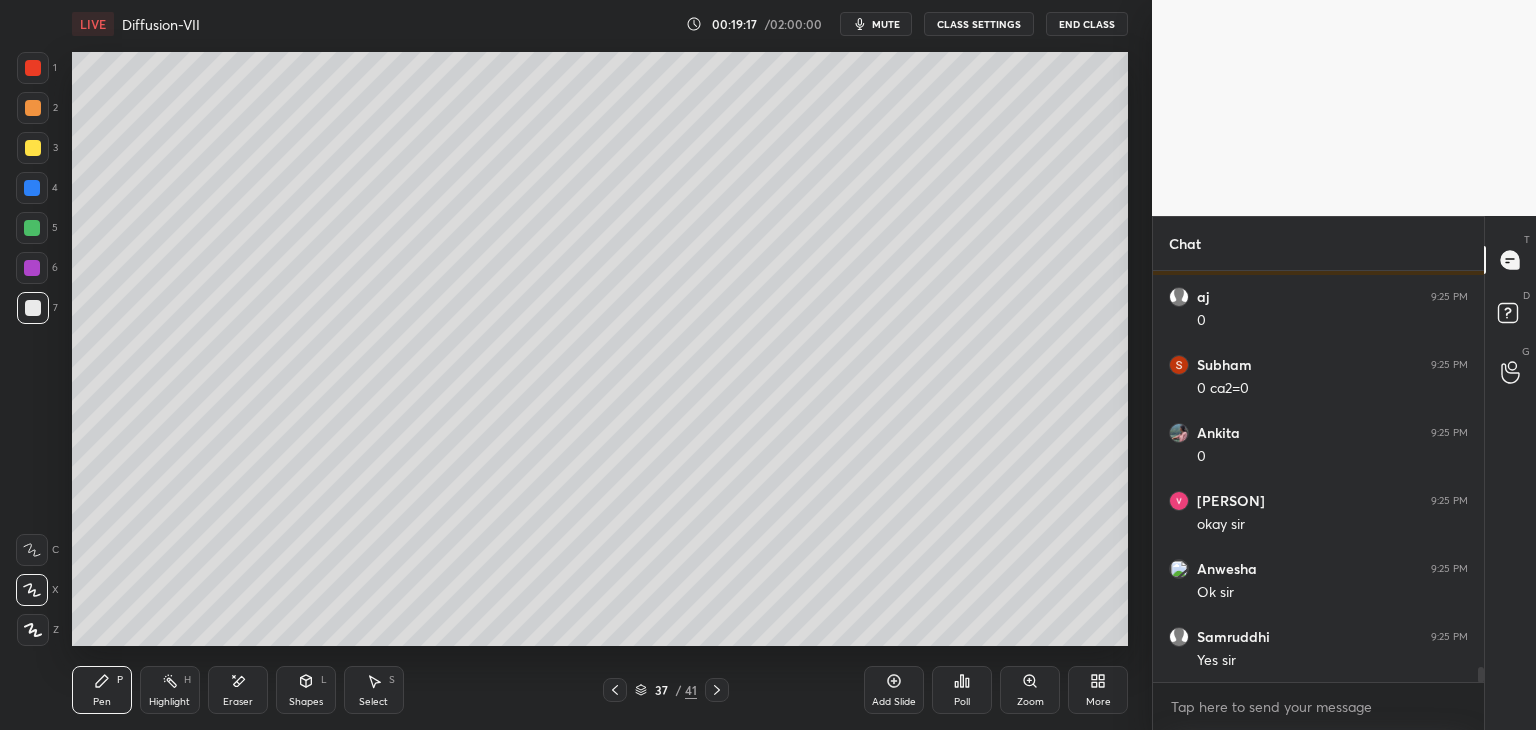 click at bounding box center [32, 188] 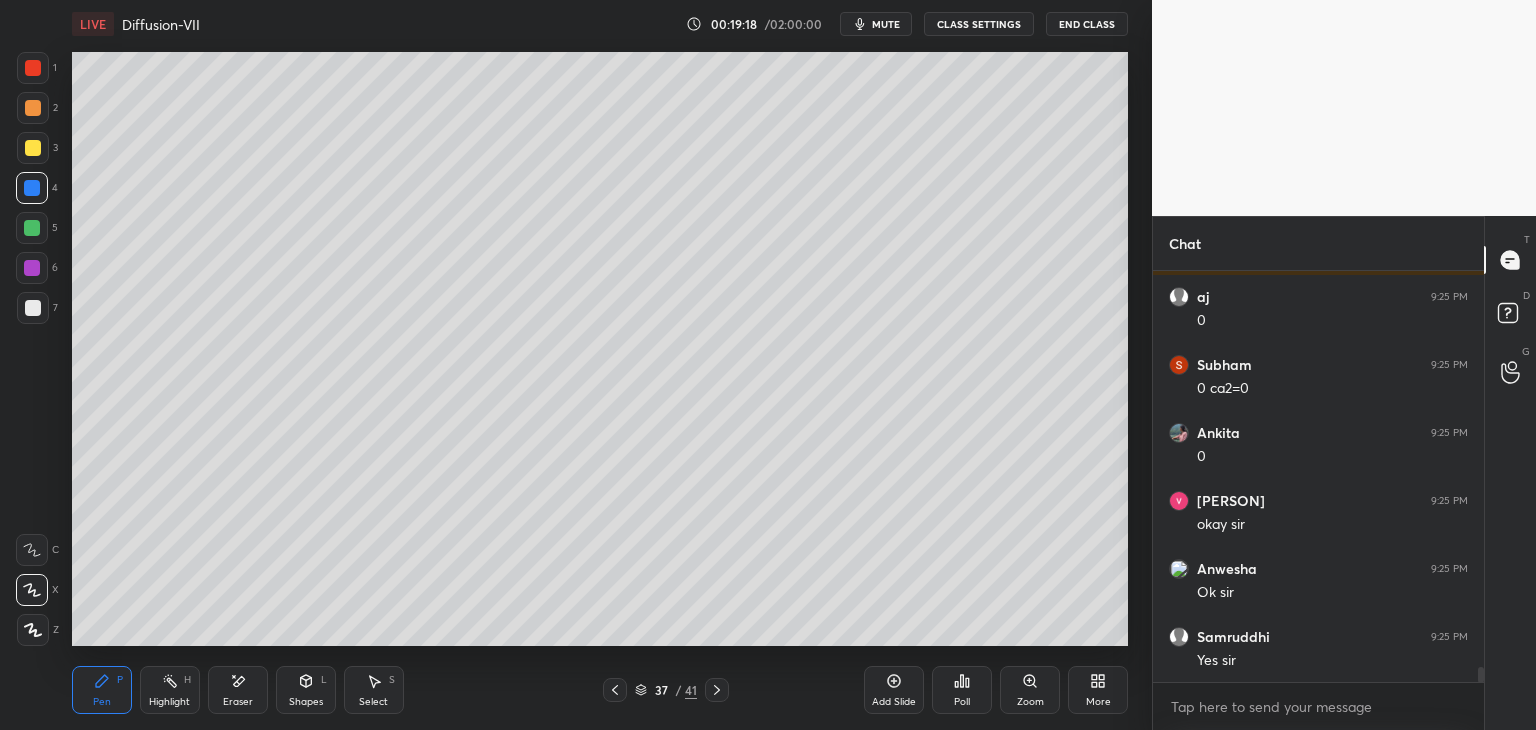 click at bounding box center [33, 148] 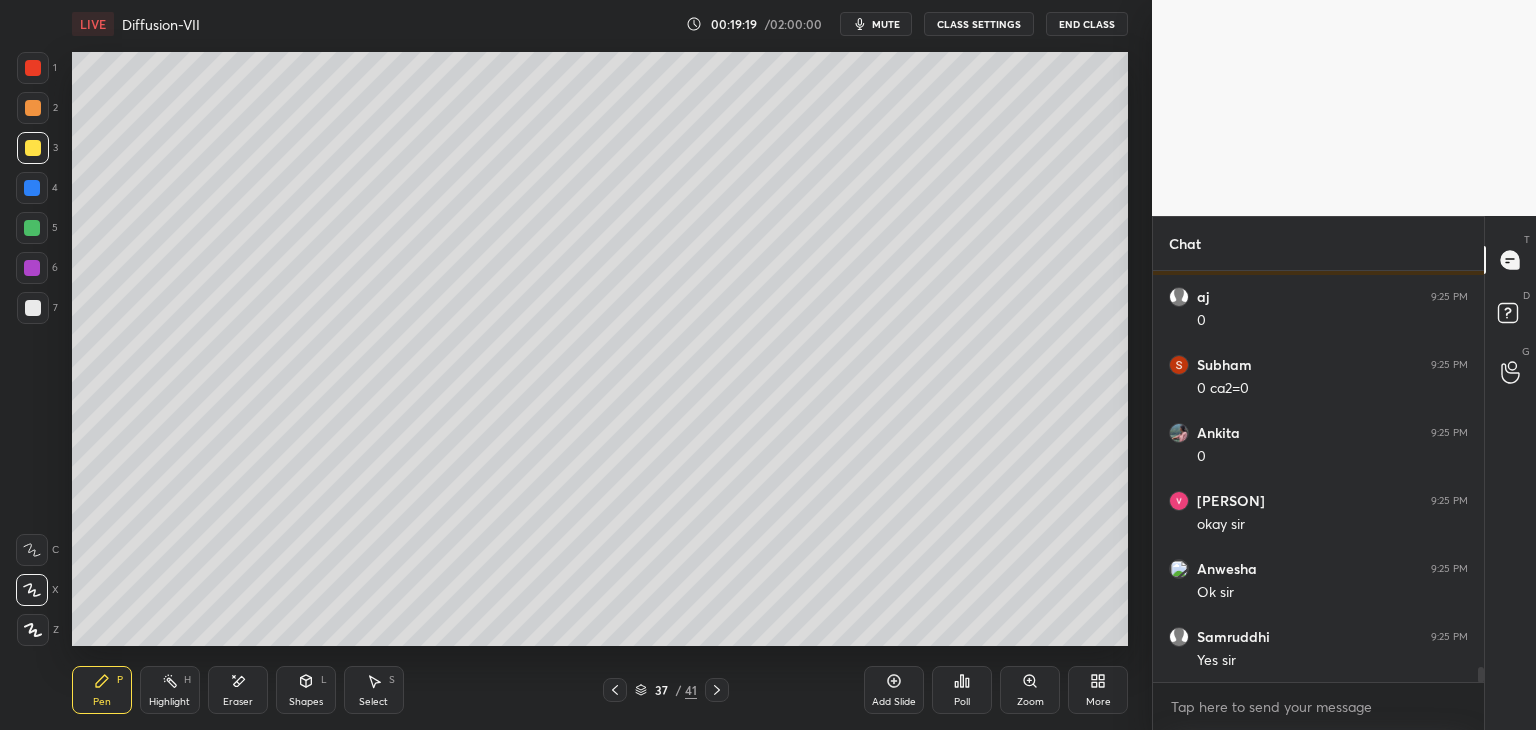 scroll, scrollTop: 11238, scrollLeft: 0, axis: vertical 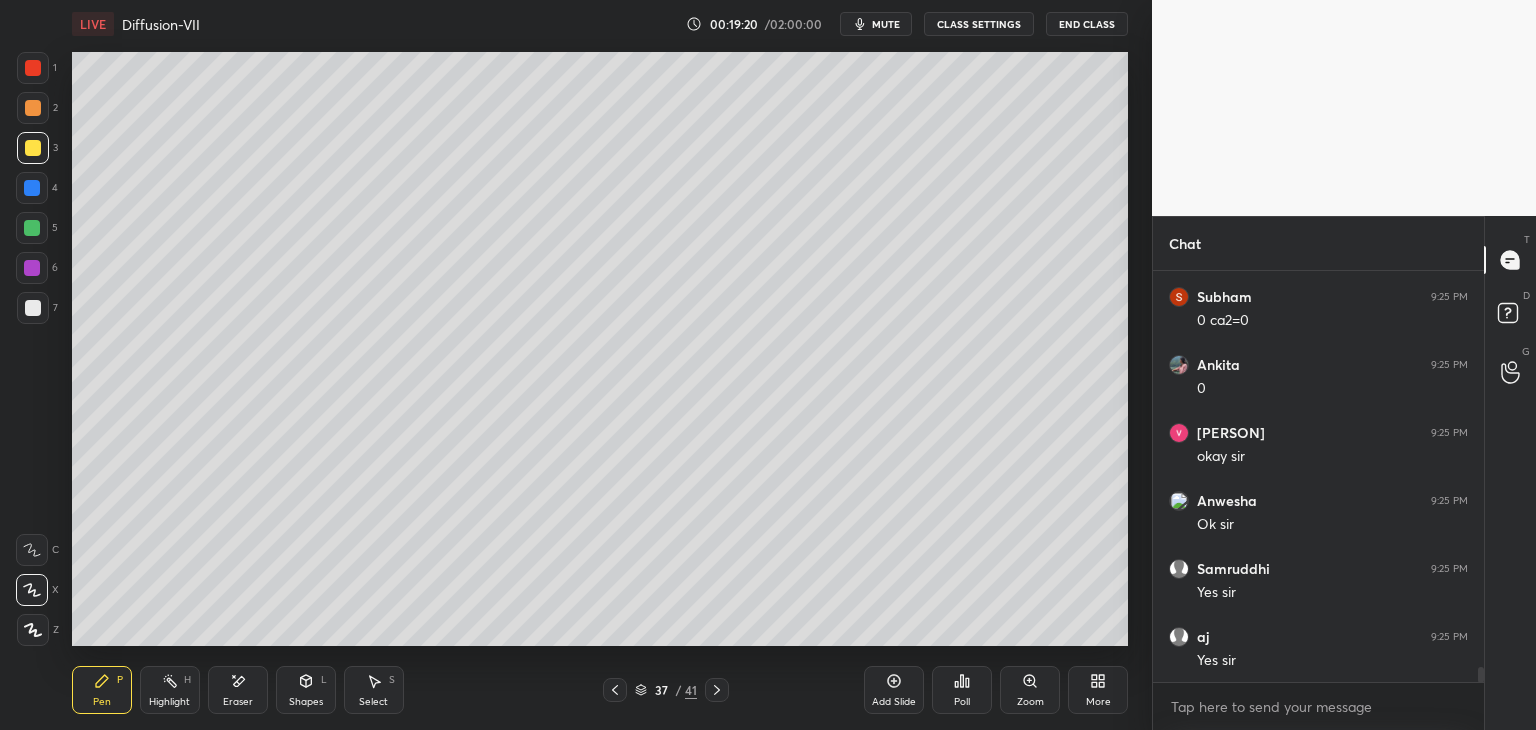 click on "Pen P" at bounding box center (102, 690) 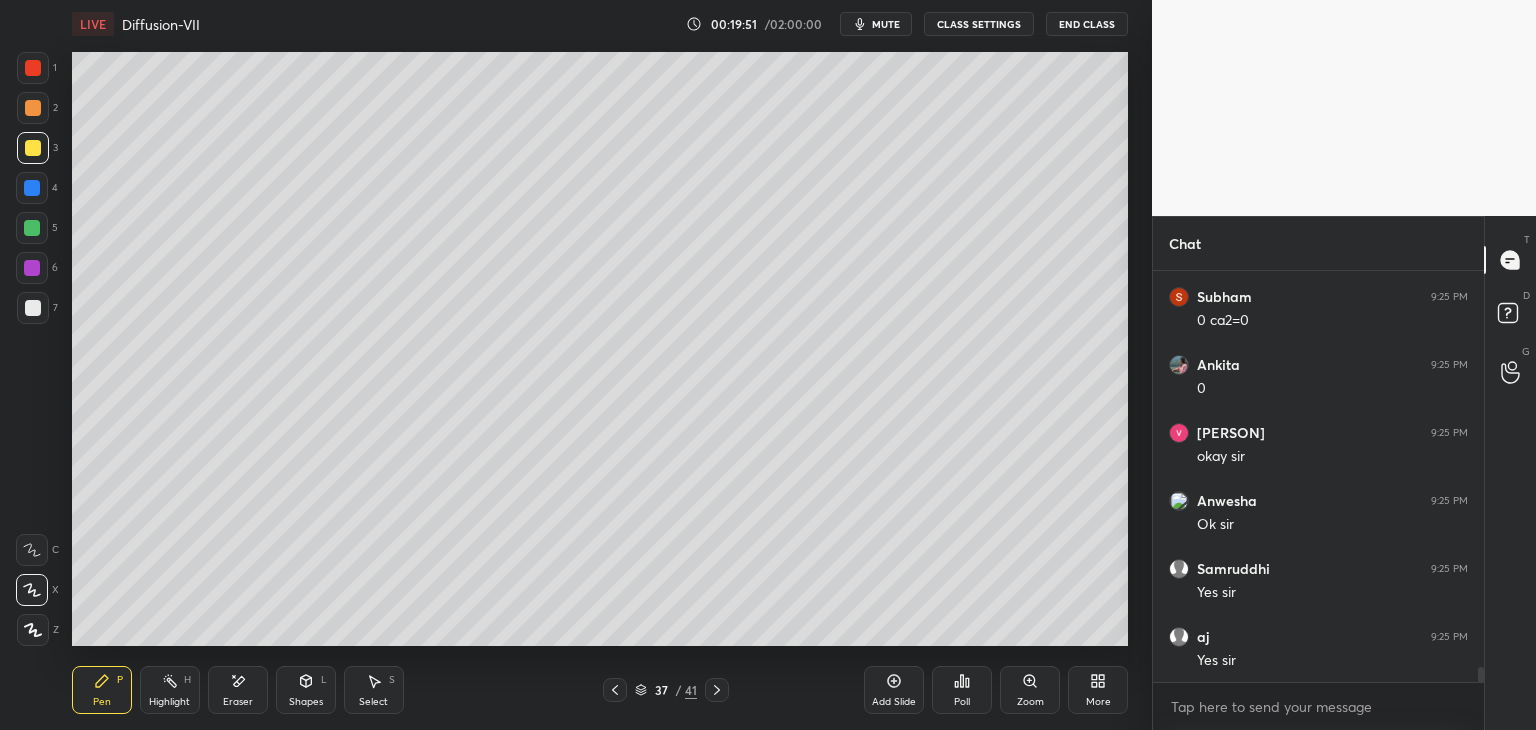 drag, startPoint x: 879, startPoint y: 681, endPoint x: 861, endPoint y: 656, distance: 30.805843 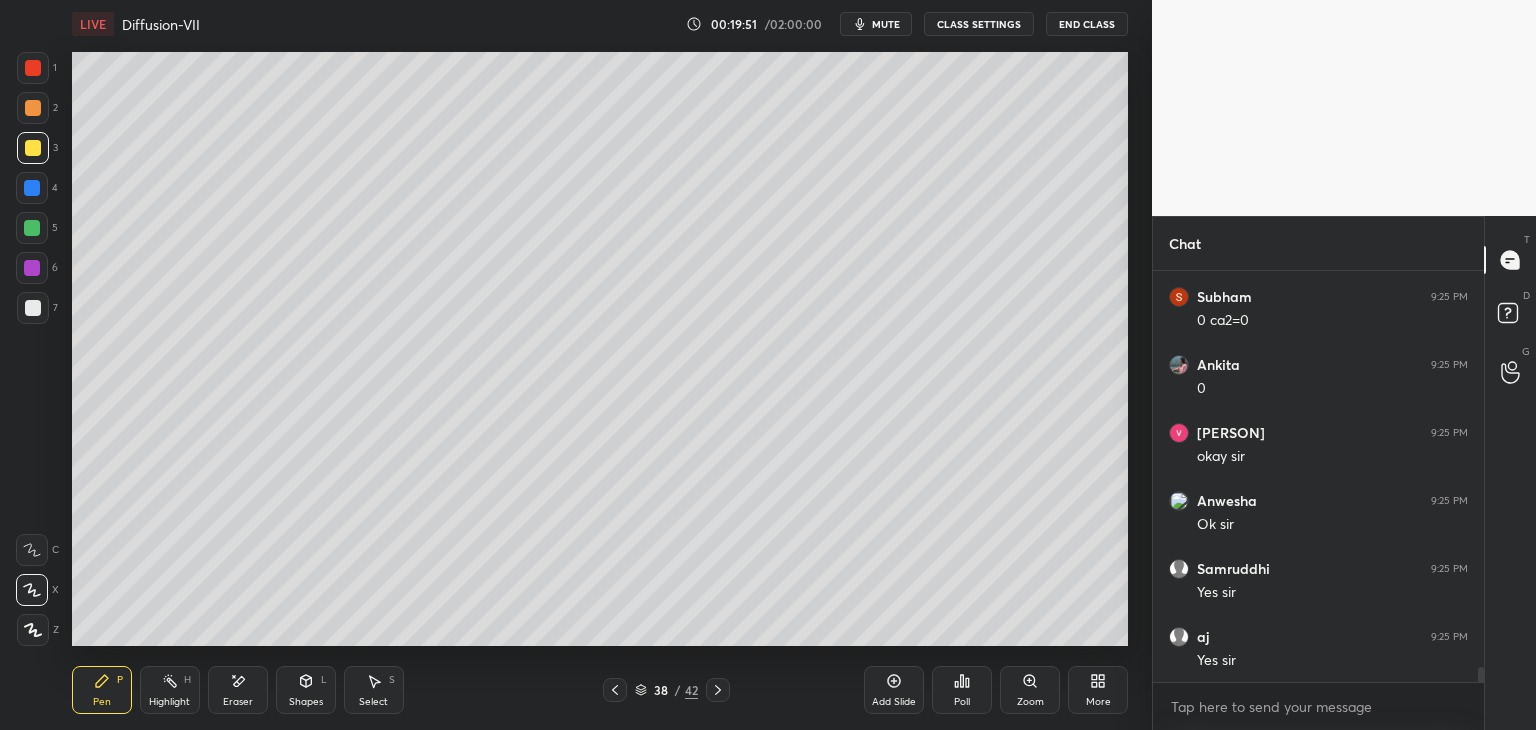 click at bounding box center (33, 308) 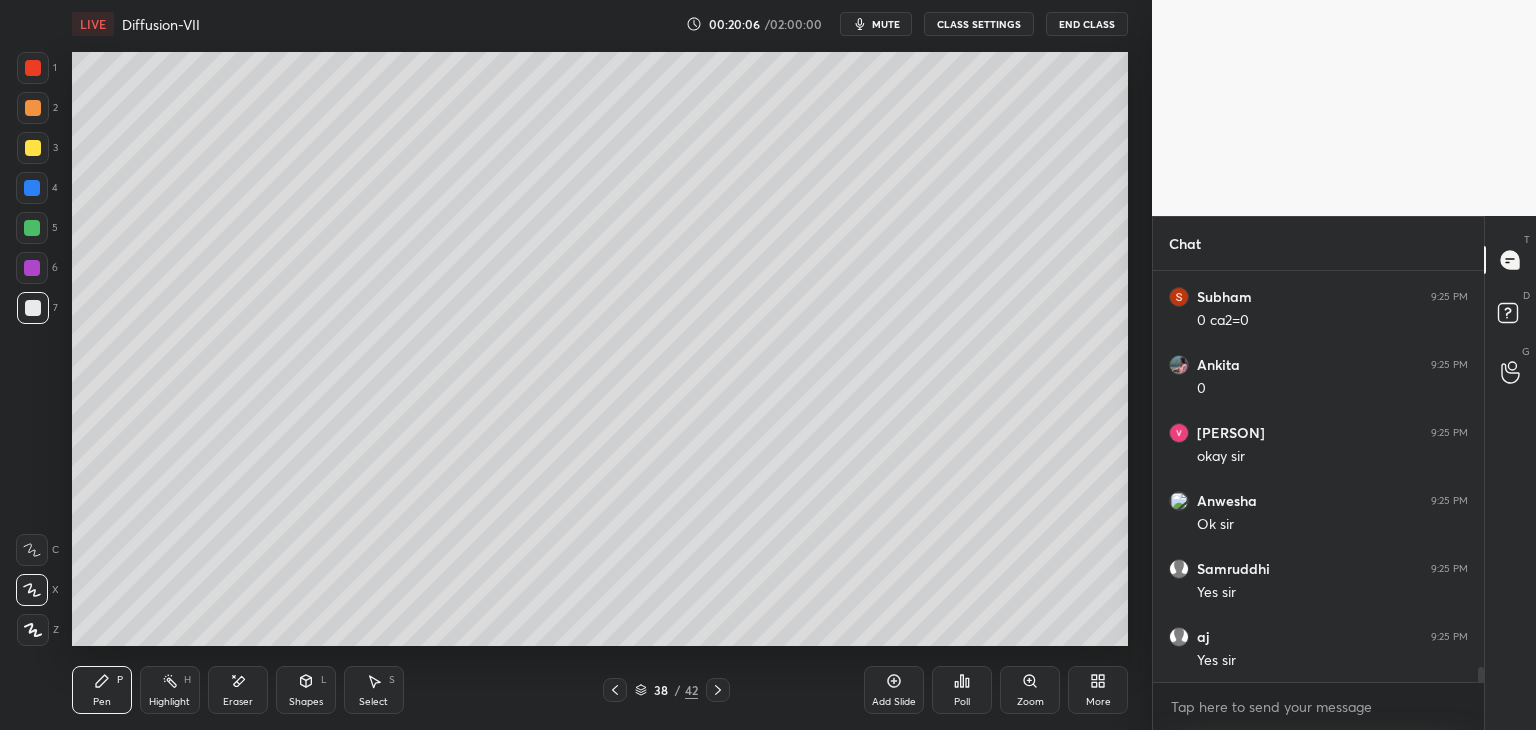 click at bounding box center (33, 148) 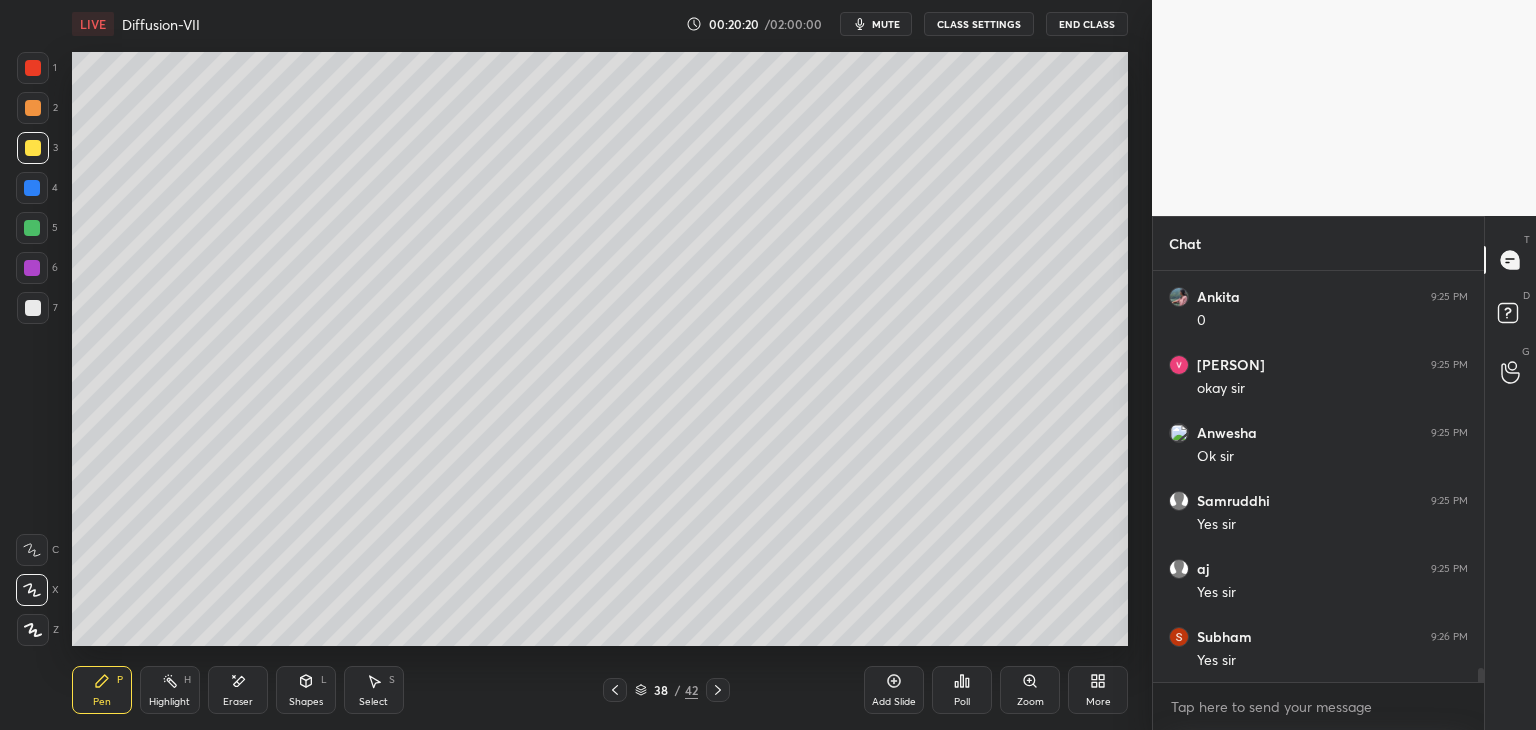 scroll, scrollTop: 11374, scrollLeft: 0, axis: vertical 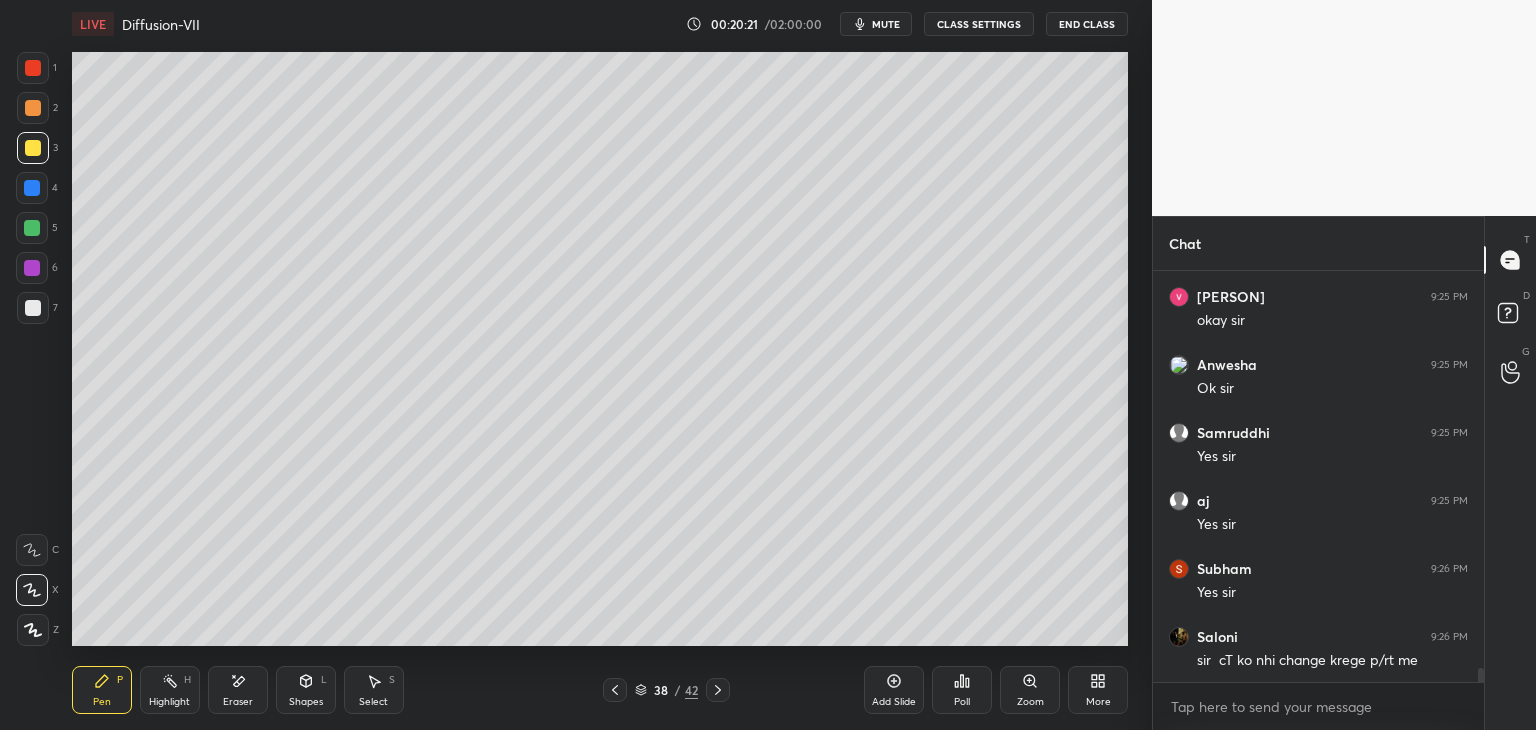 click on "Pen P Highlight H Eraser Shapes L Select S 38 / 42 Add Slide Poll Zoom More" at bounding box center [600, 690] 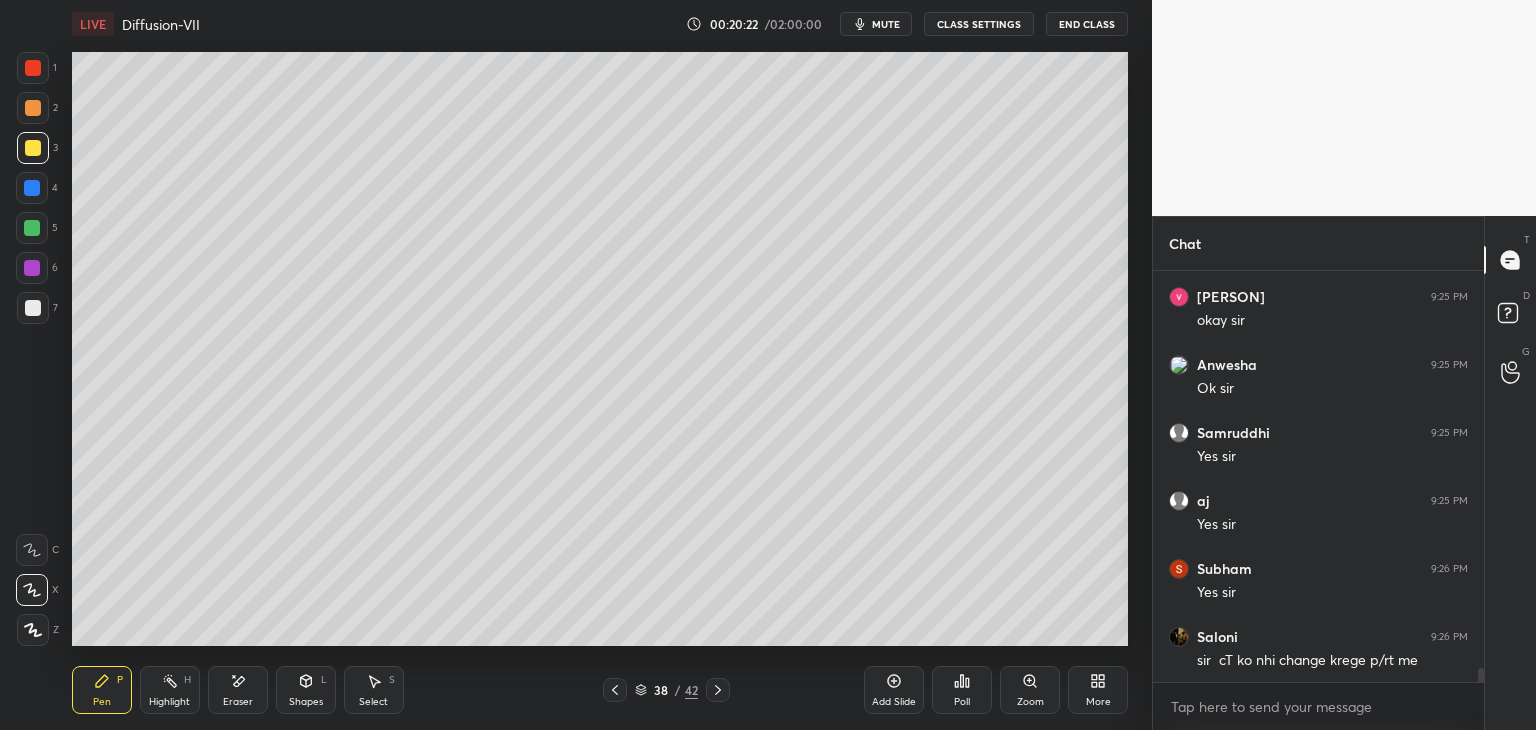 click 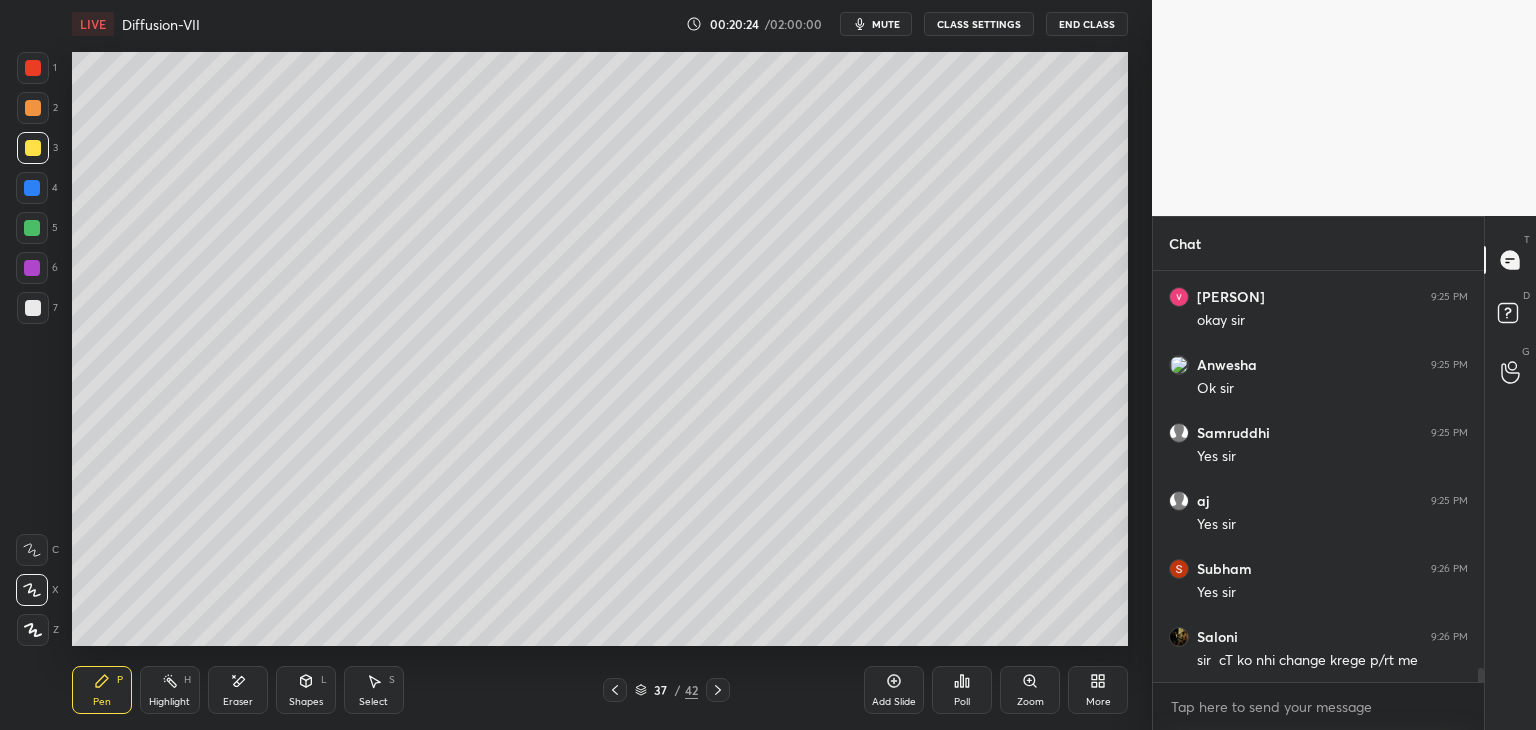 scroll, scrollTop: 11442, scrollLeft: 0, axis: vertical 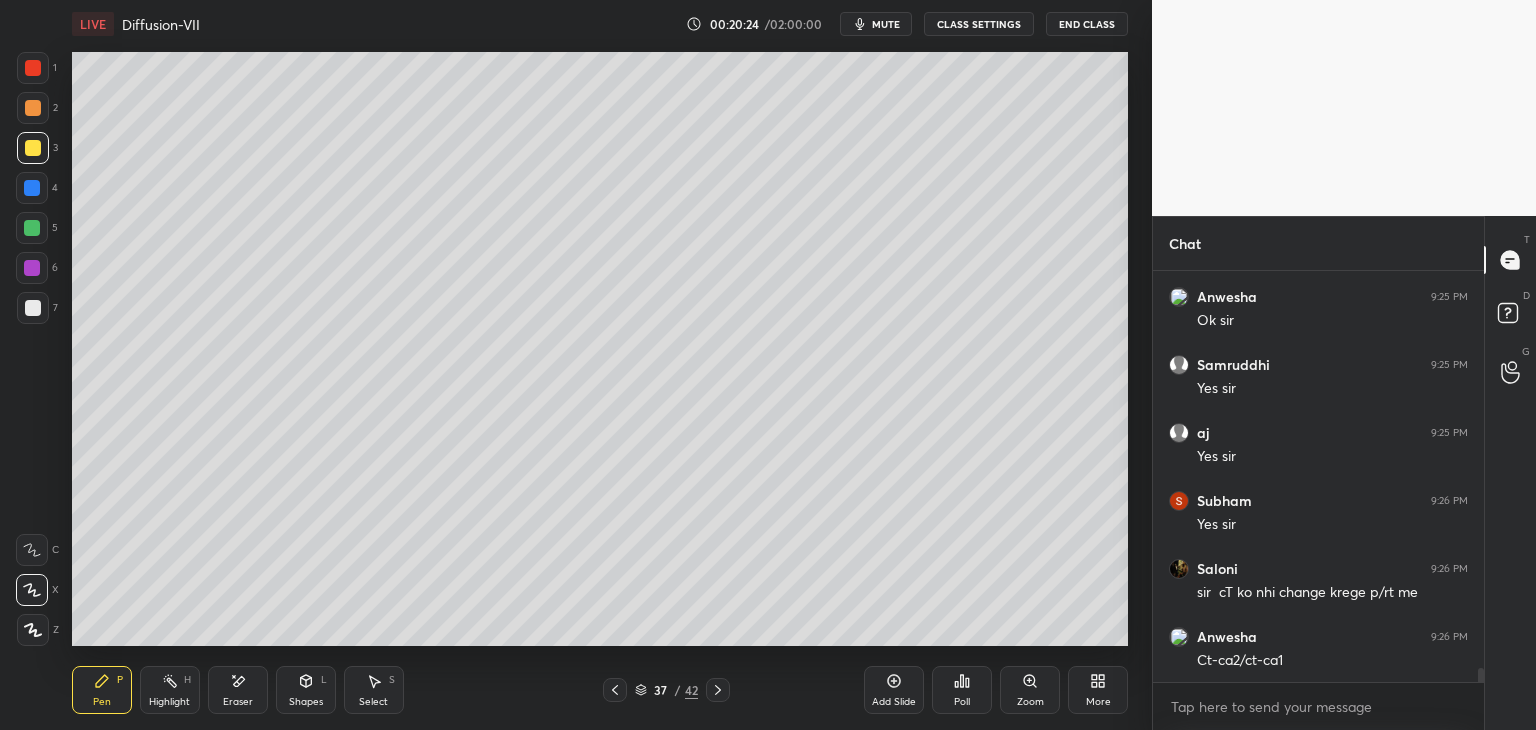 click 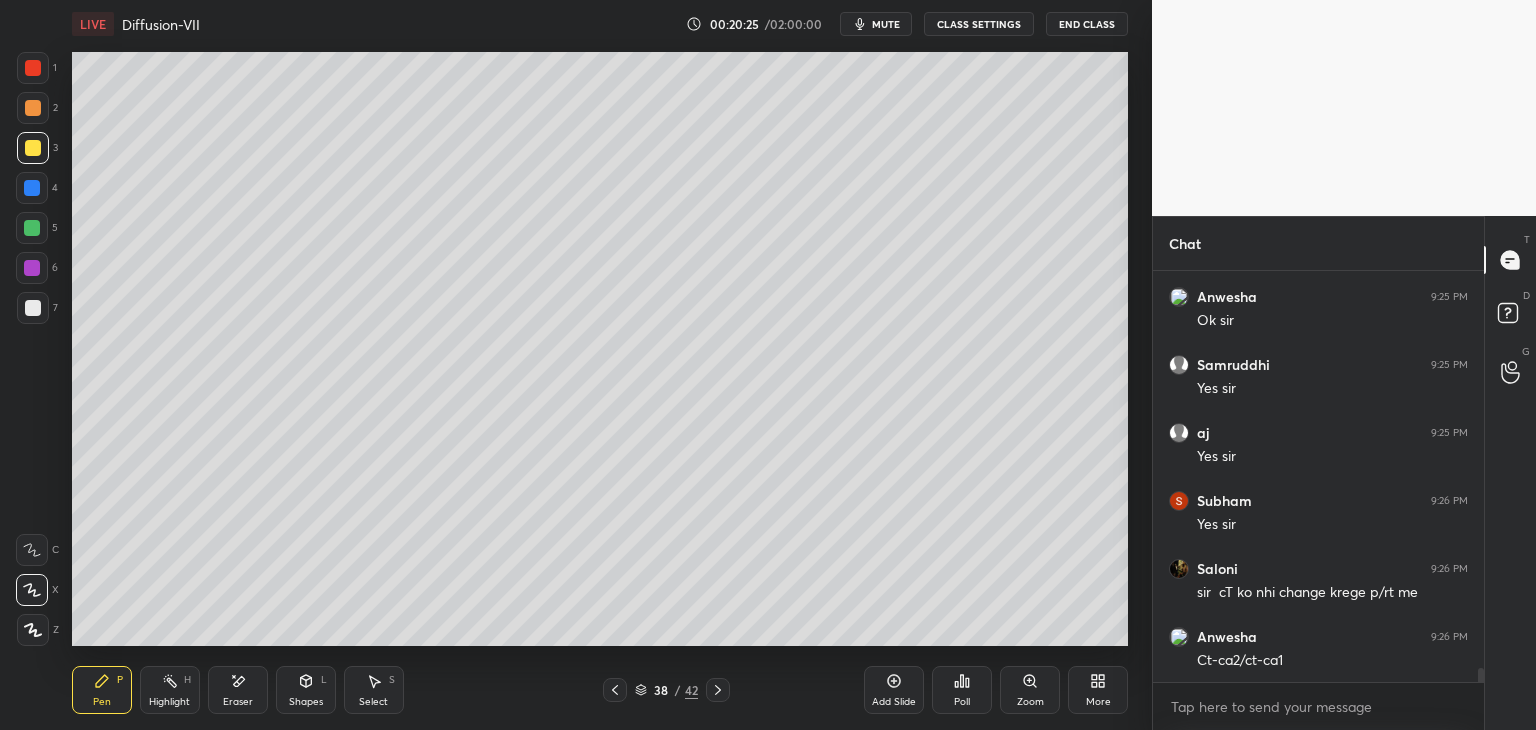 click at bounding box center [33, 308] 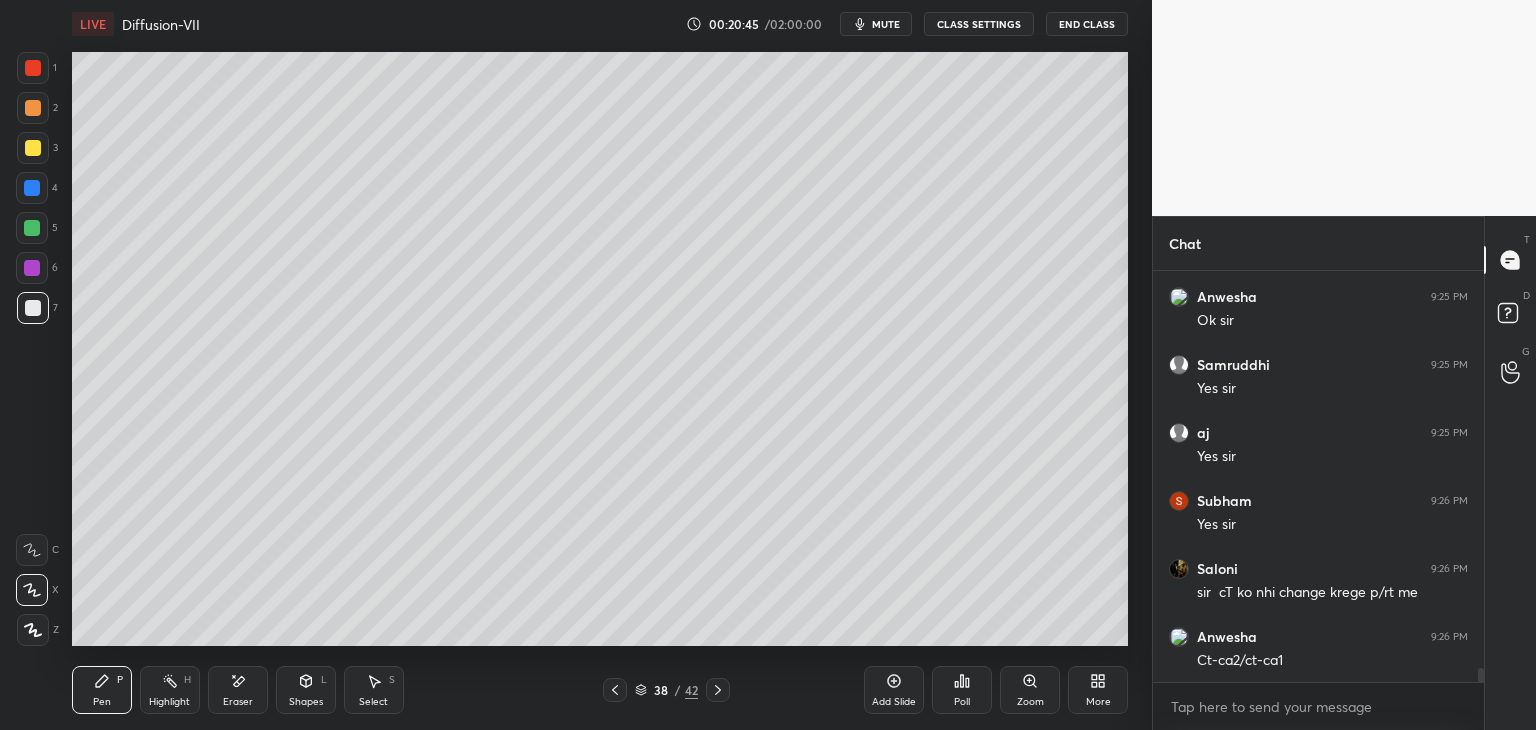 click on "Shapes L" at bounding box center (306, 690) 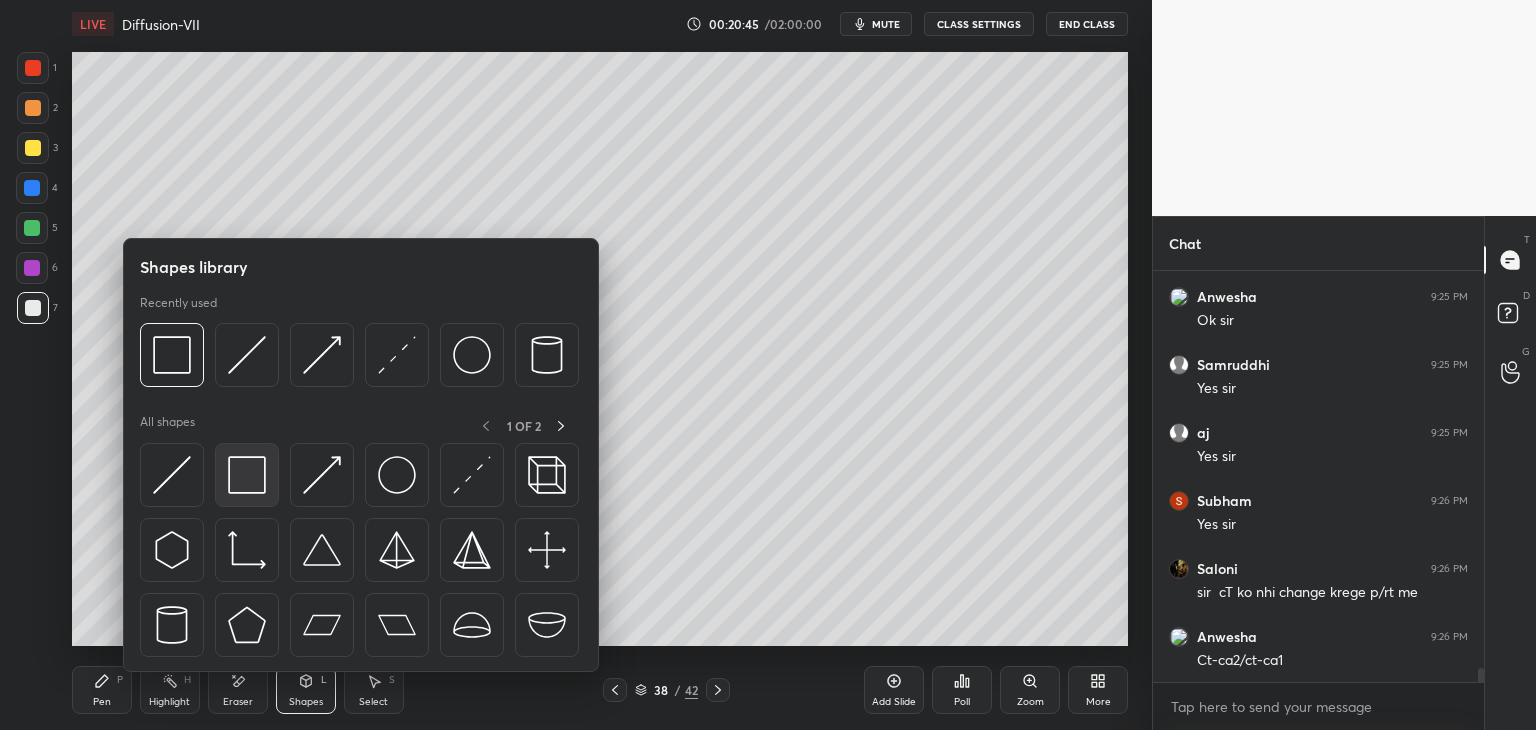 click at bounding box center [247, 475] 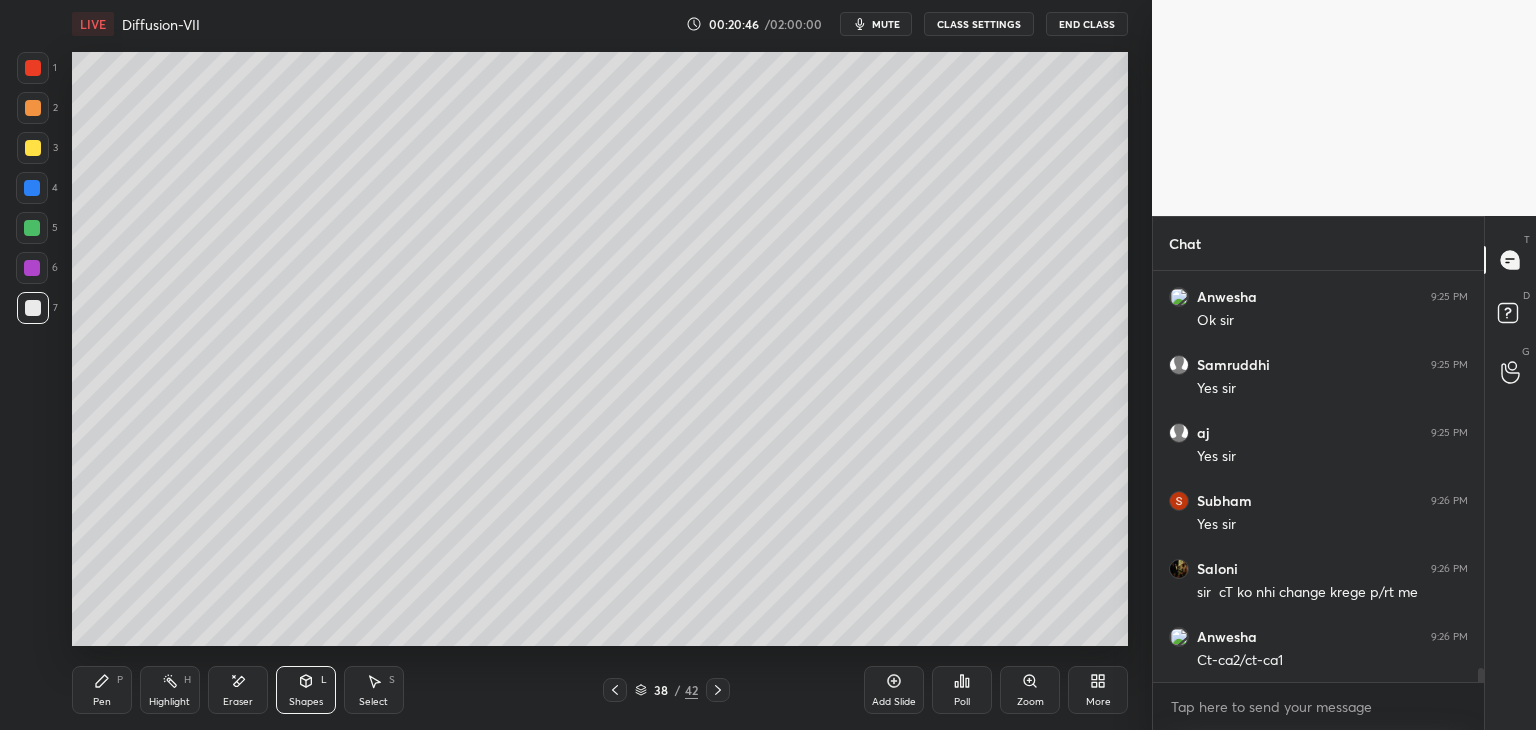 scroll, scrollTop: 11510, scrollLeft: 0, axis: vertical 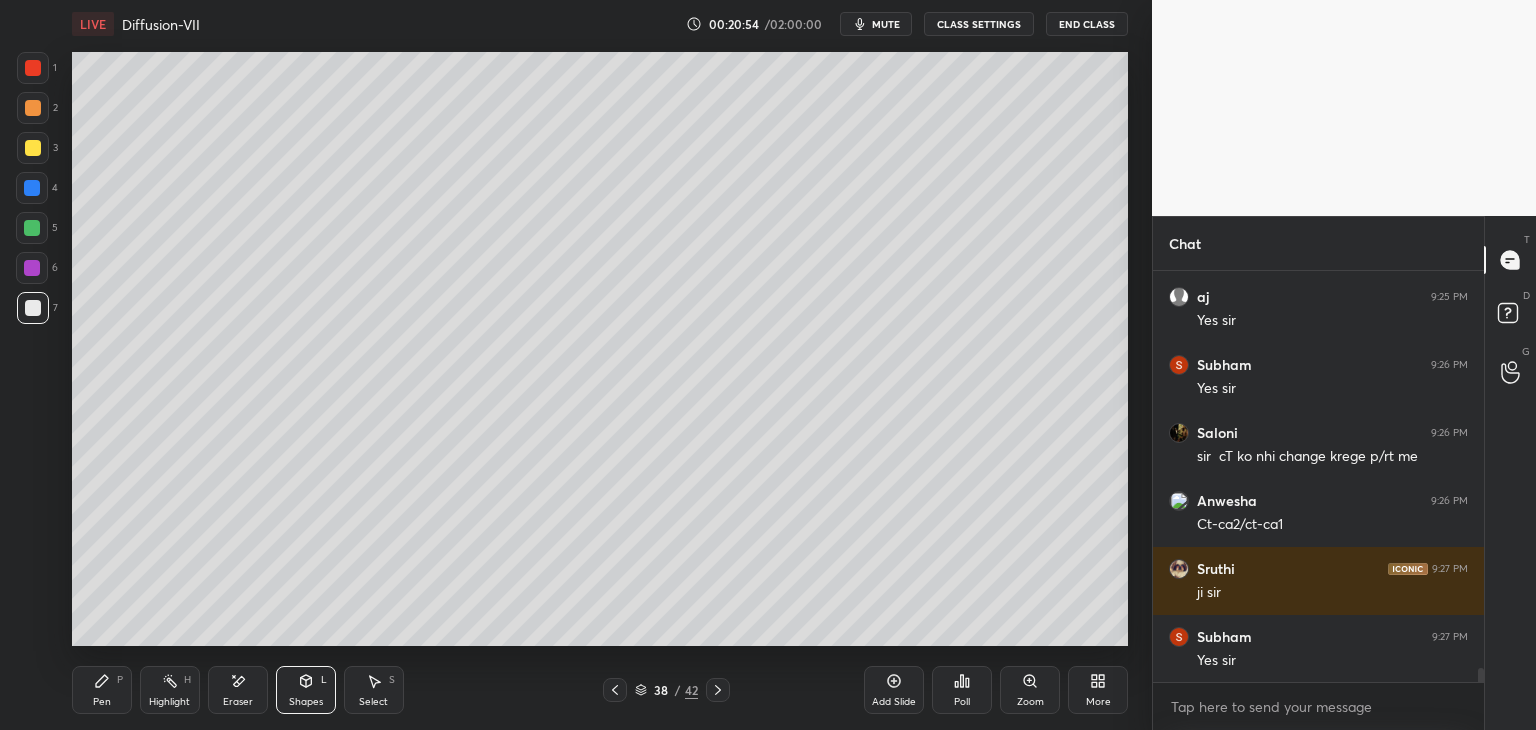 click on "Pen" at bounding box center [102, 702] 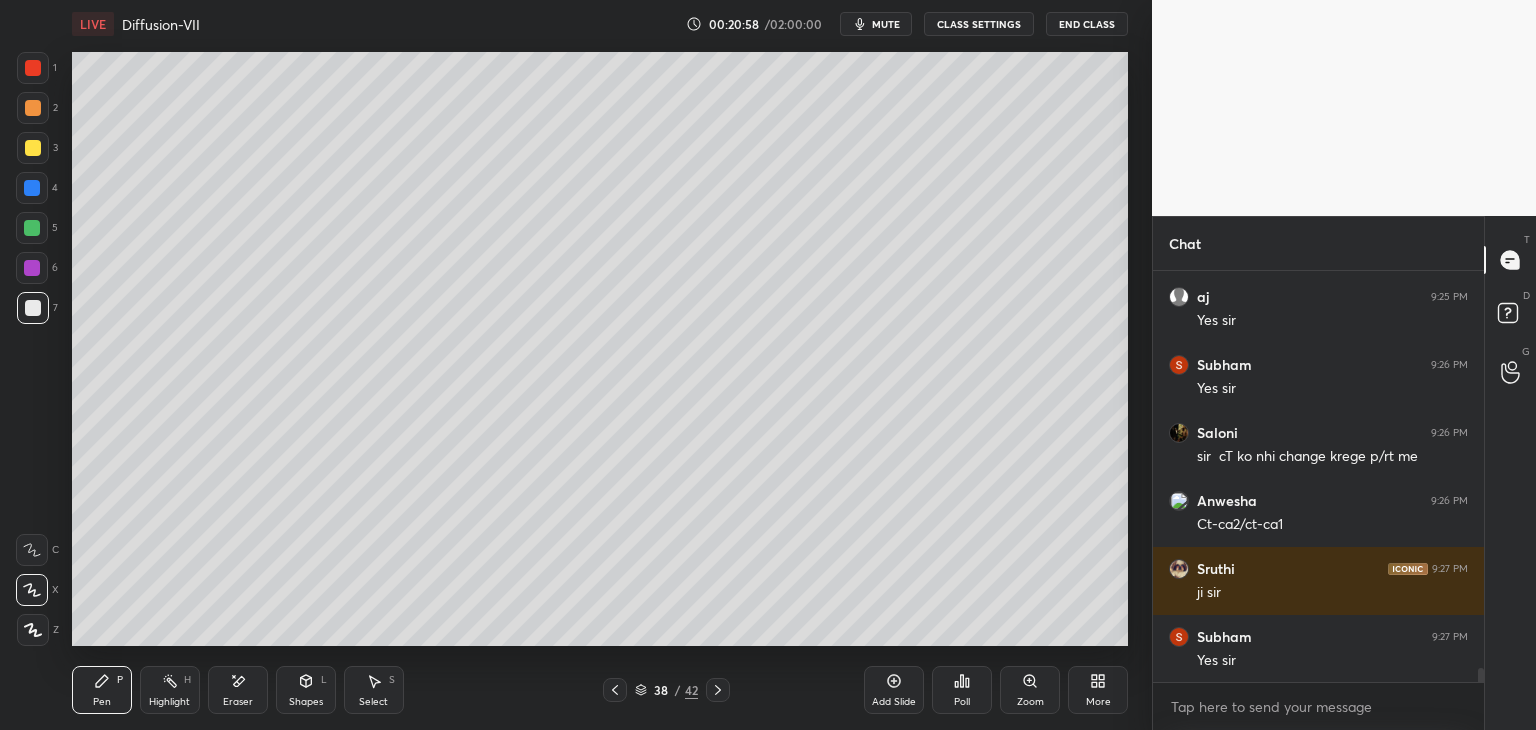 click 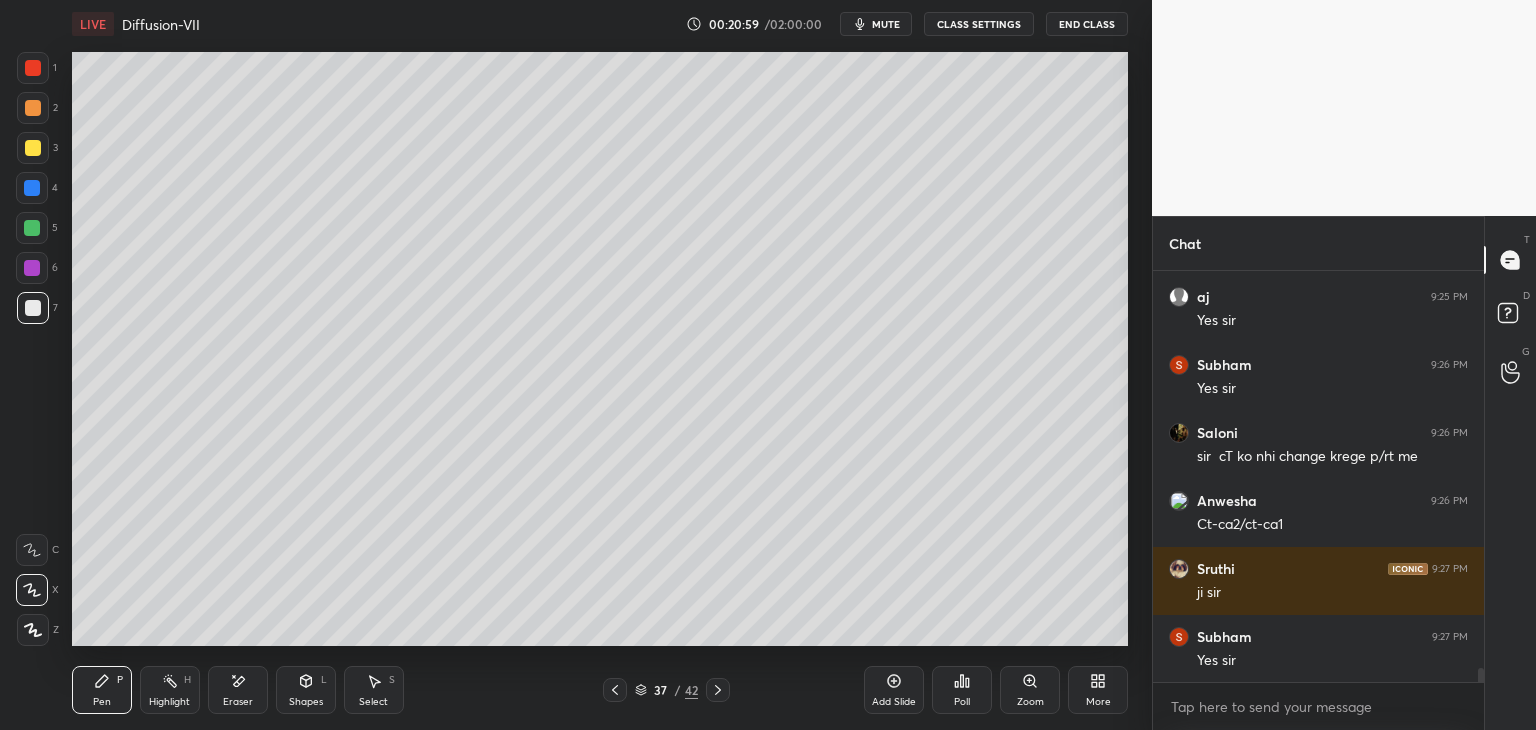 click at bounding box center (33, 148) 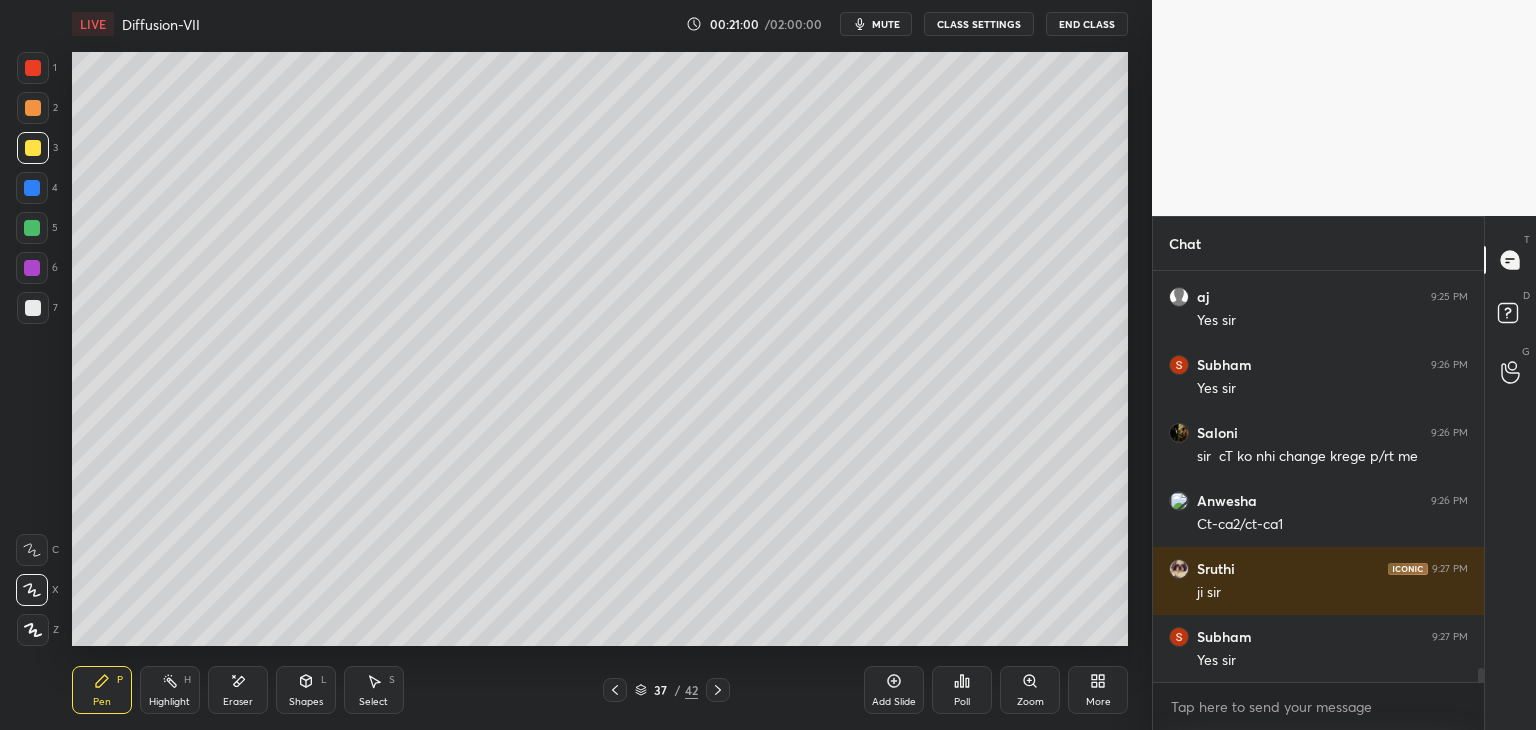 click at bounding box center [33, 68] 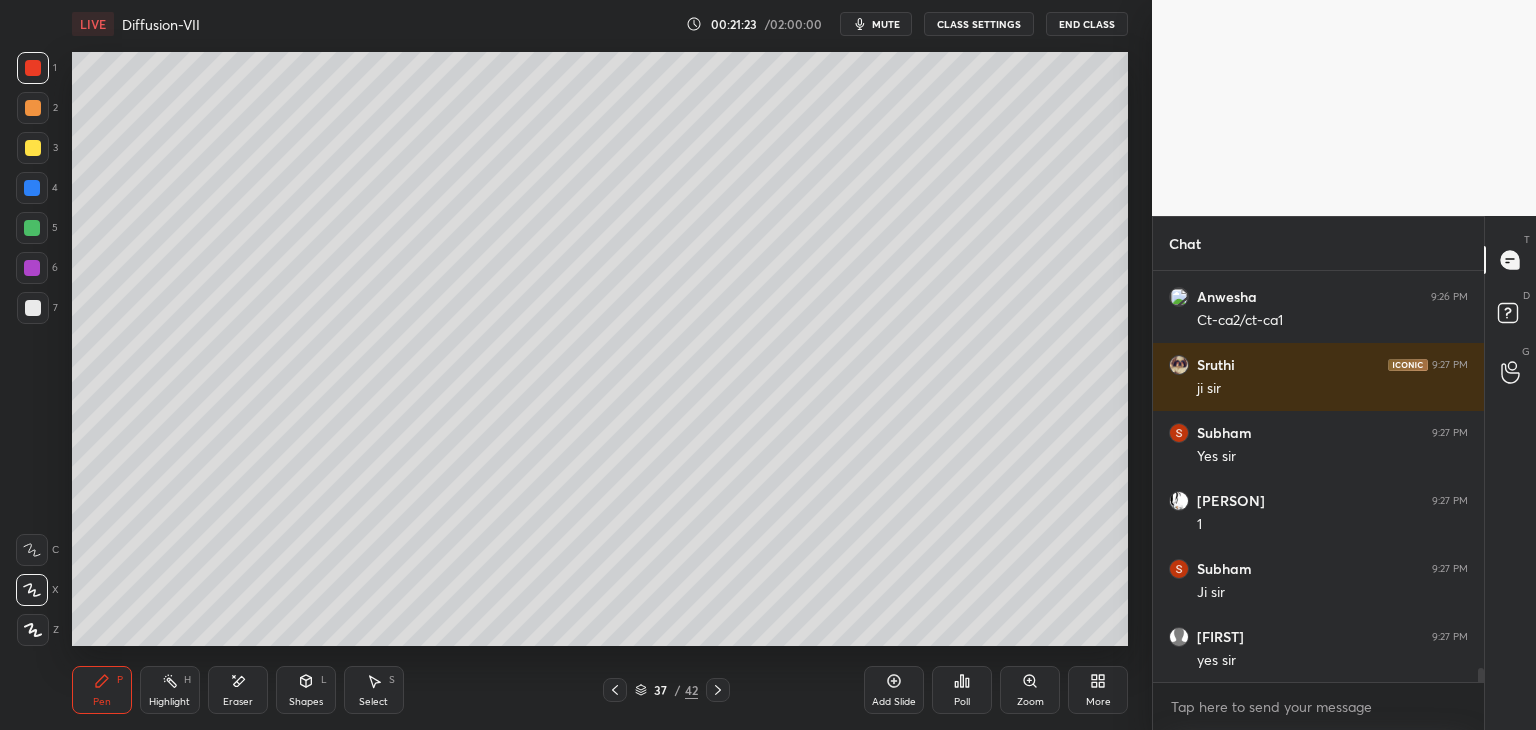 scroll, scrollTop: 11850, scrollLeft: 0, axis: vertical 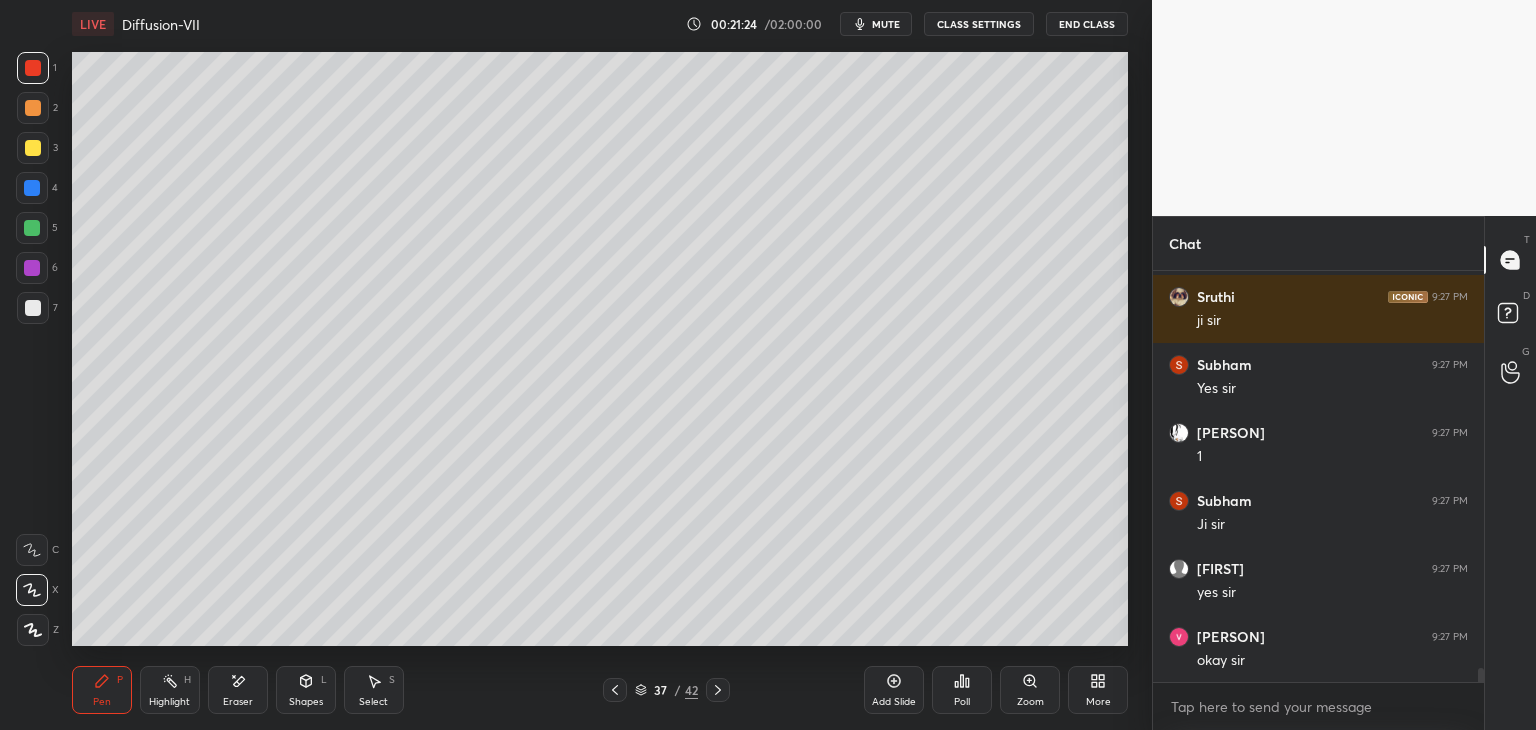 click 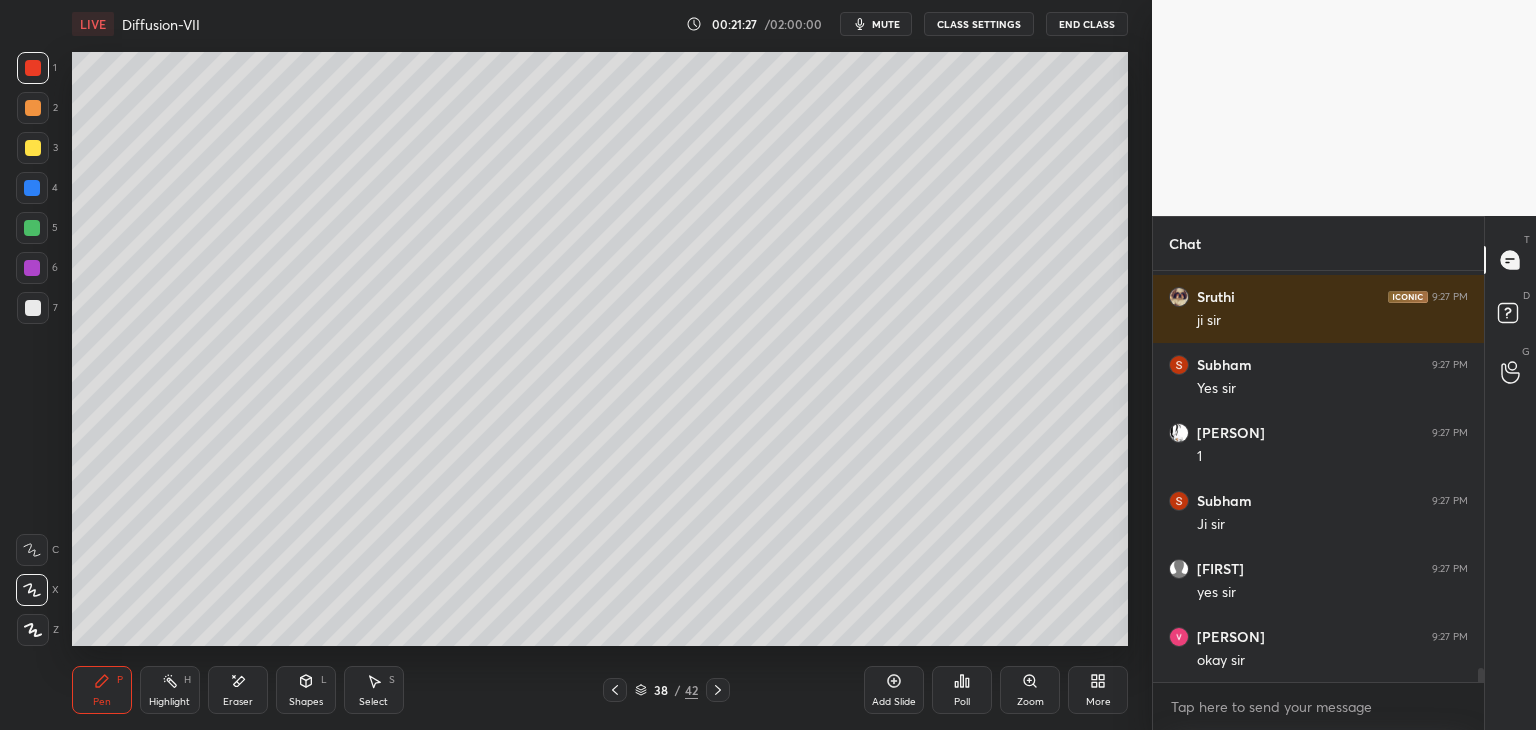 click at bounding box center [33, 308] 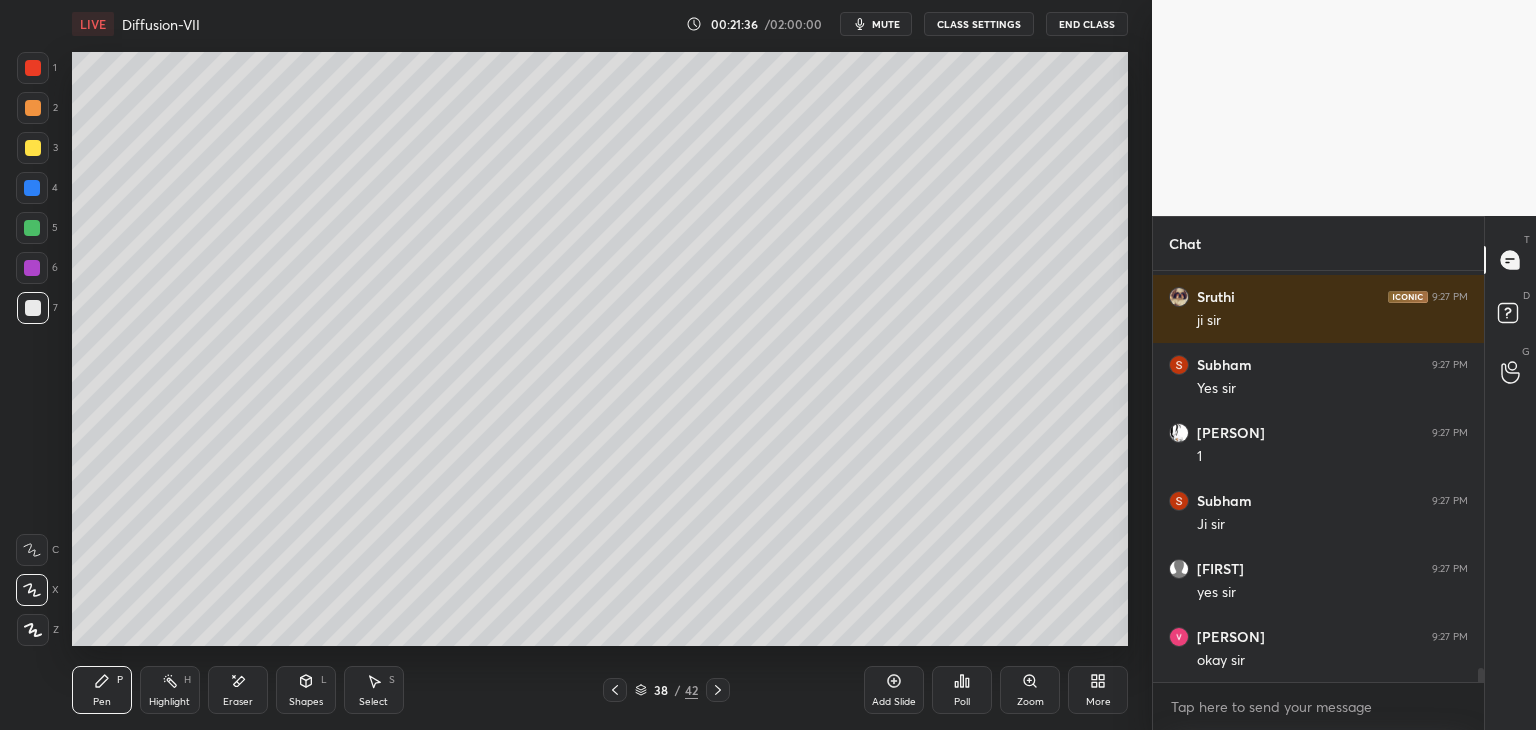scroll, scrollTop: 11918, scrollLeft: 0, axis: vertical 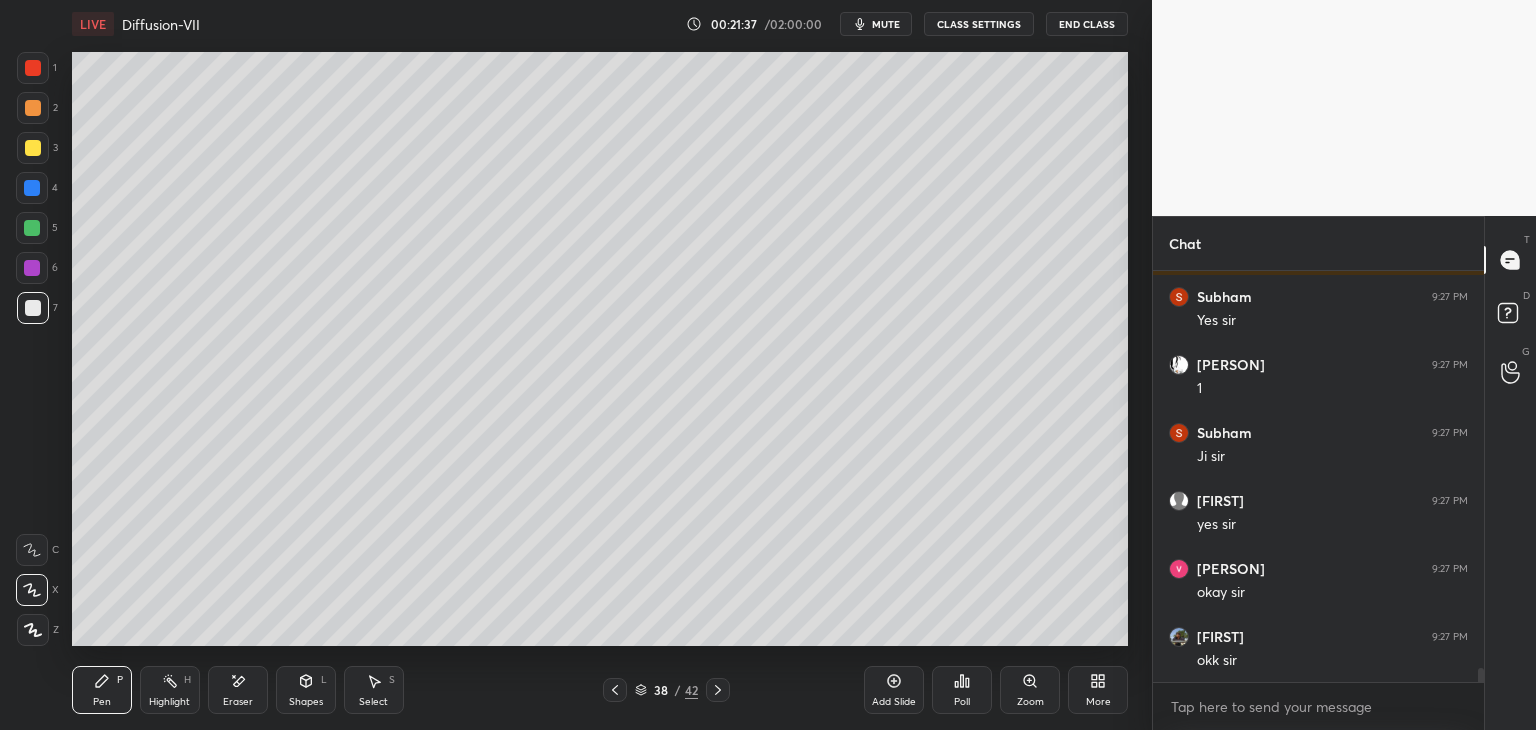 click at bounding box center (33, 148) 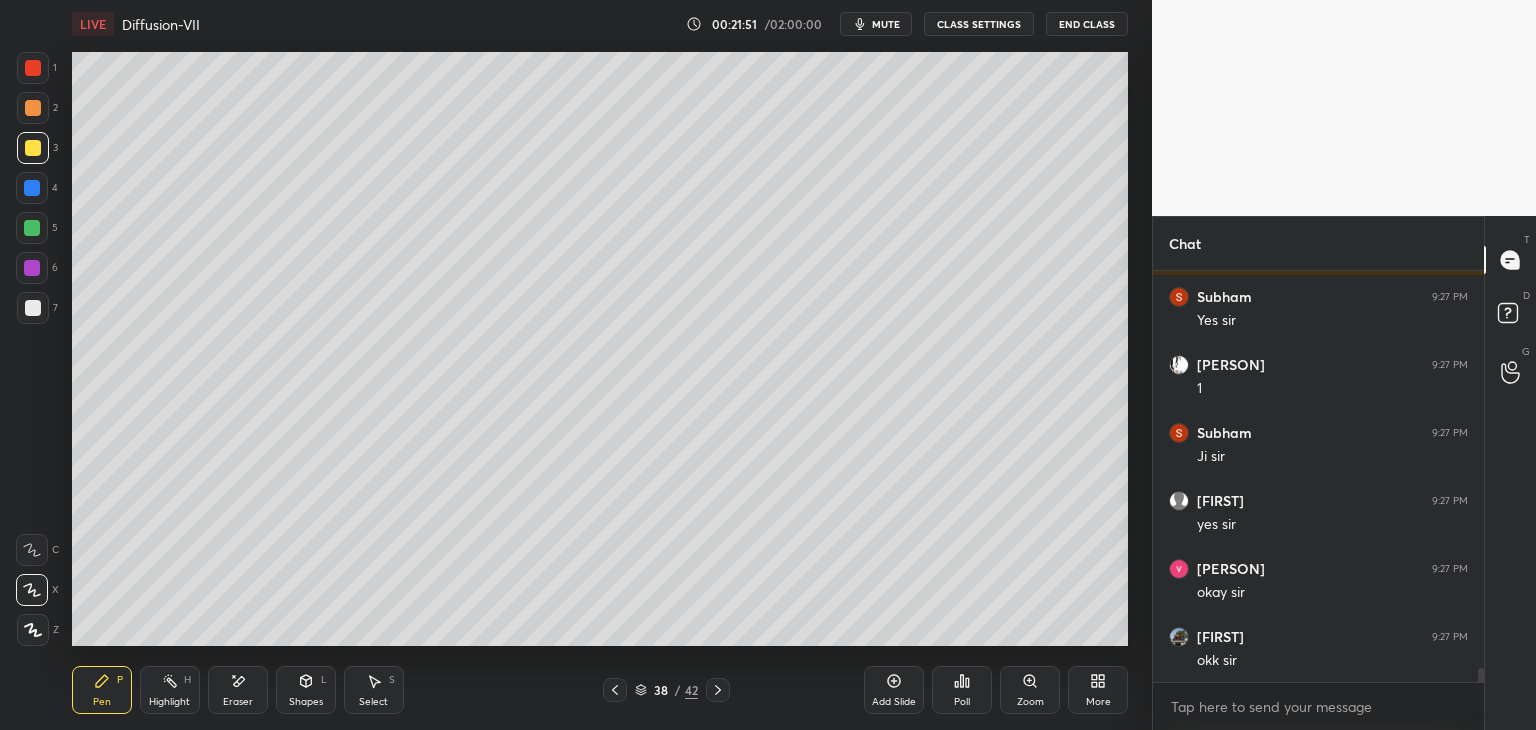 click on "Shapes" at bounding box center (306, 702) 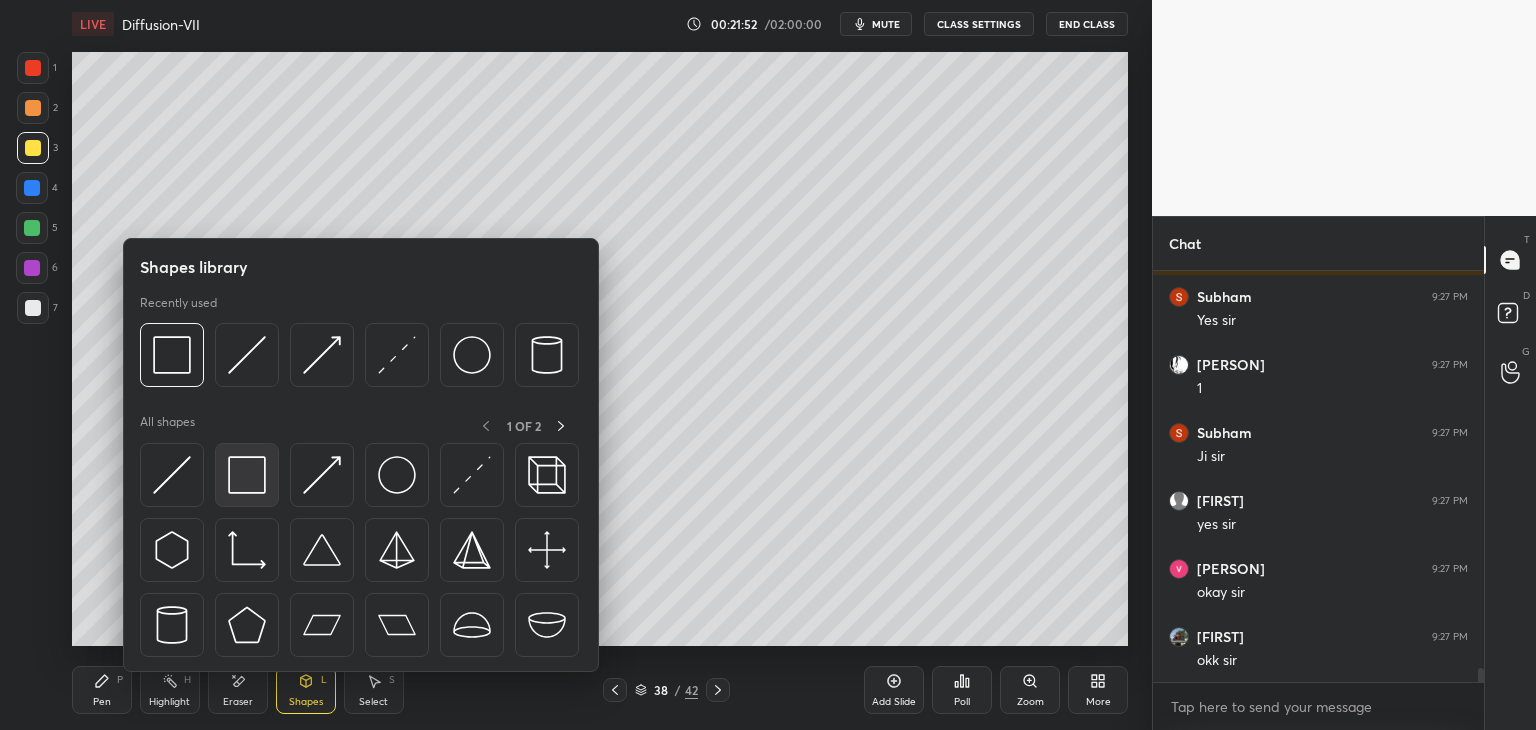click at bounding box center (247, 475) 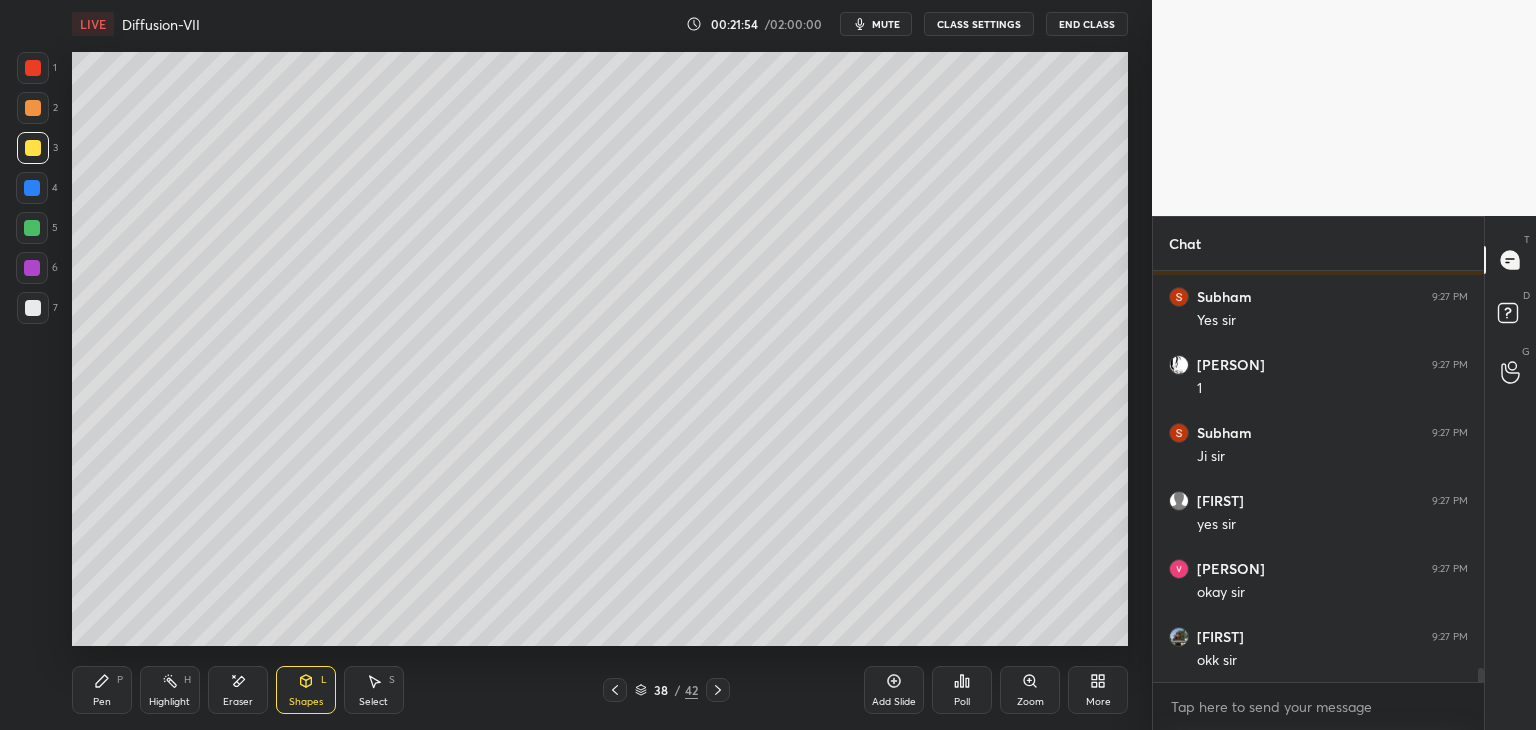 click on "Pen" at bounding box center [102, 702] 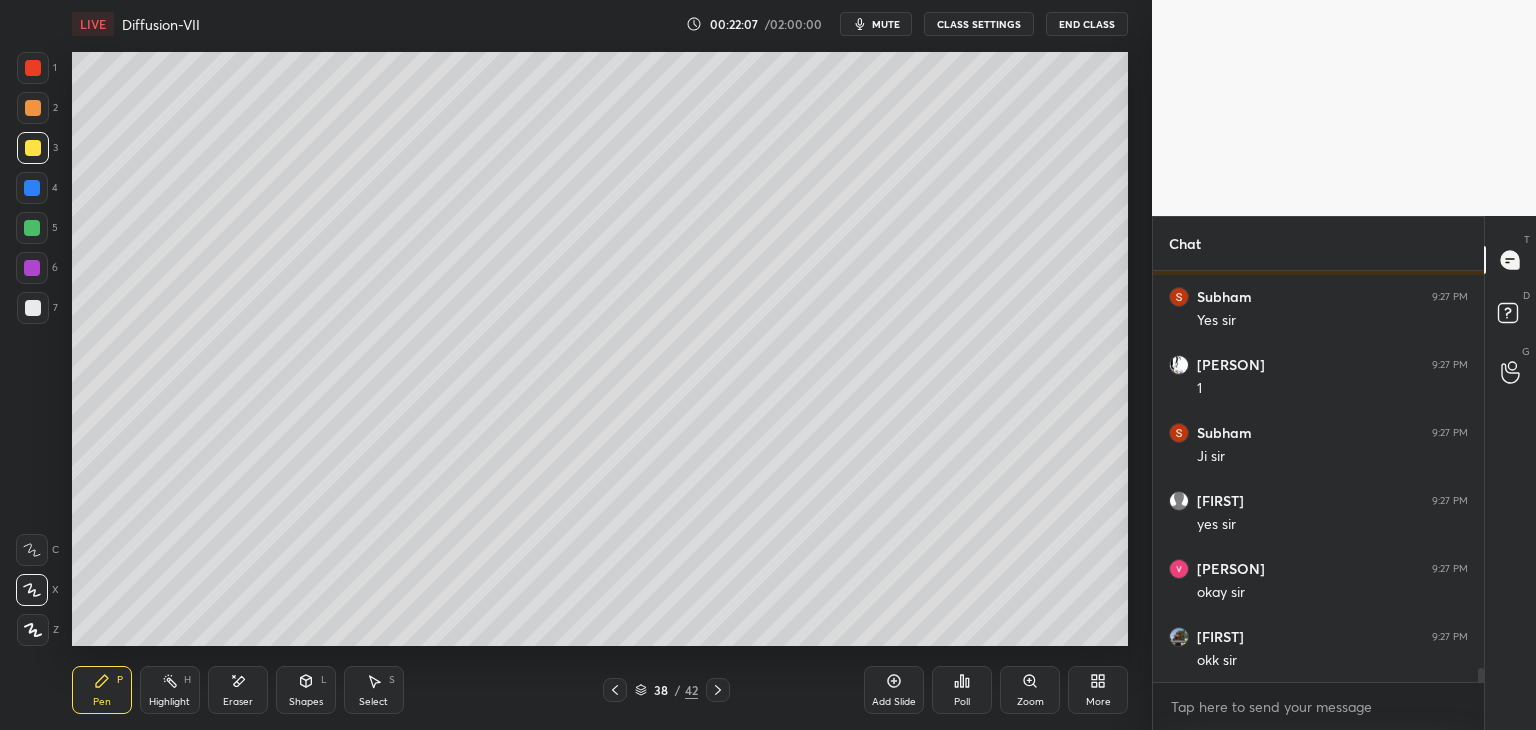 drag, startPoint x: 33, startPoint y: 276, endPoint x: 38, endPoint y: 314, distance: 38.327538 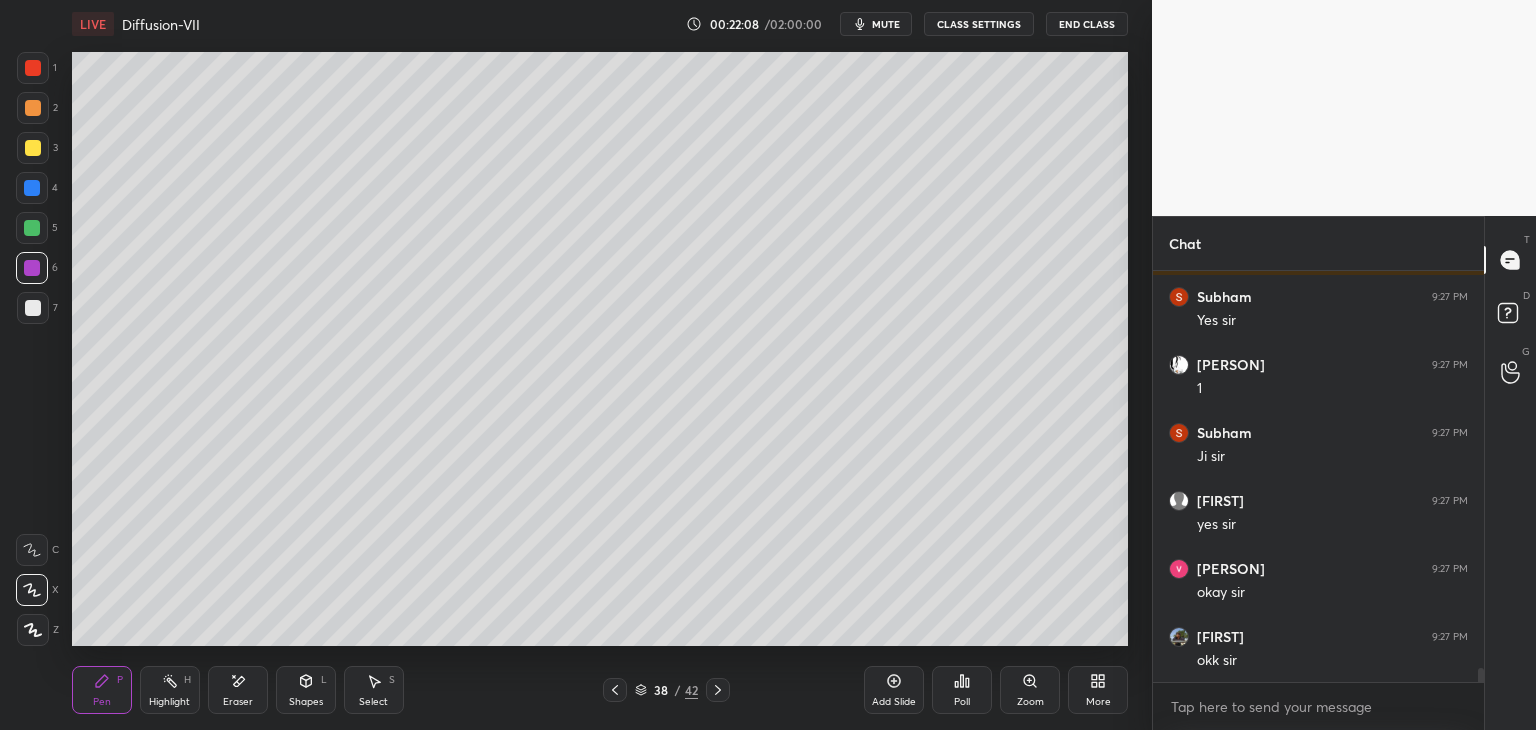 click at bounding box center (33, 308) 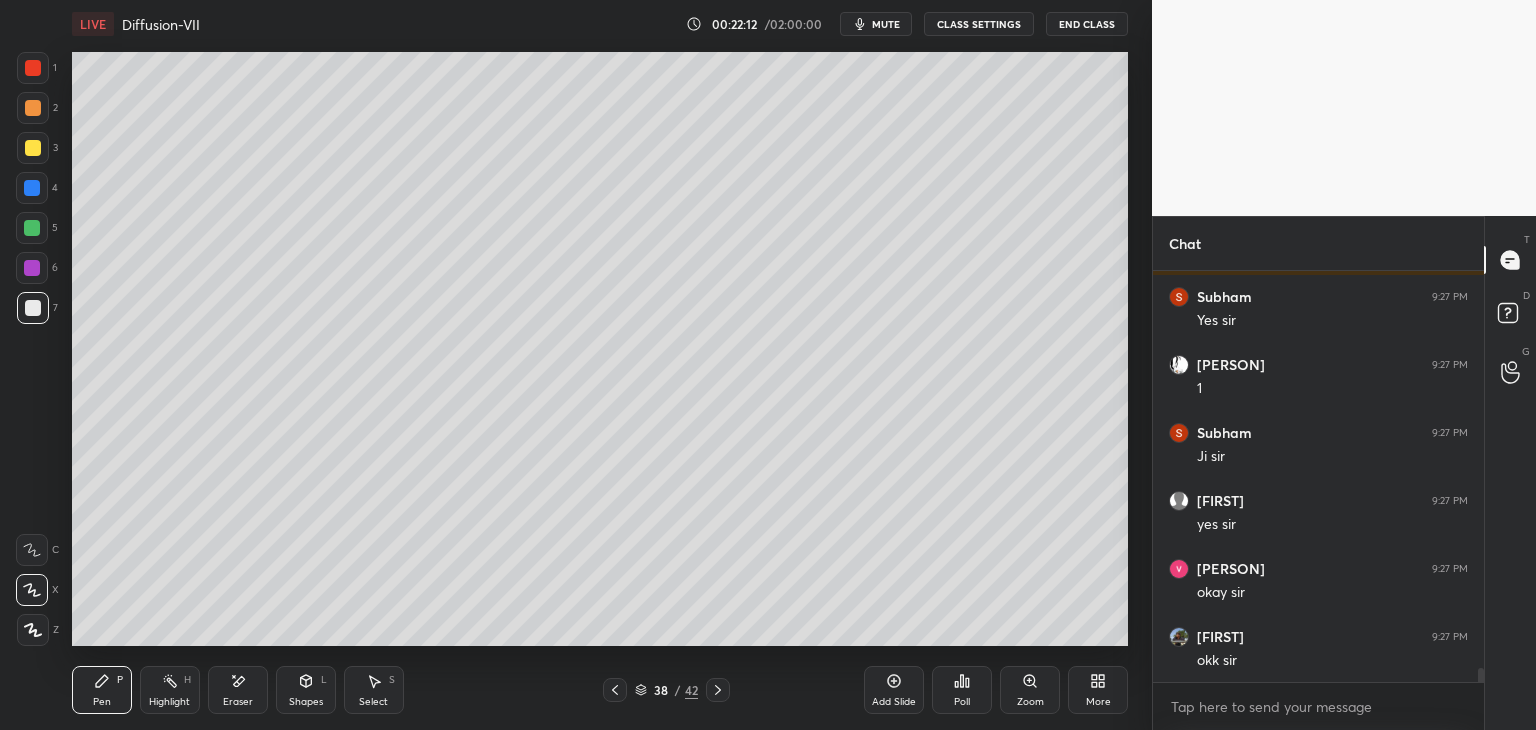 click on "Shapes" at bounding box center (306, 702) 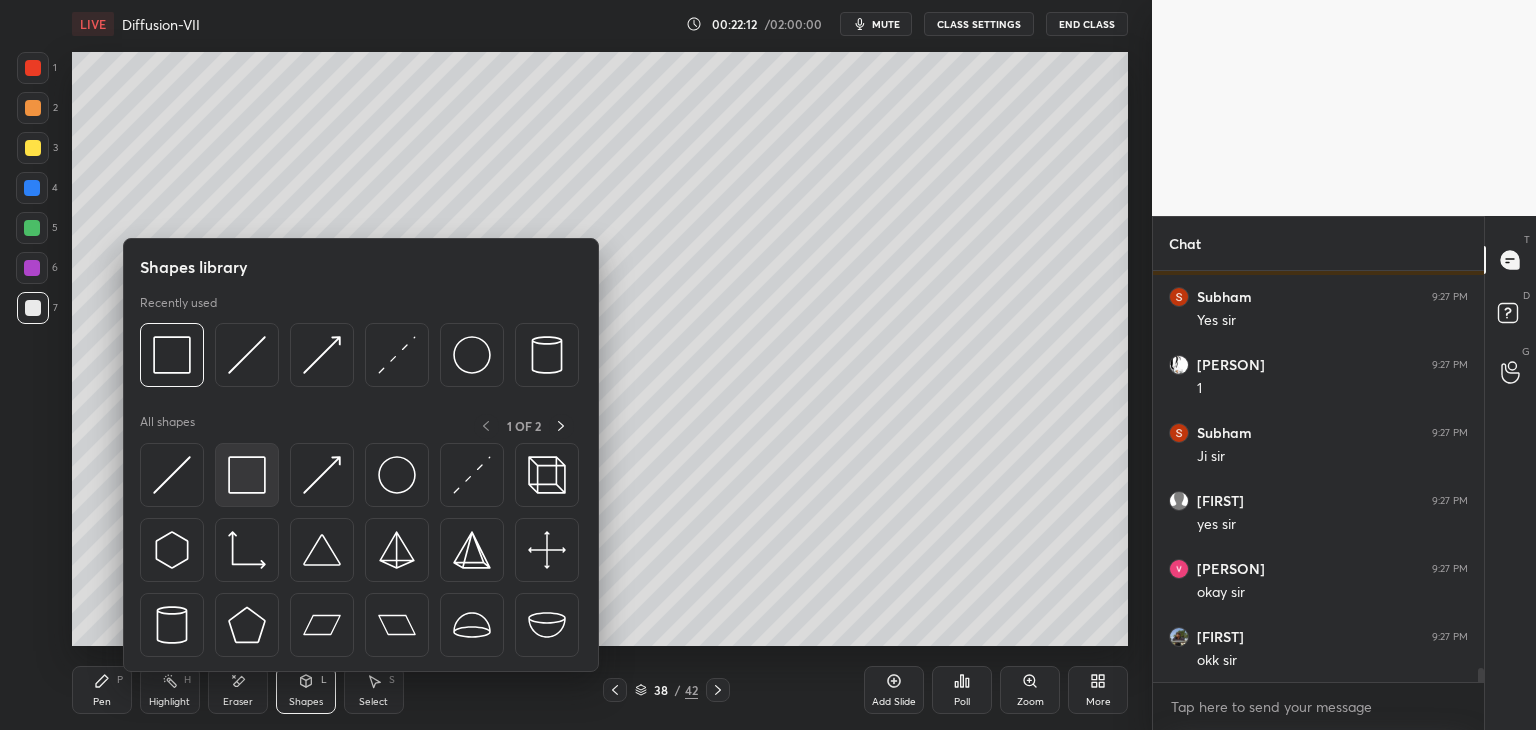 click at bounding box center [247, 475] 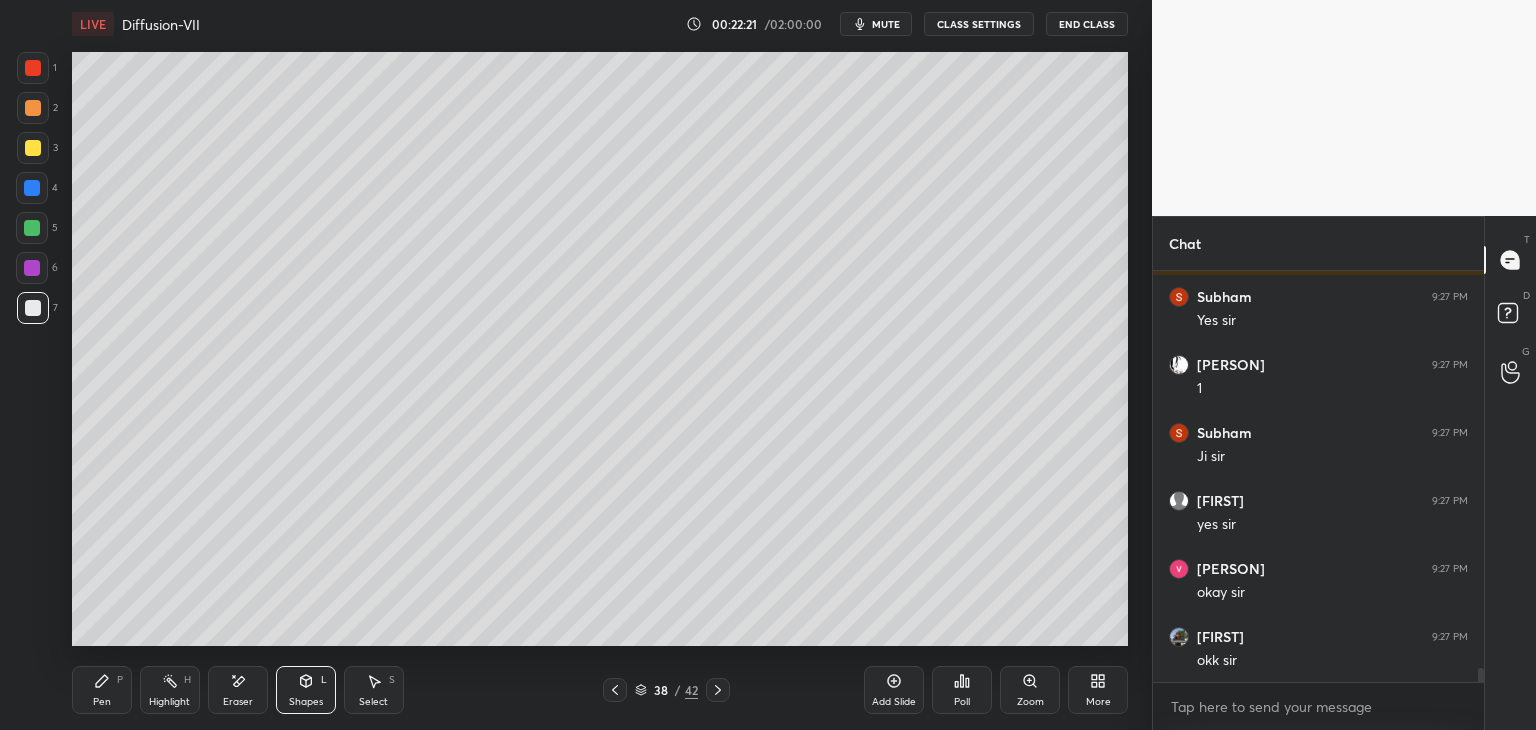 scroll, scrollTop: 11986, scrollLeft: 0, axis: vertical 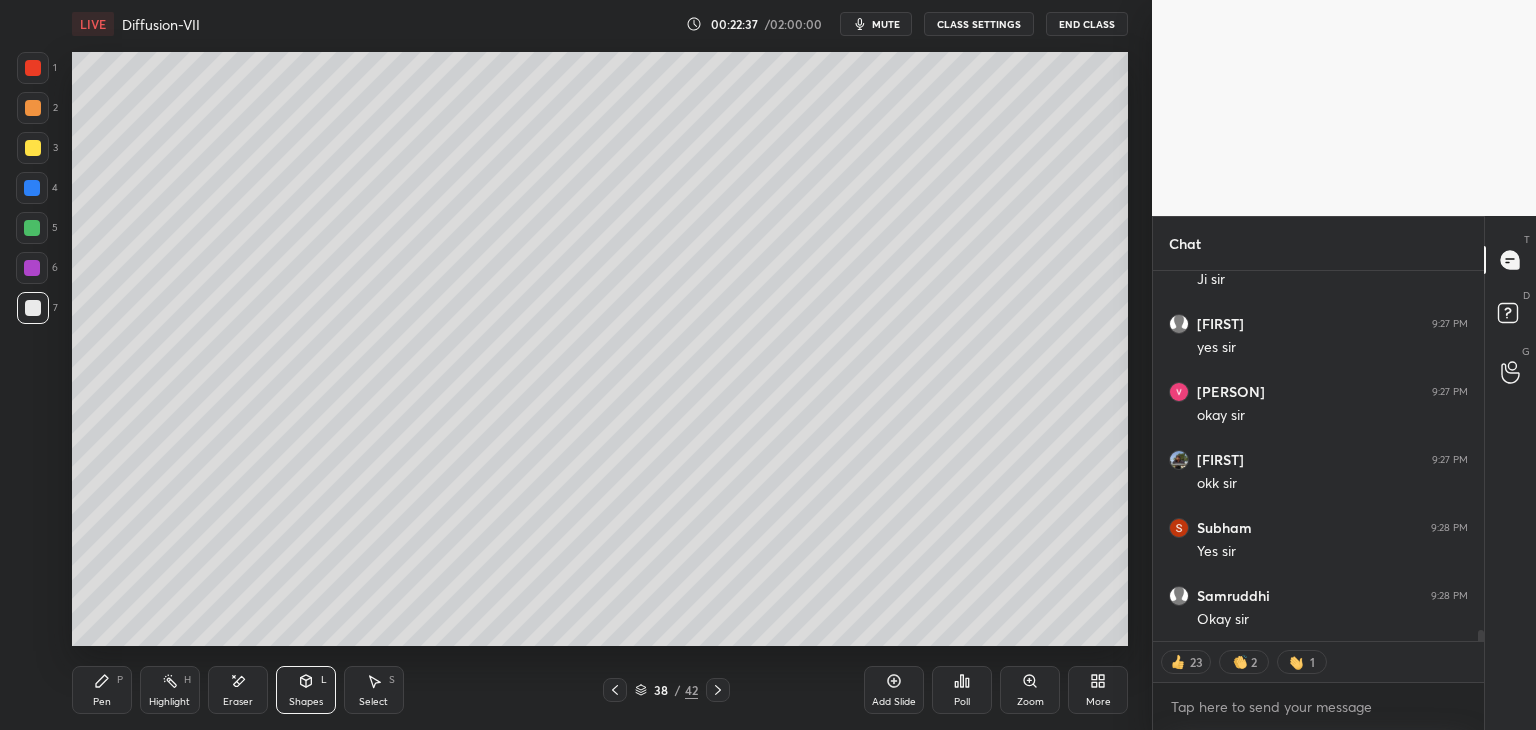 click at bounding box center [33, 148] 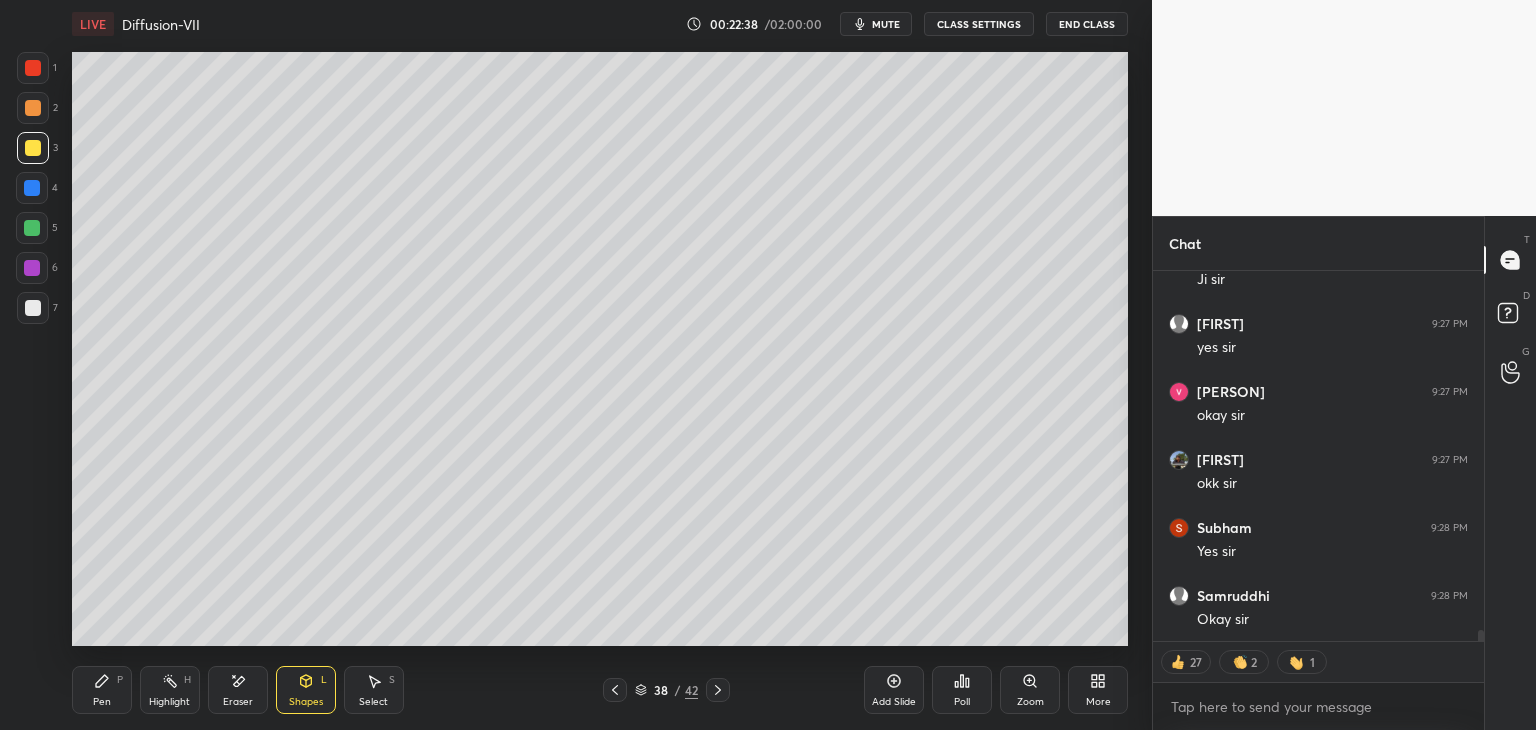 click at bounding box center [33, 108] 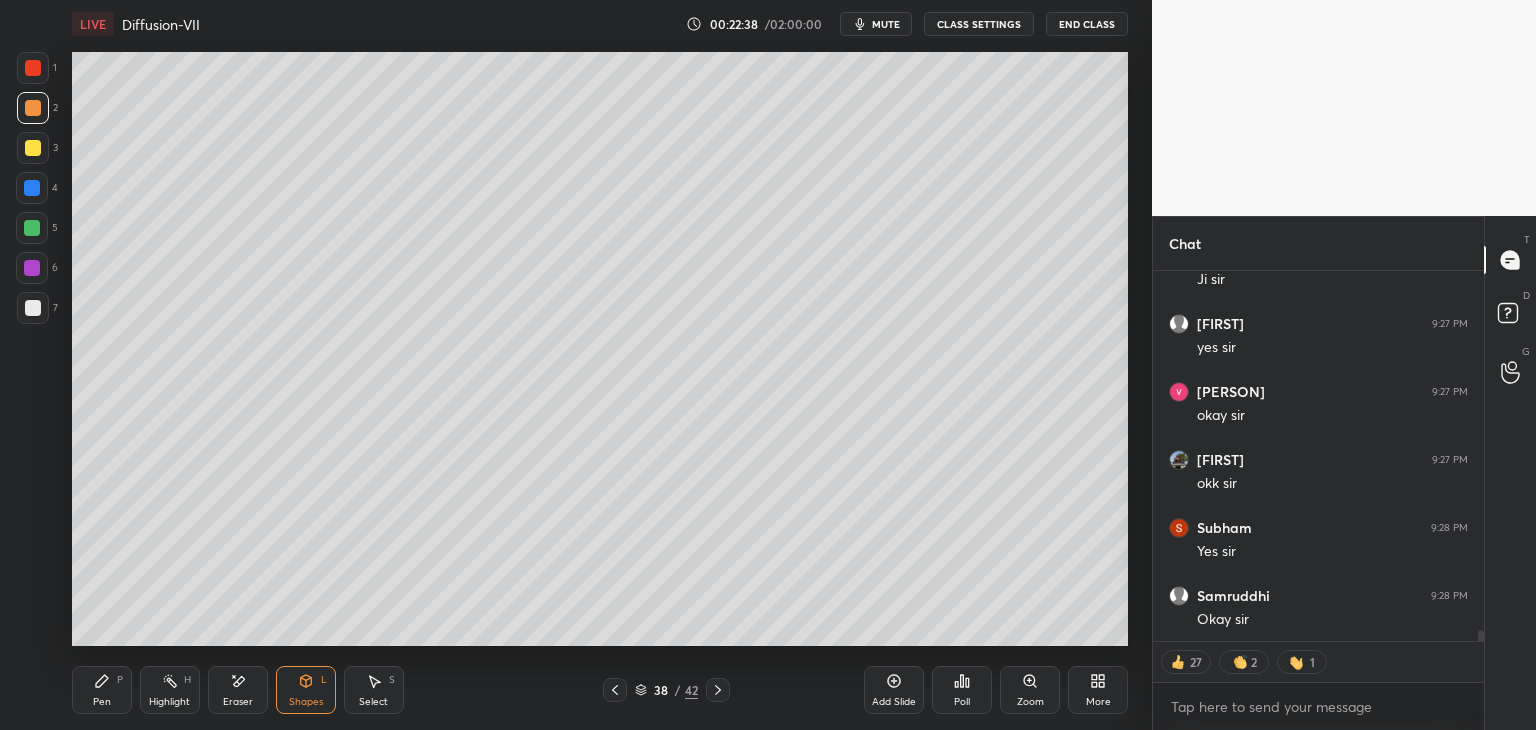 click at bounding box center (33, 68) 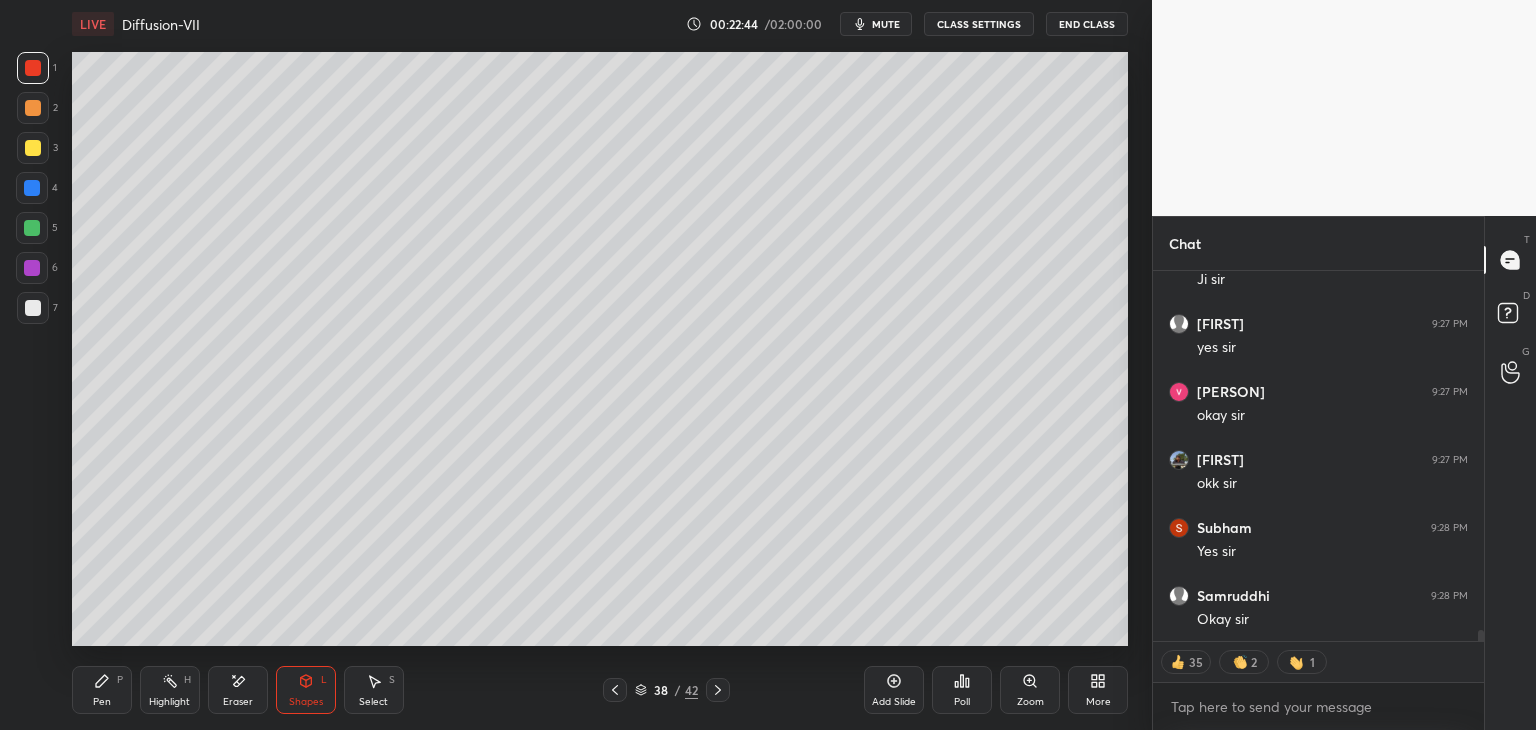scroll, scrollTop: 12163, scrollLeft: 0, axis: vertical 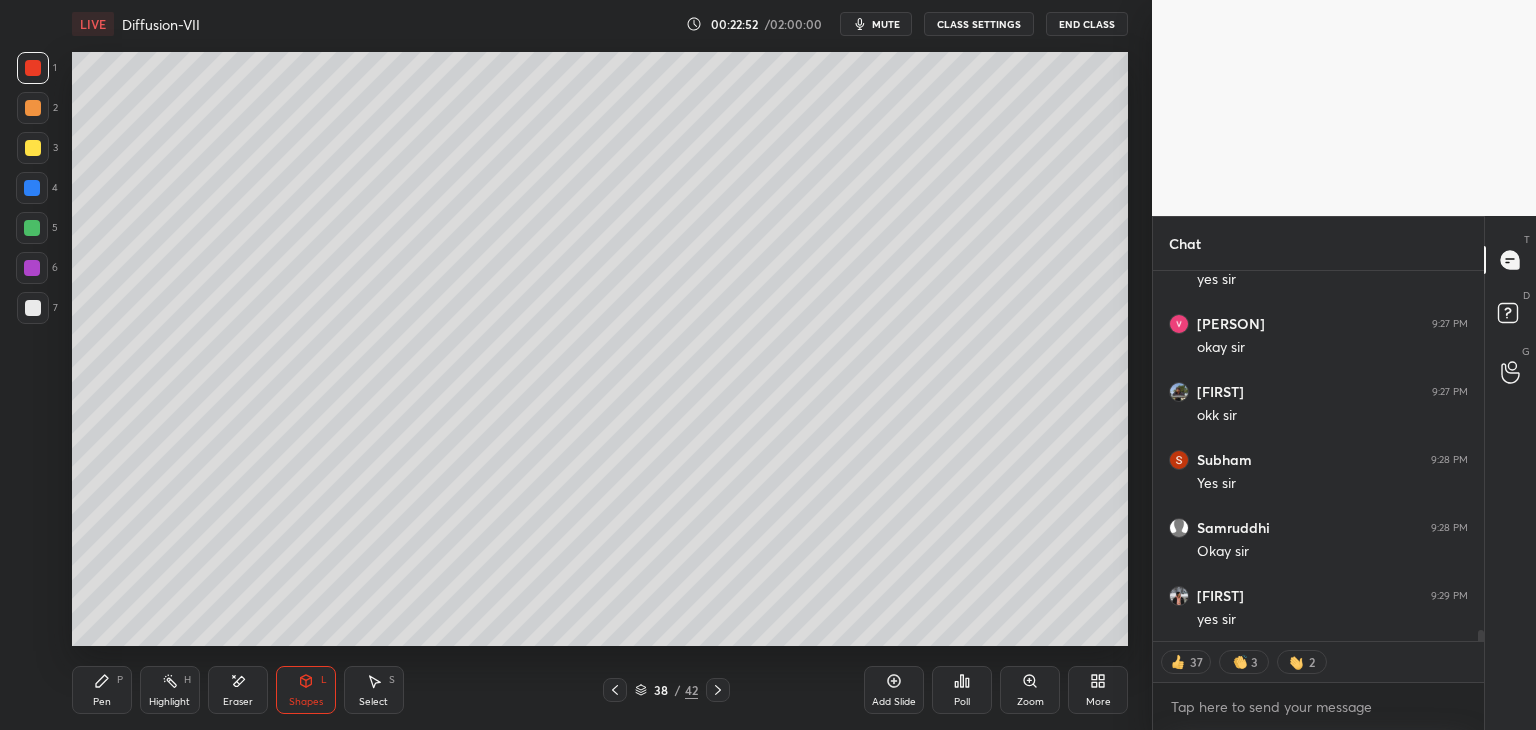 click 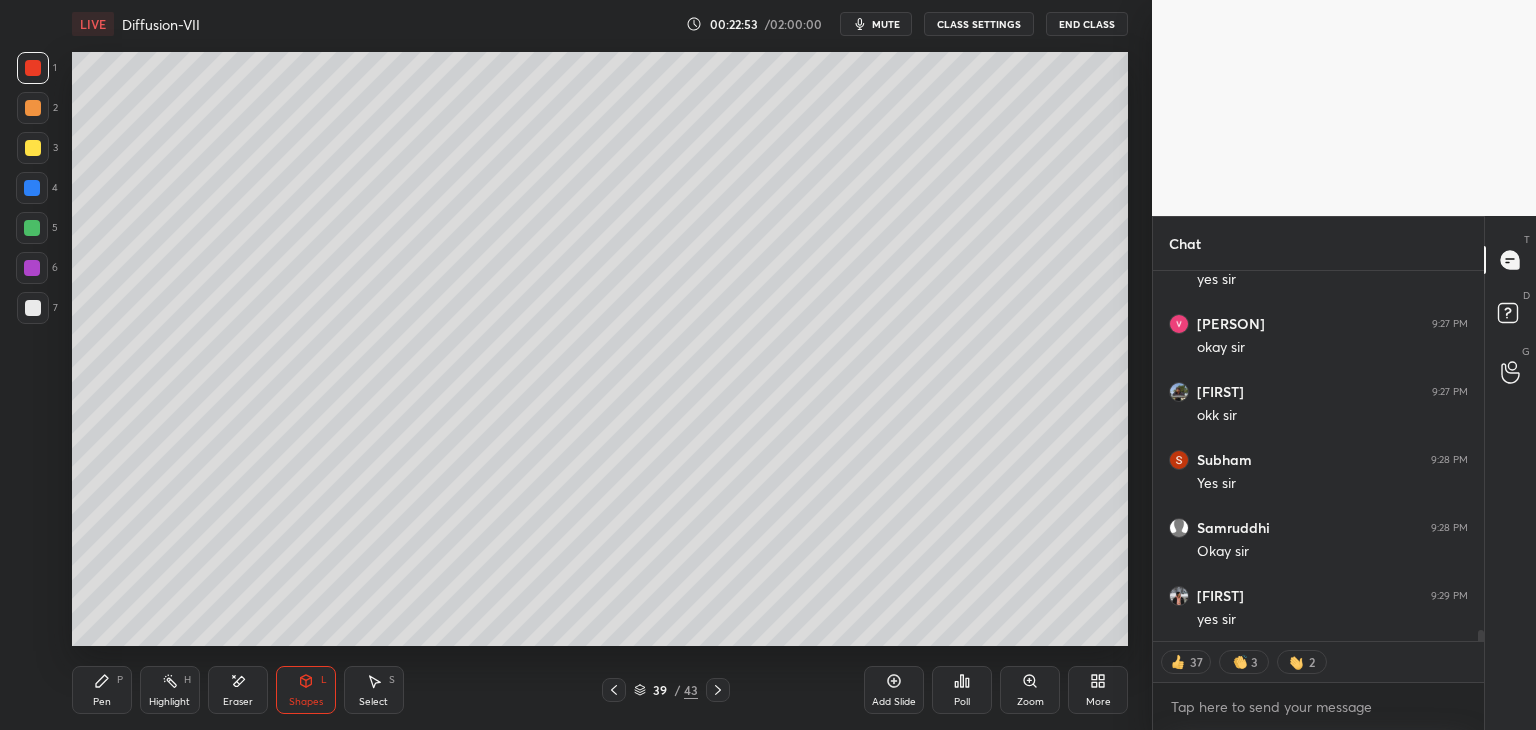 click at bounding box center [33, 308] 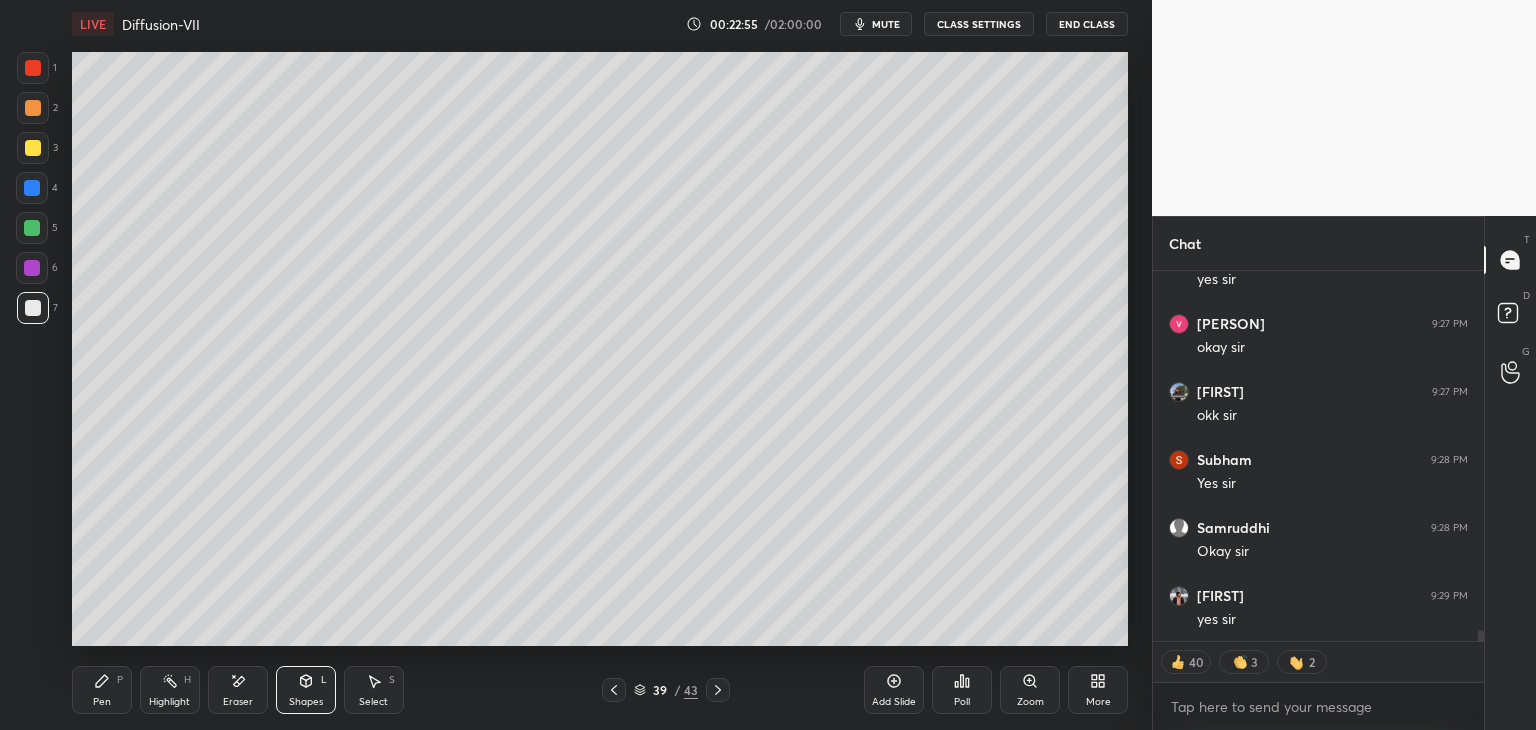 click on "Pen" at bounding box center (102, 702) 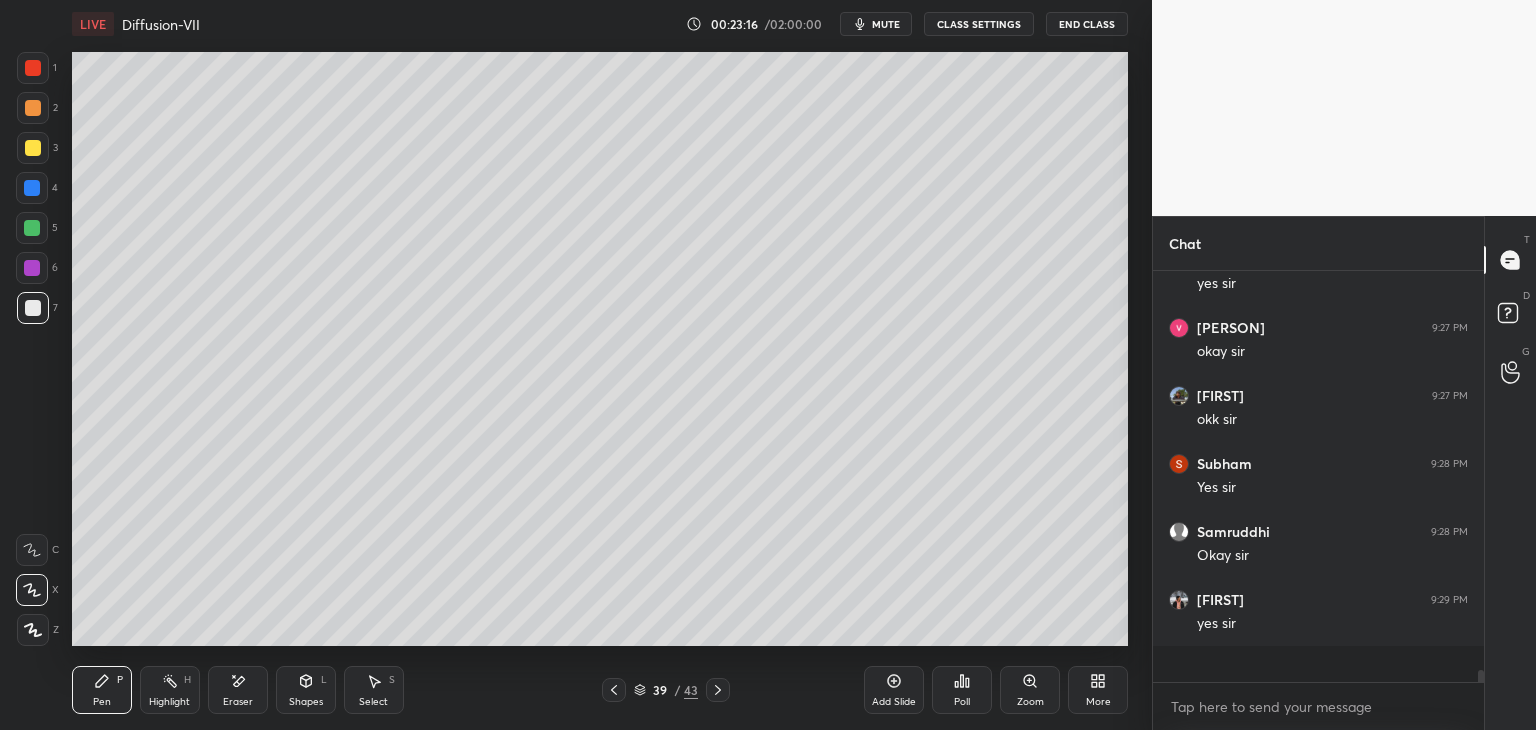scroll, scrollTop: 6, scrollLeft: 6, axis: both 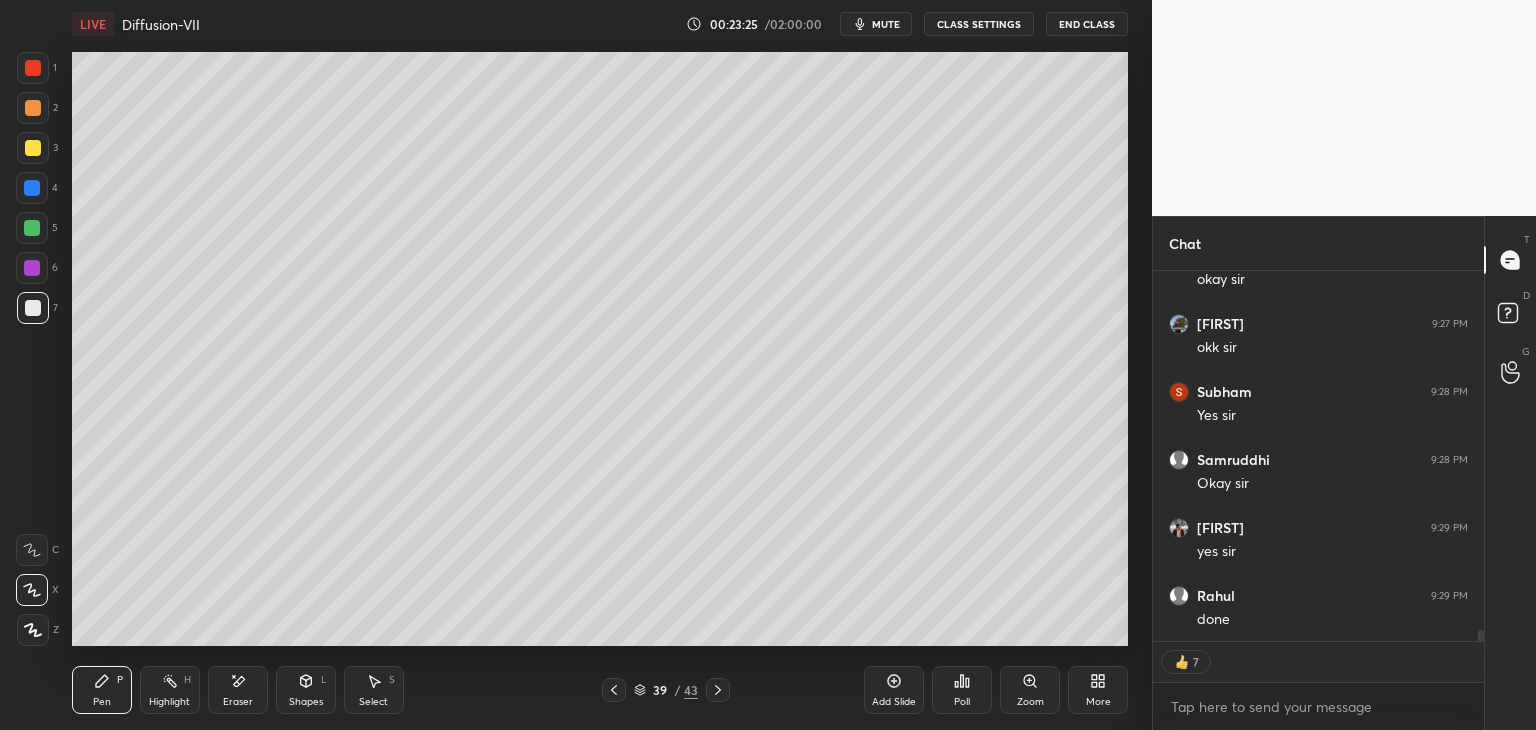 click on "Shapes" at bounding box center (306, 702) 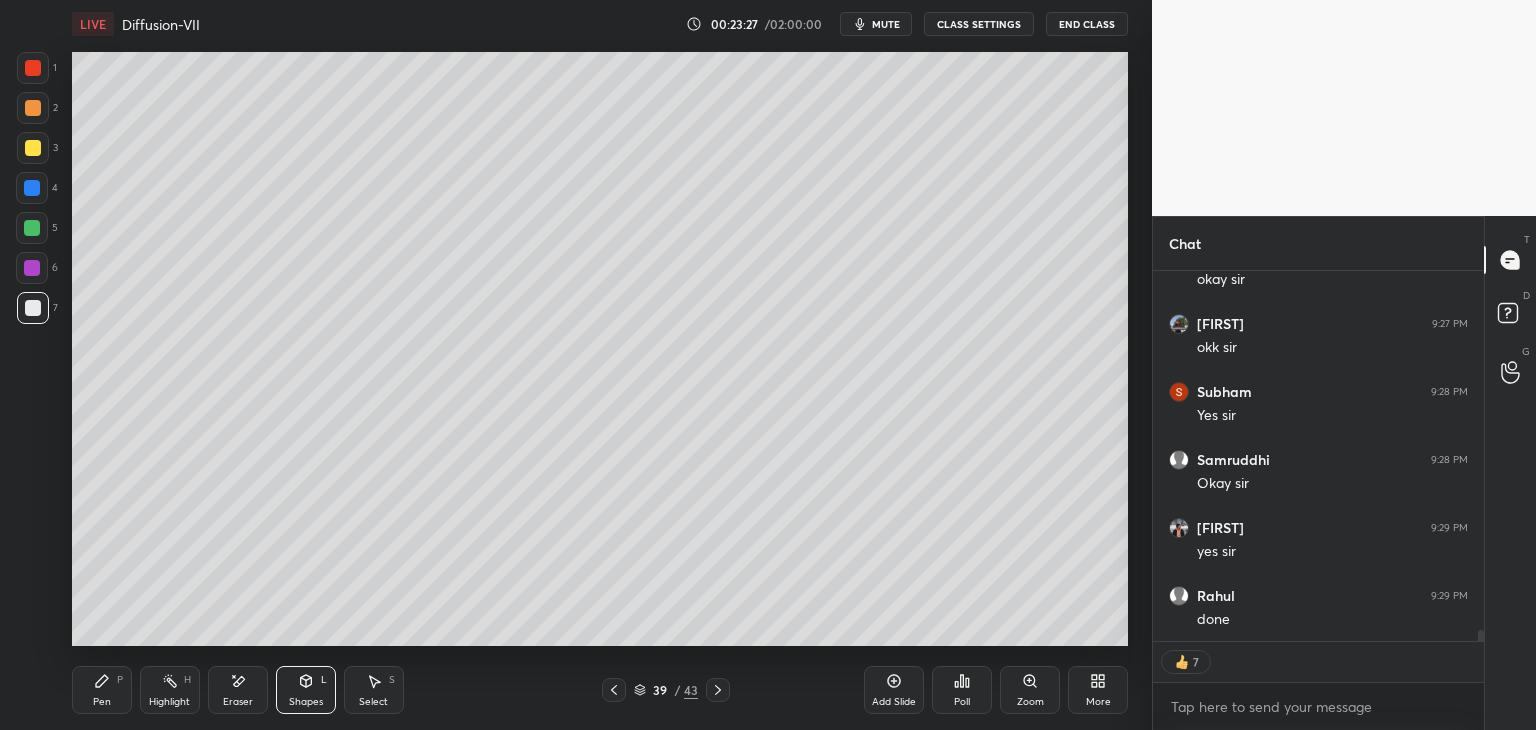 click on "Pen P" at bounding box center [102, 690] 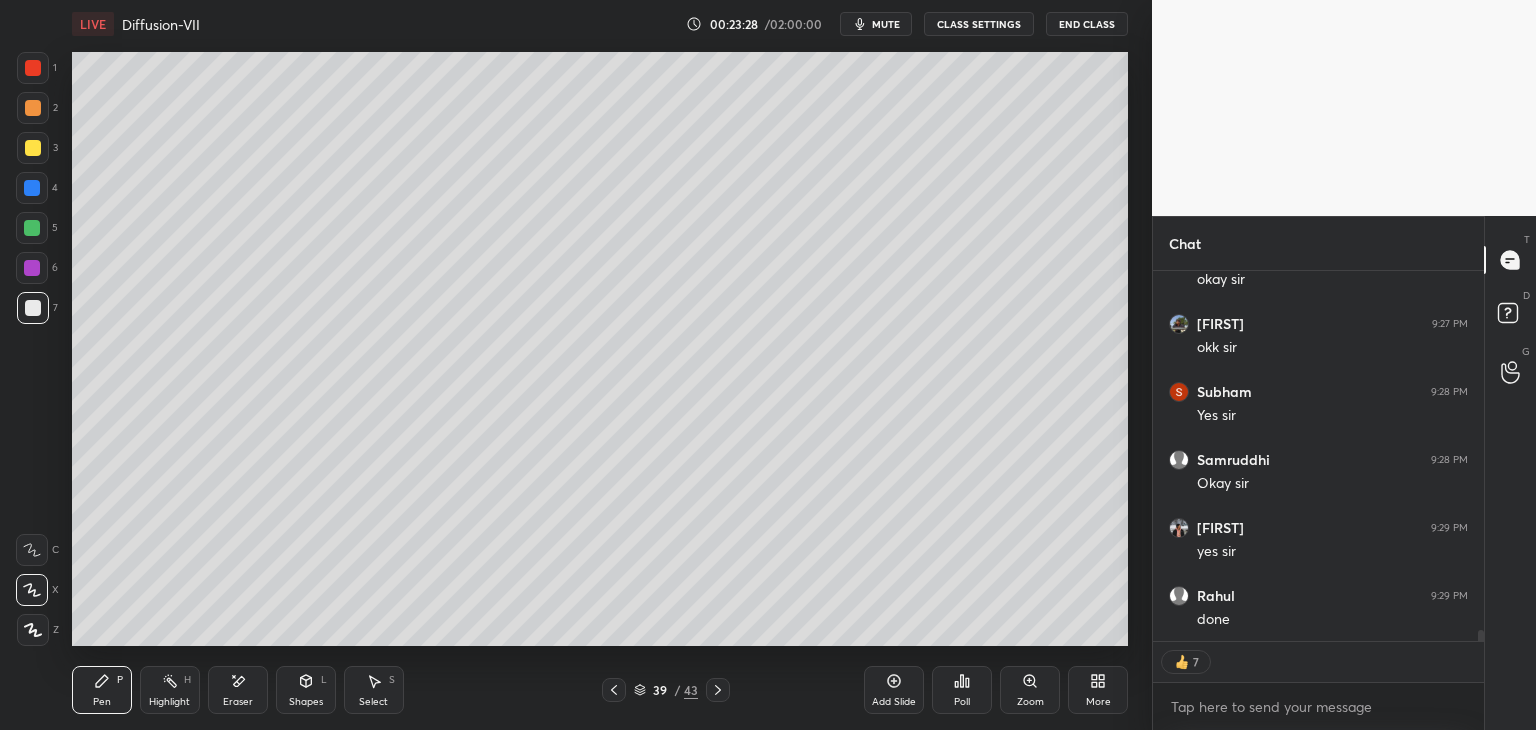 click at bounding box center (33, 148) 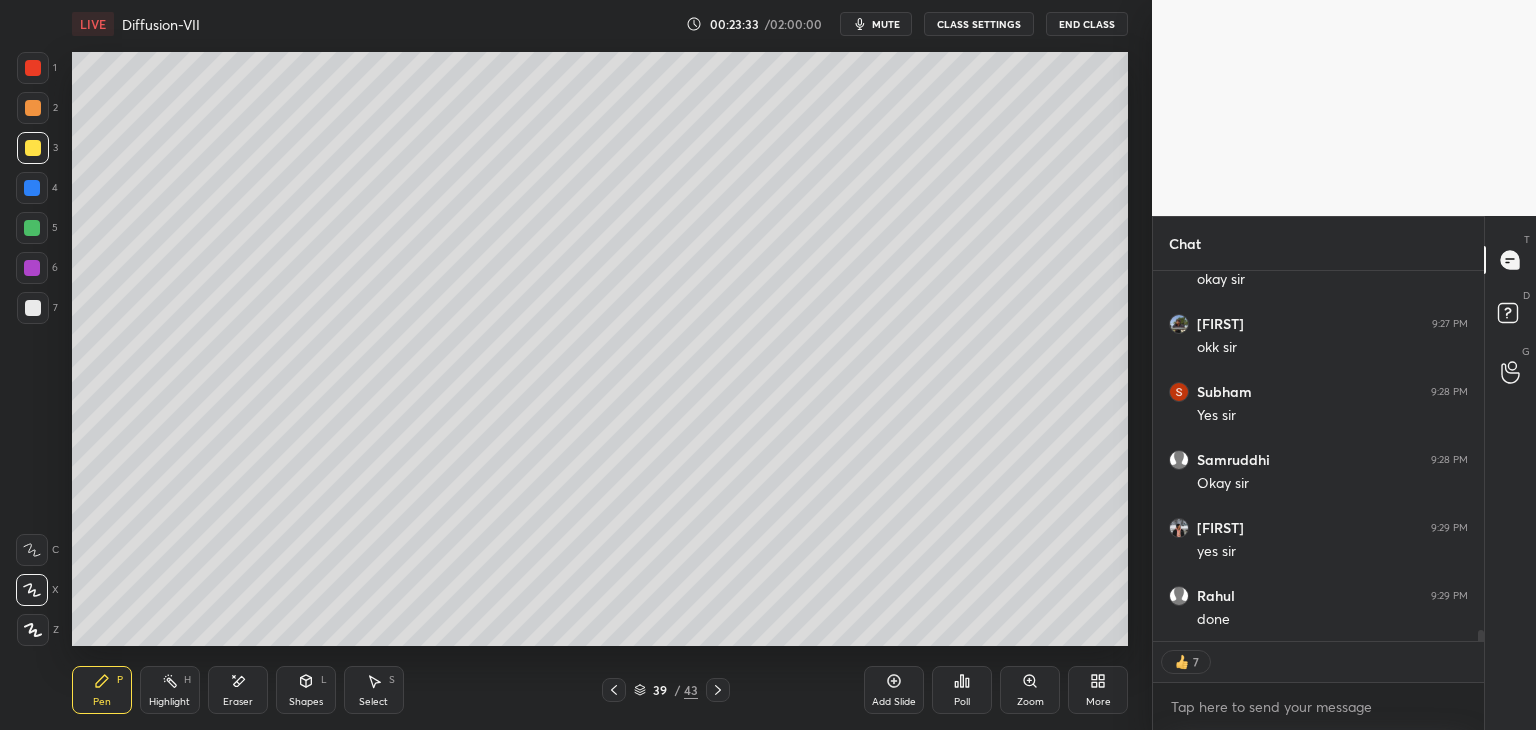 scroll, scrollTop: 7, scrollLeft: 6, axis: both 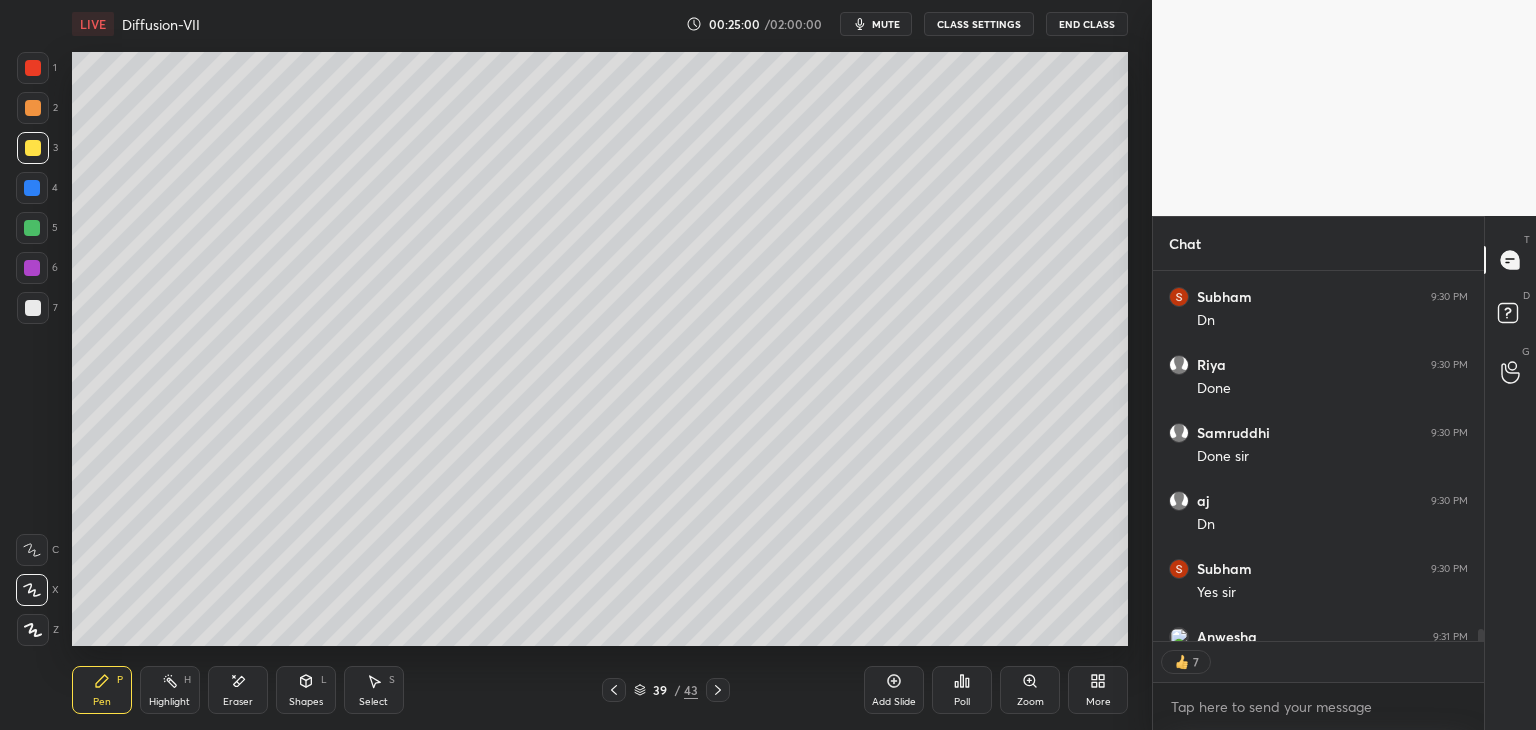 click 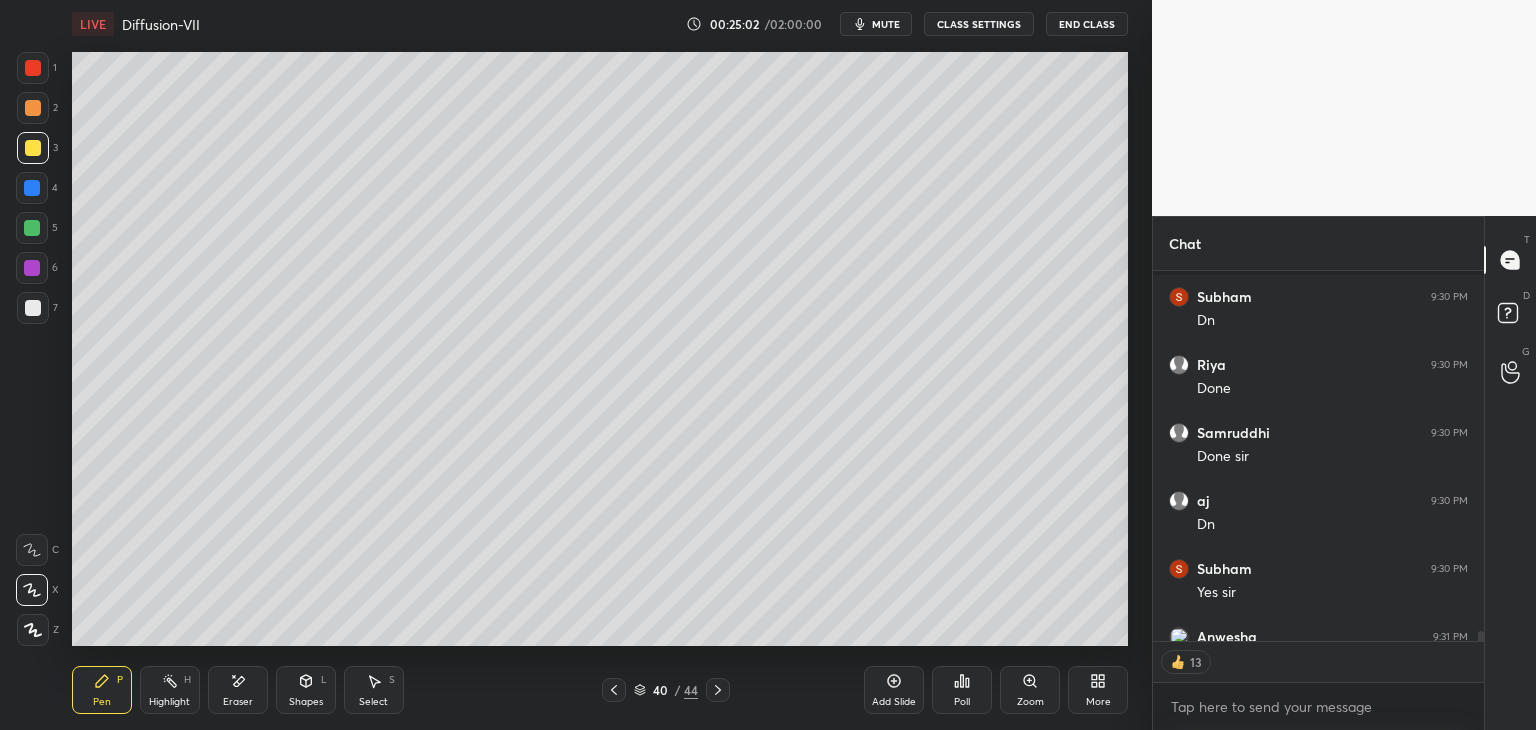 scroll, scrollTop: 12911, scrollLeft: 0, axis: vertical 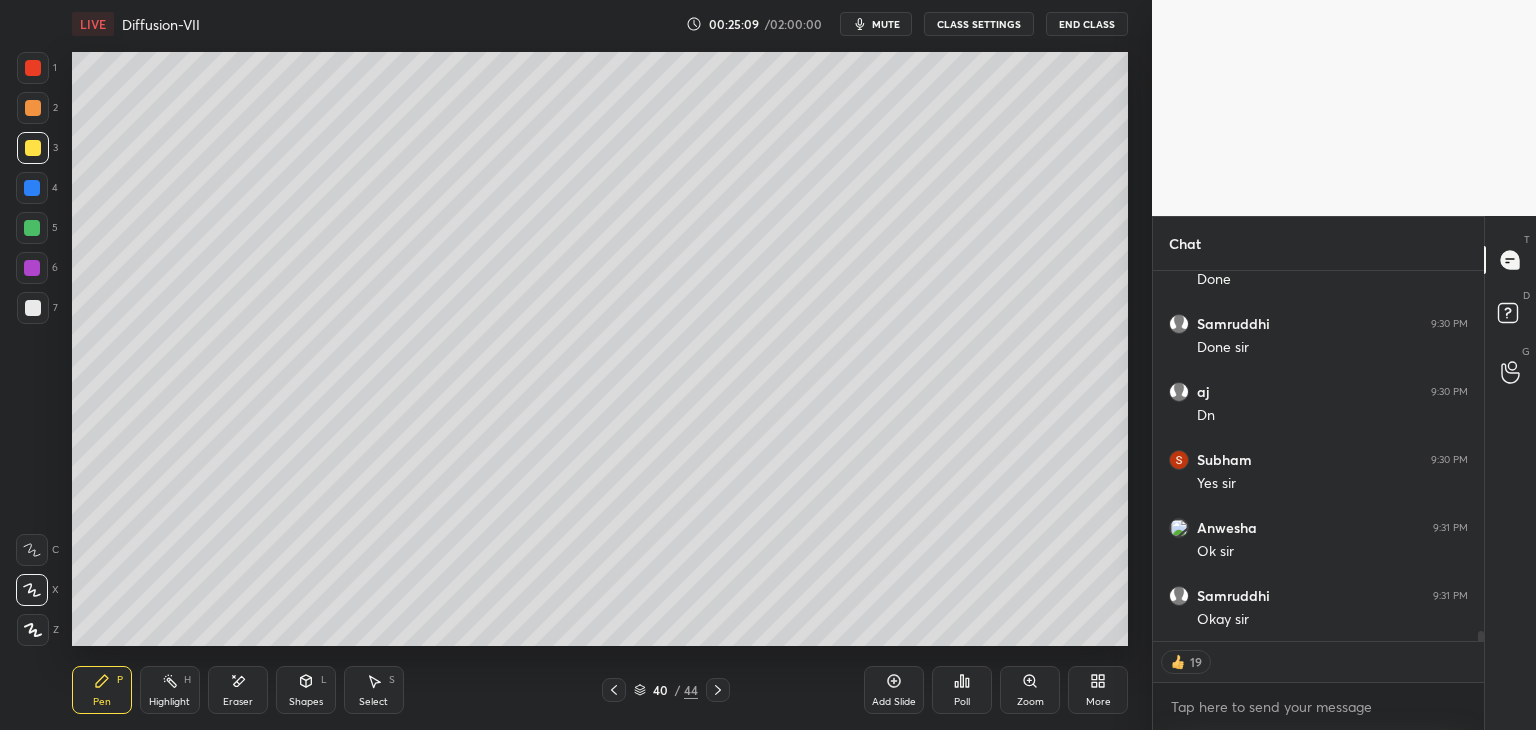 click 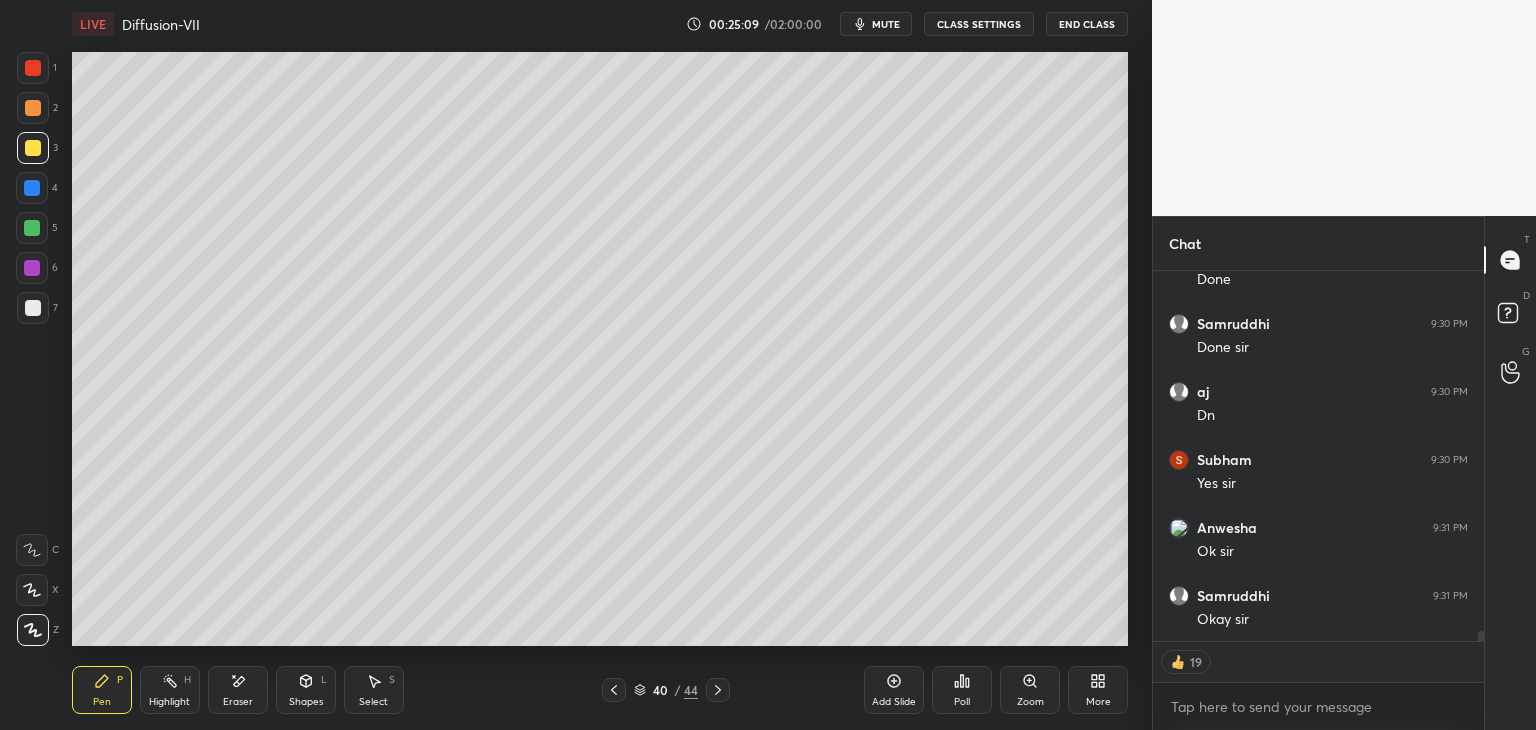 click 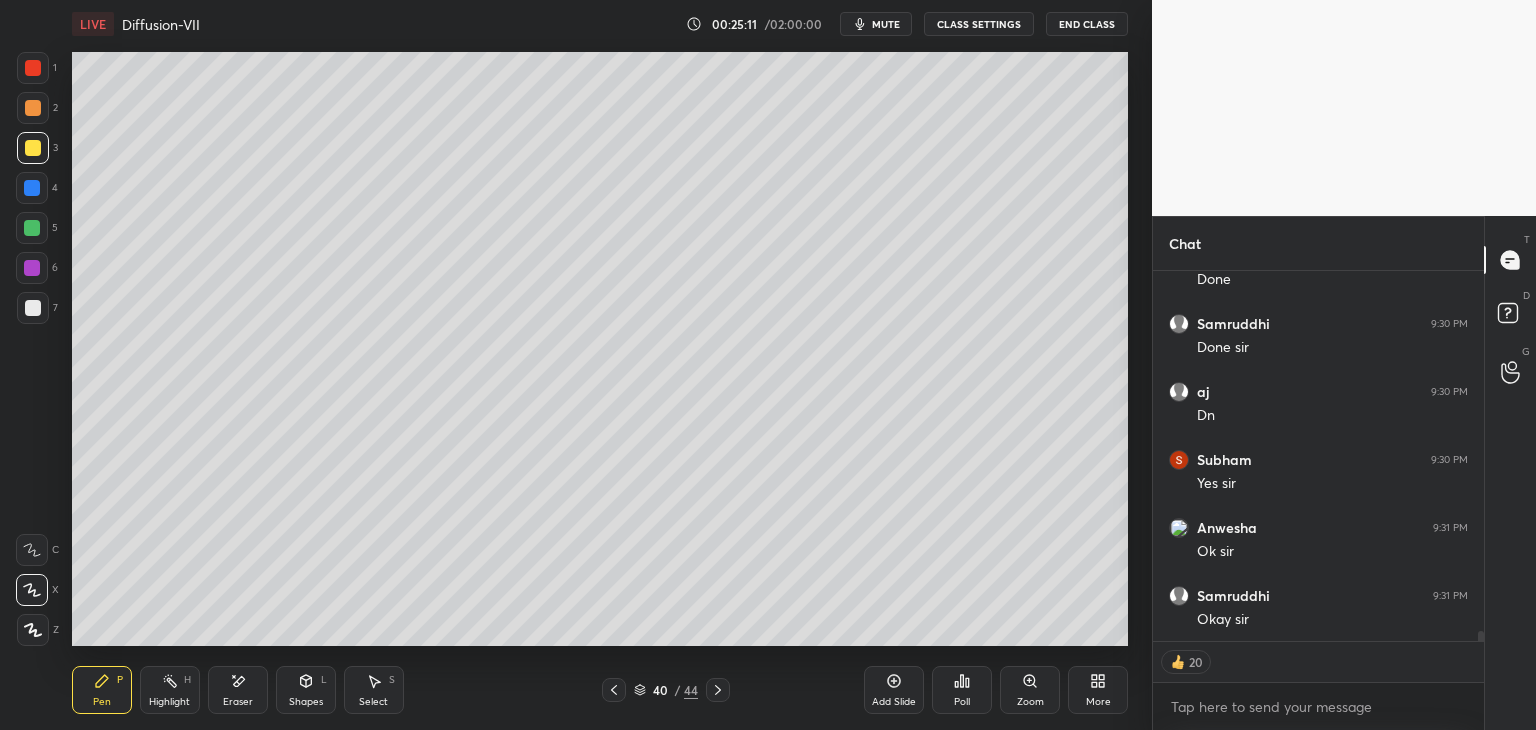 click at bounding box center [33, 308] 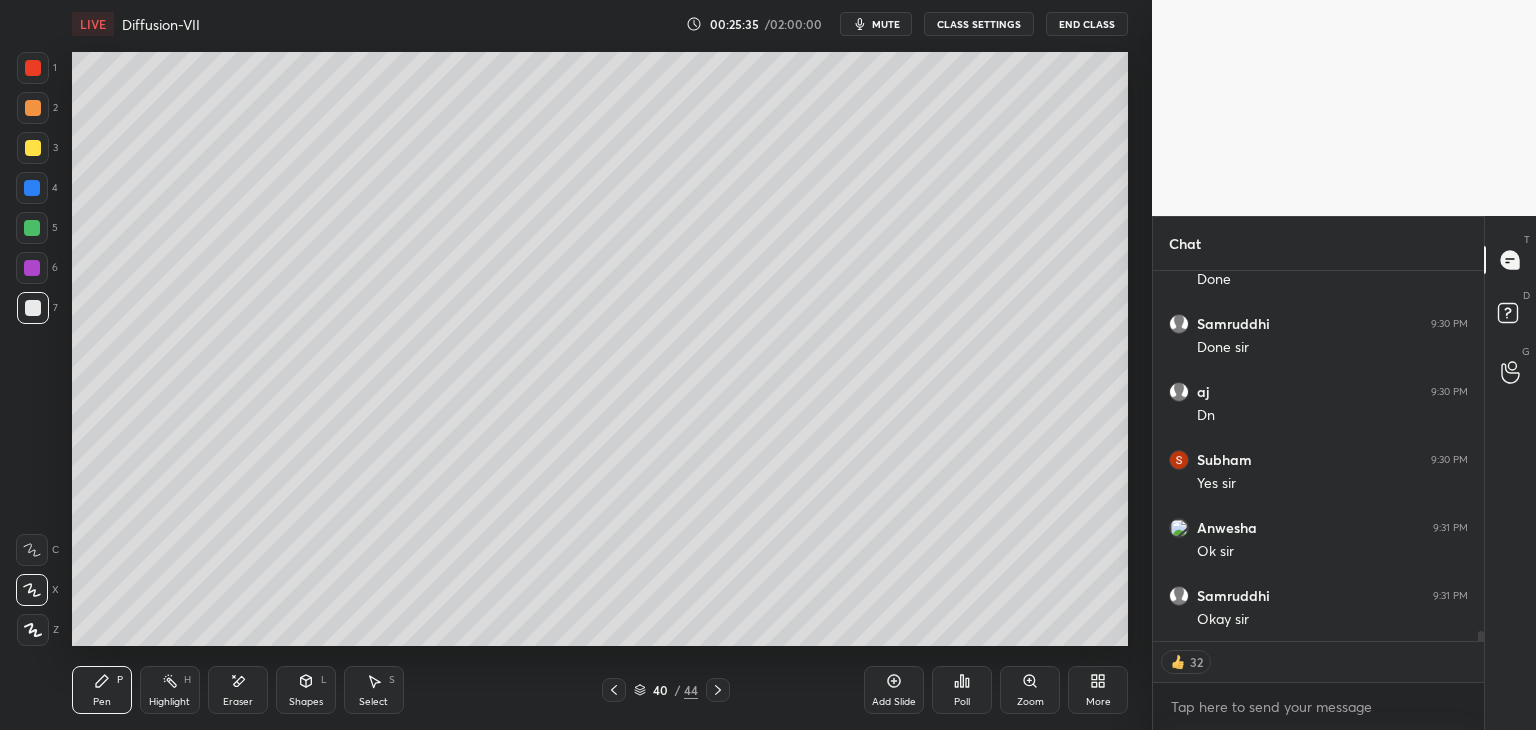 click on "Shapes" at bounding box center (306, 702) 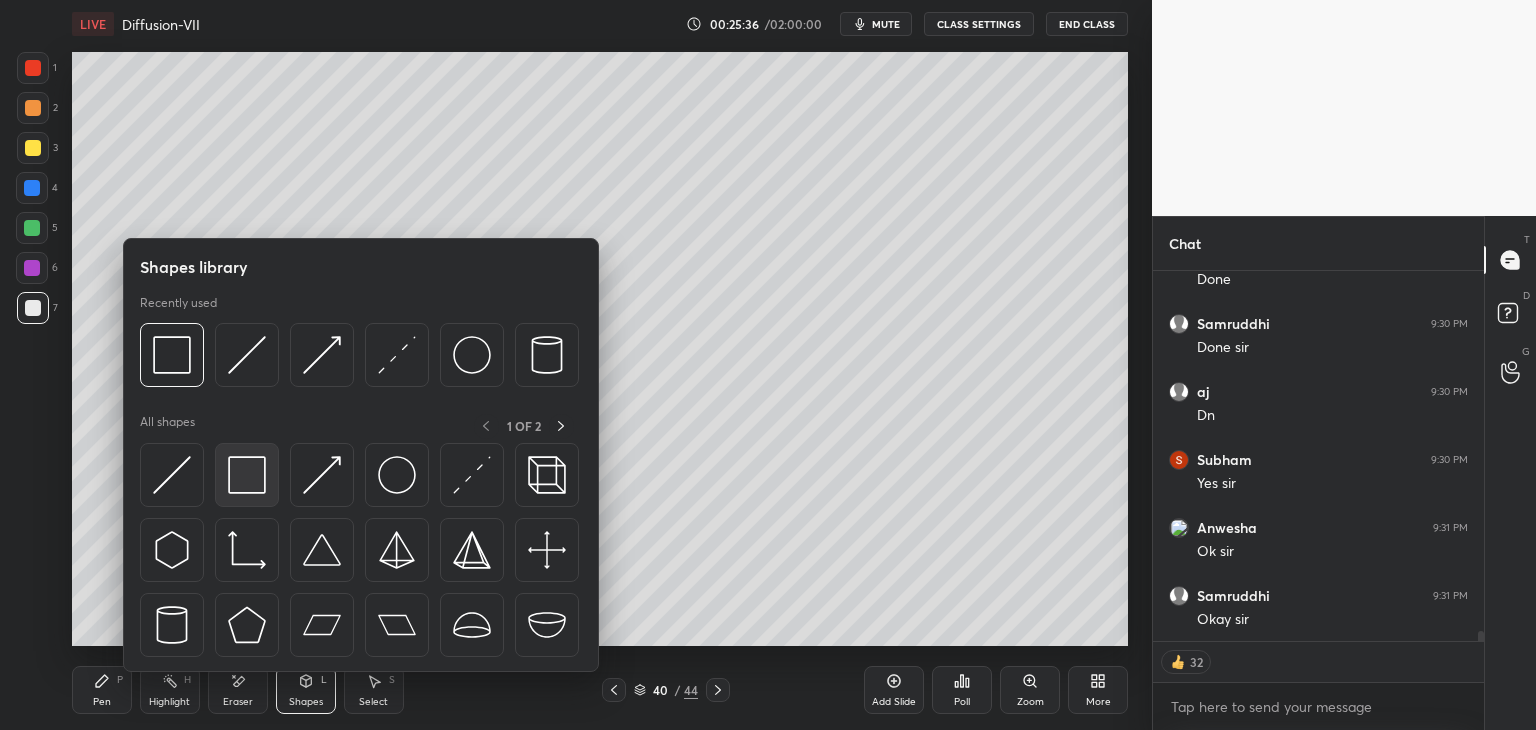 click at bounding box center (247, 475) 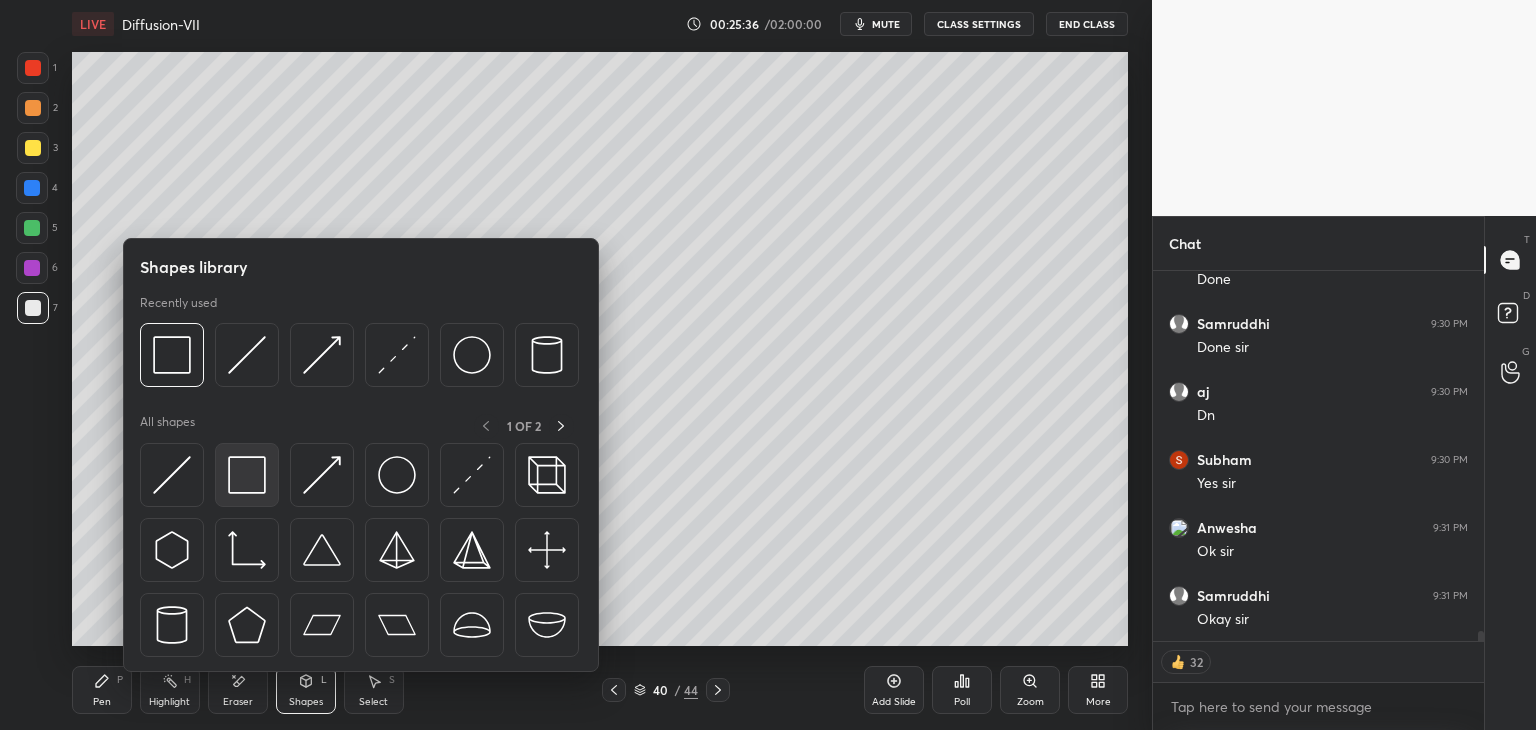 scroll, scrollTop: 6, scrollLeft: 6, axis: both 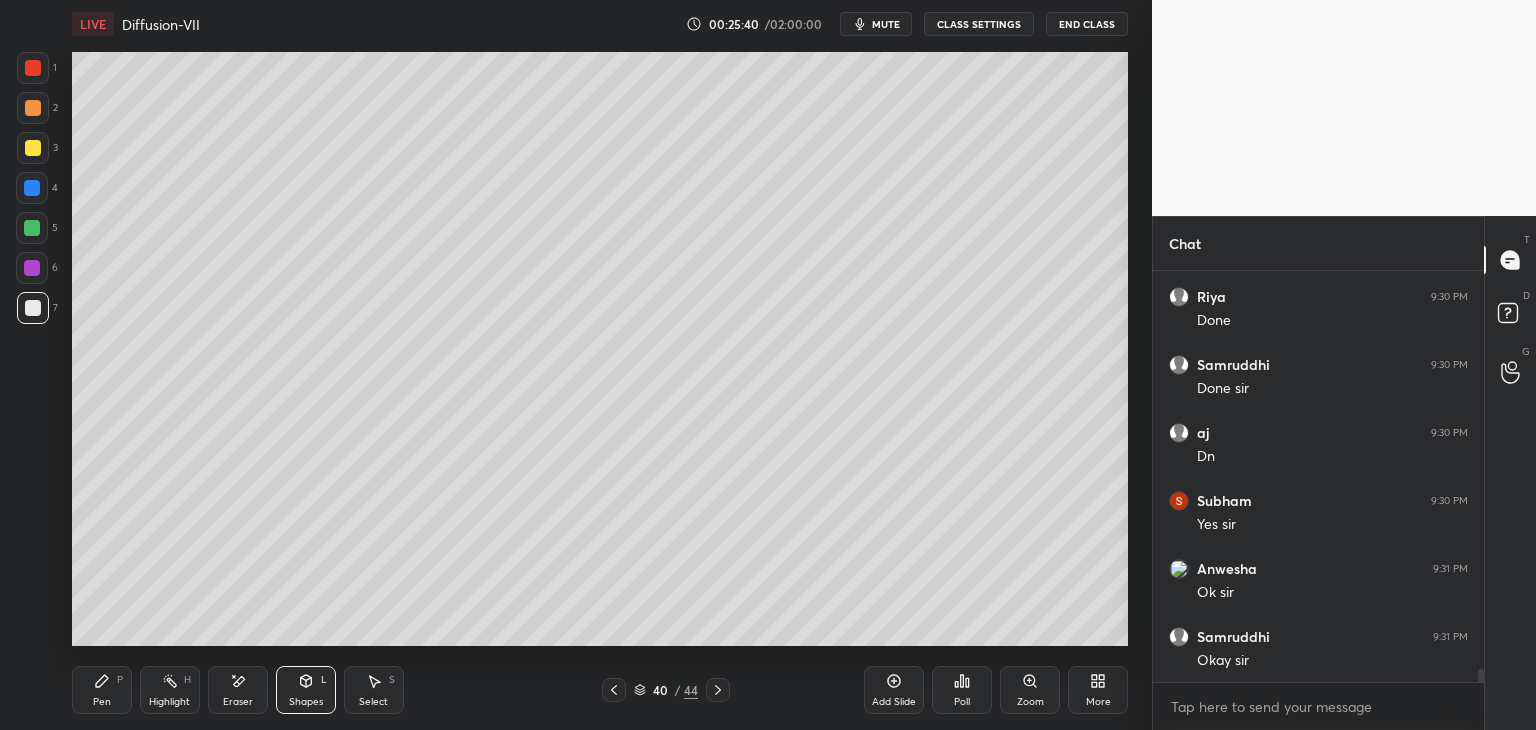 click on "Pen" at bounding box center (102, 702) 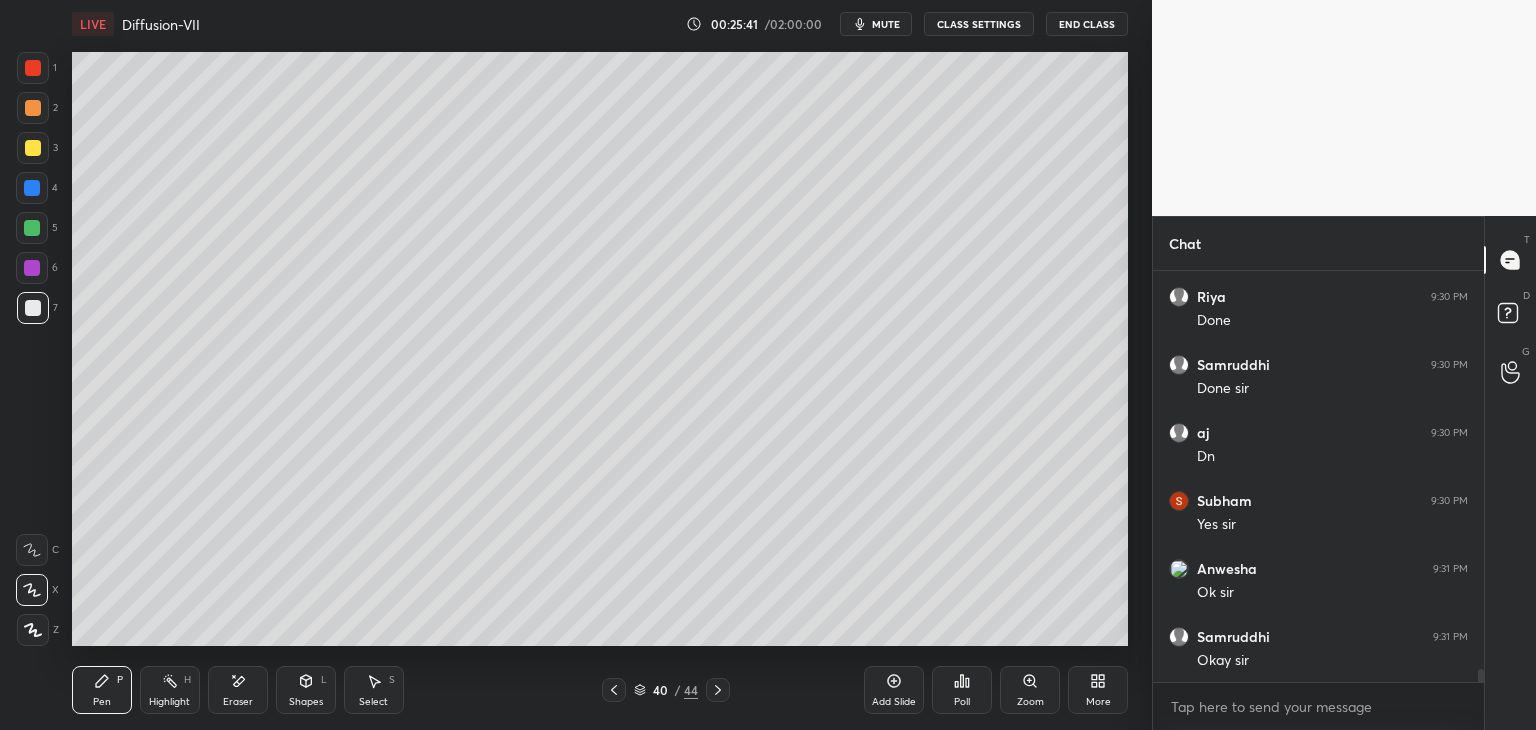 click at bounding box center (33, 308) 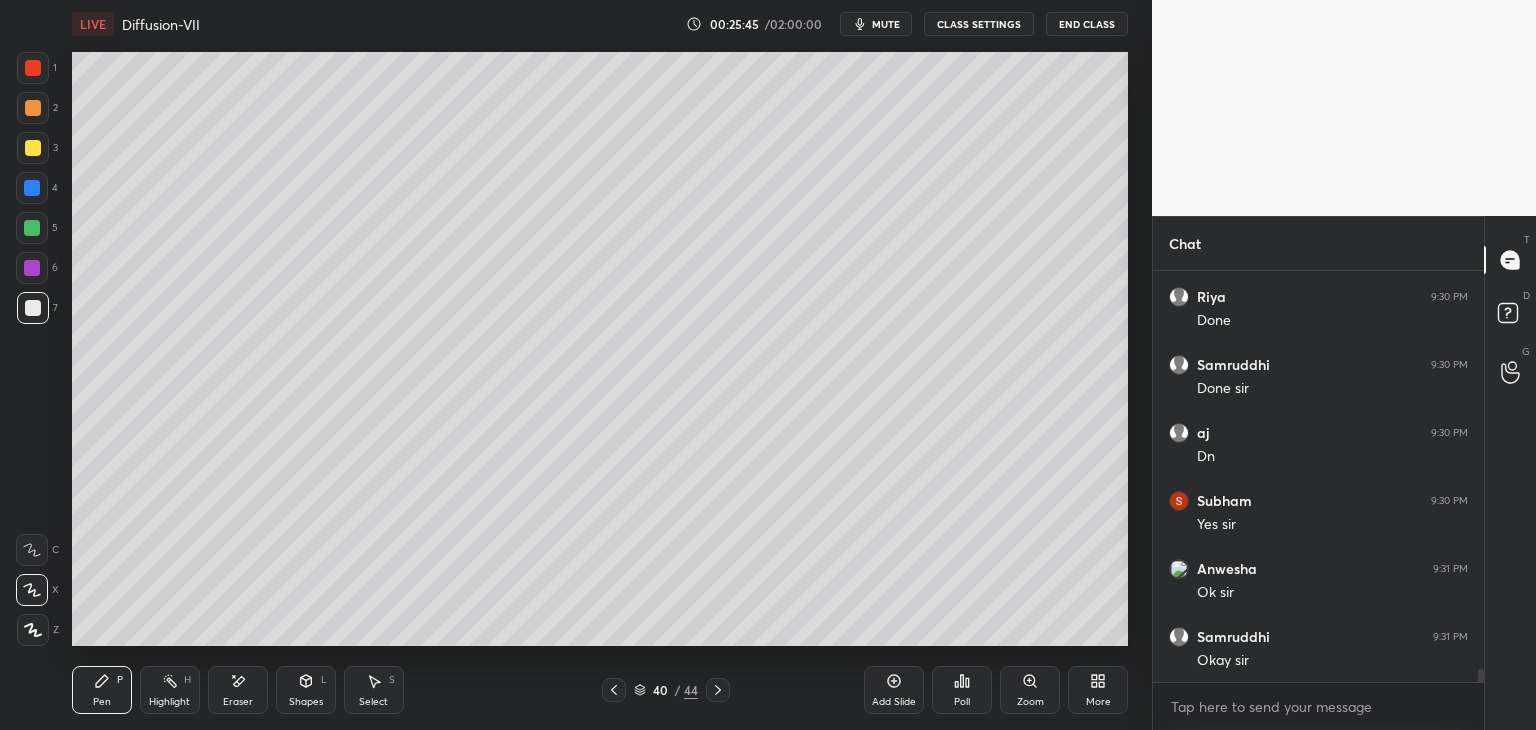 click at bounding box center [33, 148] 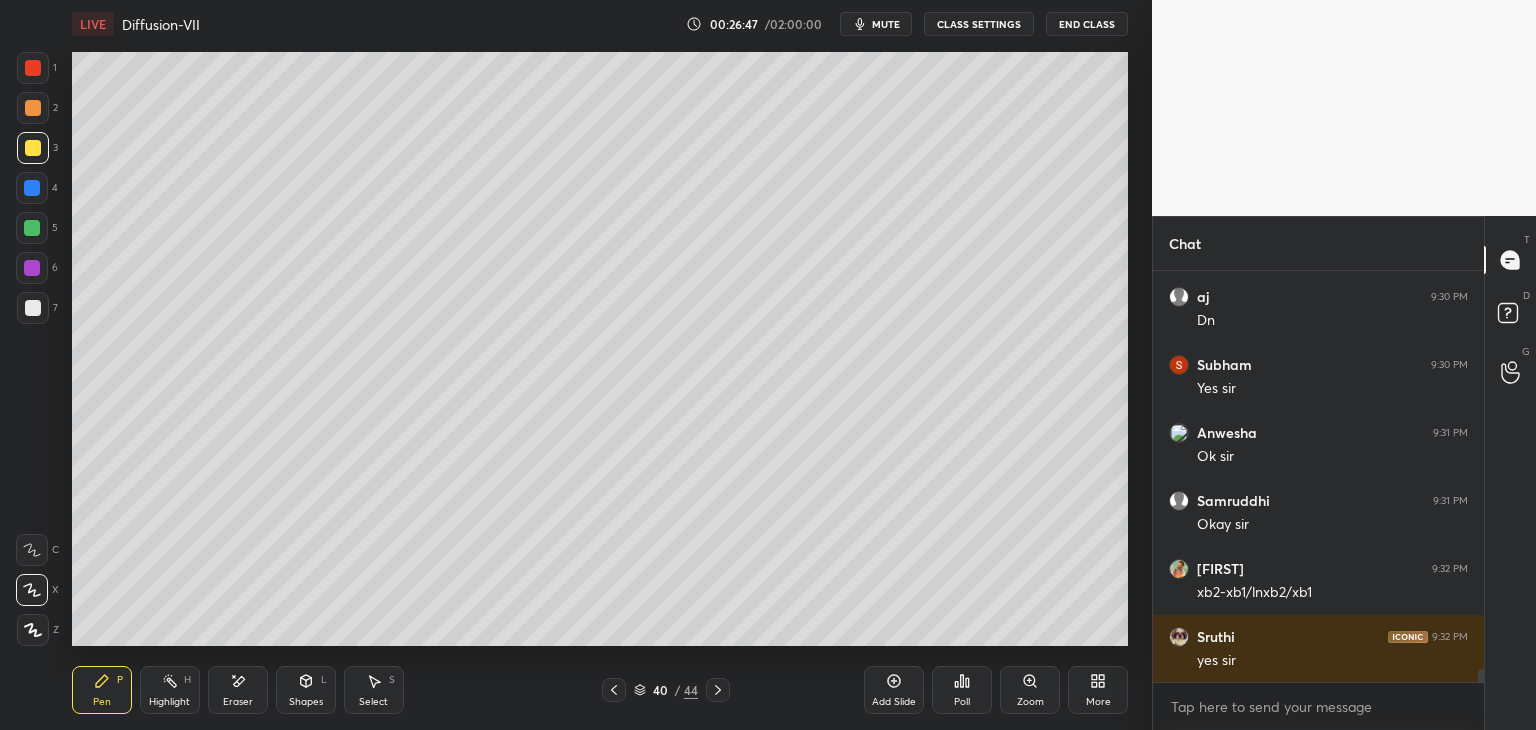 scroll, scrollTop: 13074, scrollLeft: 0, axis: vertical 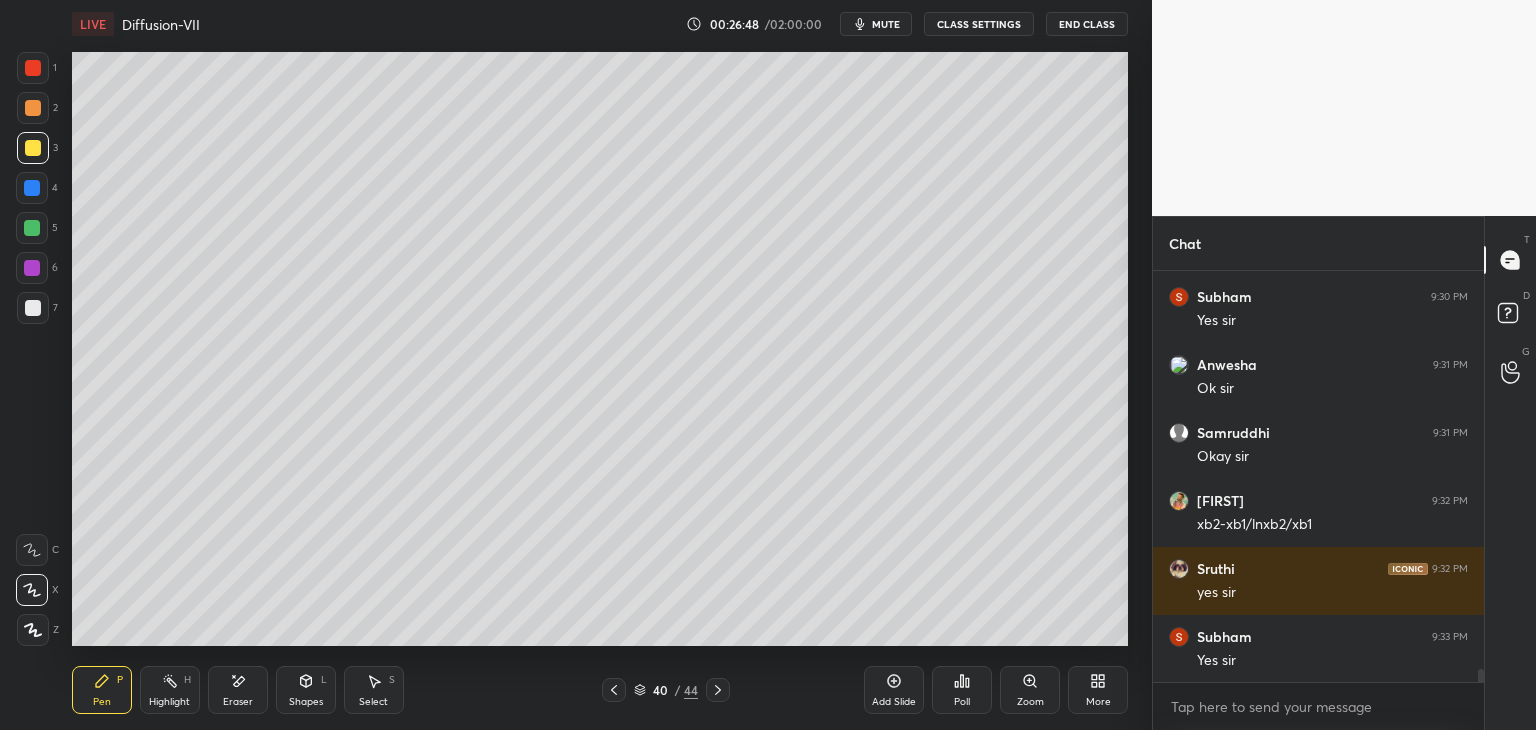 click on "Shapes" at bounding box center [306, 702] 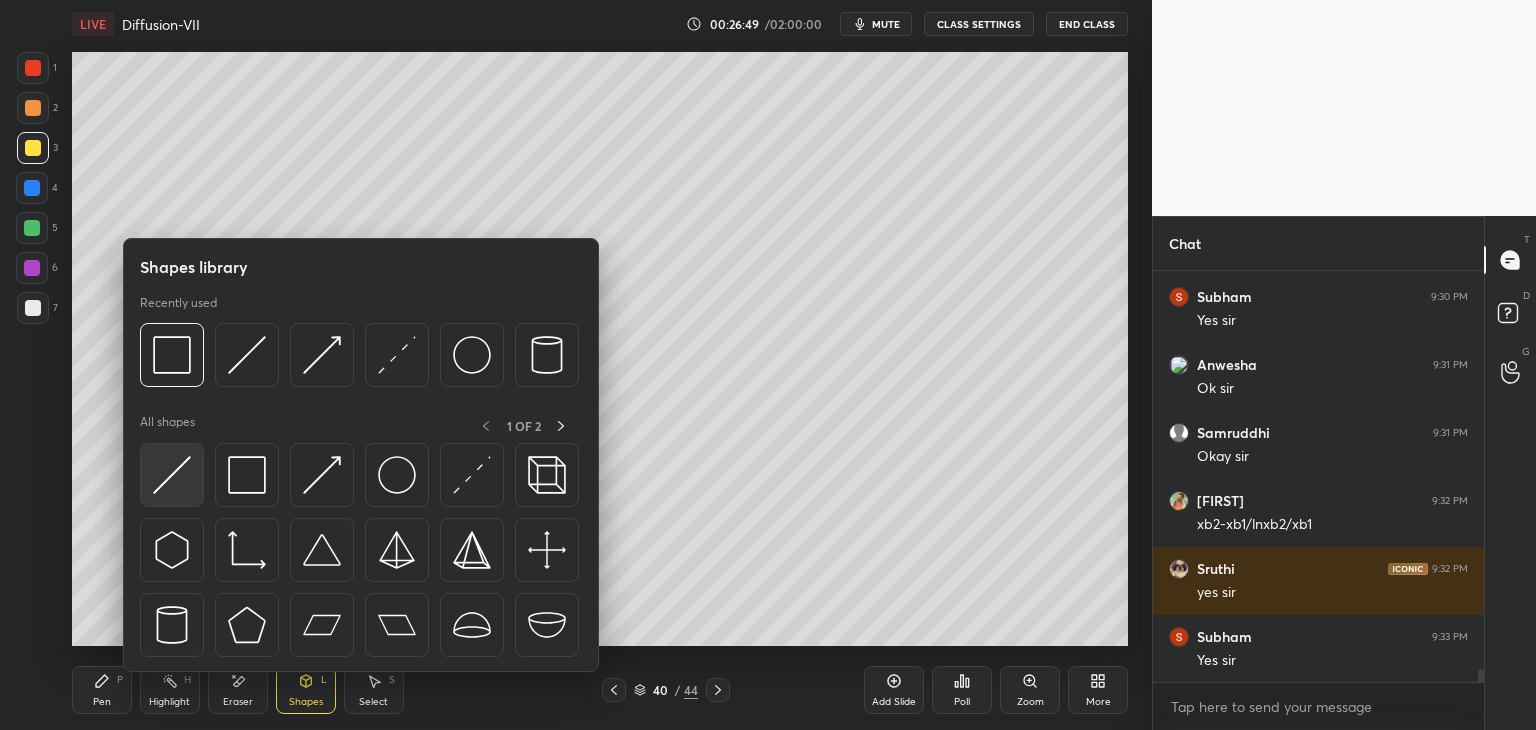 click at bounding box center (172, 475) 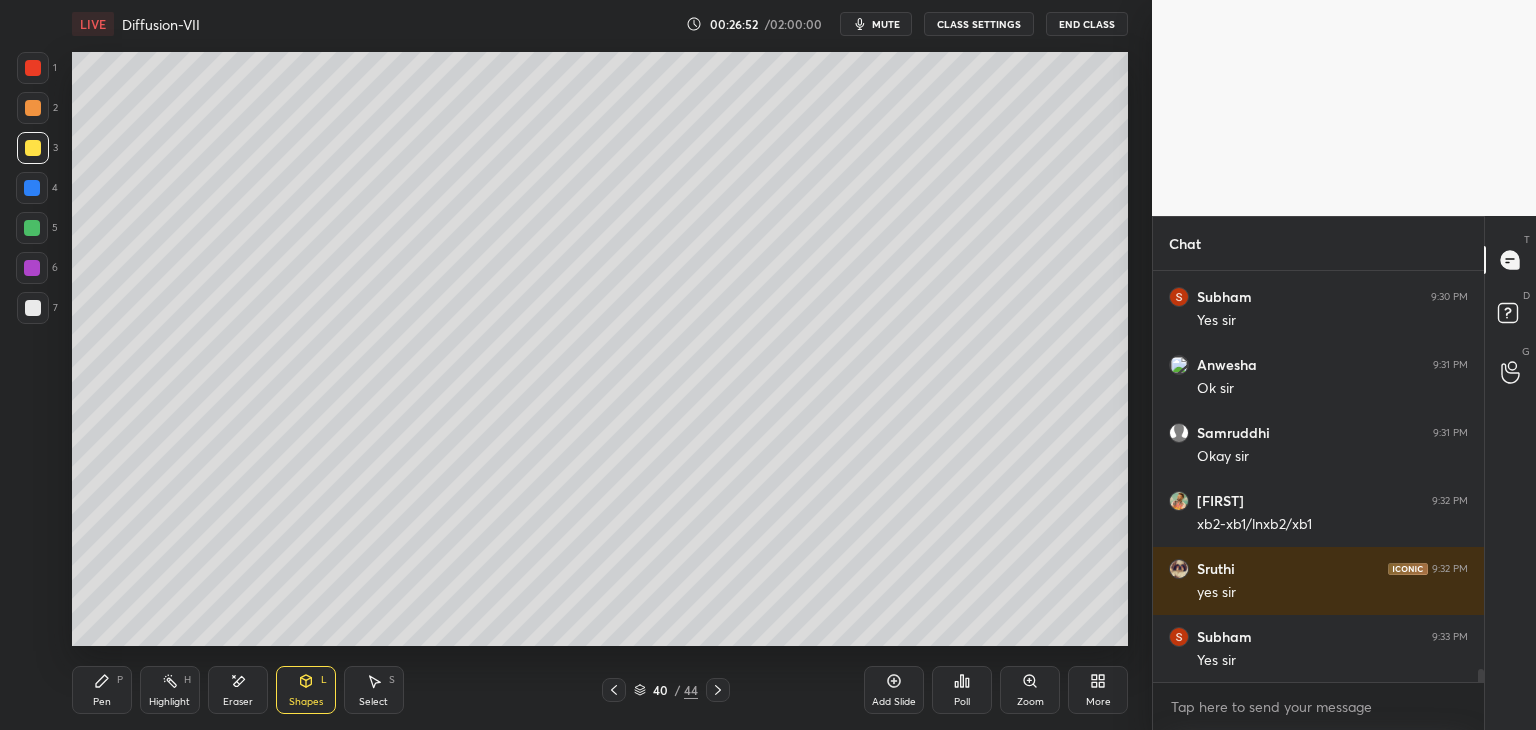click on "Pen" at bounding box center (102, 702) 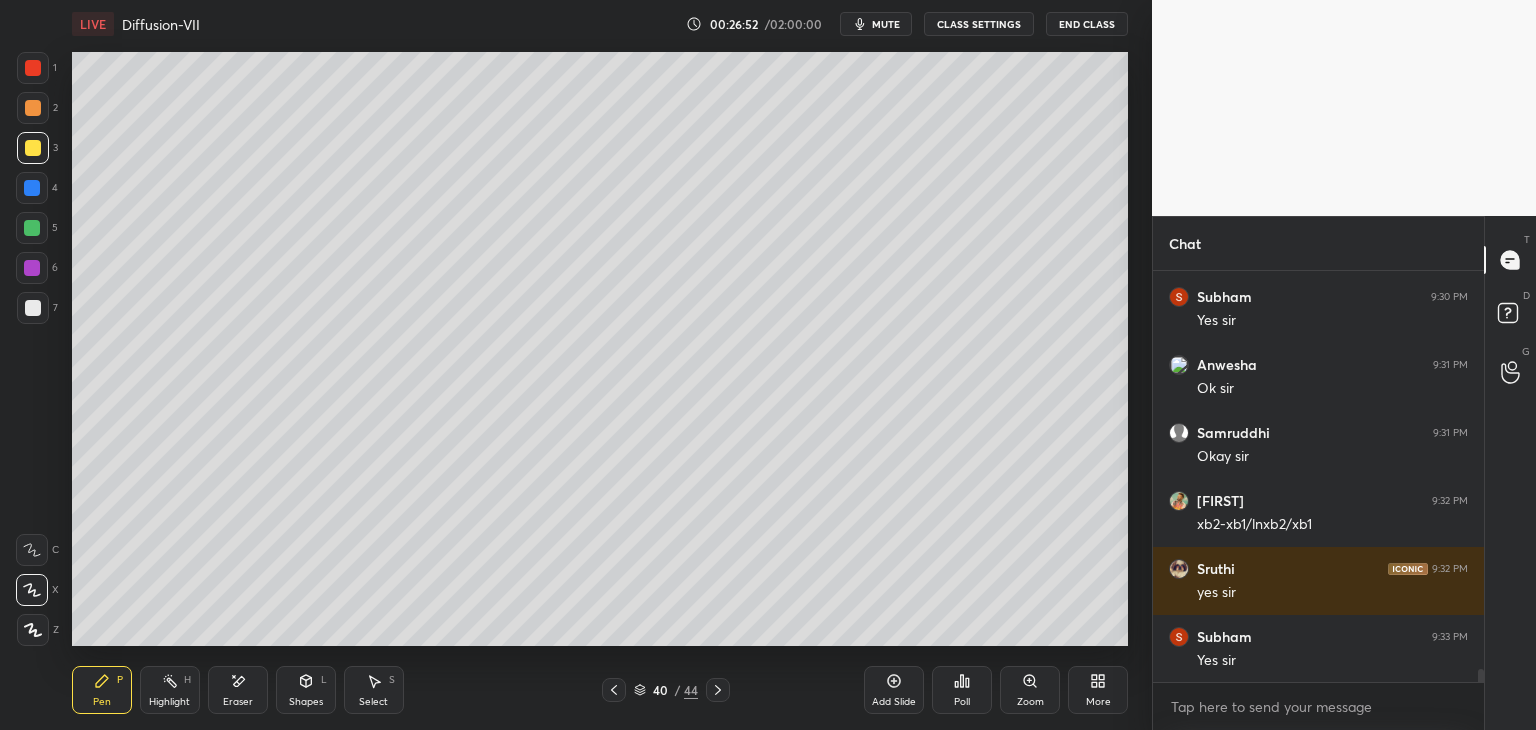click at bounding box center [33, 308] 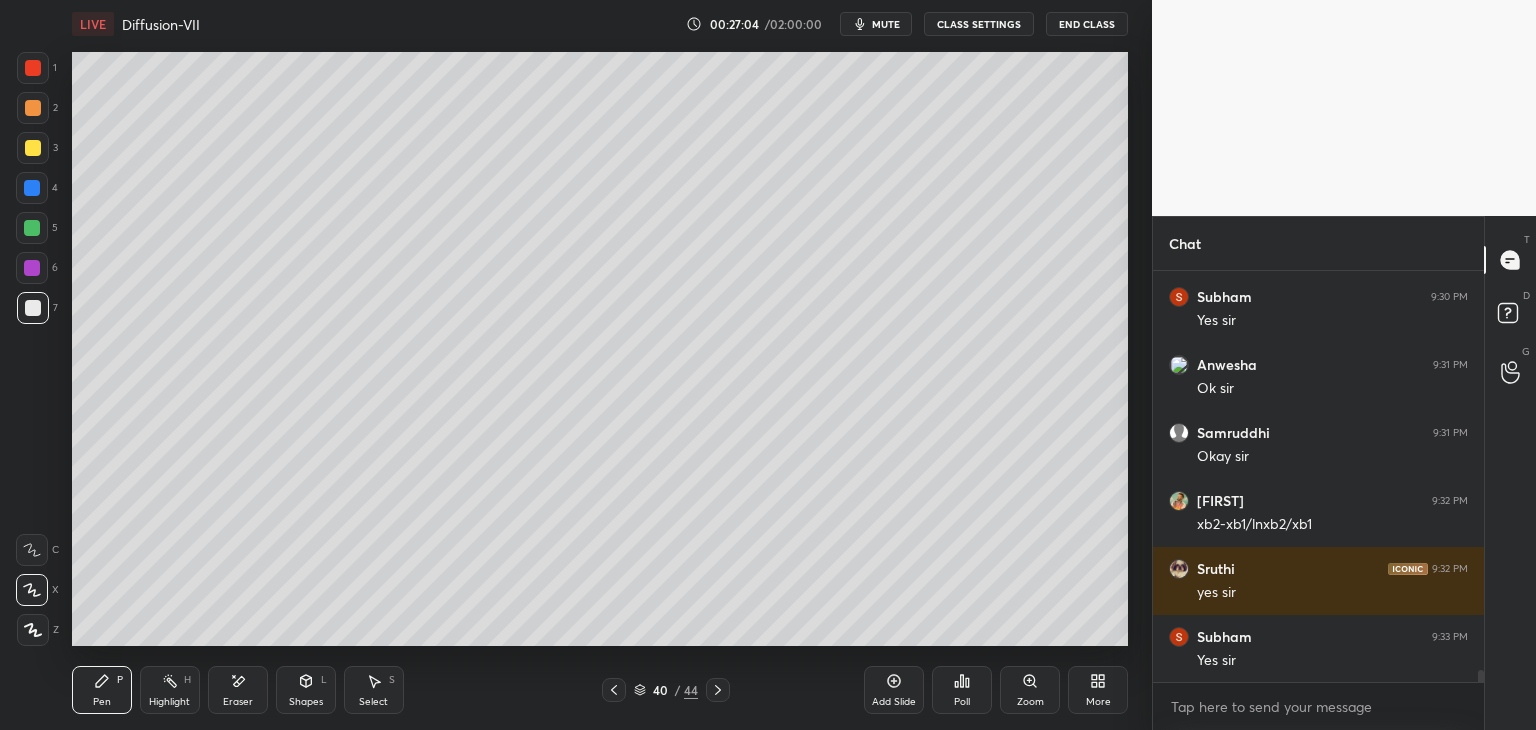 scroll, scrollTop: 13142, scrollLeft: 0, axis: vertical 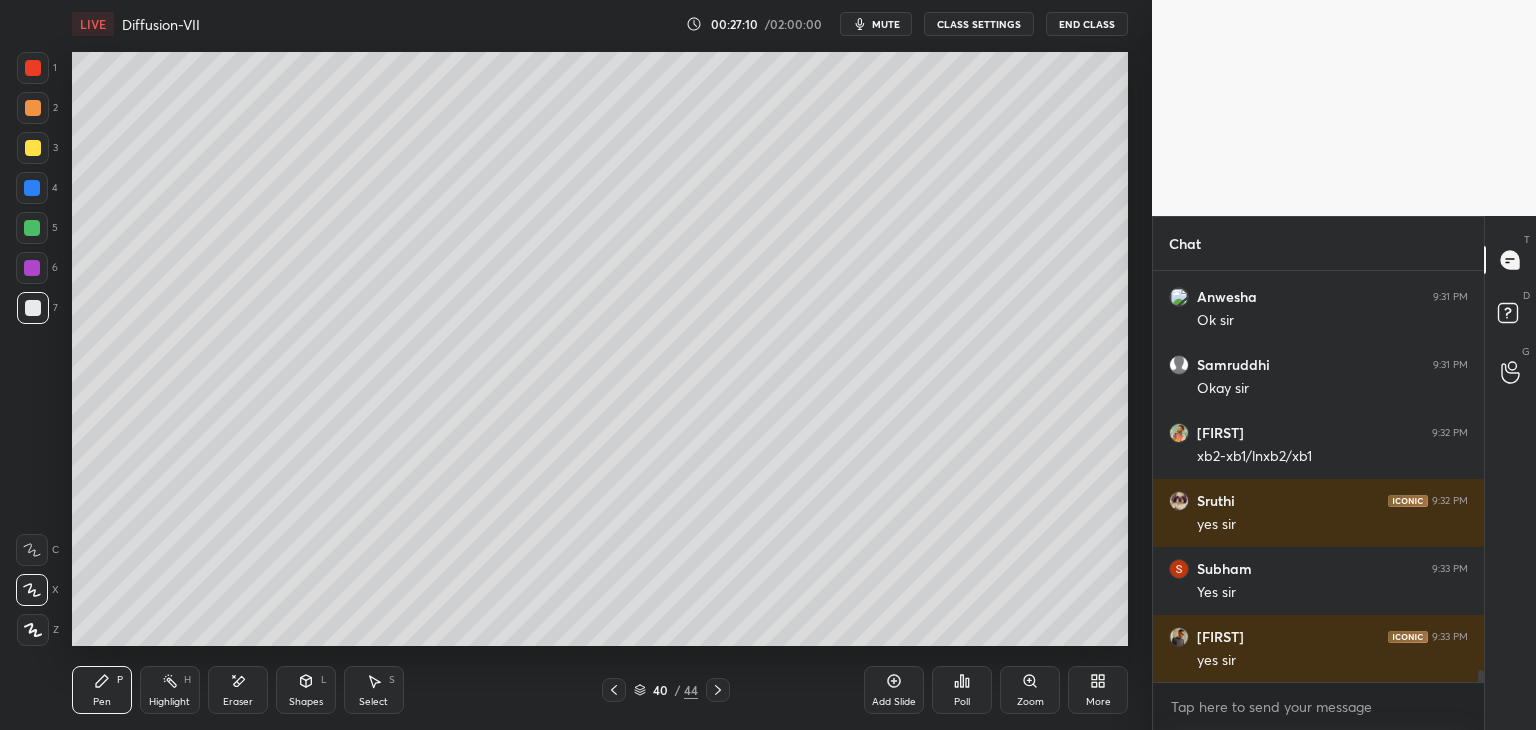 click at bounding box center (33, 148) 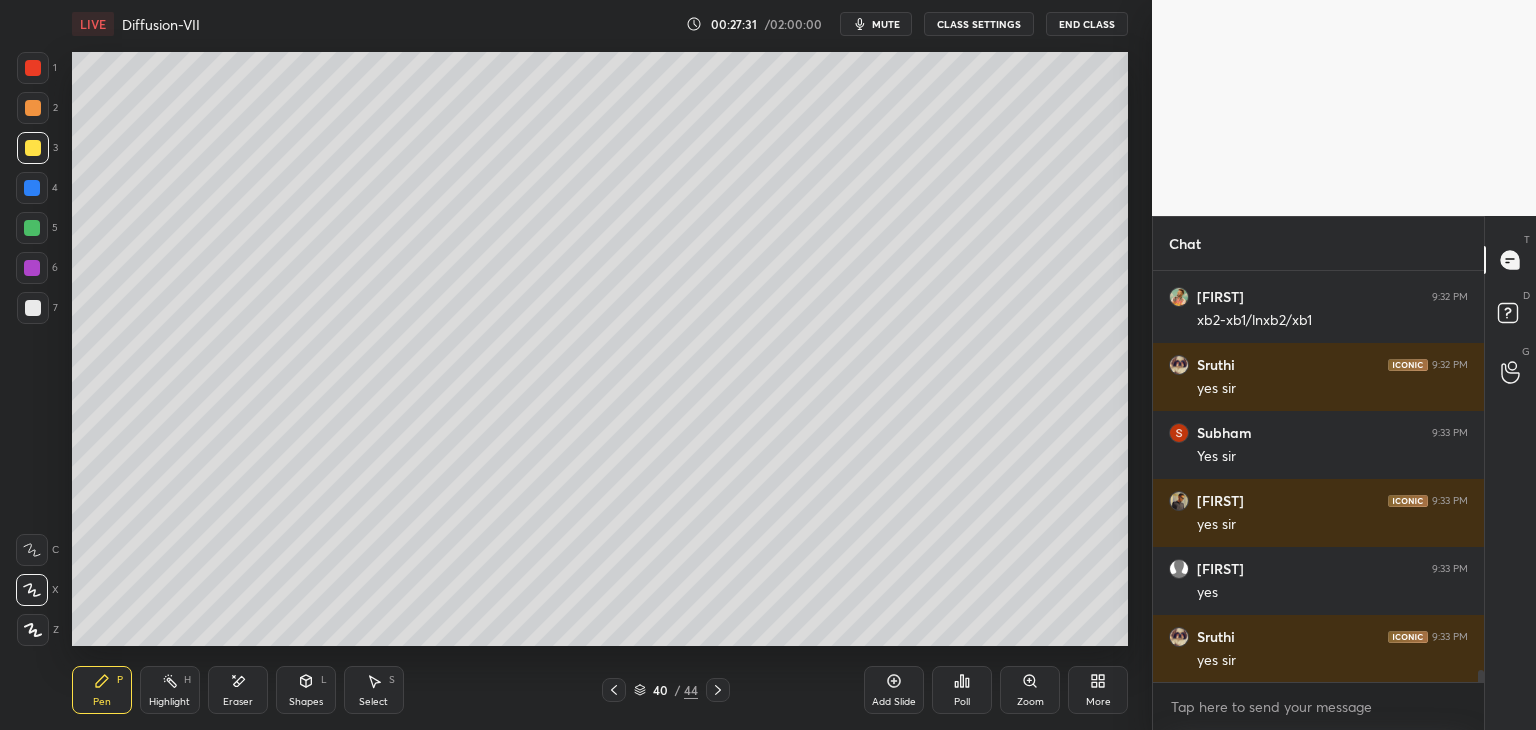 scroll, scrollTop: 13346, scrollLeft: 0, axis: vertical 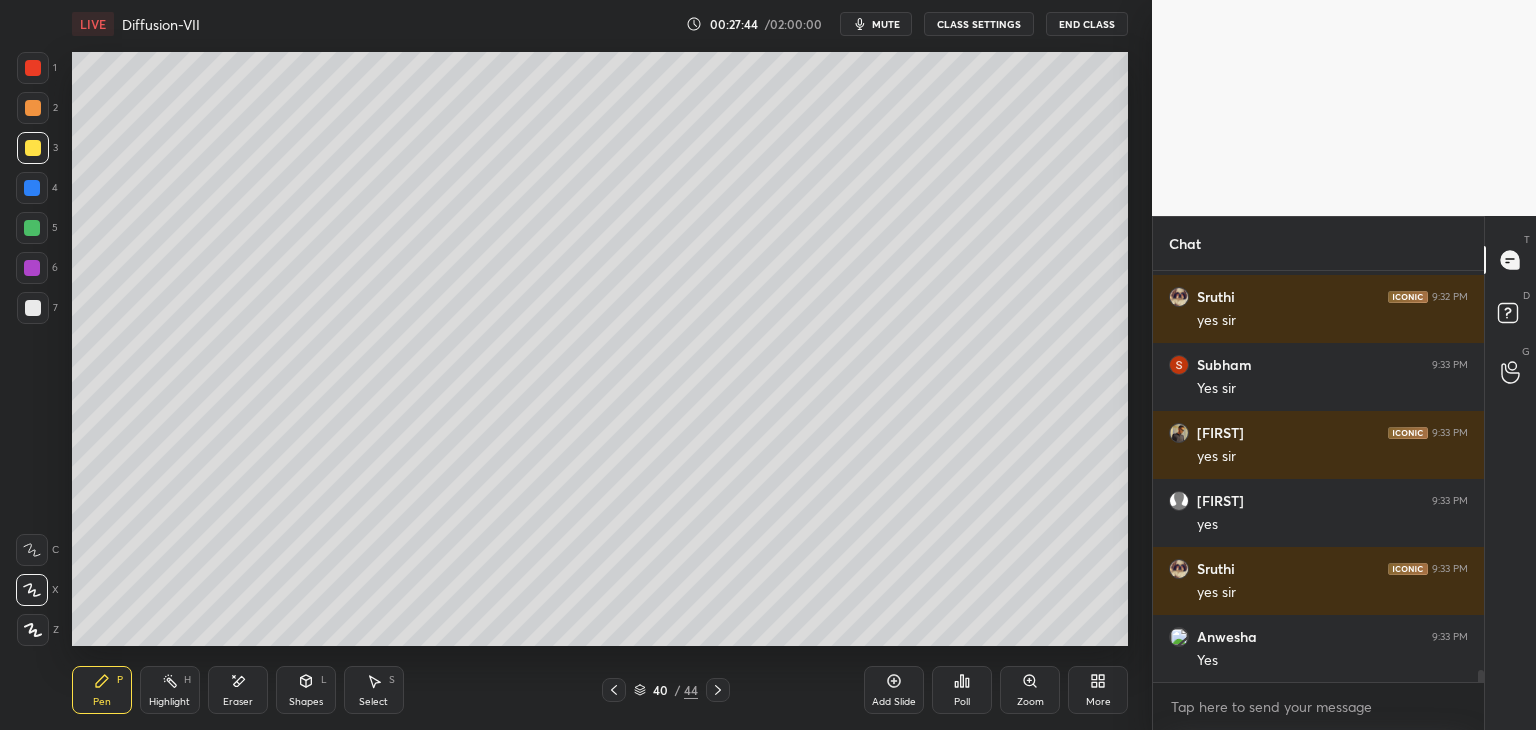 click at bounding box center [33, 108] 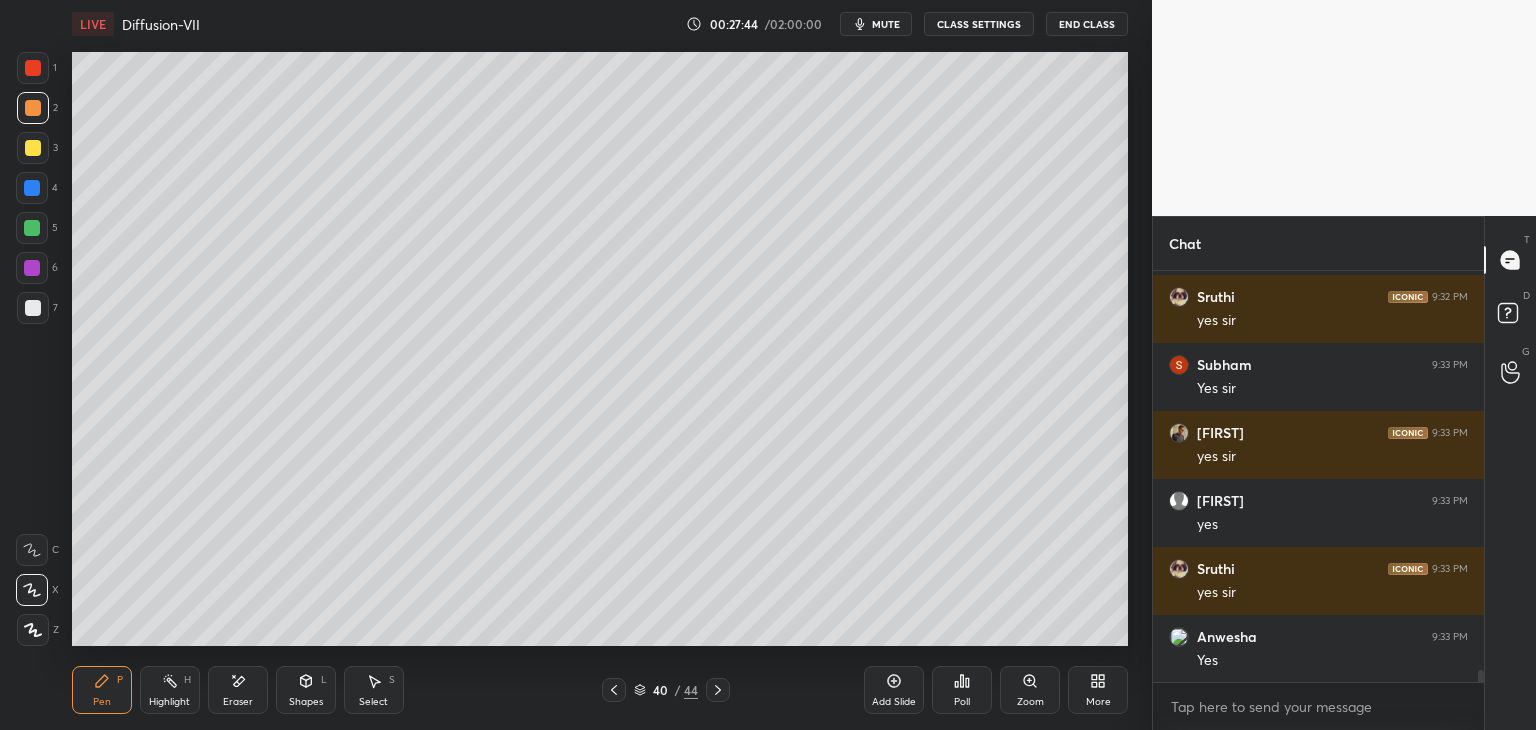 click at bounding box center (33, 68) 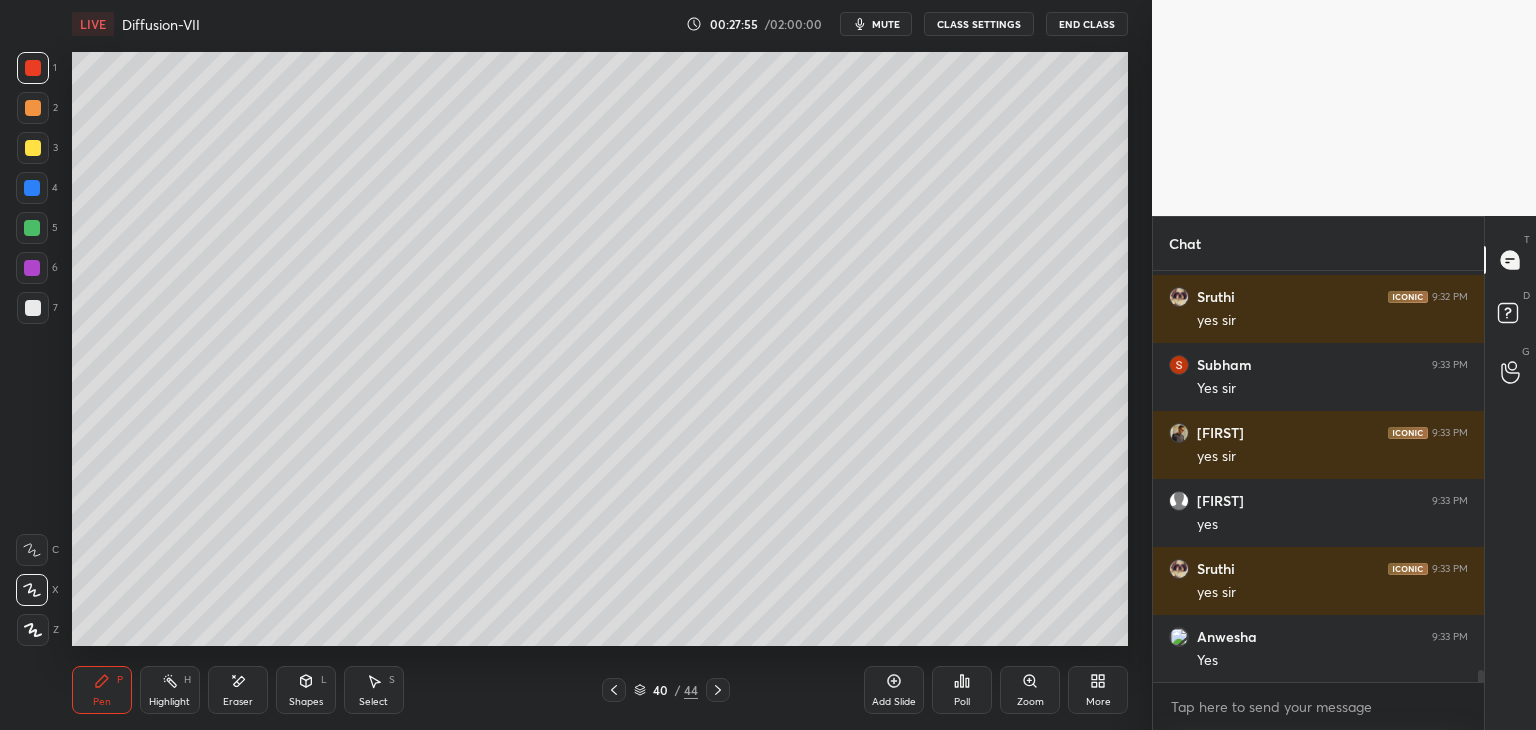 click on "Eraser" at bounding box center [238, 702] 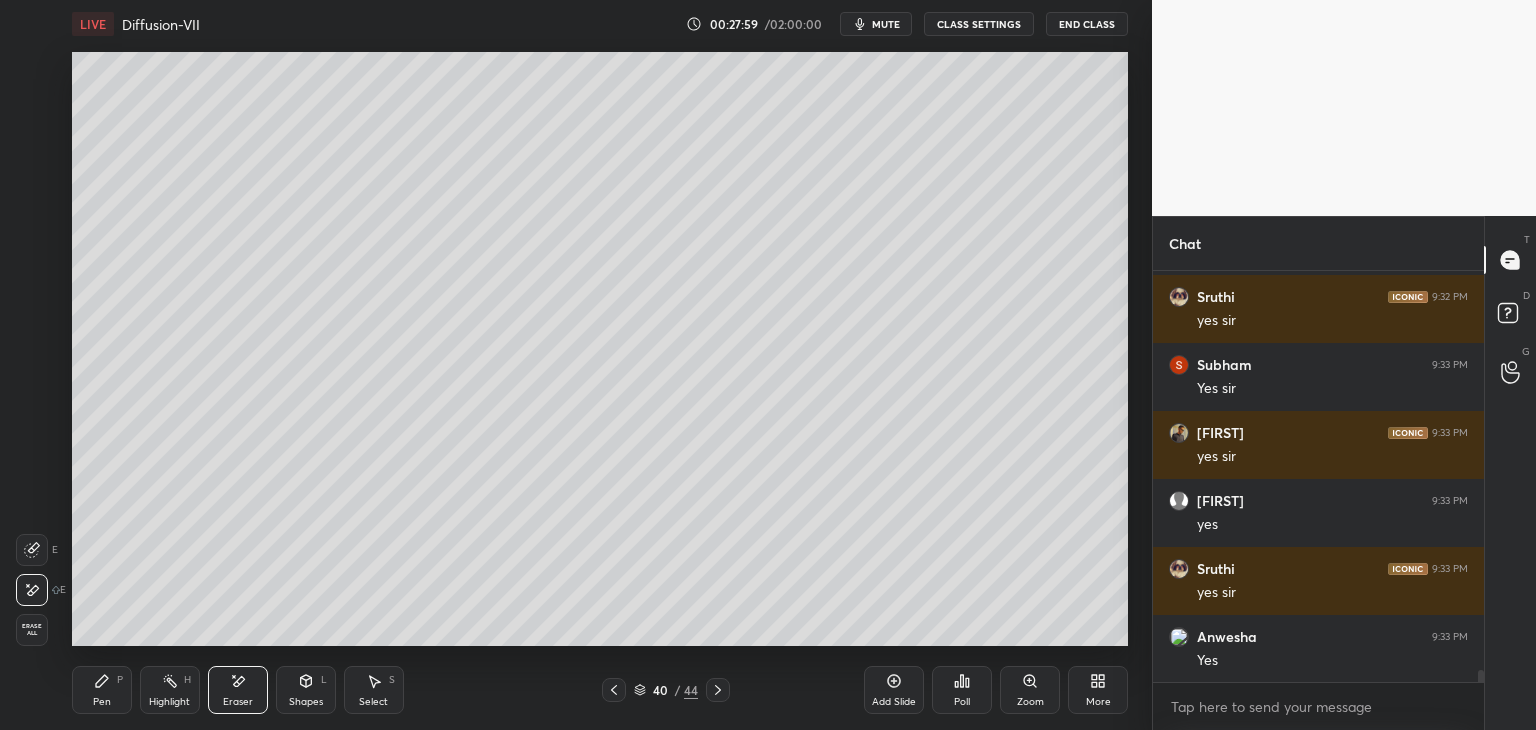 click on "Pen" at bounding box center (102, 702) 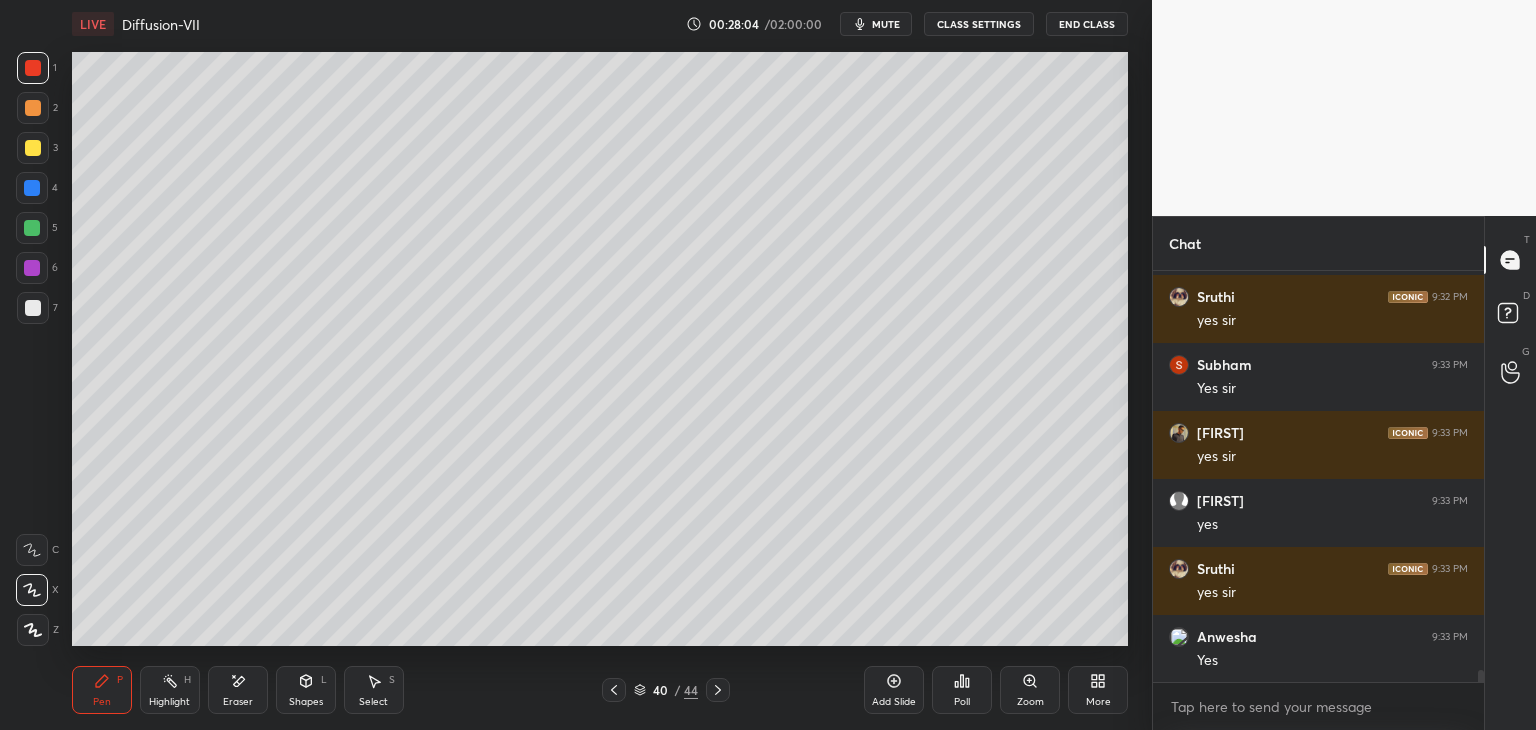 click on "Shapes" at bounding box center (306, 702) 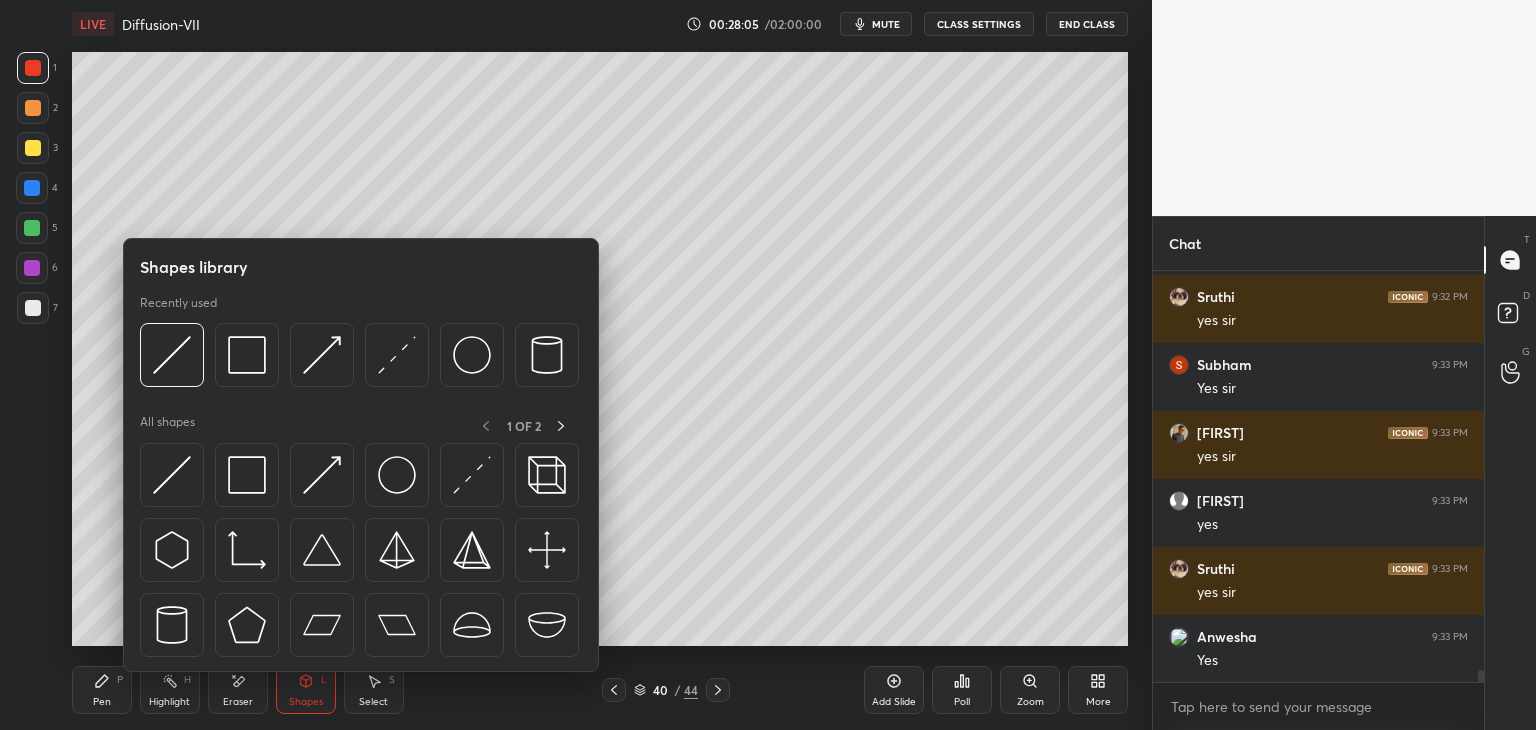 click on "Eraser" at bounding box center (238, 702) 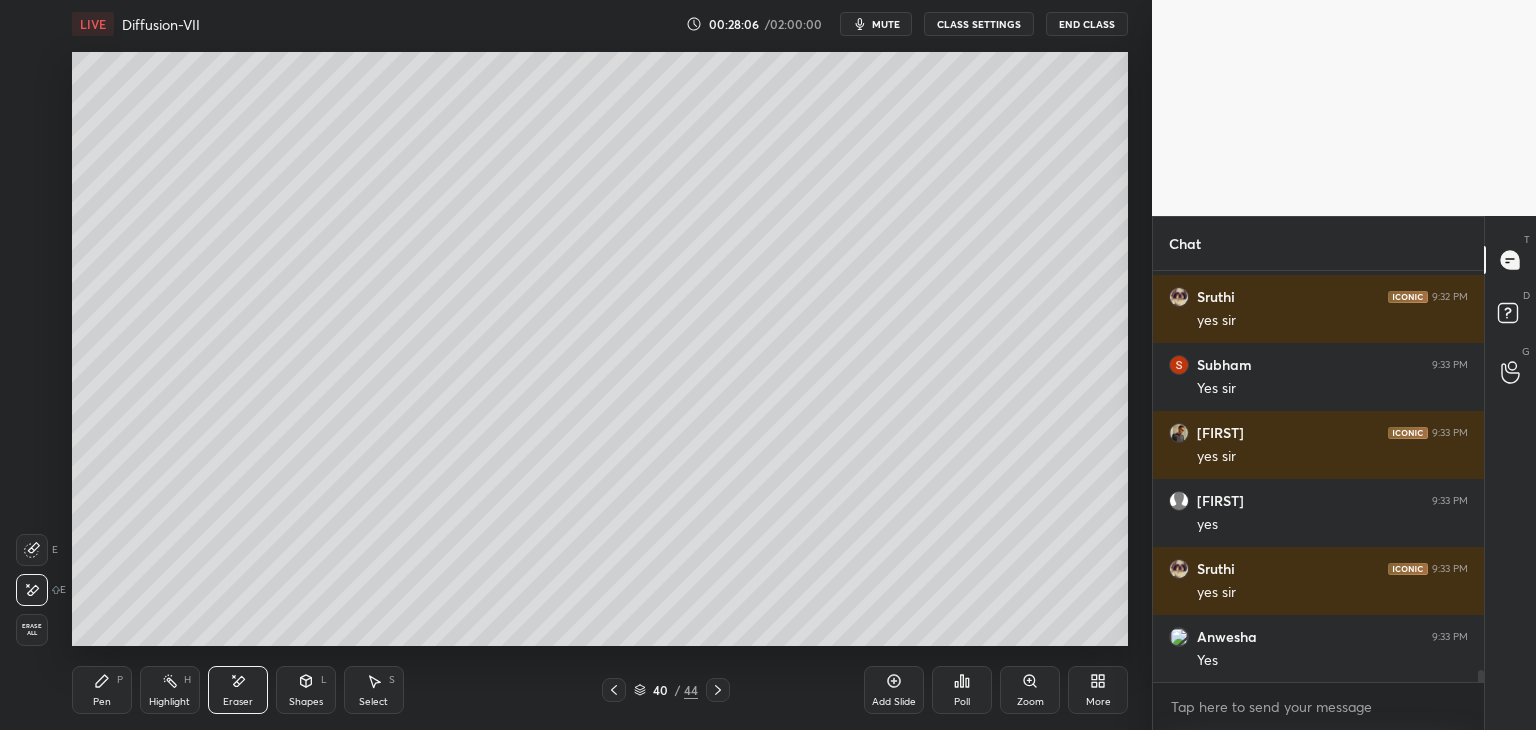 click on "Pen P" at bounding box center (102, 690) 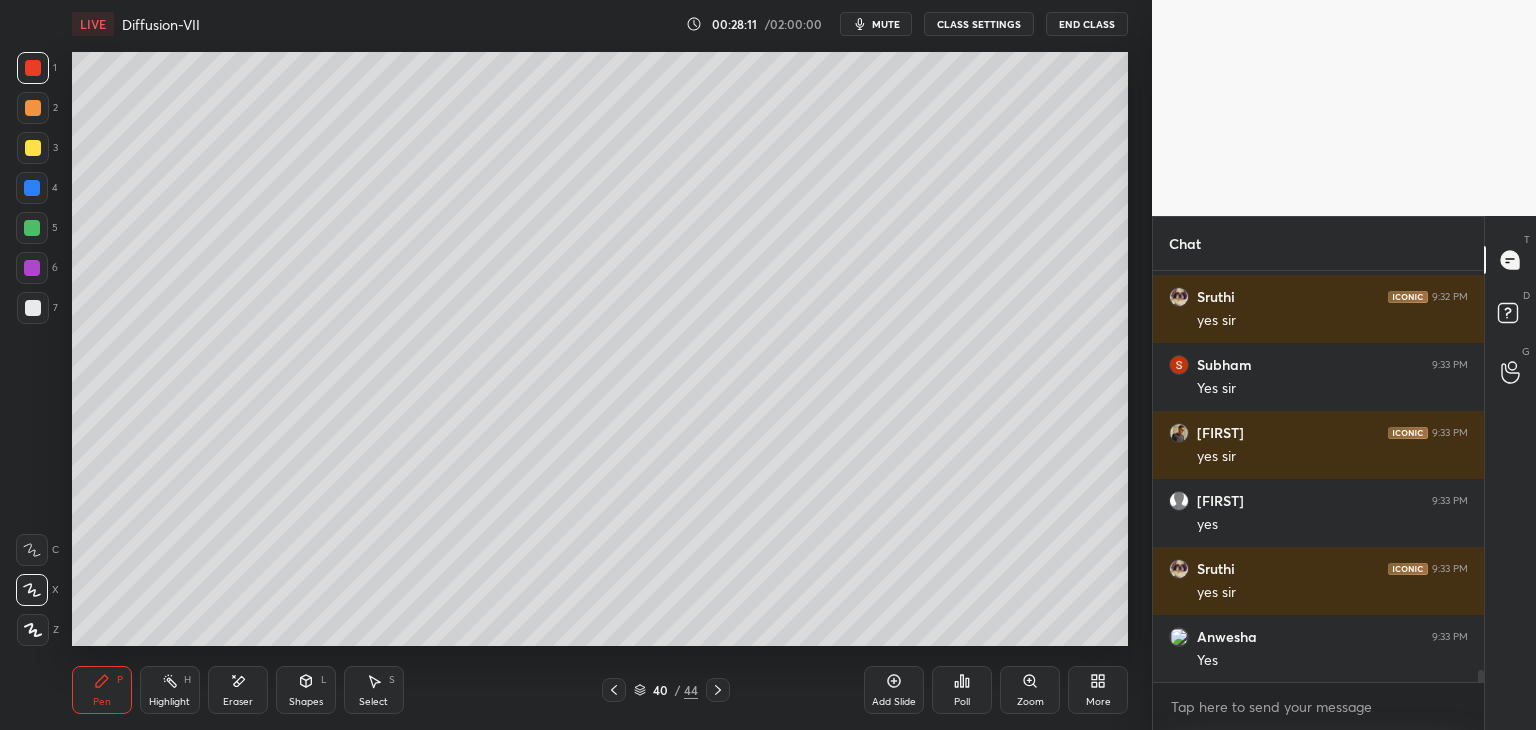 click at bounding box center (33, 308) 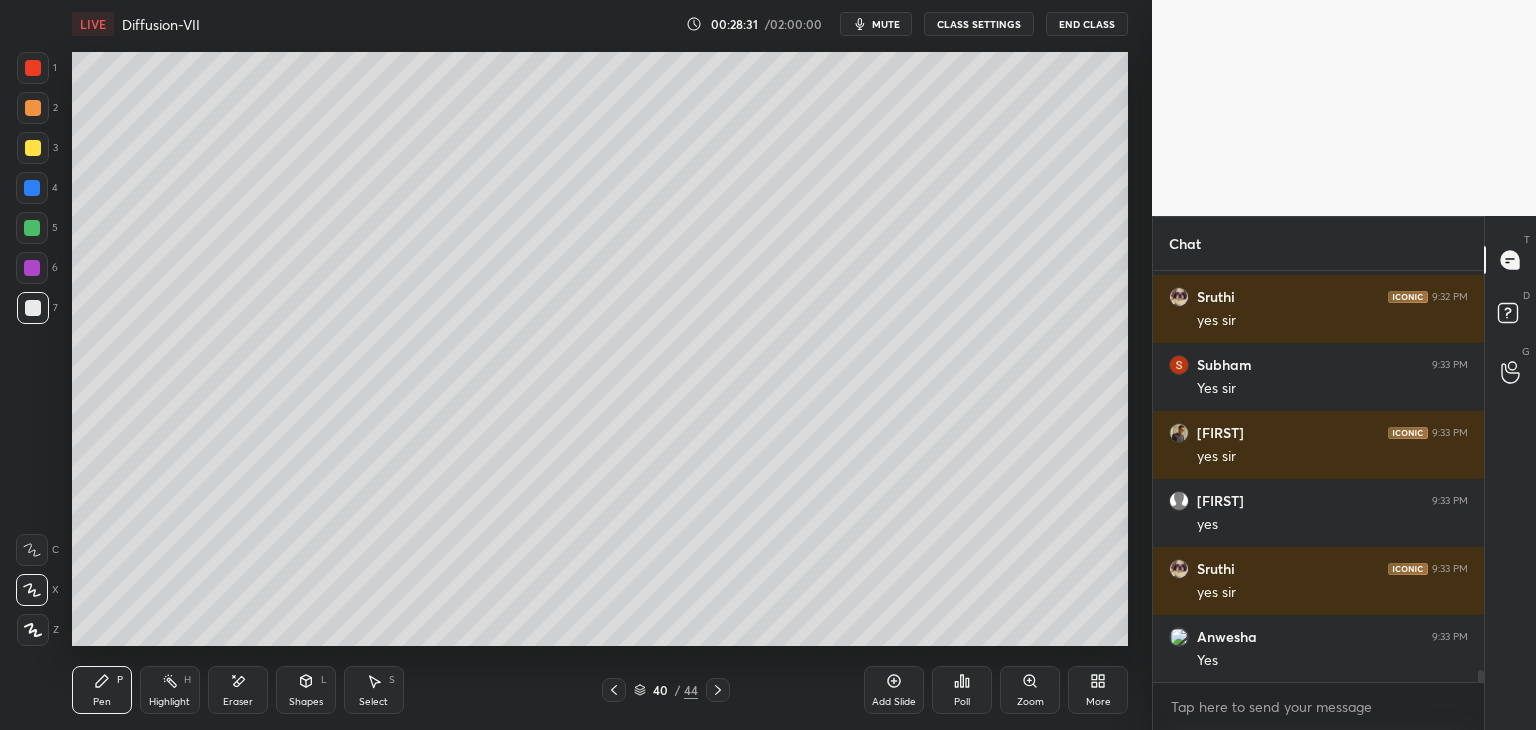 click on "Eraser" at bounding box center (238, 702) 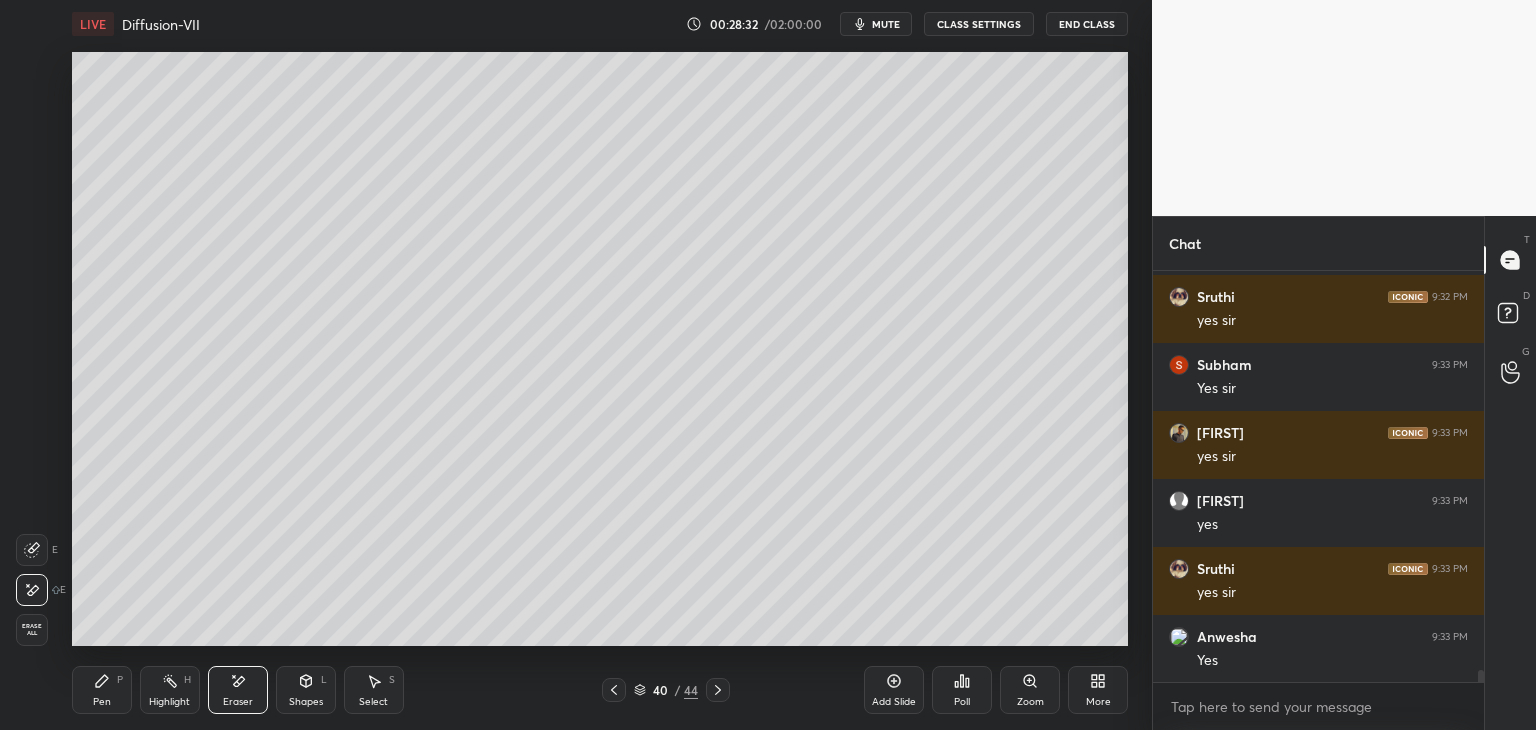 scroll, scrollTop: 13414, scrollLeft: 0, axis: vertical 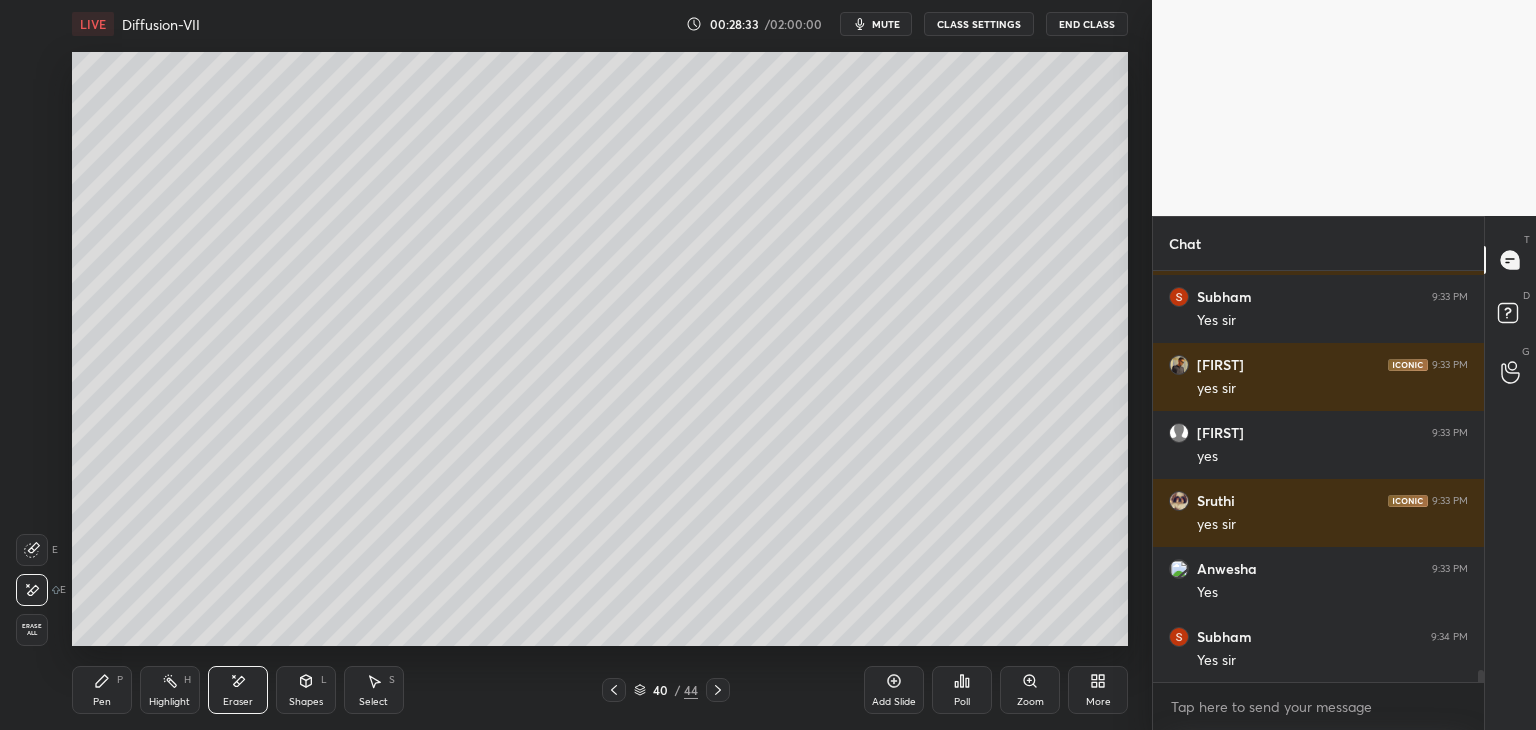 click on "Pen P" at bounding box center [102, 690] 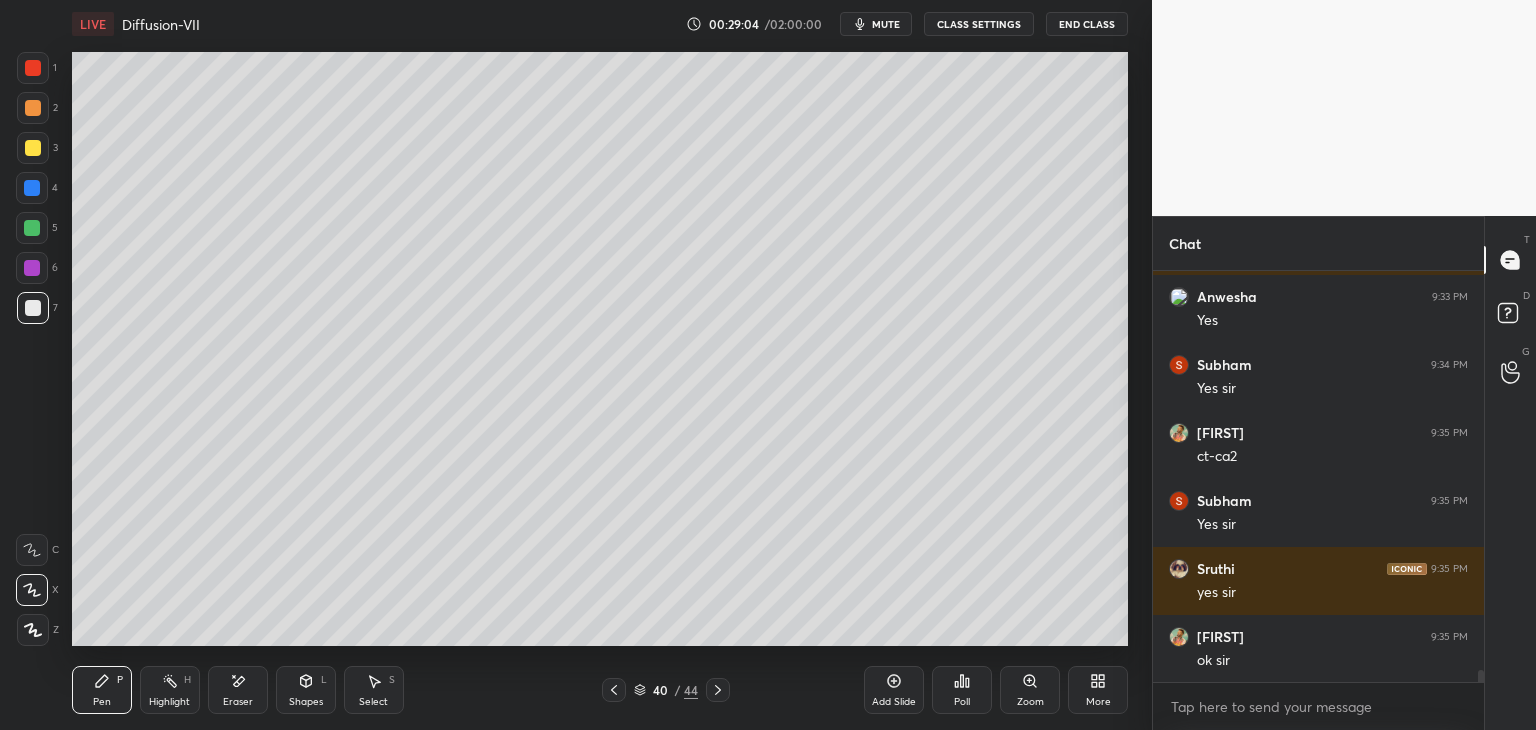 scroll, scrollTop: 13754, scrollLeft: 0, axis: vertical 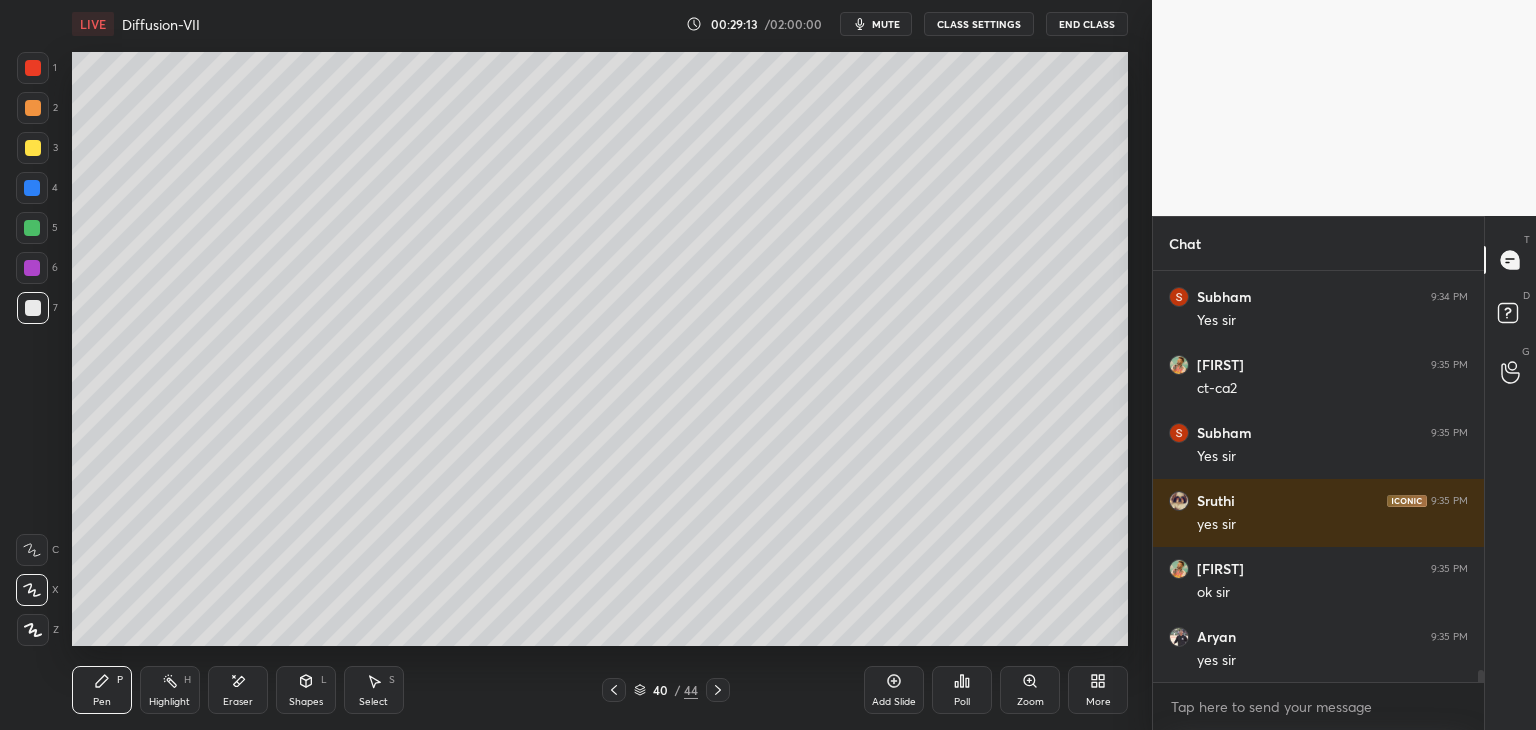 click on "Shapes" at bounding box center (306, 702) 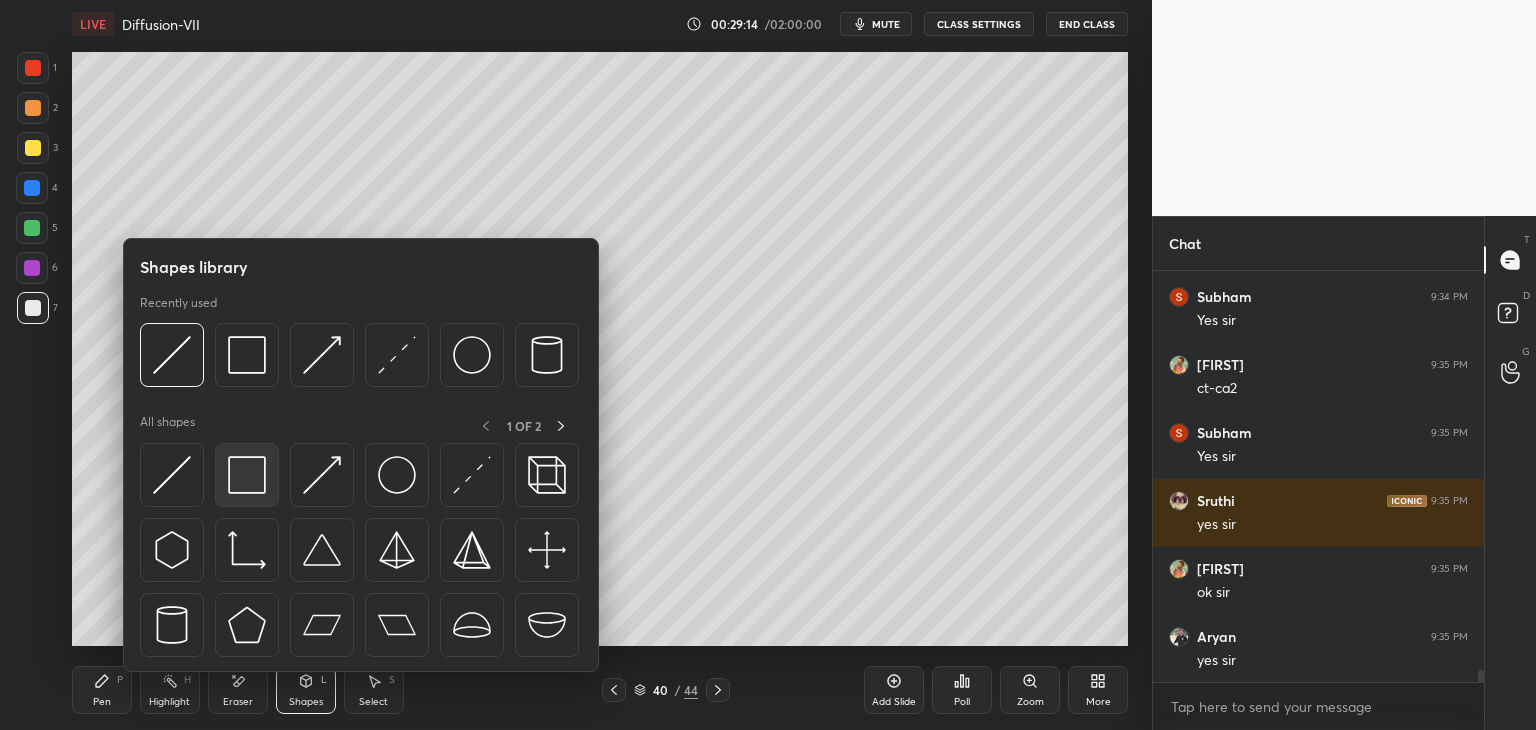 click at bounding box center [247, 475] 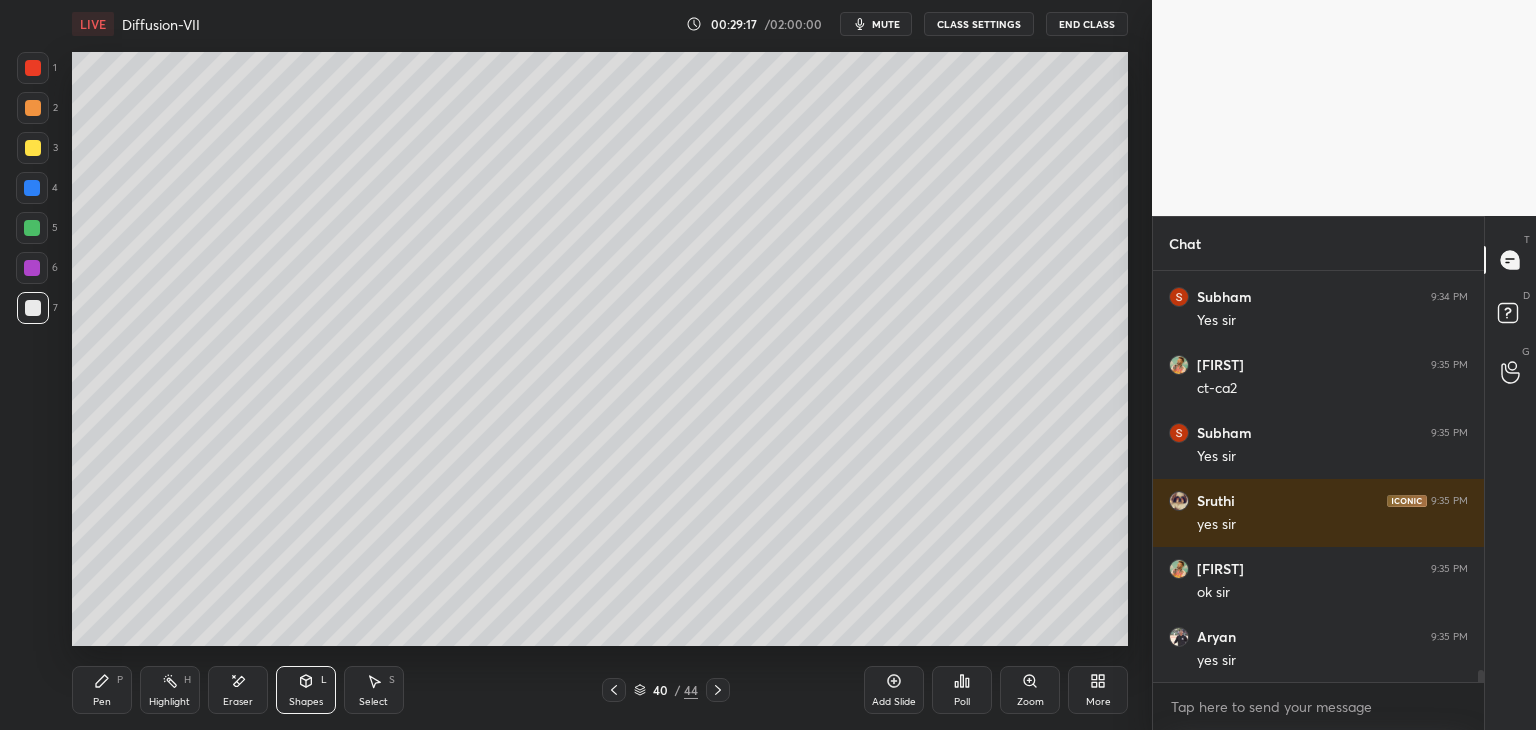 click on "Pen P" at bounding box center [102, 690] 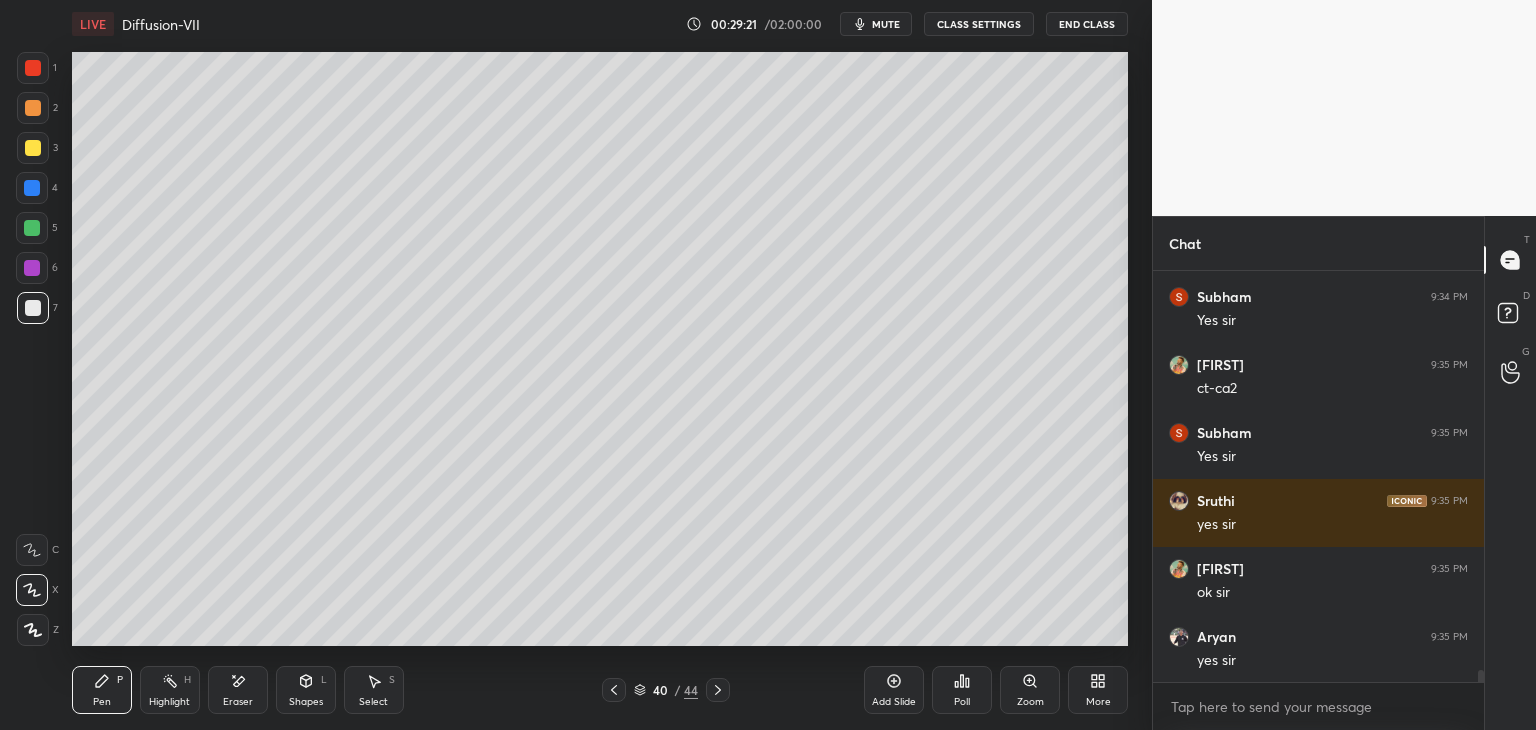 scroll, scrollTop: 13822, scrollLeft: 0, axis: vertical 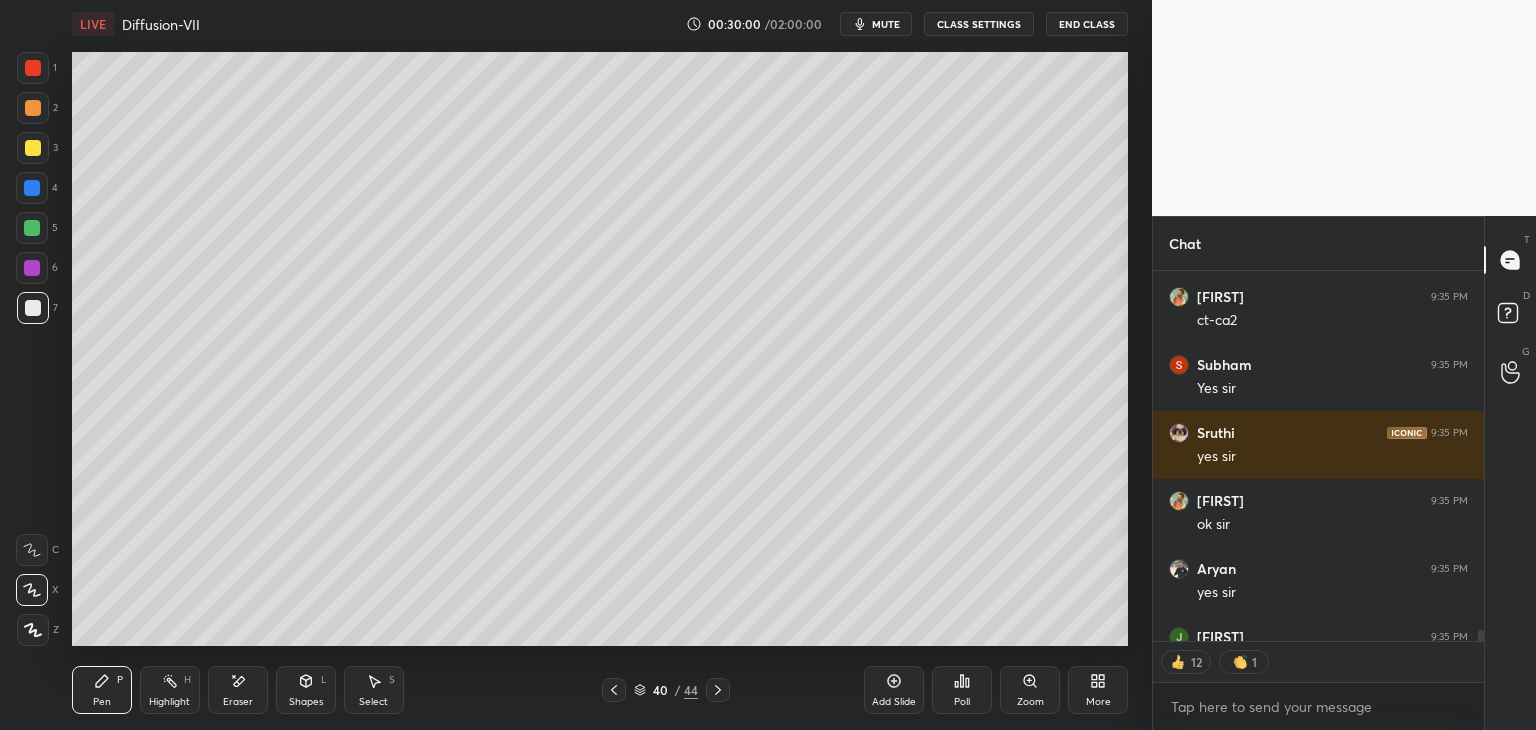 click at bounding box center [33, 148] 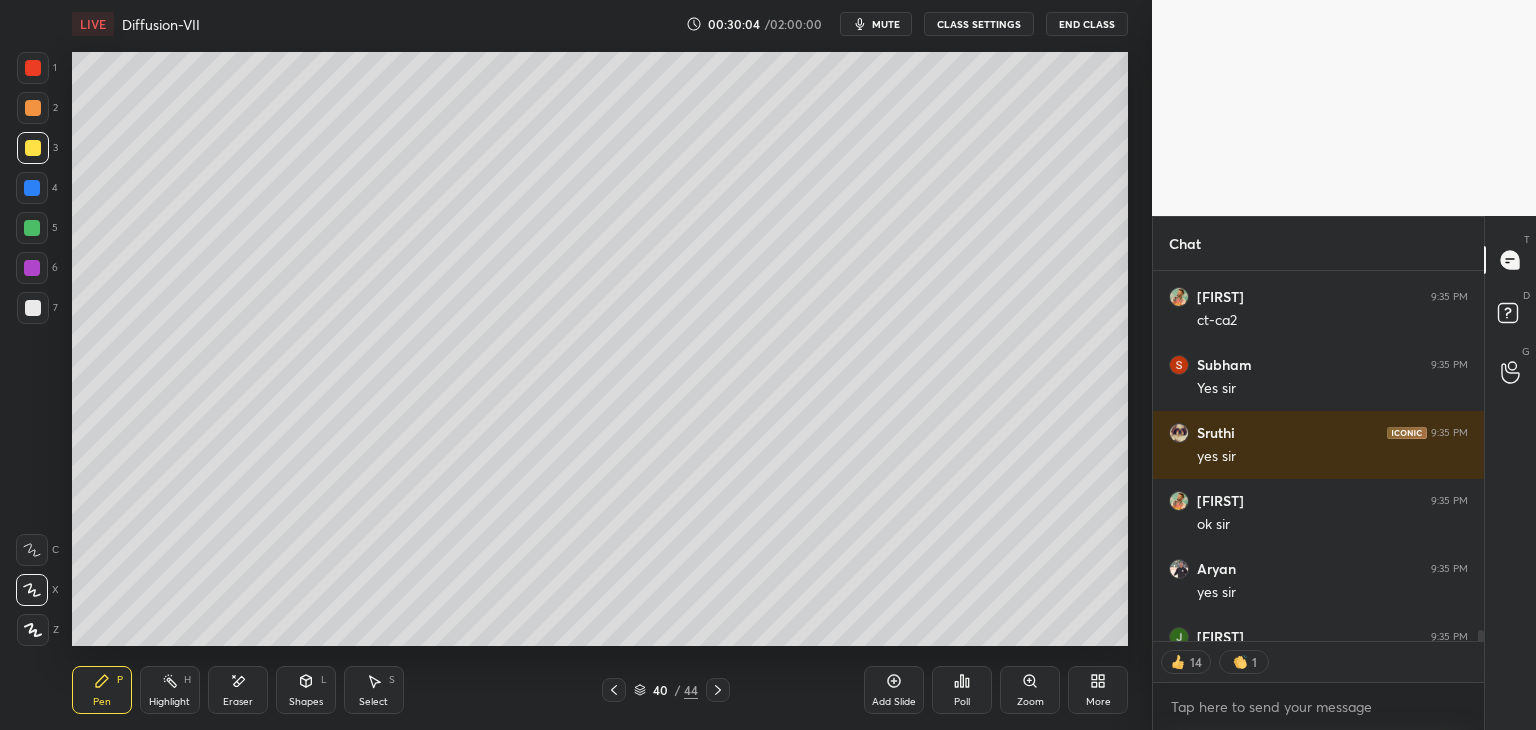 scroll, scrollTop: 13931, scrollLeft: 0, axis: vertical 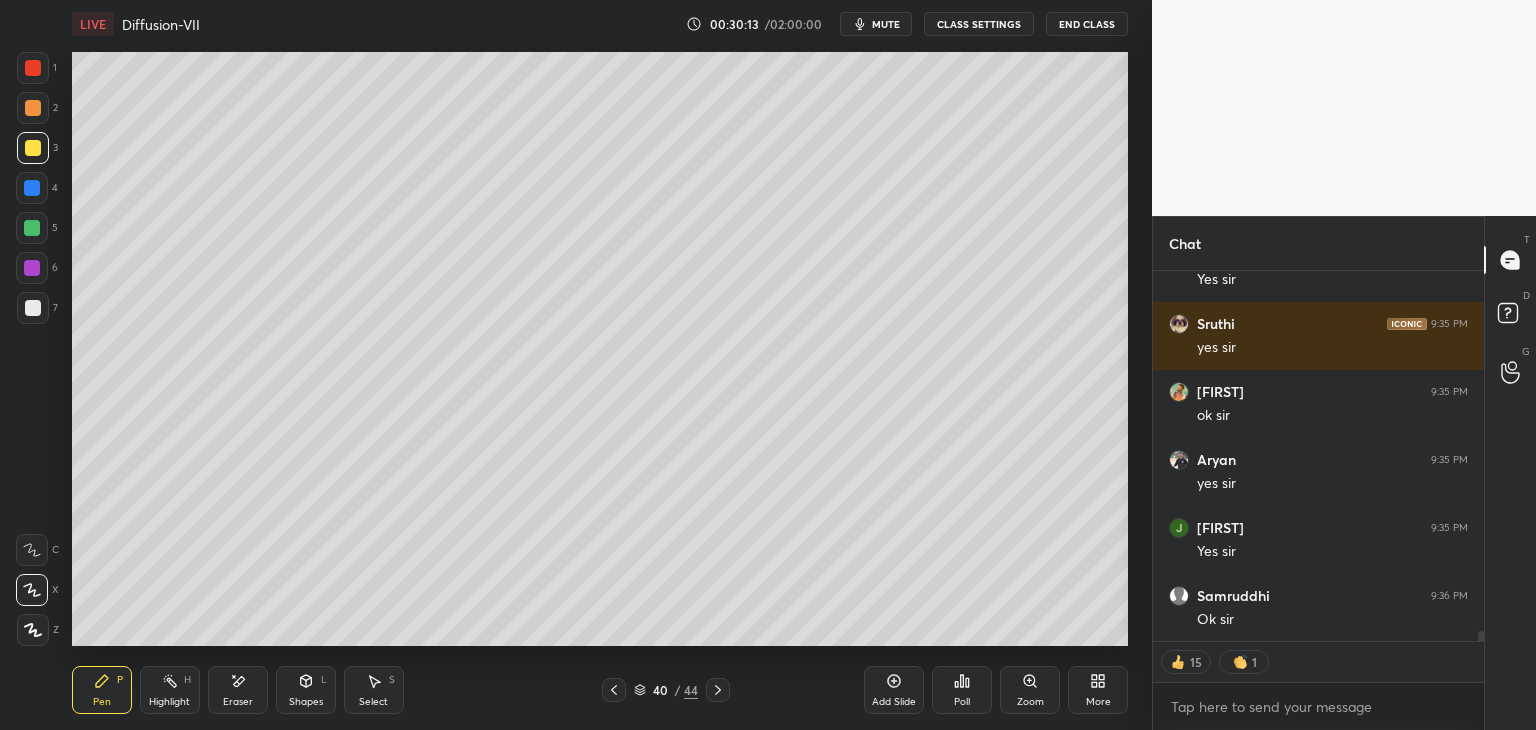 click on "Add Slide" at bounding box center (894, 690) 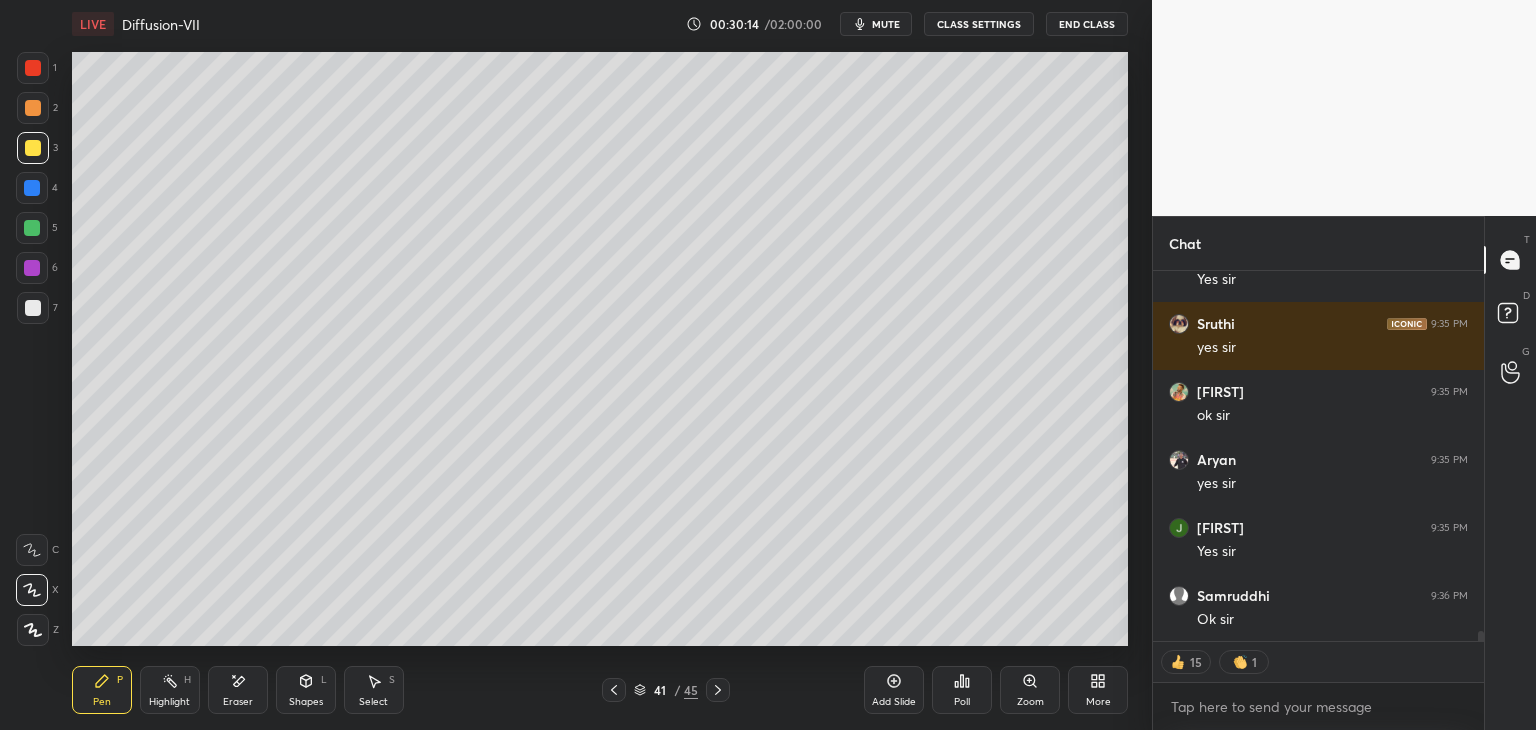 click at bounding box center [33, 148] 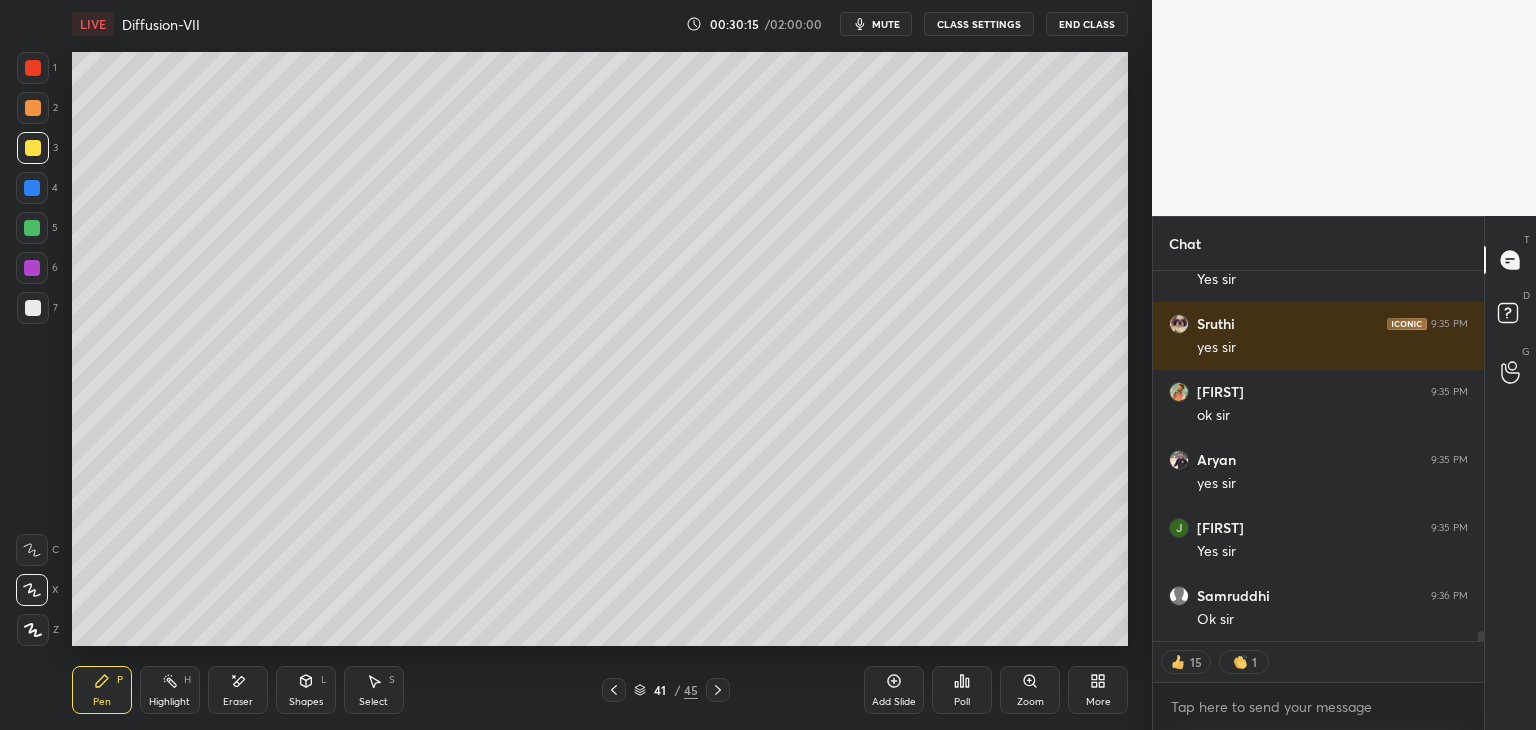 click at bounding box center (33, 308) 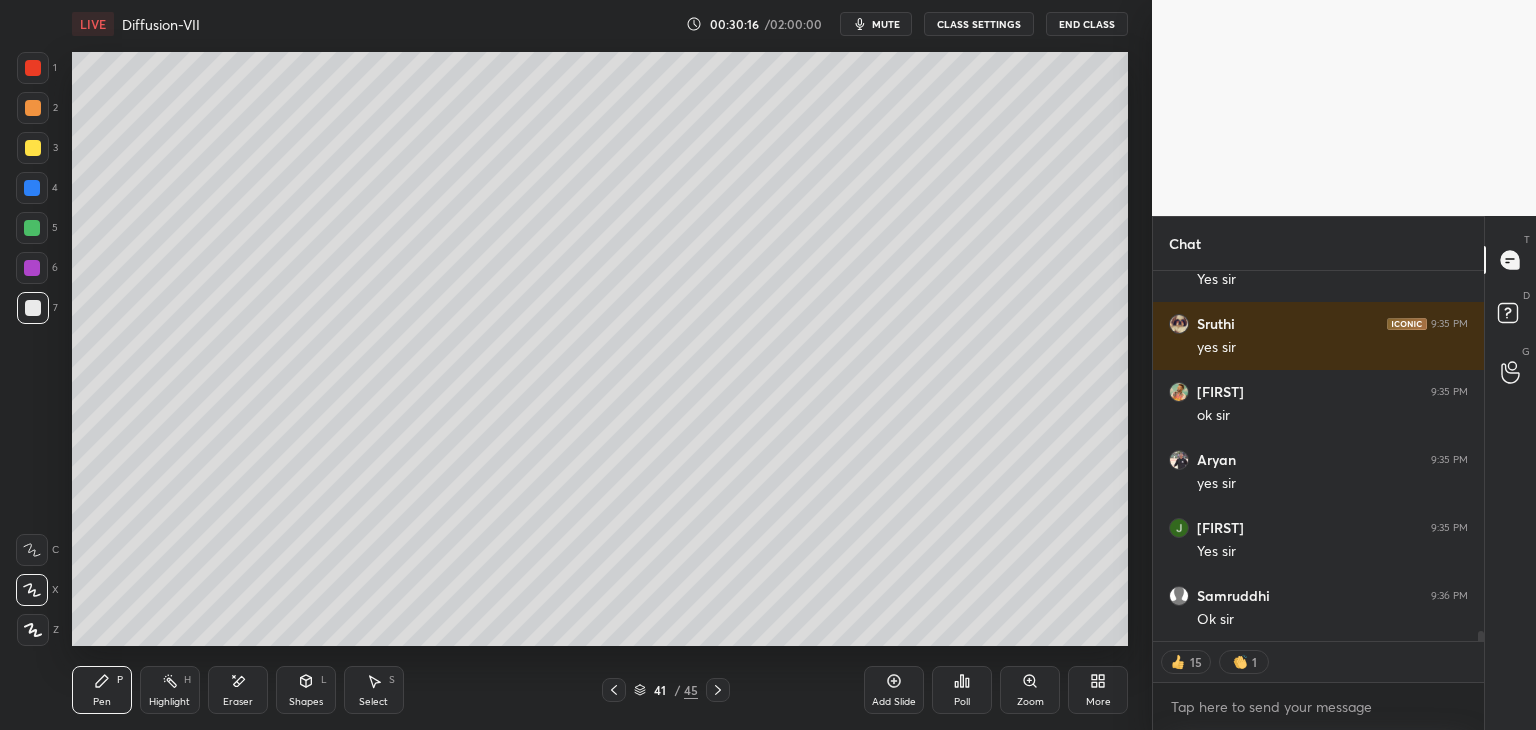scroll, scrollTop: 6, scrollLeft: 6, axis: both 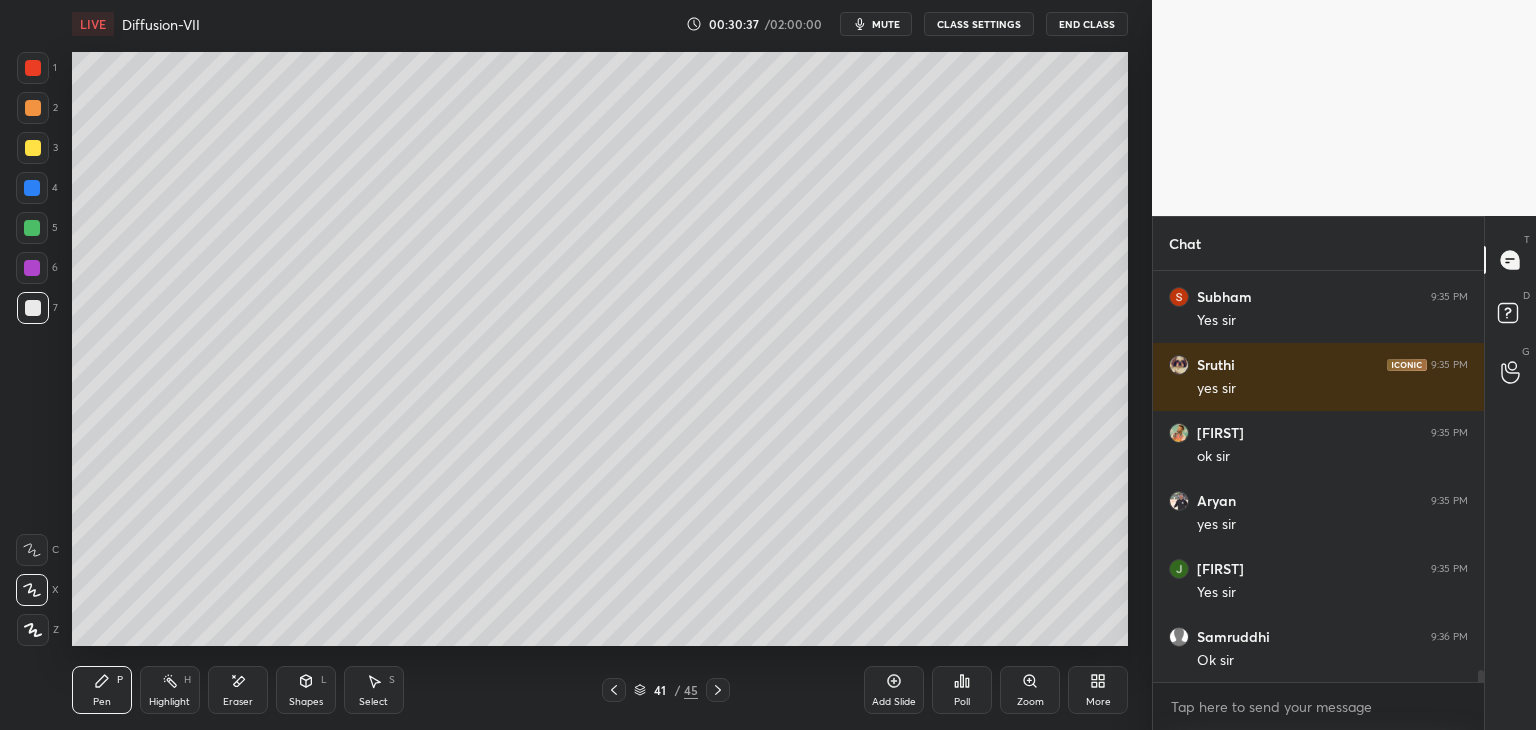 click on "Eraser" at bounding box center [238, 702] 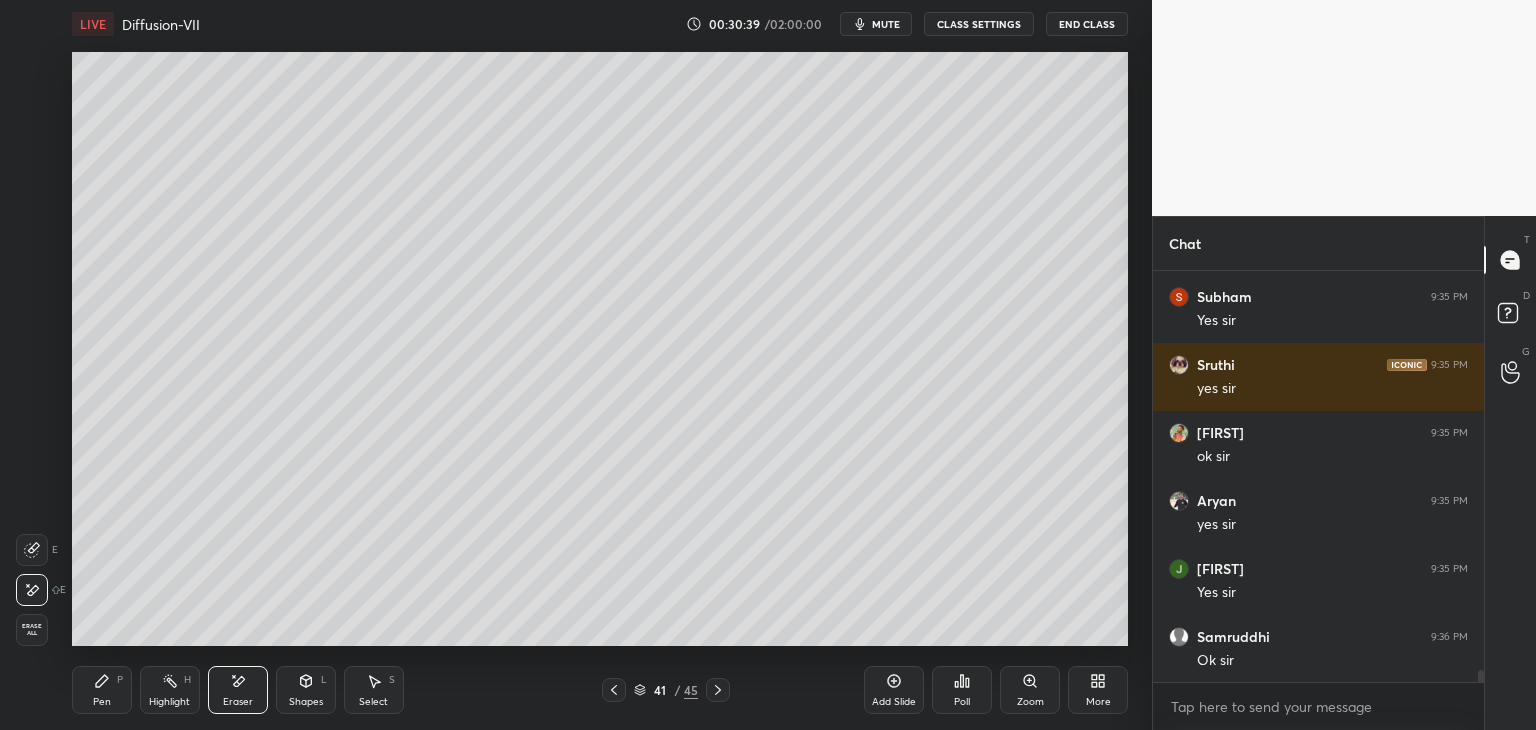 click on "Pen P" at bounding box center [102, 690] 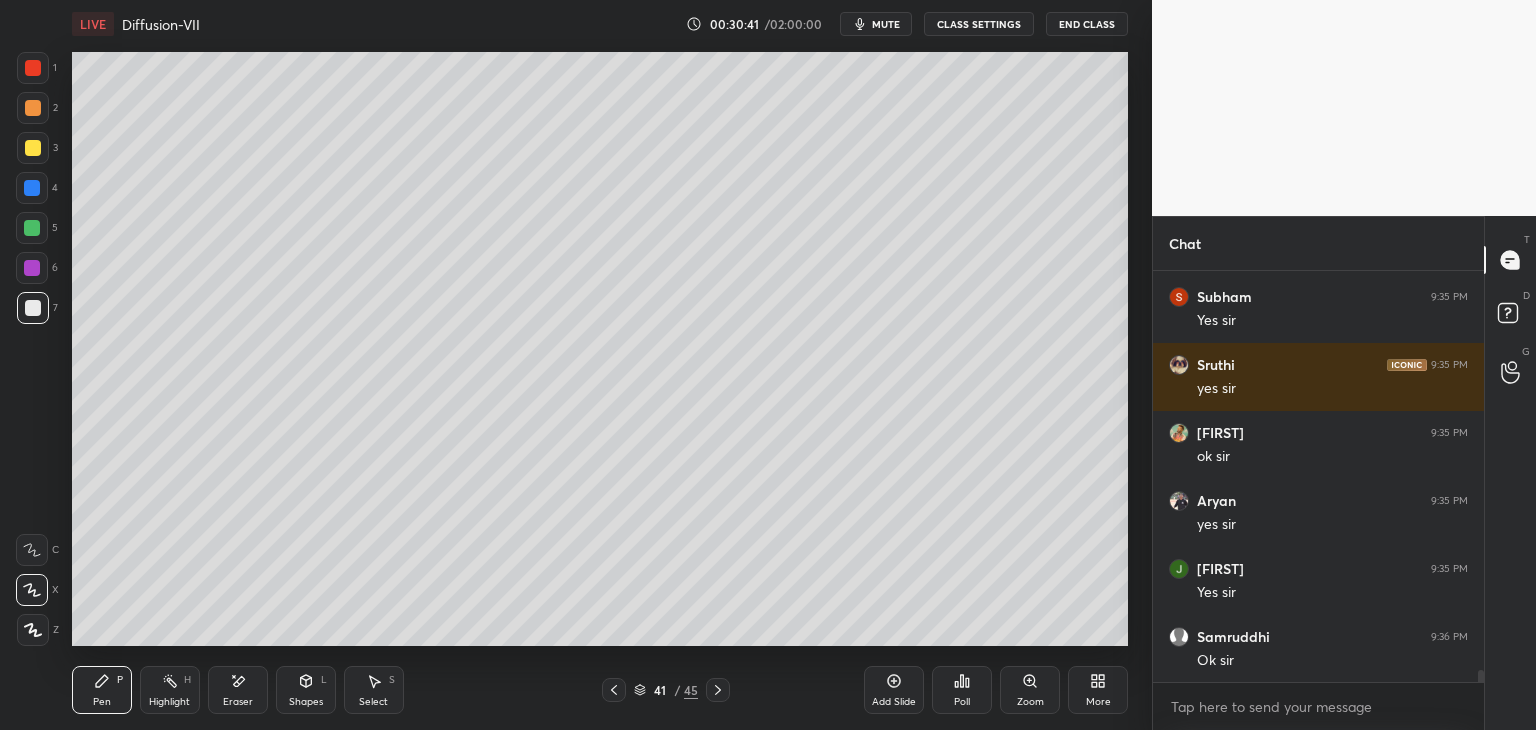 scroll, scrollTop: 13958, scrollLeft: 0, axis: vertical 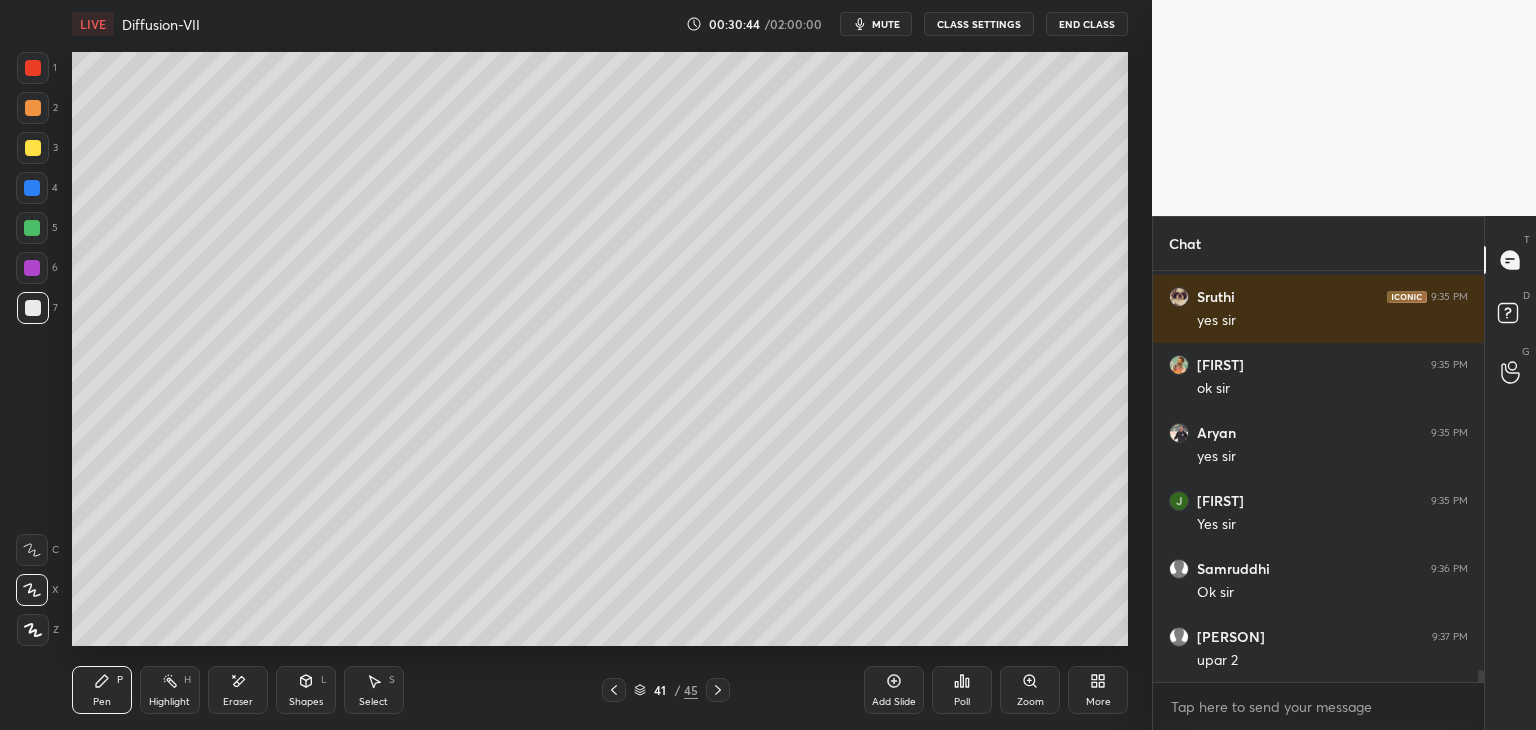 click on "Eraser" at bounding box center [238, 702] 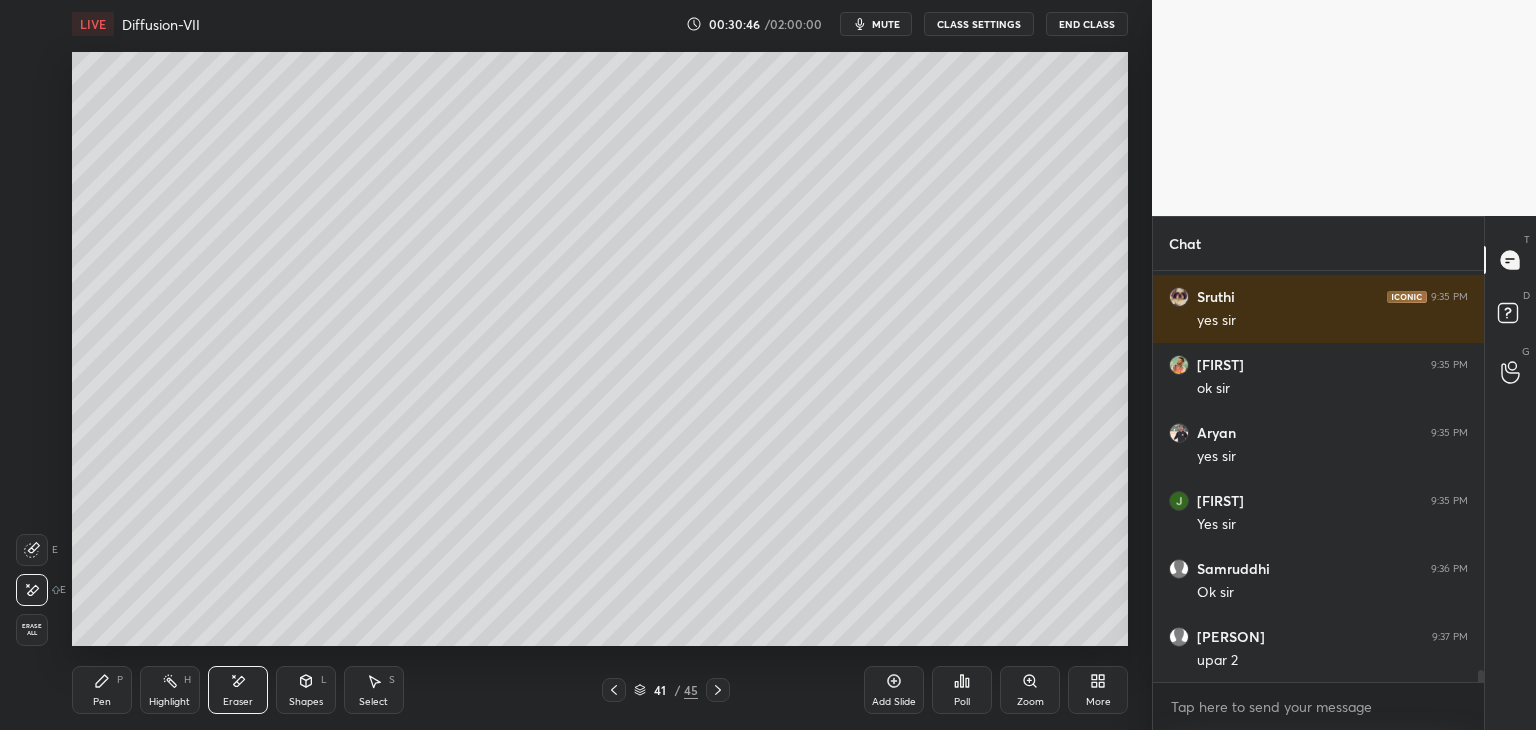 click on "Pen P" at bounding box center [102, 690] 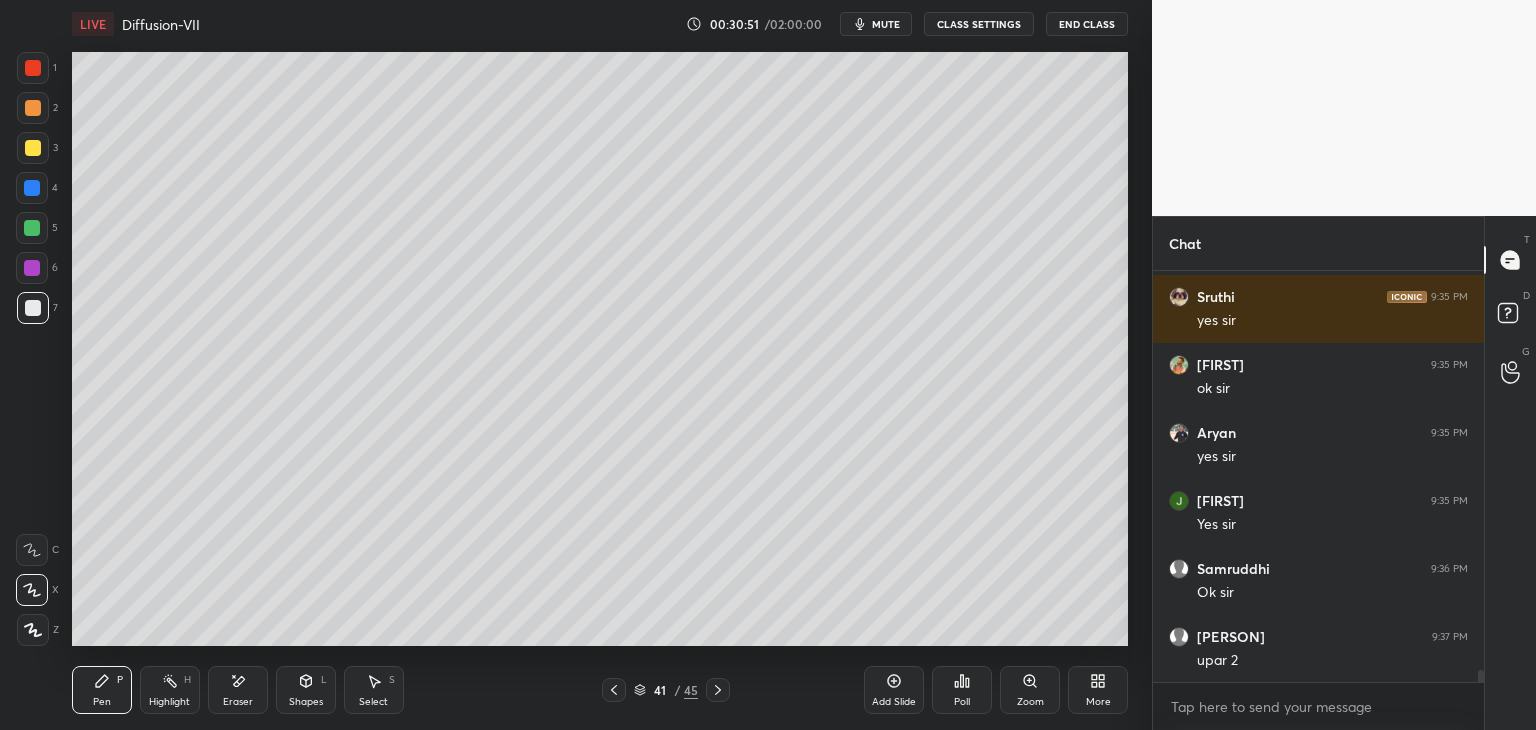 click at bounding box center (33, 148) 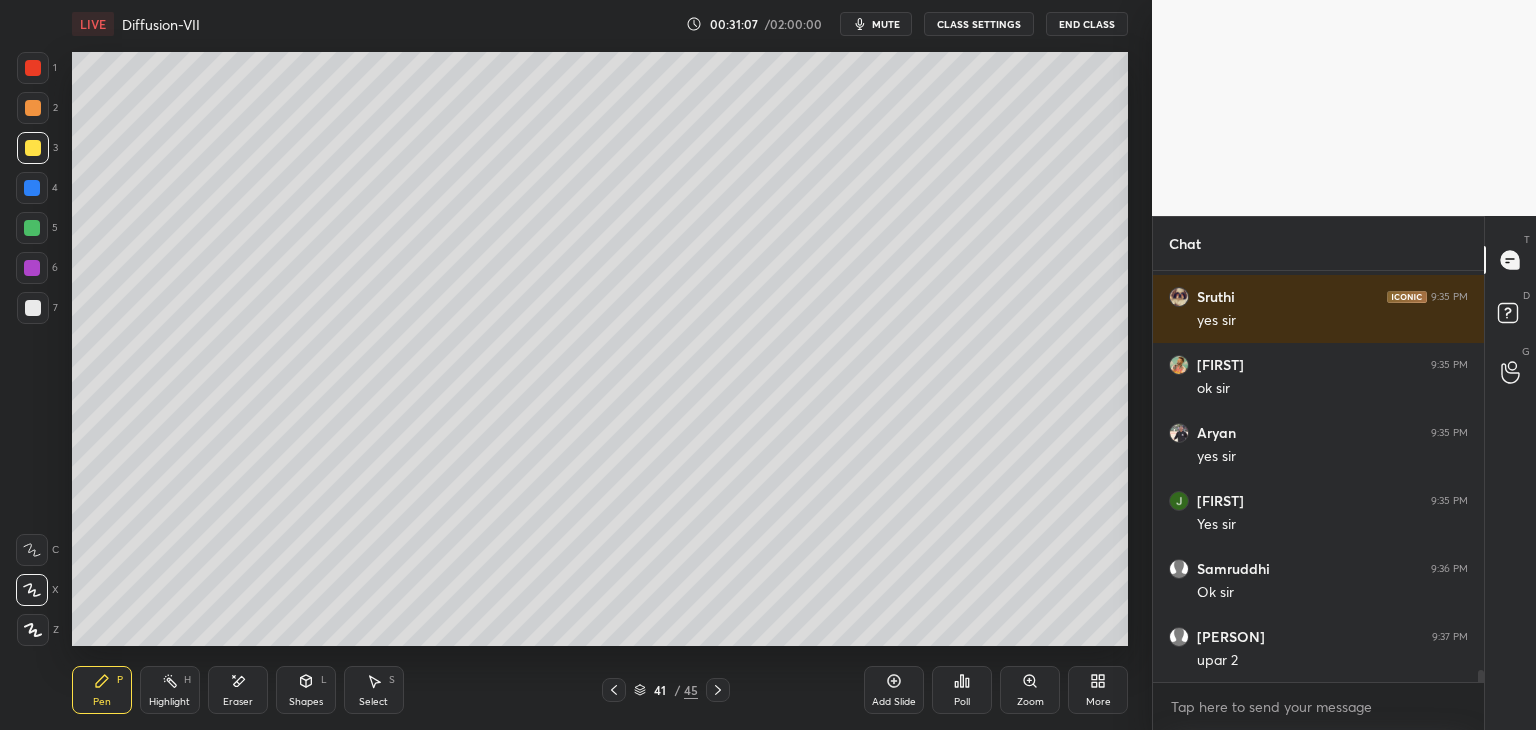 click 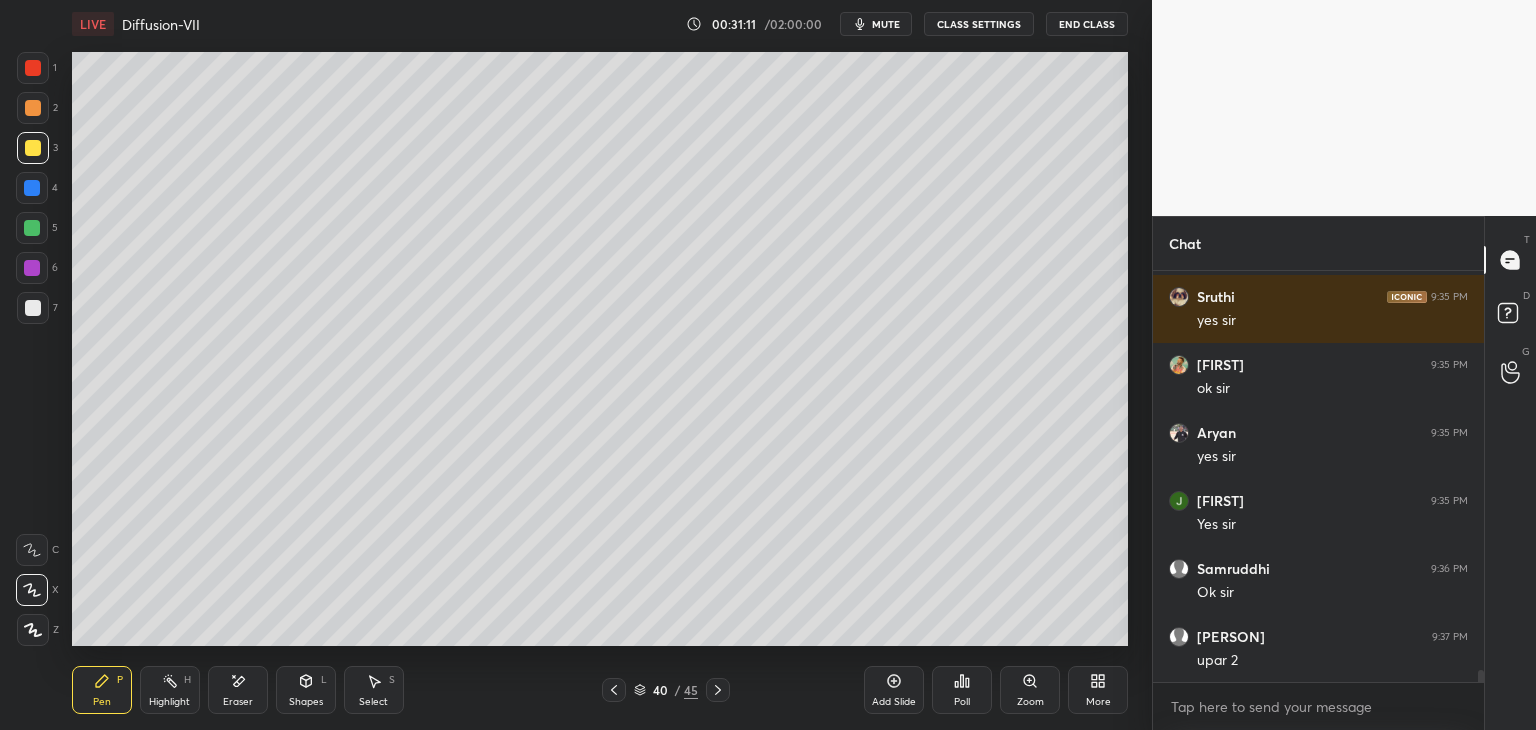 click 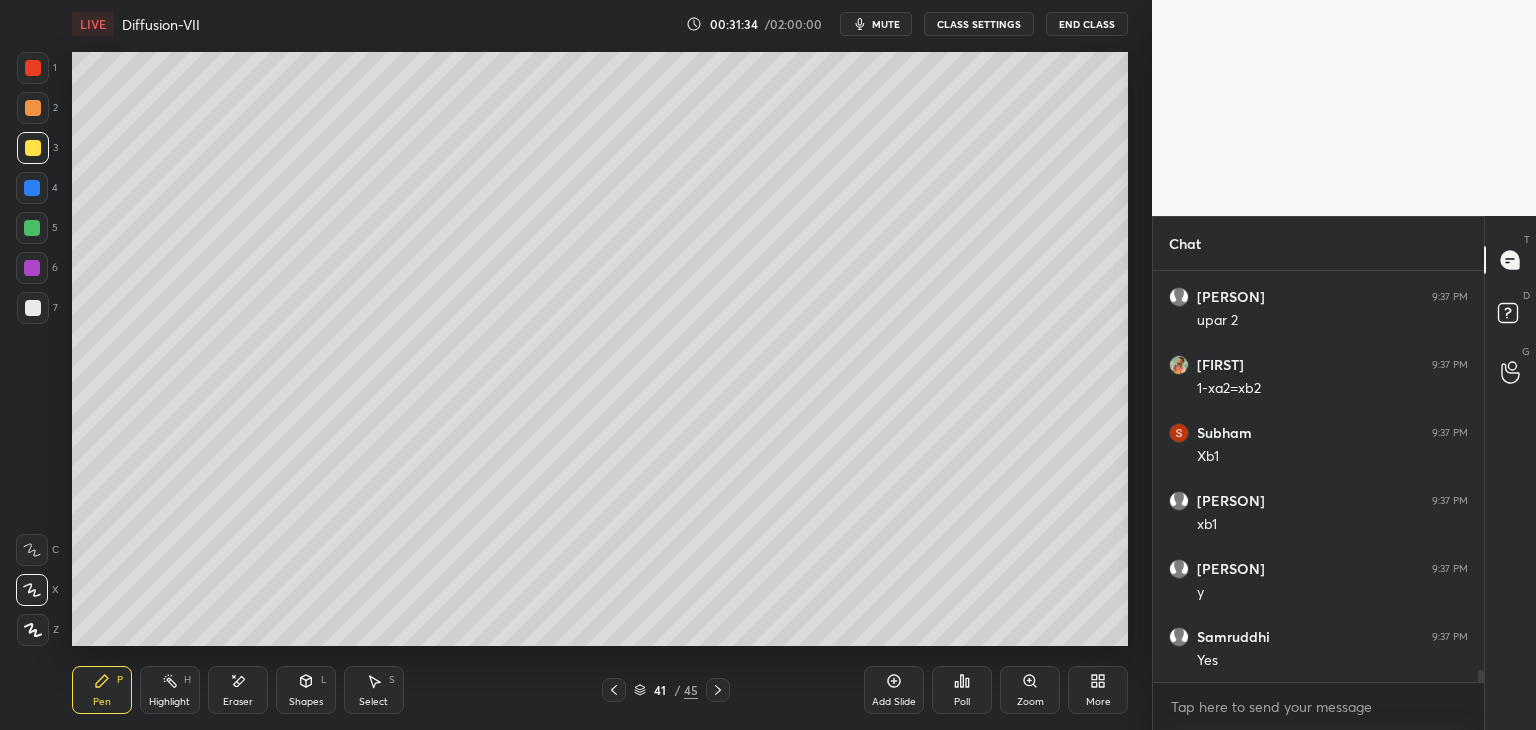 scroll, scrollTop: 14366, scrollLeft: 0, axis: vertical 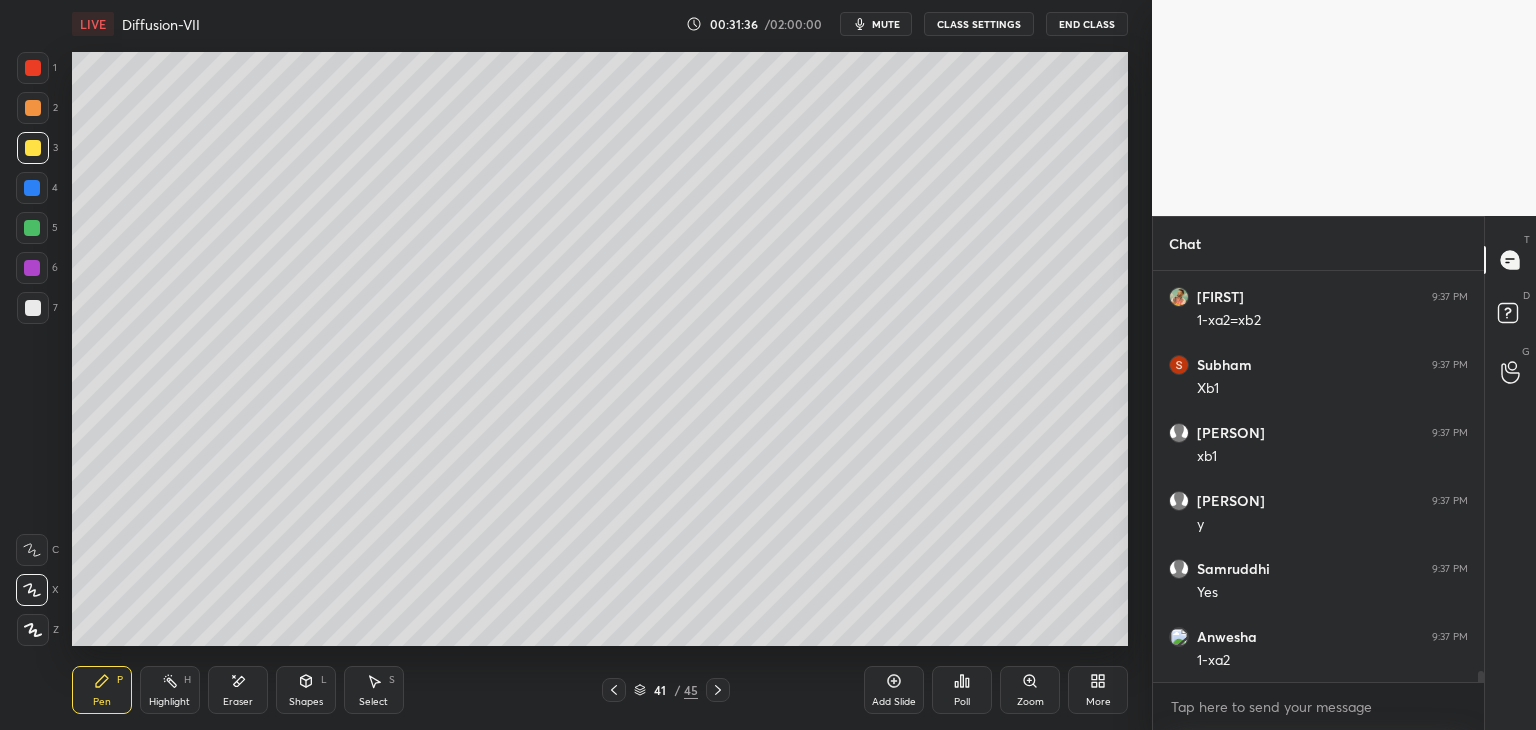 click at bounding box center [33, 308] 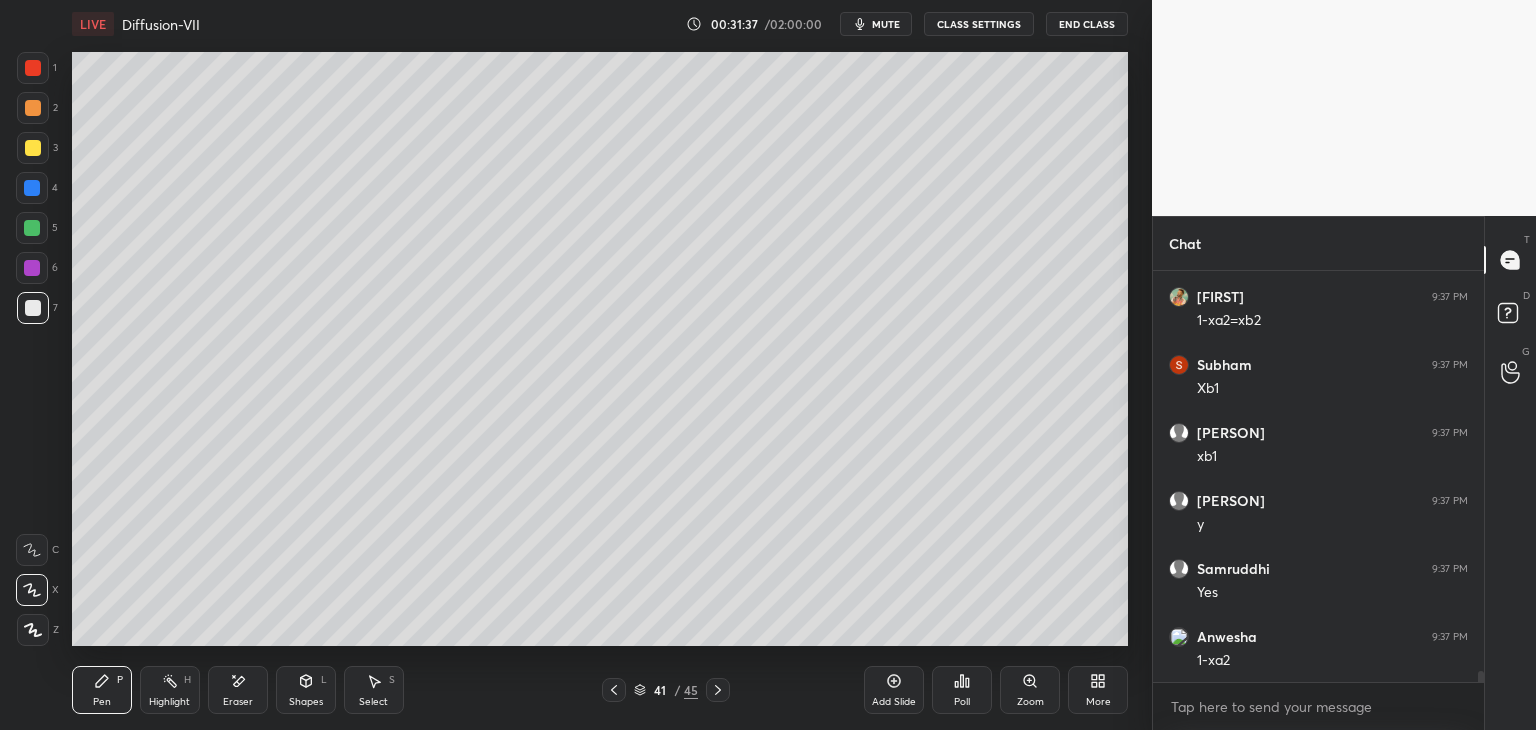 click at bounding box center [33, 148] 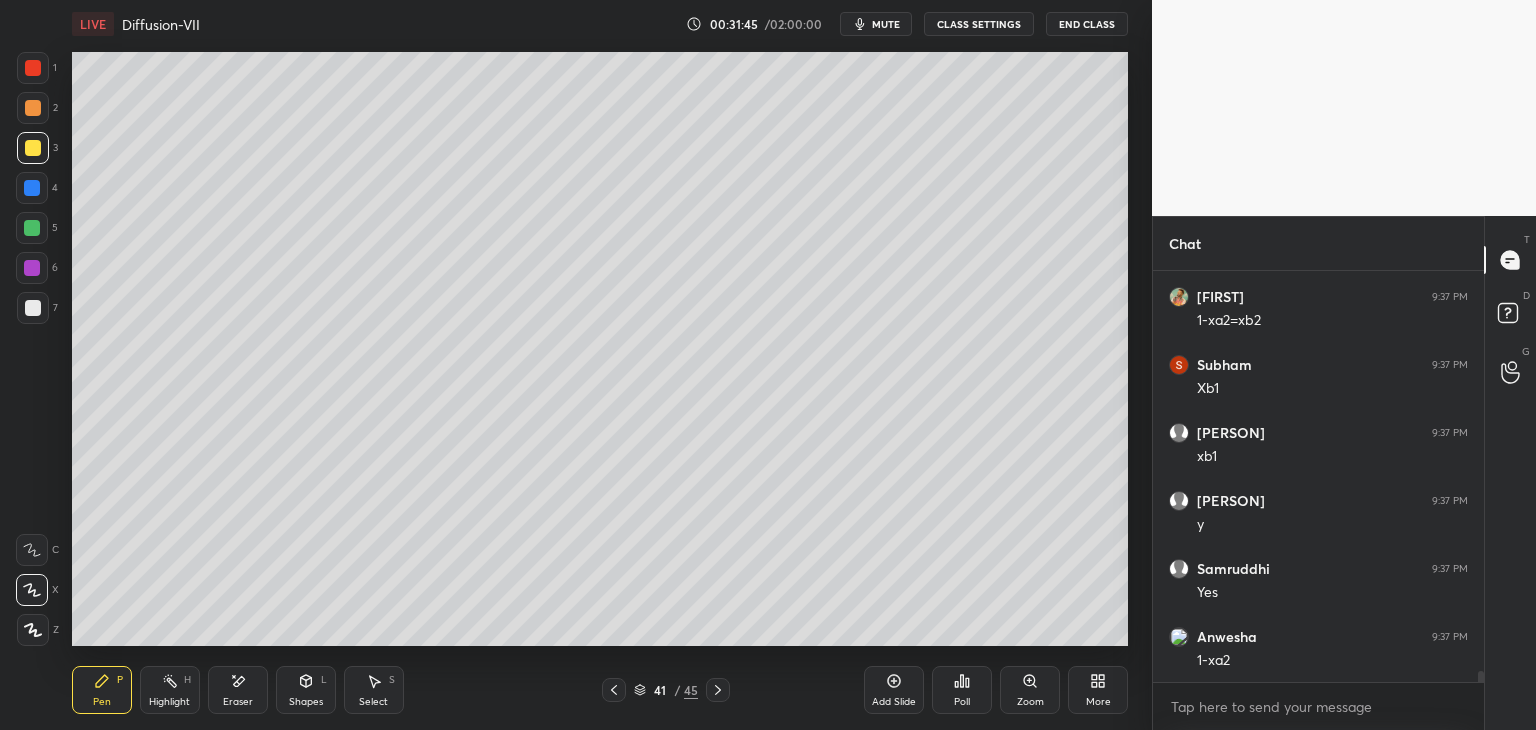 click on "Eraser" at bounding box center [238, 702] 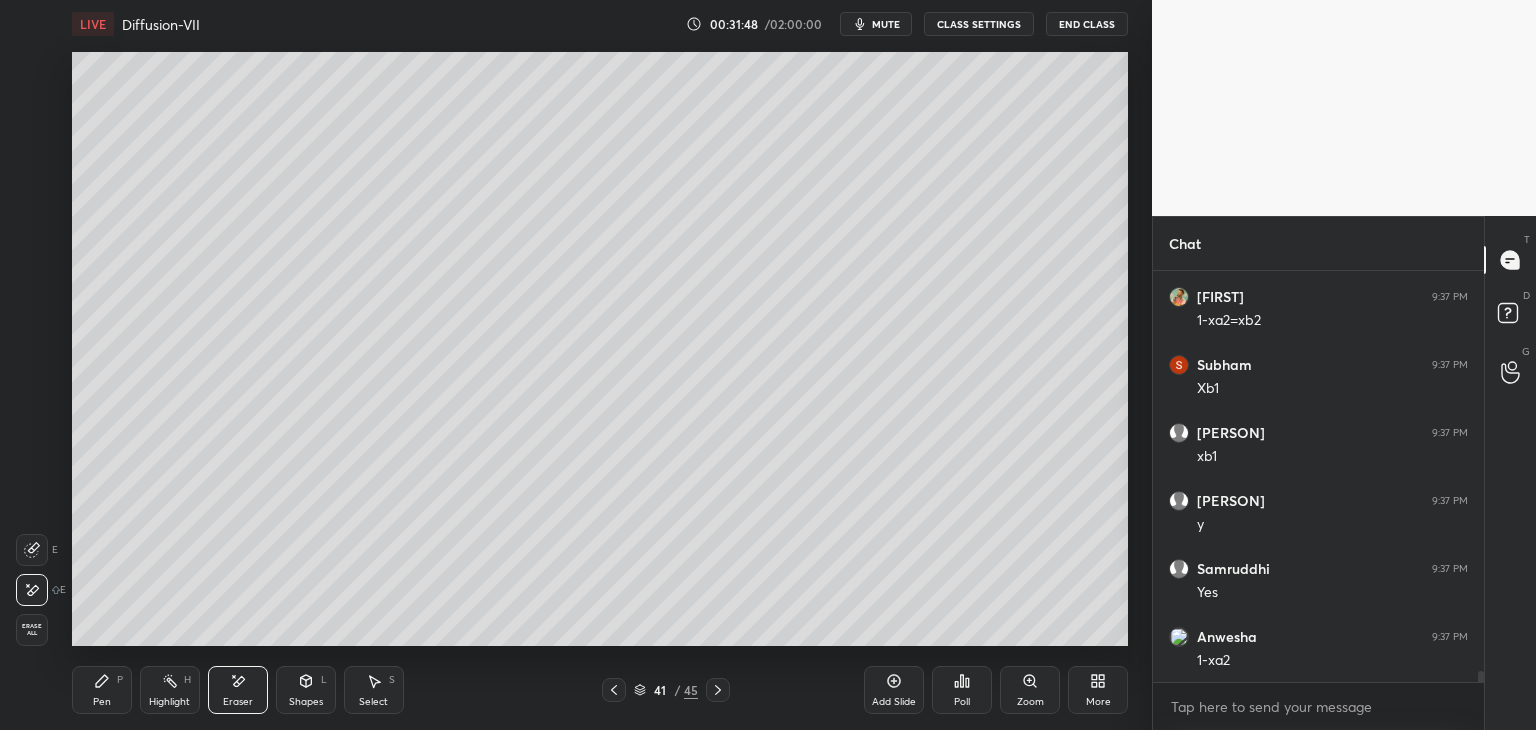 click on "Pen" at bounding box center (102, 702) 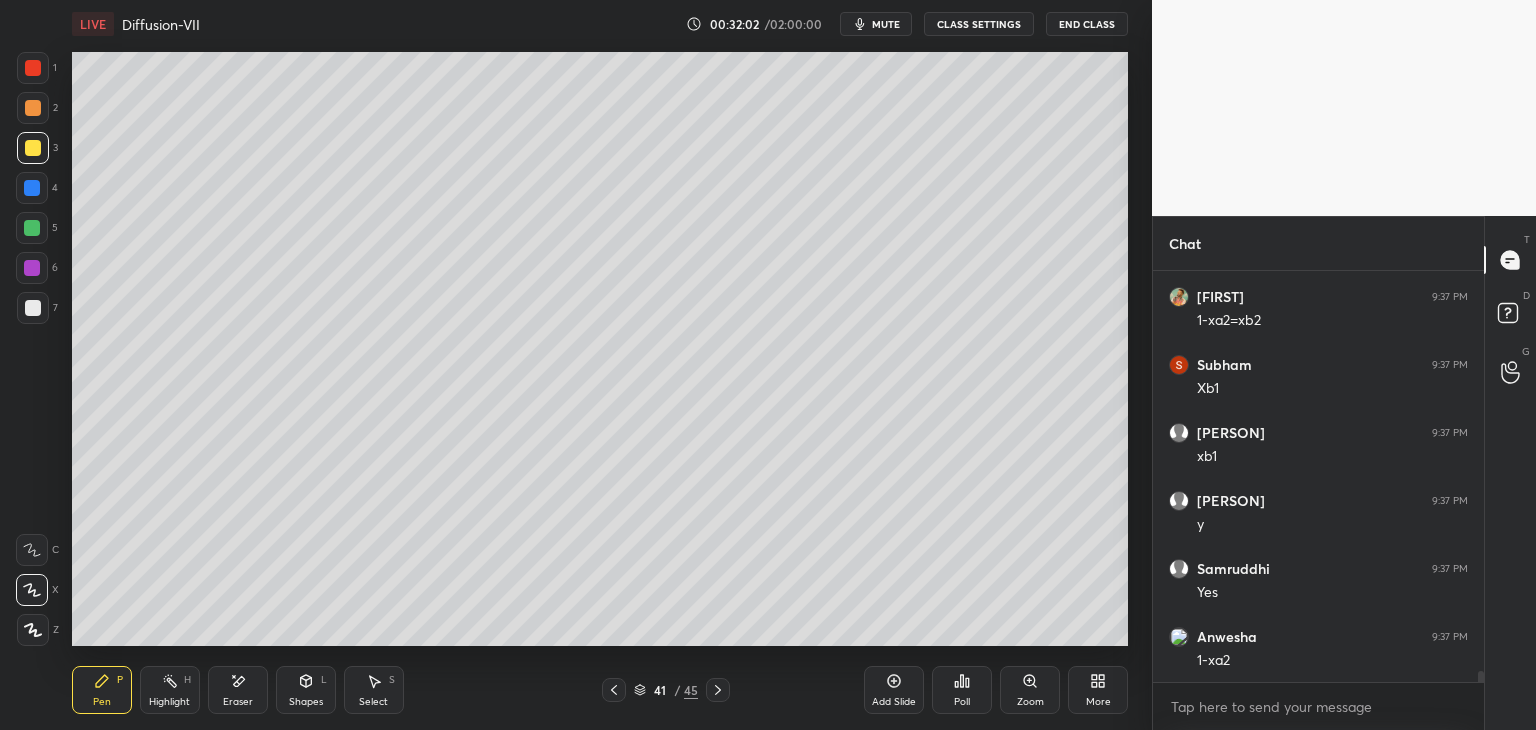 click at bounding box center [33, 308] 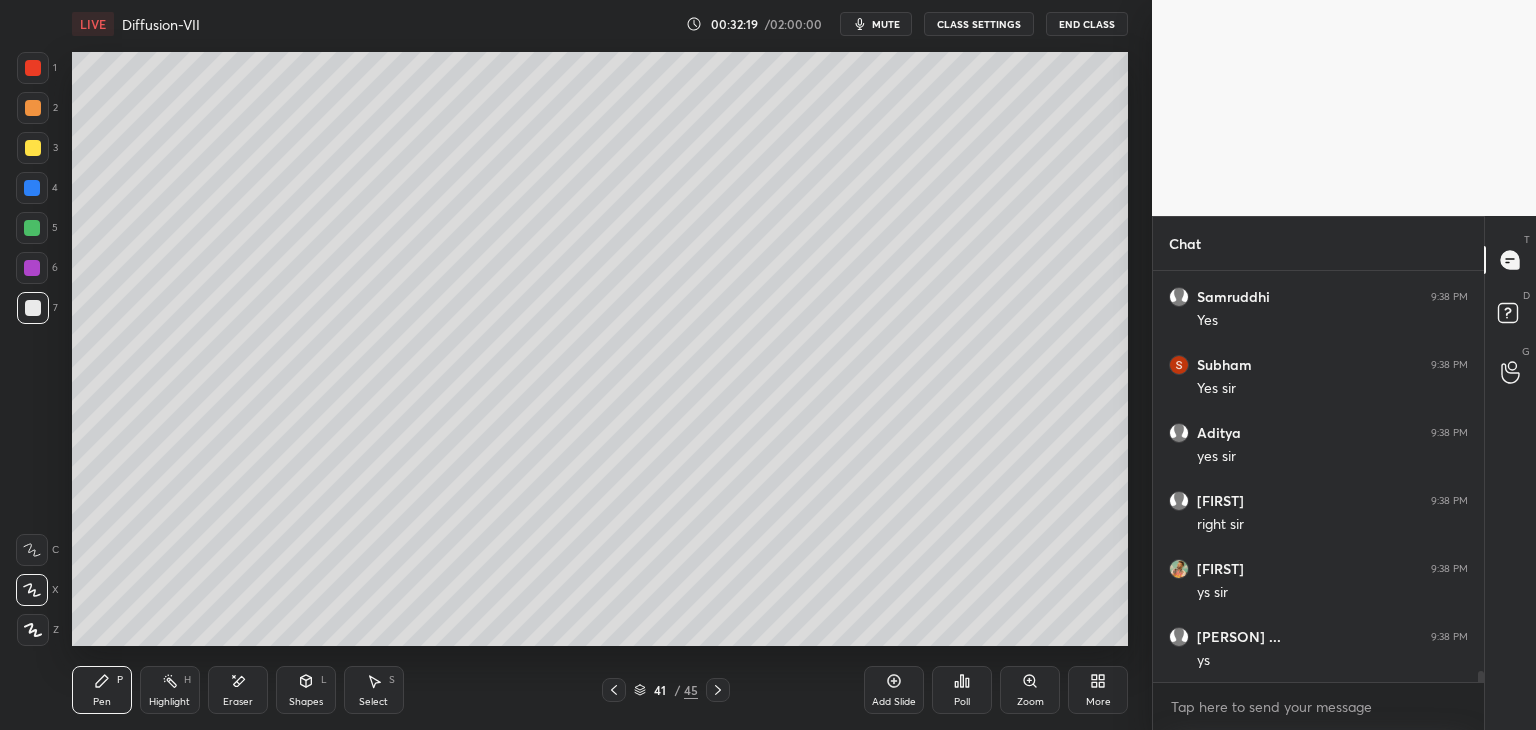 scroll, scrollTop: 15046, scrollLeft: 0, axis: vertical 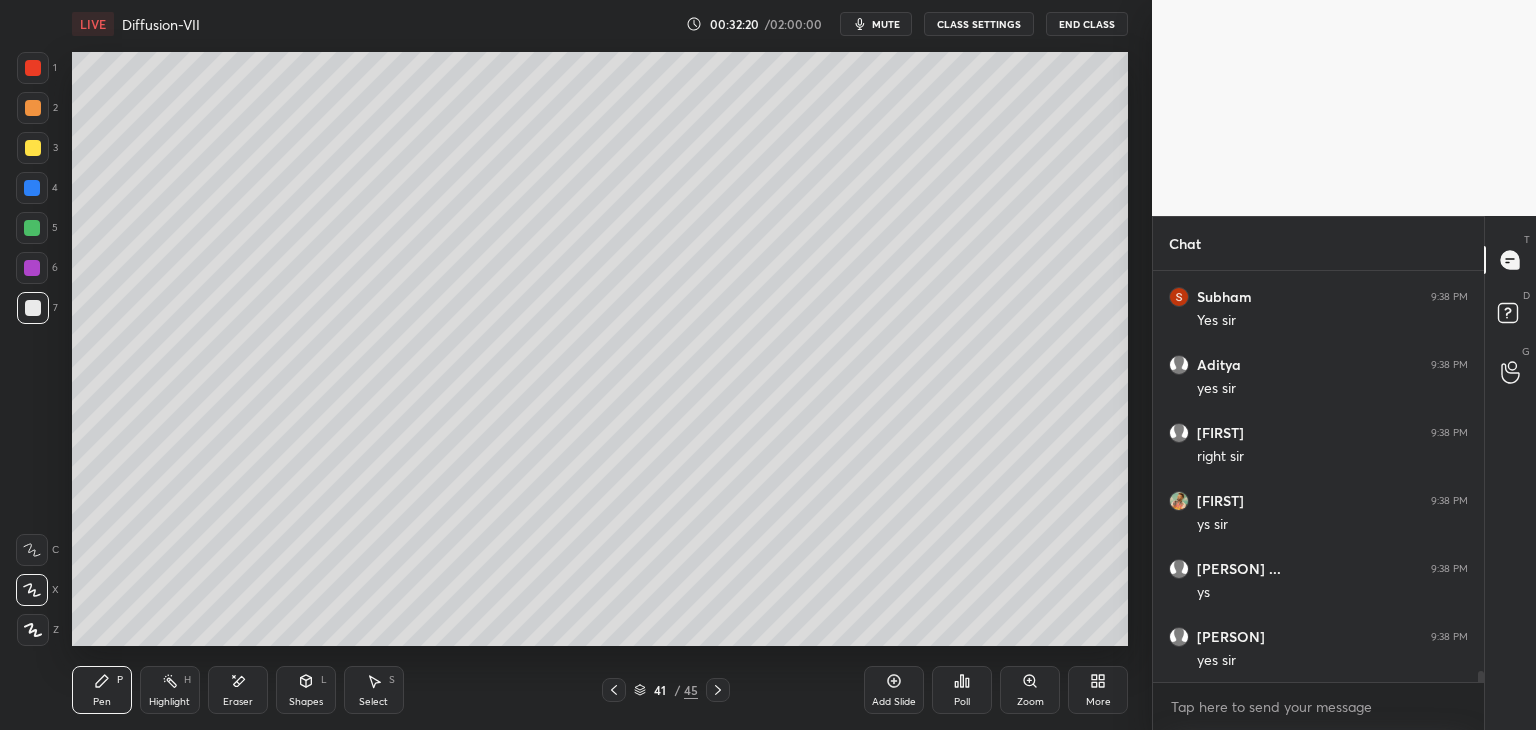 click on "Eraser" at bounding box center (238, 702) 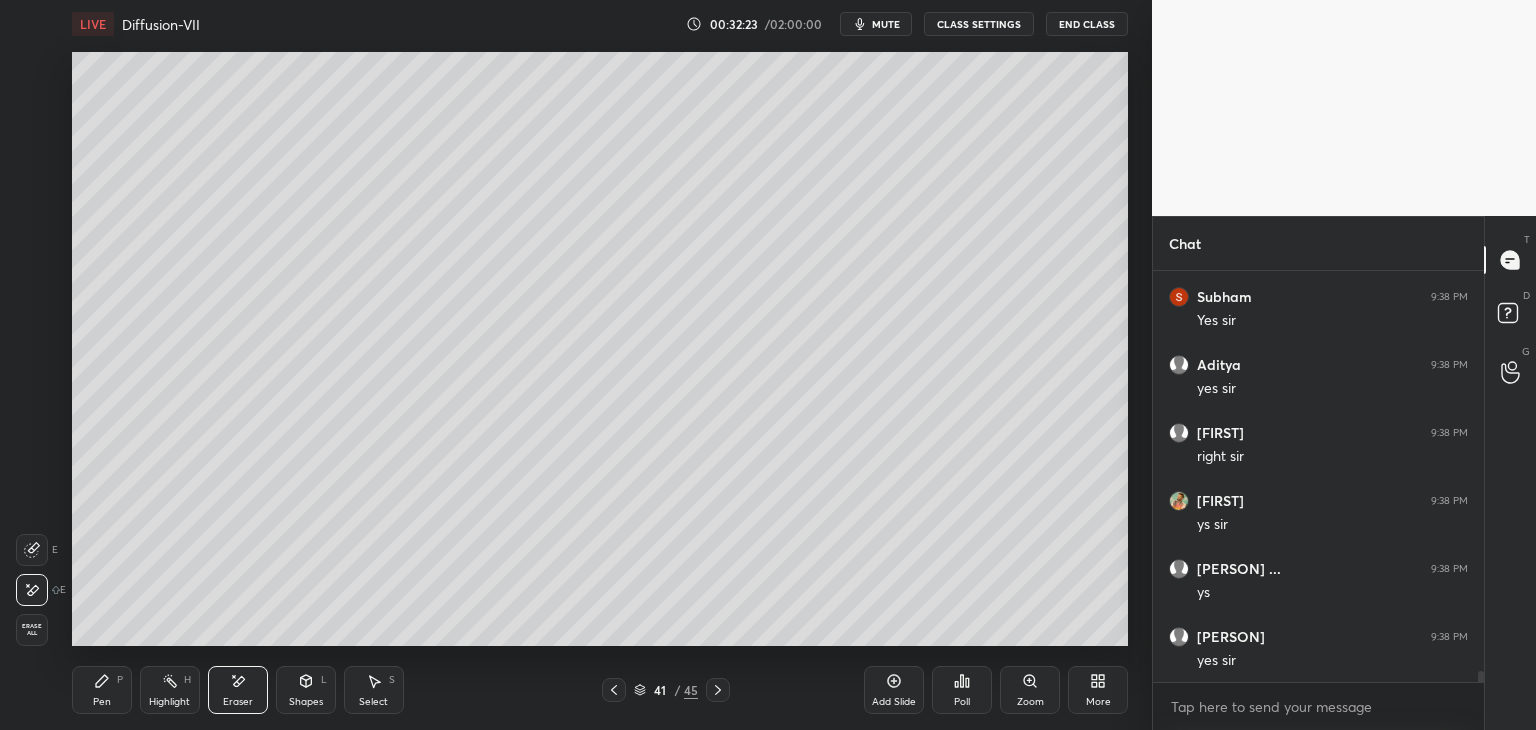 click on "Pen" at bounding box center [102, 702] 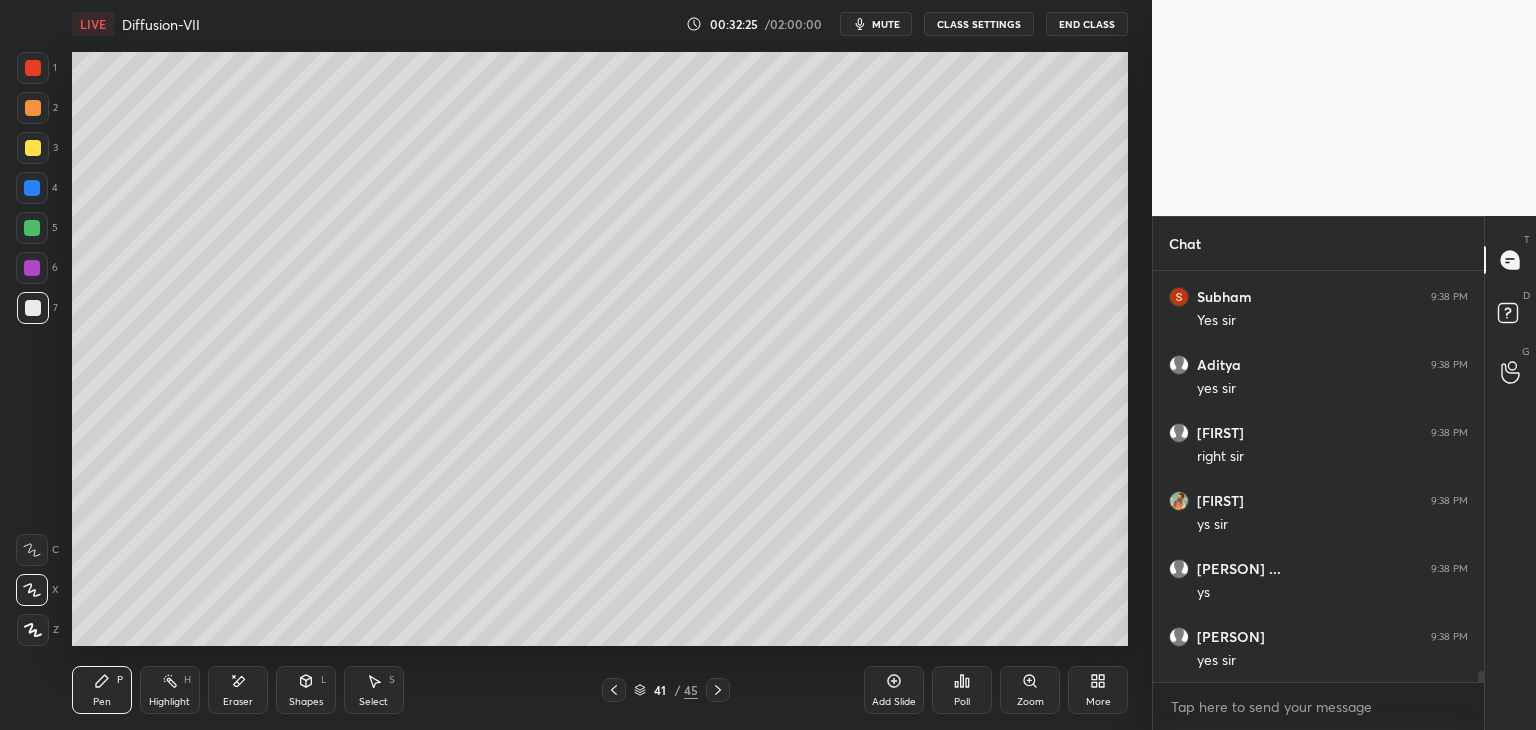 click at bounding box center (33, 148) 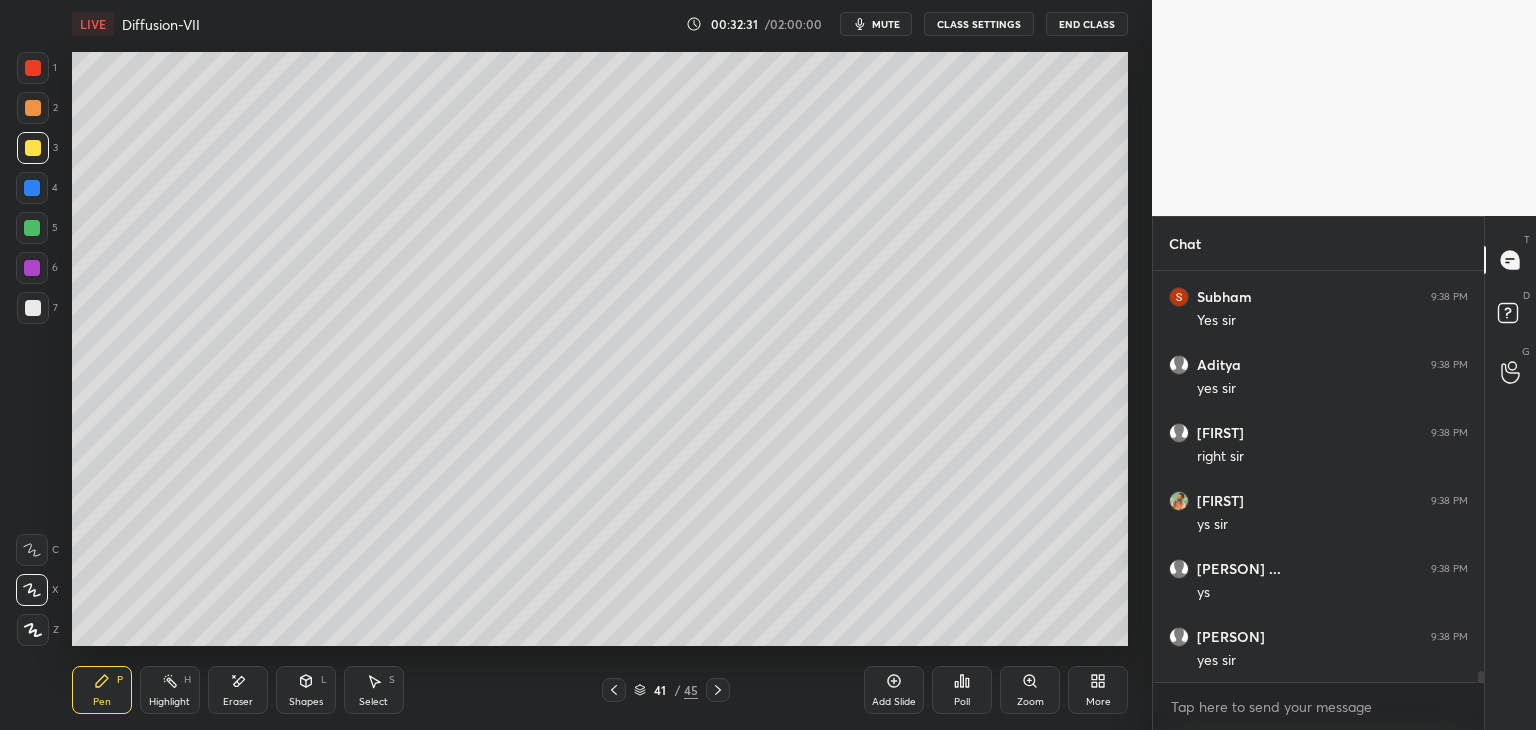 click at bounding box center [33, 148] 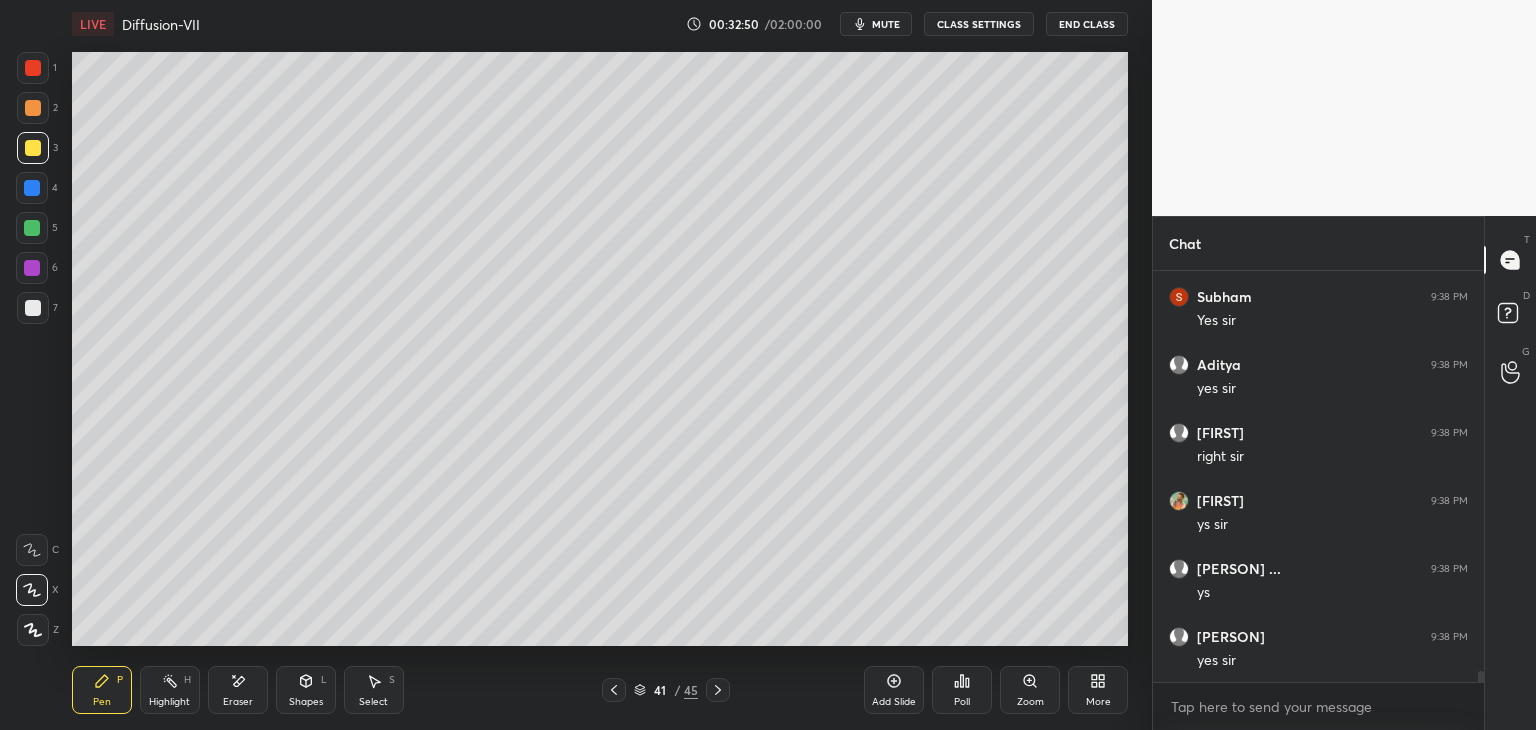 click at bounding box center [33, 308] 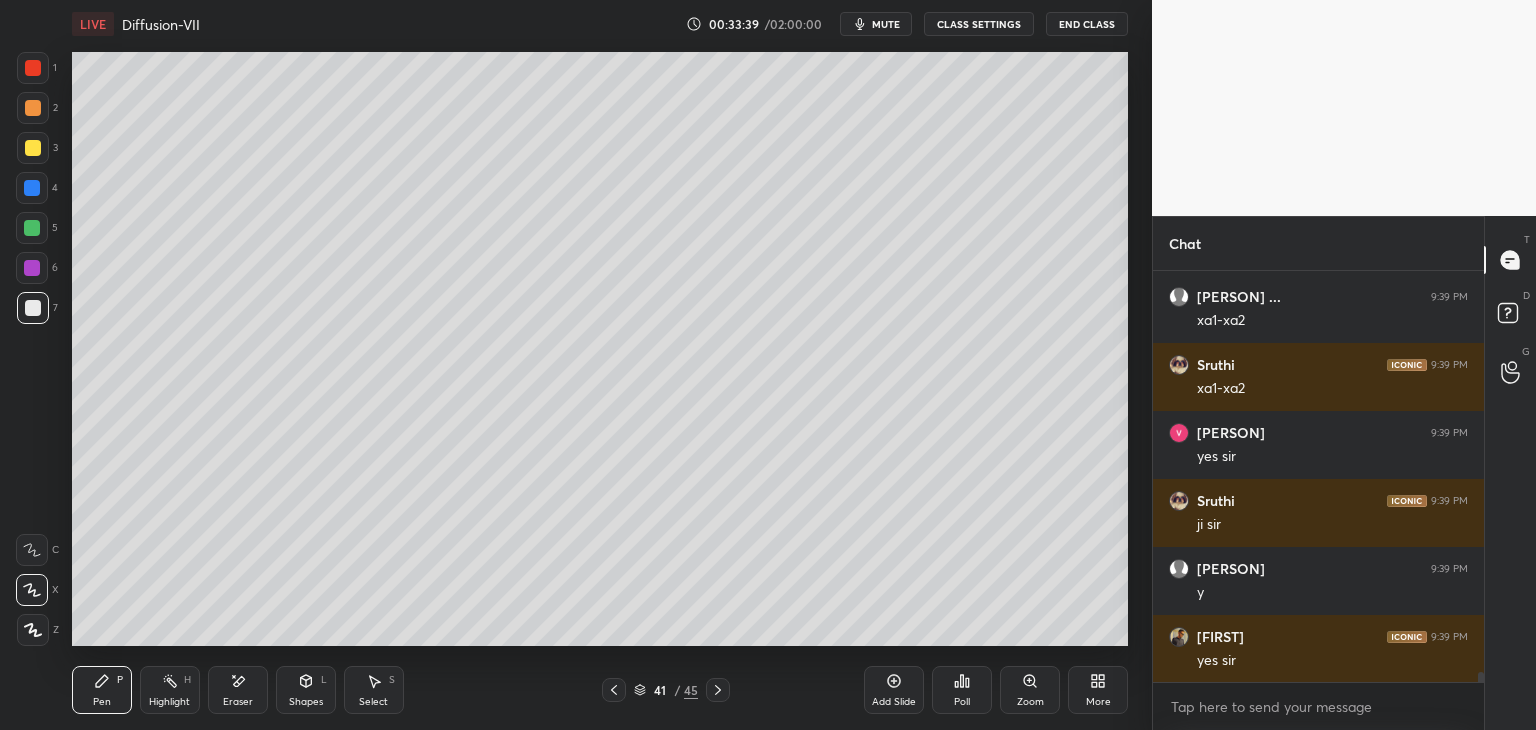 scroll, scrollTop: 16066, scrollLeft: 0, axis: vertical 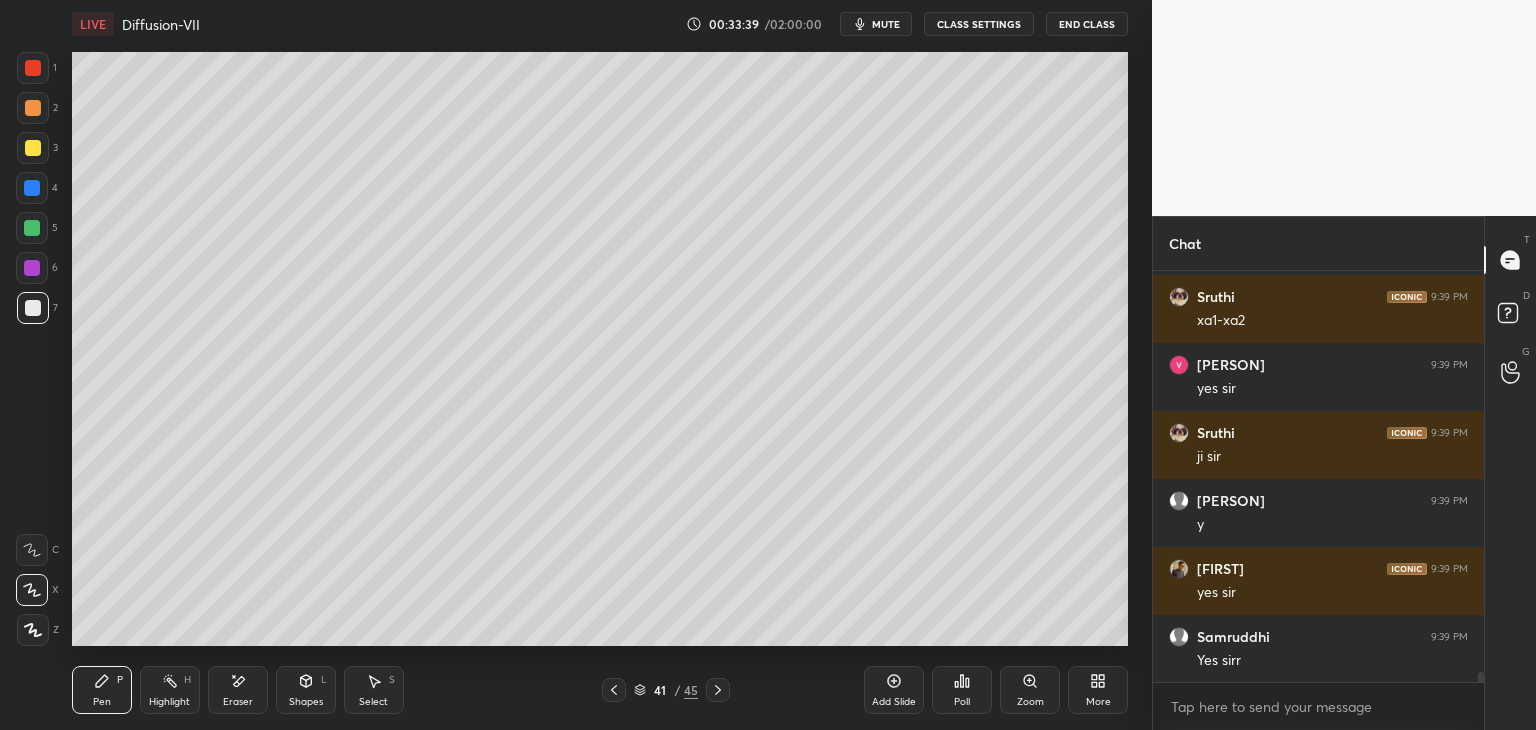 click at bounding box center [33, 148] 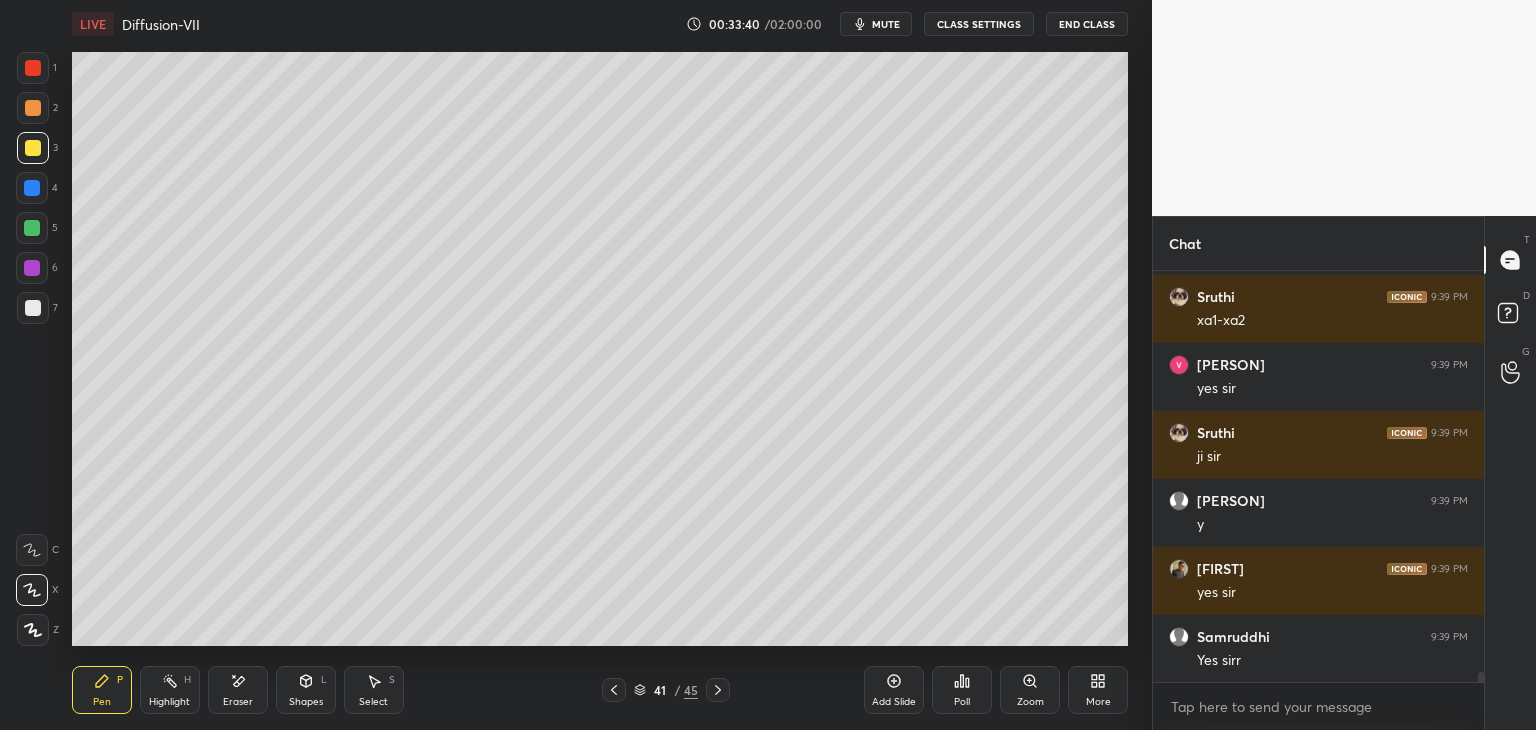 scroll, scrollTop: 16134, scrollLeft: 0, axis: vertical 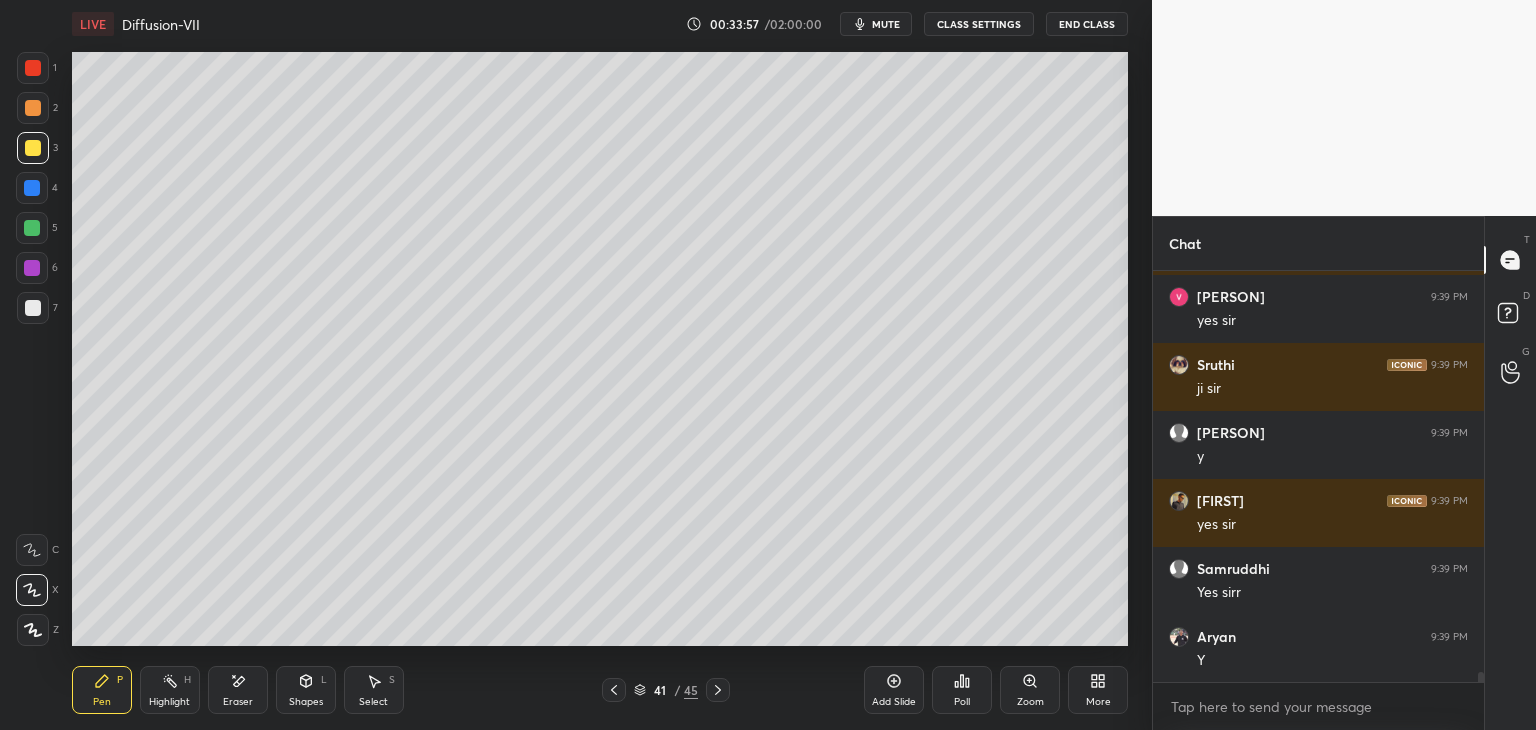 click on "Shapes" at bounding box center [306, 702] 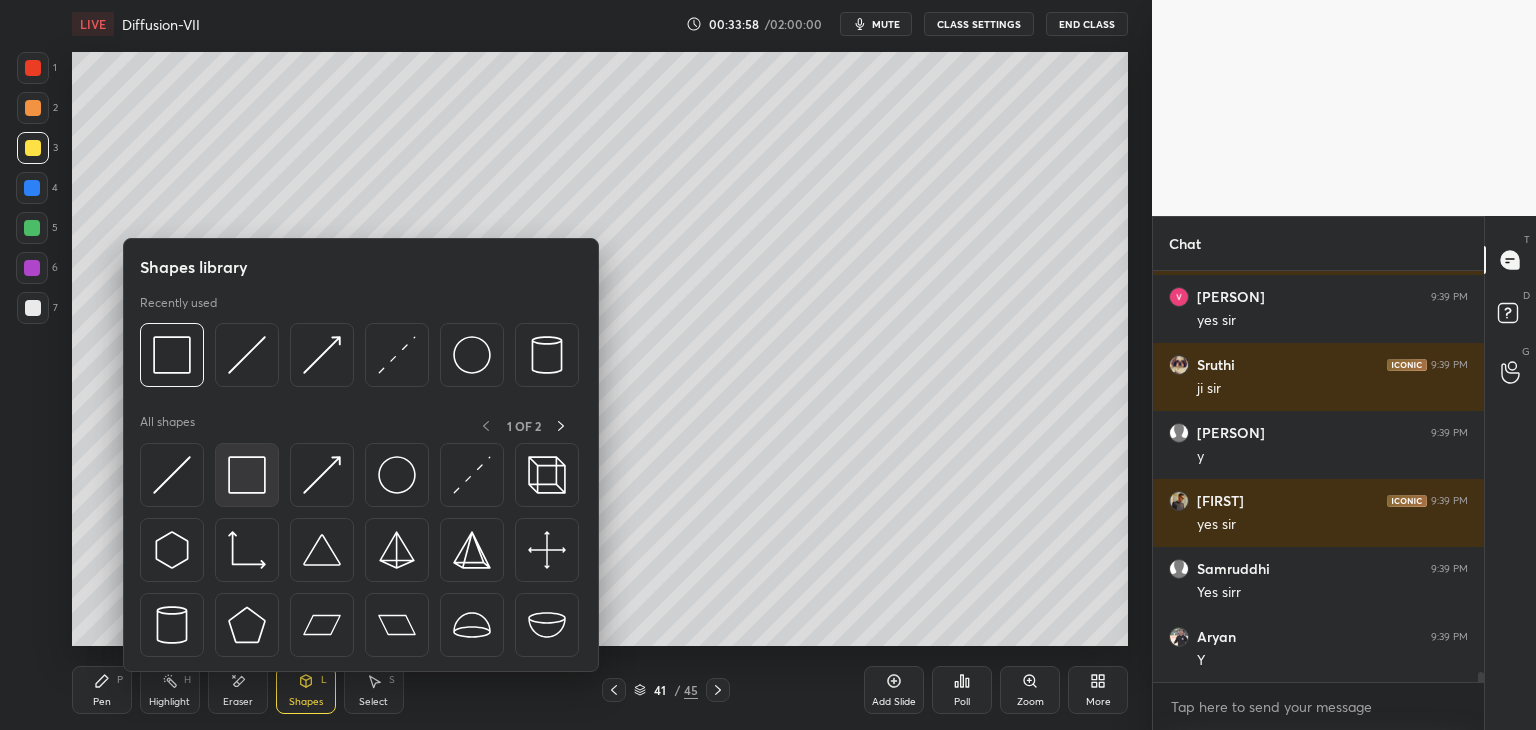 click at bounding box center [247, 475] 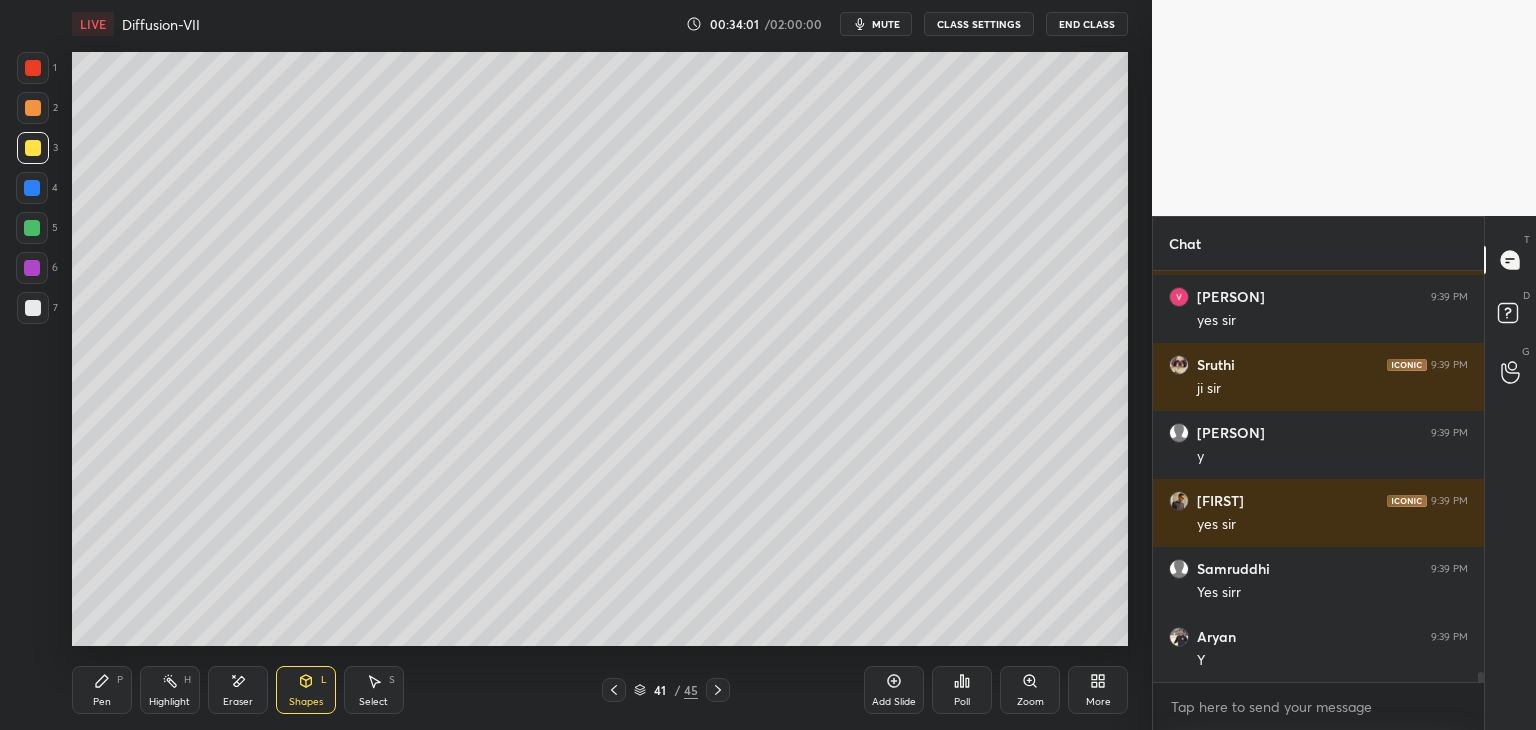 click on "Pen P" at bounding box center (102, 690) 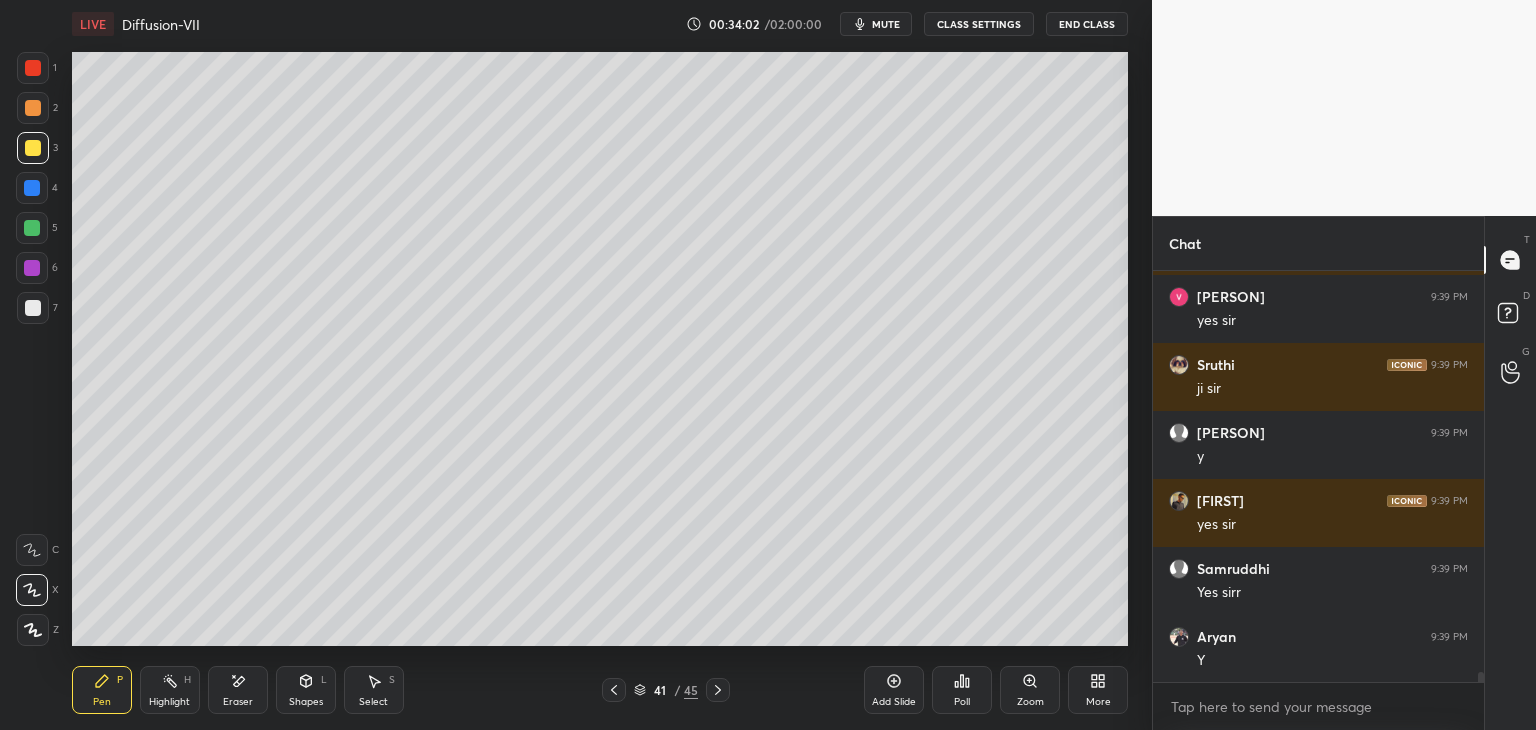 click at bounding box center [33, 68] 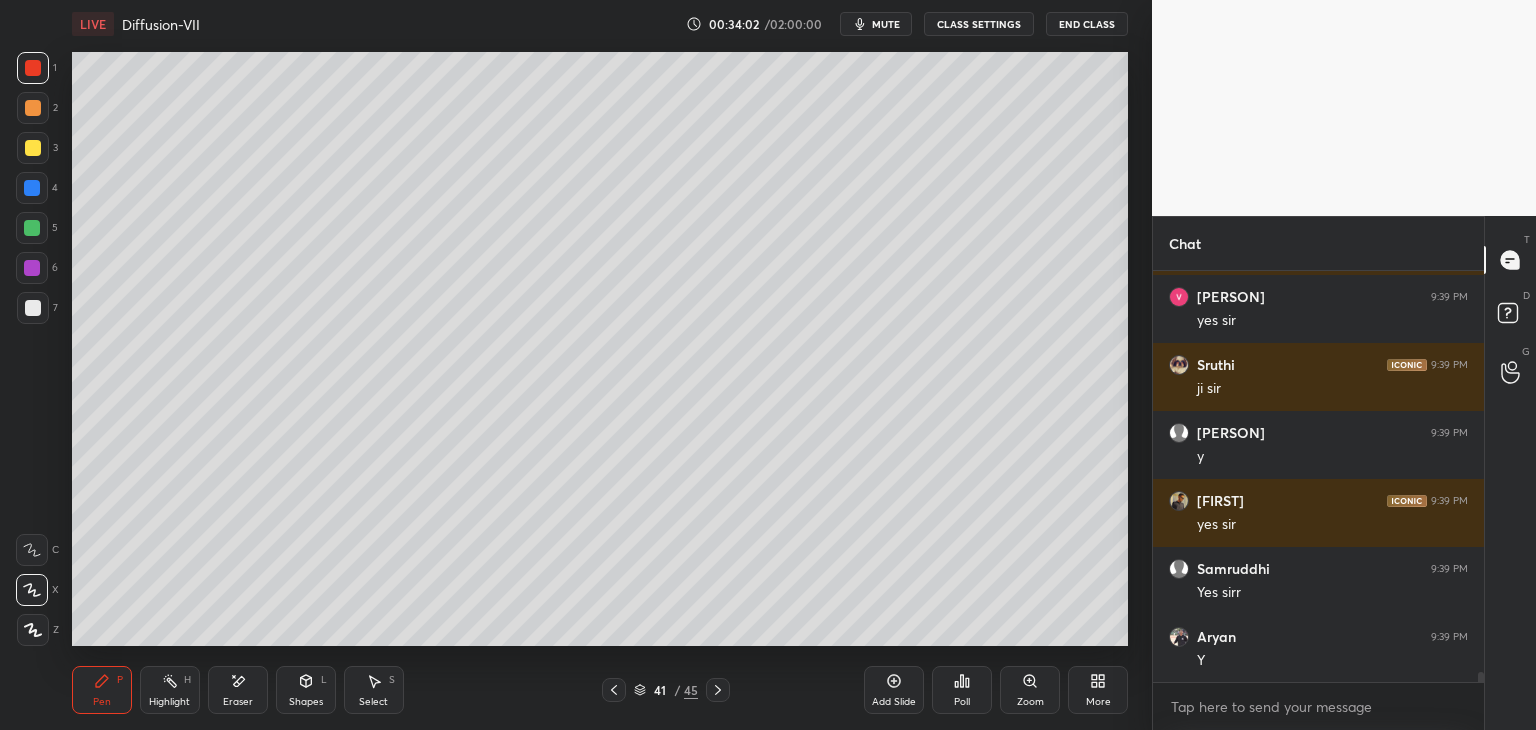 click on "Eraser" at bounding box center (238, 690) 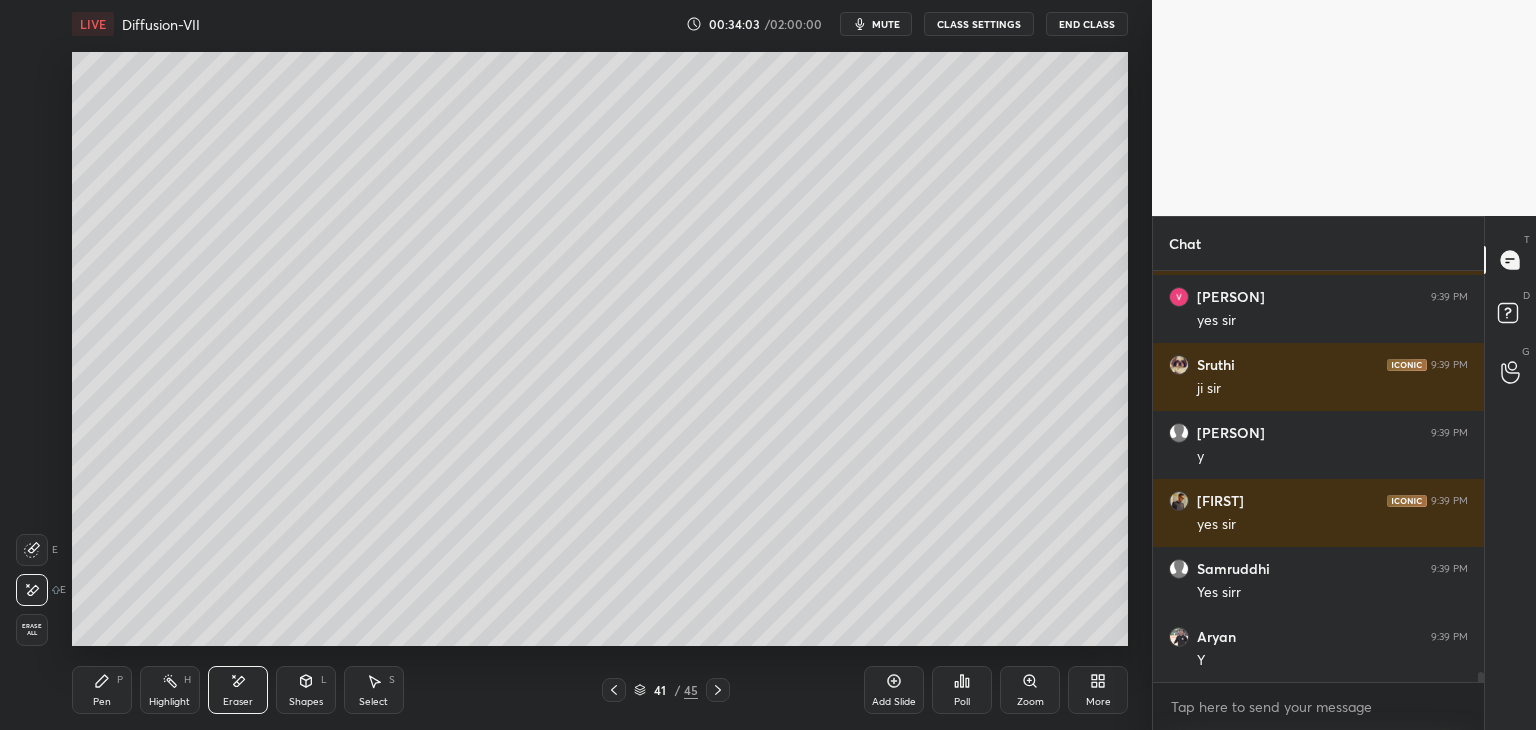 click on "Shapes" at bounding box center [306, 702] 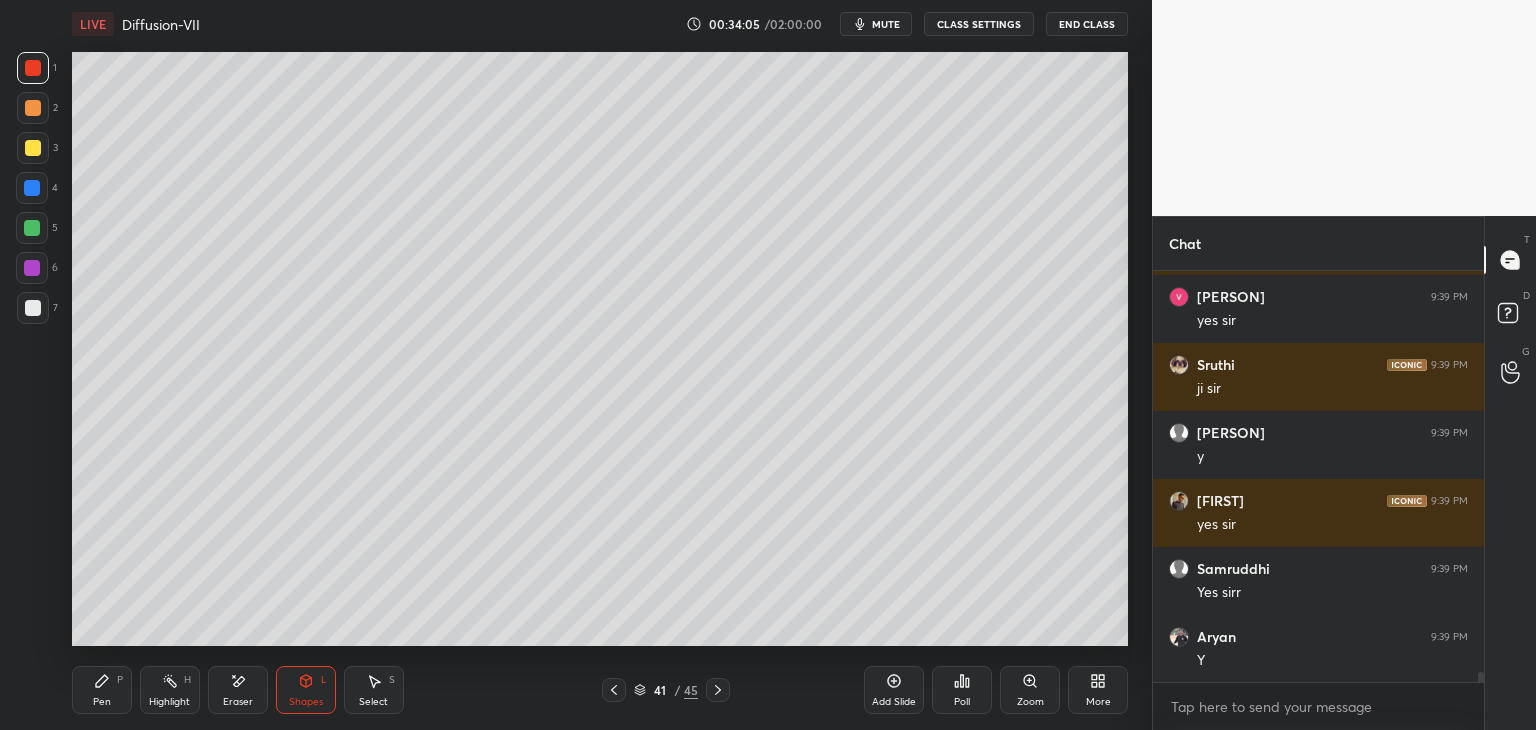 scroll, scrollTop: 16202, scrollLeft: 0, axis: vertical 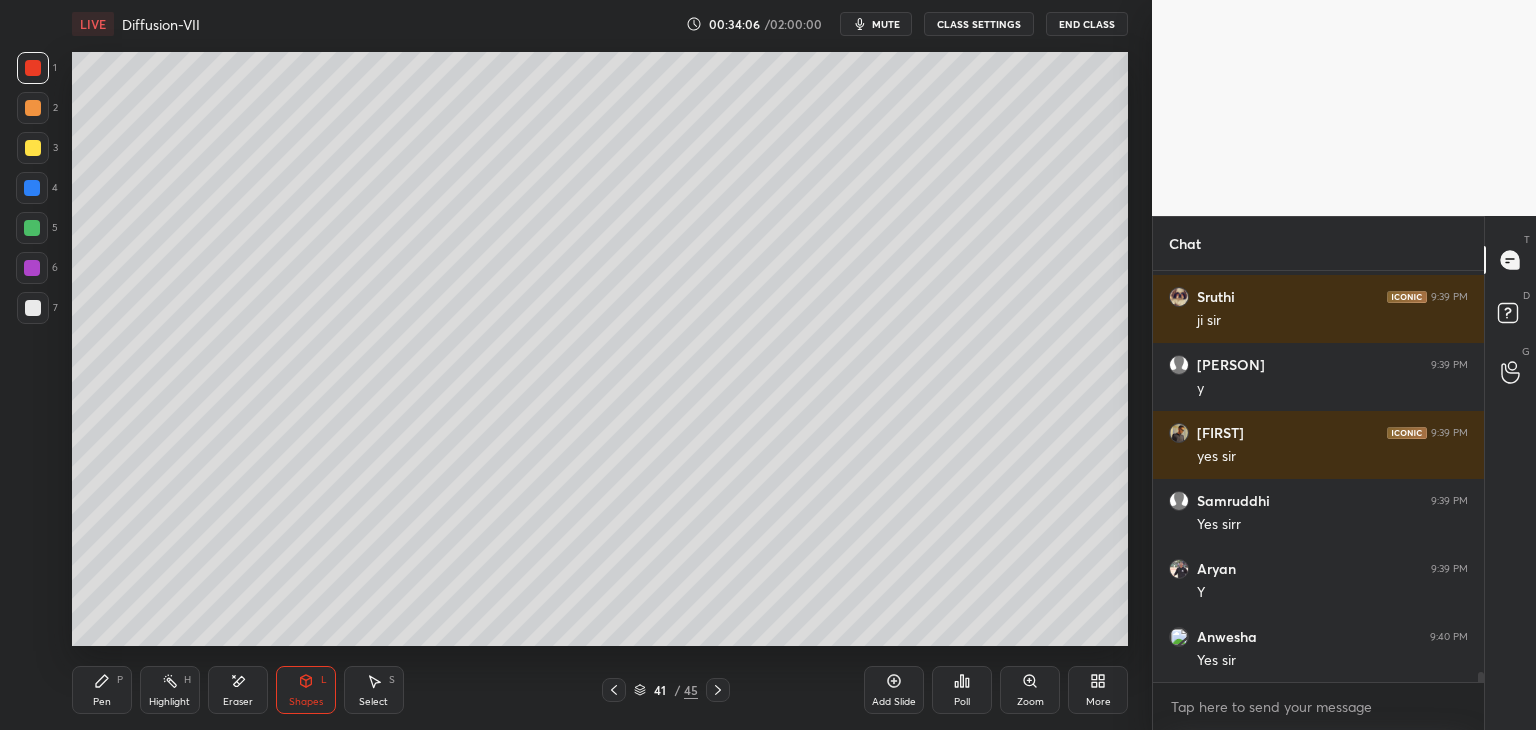 click on "Pen P" at bounding box center [102, 690] 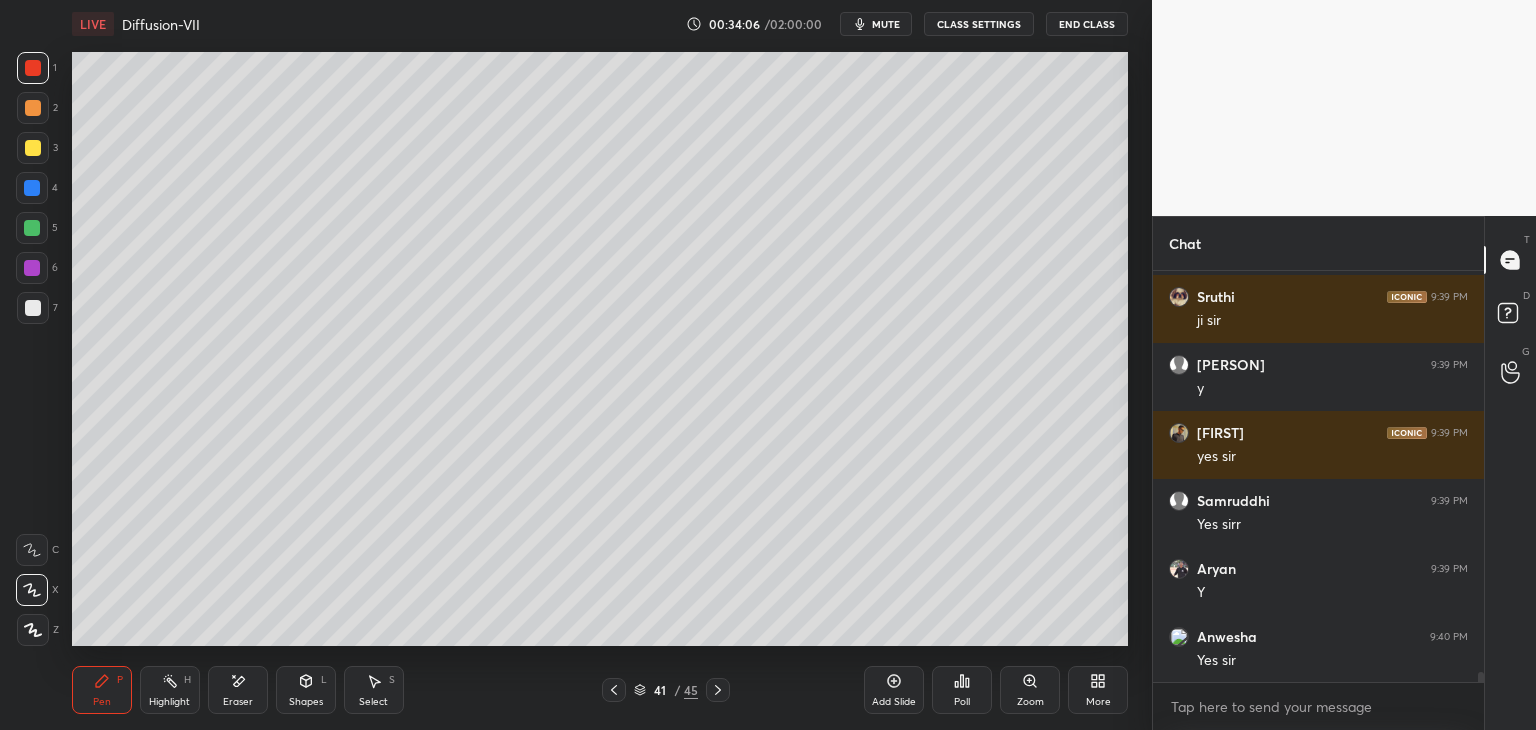click at bounding box center [33, 308] 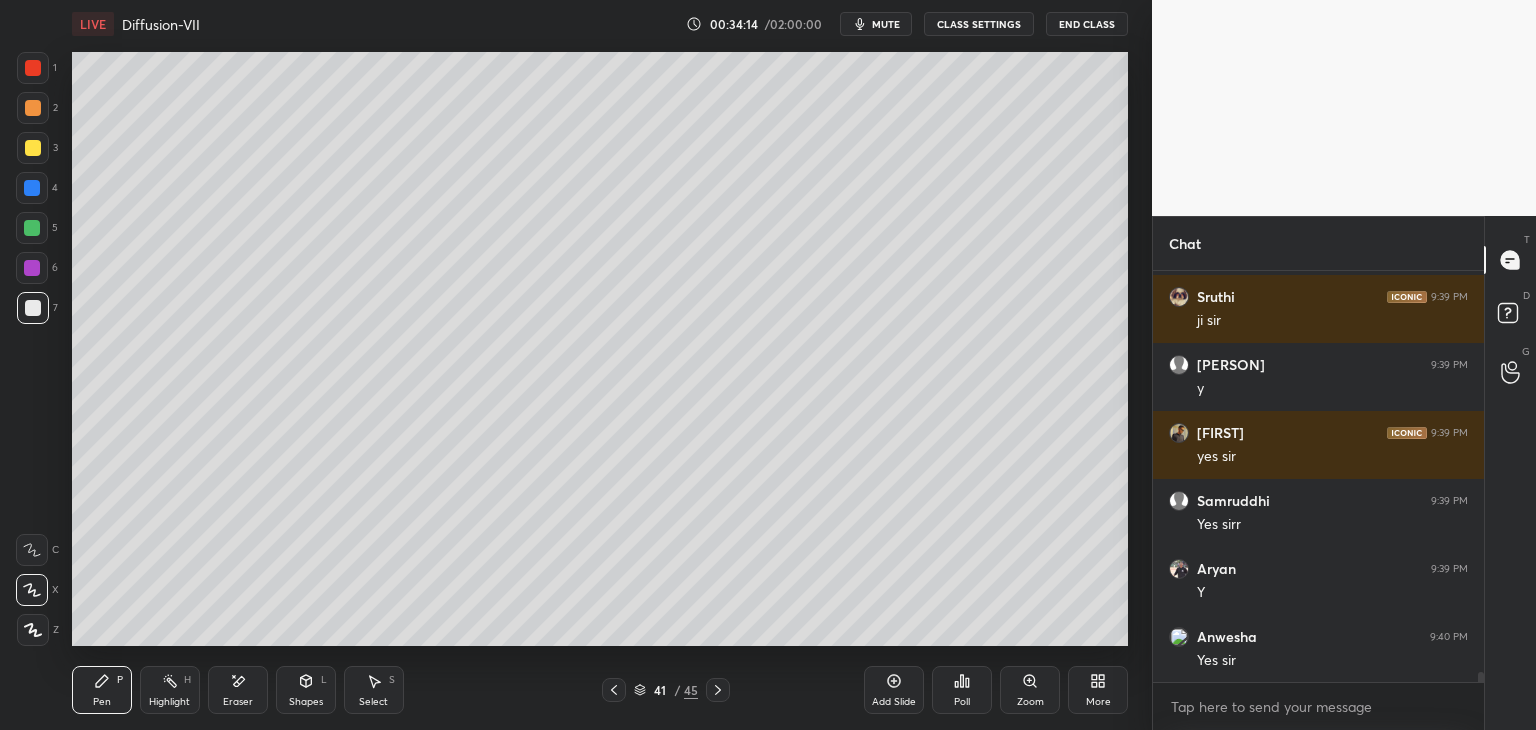 scroll, scrollTop: 16270, scrollLeft: 0, axis: vertical 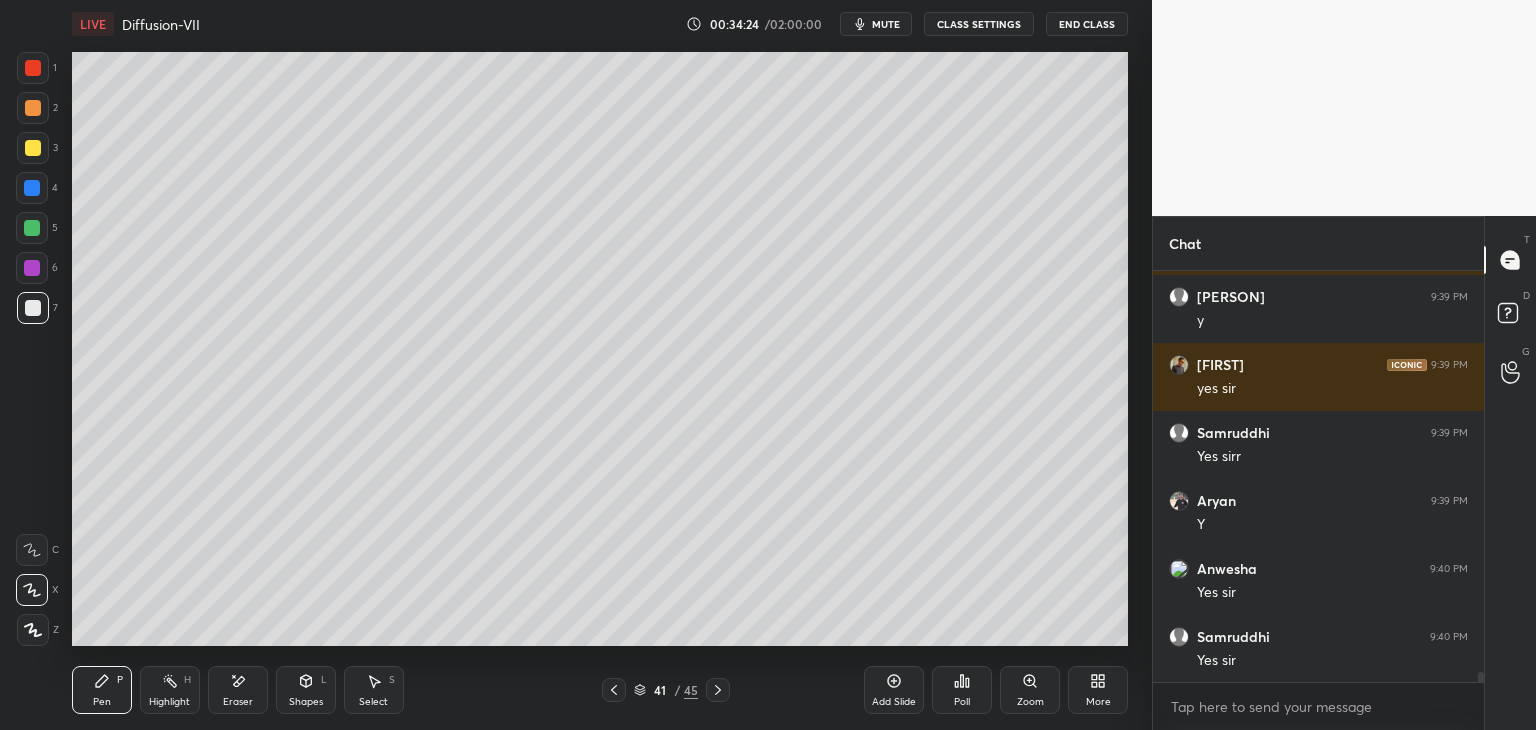click at bounding box center (33, 148) 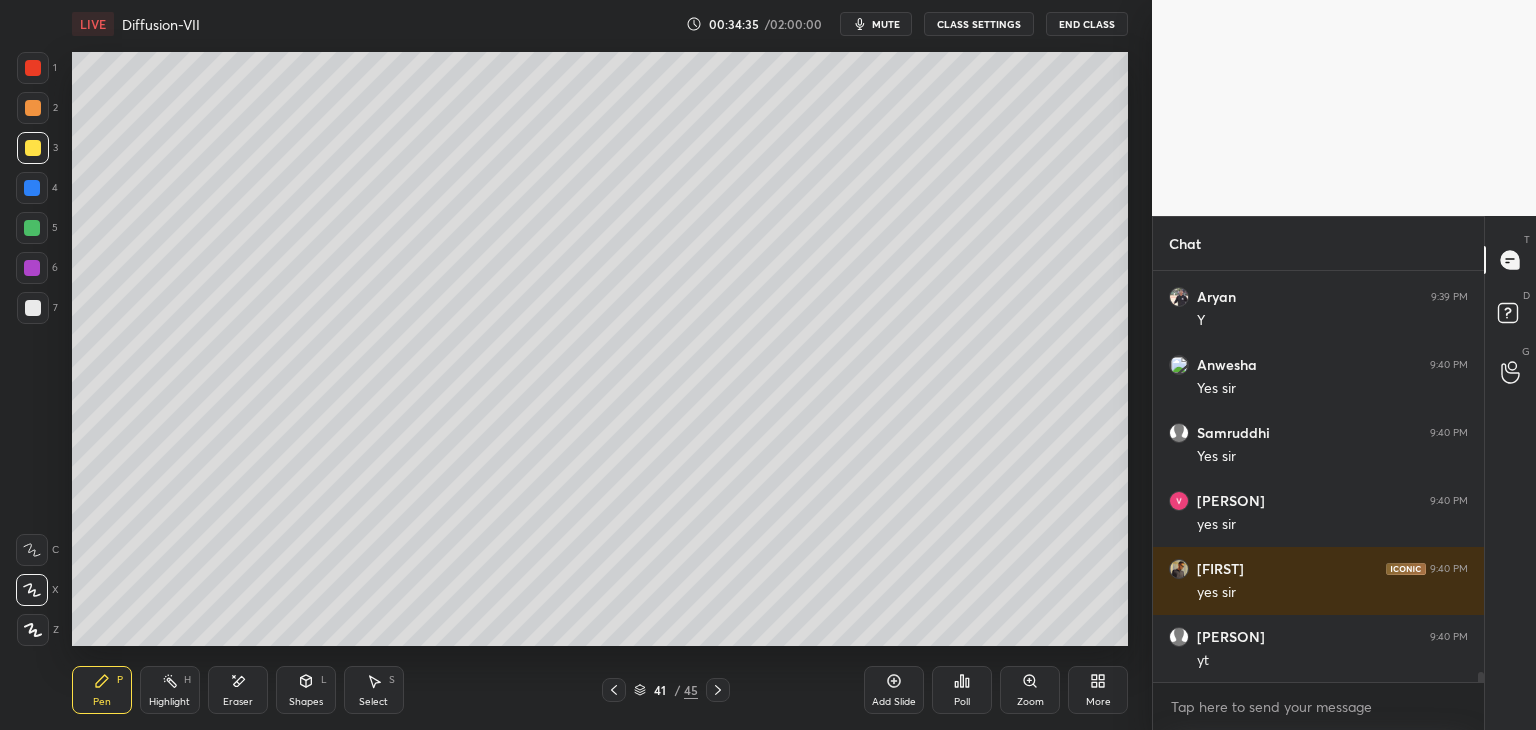 scroll, scrollTop: 16542, scrollLeft: 0, axis: vertical 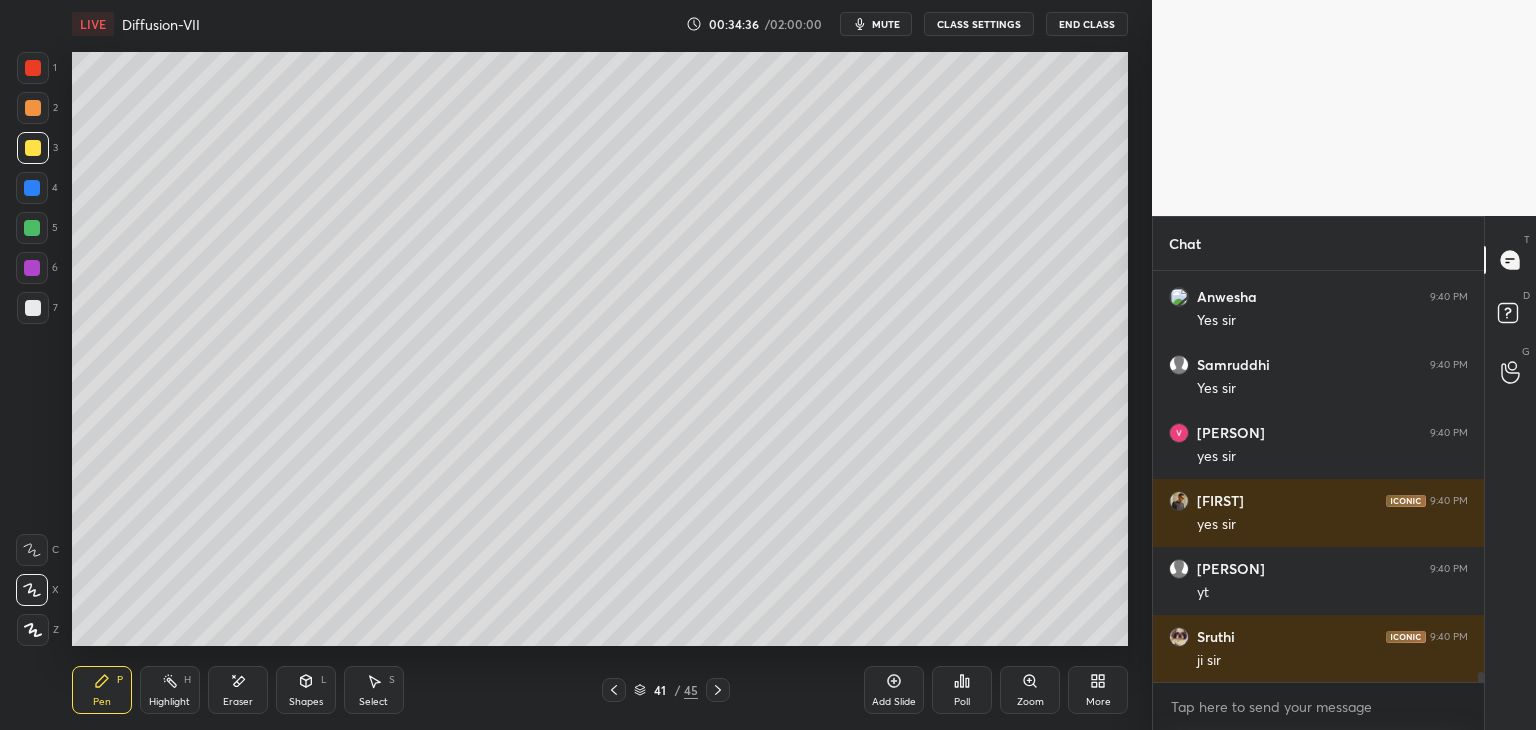 click at bounding box center [33, 308] 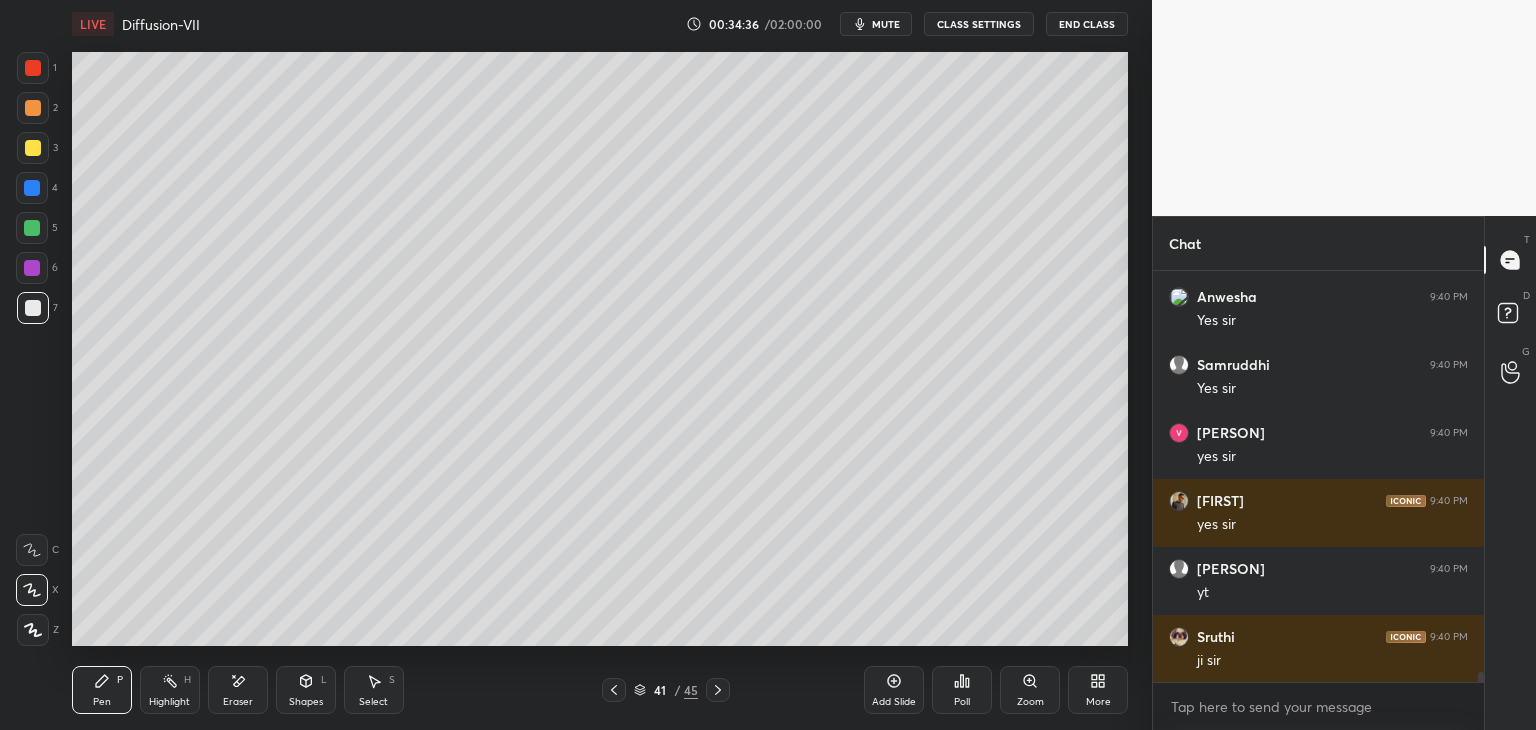scroll, scrollTop: 16610, scrollLeft: 0, axis: vertical 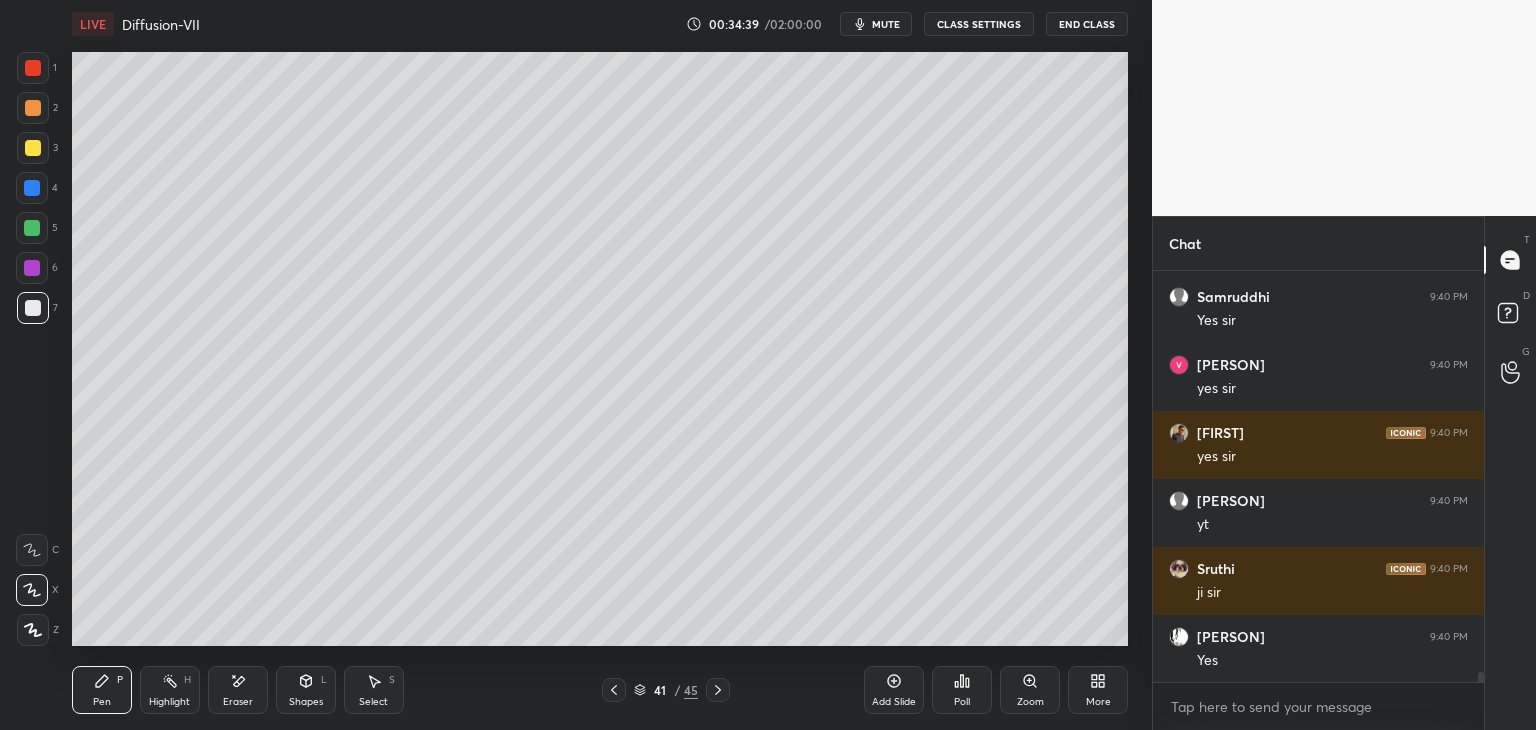click on "Add Slide" at bounding box center (894, 690) 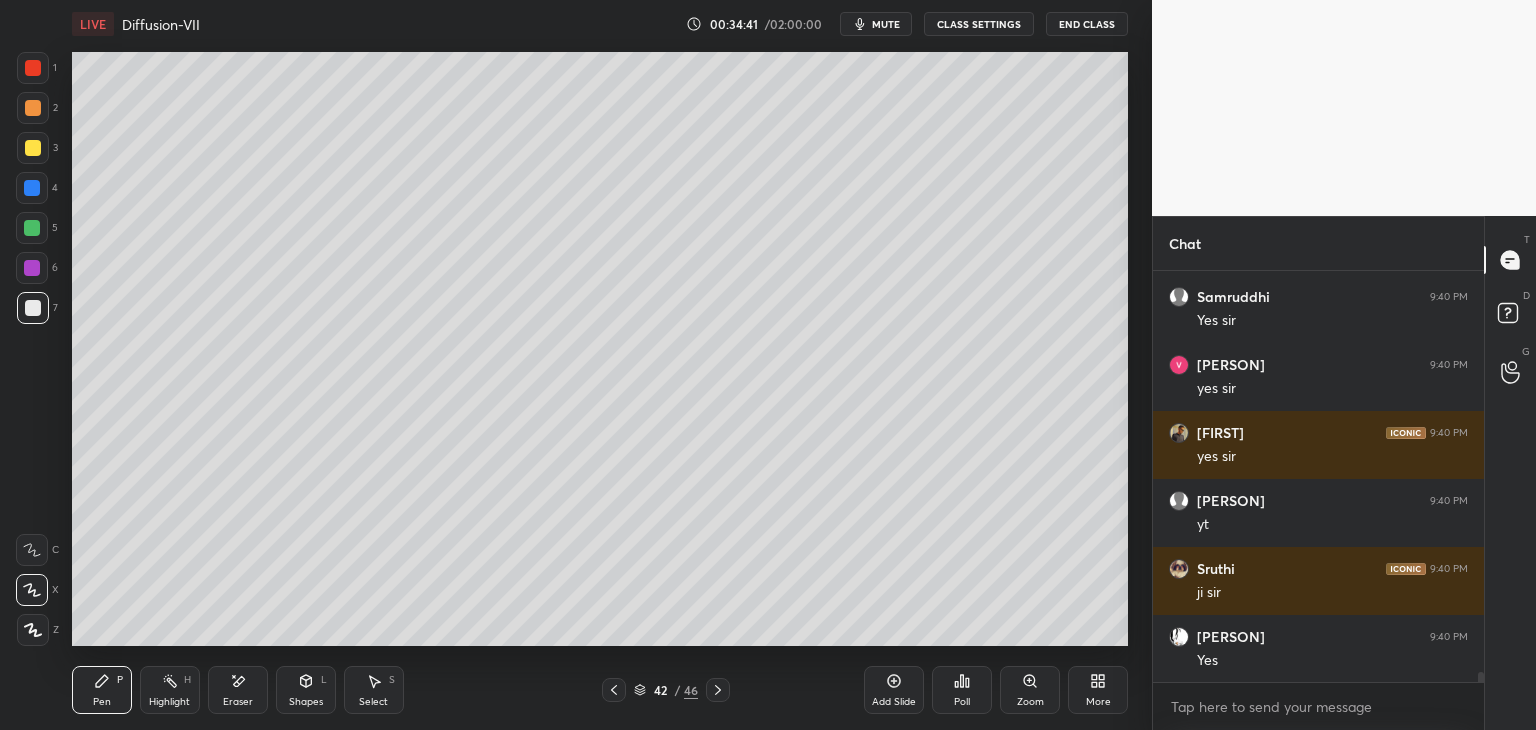 click at bounding box center [33, 308] 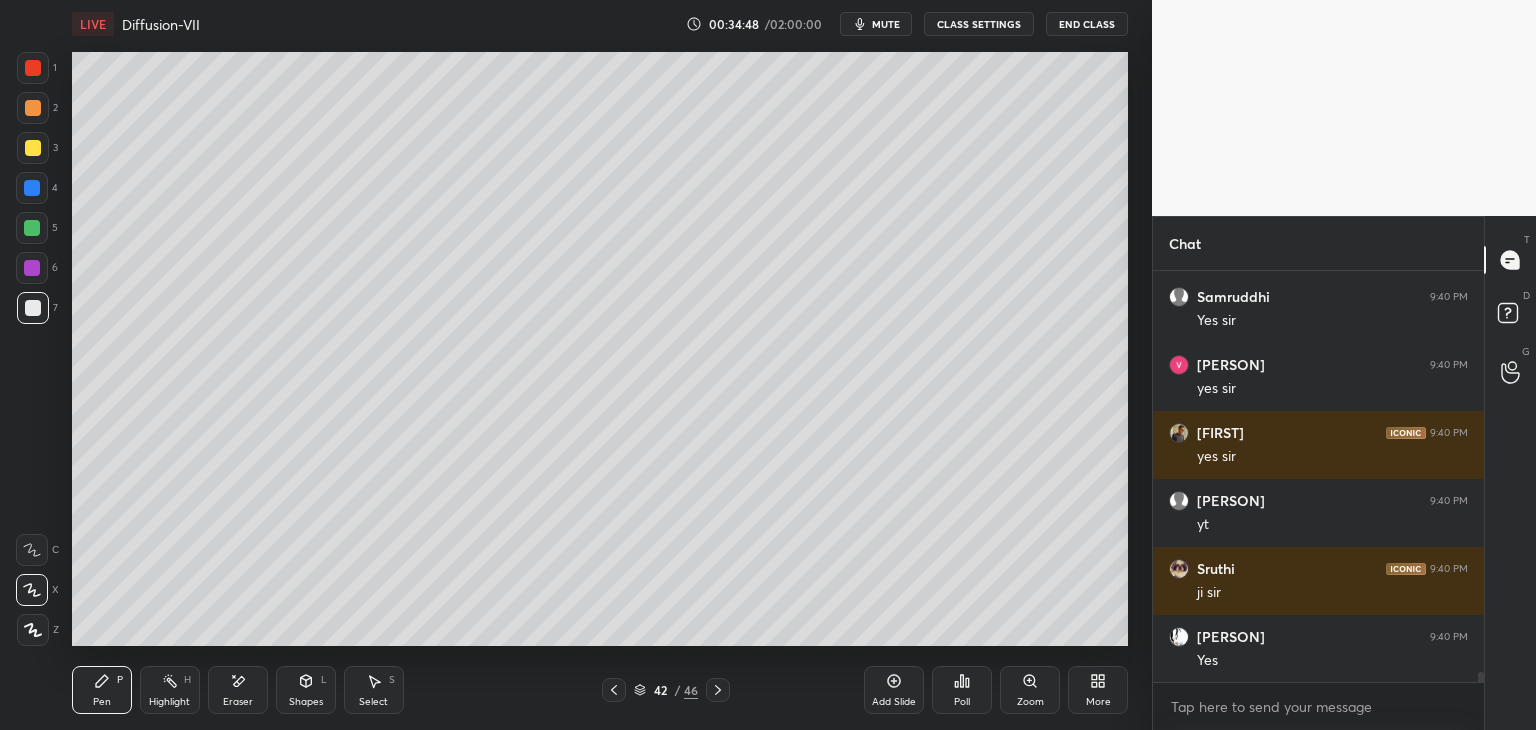 click at bounding box center (614, 690) 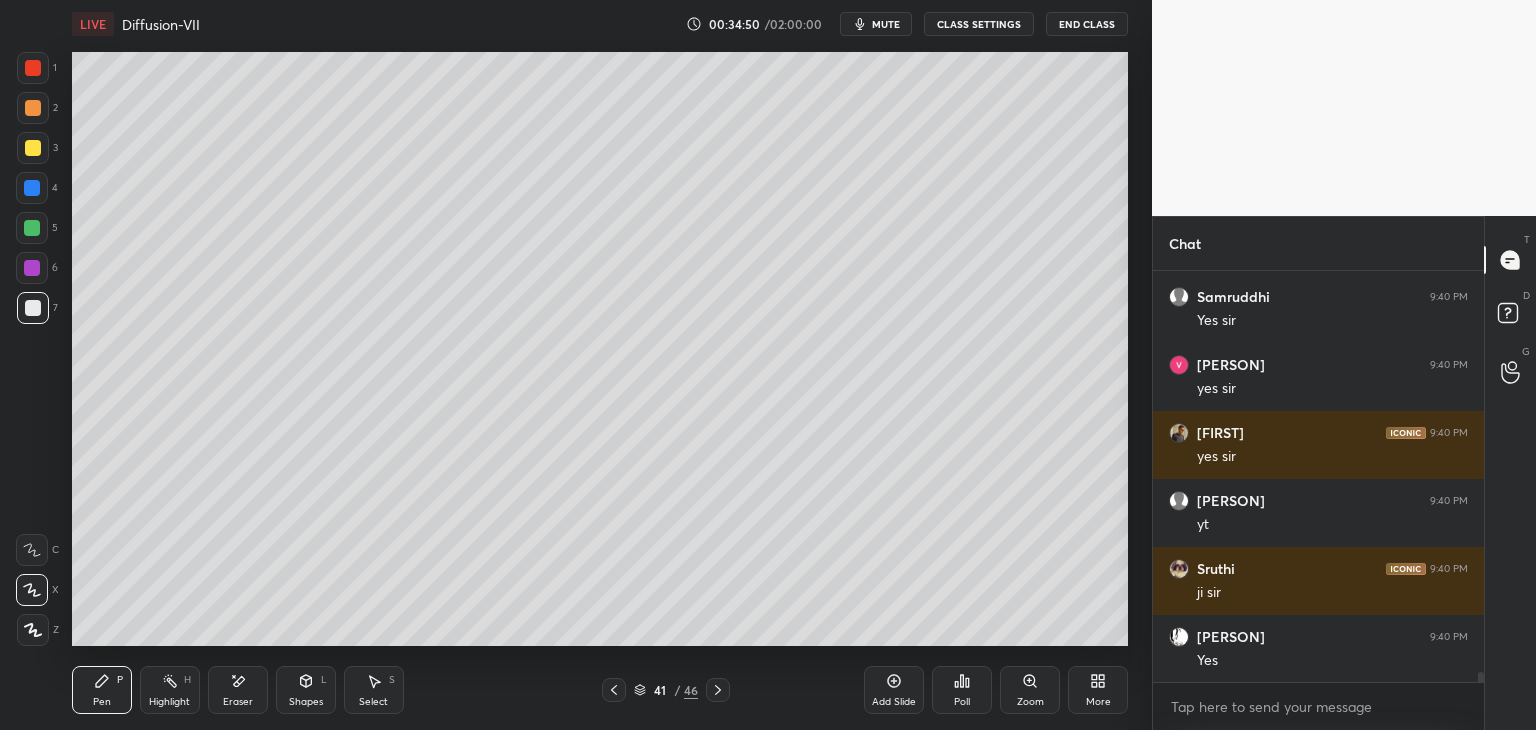 click 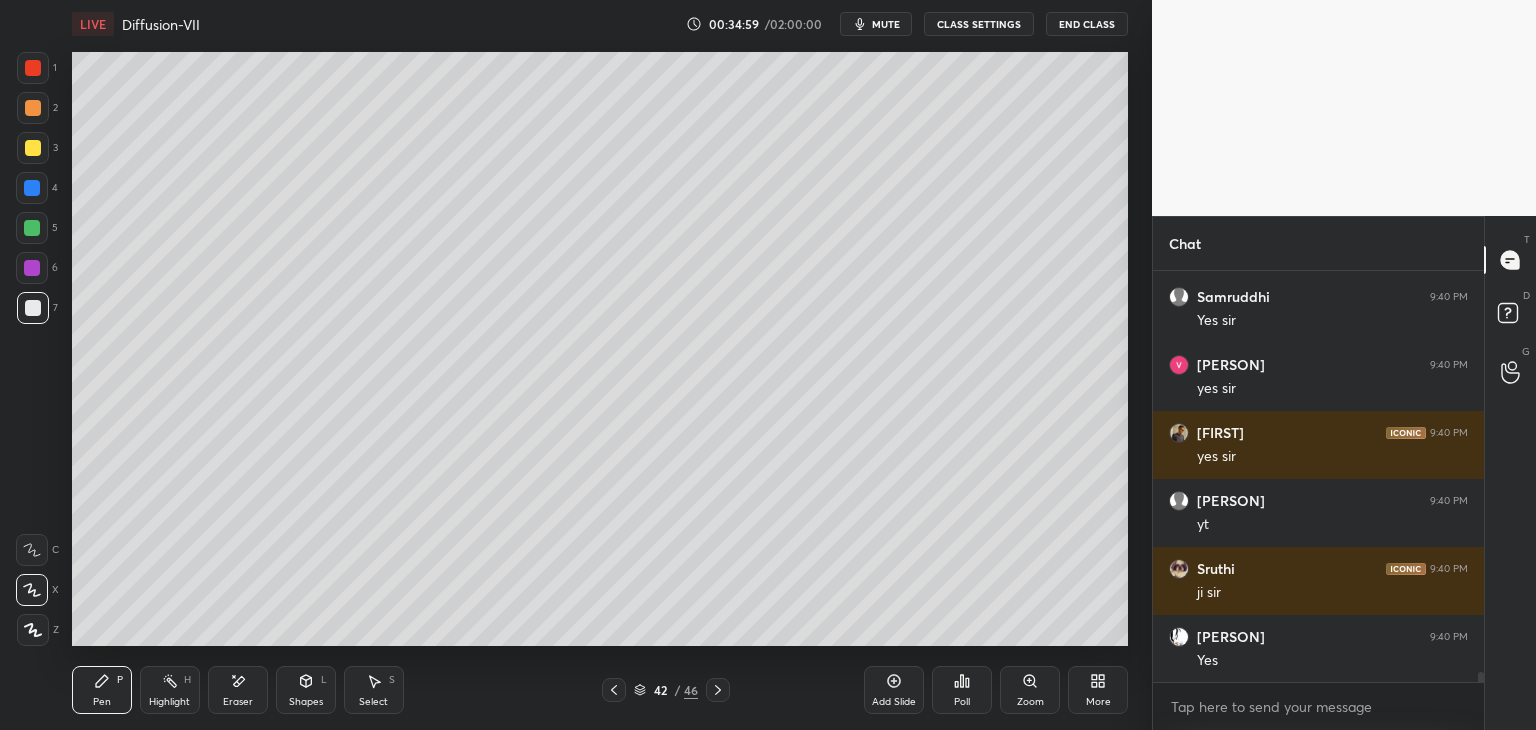 click on "Shapes L" at bounding box center [306, 690] 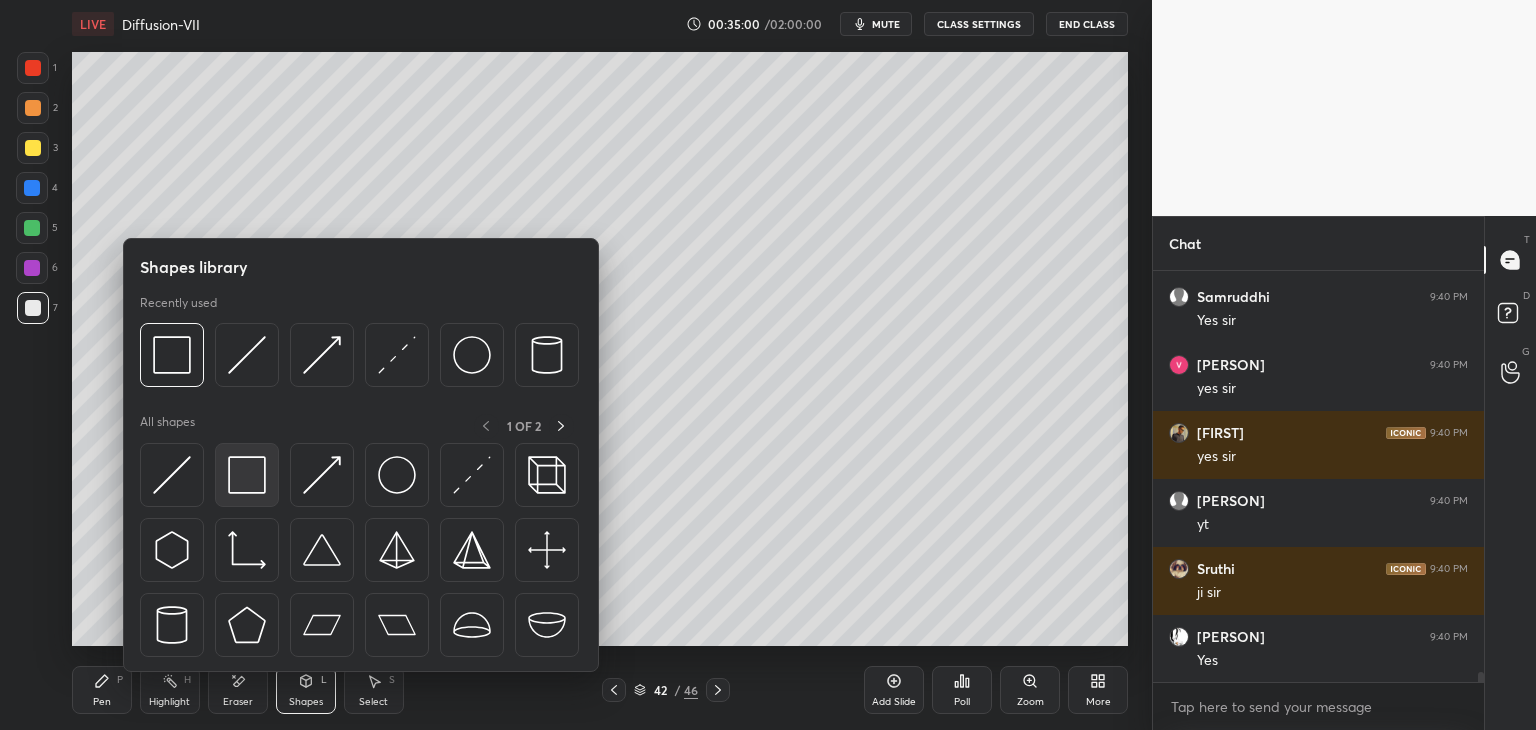 click at bounding box center [247, 475] 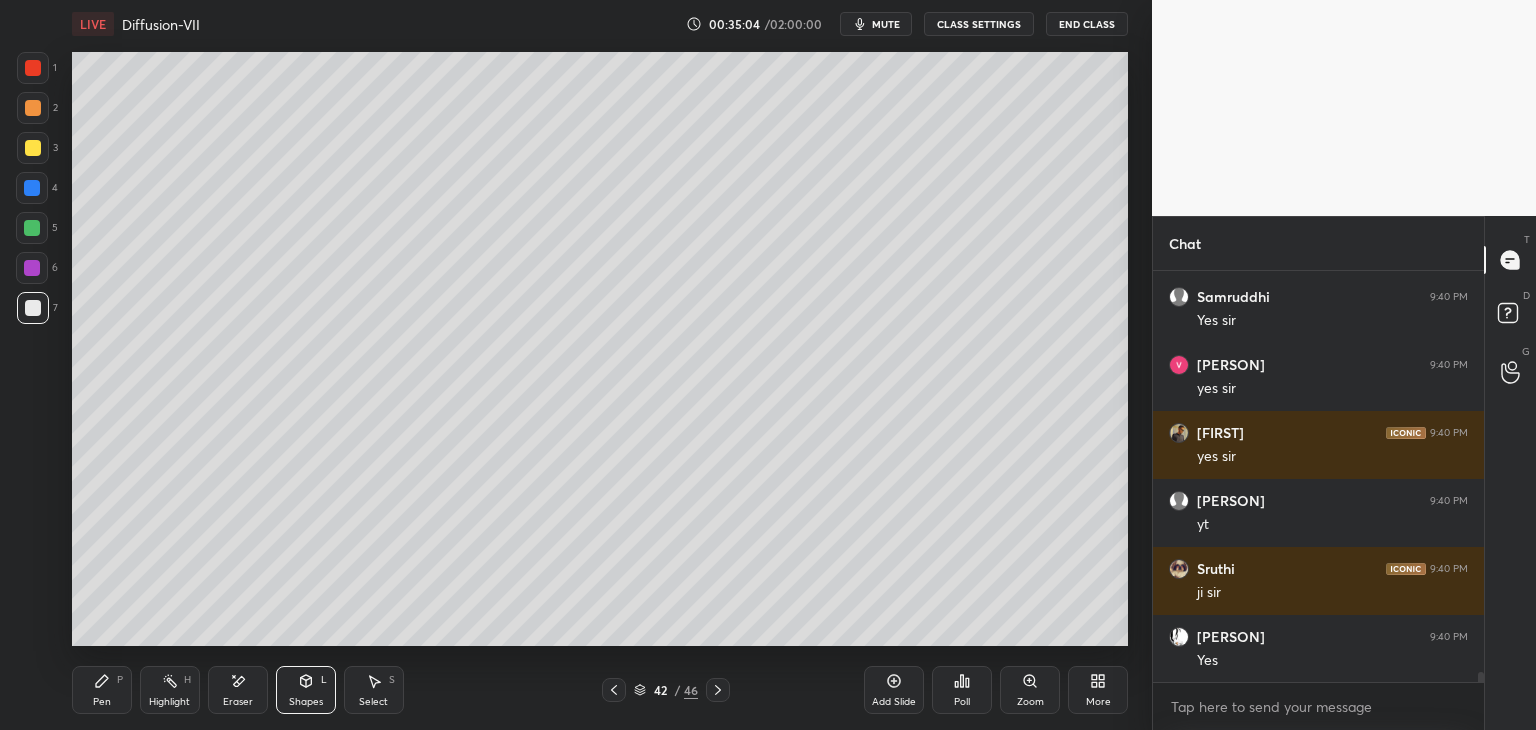 scroll, scrollTop: 16678, scrollLeft: 0, axis: vertical 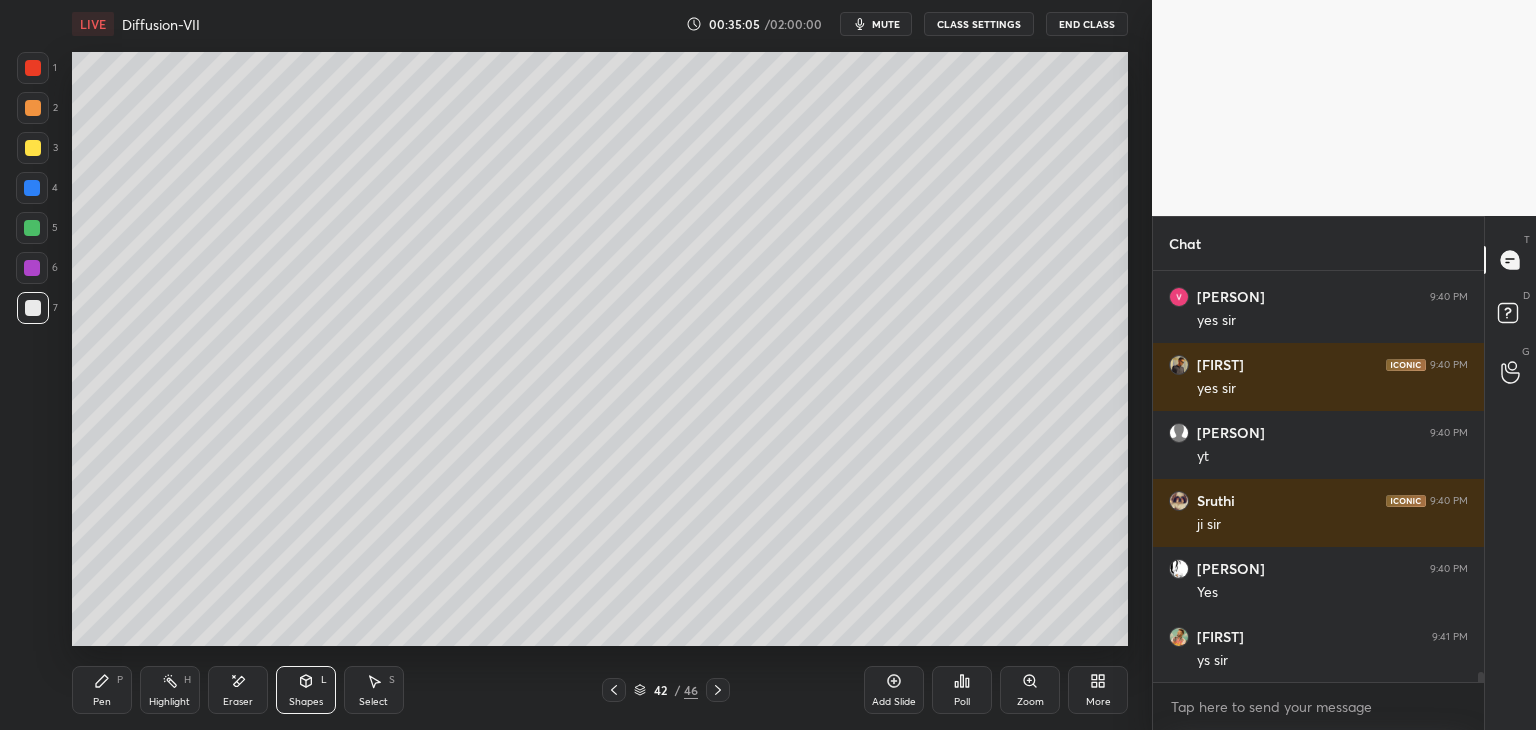 click at bounding box center (33, 148) 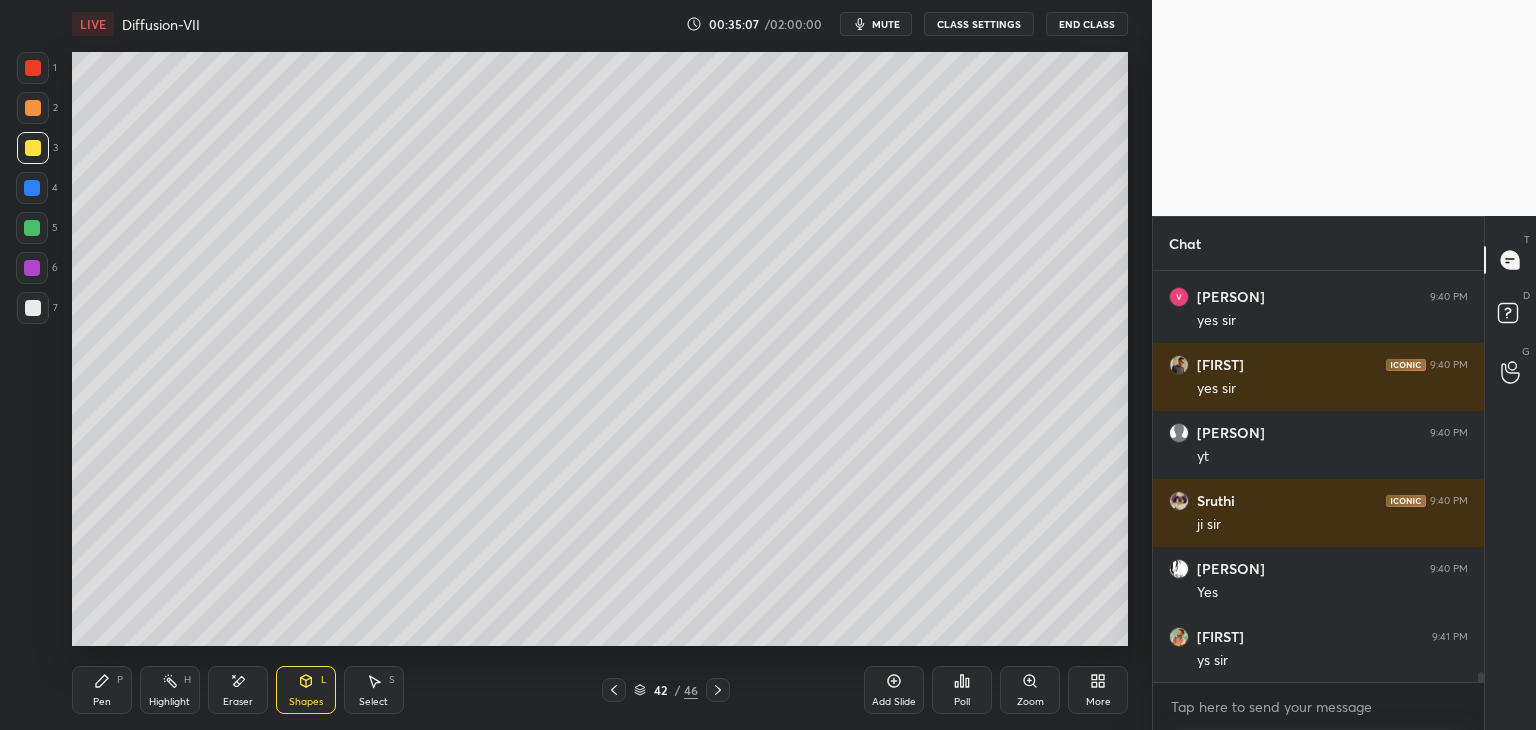 click 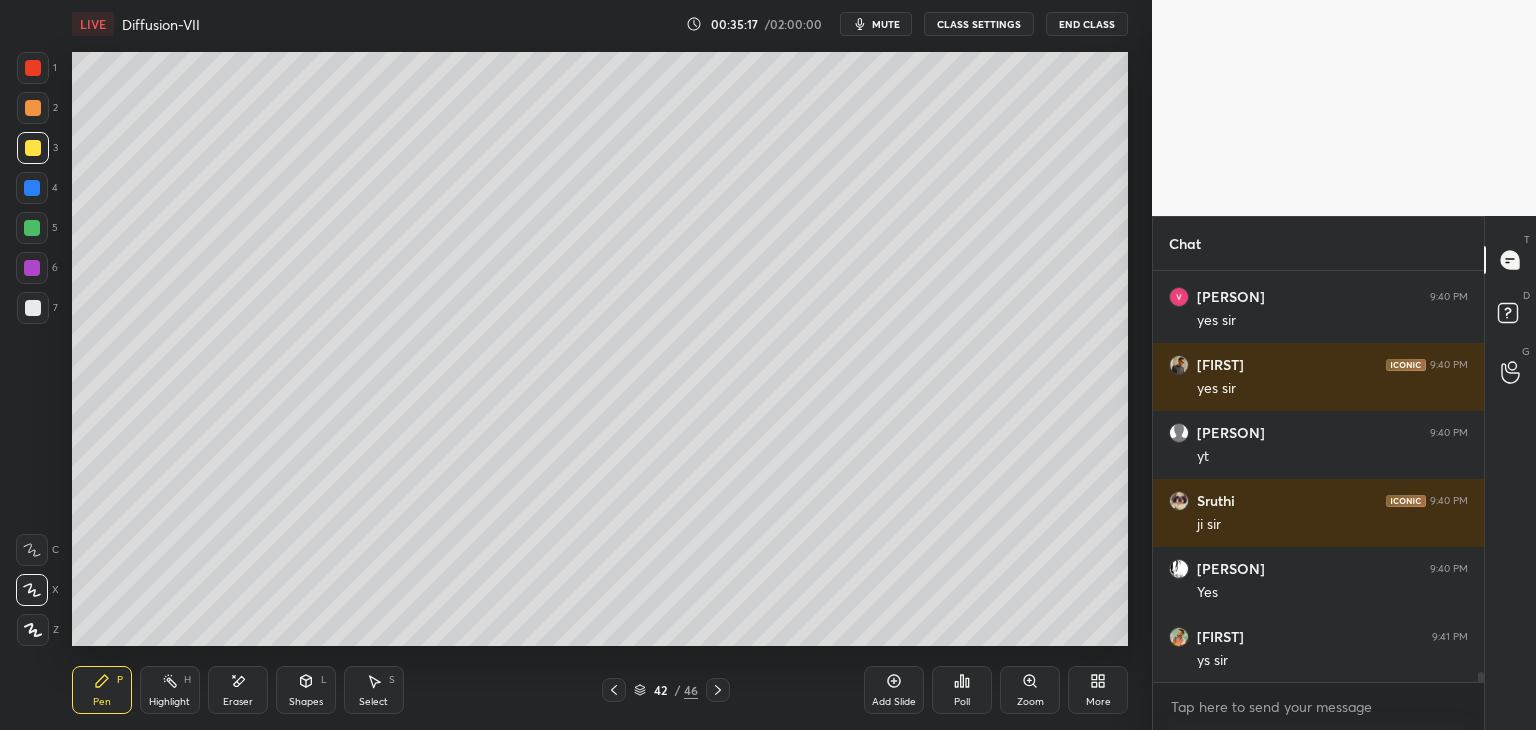 click at bounding box center (33, 308) 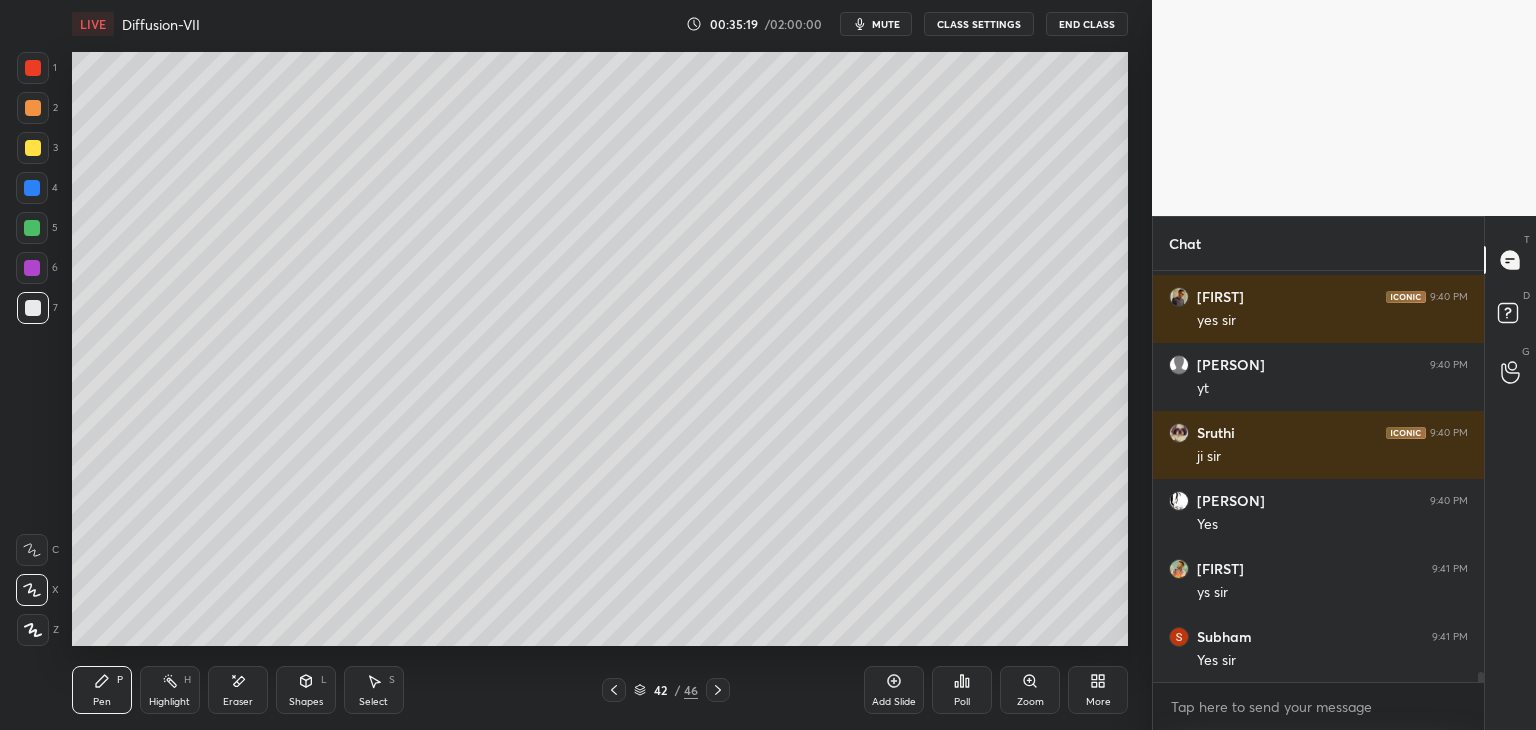 scroll, scrollTop: 16814, scrollLeft: 0, axis: vertical 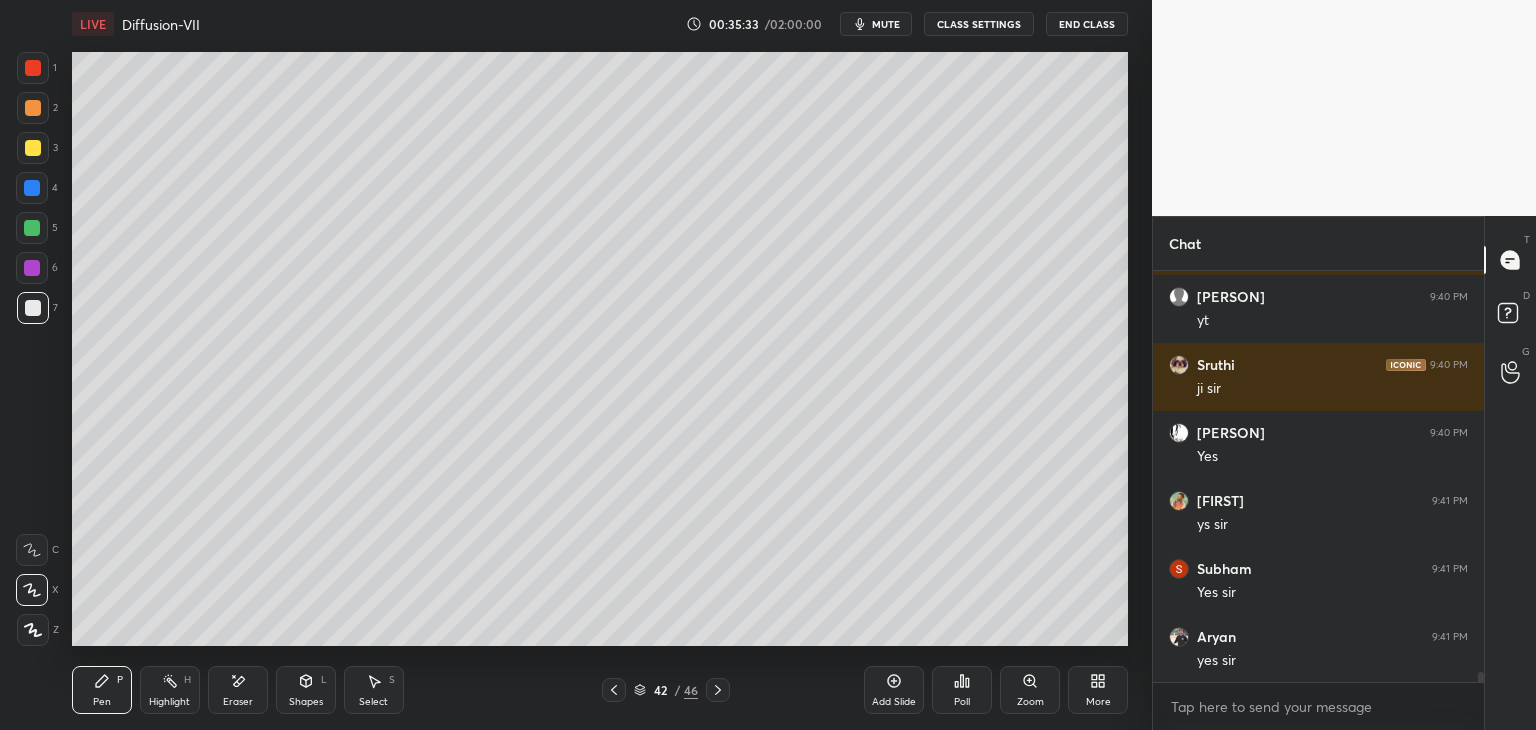 click on "Shapes" at bounding box center (306, 702) 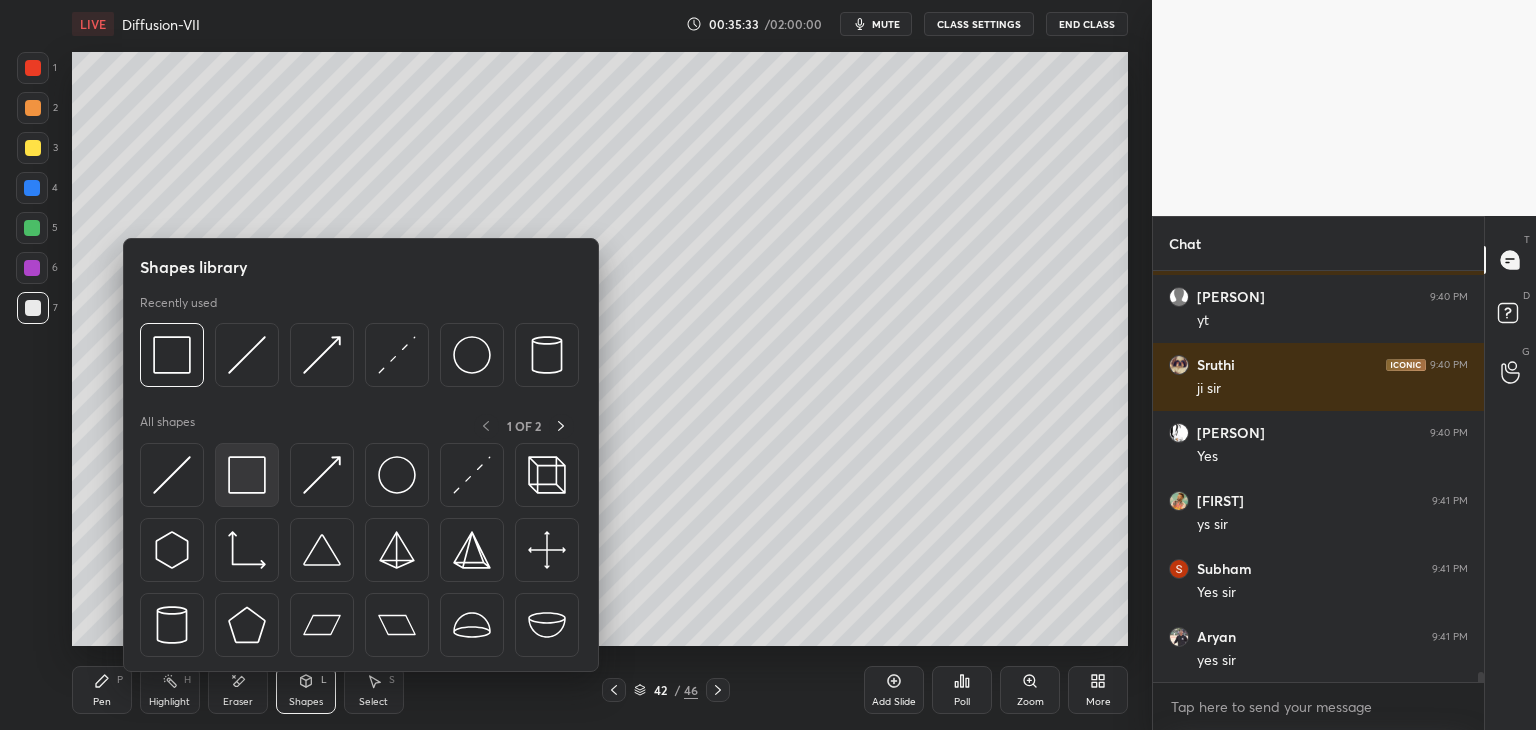 click at bounding box center (247, 475) 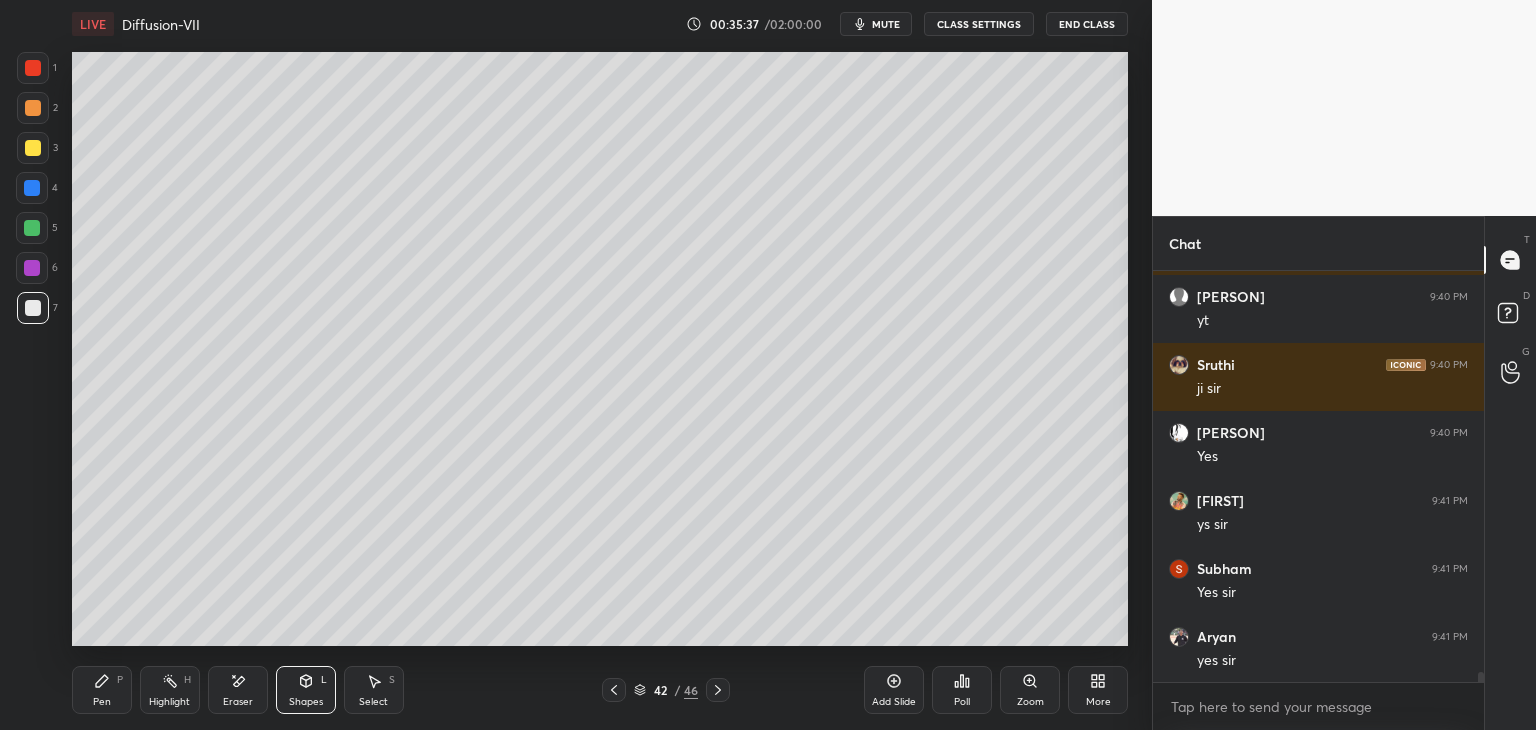 click at bounding box center [33, 148] 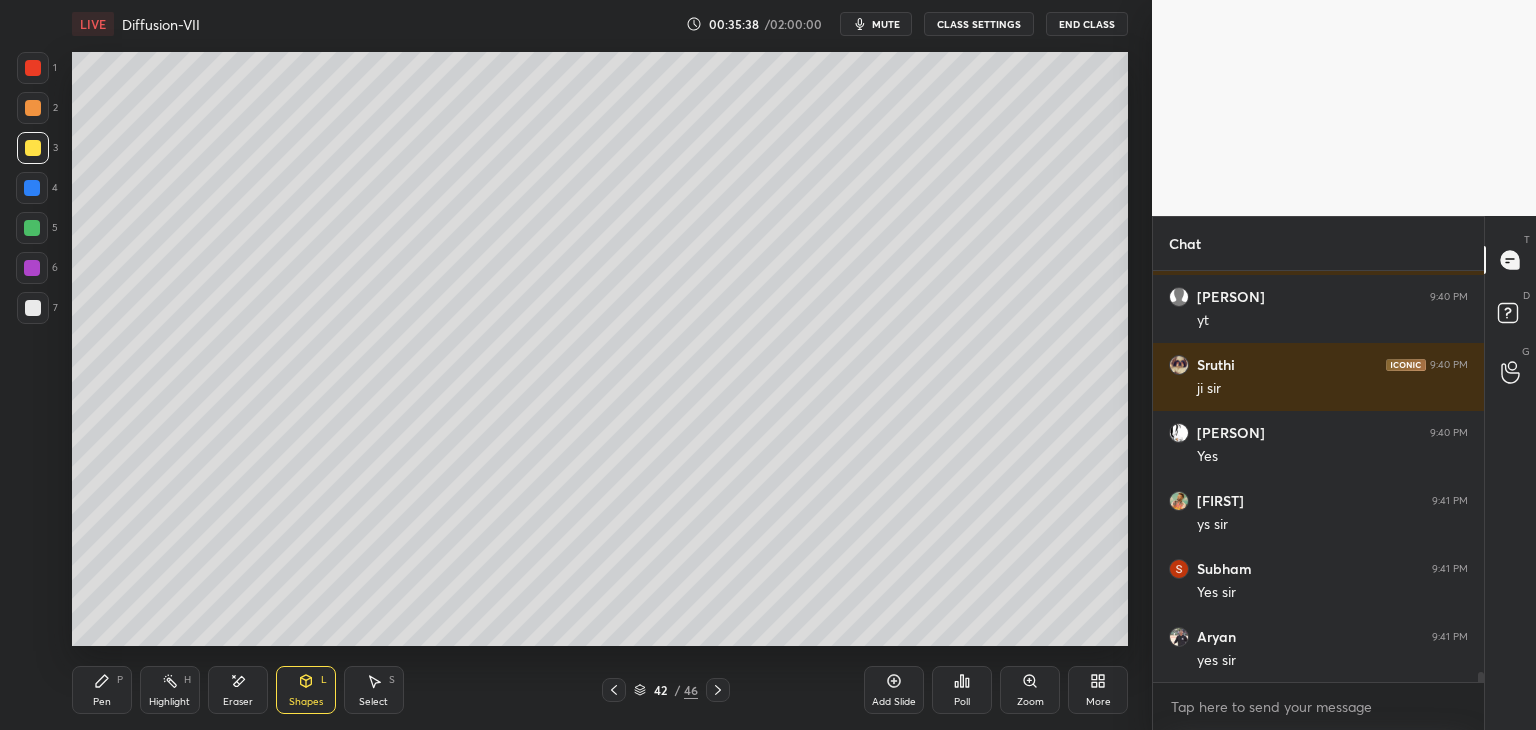 click on "Pen P" at bounding box center (102, 690) 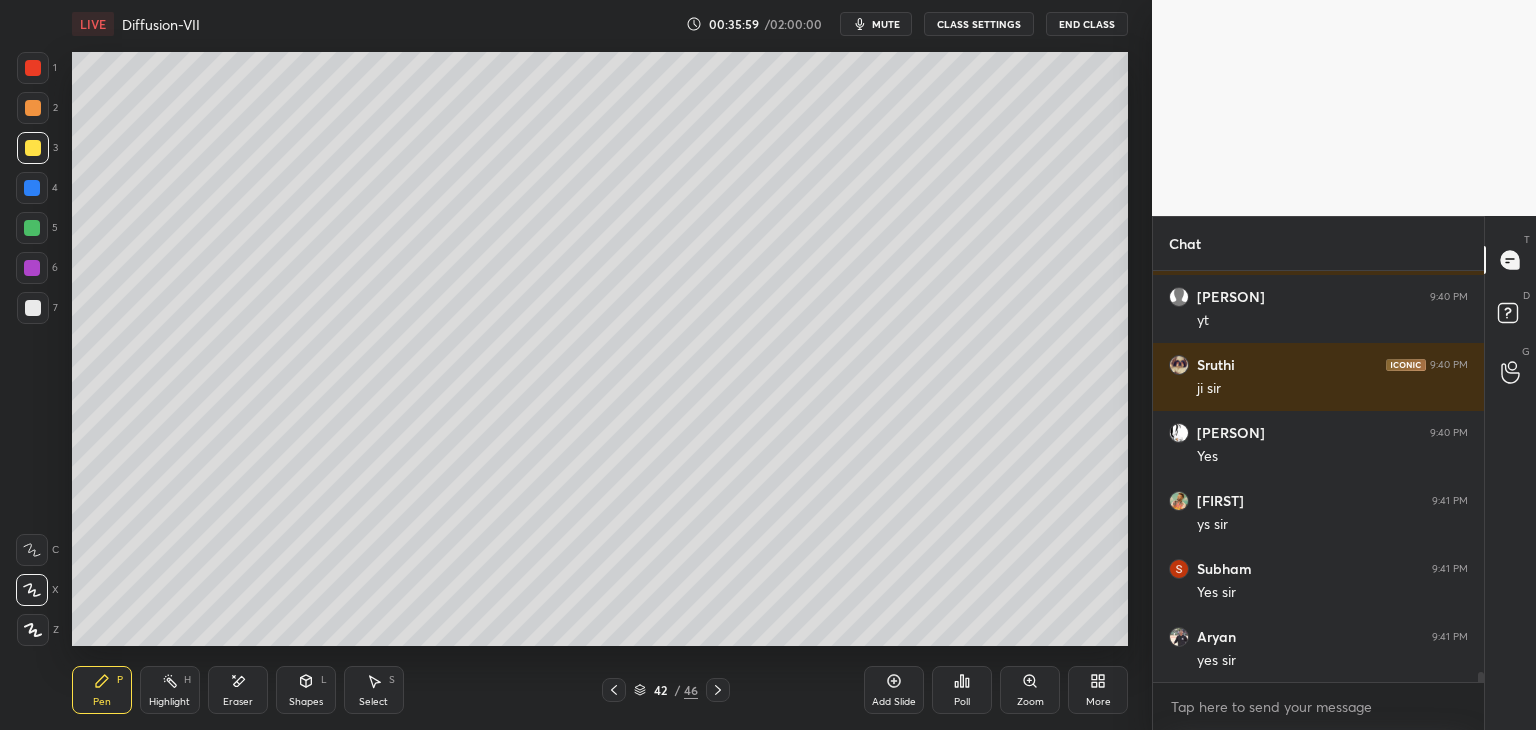 scroll, scrollTop: 16882, scrollLeft: 0, axis: vertical 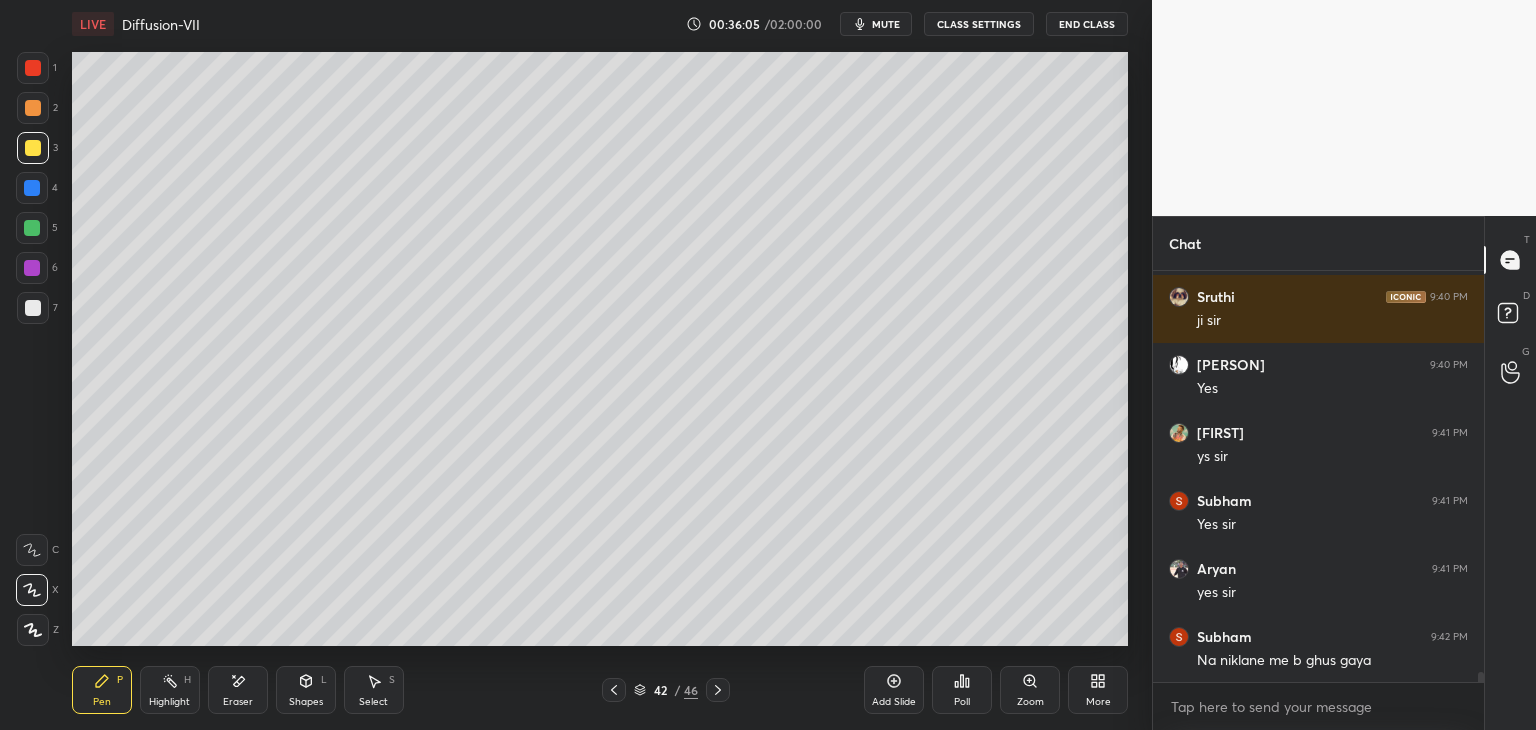 click at bounding box center (33, 308) 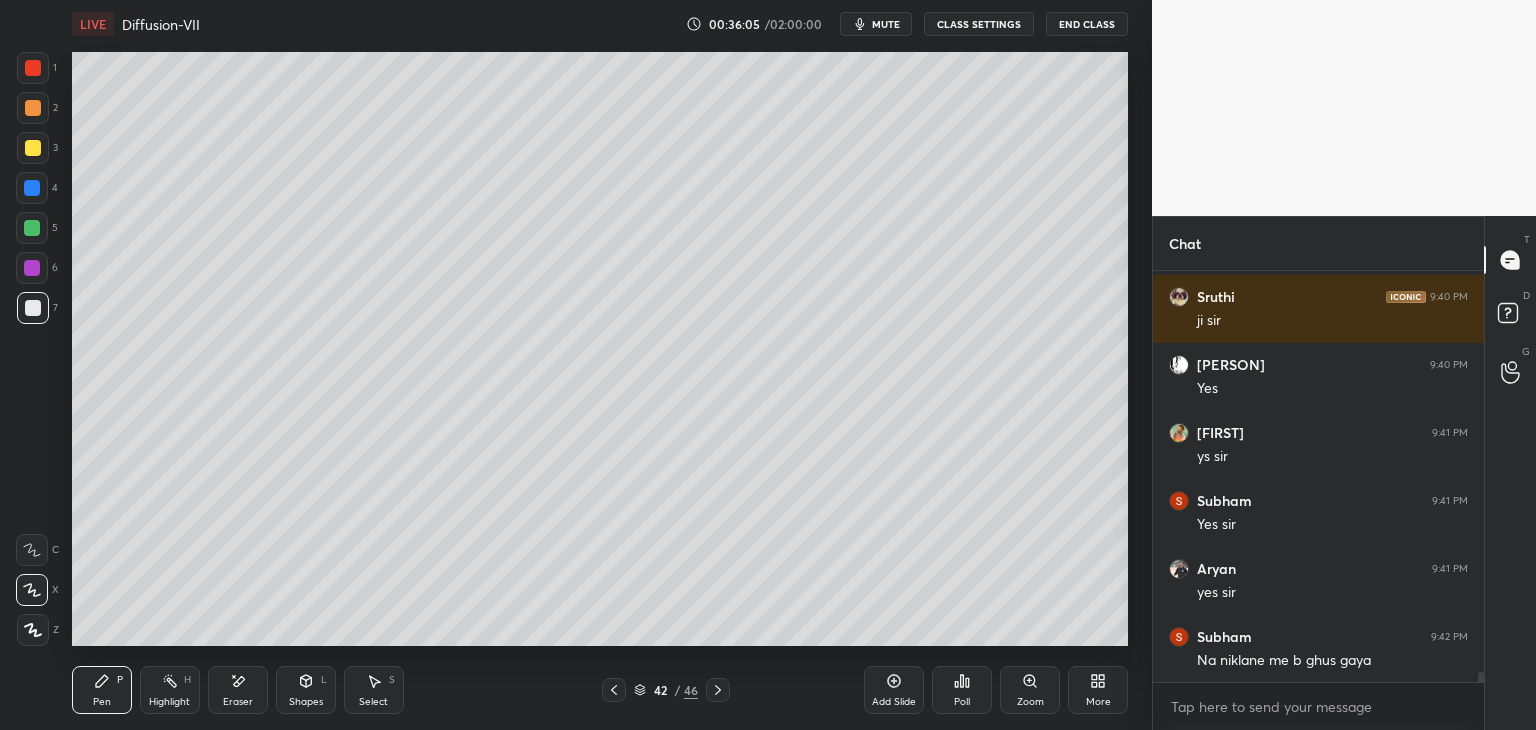 click at bounding box center (33, 148) 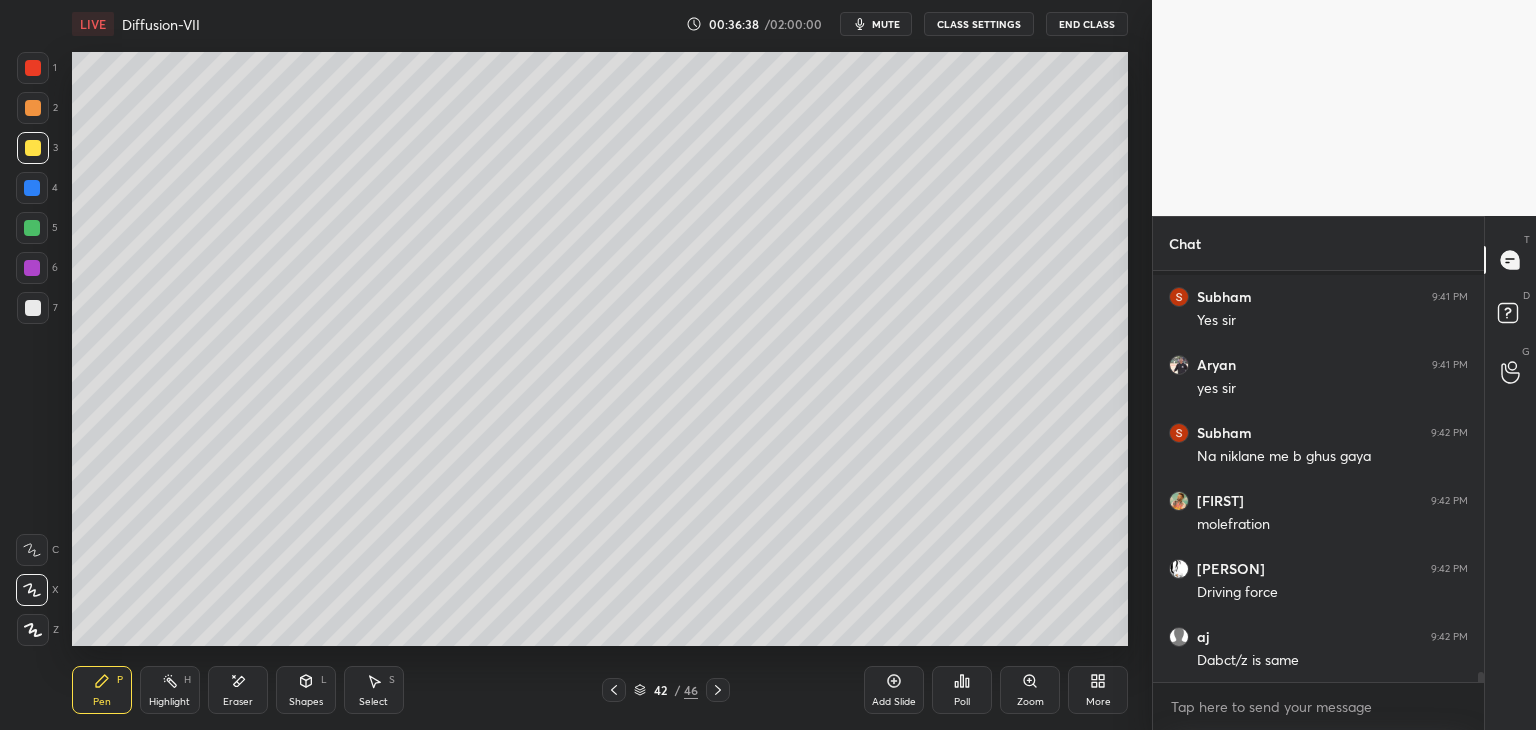 scroll, scrollTop: 17190, scrollLeft: 0, axis: vertical 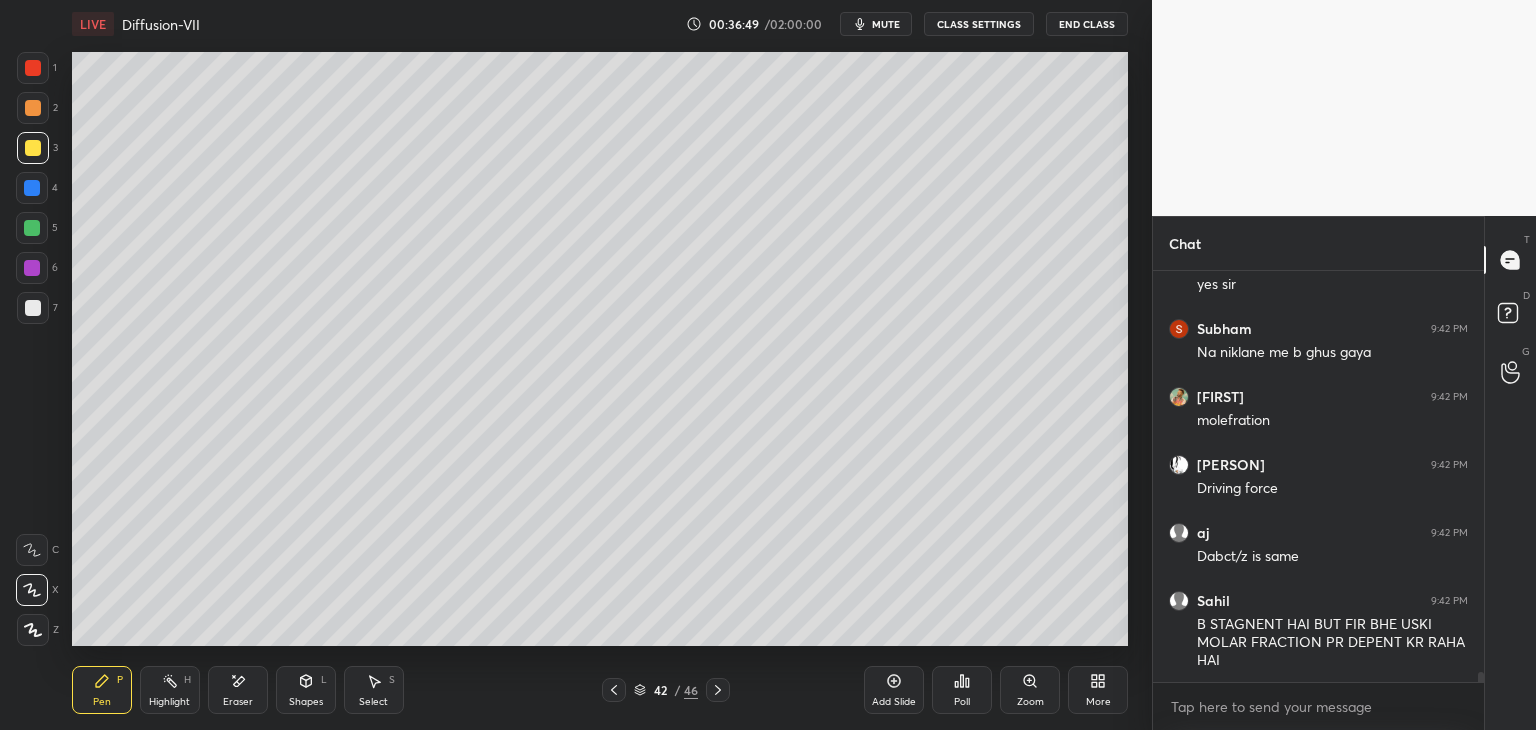 click 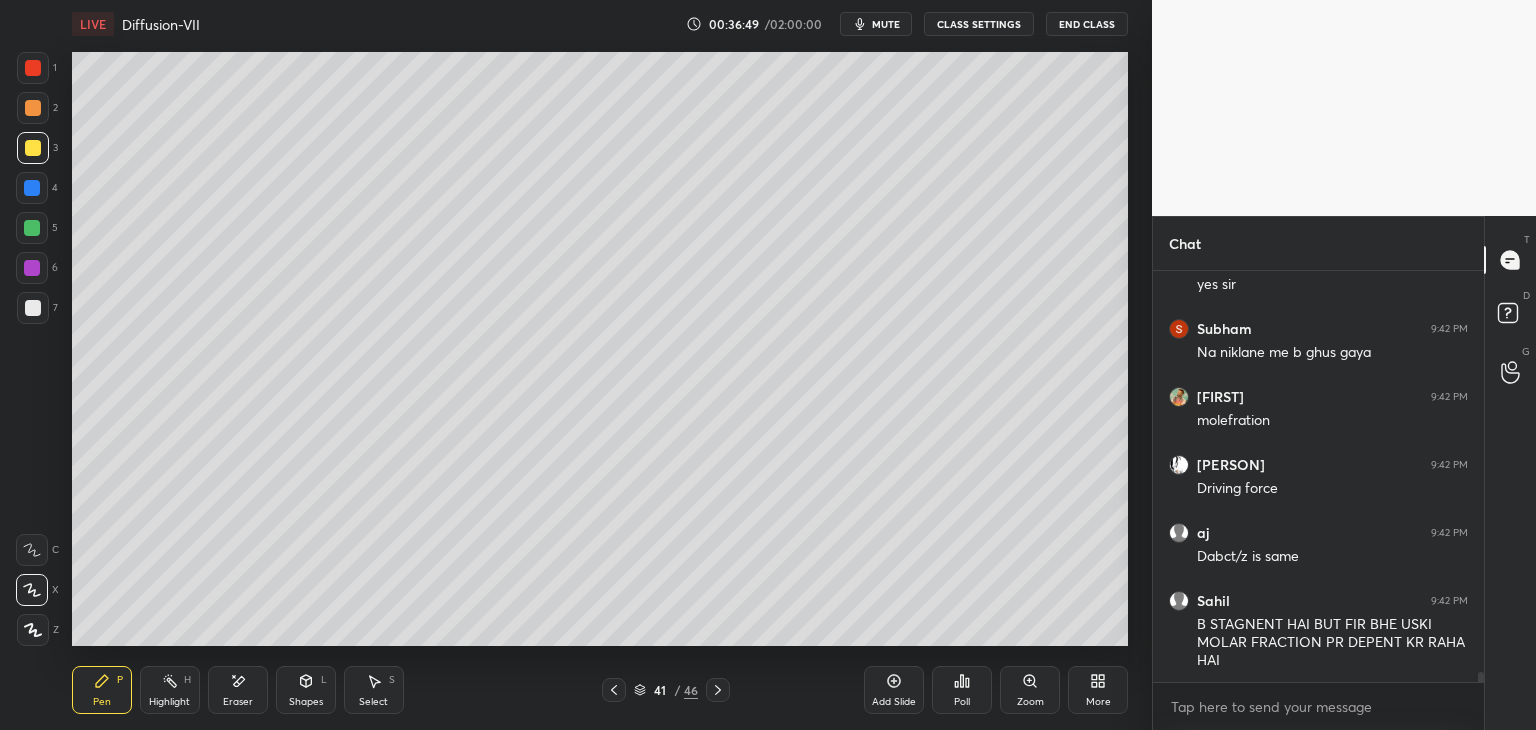 scroll, scrollTop: 17258, scrollLeft: 0, axis: vertical 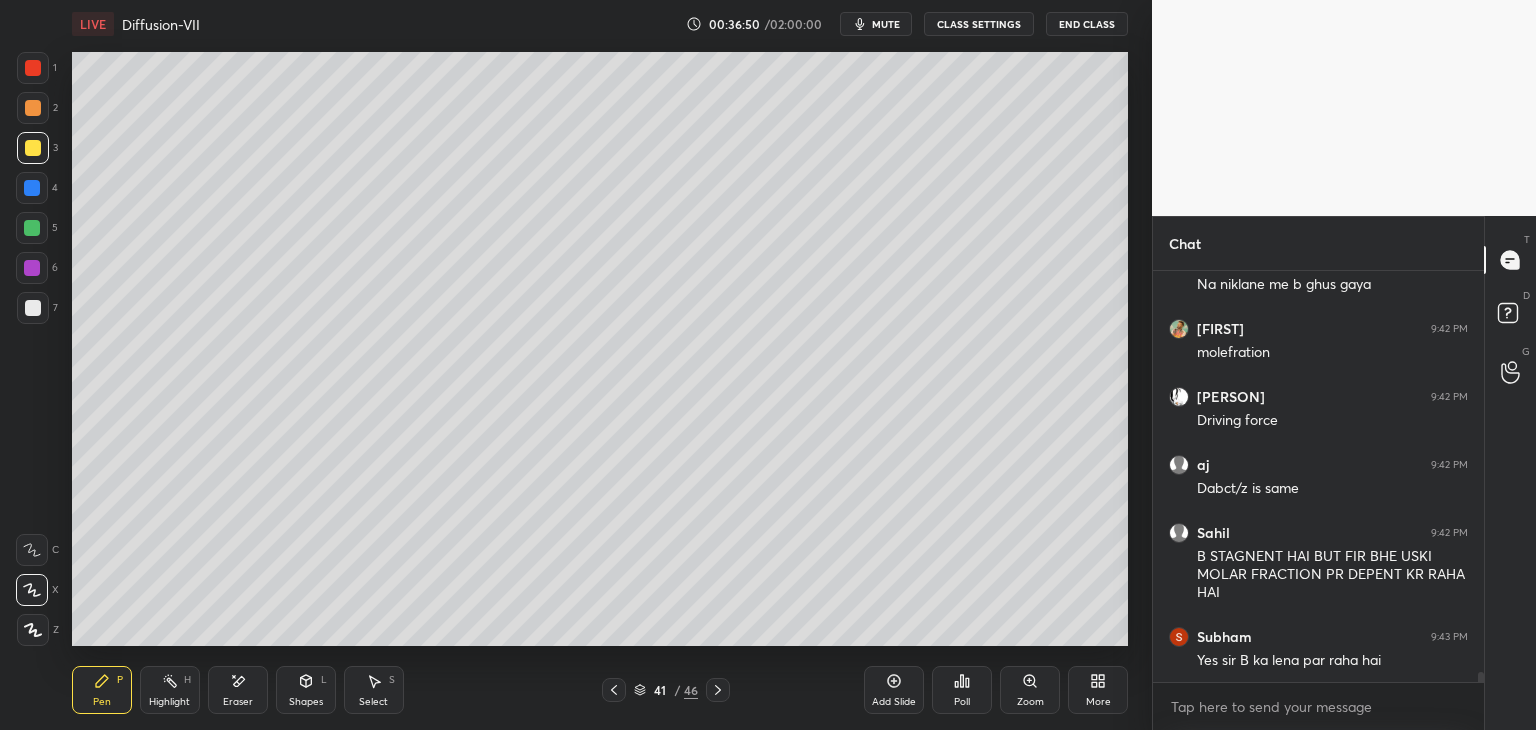 click 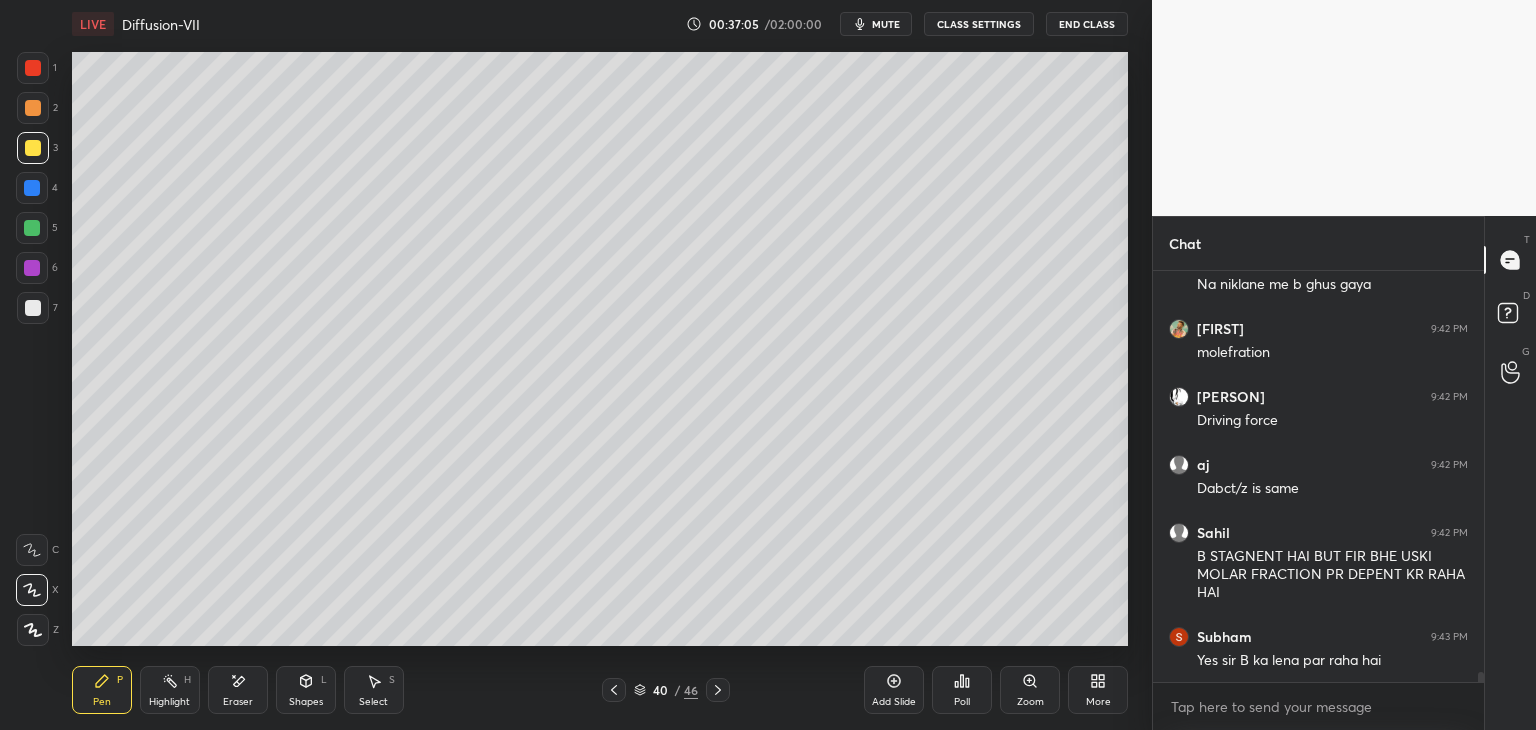 click 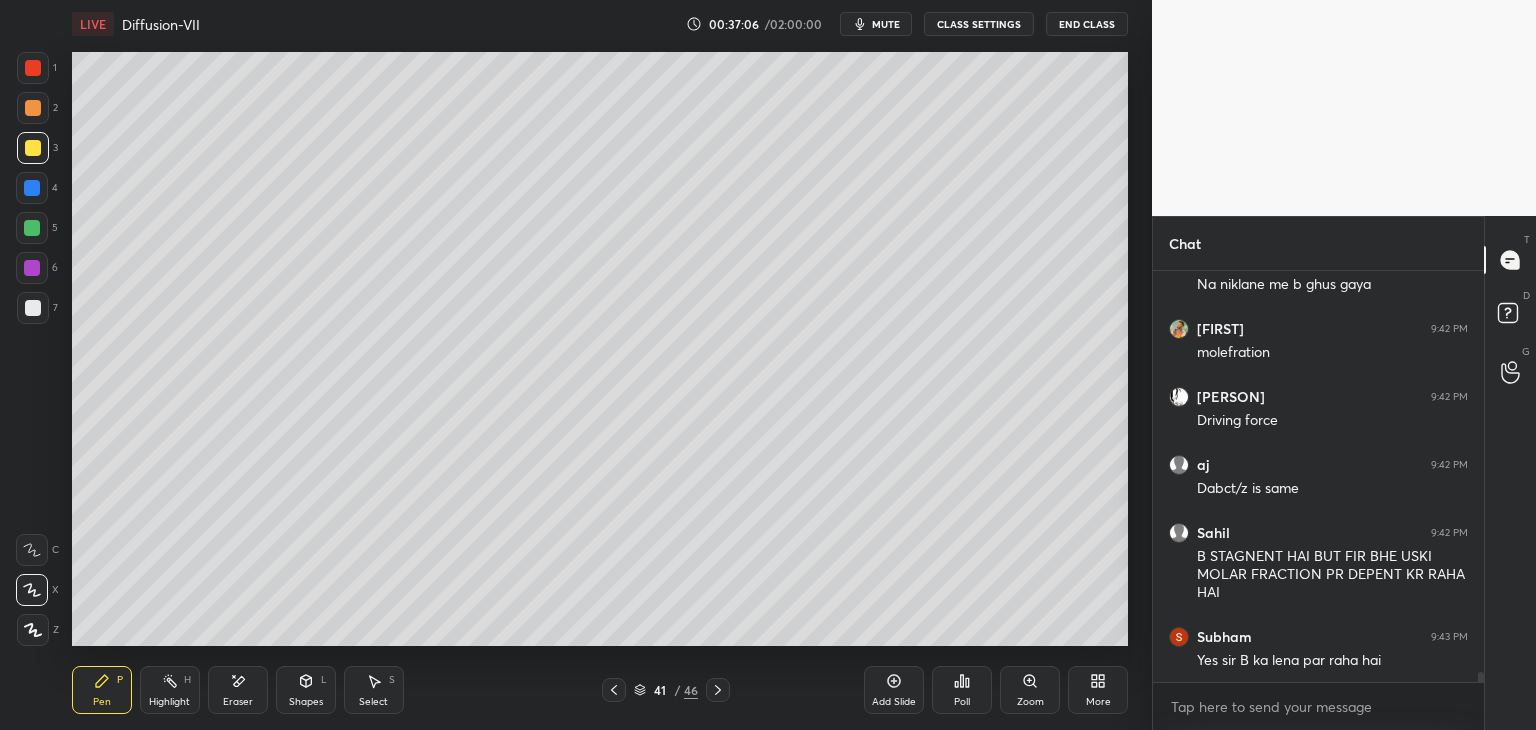 scroll, scrollTop: 17326, scrollLeft: 0, axis: vertical 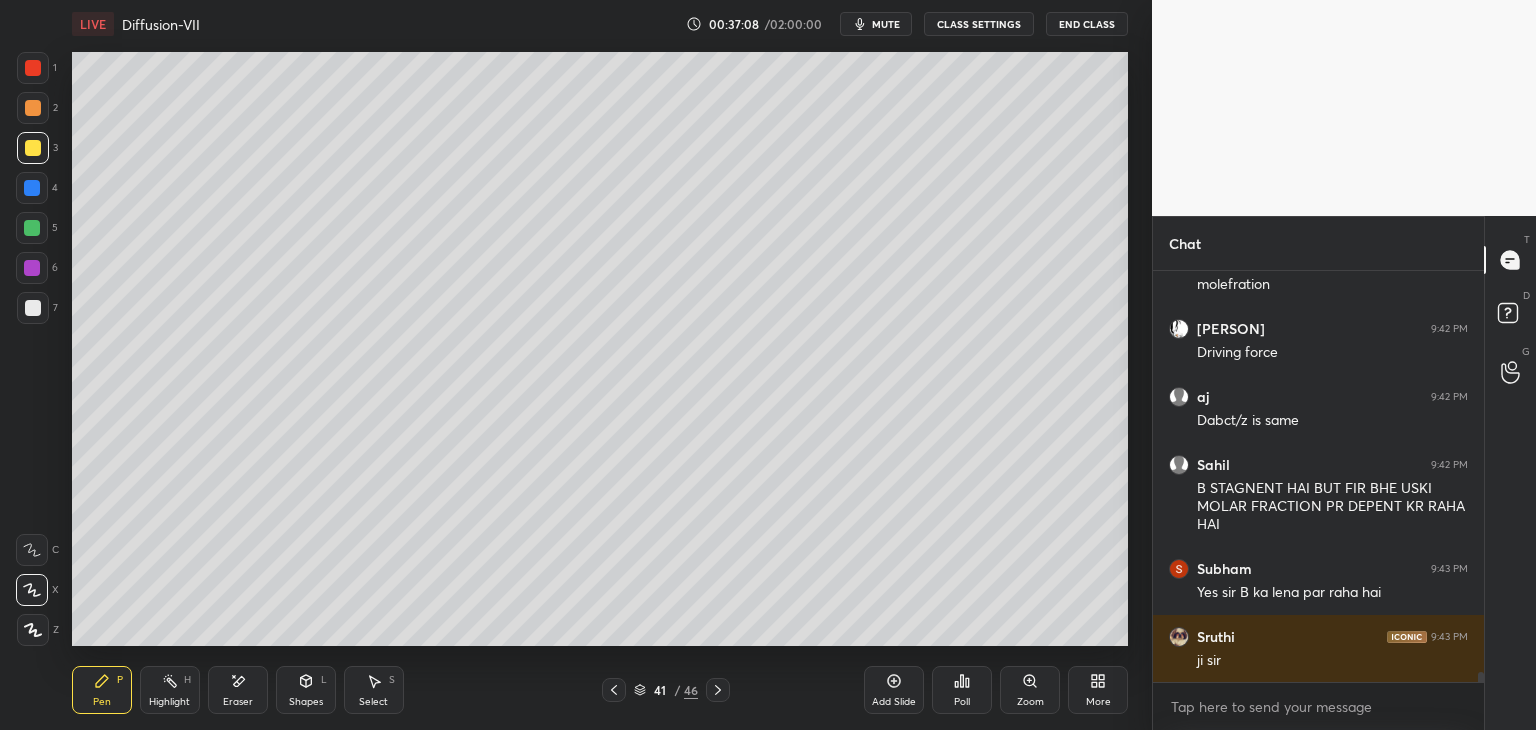 click 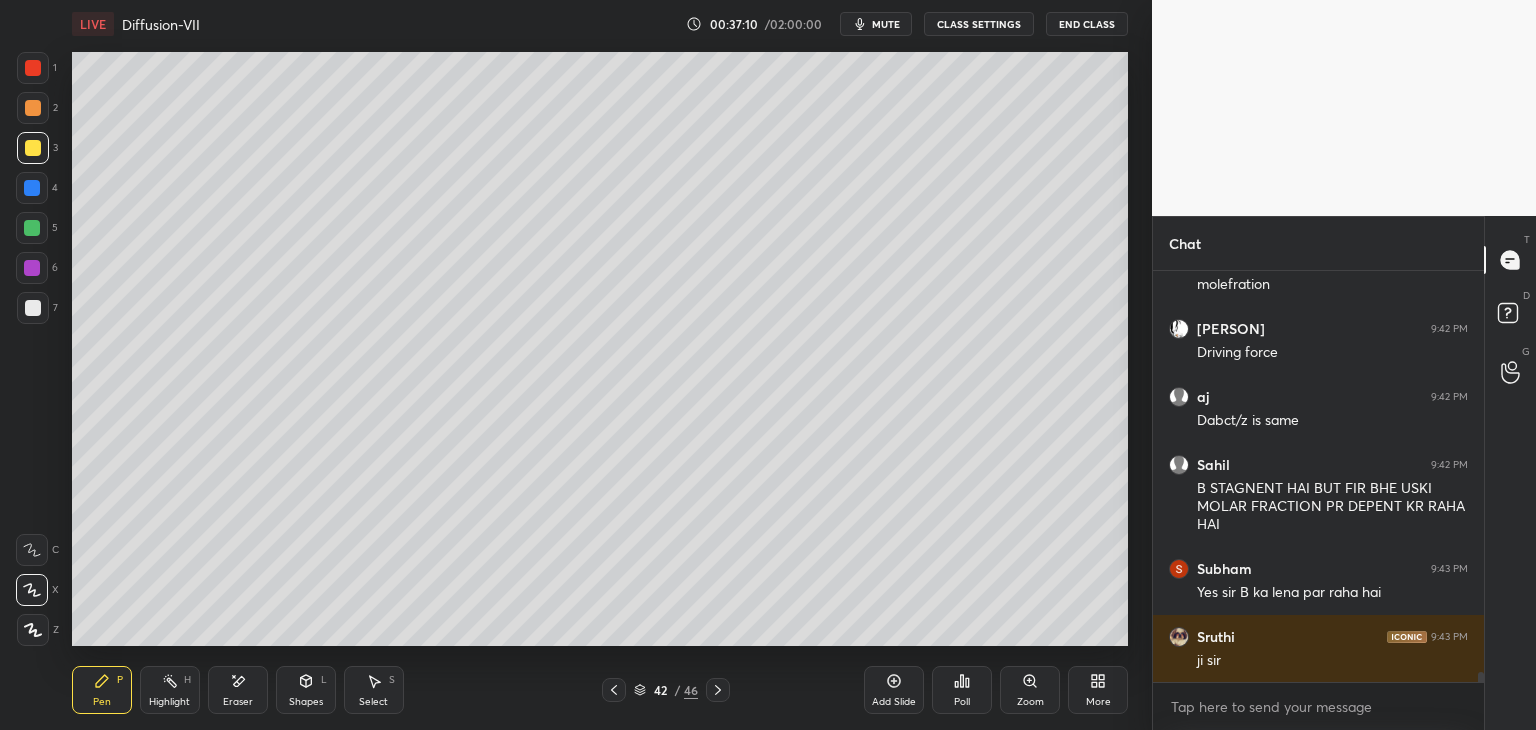 click at bounding box center (33, 308) 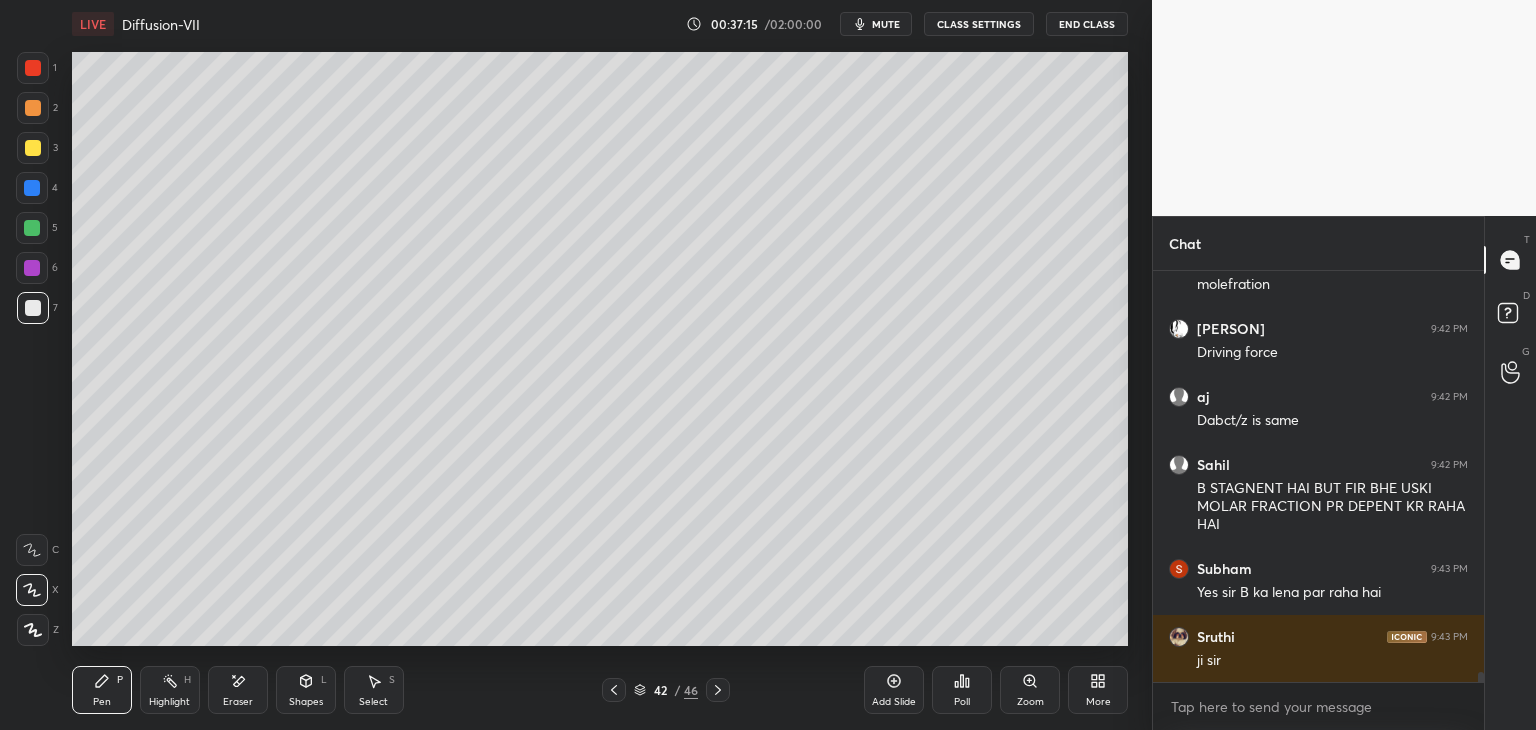 scroll, scrollTop: 17394, scrollLeft: 0, axis: vertical 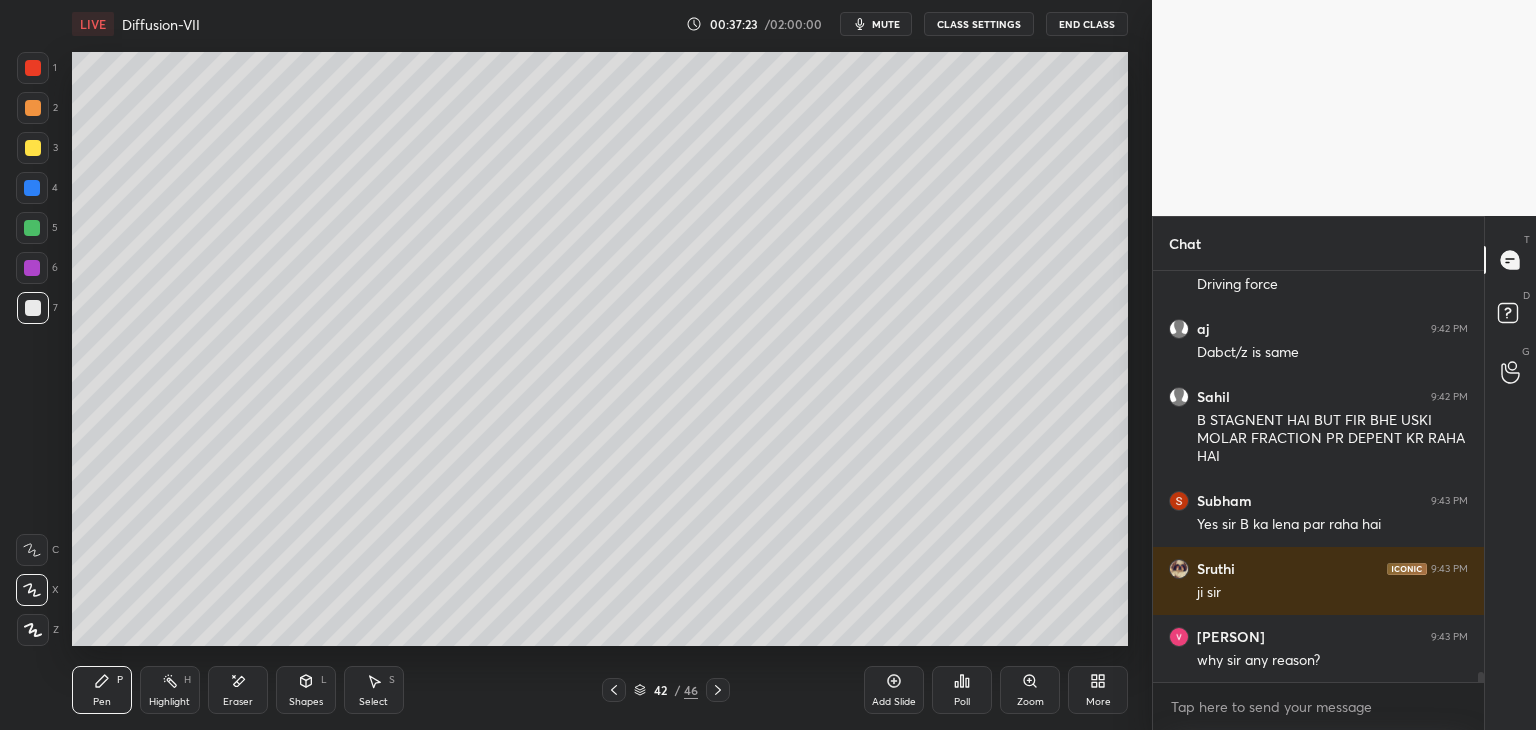 click at bounding box center [33, 148] 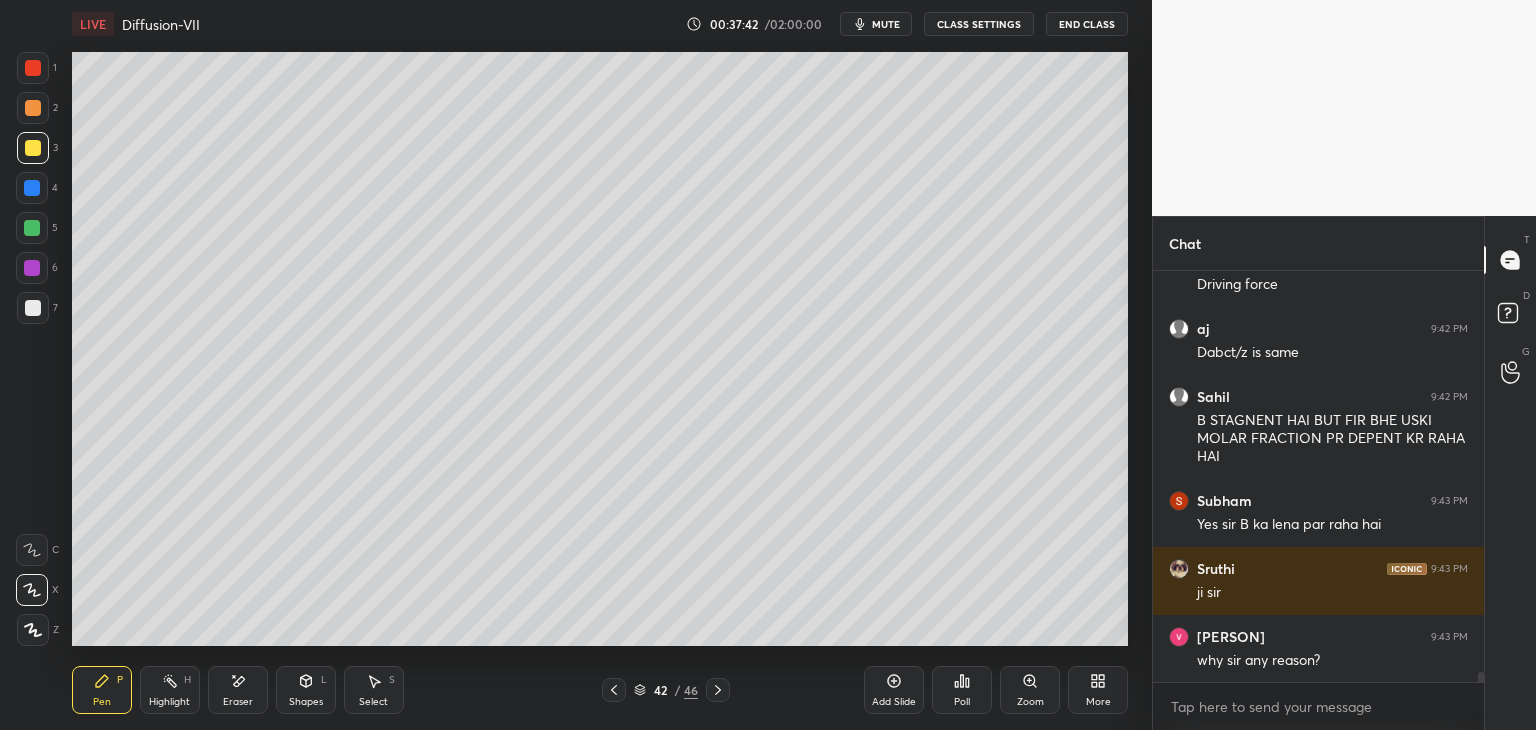 click 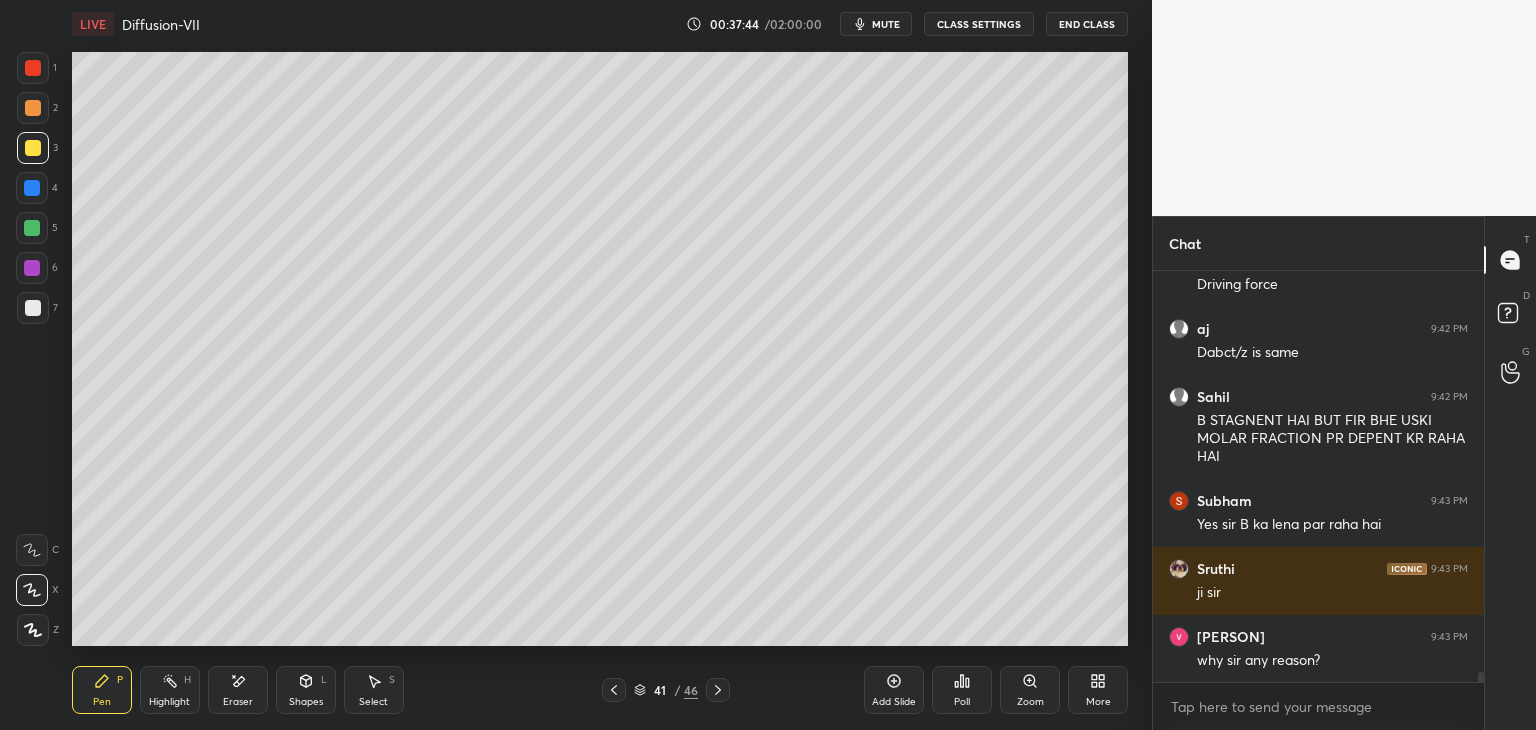 click 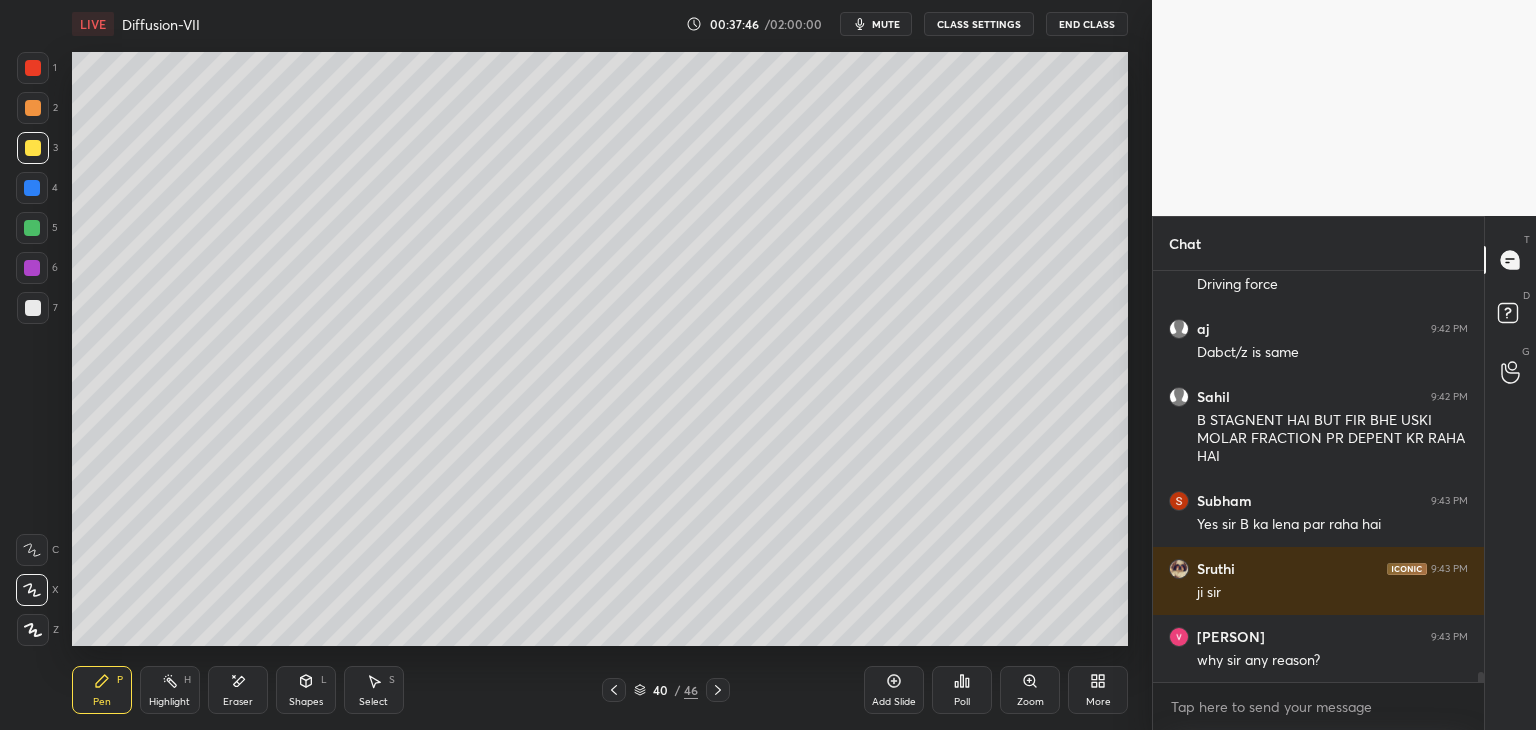 click 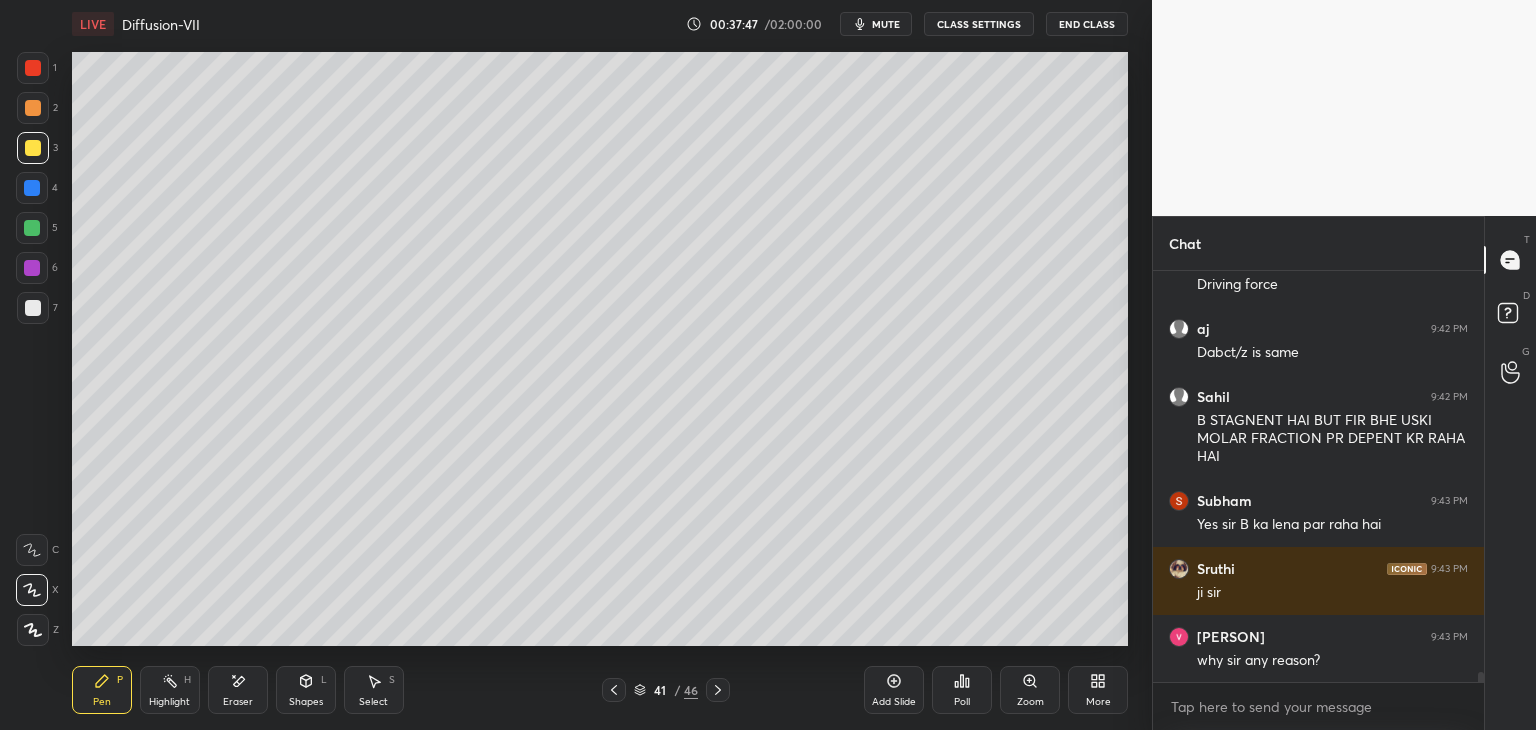 click 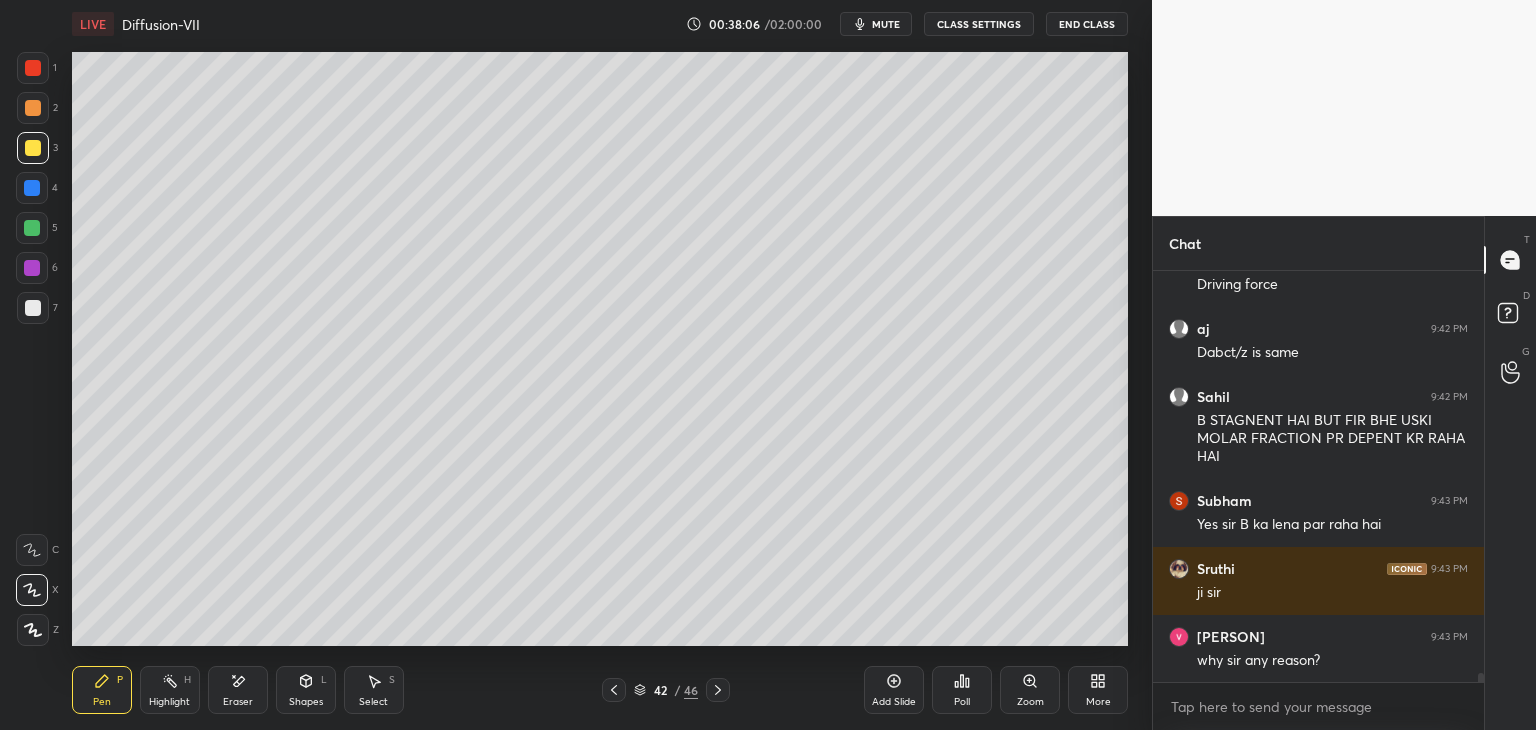 scroll, scrollTop: 17462, scrollLeft: 0, axis: vertical 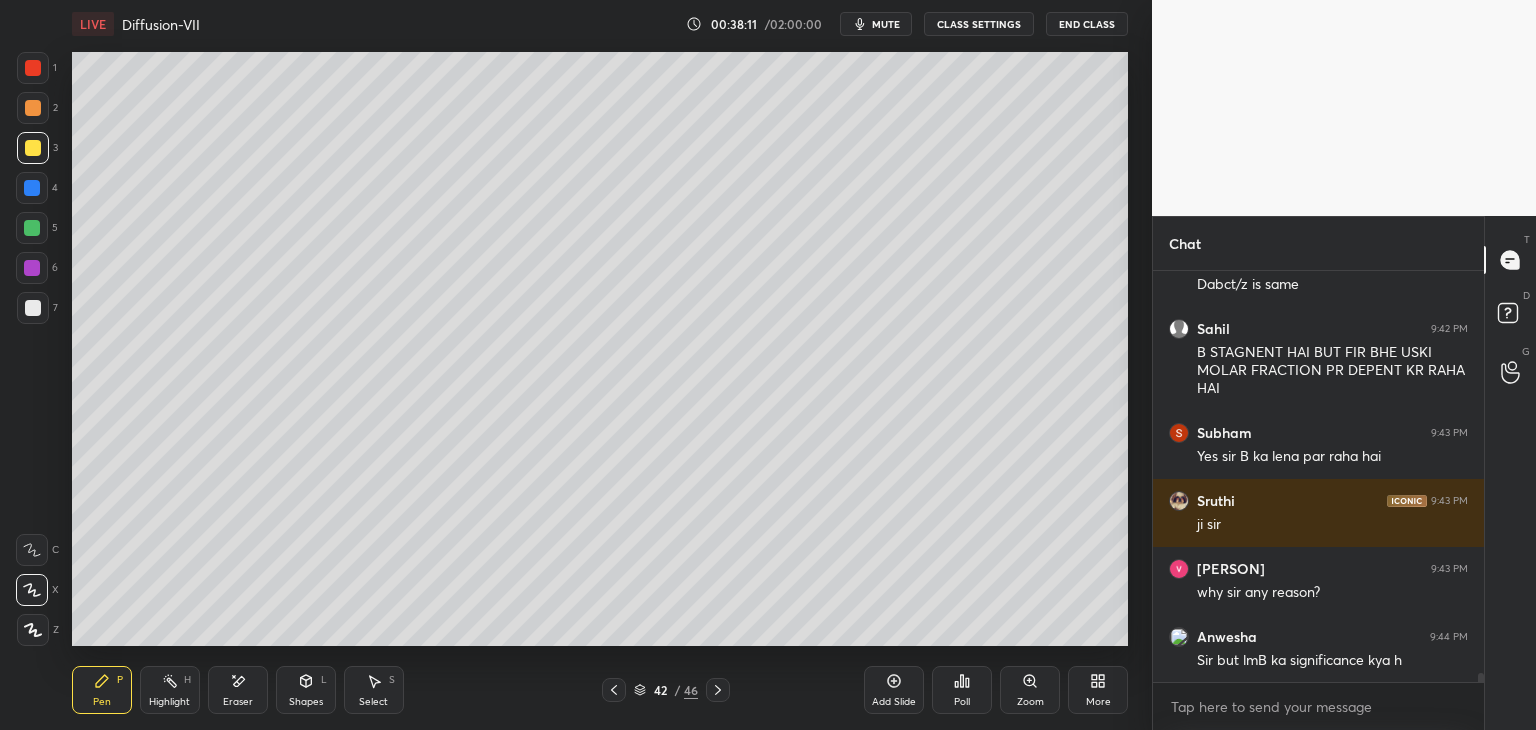 click at bounding box center [33, 308] 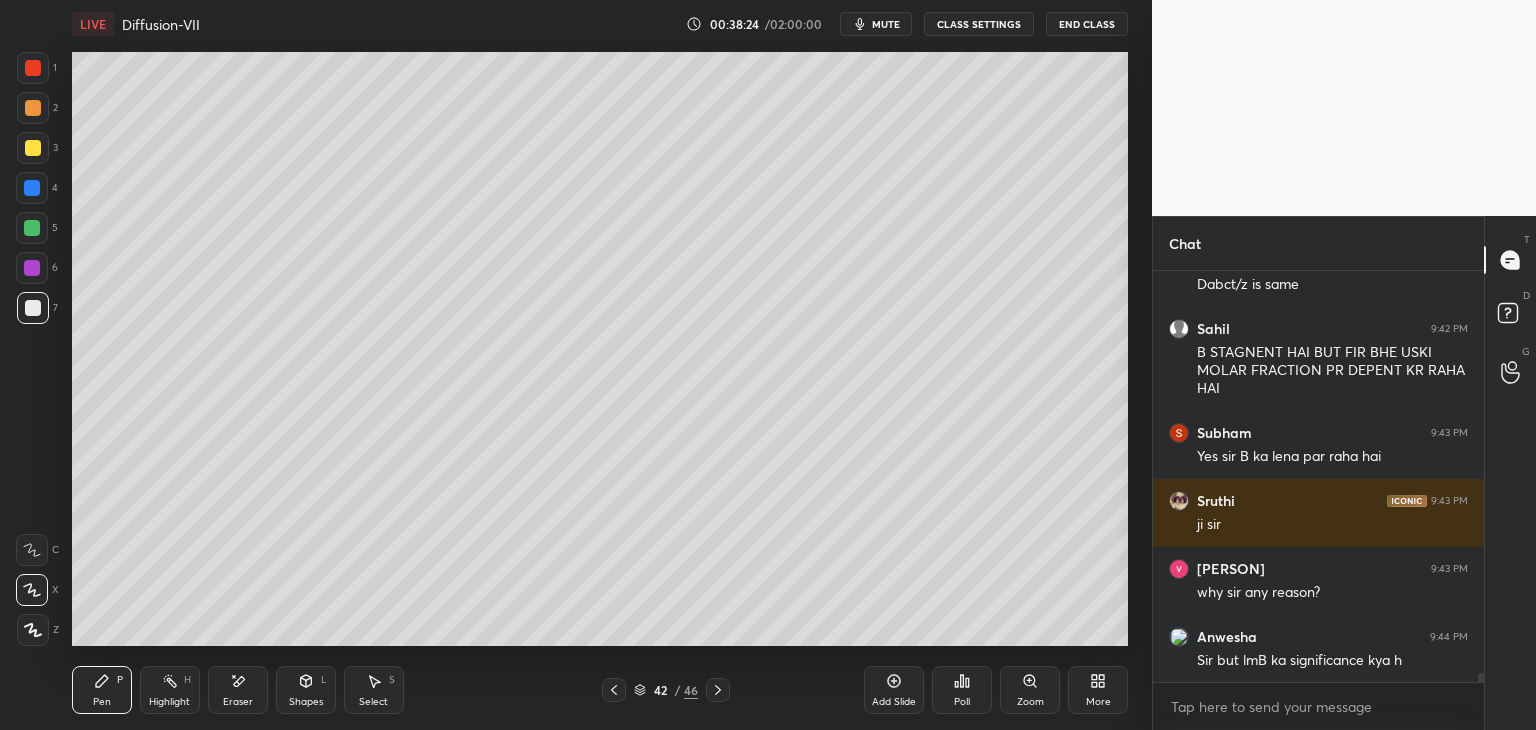 scroll, scrollTop: 17530, scrollLeft: 0, axis: vertical 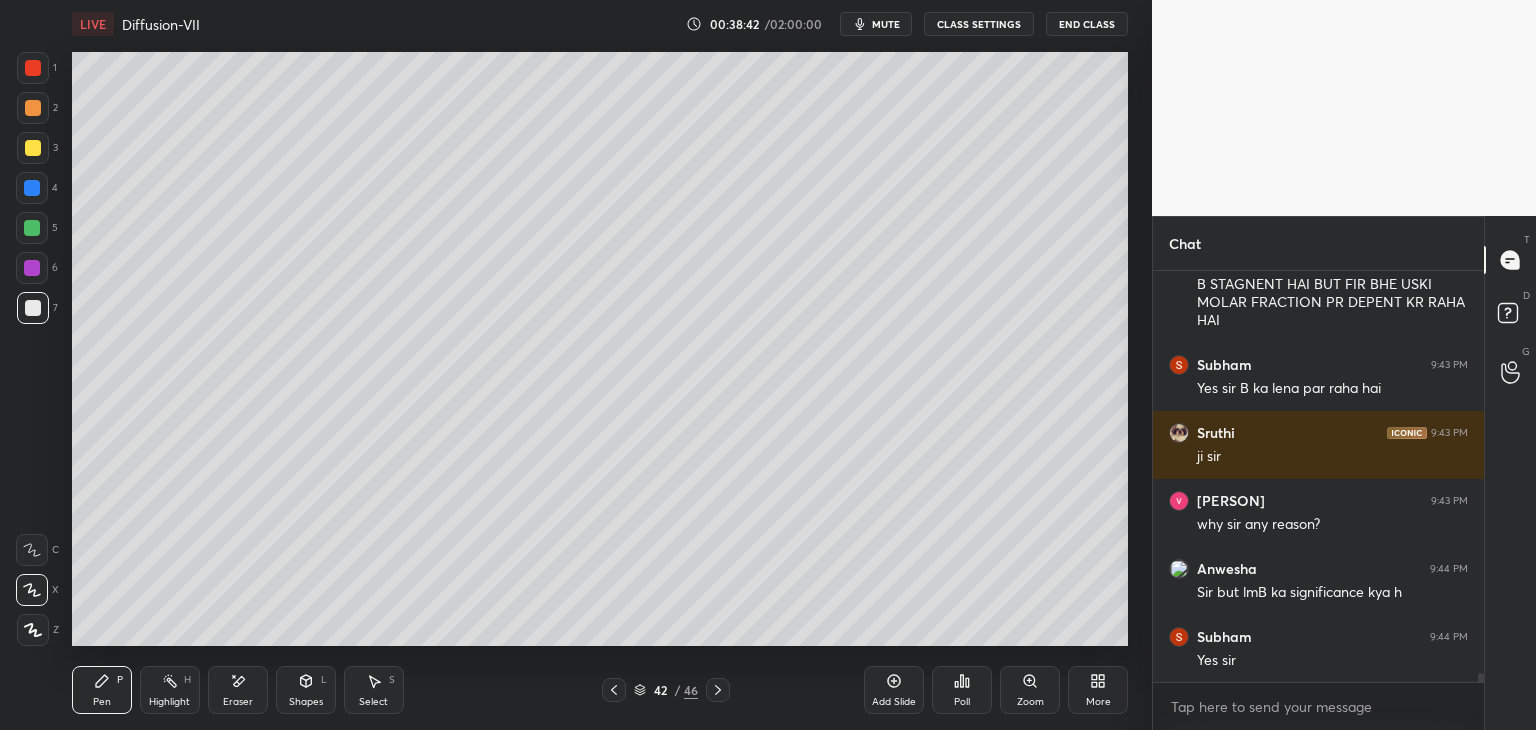 click 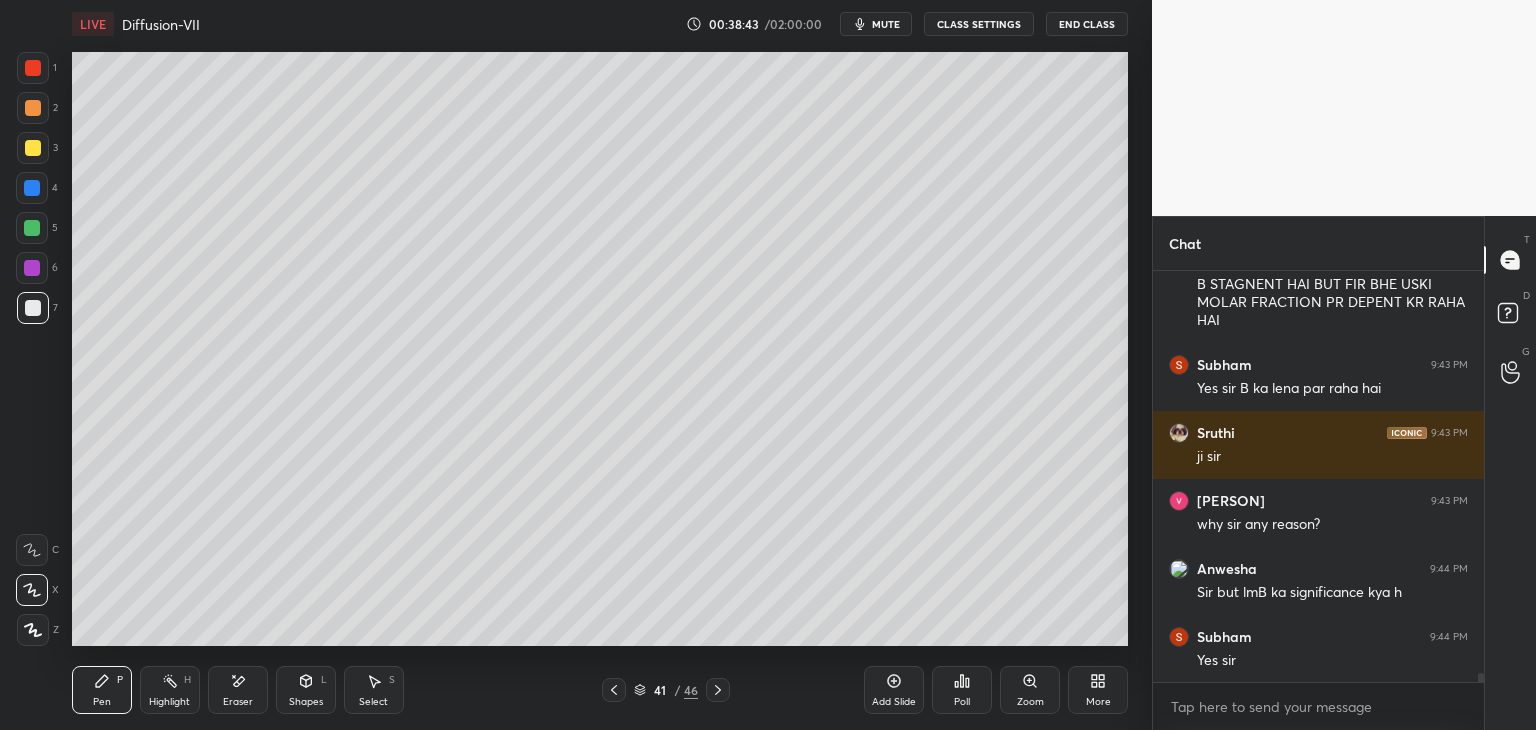 click 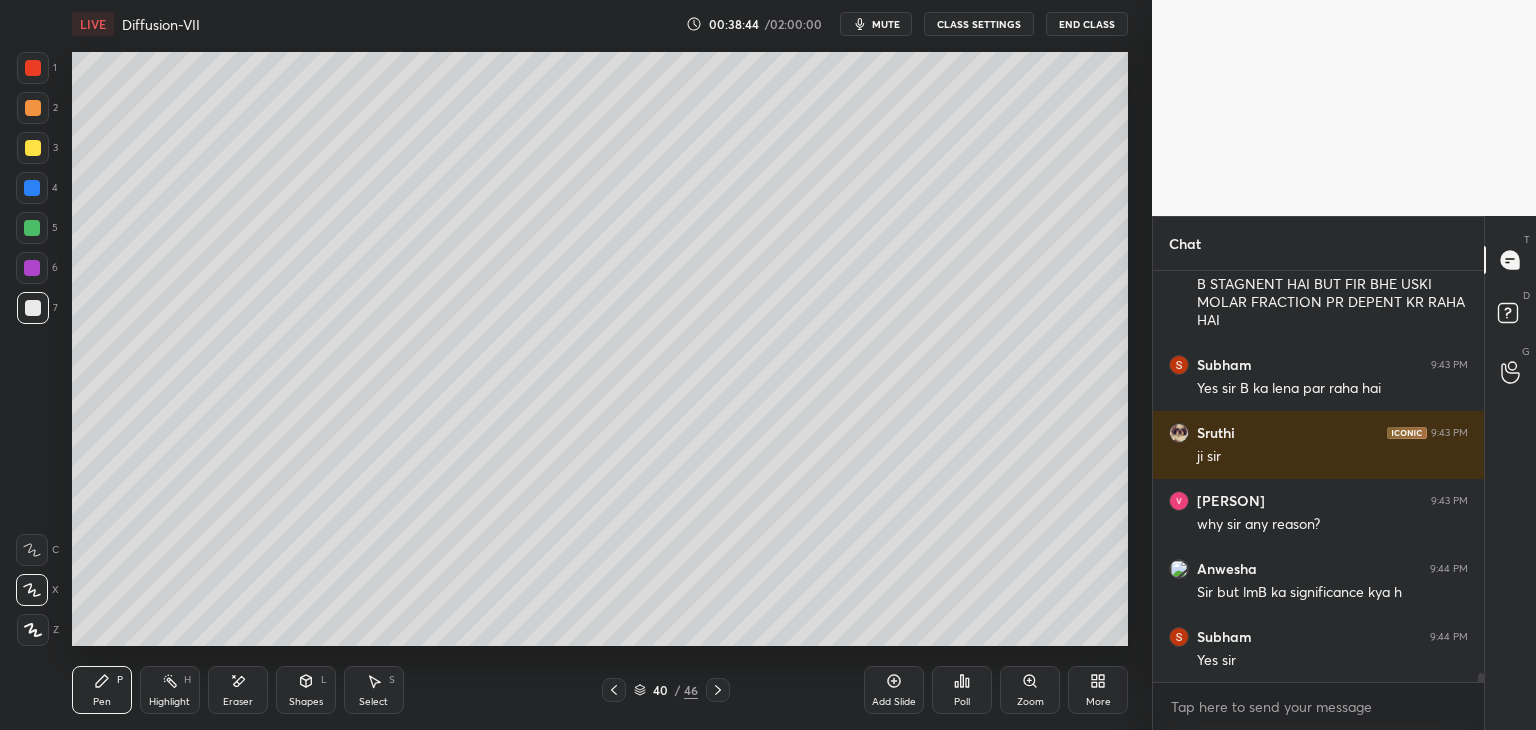 click 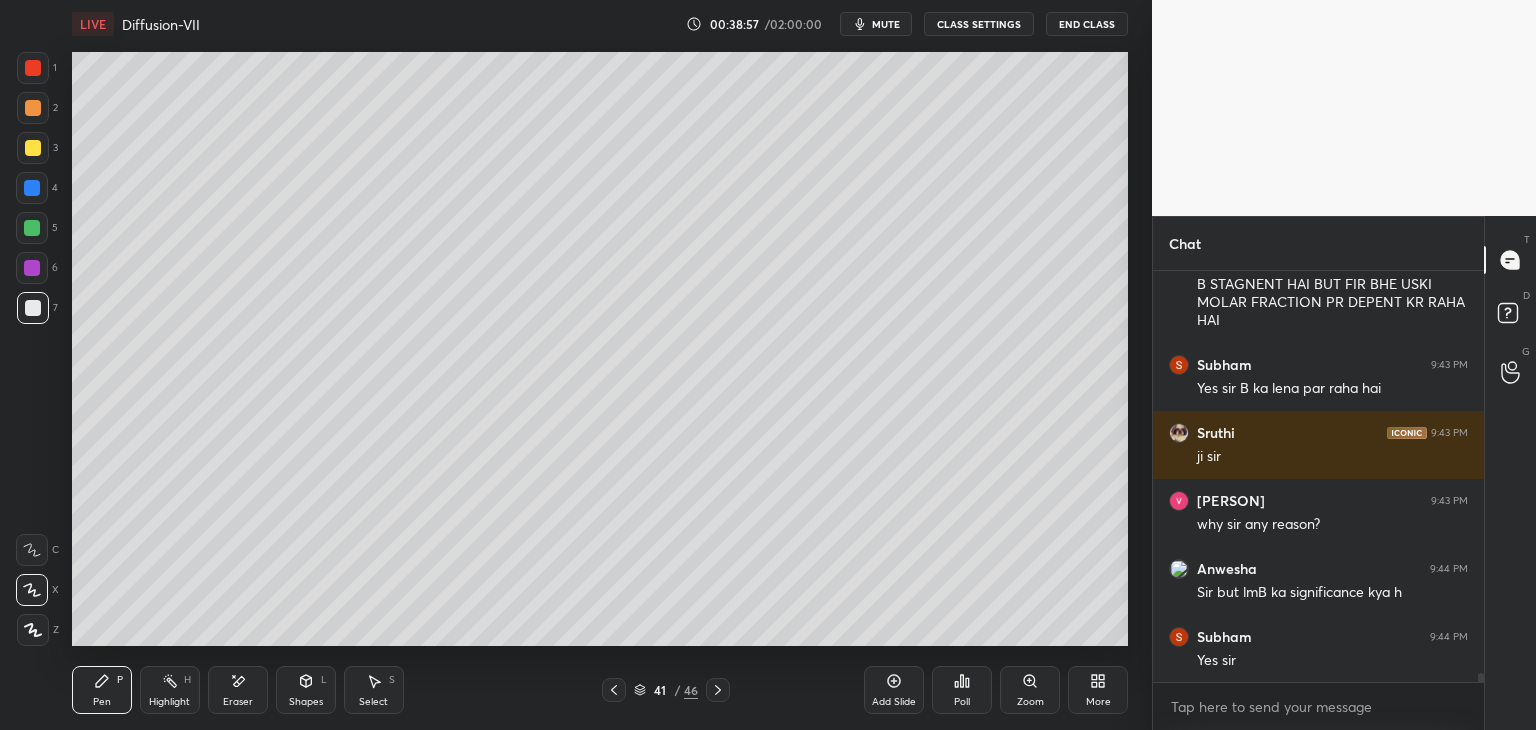 scroll, scrollTop: 17598, scrollLeft: 0, axis: vertical 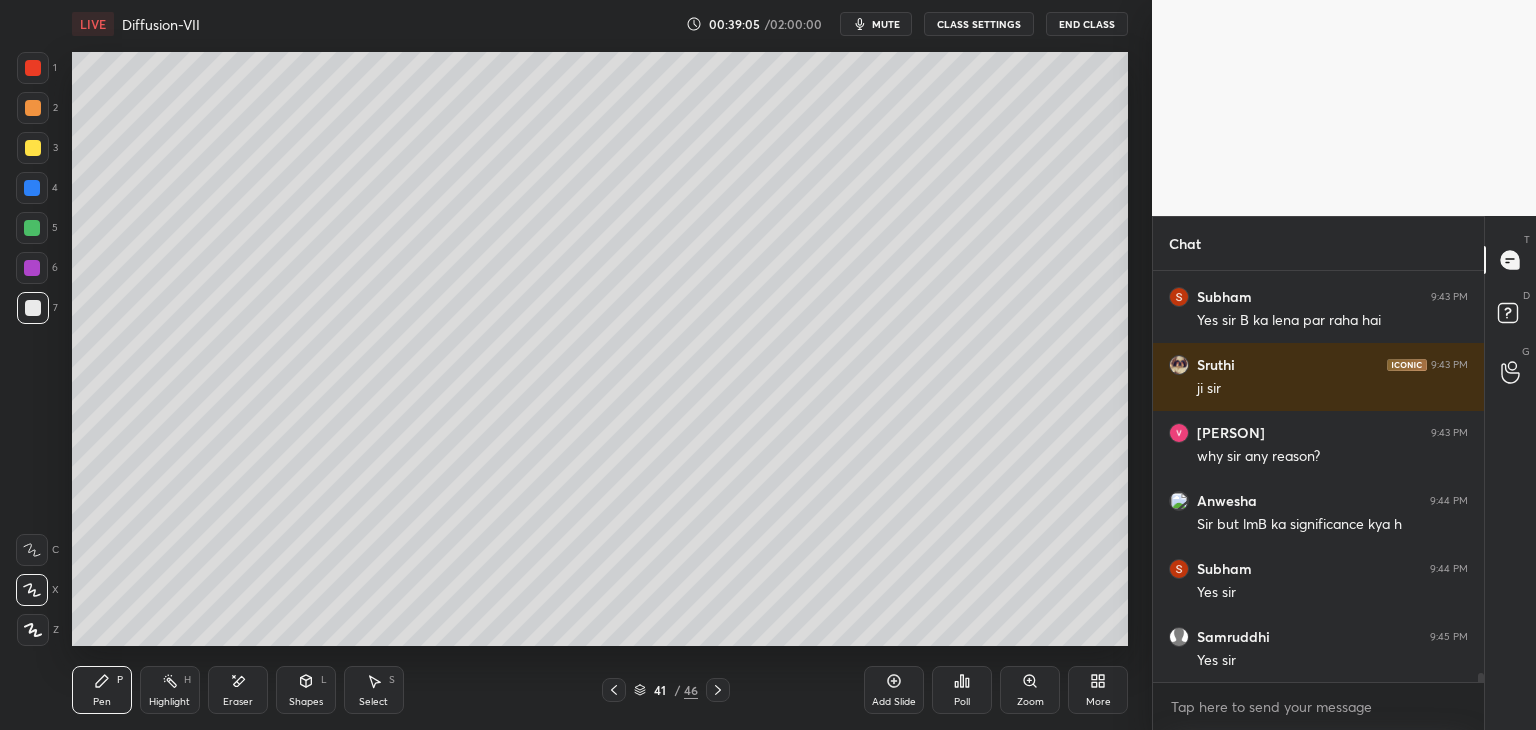 click on "Pen P Highlight H Eraser Shapes L Select S 41 / 46 Add Slide Poll Zoom More" at bounding box center (600, 690) 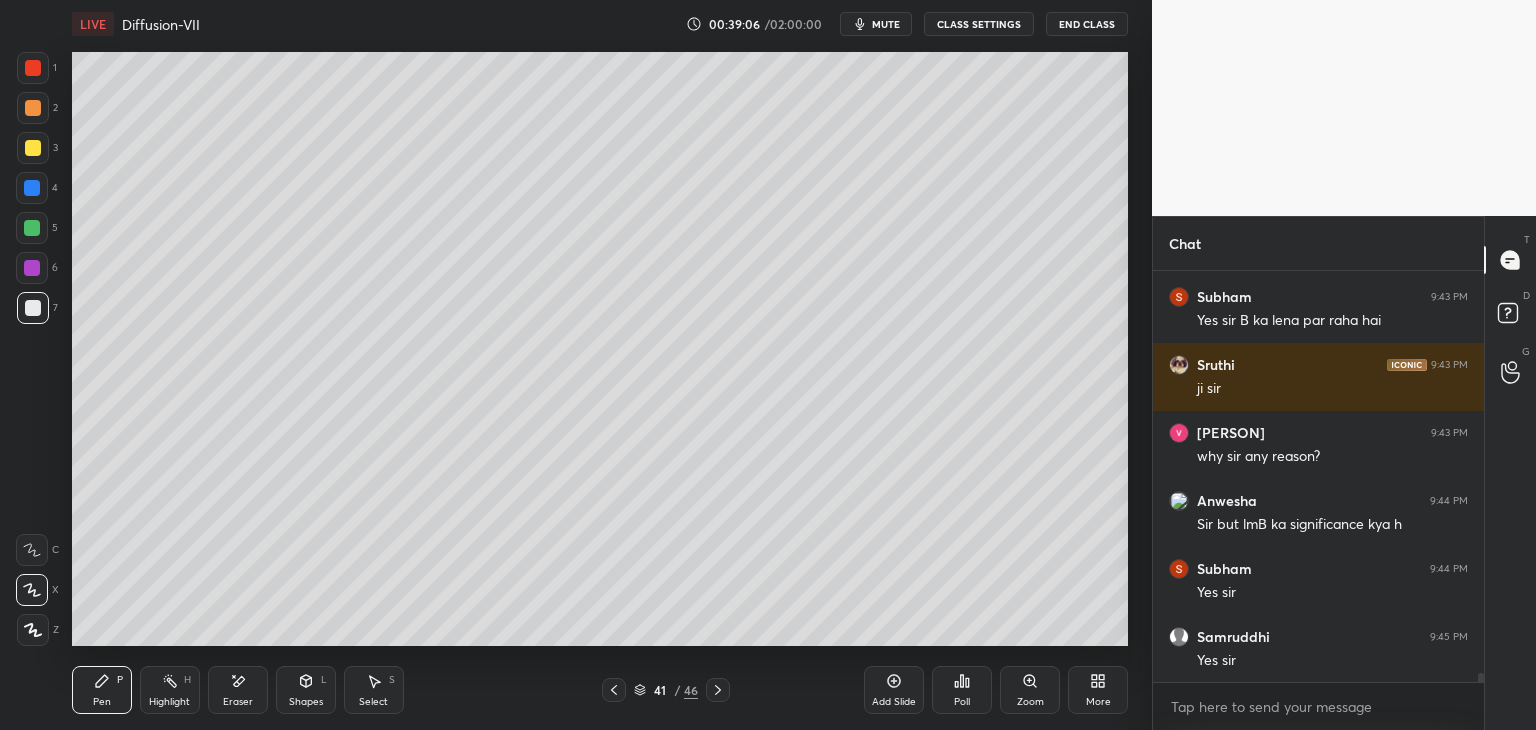 click 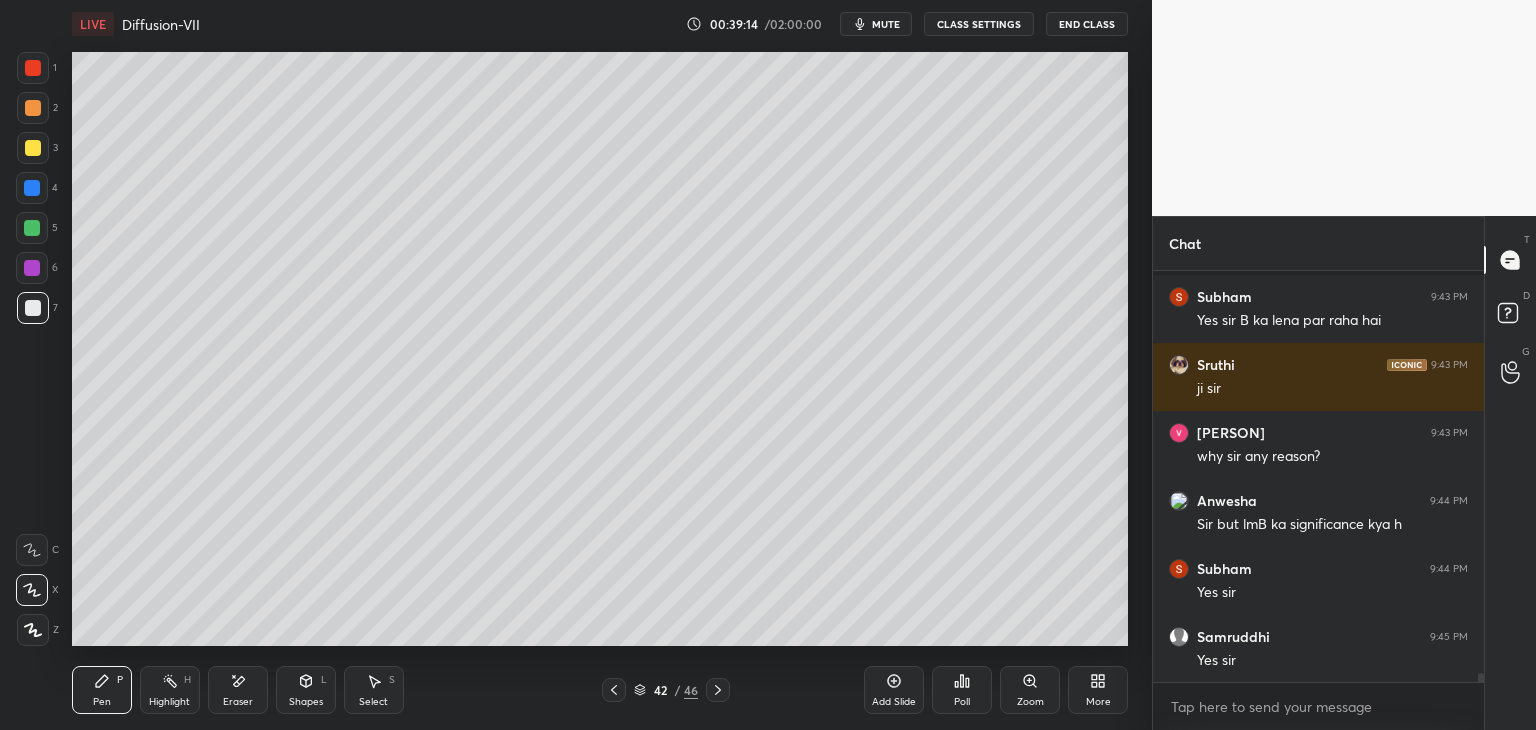 scroll, scrollTop: 17684, scrollLeft: 0, axis: vertical 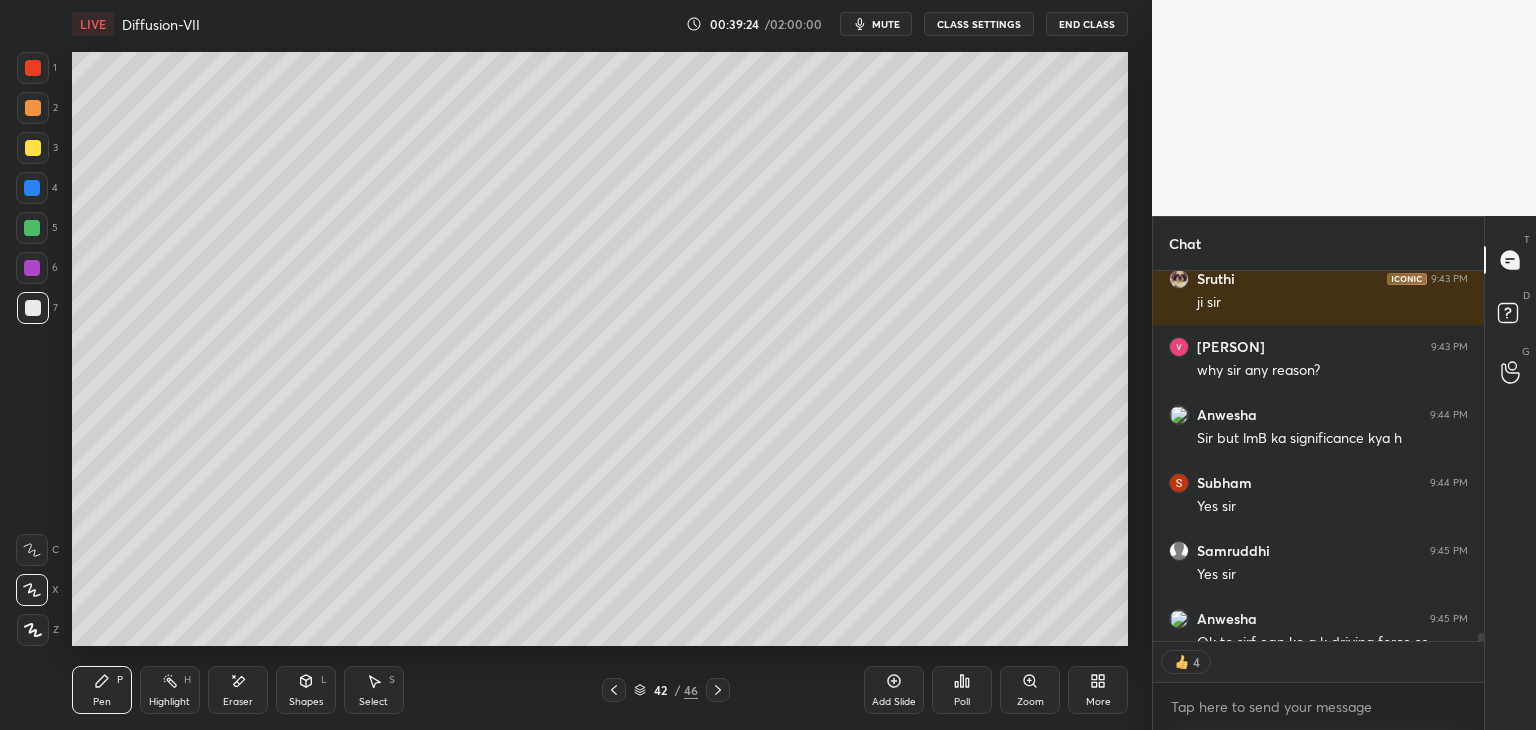 click 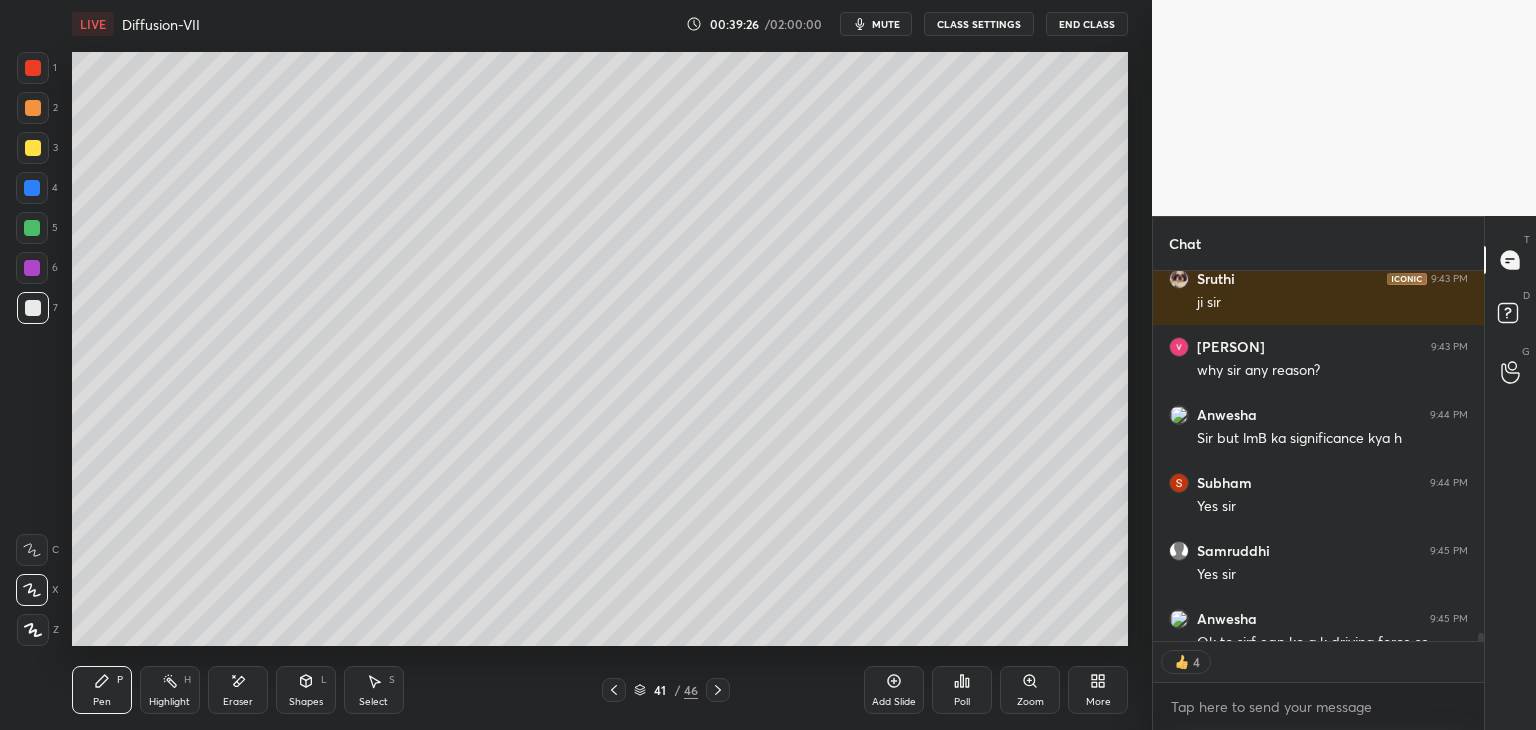 click at bounding box center (33, 148) 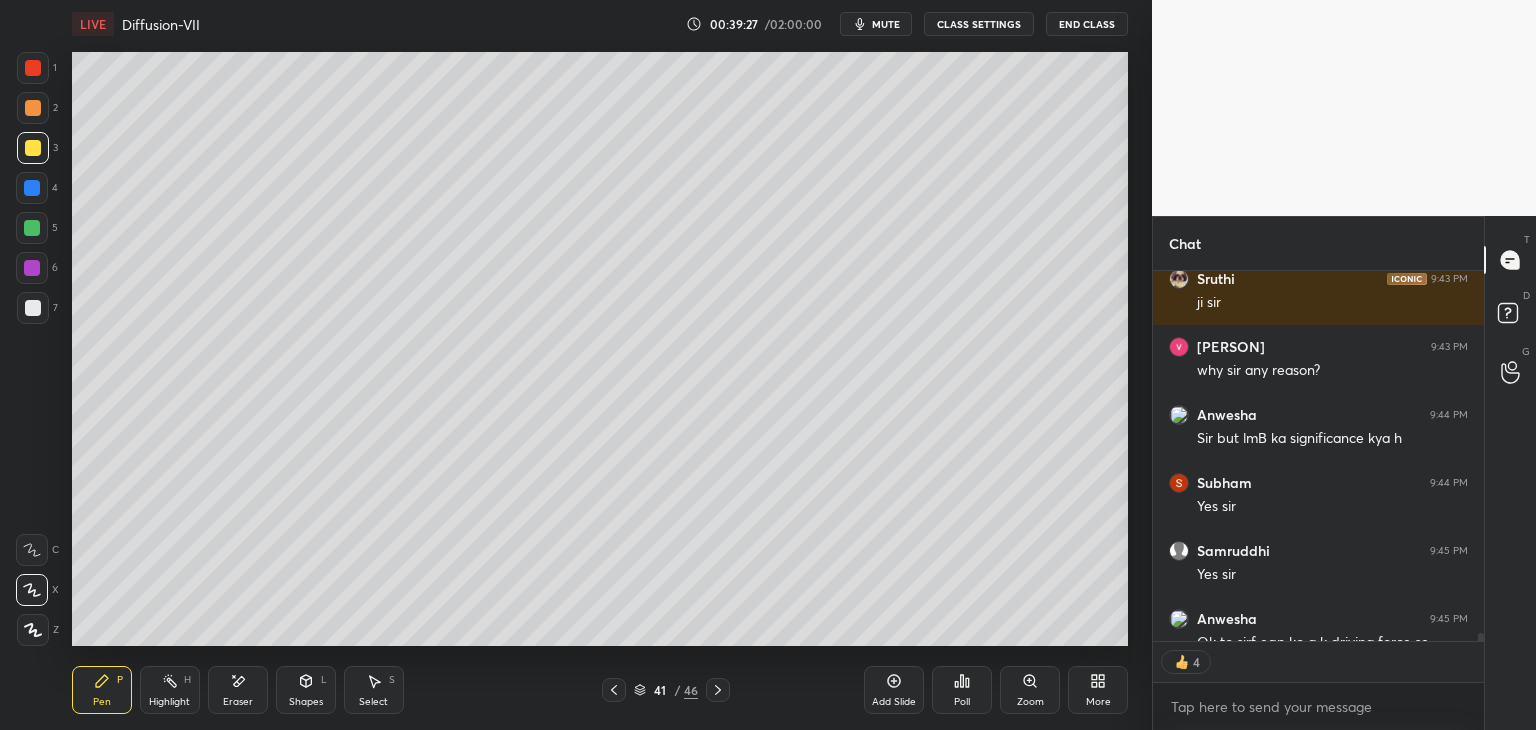 click at bounding box center [33, 68] 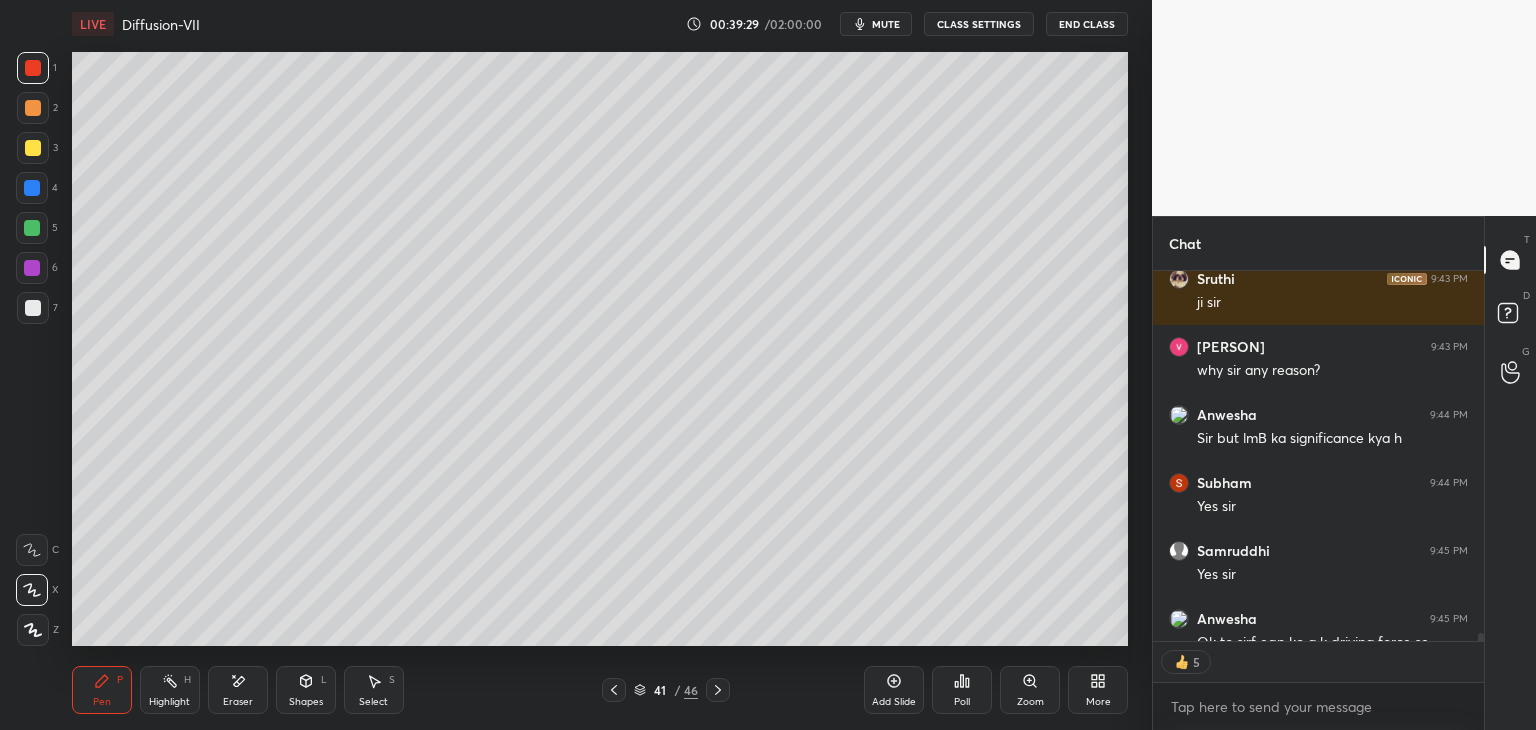 scroll, scrollTop: 17792, scrollLeft: 0, axis: vertical 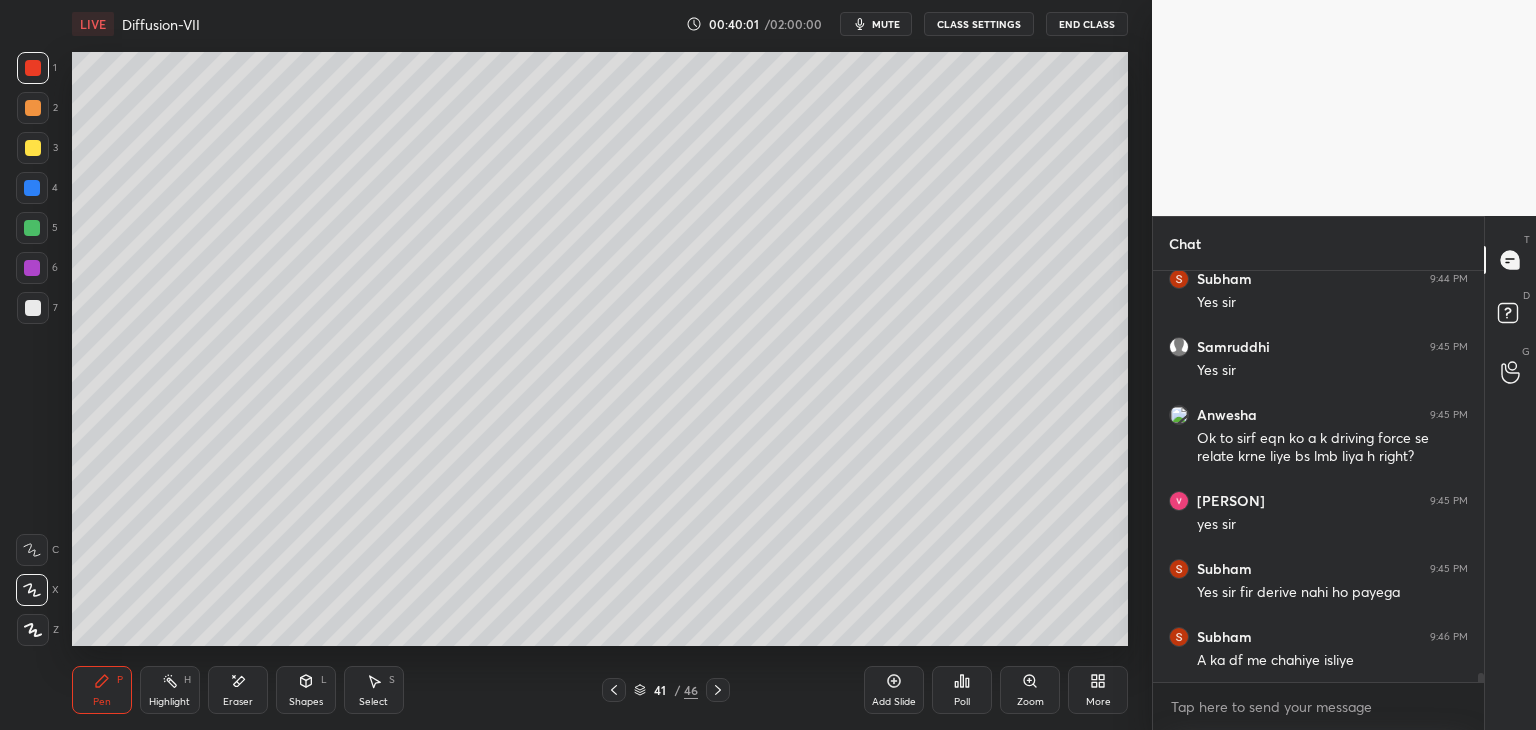 click at bounding box center (718, 690) 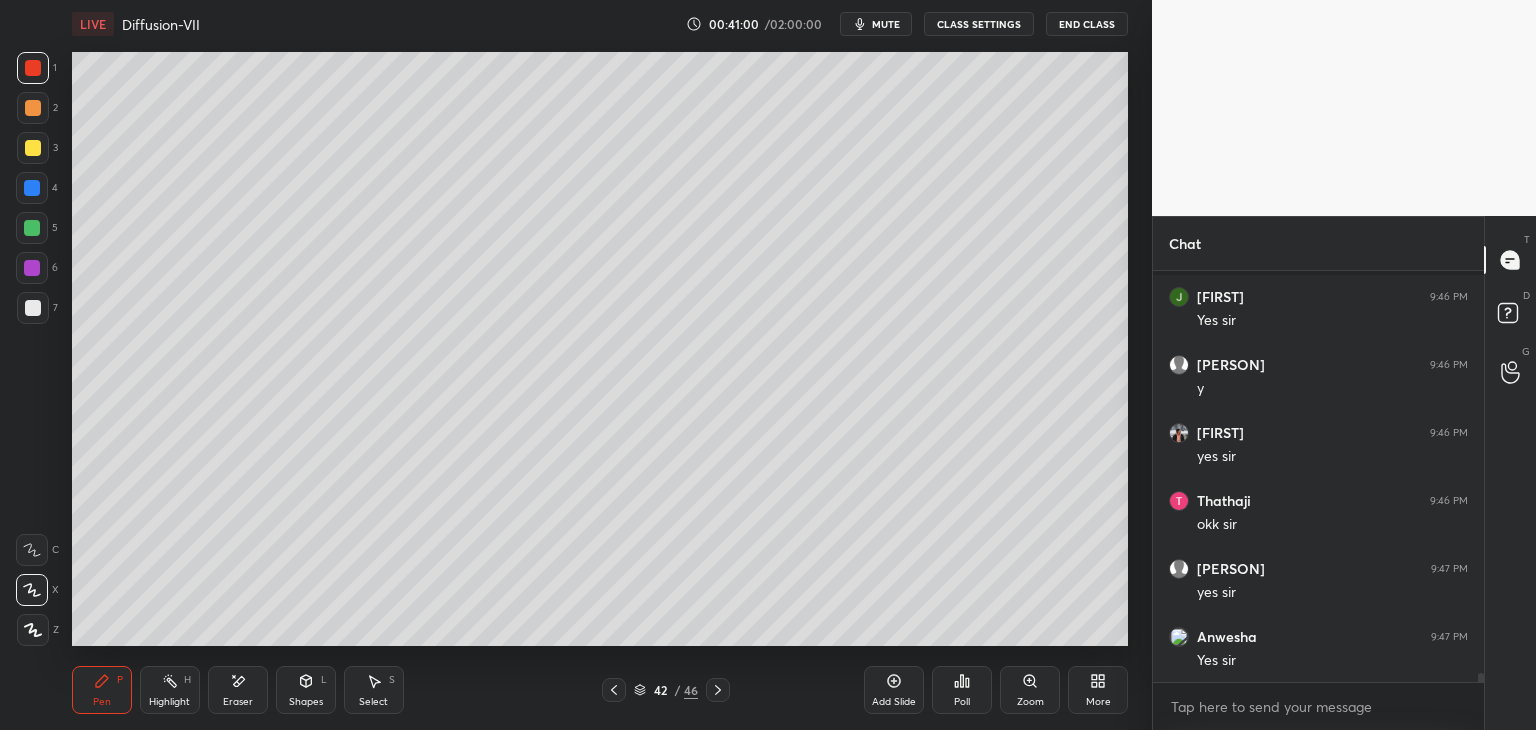scroll, scrollTop: 18908, scrollLeft: 0, axis: vertical 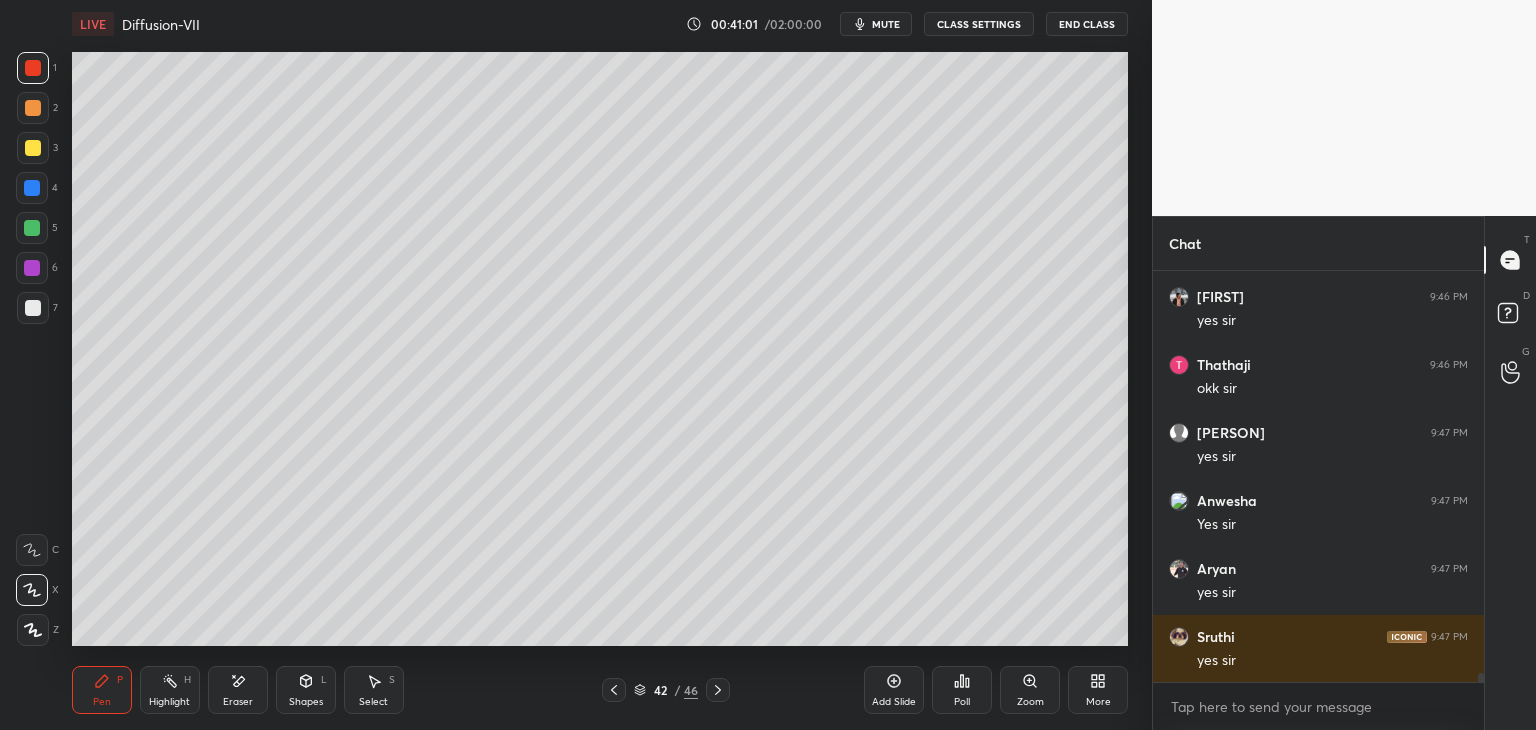 click on "Add Slide" at bounding box center (894, 690) 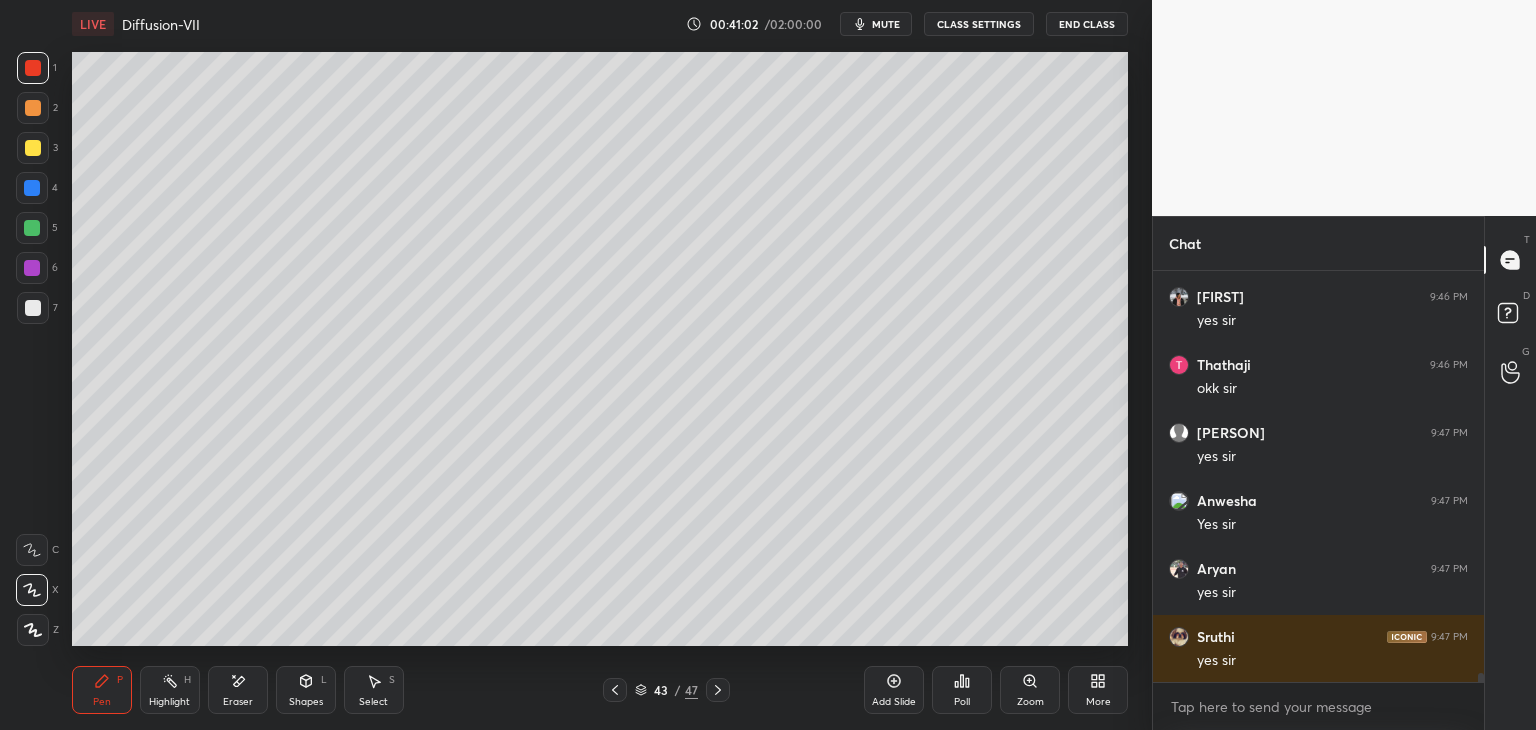 click at bounding box center (33, 148) 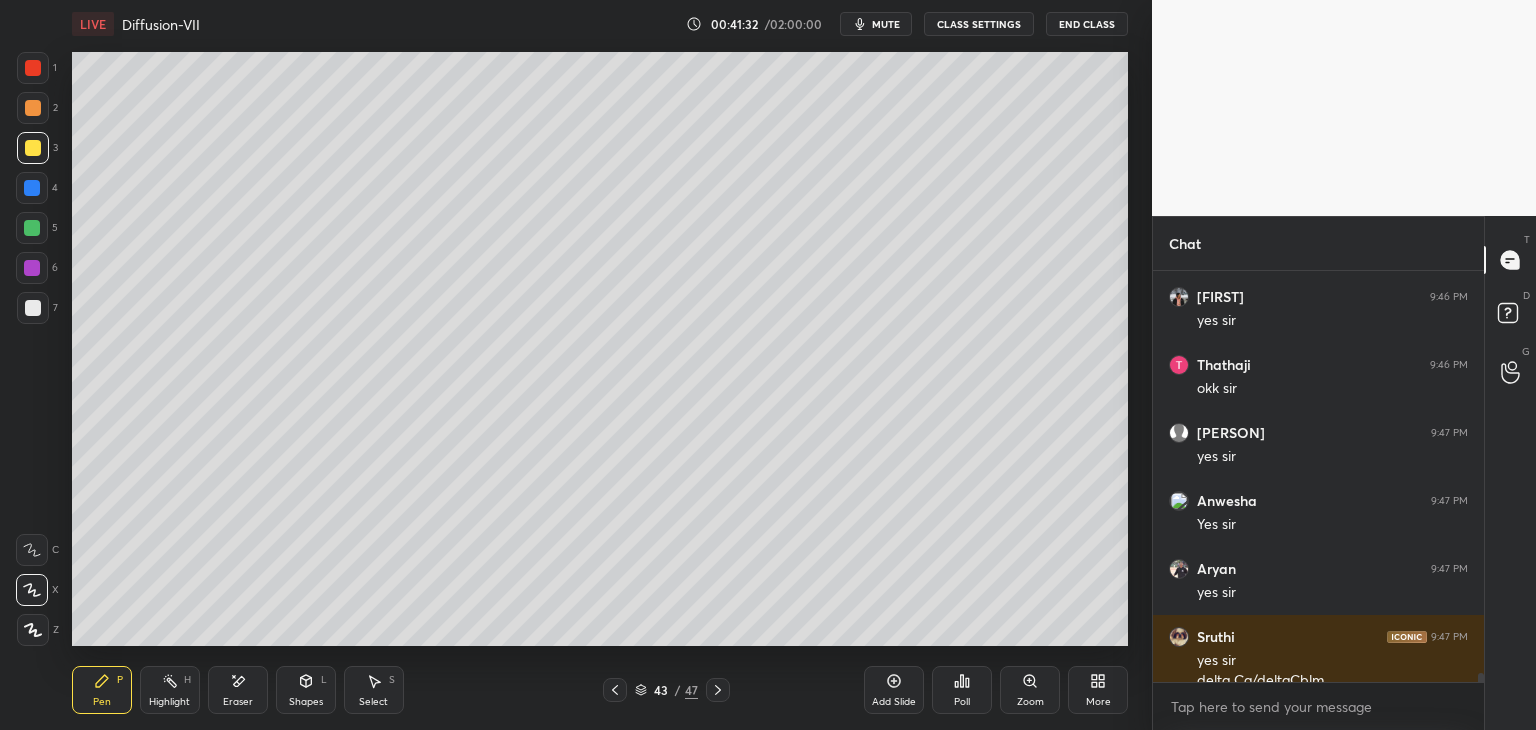 scroll, scrollTop: 18928, scrollLeft: 0, axis: vertical 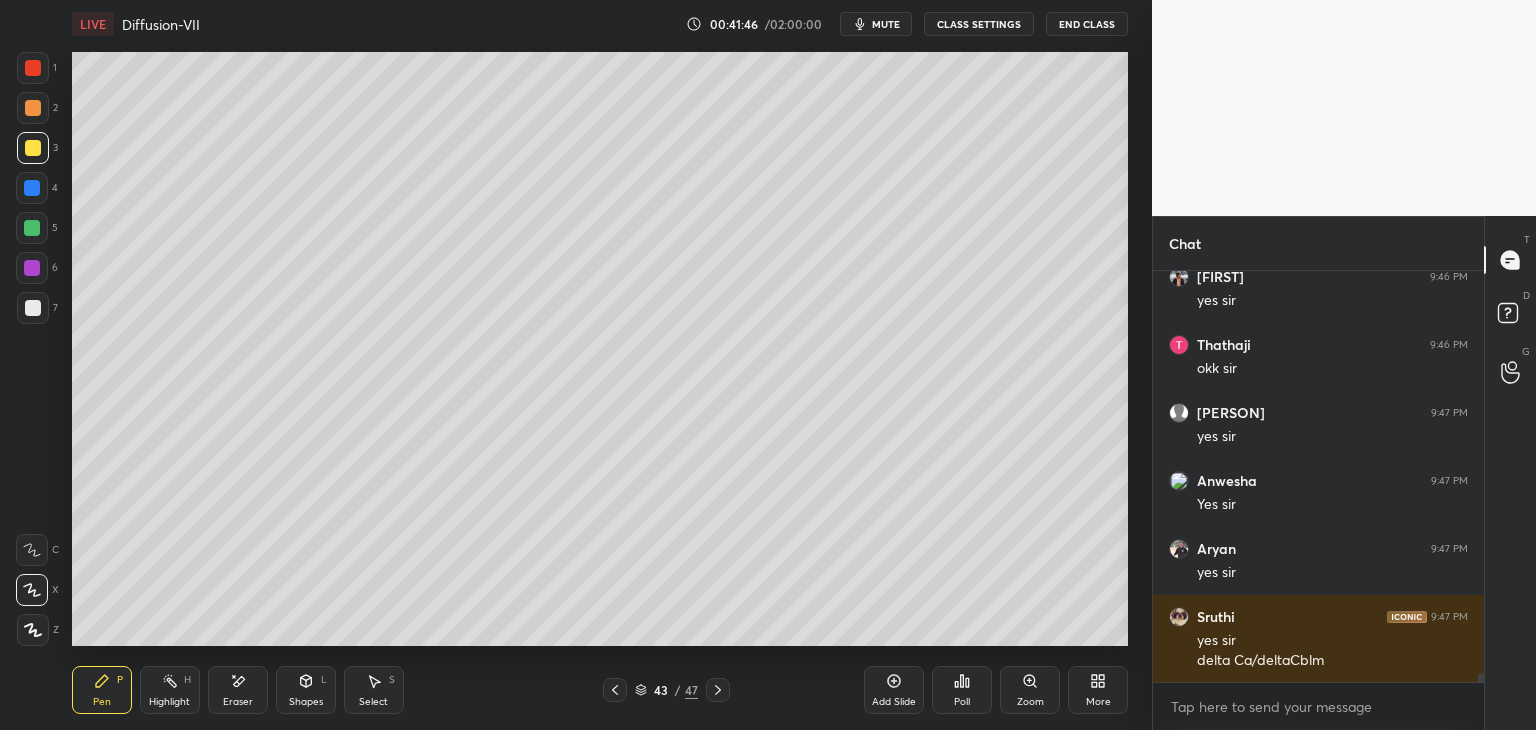 click on "Shapes" at bounding box center (306, 702) 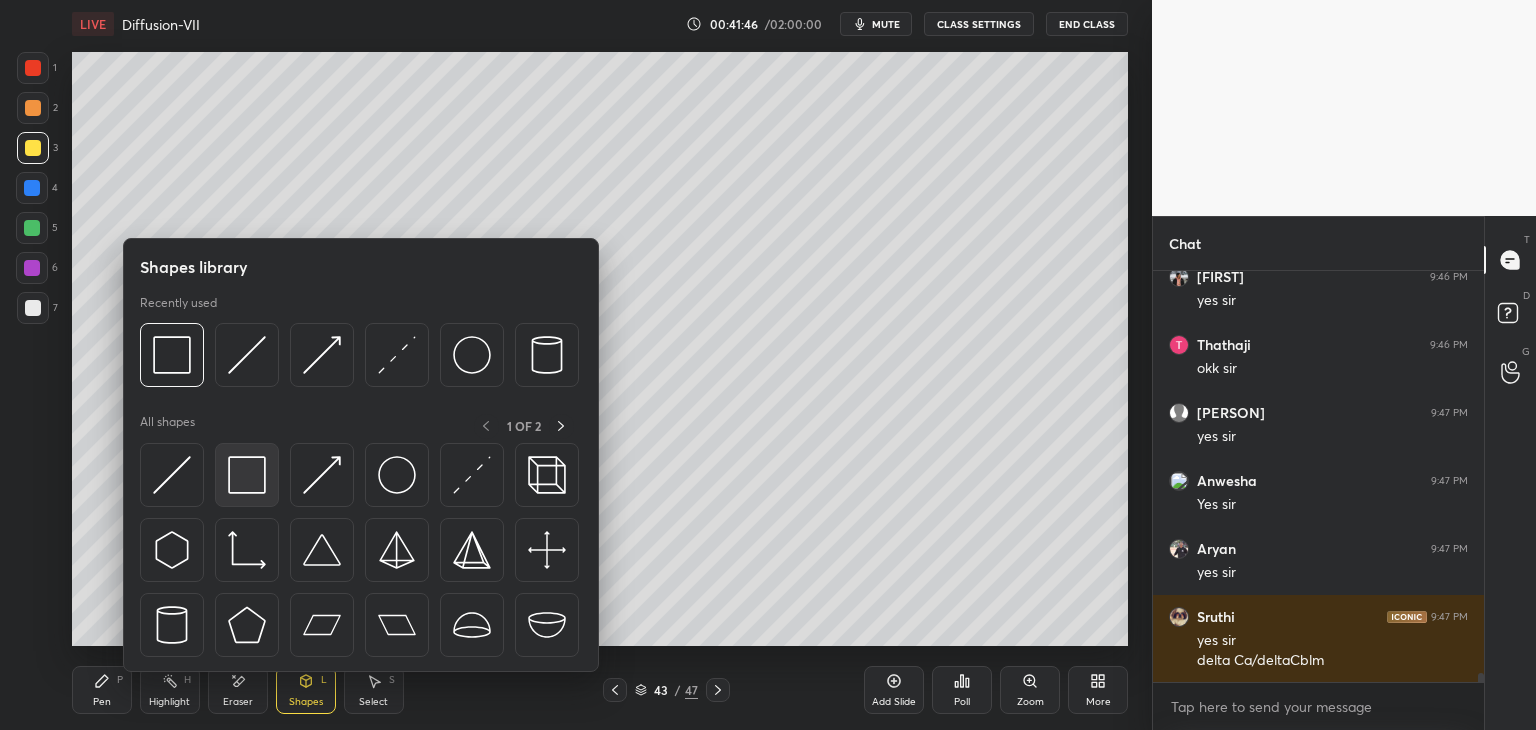 click at bounding box center (247, 475) 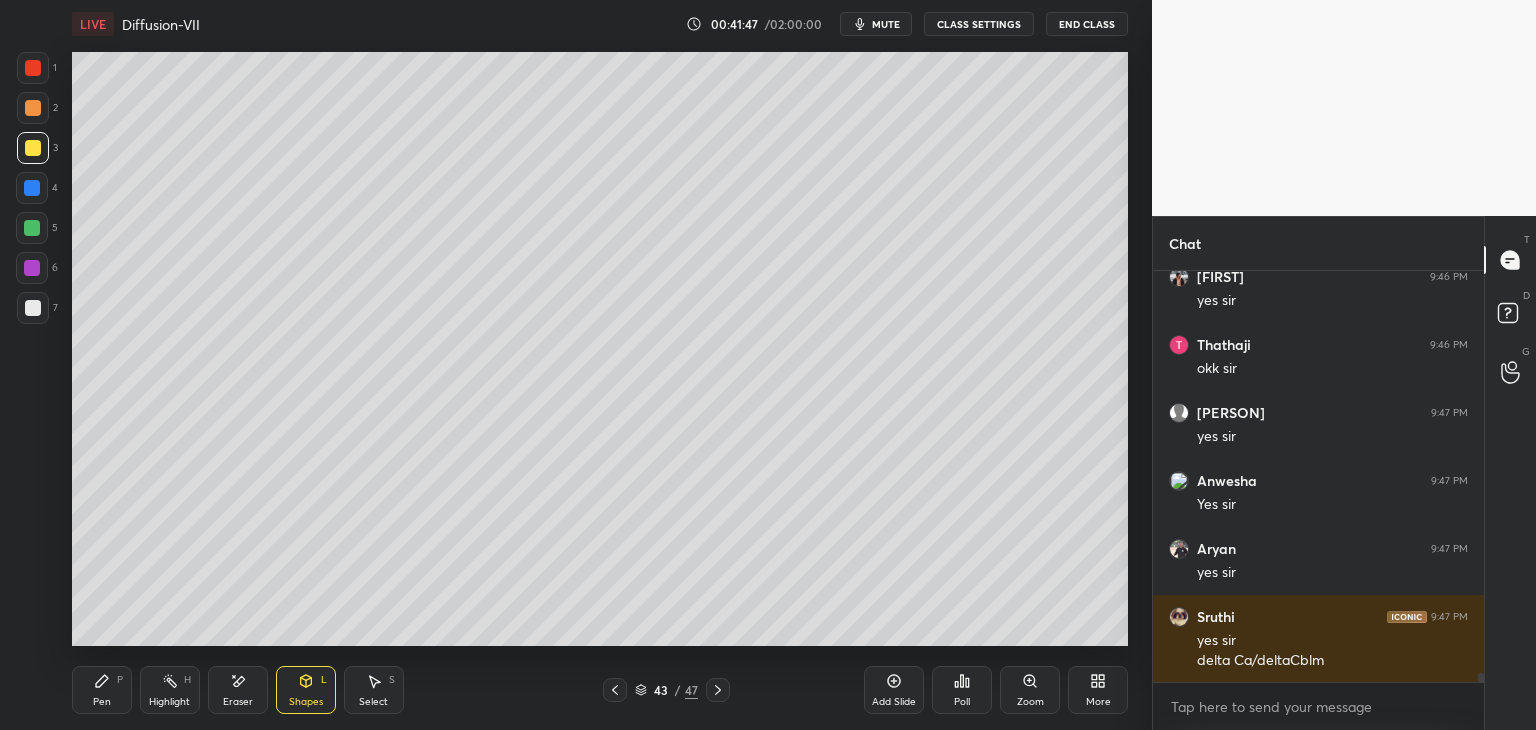 scroll, scrollTop: 18996, scrollLeft: 0, axis: vertical 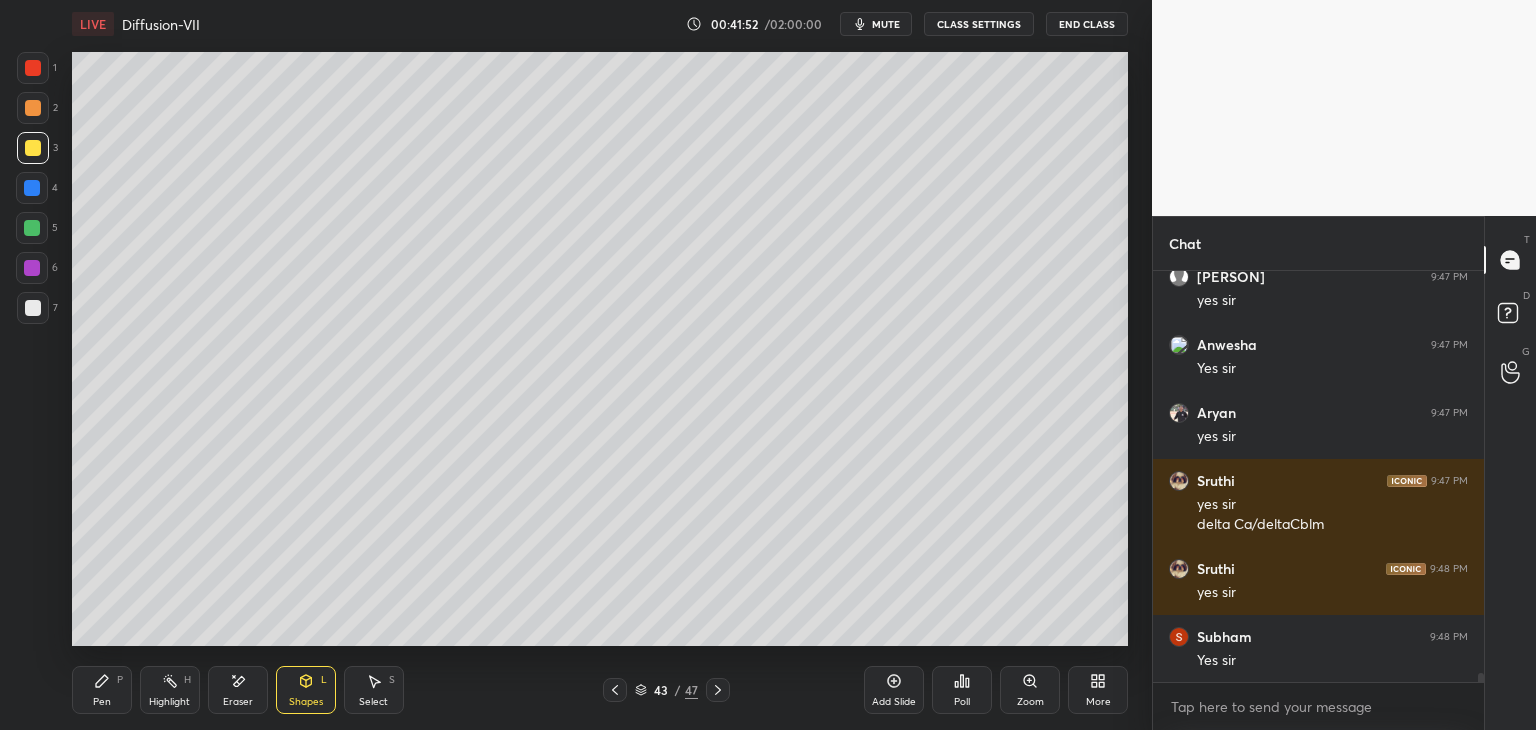 click on "Pen" at bounding box center [102, 702] 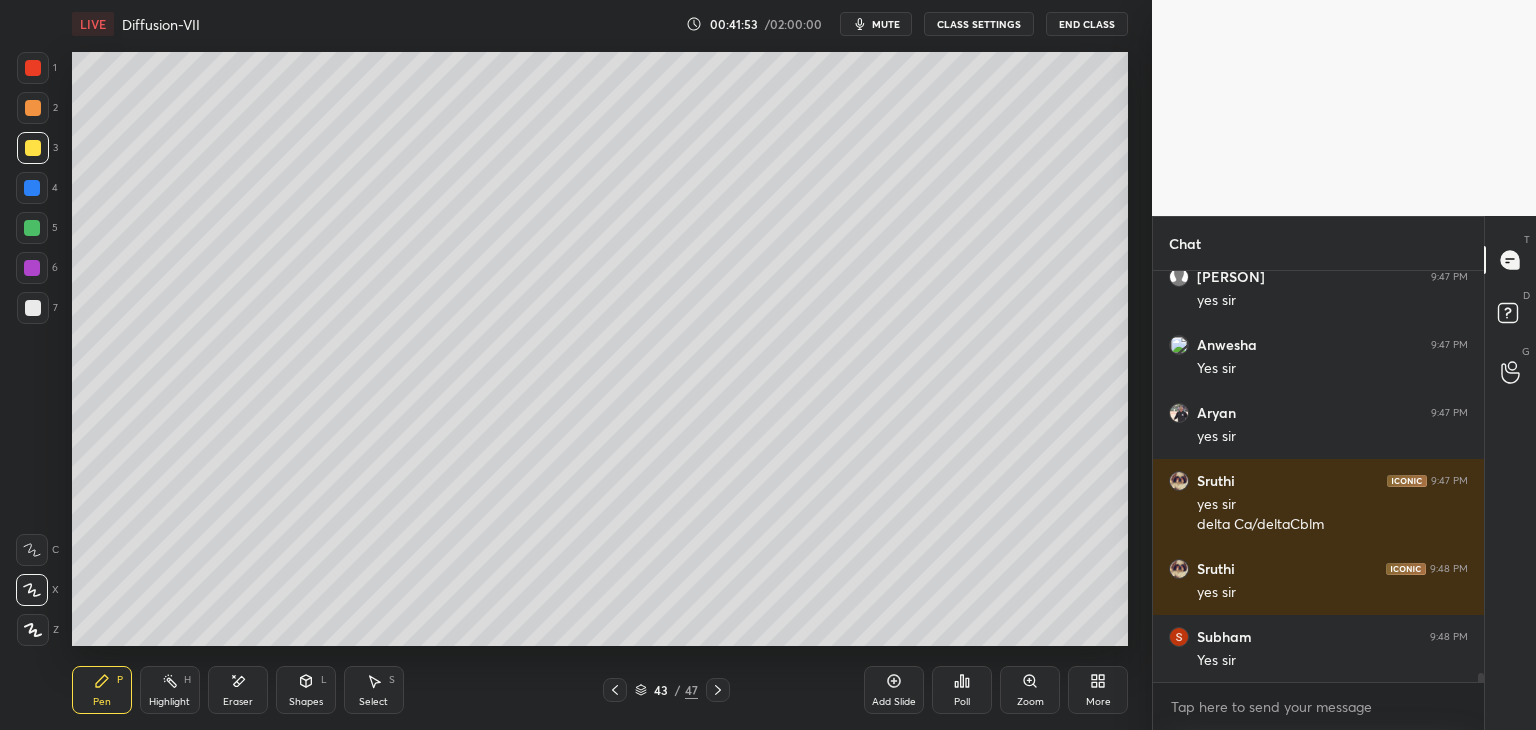 click at bounding box center (33, 308) 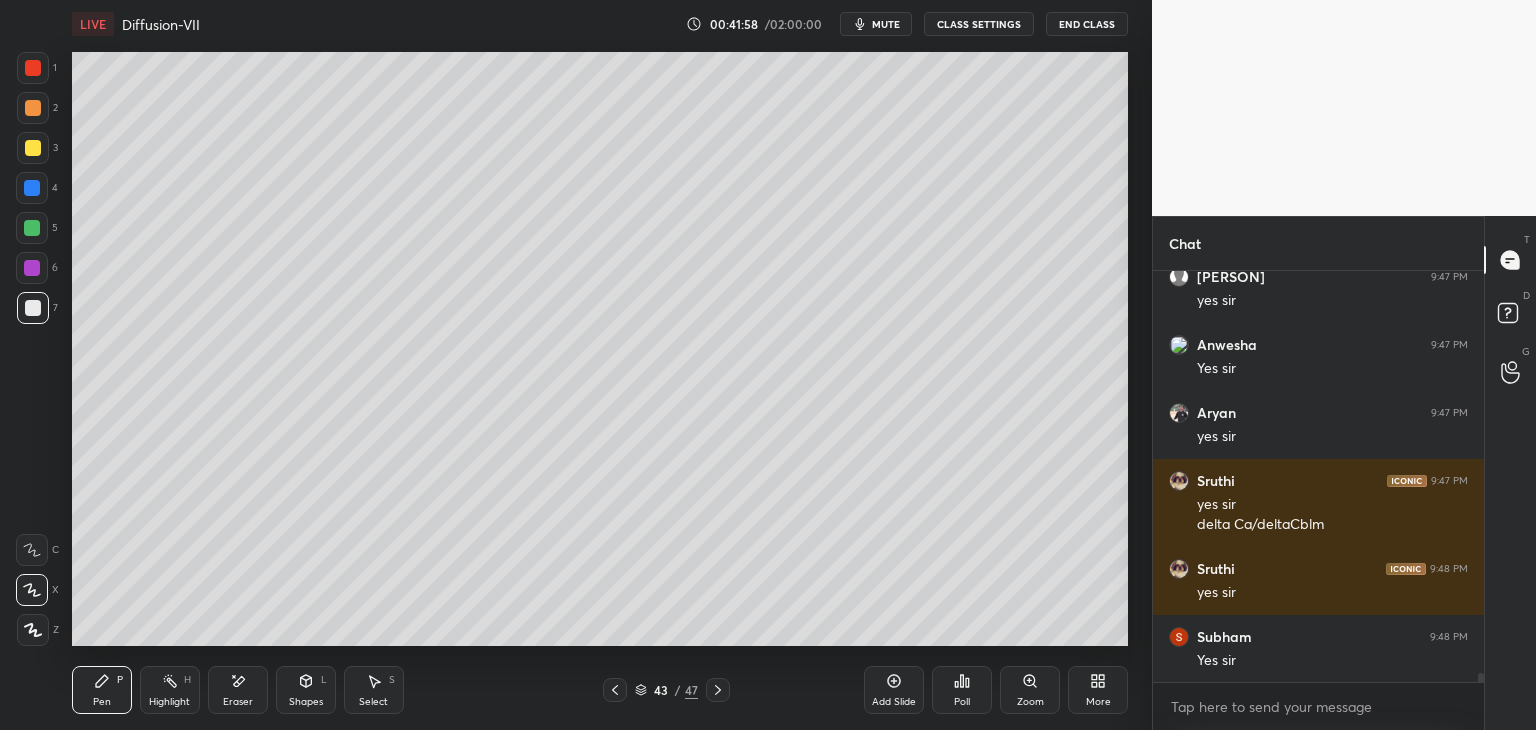 click on "Pen P" at bounding box center (102, 690) 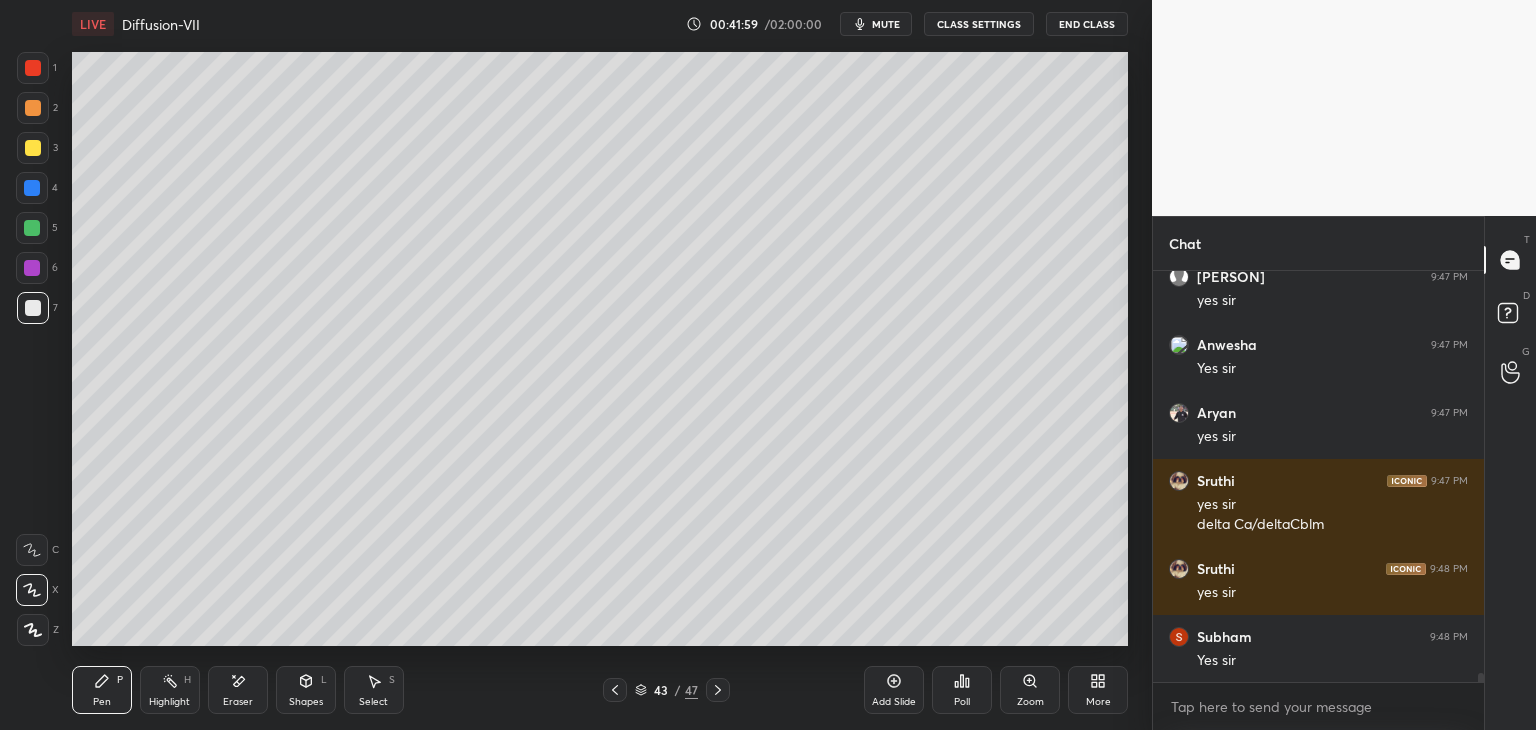 click at bounding box center [33, 148] 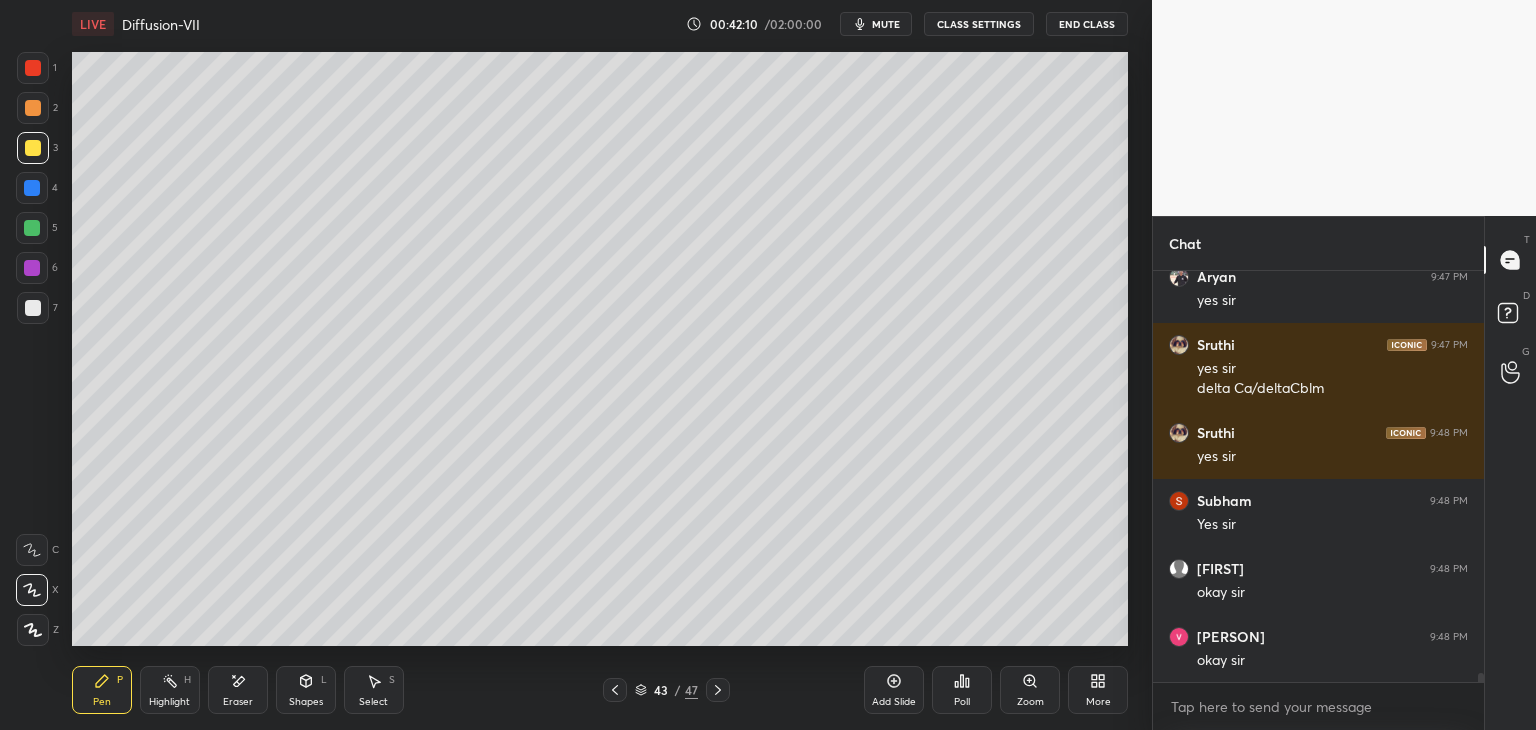 scroll, scrollTop: 19268, scrollLeft: 0, axis: vertical 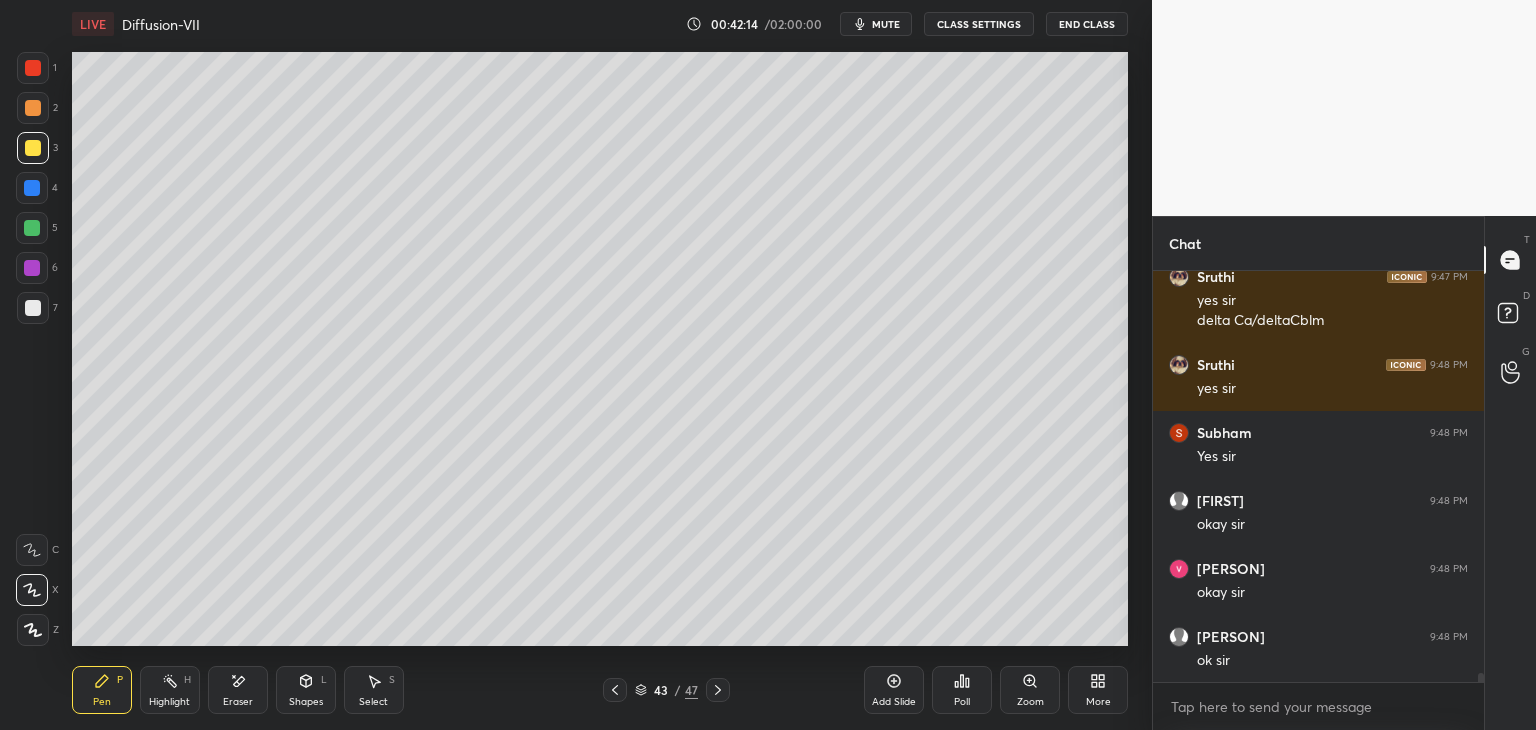 click at bounding box center [33, 308] 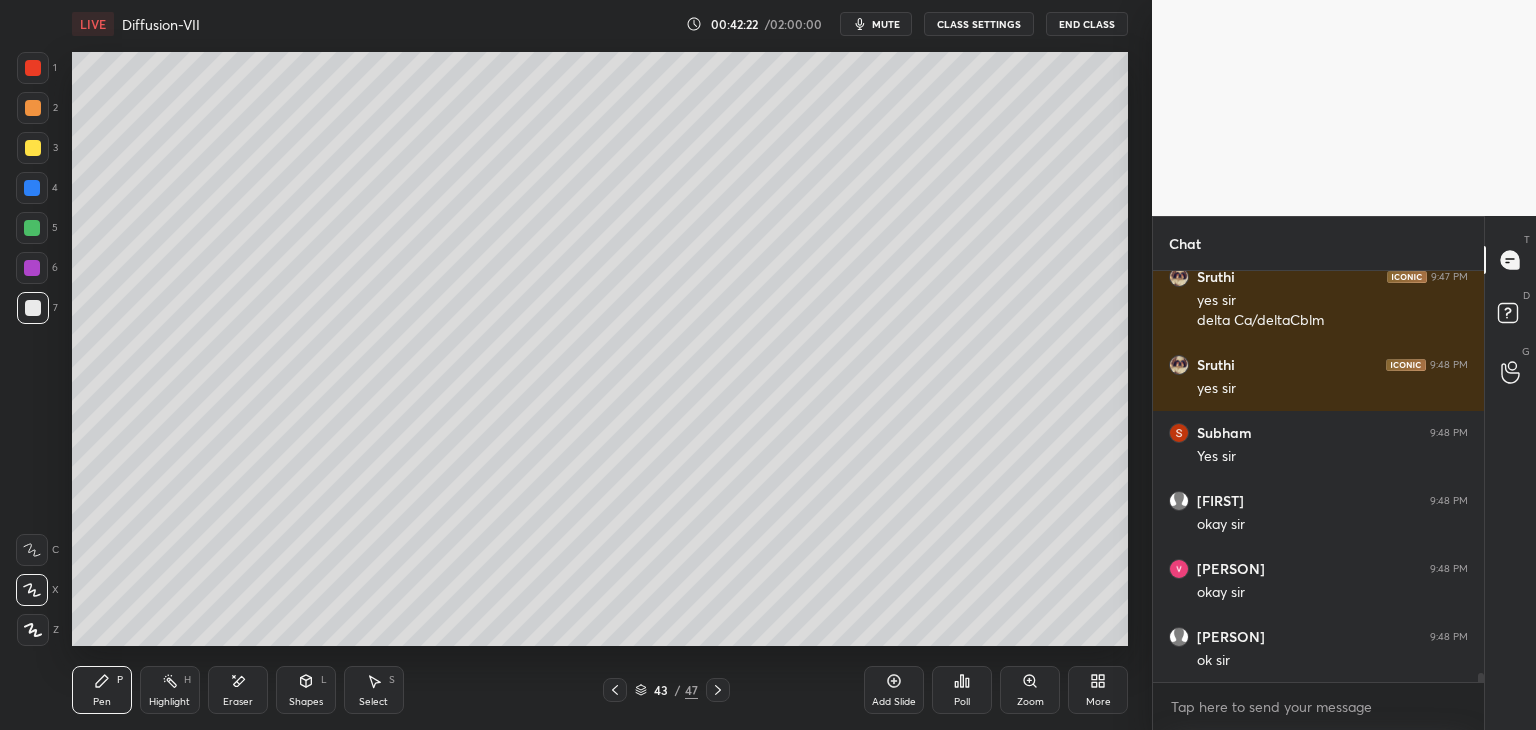 scroll, scrollTop: 19336, scrollLeft: 0, axis: vertical 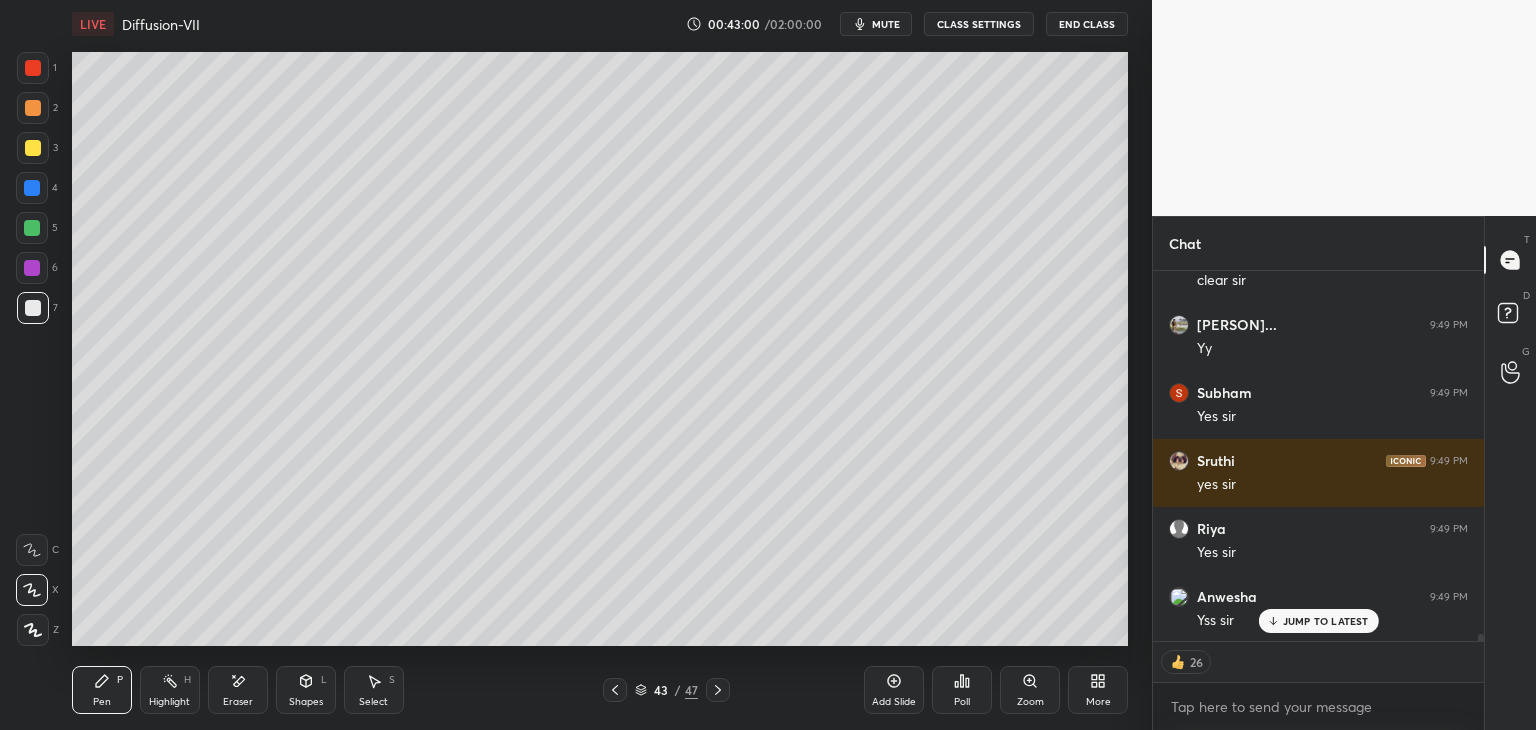 click 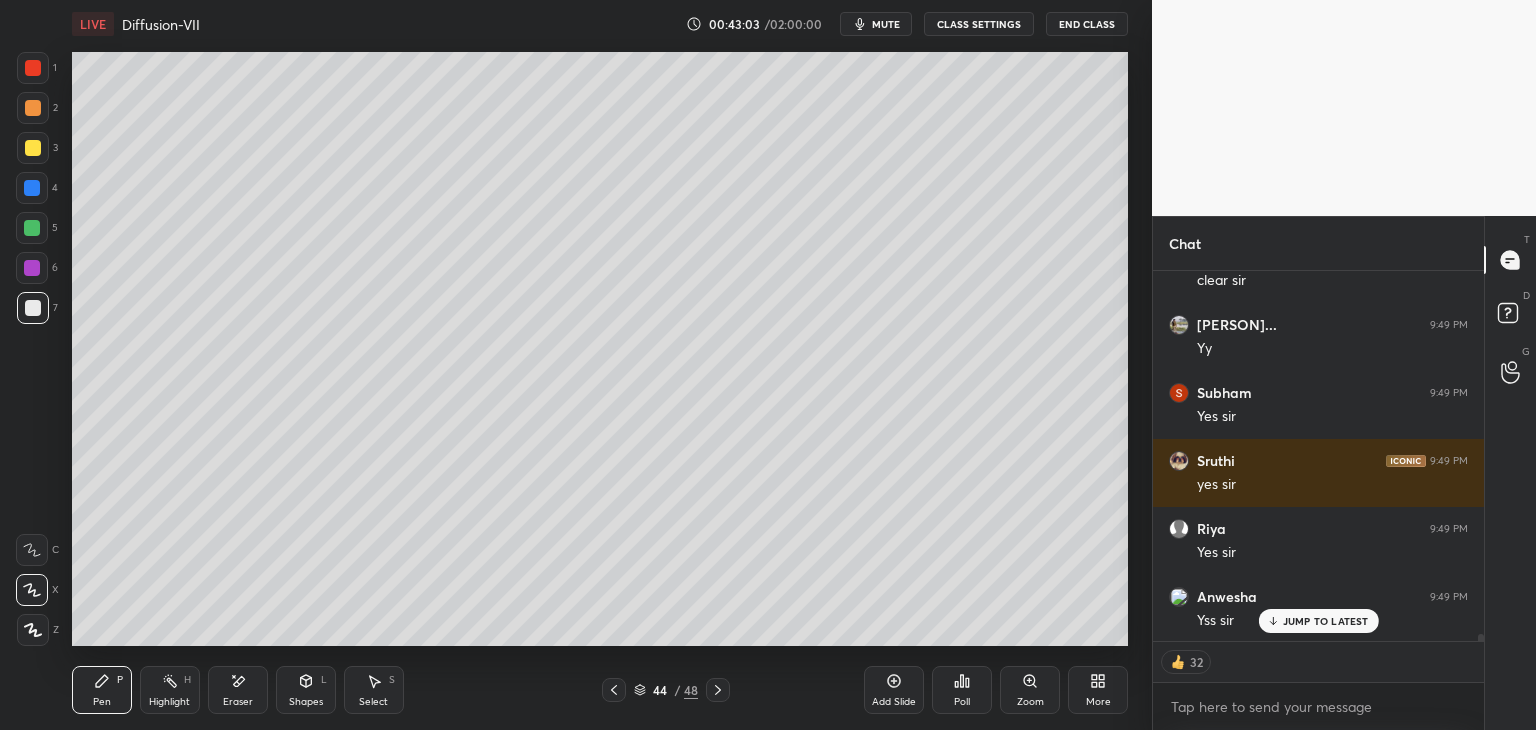 click at bounding box center (33, 148) 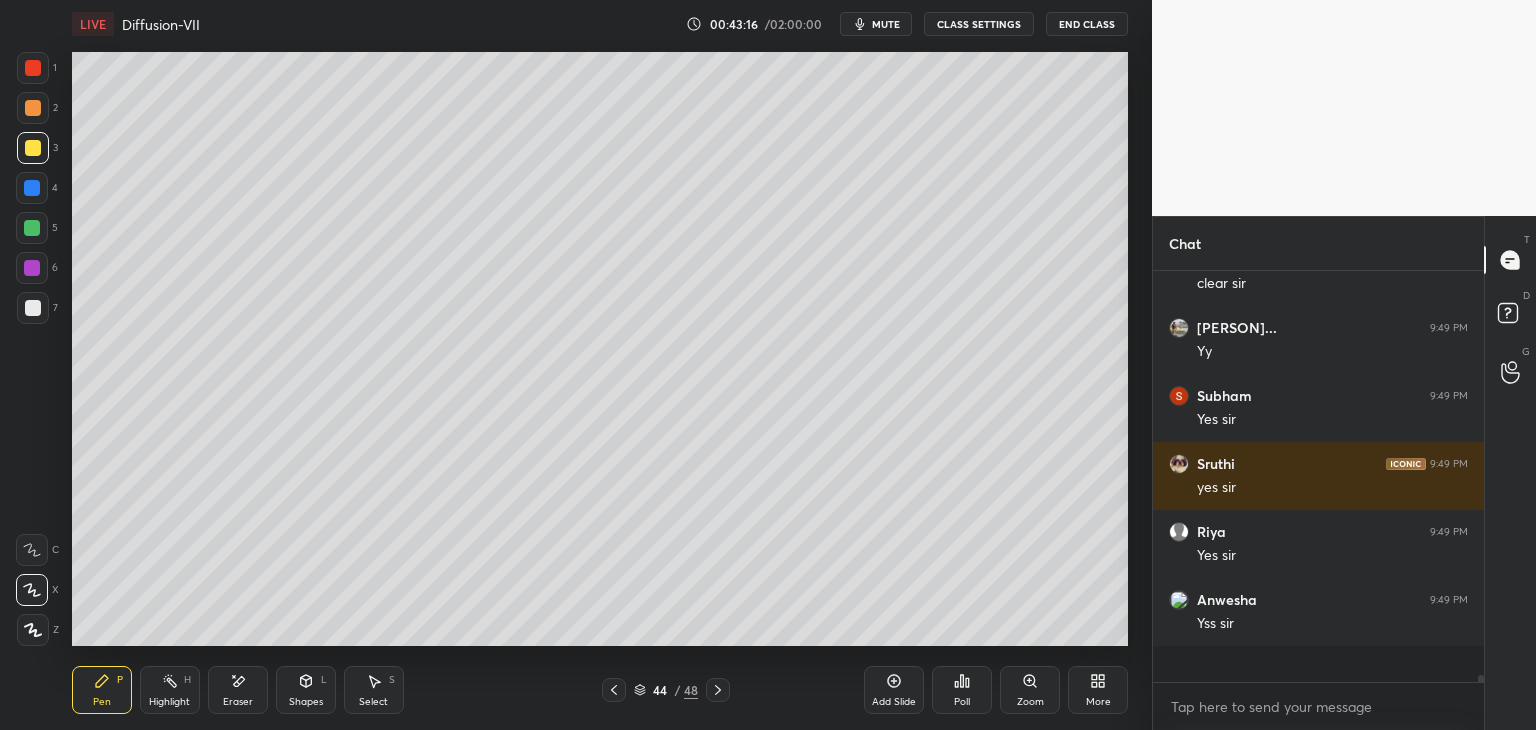 scroll, scrollTop: 6, scrollLeft: 6, axis: both 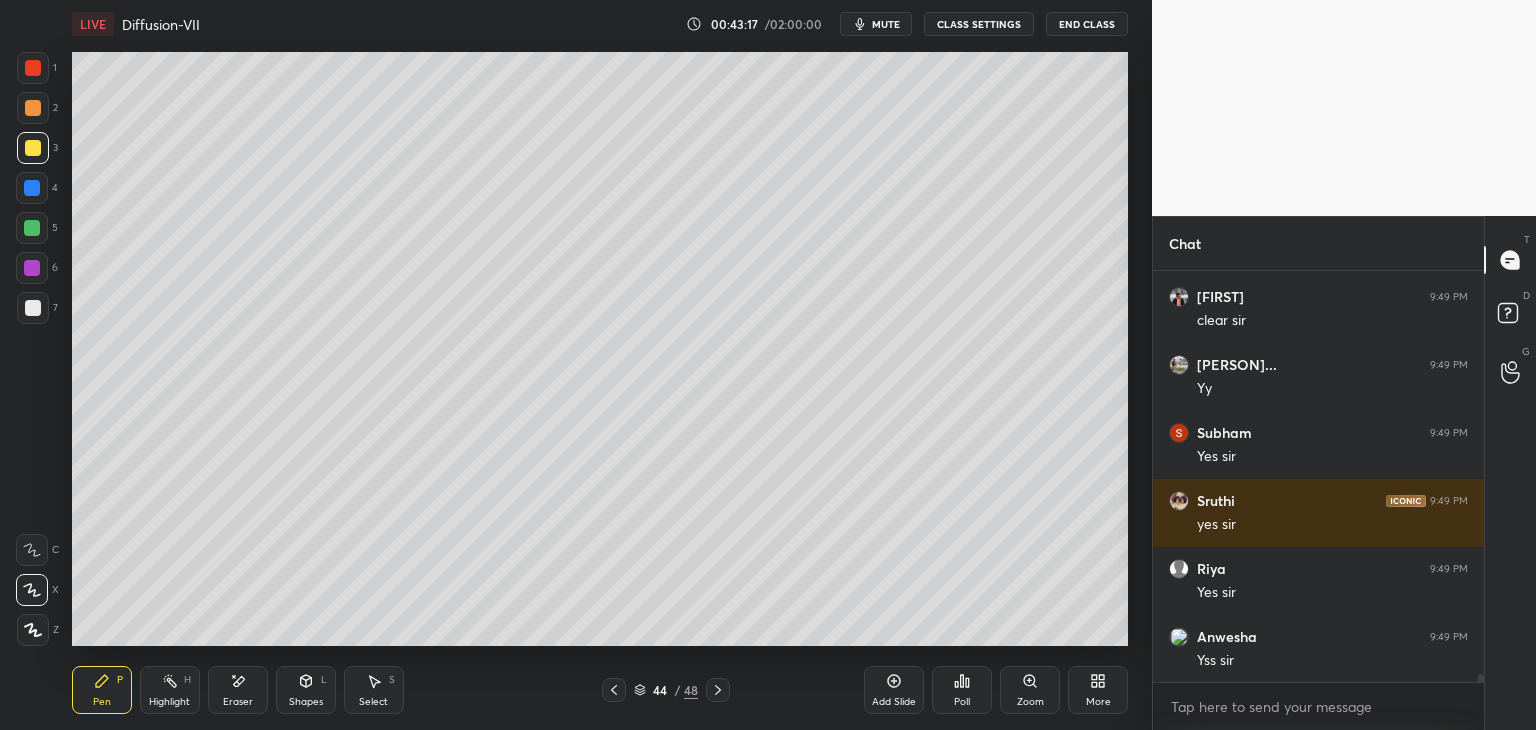click on "Shapes" at bounding box center [306, 702] 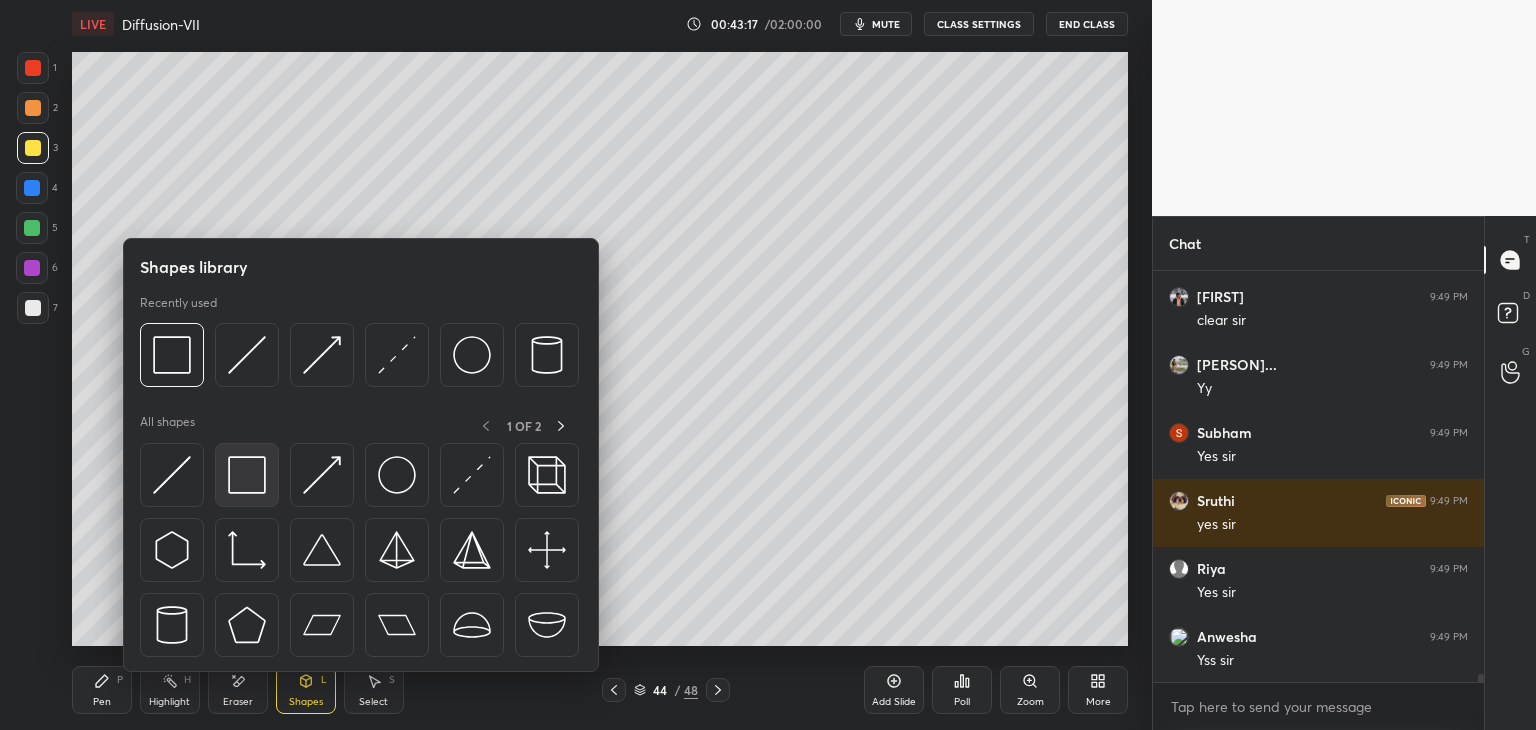 click at bounding box center [247, 475] 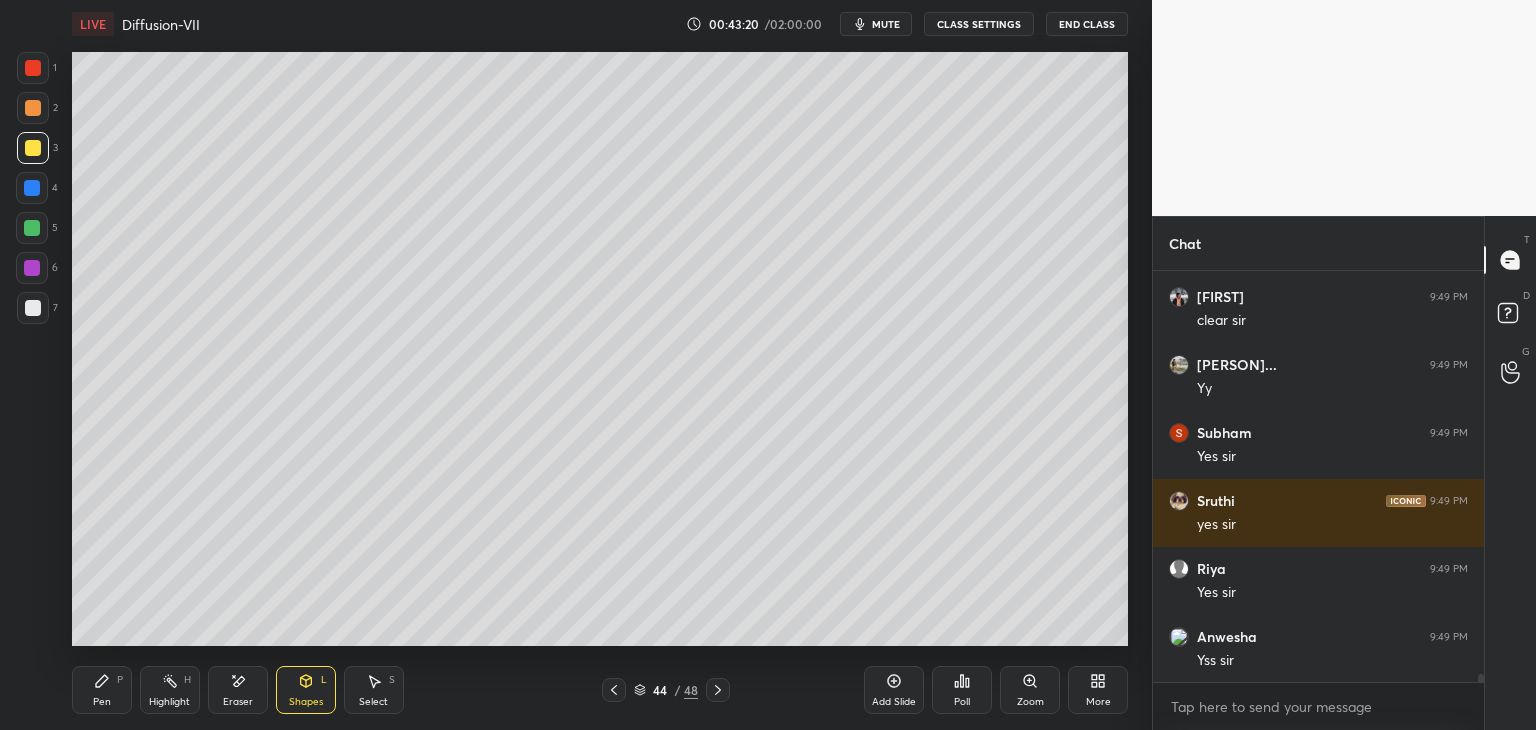 scroll, scrollTop: 20646, scrollLeft: 0, axis: vertical 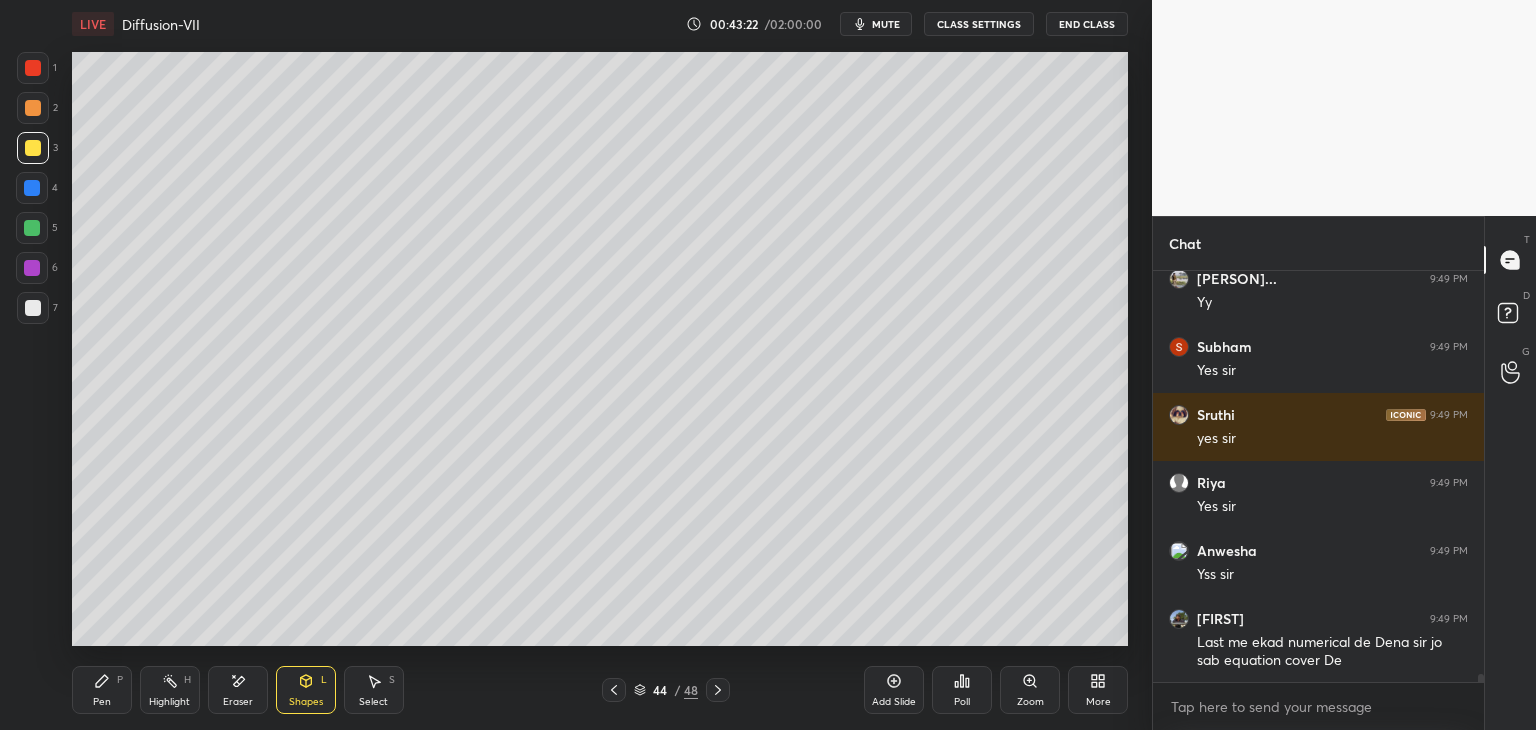 click on "Pen P" at bounding box center (102, 690) 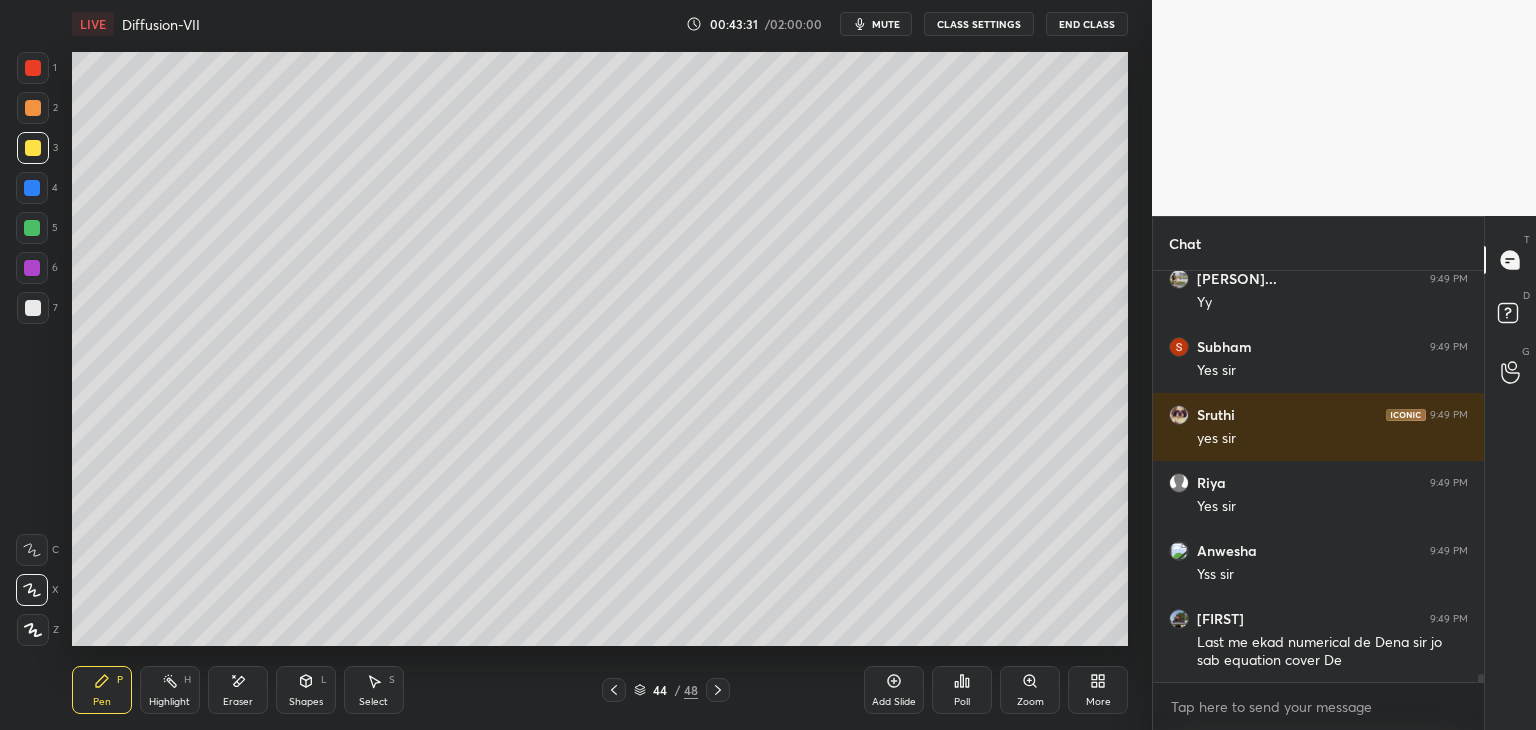 drag, startPoint x: 28, startPoint y: 554, endPoint x: 27, endPoint y: 565, distance: 11.045361 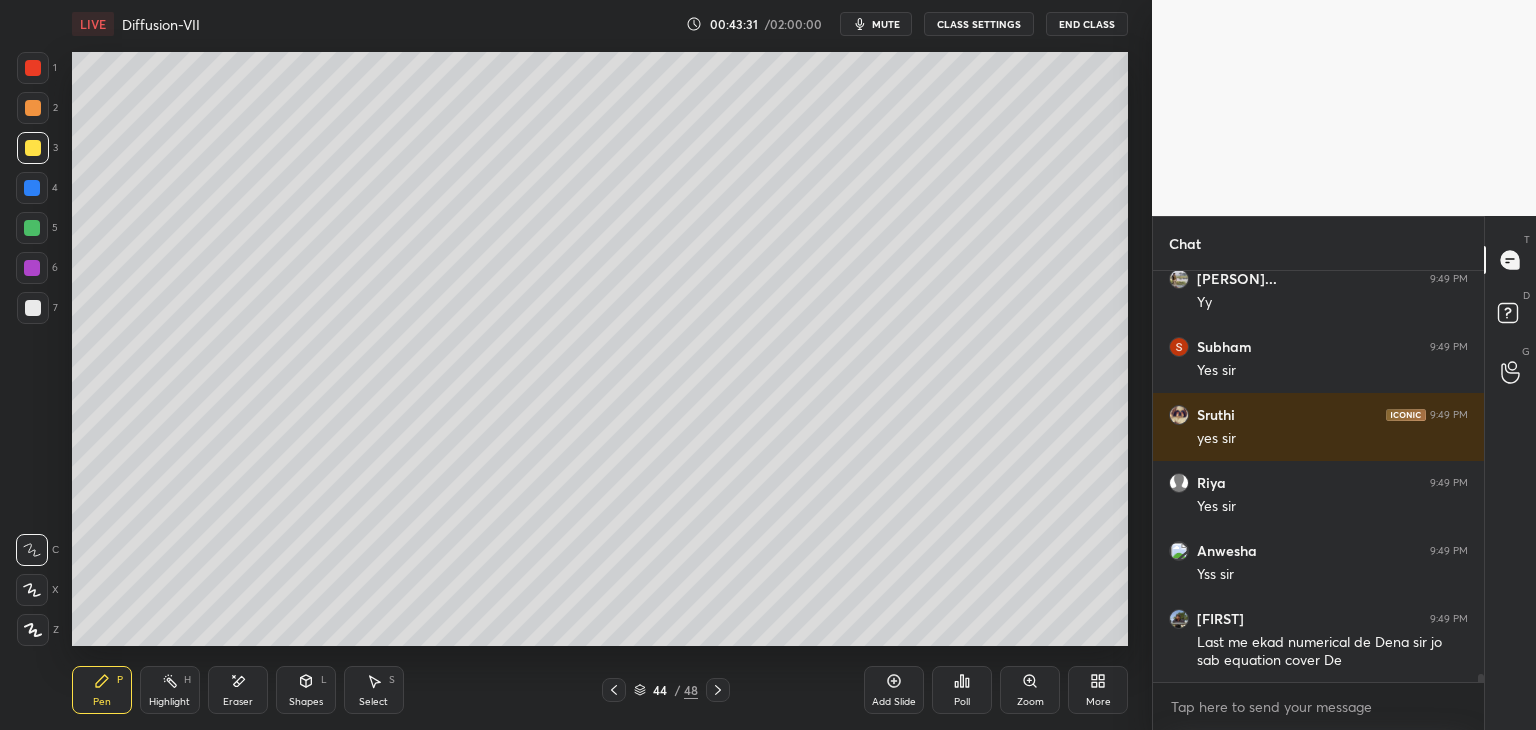 click 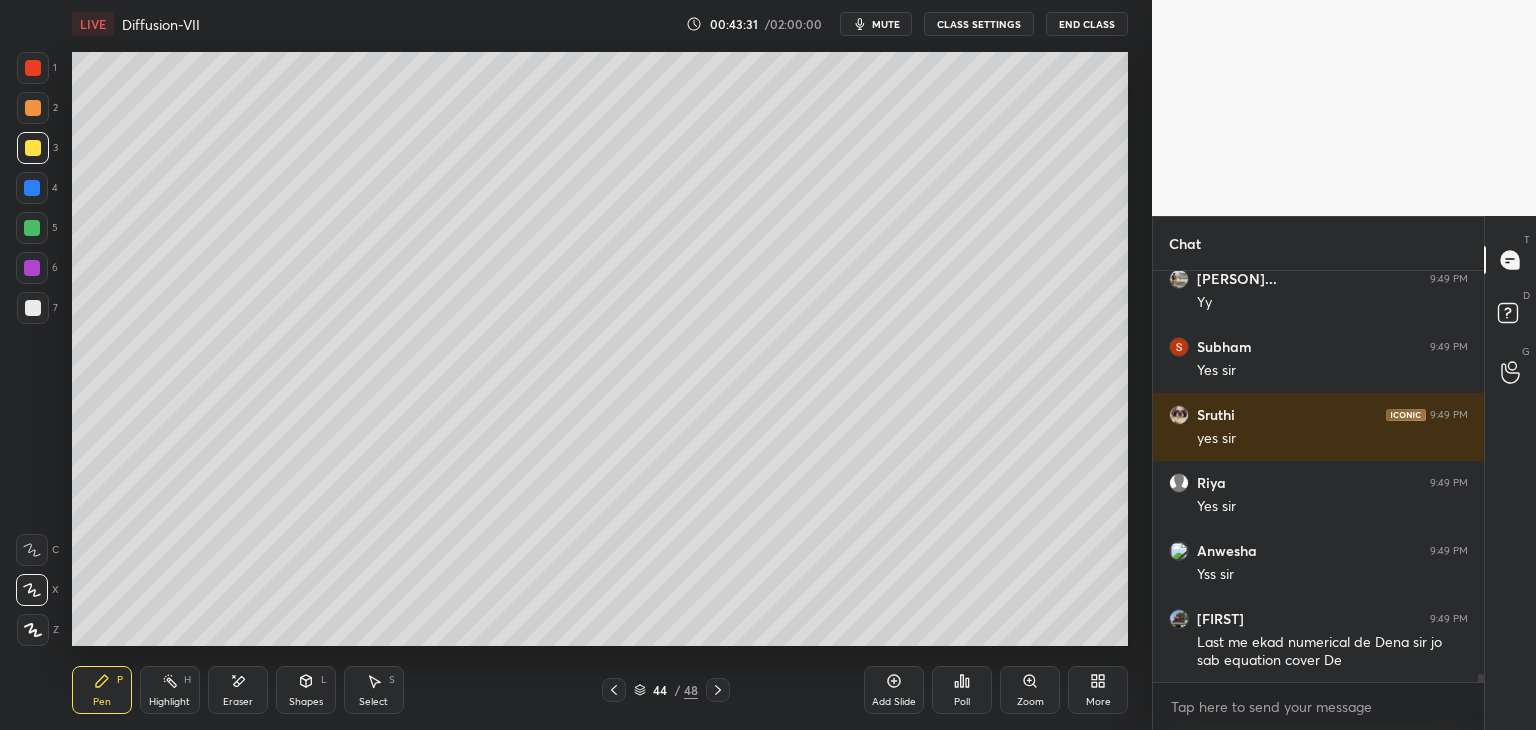 click 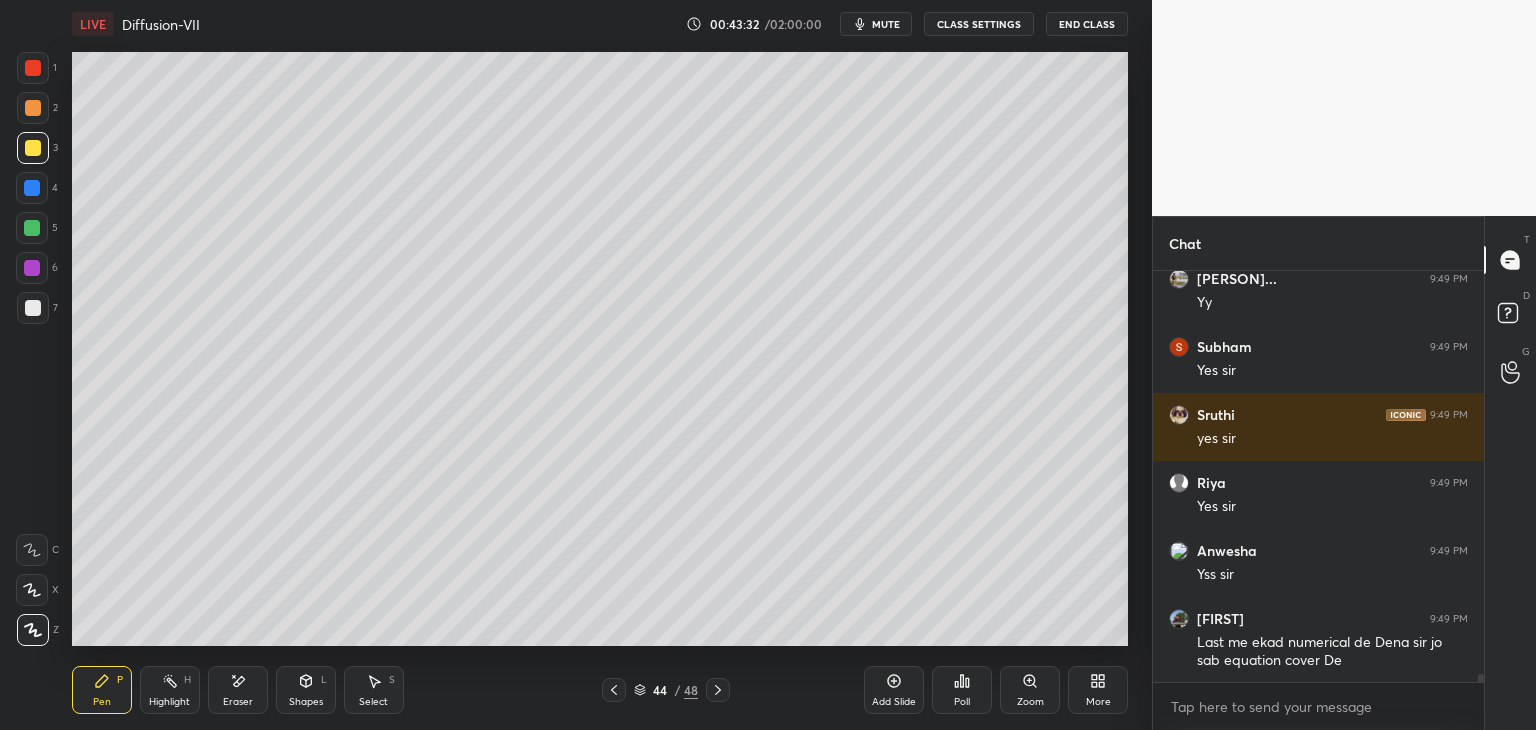 click 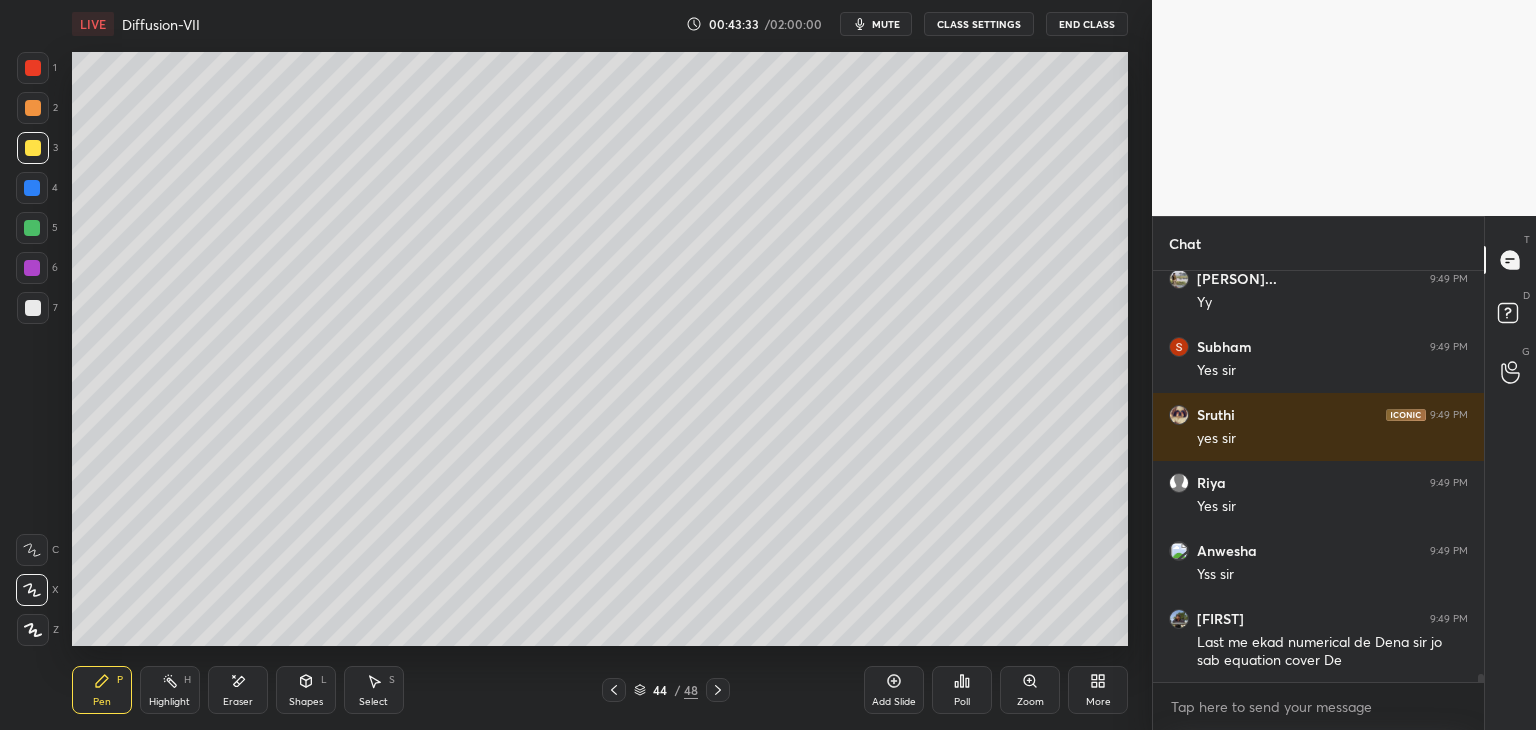click at bounding box center [33, 308] 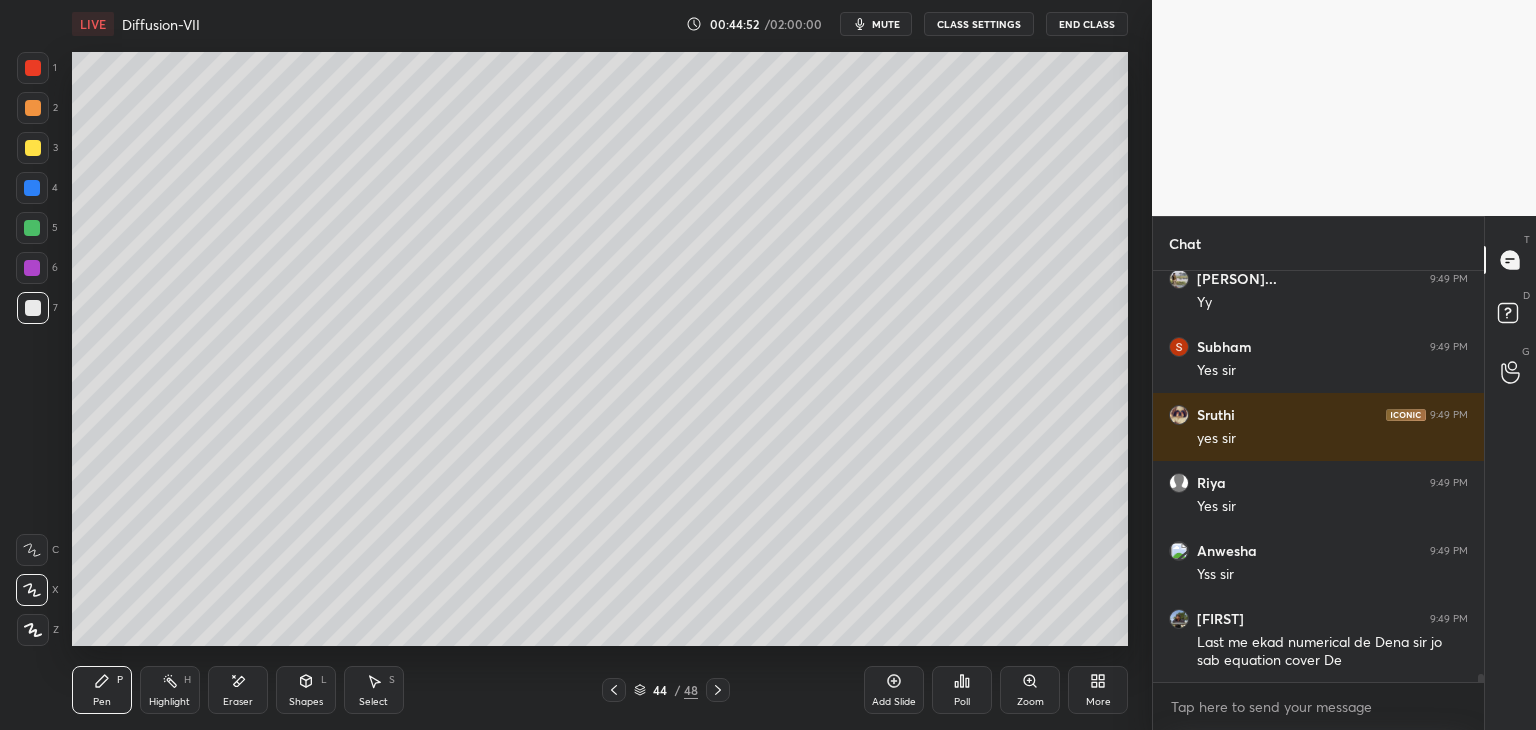 click at bounding box center (33, 148) 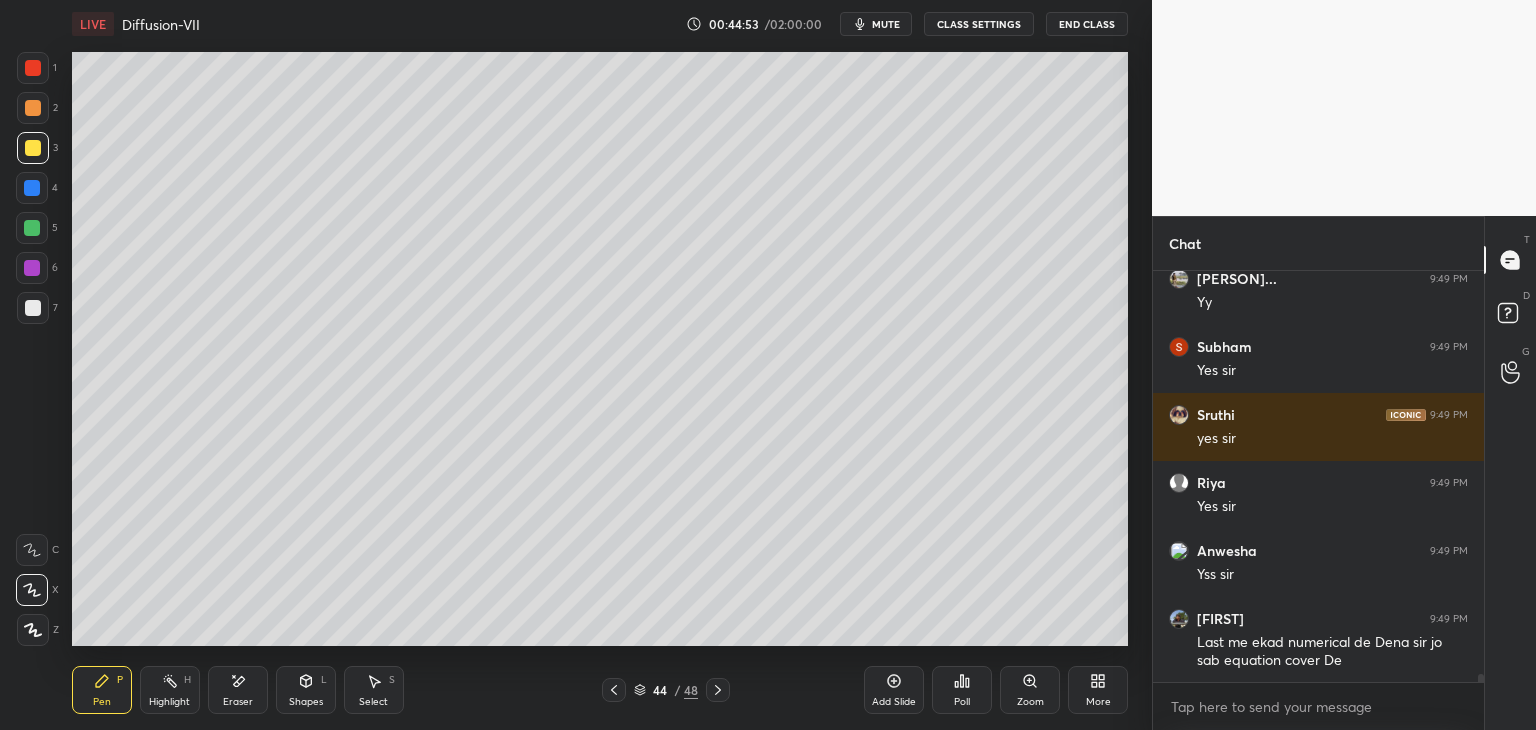 click at bounding box center [32, 268] 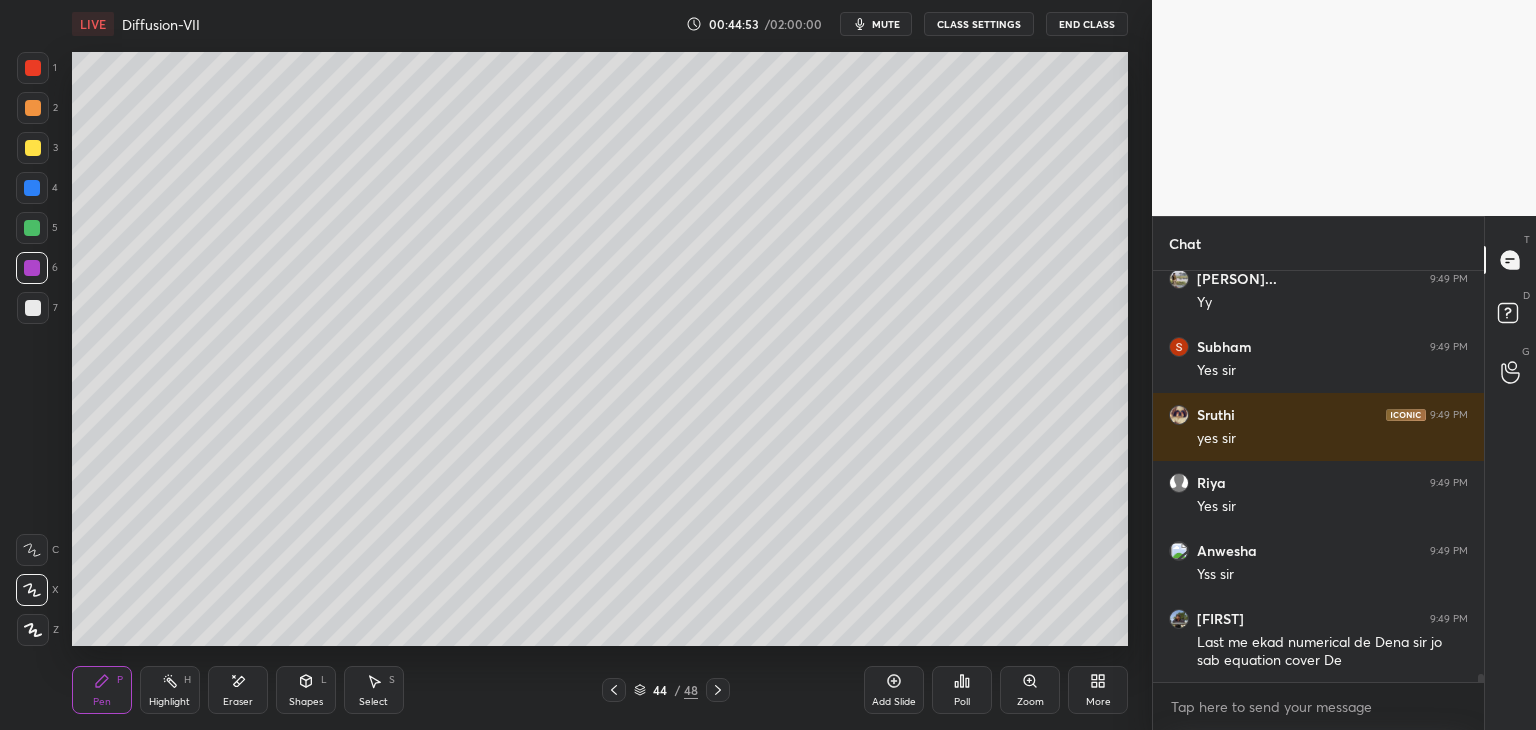 click at bounding box center (33, 308) 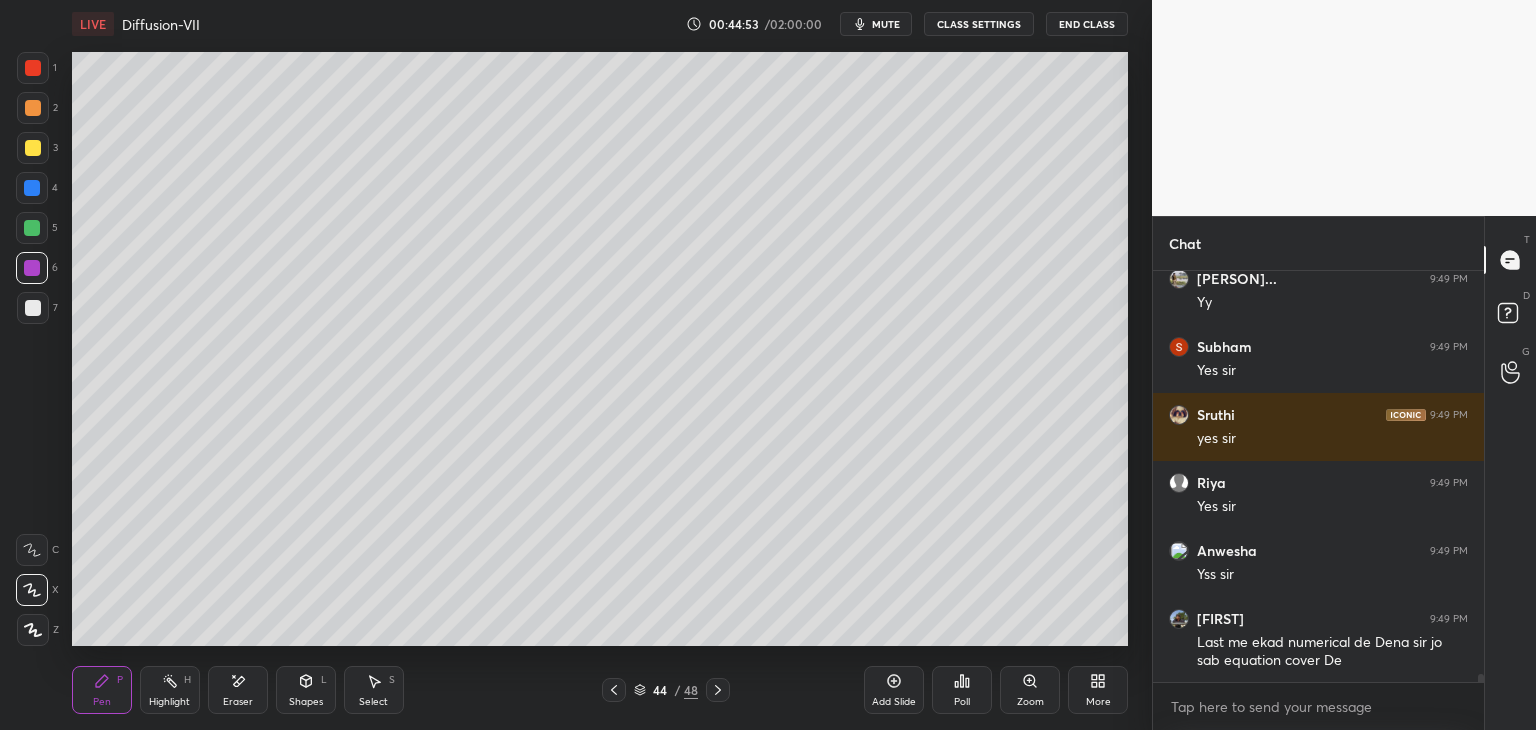 scroll, scrollTop: 20714, scrollLeft: 0, axis: vertical 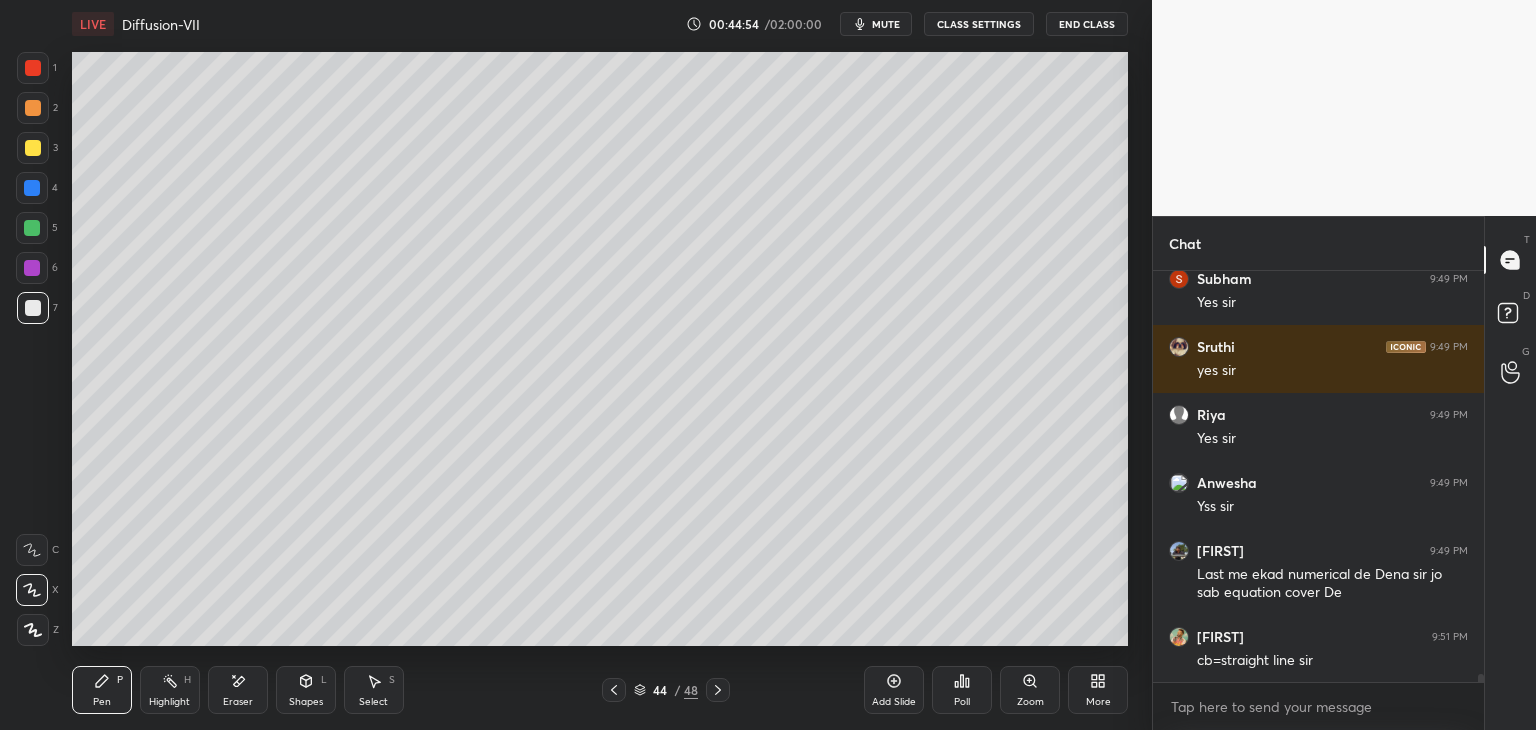 click at bounding box center [32, 550] 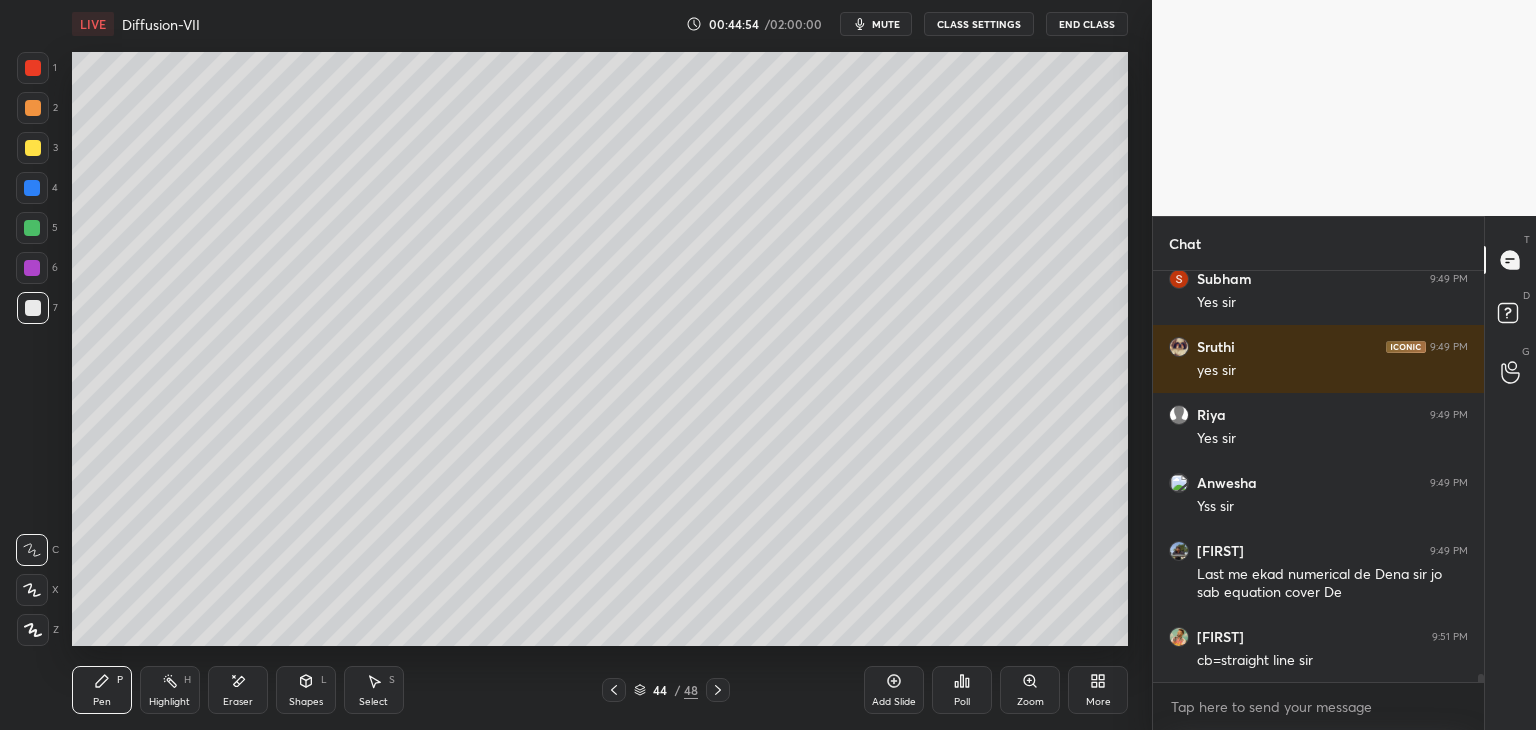click at bounding box center (32, 590) 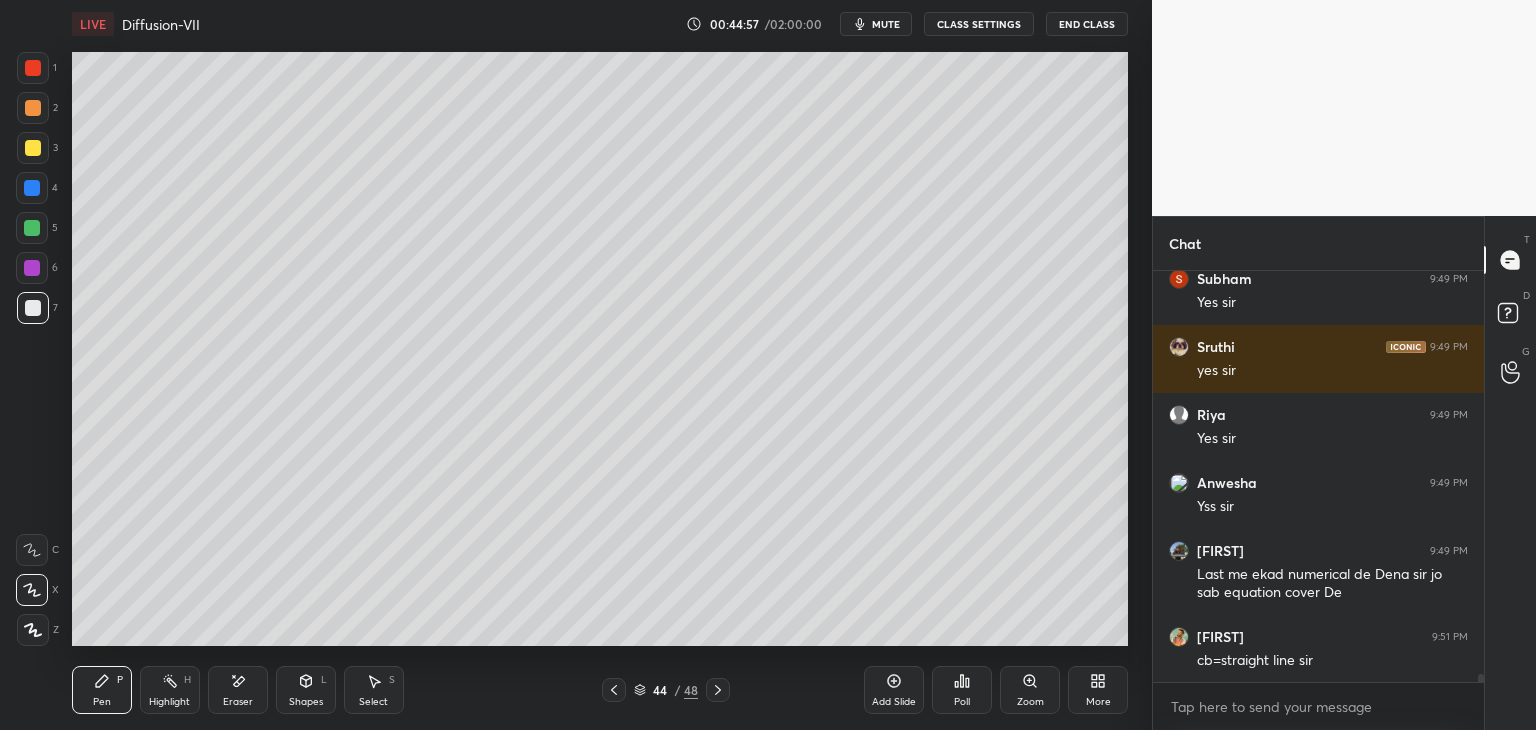 scroll, scrollTop: 20782, scrollLeft: 0, axis: vertical 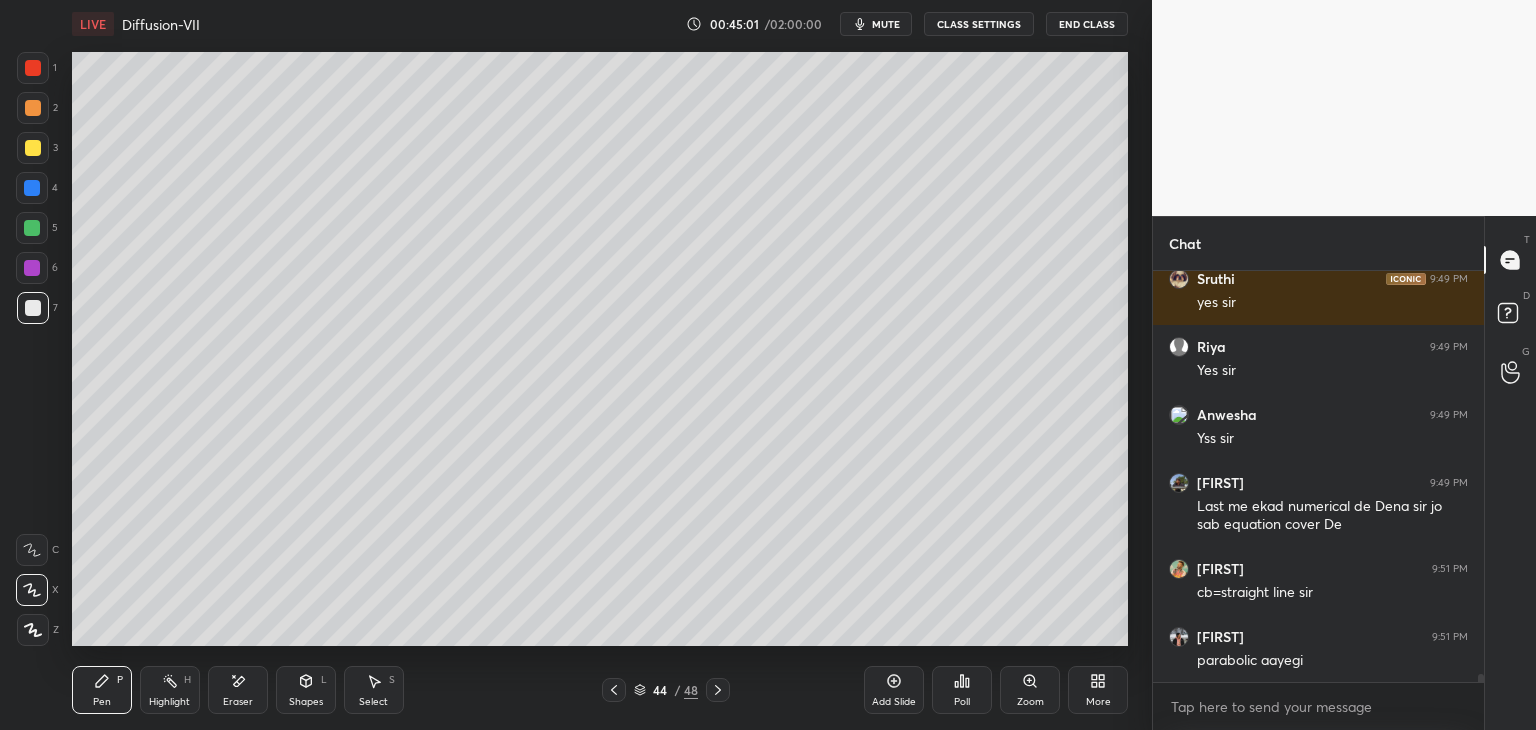 click at bounding box center (32, 268) 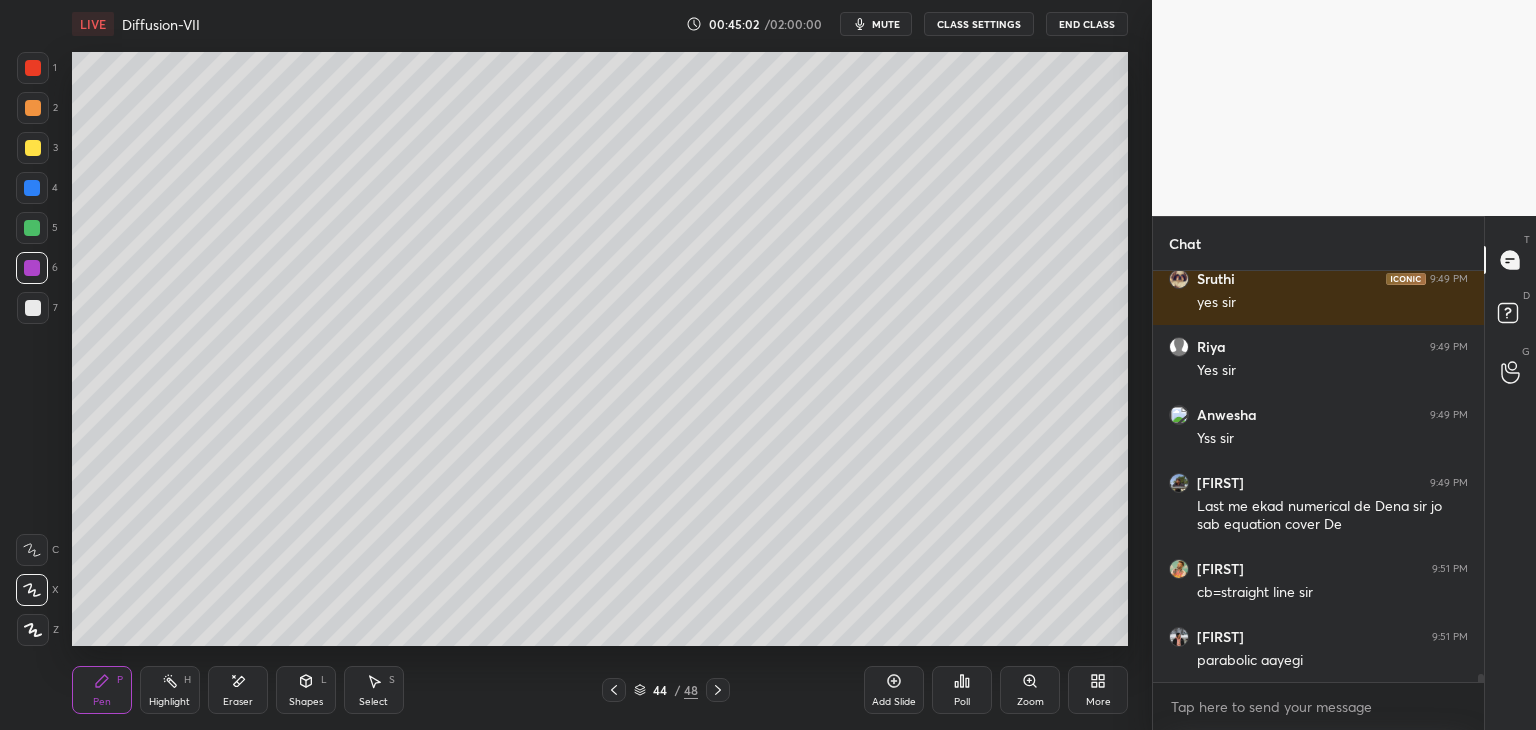 scroll, scrollTop: 20868, scrollLeft: 0, axis: vertical 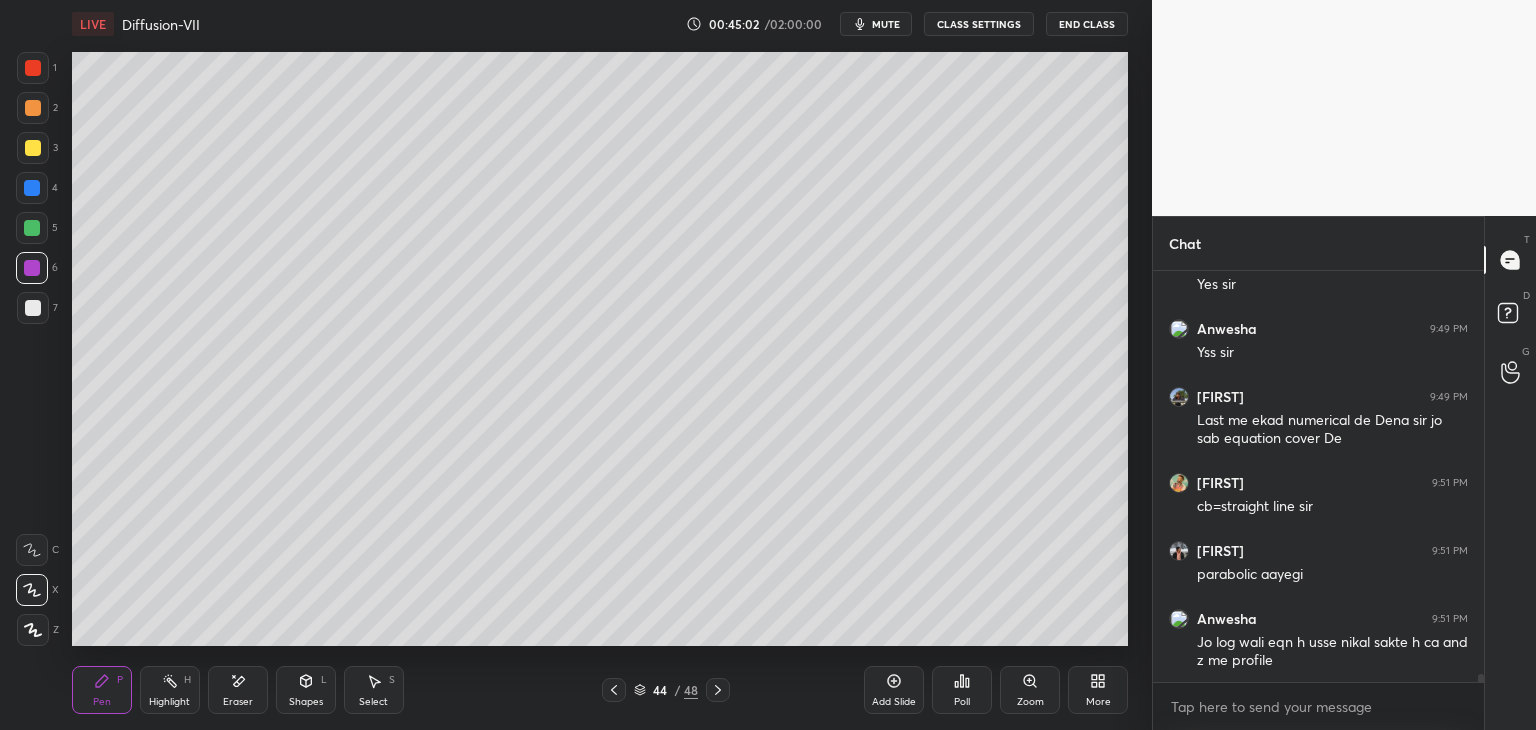 click at bounding box center (32, 268) 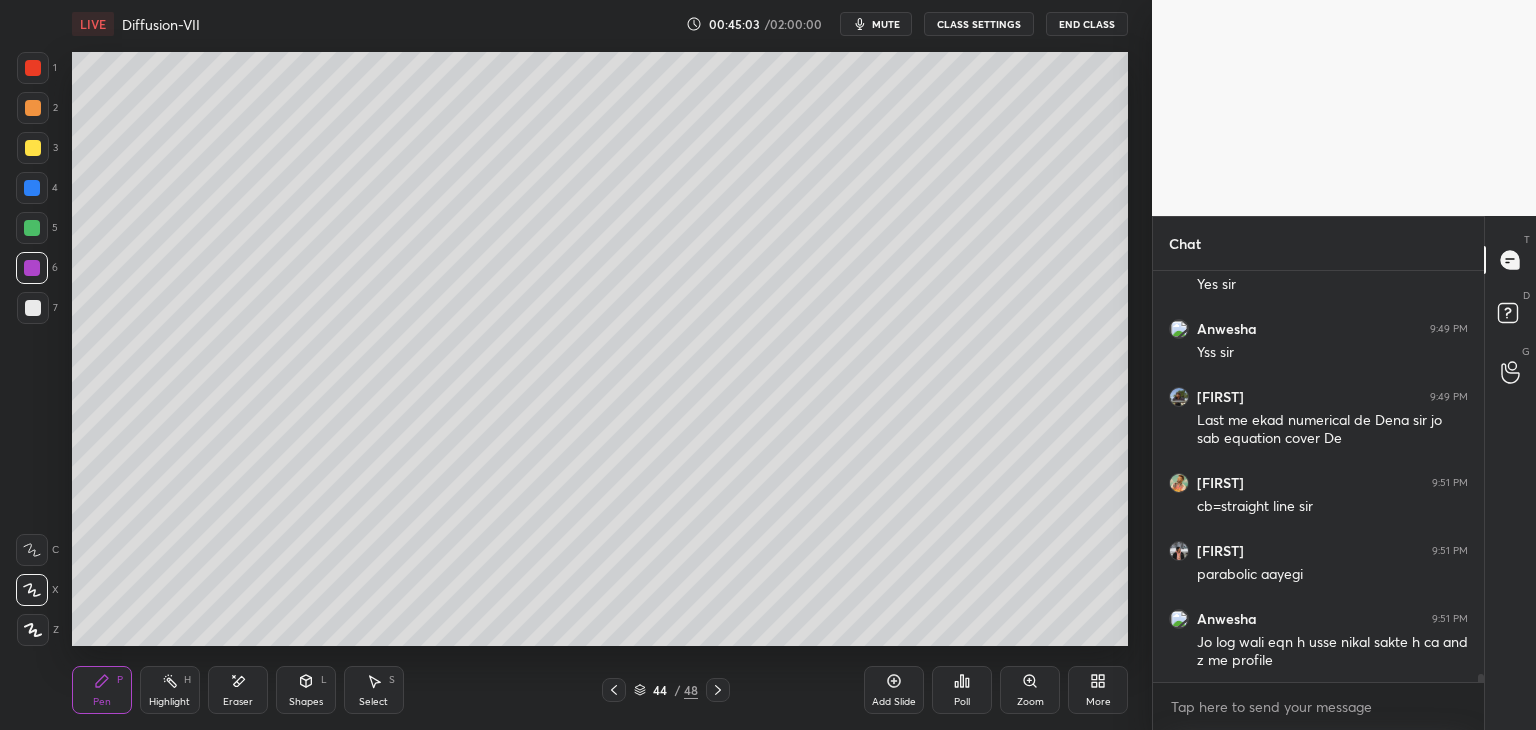 click at bounding box center [33, 148] 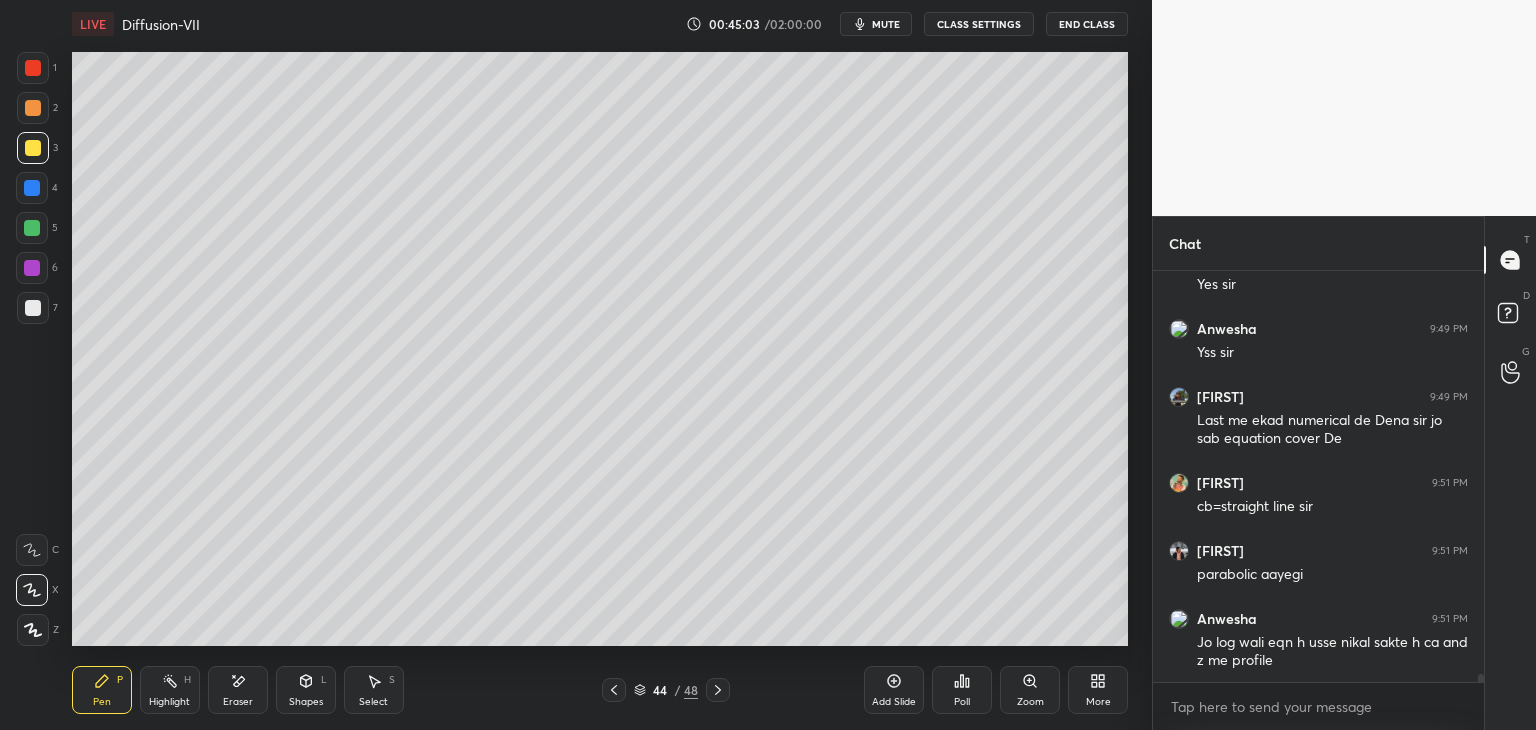 scroll, scrollTop: 20936, scrollLeft: 0, axis: vertical 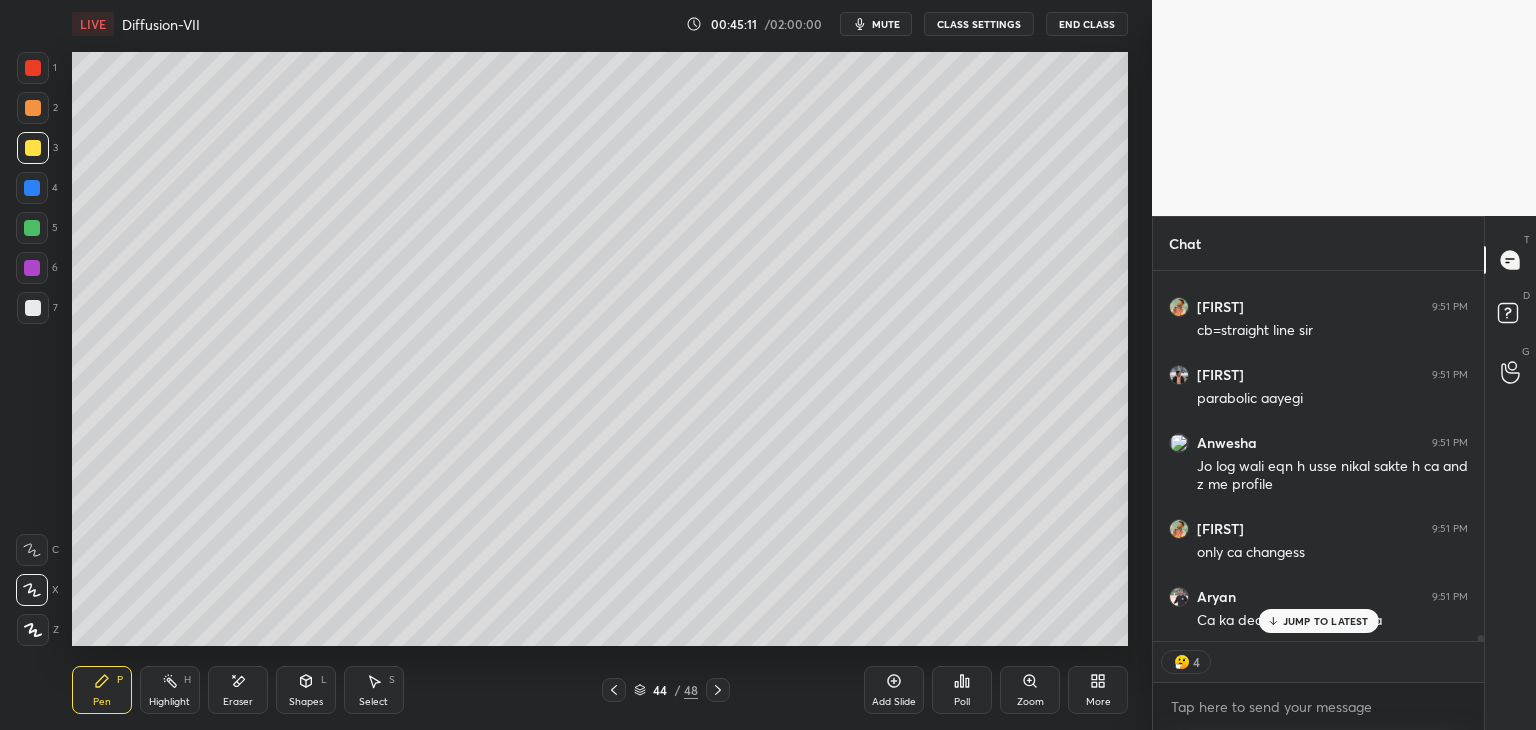 click on "JUMP TO LATEST" at bounding box center [1326, 621] 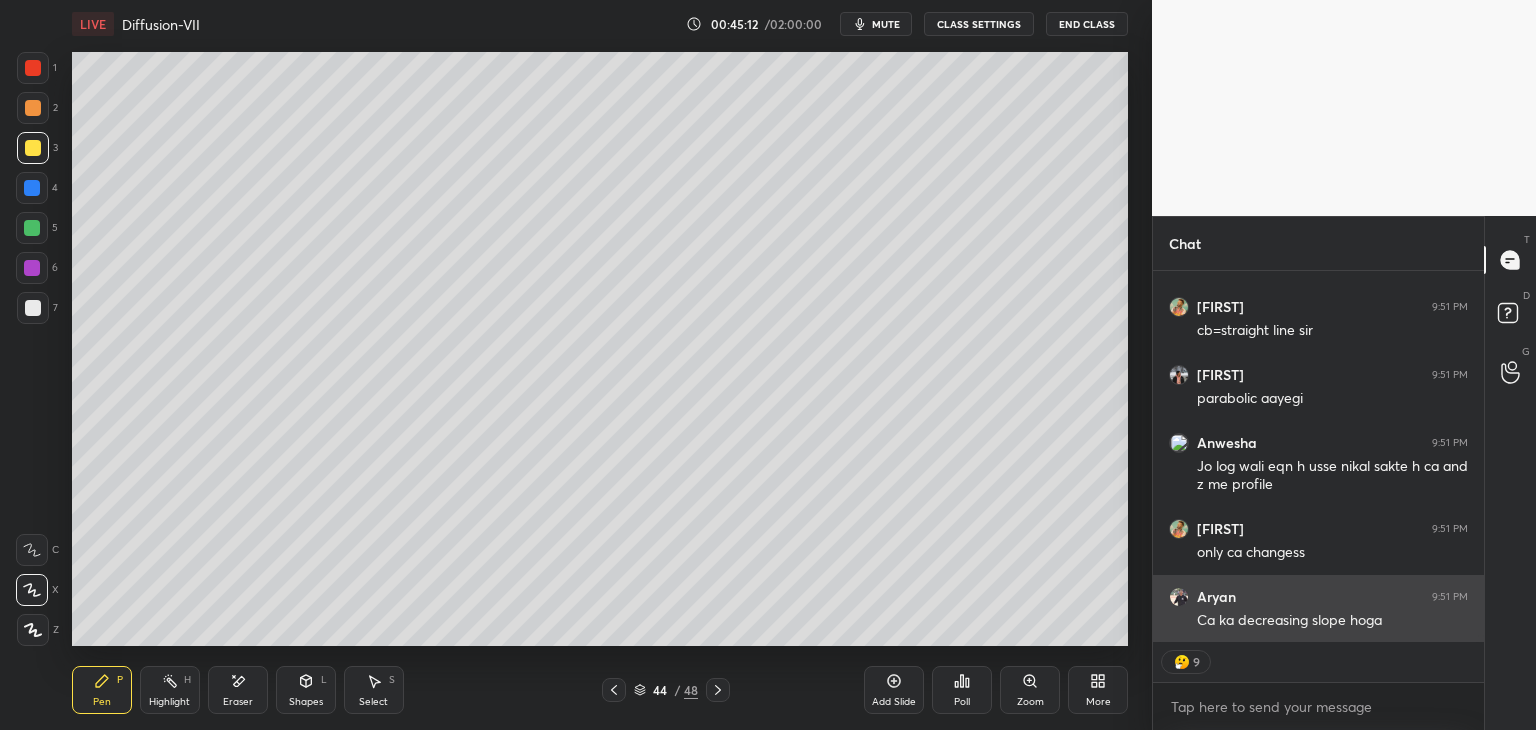 scroll, scrollTop: 21112, scrollLeft: 0, axis: vertical 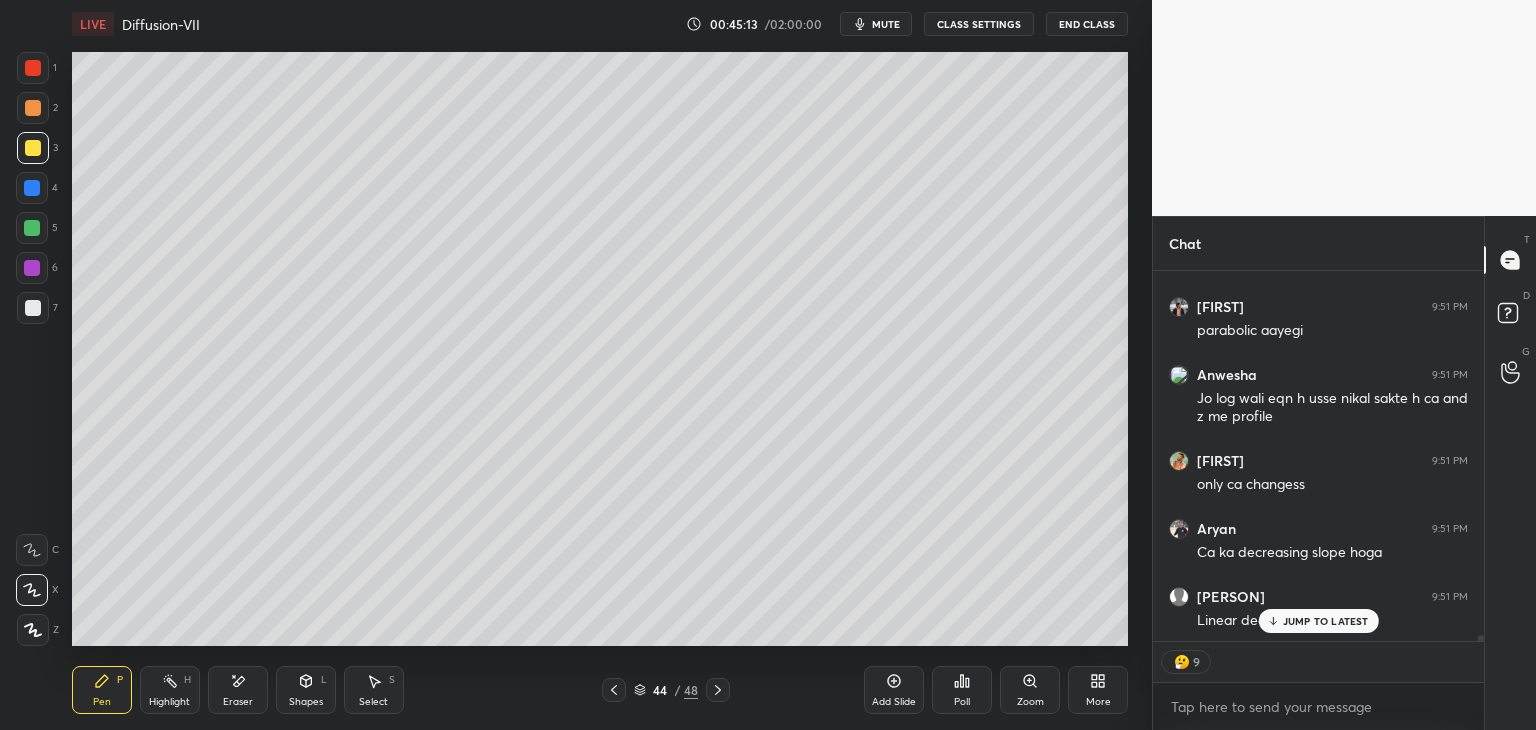 click at bounding box center [33, 308] 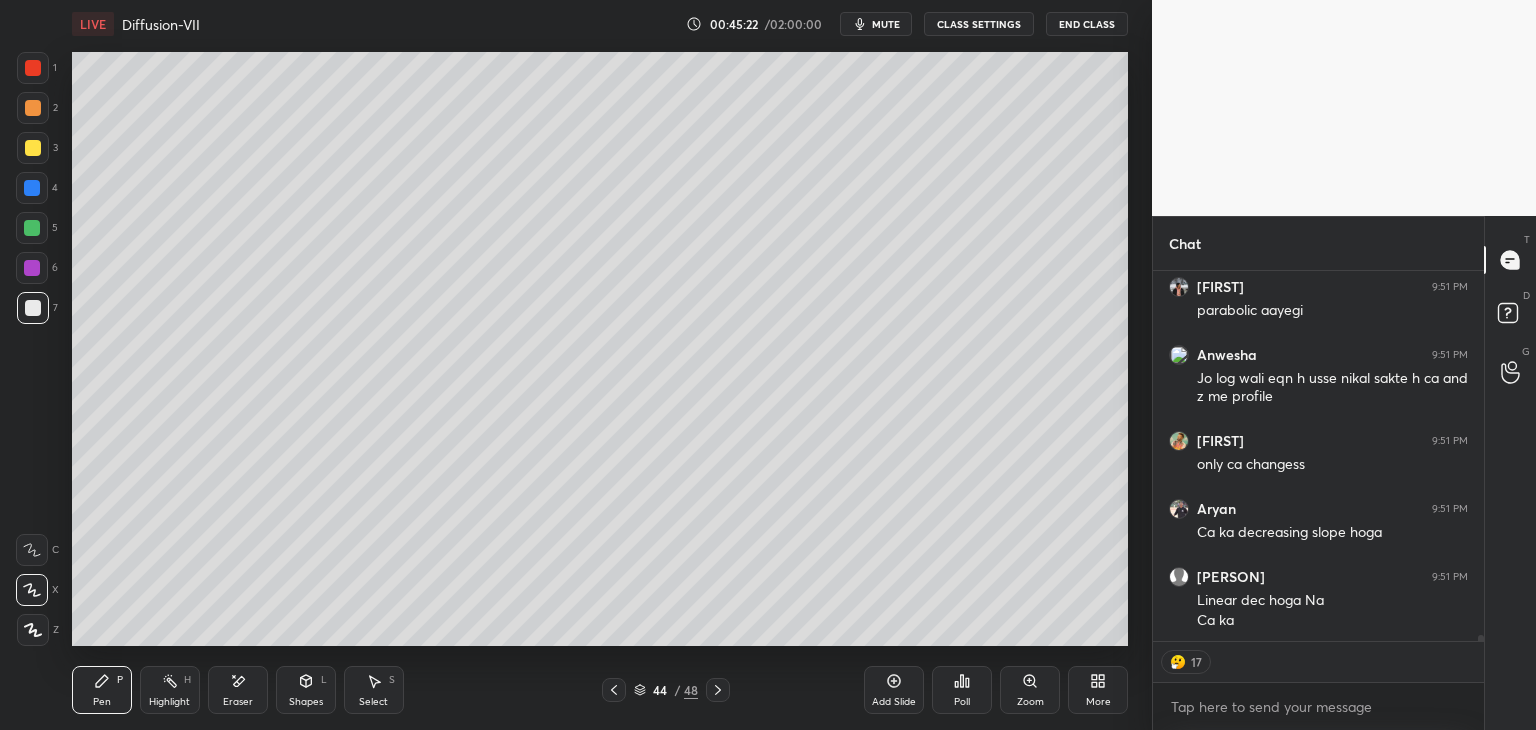 scroll, scrollTop: 21200, scrollLeft: 0, axis: vertical 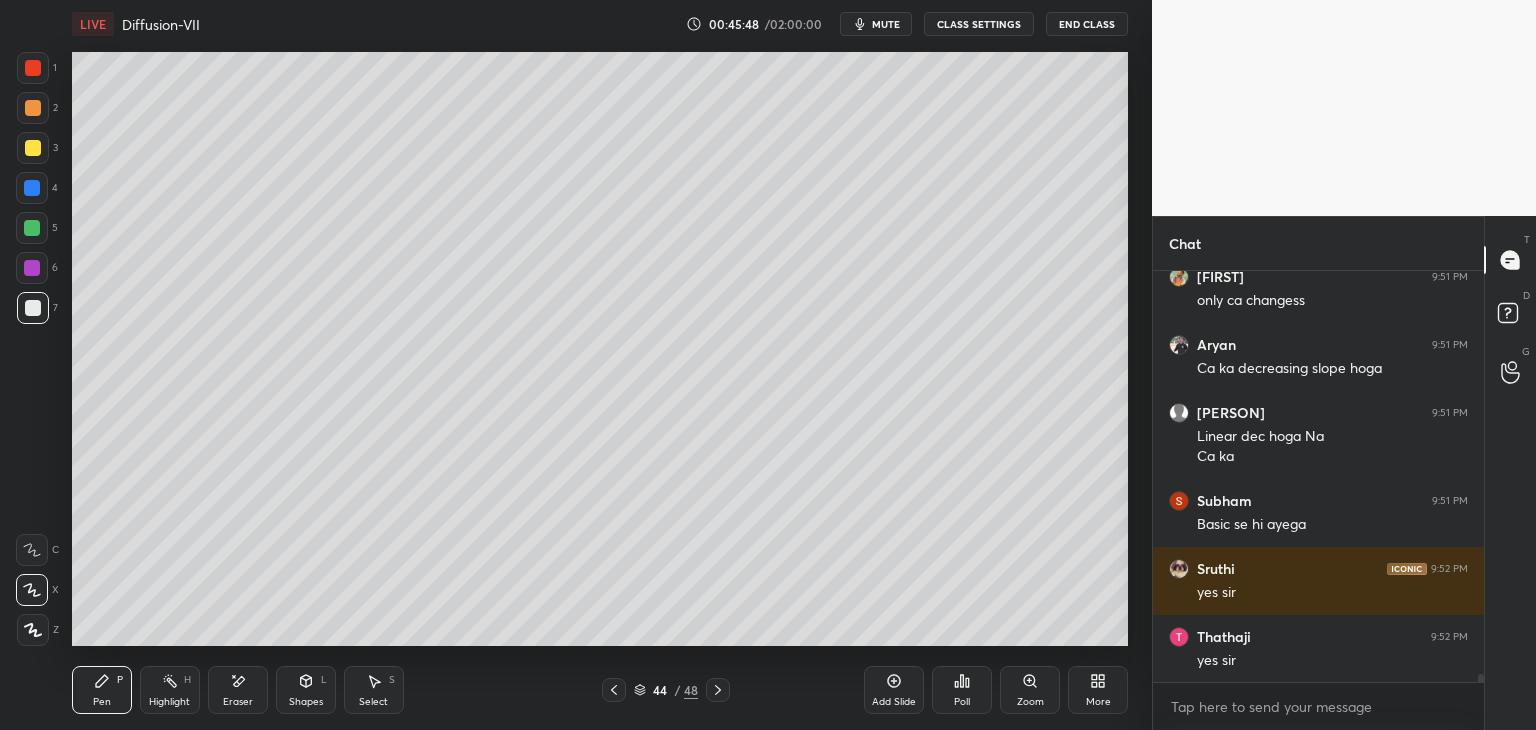 click at bounding box center (33, 148) 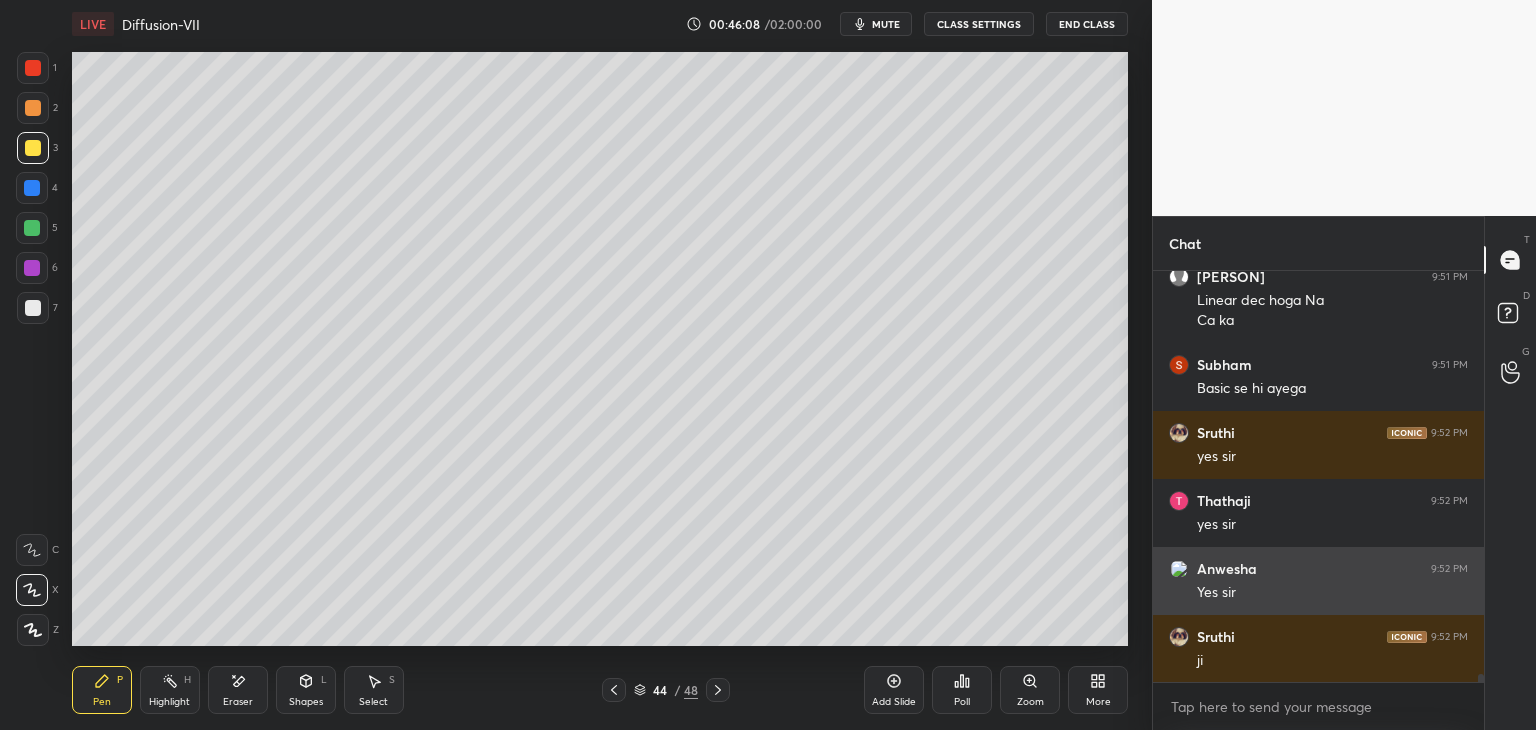 scroll, scrollTop: 21500, scrollLeft: 0, axis: vertical 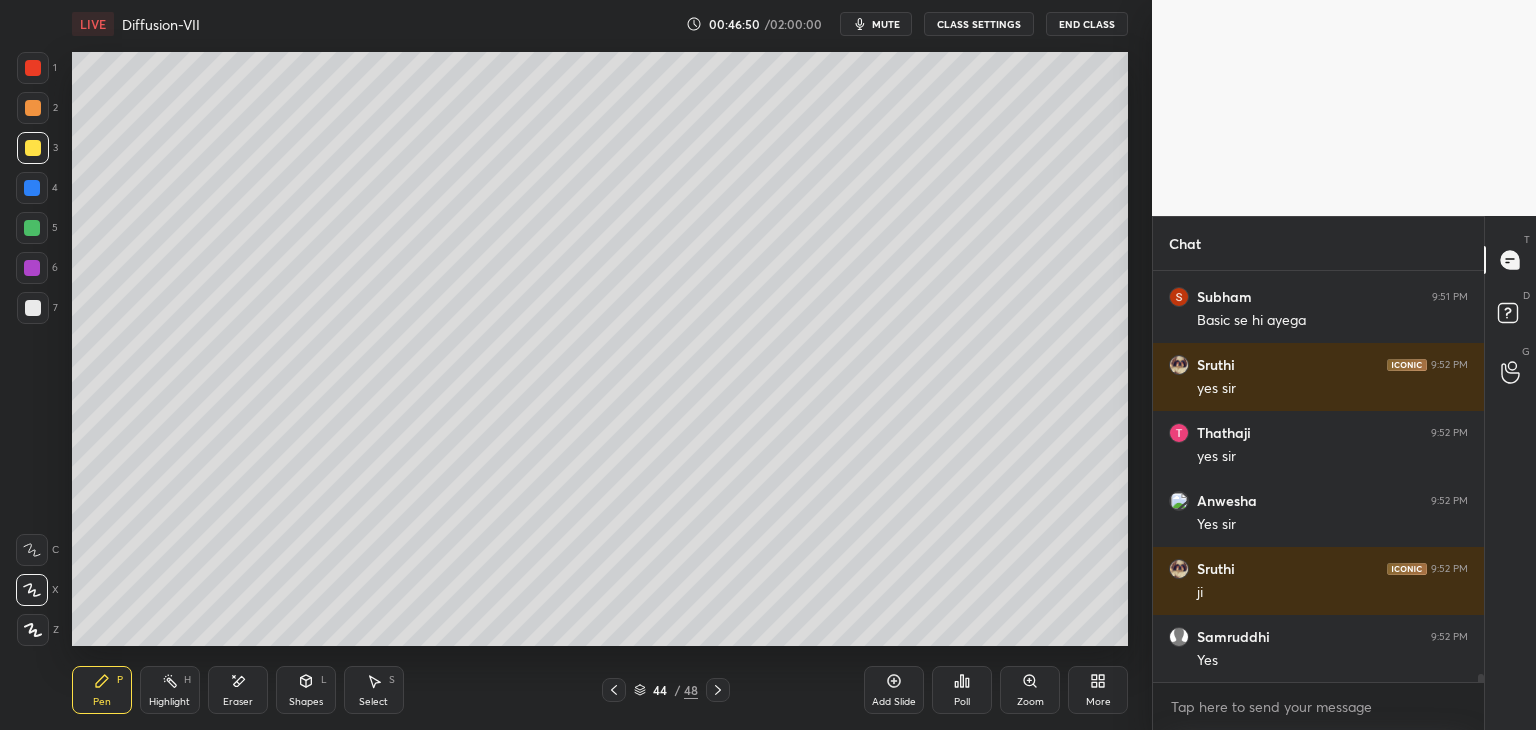 click at bounding box center (33, 108) 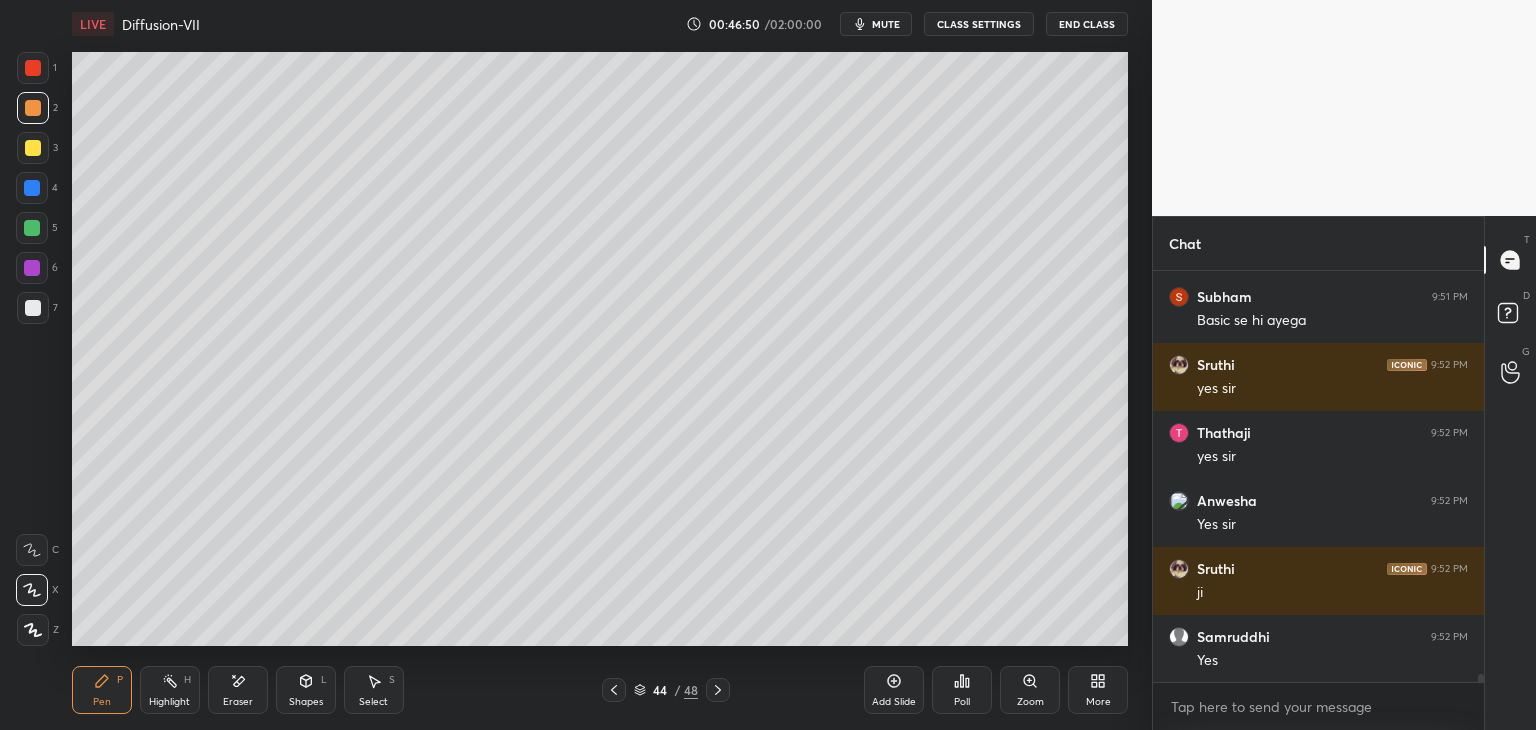 click at bounding box center (33, 68) 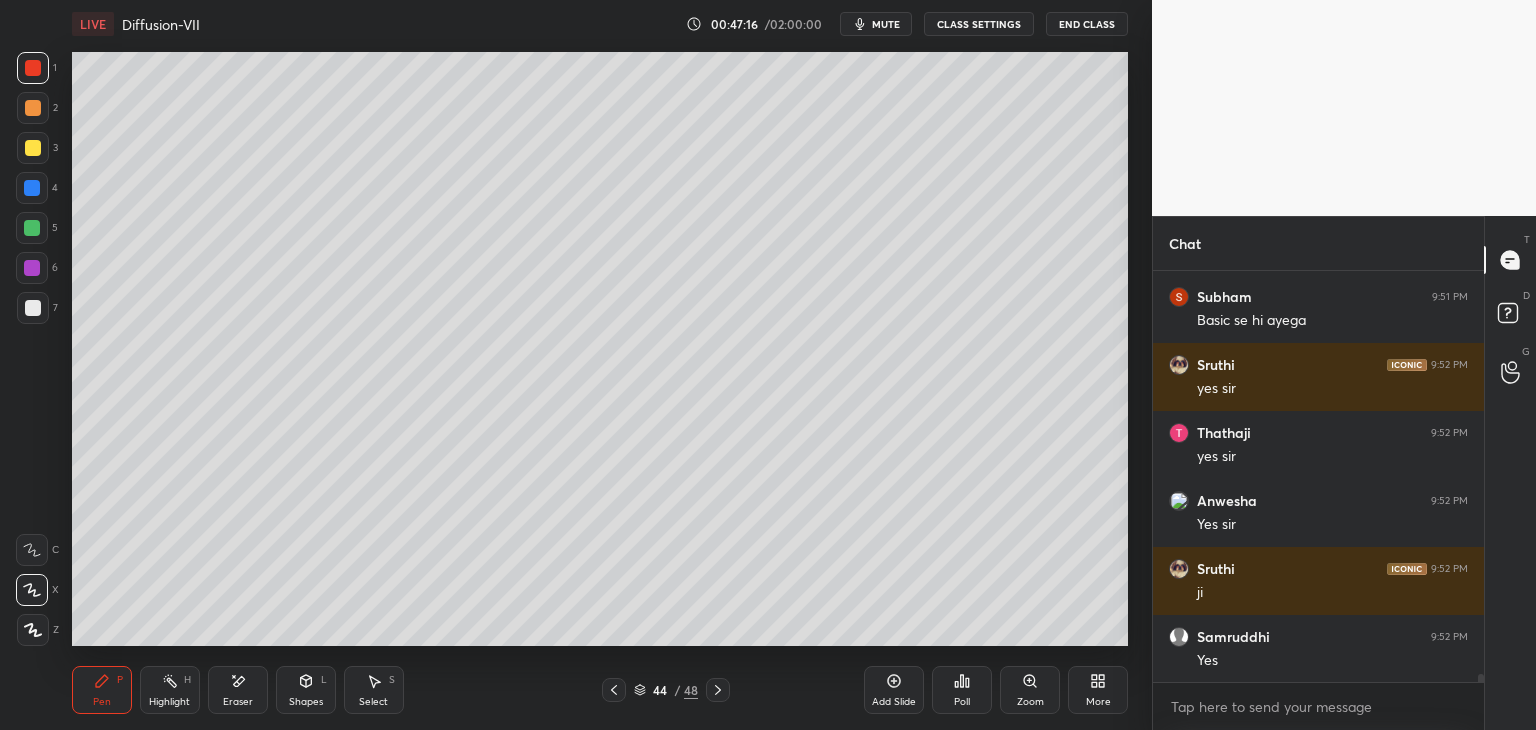 click at bounding box center (33, 308) 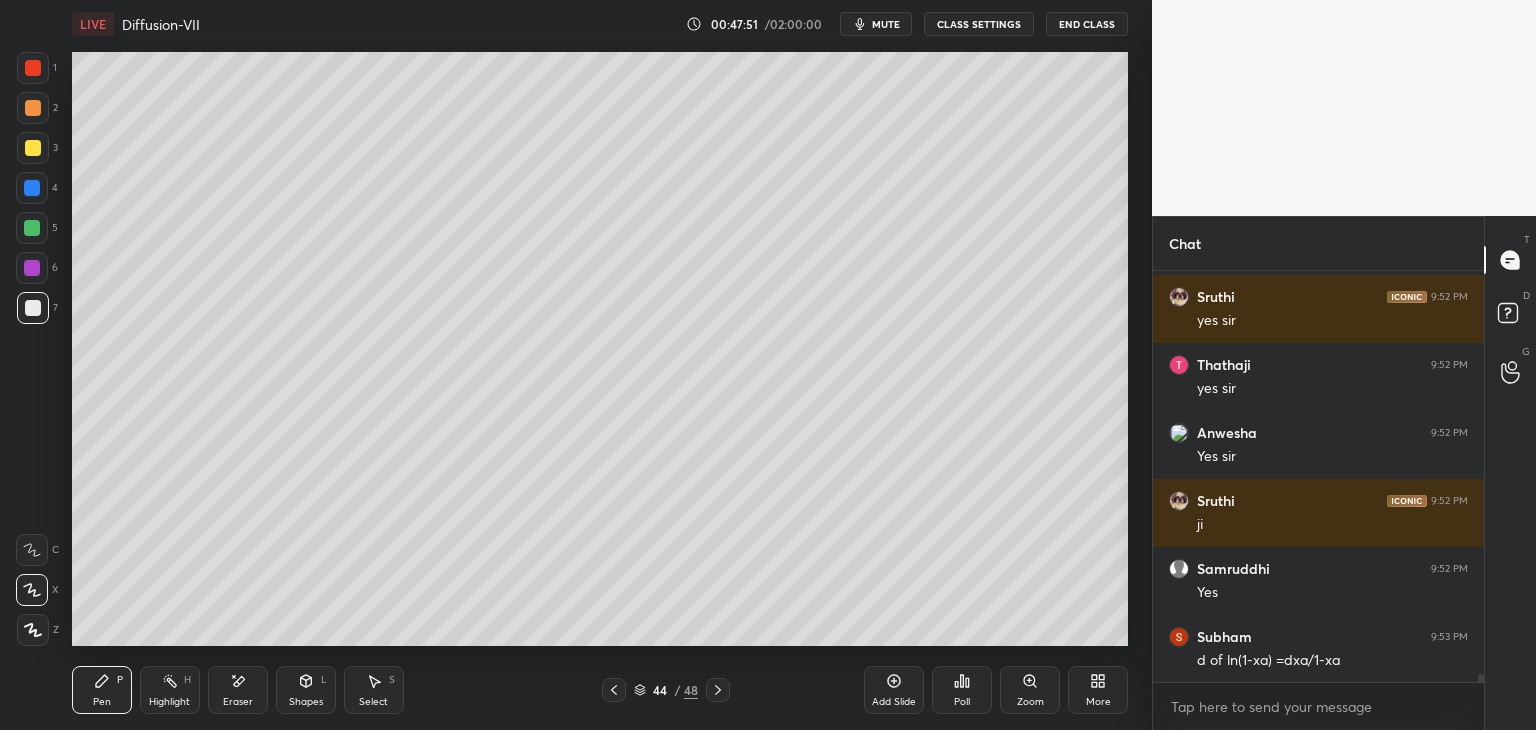click on "Eraser" at bounding box center (238, 702) 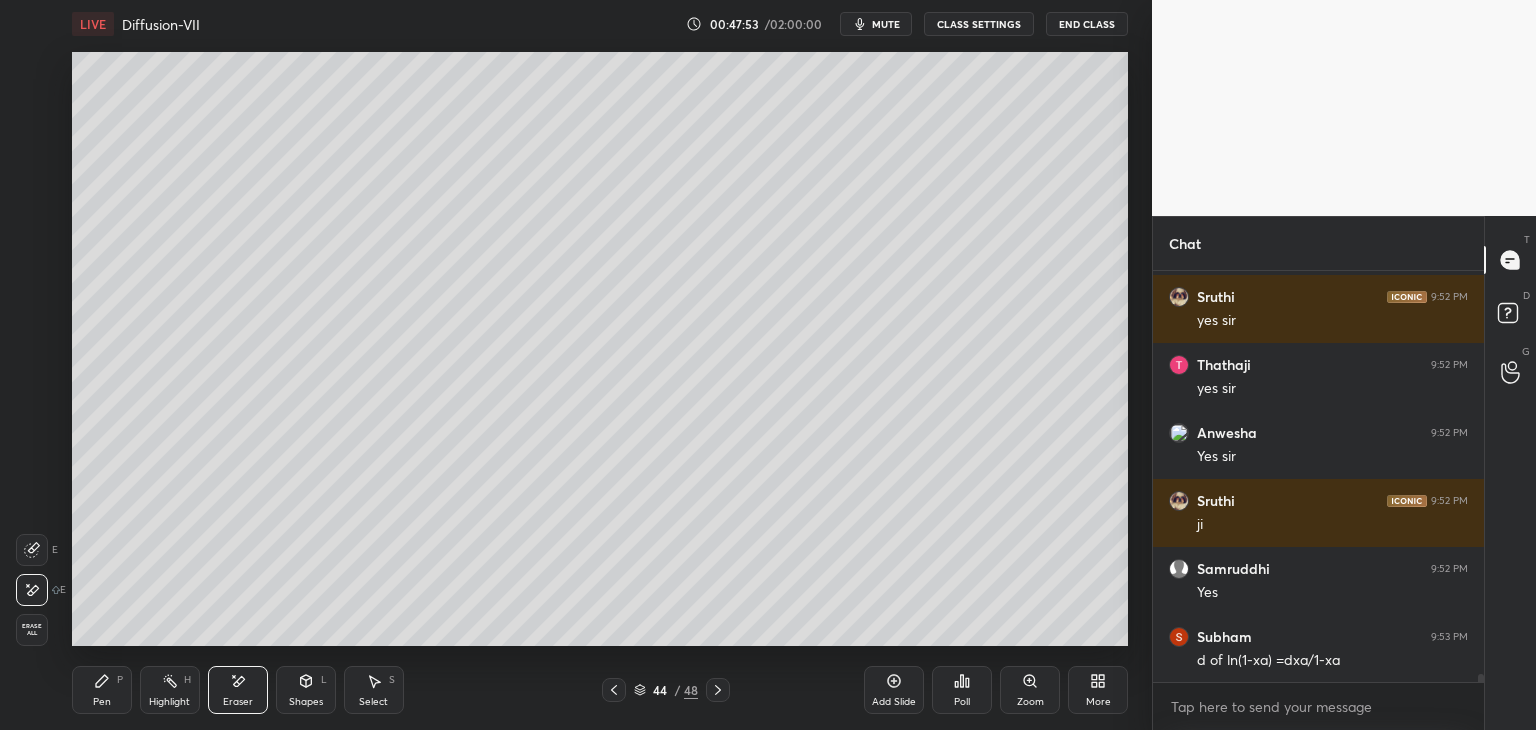 click on "Pen P" at bounding box center (102, 690) 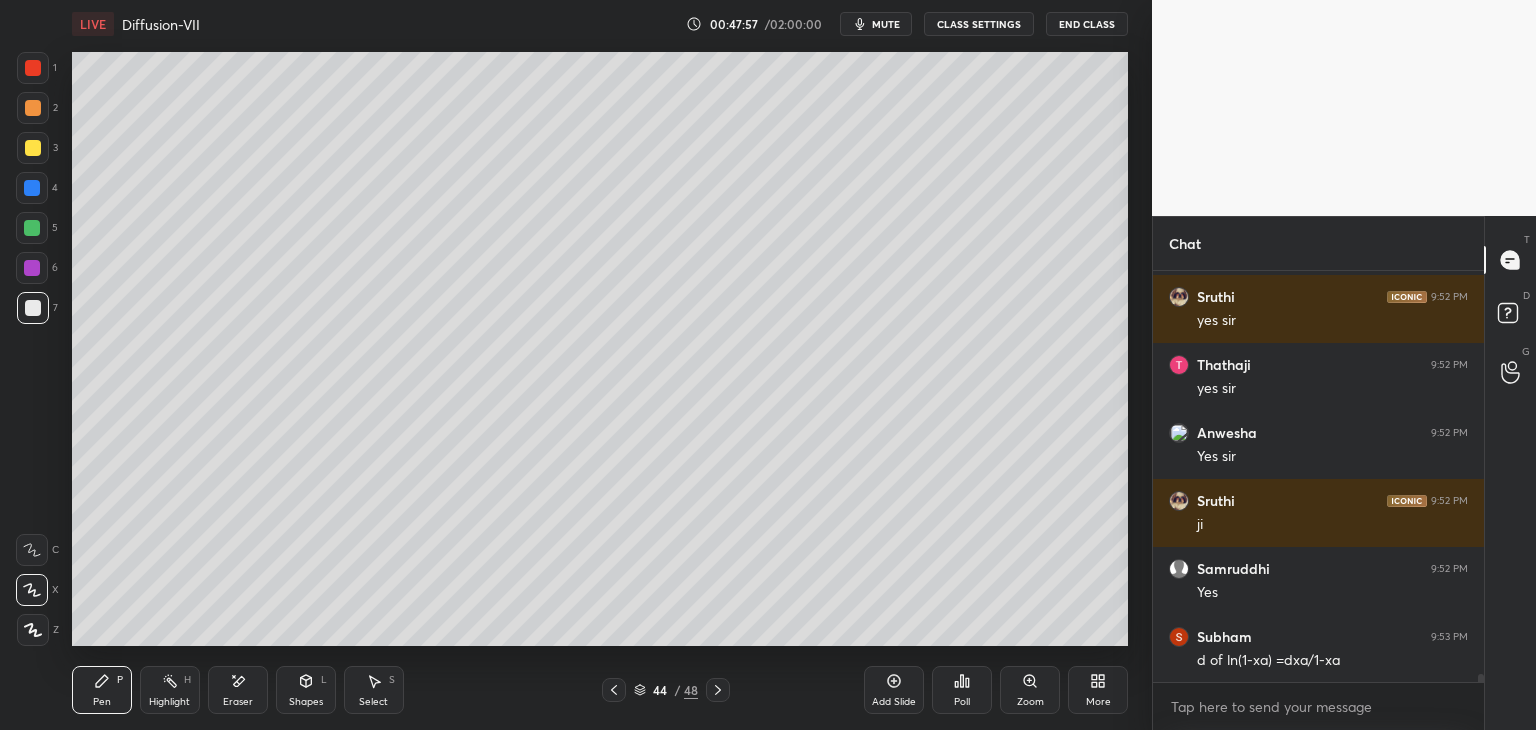 click on "Eraser" at bounding box center (238, 702) 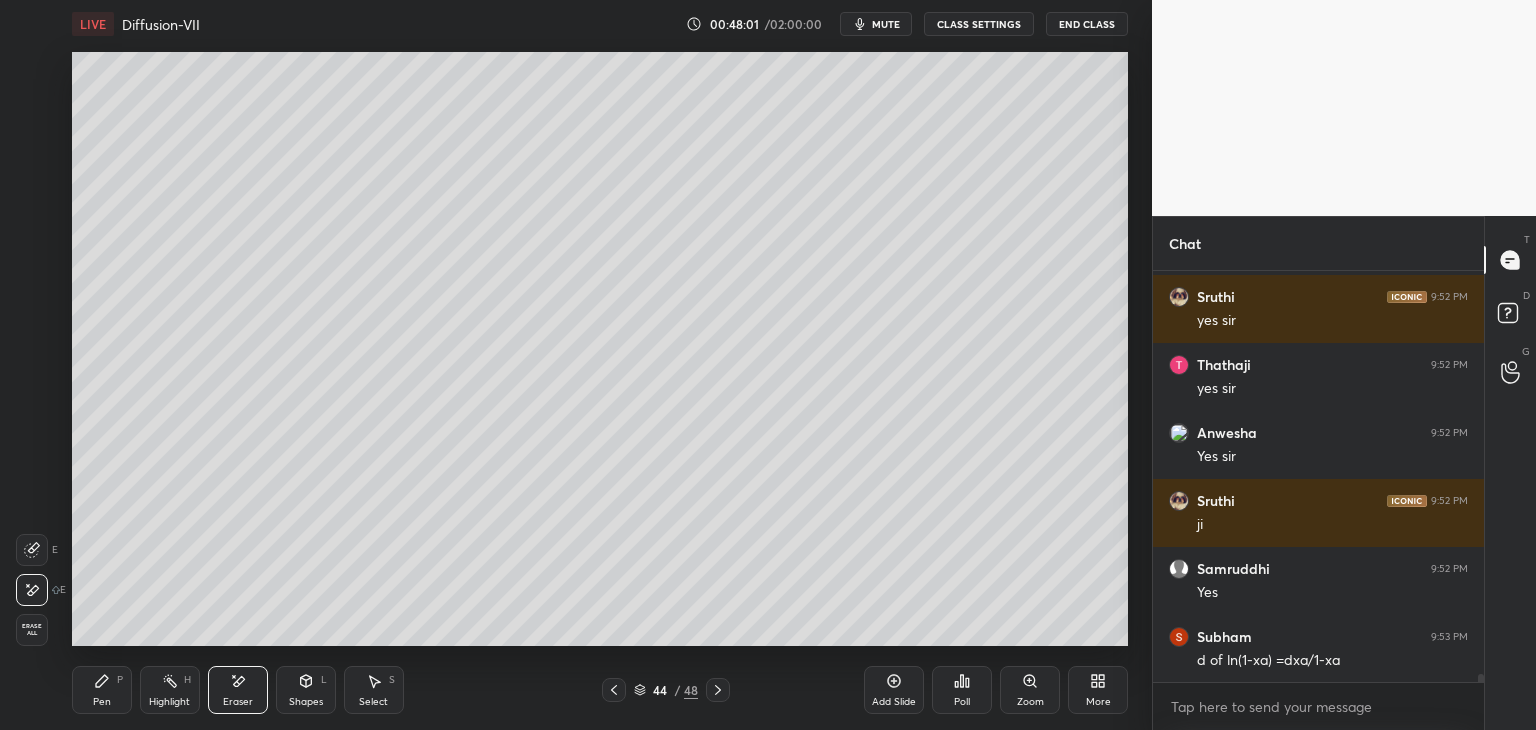 click on "Pen" at bounding box center (102, 702) 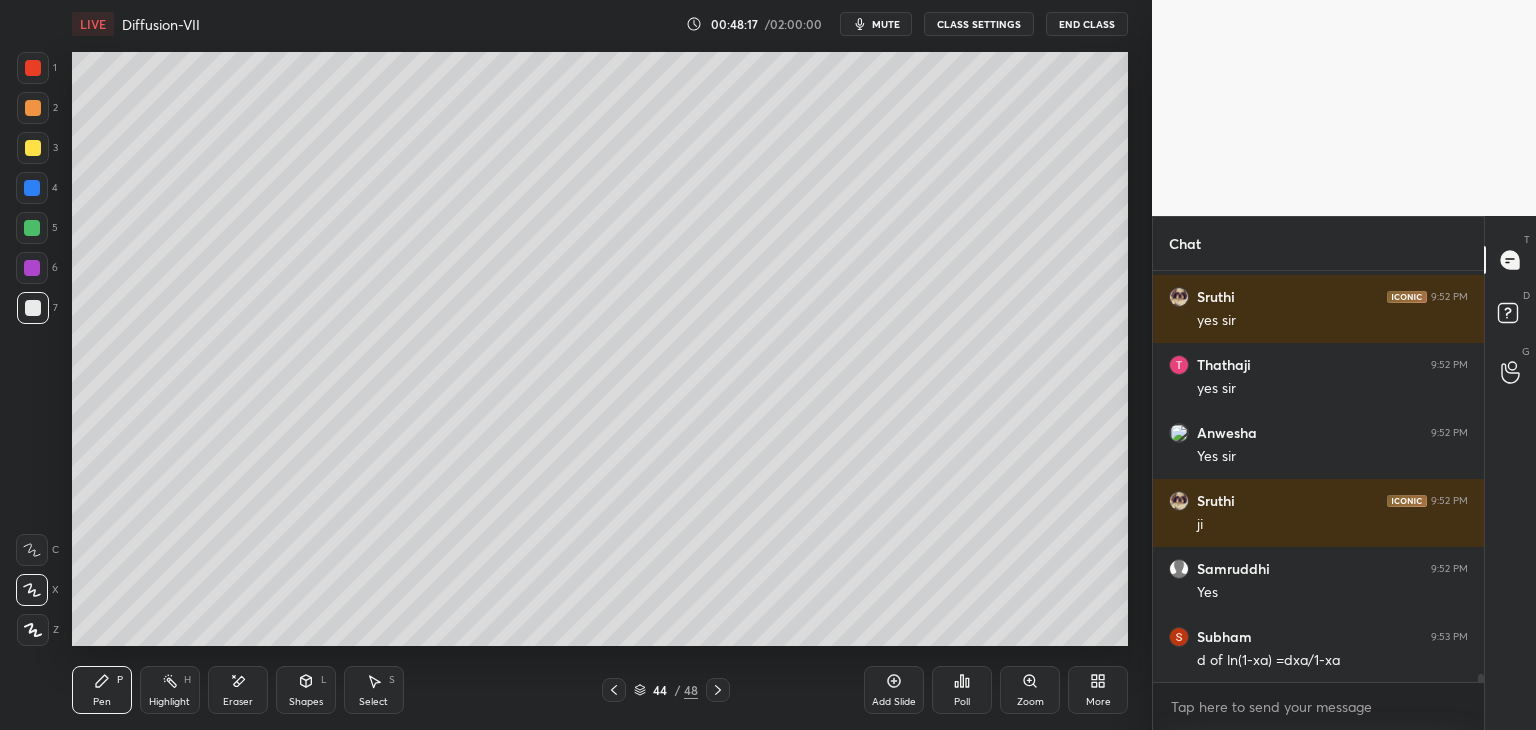 click on "Eraser" at bounding box center [238, 702] 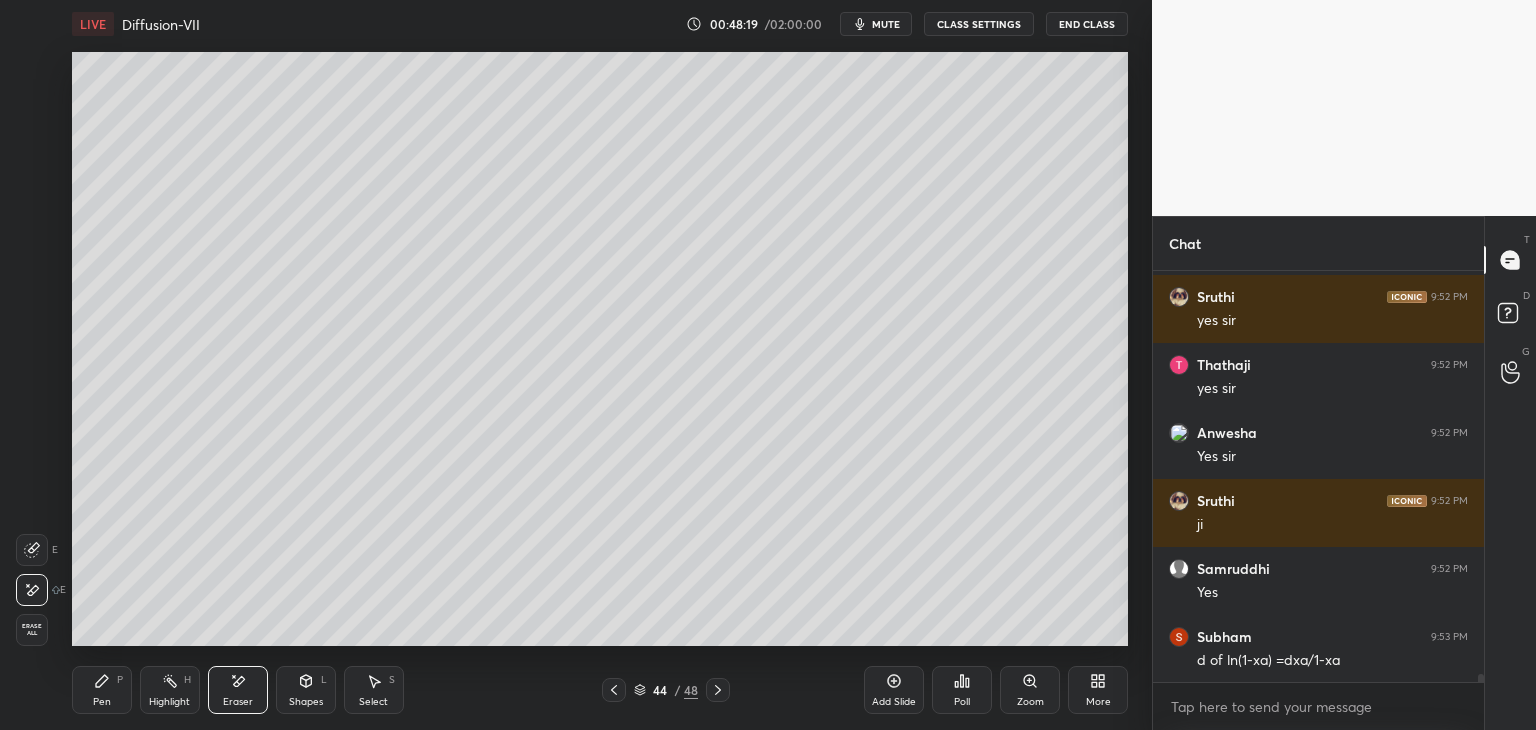 scroll, scrollTop: 21636, scrollLeft: 0, axis: vertical 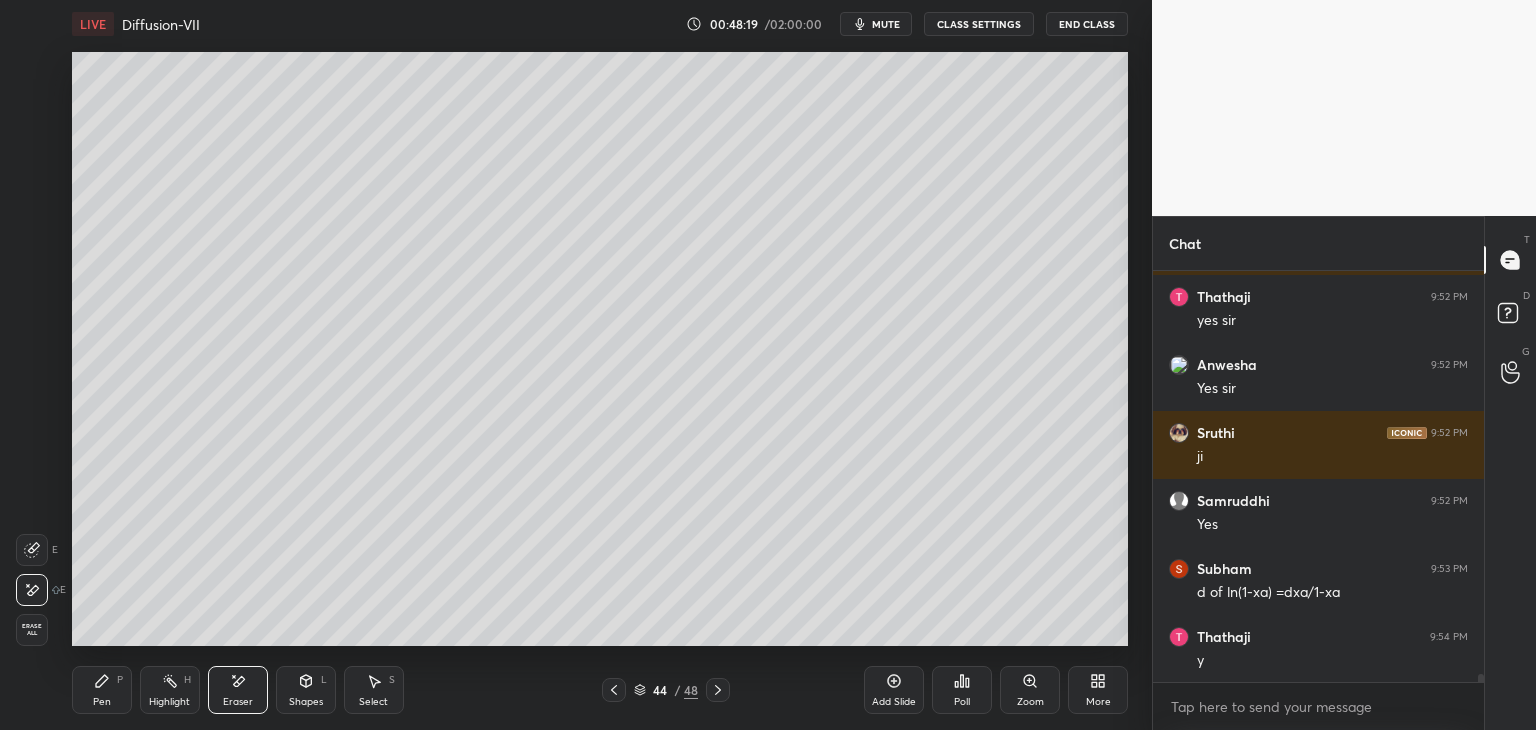 click on "Pen P" at bounding box center [102, 690] 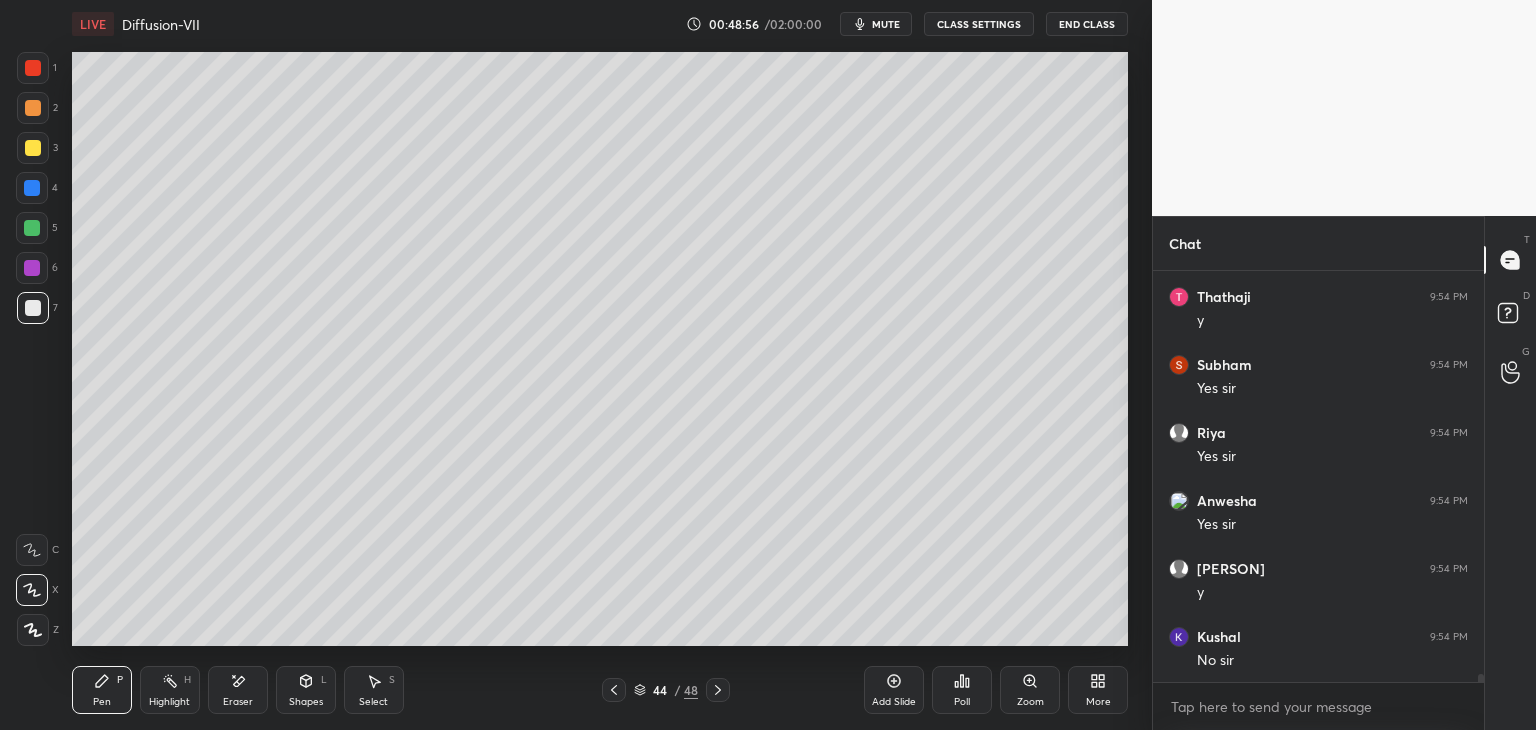 scroll, scrollTop: 22044, scrollLeft: 0, axis: vertical 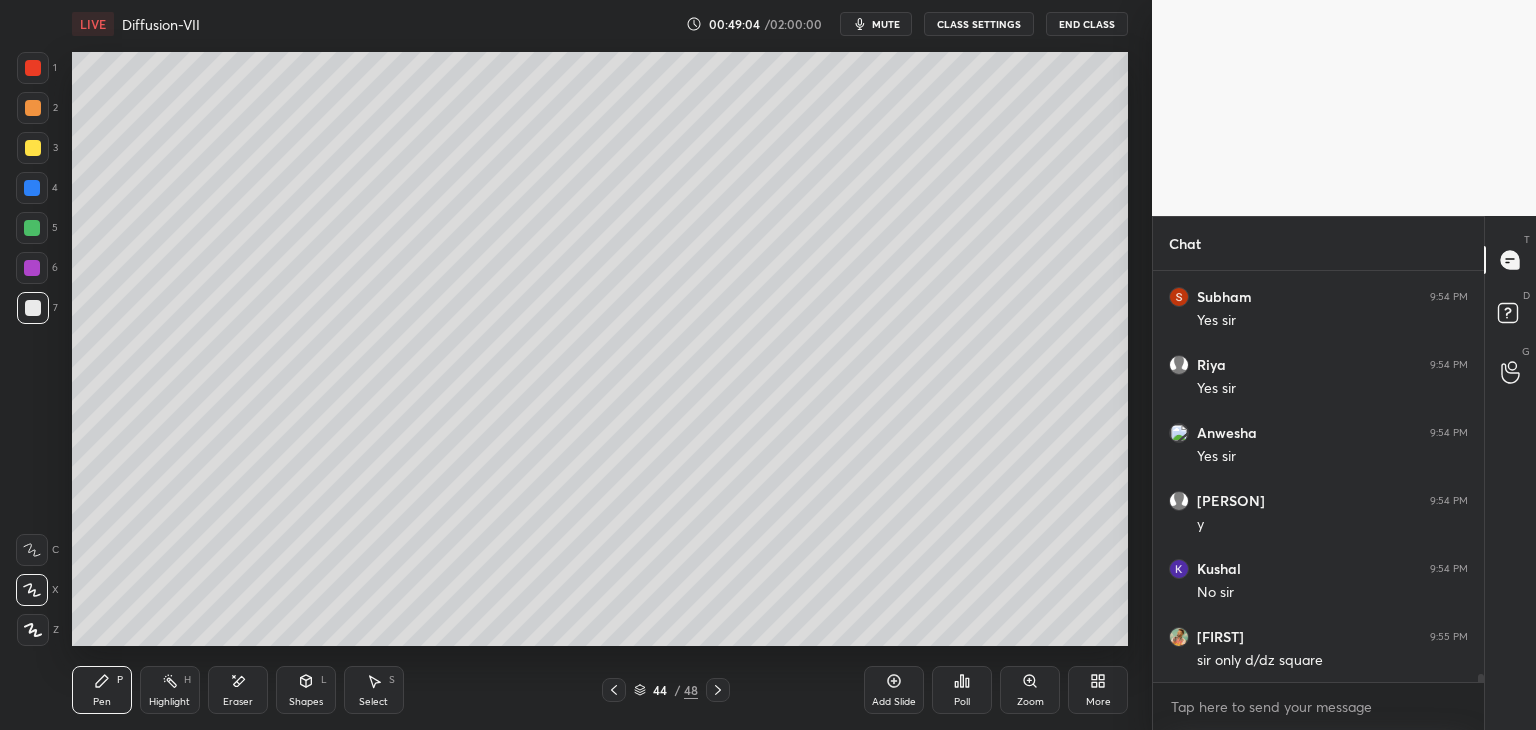 click on "Eraser" at bounding box center [238, 702] 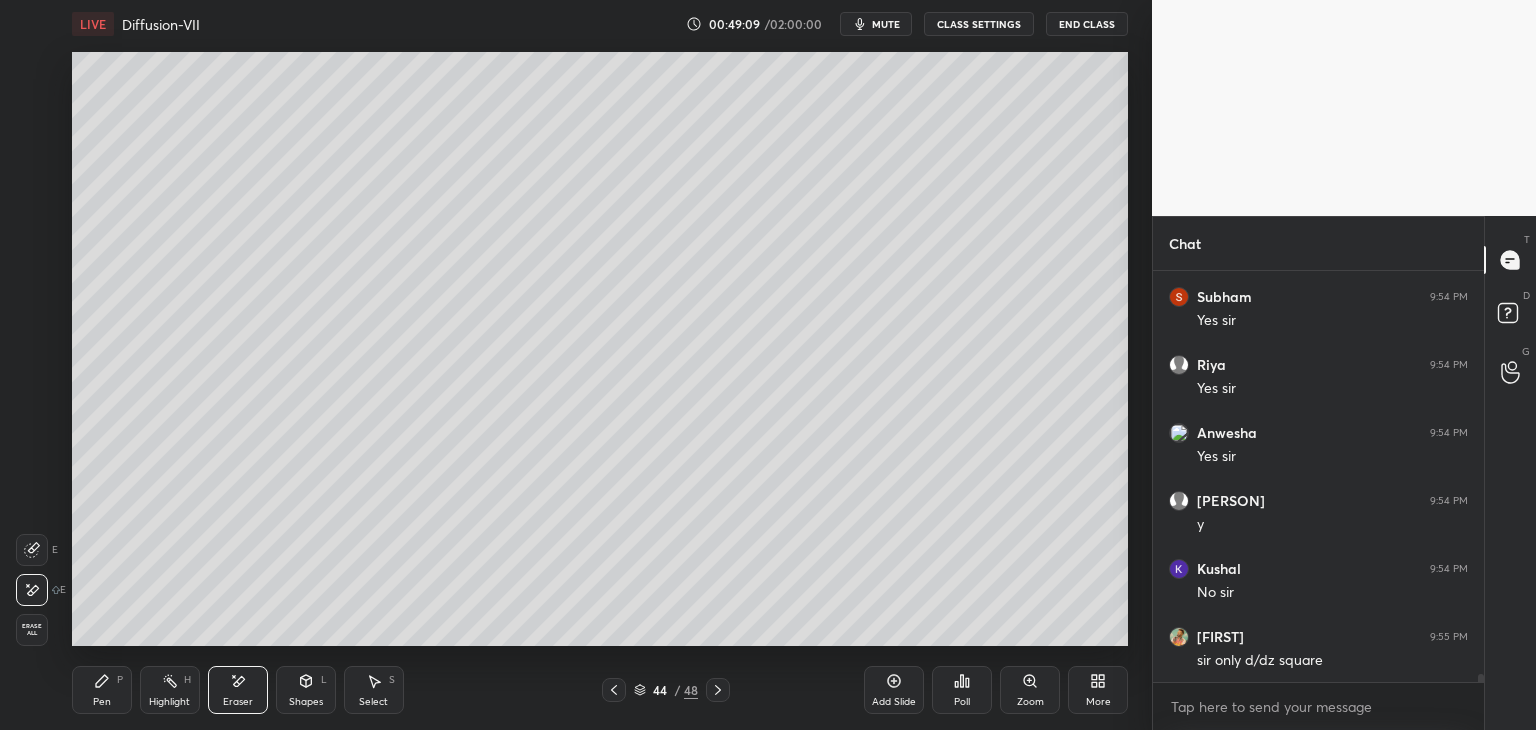 click on "Pen" at bounding box center (102, 702) 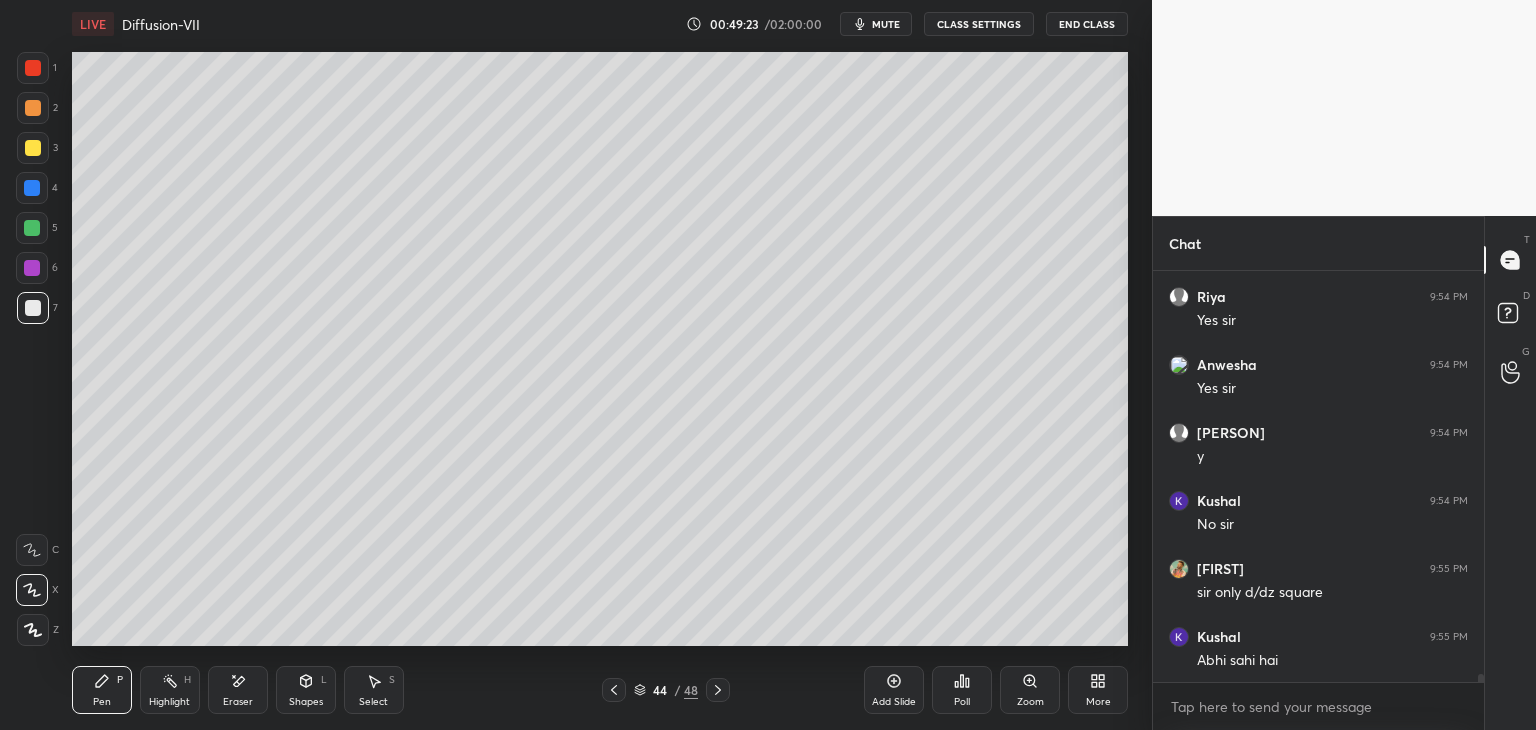 scroll, scrollTop: 22180, scrollLeft: 0, axis: vertical 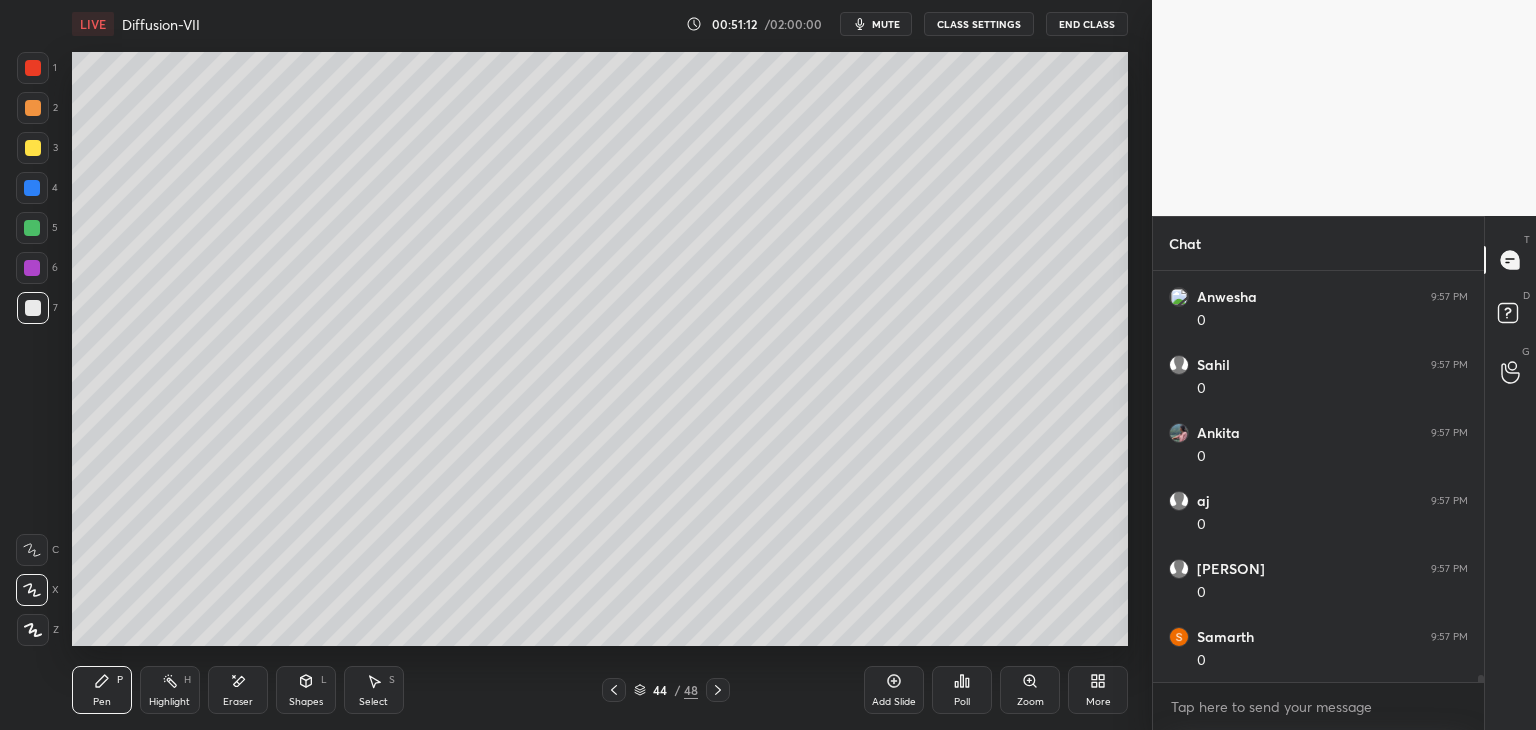click on "44 / 48" at bounding box center (666, 690) 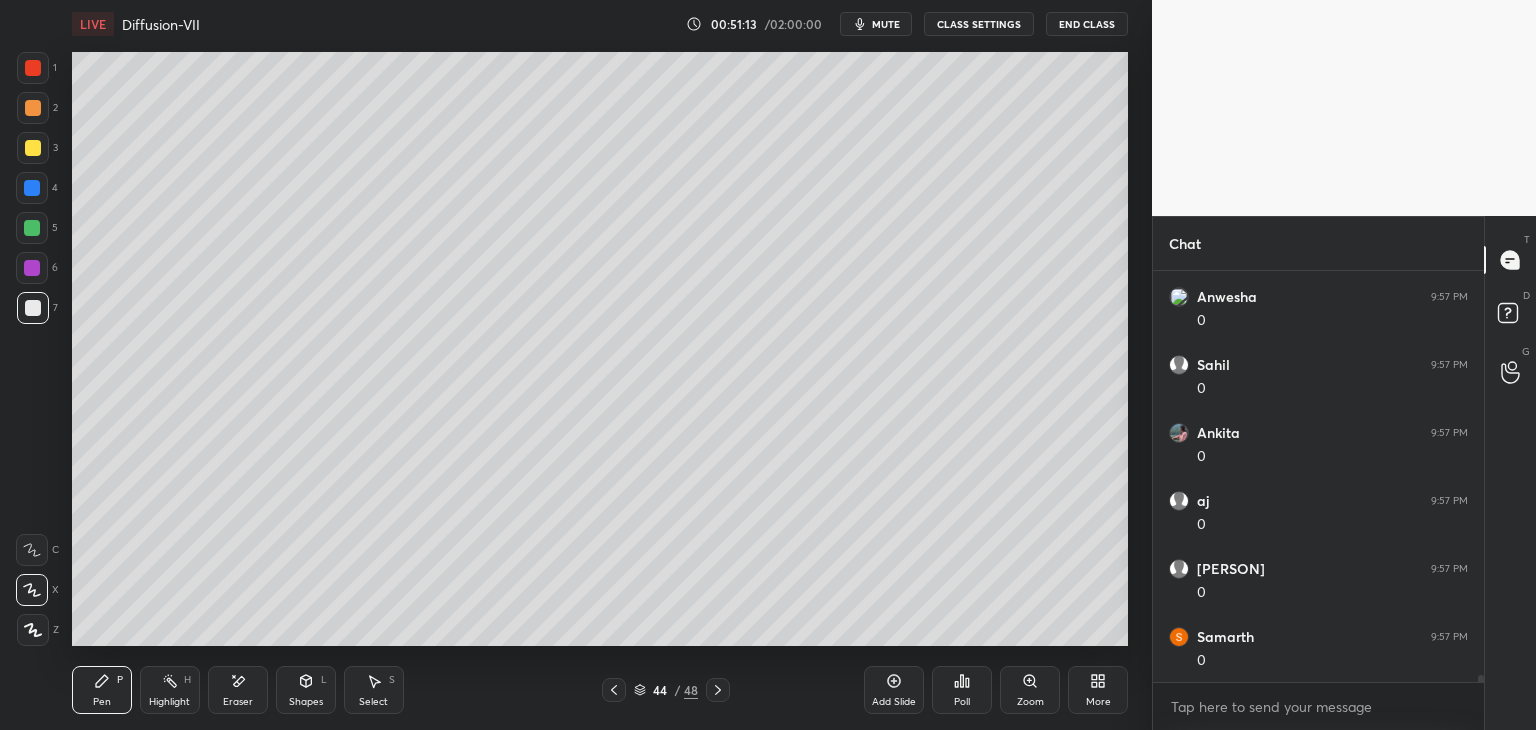 scroll, scrollTop: 23090, scrollLeft: 0, axis: vertical 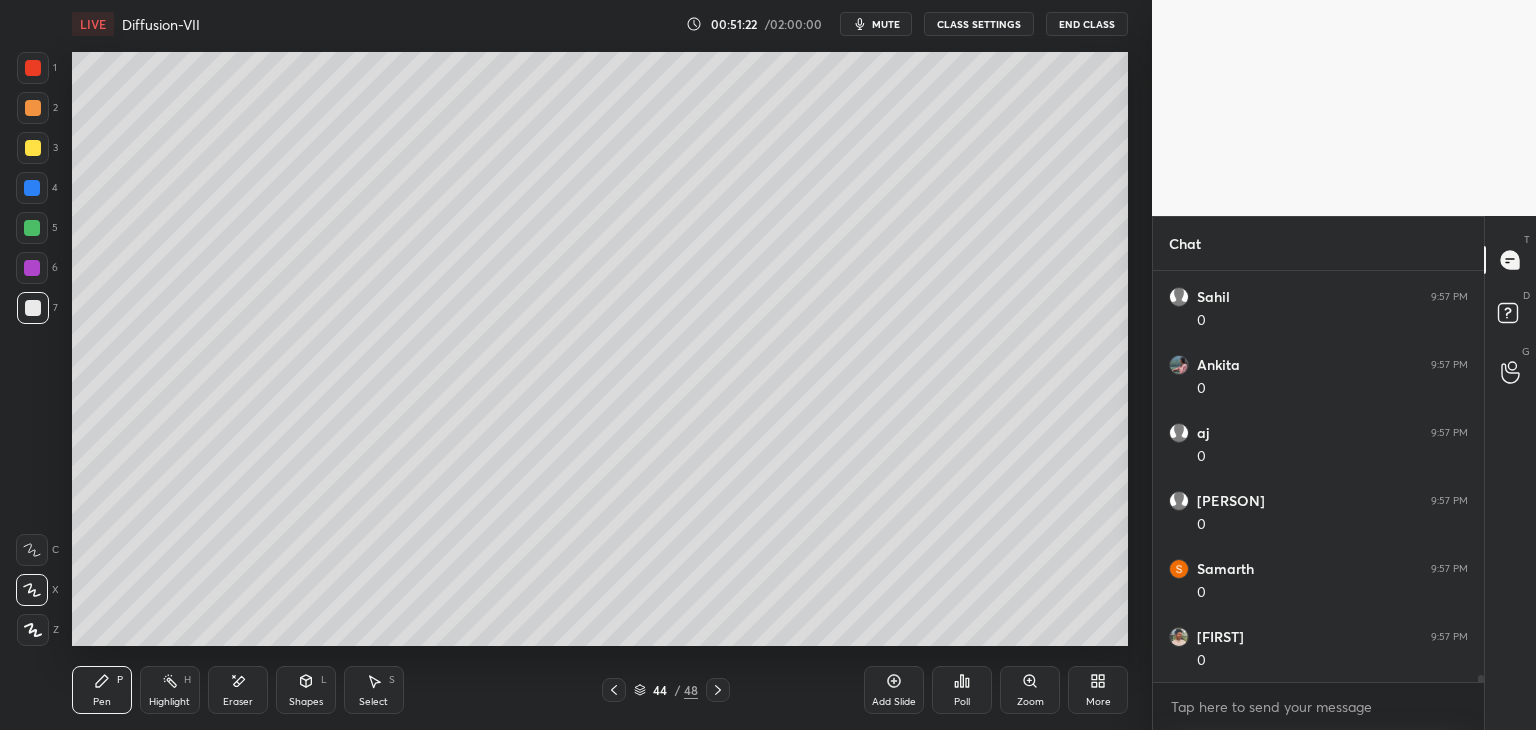 click at bounding box center (33, 148) 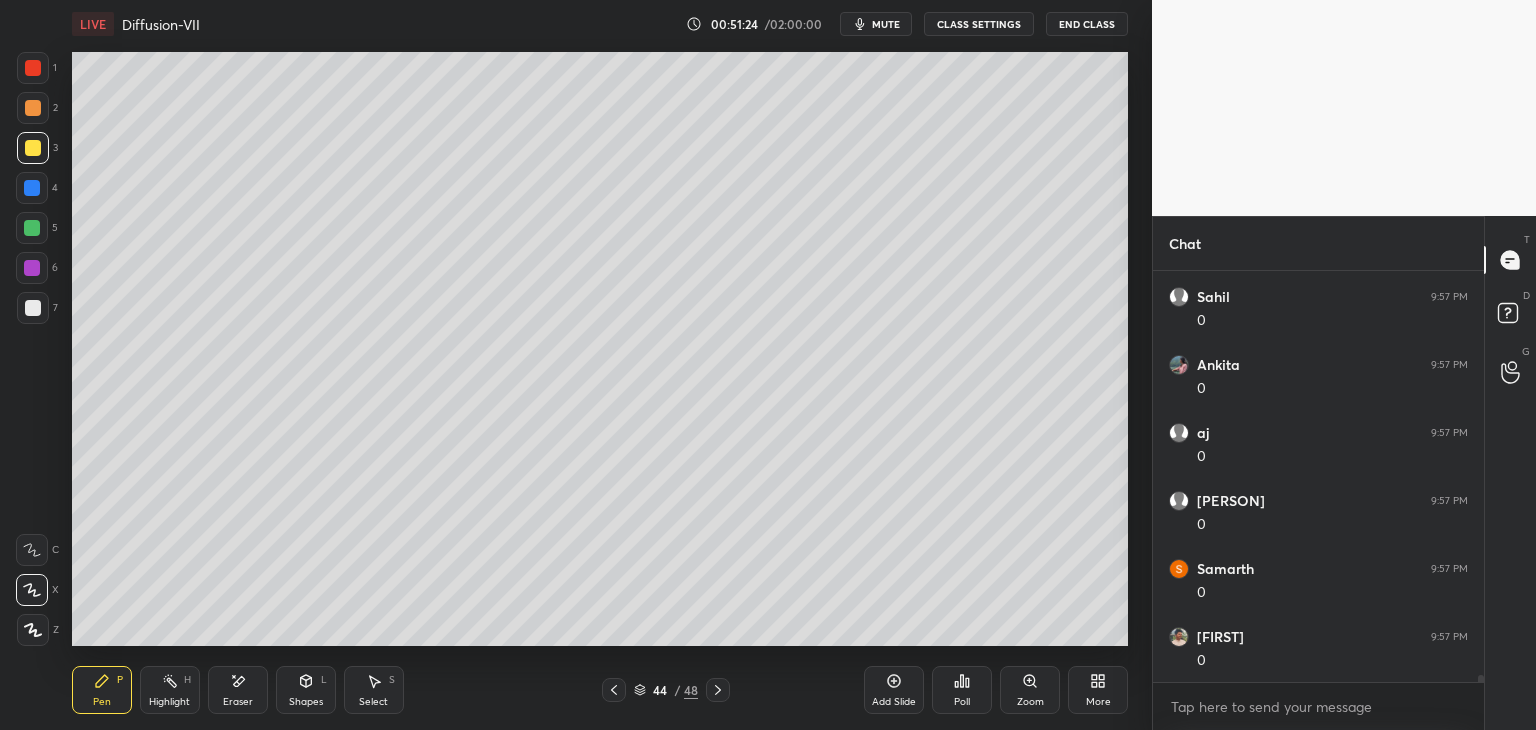 click on "Shapes" at bounding box center [306, 702] 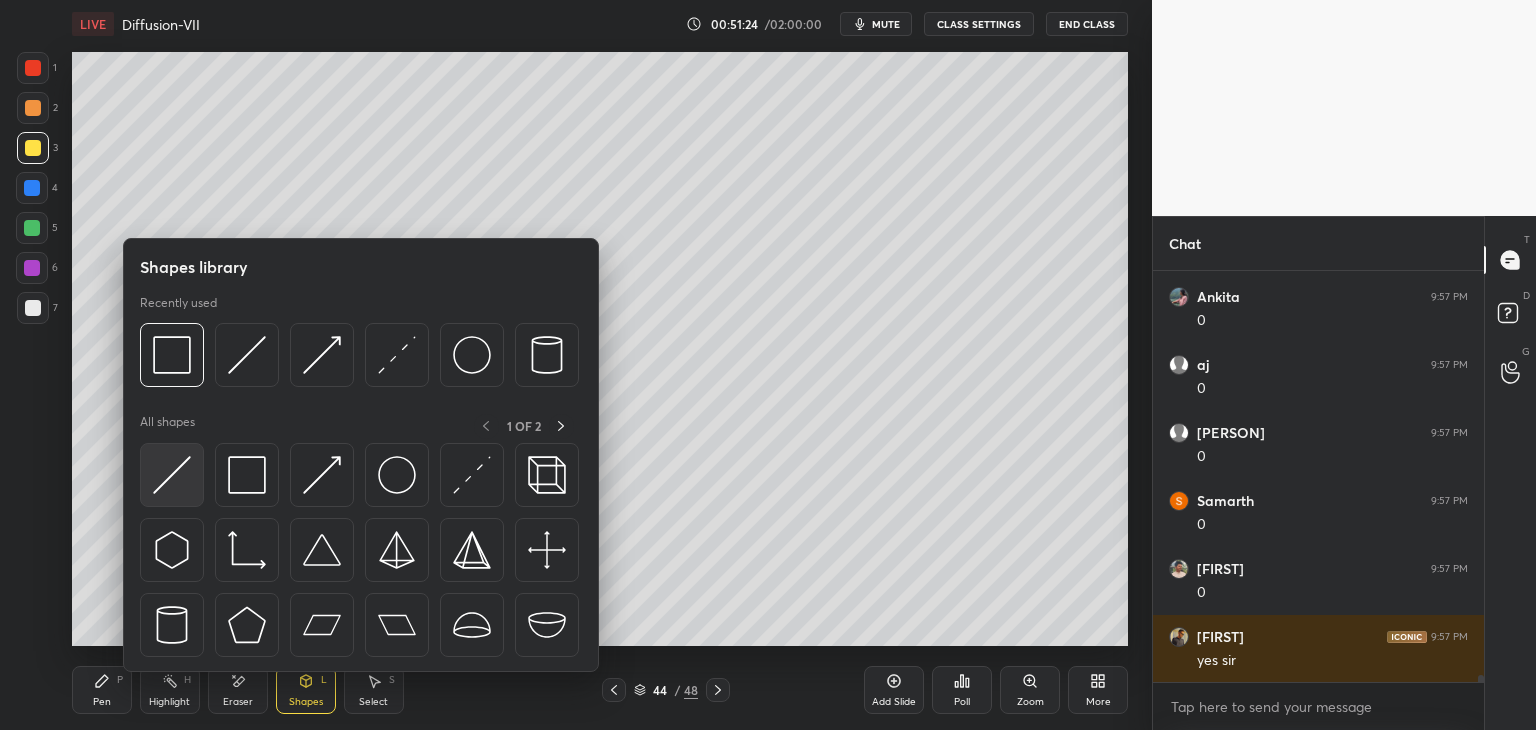 click at bounding box center (172, 475) 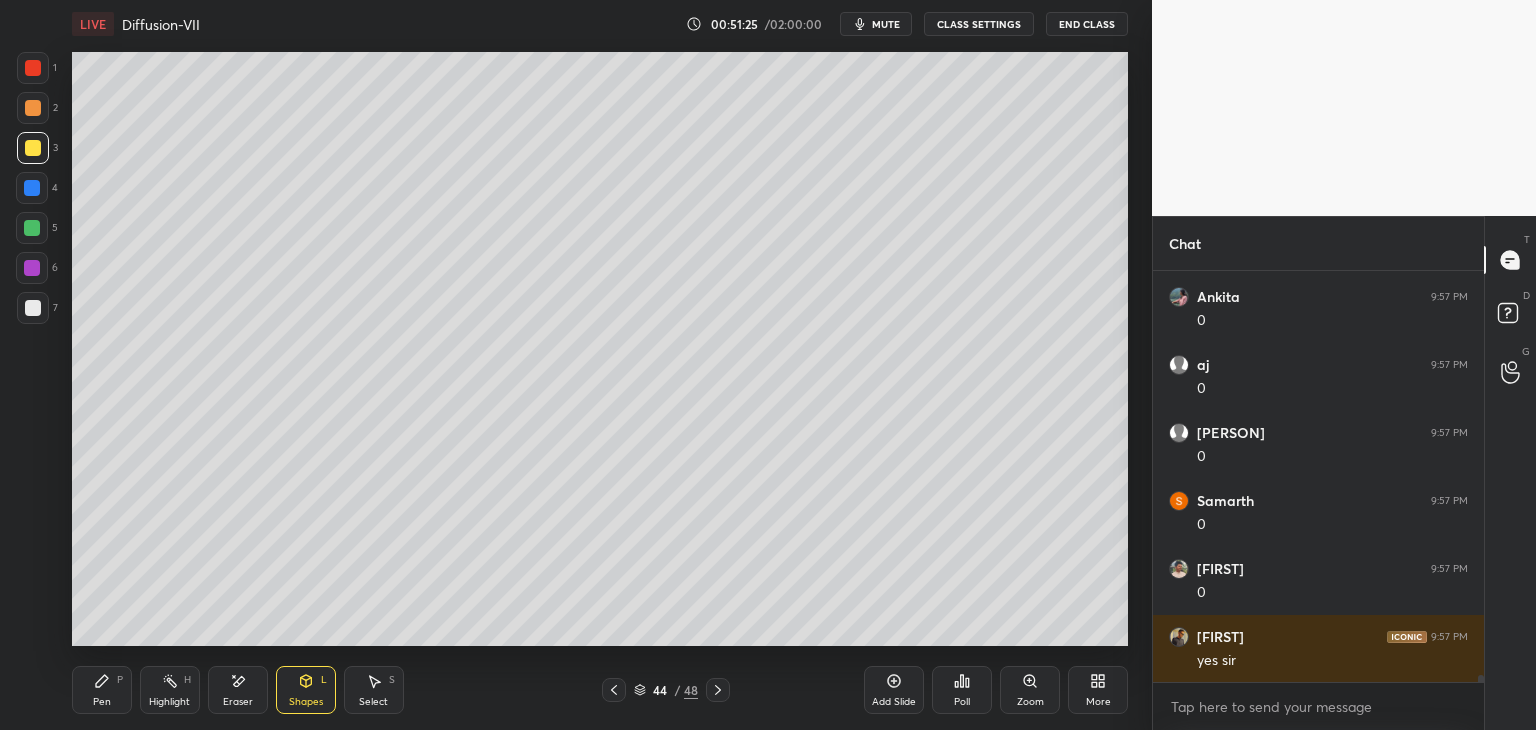 scroll, scrollTop: 23226, scrollLeft: 0, axis: vertical 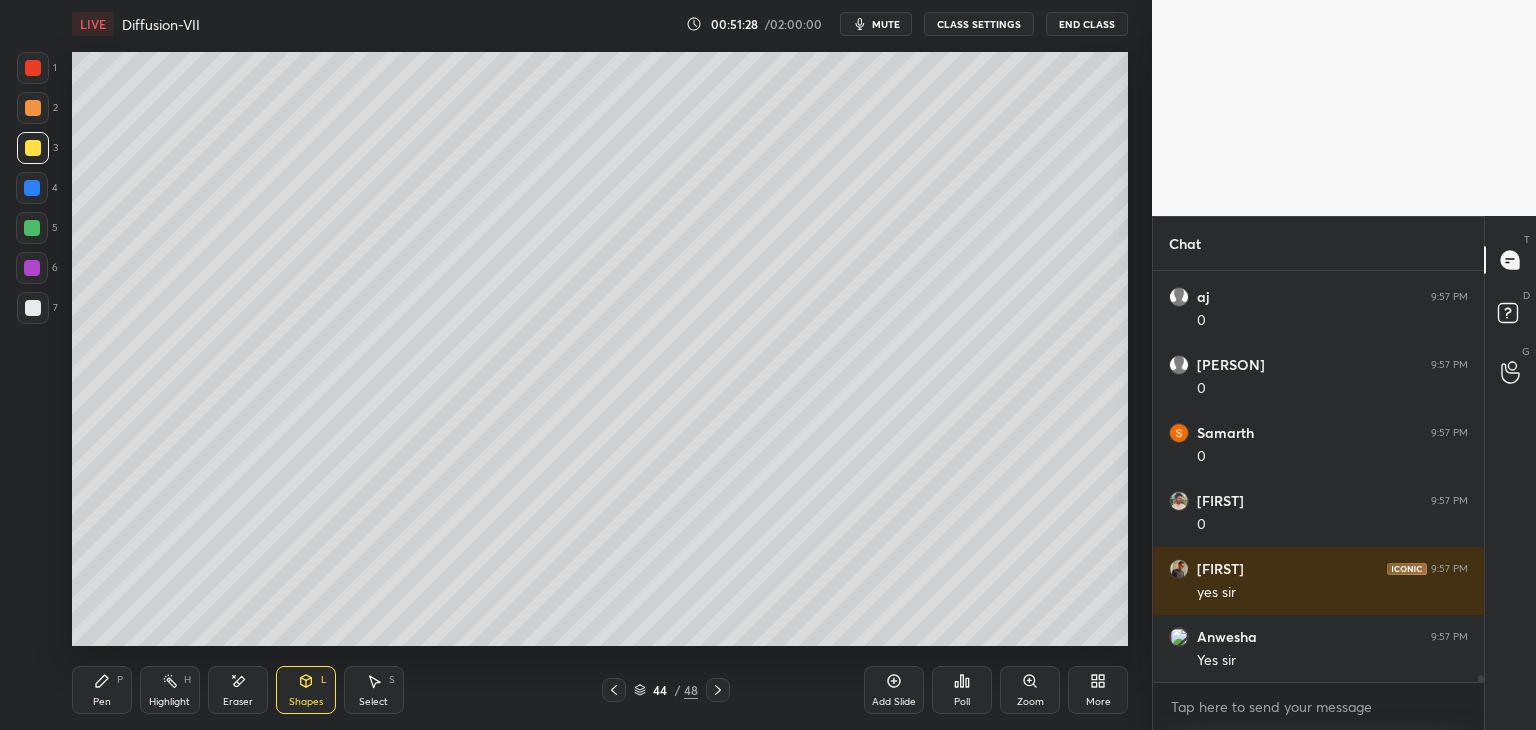 click on "Pen" at bounding box center [102, 702] 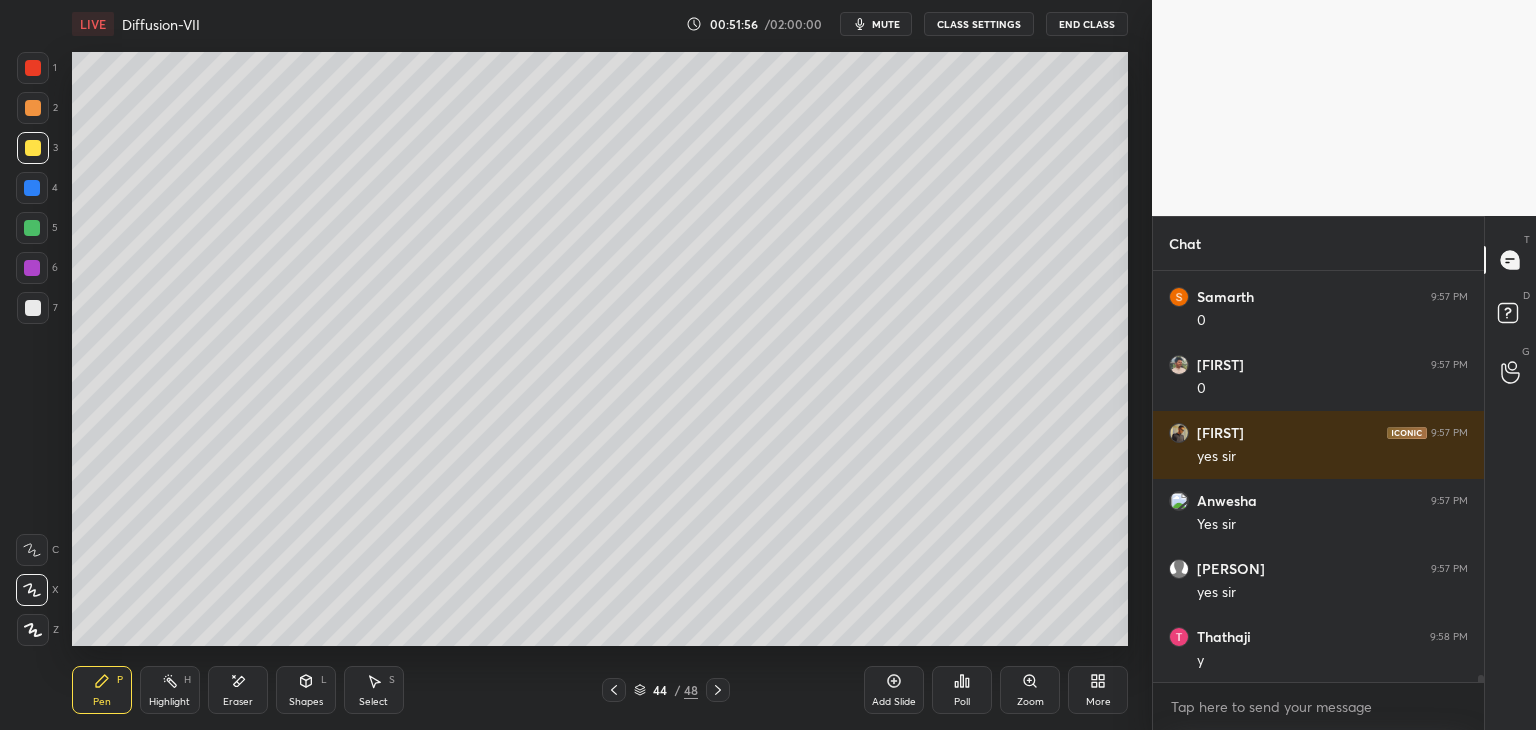 scroll, scrollTop: 23430, scrollLeft: 0, axis: vertical 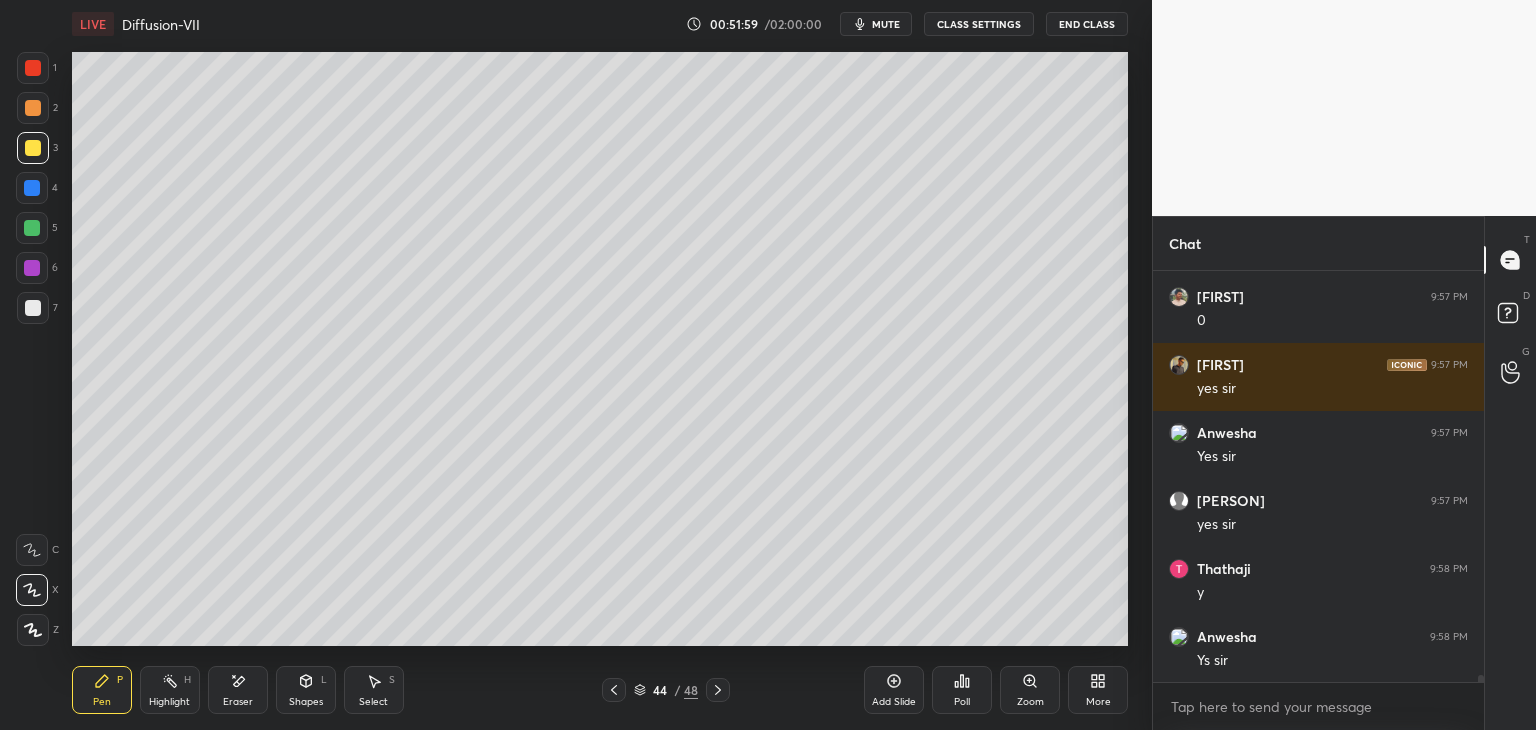 click at bounding box center [33, 308] 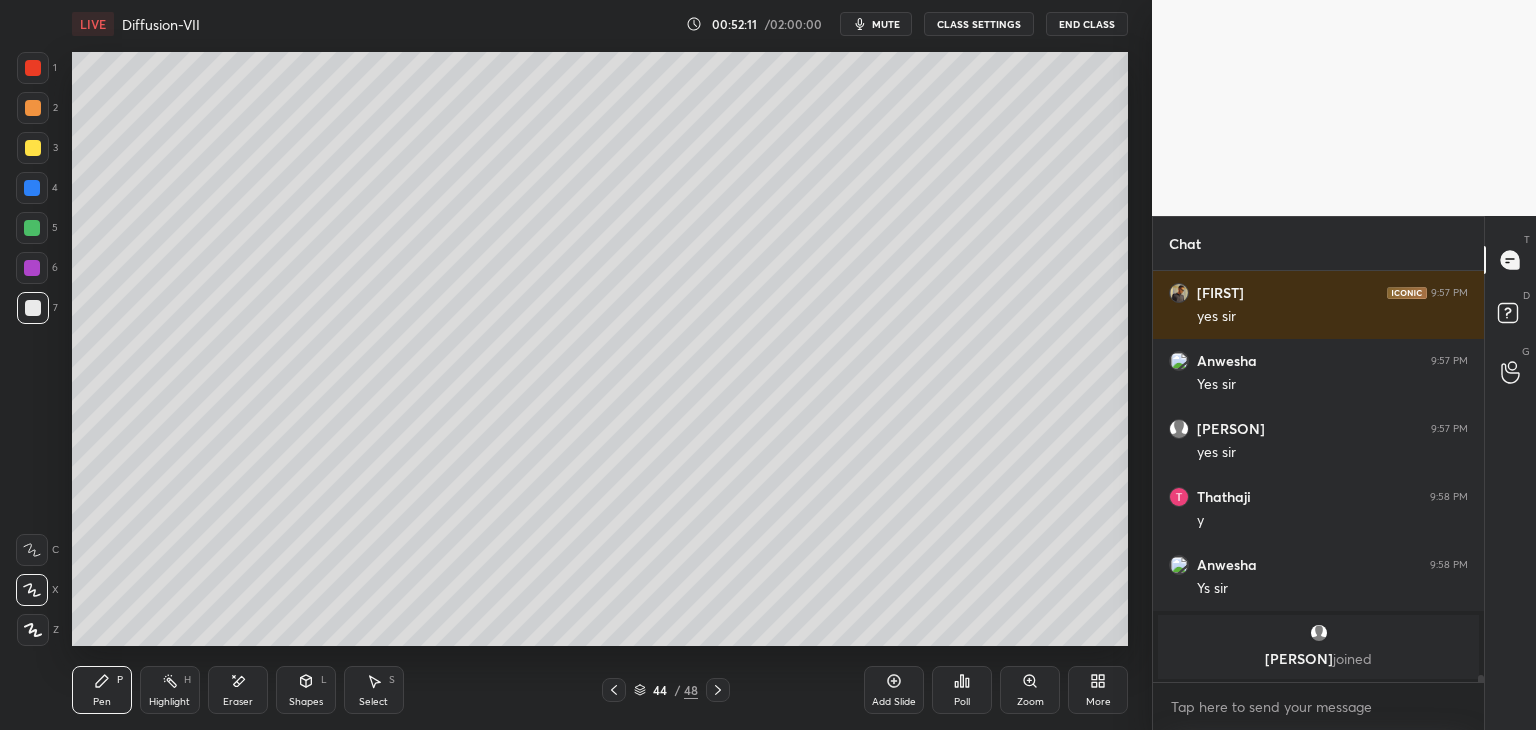 scroll, scrollTop: 18964, scrollLeft: 0, axis: vertical 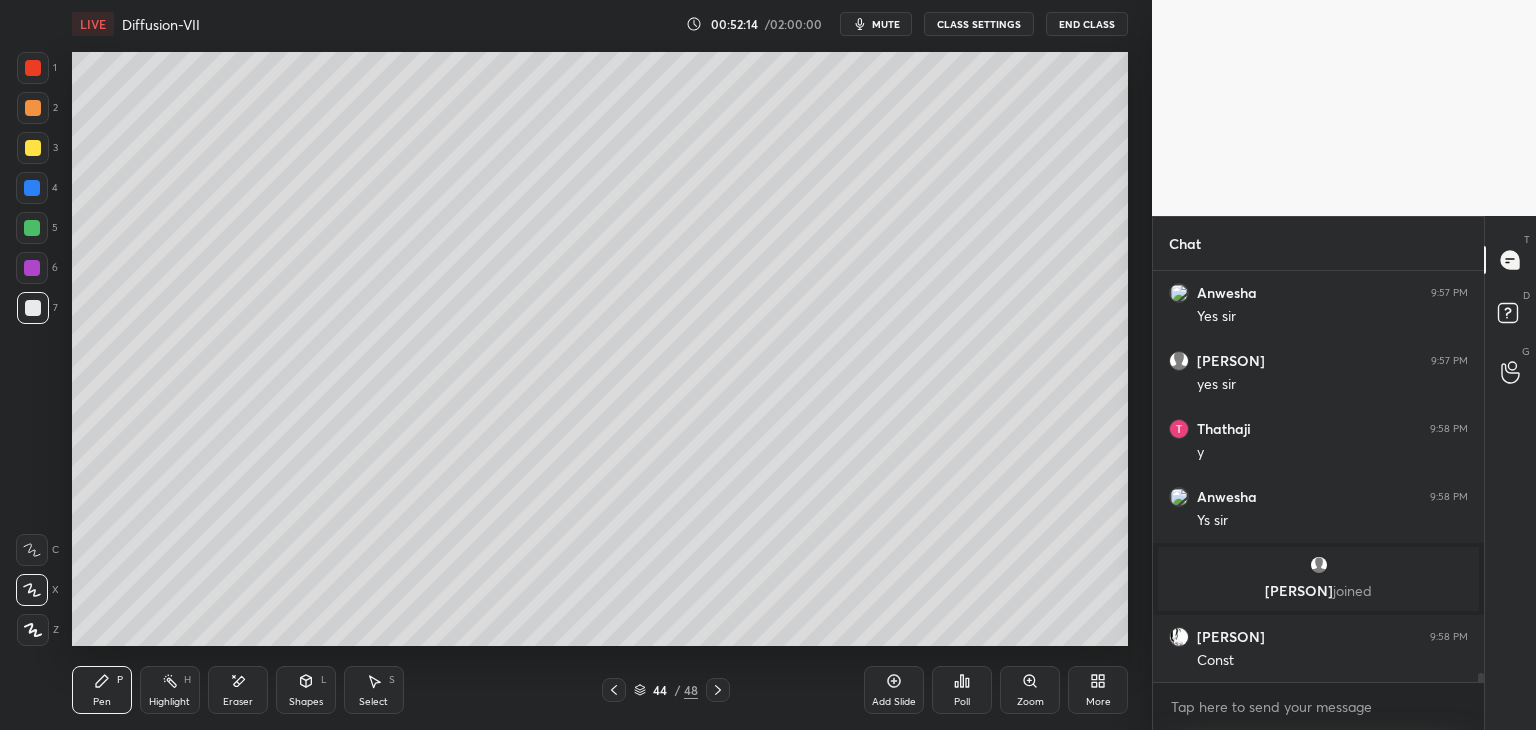 click on "Eraser" at bounding box center (238, 702) 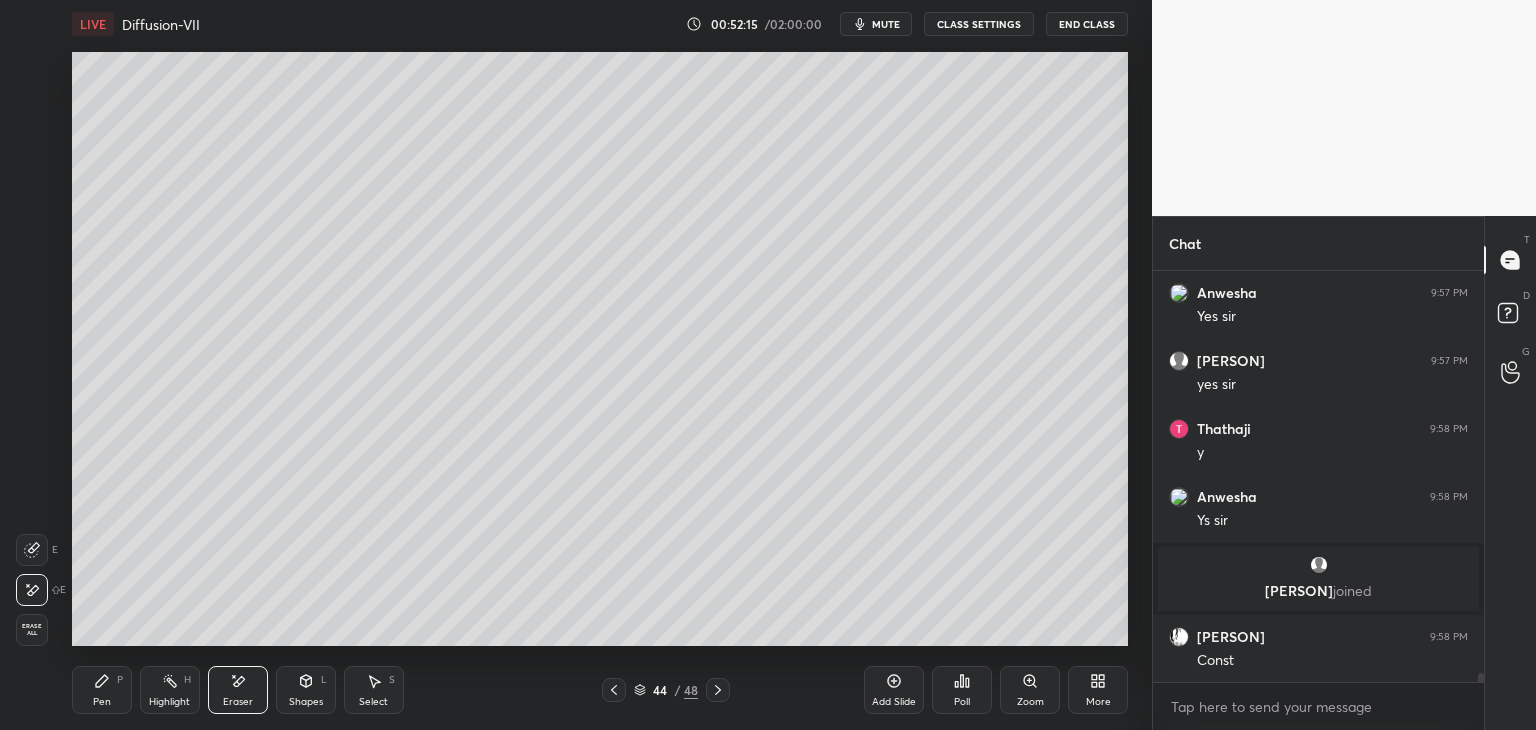 click on "Pen" at bounding box center [102, 702] 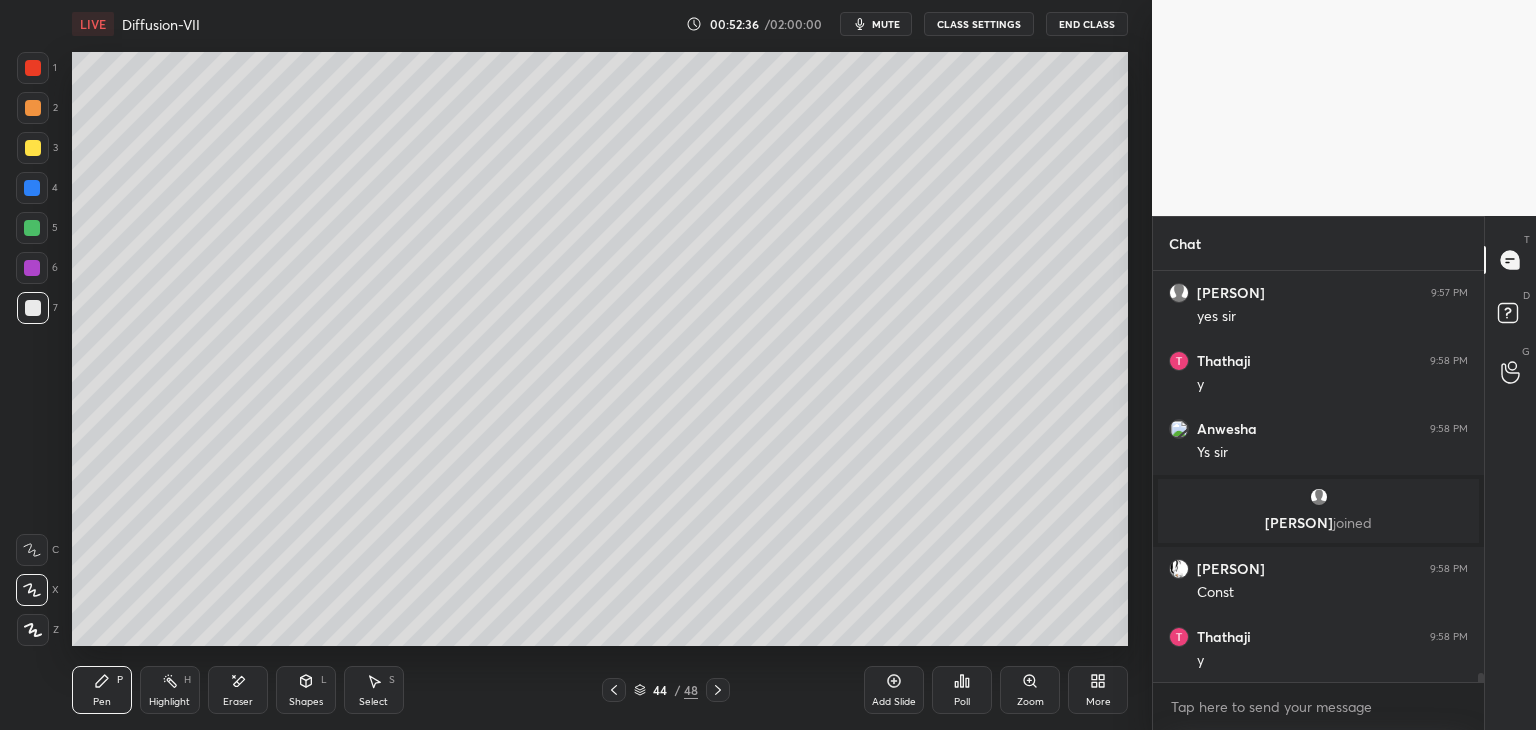 scroll, scrollTop: 19100, scrollLeft: 0, axis: vertical 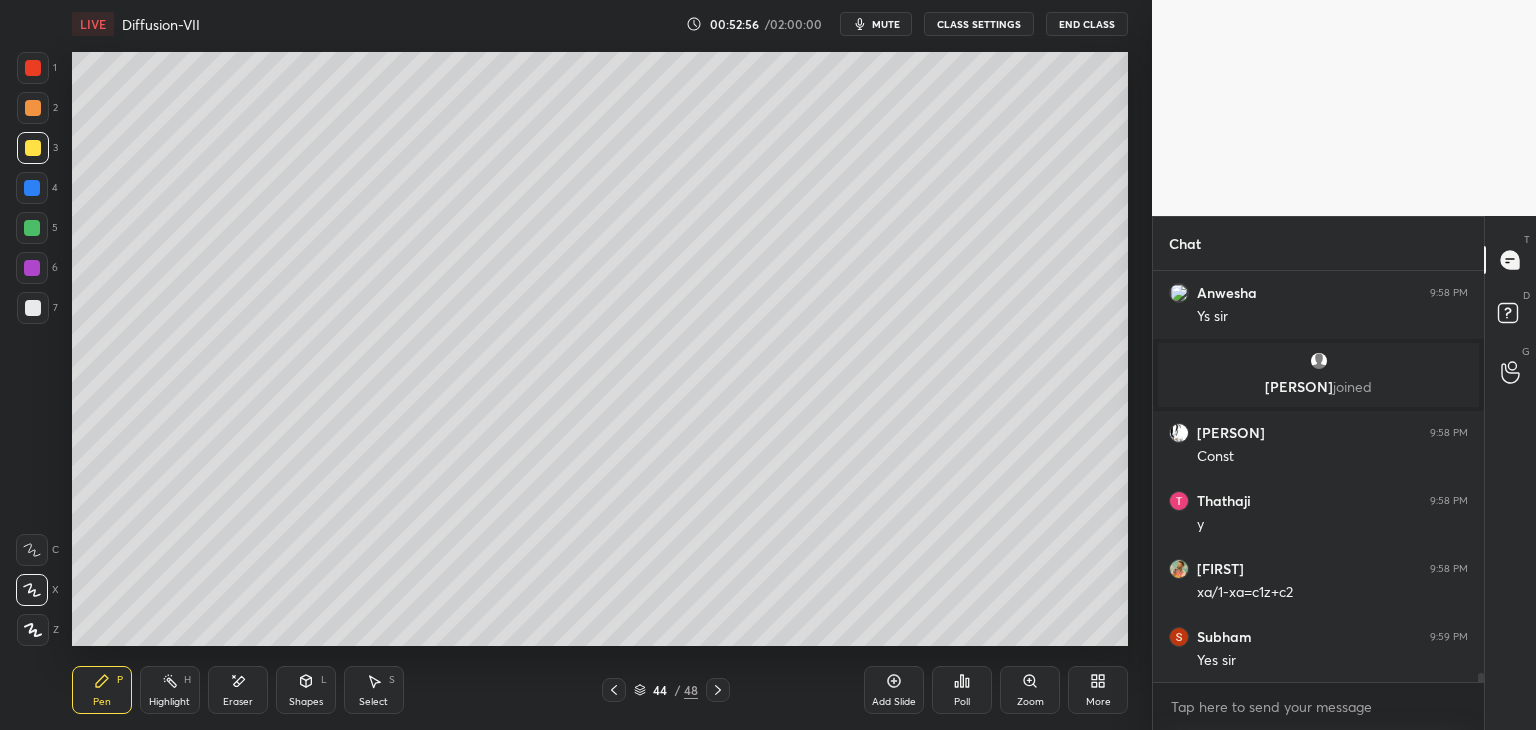 click on "Shapes L" at bounding box center [306, 690] 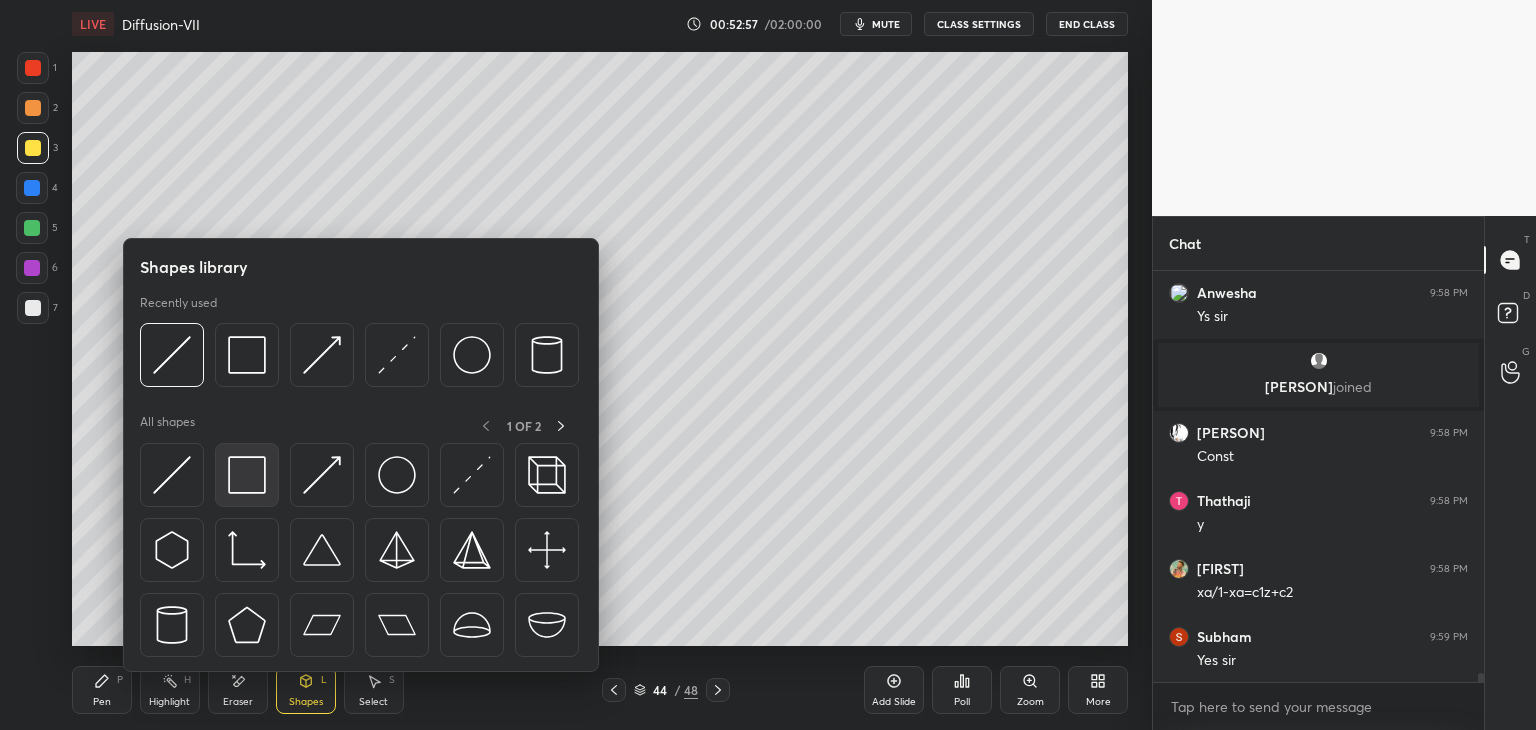 click at bounding box center (247, 475) 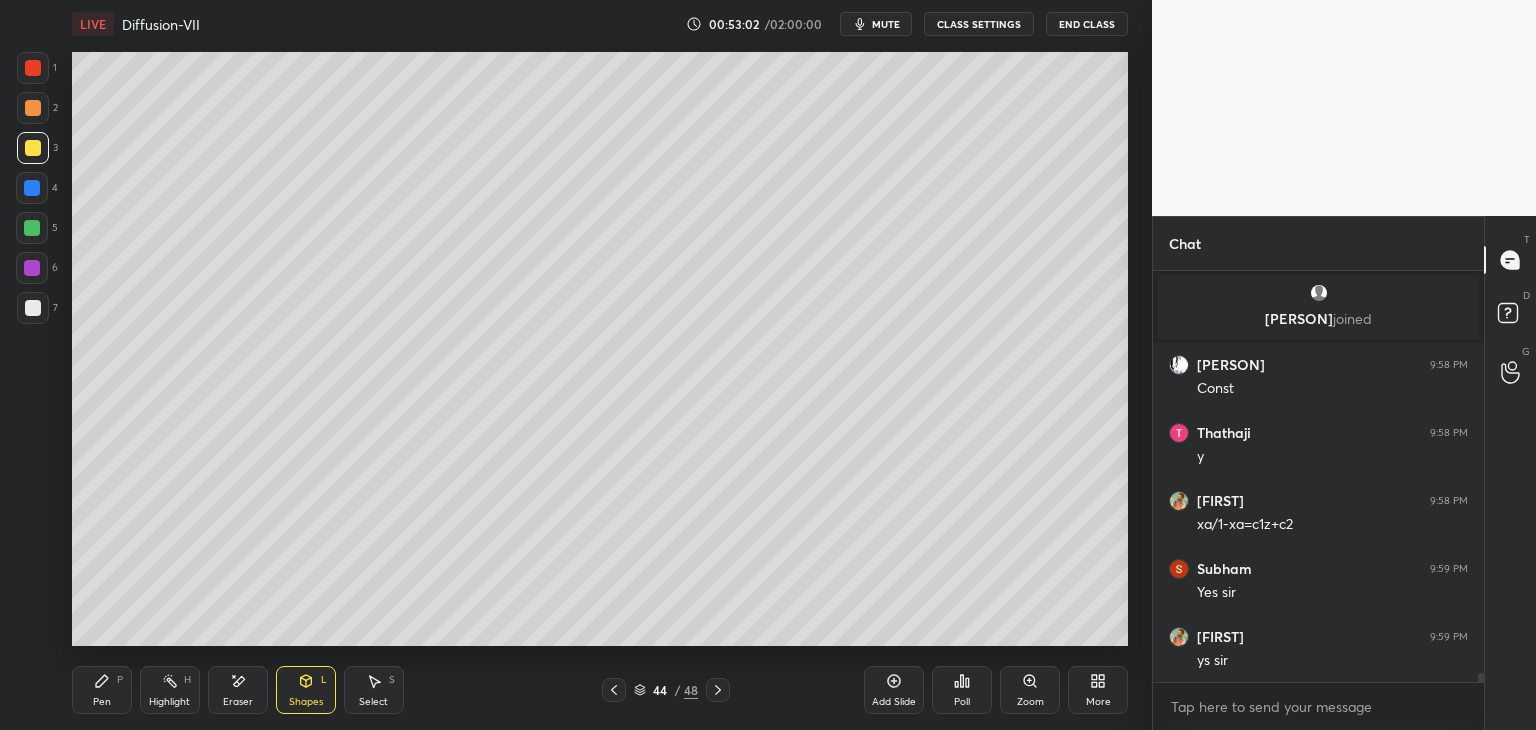 scroll, scrollTop: 19304, scrollLeft: 0, axis: vertical 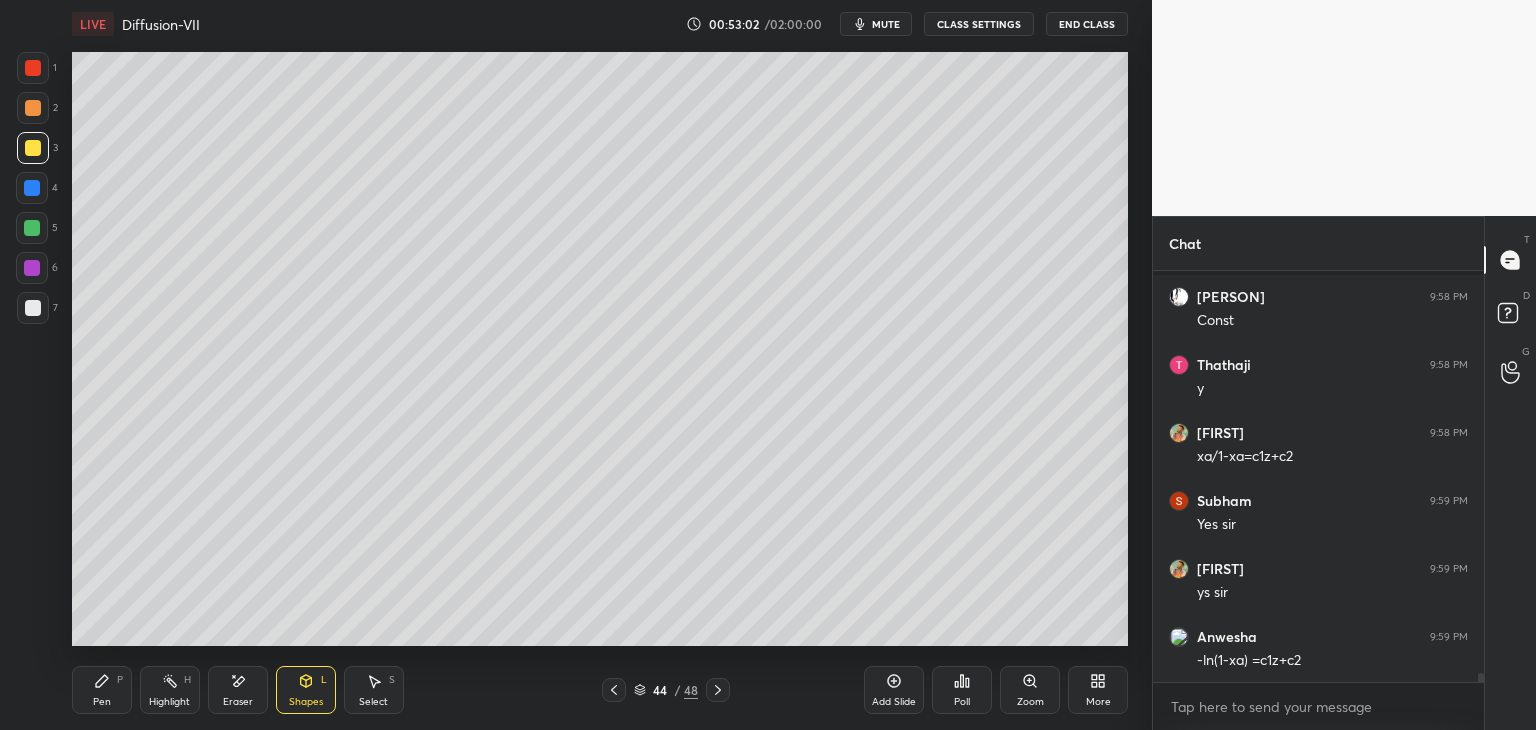 click on "Pen" at bounding box center [102, 702] 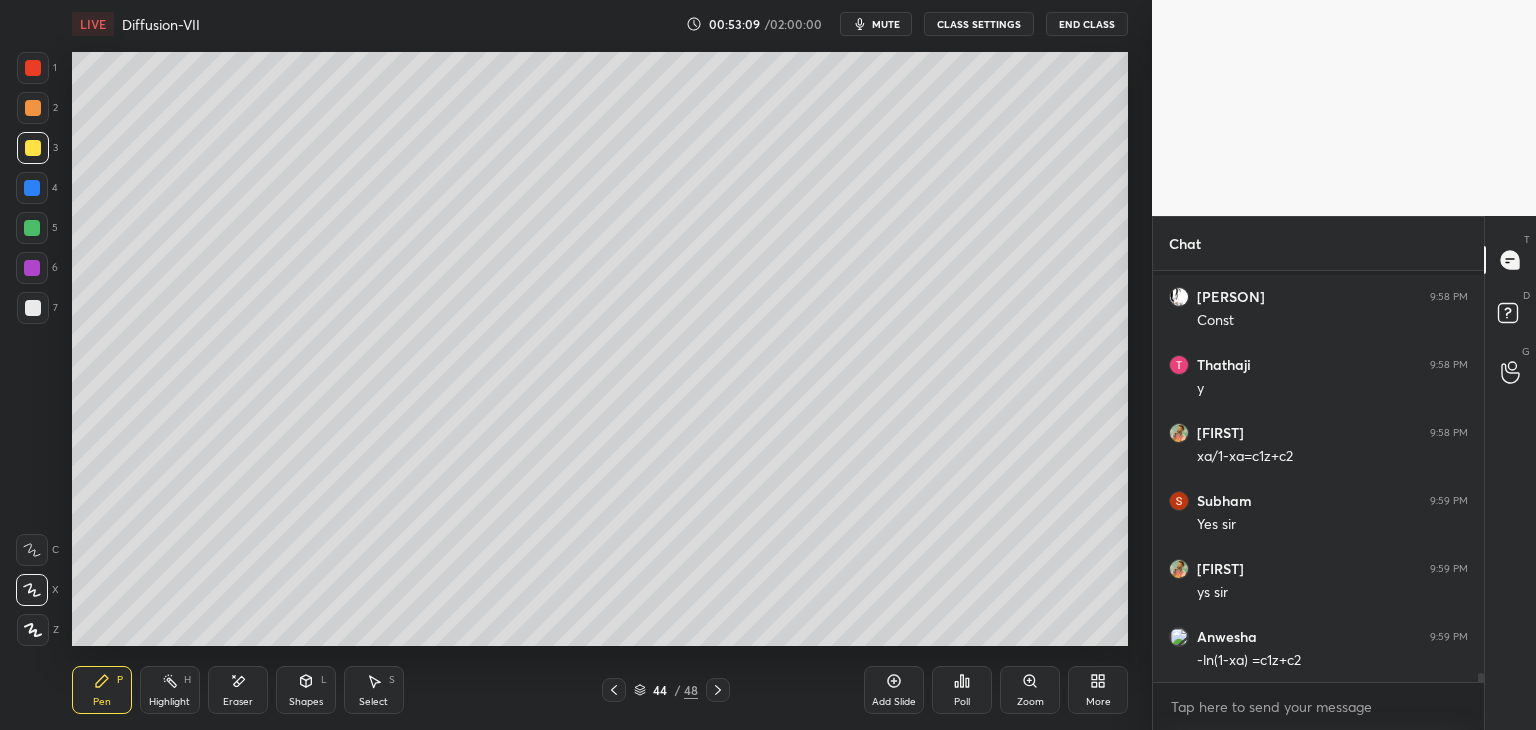 click at bounding box center (33, 308) 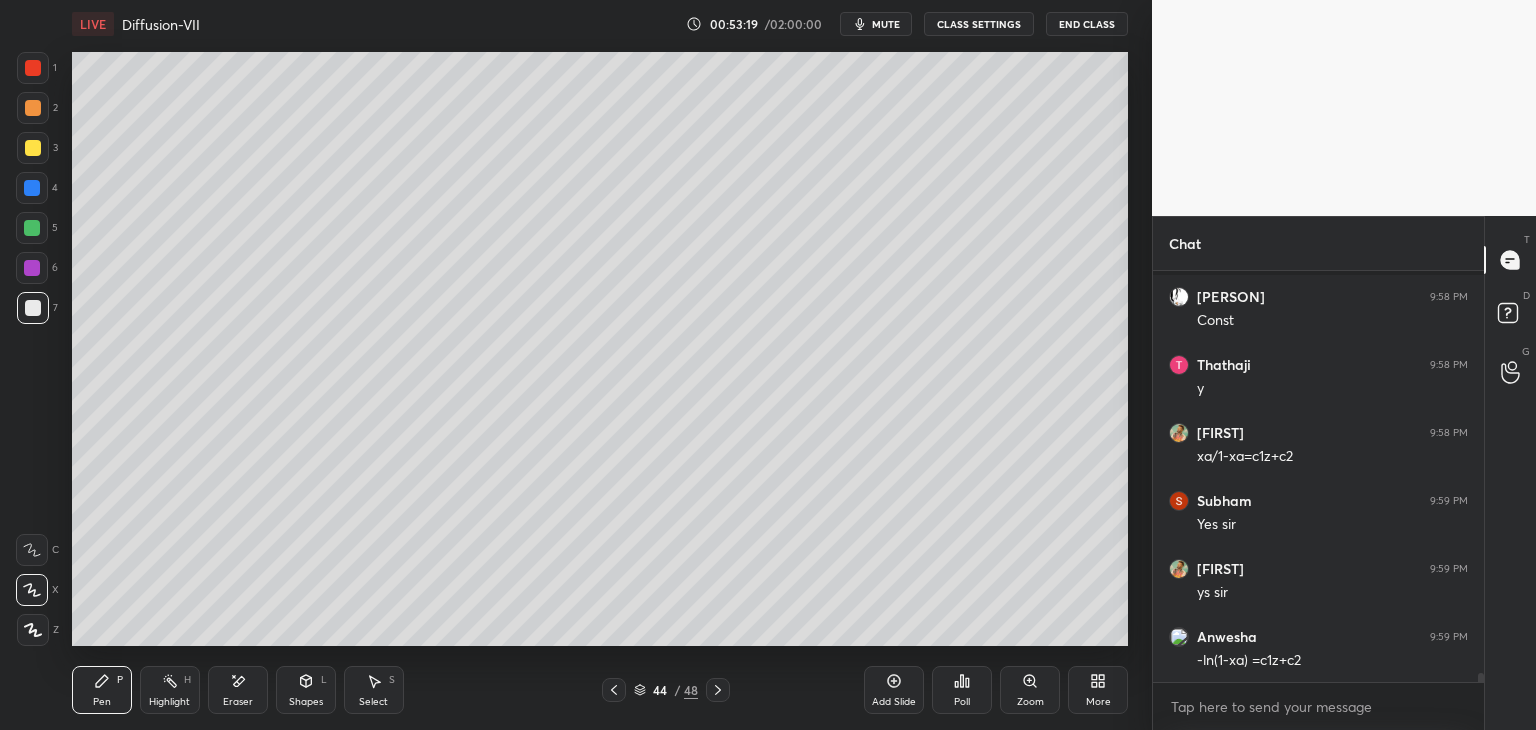 scroll, scrollTop: 19372, scrollLeft: 0, axis: vertical 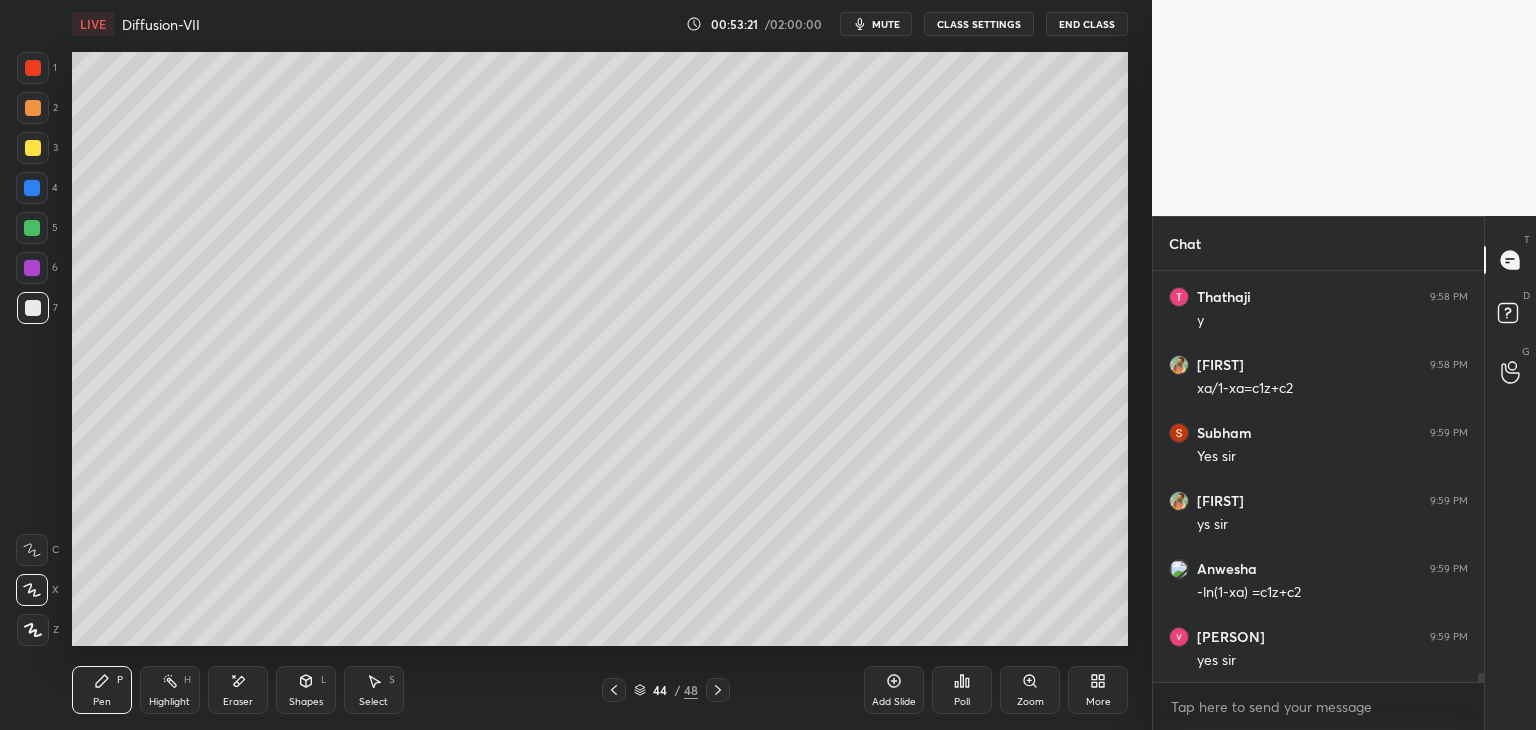 click on "Eraser" at bounding box center [238, 702] 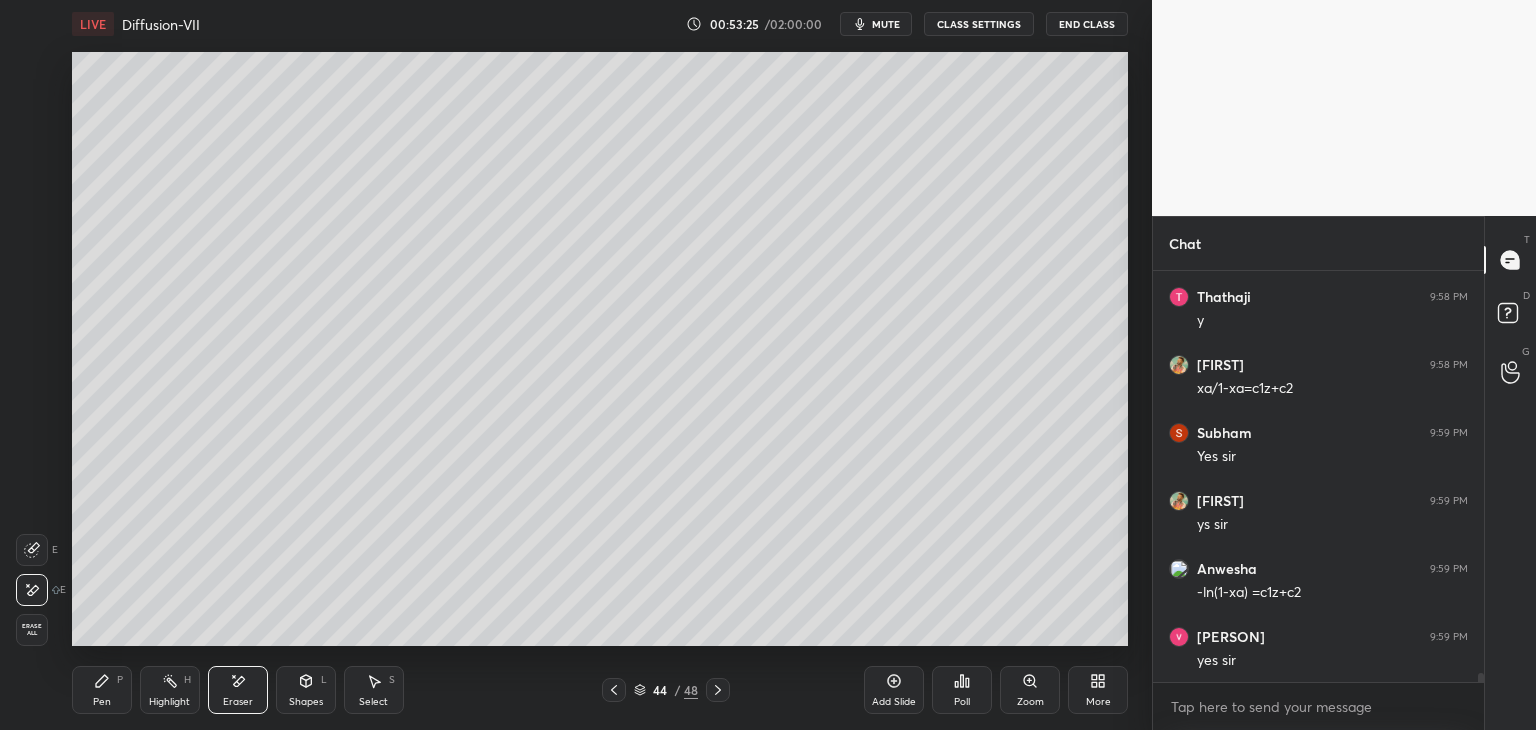 click on "Pen" at bounding box center (102, 702) 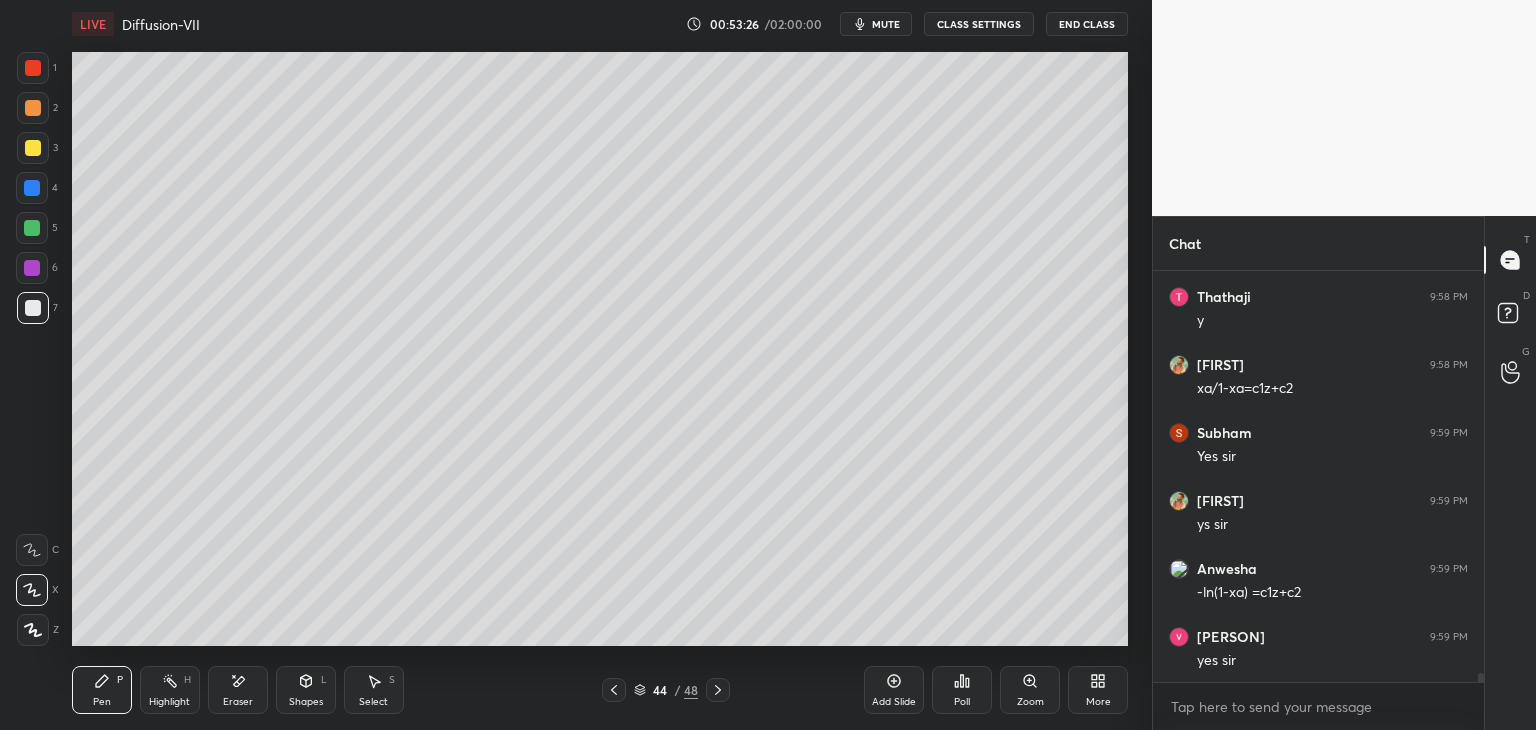 click at bounding box center [33, 308] 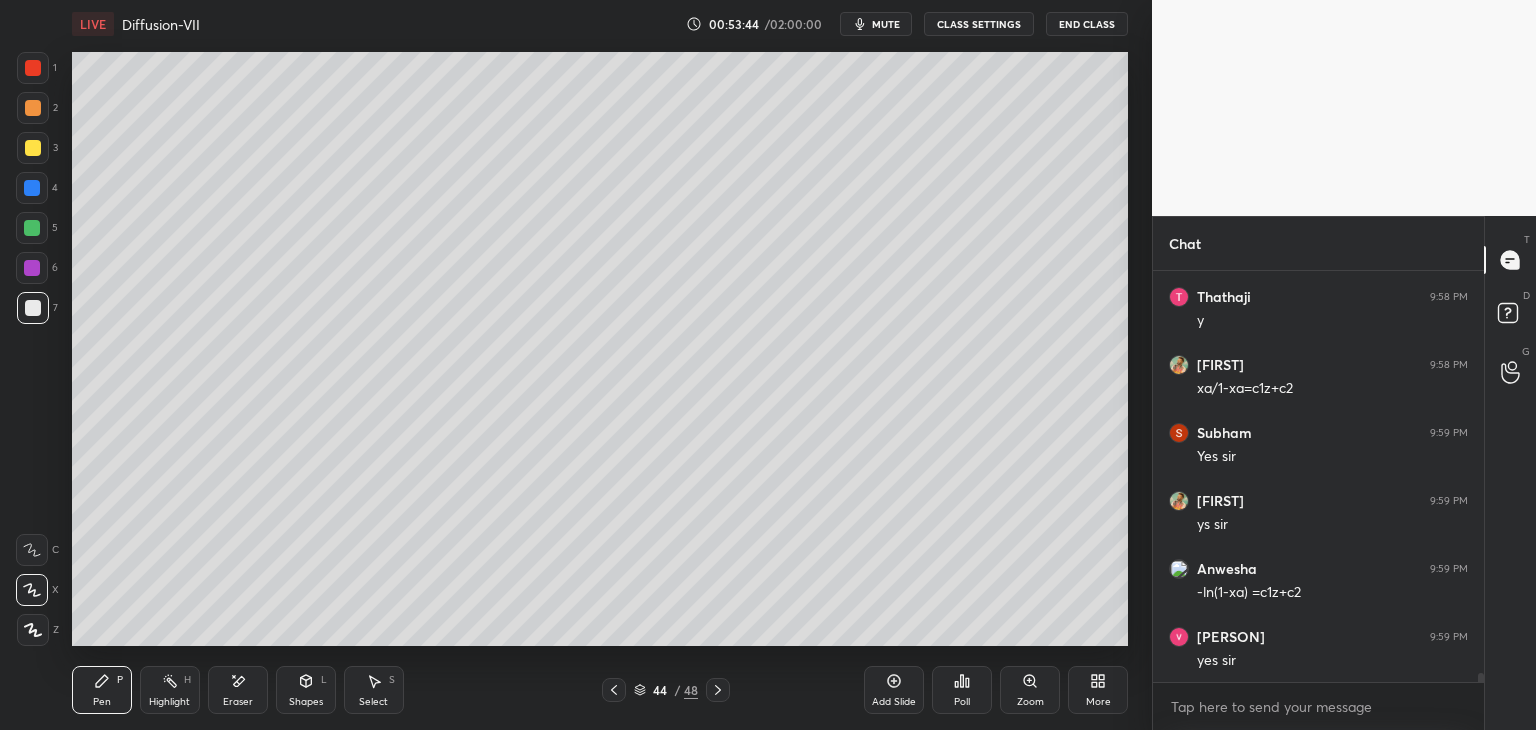 click on "Shapes L" at bounding box center [306, 690] 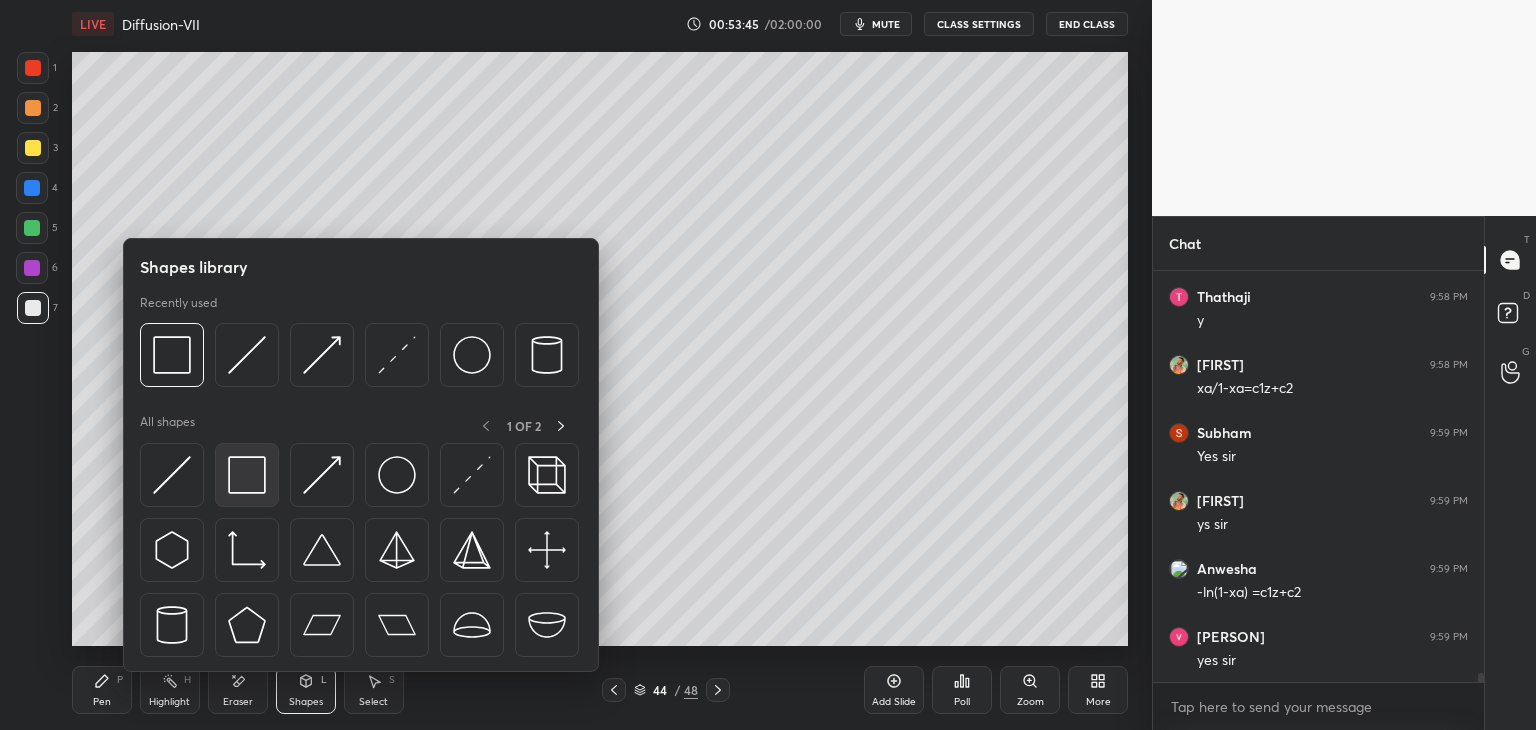 click at bounding box center (247, 475) 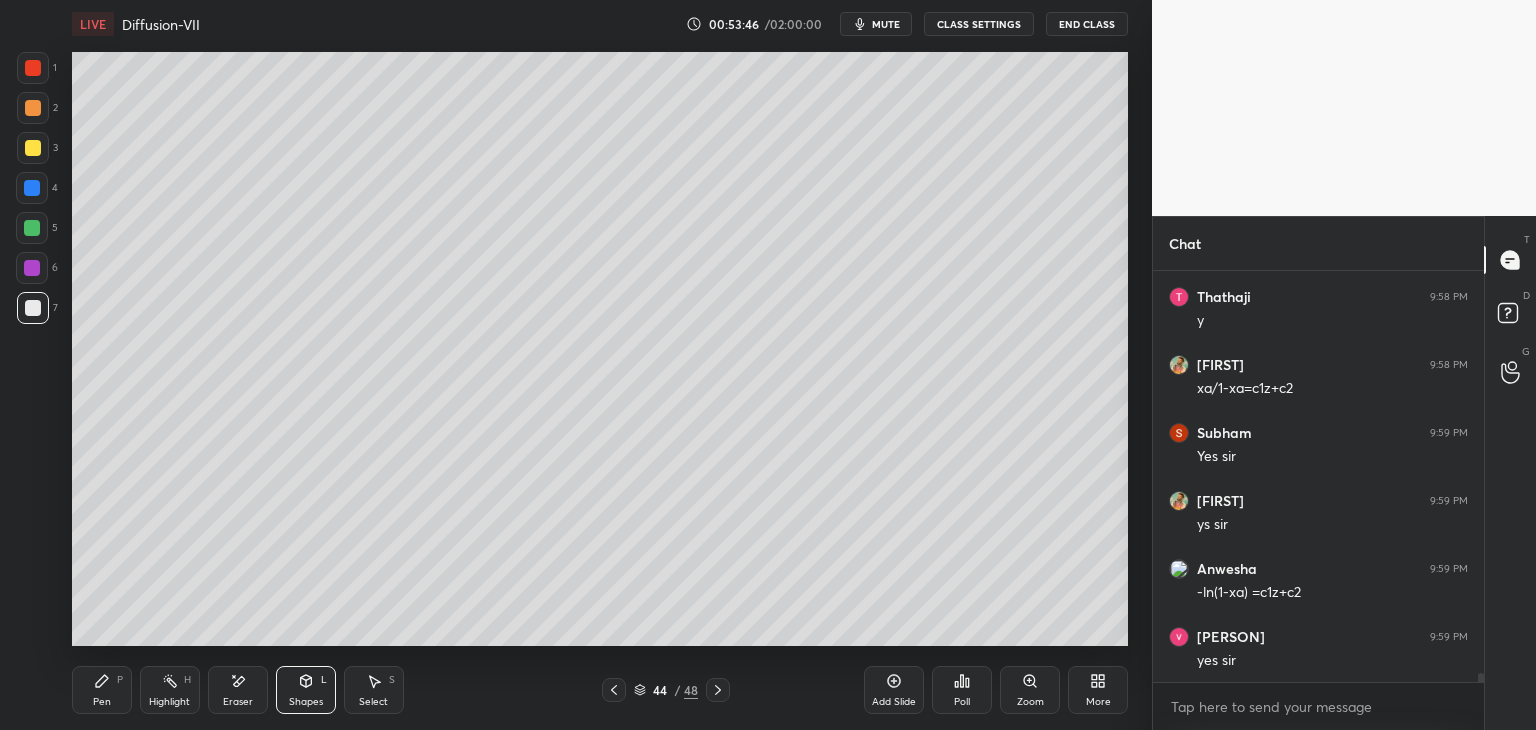 click at bounding box center (33, 148) 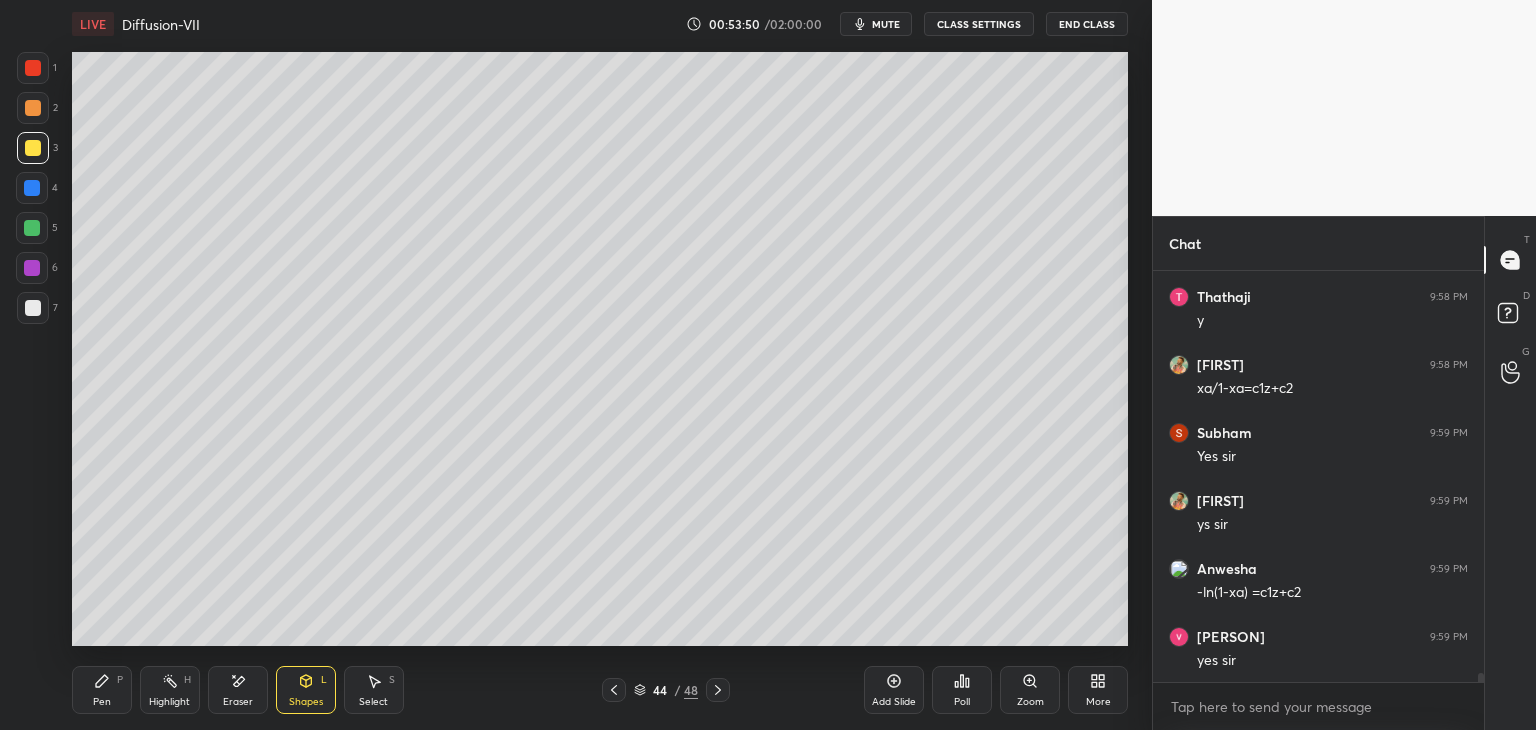 click on "Pen" at bounding box center (102, 702) 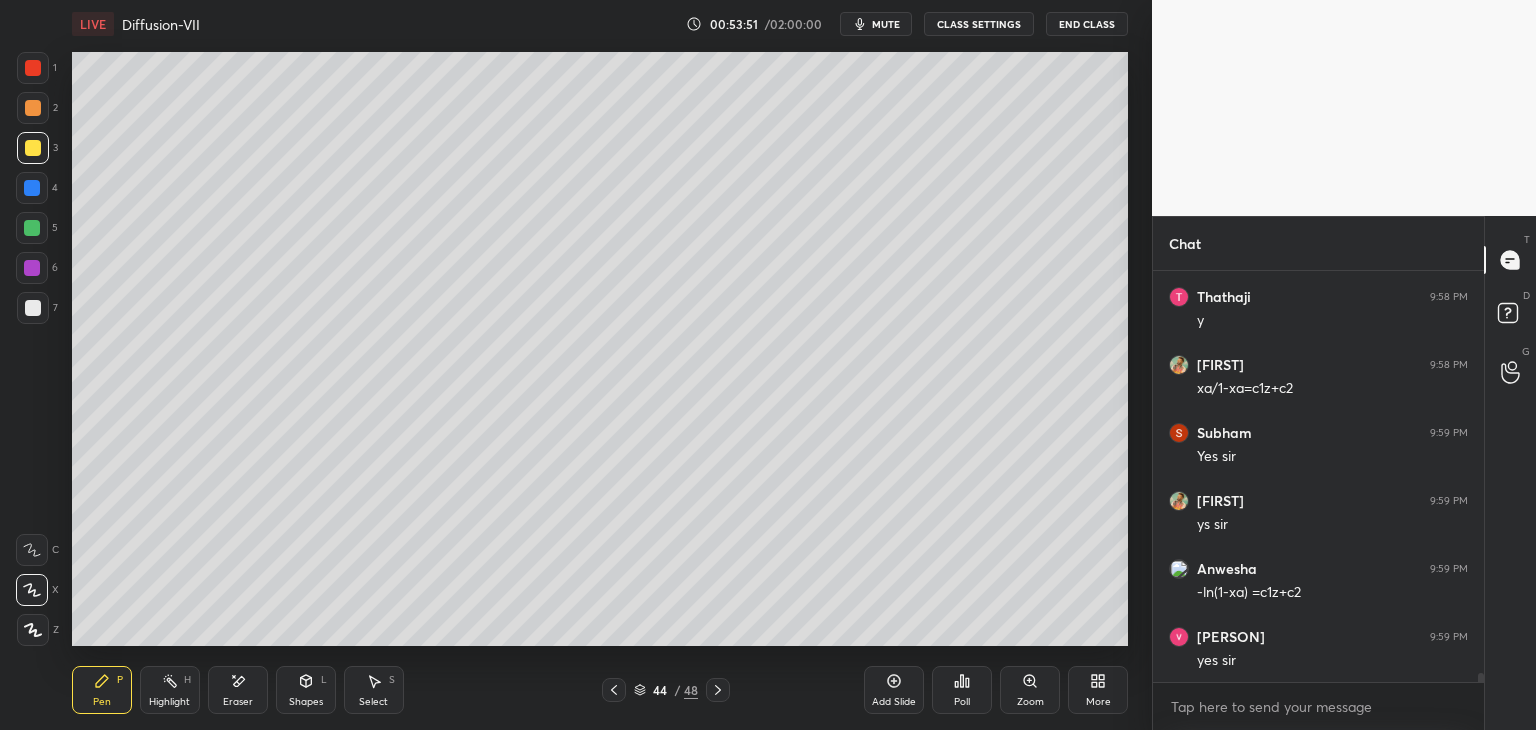scroll, scrollTop: 19476, scrollLeft: 0, axis: vertical 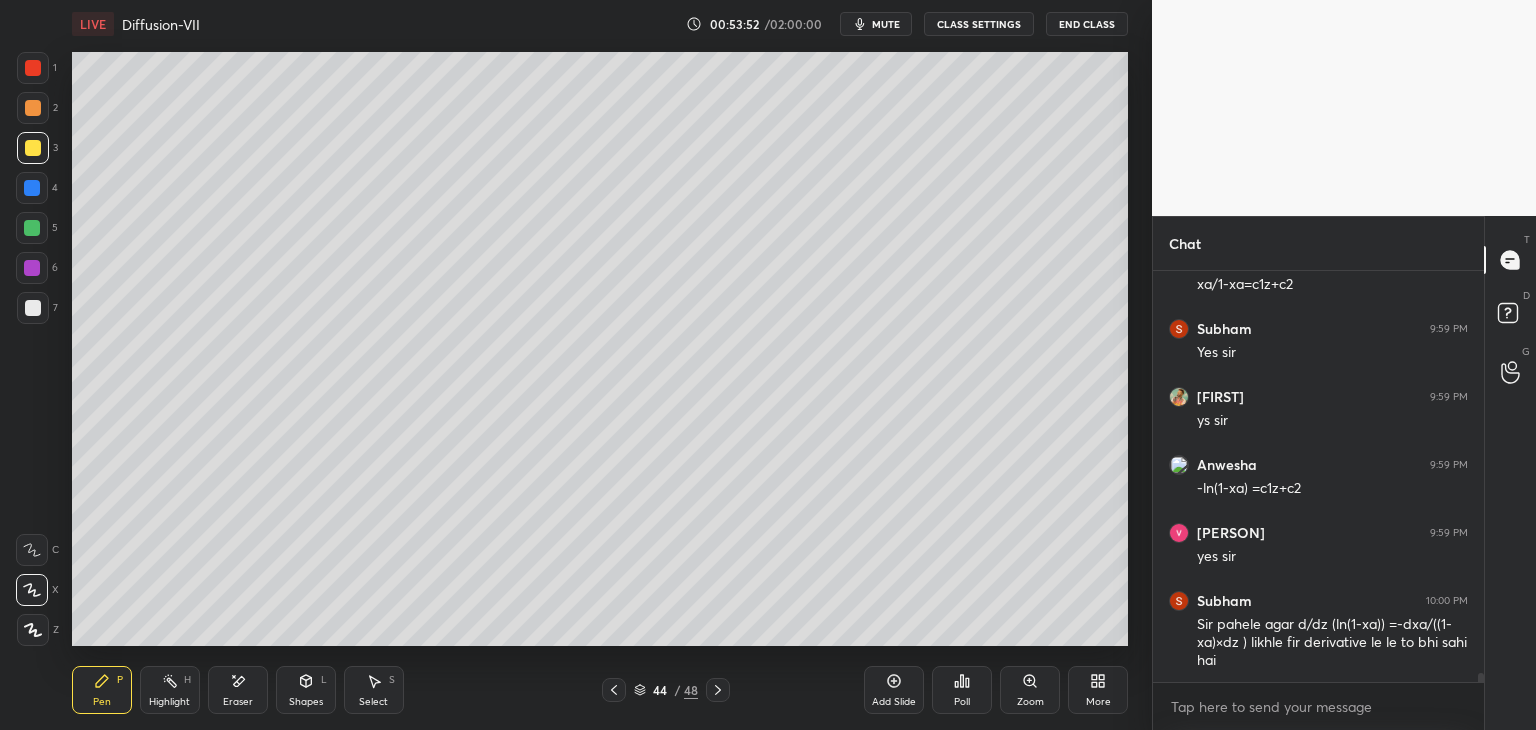 click on "Setting up your live class Poll for   secs No correct answer Start poll" at bounding box center [600, 349] 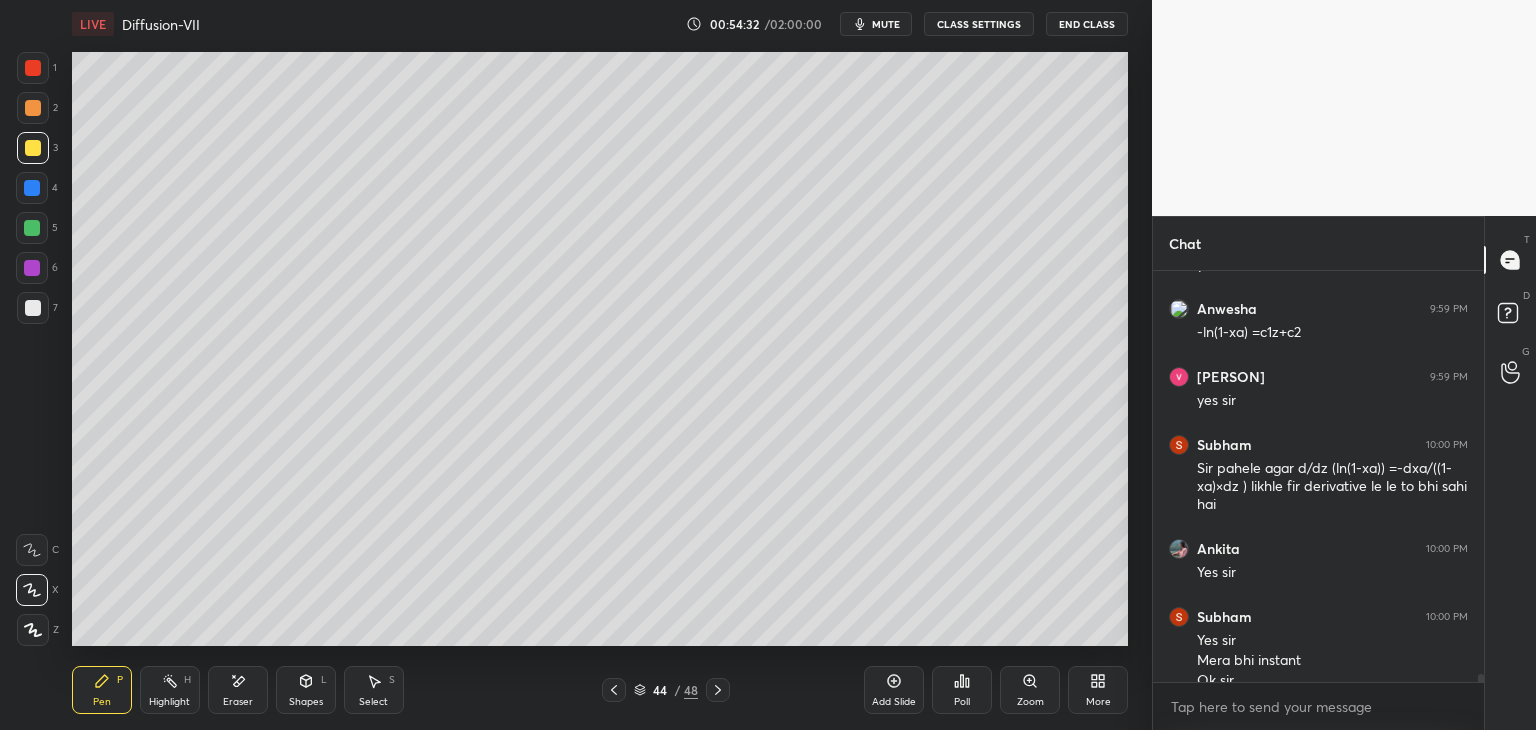 scroll, scrollTop: 19652, scrollLeft: 0, axis: vertical 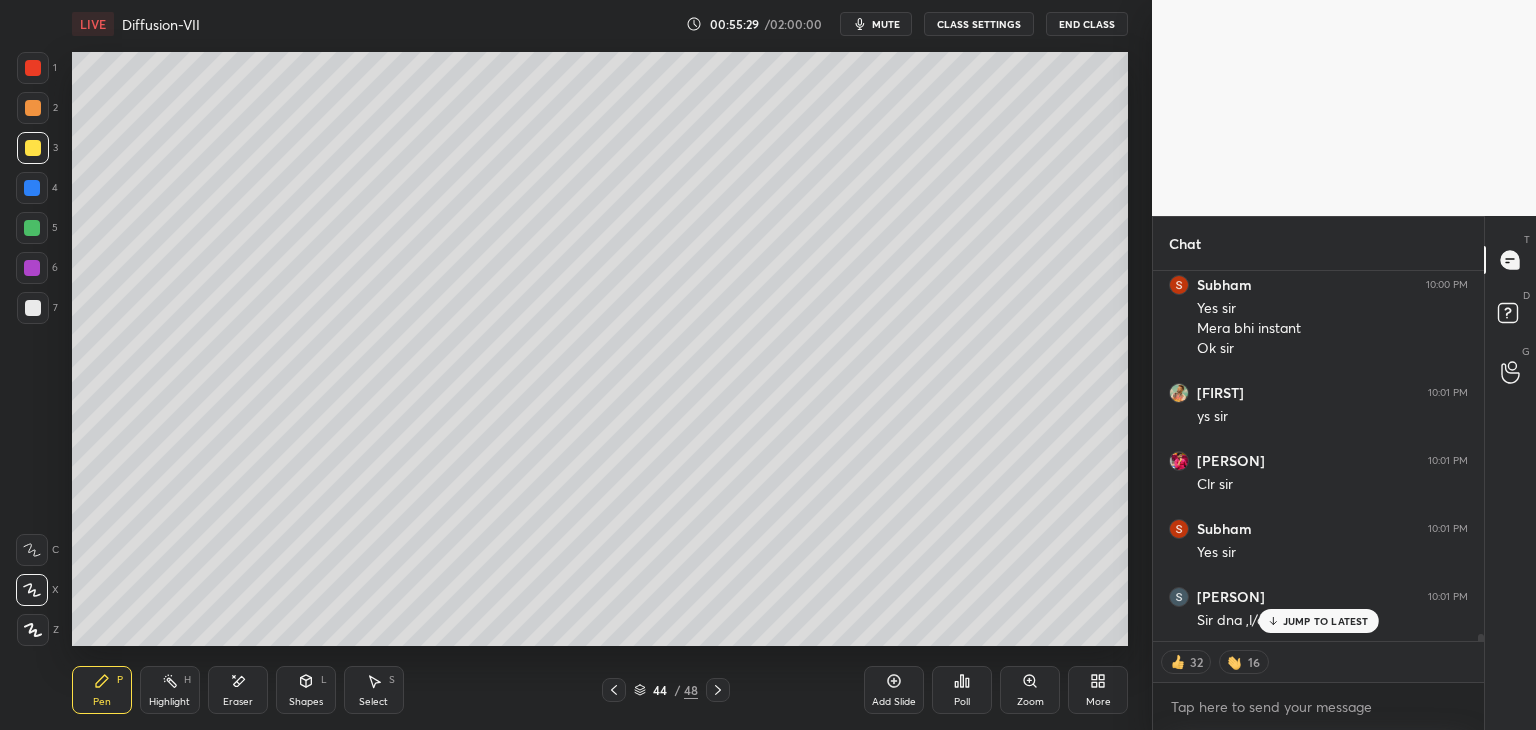 click on "JUMP TO LATEST" at bounding box center [1318, 621] 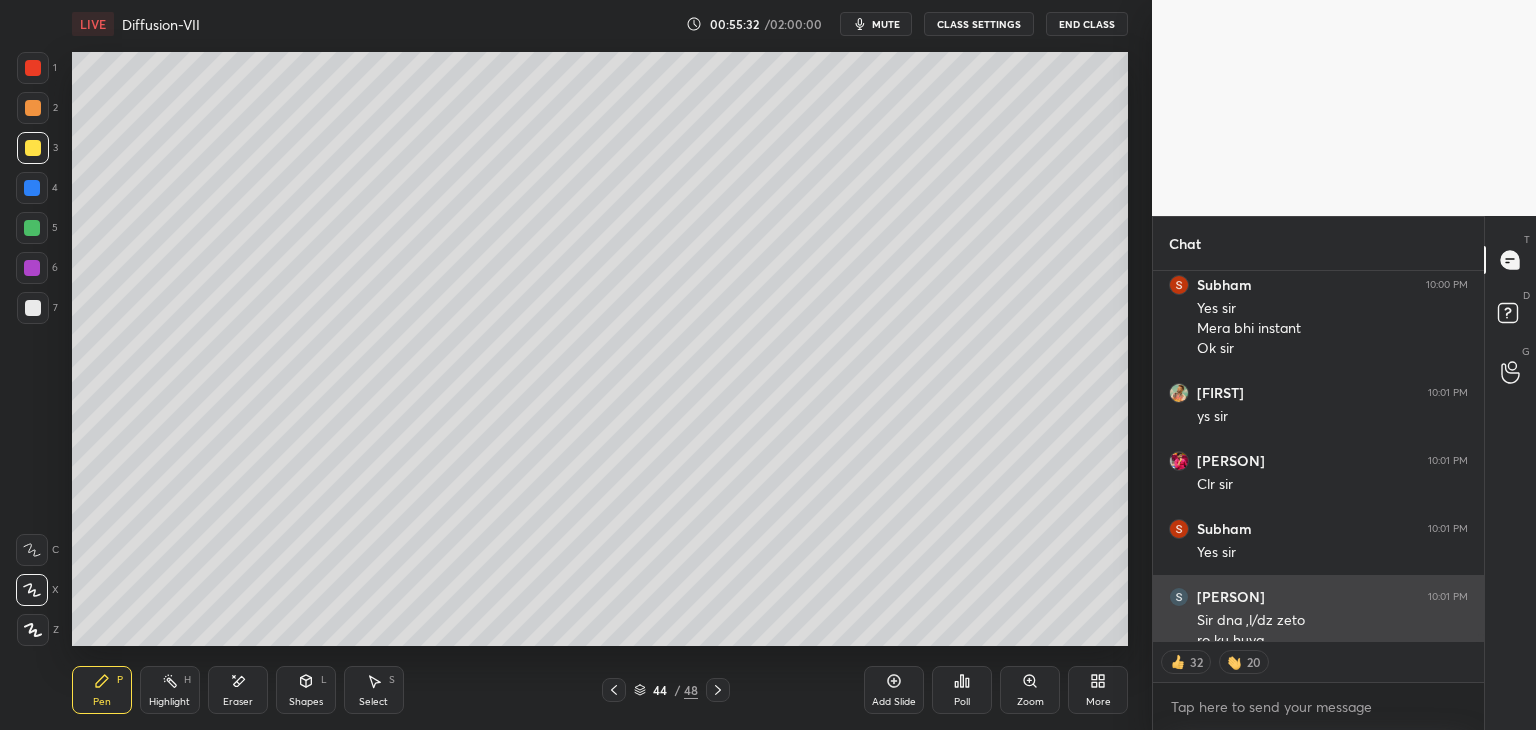 scroll, scrollTop: 19984, scrollLeft: 0, axis: vertical 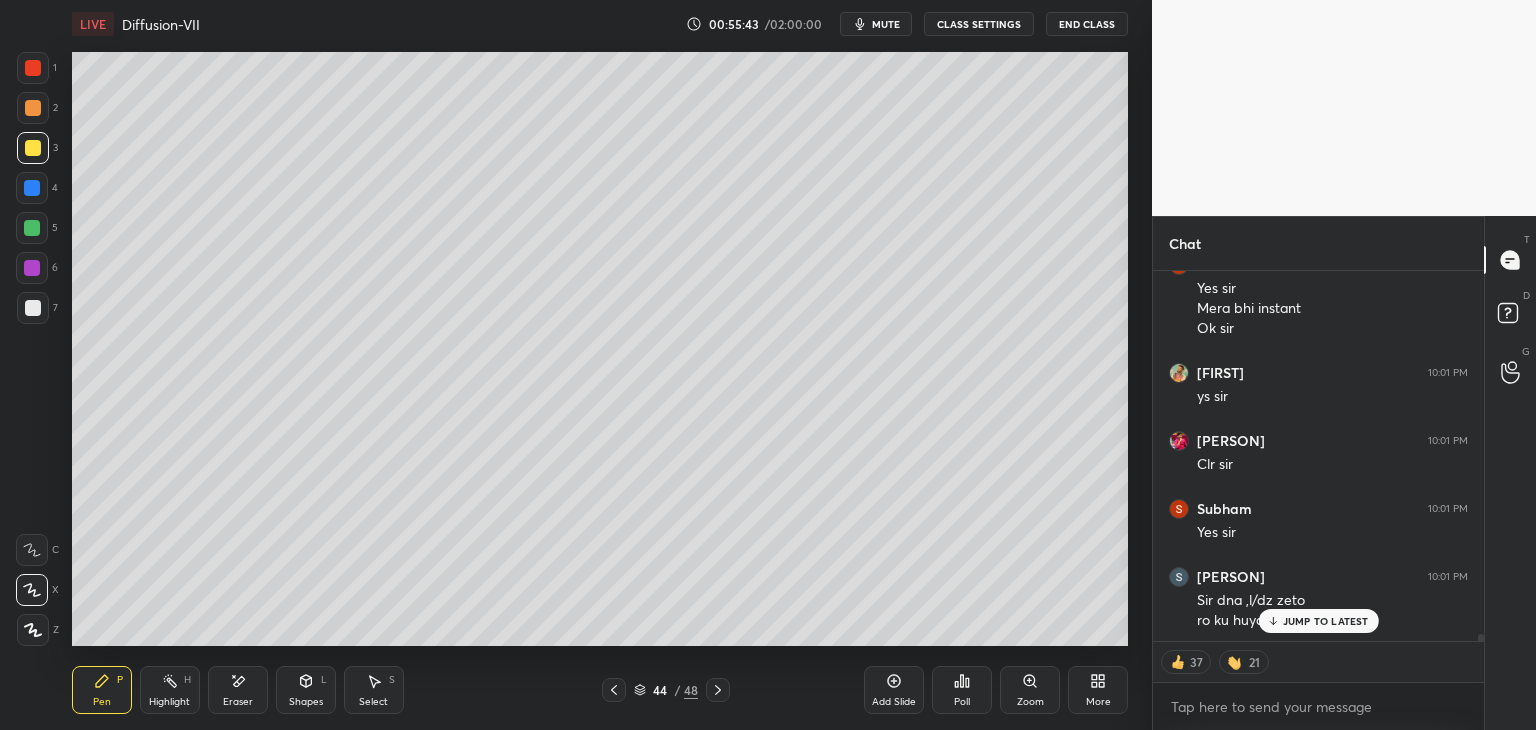click on "JUMP TO LATEST" at bounding box center (1318, 621) 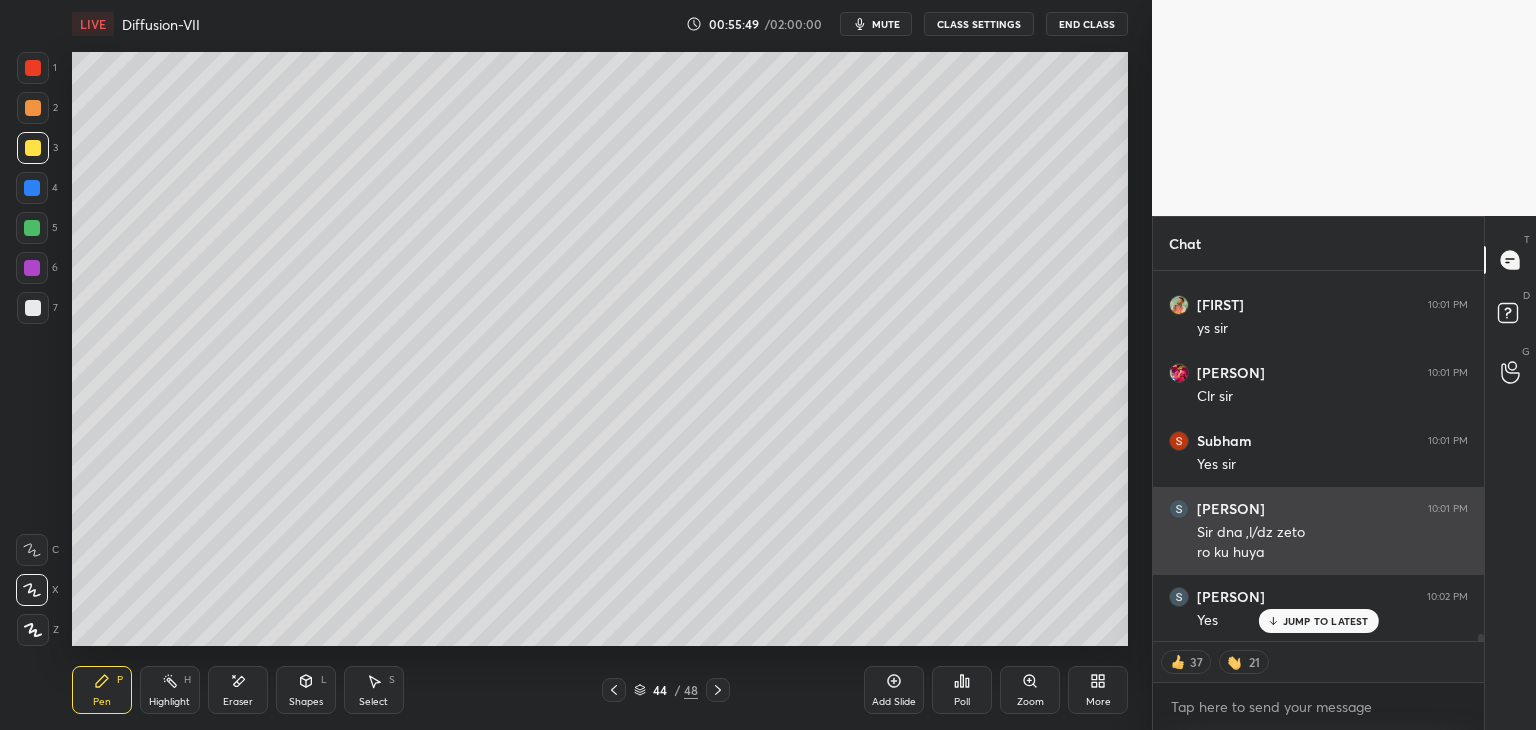 scroll, scrollTop: 20139, scrollLeft: 0, axis: vertical 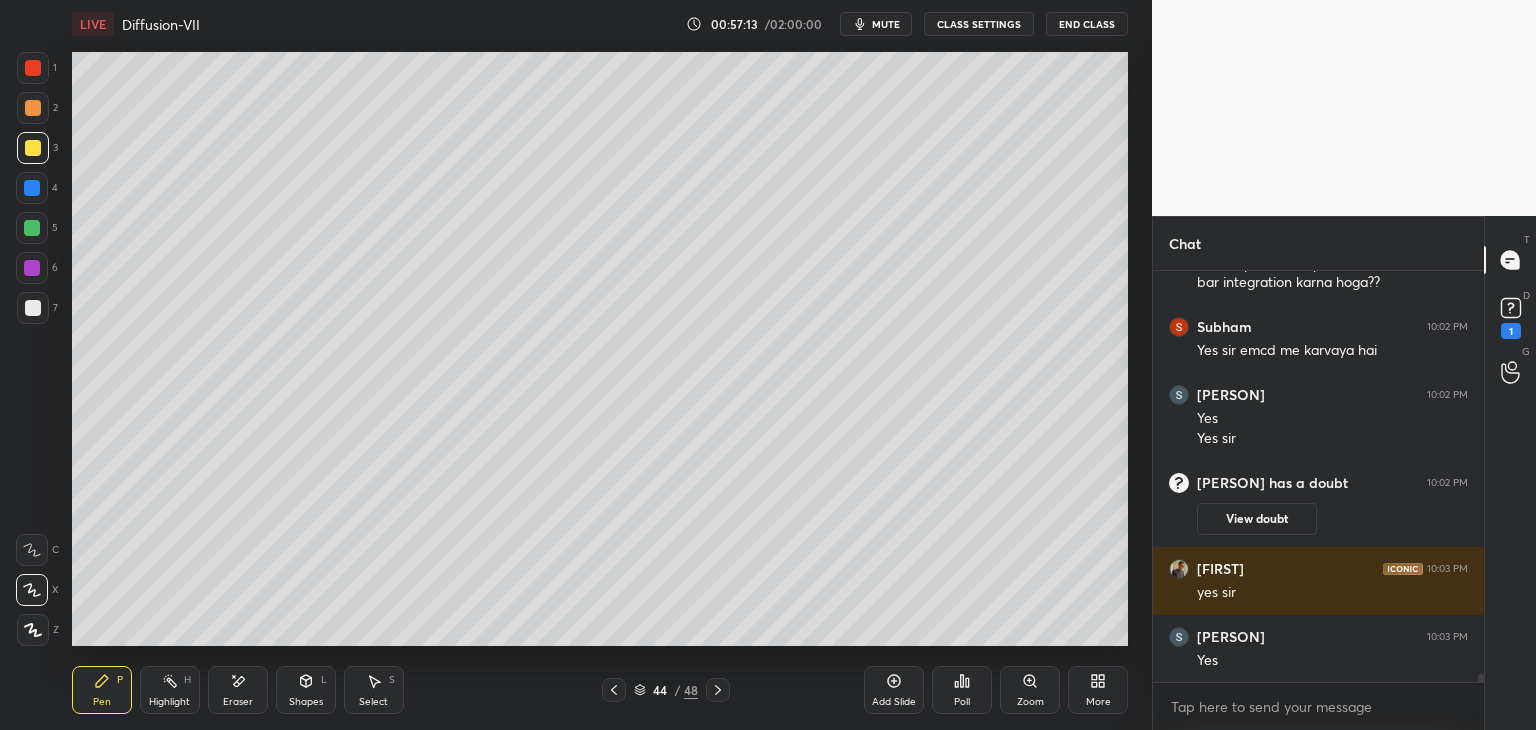 click on "Eraser" at bounding box center (238, 702) 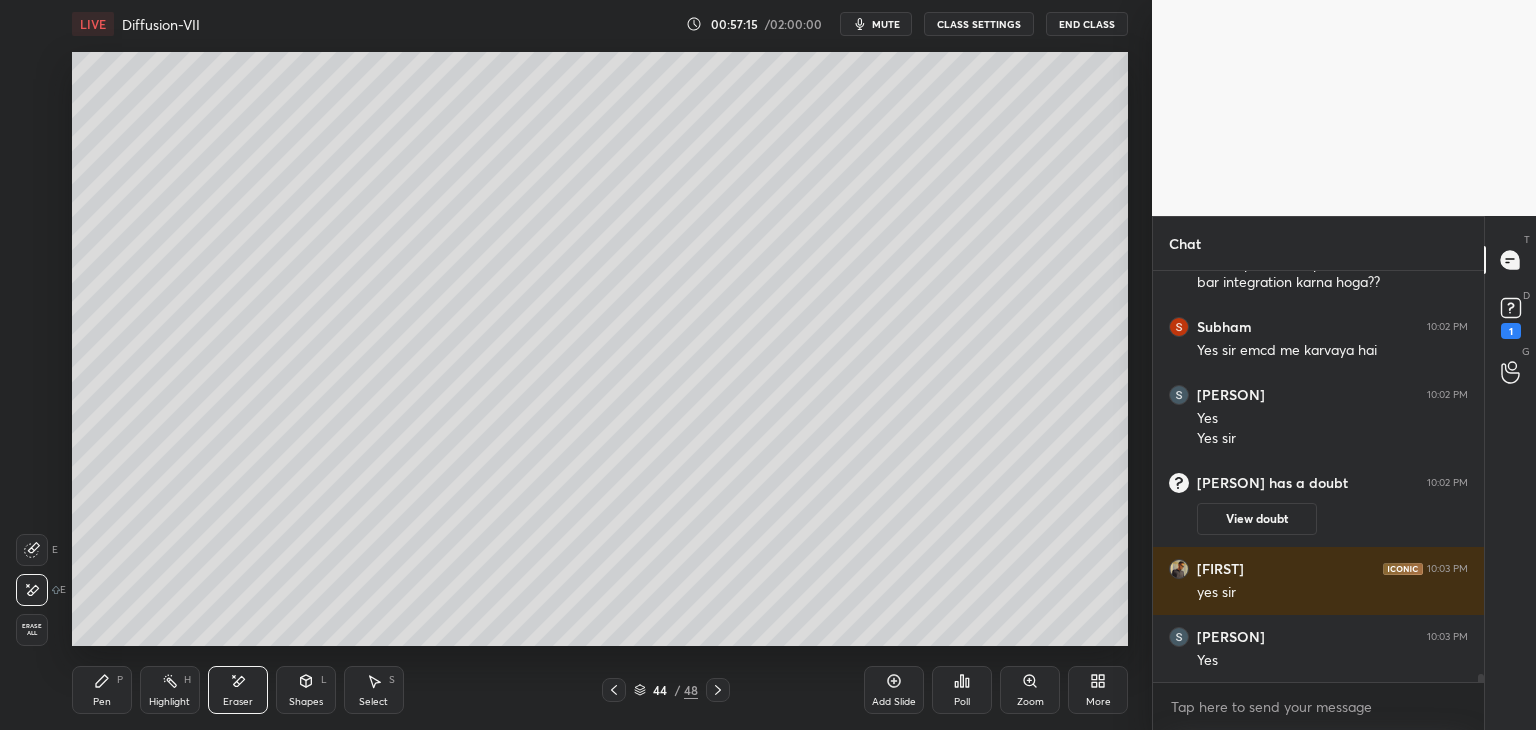 click on "Pen" at bounding box center (102, 702) 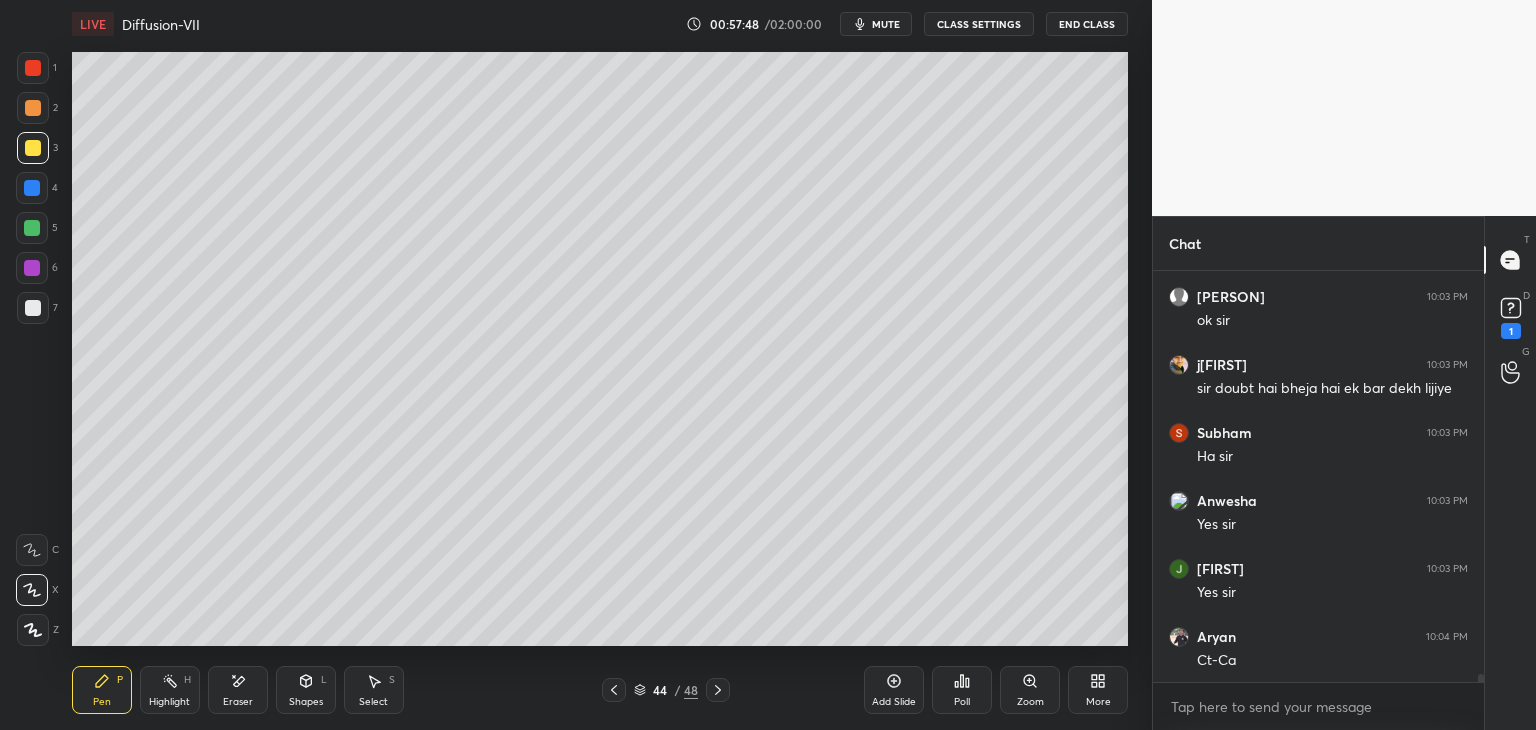 scroll, scrollTop: 20318, scrollLeft: 0, axis: vertical 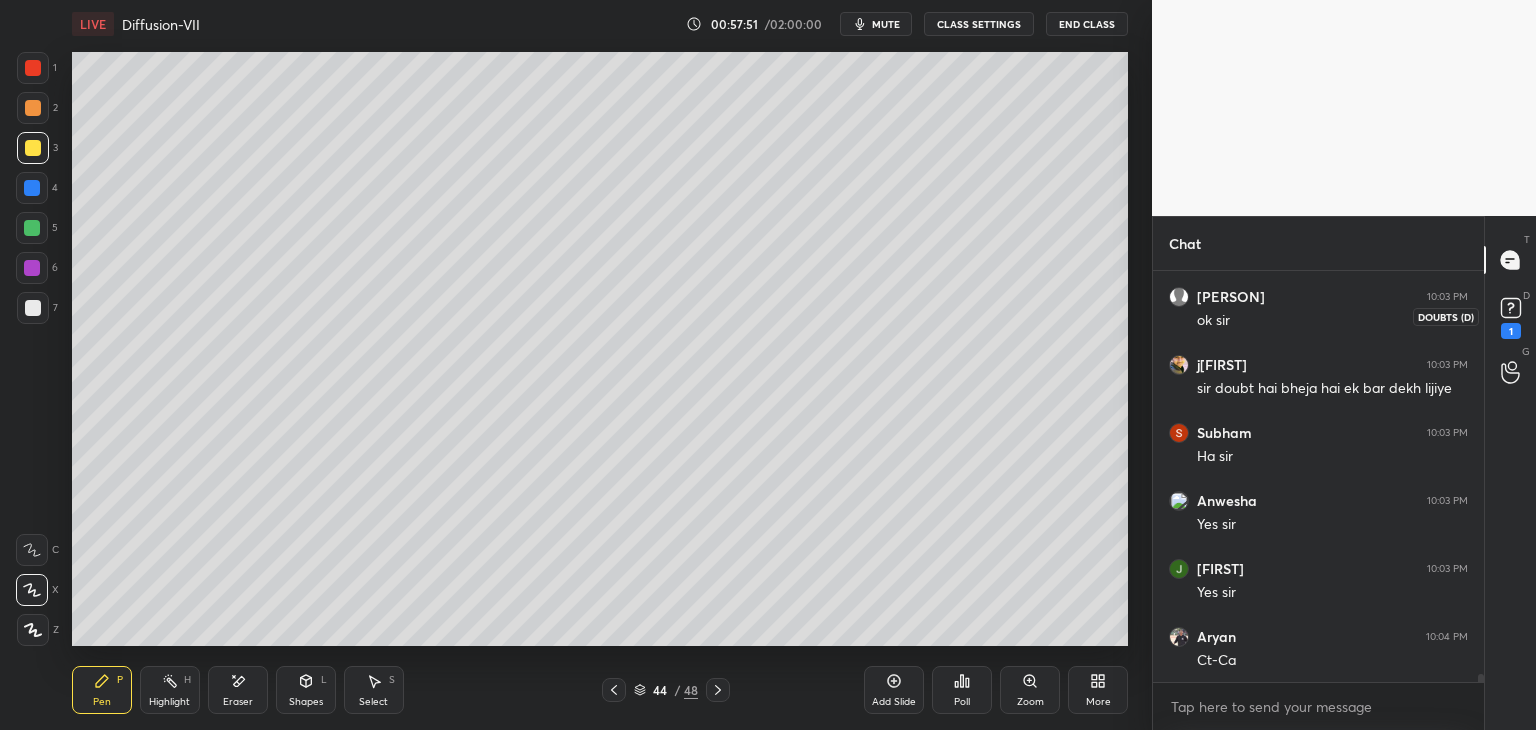 click 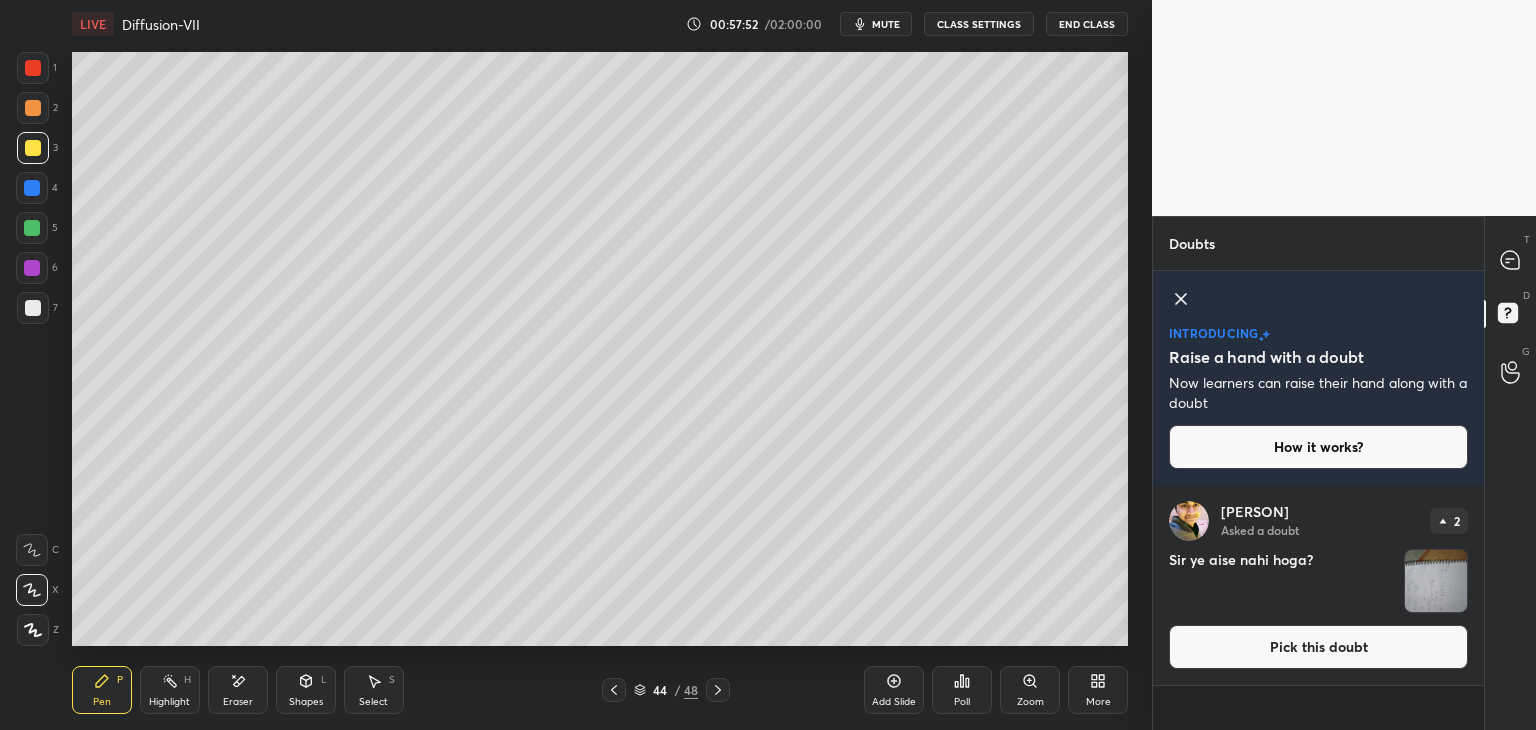 click on "Pick this doubt" at bounding box center (1318, 647) 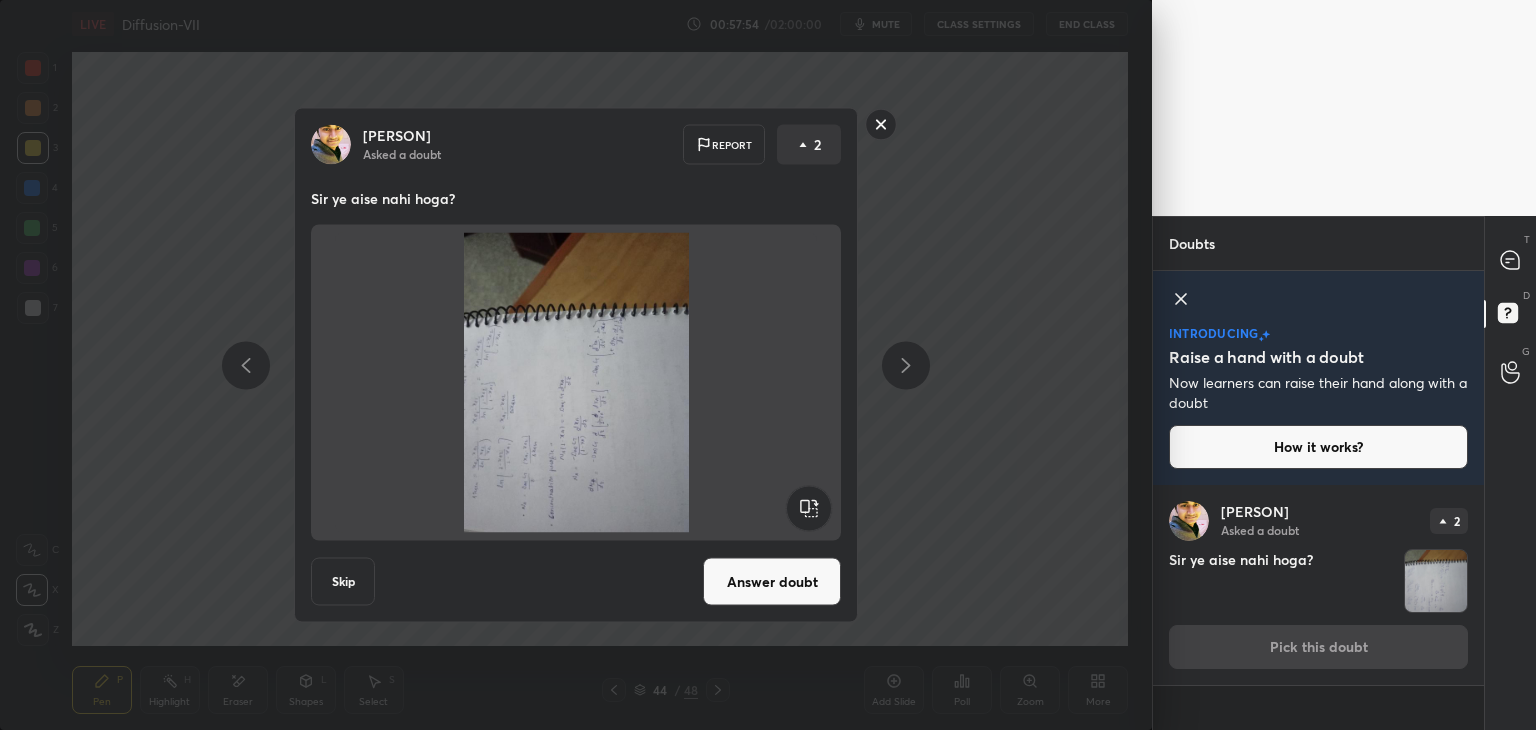 click 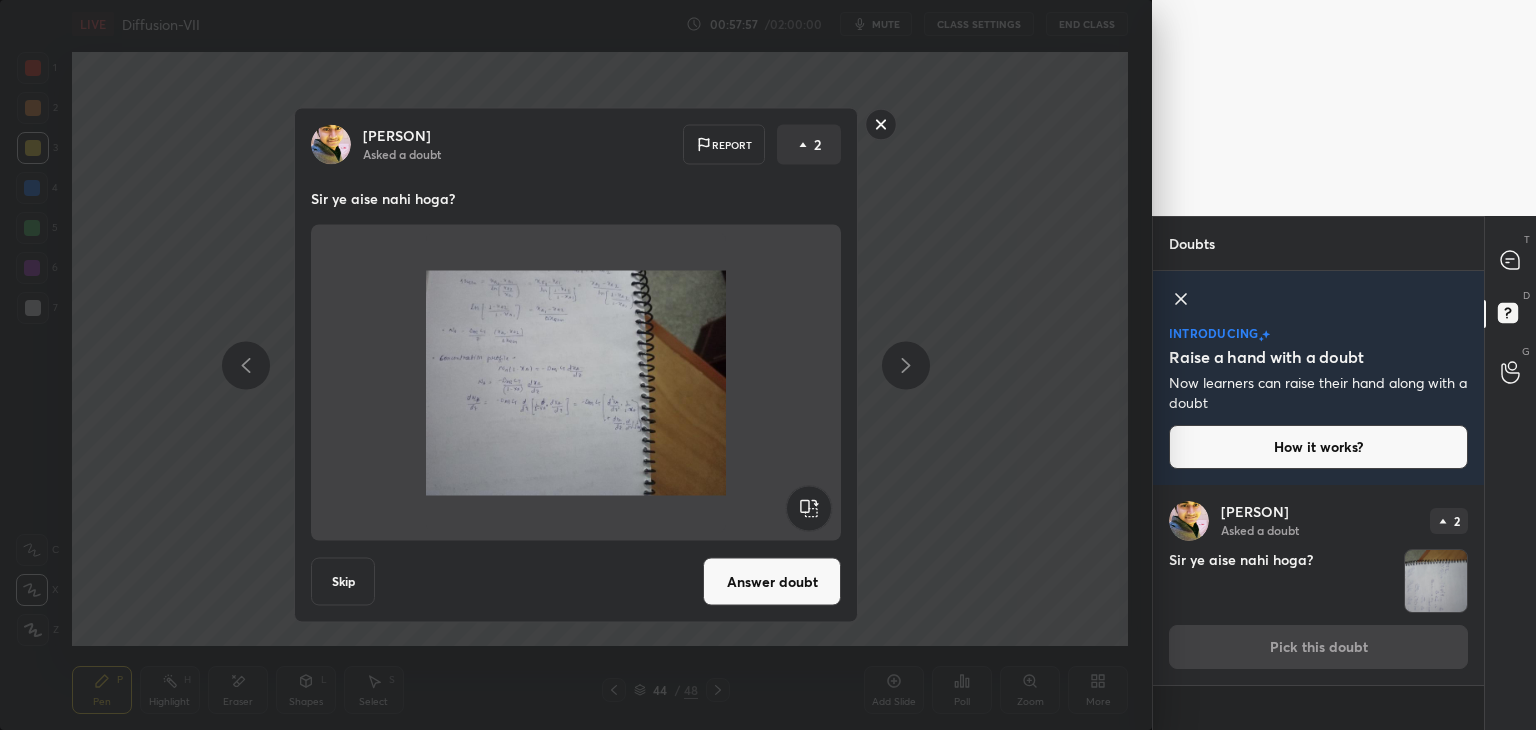 click on "Answer doubt" at bounding box center [772, 582] 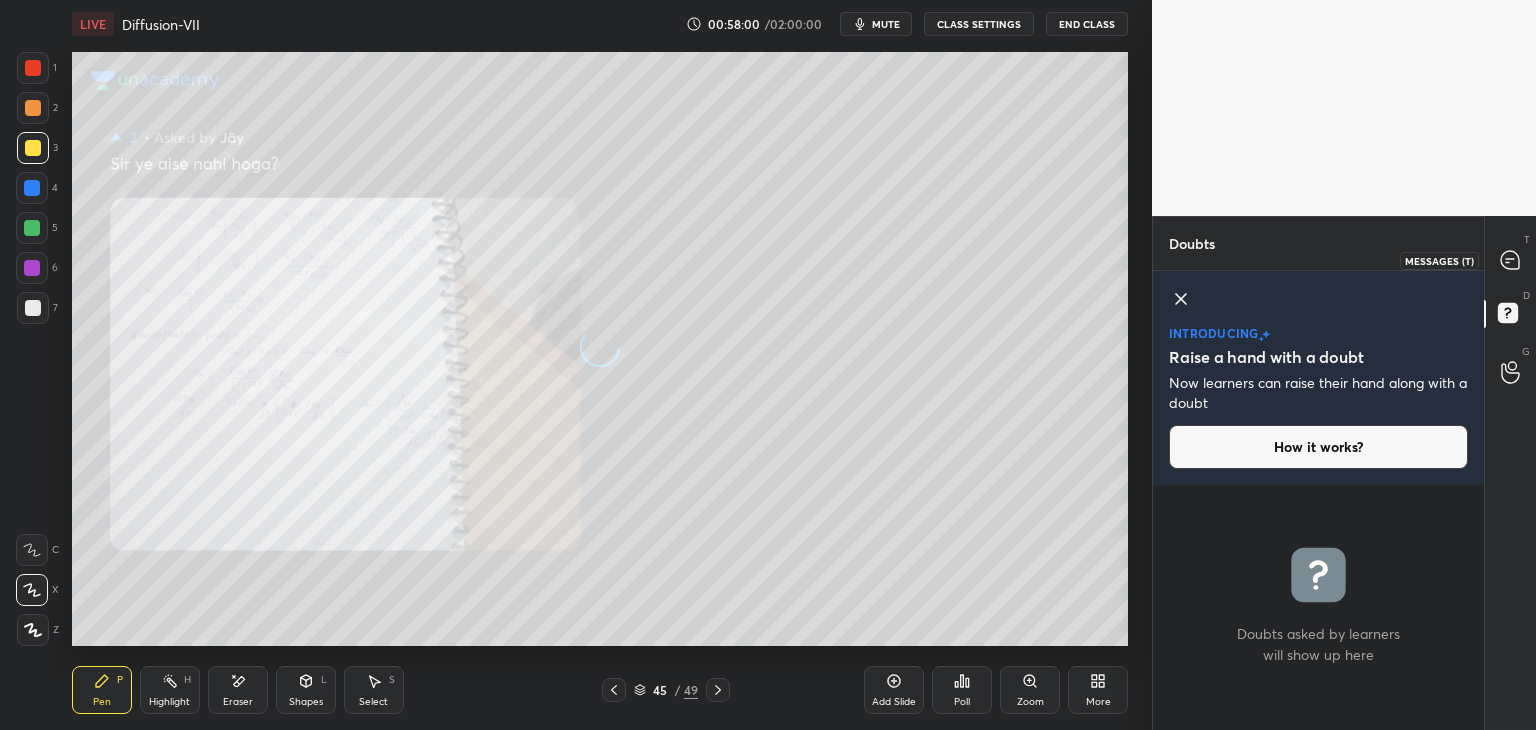 click 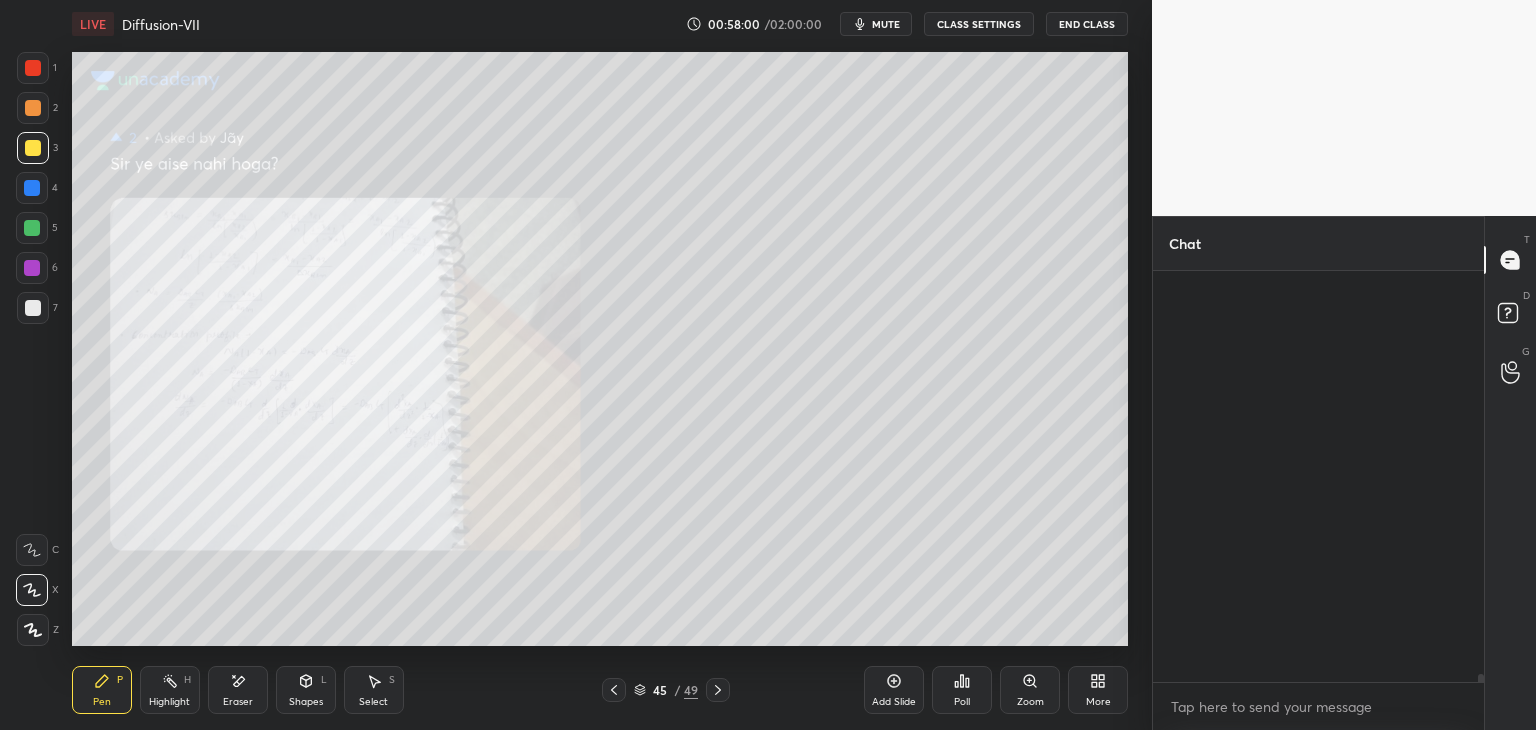 scroll, scrollTop: 20606, scrollLeft: 0, axis: vertical 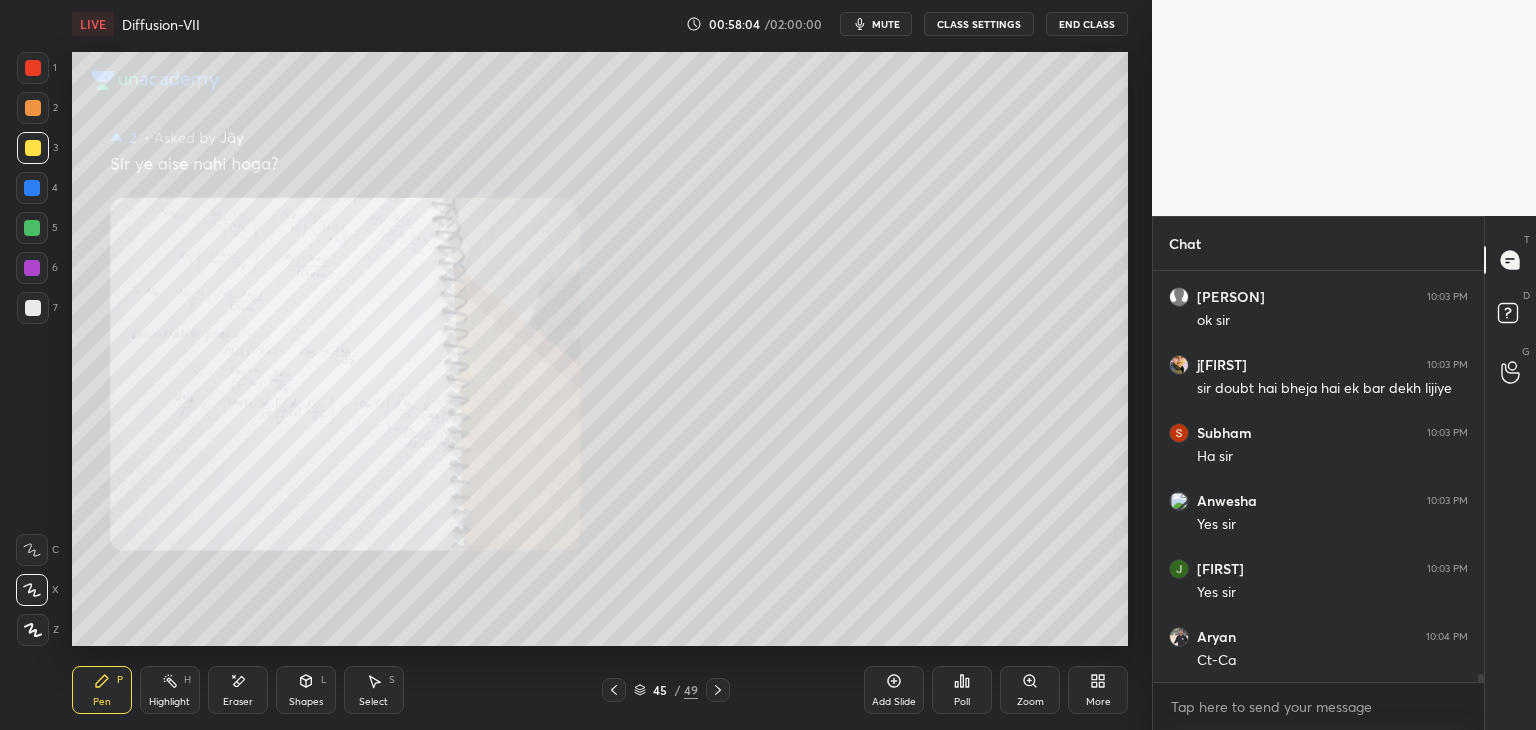 click on "Zoom" at bounding box center (1030, 702) 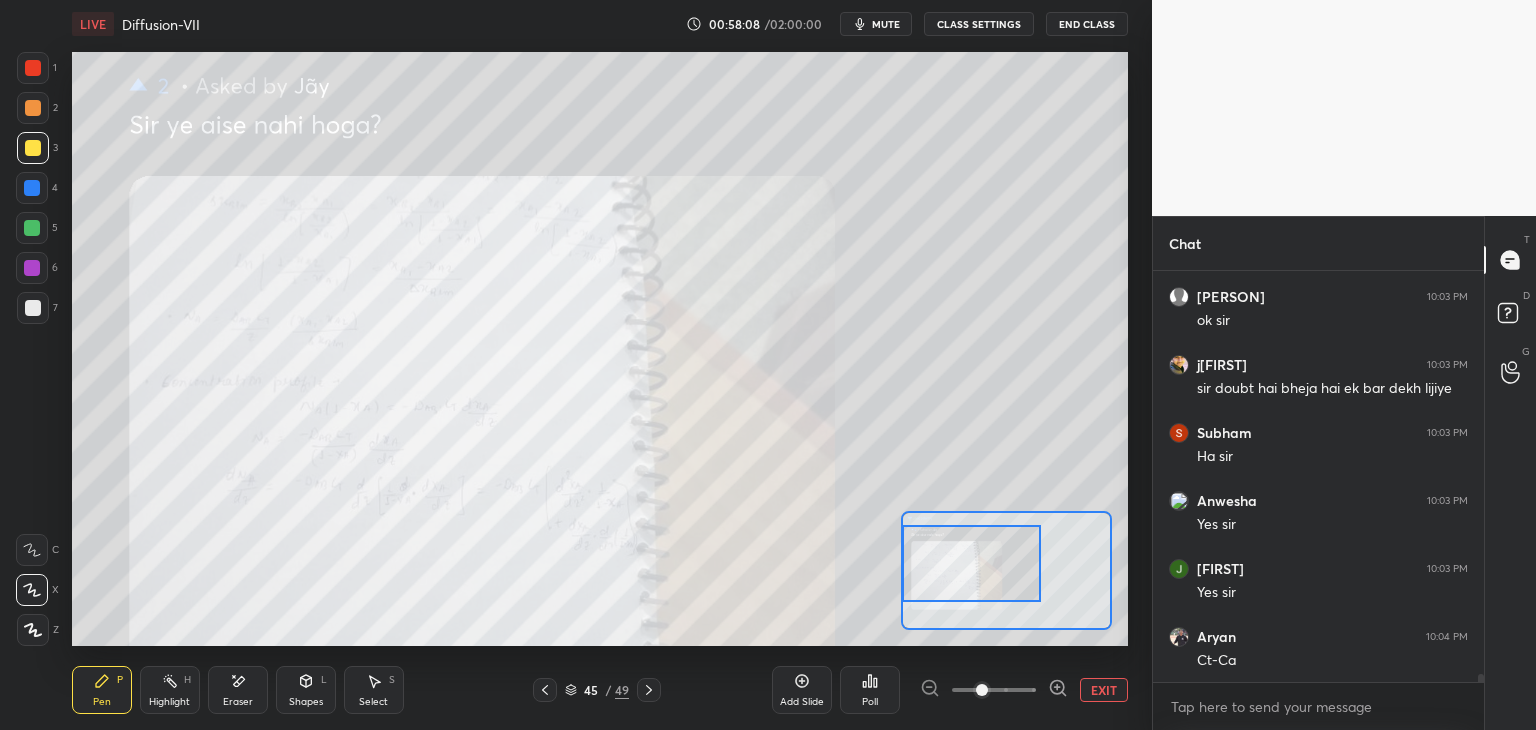 drag, startPoint x: 1018, startPoint y: 596, endPoint x: 965, endPoint y: 589, distance: 53.460266 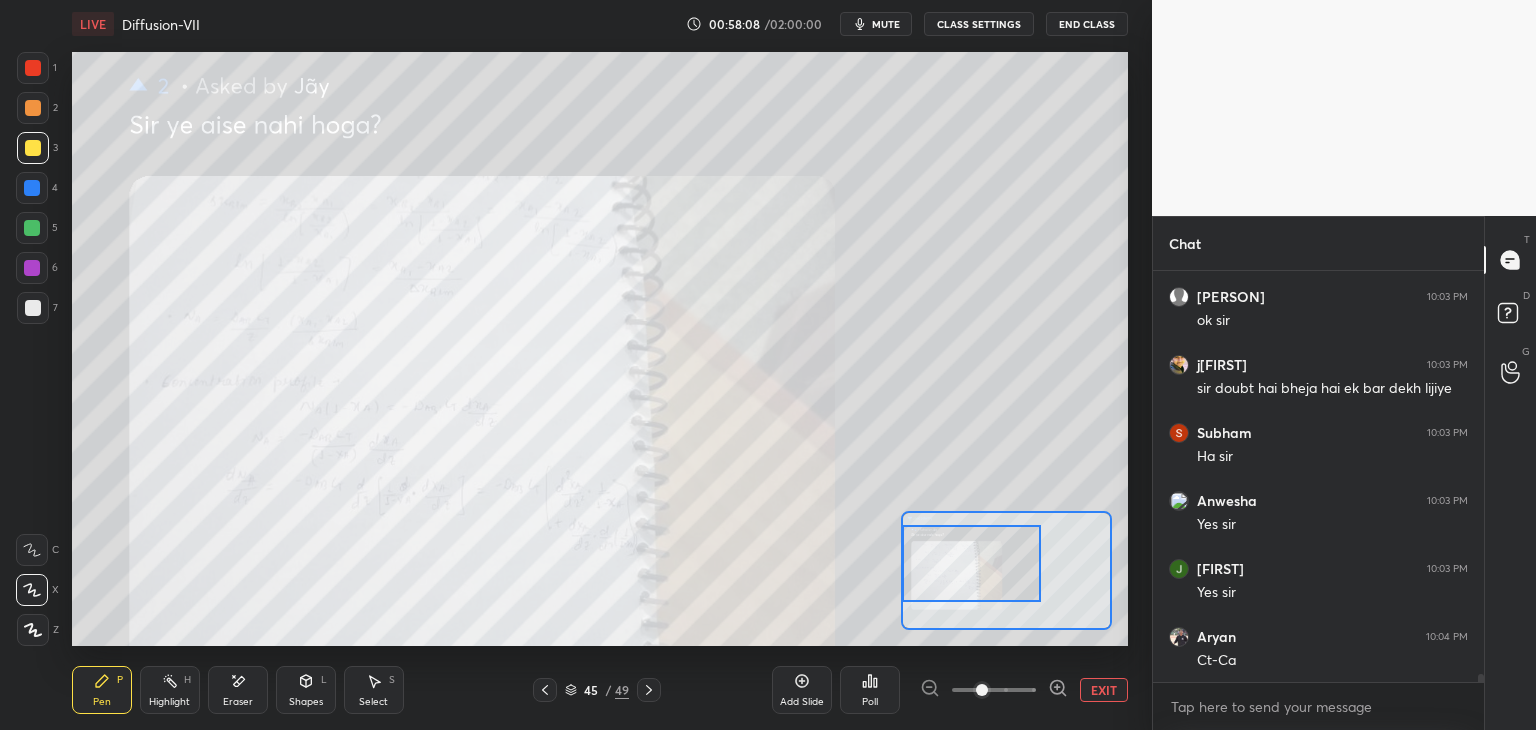 click at bounding box center [971, 563] 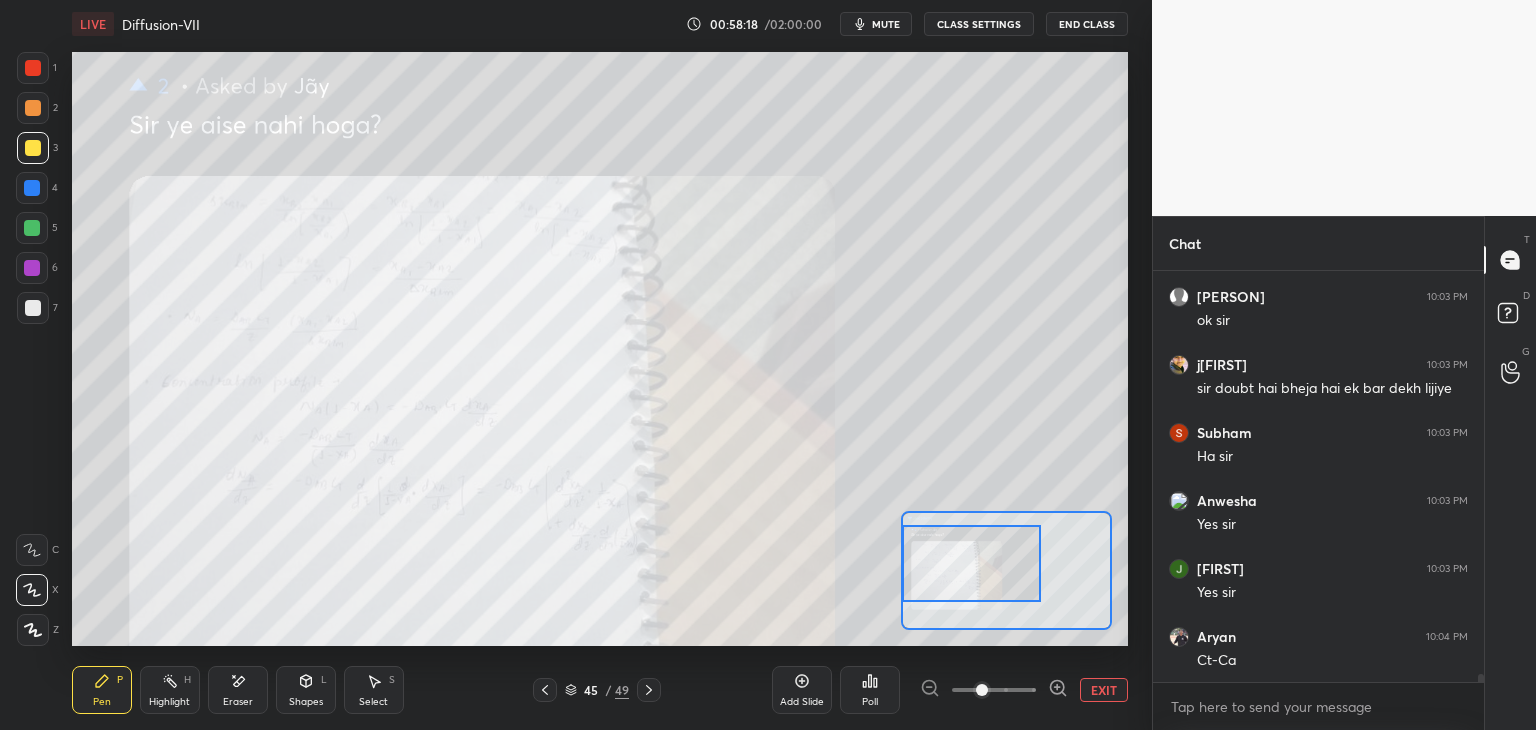 click on "Add Slide" at bounding box center (802, 702) 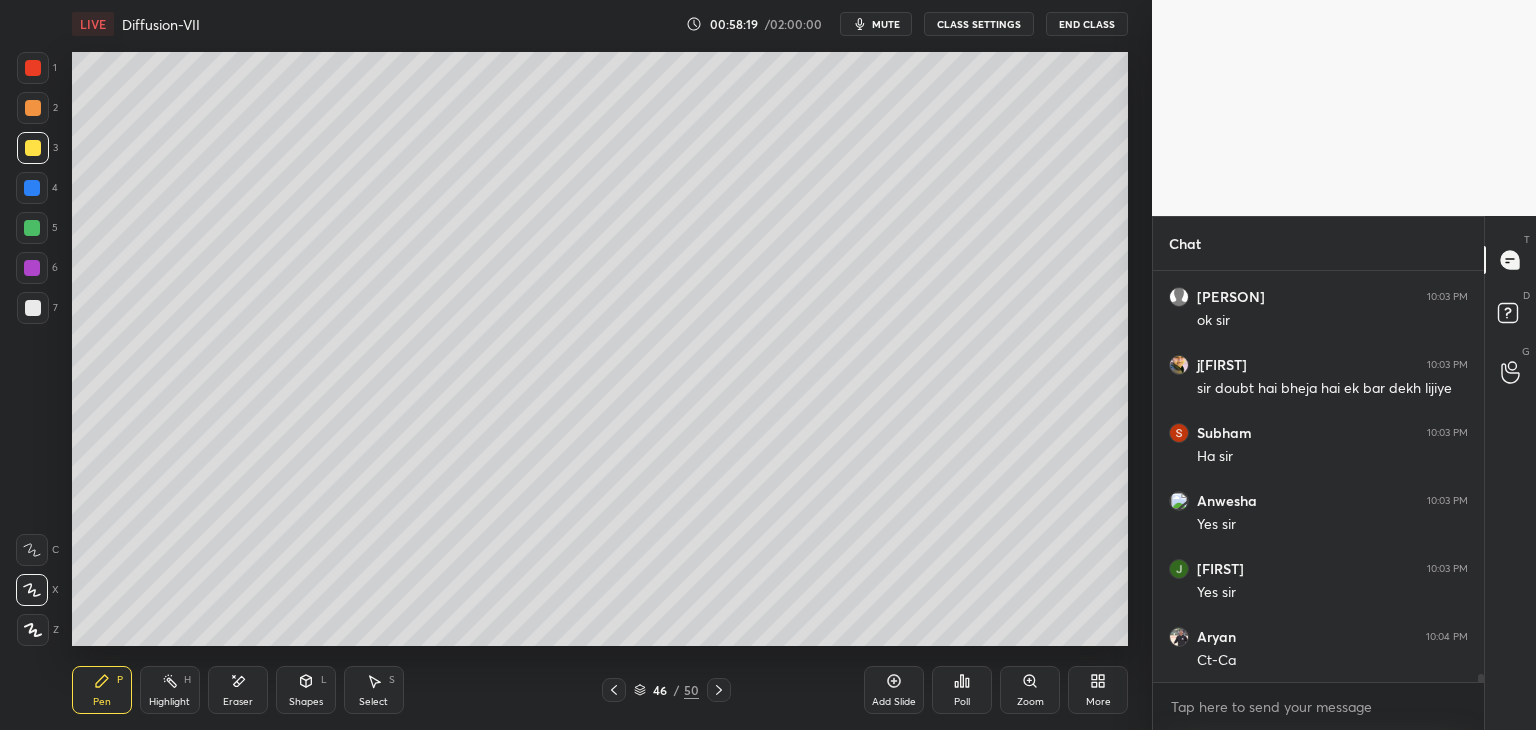 click 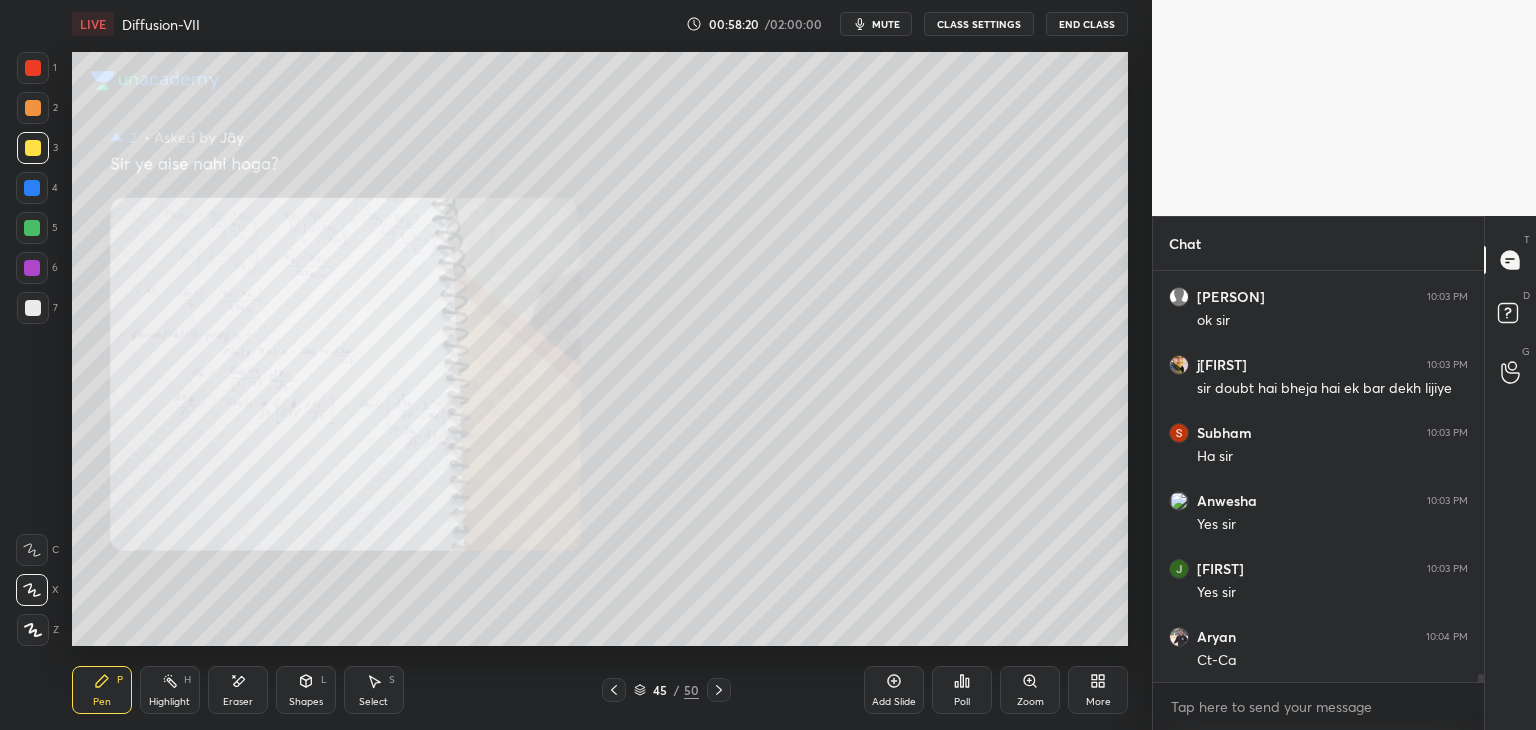 click 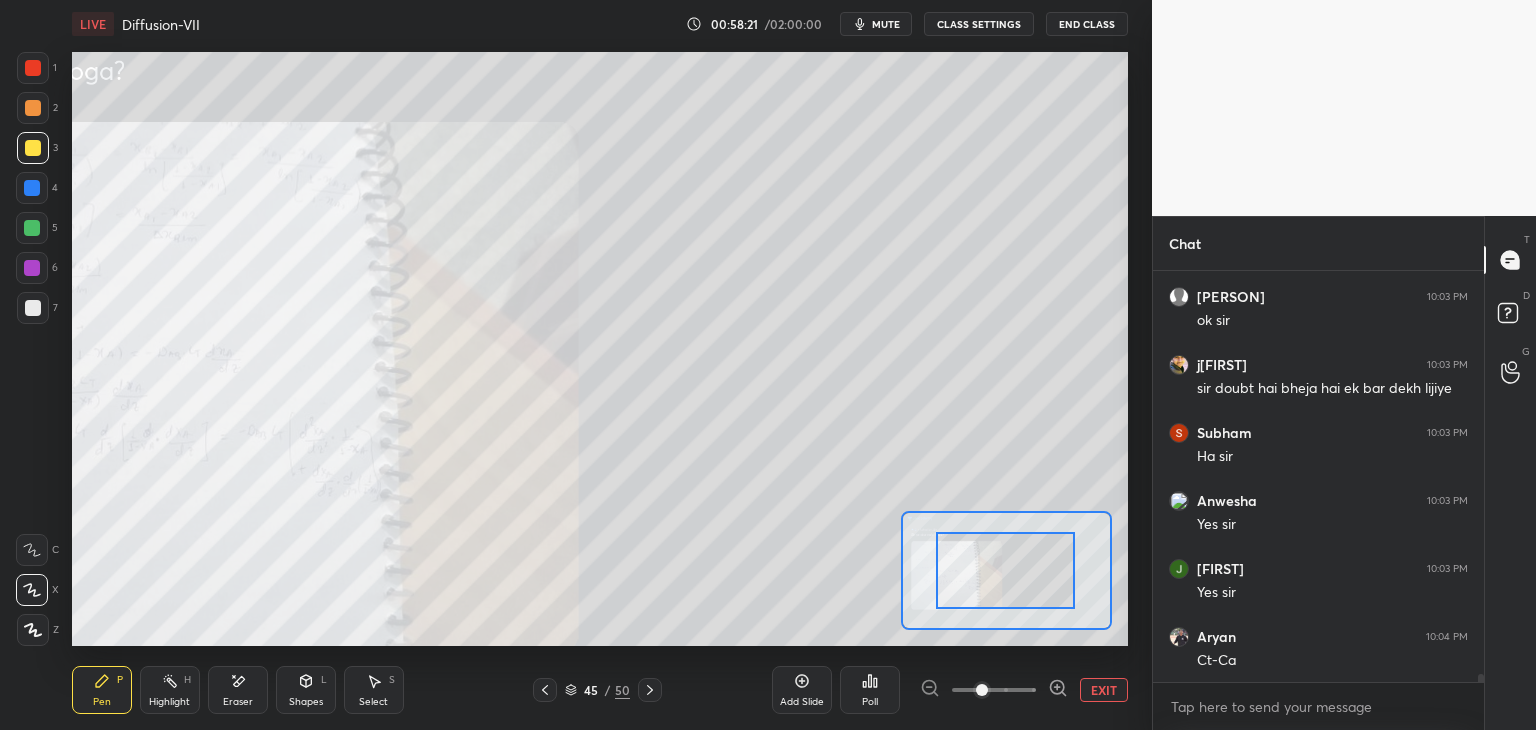 drag, startPoint x: 1028, startPoint y: 566, endPoint x: 960, endPoint y: 569, distance: 68.06615 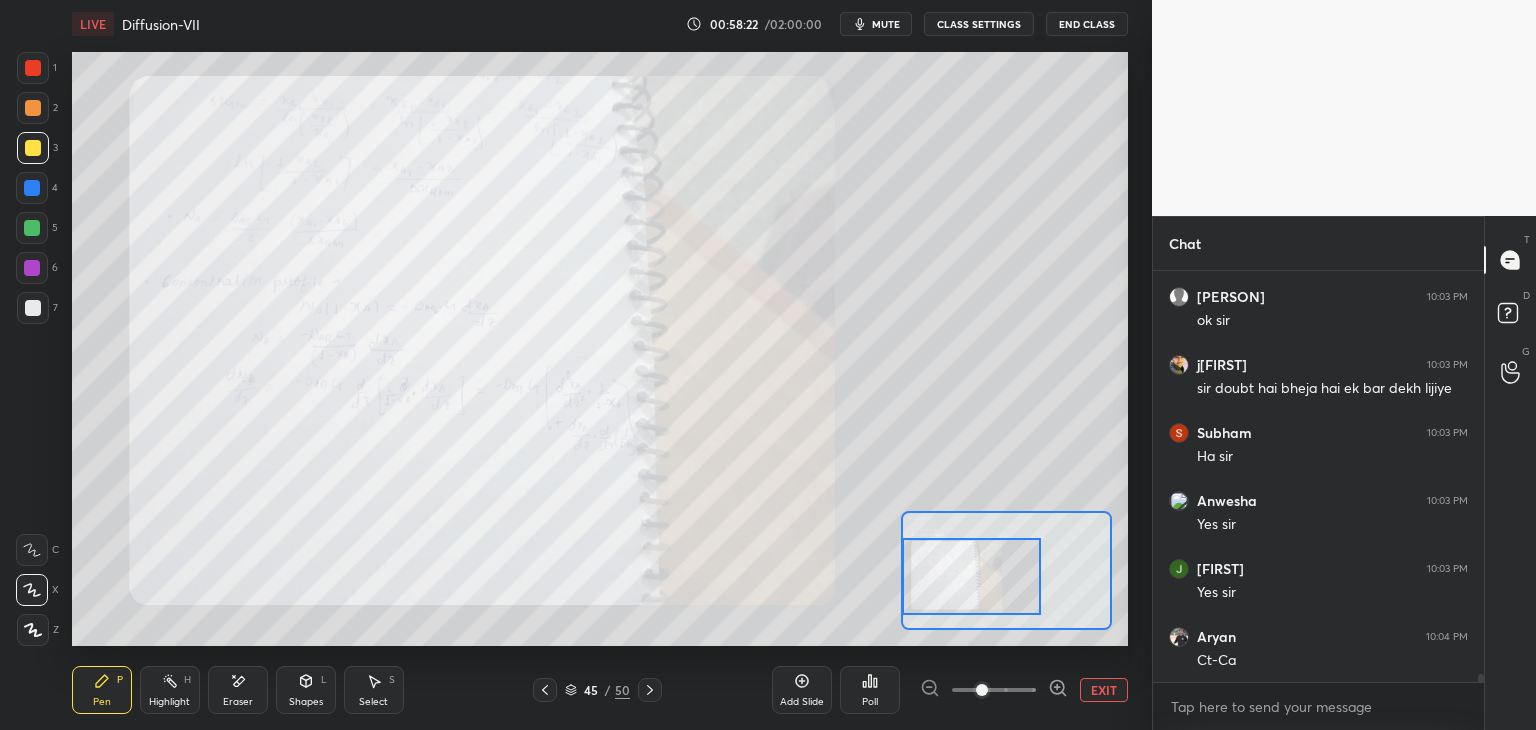 drag, startPoint x: 1044, startPoint y: 561, endPoint x: 998, endPoint y: 567, distance: 46.389652 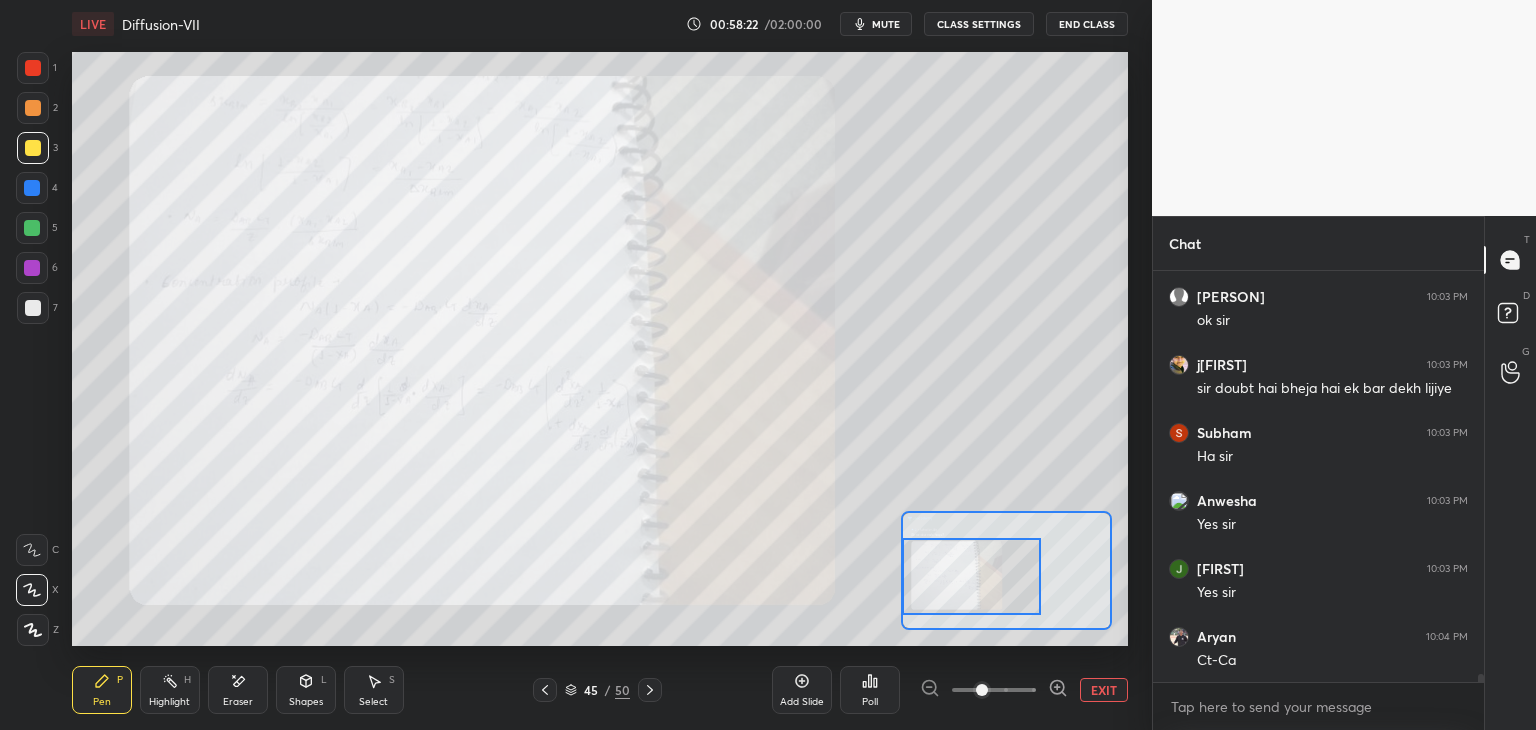 click at bounding box center (971, 576) 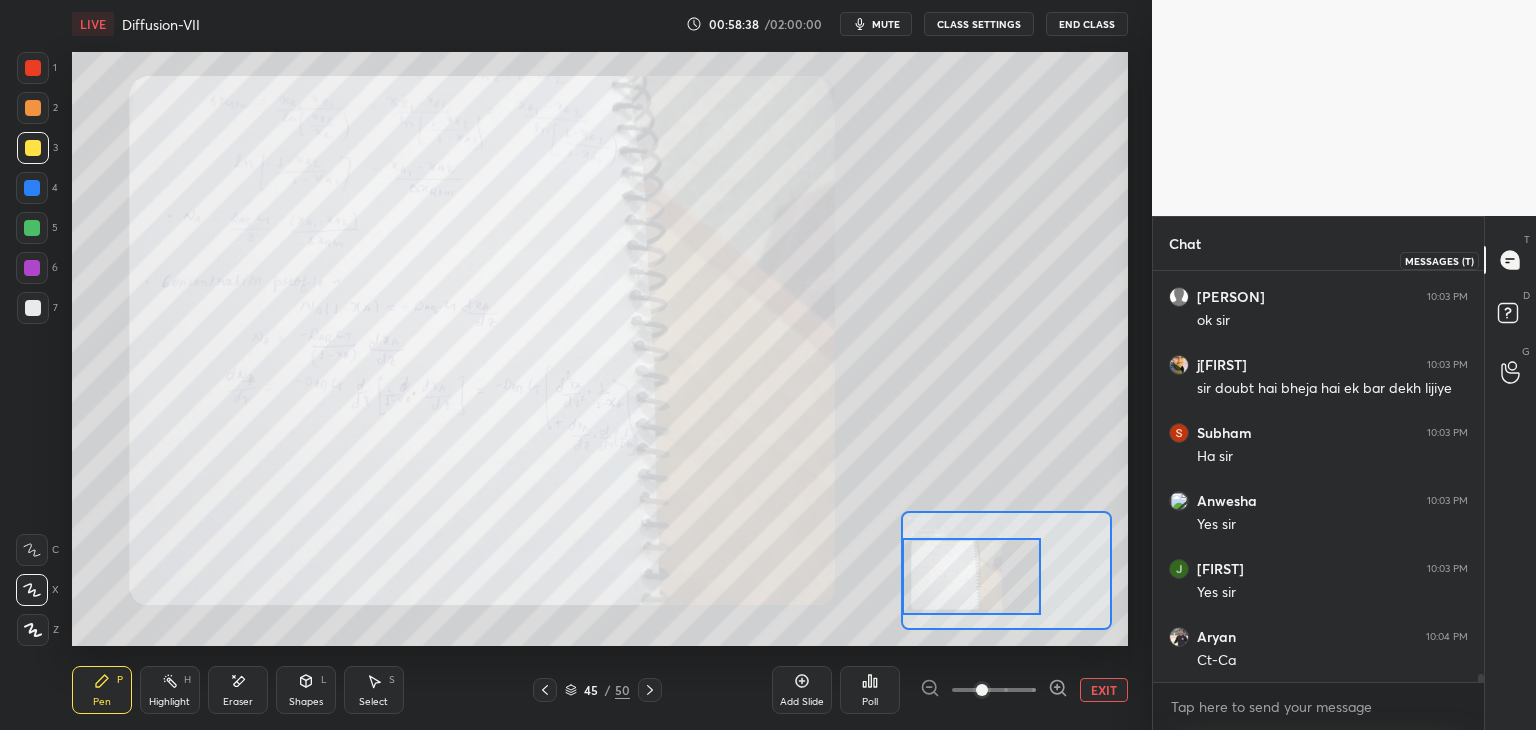 click 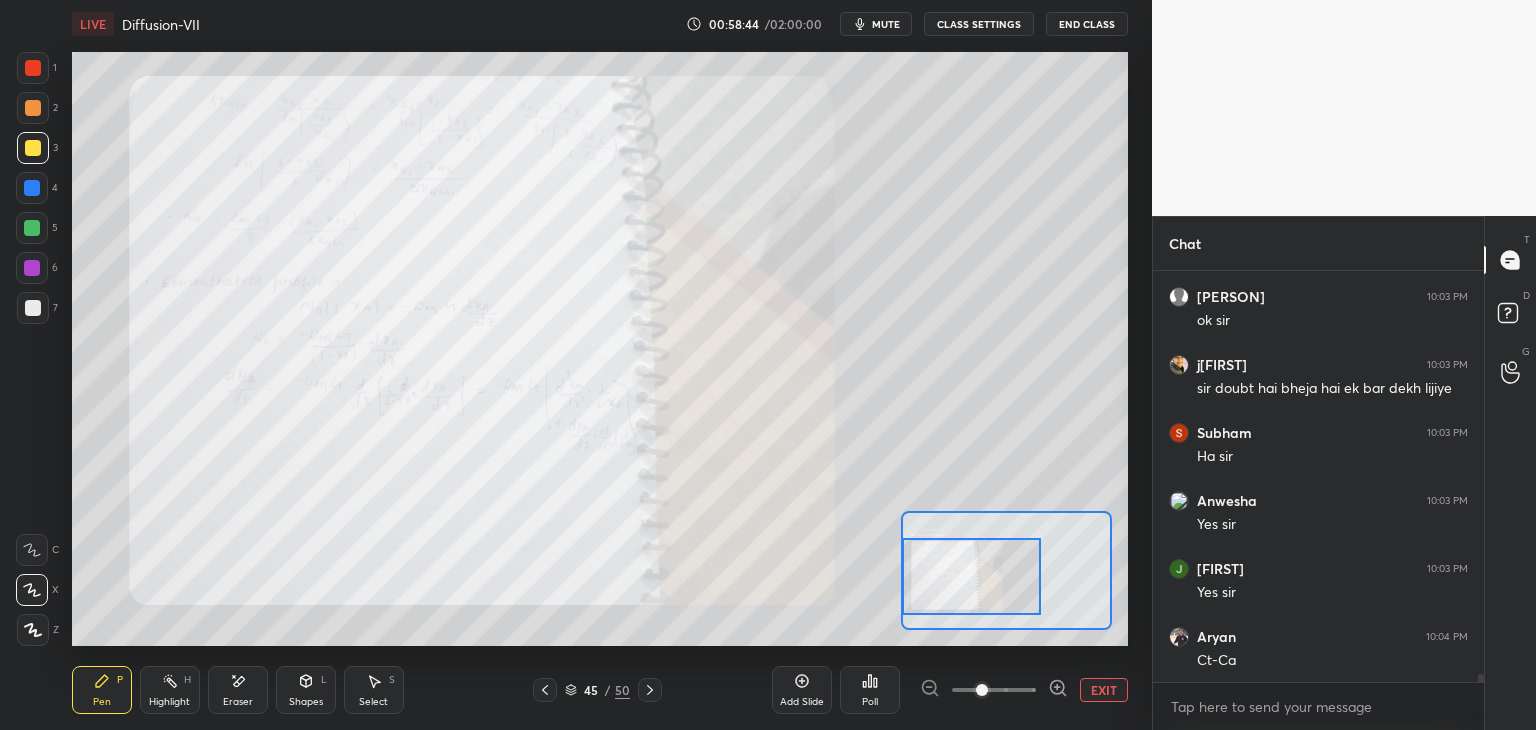 scroll, scrollTop: 20692, scrollLeft: 0, axis: vertical 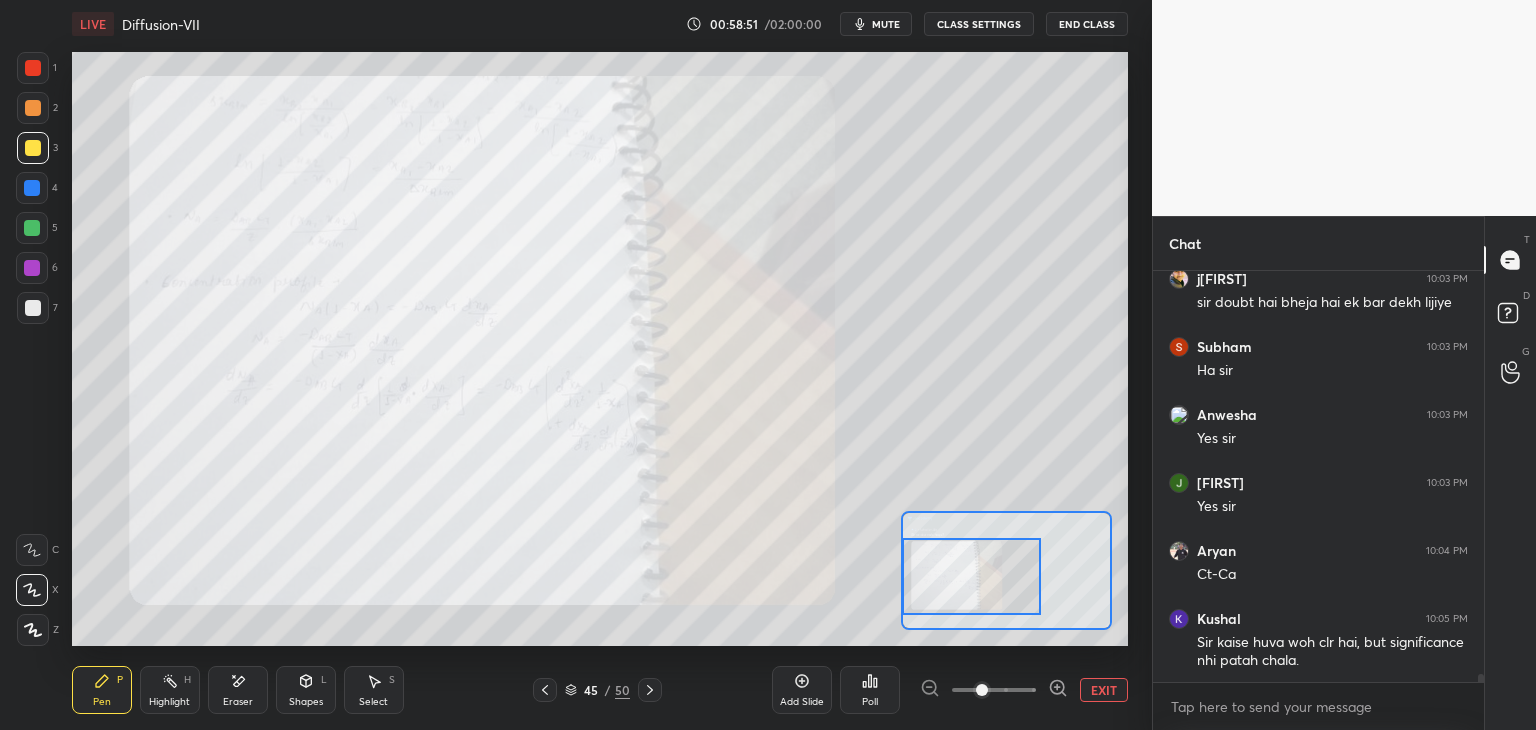 click 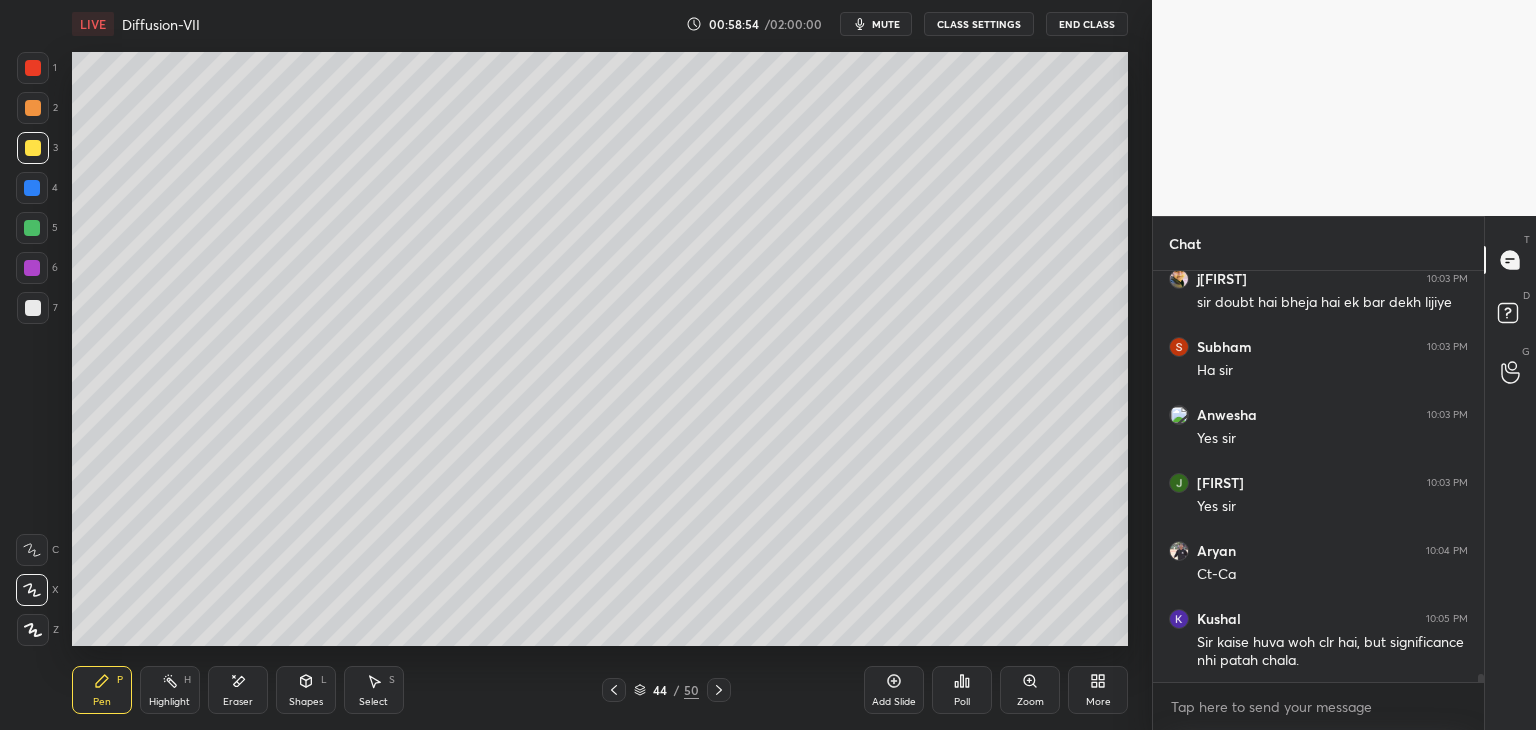 scroll, scrollTop: 370, scrollLeft: 325, axis: both 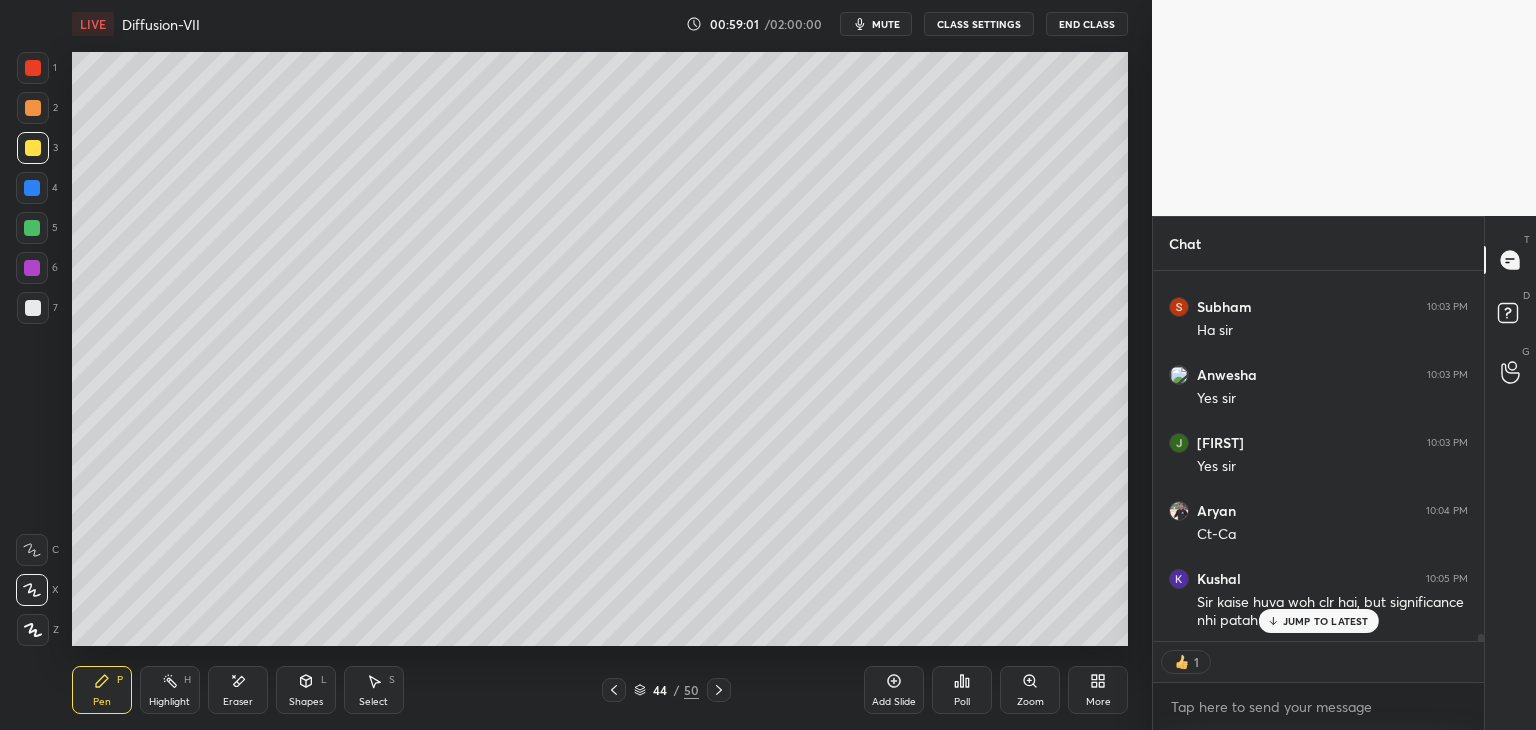 click on "JUMP TO LATEST" at bounding box center [1326, 621] 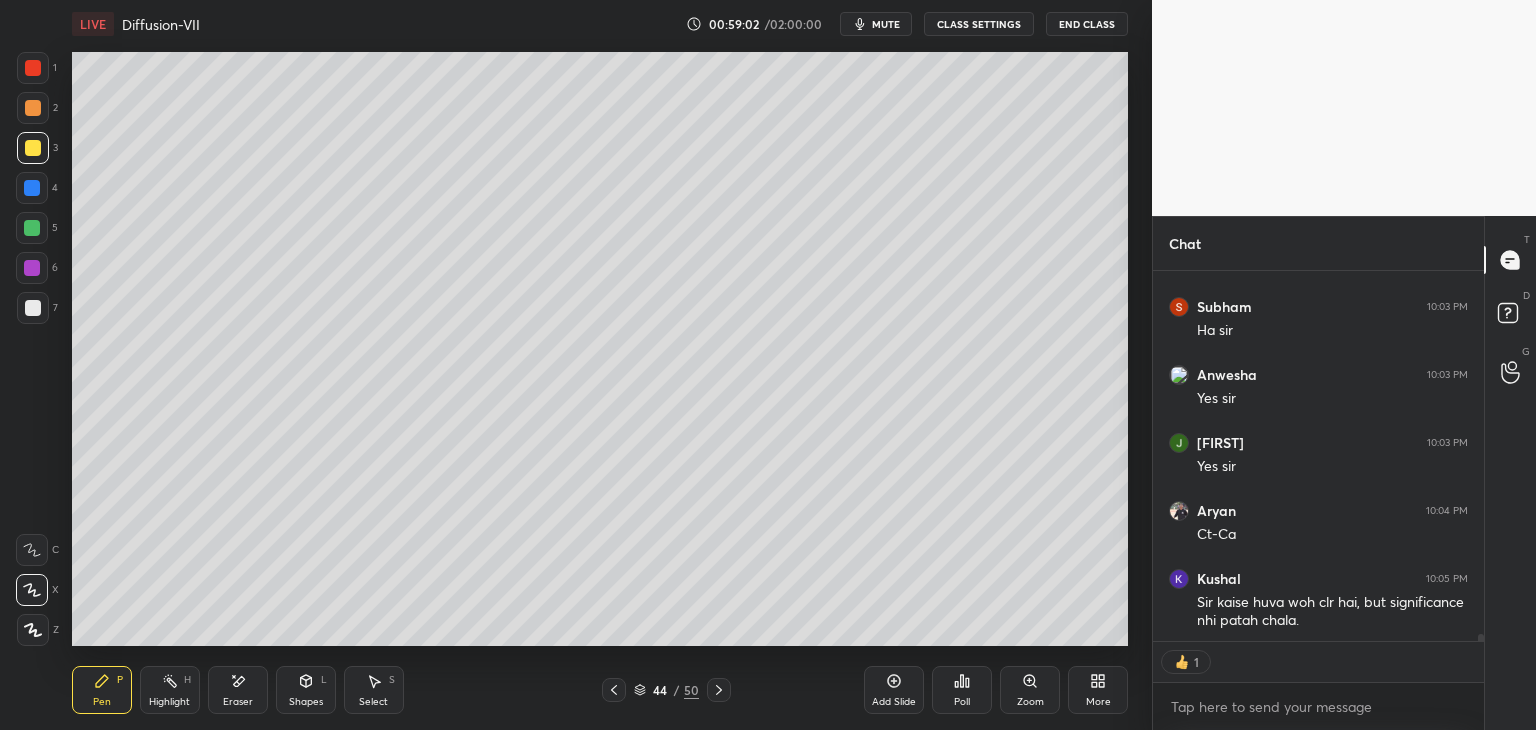 click at bounding box center (33, 308) 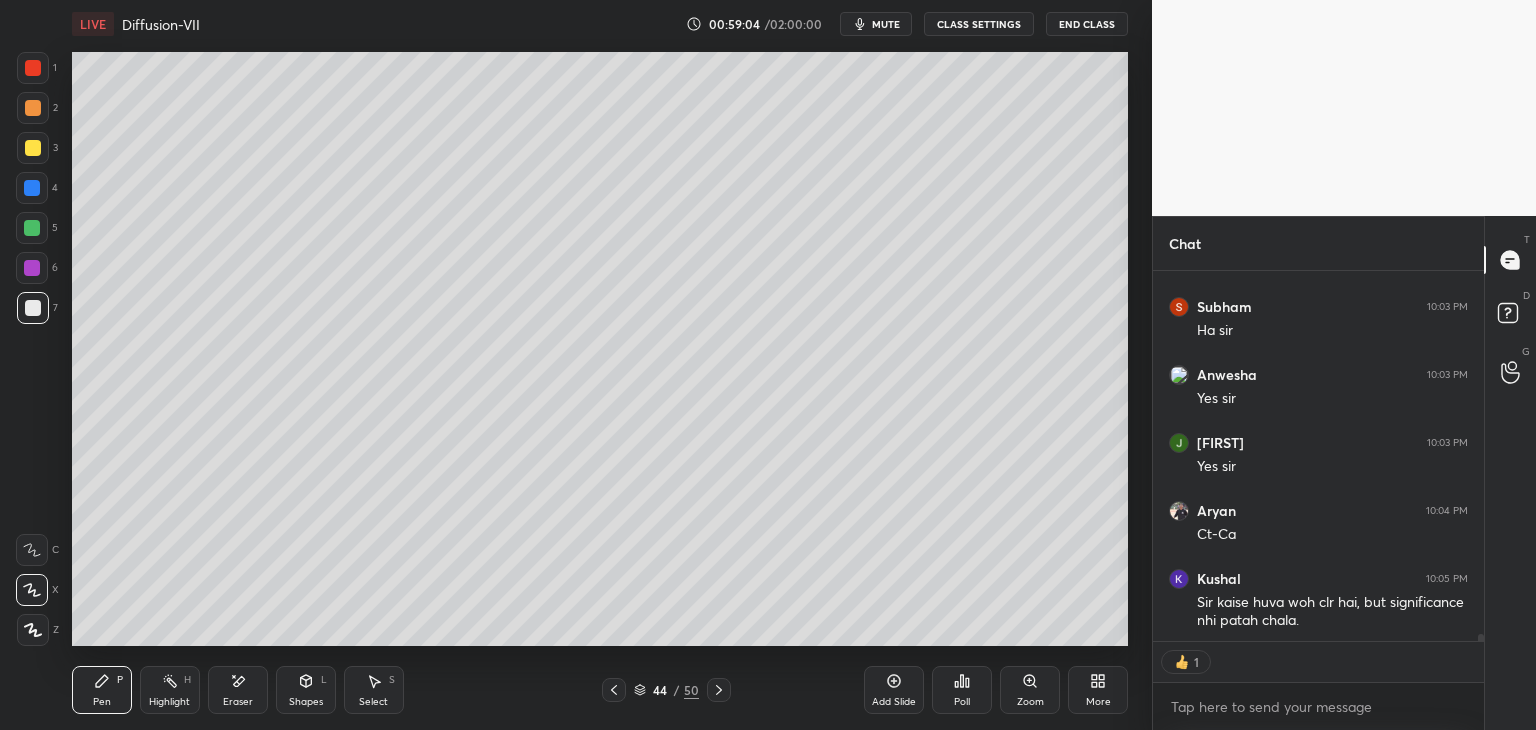 scroll, scrollTop: 6, scrollLeft: 6, axis: both 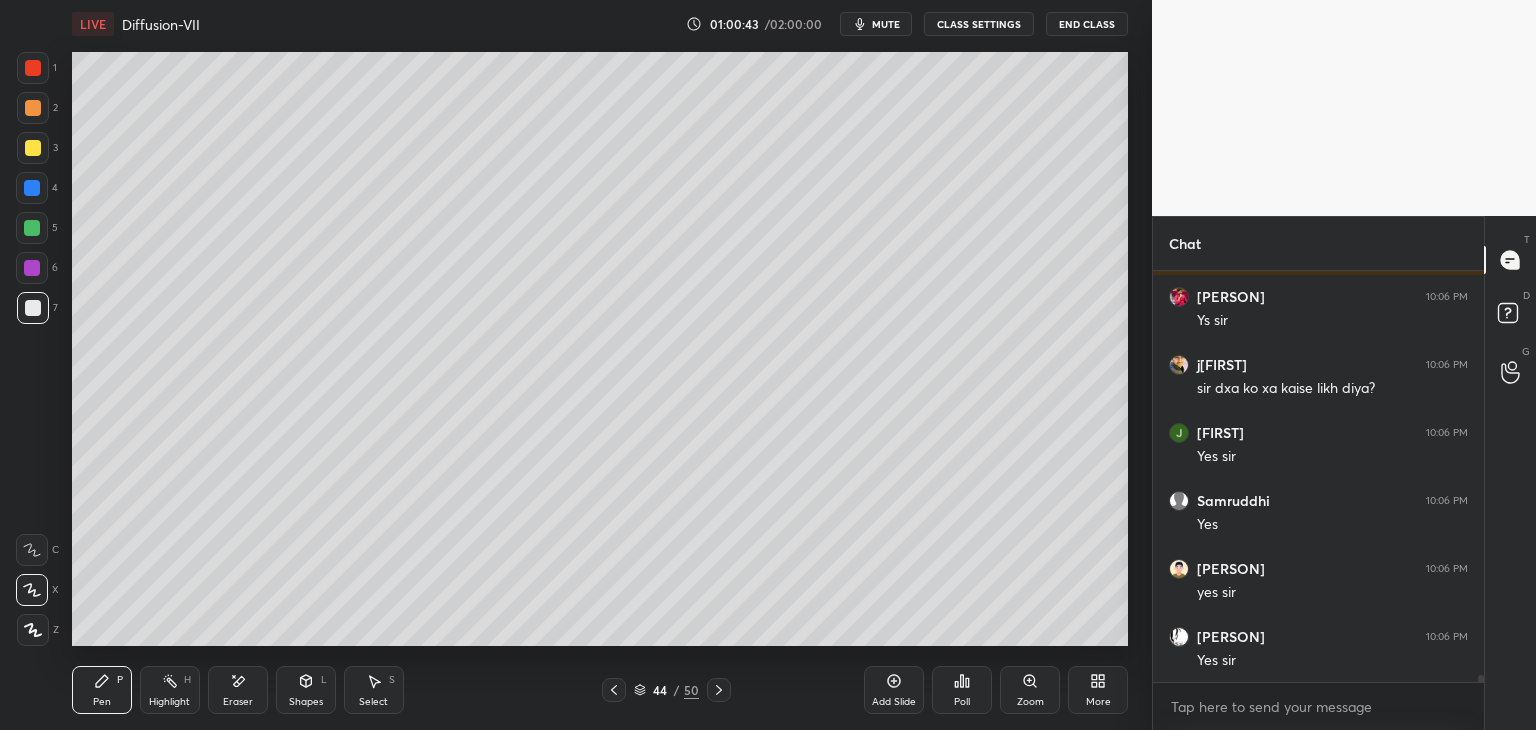 click at bounding box center [33, 68] 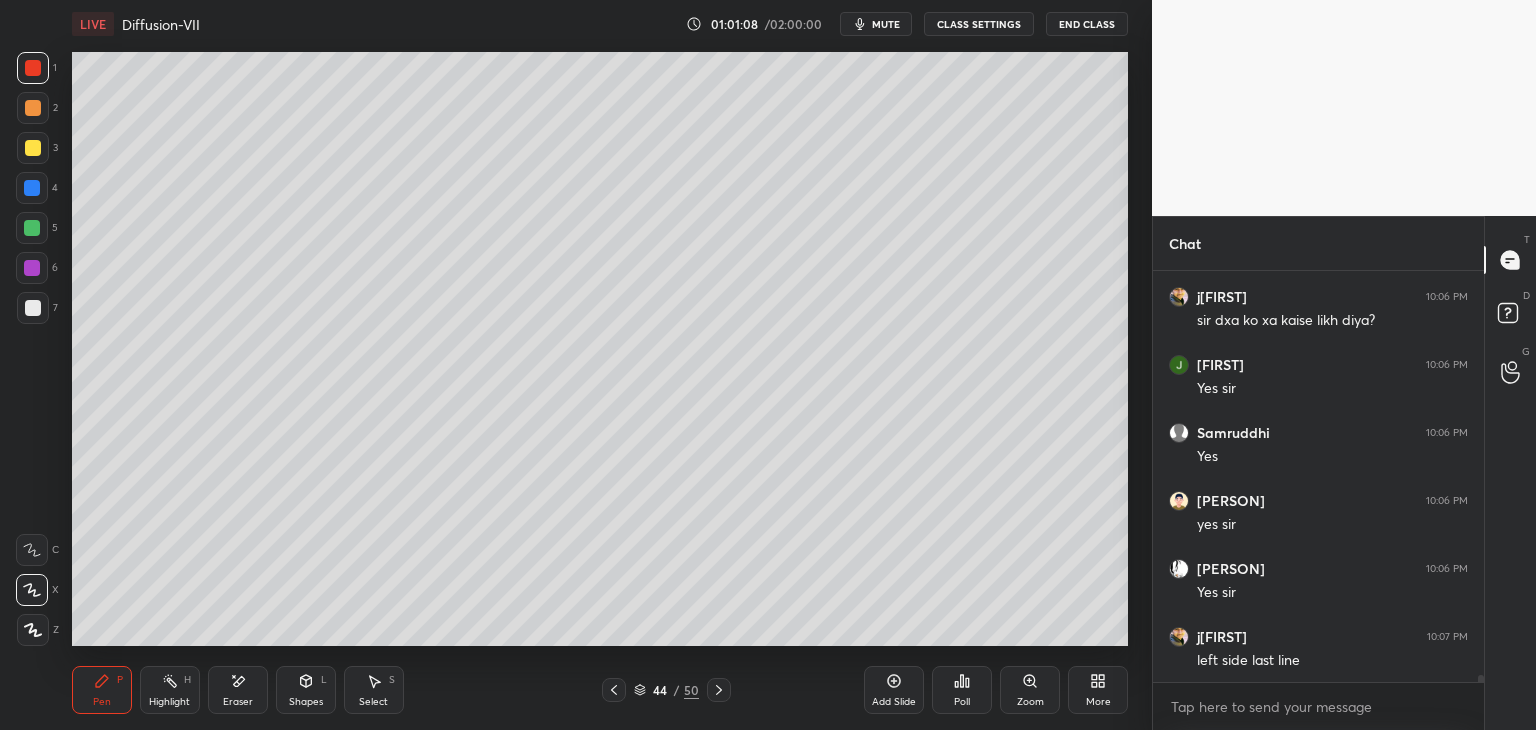 scroll, scrollTop: 22324, scrollLeft: 0, axis: vertical 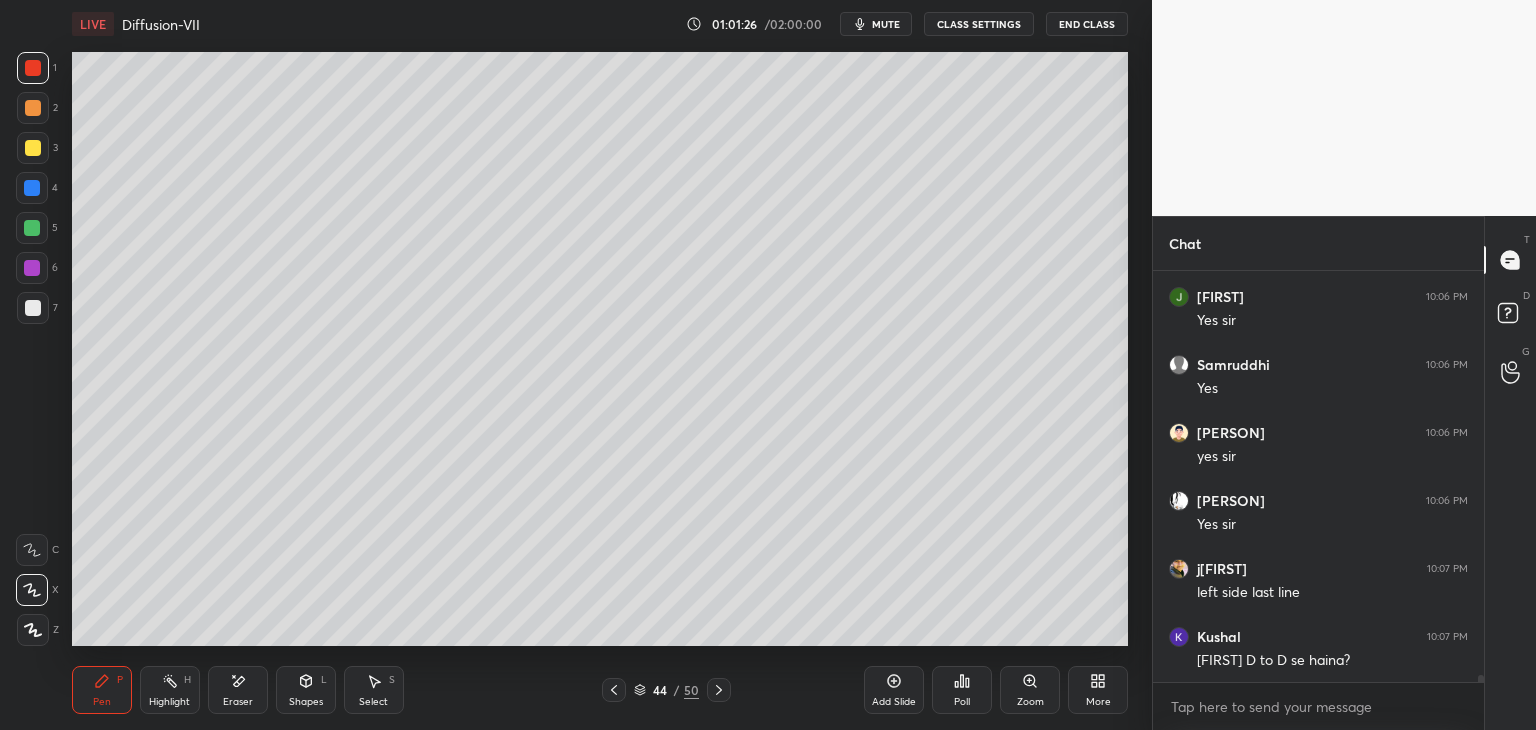 click on "Add Slide" at bounding box center [894, 690] 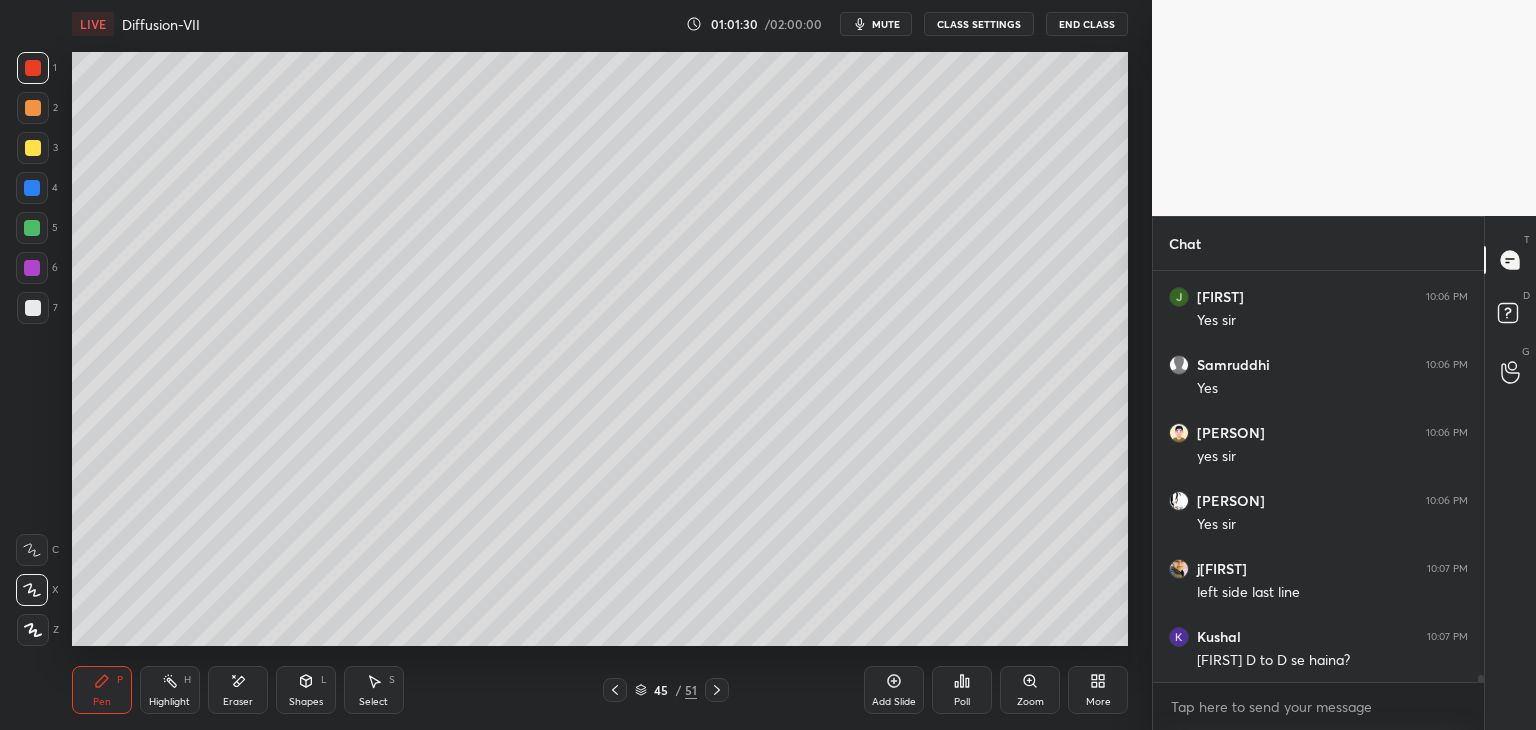 scroll, scrollTop: 370, scrollLeft: 325, axis: both 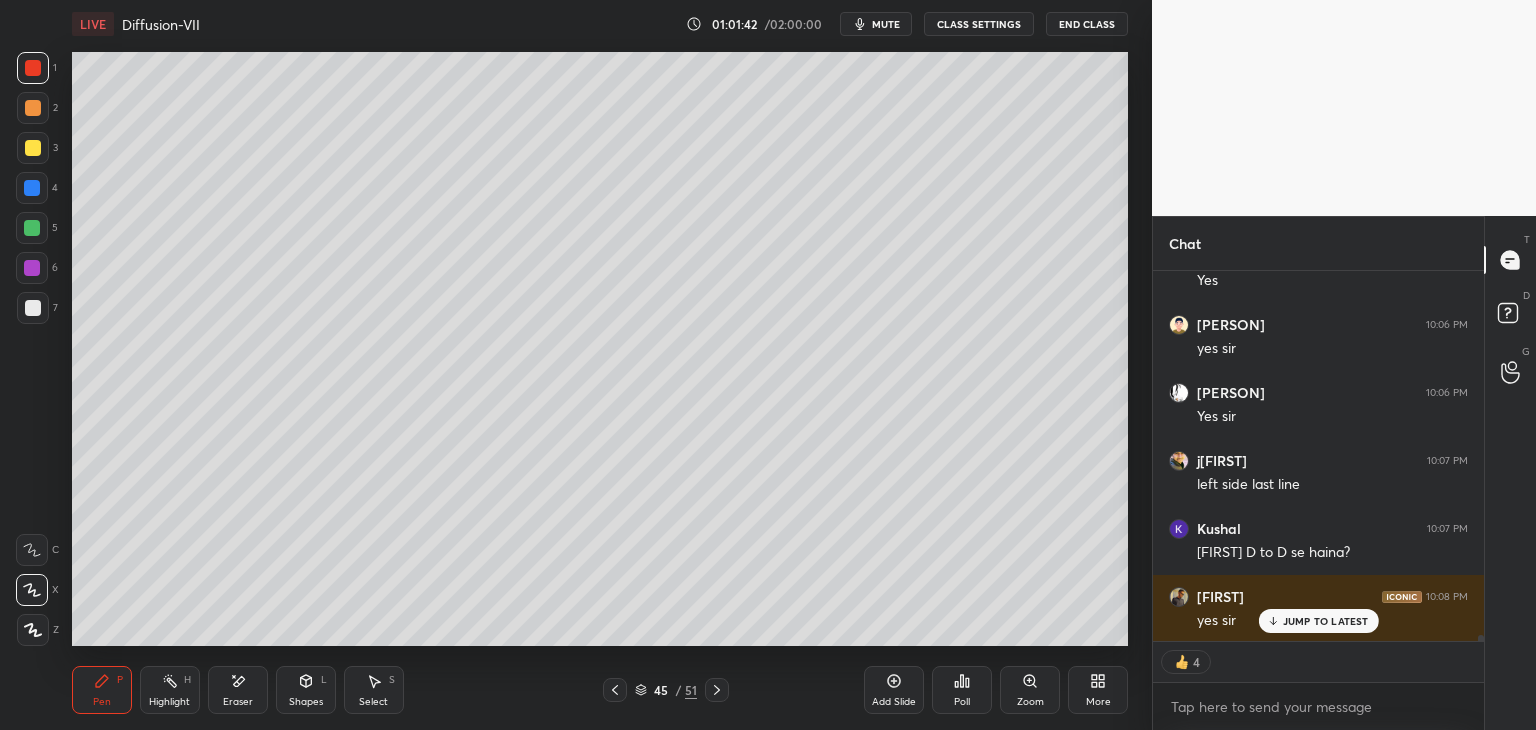 click at bounding box center (33, 308) 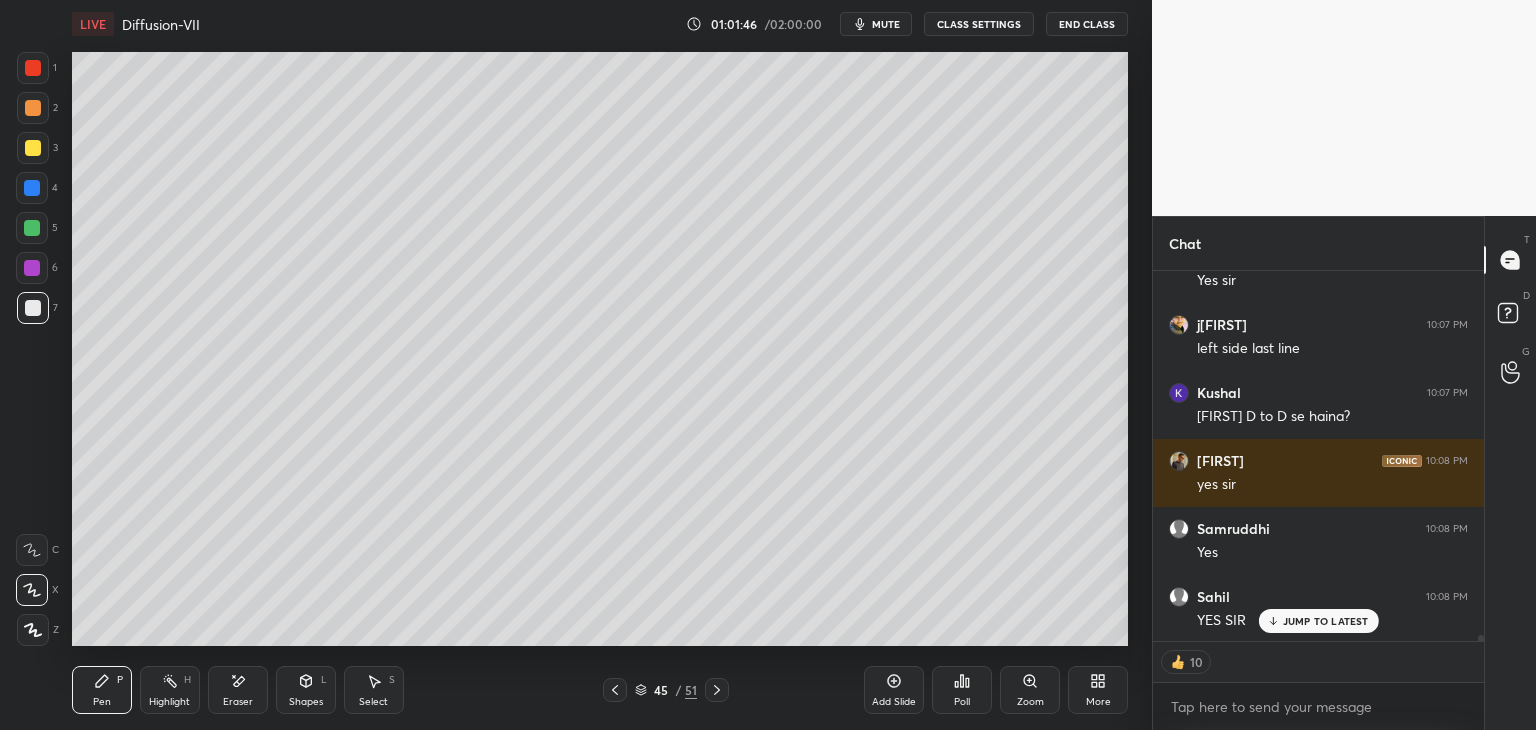 scroll, scrollTop: 22704, scrollLeft: 0, axis: vertical 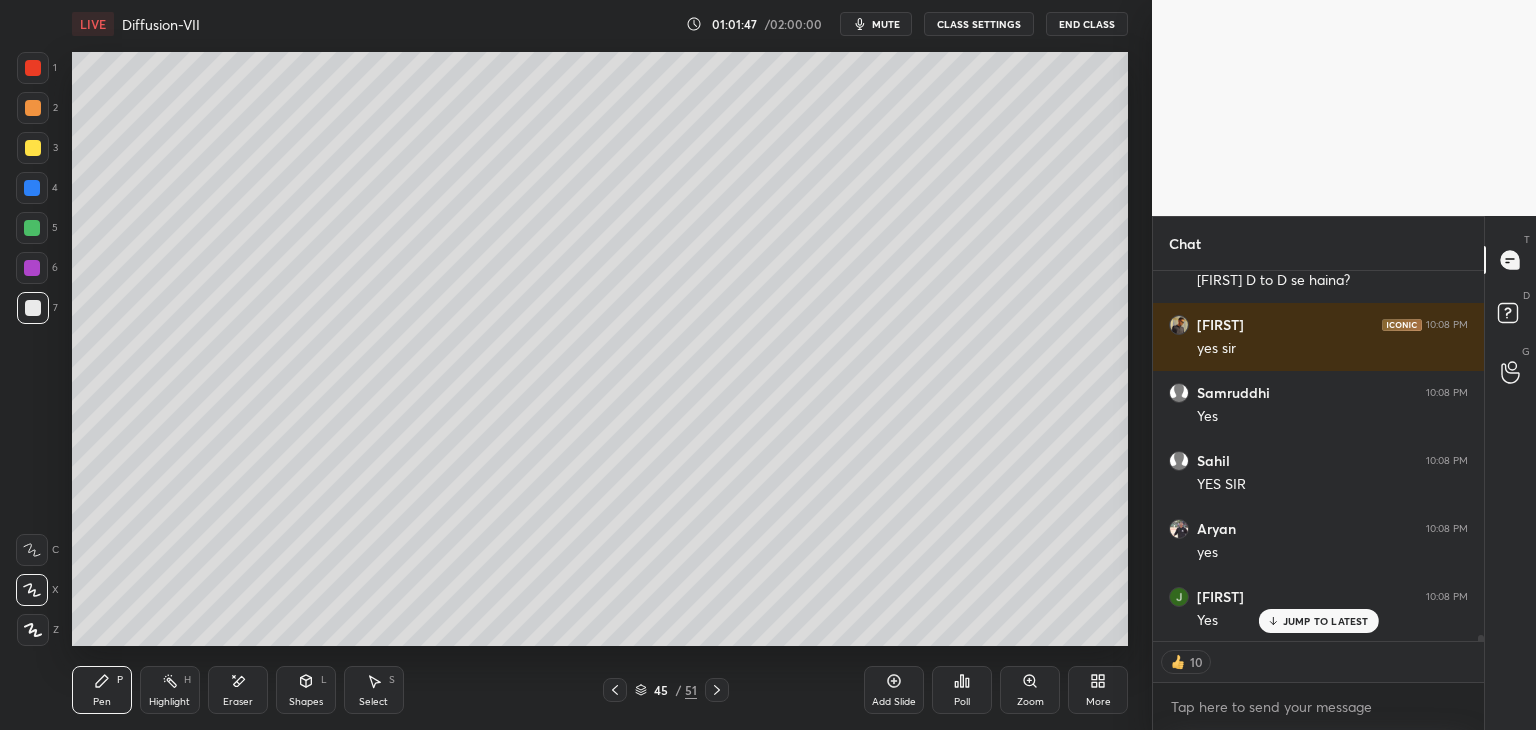 drag, startPoint x: 618, startPoint y: 694, endPoint x: 624, endPoint y: 685, distance: 10.816654 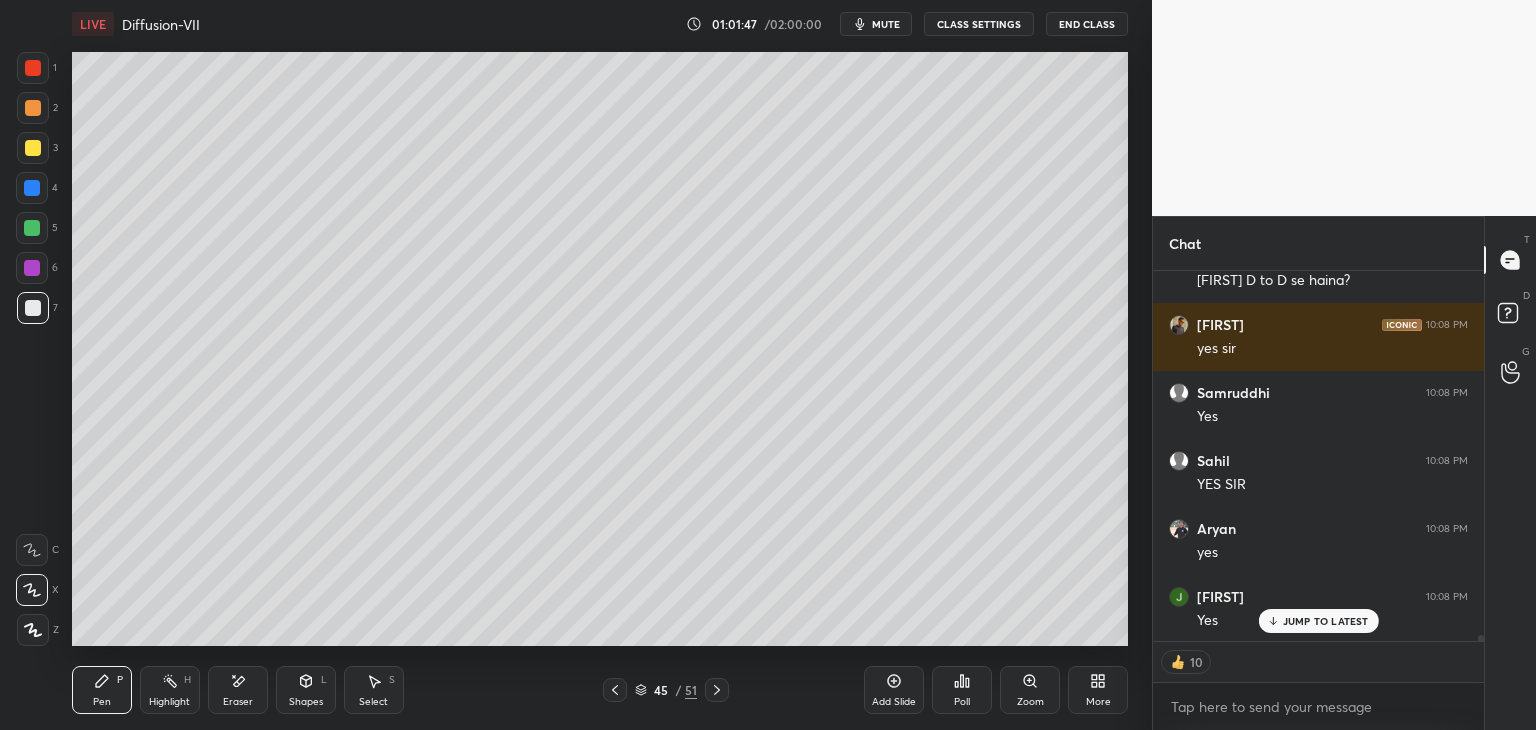 click 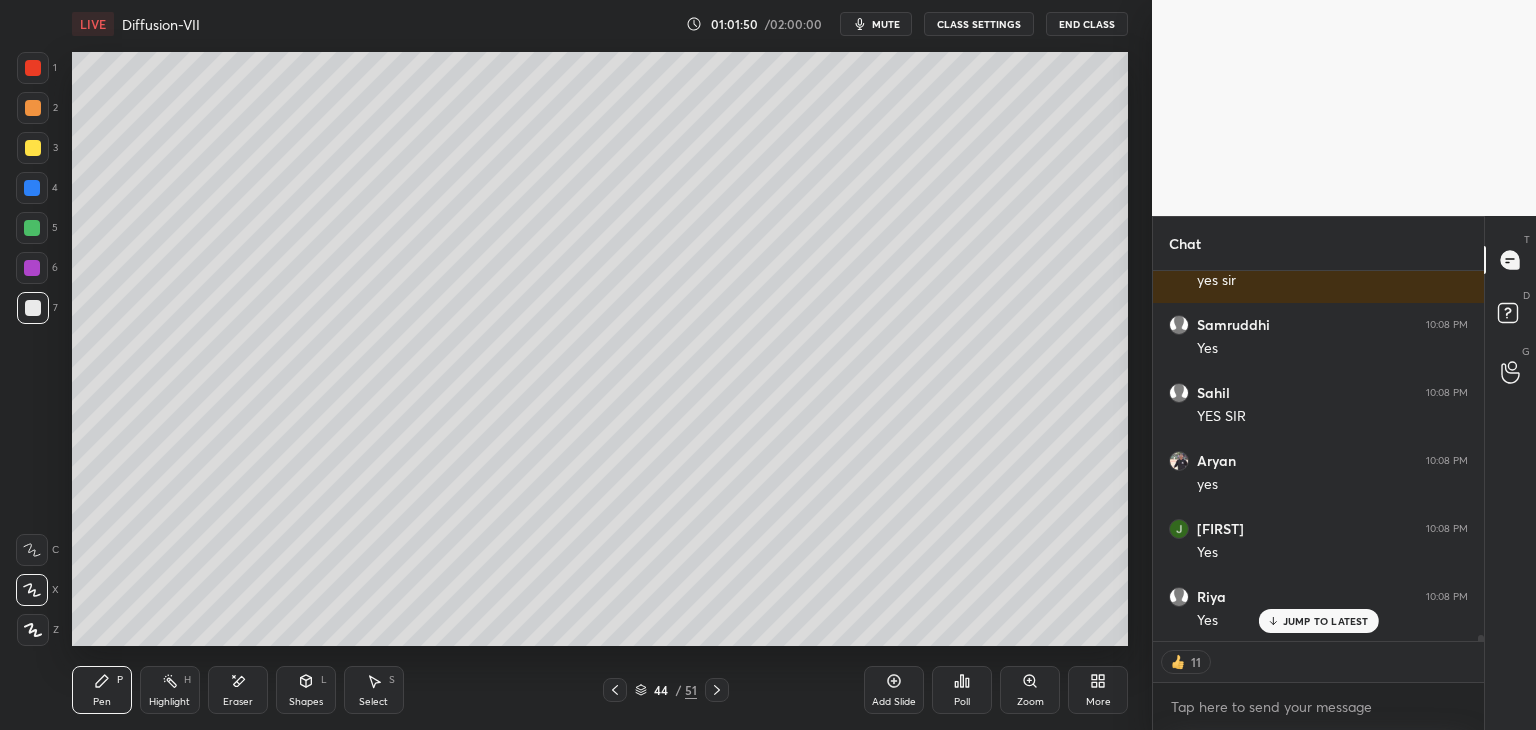 scroll, scrollTop: 22840, scrollLeft: 0, axis: vertical 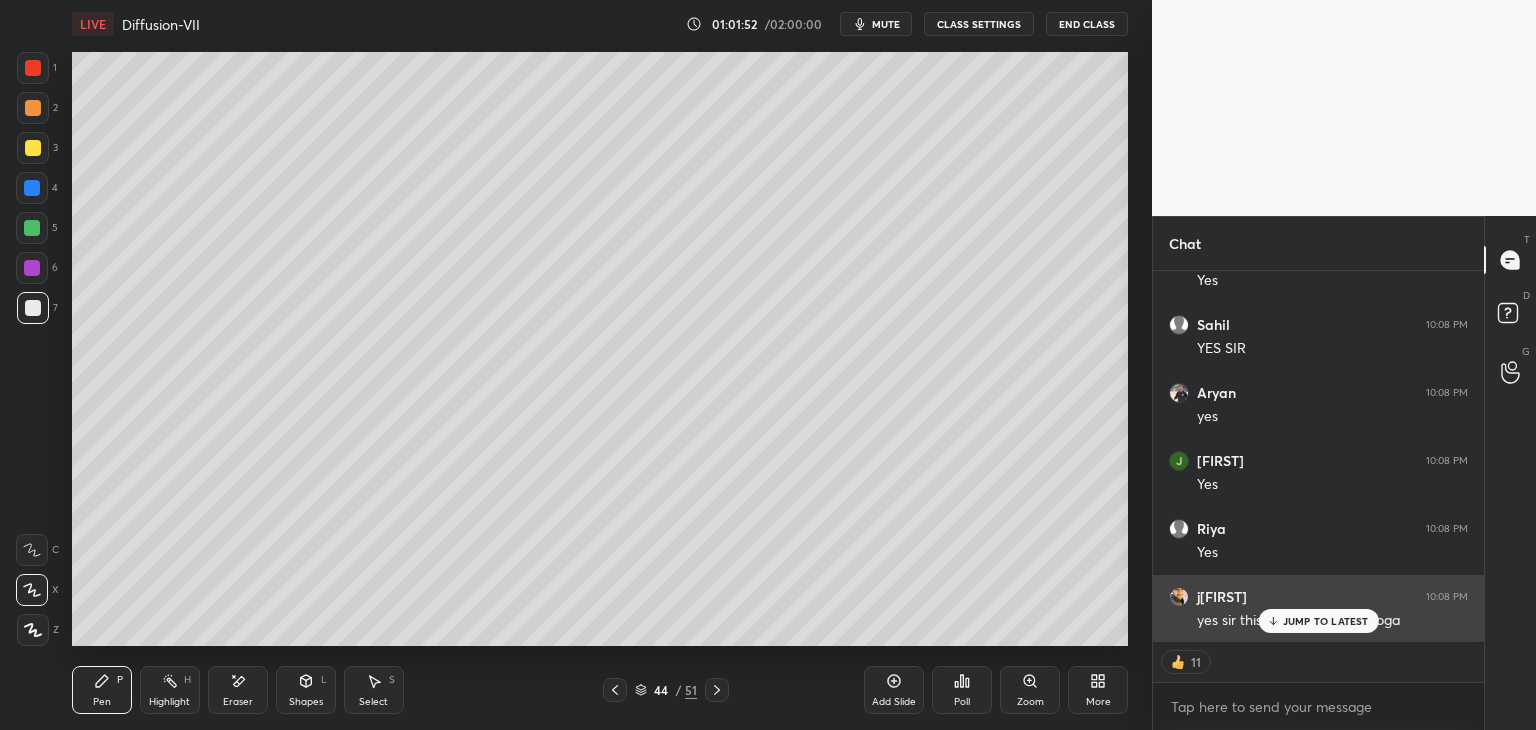 click on "JUMP TO LATEST" at bounding box center [1326, 621] 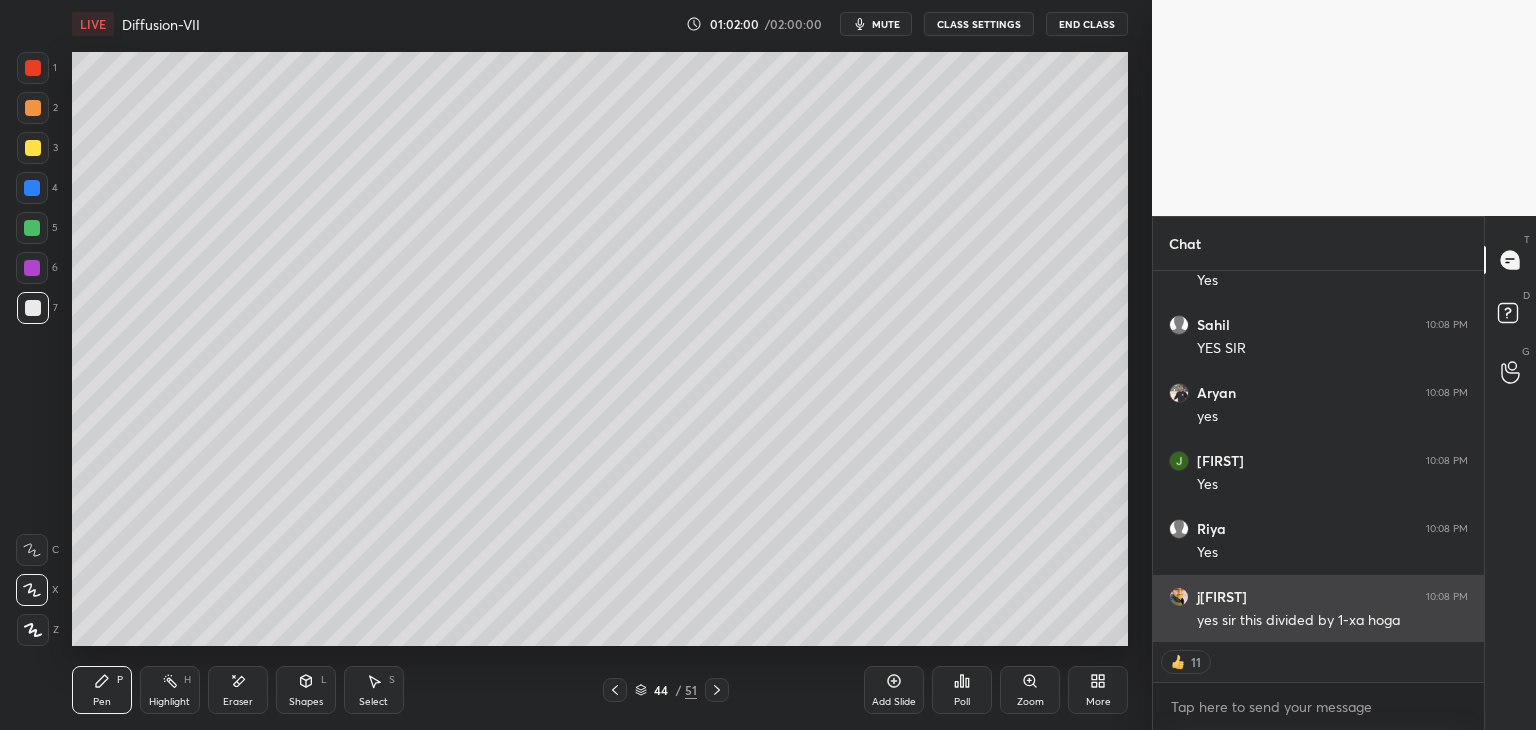 scroll, scrollTop: 7, scrollLeft: 6, axis: both 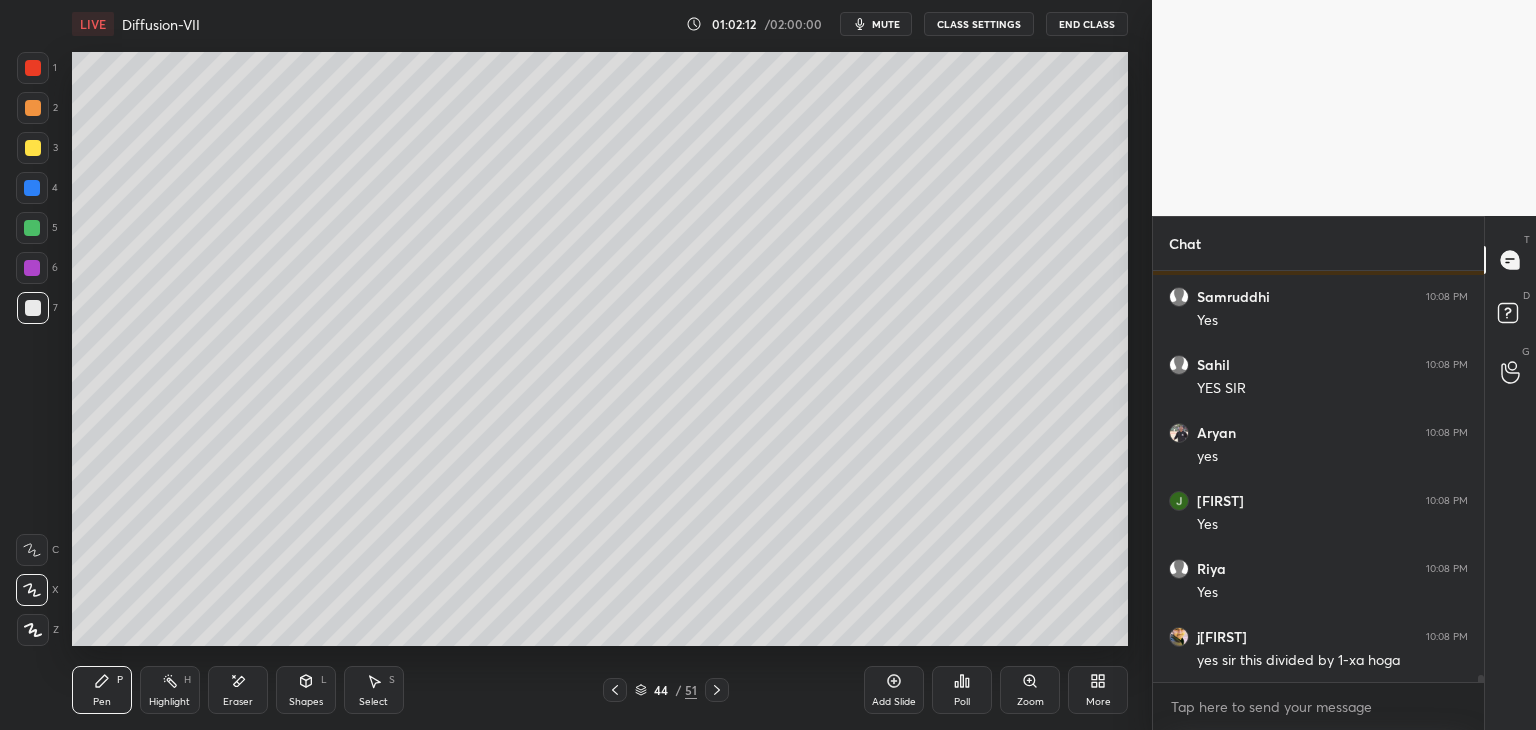 click at bounding box center (33, 148) 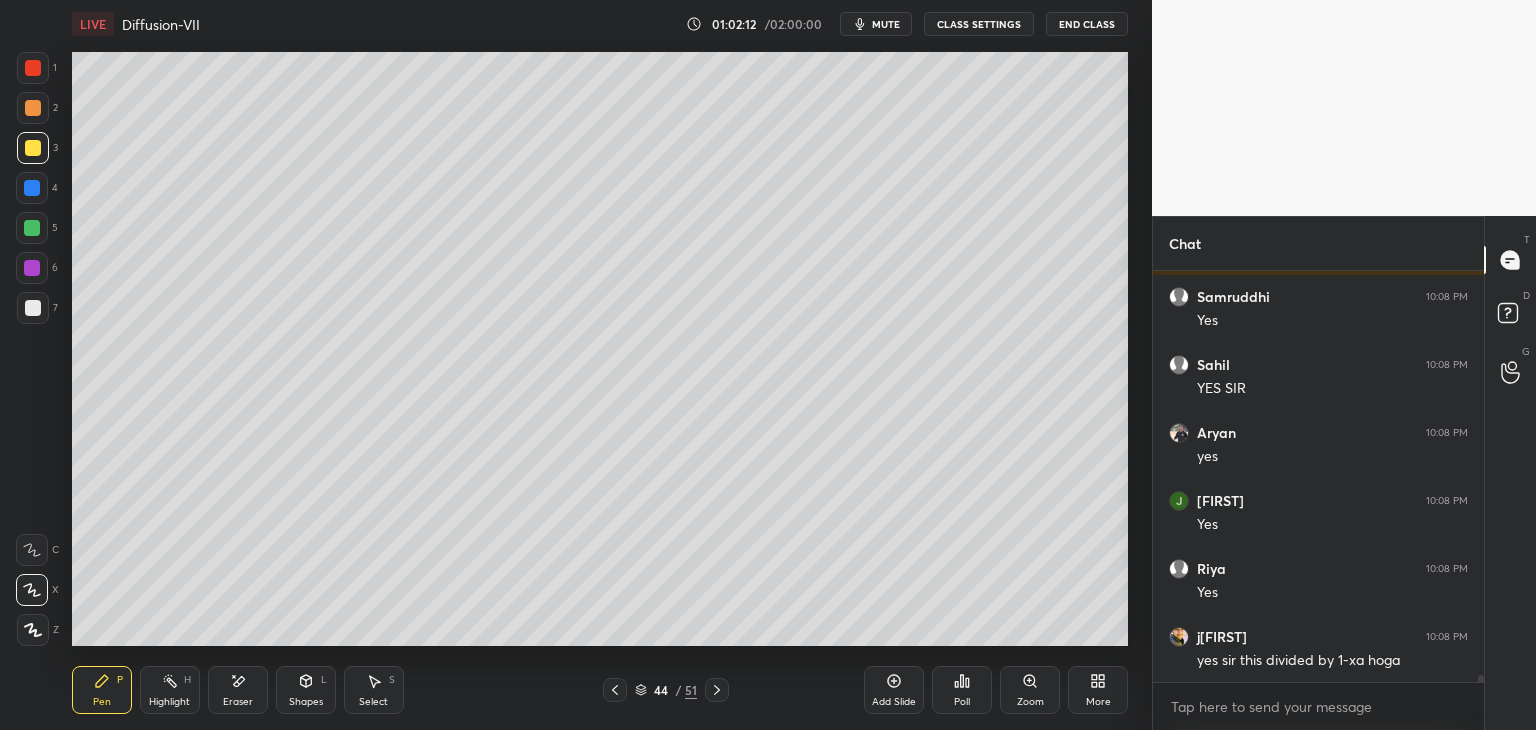 click at bounding box center [33, 108] 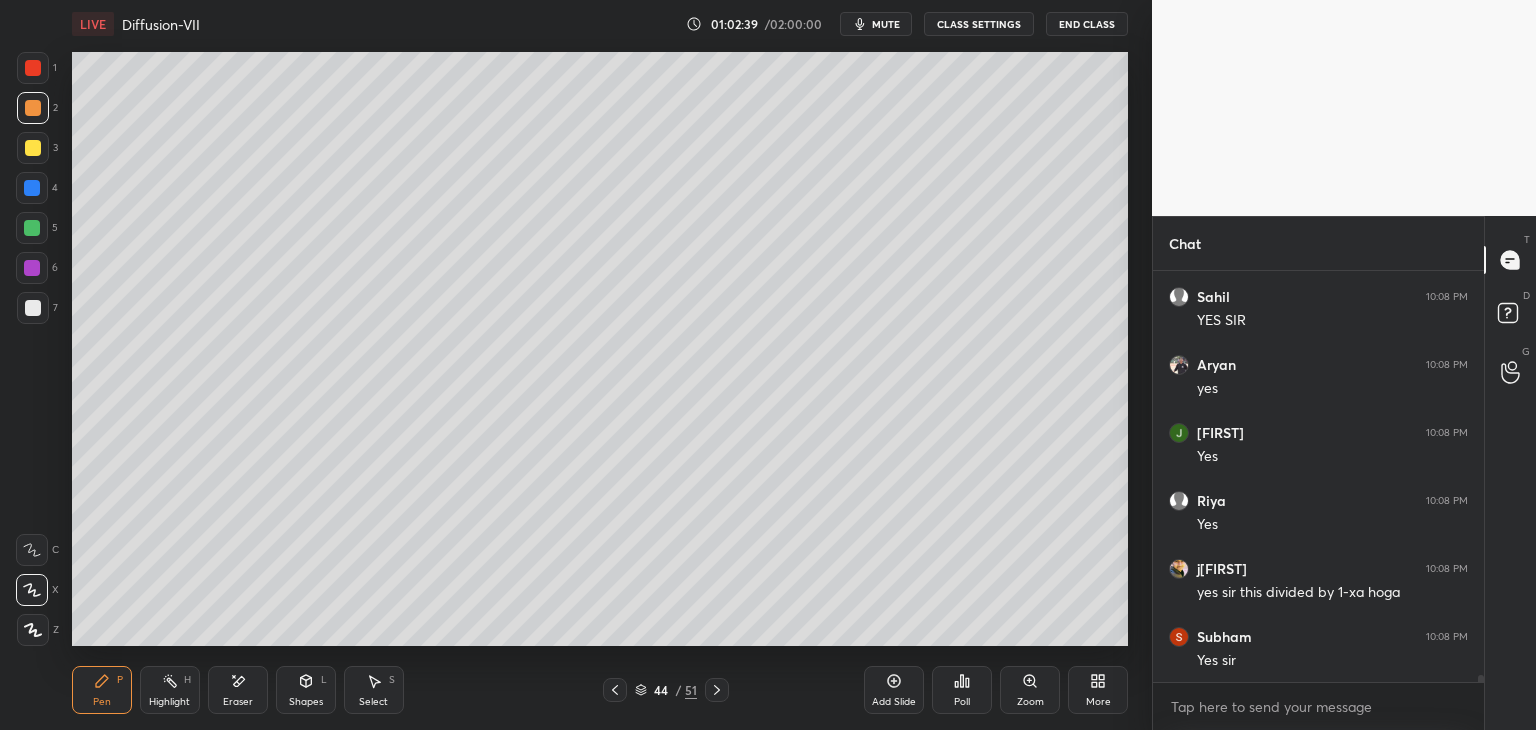 scroll, scrollTop: 22936, scrollLeft: 0, axis: vertical 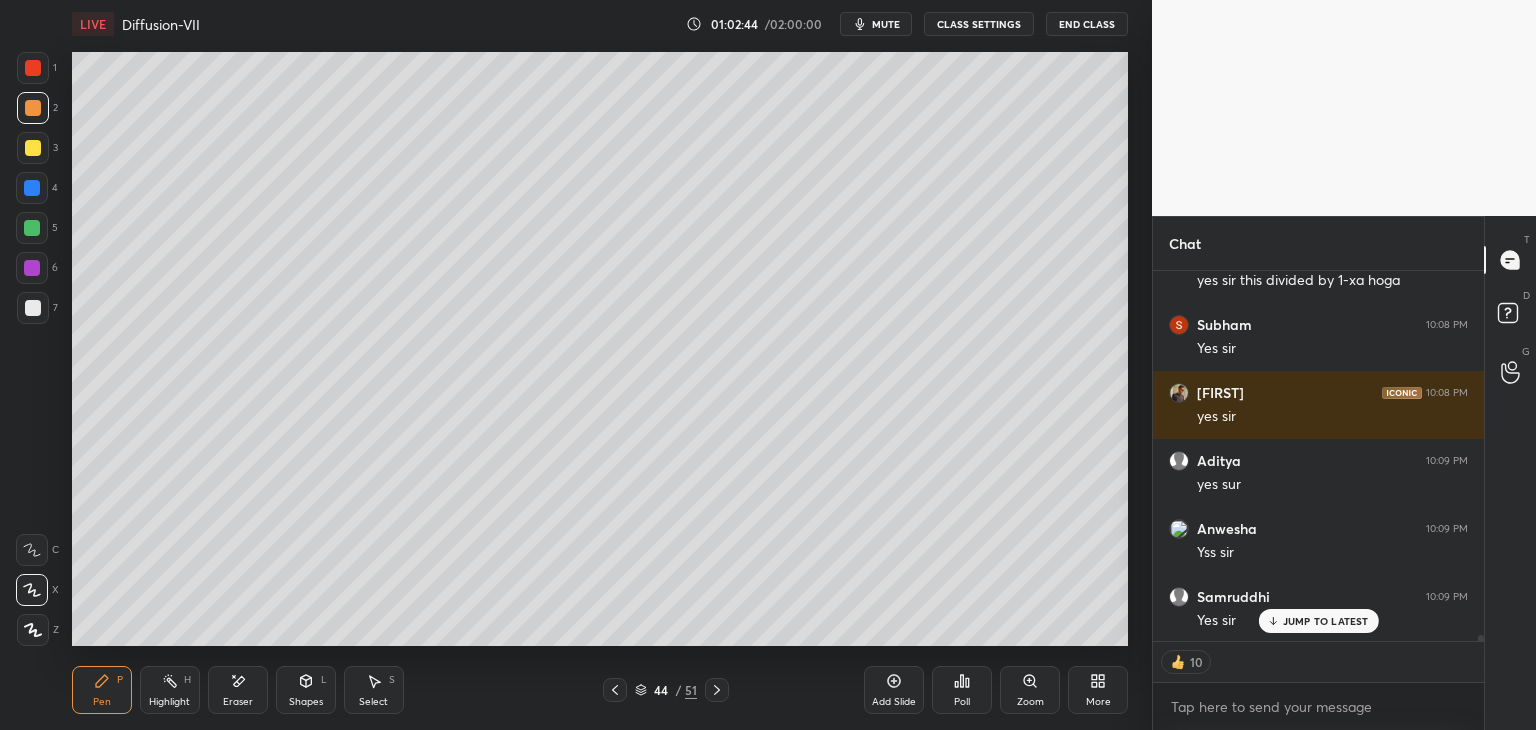 click on "JUMP TO LATEST" at bounding box center [1326, 621] 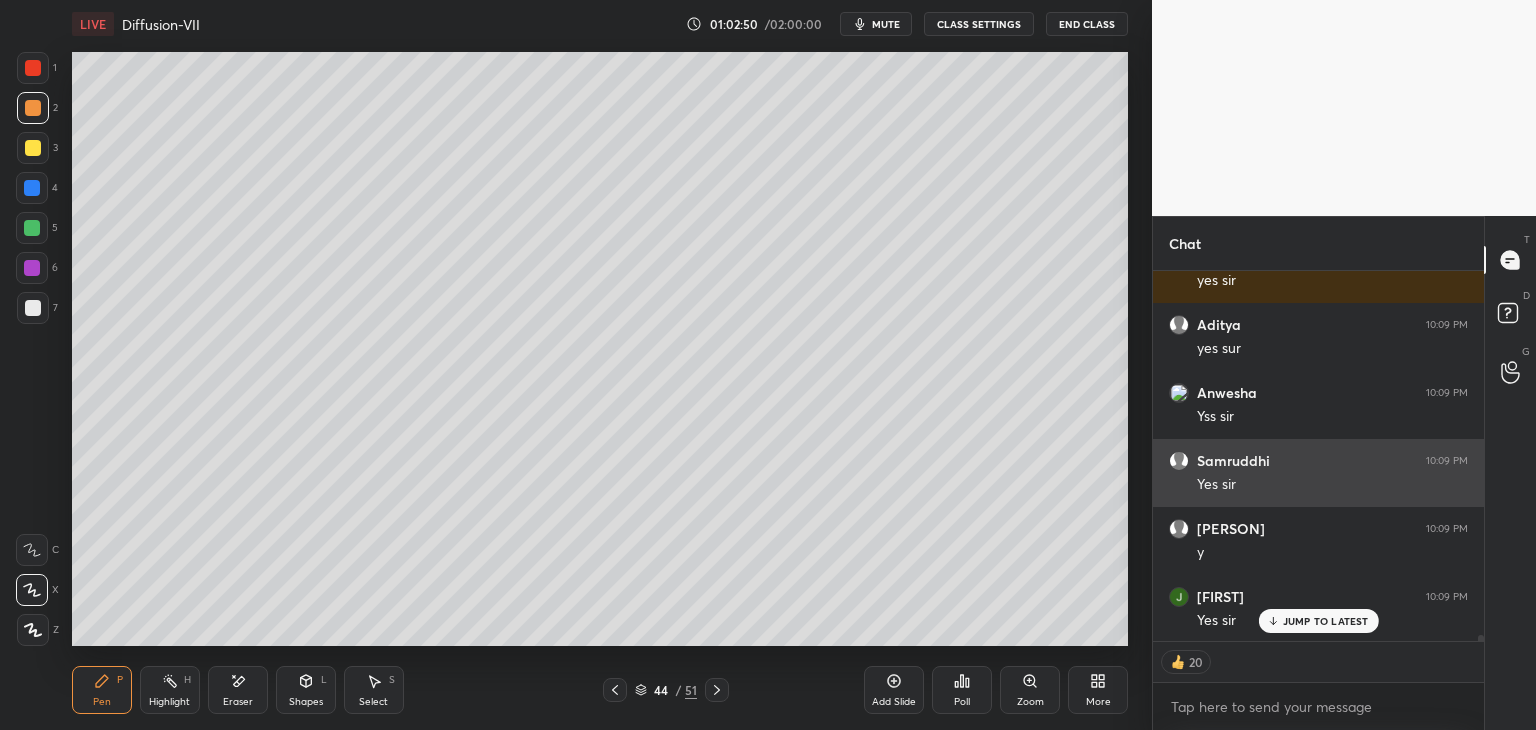 scroll, scrollTop: 23384, scrollLeft: 0, axis: vertical 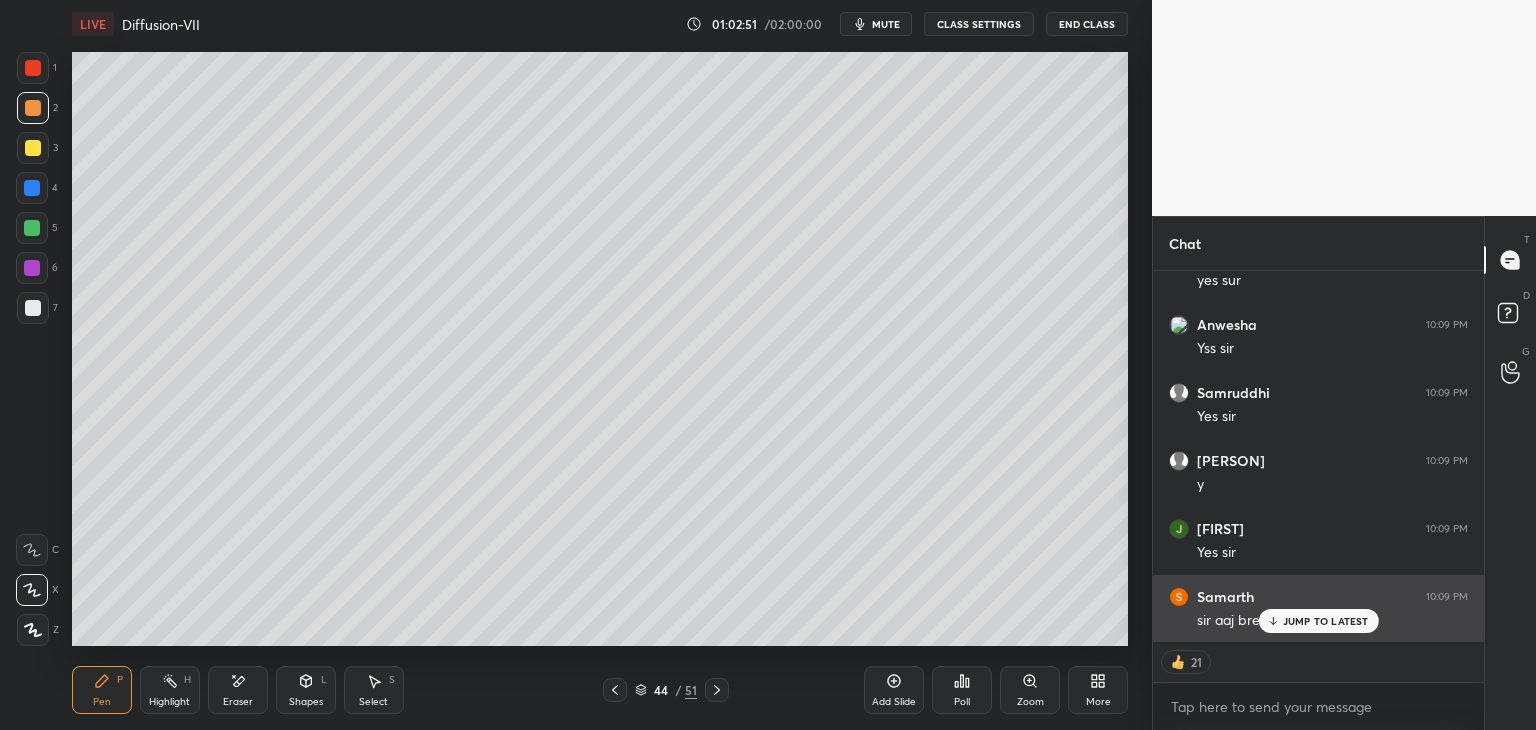 click on "JUMP TO LATEST" at bounding box center (1326, 621) 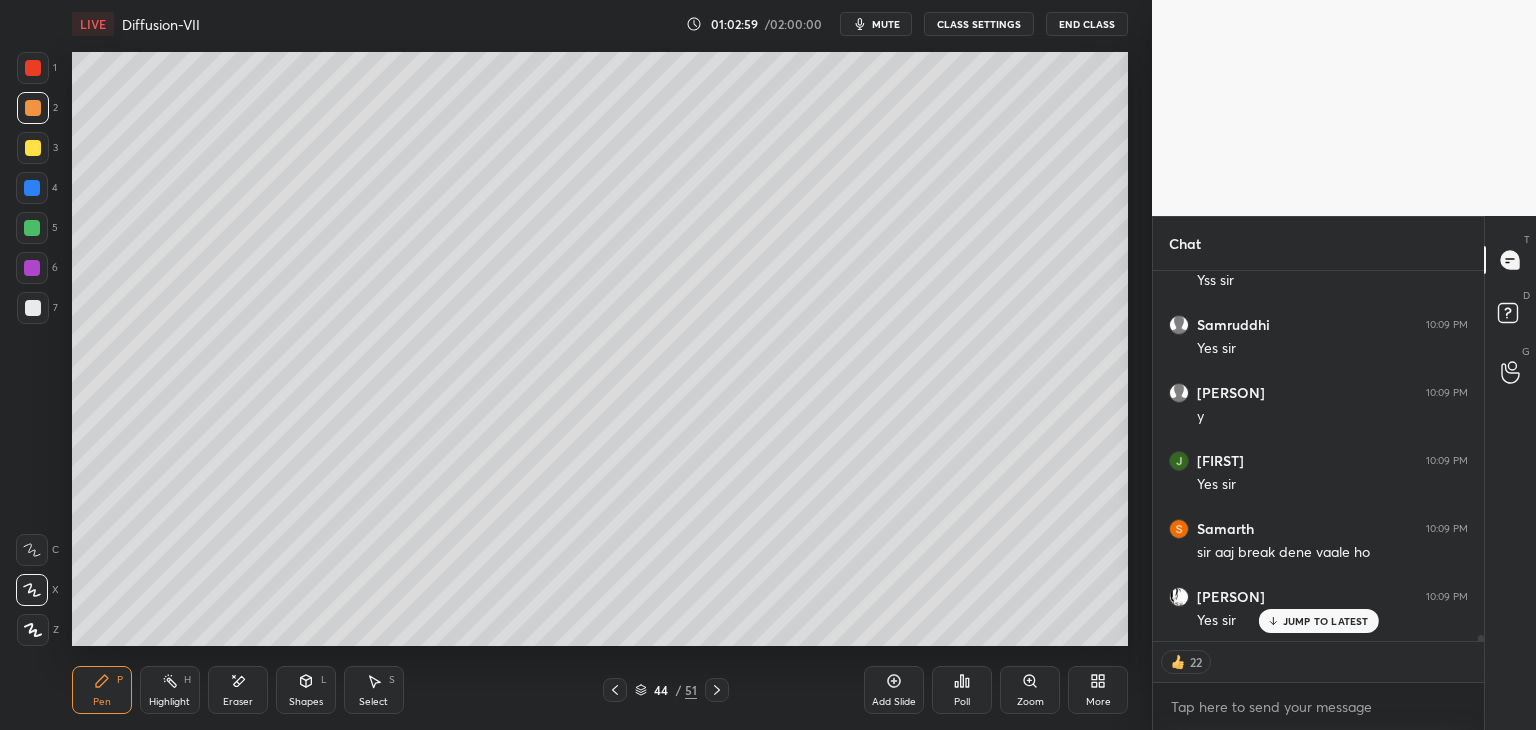 scroll, scrollTop: 23520, scrollLeft: 0, axis: vertical 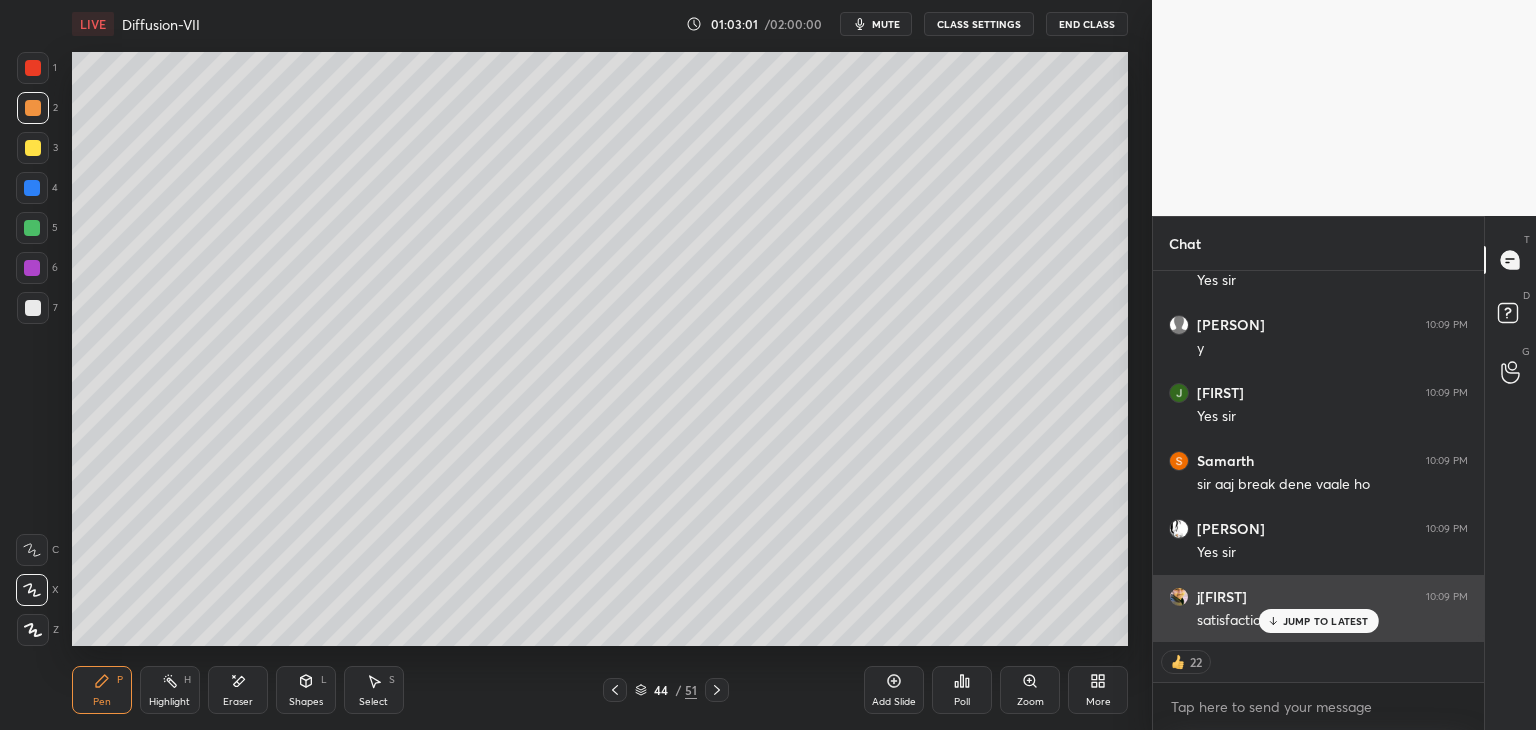 click on "JUMP TO LATEST" at bounding box center [1326, 621] 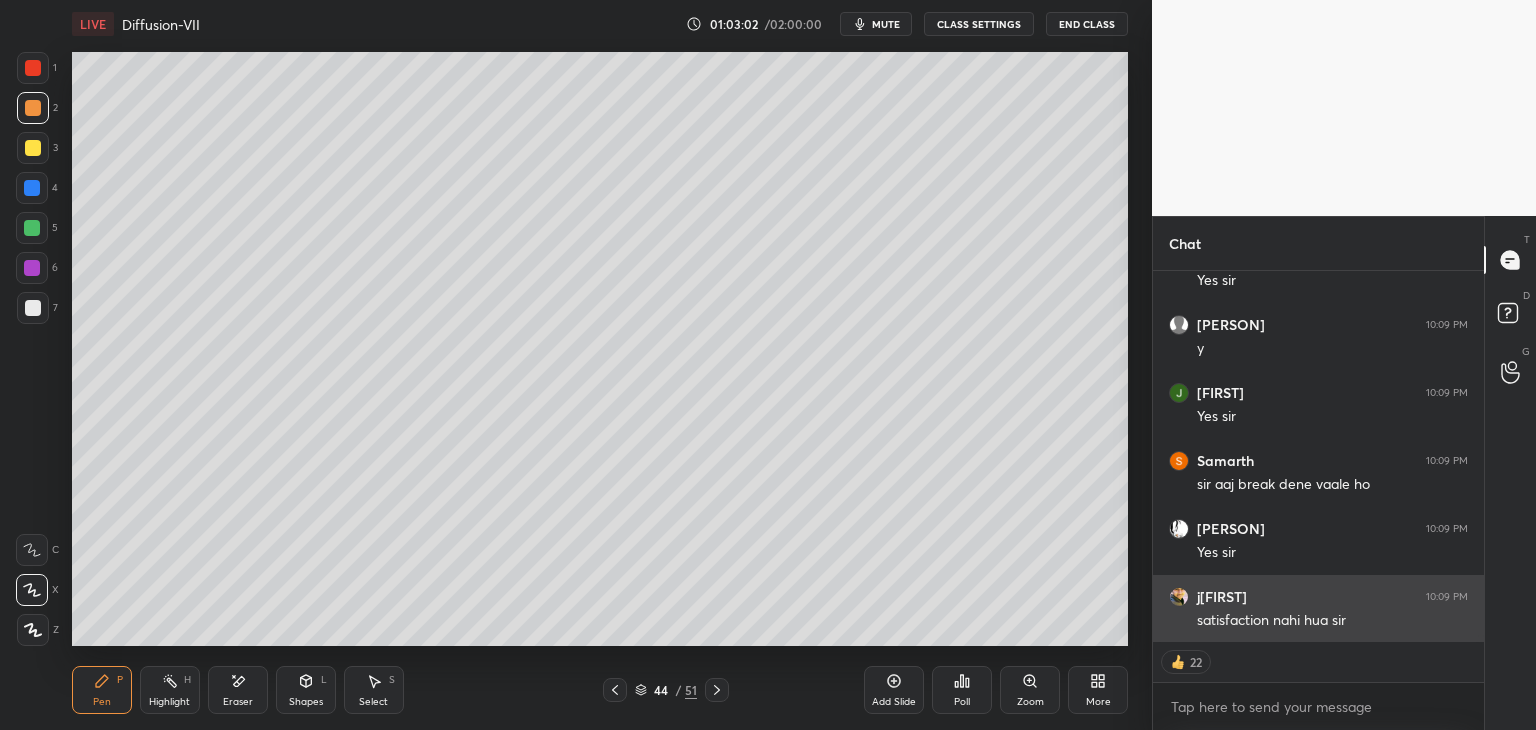 scroll, scrollTop: 7, scrollLeft: 6, axis: both 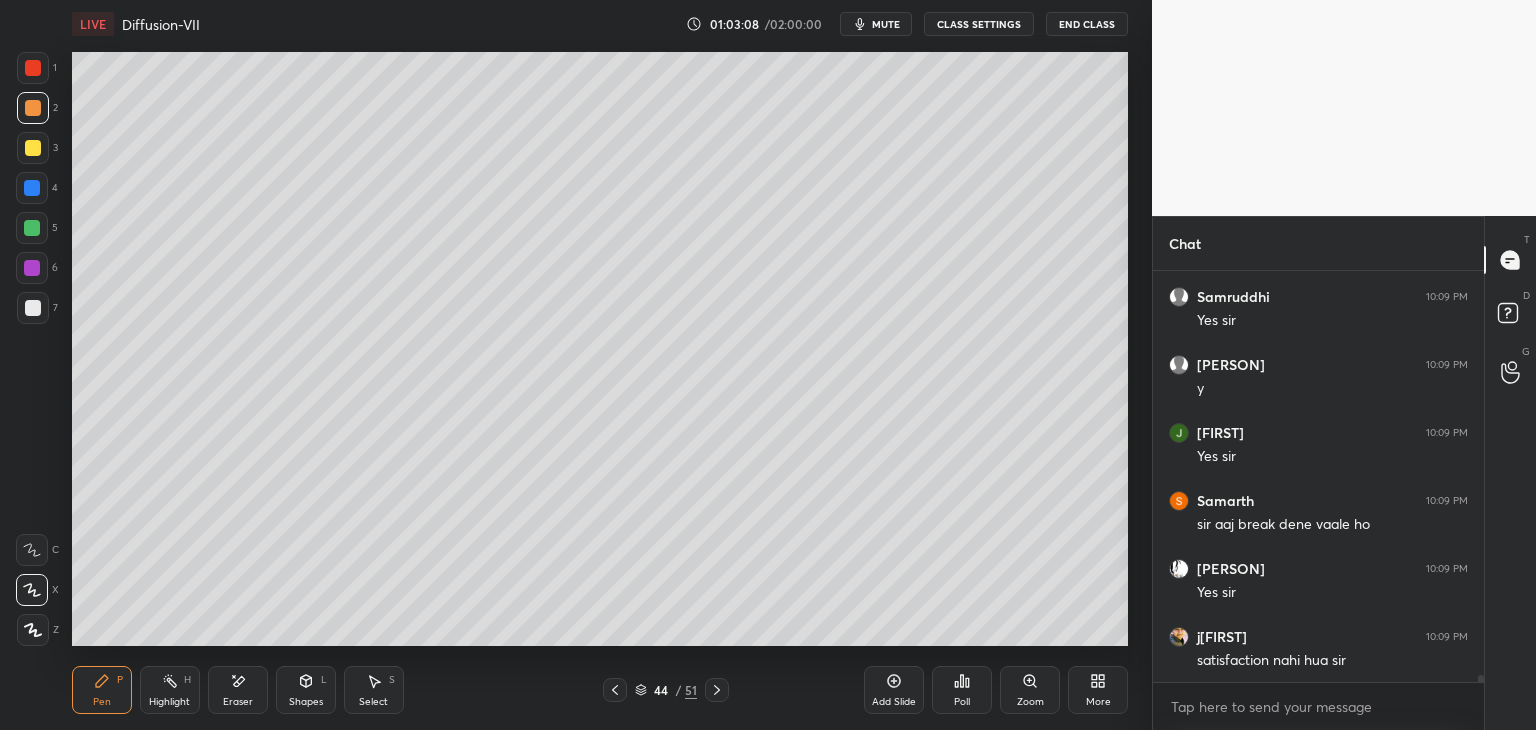 click 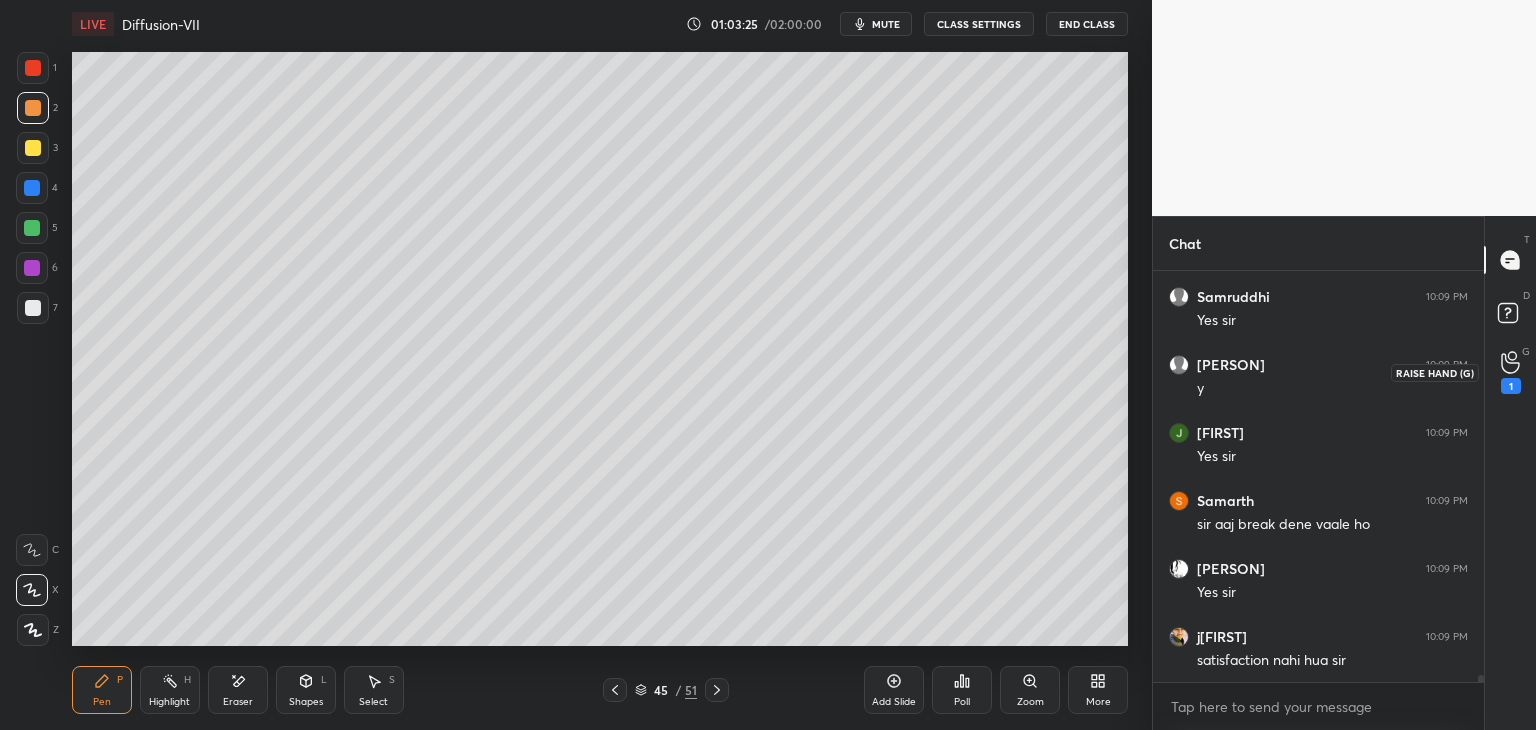 drag, startPoint x: 1510, startPoint y: 368, endPoint x: 1497, endPoint y: 385, distance: 21.400934 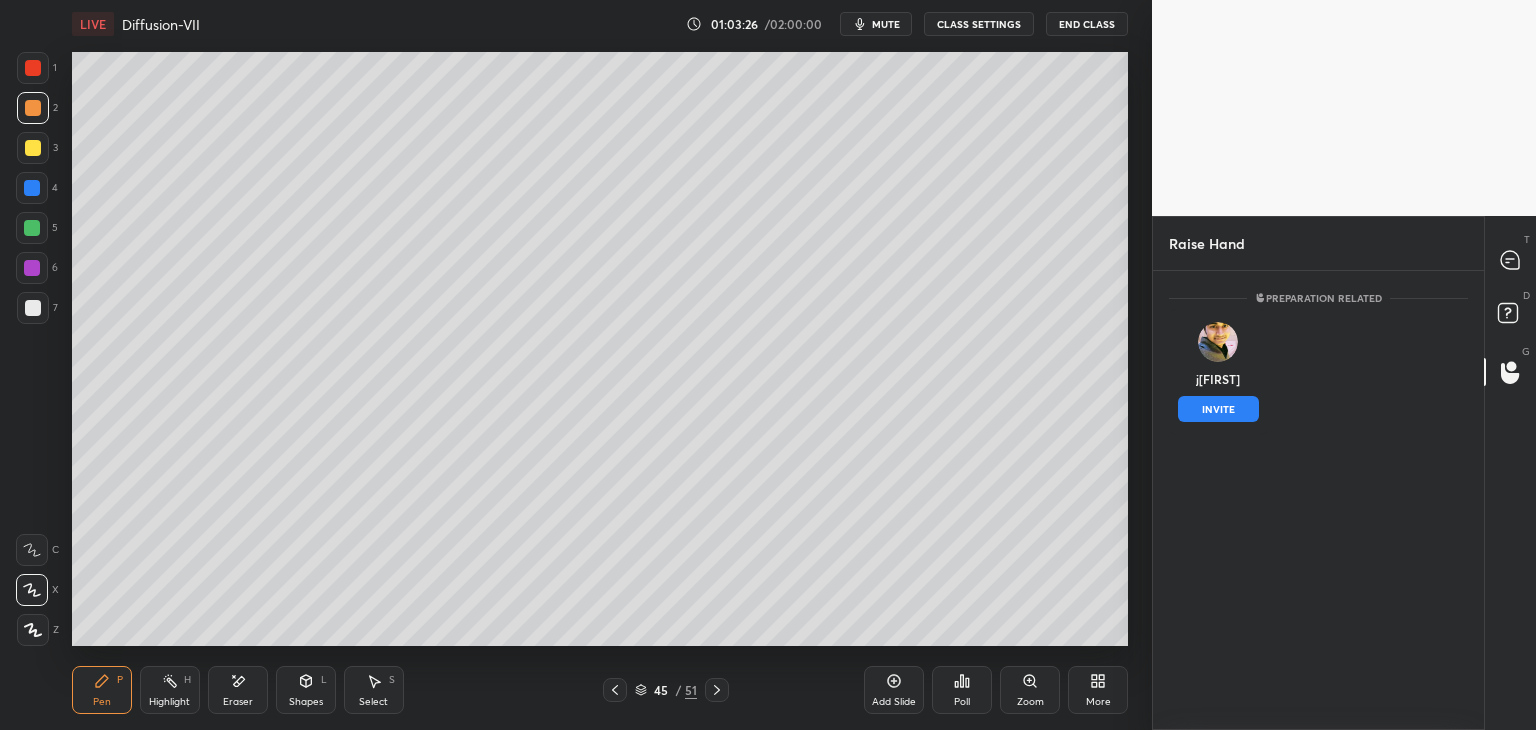 click on "INVITE" at bounding box center [1218, 409] 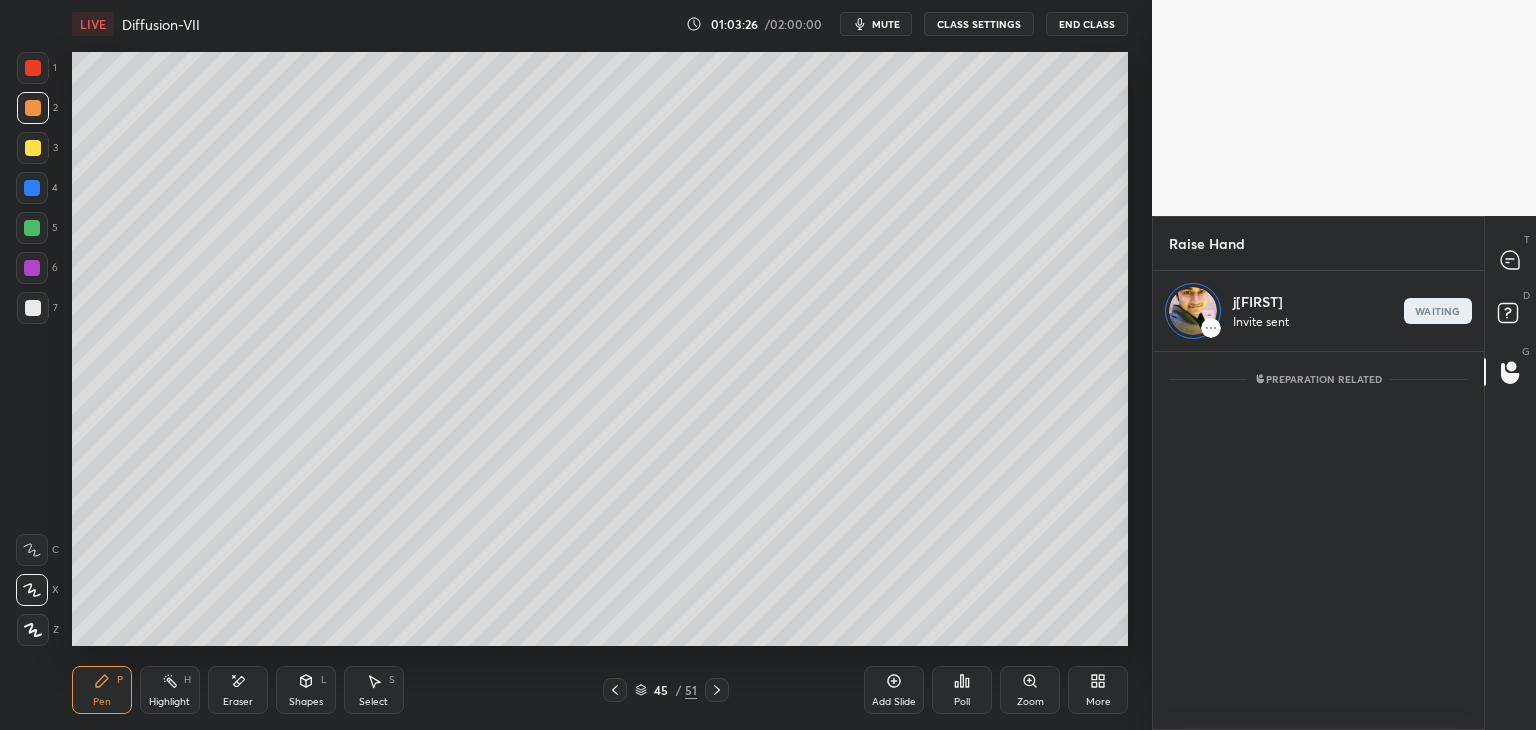 scroll, scrollTop: 373, scrollLeft: 325, axis: both 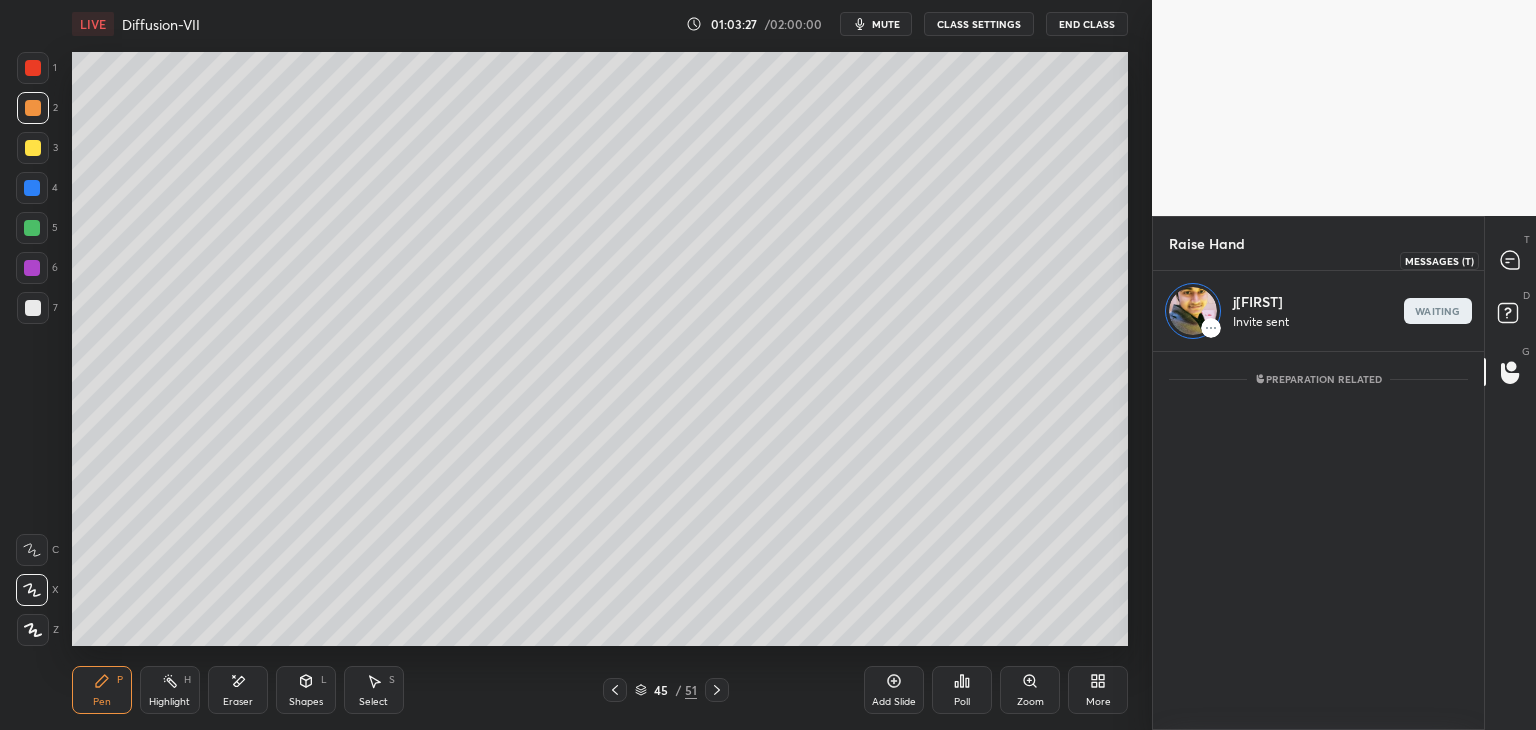 click 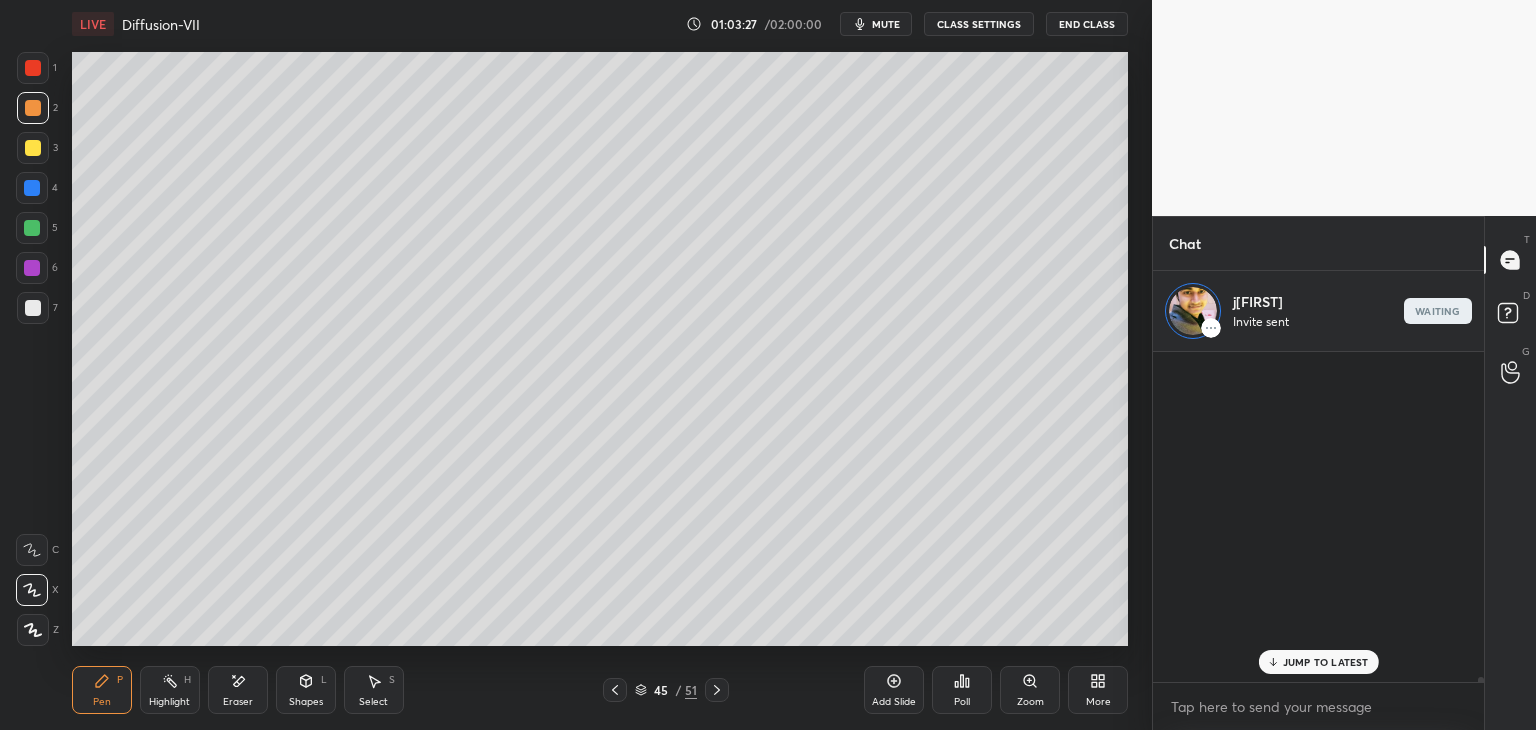 scroll, scrollTop: 23560, scrollLeft: 0, axis: vertical 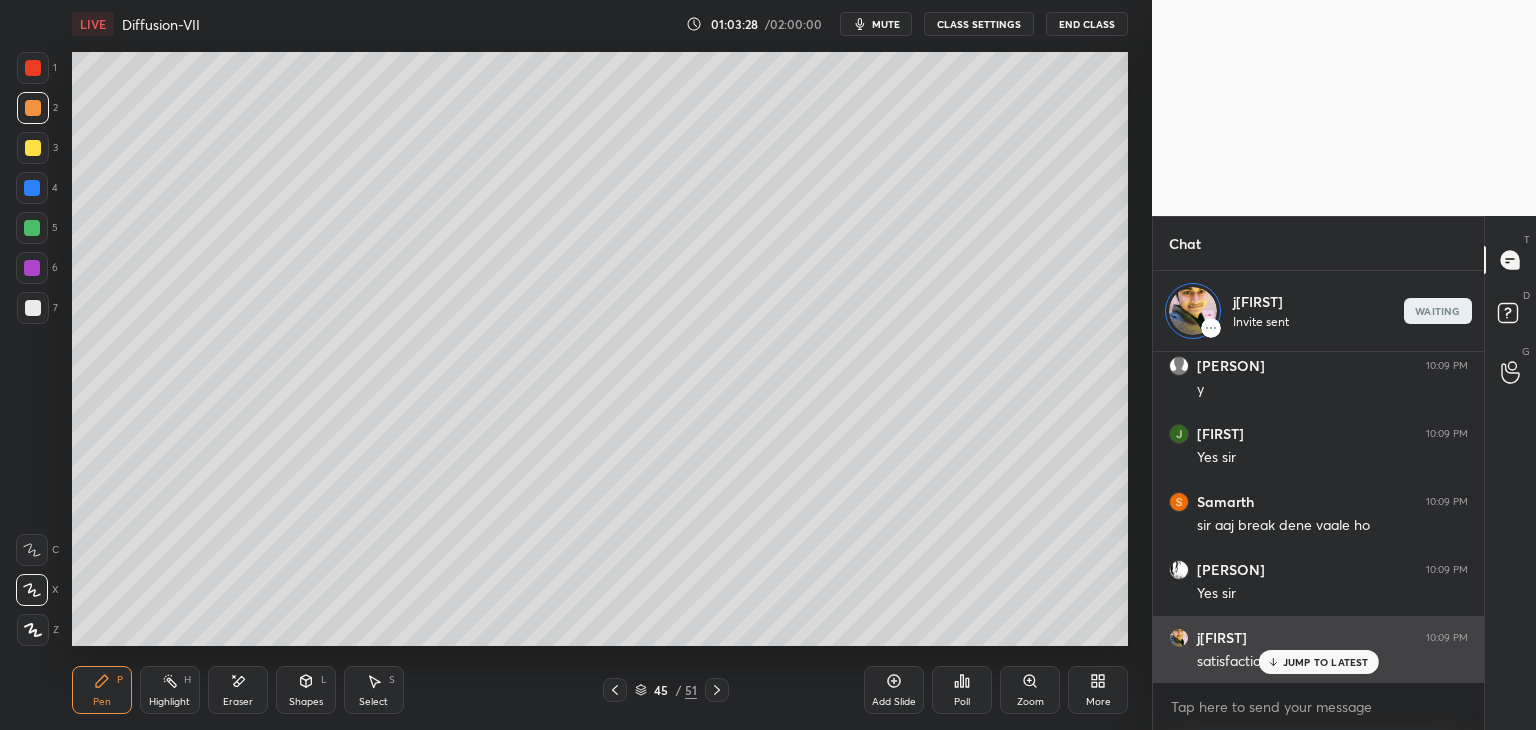click on "JUMP TO LATEST" at bounding box center (1326, 662) 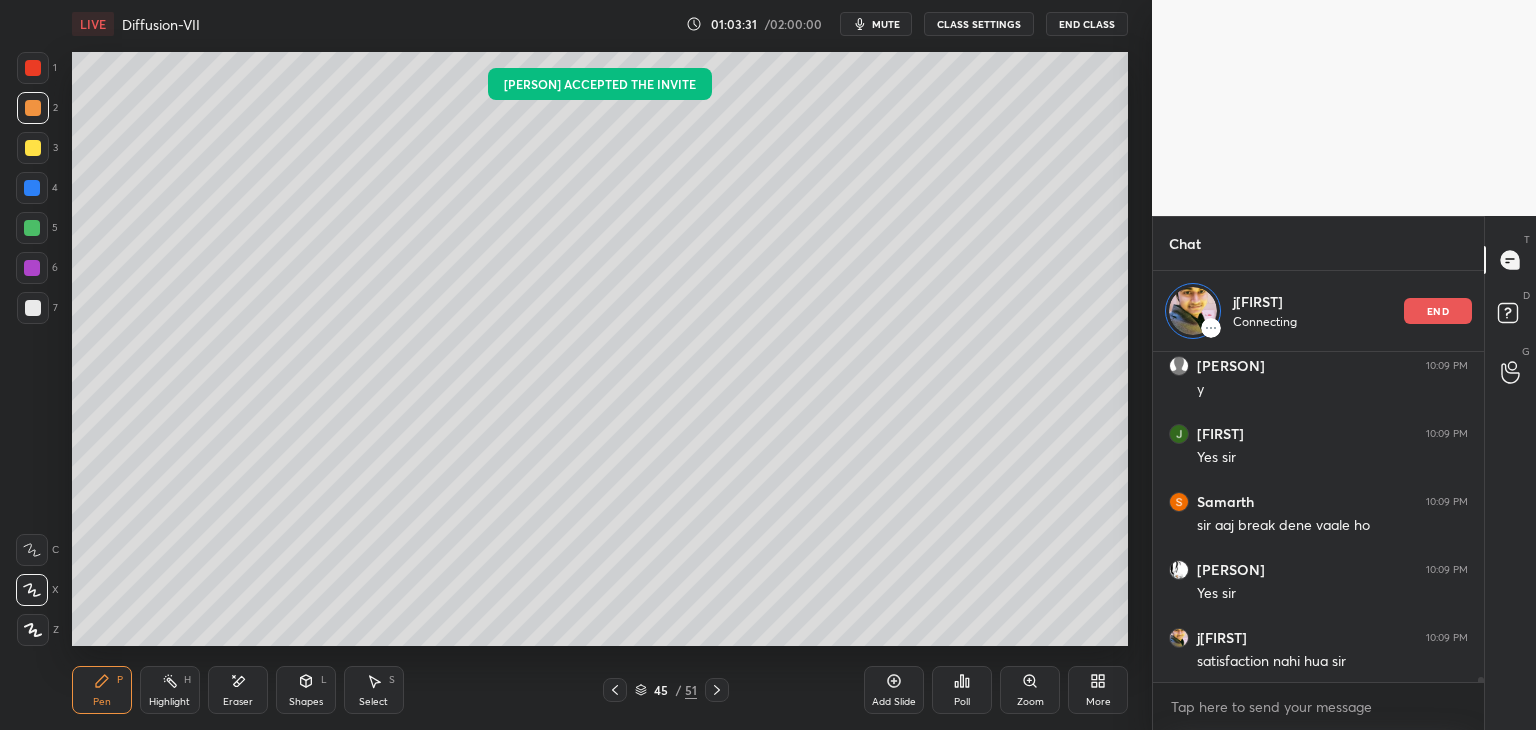 click on "Pen P Highlight H Eraser Shapes L Select S 45 / 51 Add Slide Poll Zoom More" at bounding box center (600, 690) 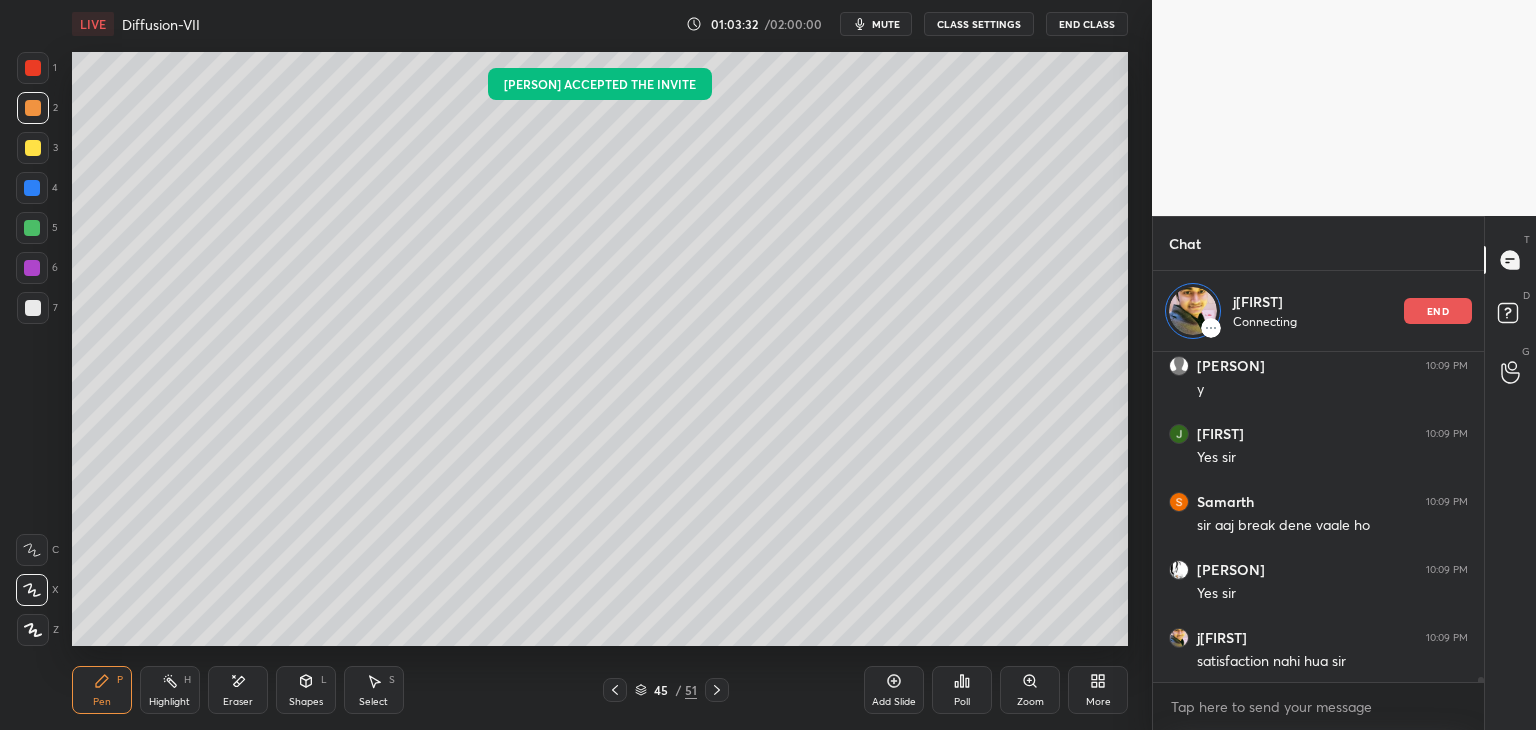 click 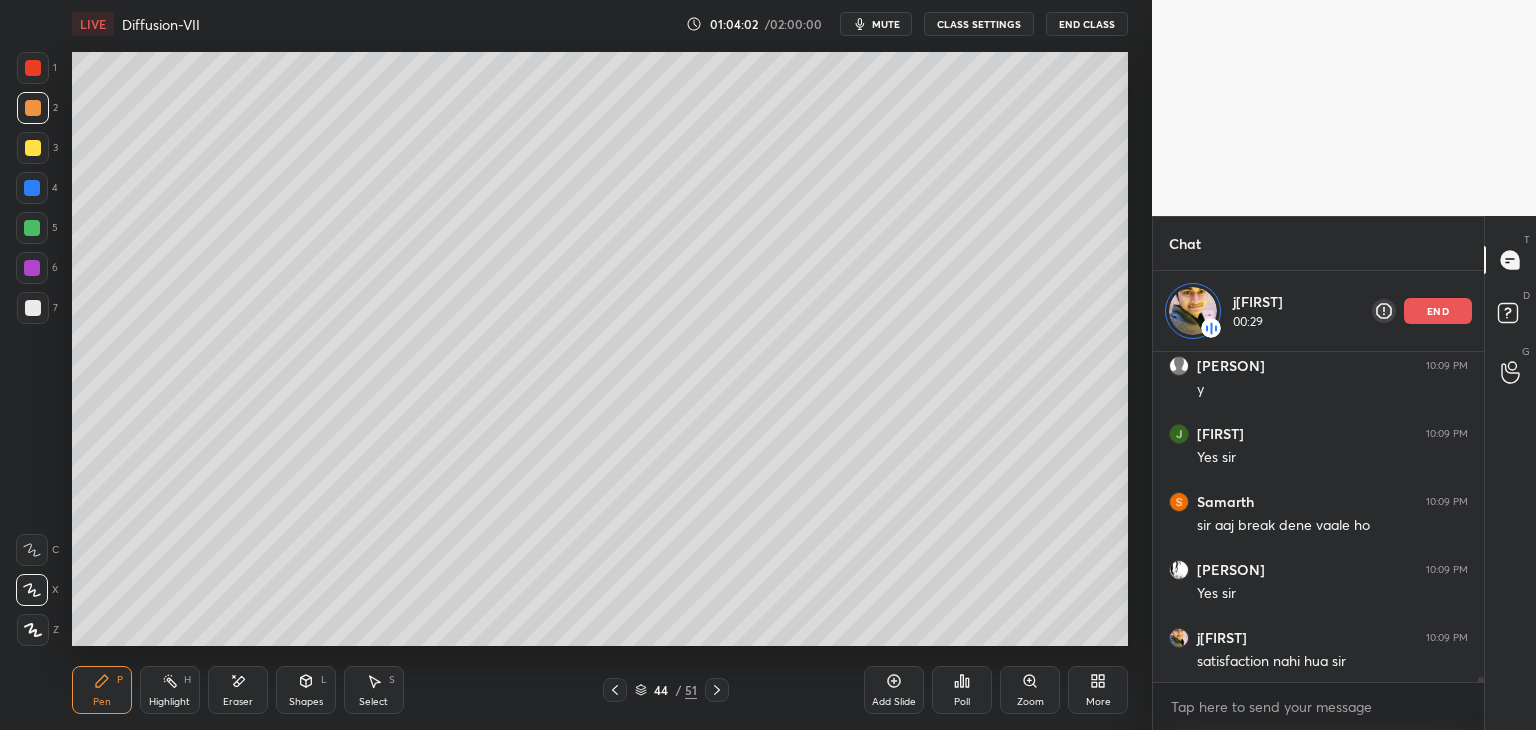 drag, startPoint x: 248, startPoint y: 701, endPoint x: 251, endPoint y: 689, distance: 12.369317 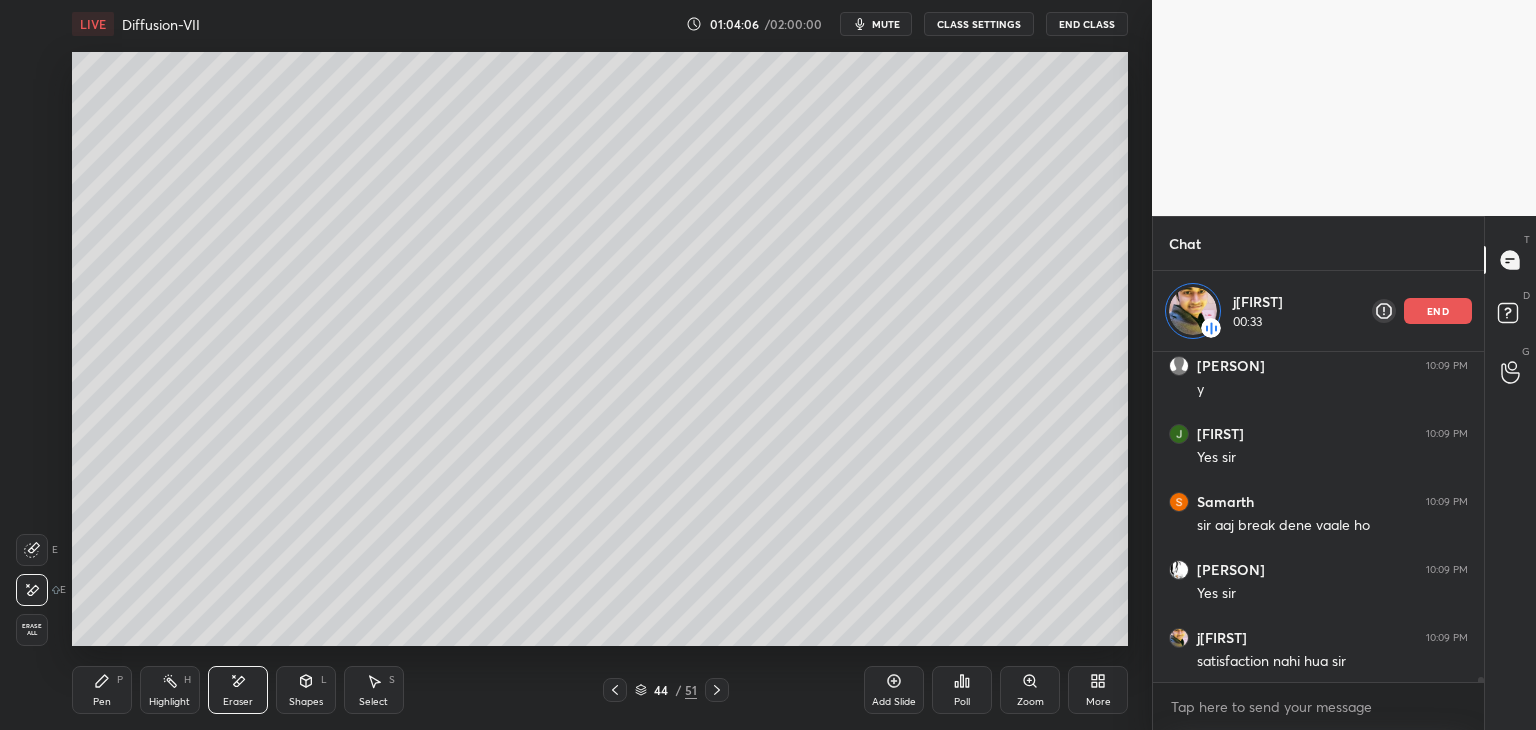 click on "Pen" at bounding box center (102, 702) 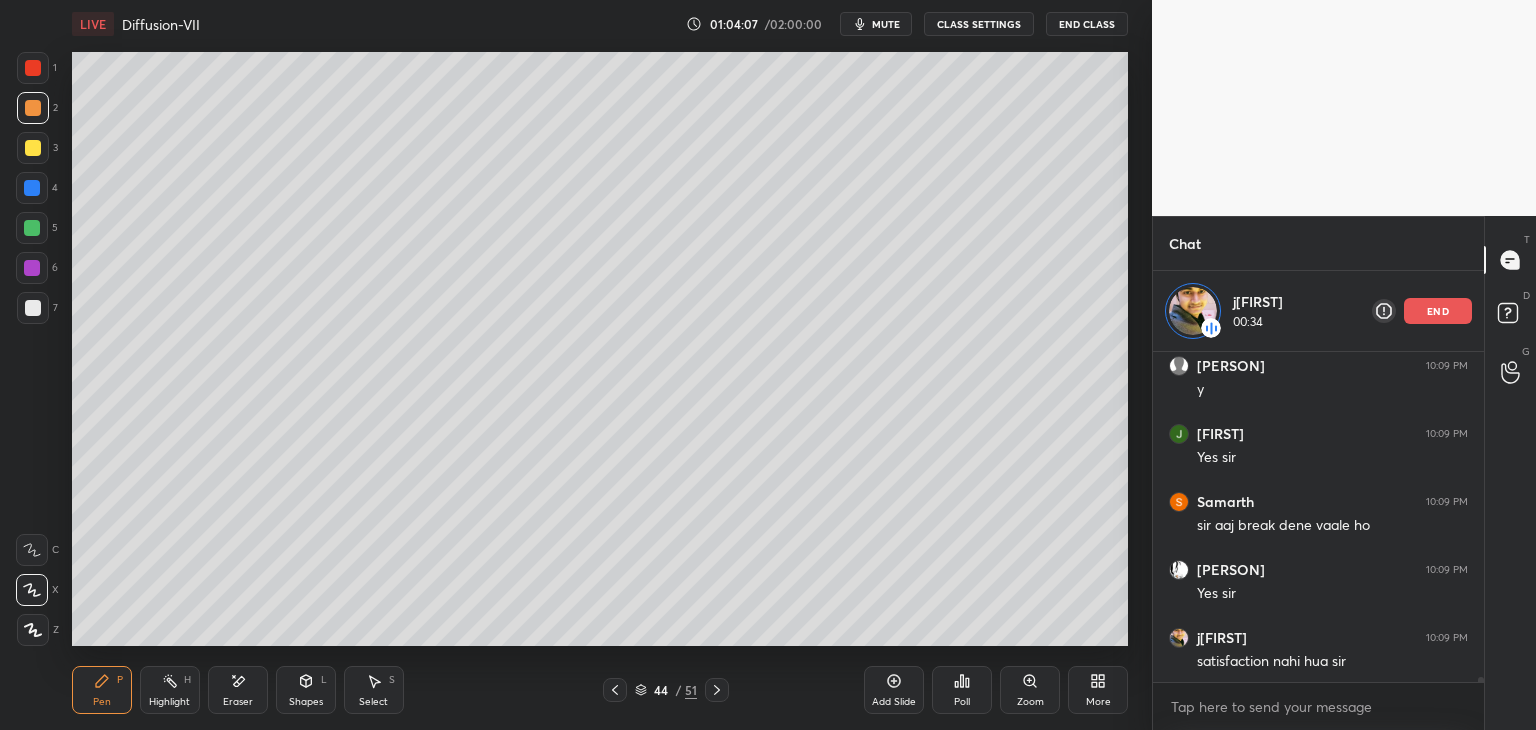 click at bounding box center [33, 308] 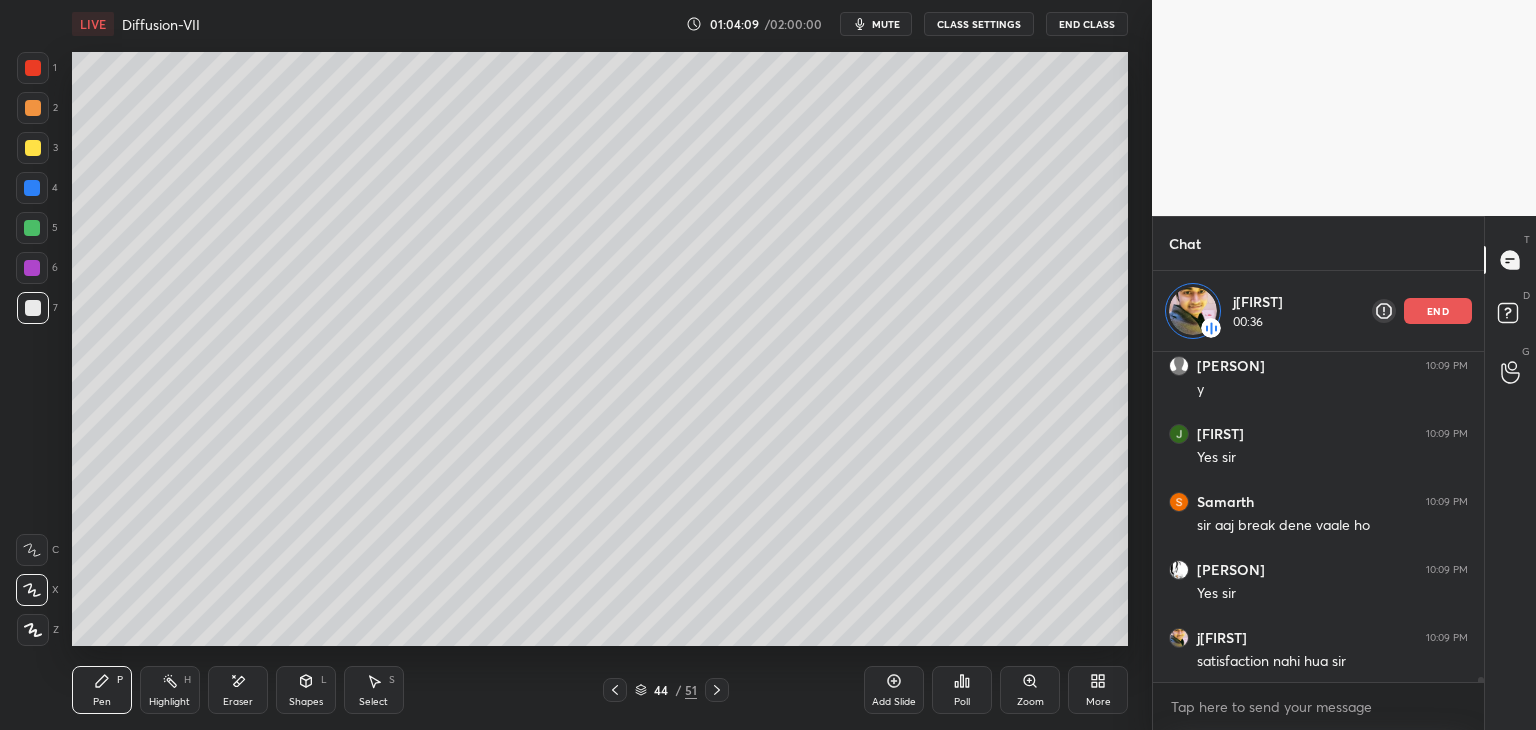 click on "Add Slide" at bounding box center [894, 690] 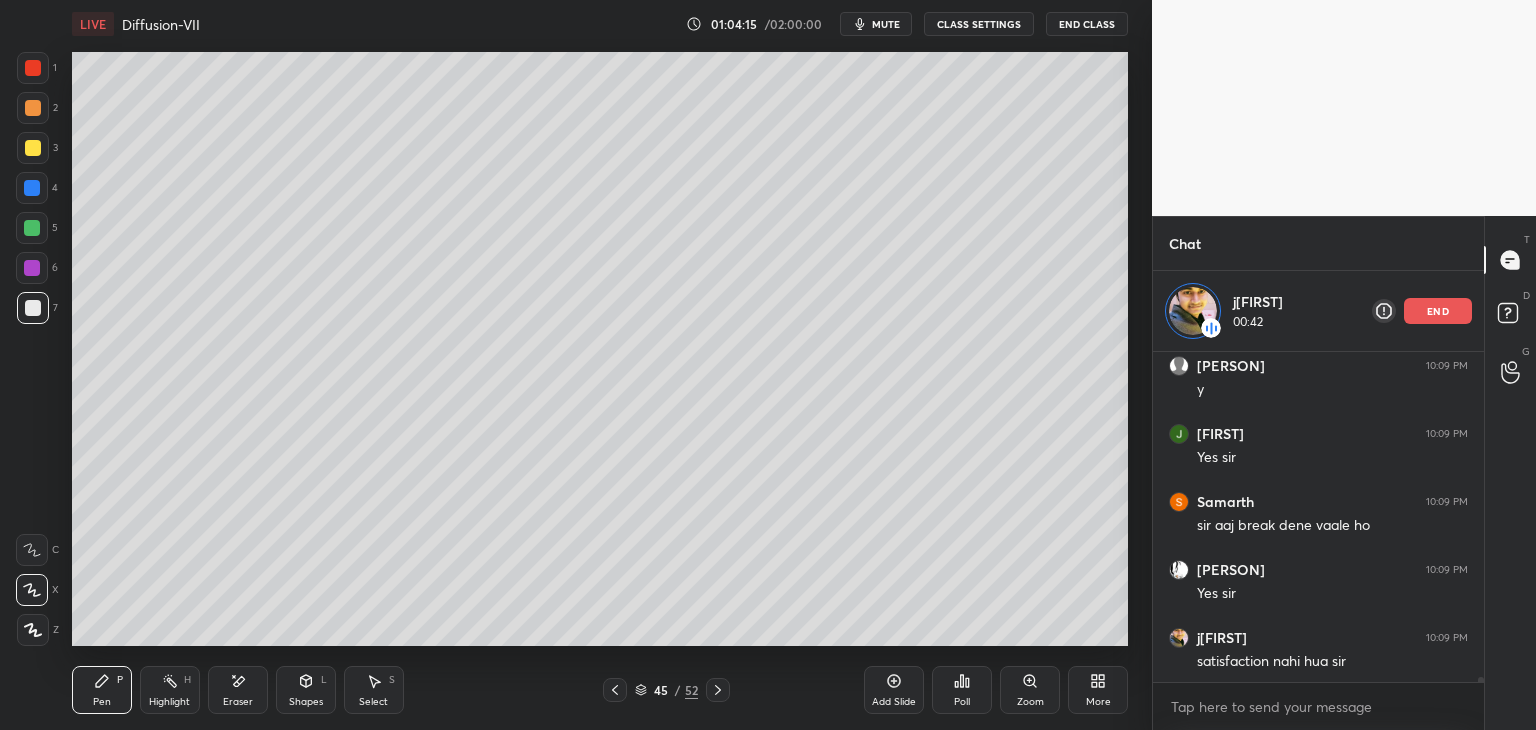click 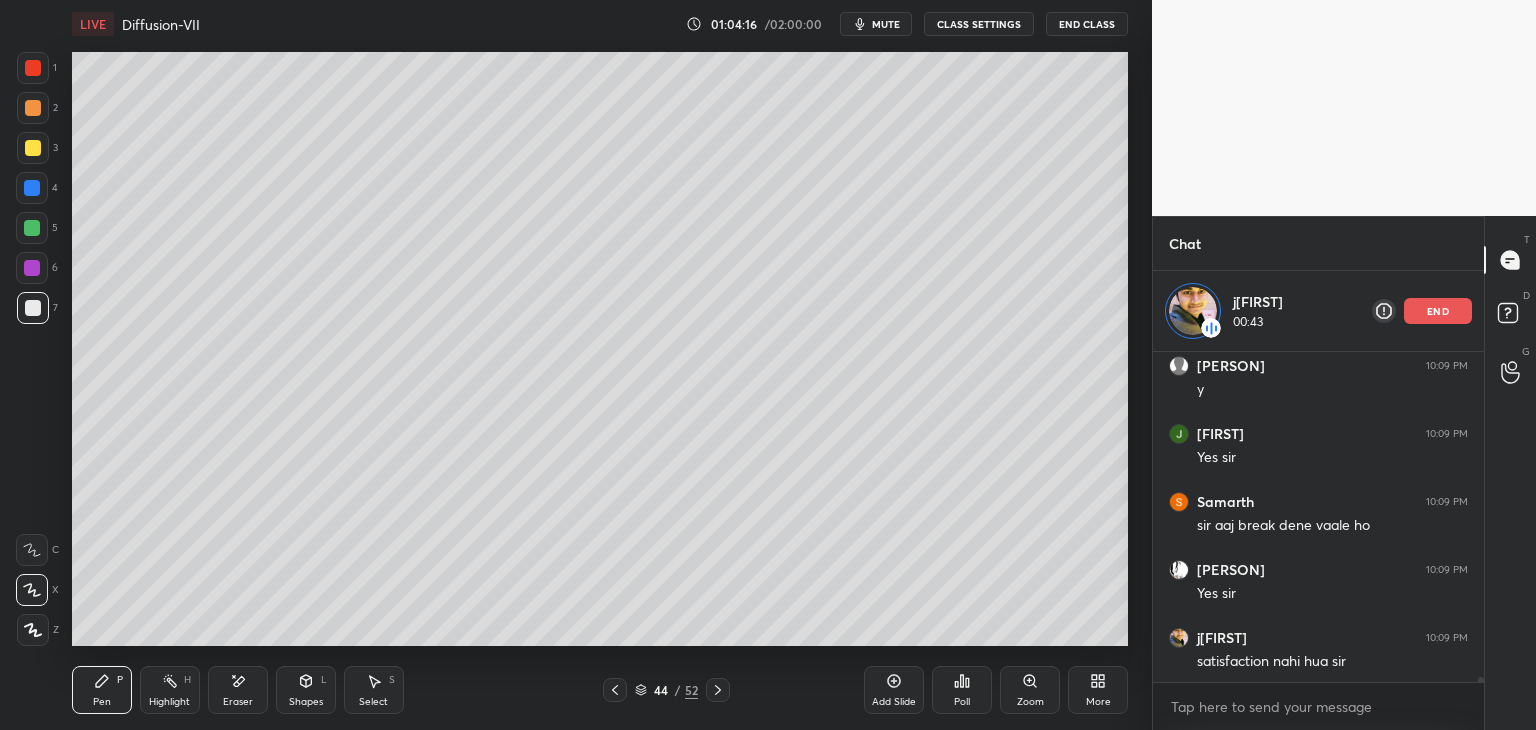 click 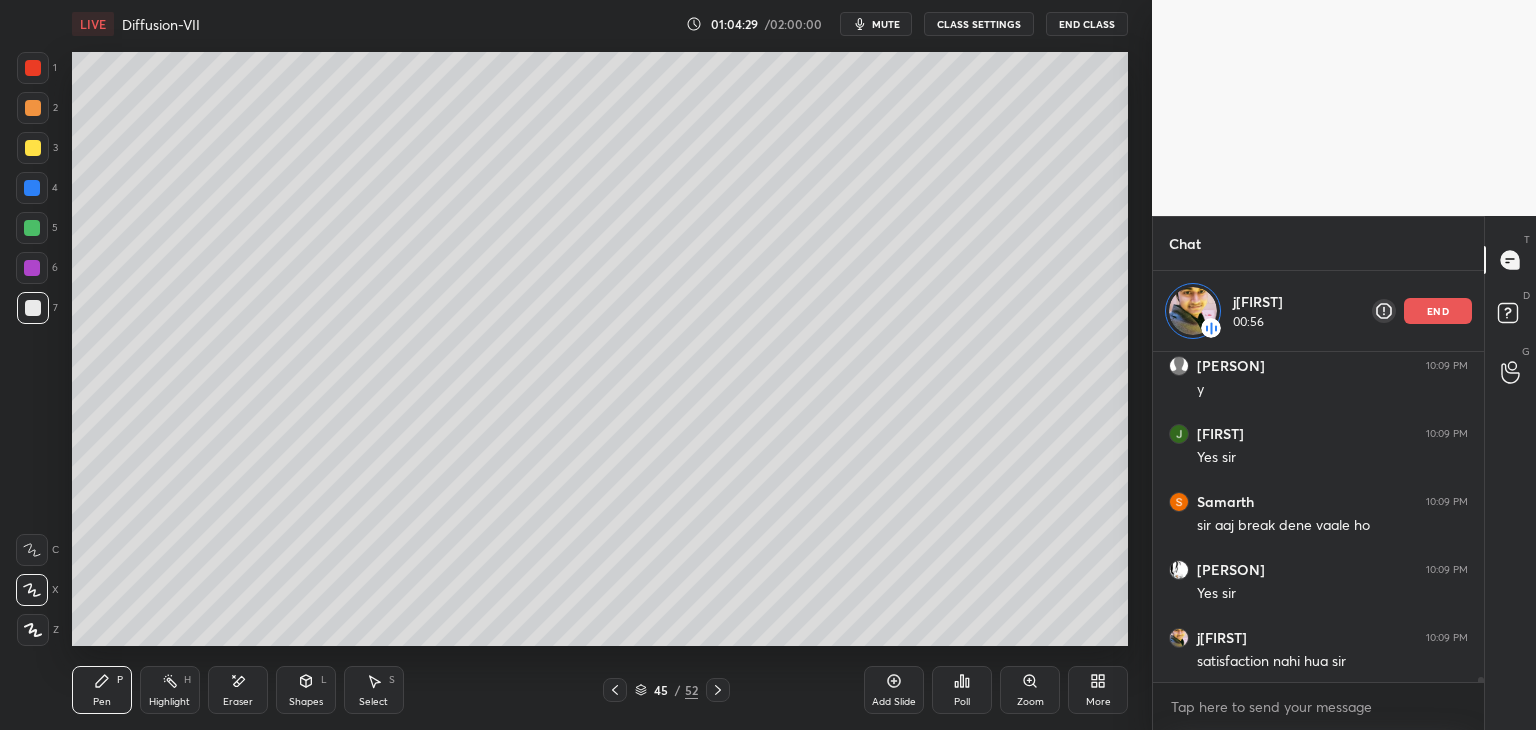 click at bounding box center [33, 148] 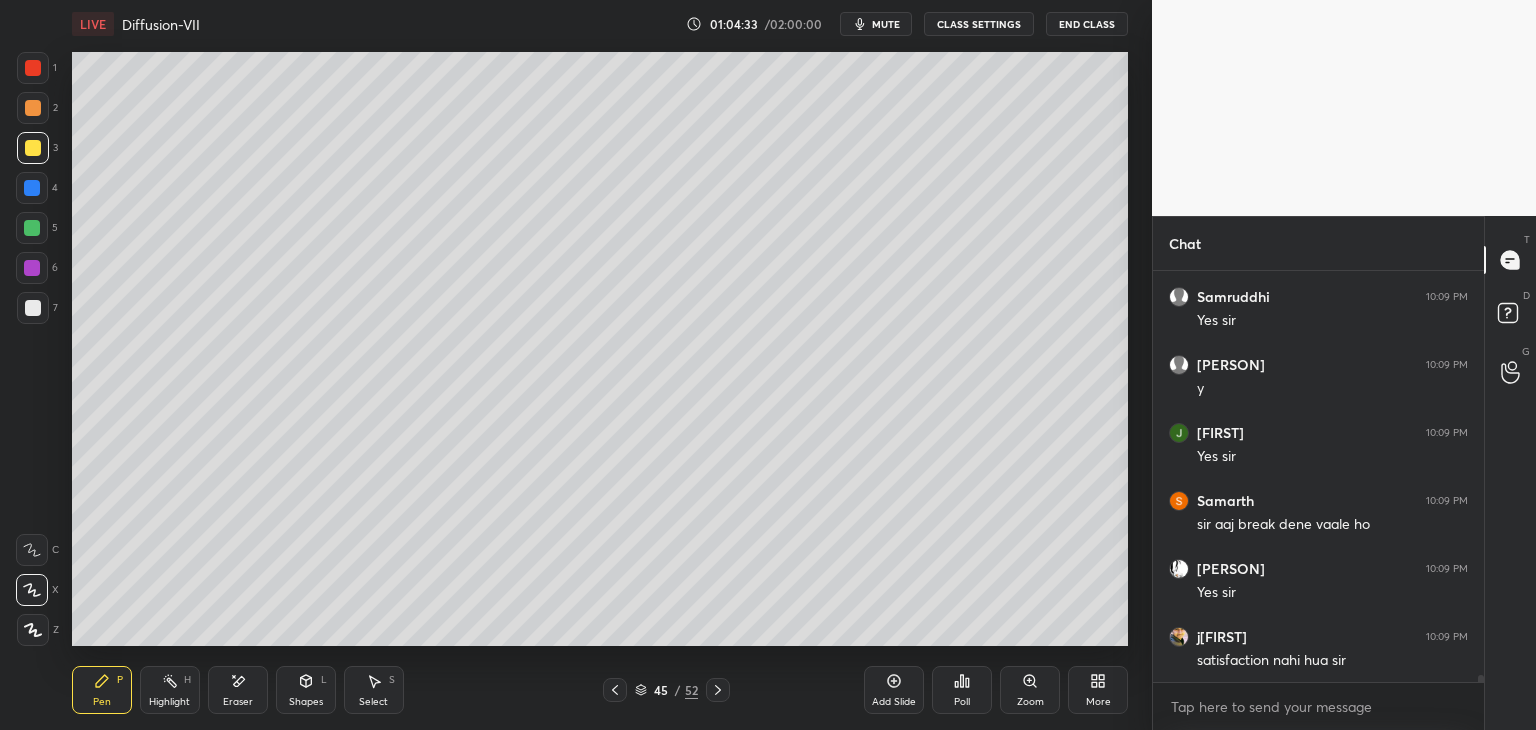 scroll, scrollTop: 6, scrollLeft: 6, axis: both 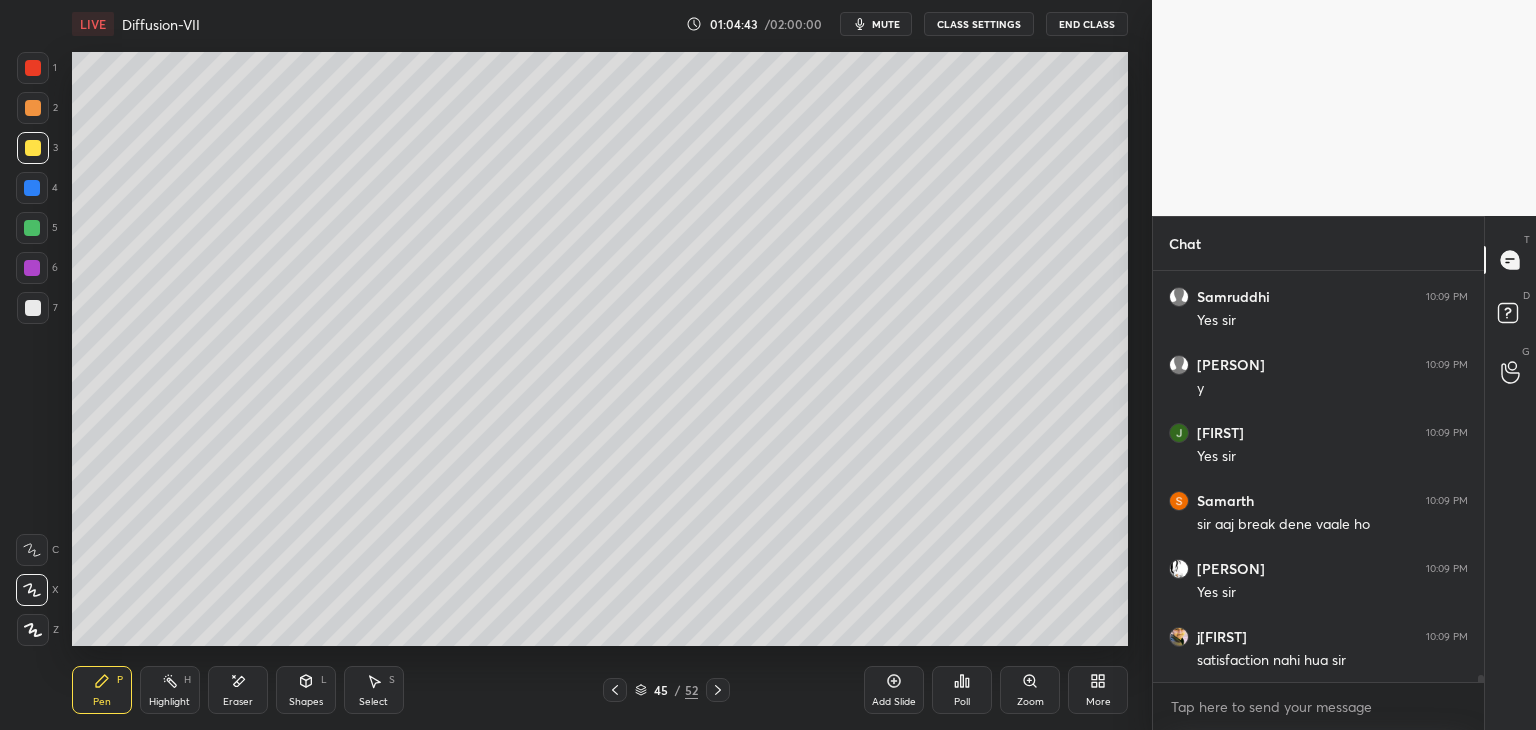 click at bounding box center (33, 308) 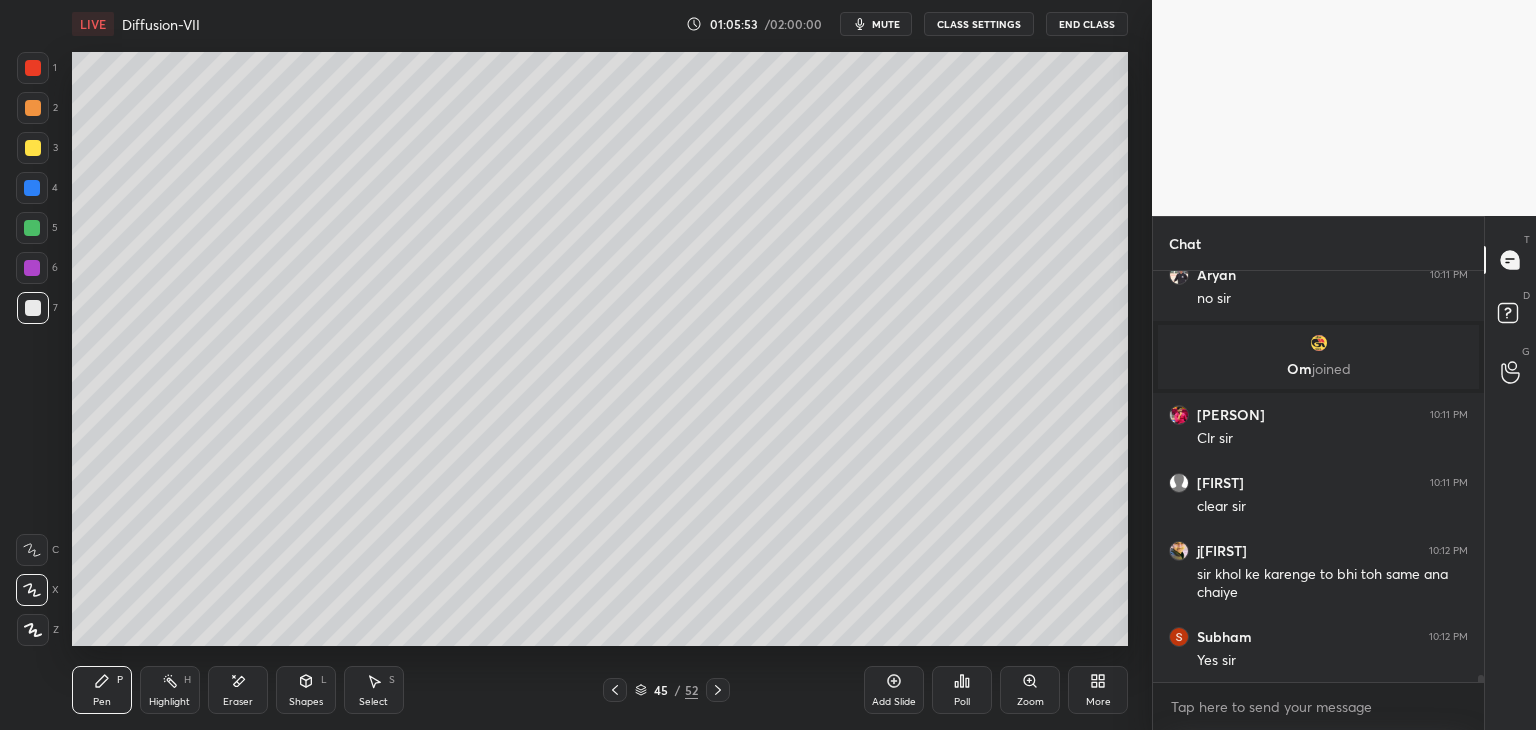 scroll, scrollTop: 24726, scrollLeft: 0, axis: vertical 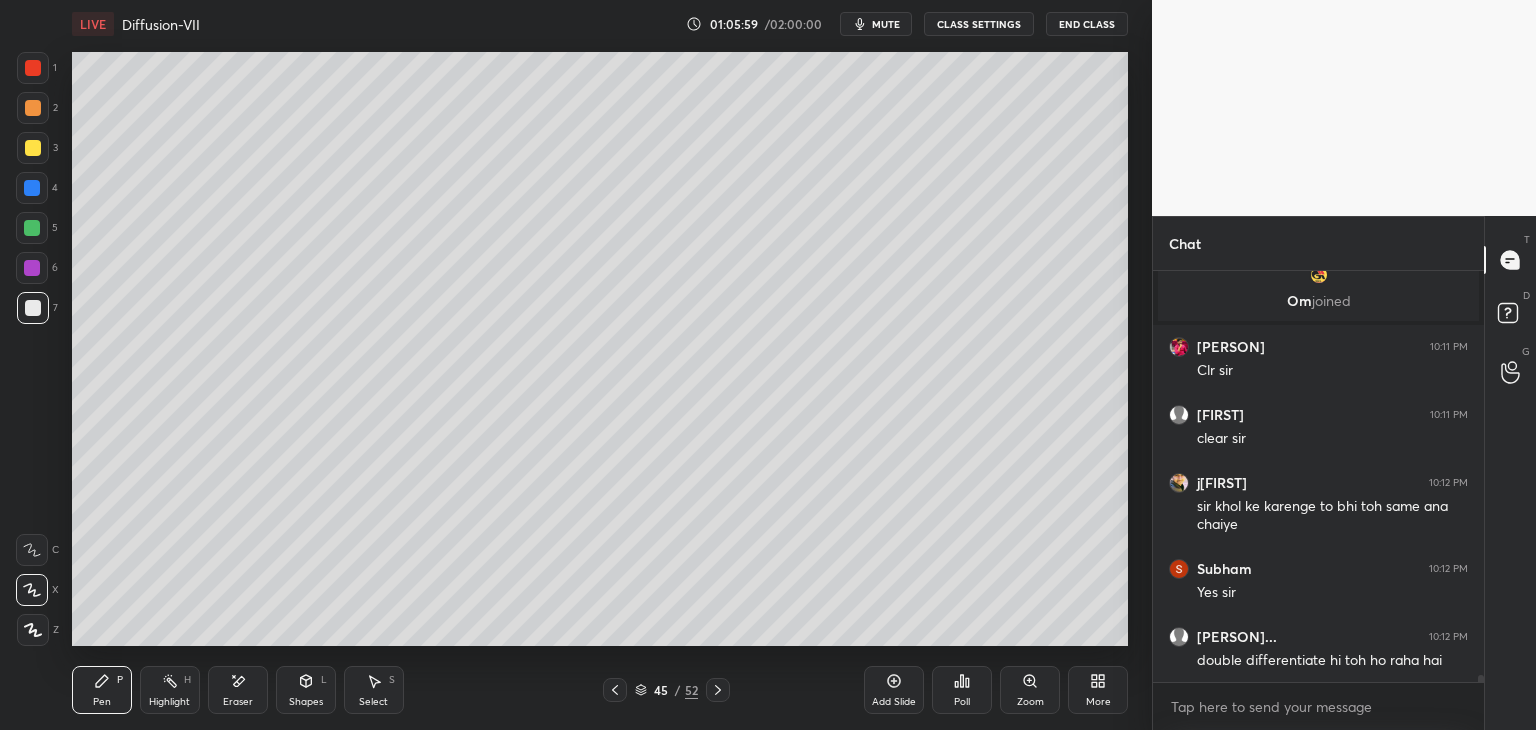 click 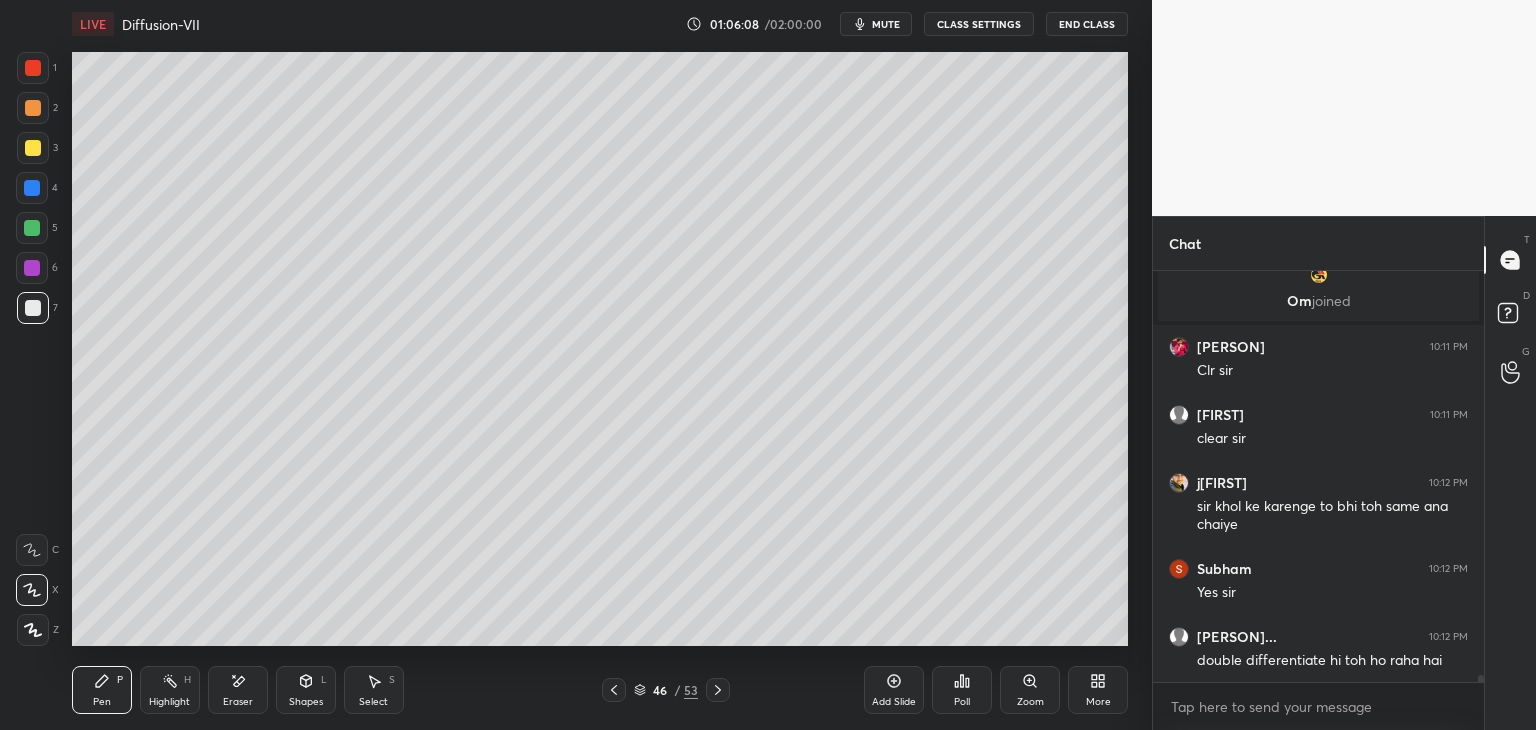 scroll, scrollTop: 24794, scrollLeft: 0, axis: vertical 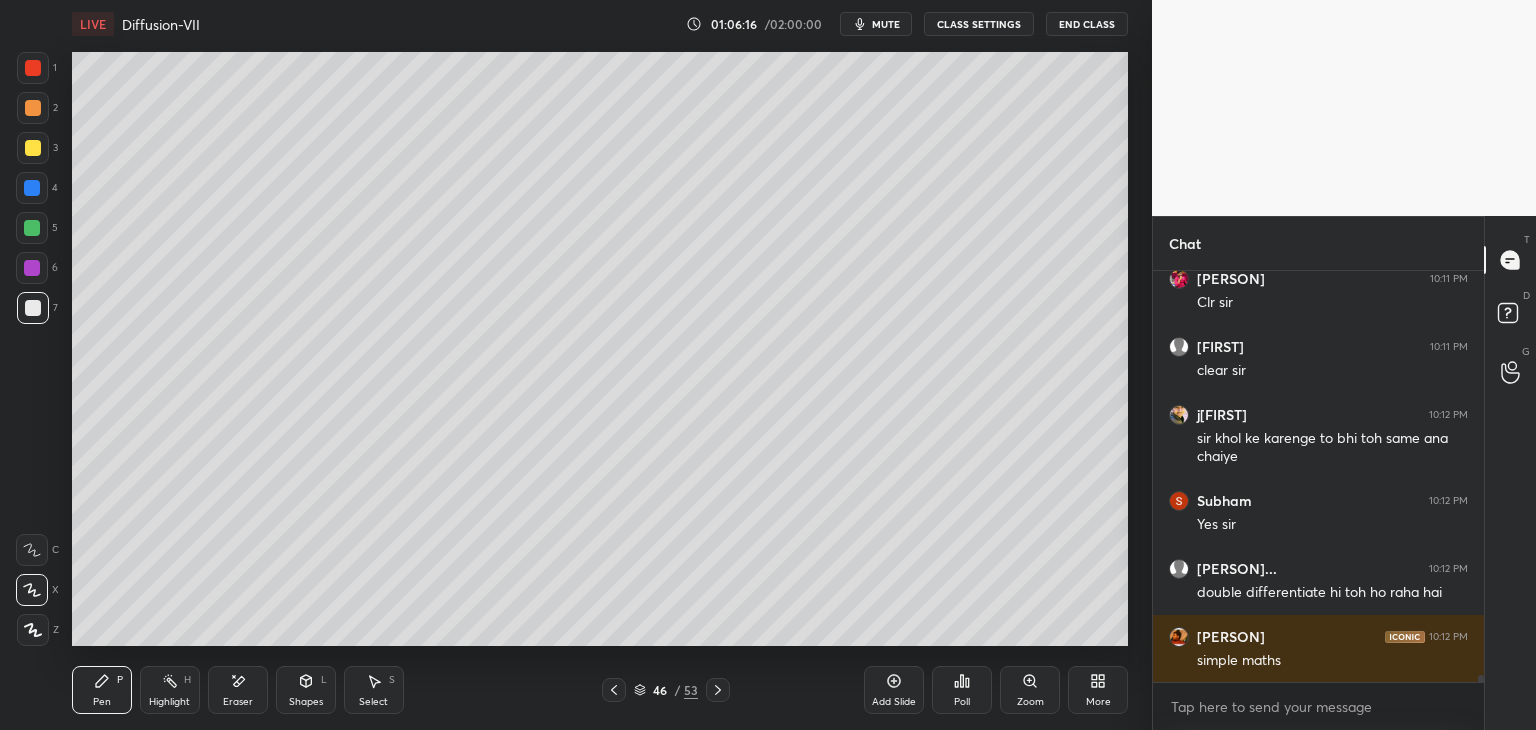 click at bounding box center (33, 148) 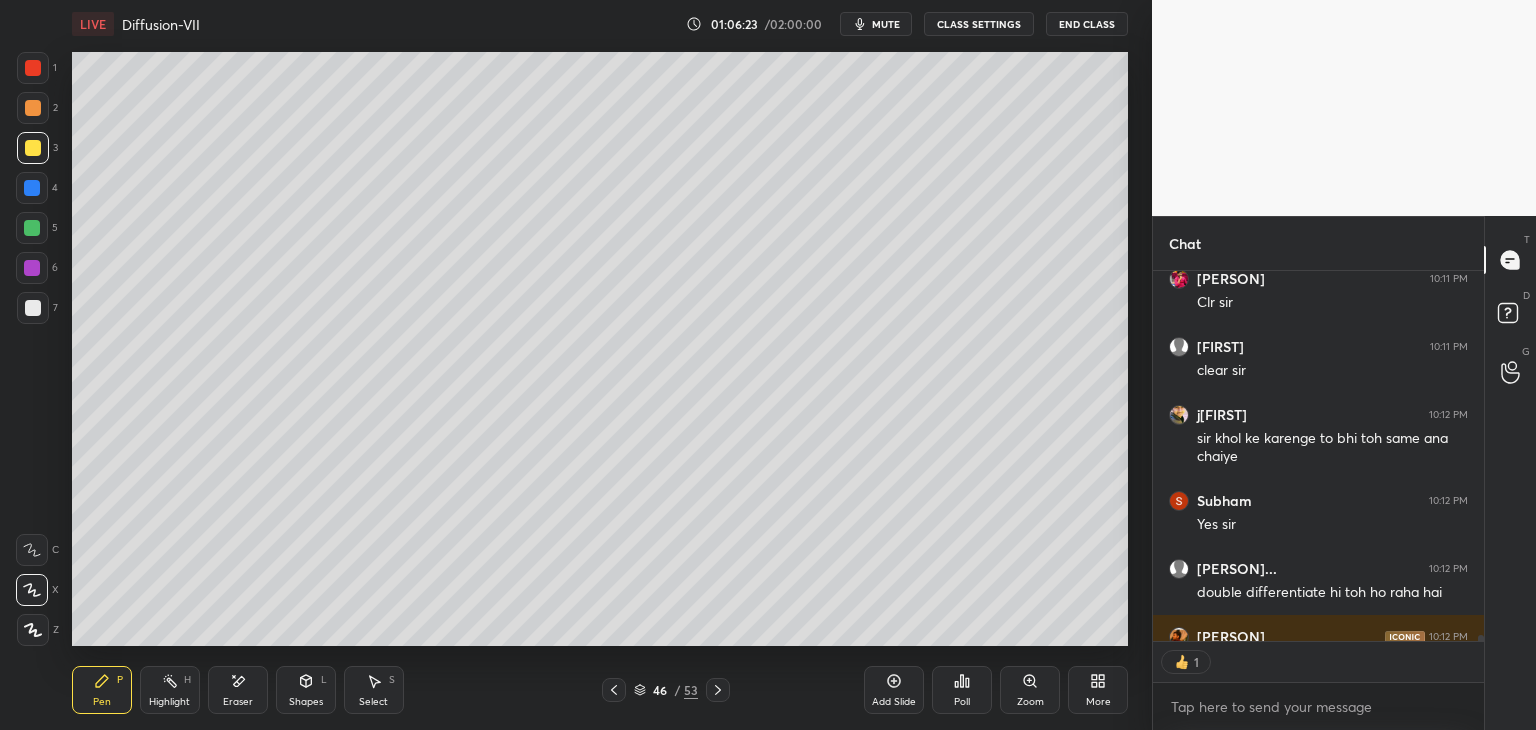 scroll, scrollTop: 365, scrollLeft: 325, axis: both 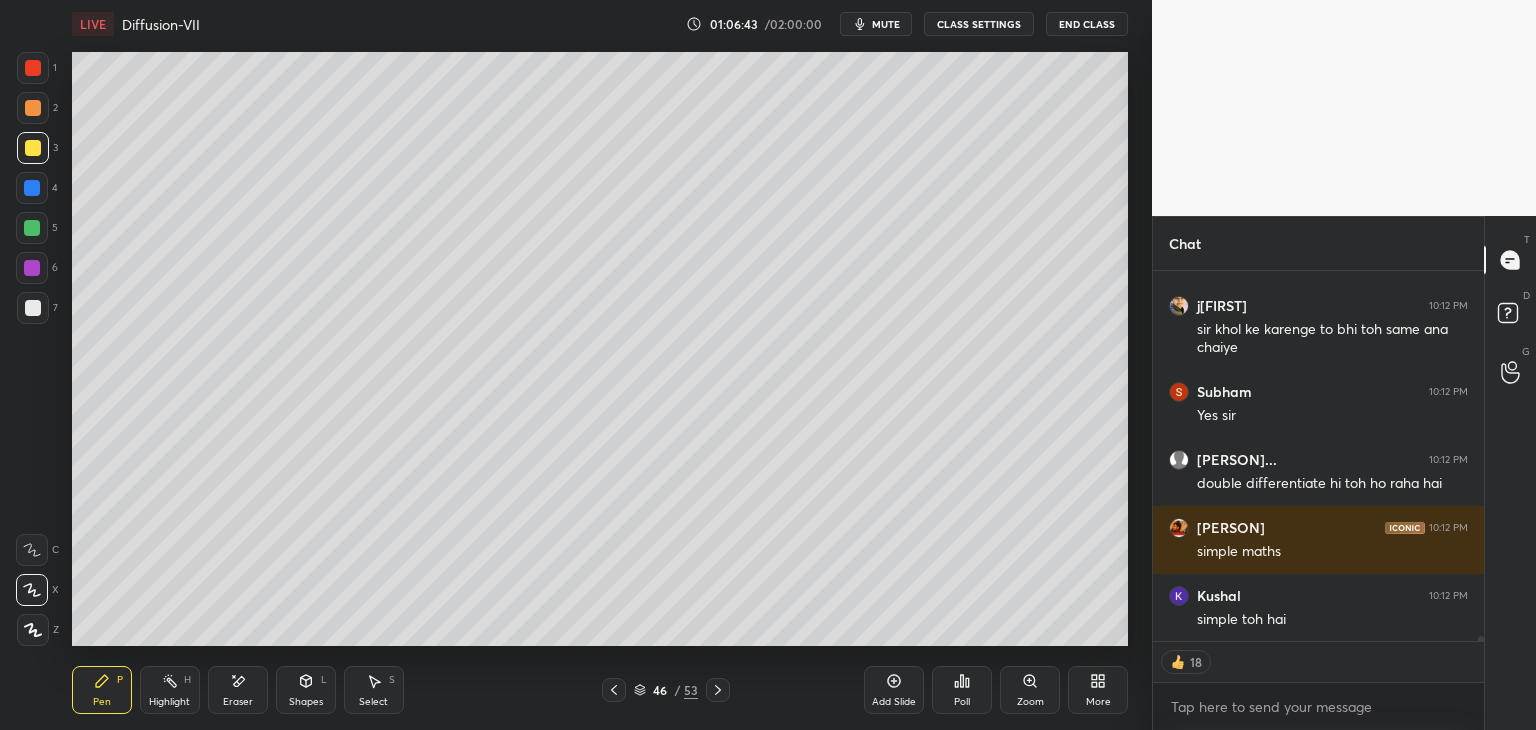 click 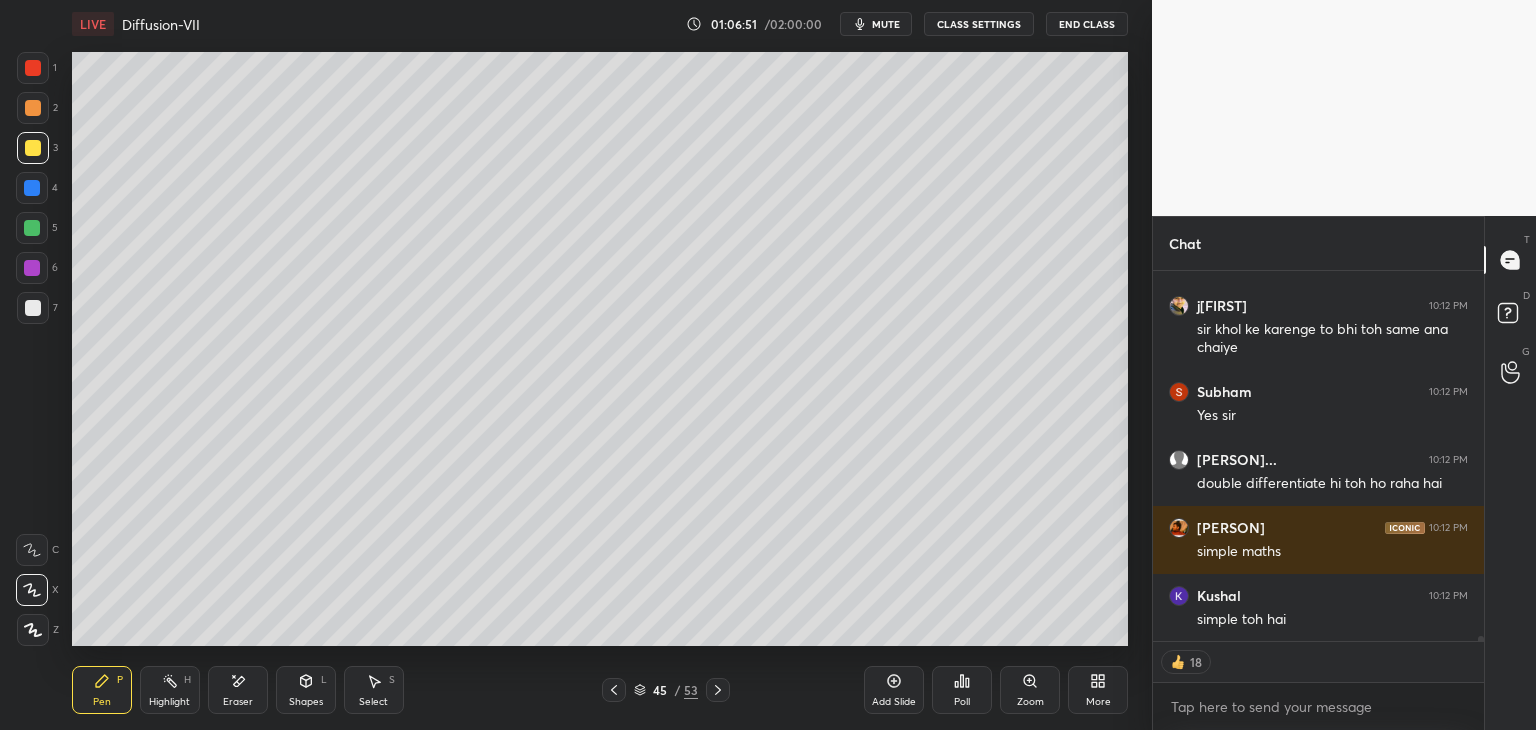 click 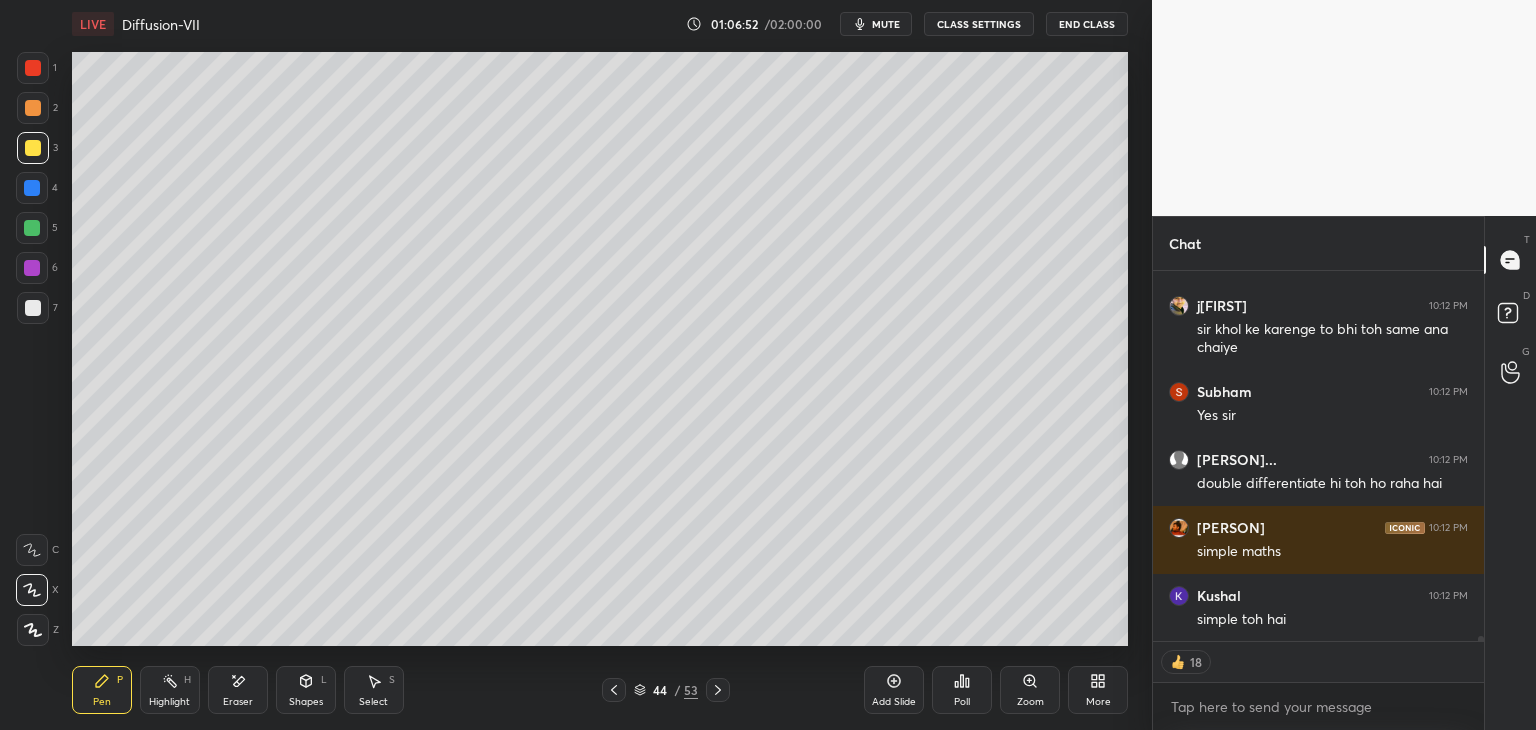 scroll, scrollTop: 5, scrollLeft: 6, axis: both 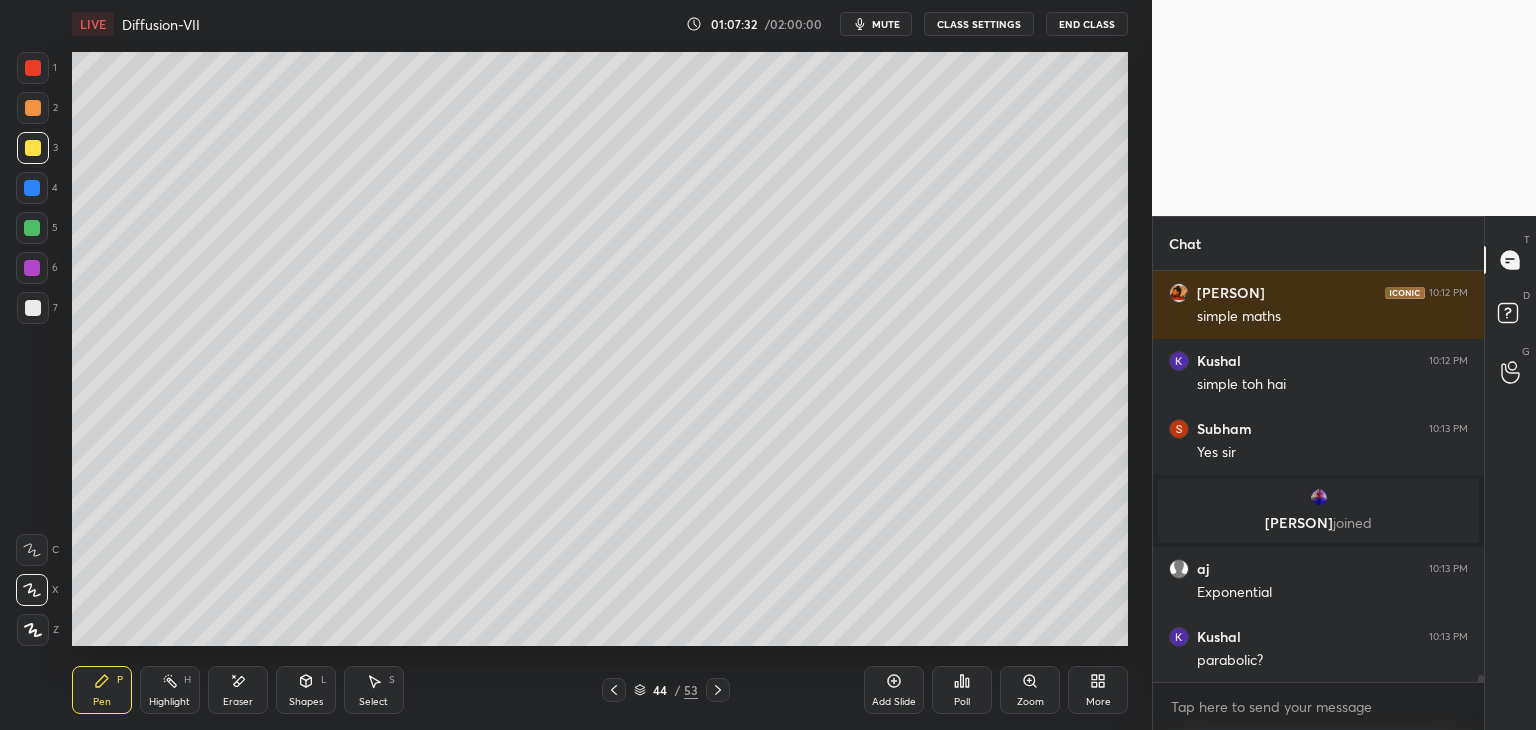 click at bounding box center [33, 308] 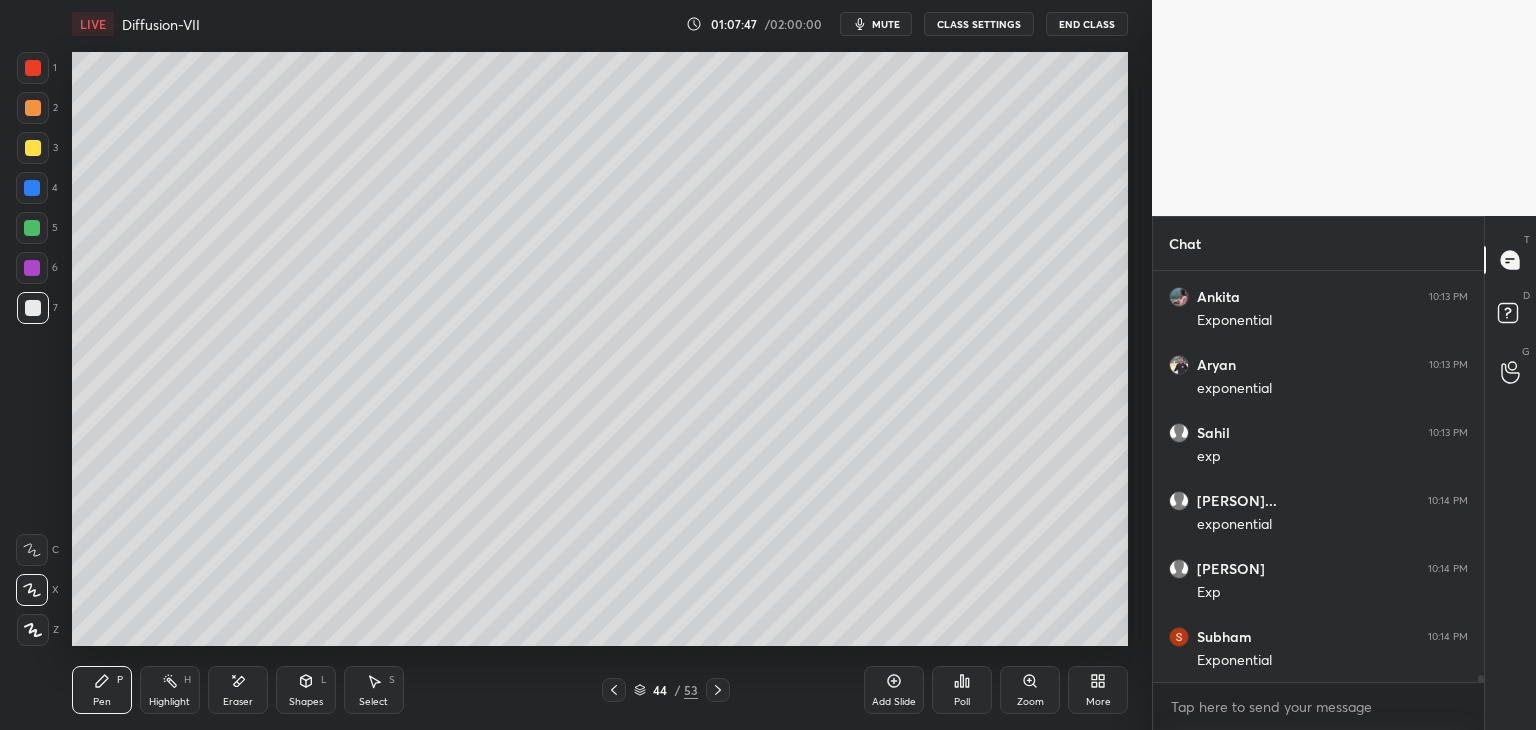 scroll, scrollTop: 23932, scrollLeft: 0, axis: vertical 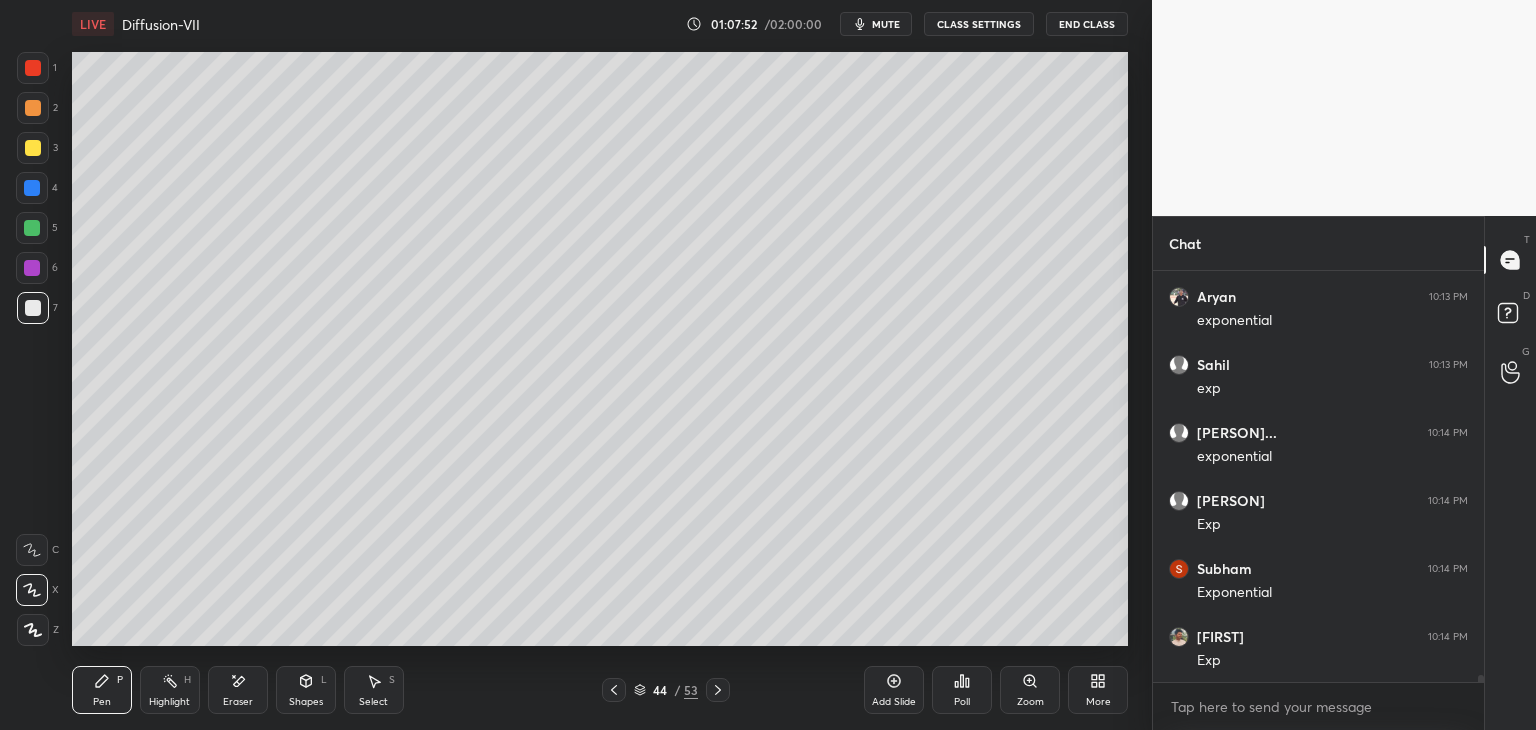 click on "Add Slide" at bounding box center [894, 702] 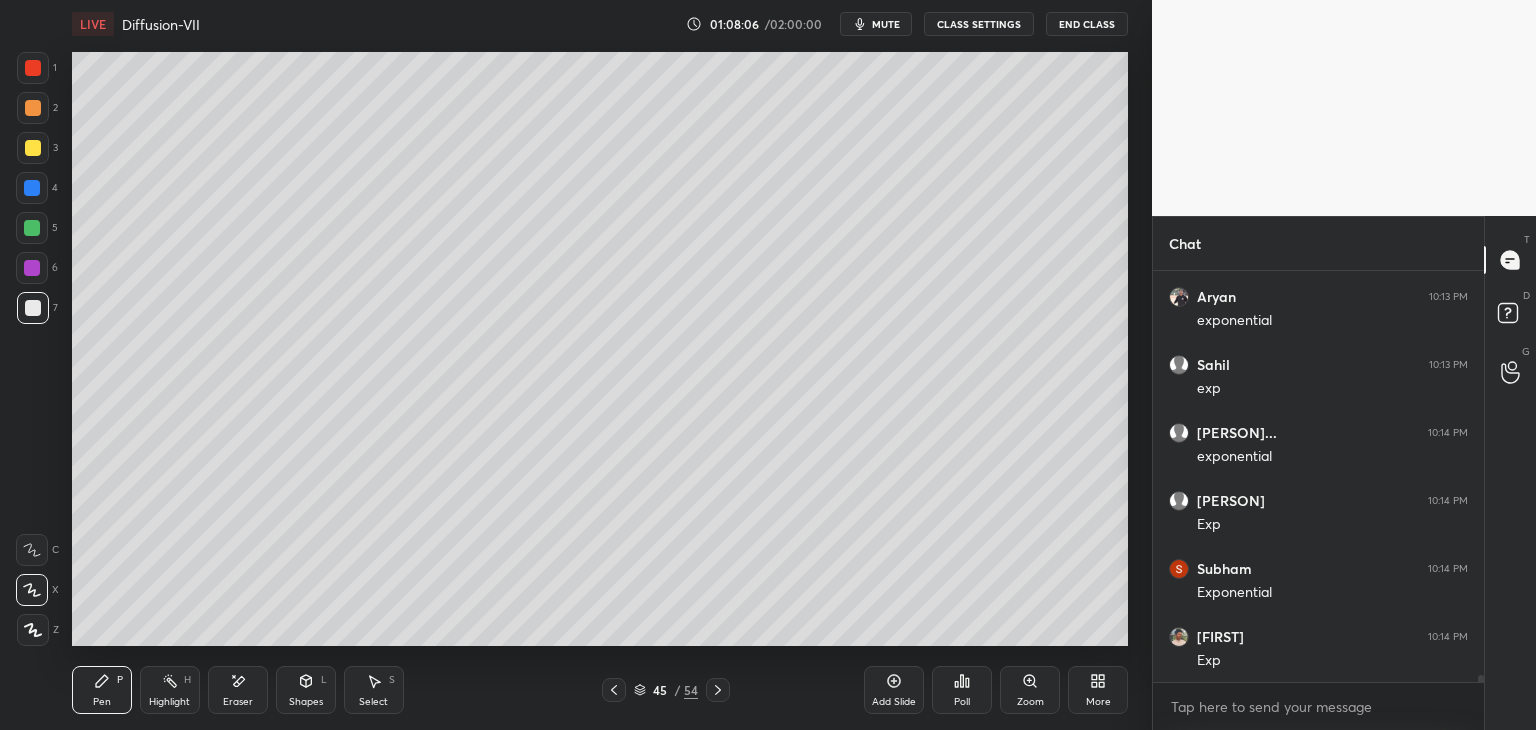 scroll, scrollTop: 23952, scrollLeft: 0, axis: vertical 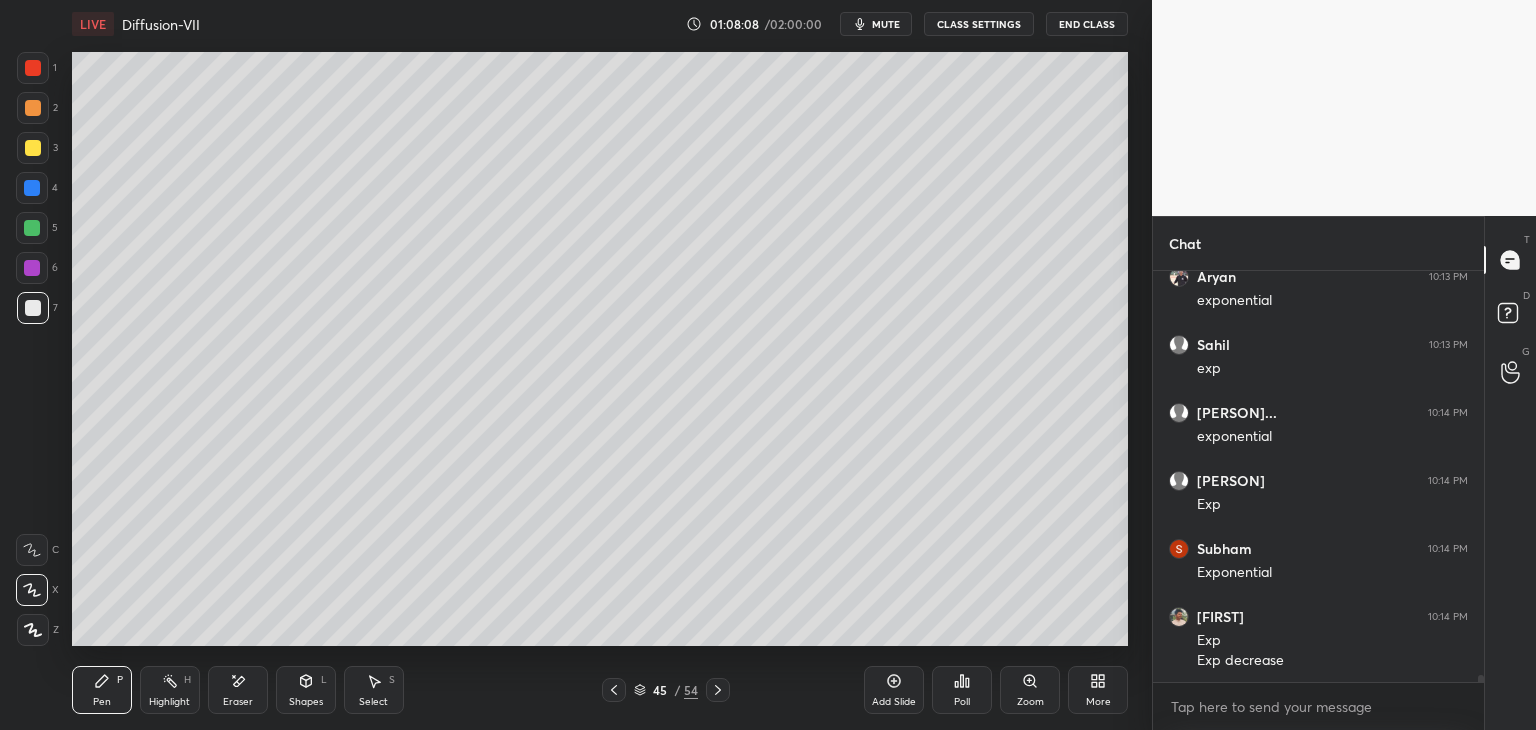 click 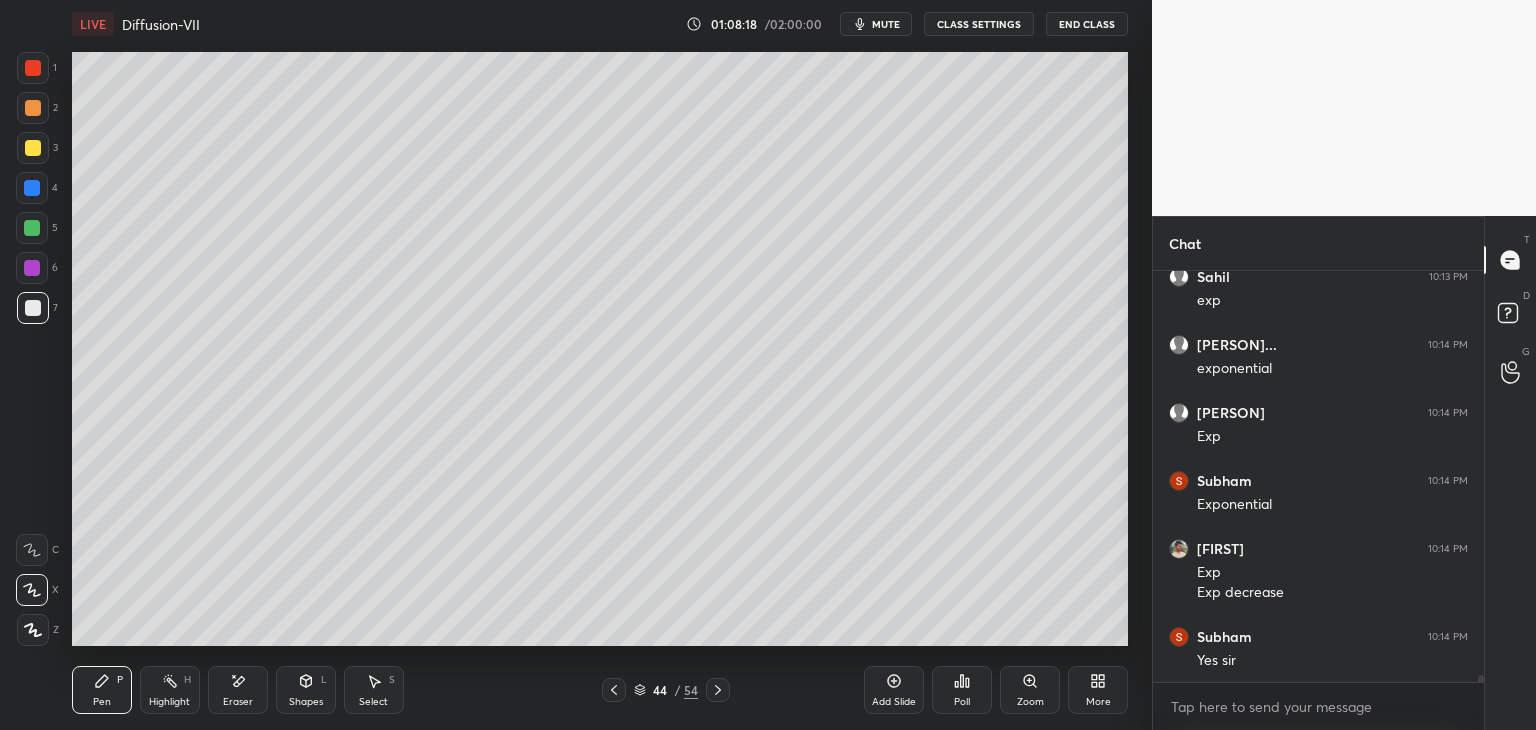 scroll, scrollTop: 24088, scrollLeft: 0, axis: vertical 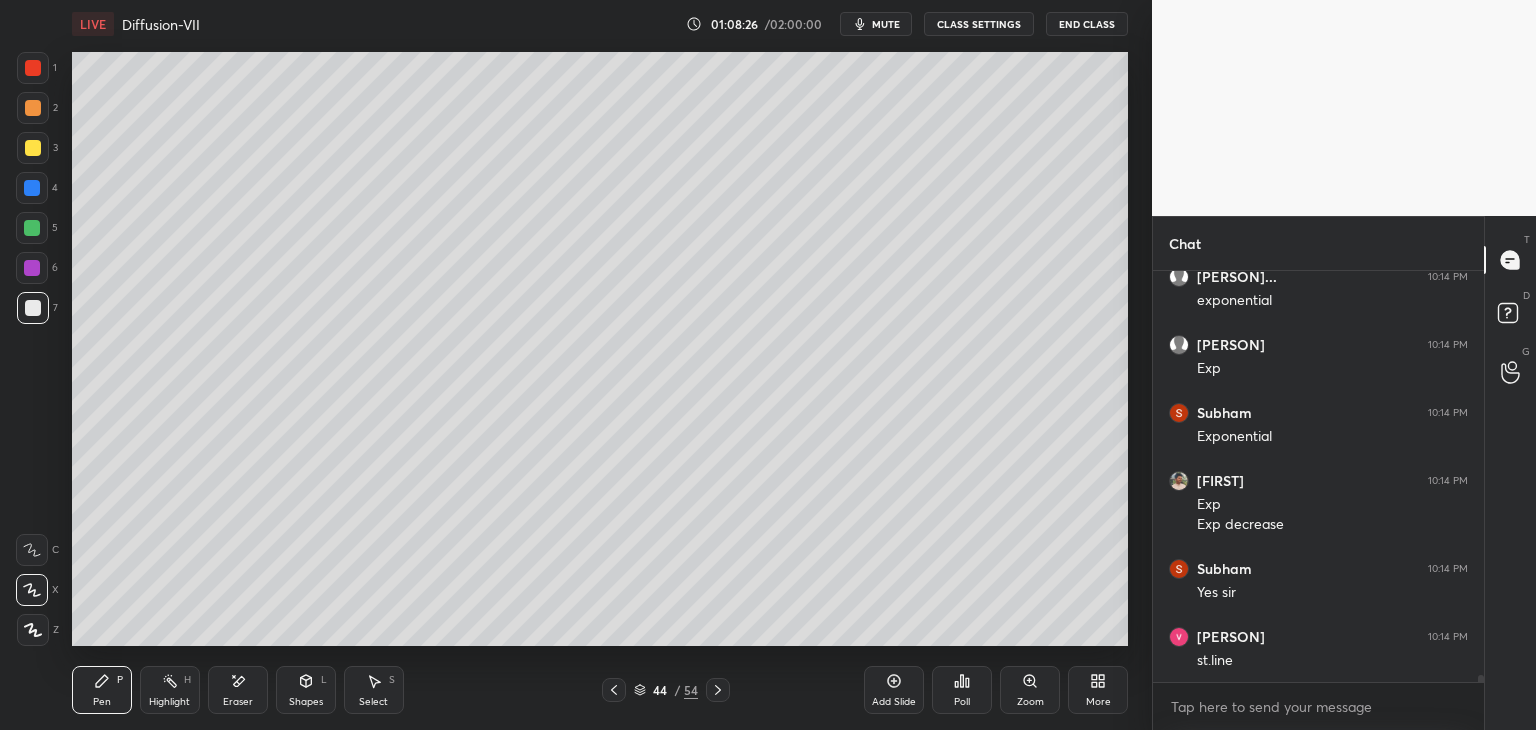 click at bounding box center (33, 148) 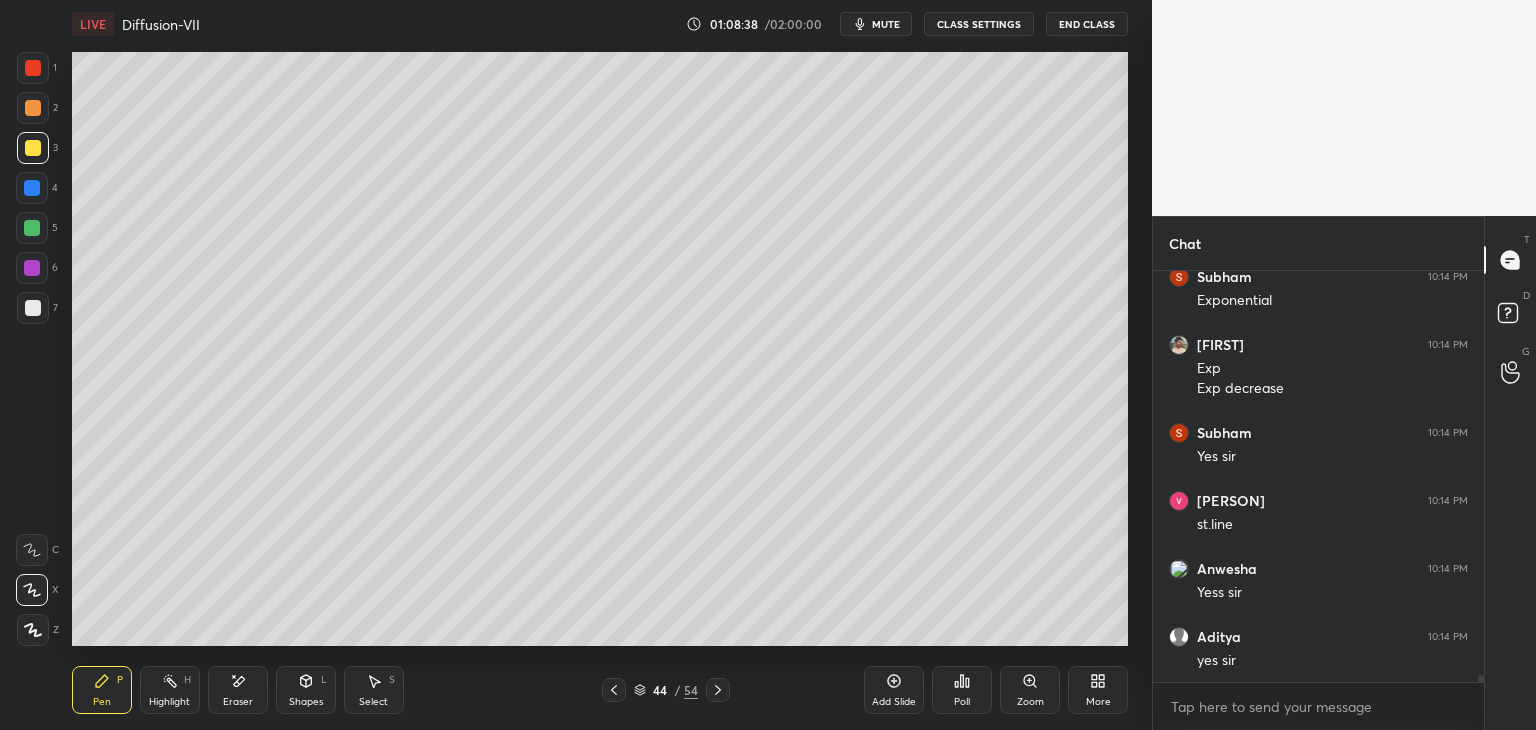 scroll, scrollTop: 24292, scrollLeft: 0, axis: vertical 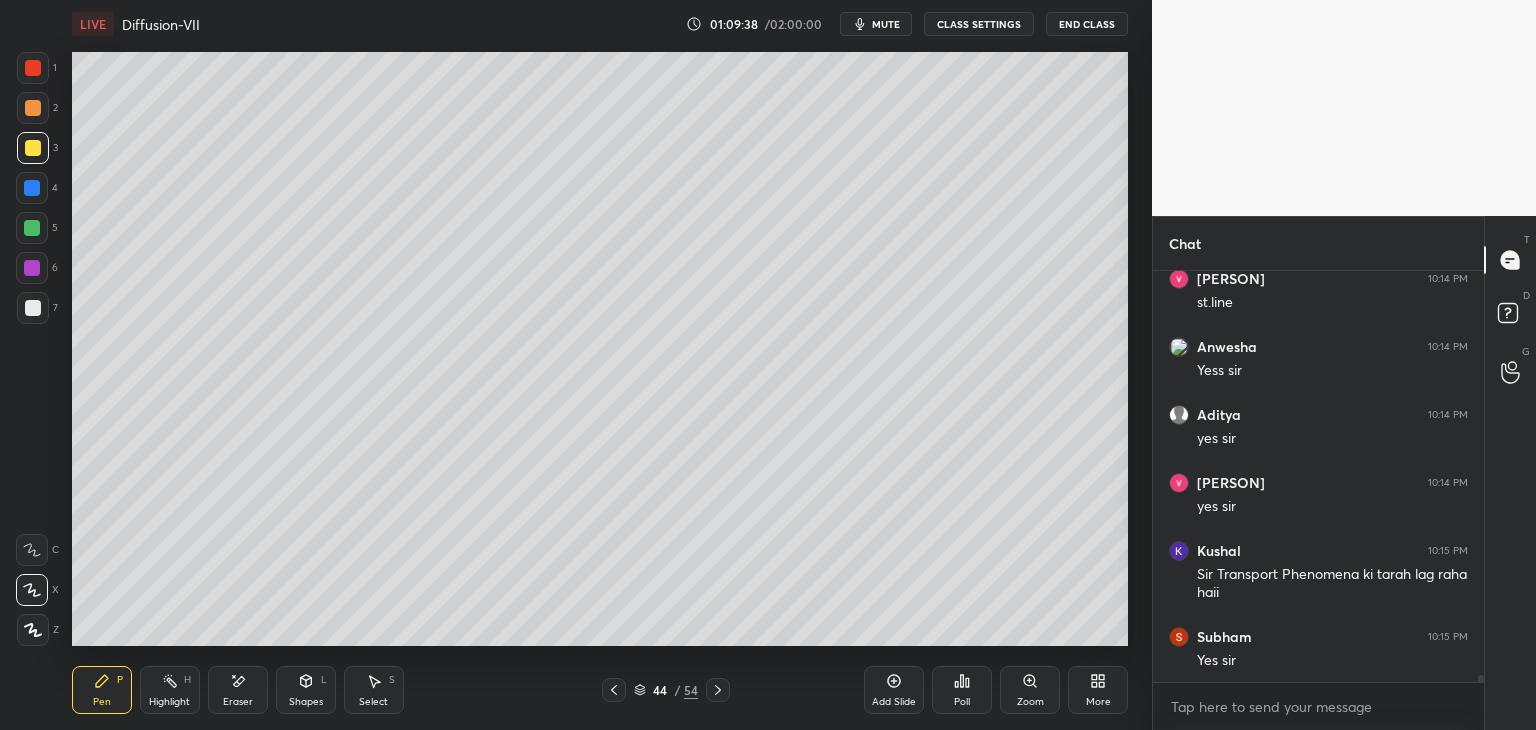 click 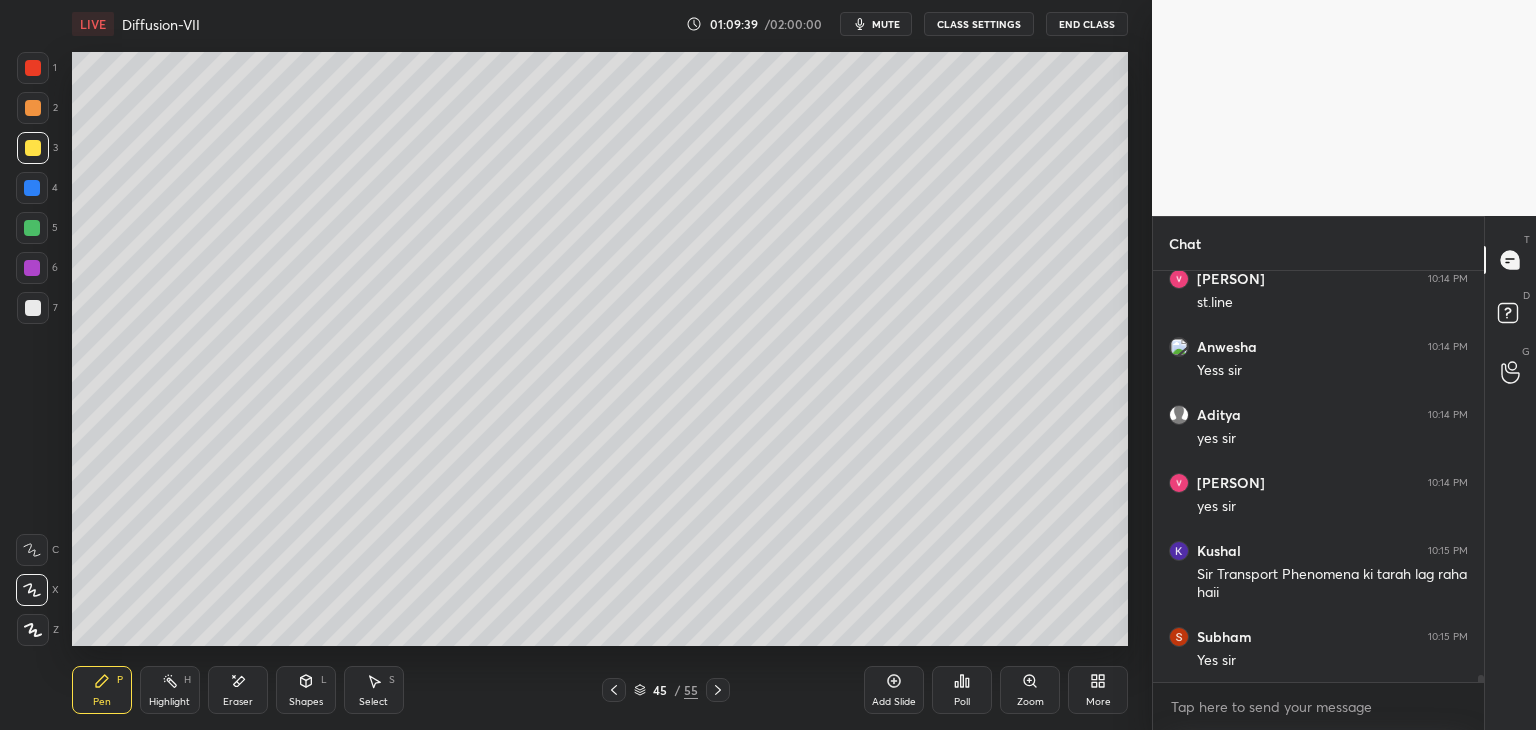 click on "Shapes" at bounding box center [306, 702] 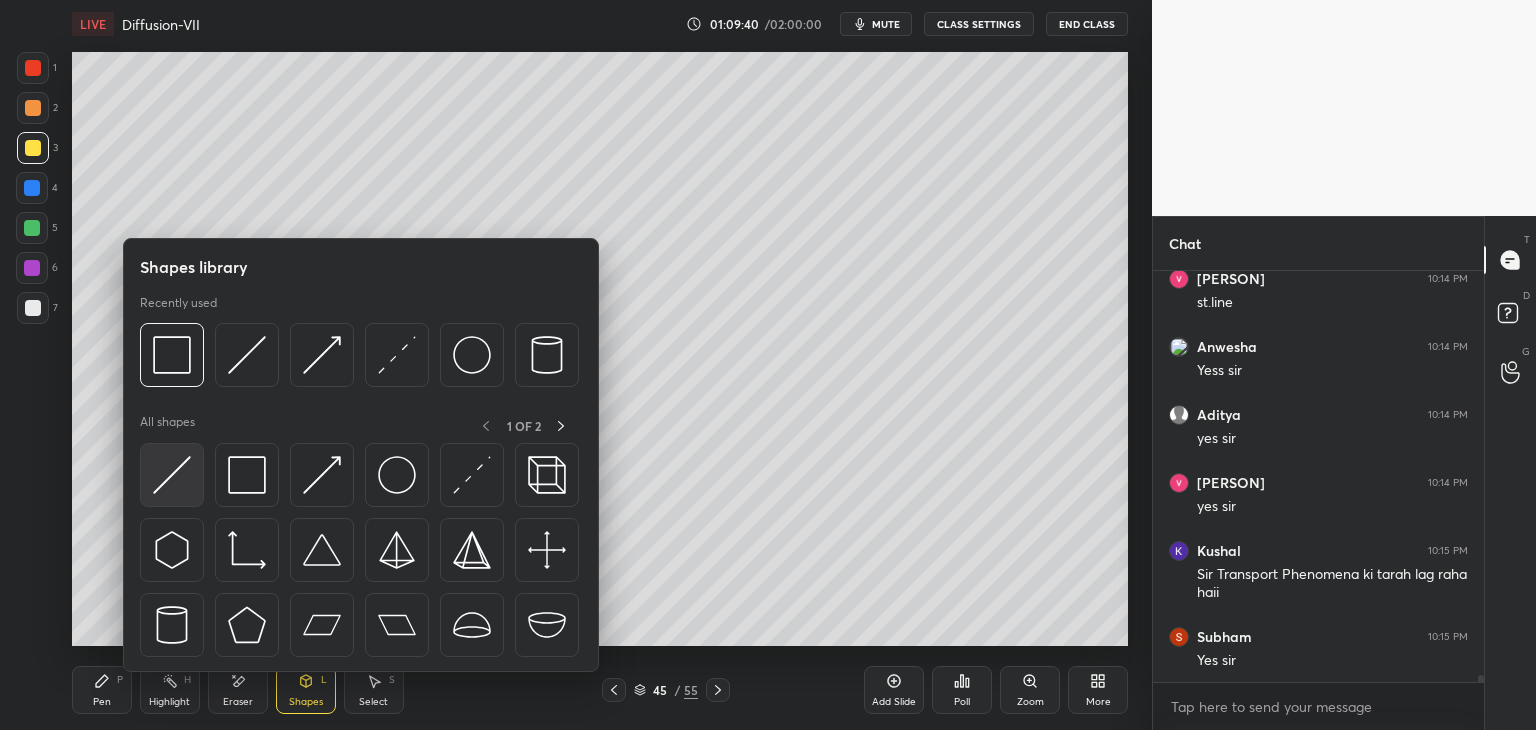click at bounding box center [172, 475] 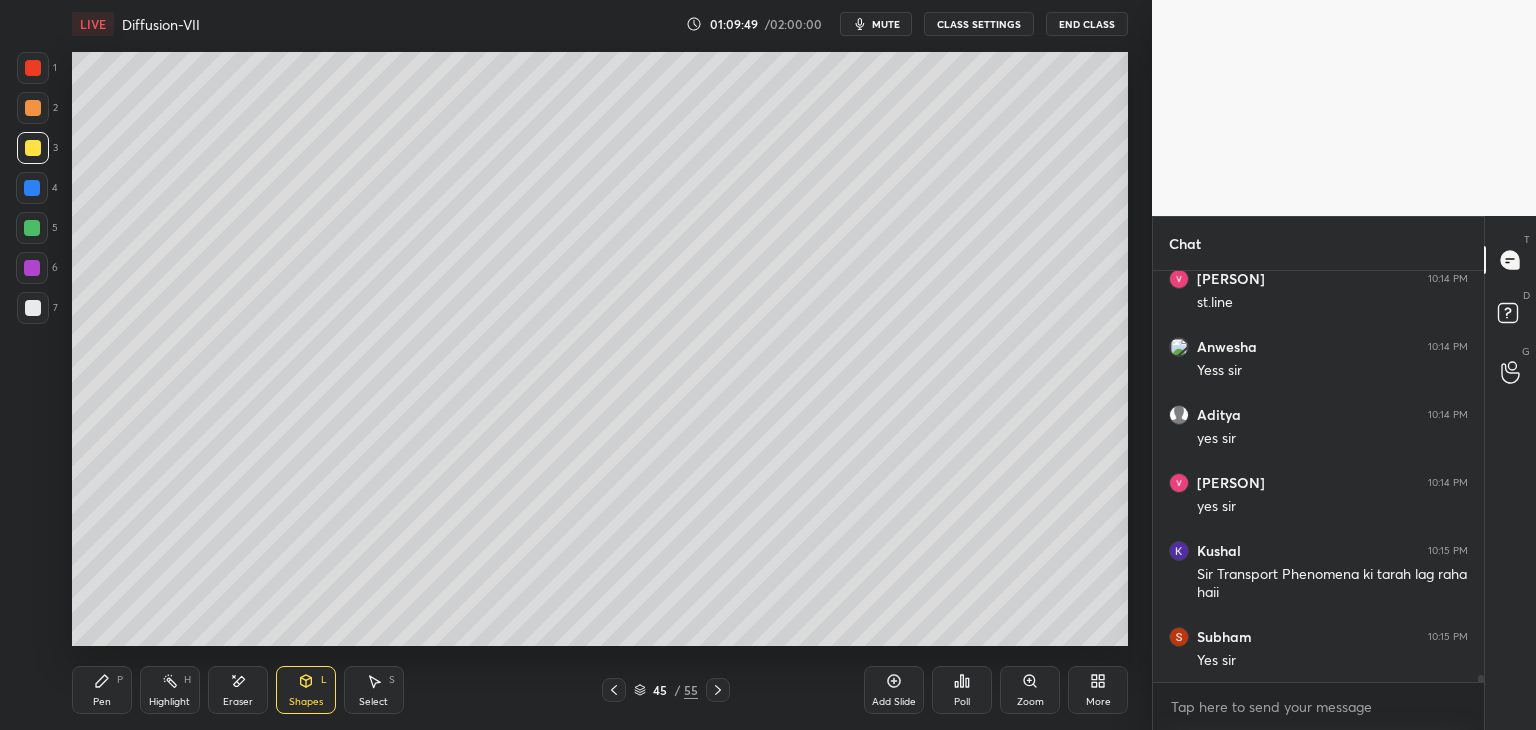 click on "Pen" at bounding box center [102, 702] 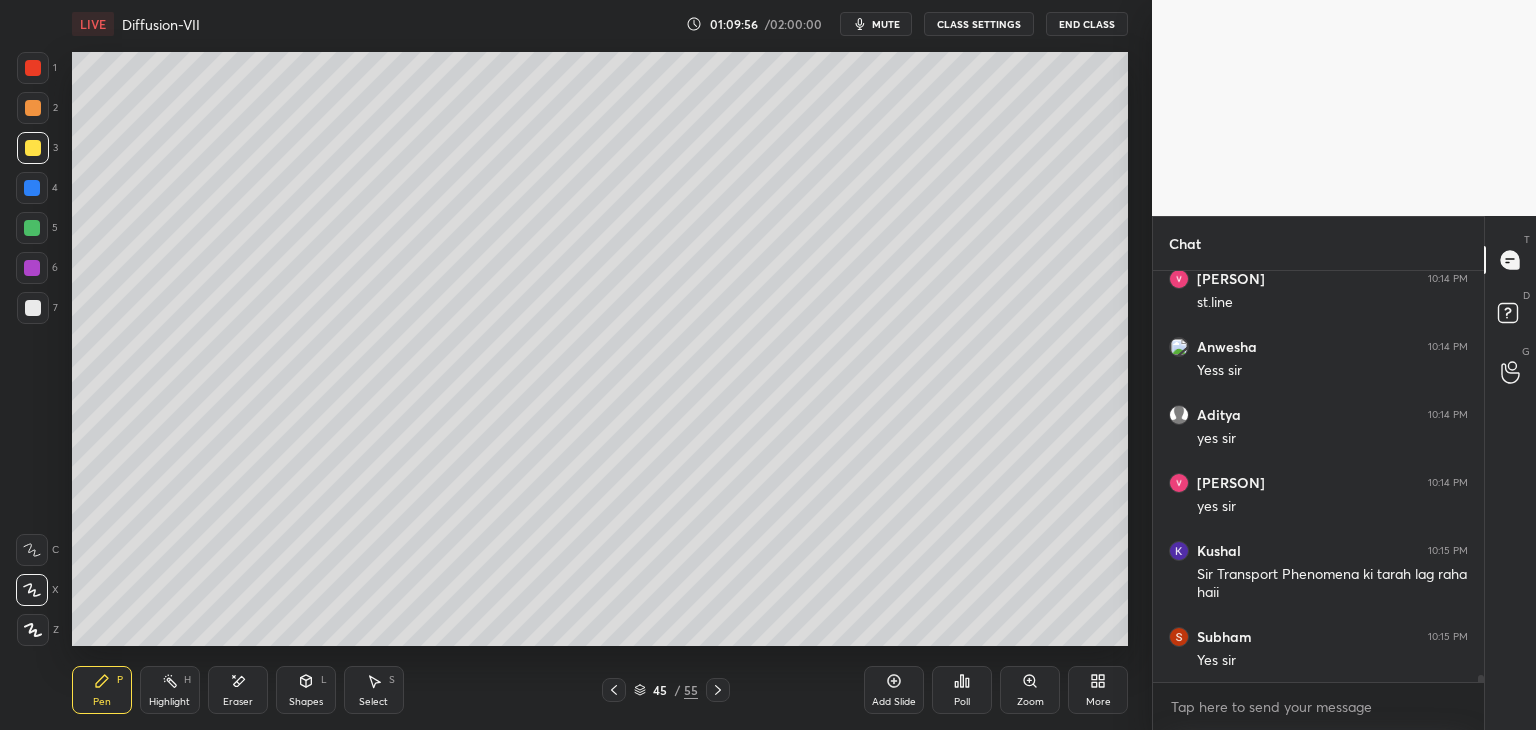 click on "Eraser" at bounding box center [238, 690] 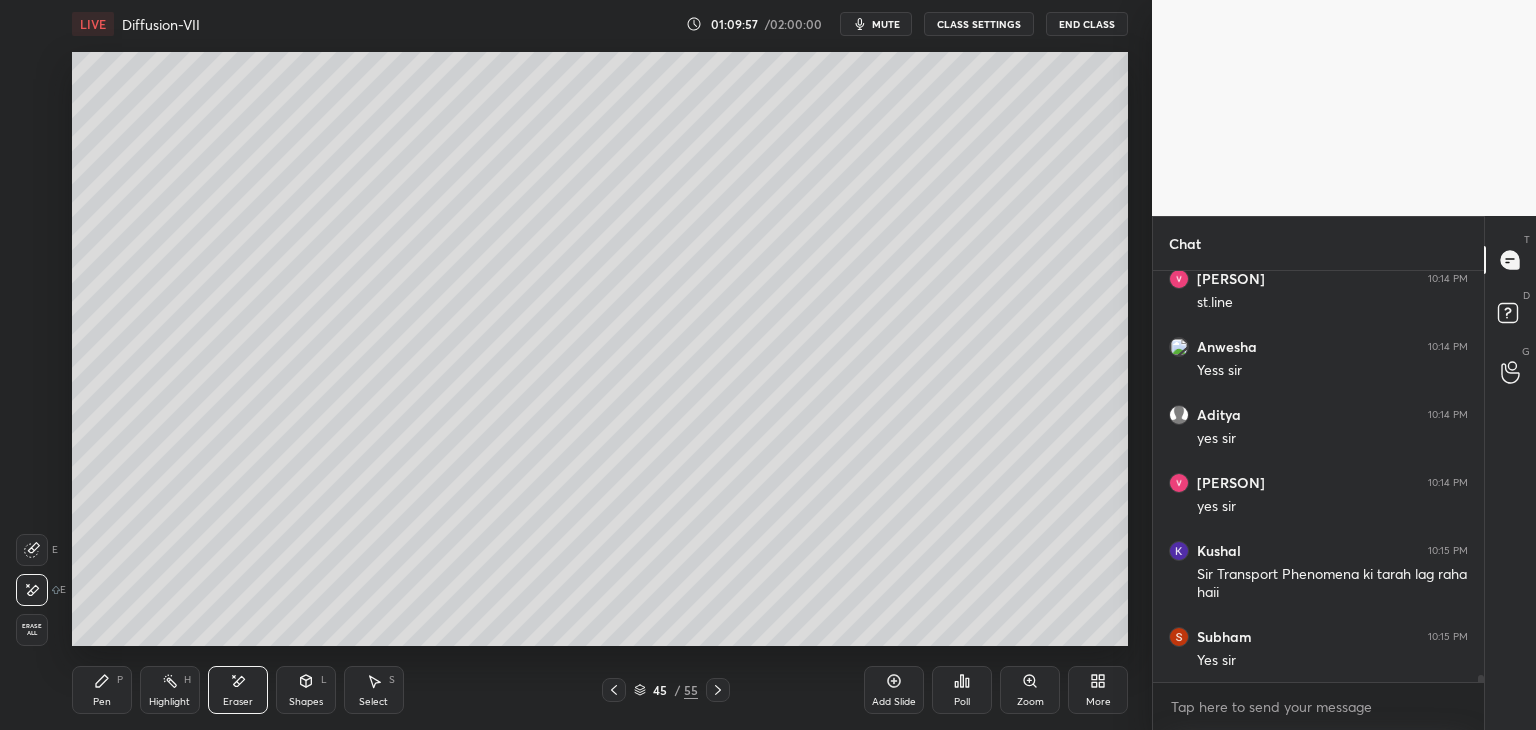 click on "Pen" at bounding box center (102, 702) 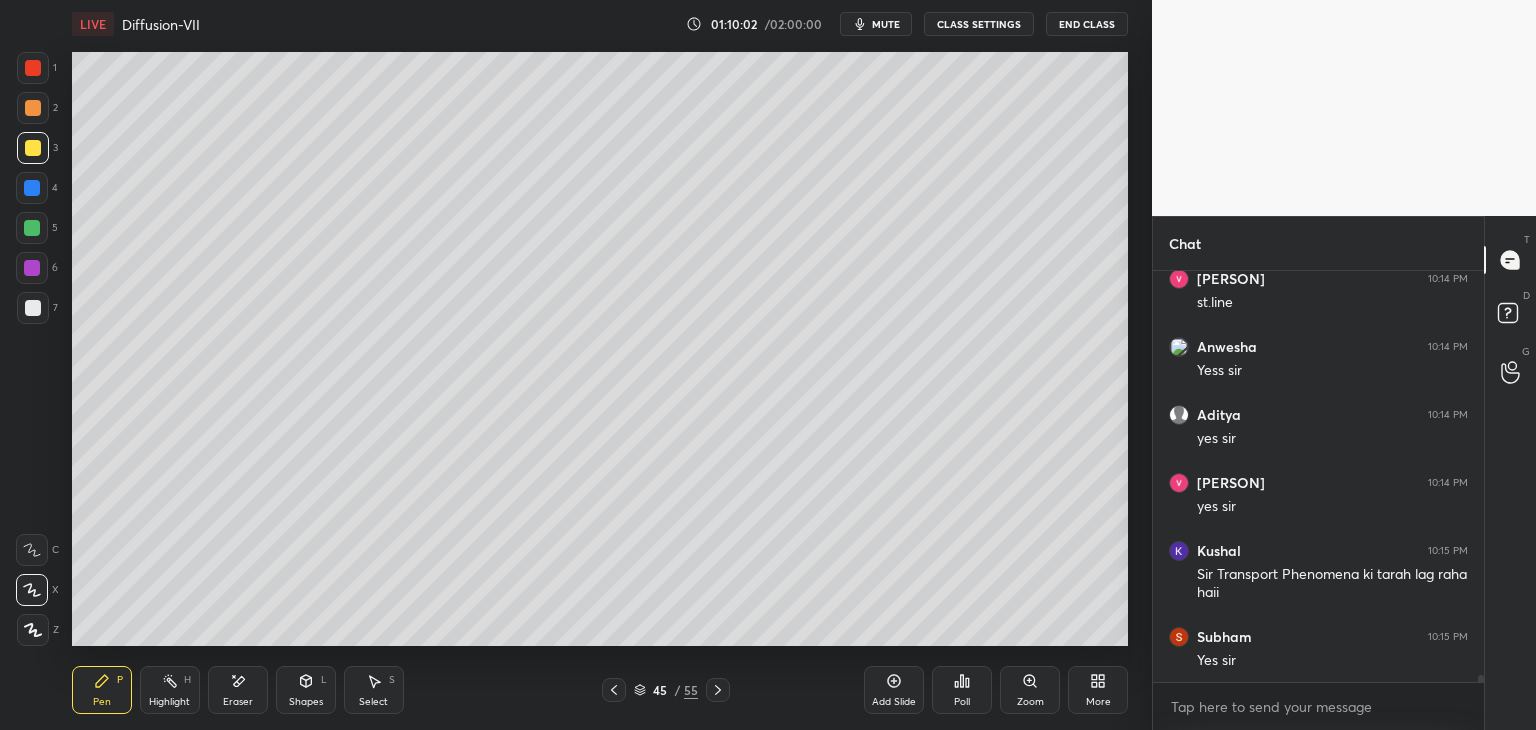 click at bounding box center (33, 308) 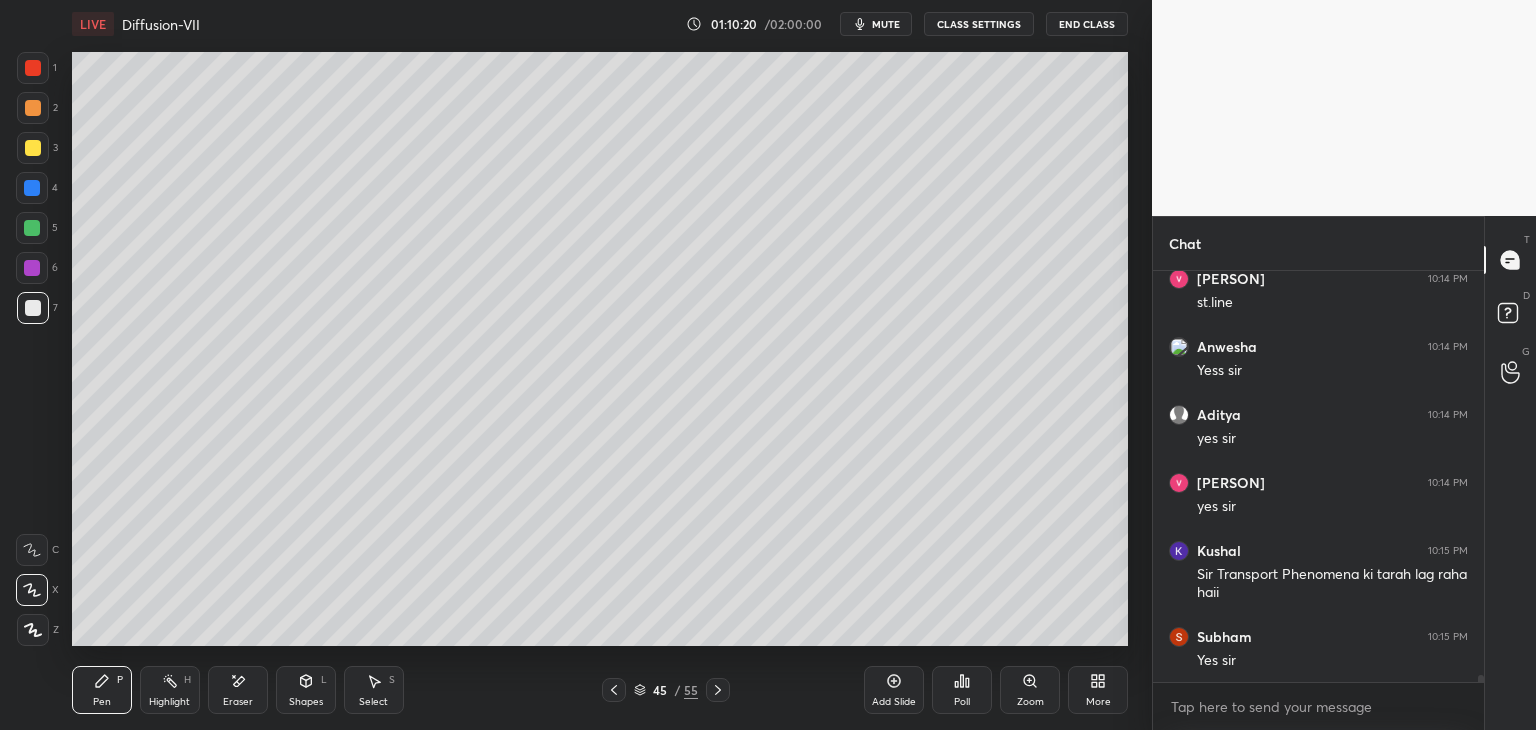 click at bounding box center [33, 148] 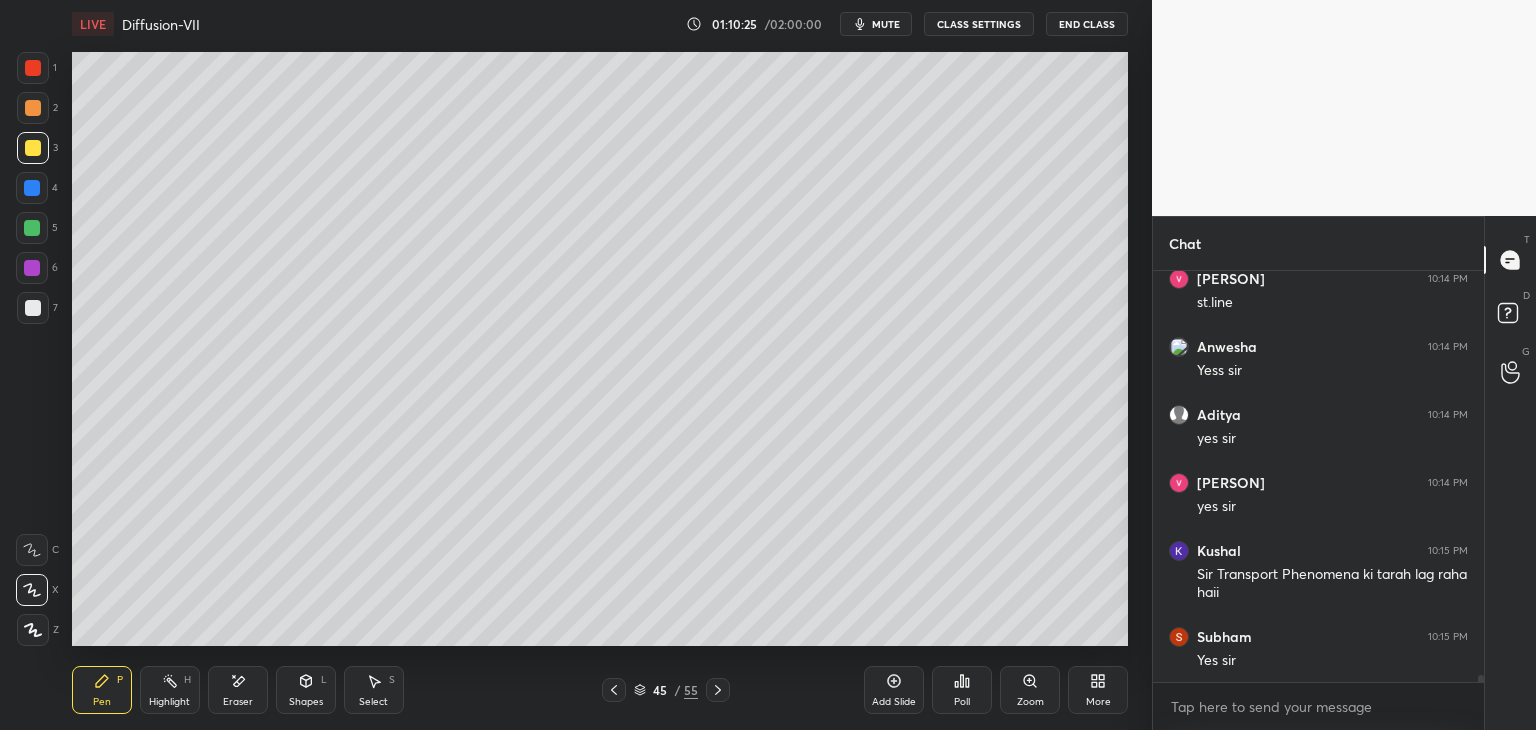 click on "Highlight" at bounding box center [169, 702] 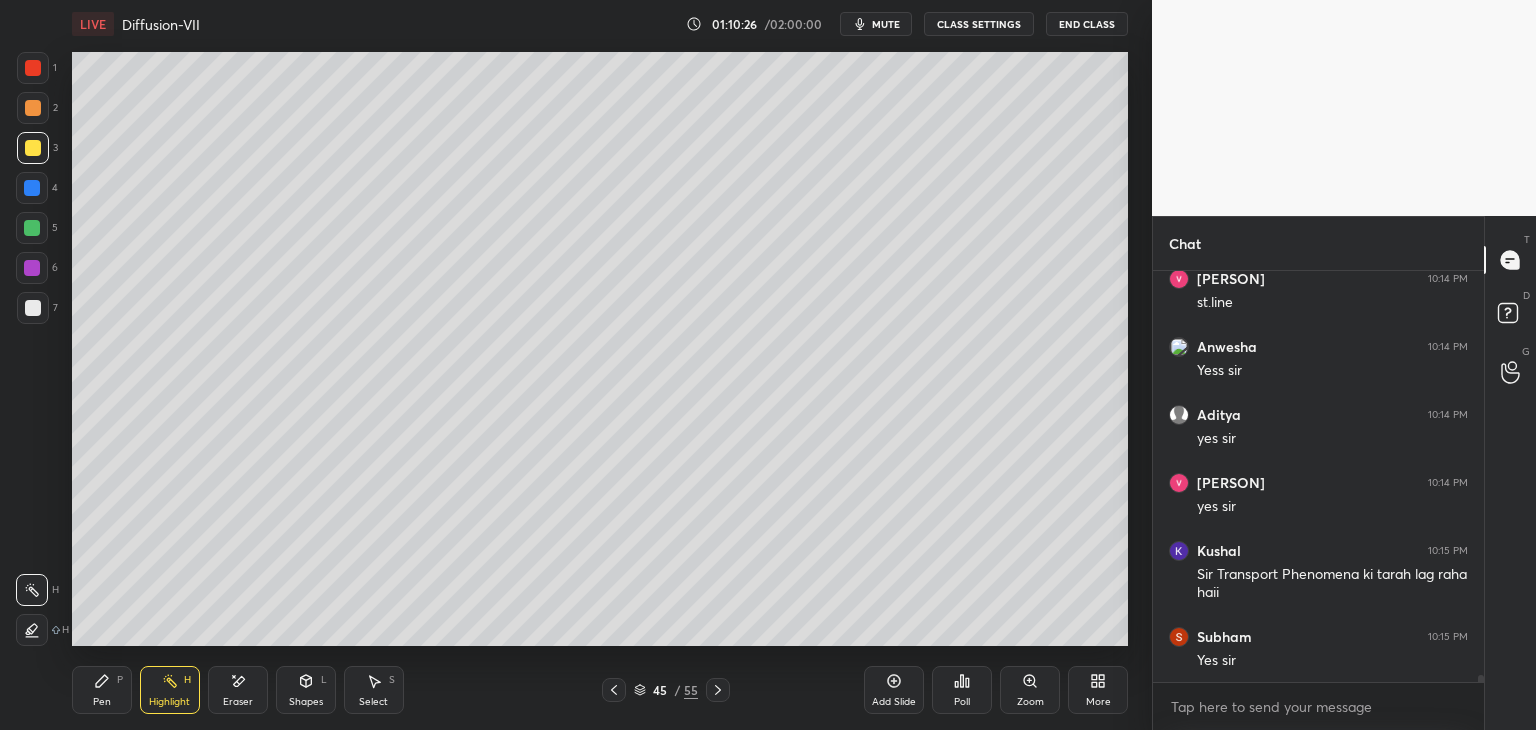 click on "Eraser" at bounding box center (238, 702) 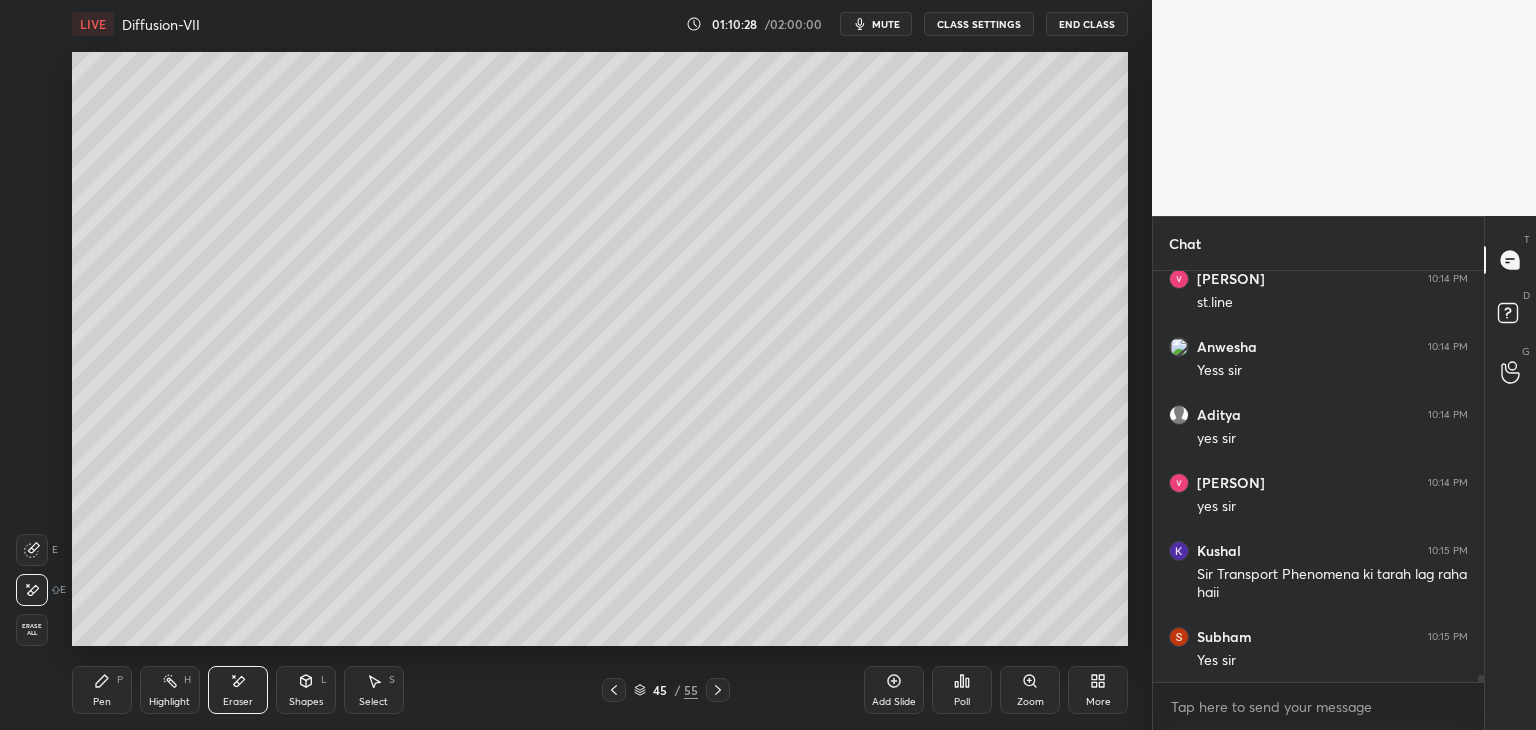 click on "Pen P" at bounding box center (102, 690) 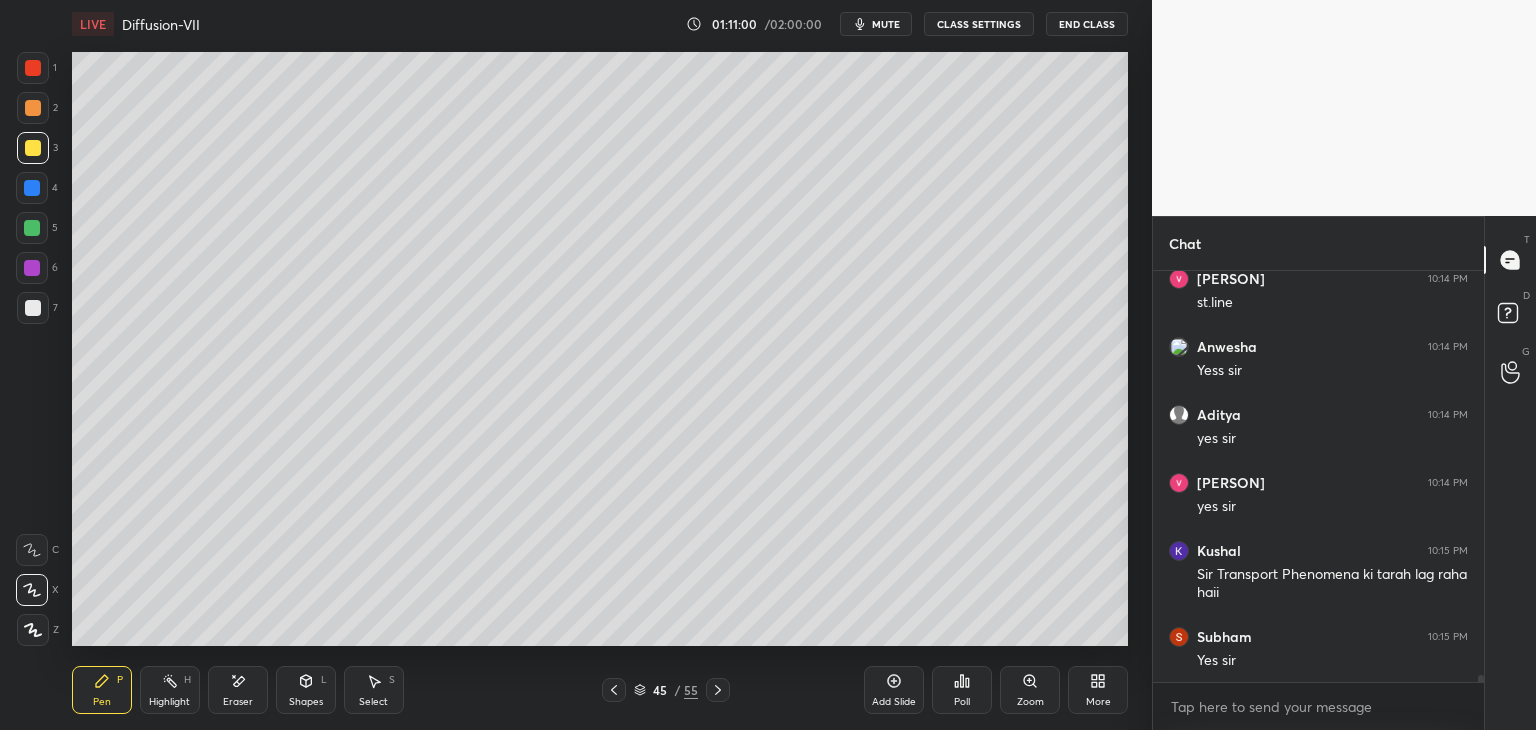 click at bounding box center (33, 108) 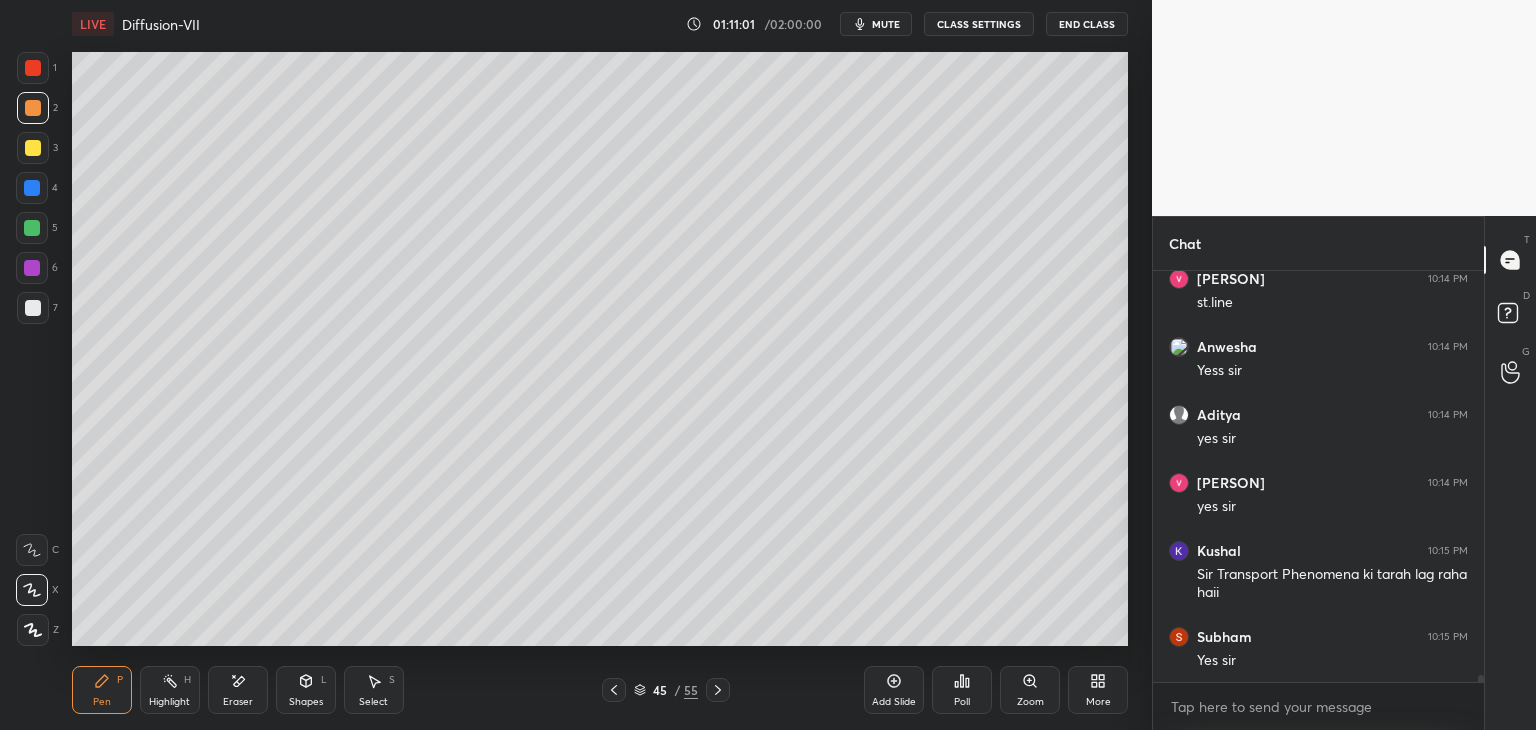click at bounding box center (33, 68) 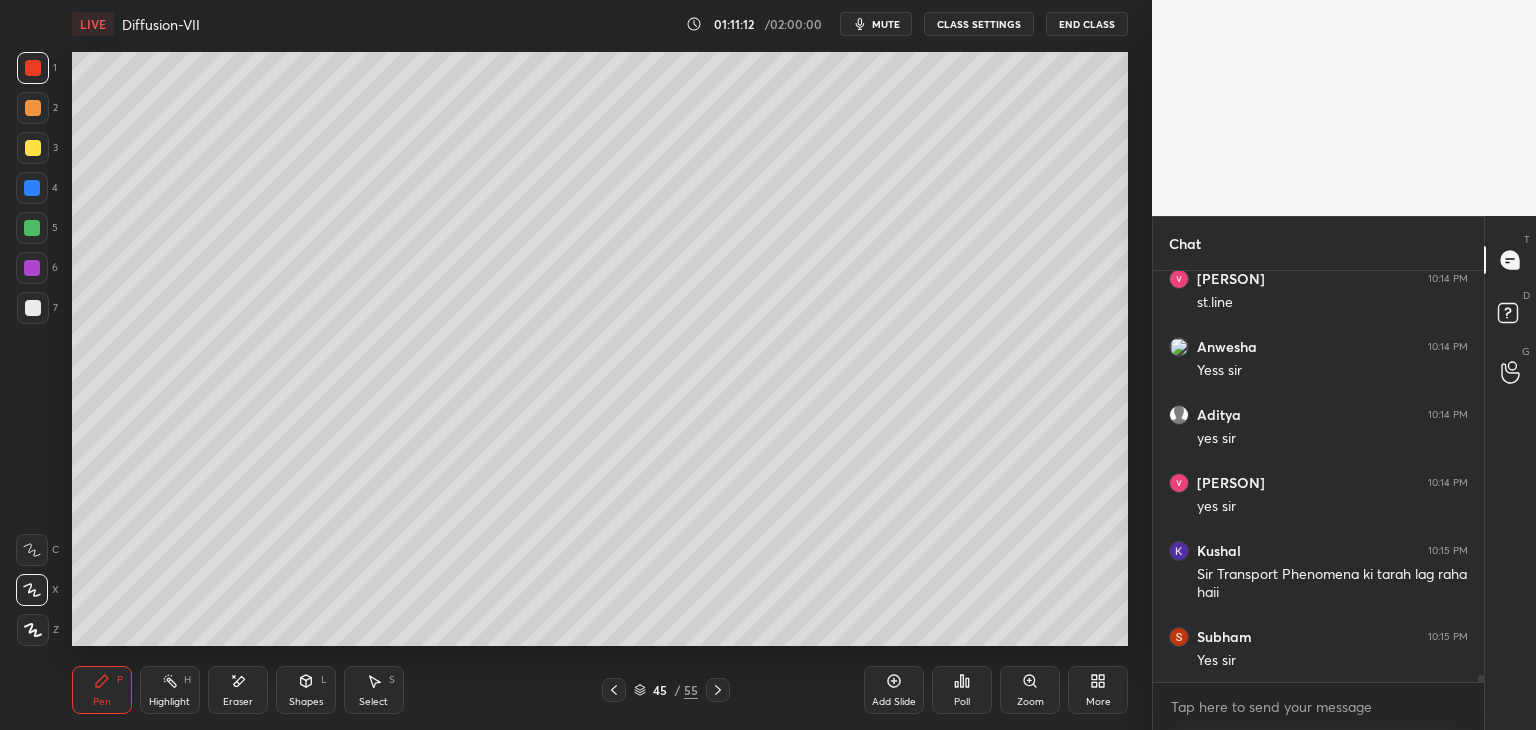 scroll, scrollTop: 24532, scrollLeft: 0, axis: vertical 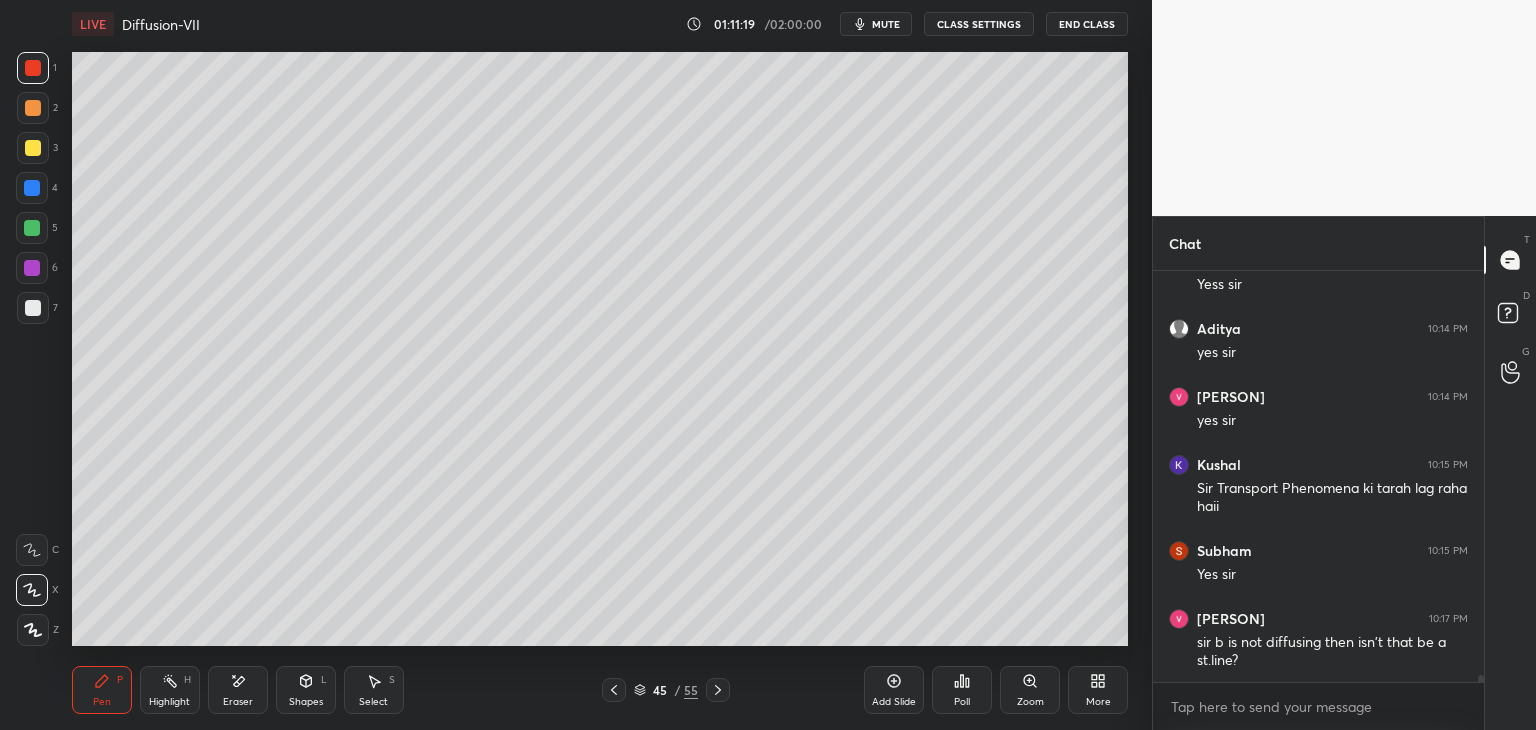 click on "7" at bounding box center (37, 312) 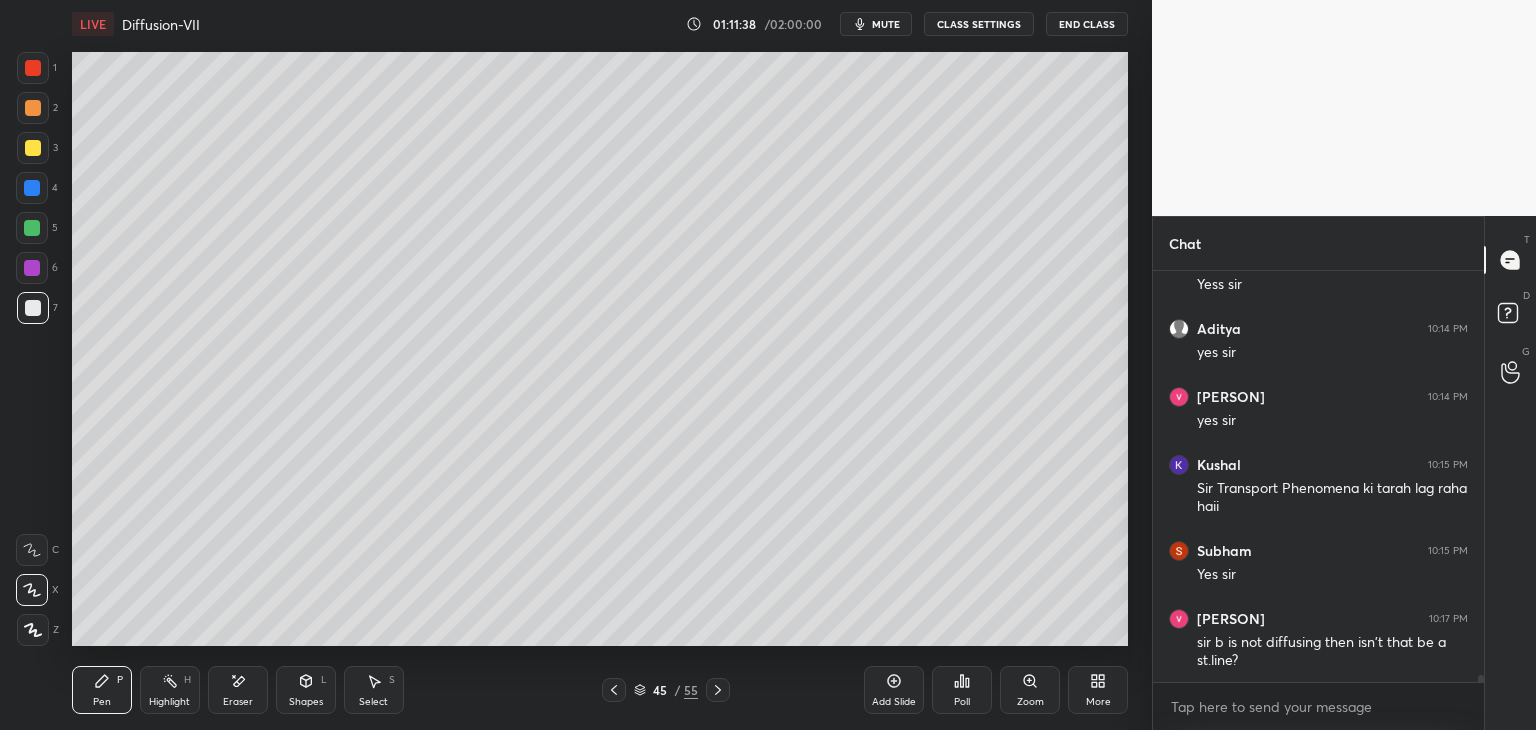 click at bounding box center [33, 148] 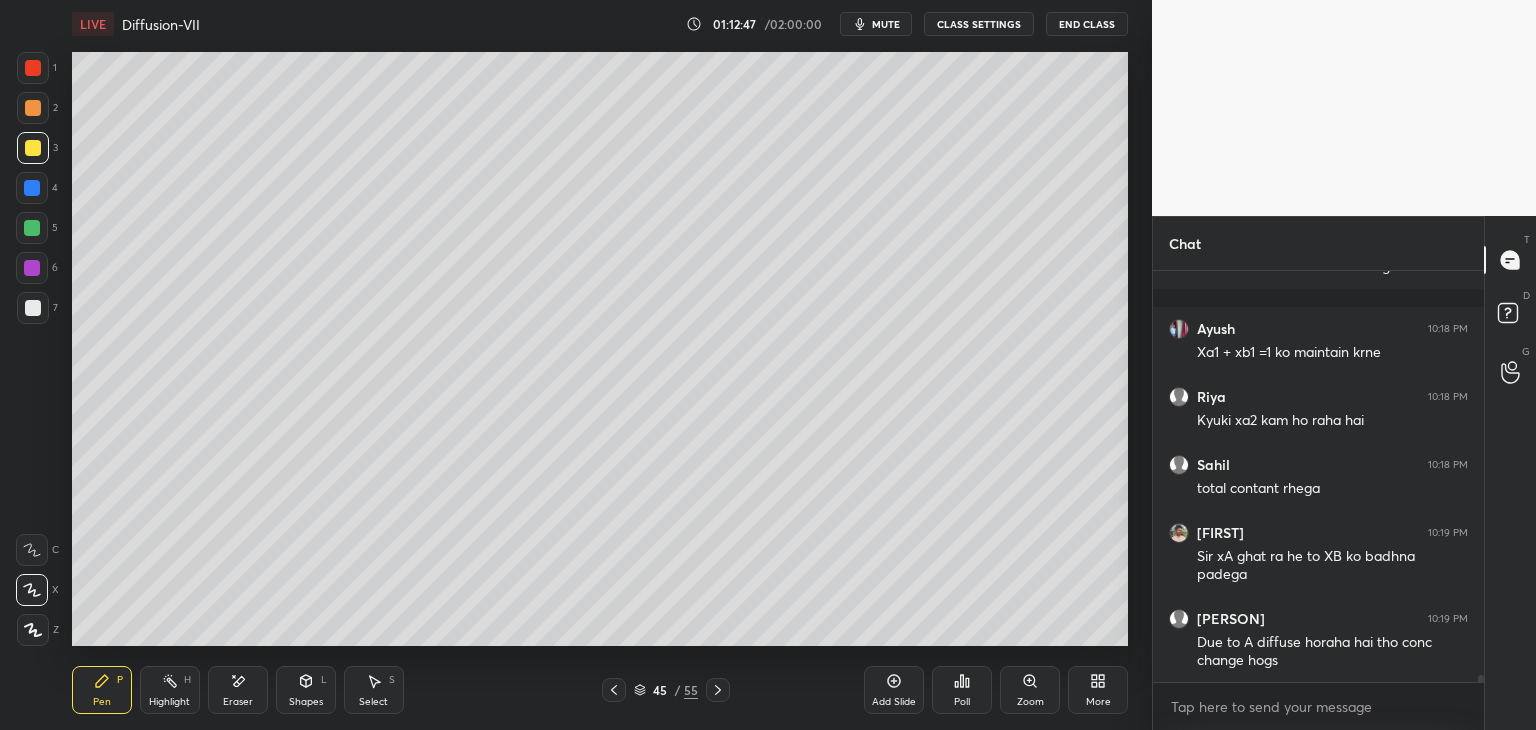 scroll, scrollTop: 25456, scrollLeft: 0, axis: vertical 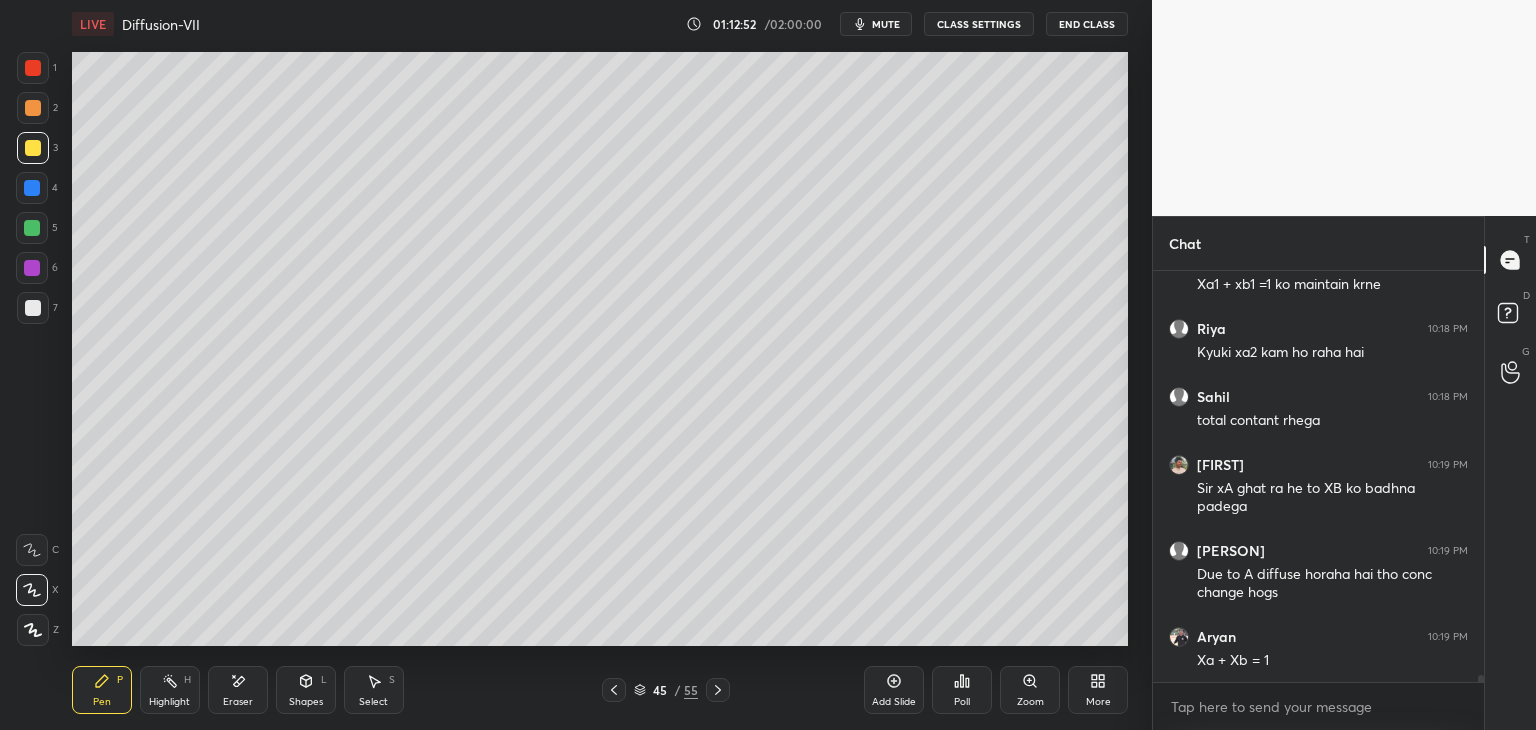 click at bounding box center [33, 108] 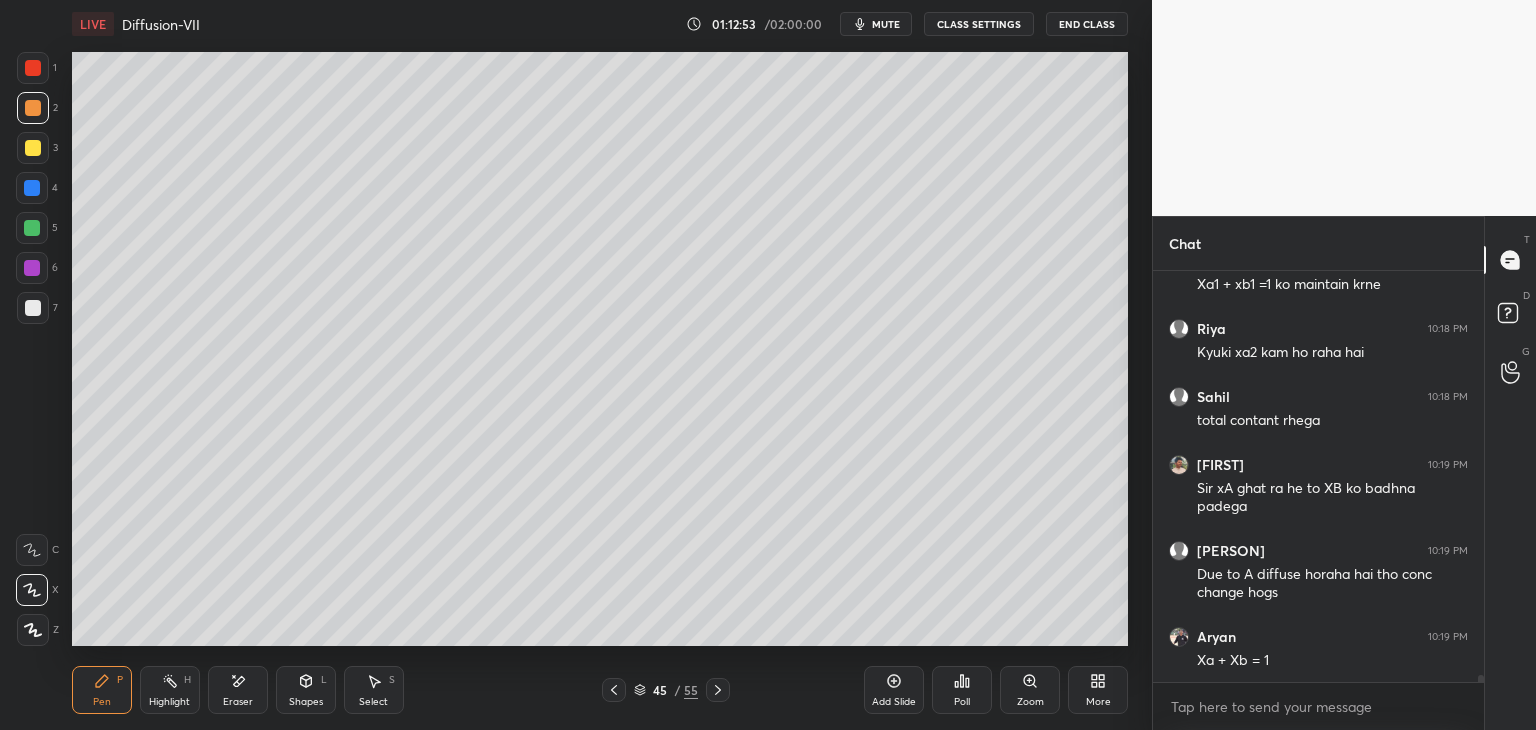 click at bounding box center [33, 68] 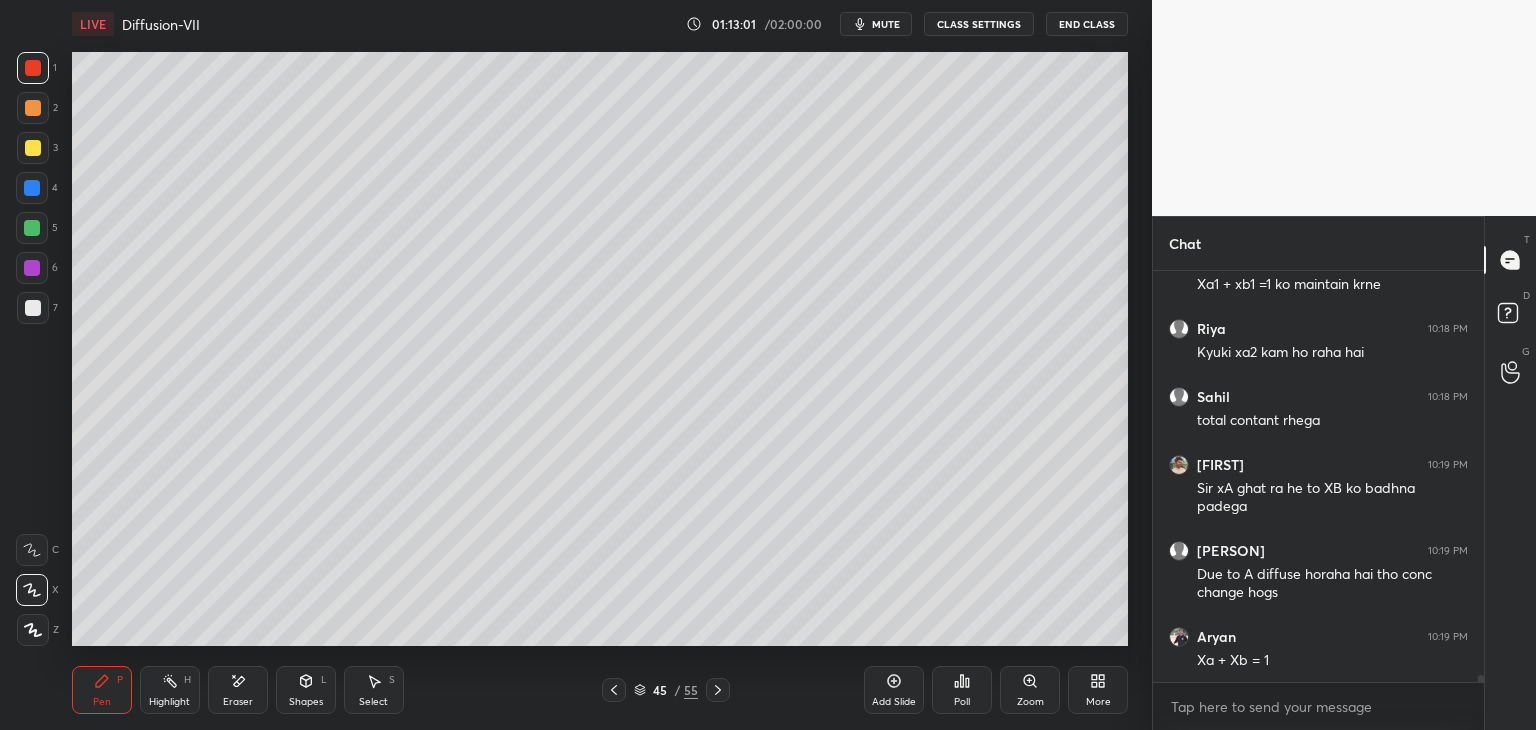click at bounding box center (32, 268) 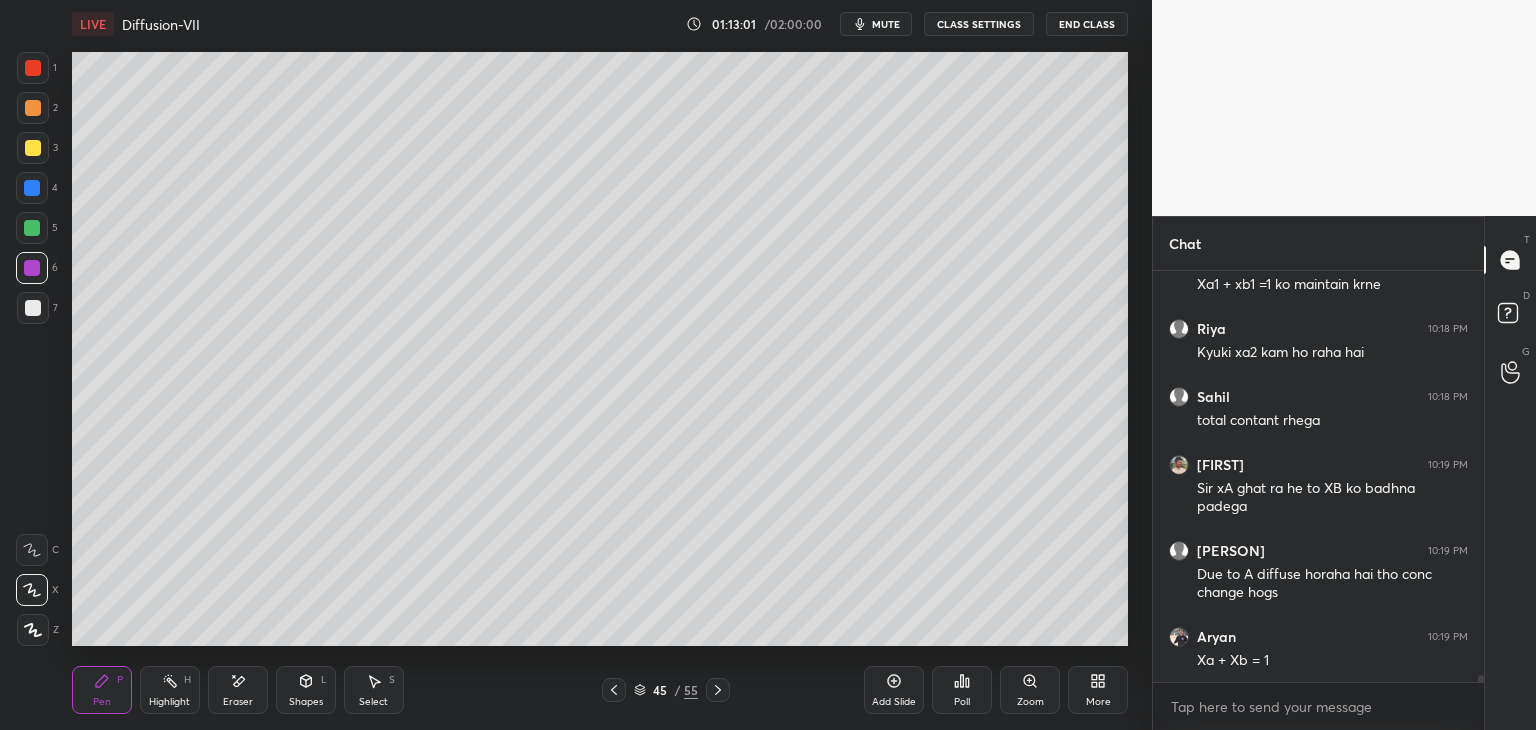 click at bounding box center [33, 308] 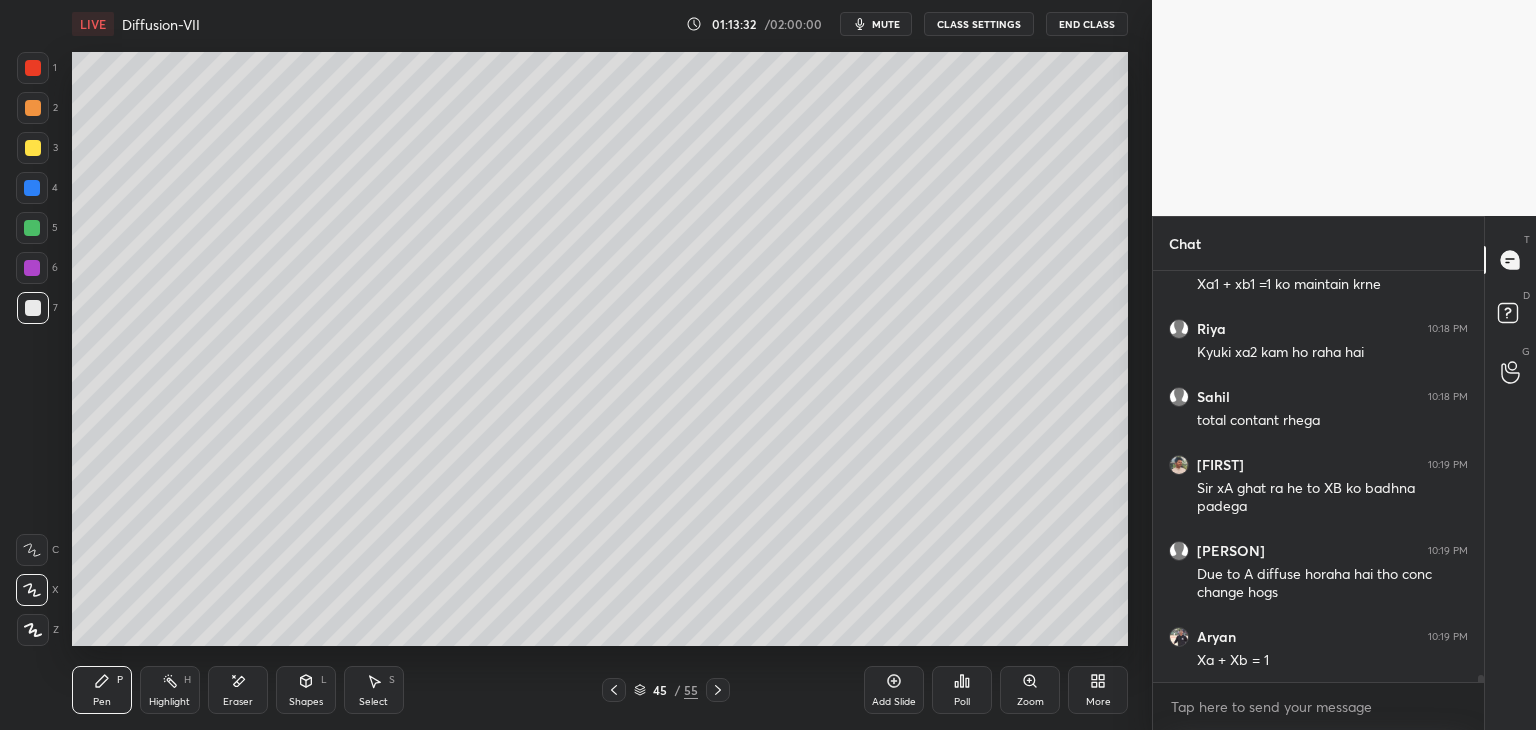 click on "Shapes" at bounding box center (306, 702) 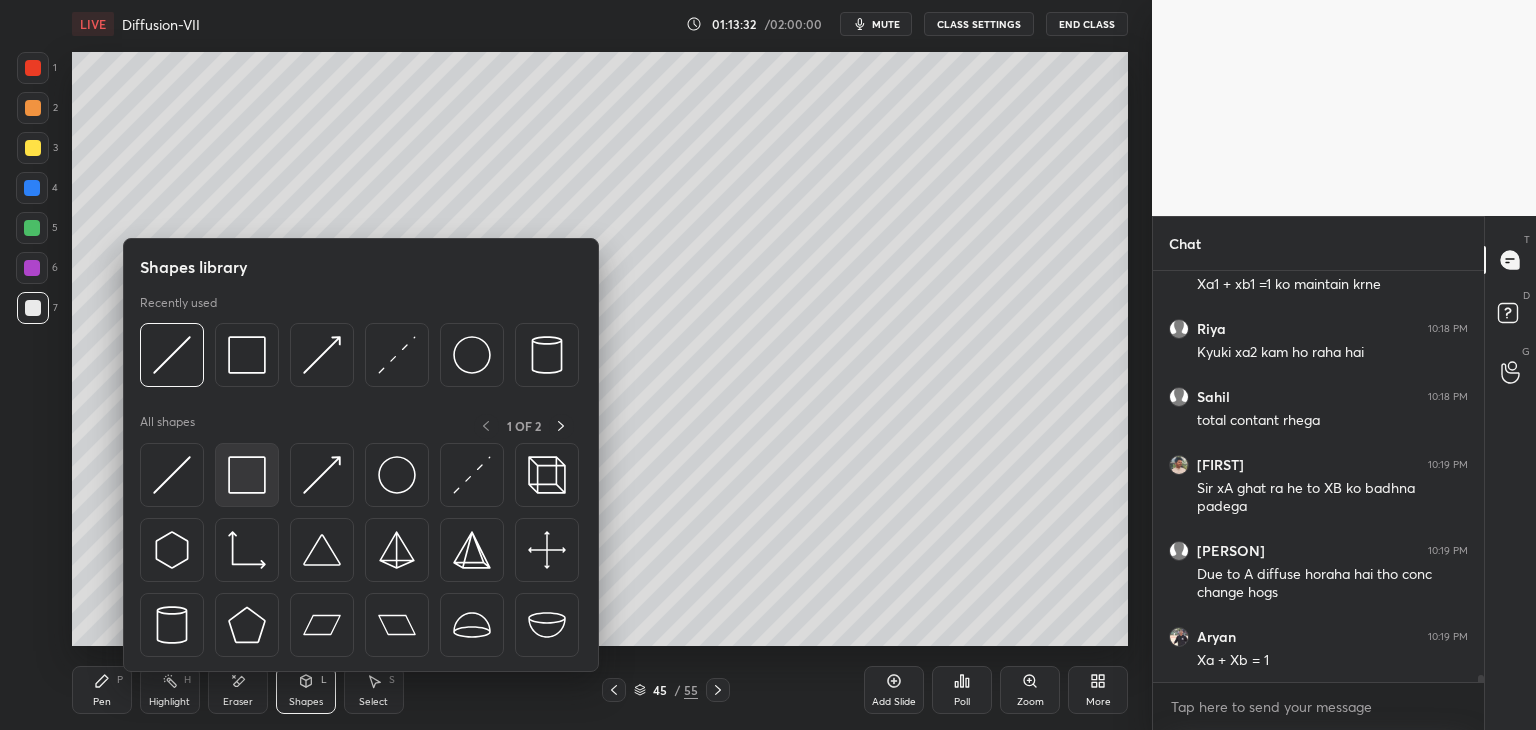 click at bounding box center [247, 475] 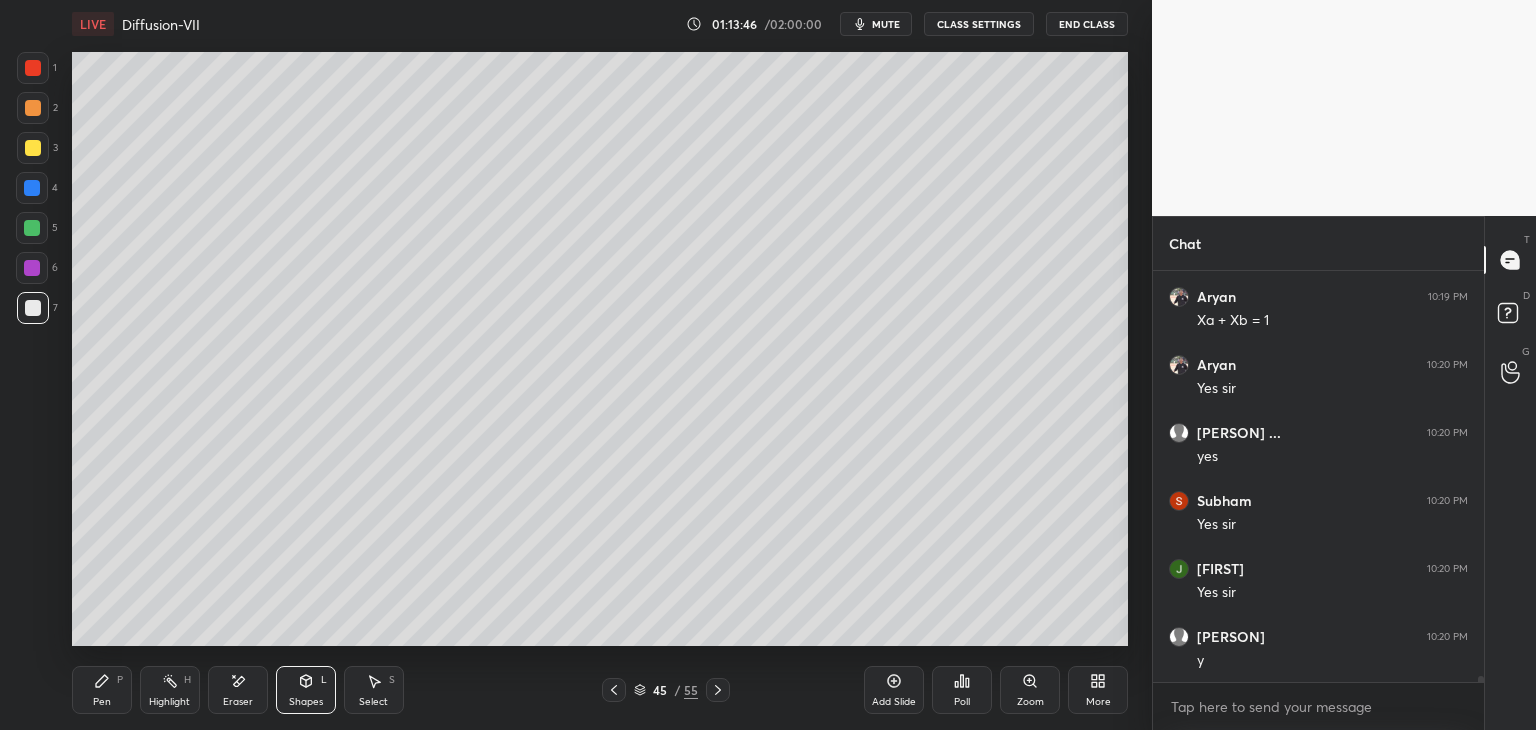 scroll, scrollTop: 25864, scrollLeft: 0, axis: vertical 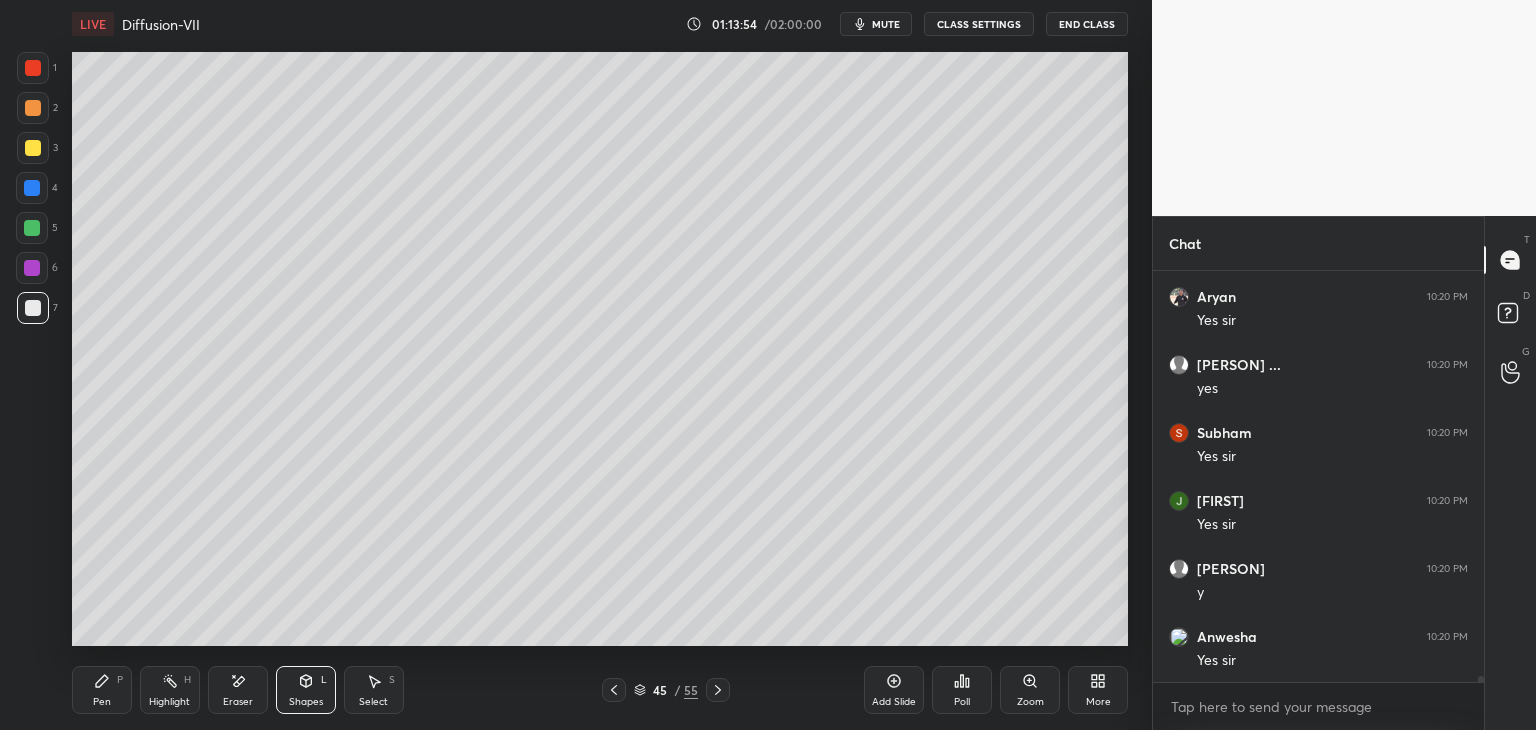 click on "Pen" at bounding box center [102, 702] 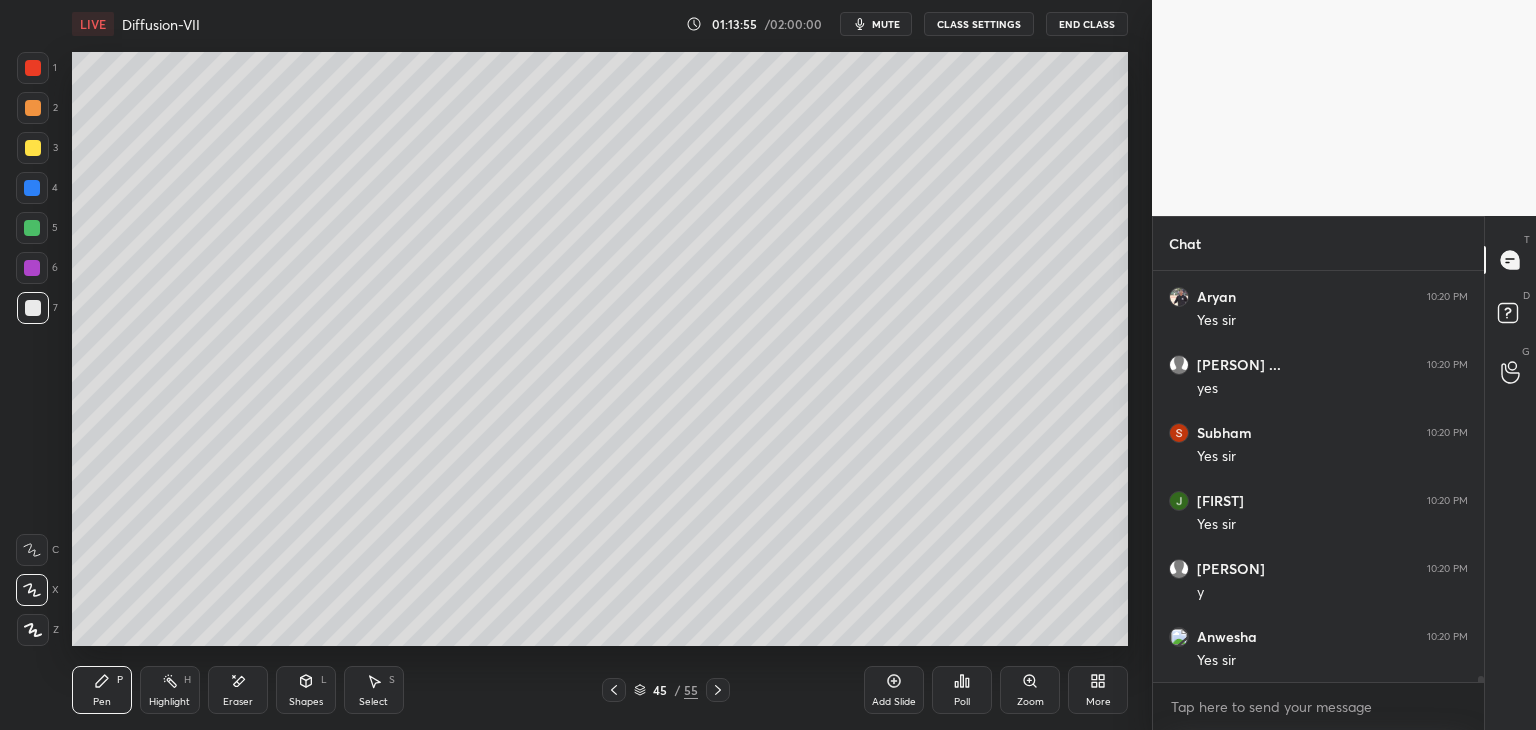 click on "6" at bounding box center [37, 272] 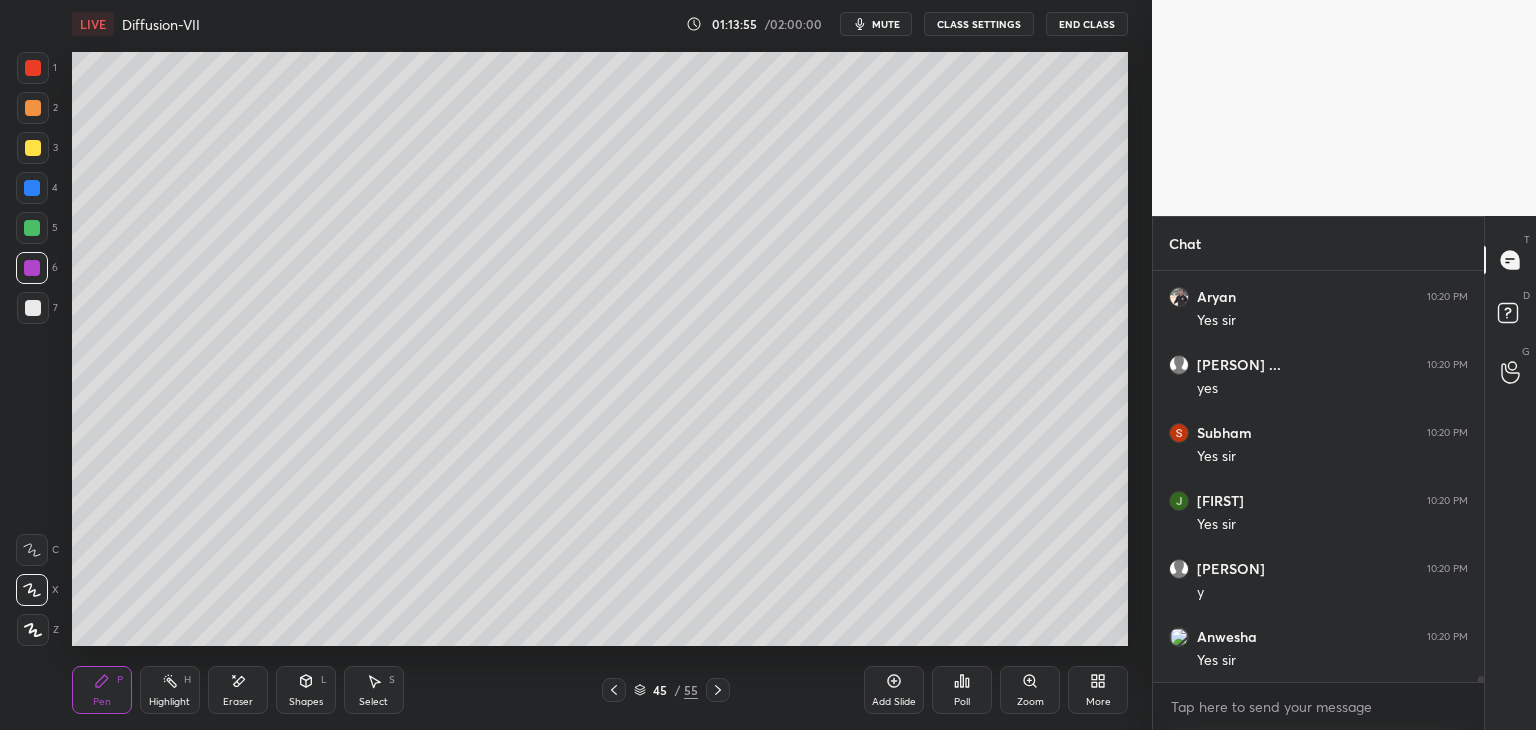 click at bounding box center (33, 148) 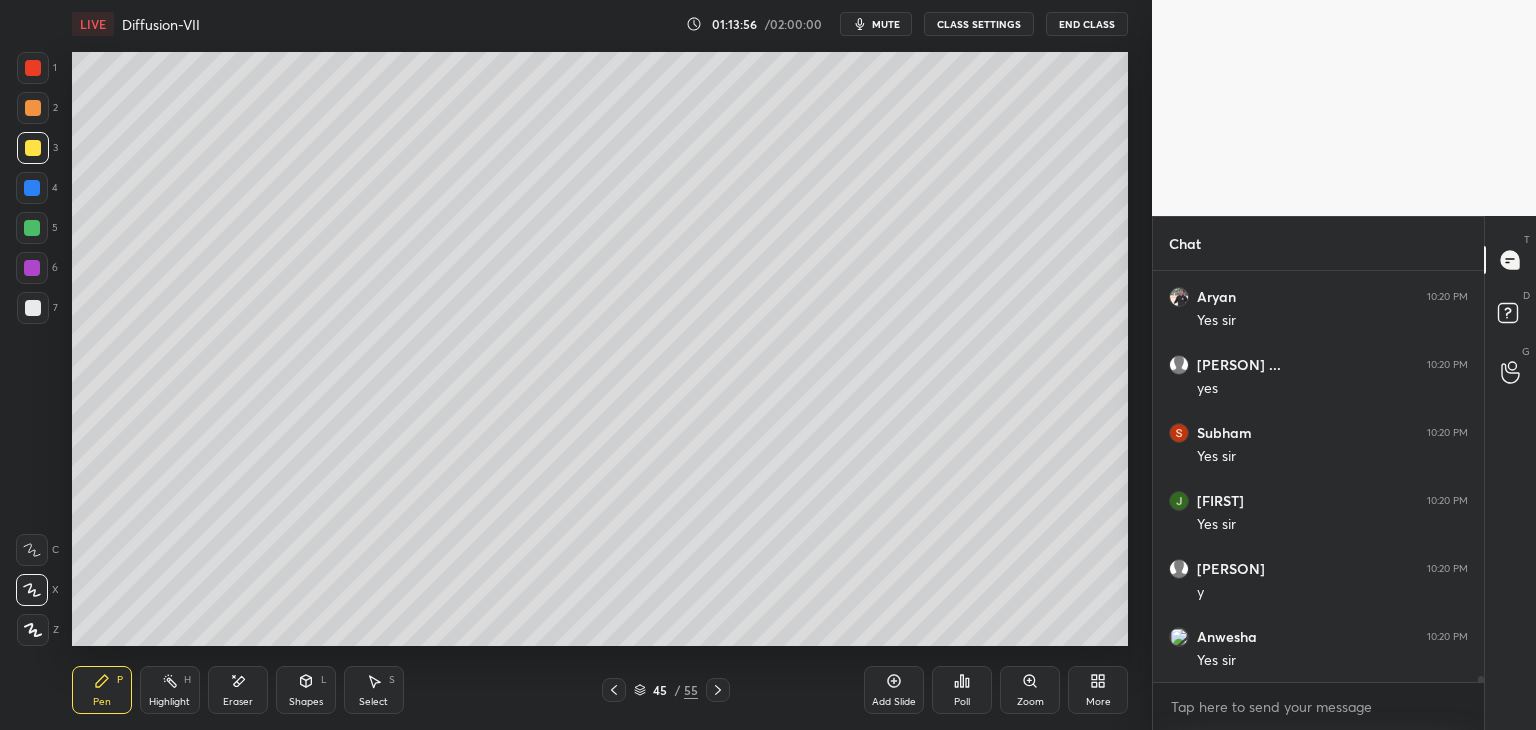 click at bounding box center [33, 108] 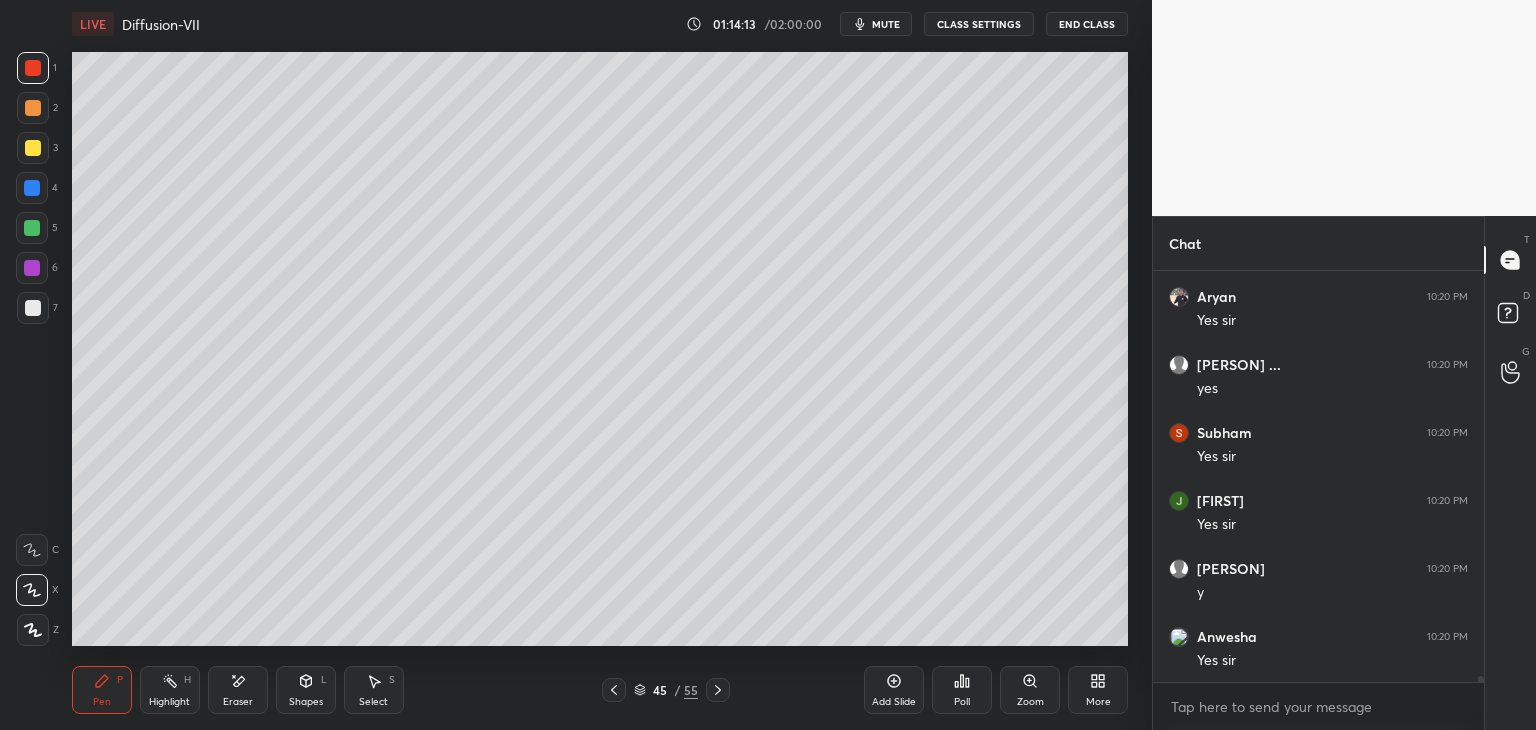 click at bounding box center (33, 148) 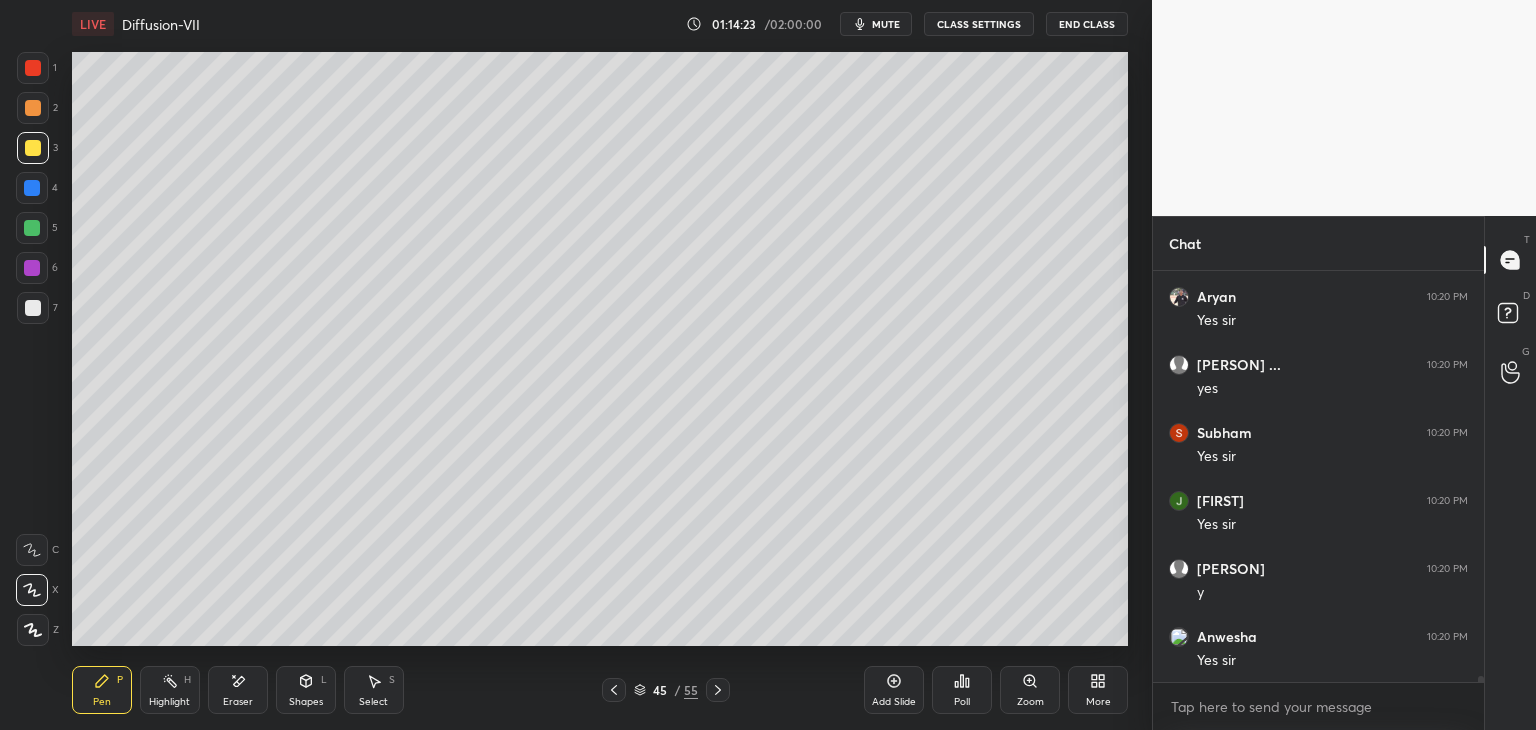 click at bounding box center [33, 68] 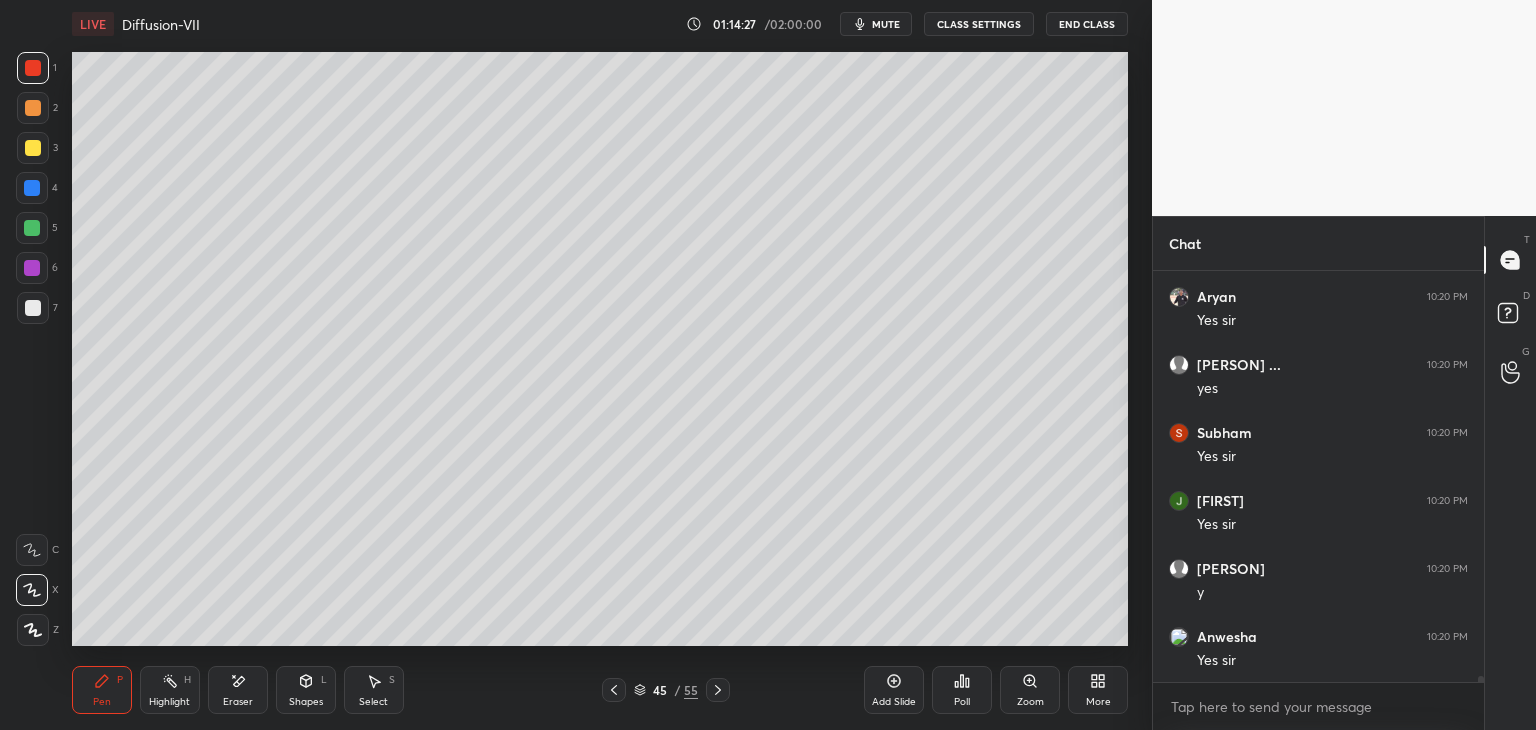 drag, startPoint x: 30, startPoint y: 270, endPoint x: 36, endPoint y: 313, distance: 43.416588 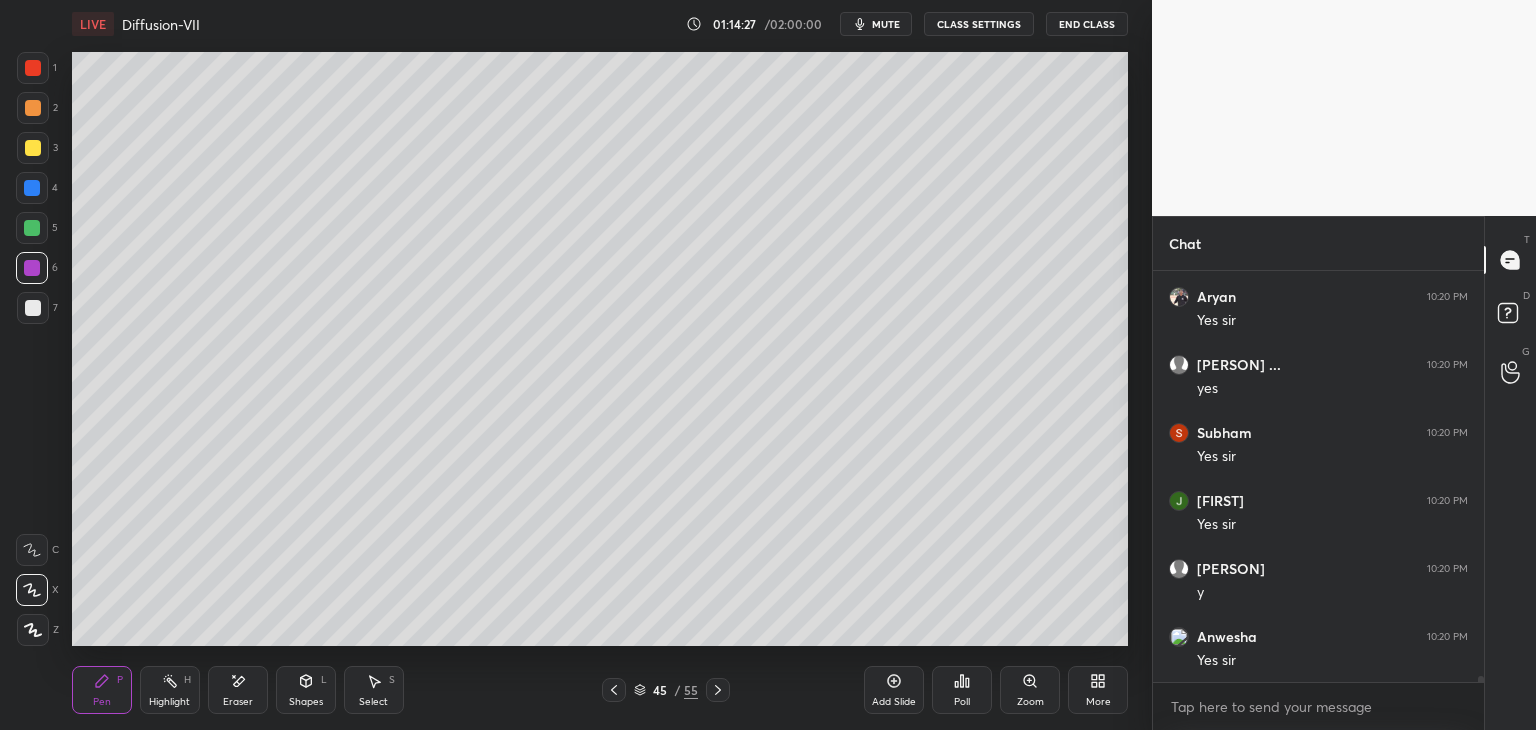 click at bounding box center (33, 308) 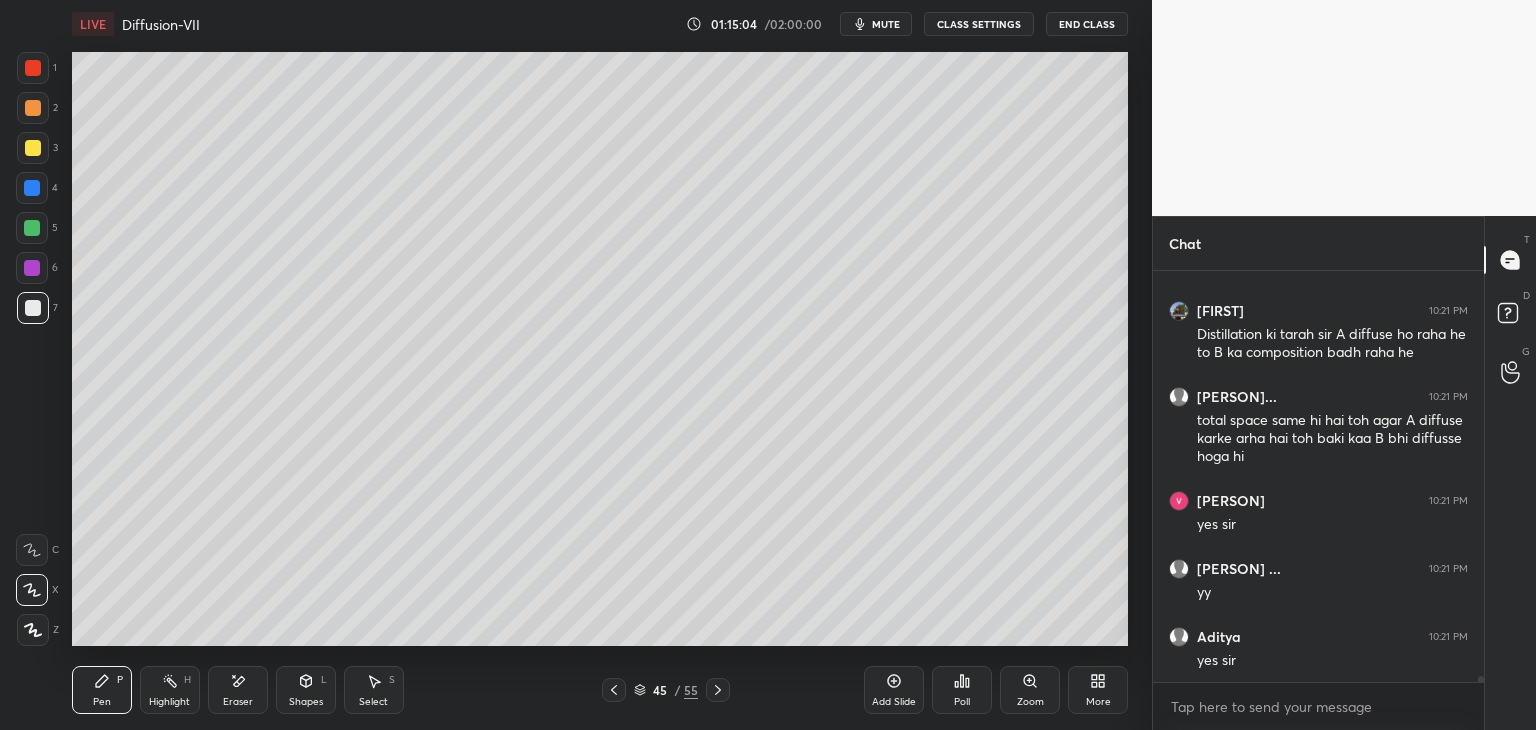 scroll, scrollTop: 26326, scrollLeft: 0, axis: vertical 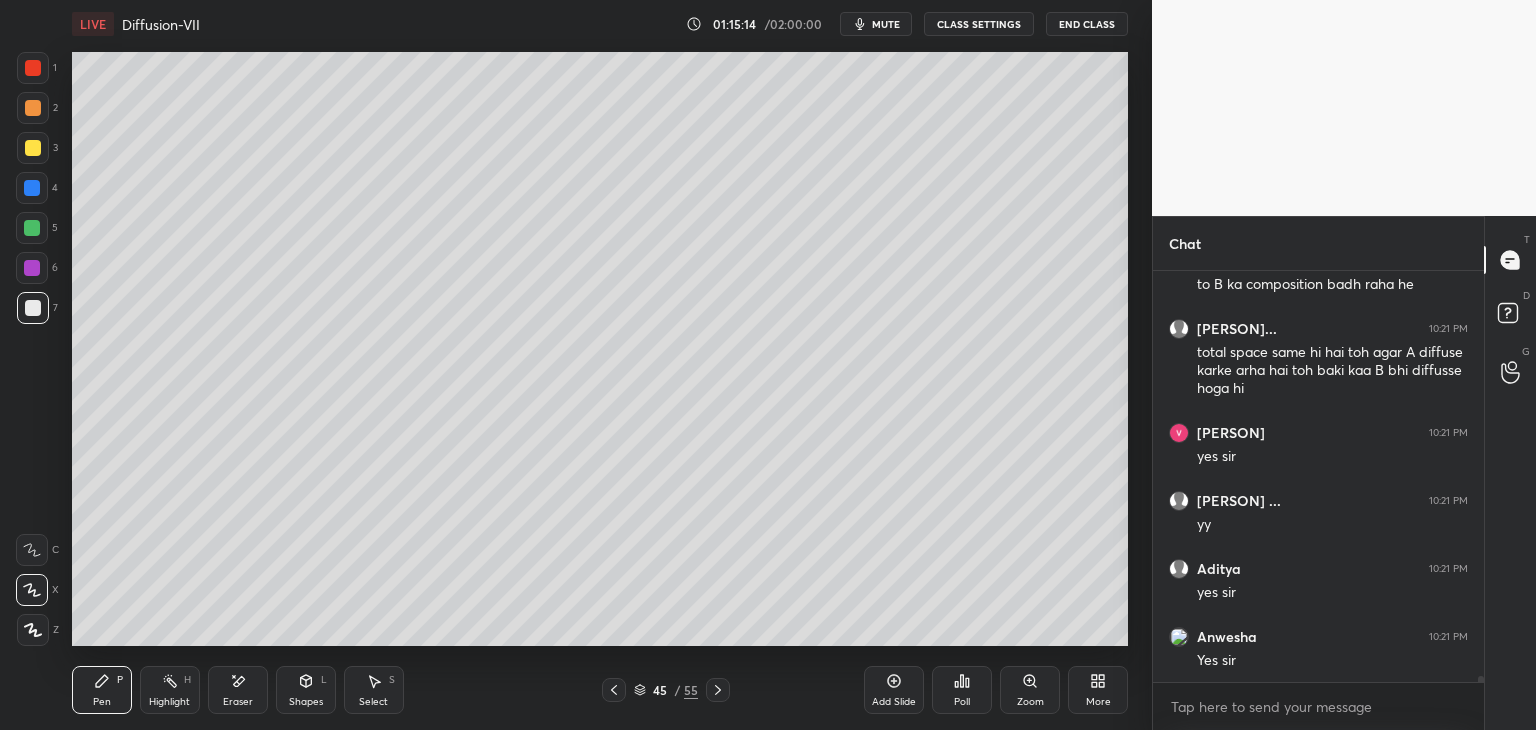 click at bounding box center (33, 108) 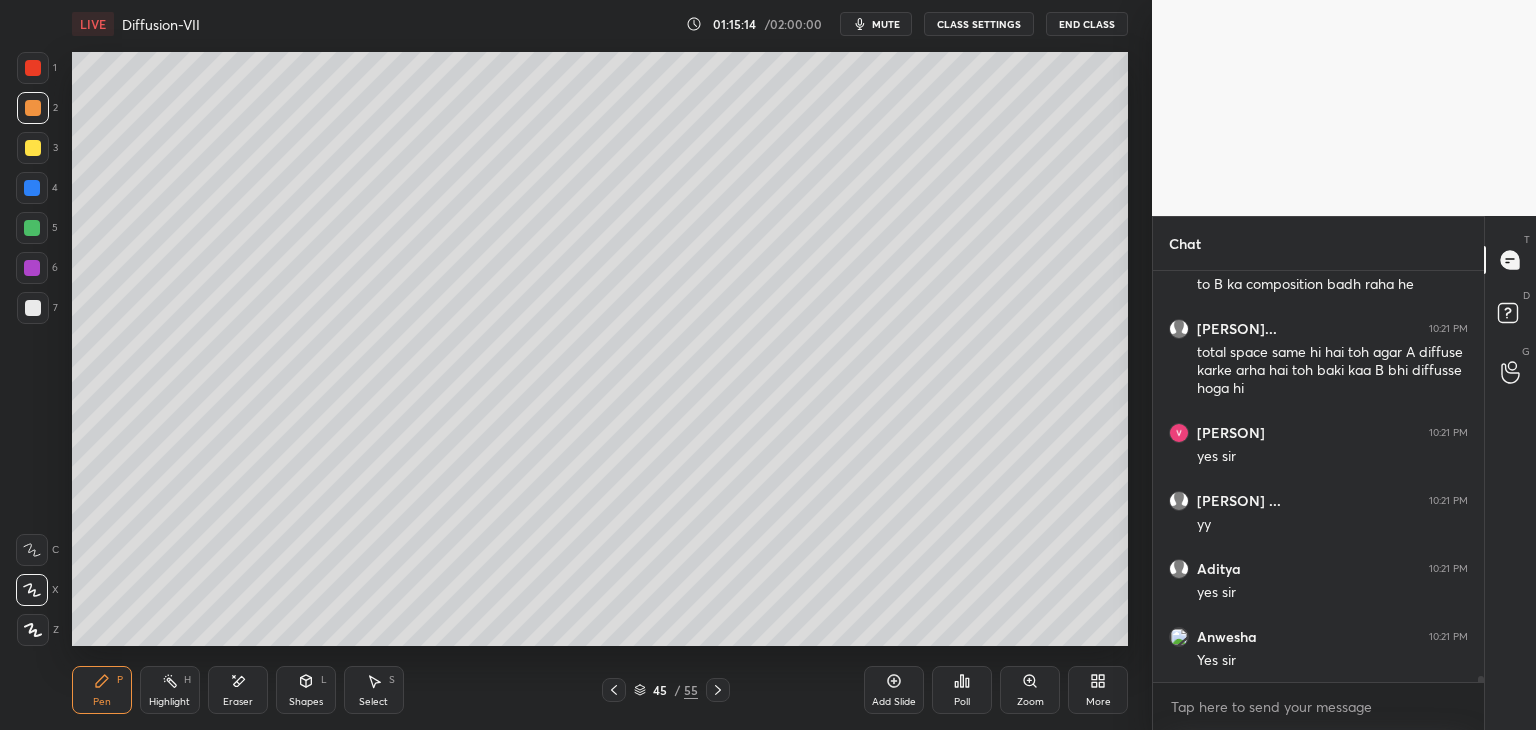 click at bounding box center (33, 68) 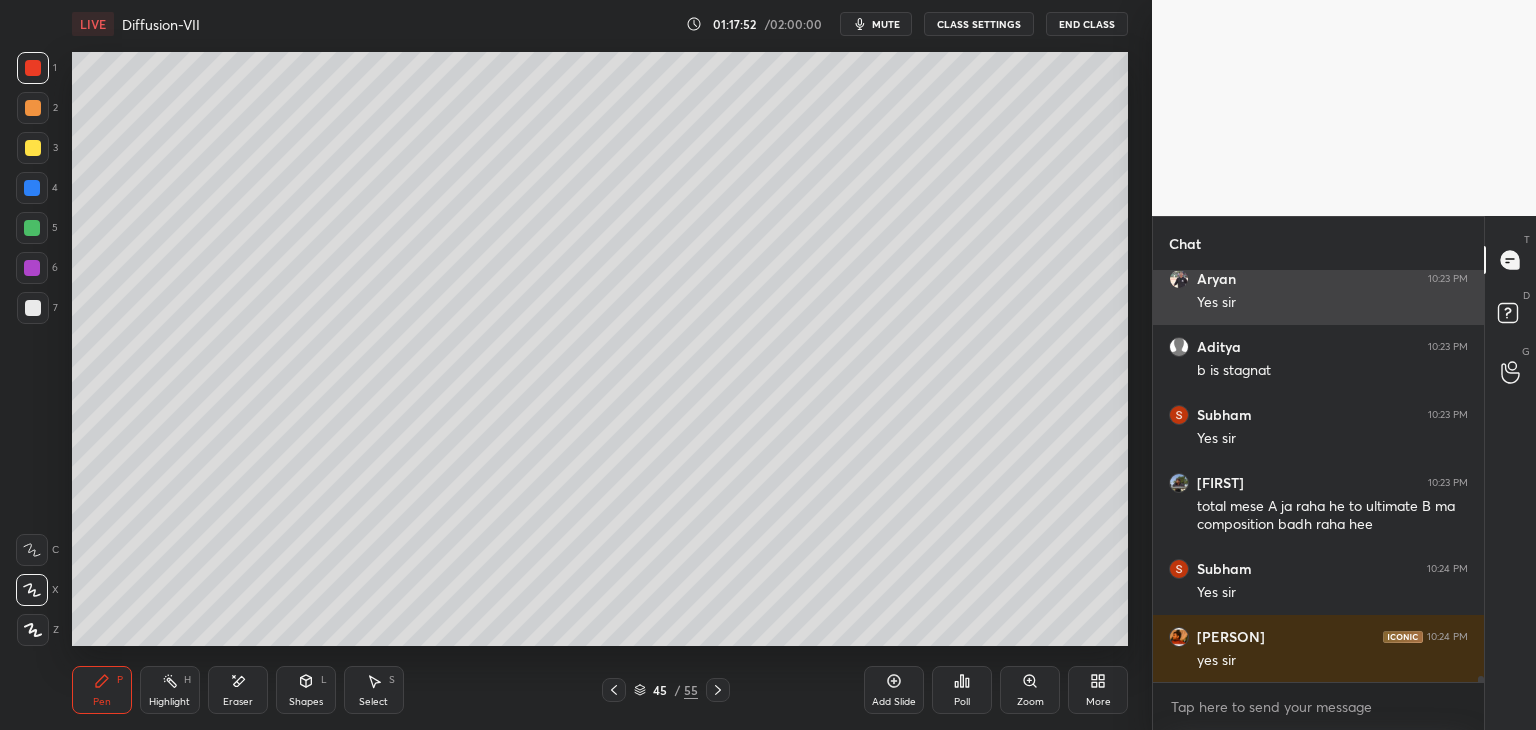 scroll, scrollTop: 27722, scrollLeft: 0, axis: vertical 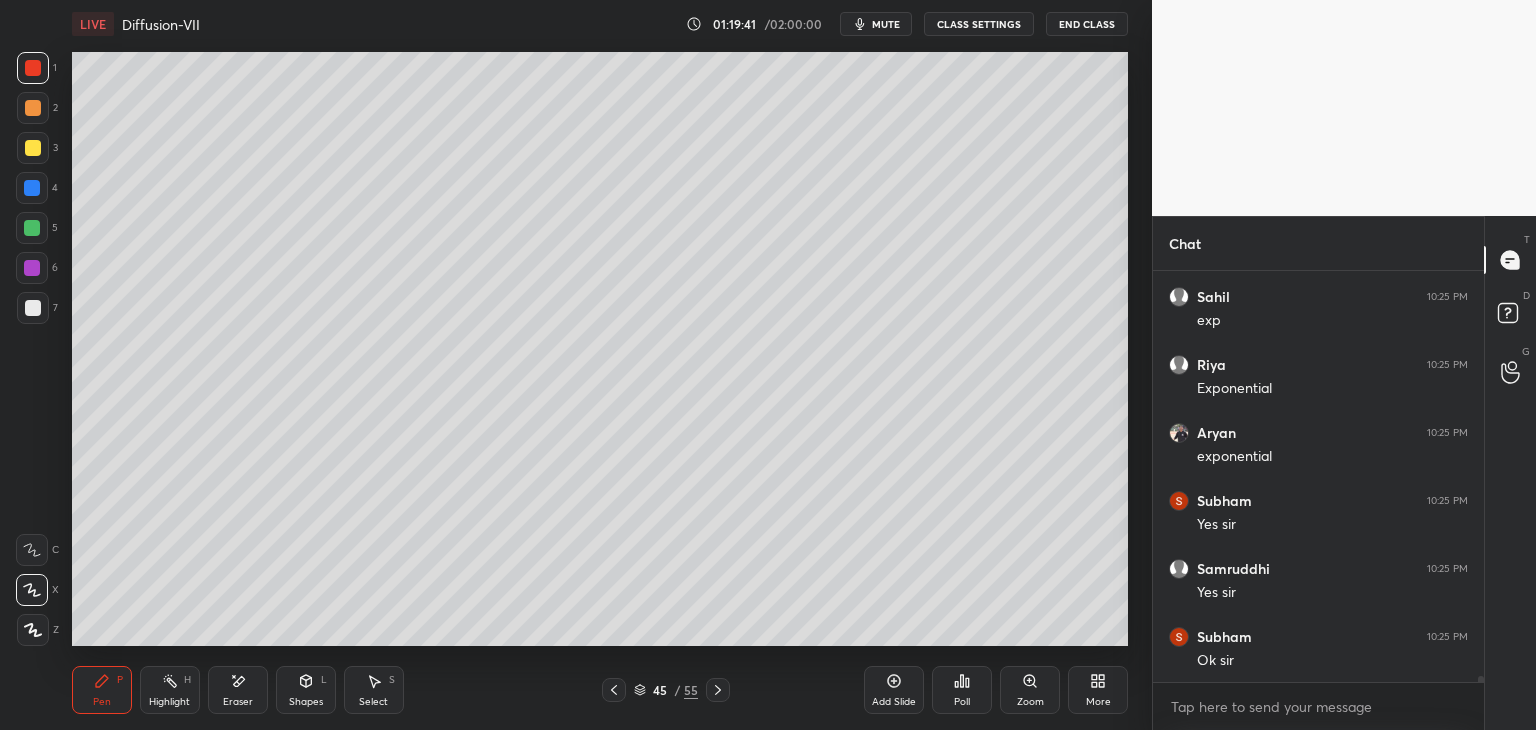 click at bounding box center [33, 308] 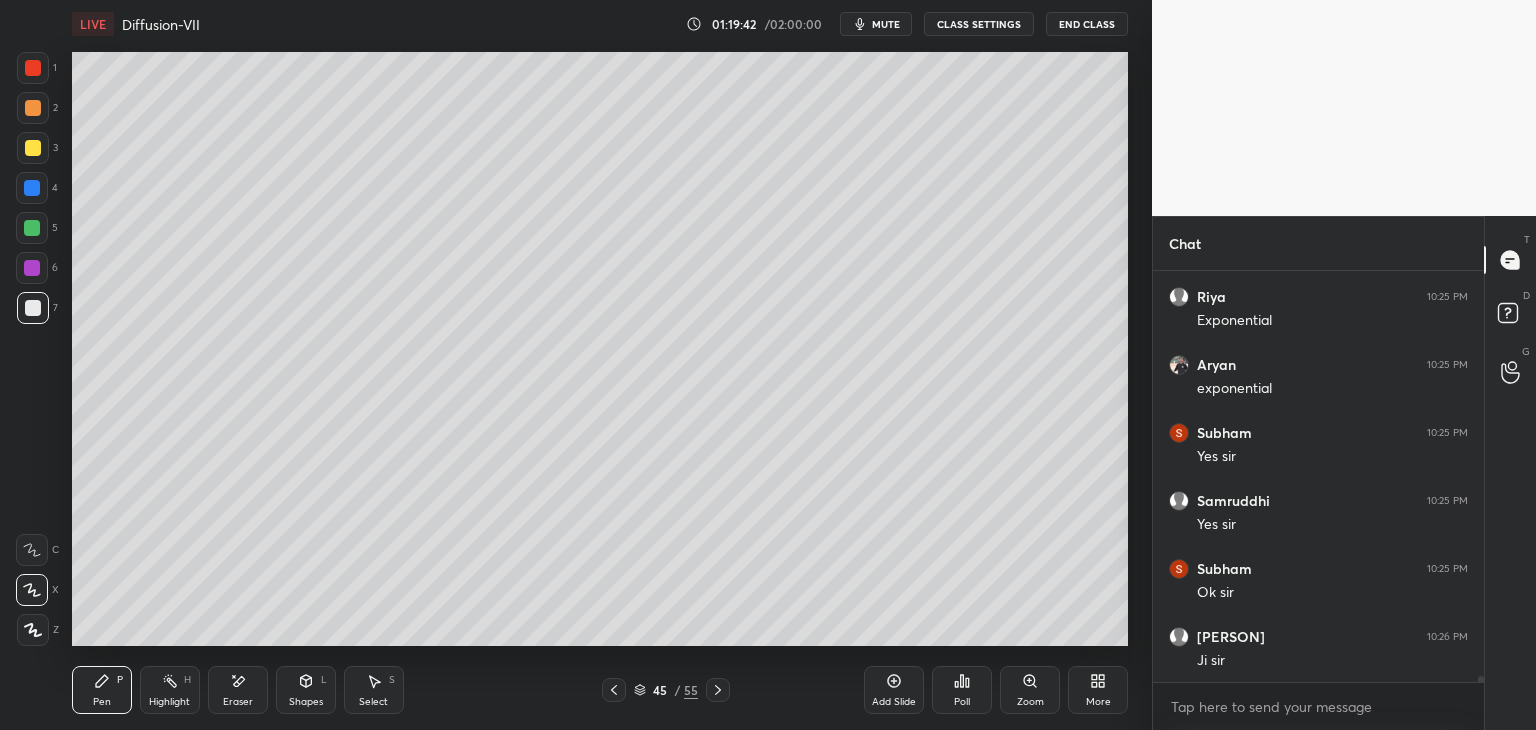click 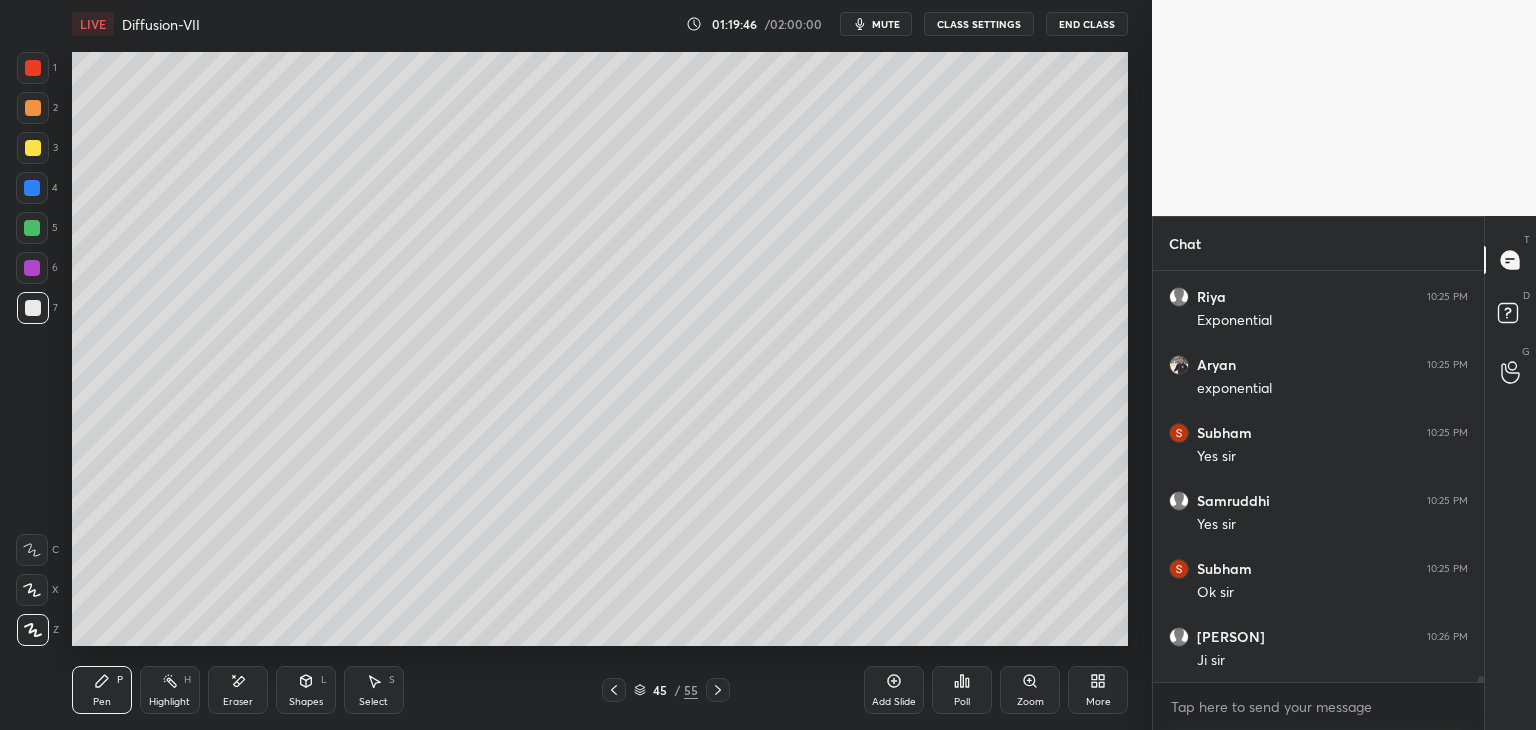 click on "Add Slide" at bounding box center [894, 702] 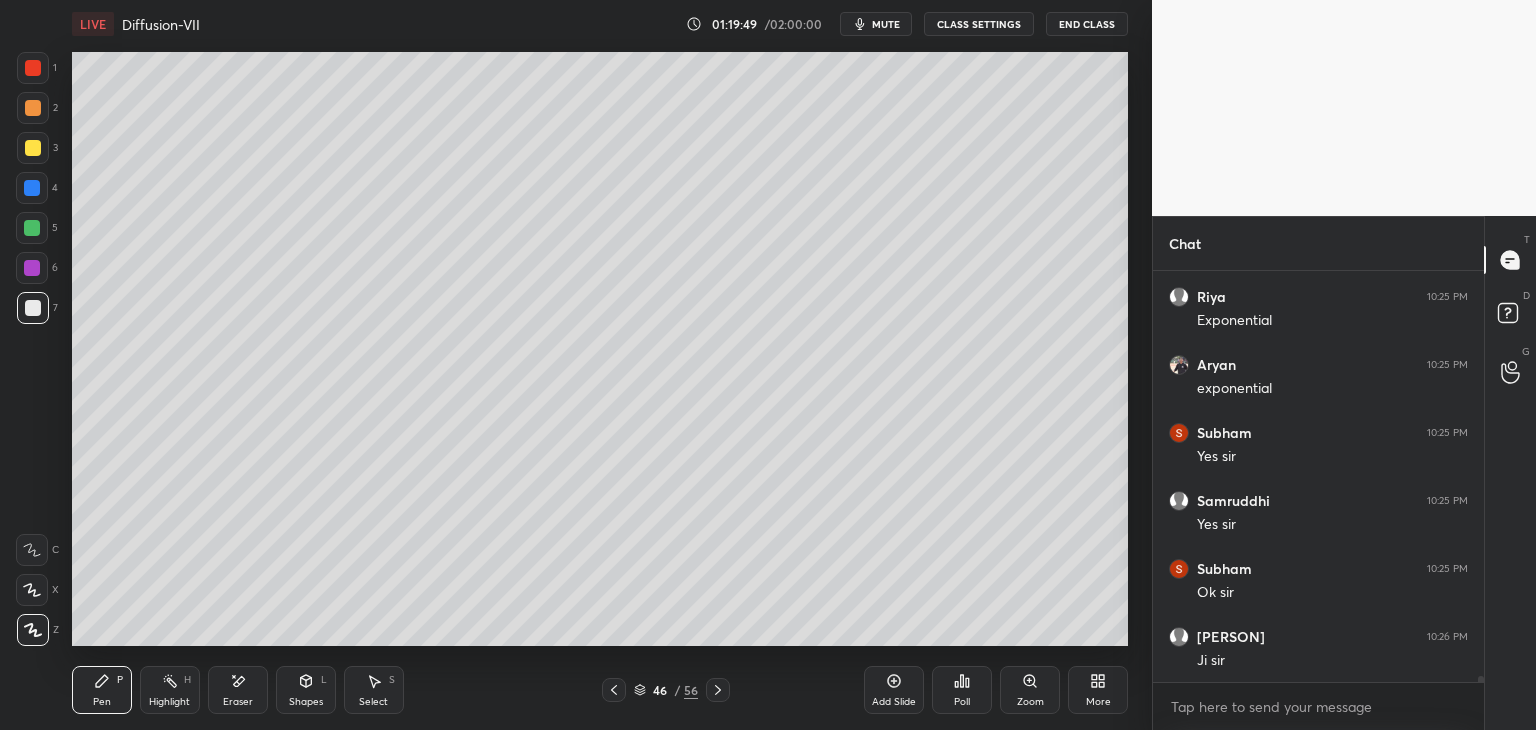 scroll, scrollTop: 28438, scrollLeft: 0, axis: vertical 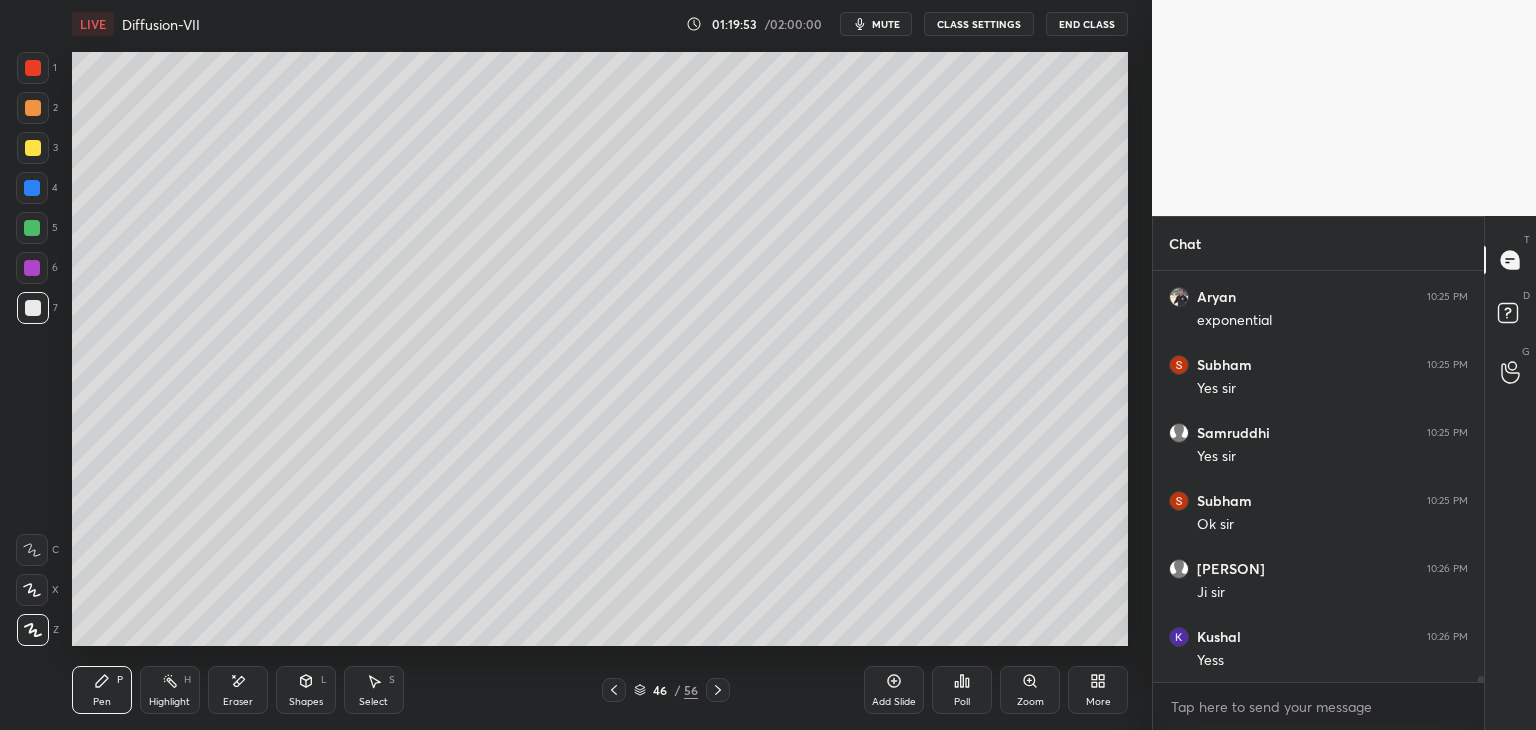 click on "Shapes" at bounding box center (306, 702) 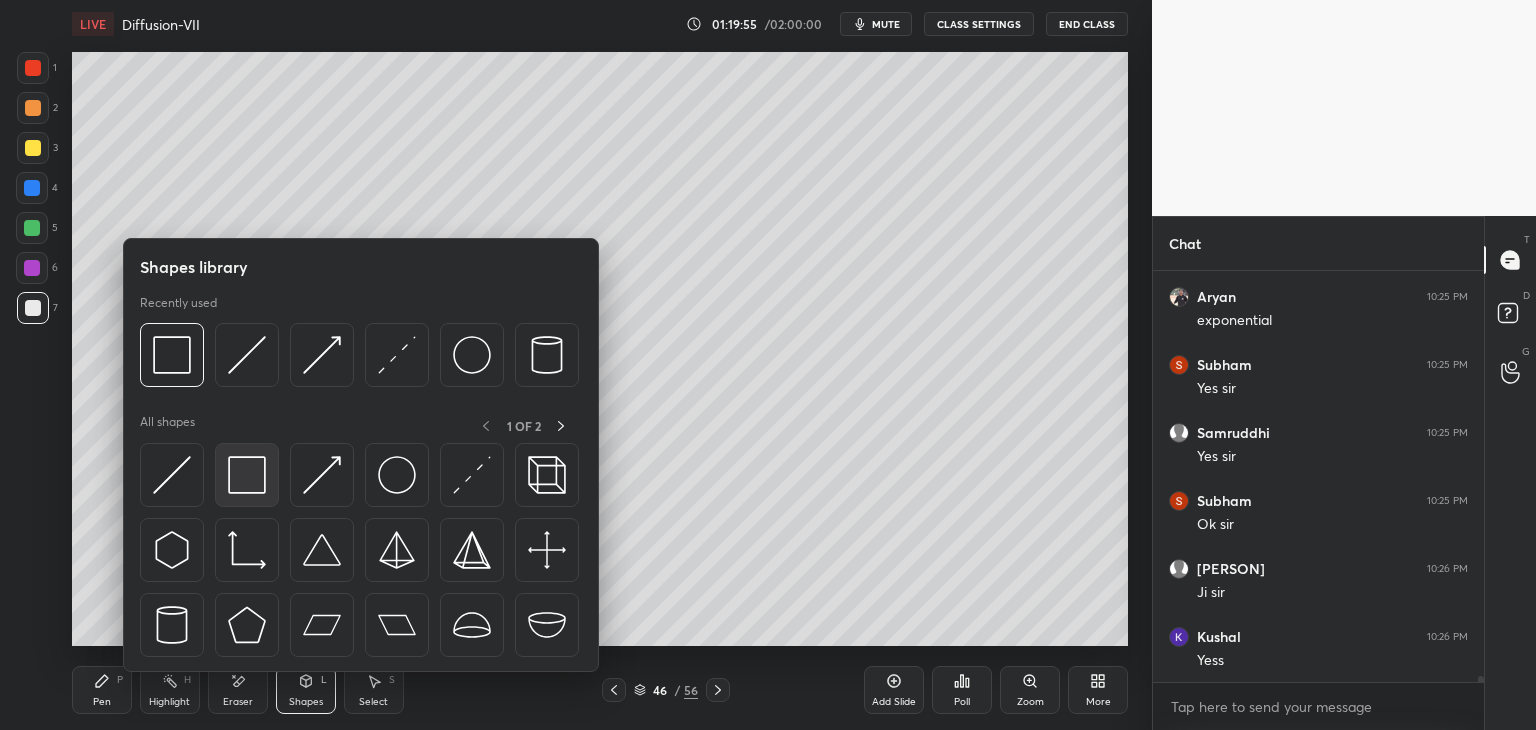 click at bounding box center (247, 475) 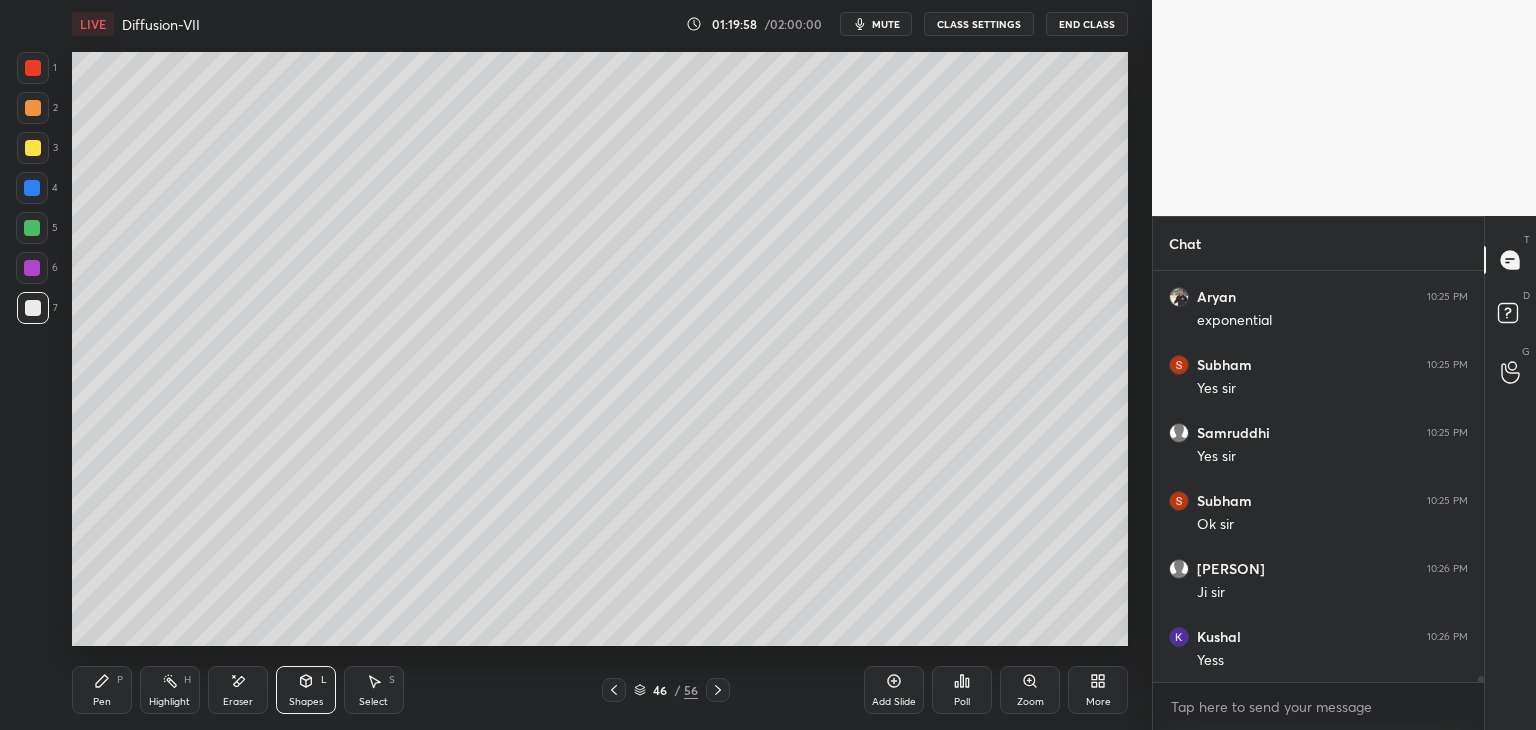 click on "Pen" at bounding box center (102, 702) 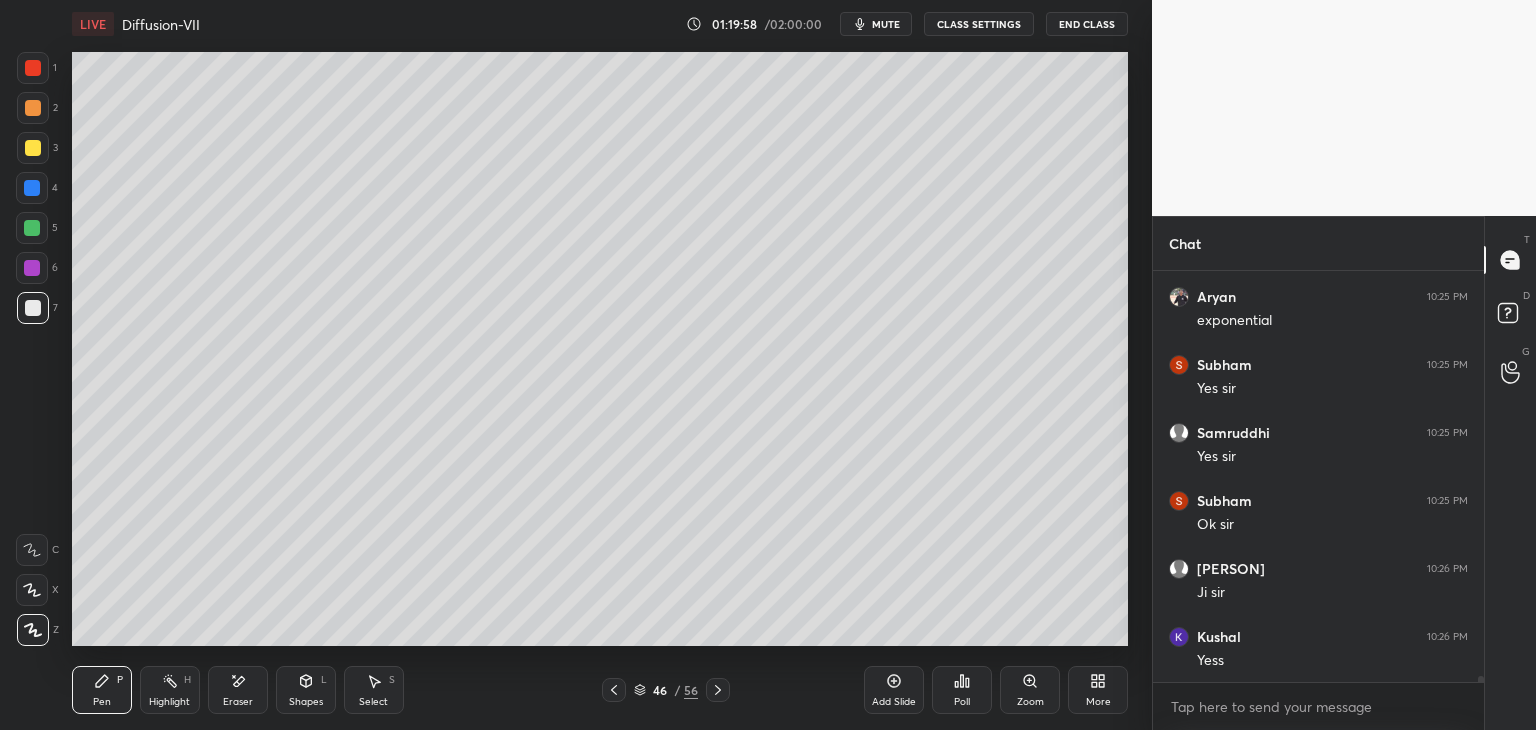 scroll, scrollTop: 28458, scrollLeft: 0, axis: vertical 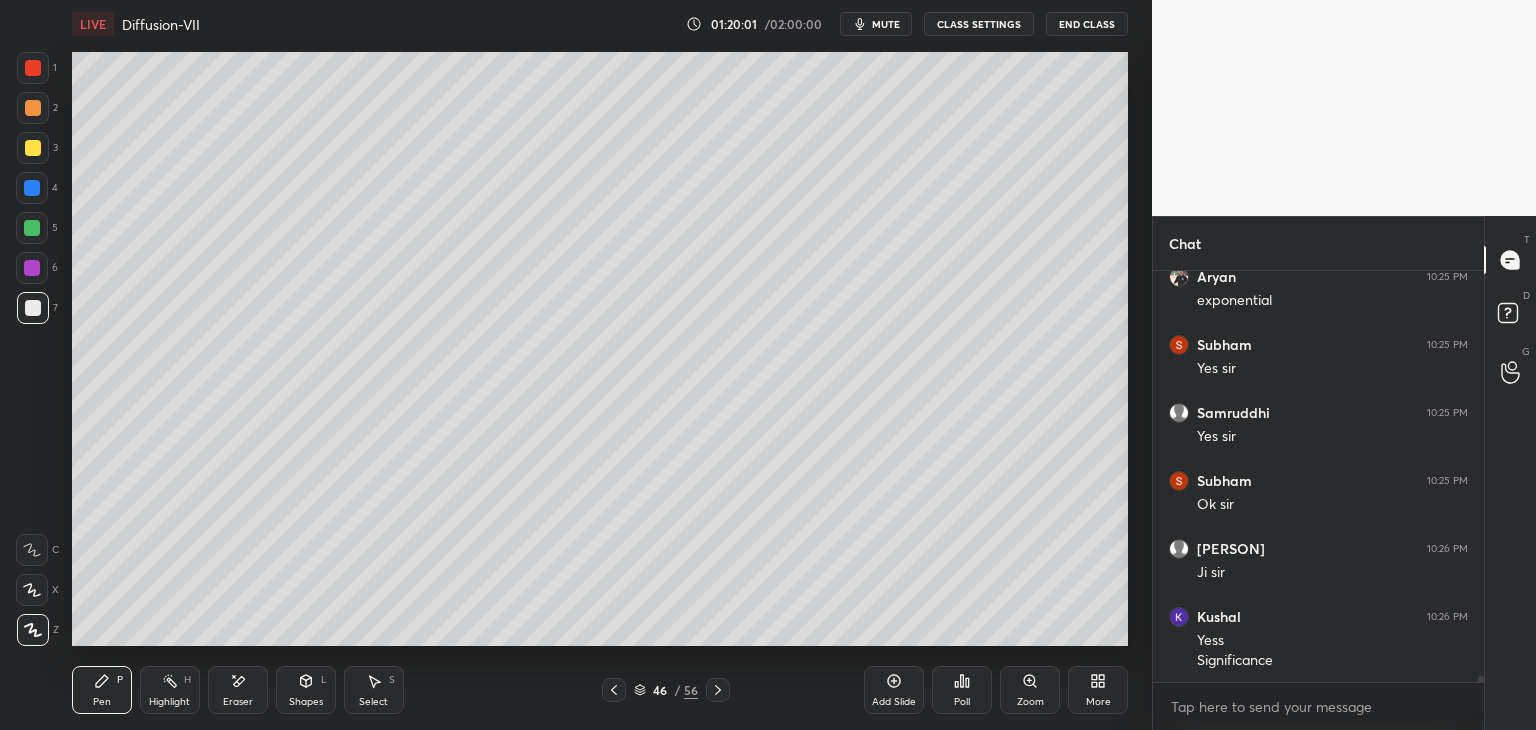 click at bounding box center [33, 148] 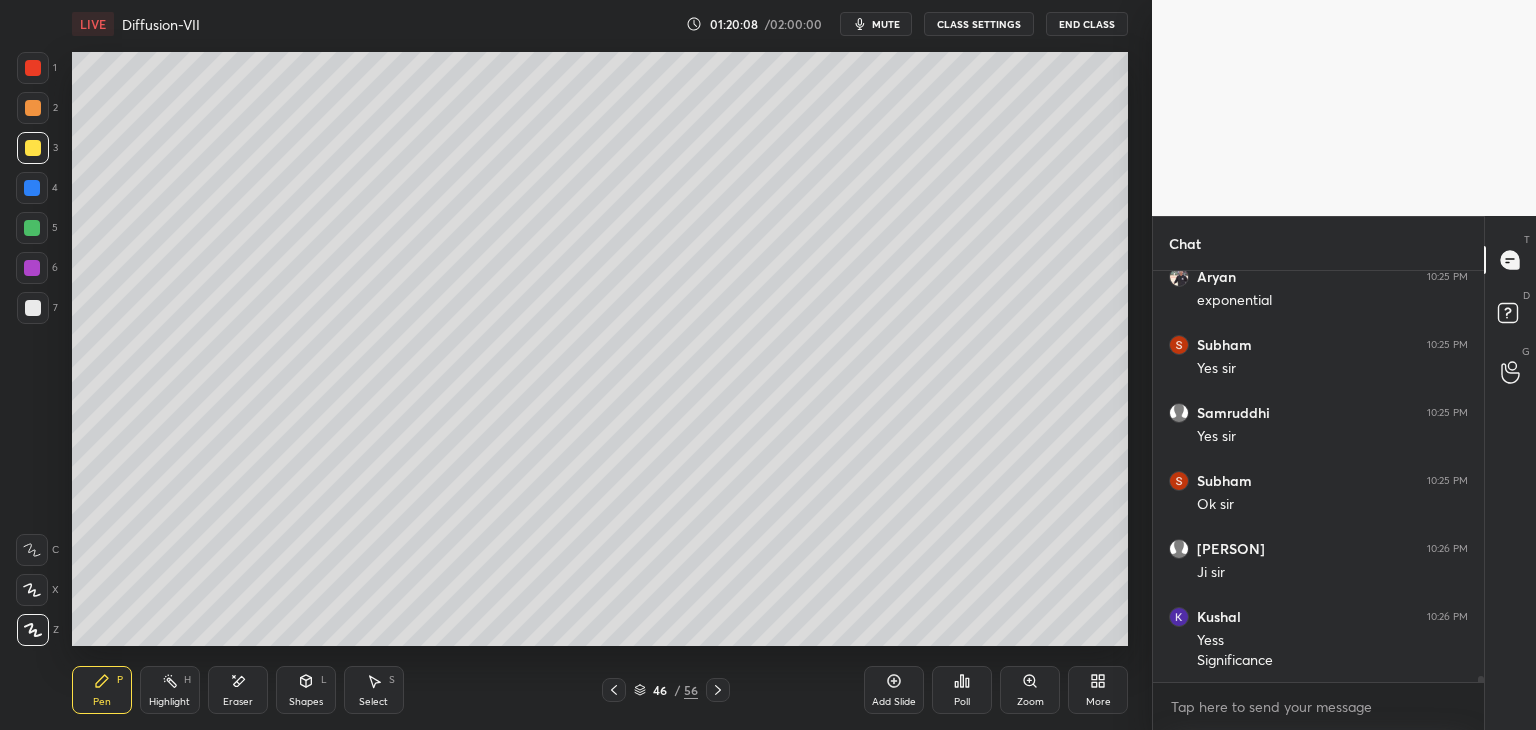 click on "Eraser" at bounding box center (238, 702) 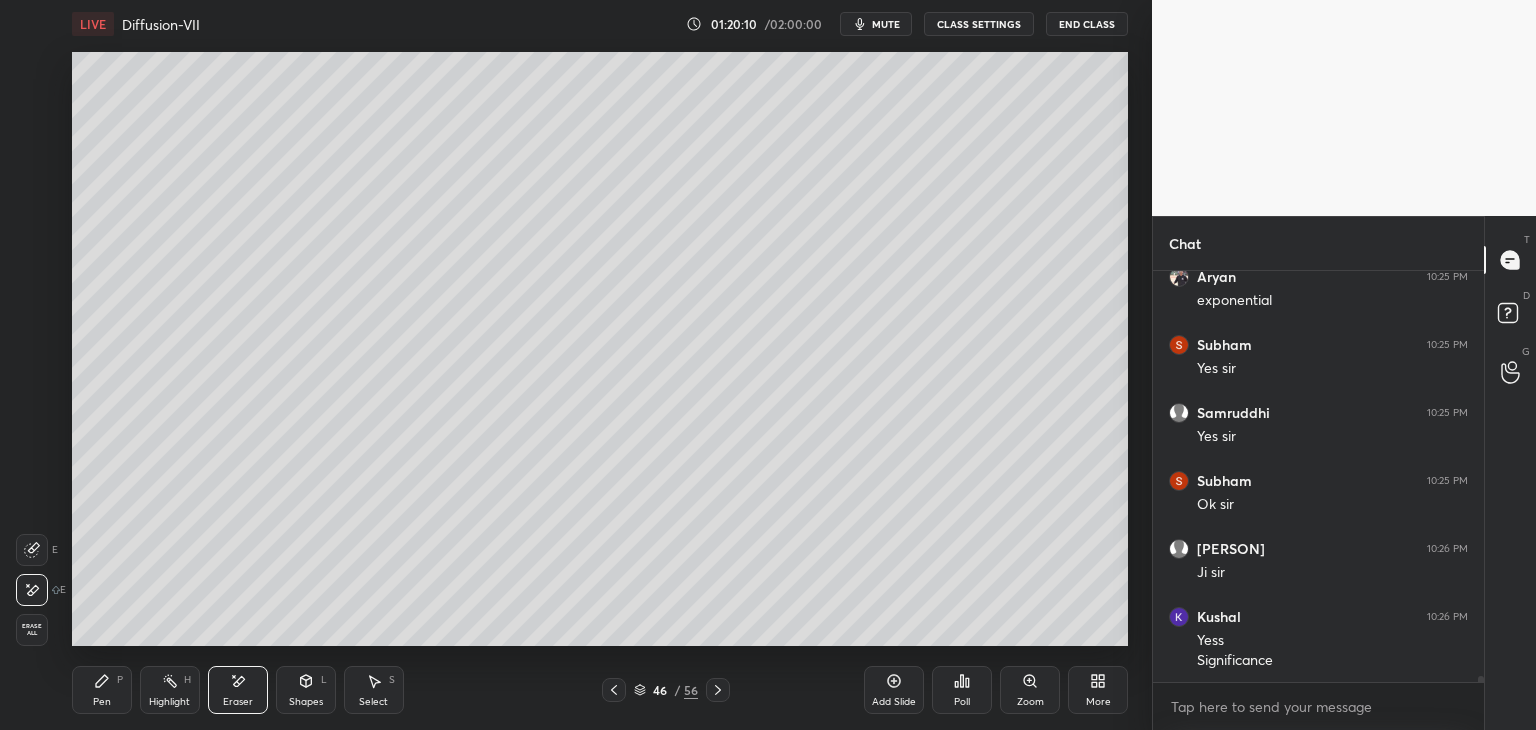 click on "Pen P" at bounding box center (102, 690) 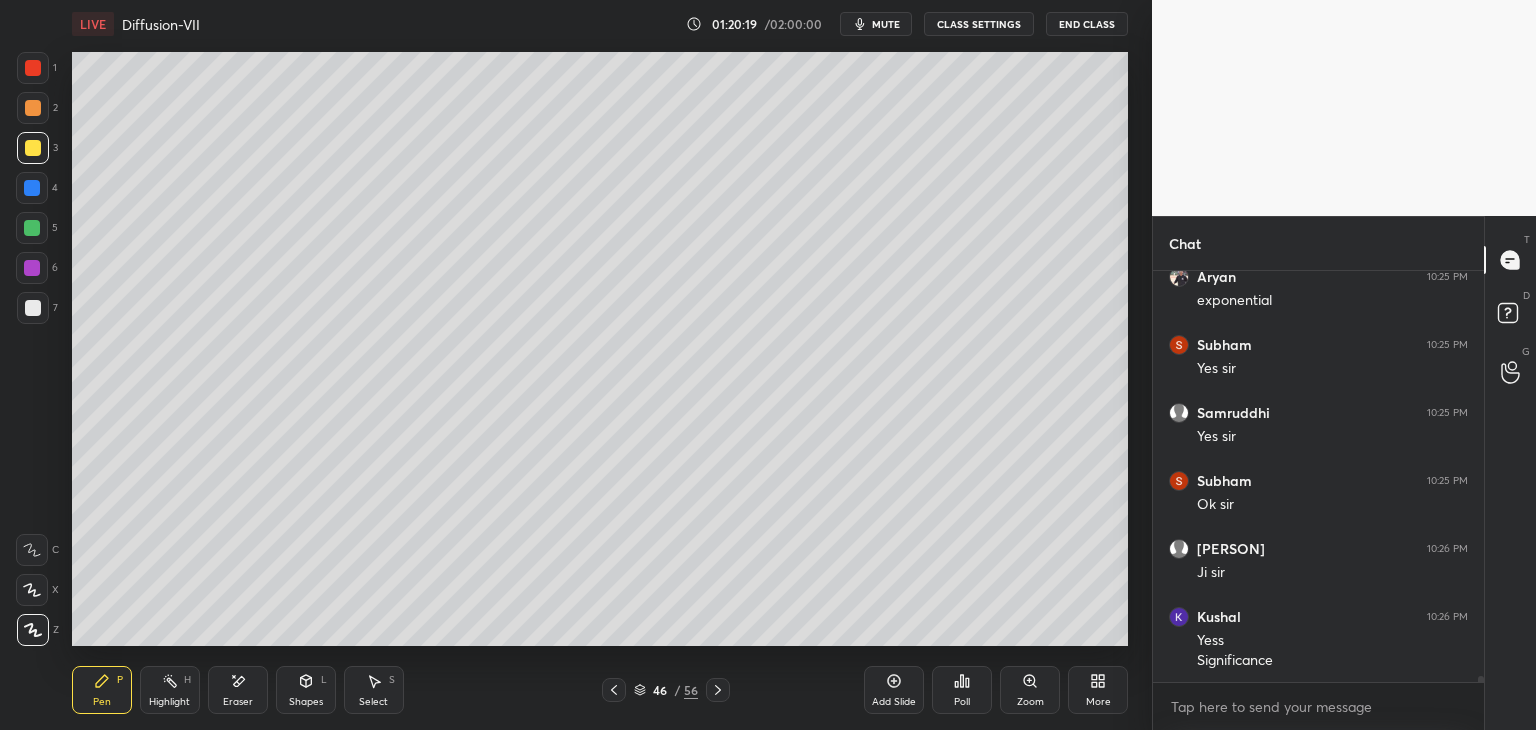 click on "Pen P" at bounding box center (102, 690) 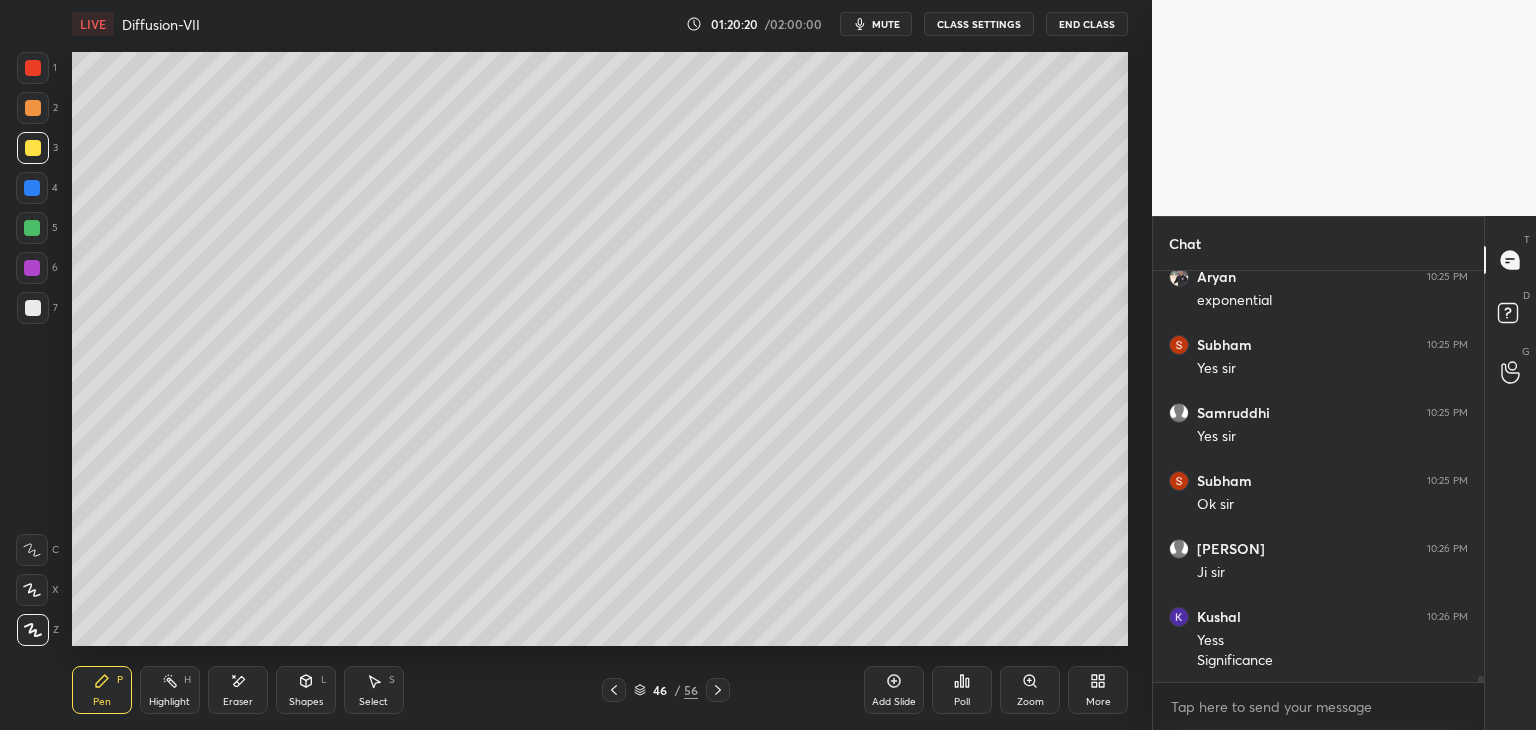 click at bounding box center (33, 308) 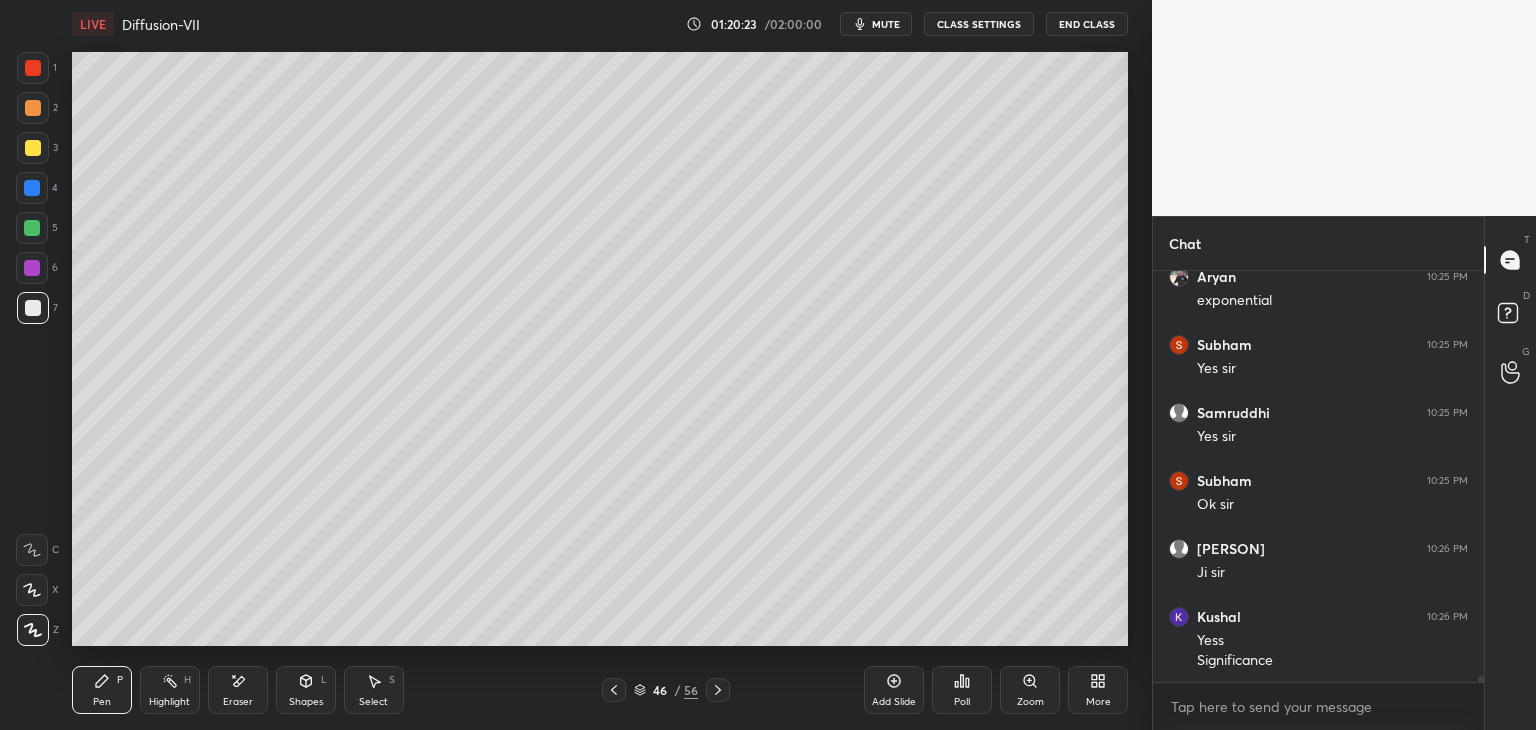 click at bounding box center [33, 68] 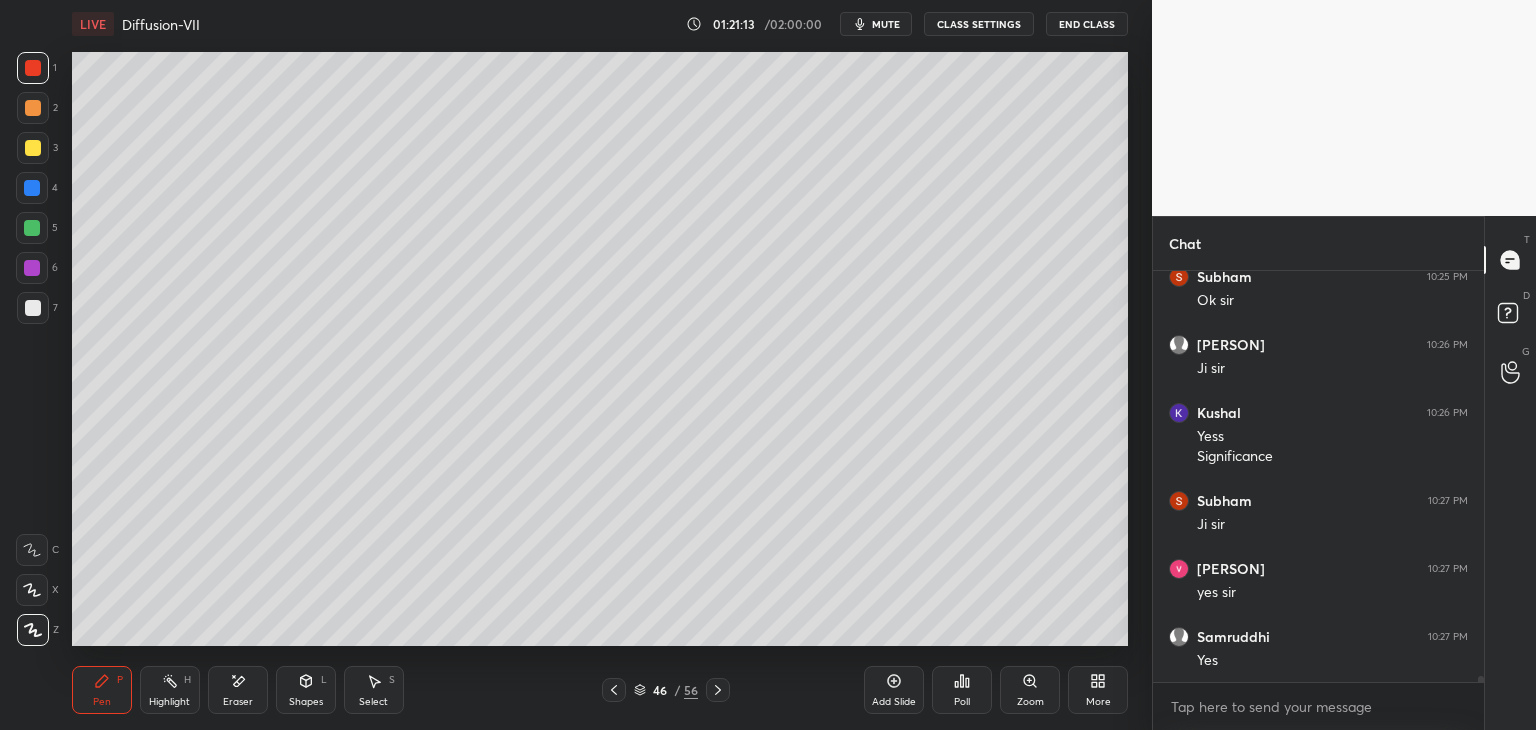 scroll, scrollTop: 28730, scrollLeft: 0, axis: vertical 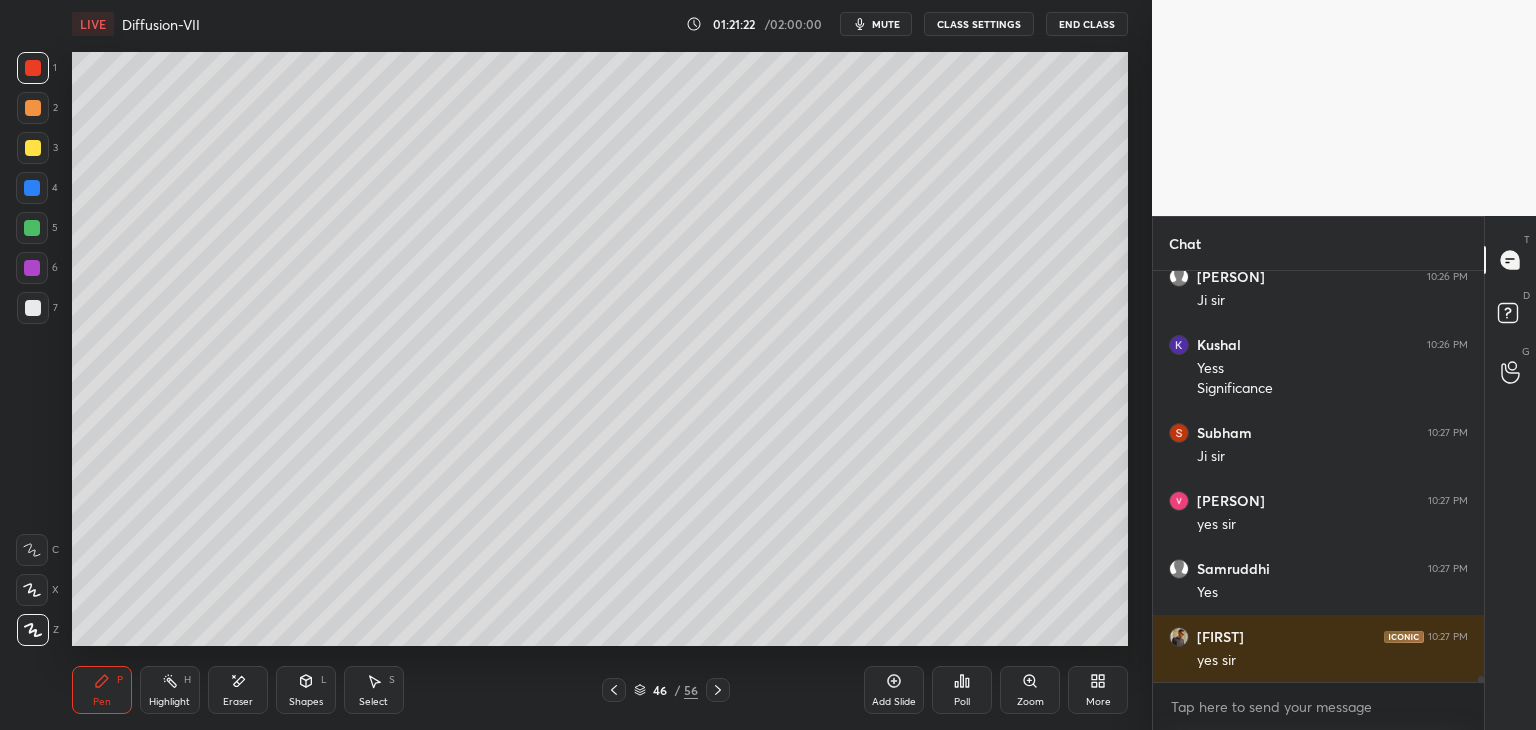 click on "Shapes" at bounding box center [306, 702] 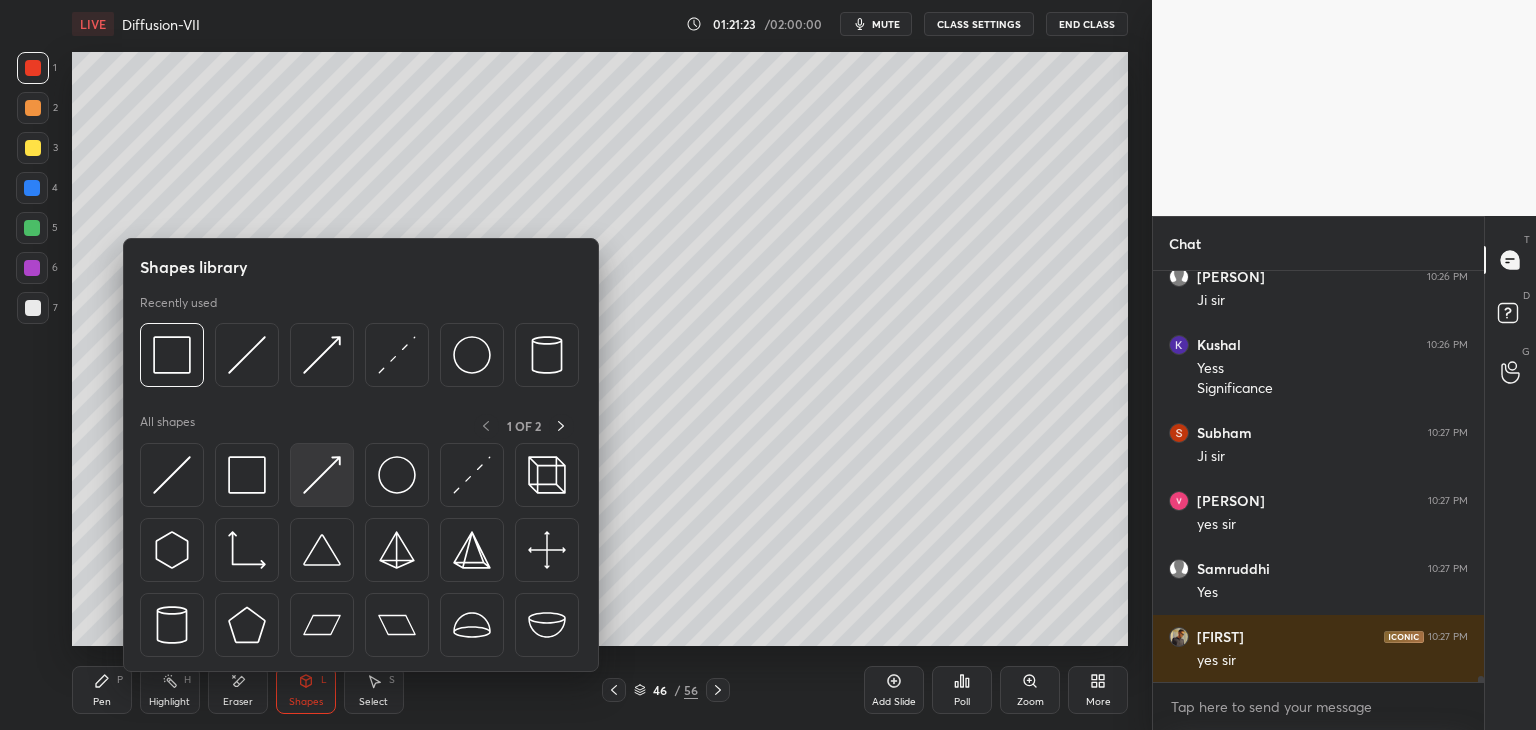 click at bounding box center (322, 475) 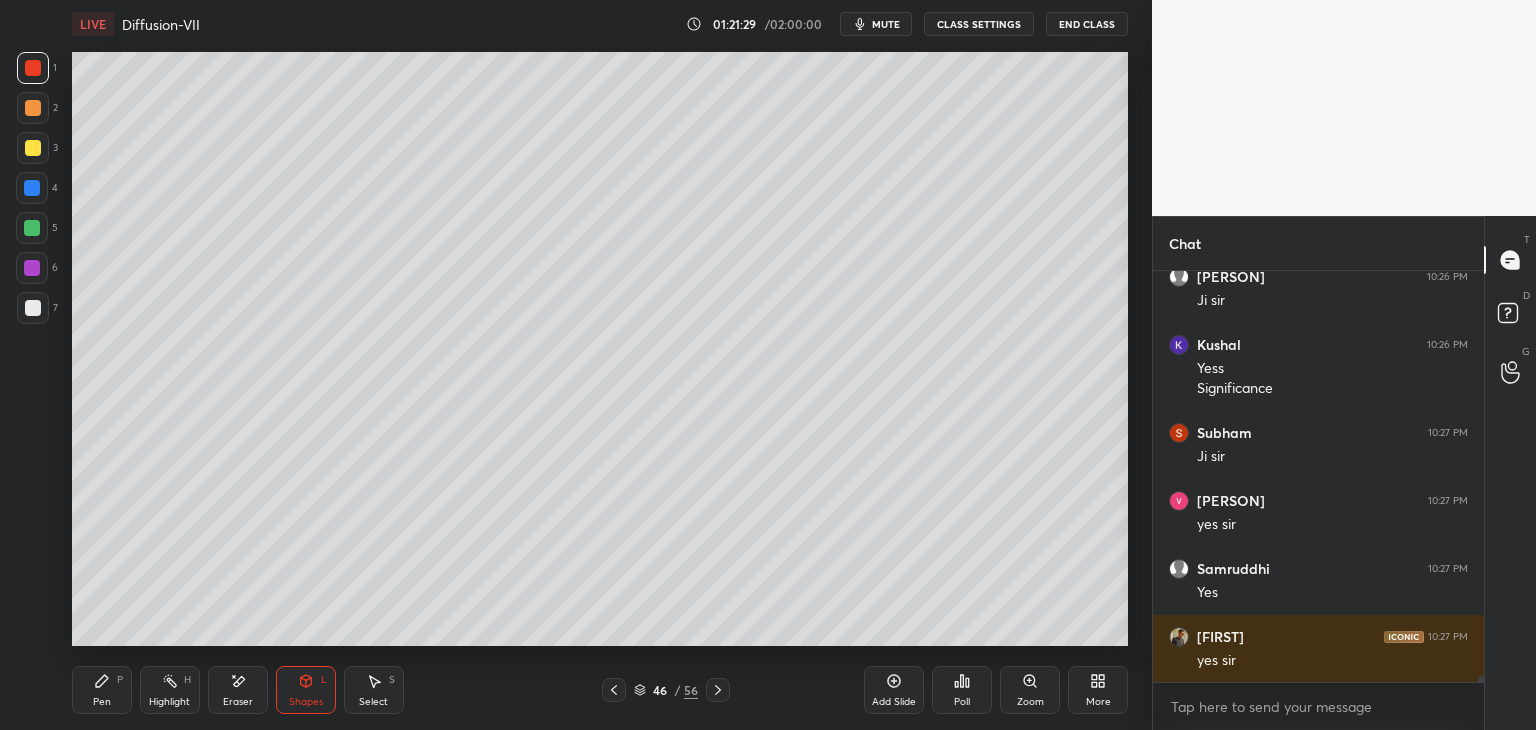 click at bounding box center [33, 308] 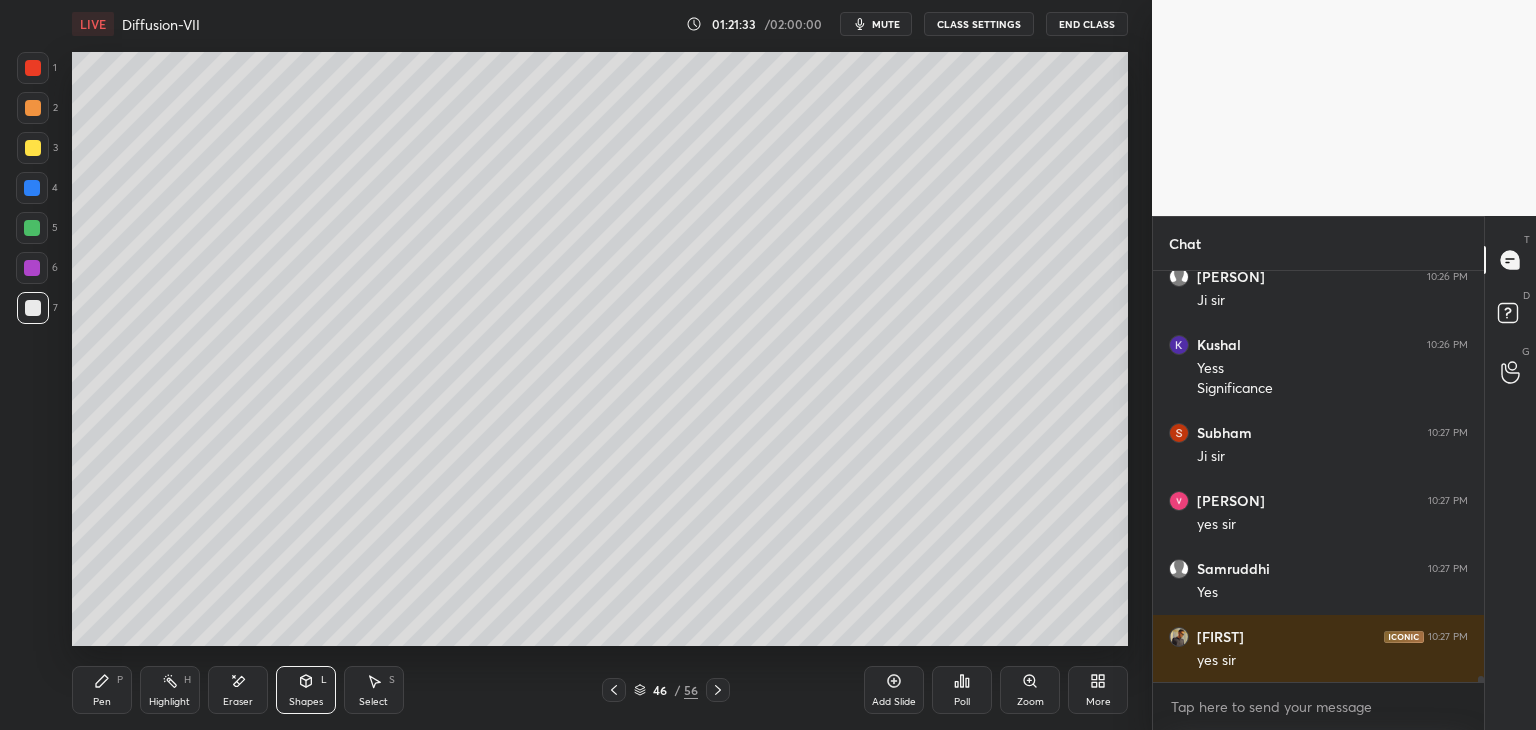 click at bounding box center (32, 228) 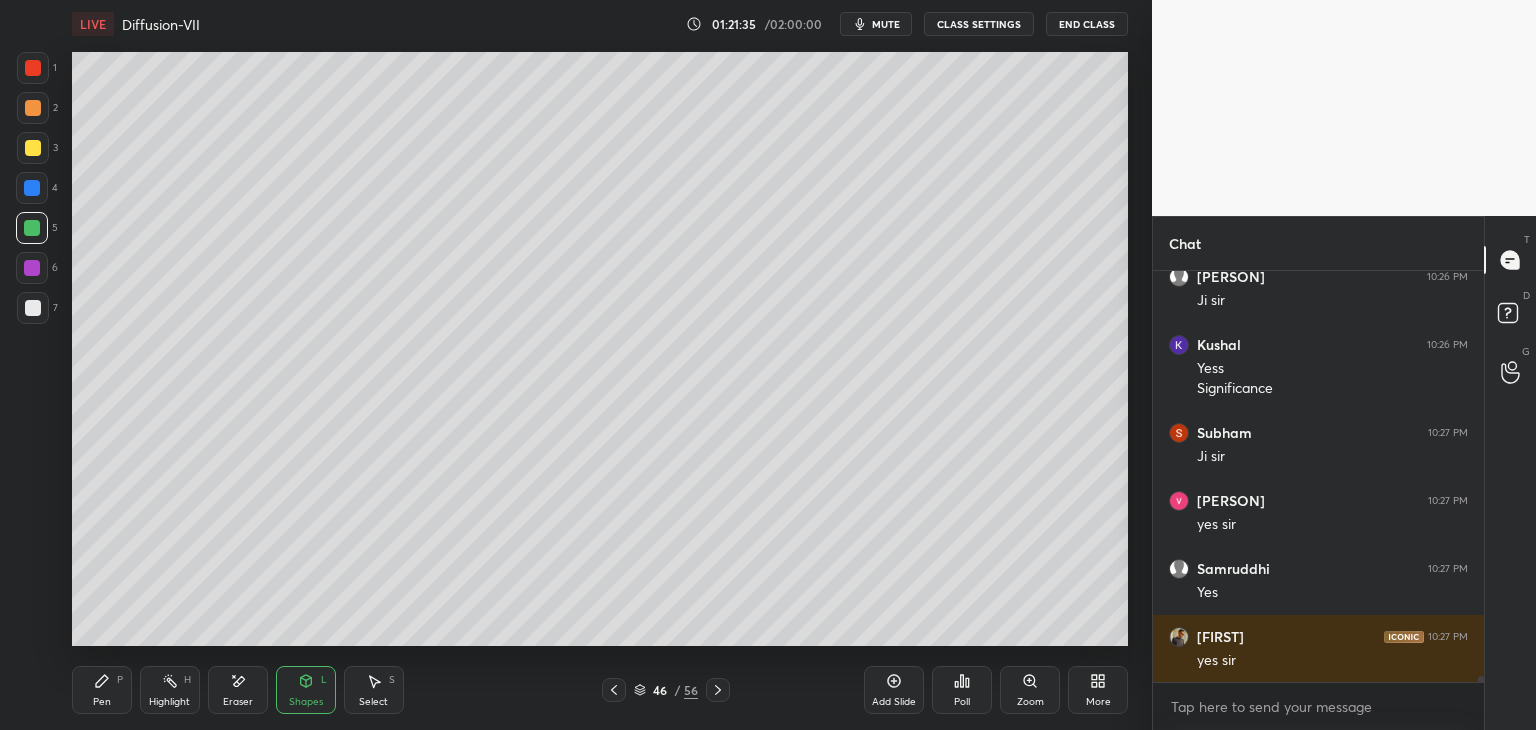 scroll, scrollTop: 28798, scrollLeft: 0, axis: vertical 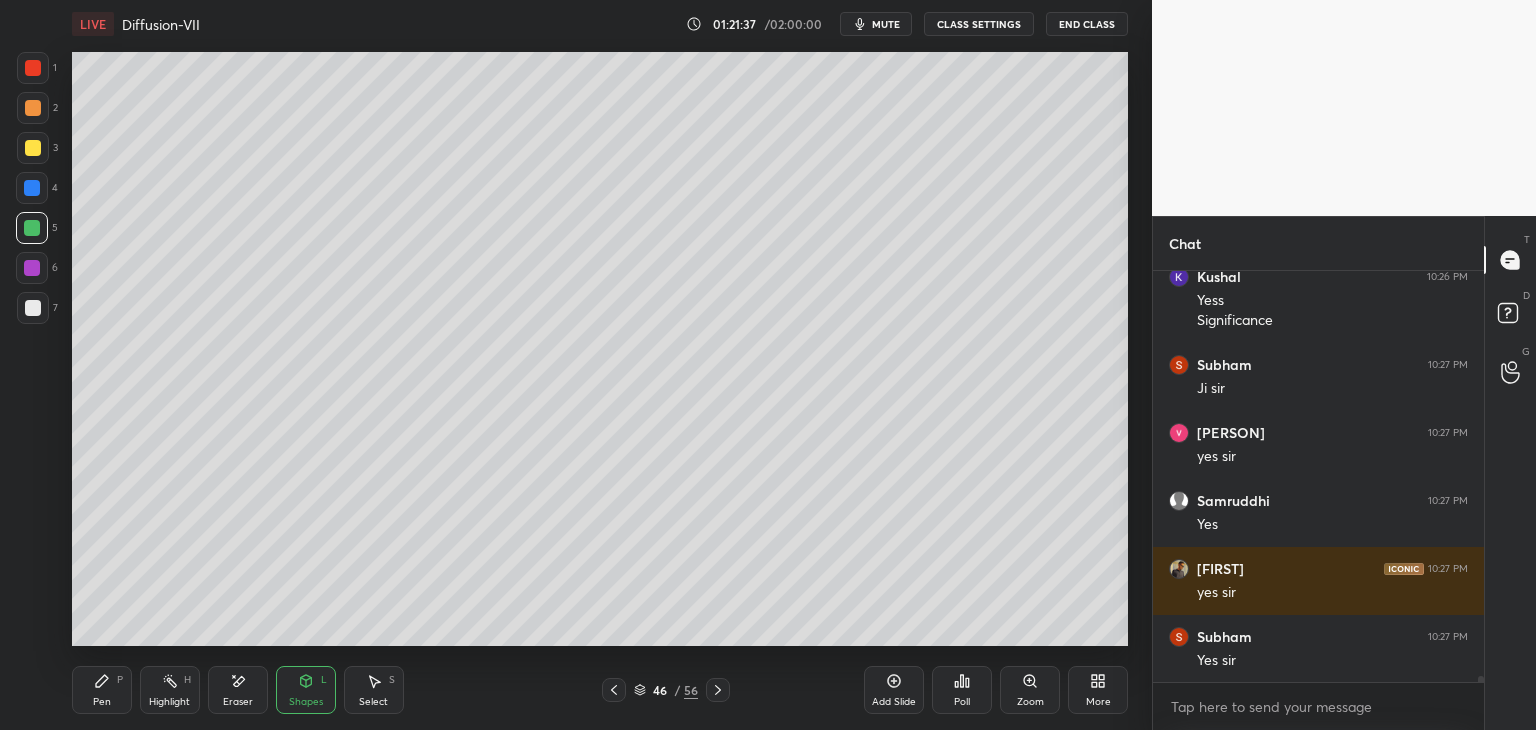 click on "Pen P" at bounding box center [102, 690] 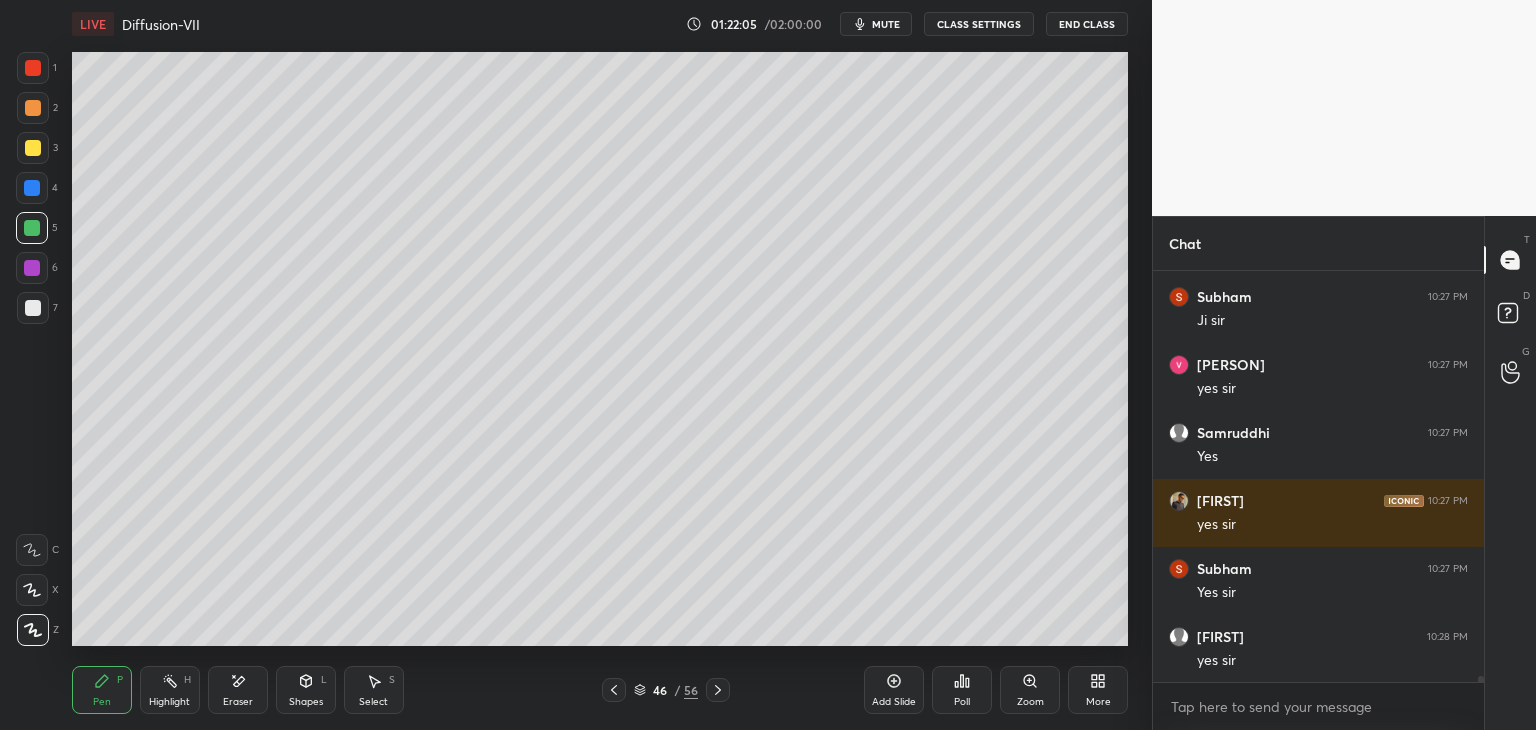 scroll, scrollTop: 28934, scrollLeft: 0, axis: vertical 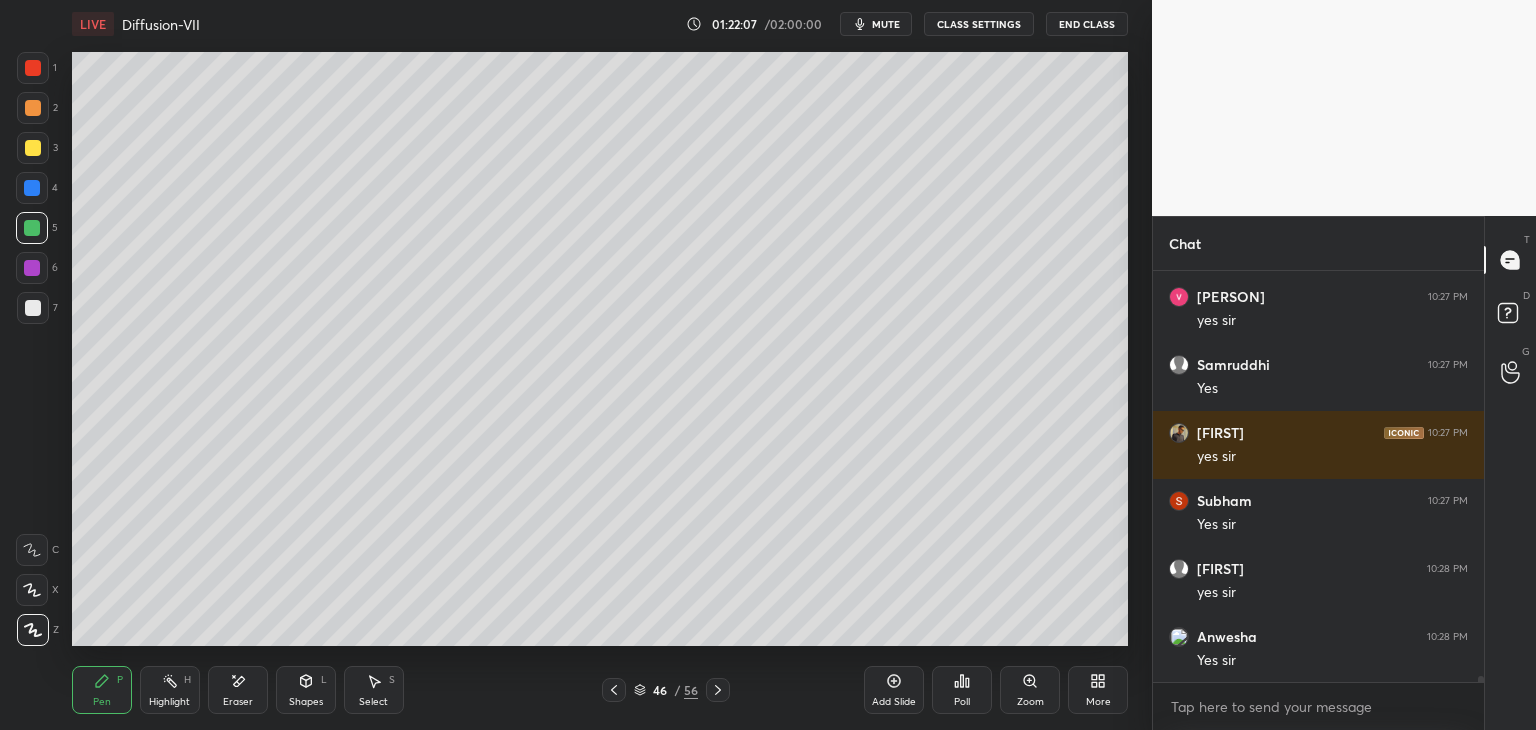 click on "Shapes" at bounding box center [306, 702] 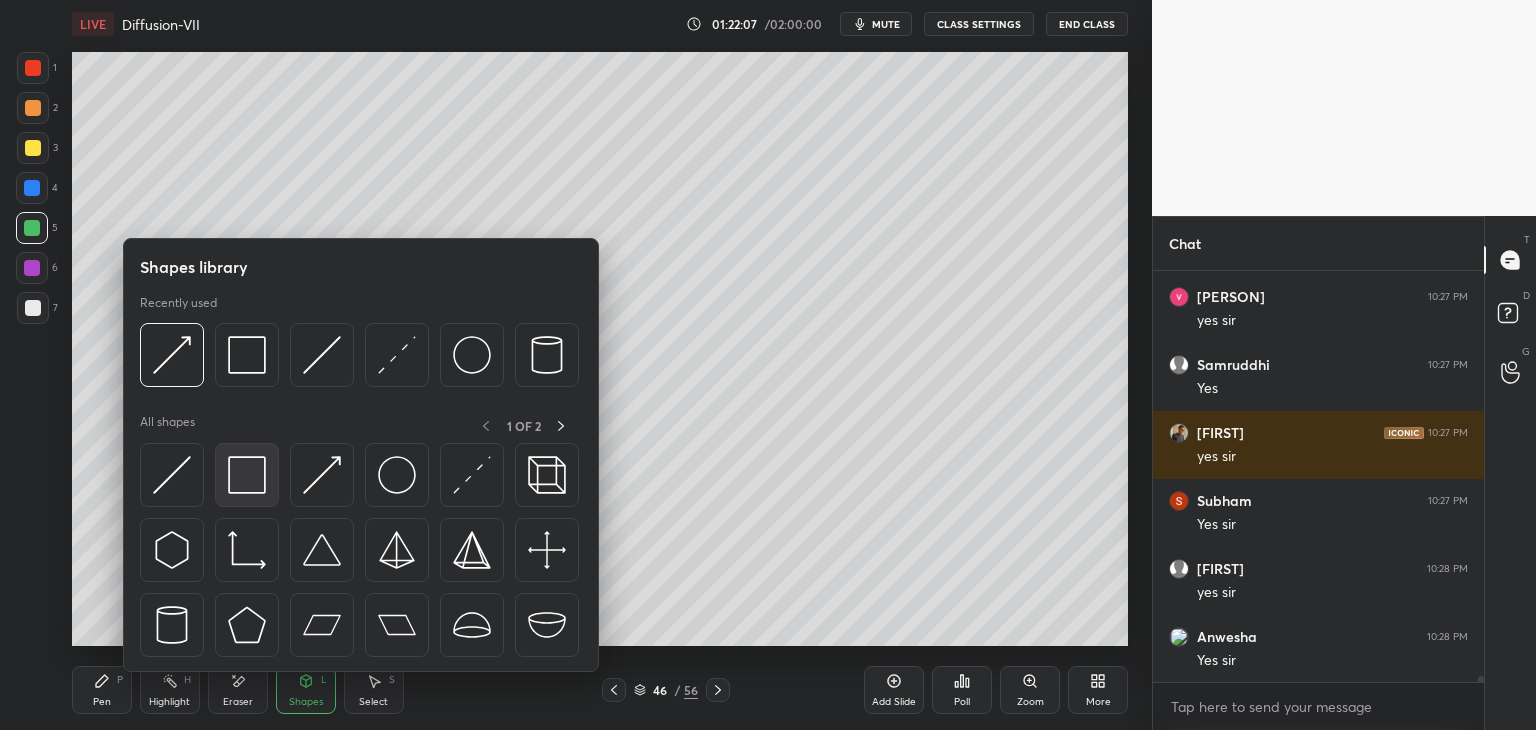 click at bounding box center (247, 475) 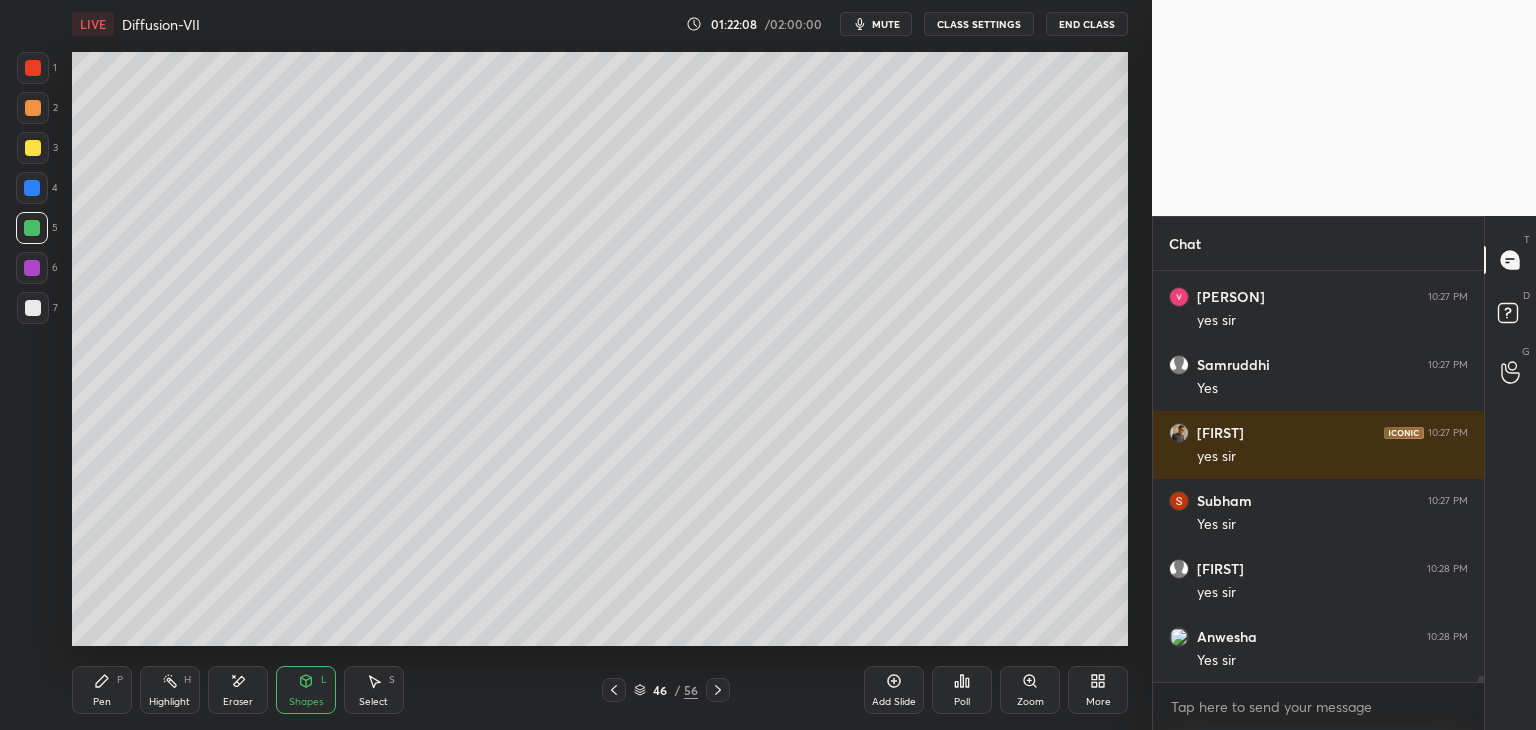 scroll, scrollTop: 29002, scrollLeft: 0, axis: vertical 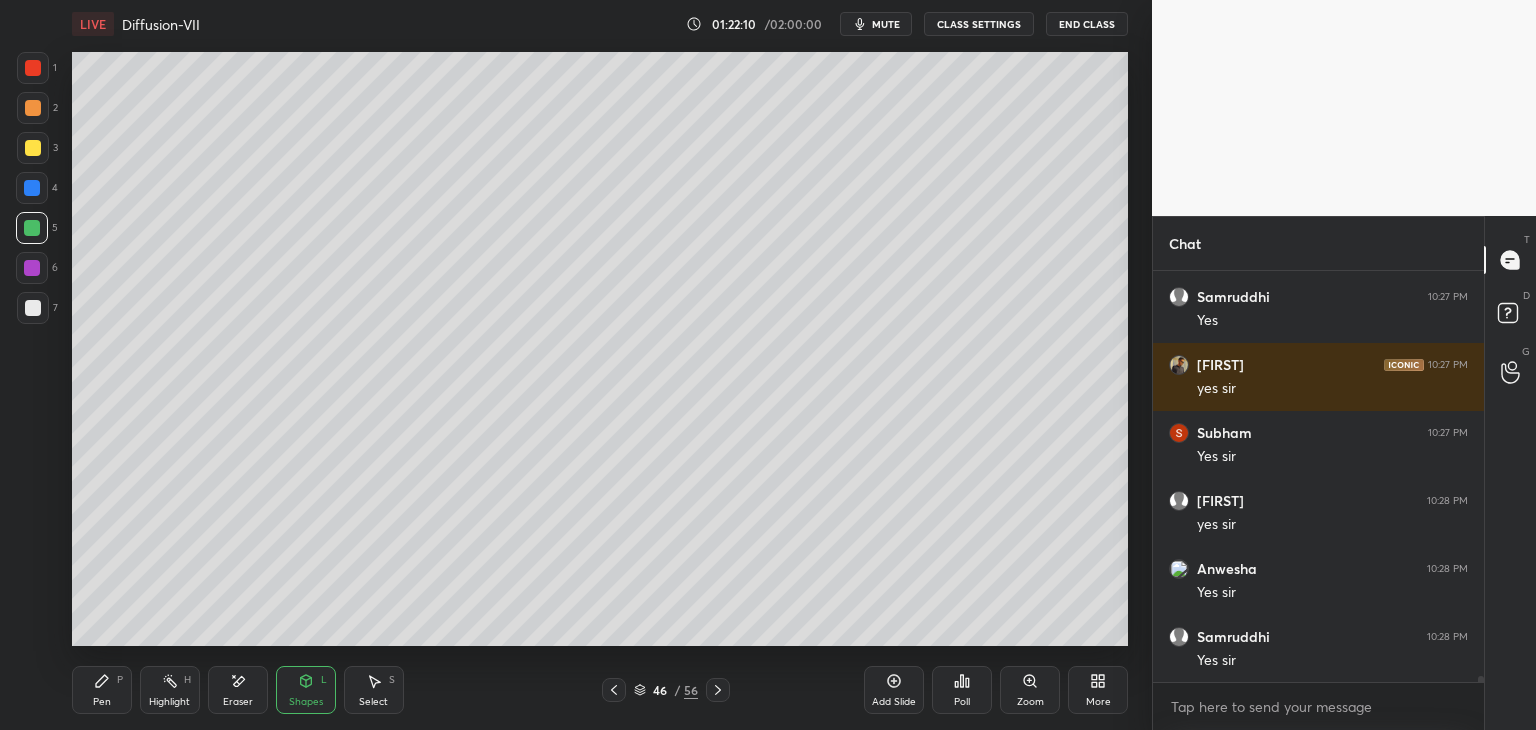 click on "Pen" at bounding box center [102, 702] 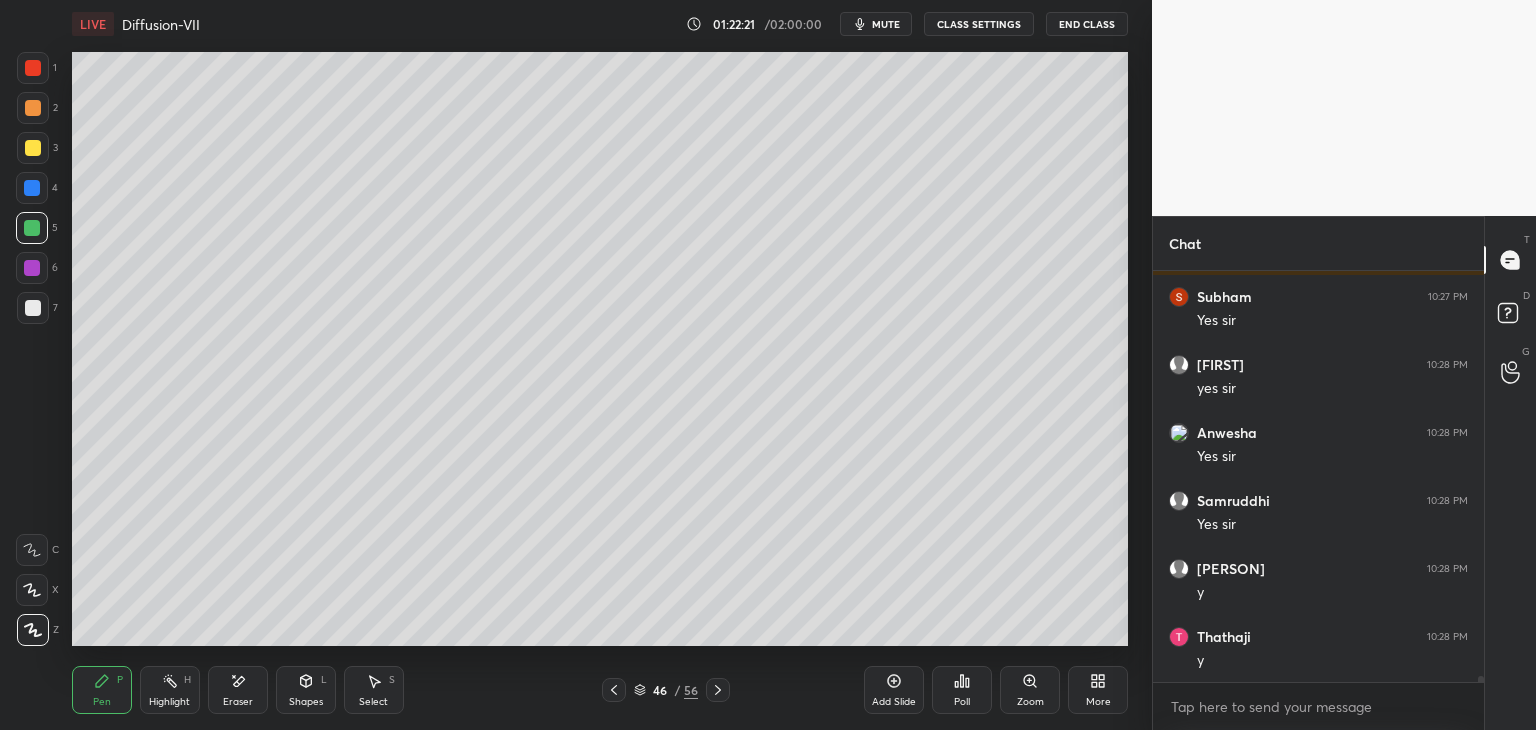 scroll, scrollTop: 29206, scrollLeft: 0, axis: vertical 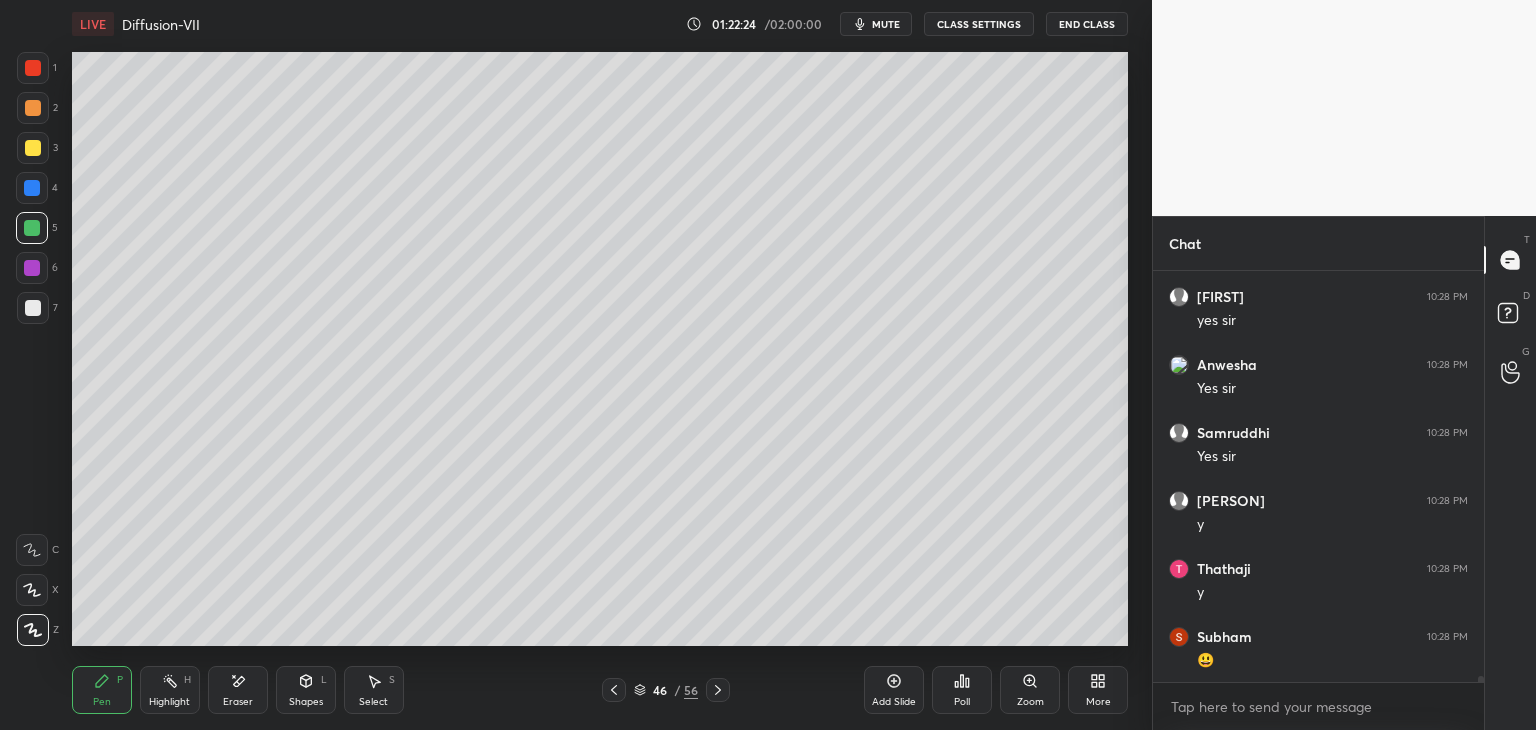 click at bounding box center [33, 108] 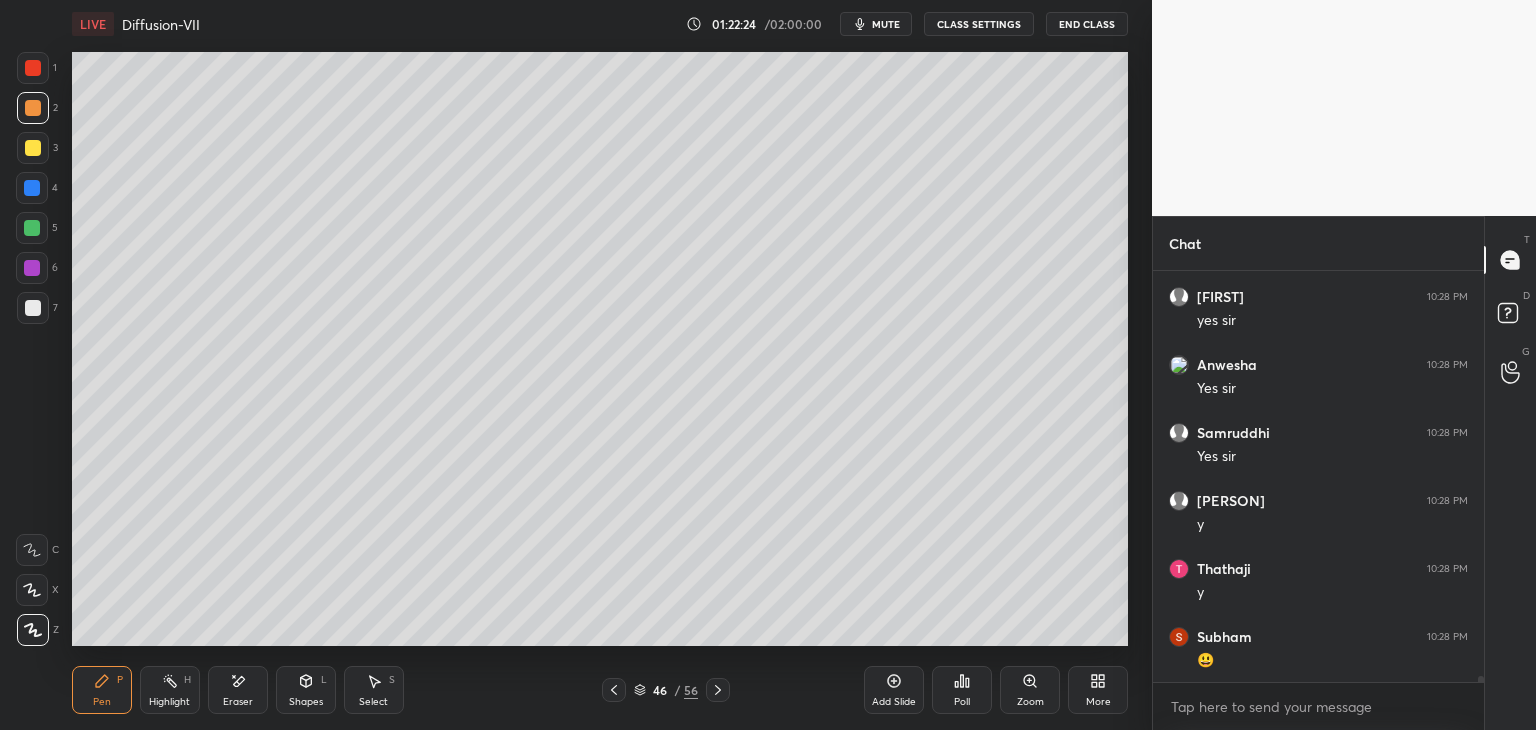 click on "[NUMBER] [NUMBER] [NUMBER] [NUMBER] [NUMBER] [NUMBER] [NUMBER] C X Z E E Erase all   H H LIVE Diffusion-VII 01:22:24 /  02:00:00 mute CLASS SETTINGS End Class Setting up your live class Poll for   secs No correct answer Start poll Back Diffusion-VII • L8 of Course on Mass Transfer Operation for GATE 2026/27 [PERSON] Pen P Highlight H Eraser Shapes L Select S 46 / 56 Add Slide Poll Zoom More" at bounding box center (568, 365) 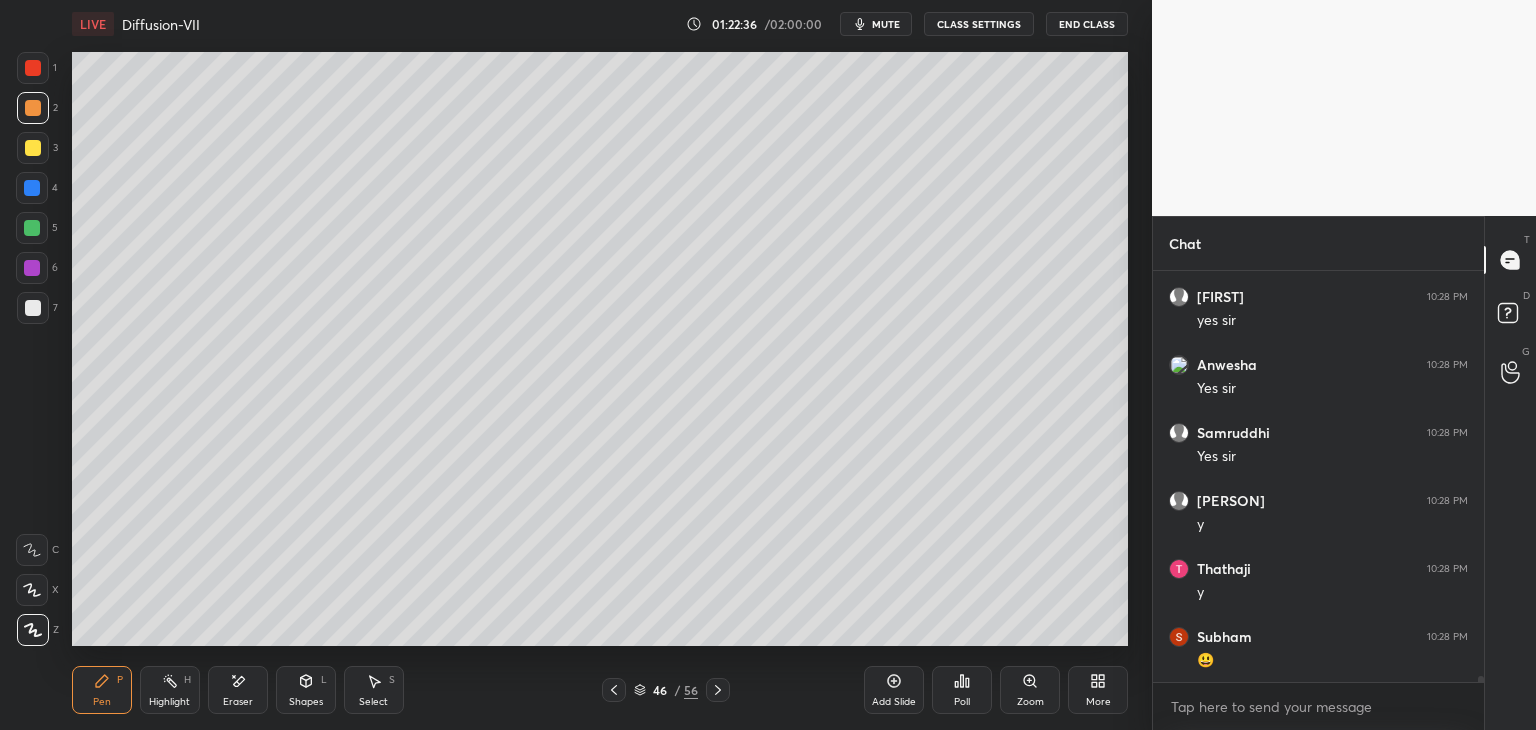 scroll, scrollTop: 29274, scrollLeft: 0, axis: vertical 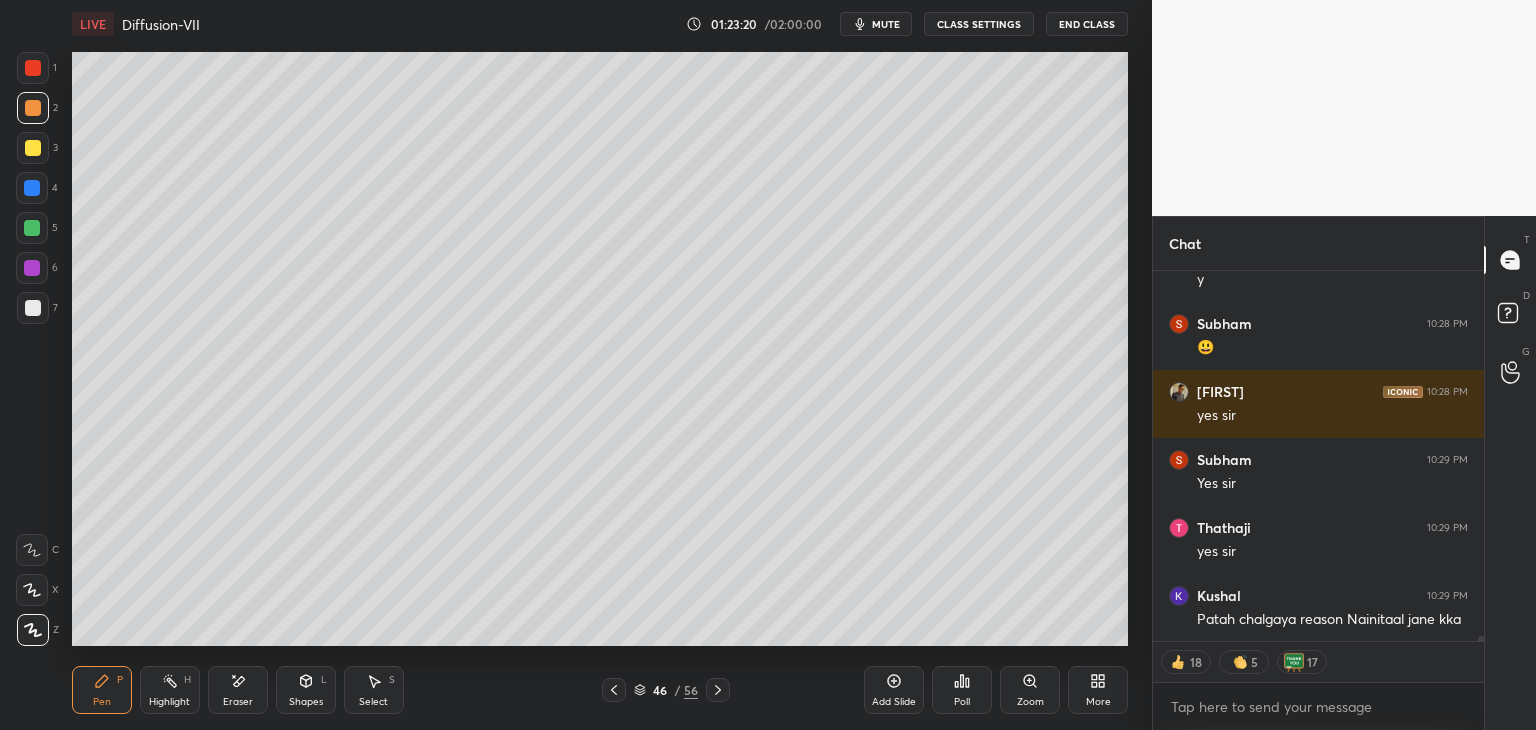 click at bounding box center (614, 690) 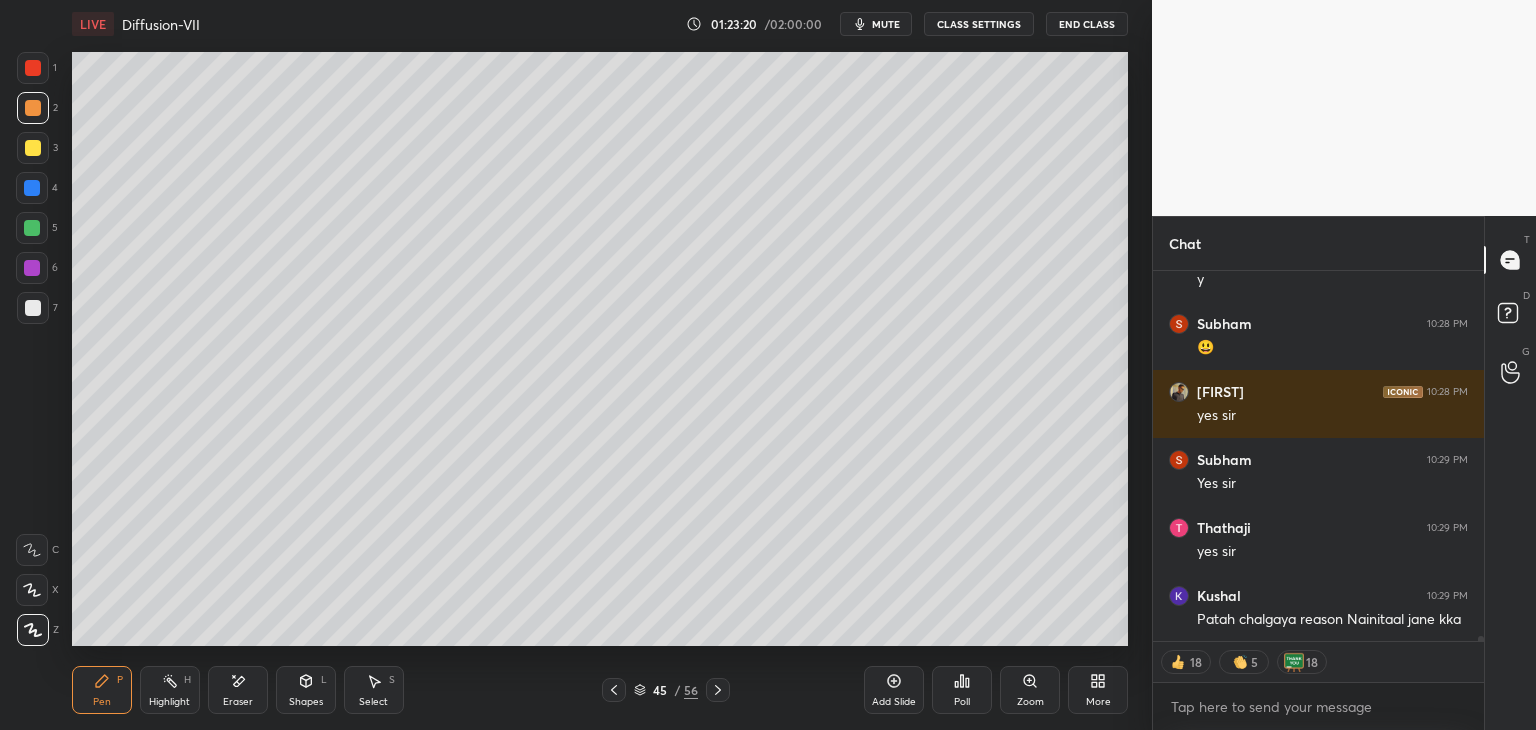 click on "Add Slide" at bounding box center (894, 702) 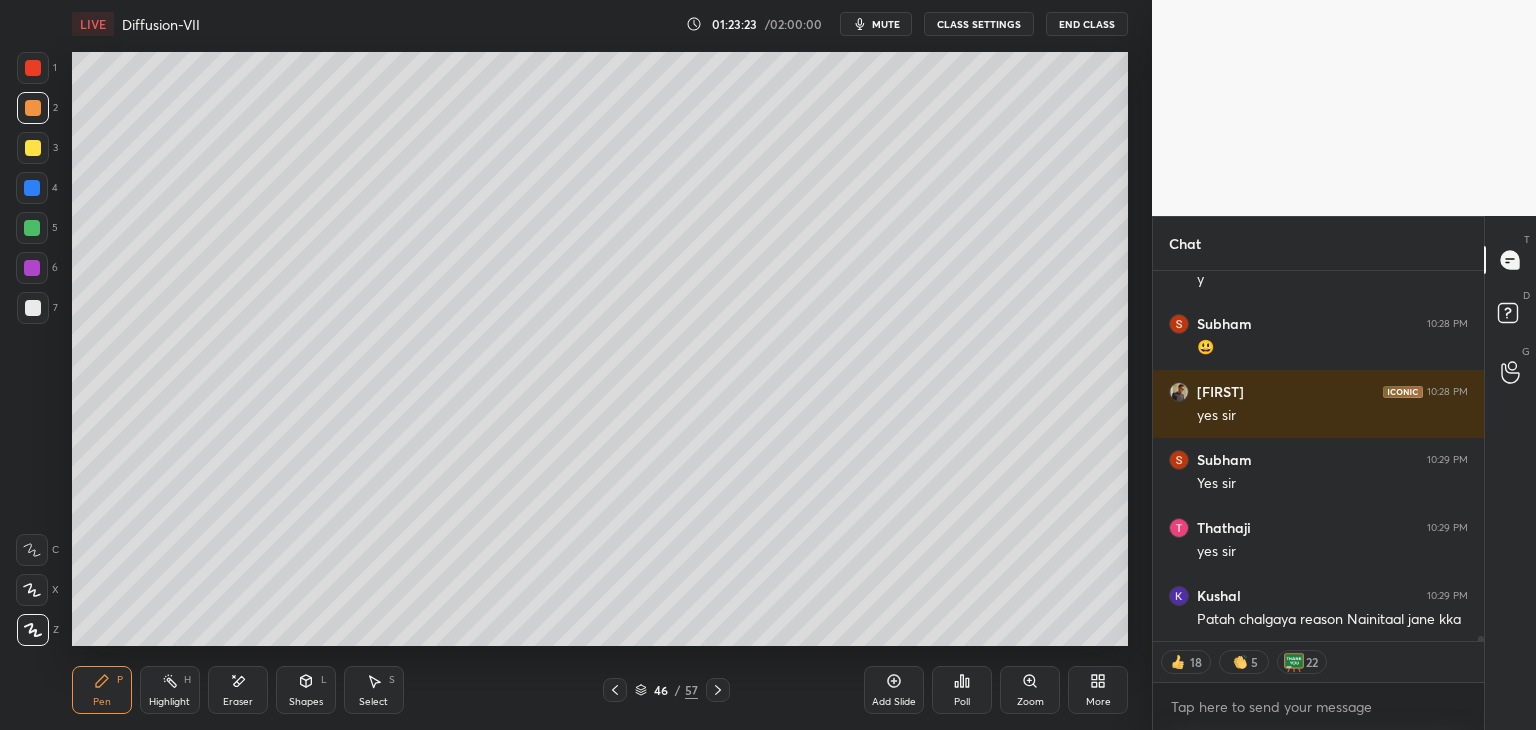 click at bounding box center (33, 308) 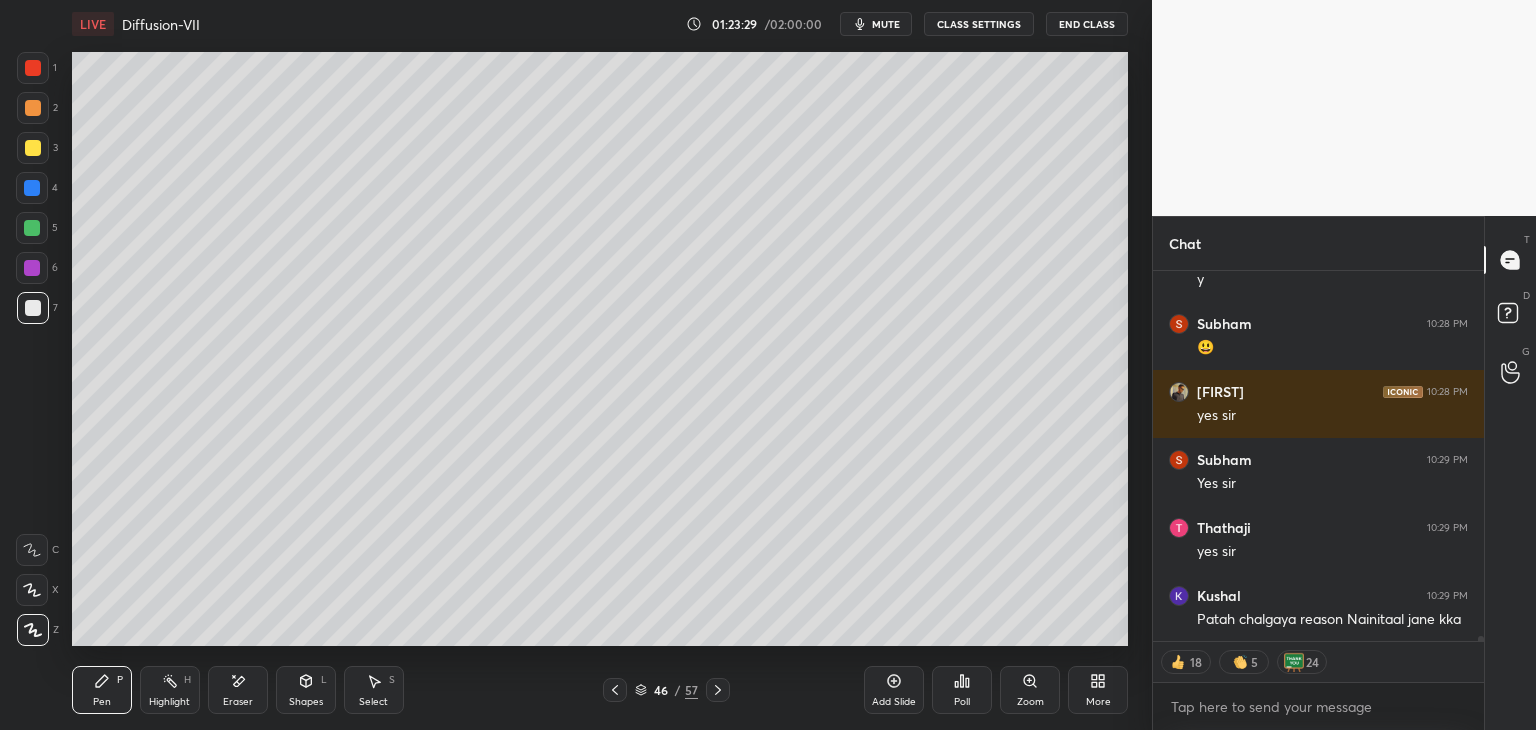 click on "Shapes" at bounding box center [306, 702] 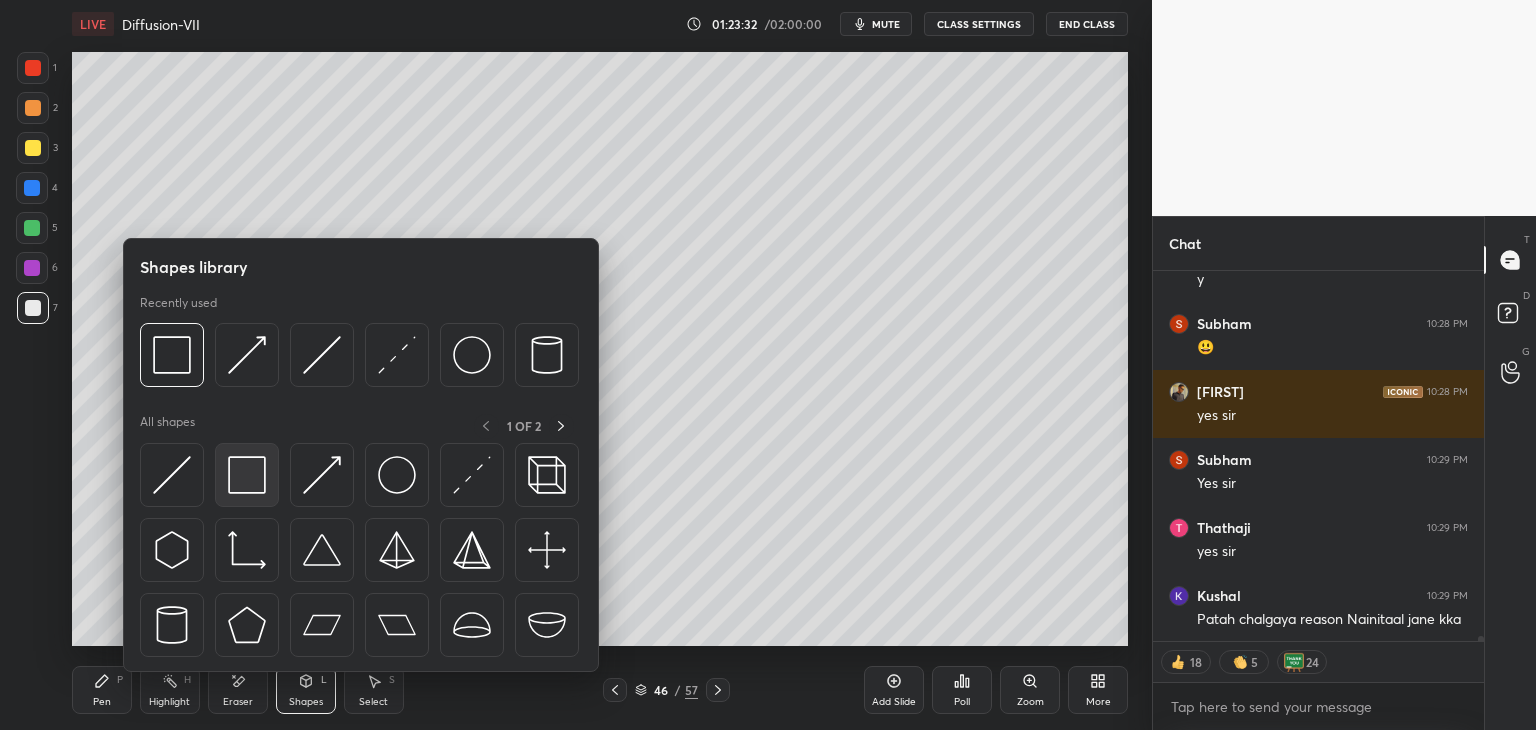 click at bounding box center (247, 475) 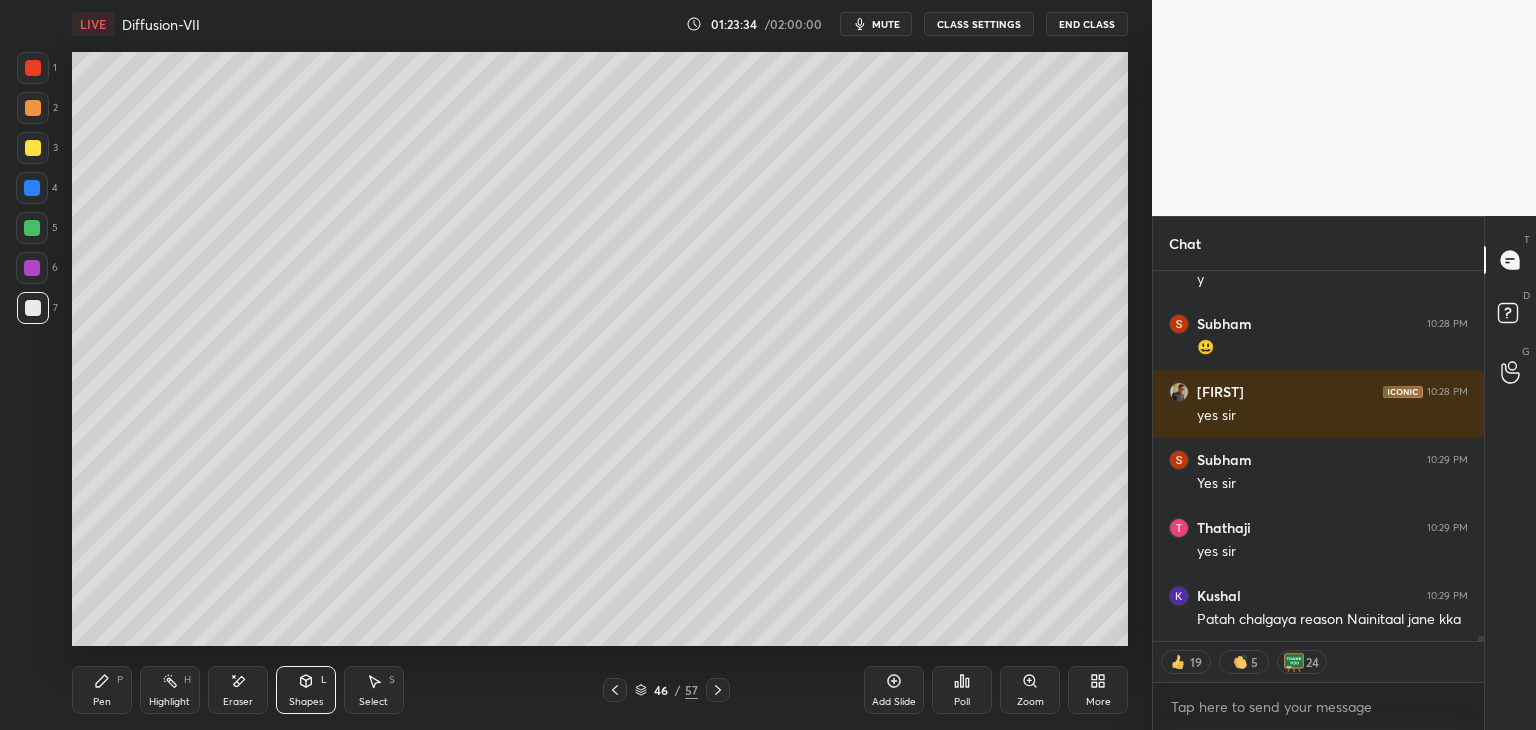 click on "Pen P Highlight H Eraser Shapes L Select S 46 / 57 Add Slide Poll Zoom More" at bounding box center (600, 690) 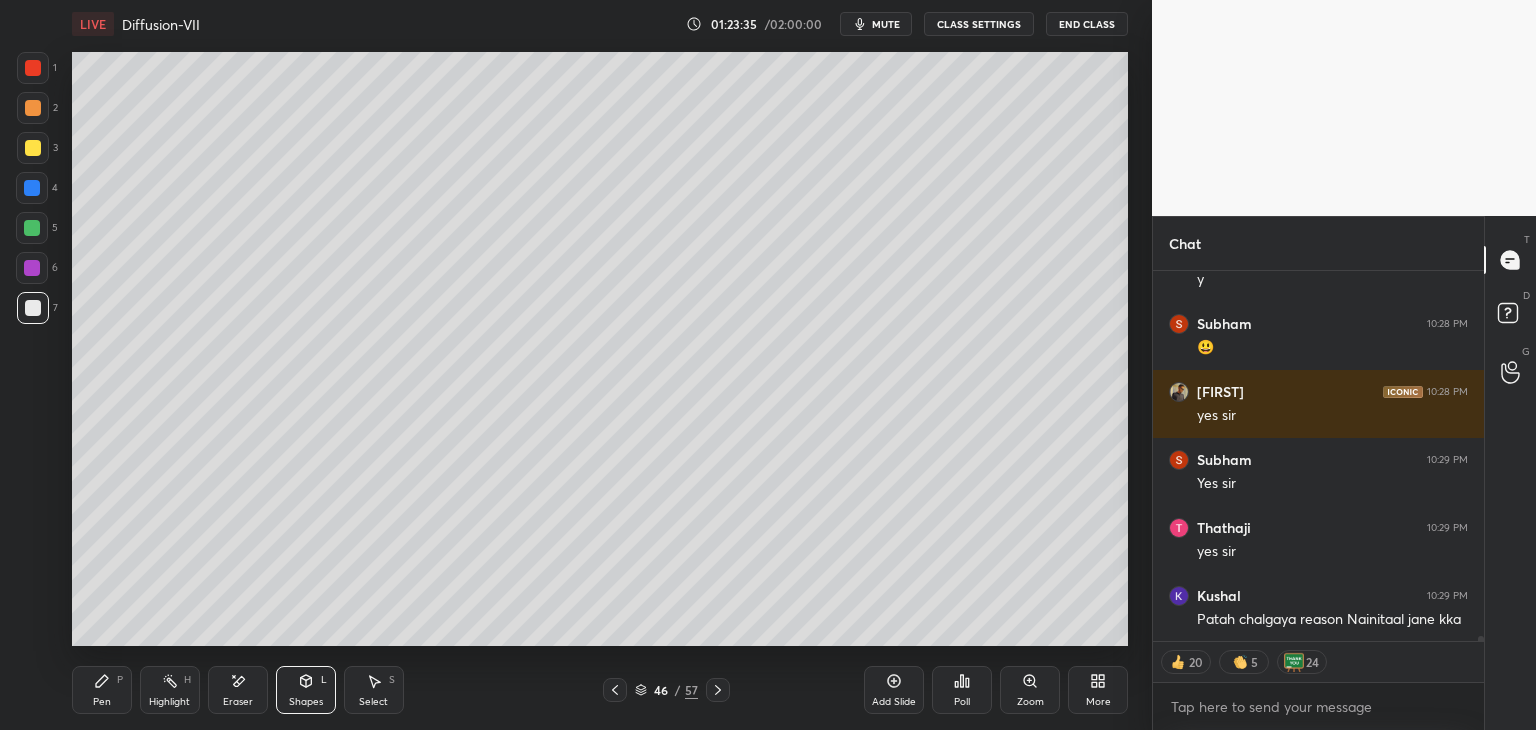 click on "Shapes" at bounding box center (306, 702) 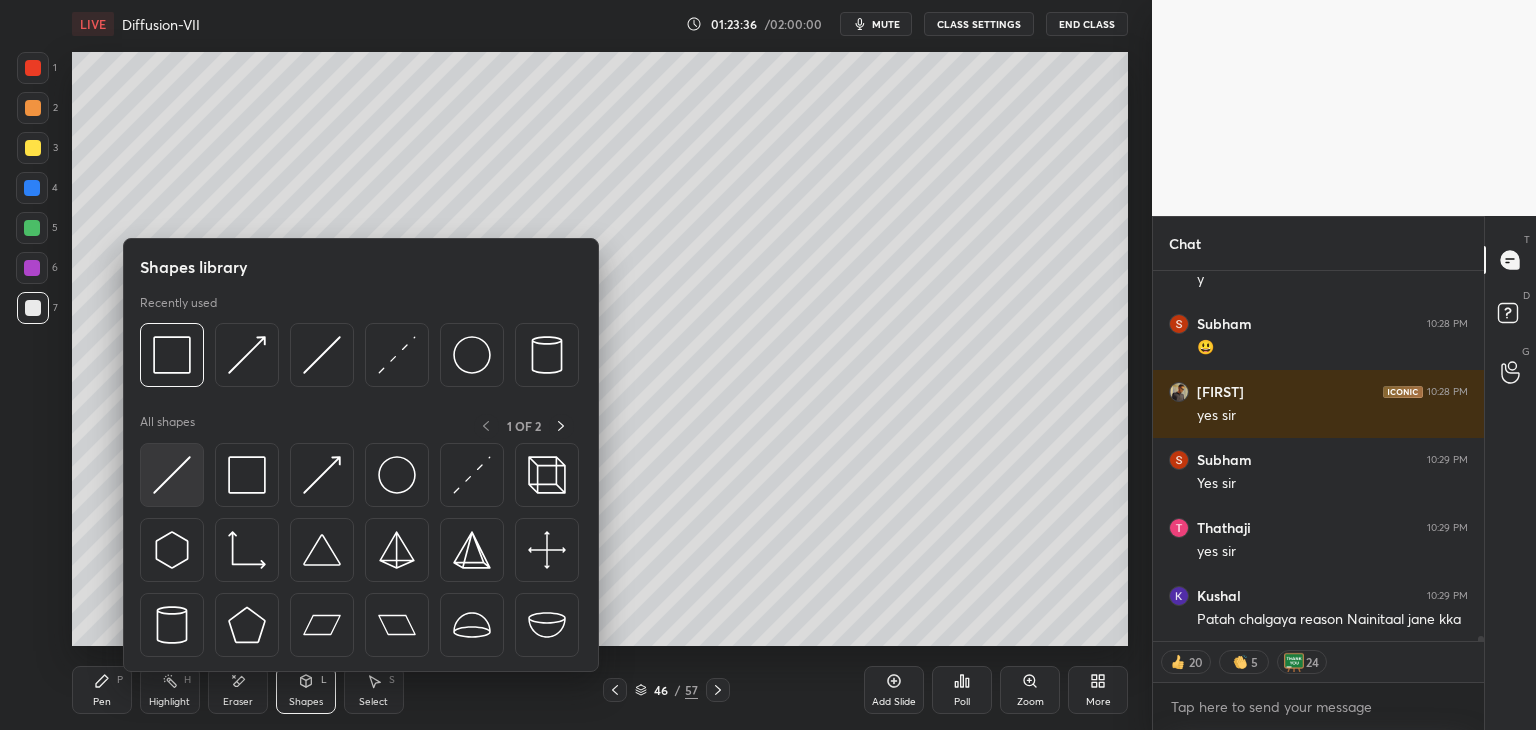 click at bounding box center [172, 475] 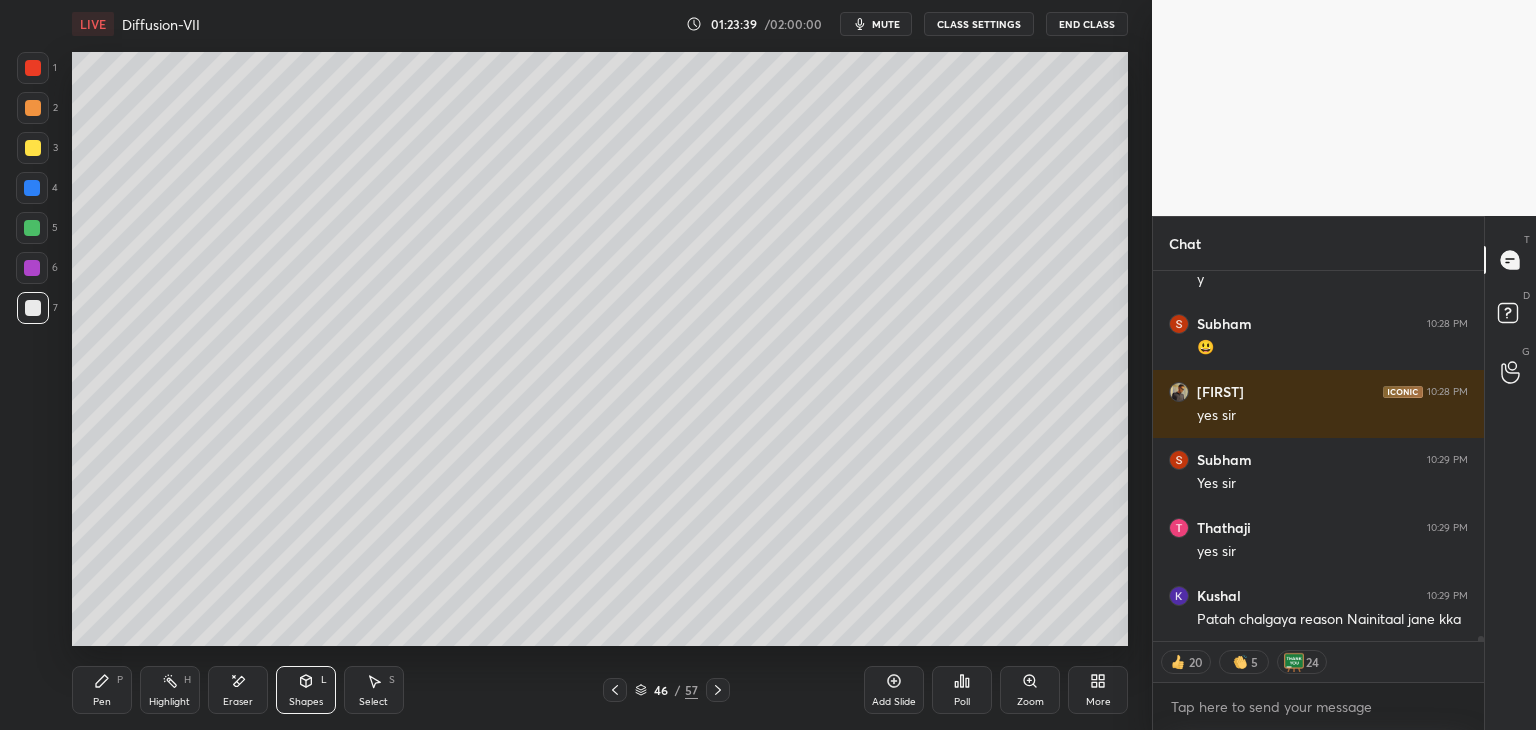 click on "Pen" at bounding box center (102, 702) 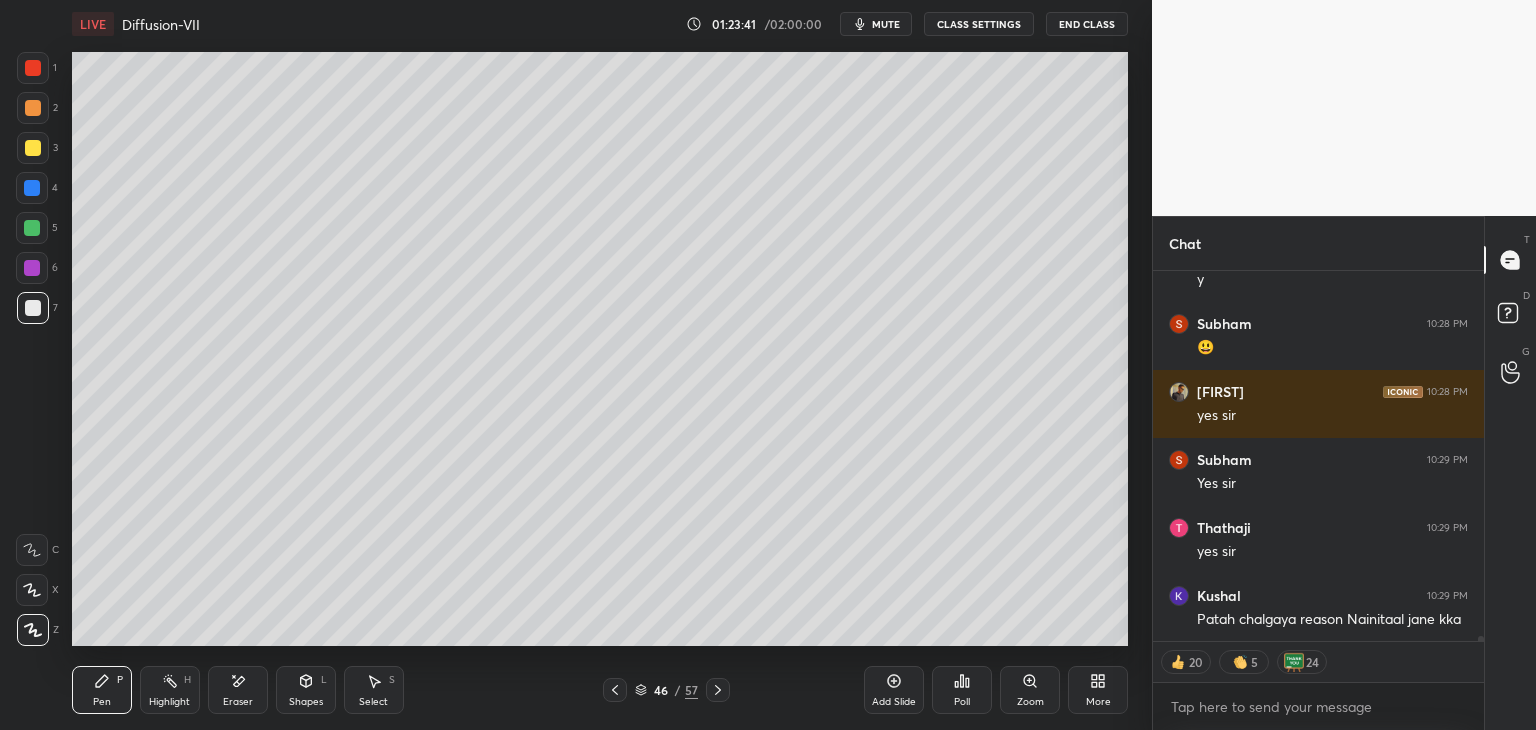 click at bounding box center [33, 148] 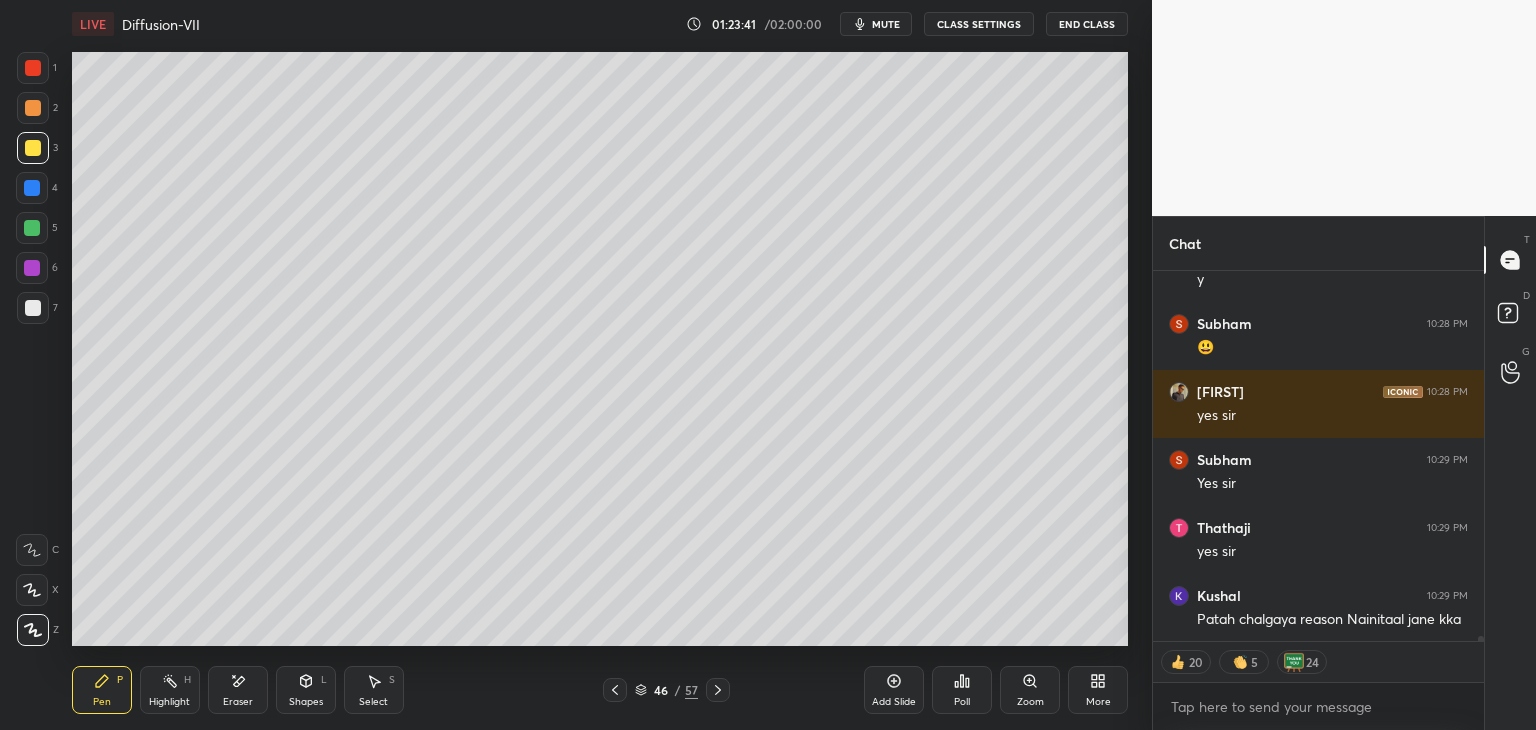 scroll, scrollTop: 29587, scrollLeft: 0, axis: vertical 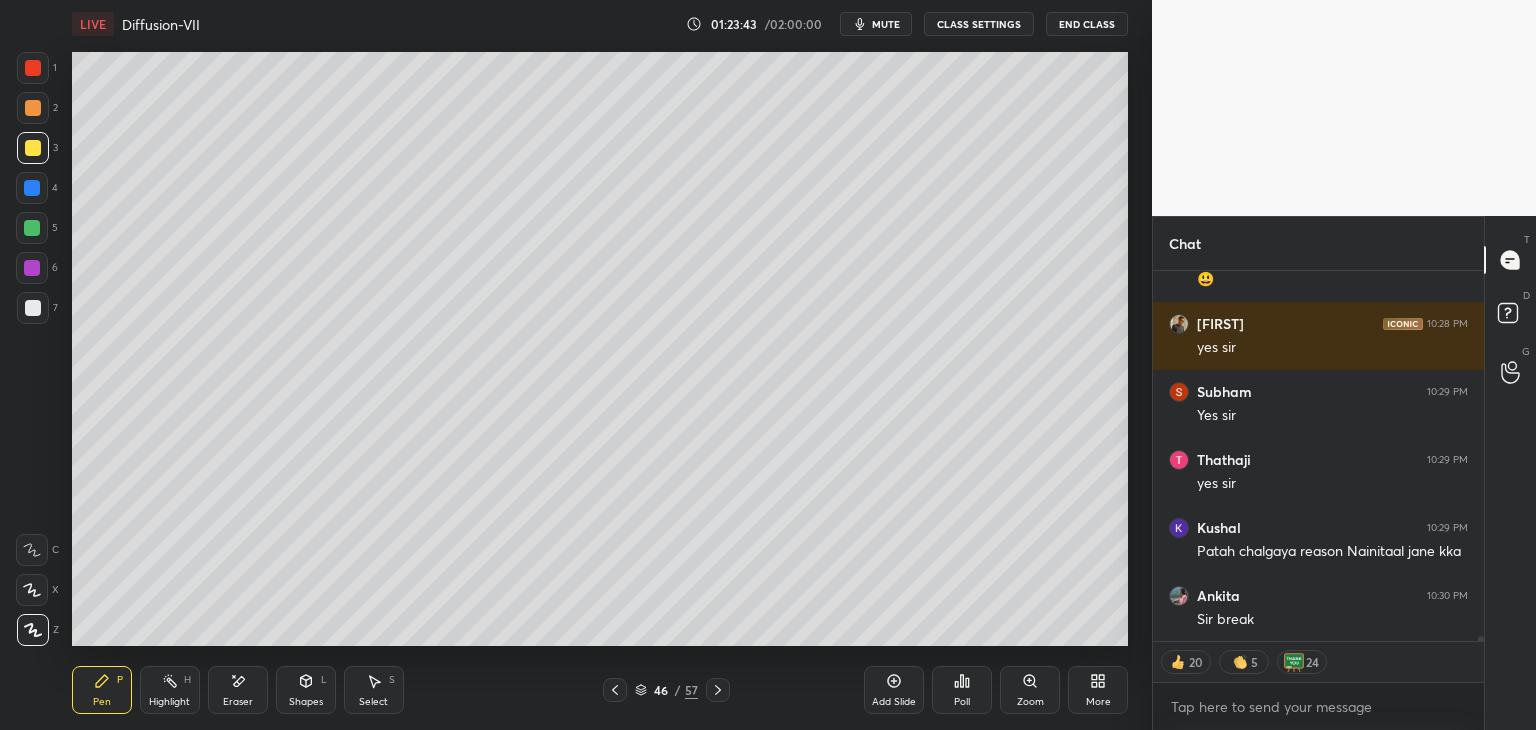 click on "Eraser" at bounding box center [238, 702] 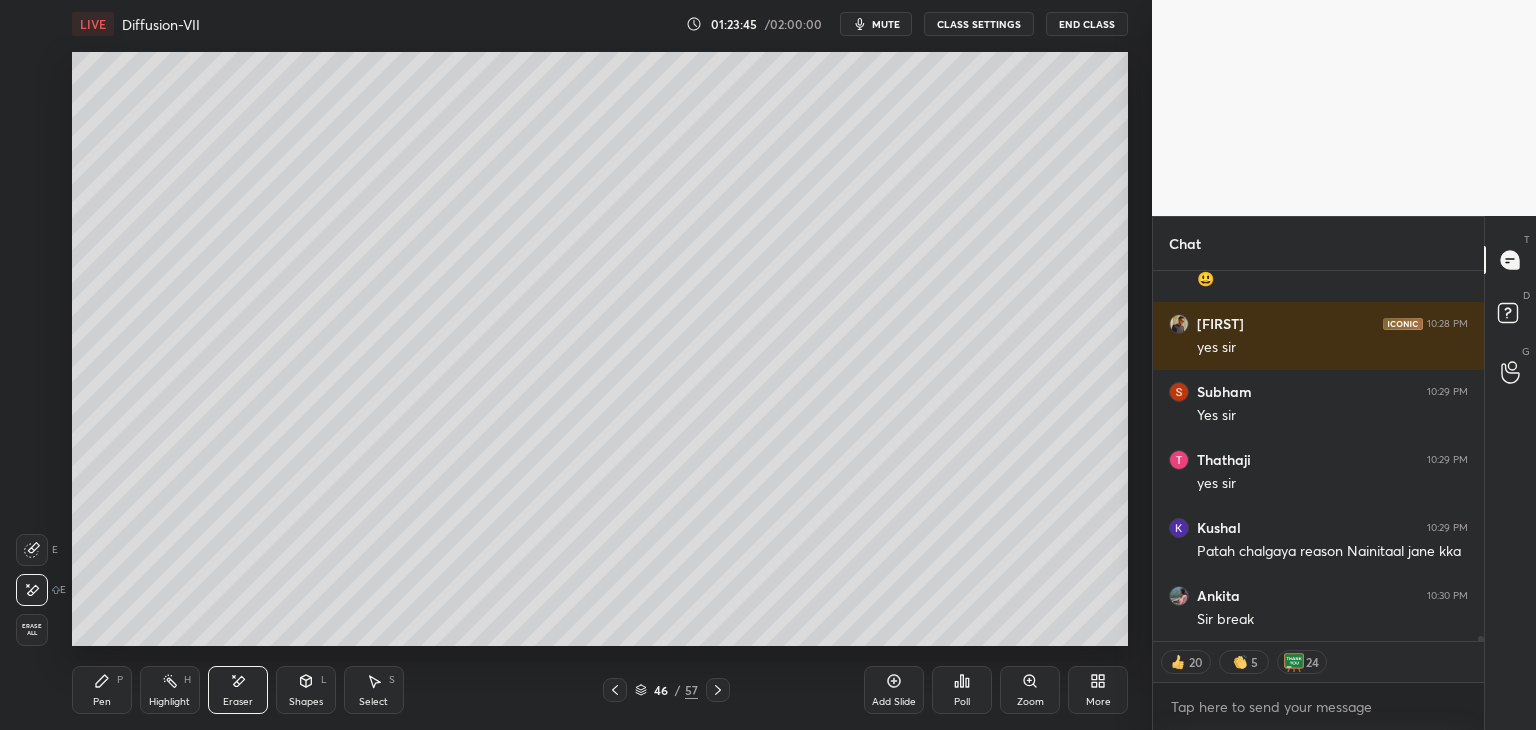 click on "Pen P" at bounding box center (102, 690) 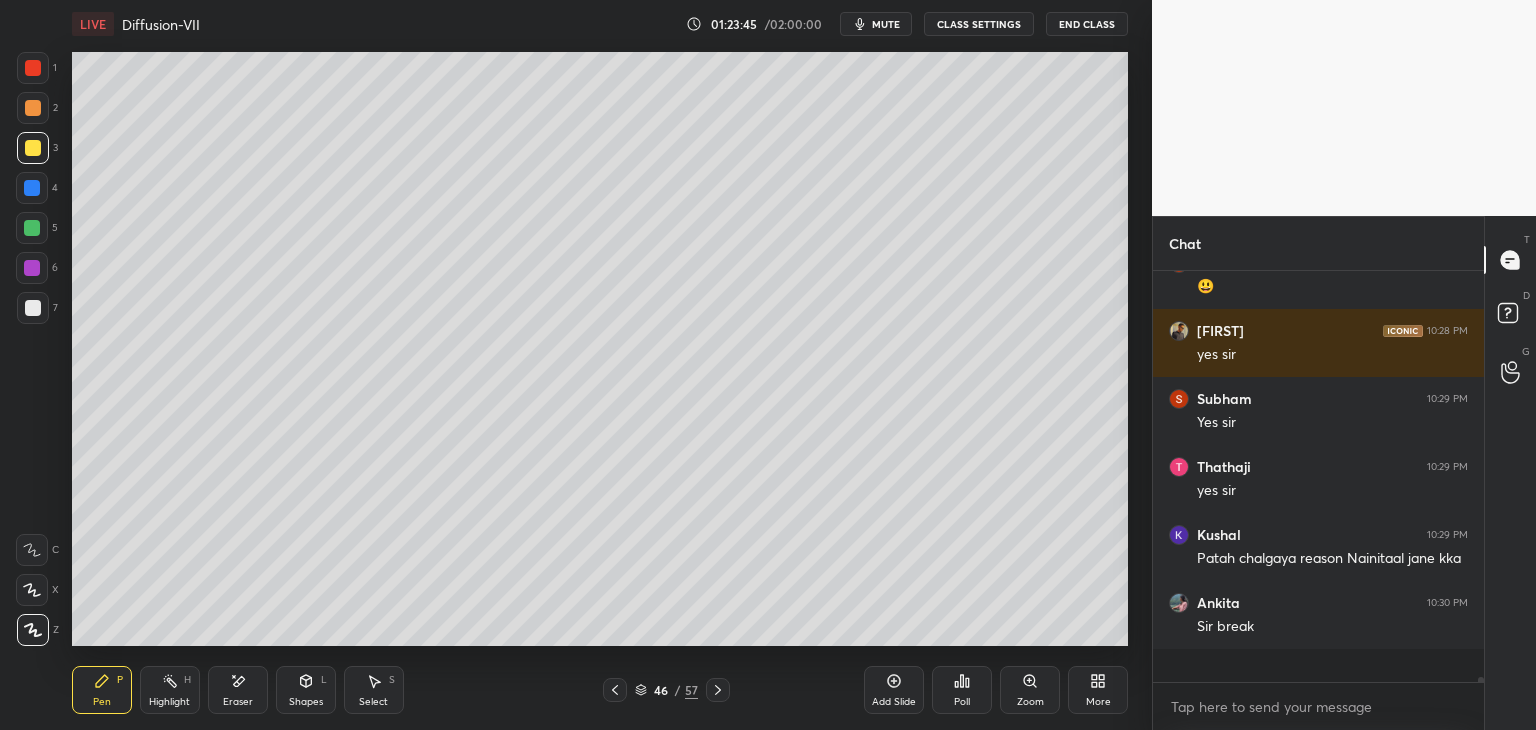 scroll, scrollTop: 6, scrollLeft: 6, axis: both 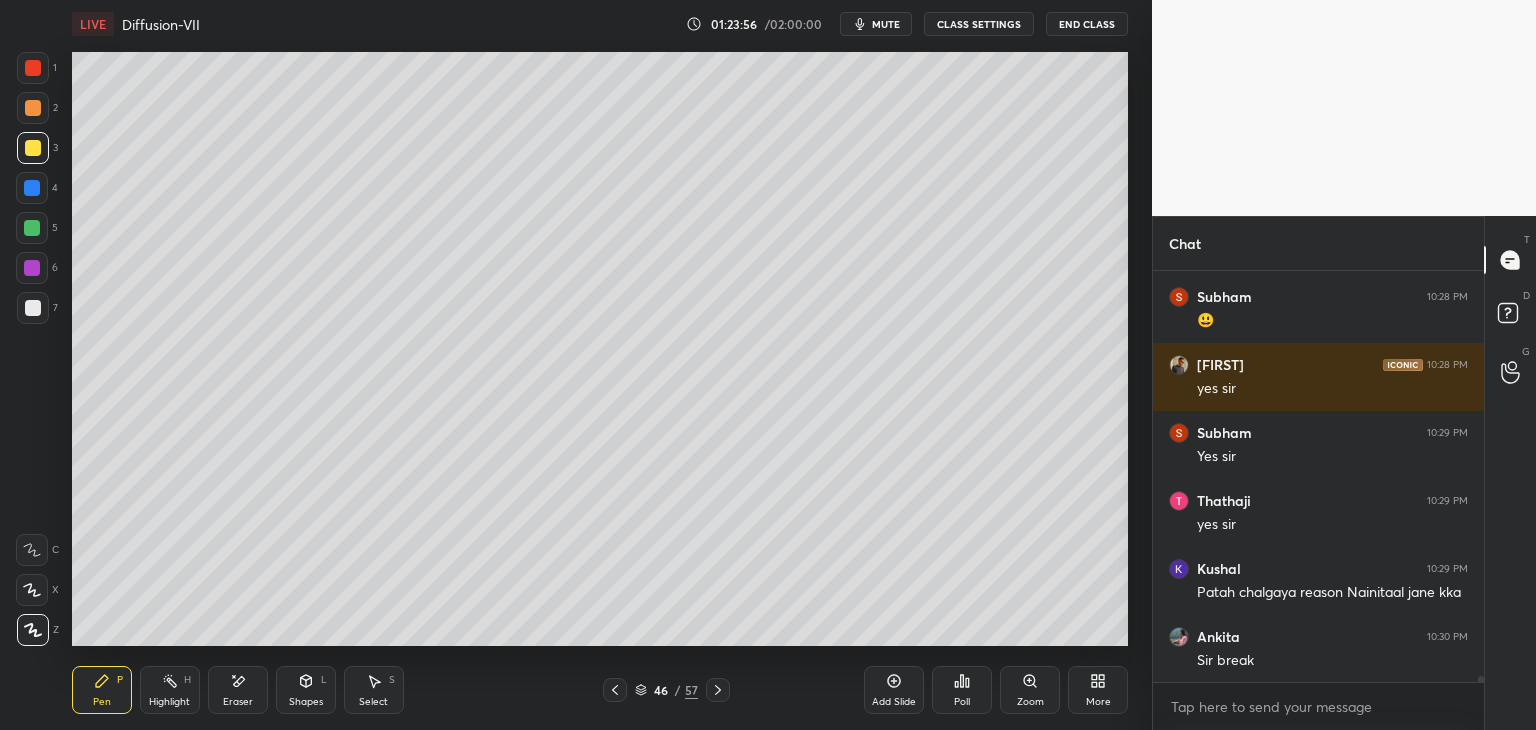 click at bounding box center (33, 308) 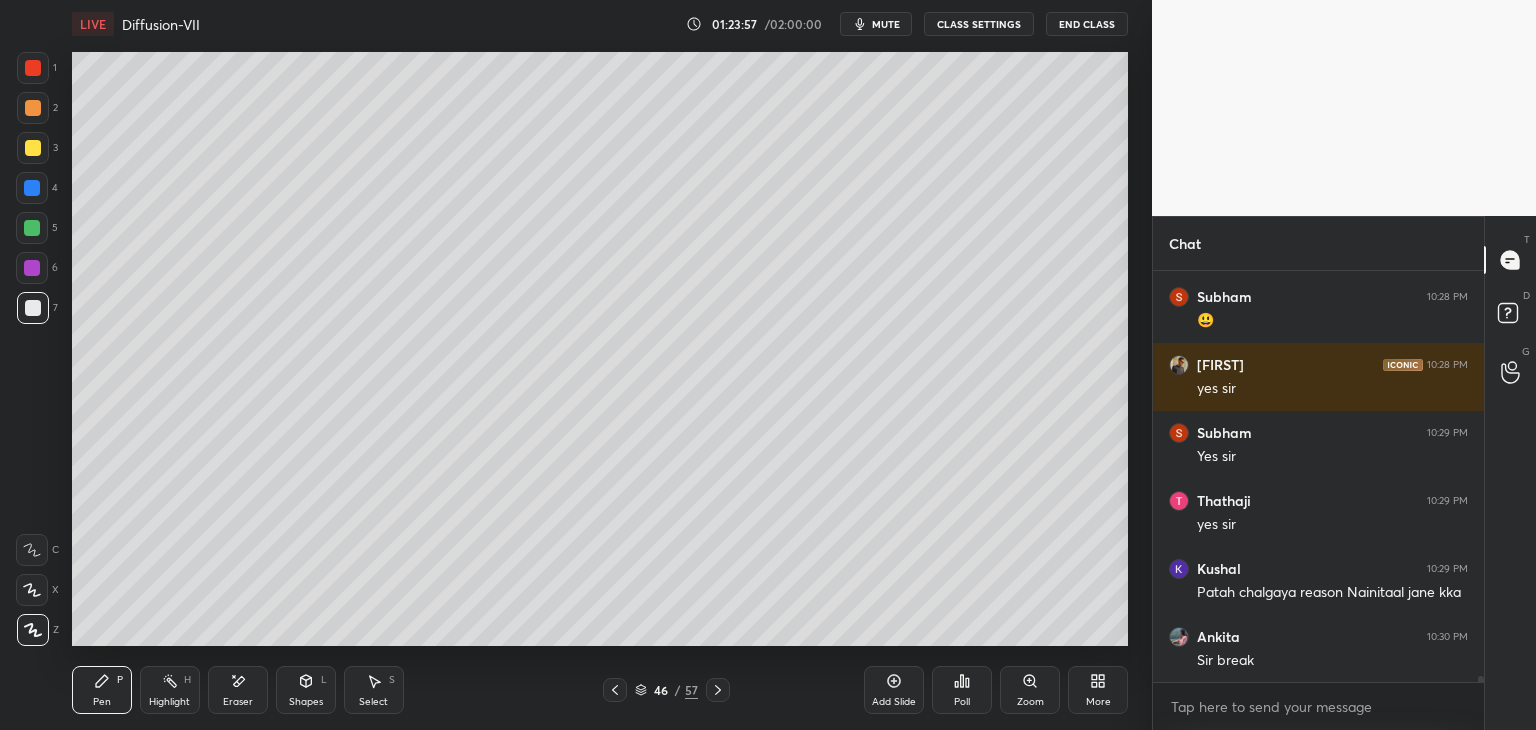 click 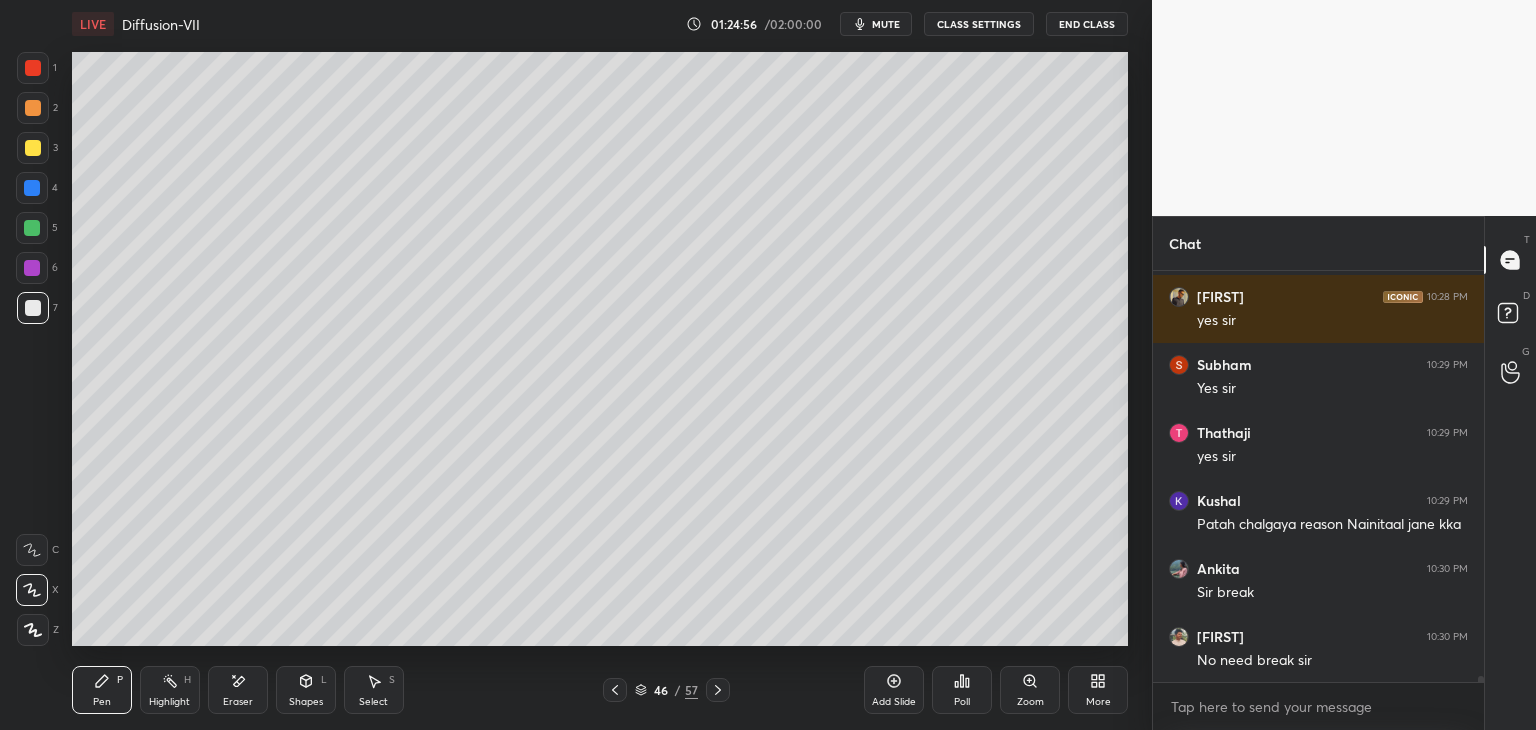 scroll, scrollTop: 29682, scrollLeft: 0, axis: vertical 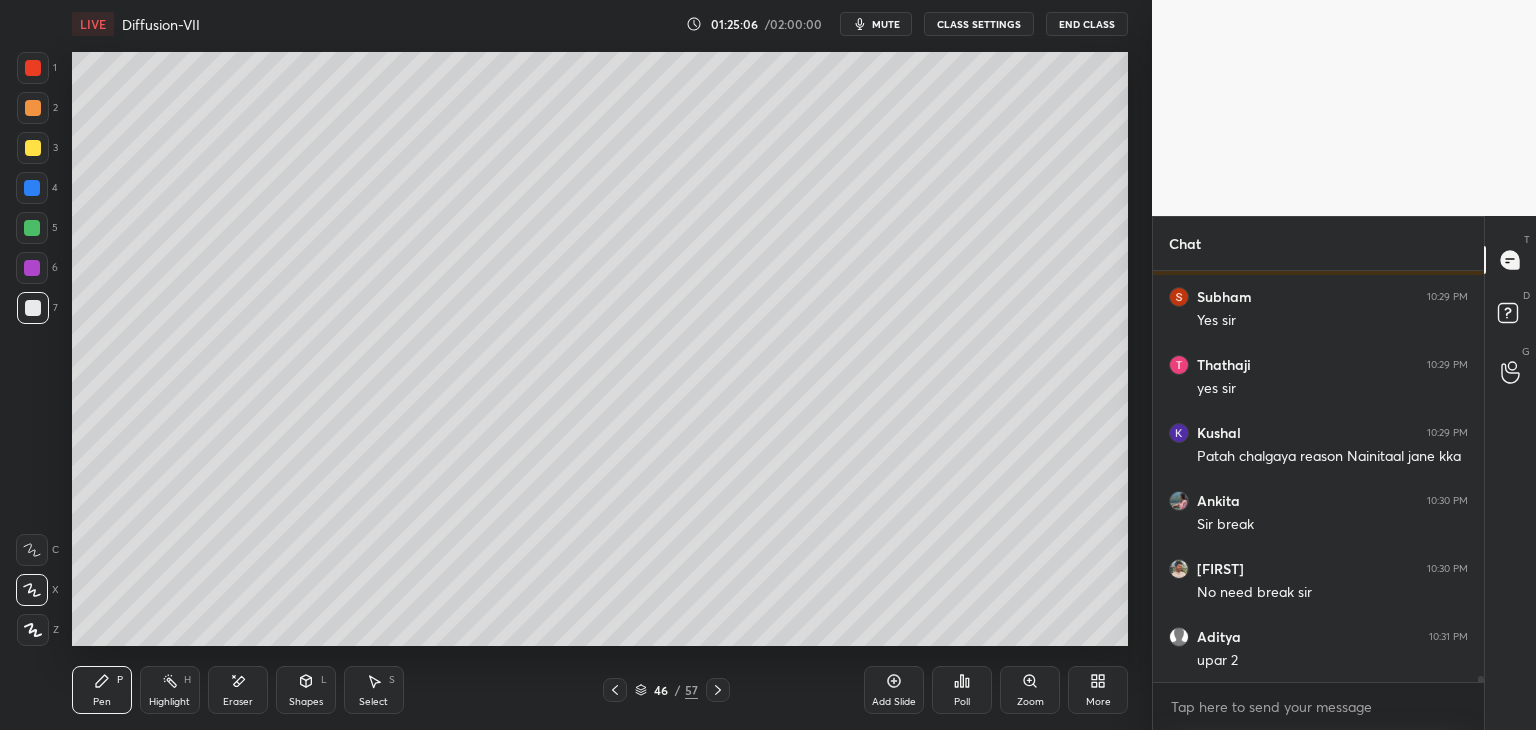click at bounding box center (33, 148) 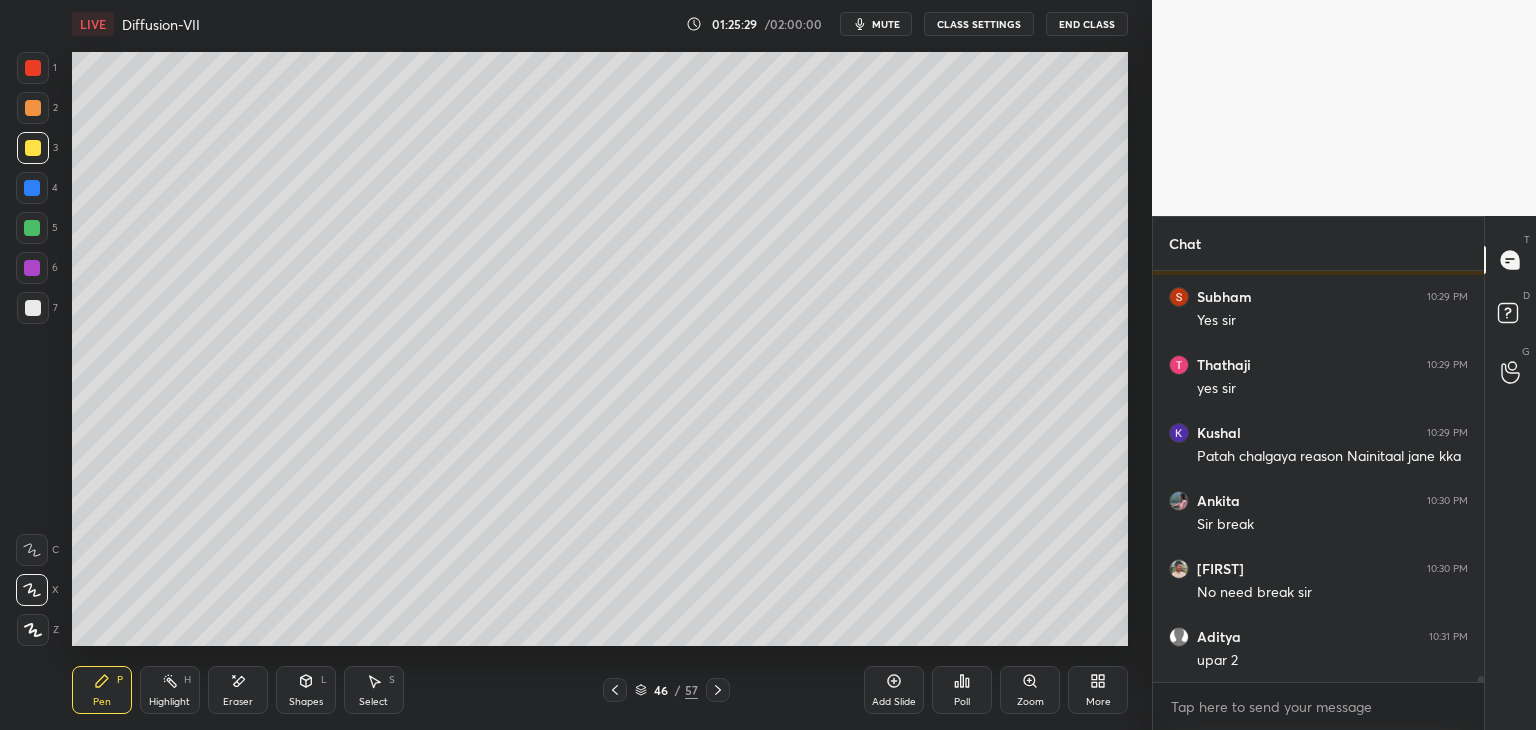 click on "Shapes L" at bounding box center [306, 690] 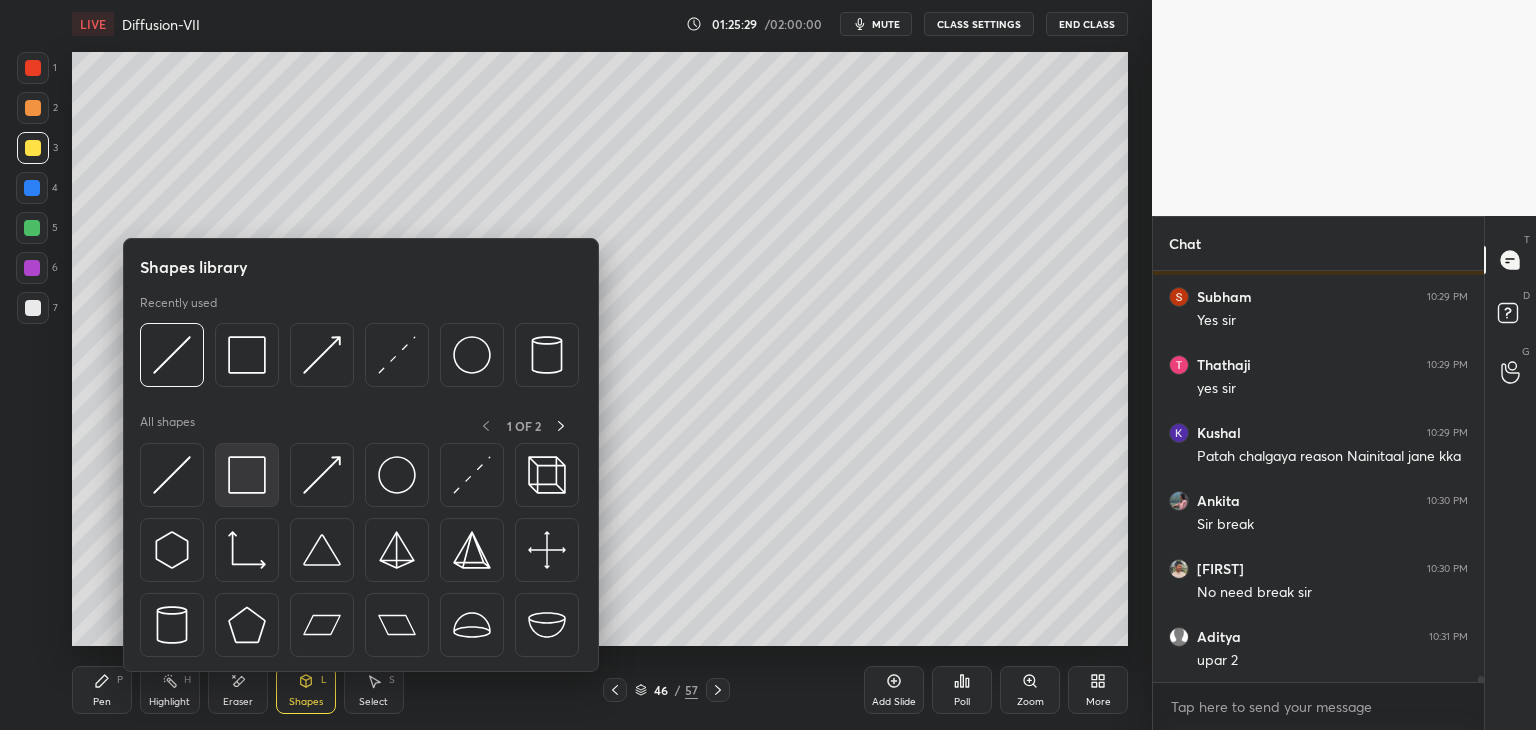 click at bounding box center [247, 475] 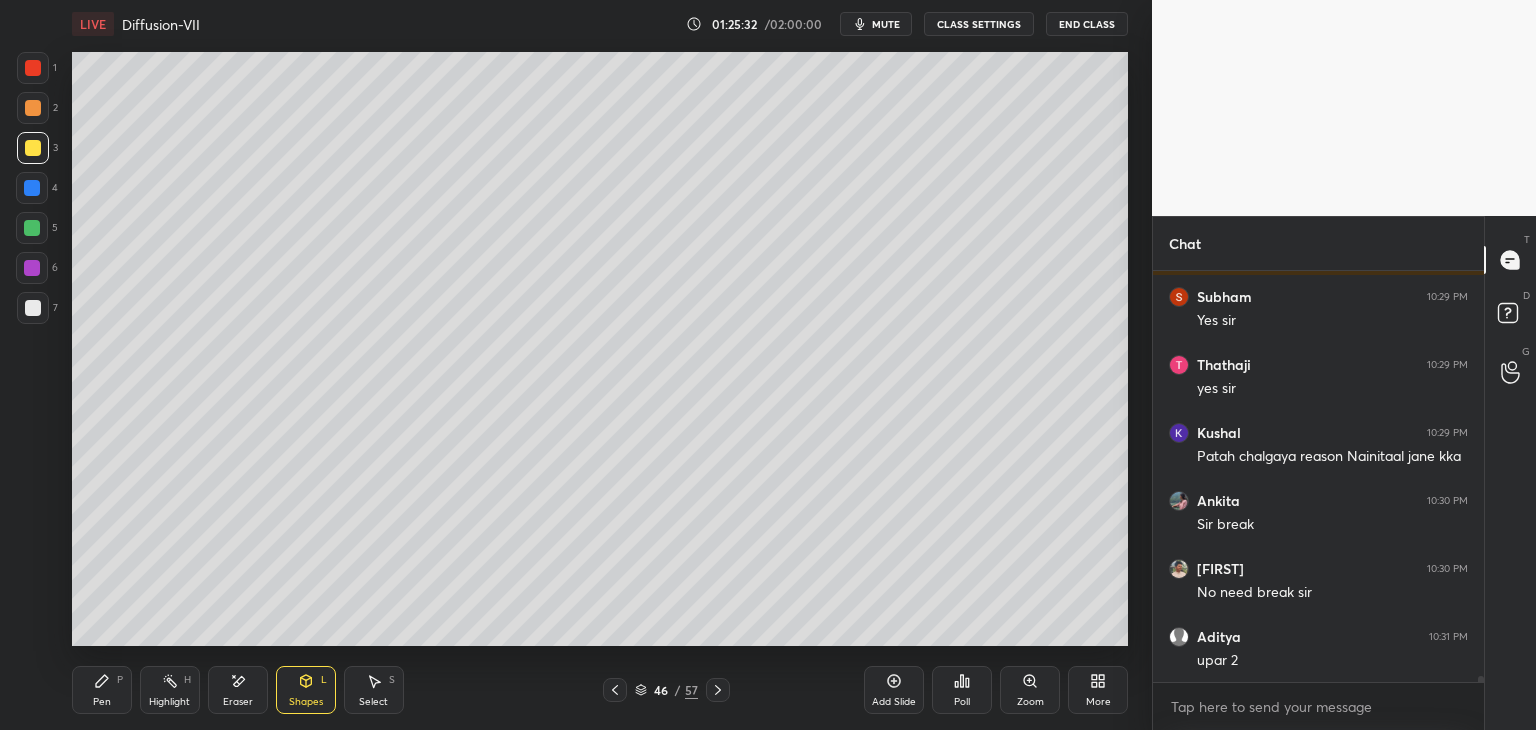 click on "Pen" at bounding box center [102, 702] 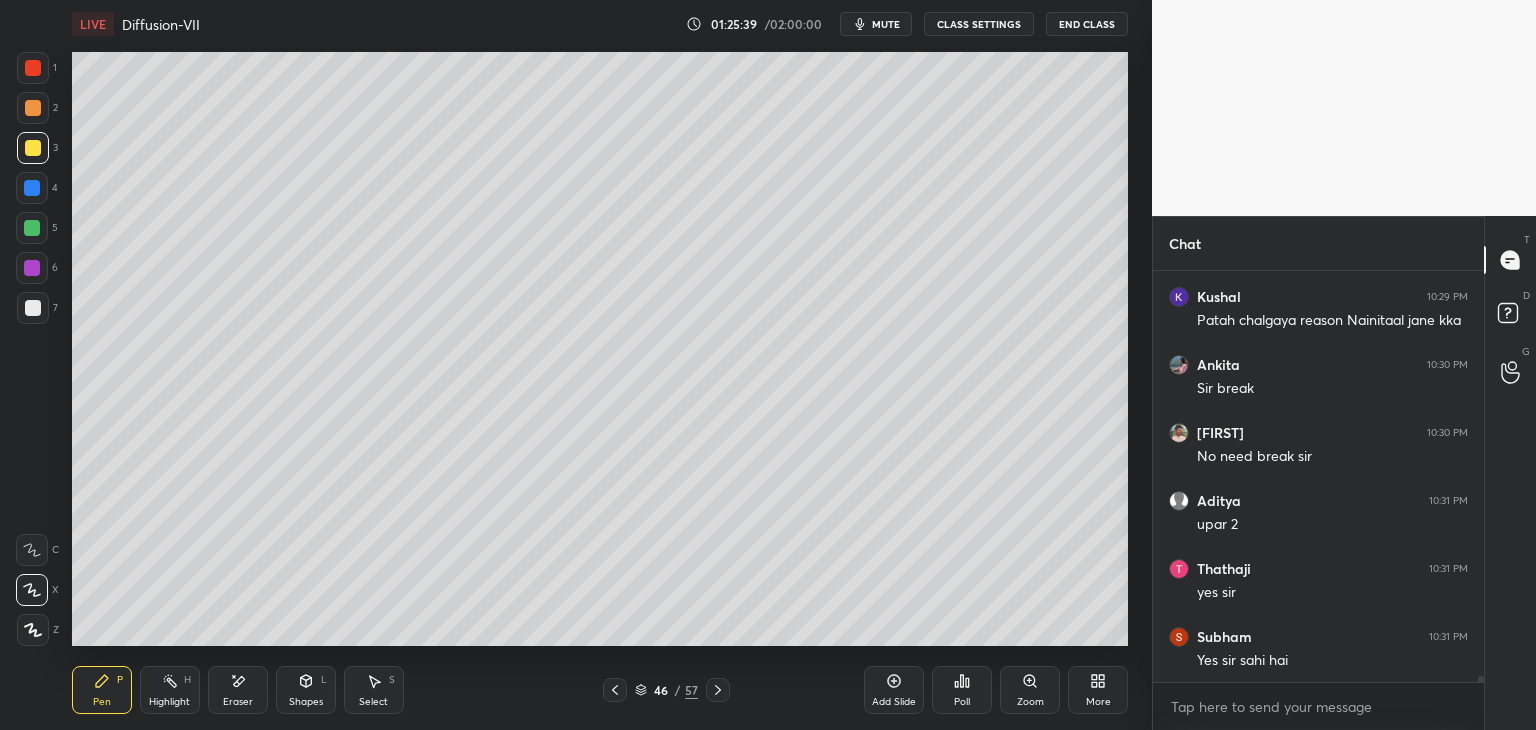 scroll, scrollTop: 29886, scrollLeft: 0, axis: vertical 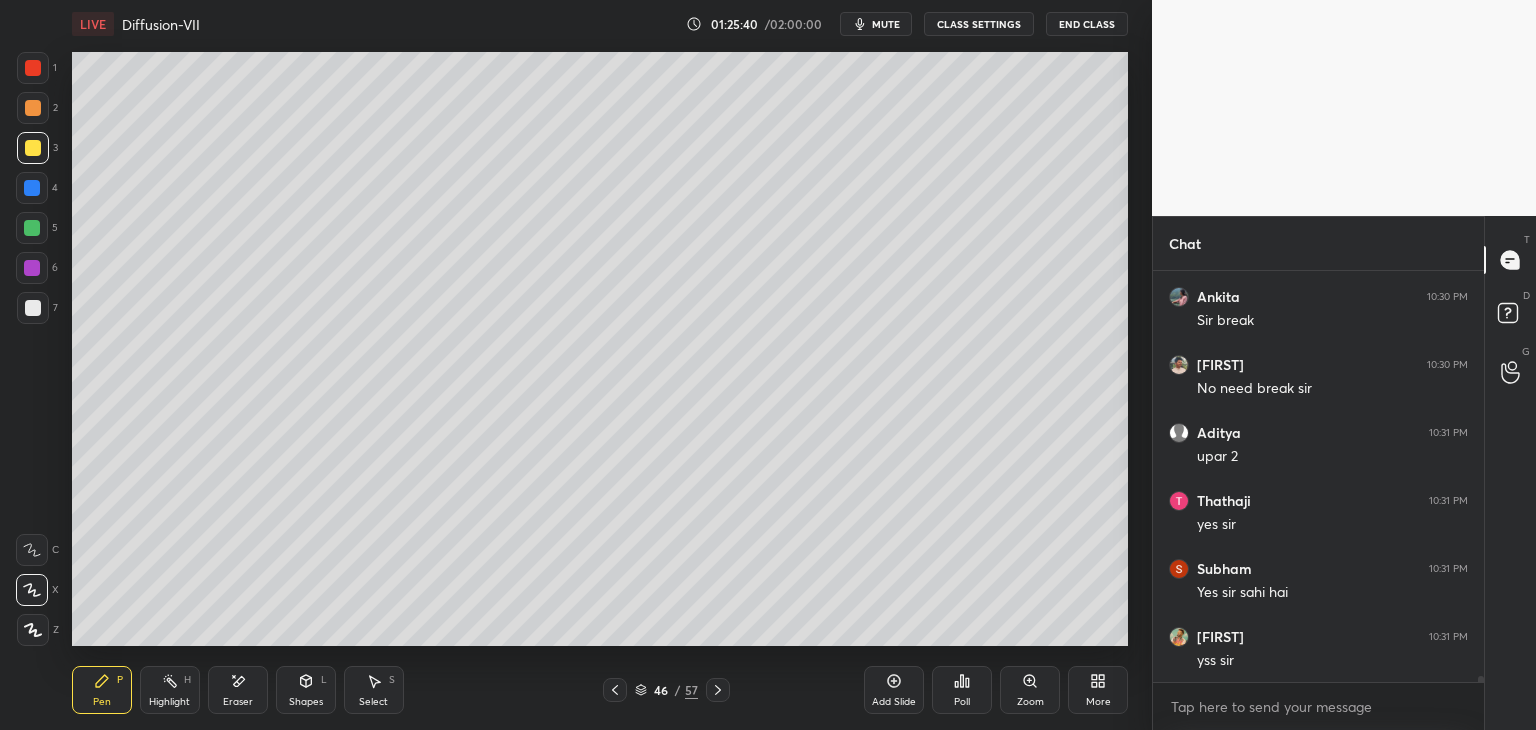 click on "Pen" at bounding box center [102, 702] 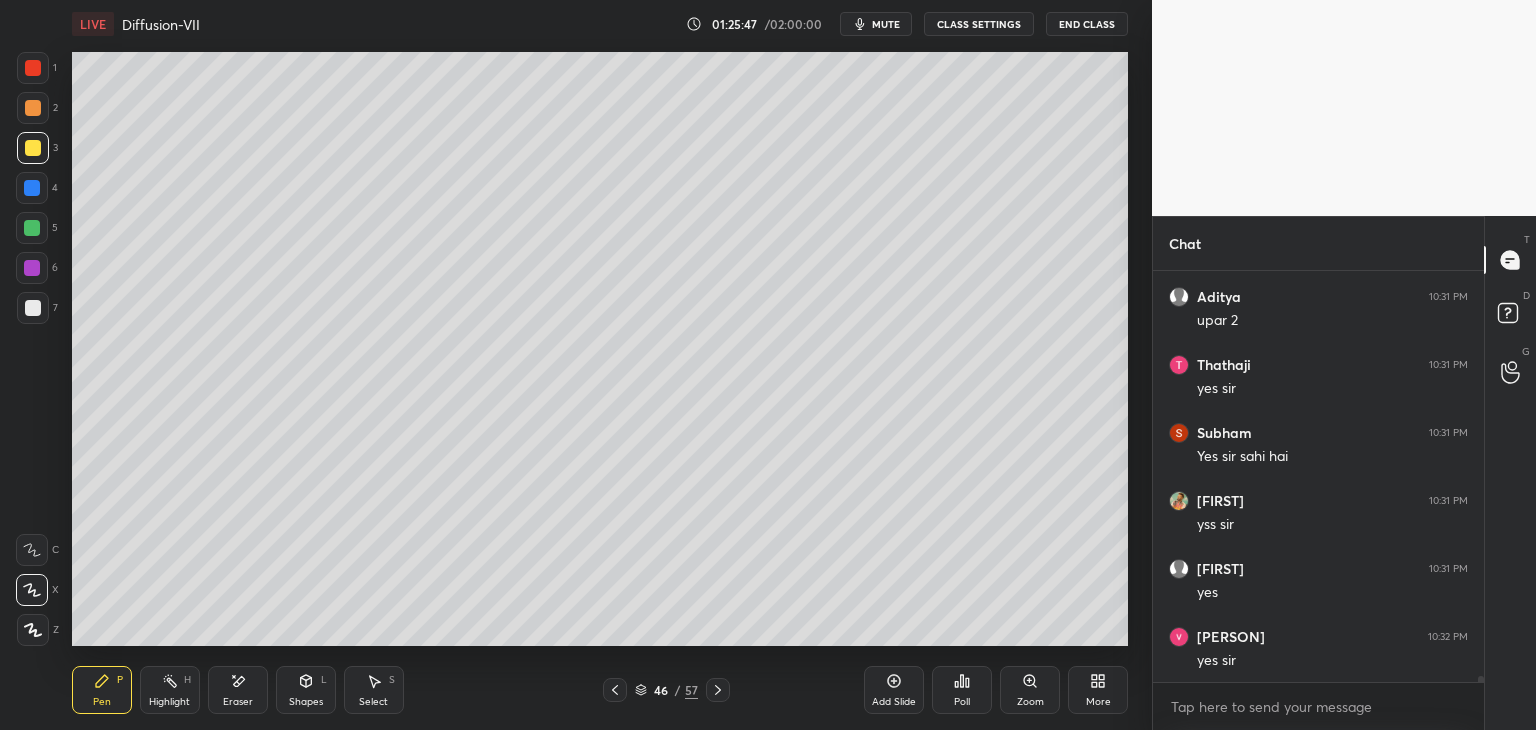 scroll, scrollTop: 30090, scrollLeft: 0, axis: vertical 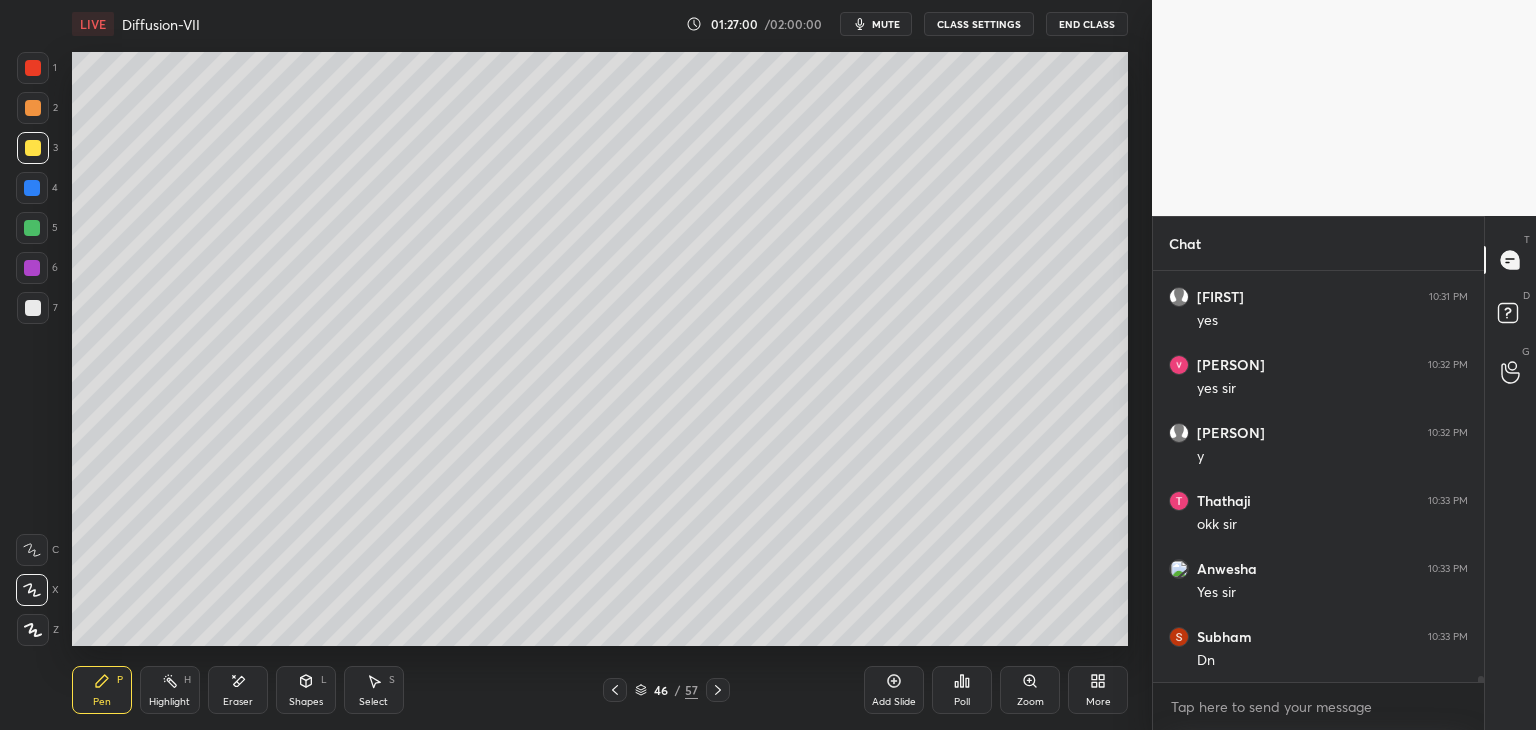 click at bounding box center [33, 108] 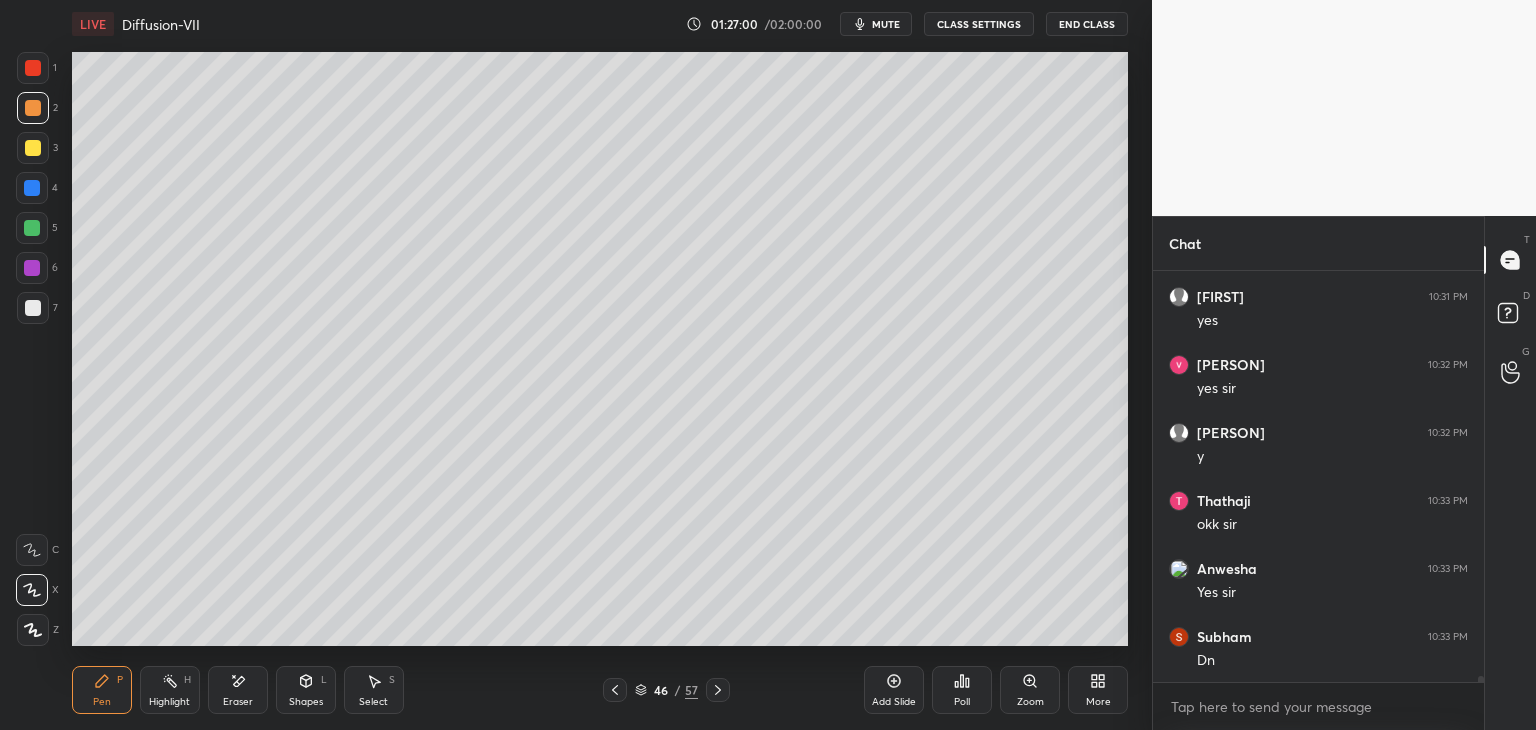 click at bounding box center [33, 68] 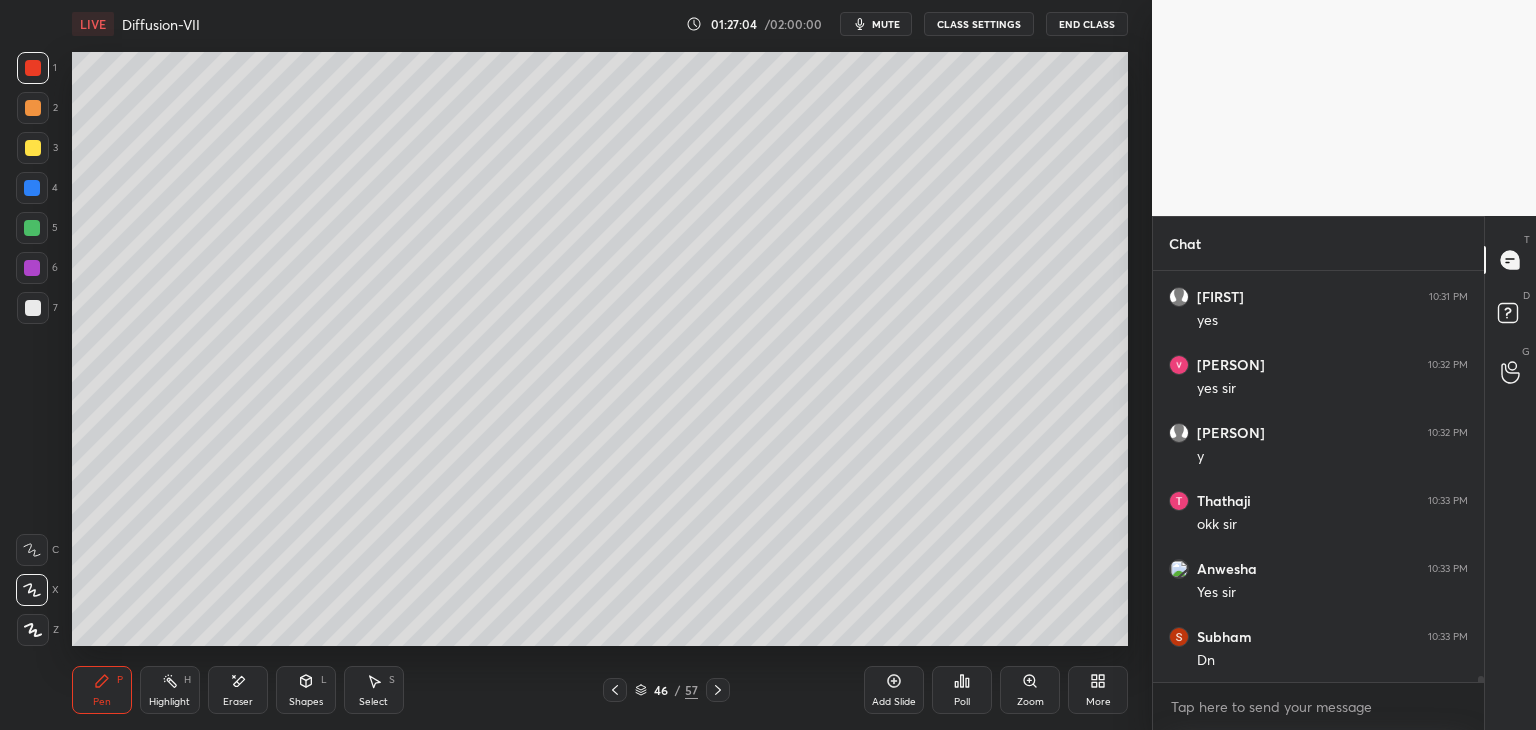 click at bounding box center [33, 108] 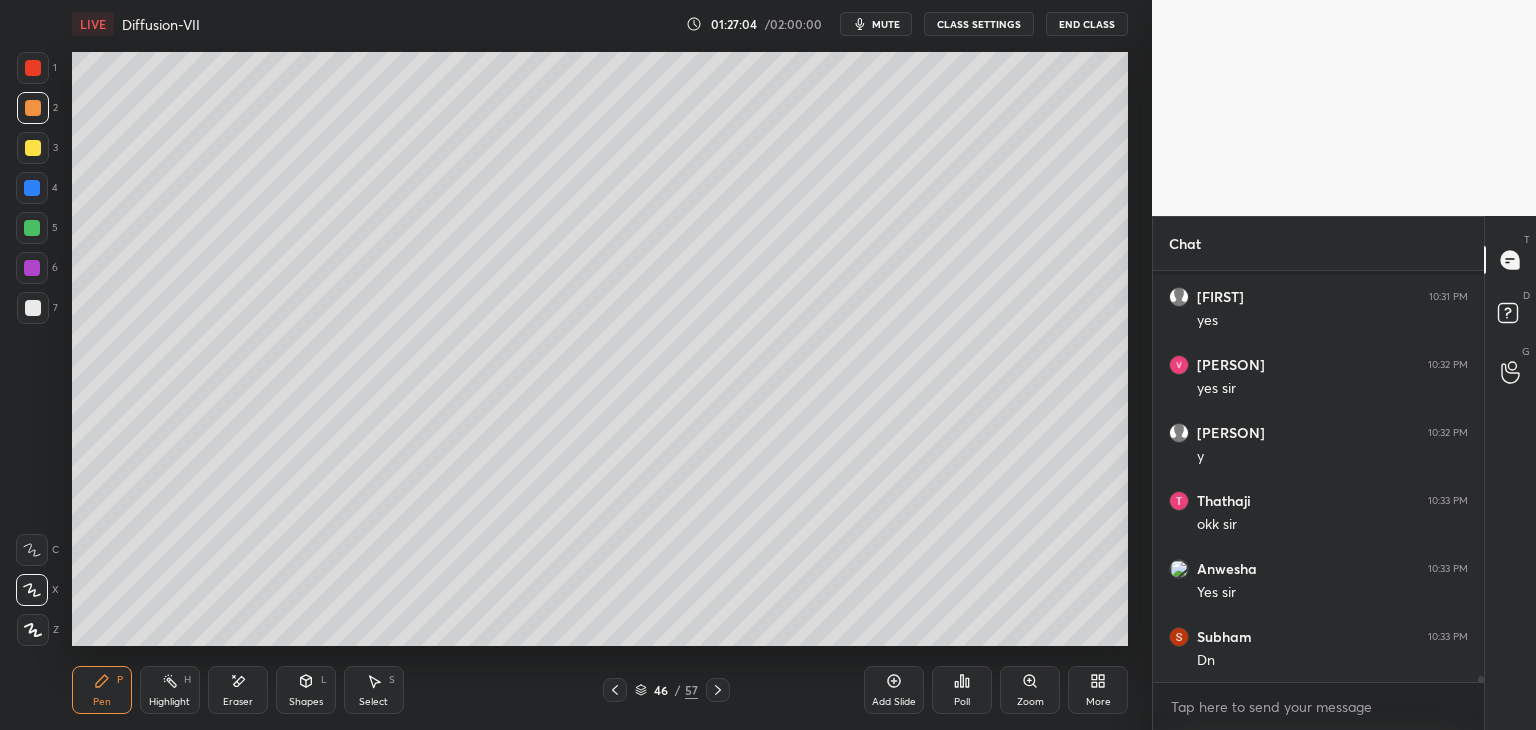 scroll, scrollTop: 30380, scrollLeft: 0, axis: vertical 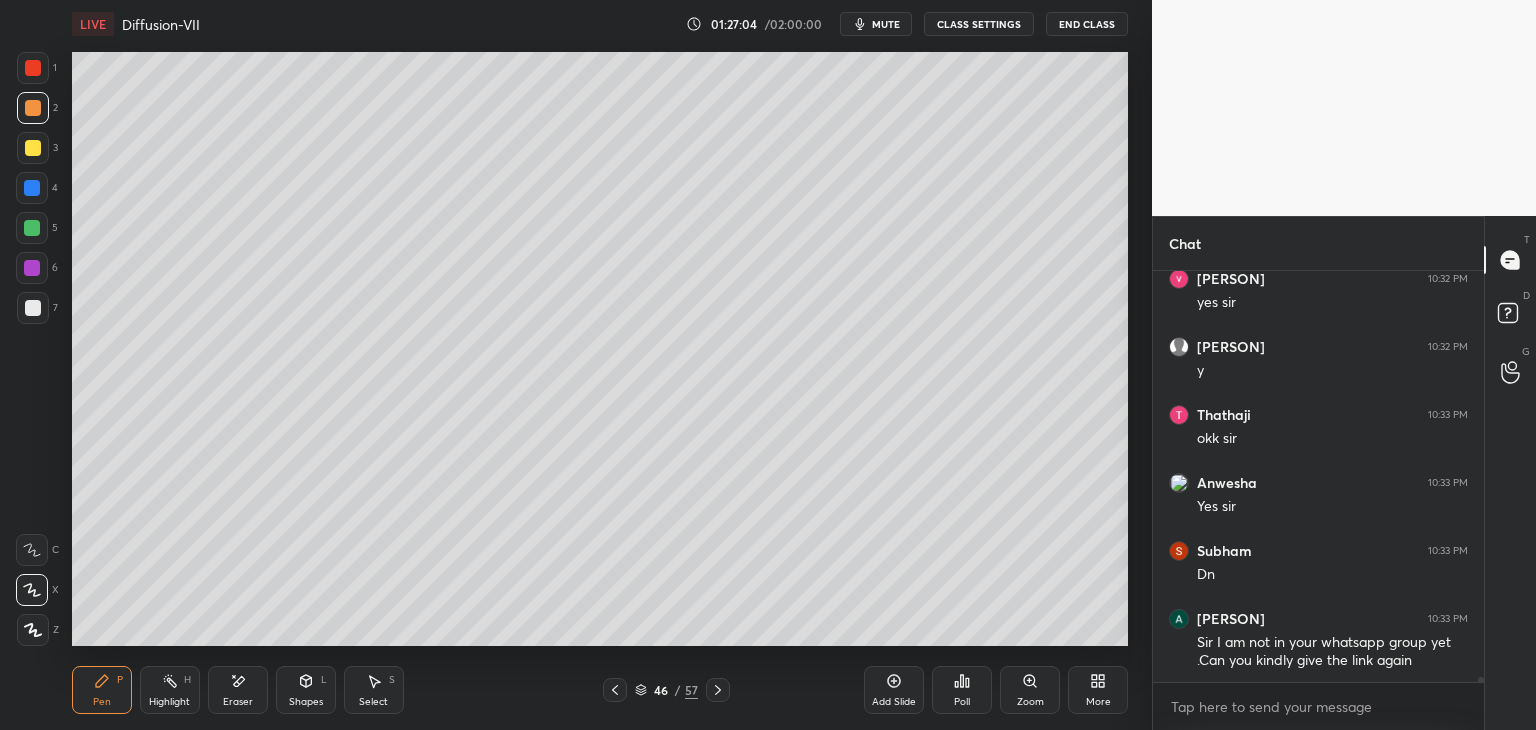 click at bounding box center (33, 148) 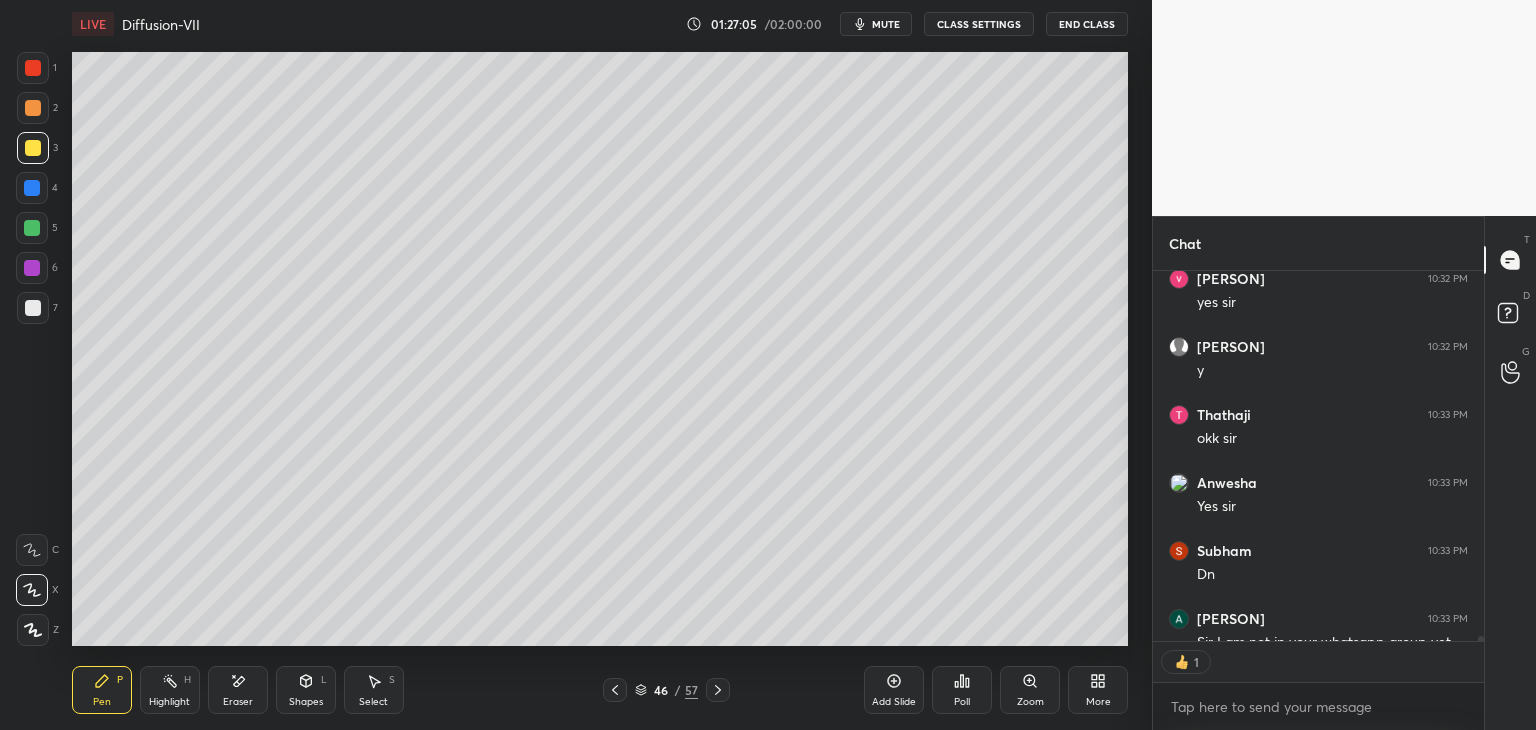 scroll, scrollTop: 365, scrollLeft: 325, axis: both 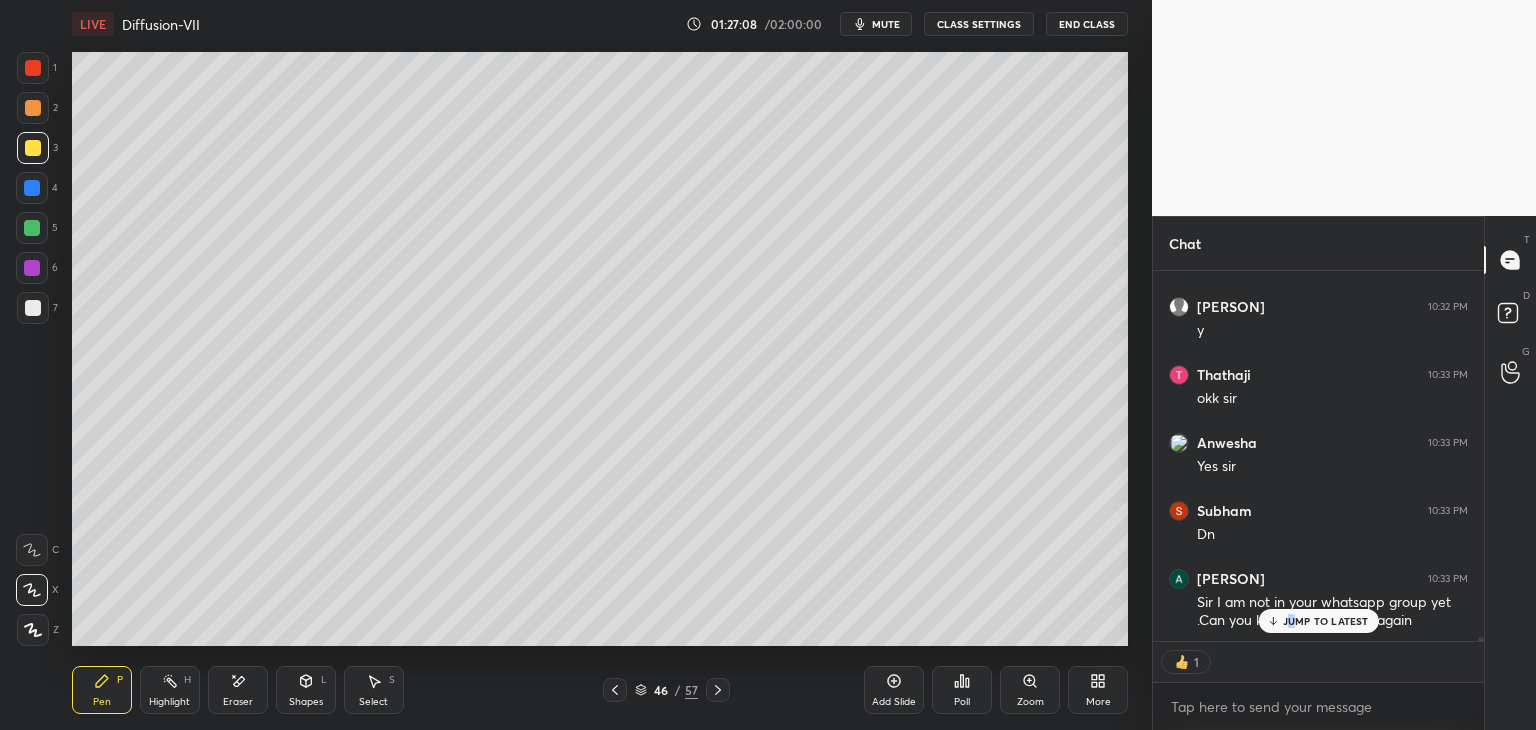 click on "JUMP TO LATEST" at bounding box center [1326, 621] 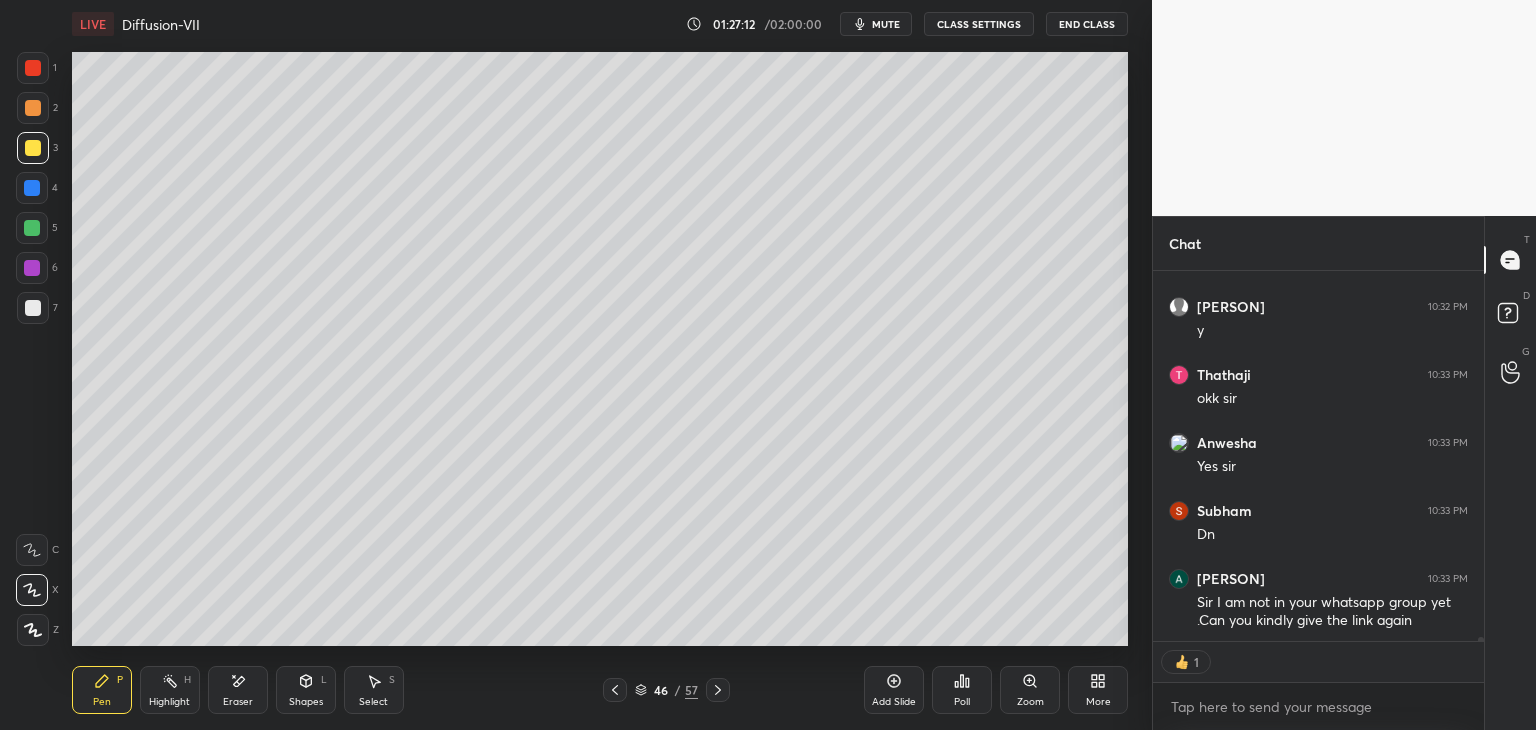 click at bounding box center (32, 228) 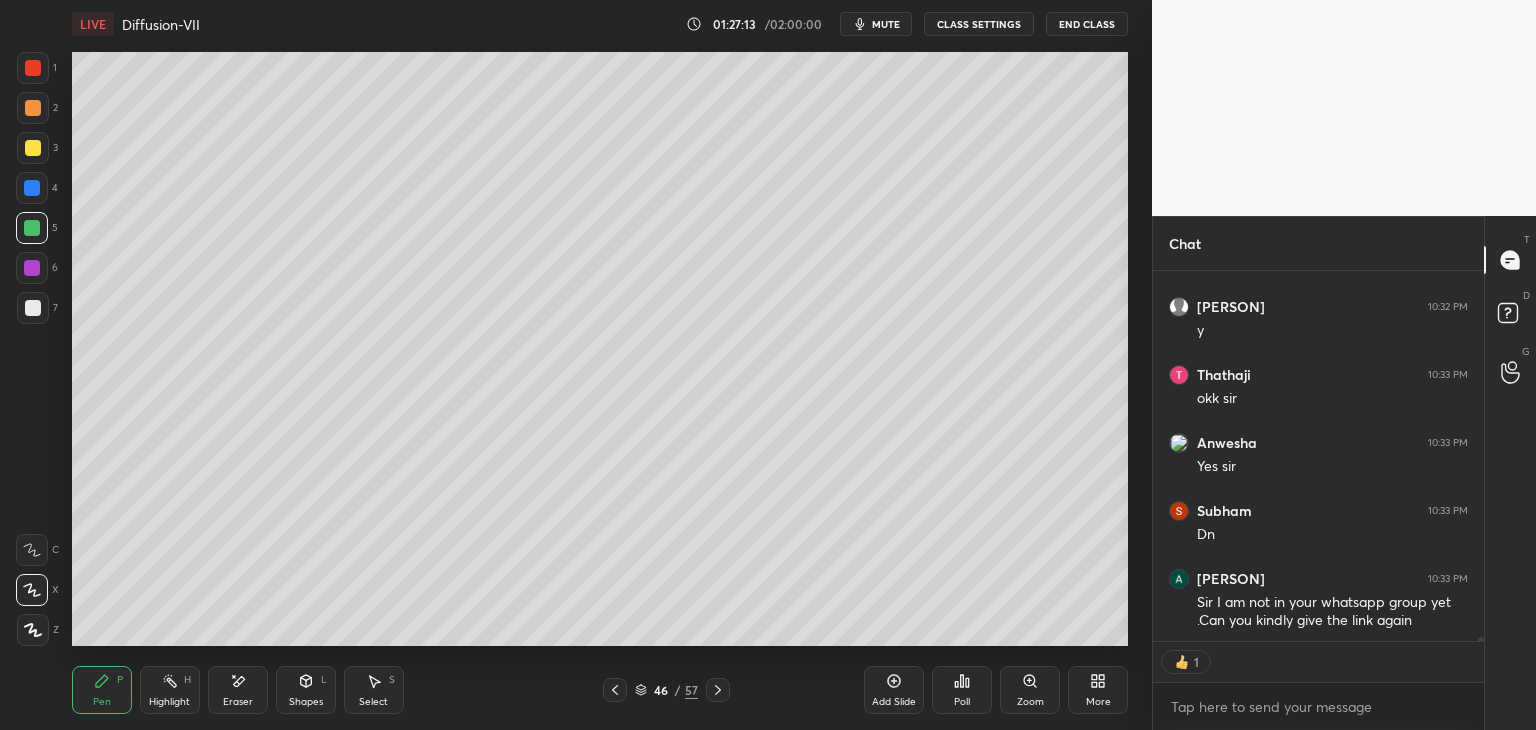 click at bounding box center (32, 268) 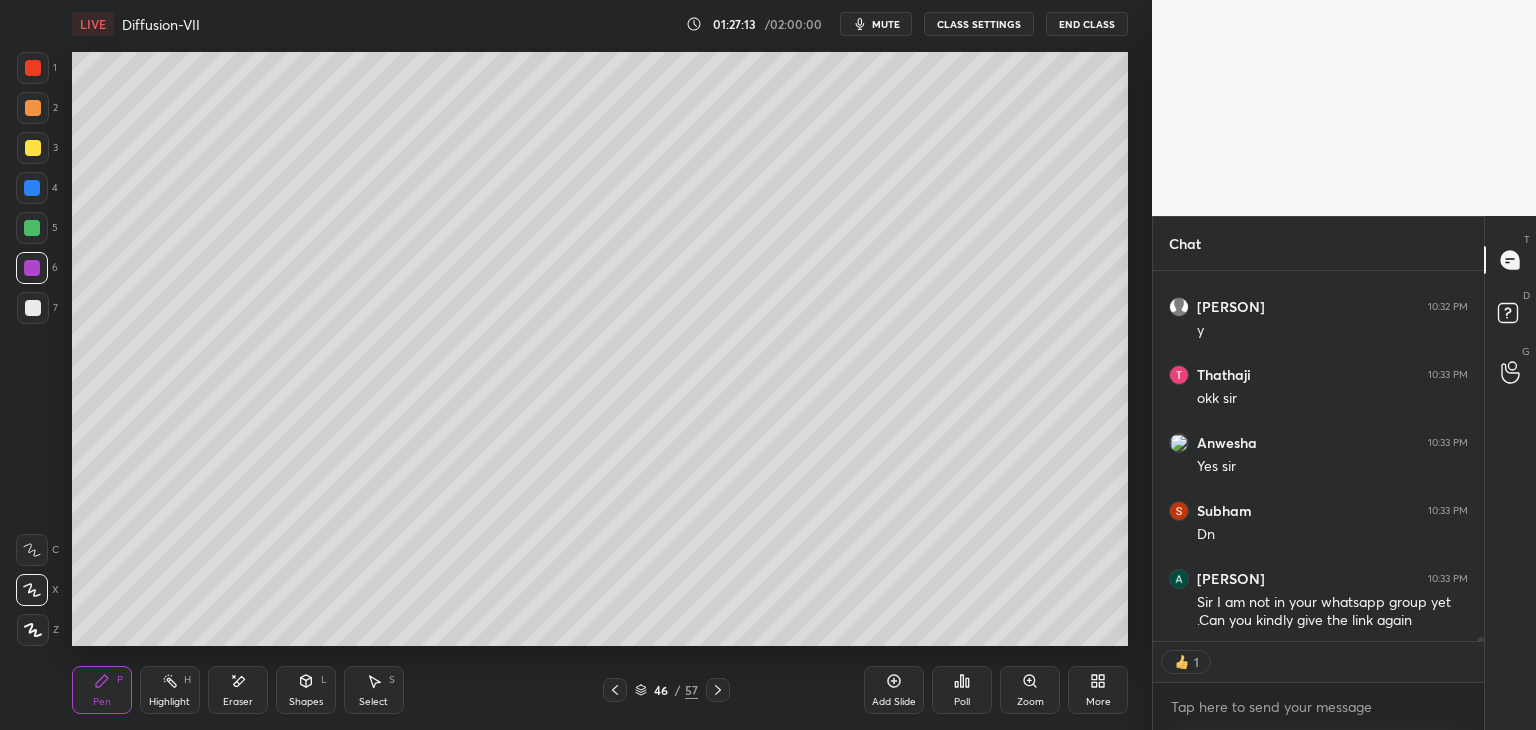 click at bounding box center (33, 308) 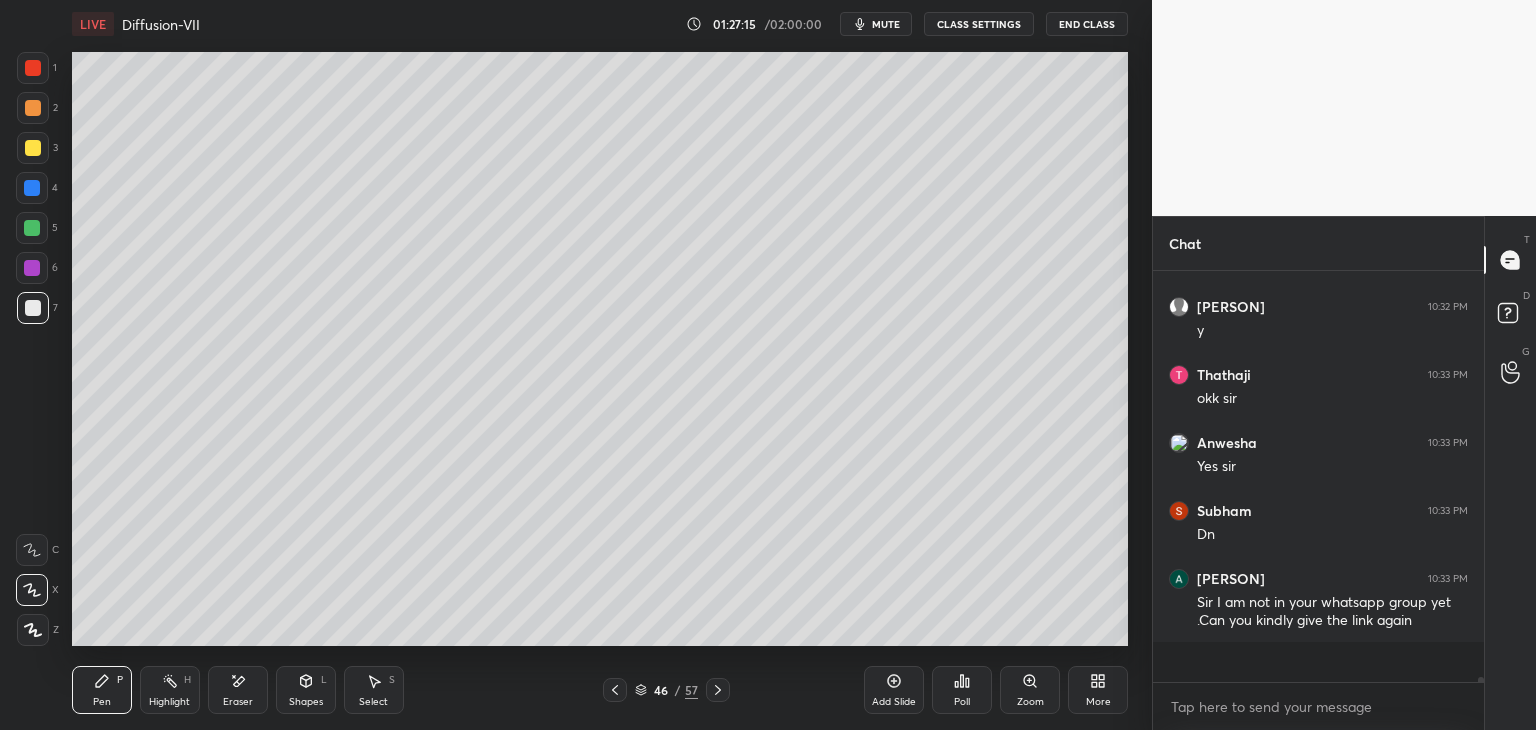 scroll, scrollTop: 6, scrollLeft: 6, axis: both 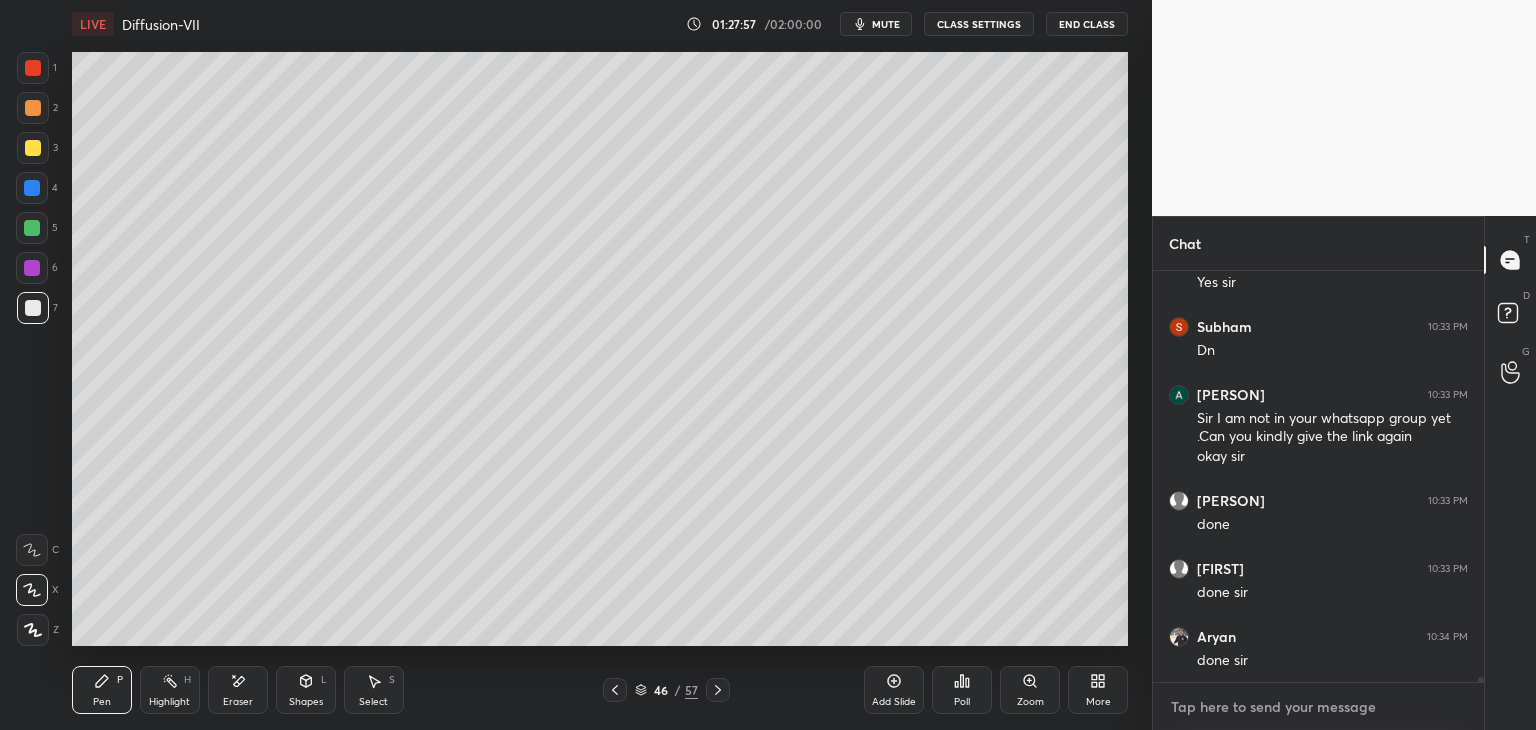 type on "x" 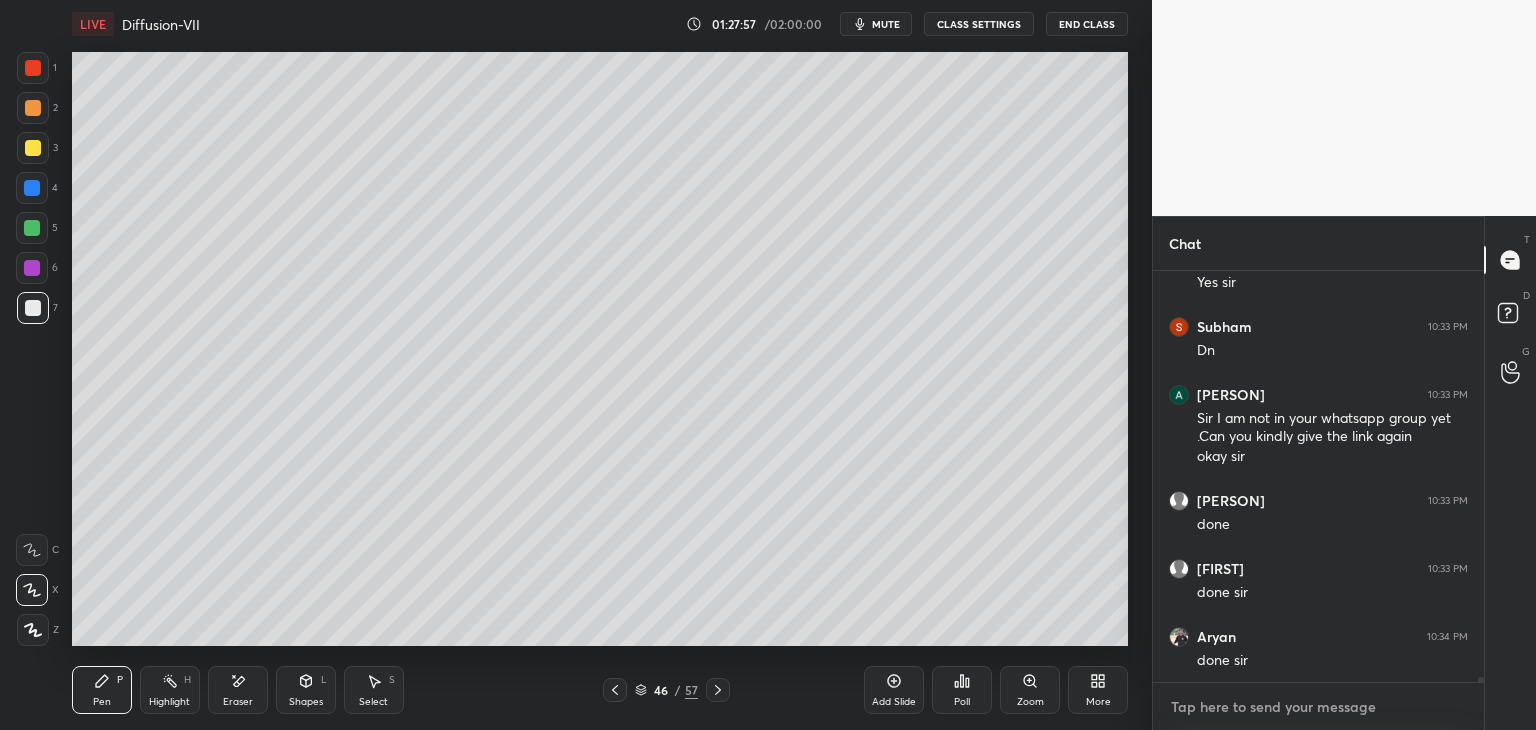 click at bounding box center [1318, 707] 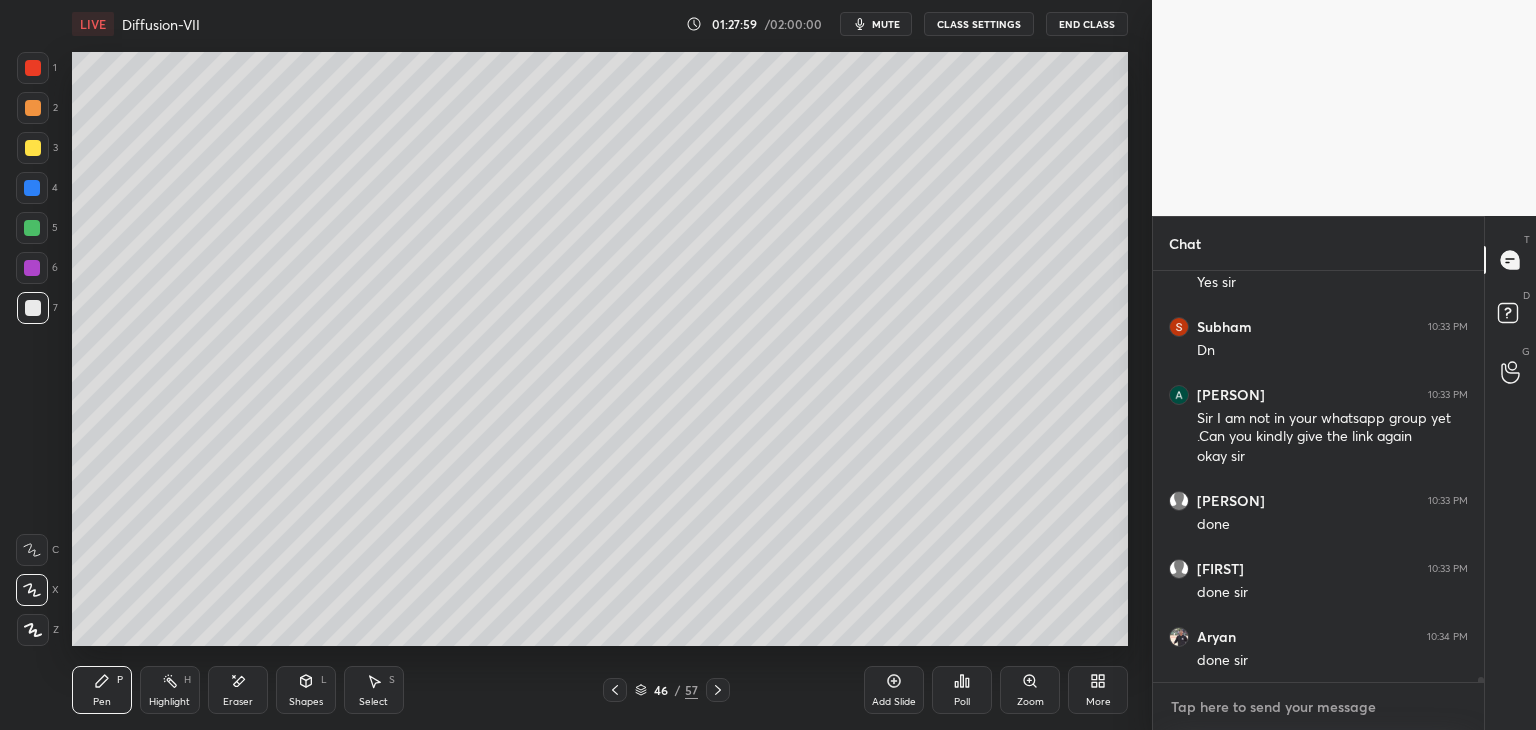 scroll, scrollTop: 30672, scrollLeft: 0, axis: vertical 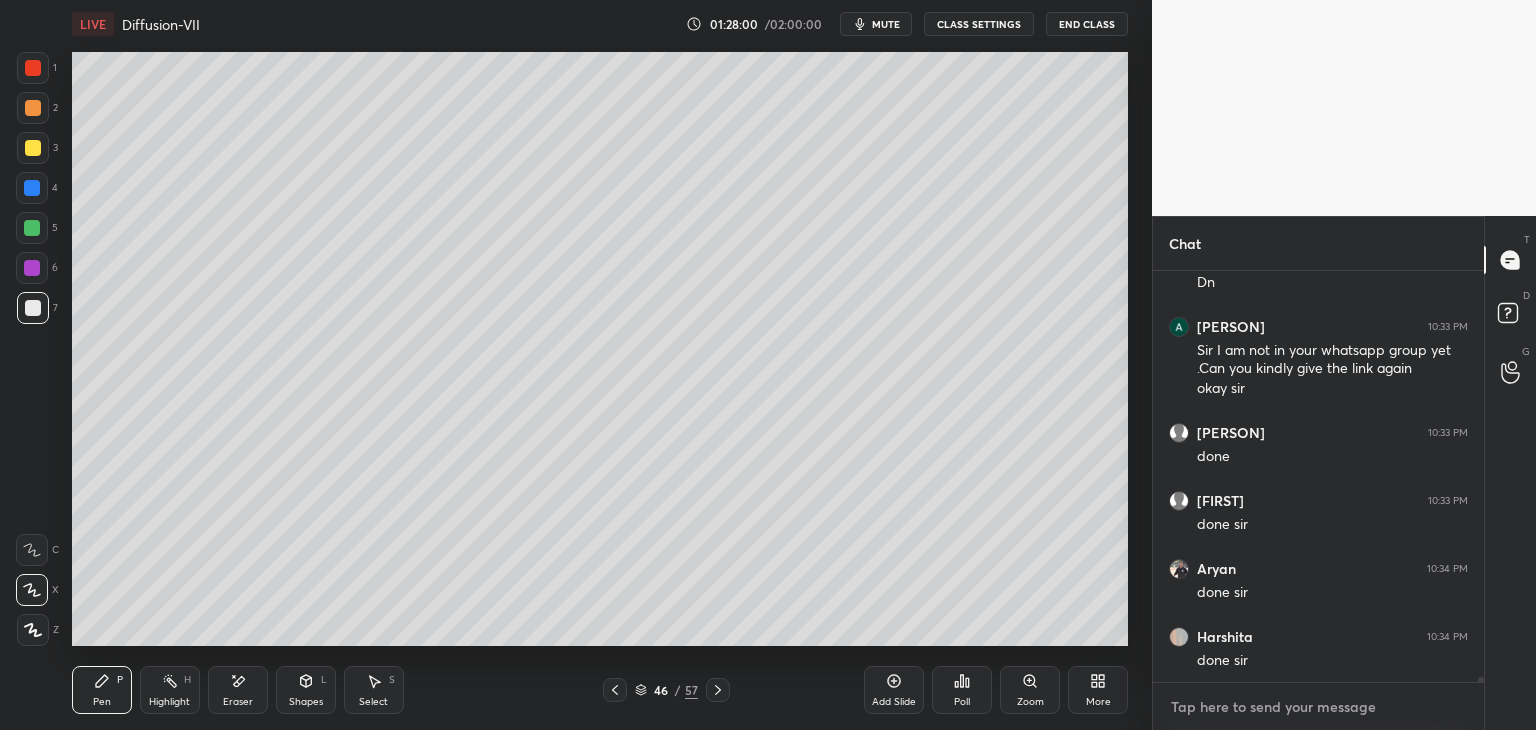 paste on "https://chat.whatsapp.com/LacZrdt9ZPwFQG59S7r6qu" 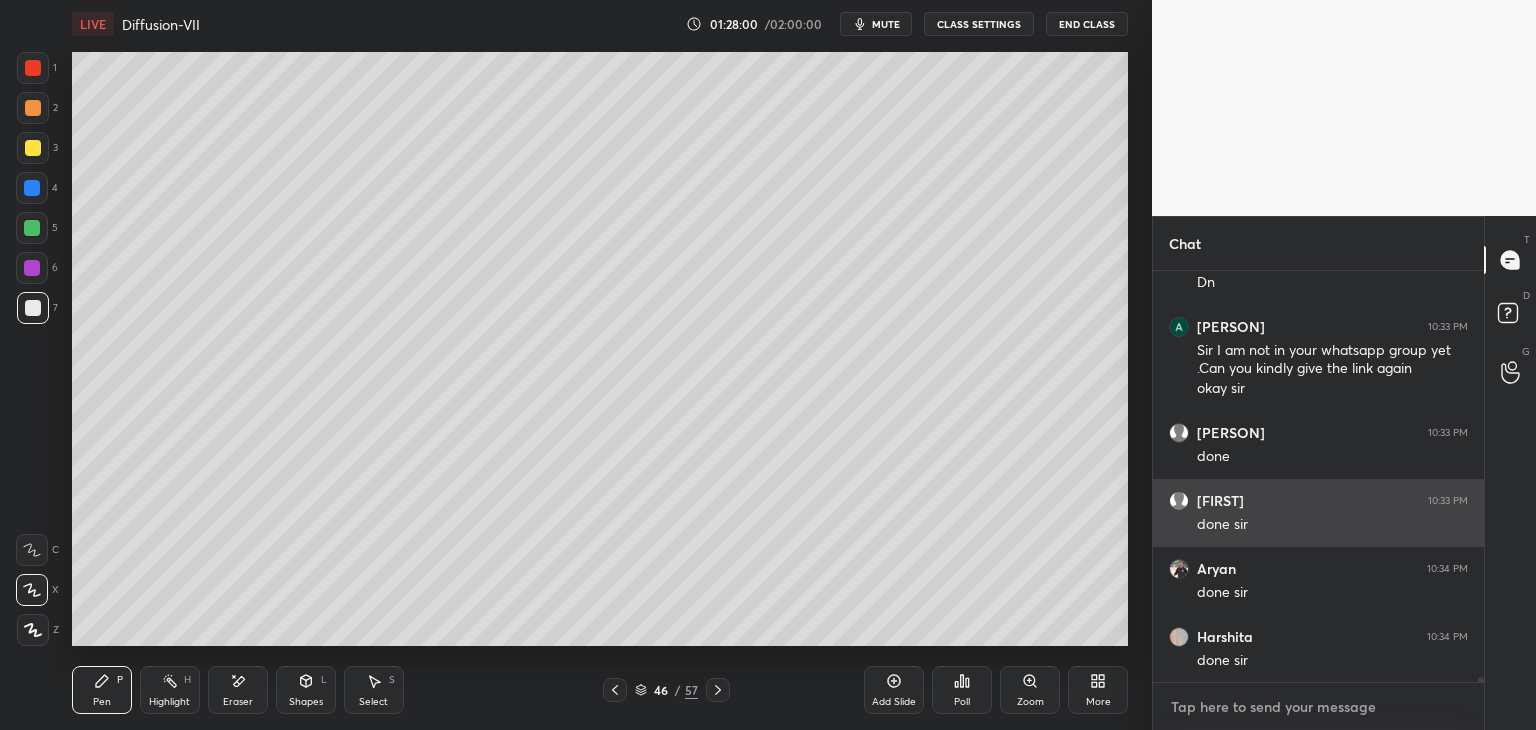 type on "https://chat.whatsapp.com/LacZrdt9ZPwFQG59S7r6qu" 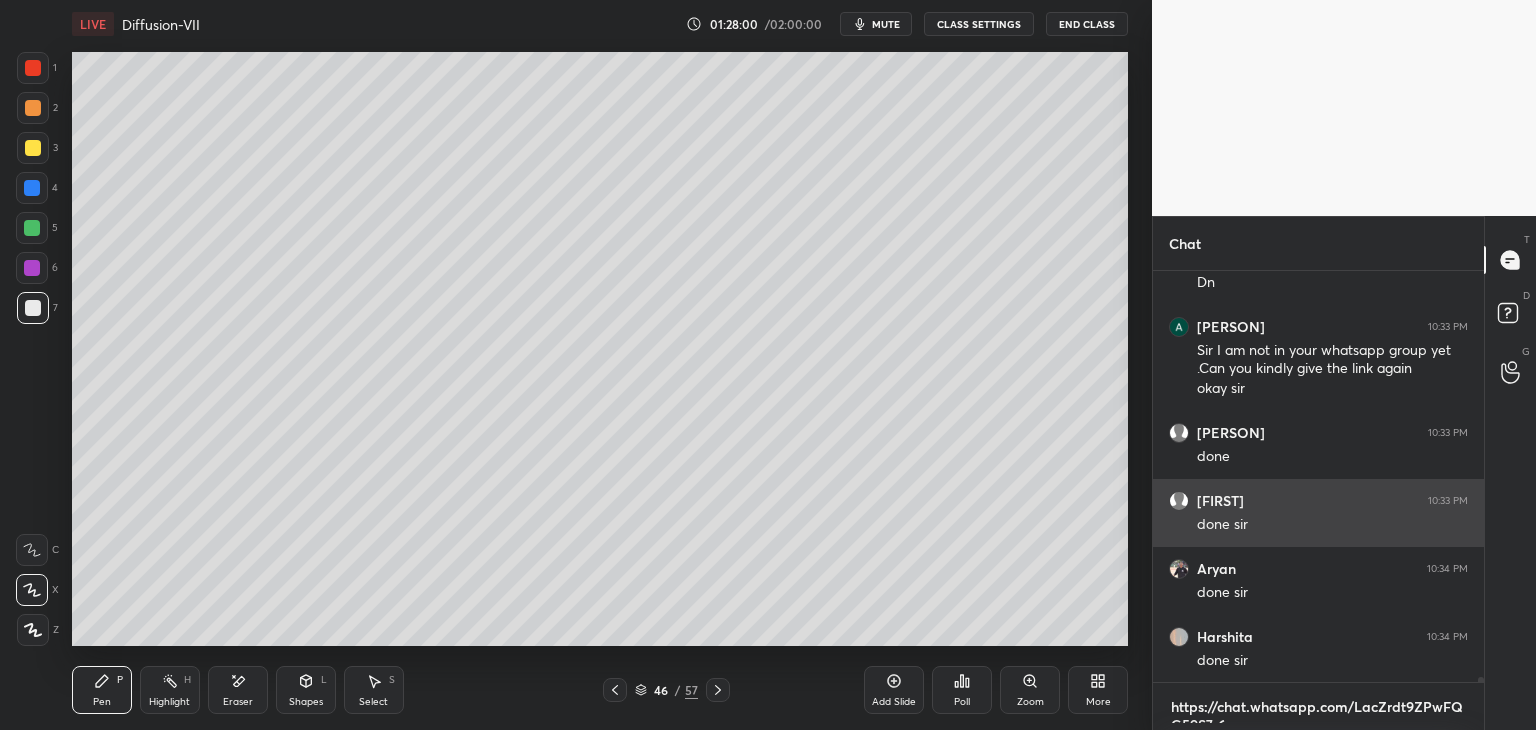 scroll, scrollTop: 0, scrollLeft: 0, axis: both 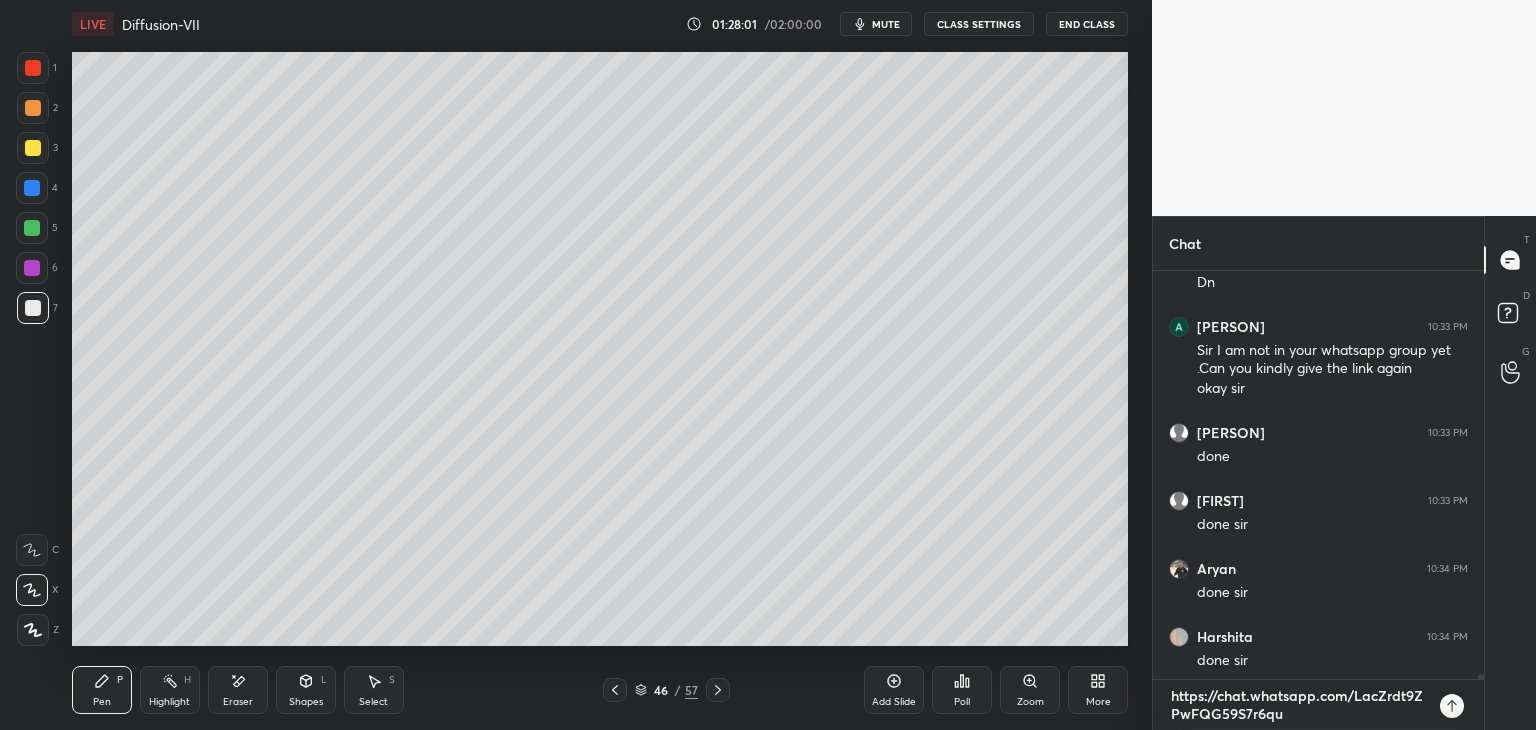 type on "https://chat.whatsapp.com/LacZrdt9ZPwFQG59S7r6qu" 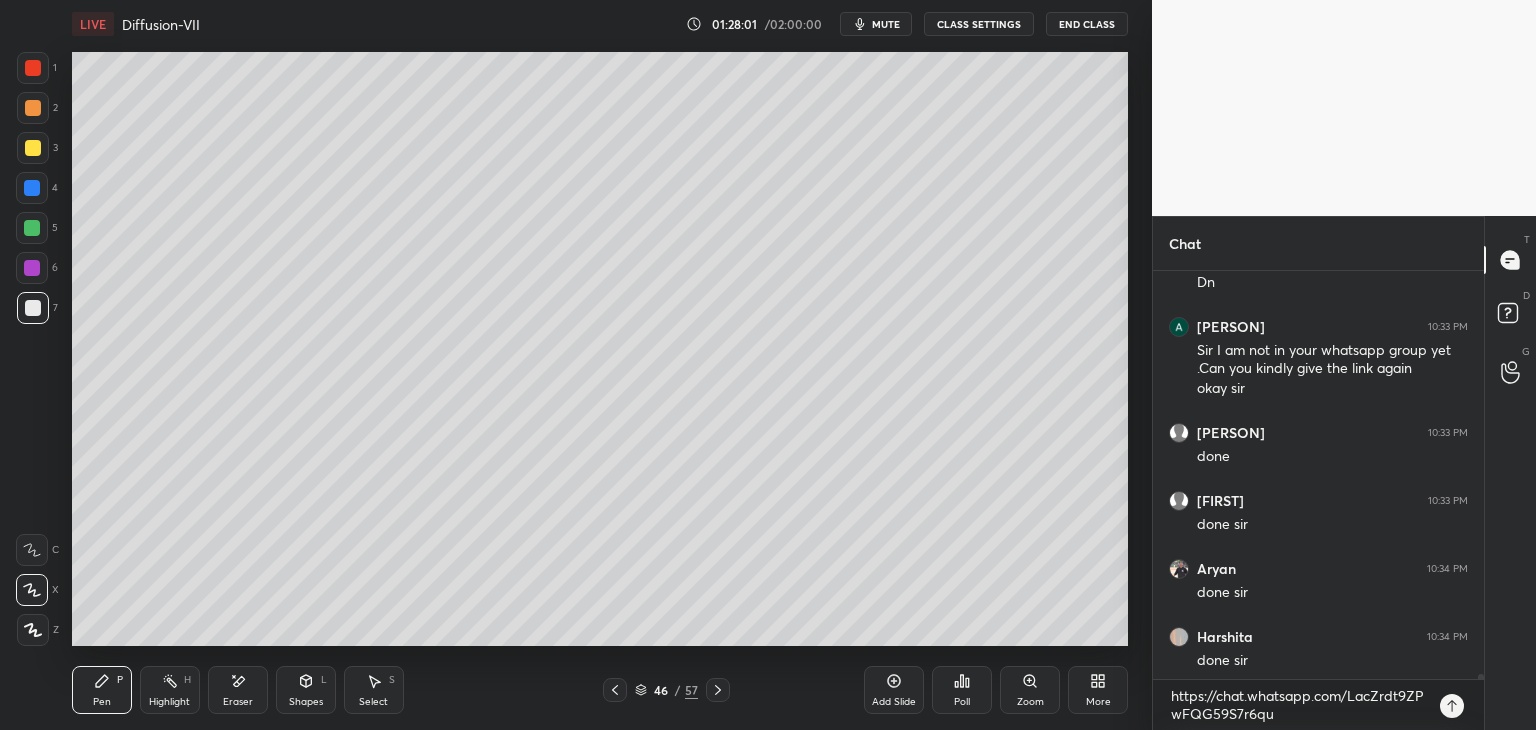 type on "x" 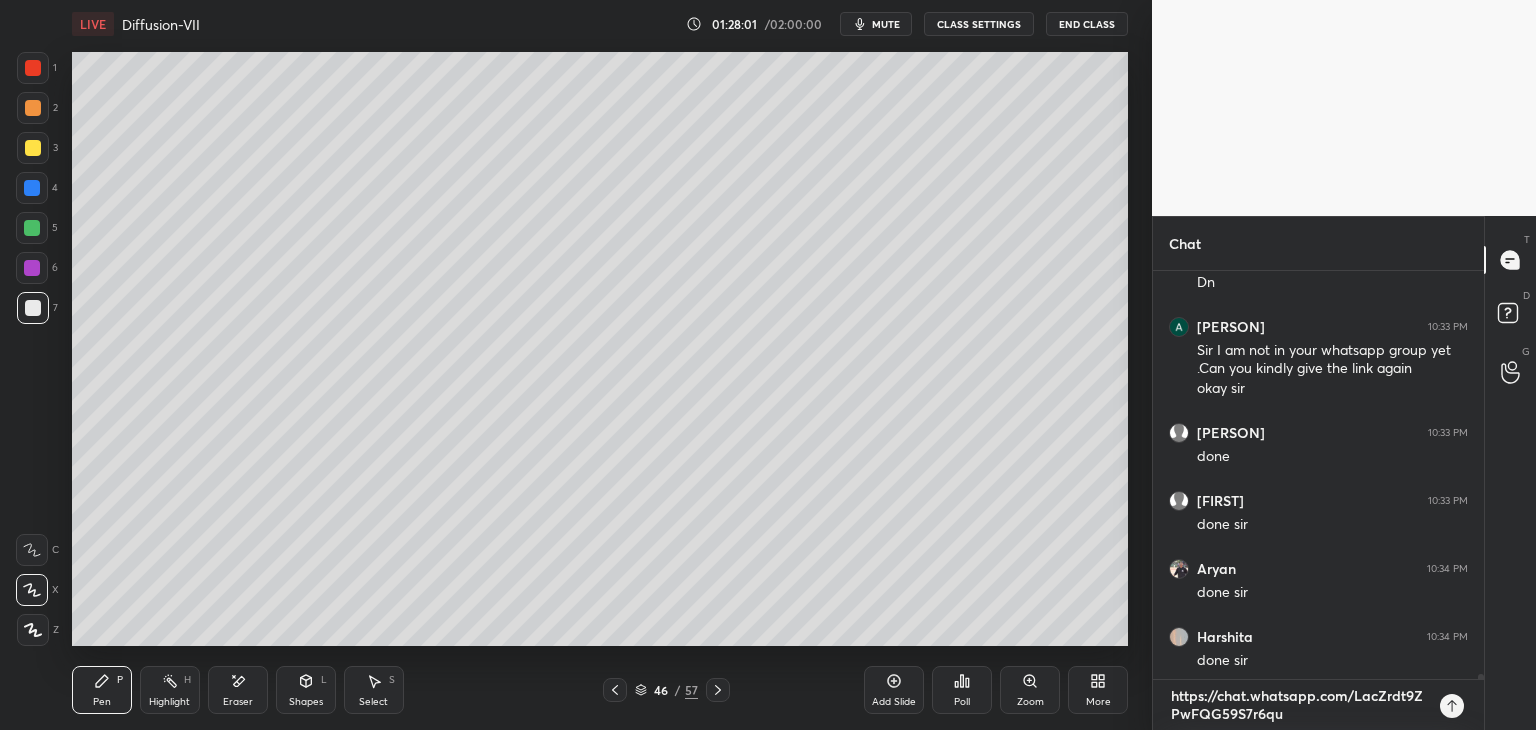 type 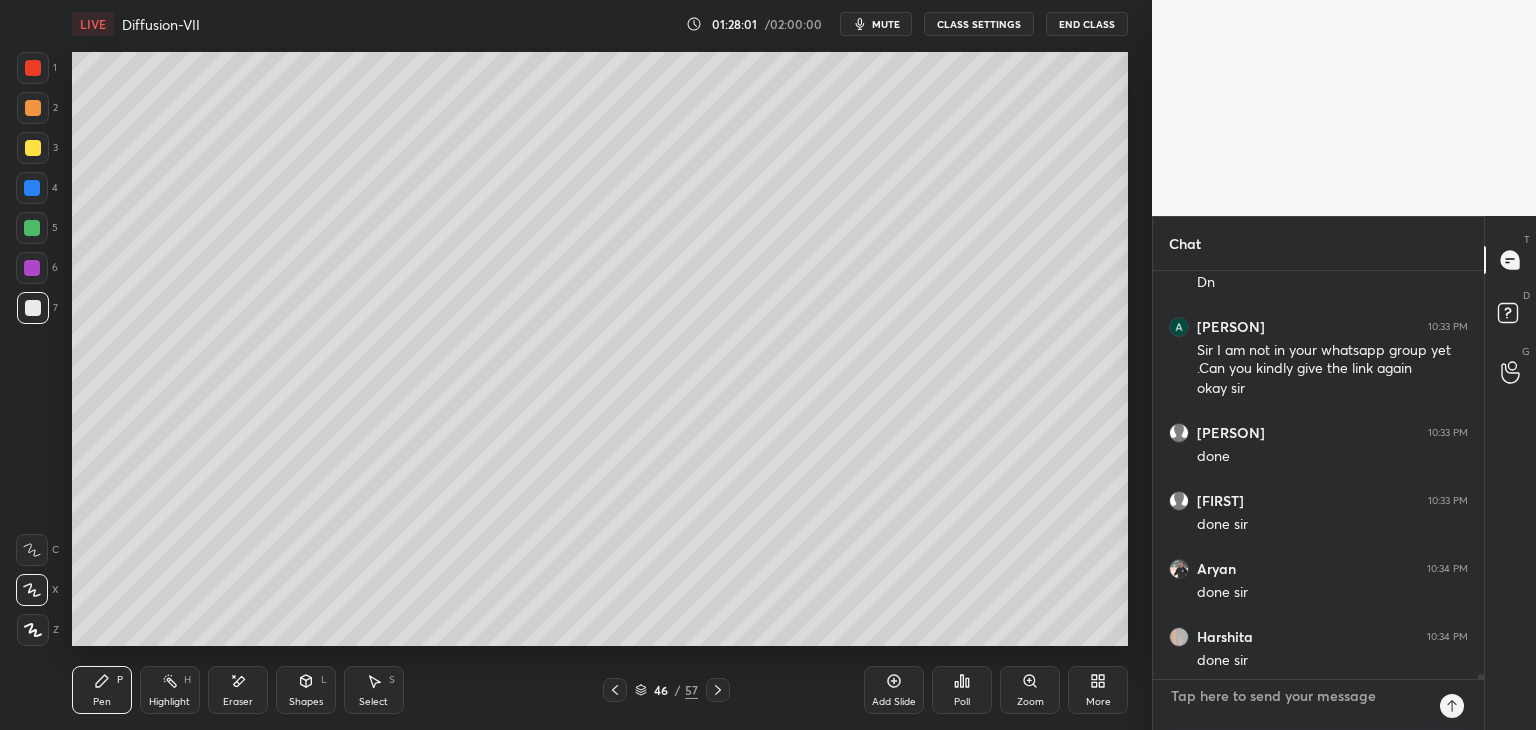 scroll, scrollTop: 6, scrollLeft: 6, axis: both 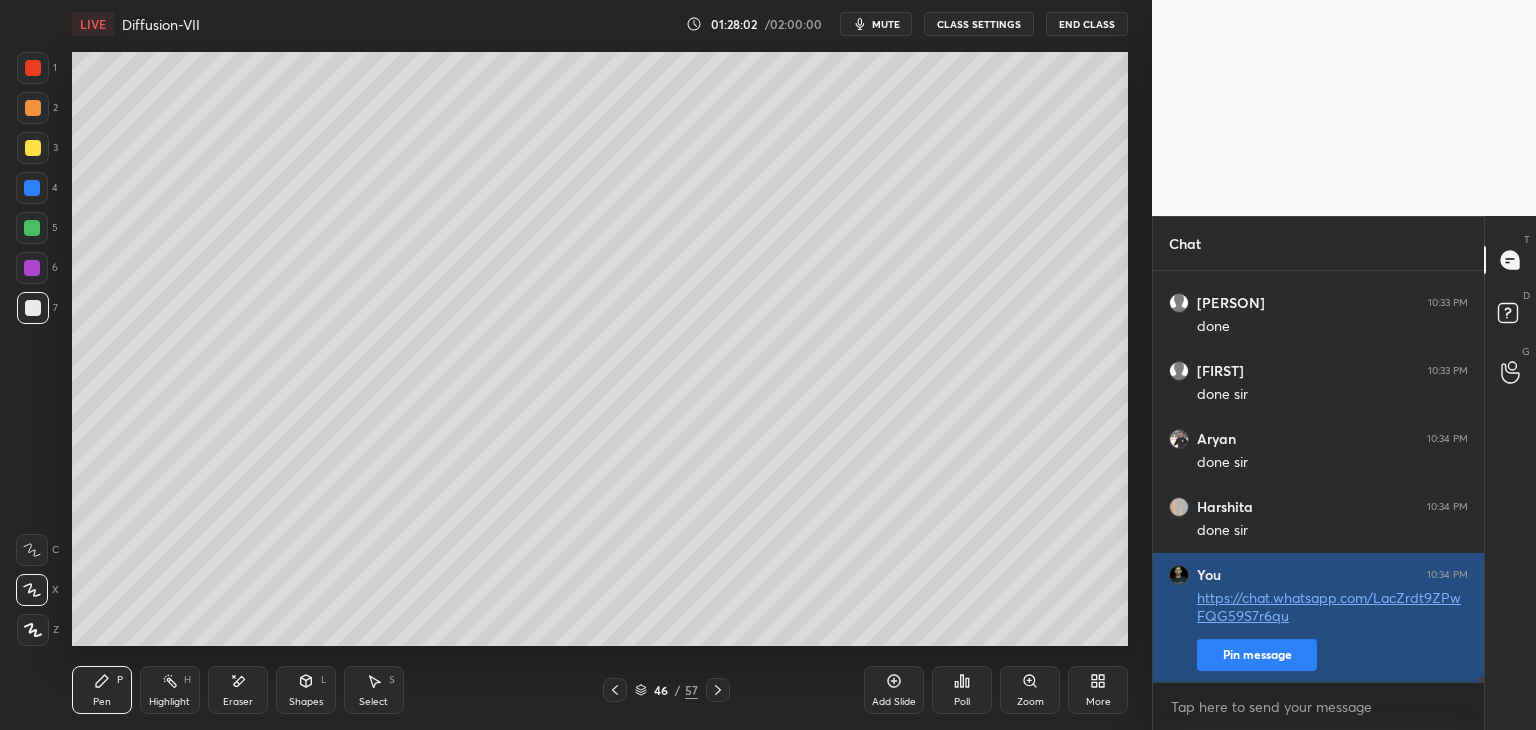 click on "Pin message" at bounding box center [1257, 655] 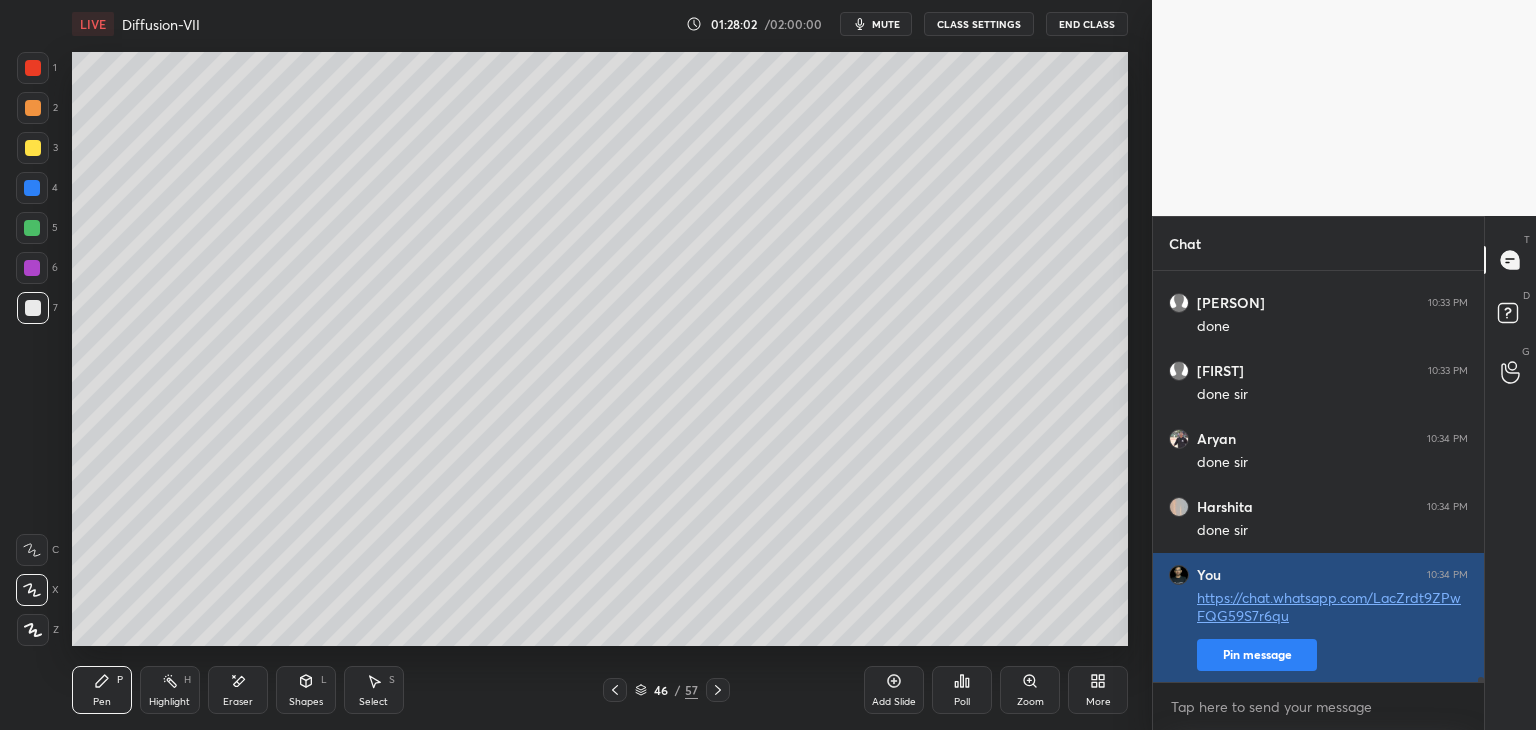 scroll, scrollTop: 349, scrollLeft: 325, axis: both 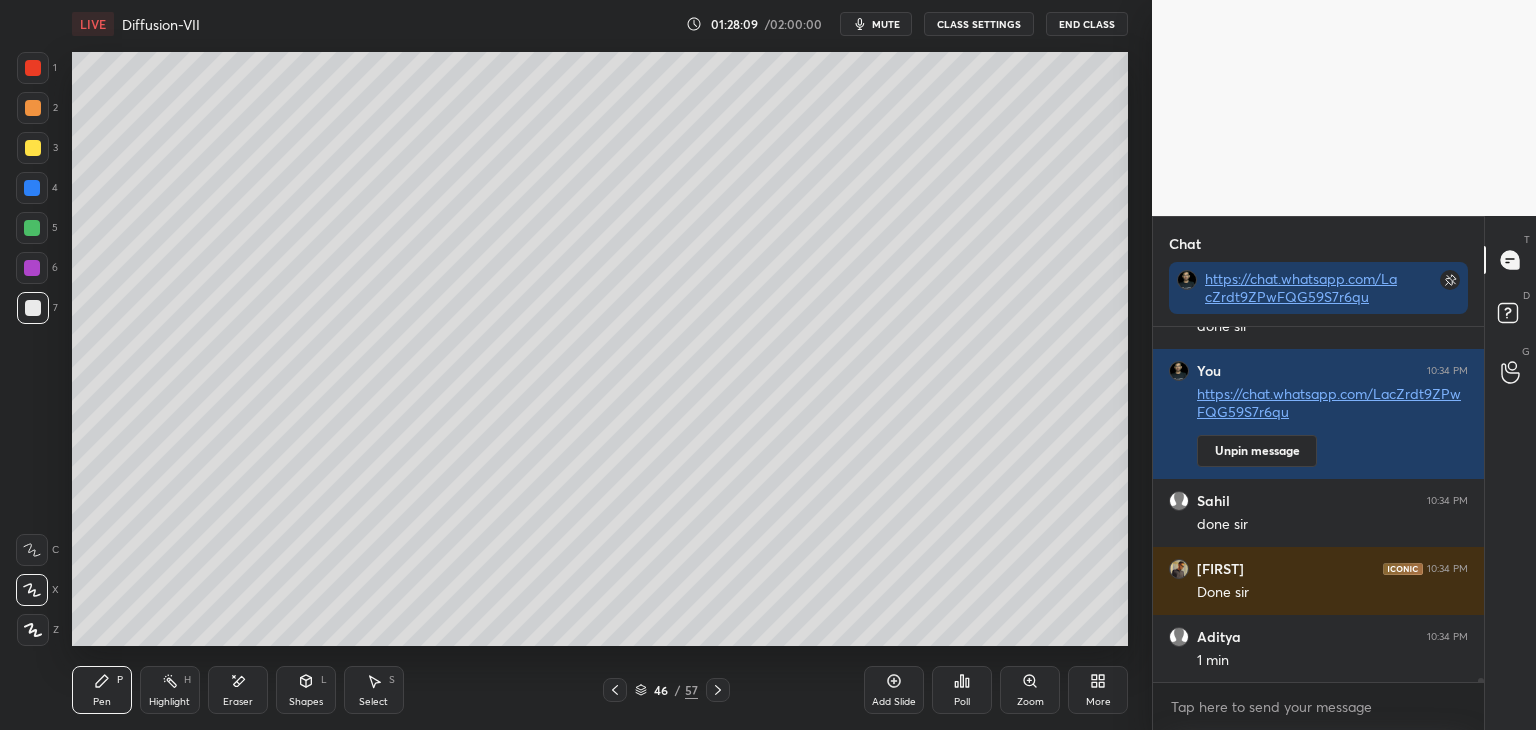 click on "Shapes" at bounding box center (306, 702) 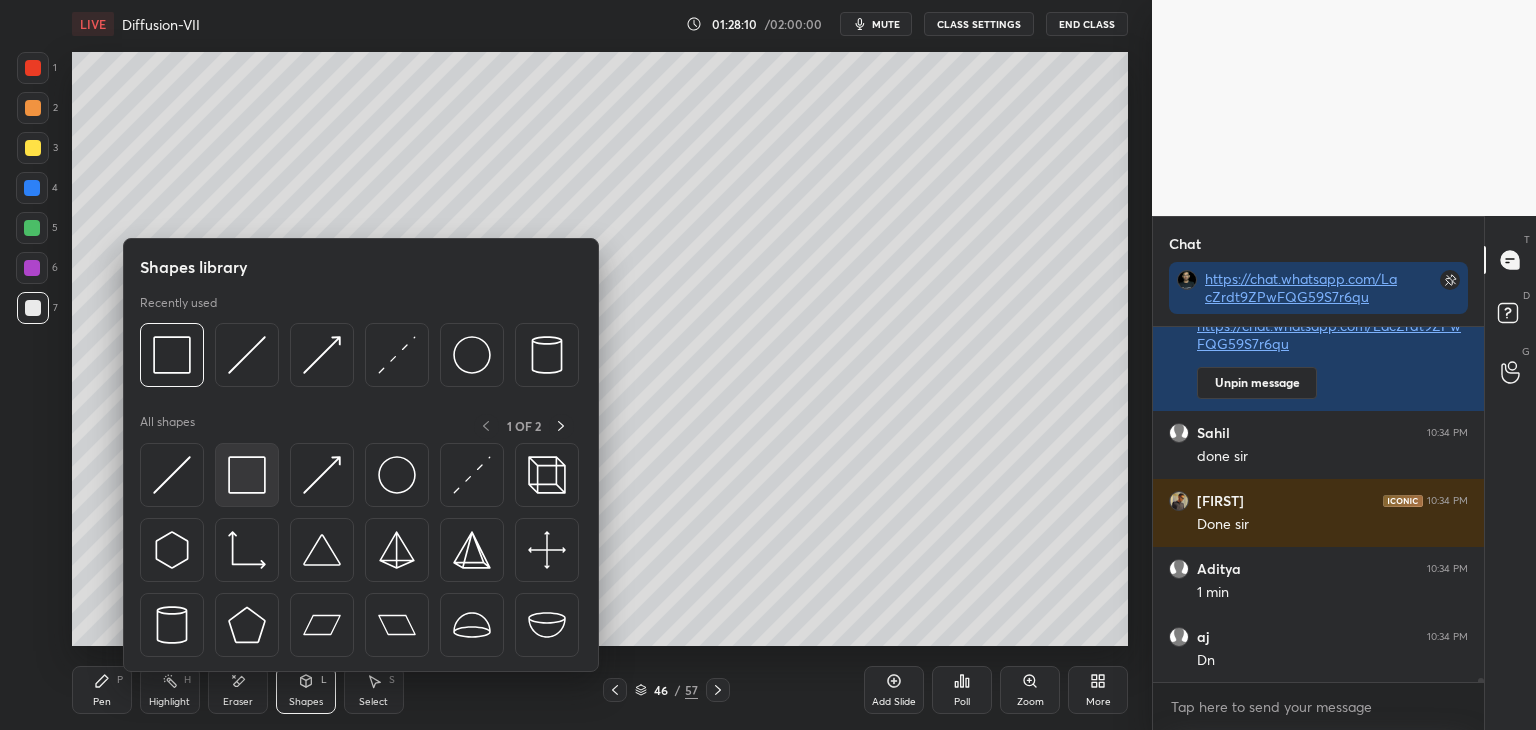 click at bounding box center (247, 475) 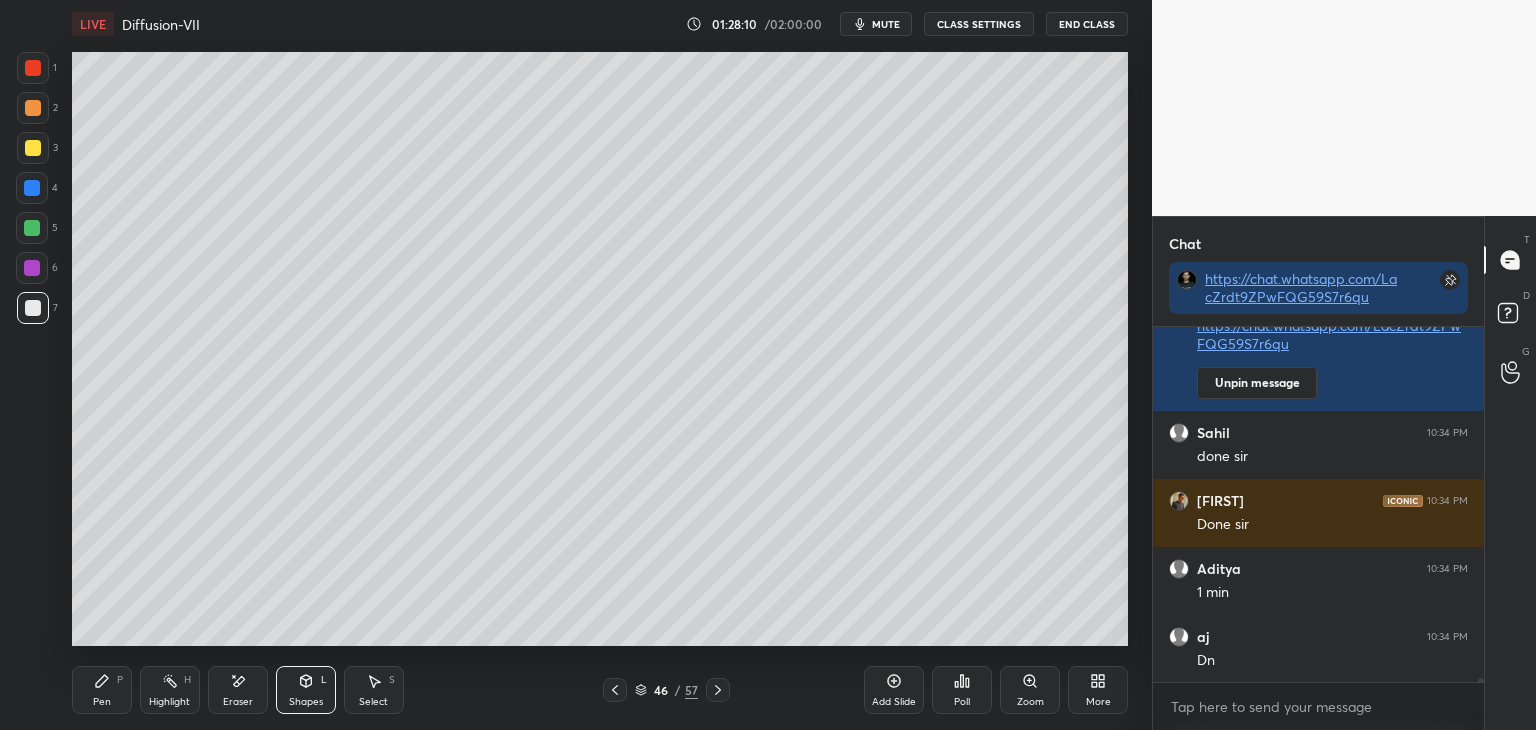scroll, scrollTop: 31216, scrollLeft: 0, axis: vertical 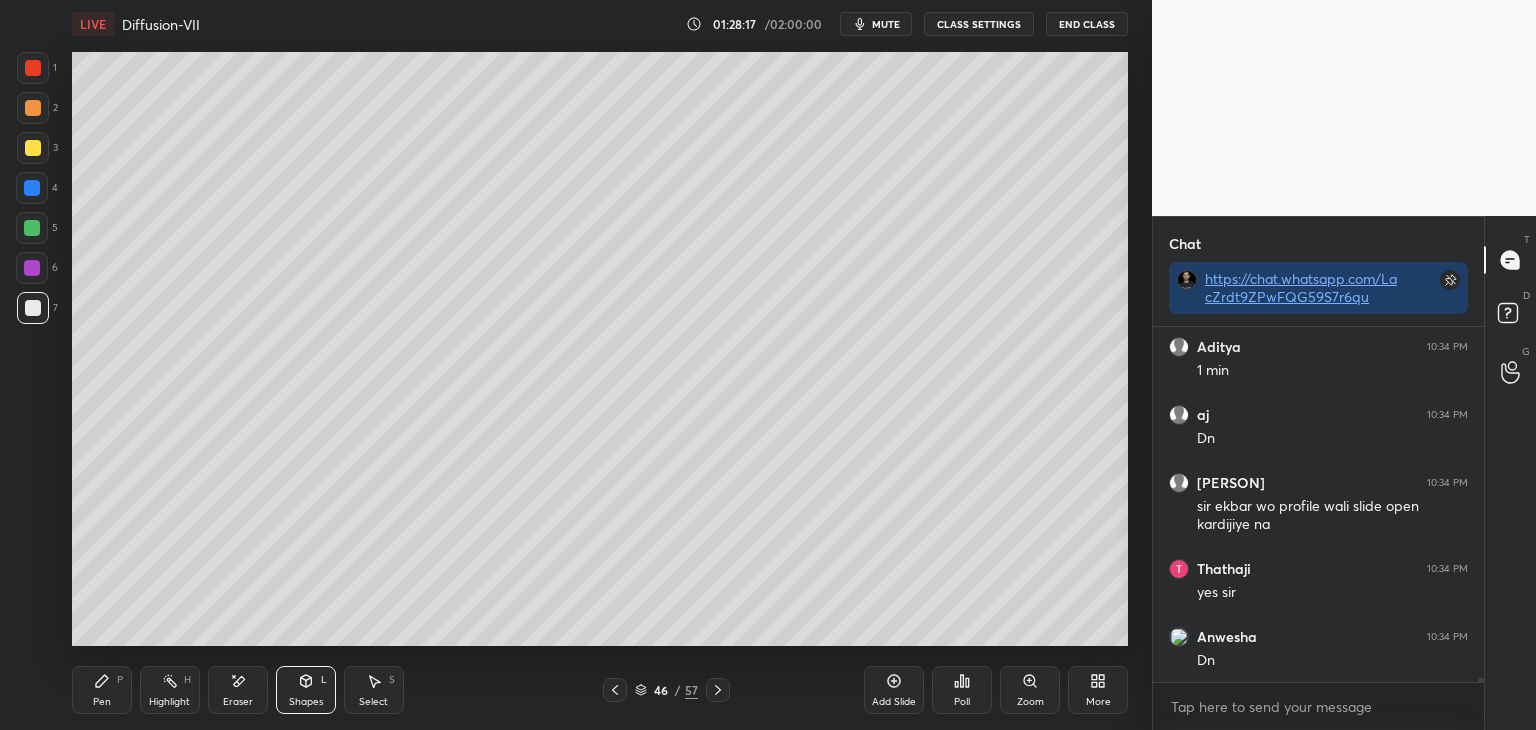 click at bounding box center (33, 108) 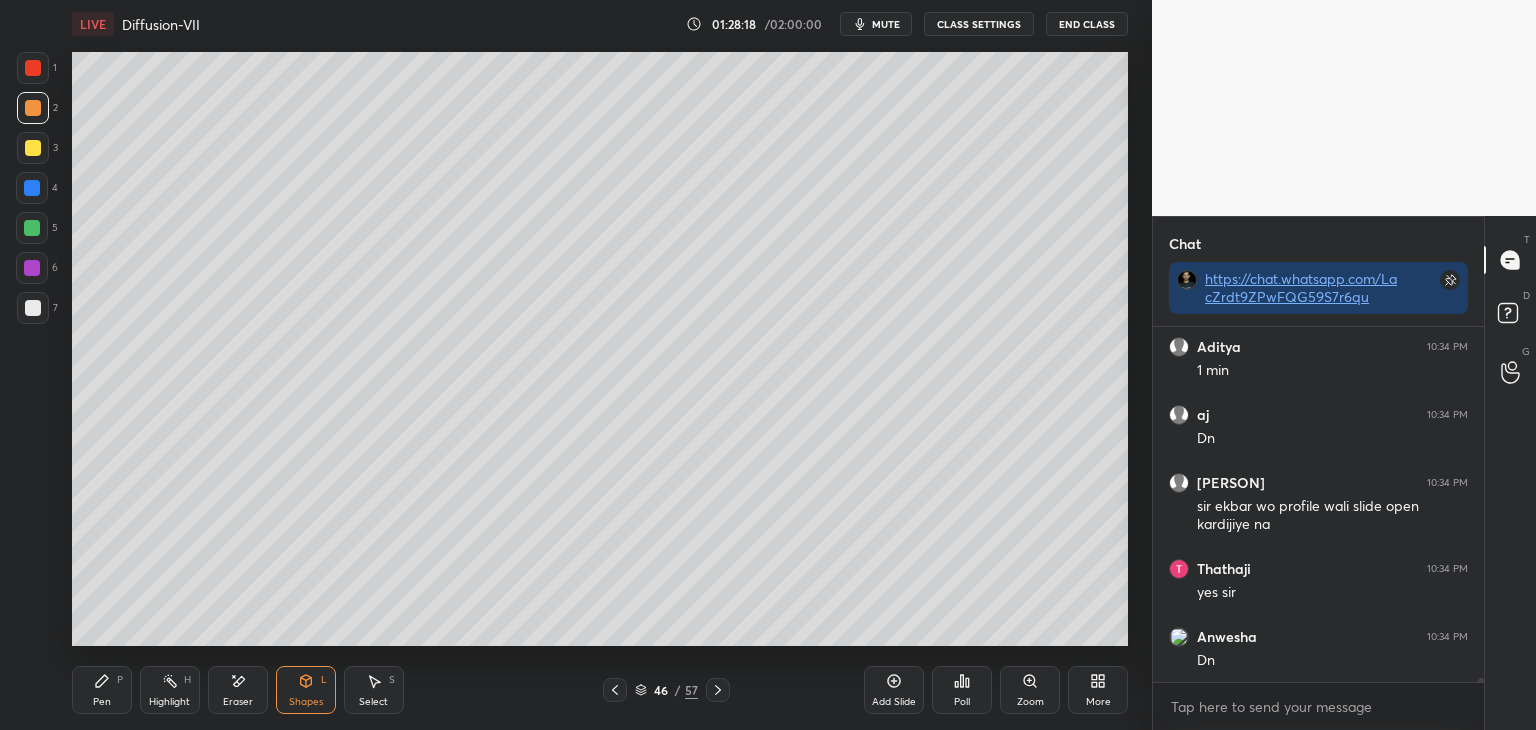 click at bounding box center (33, 68) 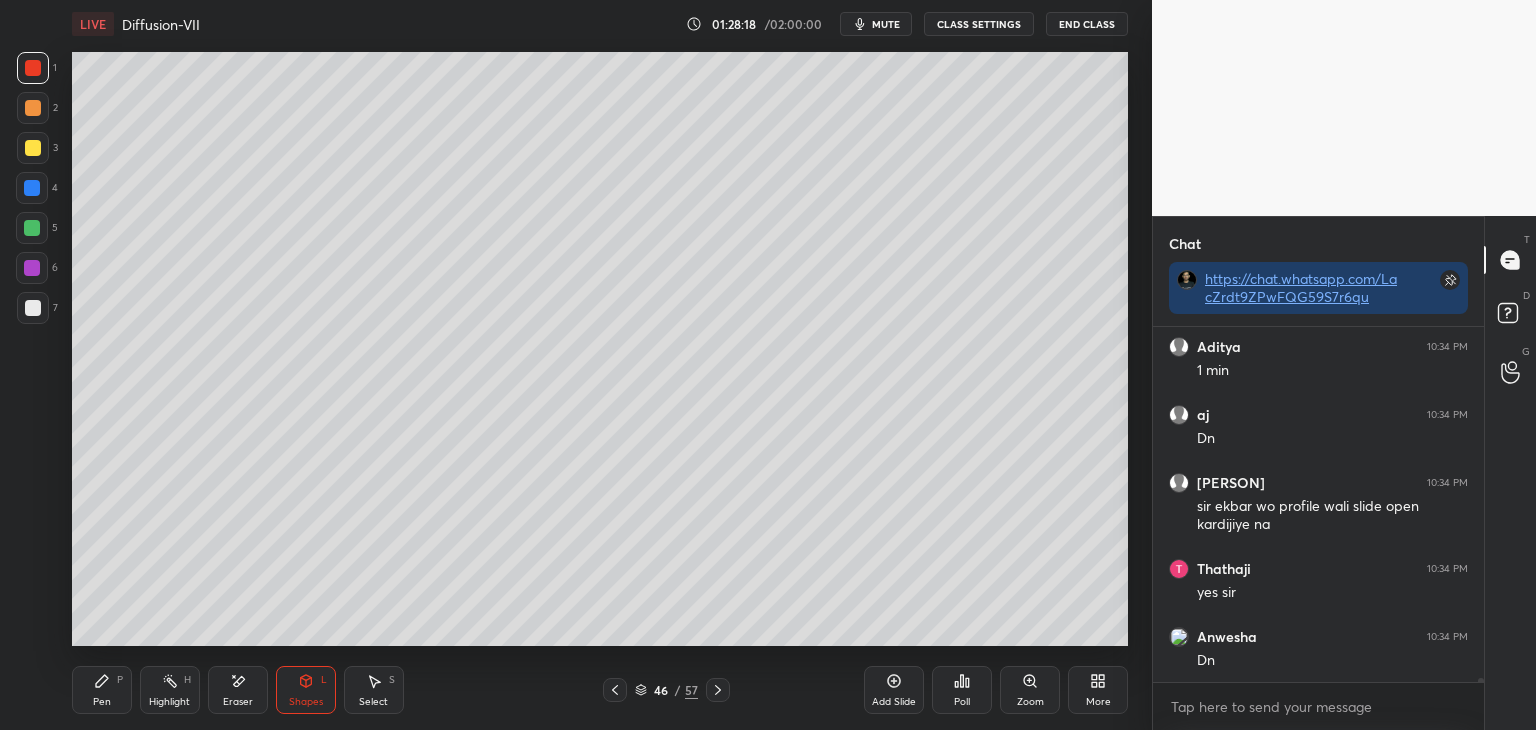 click at bounding box center [33, 108] 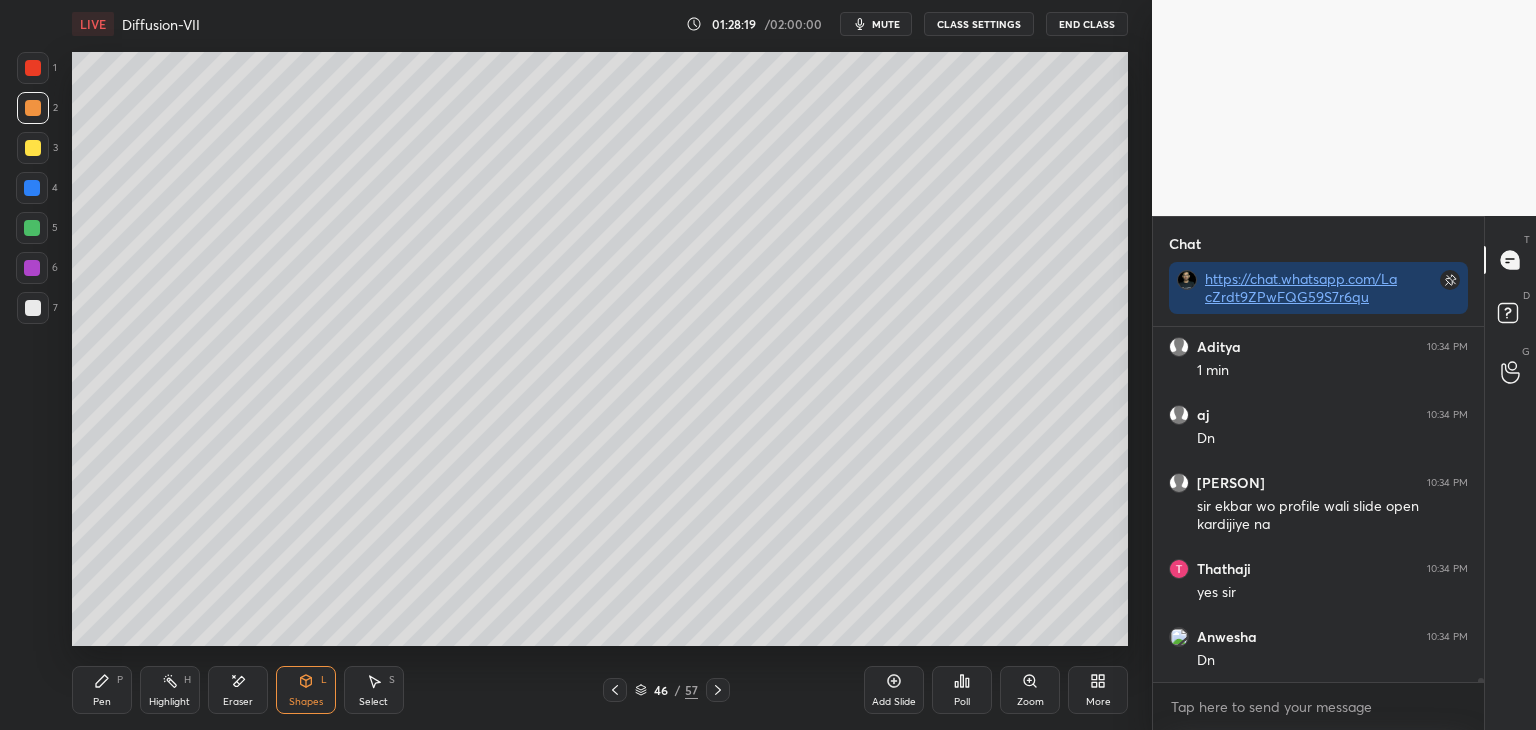 click at bounding box center [33, 148] 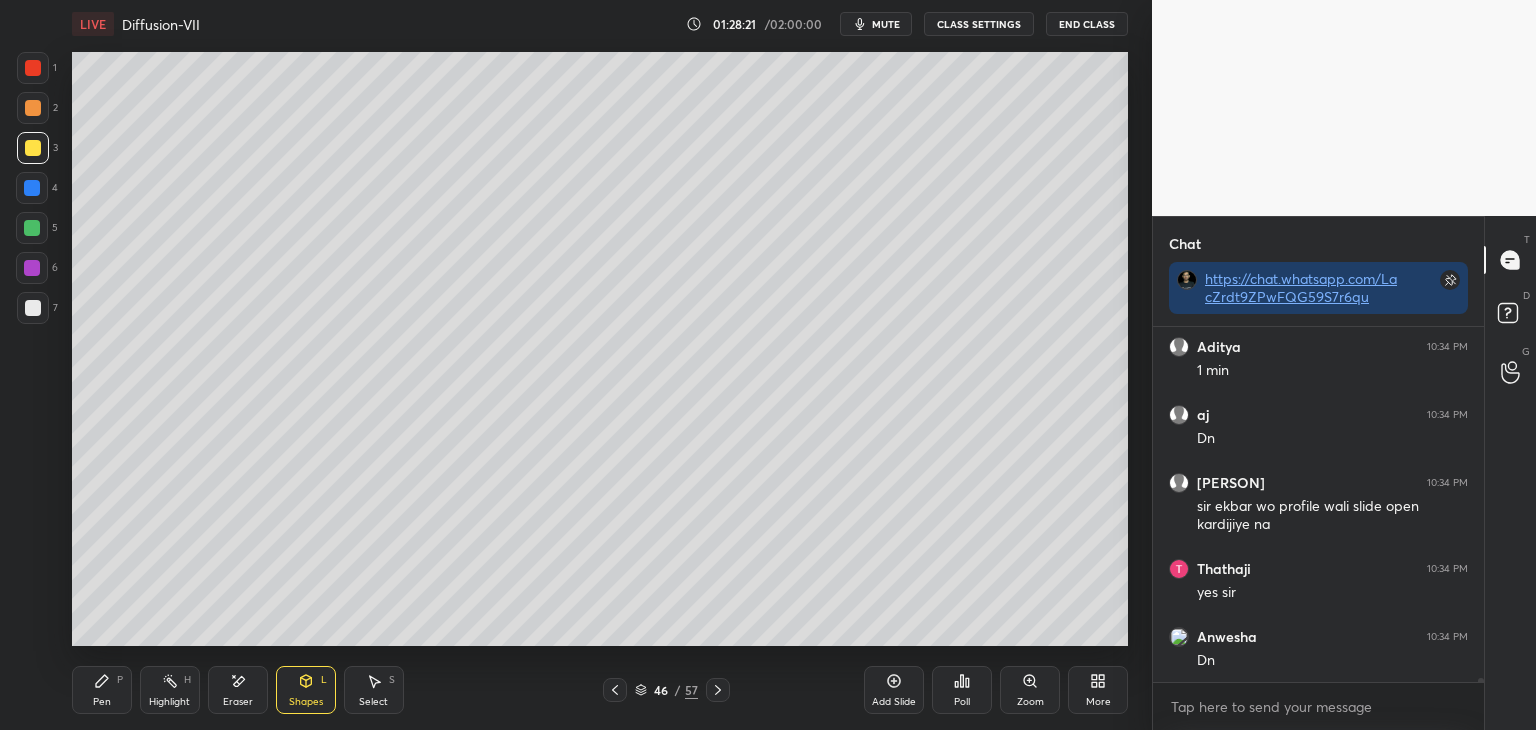 scroll, scrollTop: 31420, scrollLeft: 0, axis: vertical 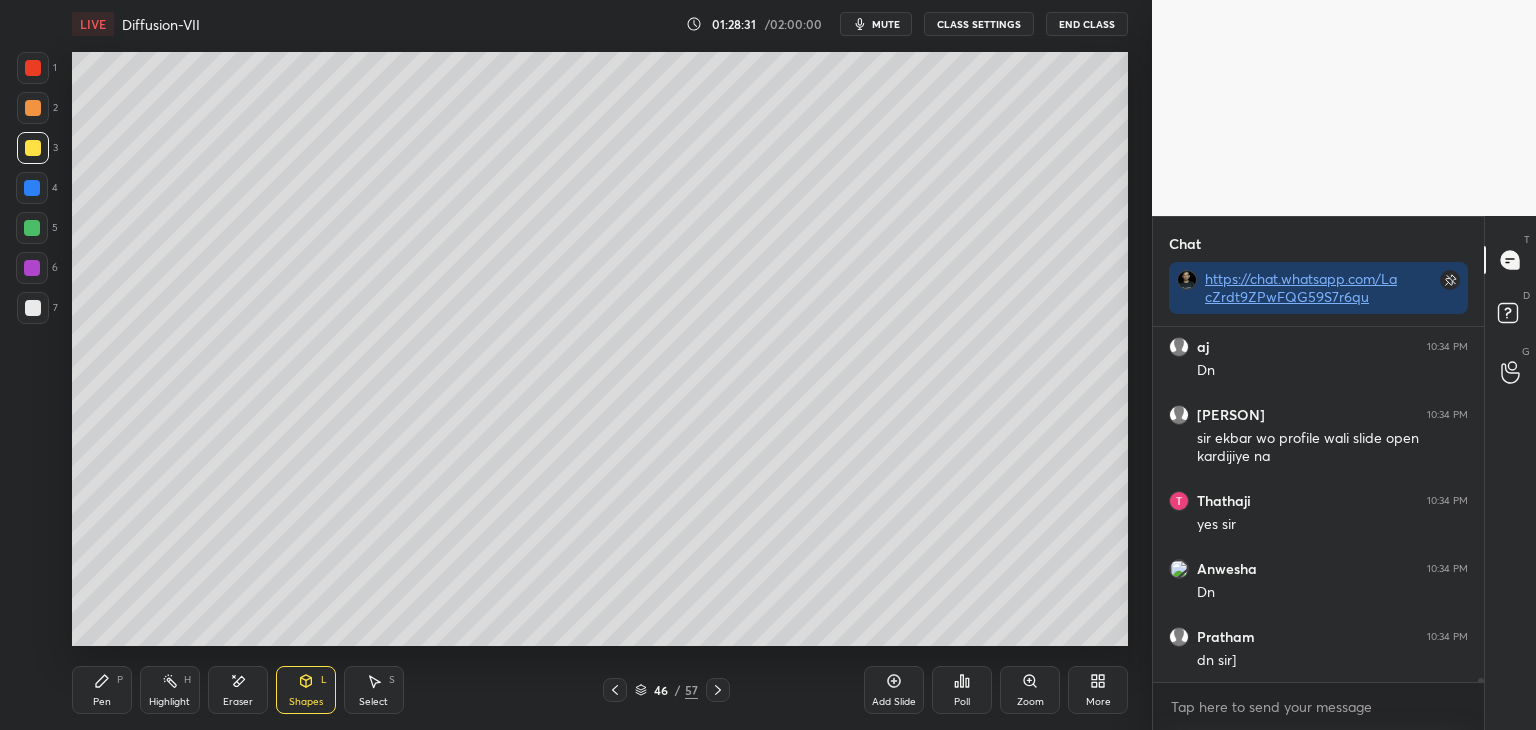 click at bounding box center [33, 68] 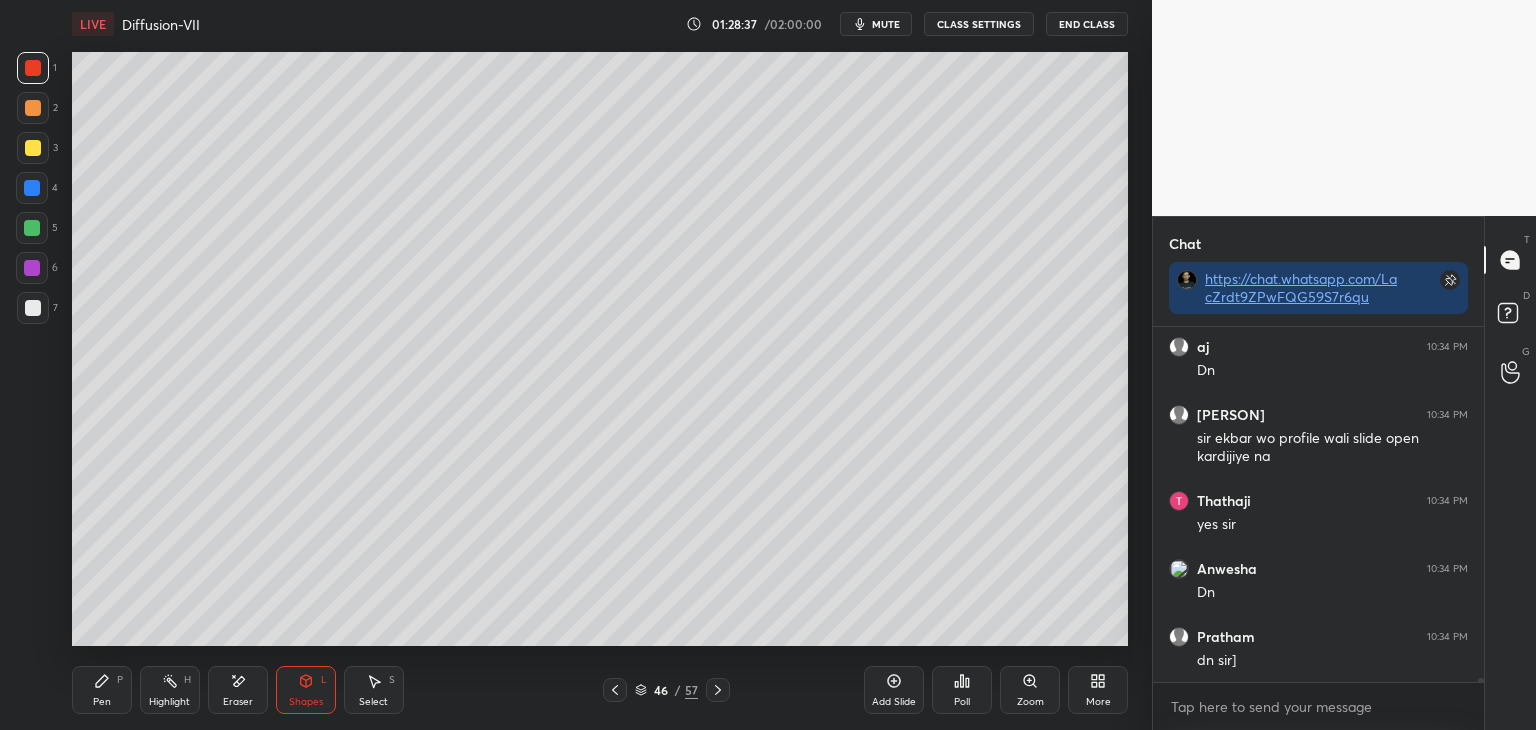 click at bounding box center (33, 308) 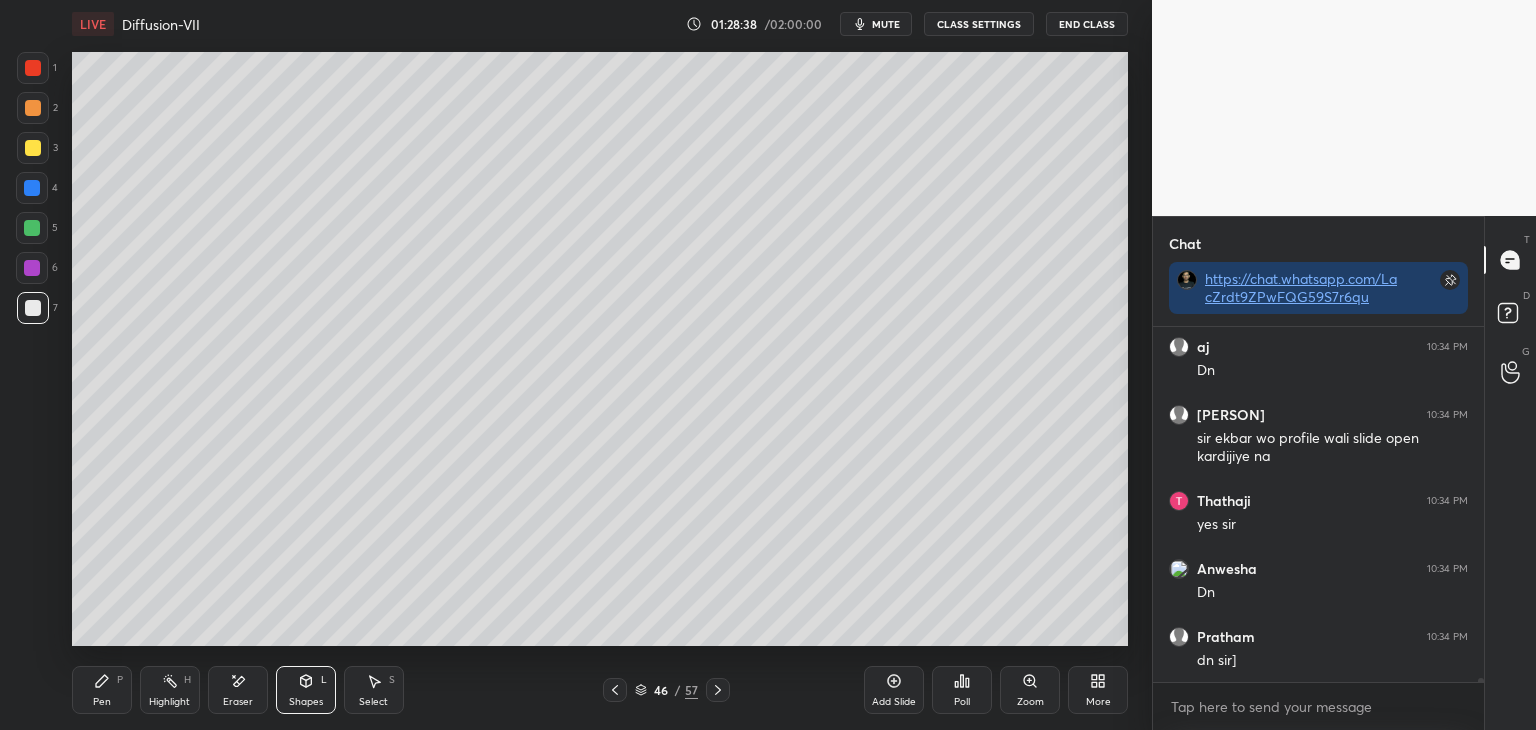click on "Pen" at bounding box center (102, 702) 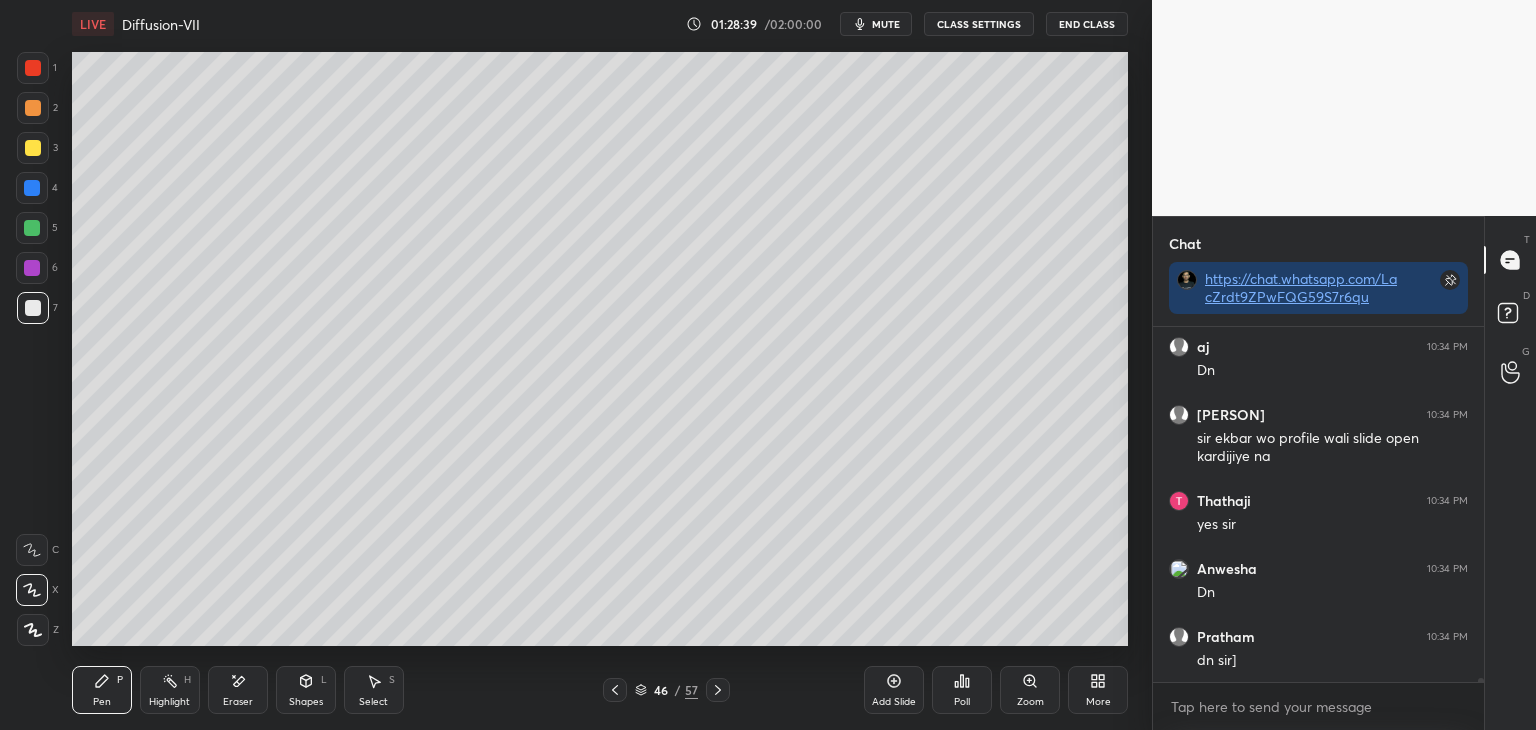click at bounding box center [33, 148] 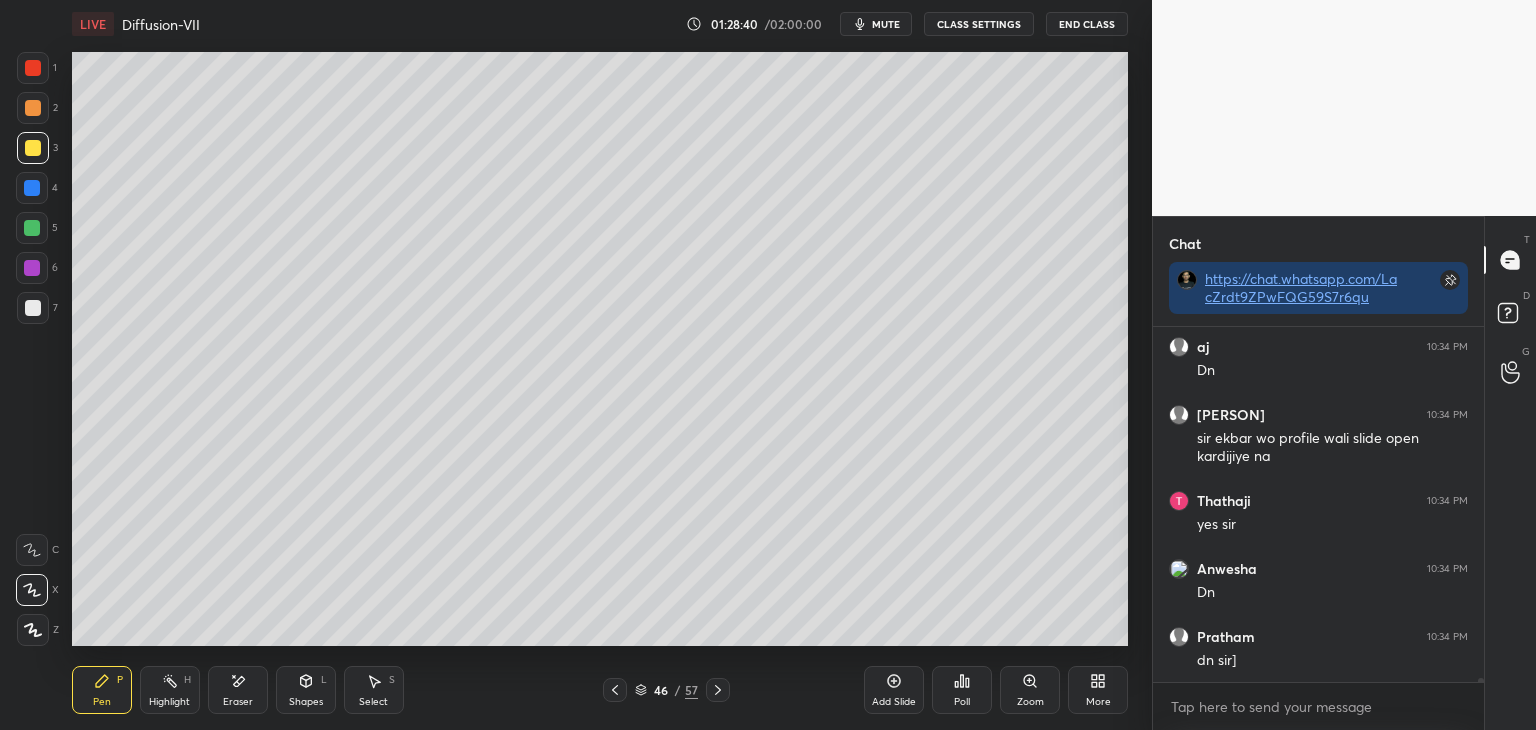 click on "1" at bounding box center [37, 72] 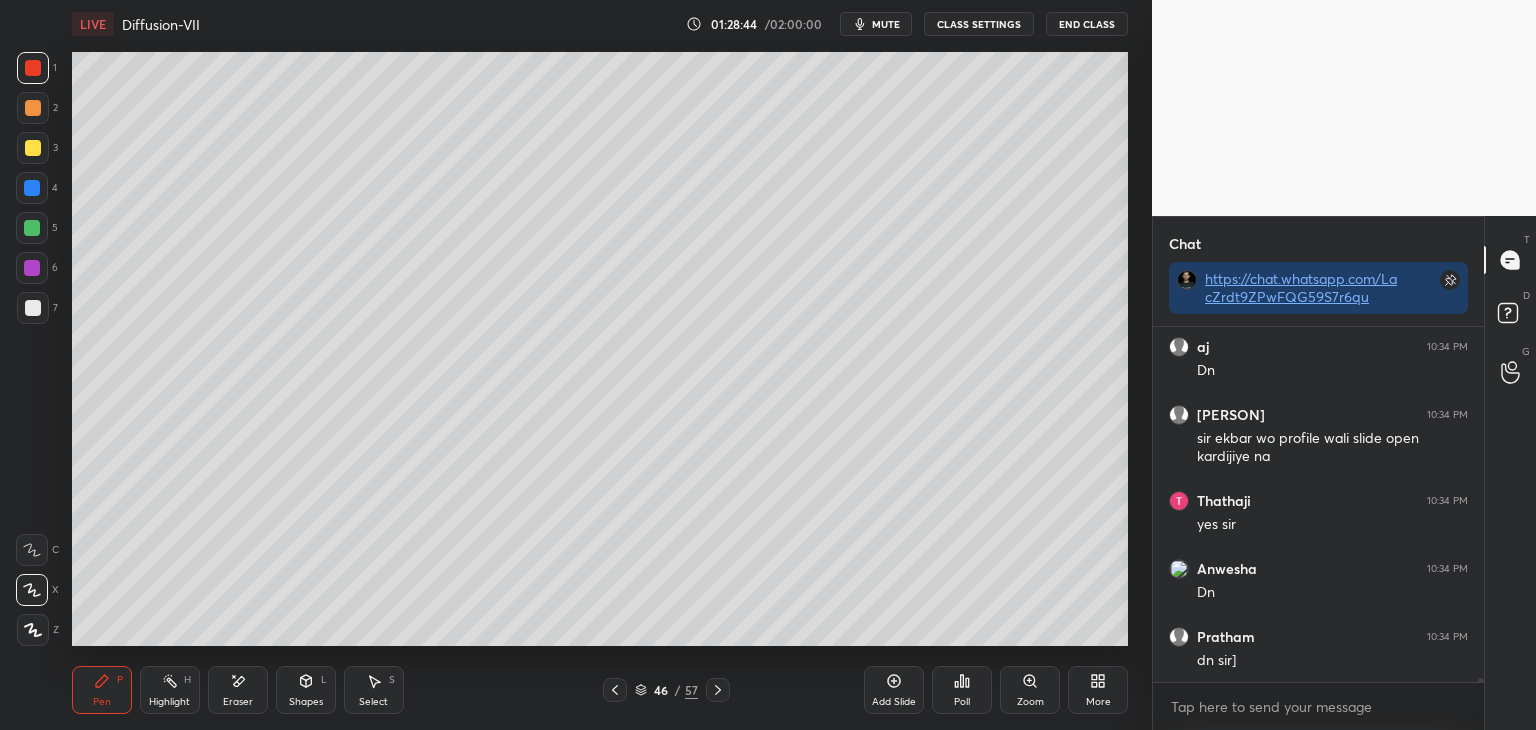 scroll, scrollTop: 314, scrollLeft: 325, axis: both 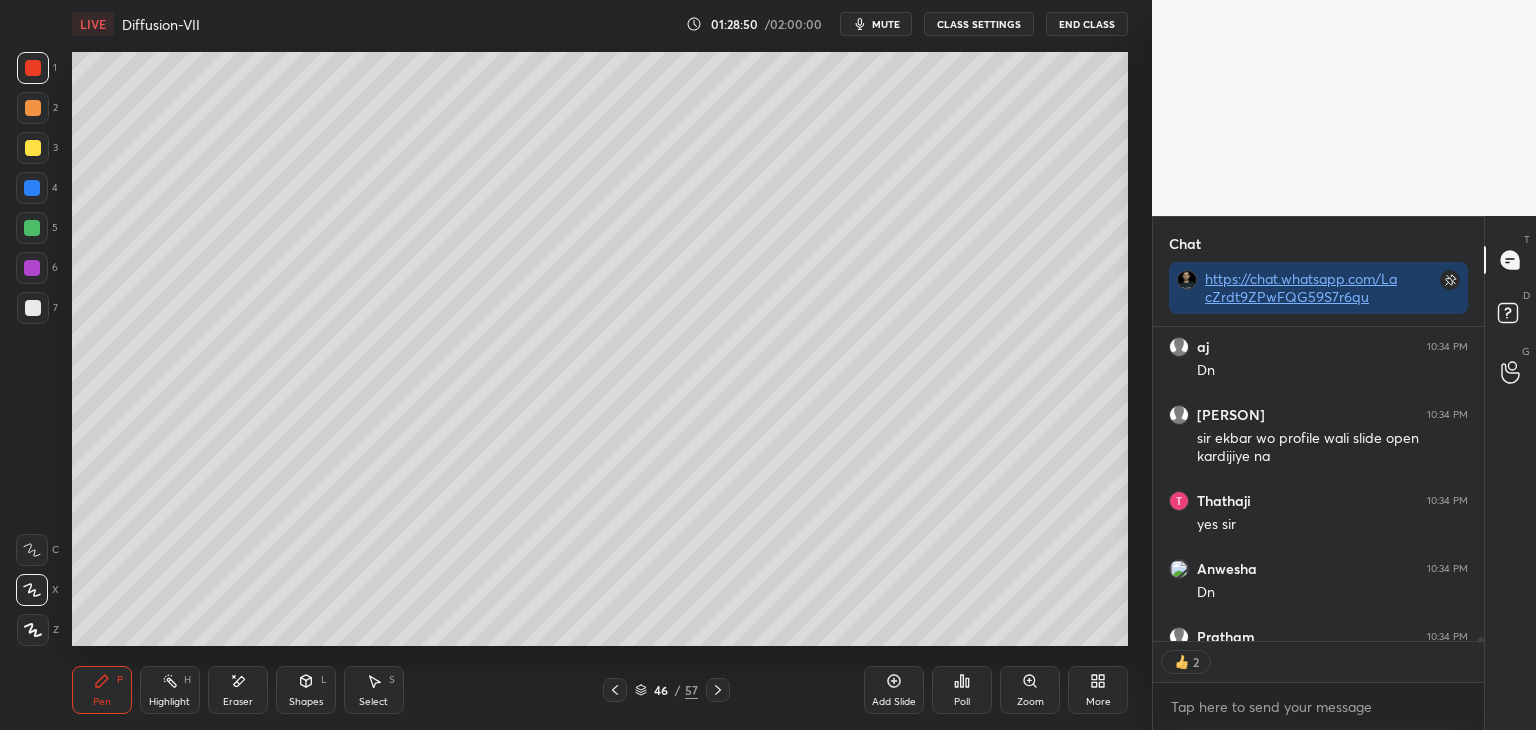 click on "Pen" at bounding box center (102, 702) 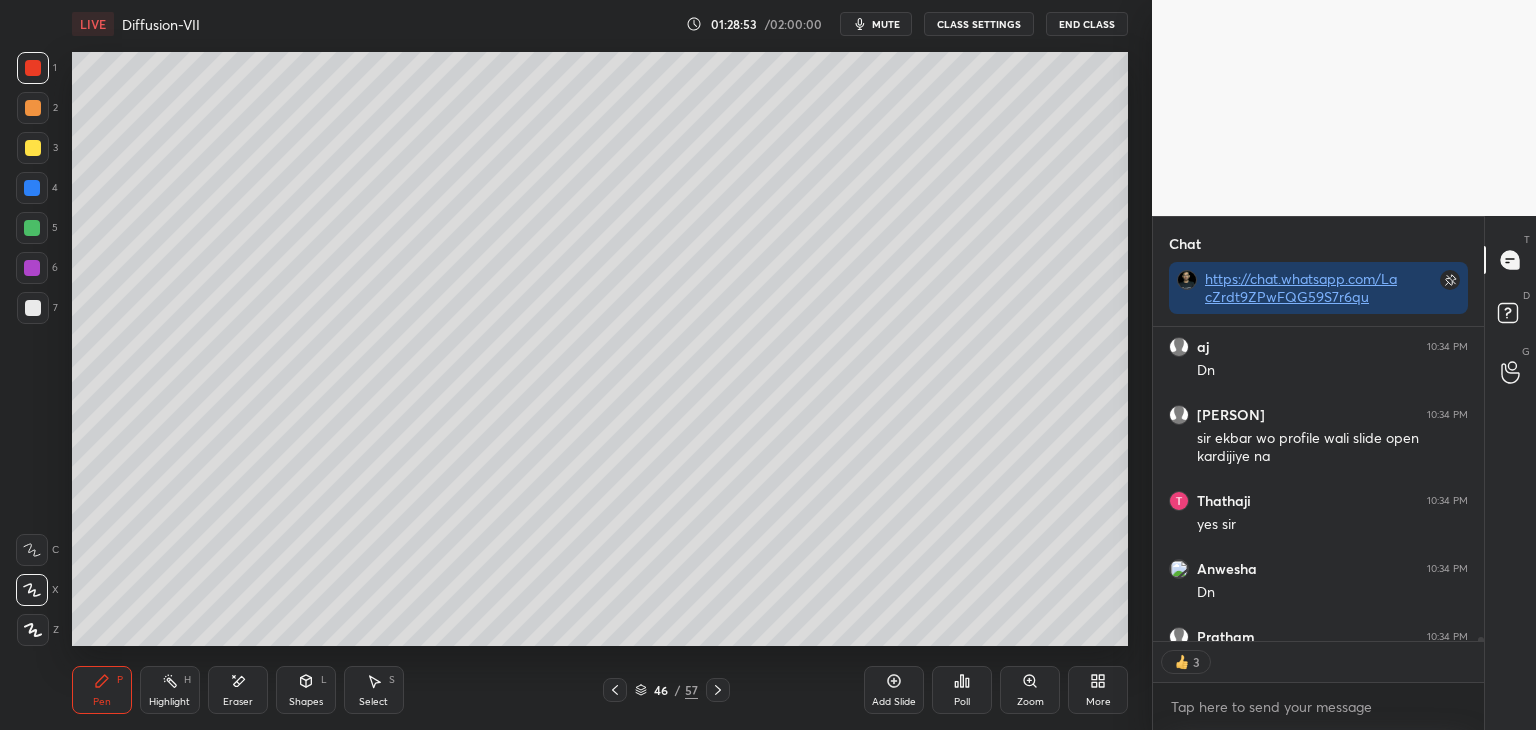 scroll, scrollTop: 31528, scrollLeft: 0, axis: vertical 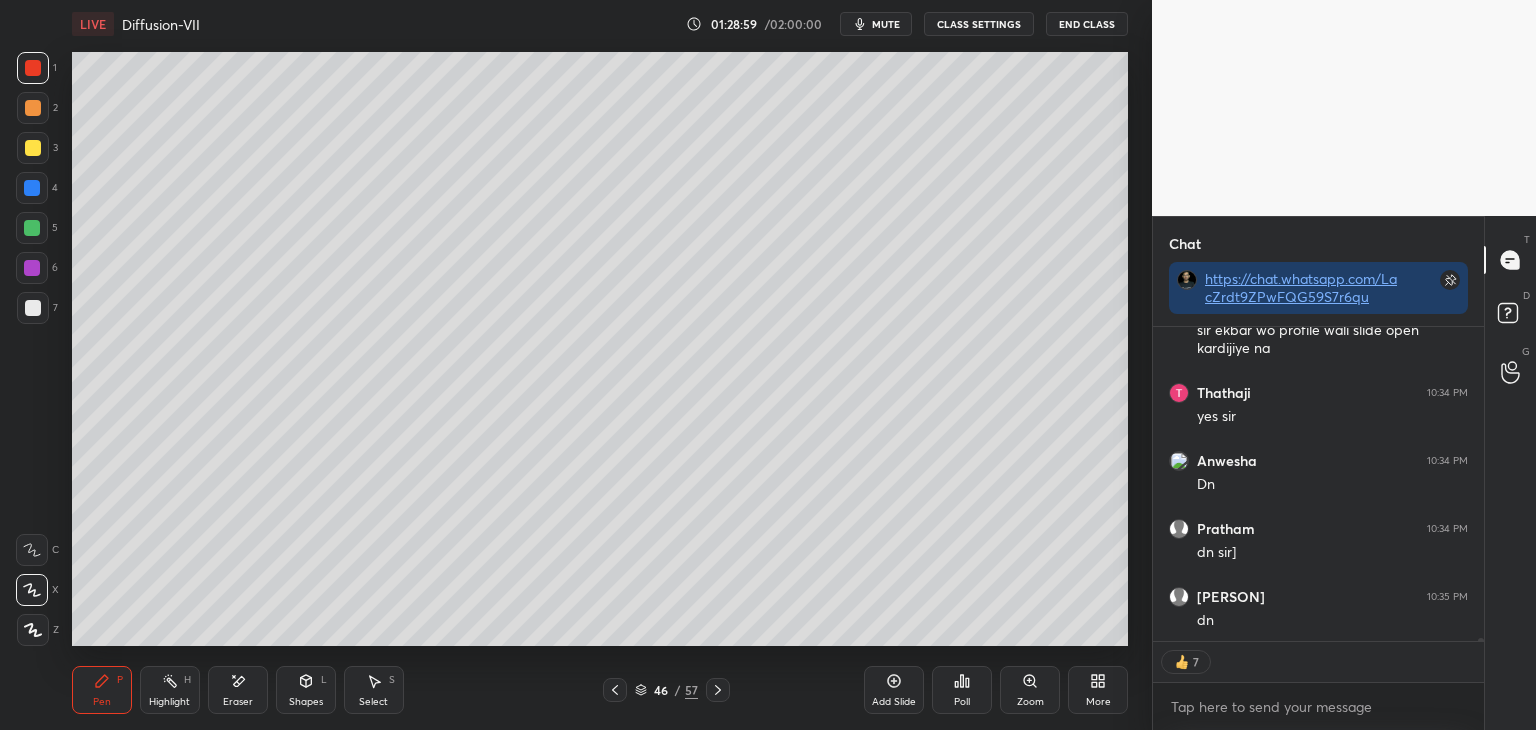 drag, startPoint x: 888, startPoint y: 21, endPoint x: 972, endPoint y: 17, distance: 84.095184 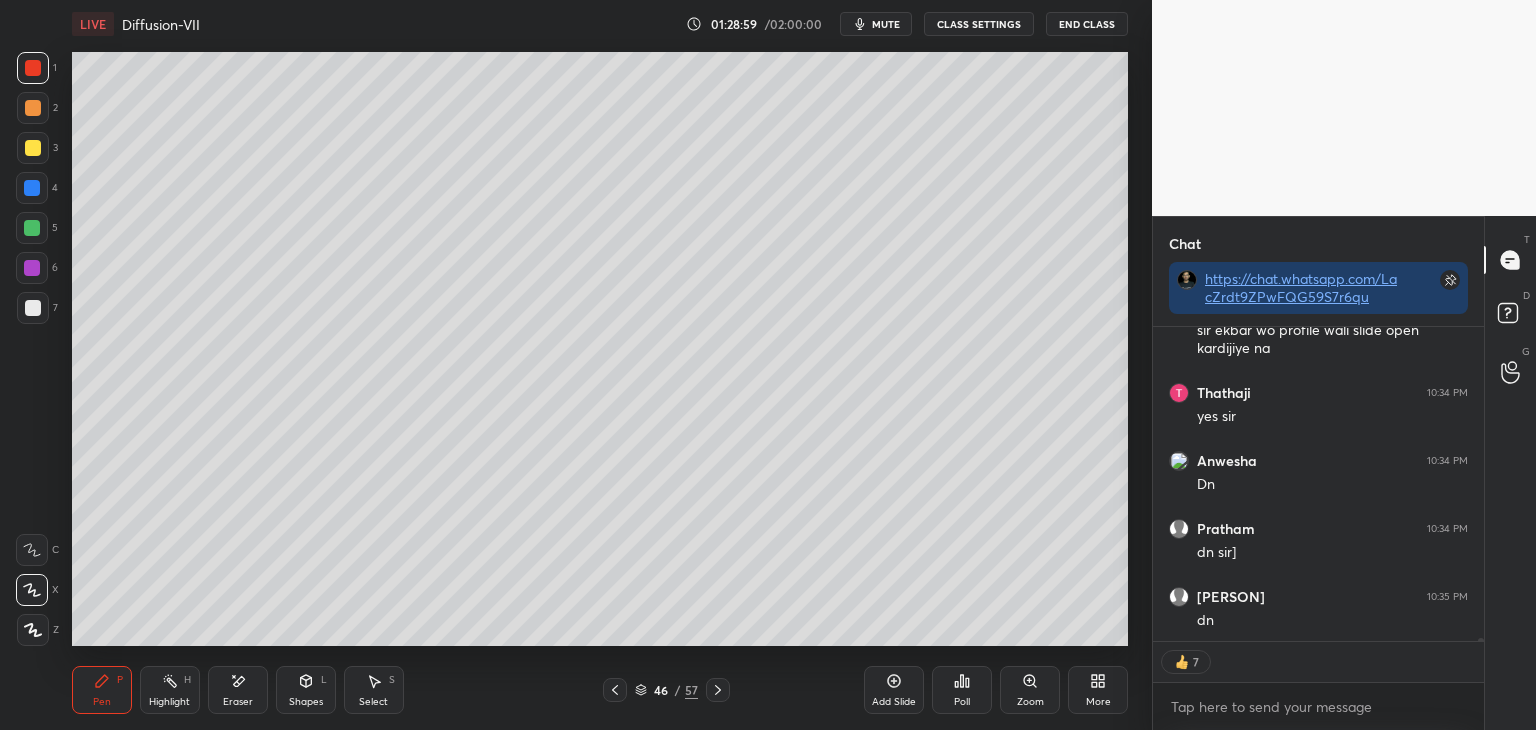 click on "mute" at bounding box center [886, 24] 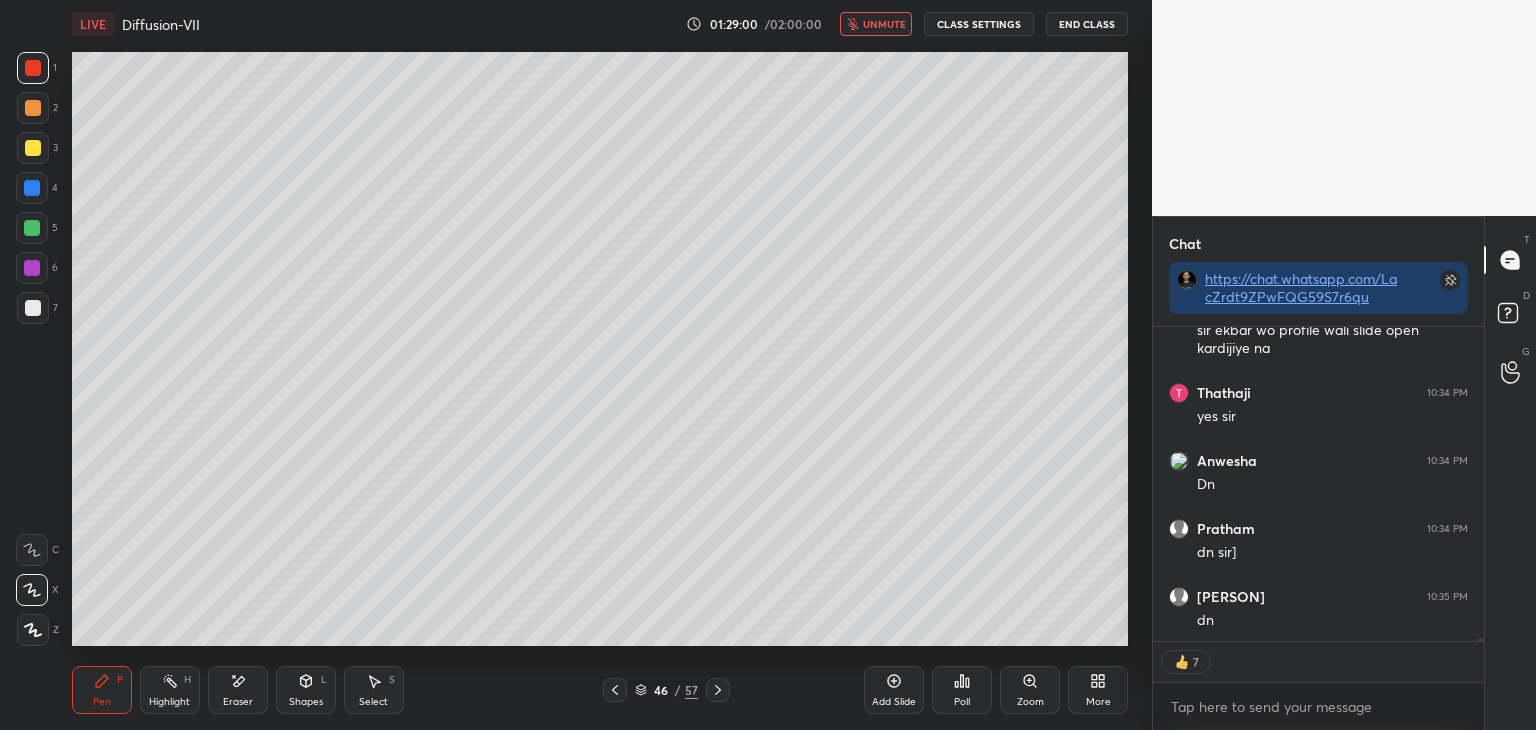 click on "Poll" at bounding box center (962, 702) 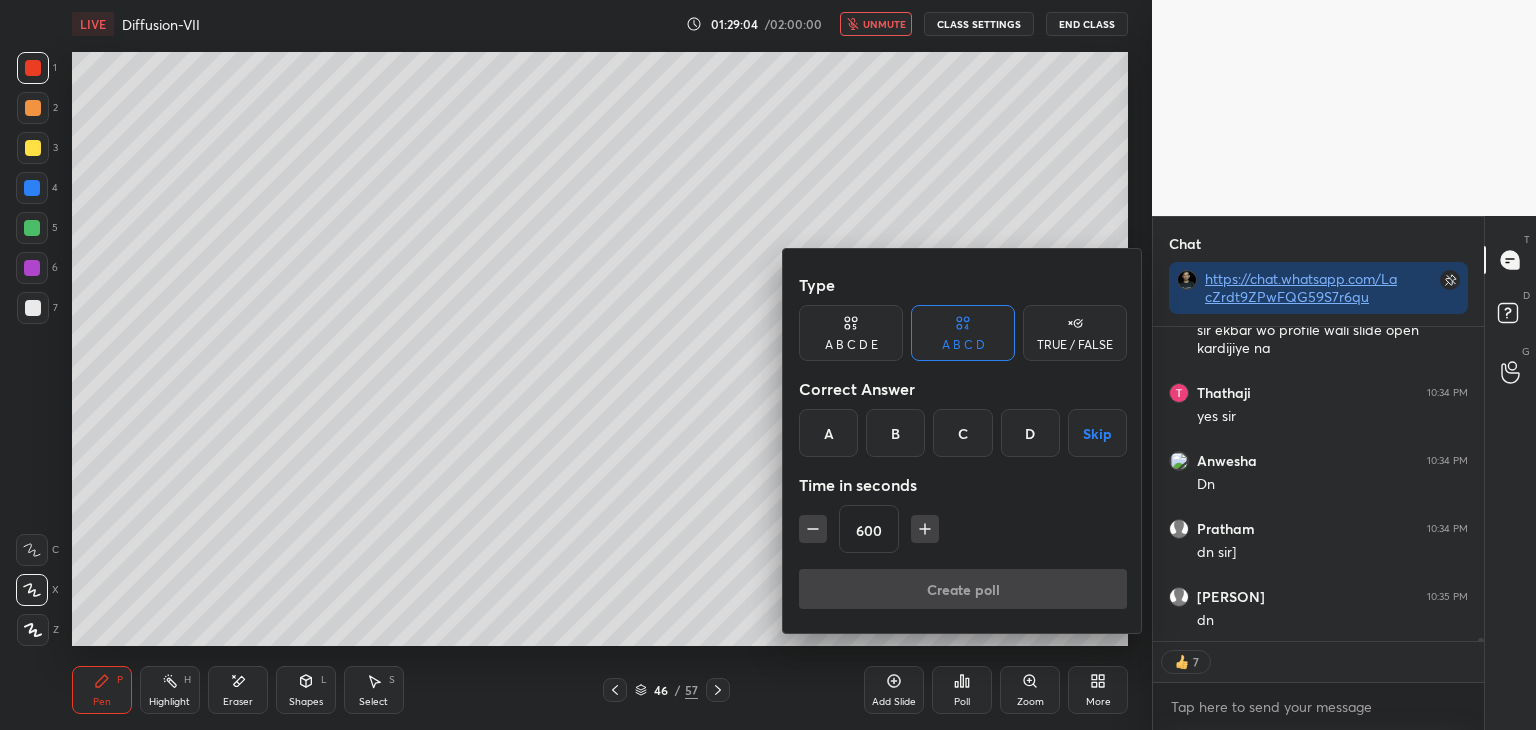 scroll, scrollTop: 31596, scrollLeft: 0, axis: vertical 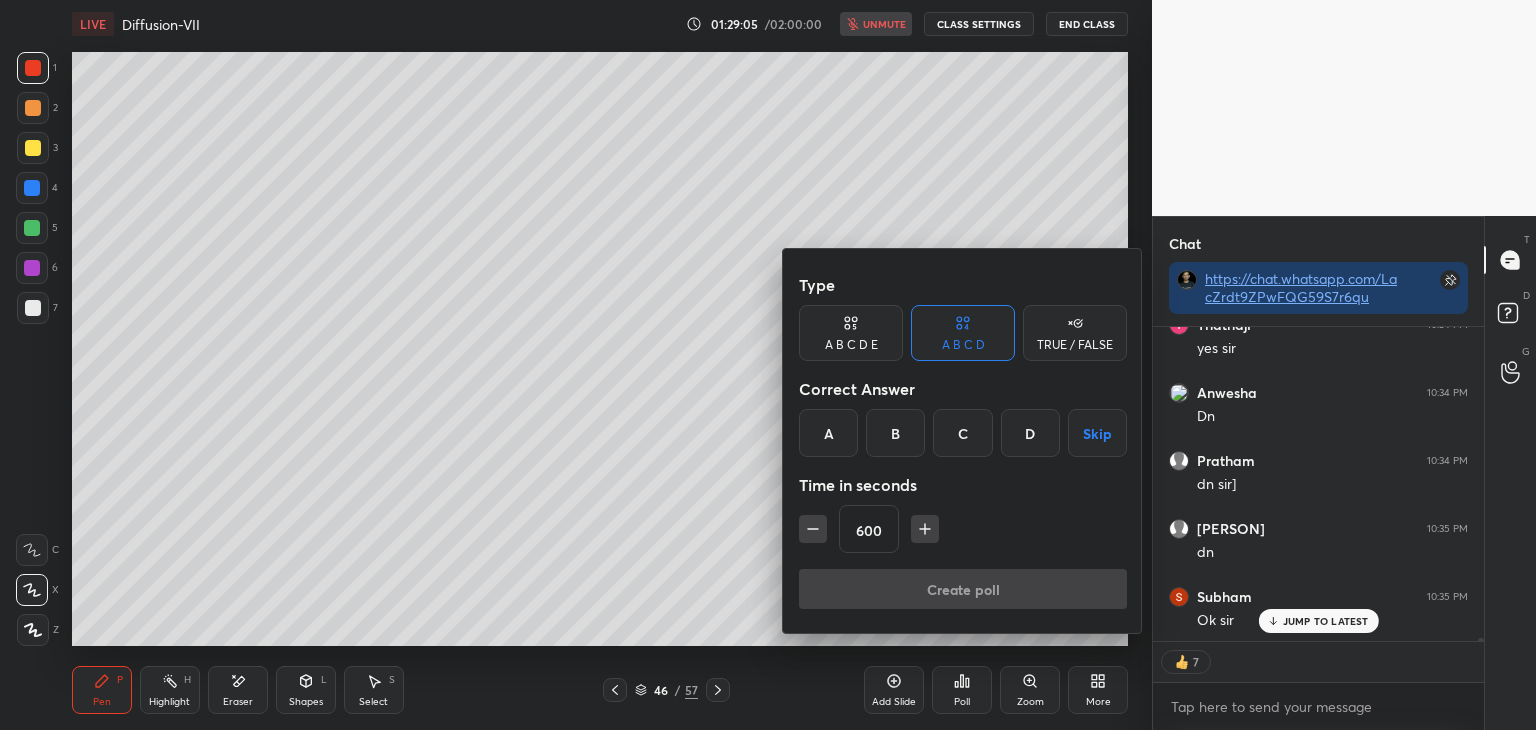 click on "A" at bounding box center (828, 433) 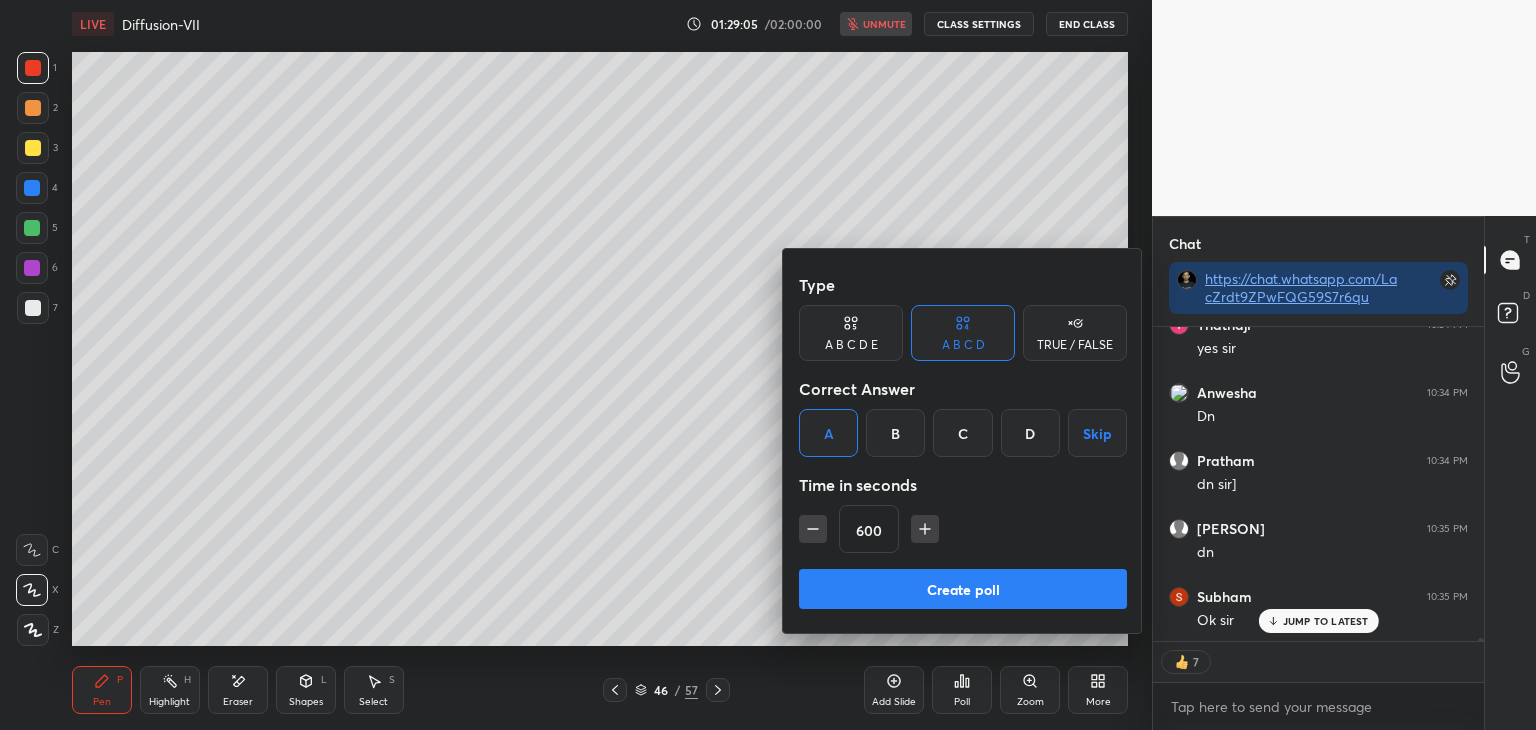 scroll, scrollTop: 6, scrollLeft: 6, axis: both 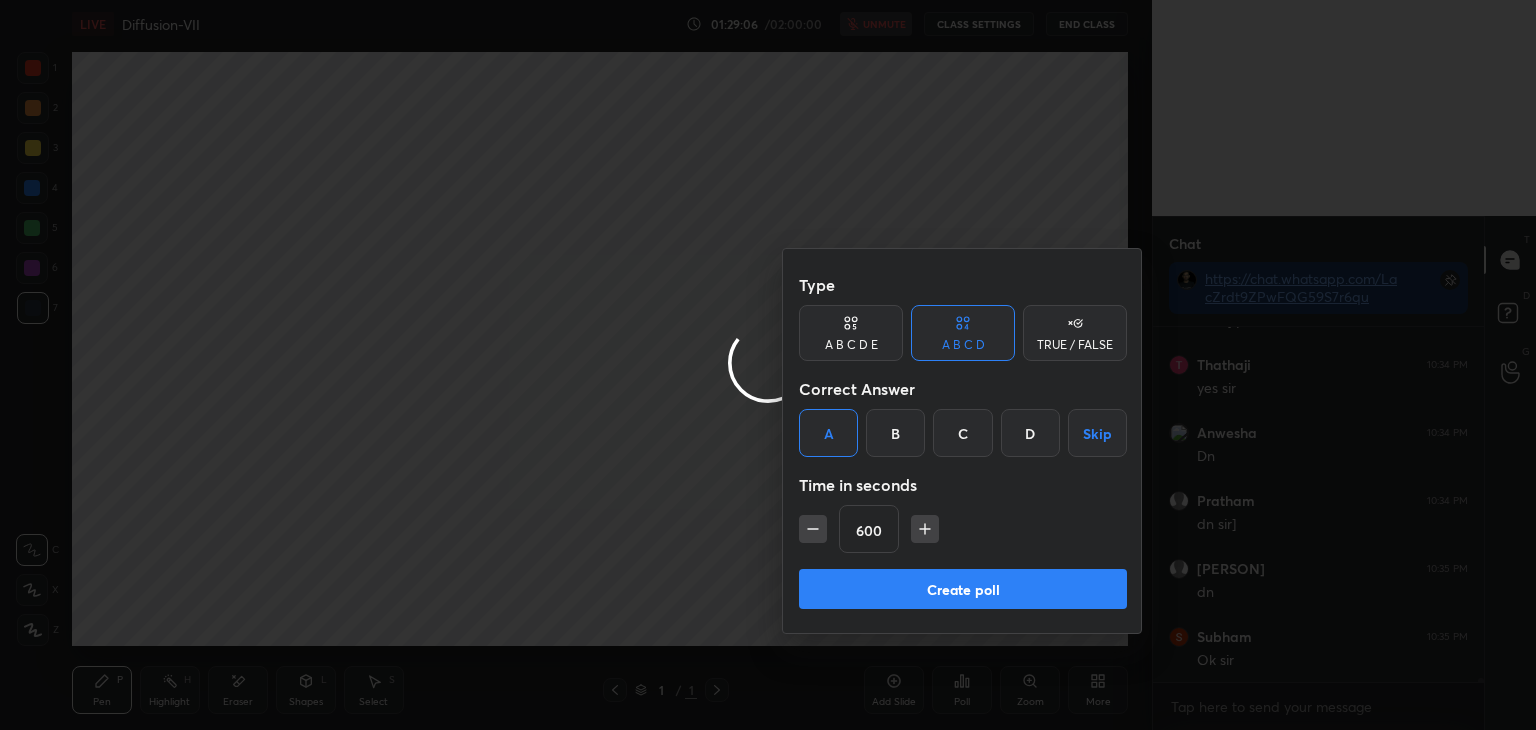 click on "Create poll" at bounding box center [963, 589] 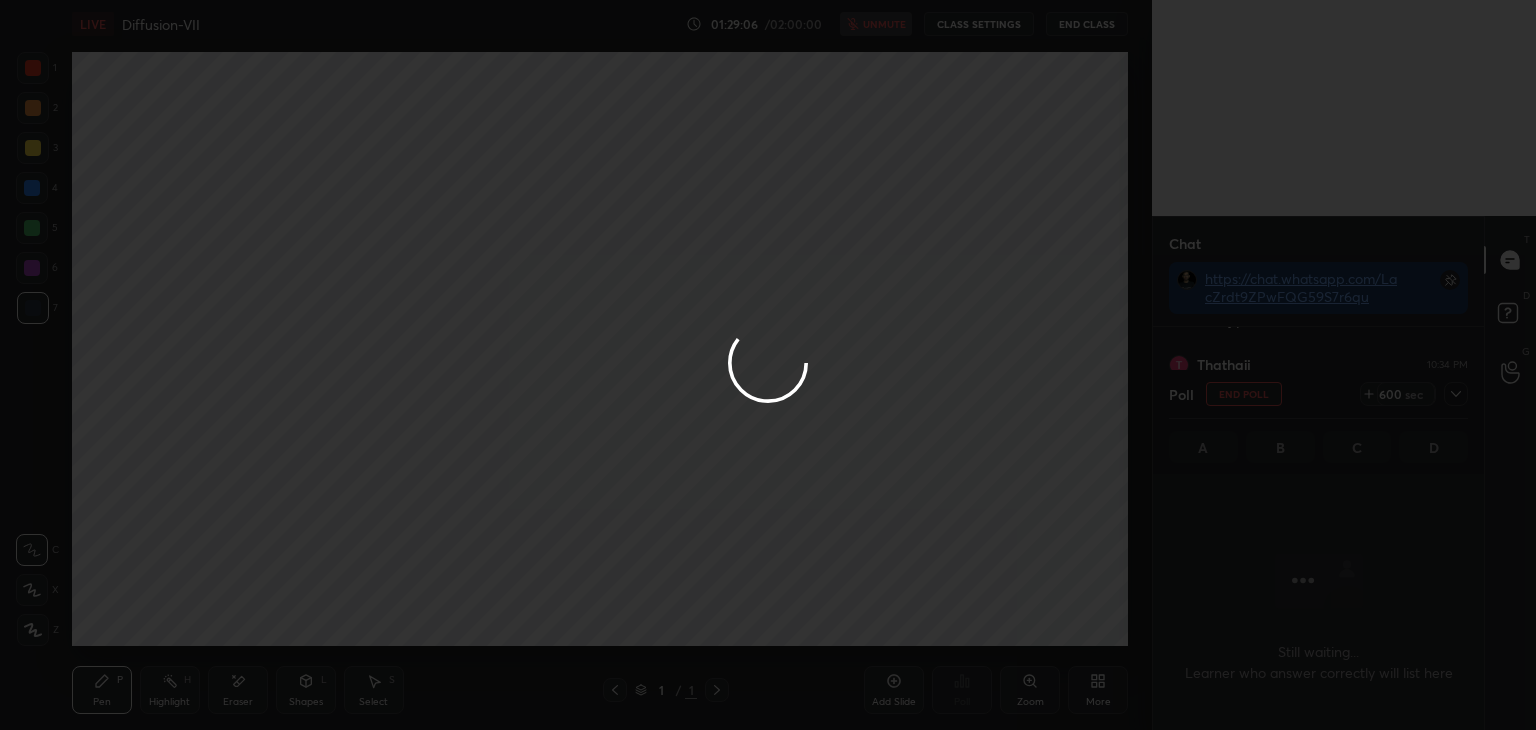 scroll, scrollTop: 163, scrollLeft: 325, axis: both 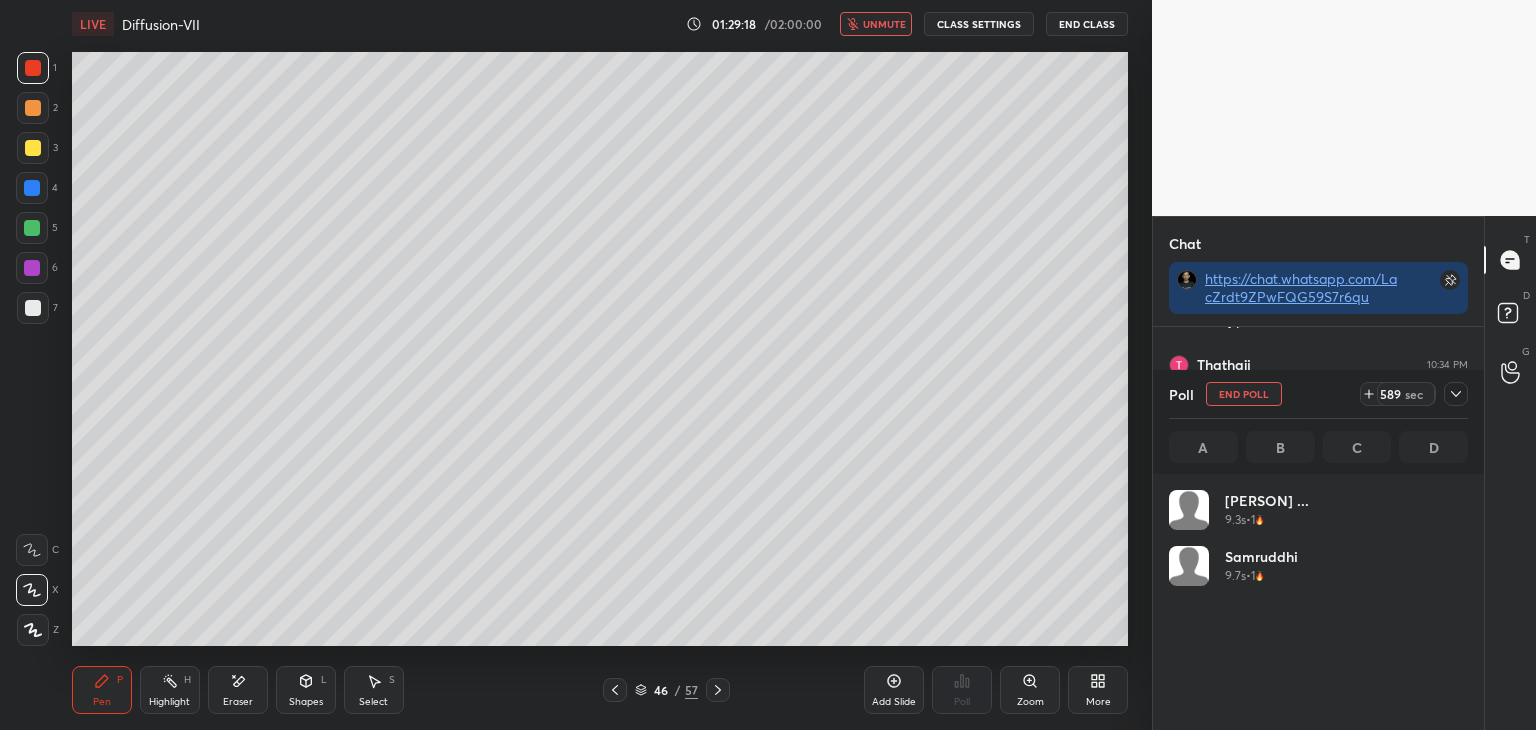 click 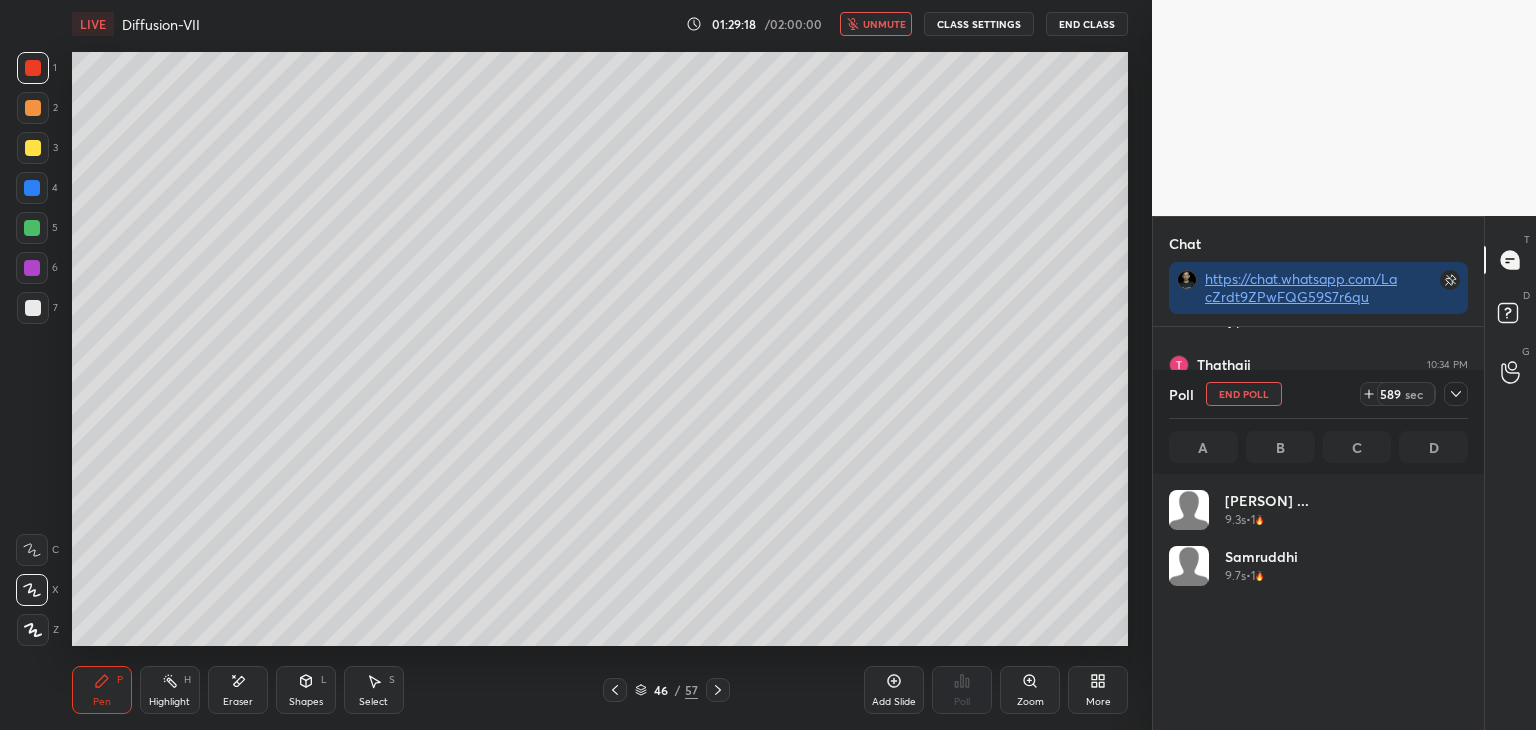 scroll, scrollTop: 184, scrollLeft: 293, axis: both 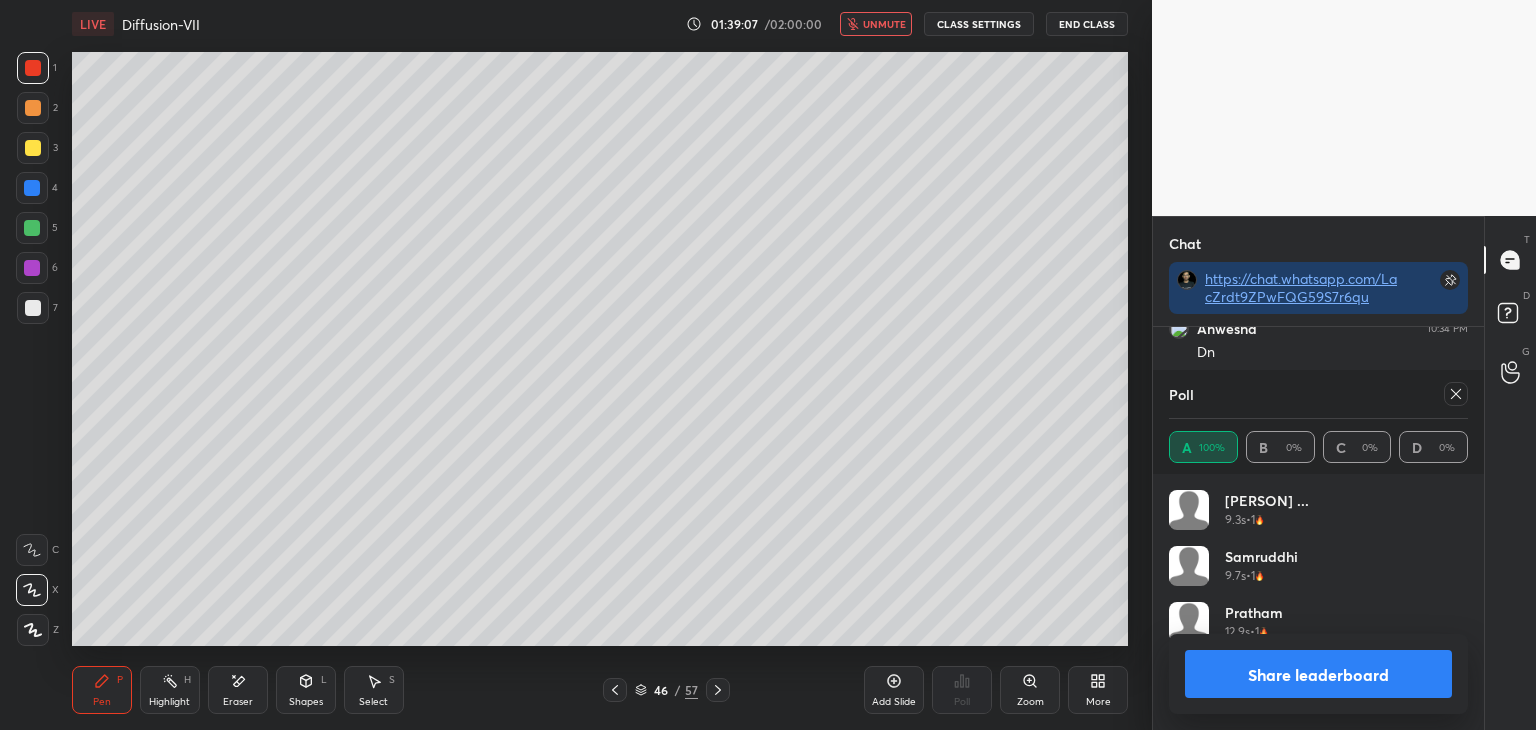 click on "unmute" at bounding box center [876, 24] 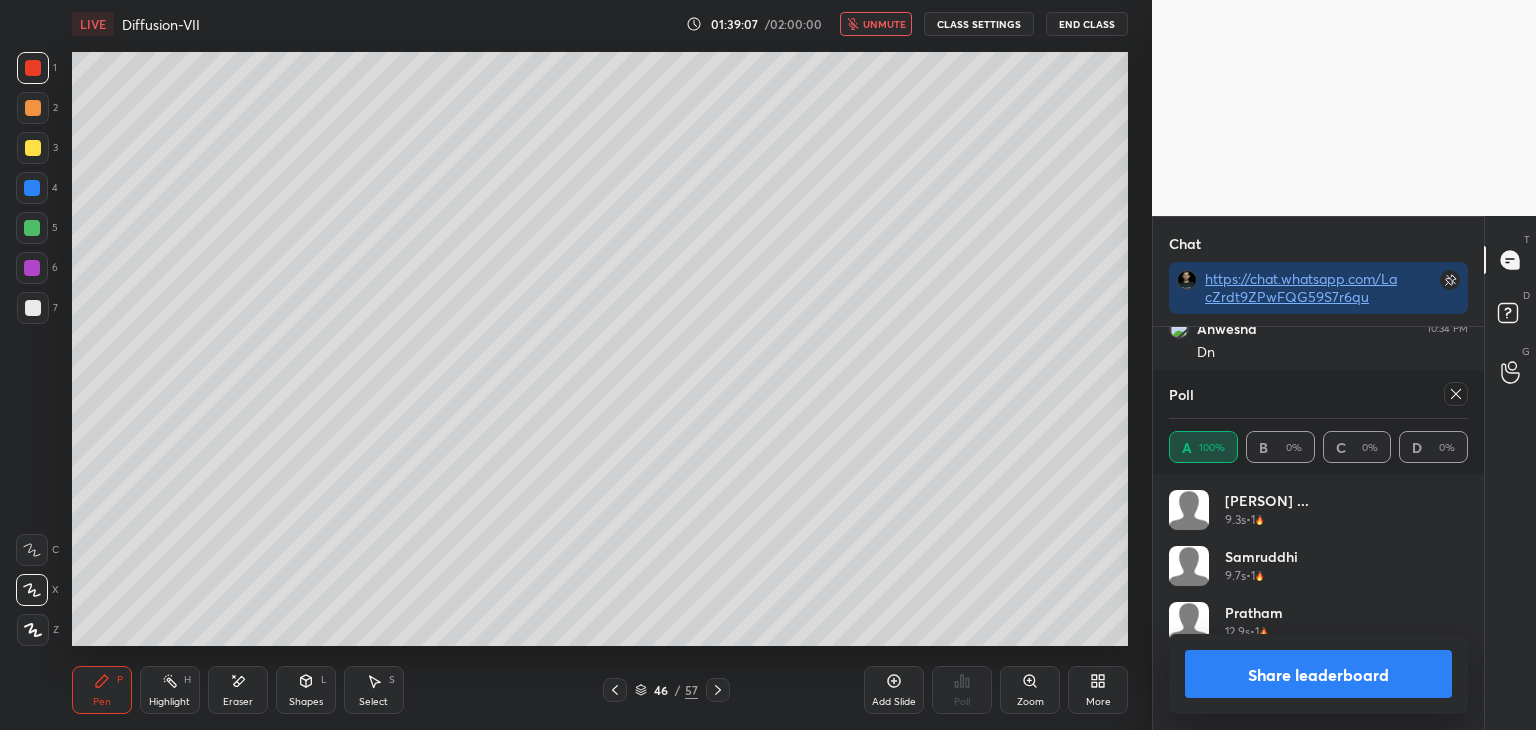 scroll, scrollTop: 233, scrollLeft: 293, axis: both 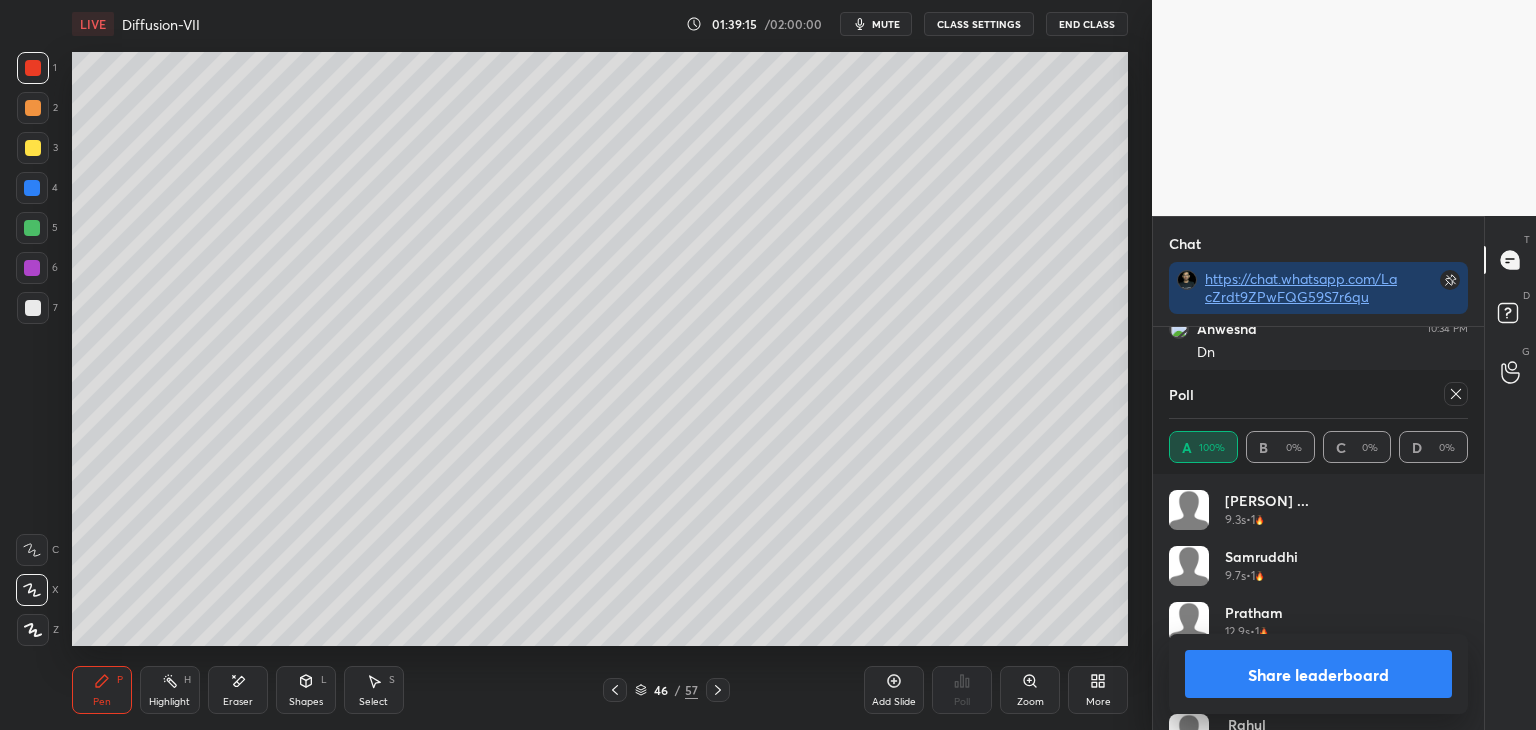 click 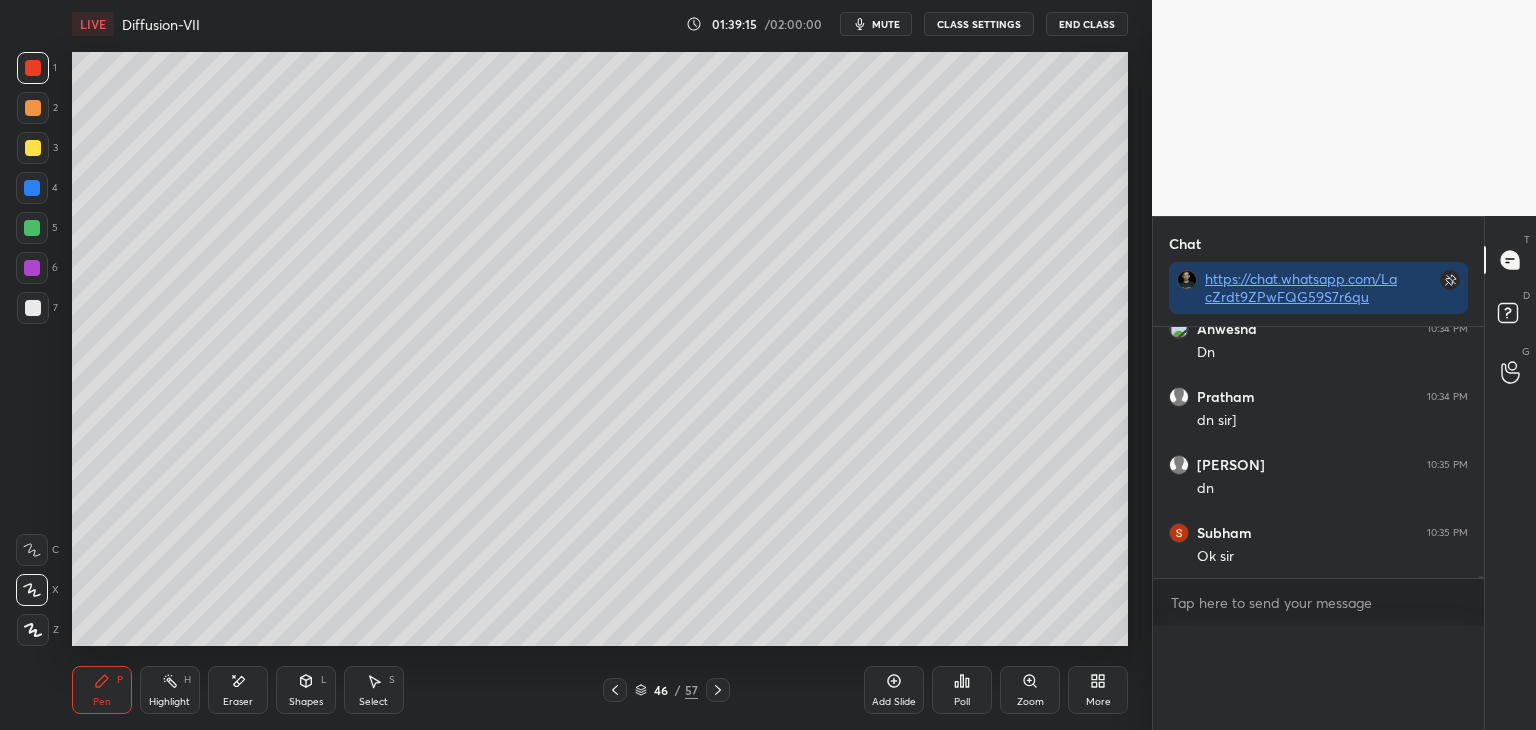 scroll, scrollTop: 151, scrollLeft: 293, axis: both 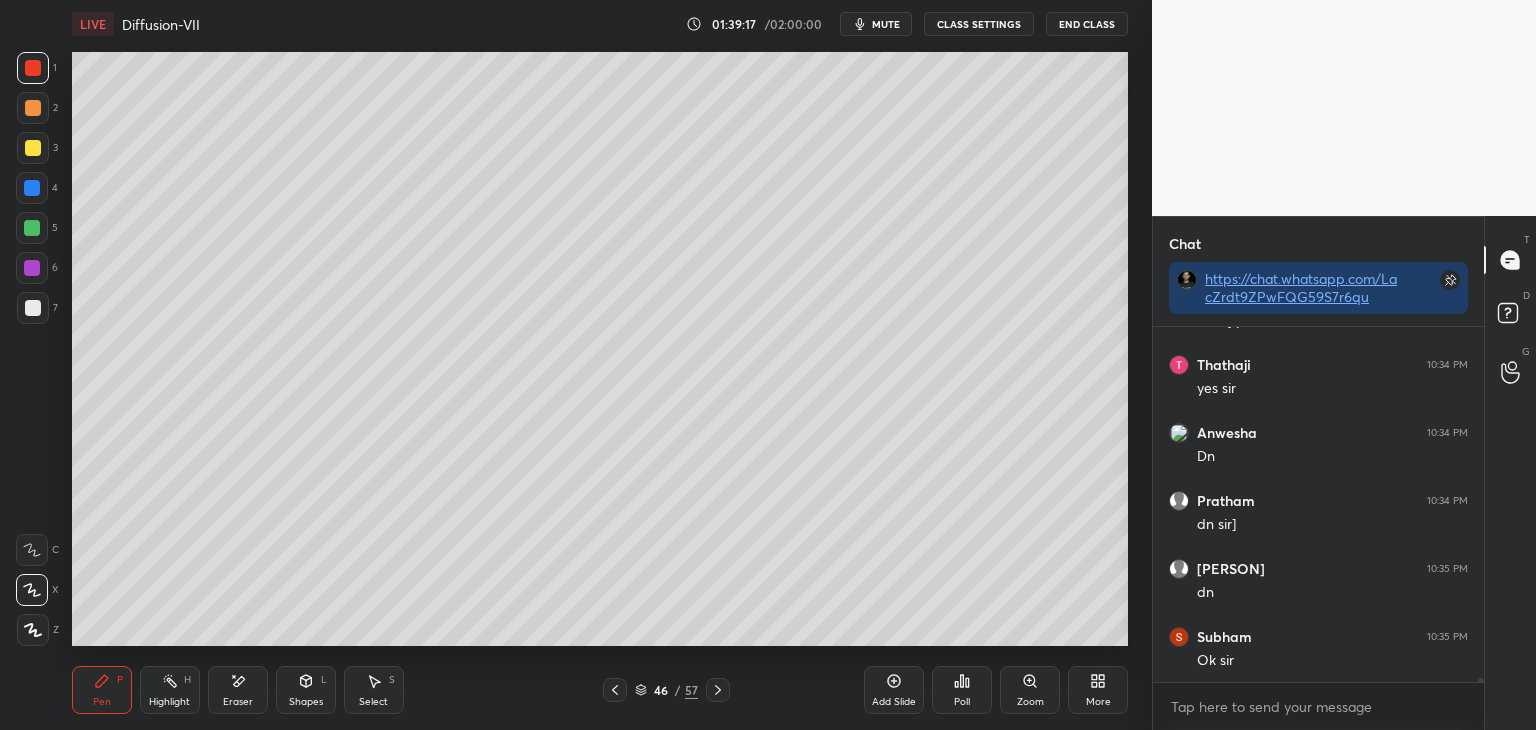 click 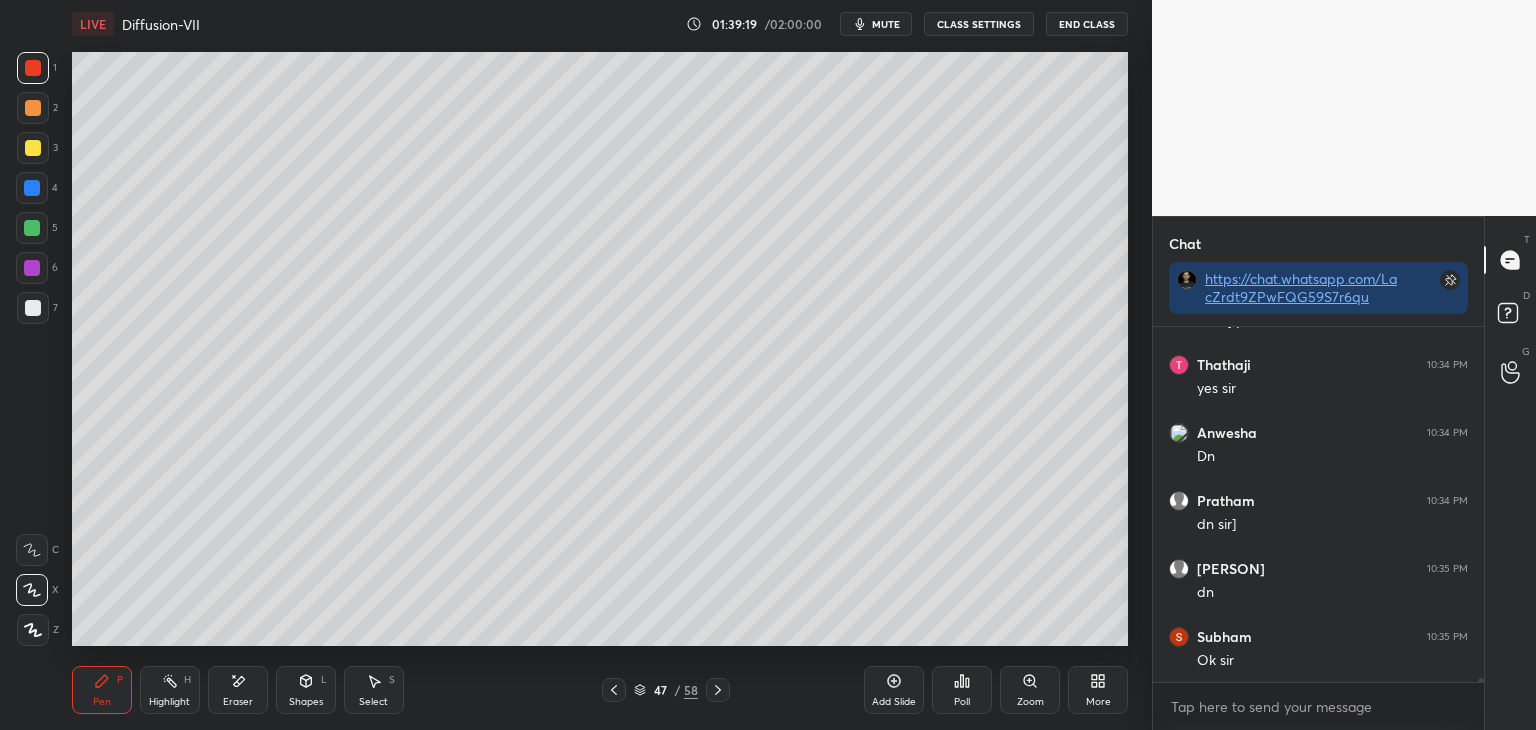 click at bounding box center (32, 188) 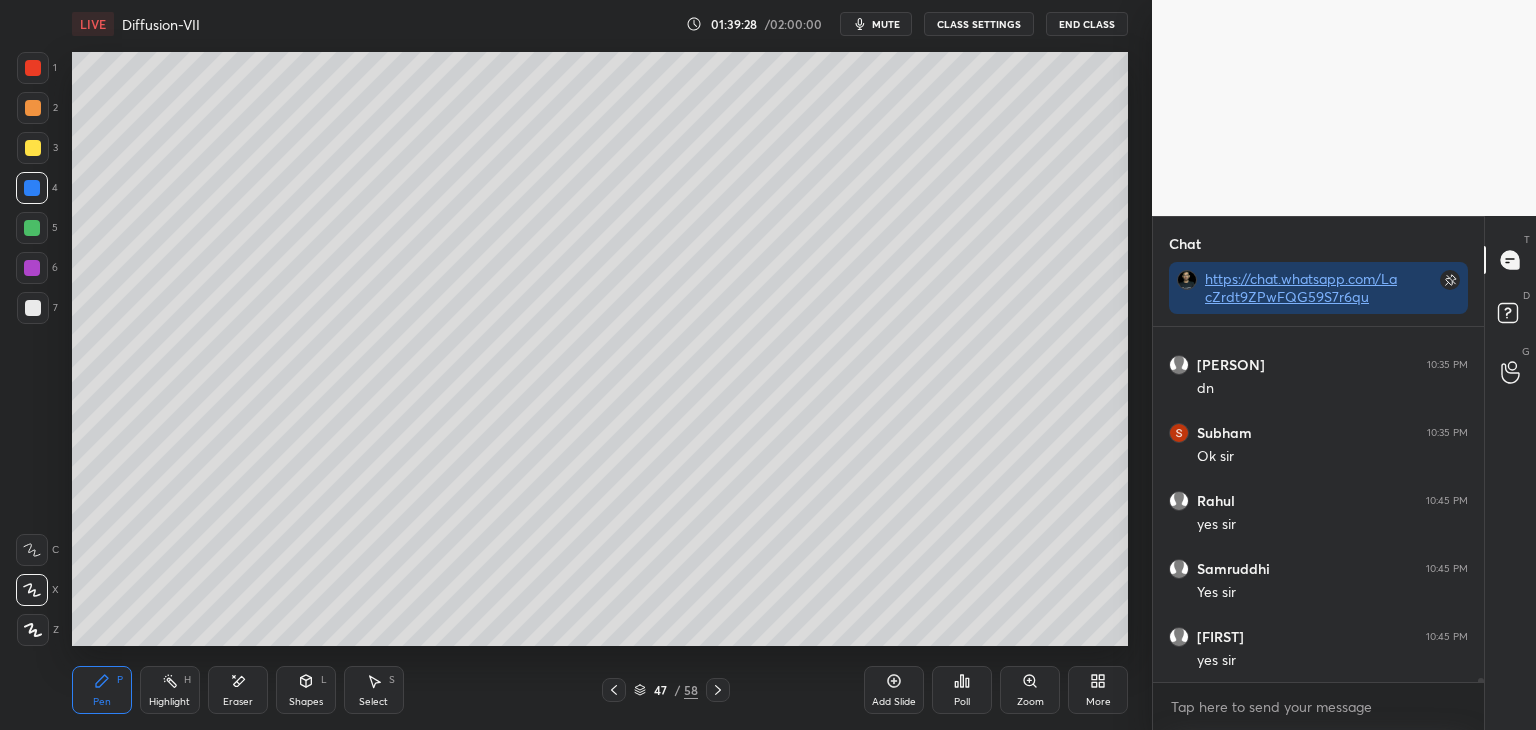scroll, scrollTop: 31828, scrollLeft: 0, axis: vertical 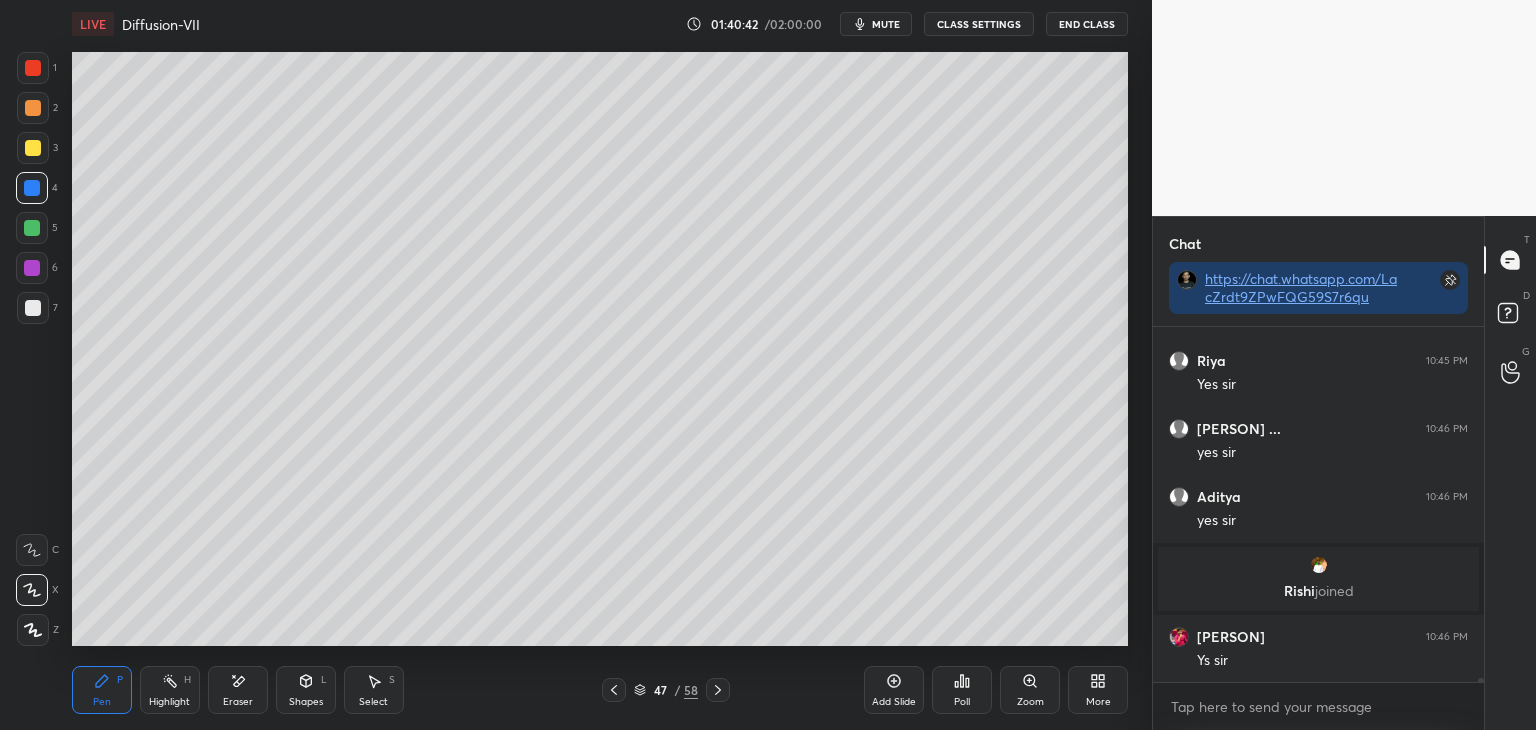 click 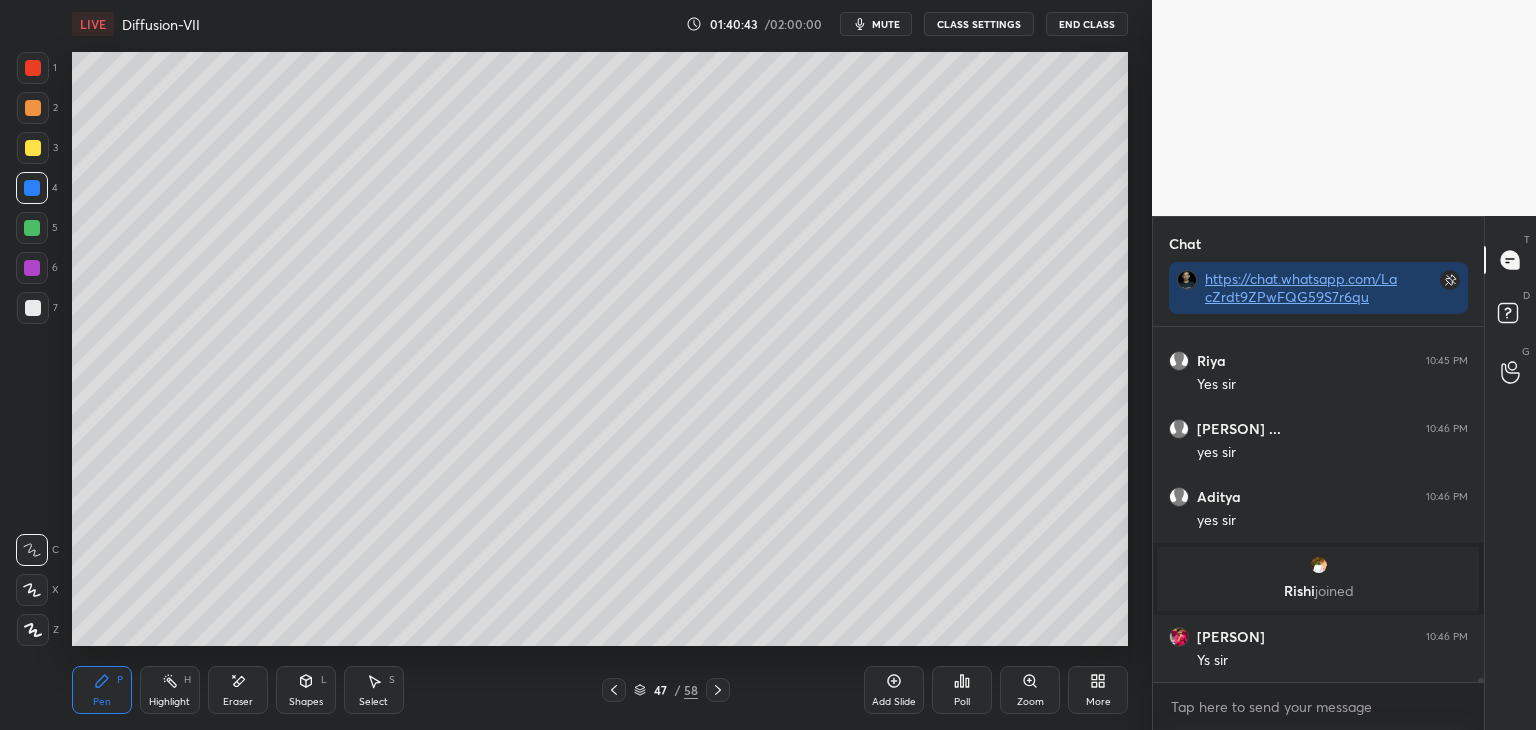 click at bounding box center [32, 590] 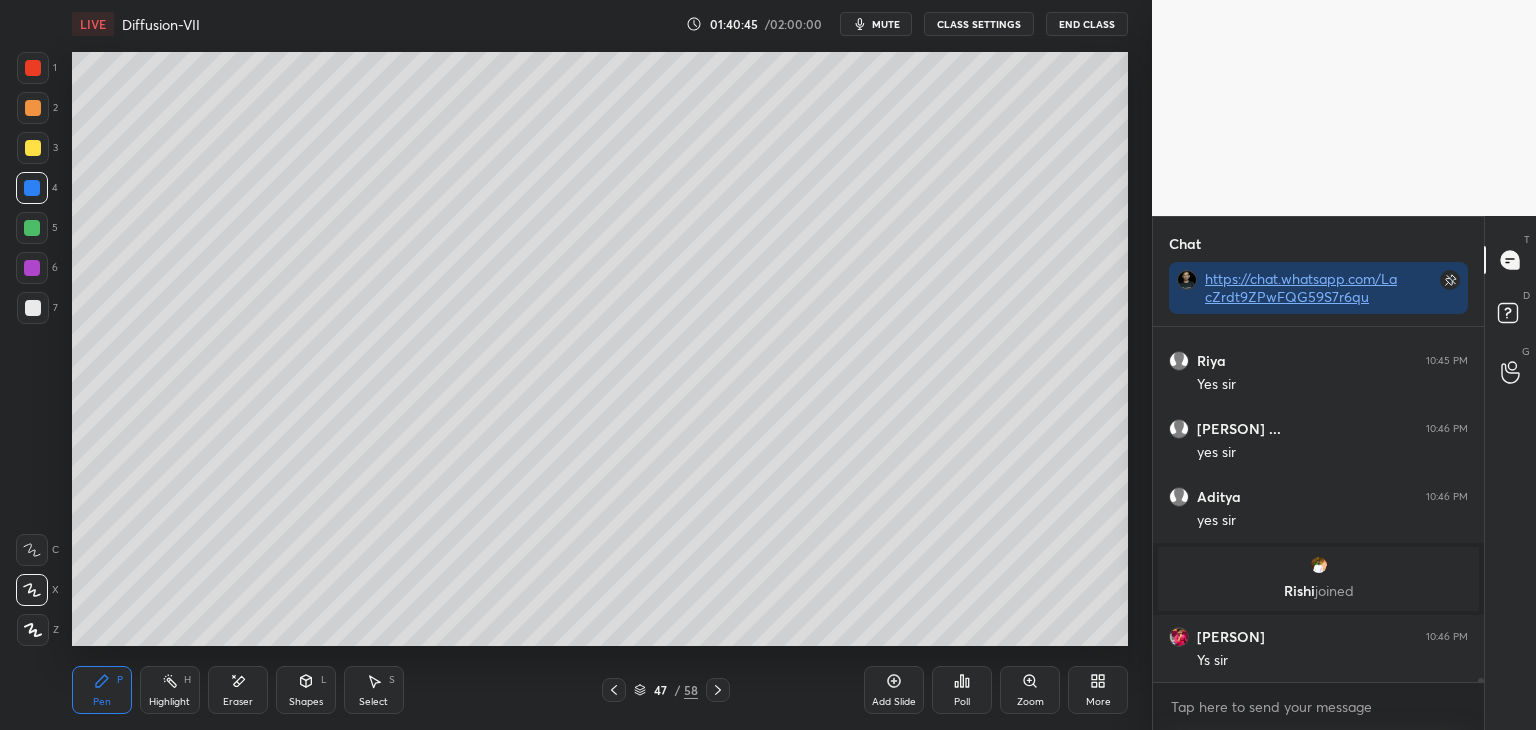click on "More" at bounding box center [1098, 702] 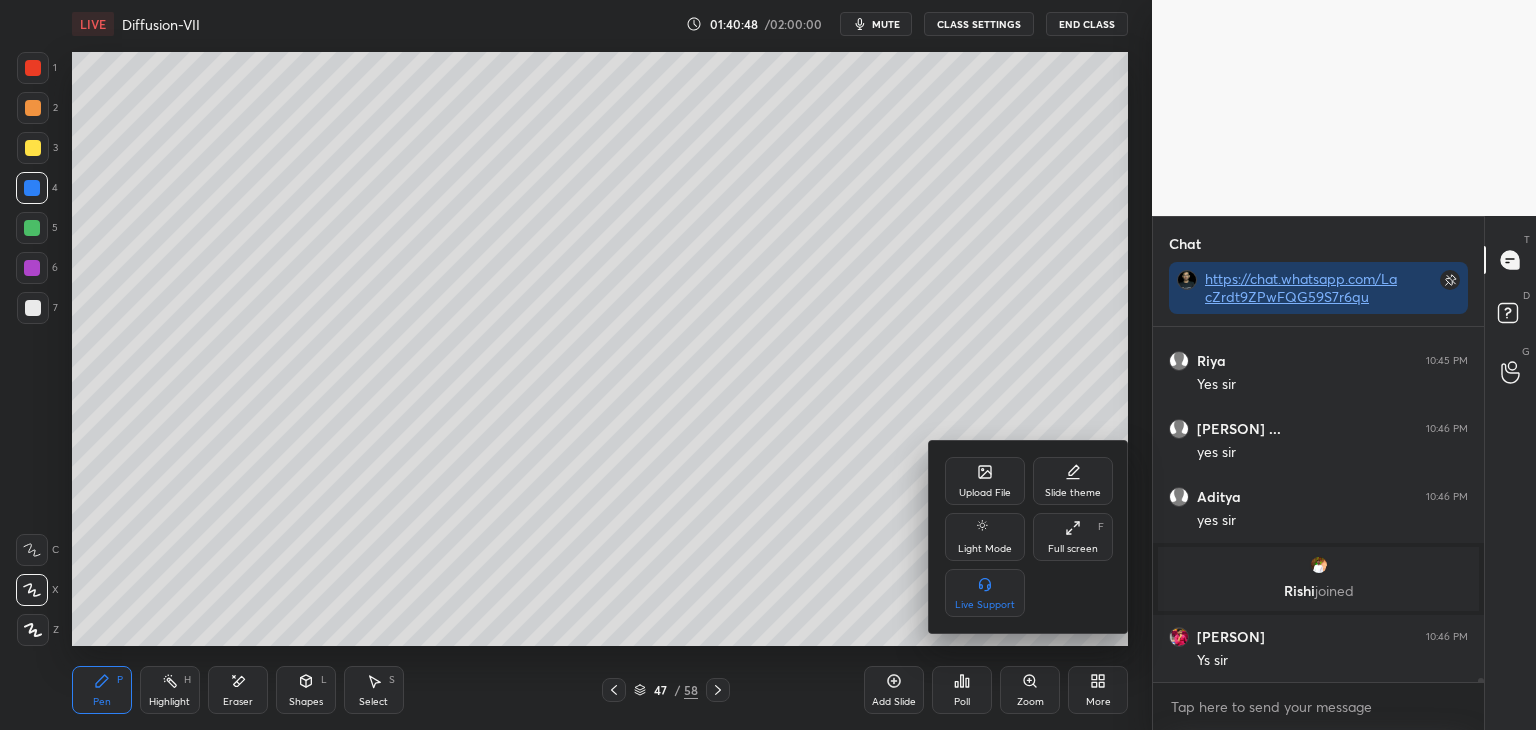 click on "Upload File" at bounding box center (985, 493) 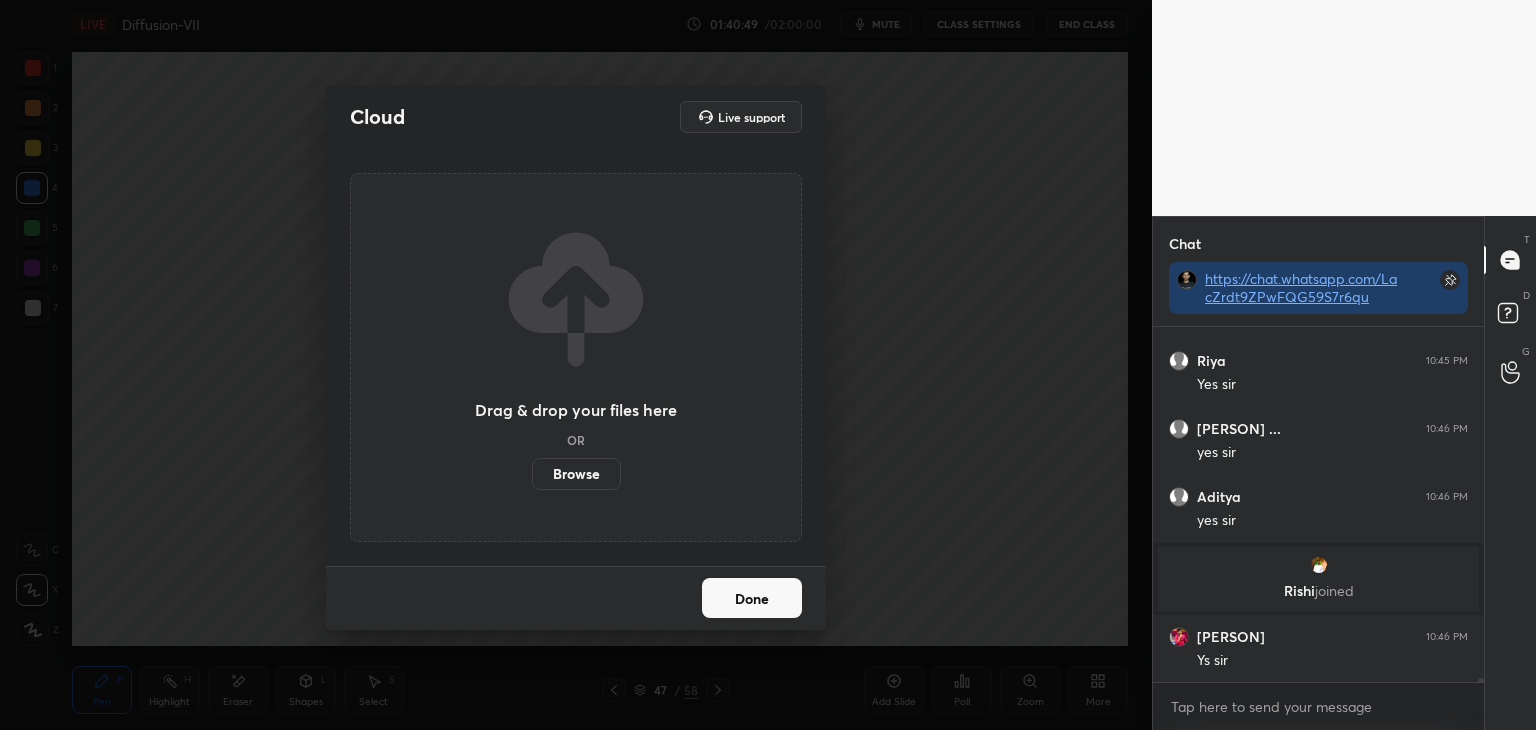 click on "Browse" at bounding box center (576, 474) 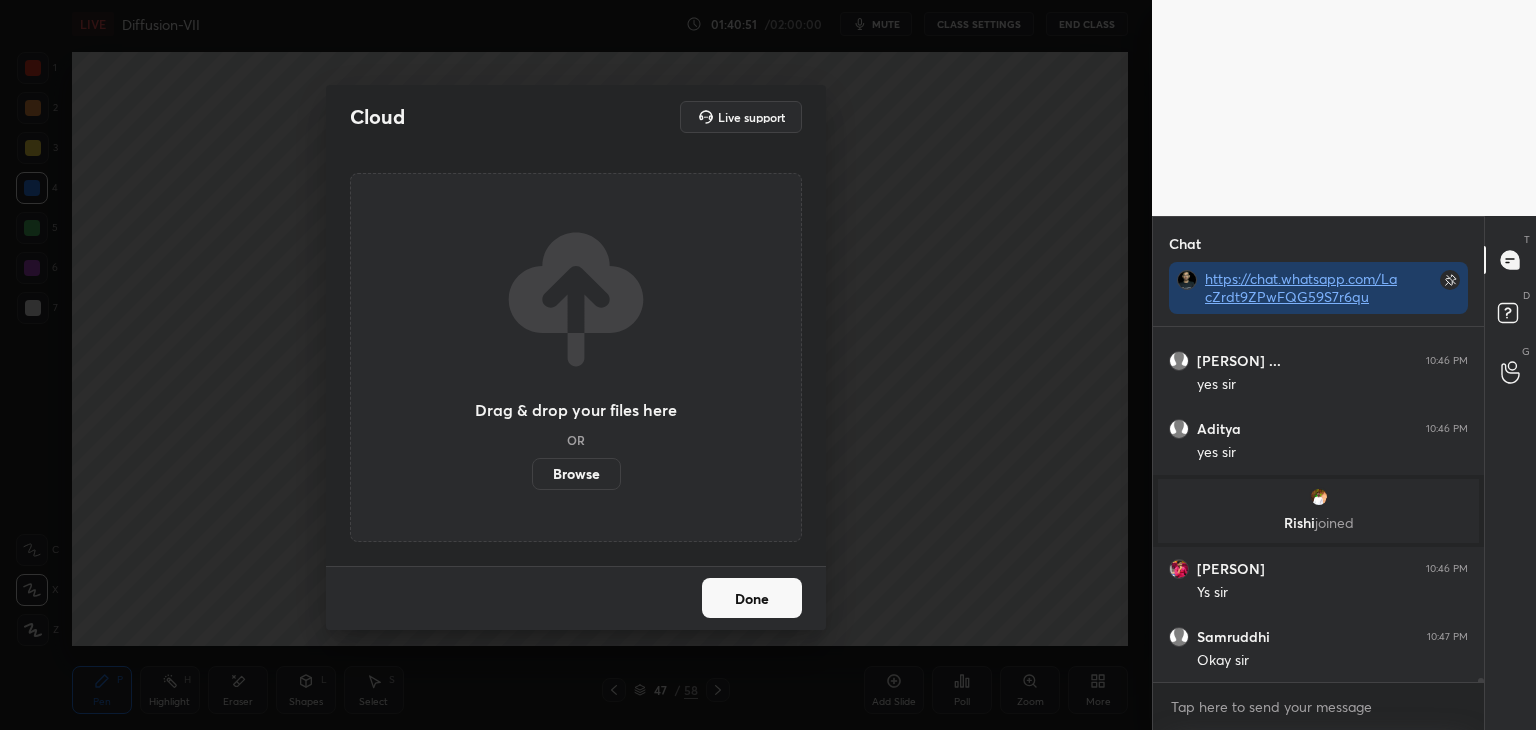 scroll, scrollTop: 29958, scrollLeft: 0, axis: vertical 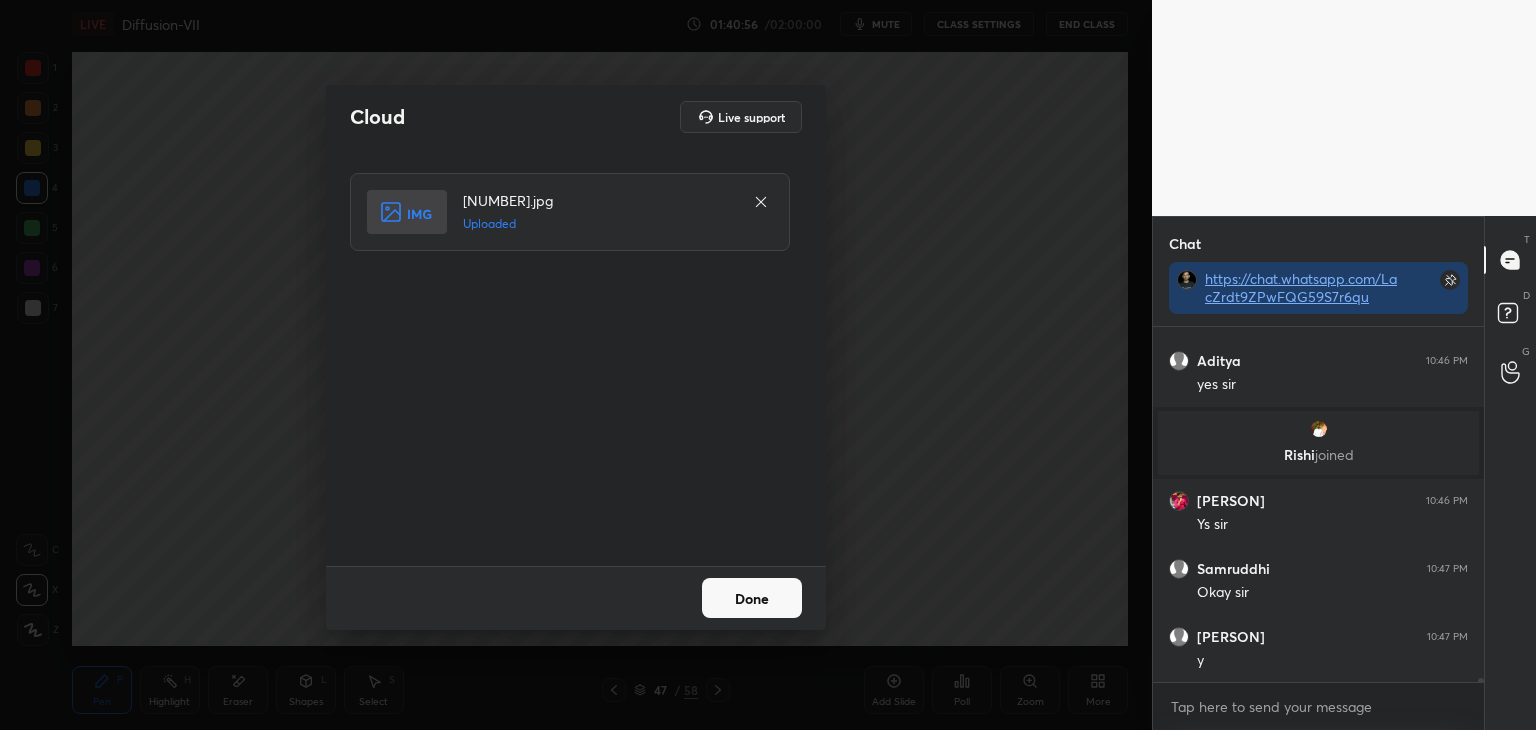 click on "Done" at bounding box center (752, 598) 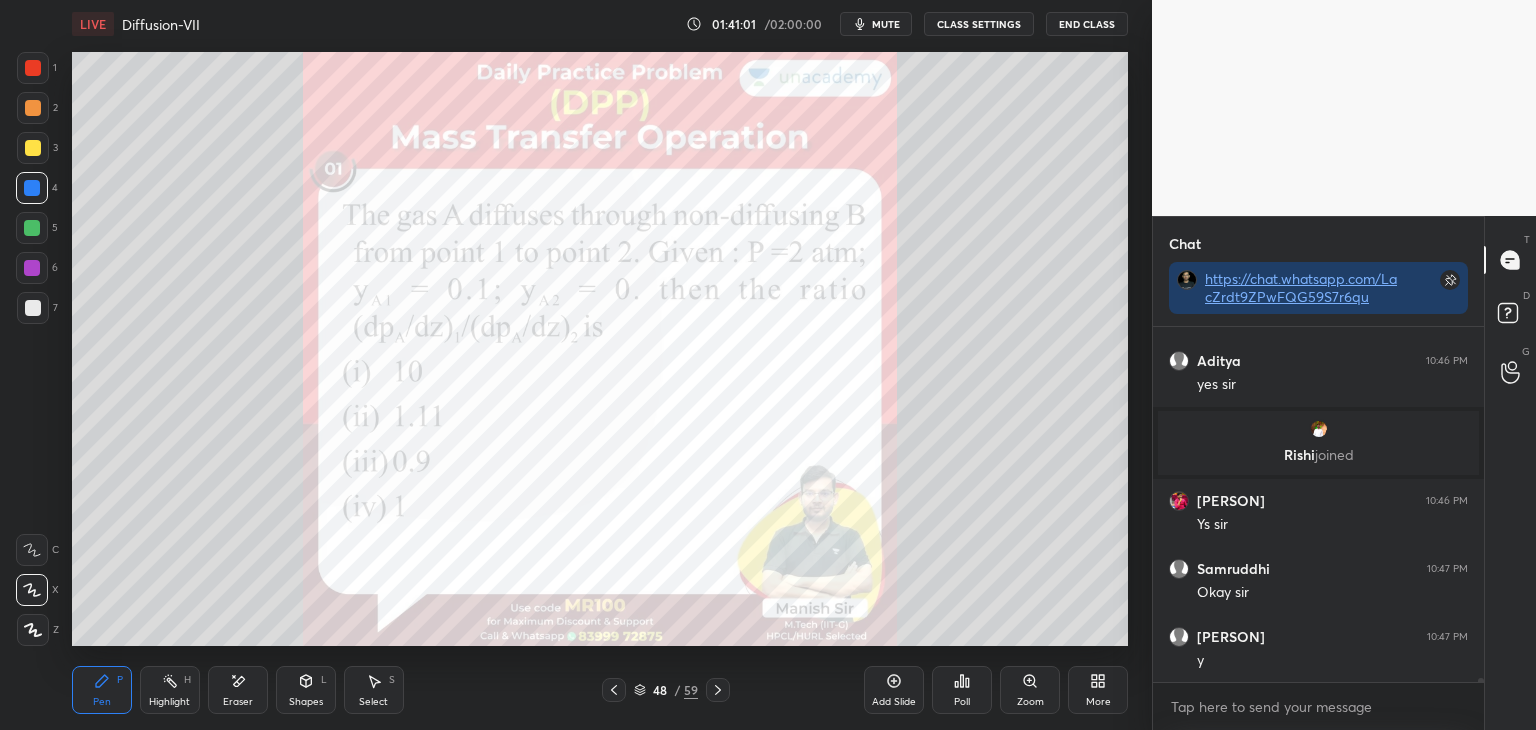 click at bounding box center (33, 68) 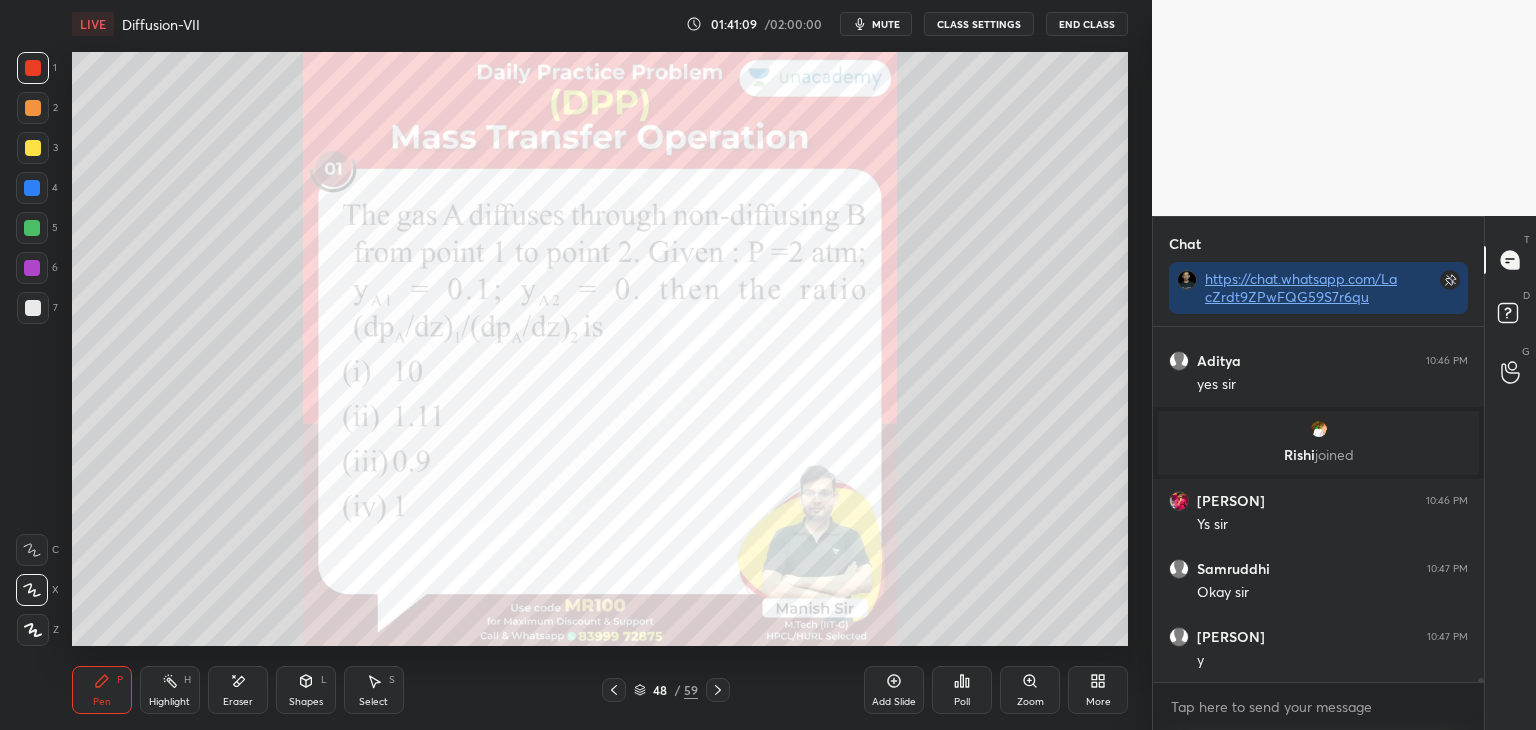 click at bounding box center (32, 268) 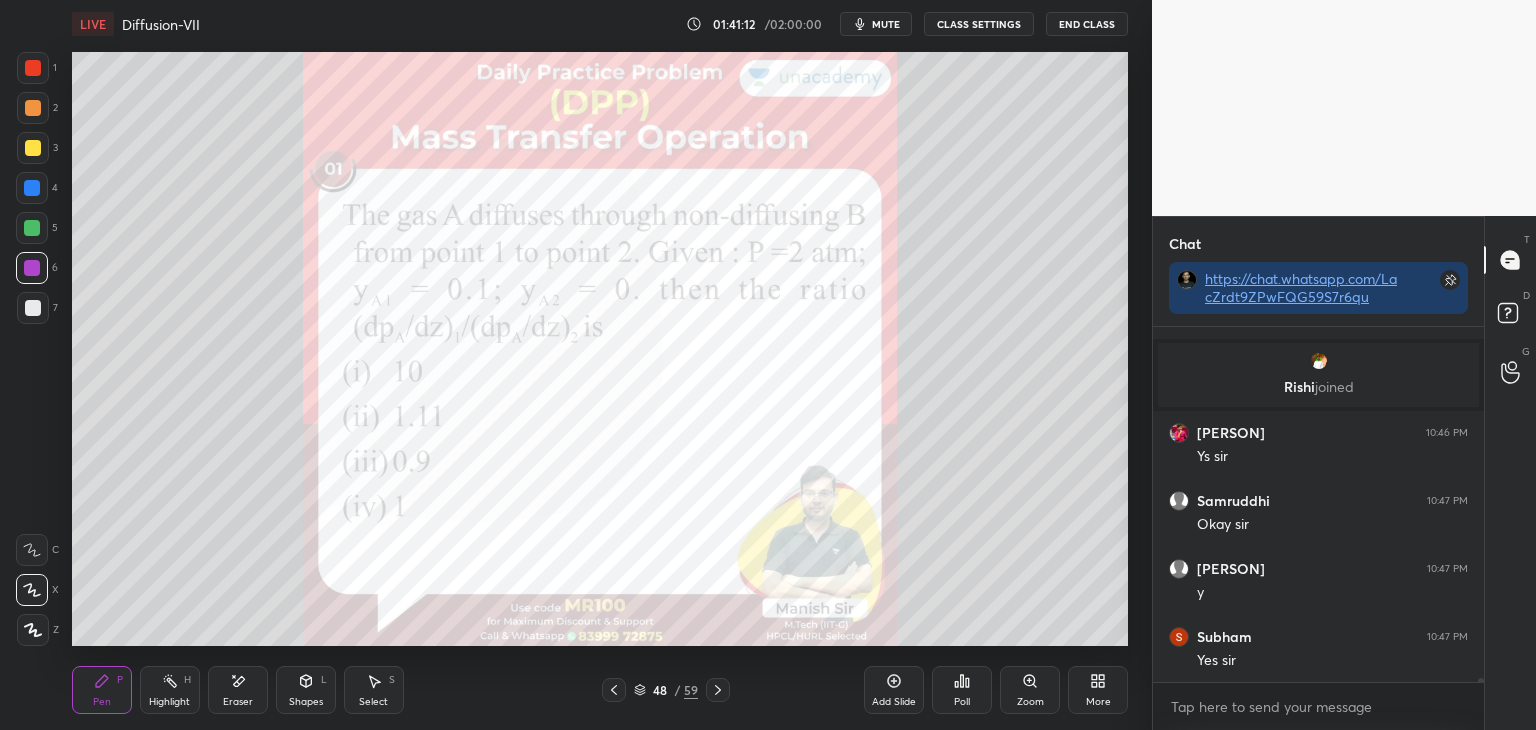 scroll, scrollTop: 30094, scrollLeft: 0, axis: vertical 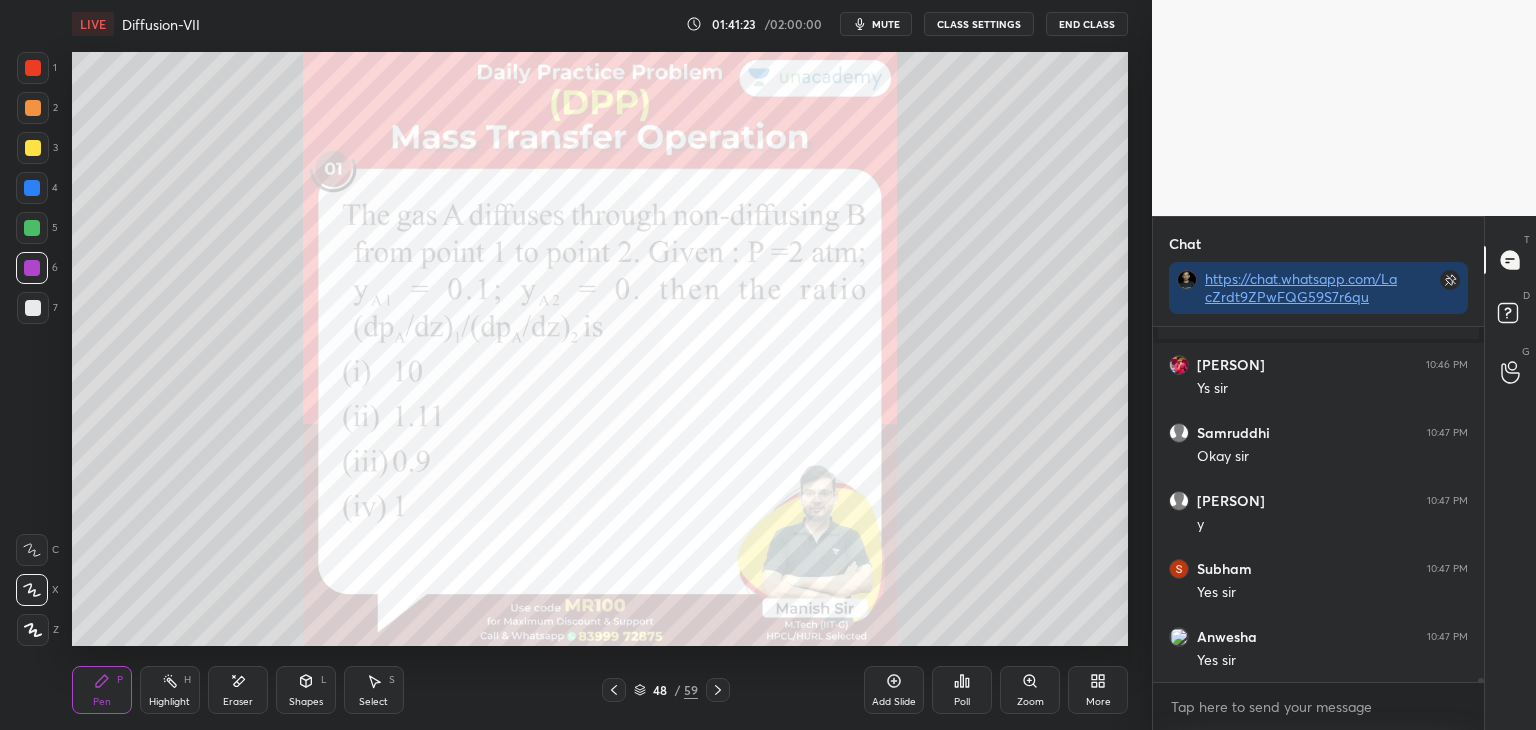click at bounding box center (33, 308) 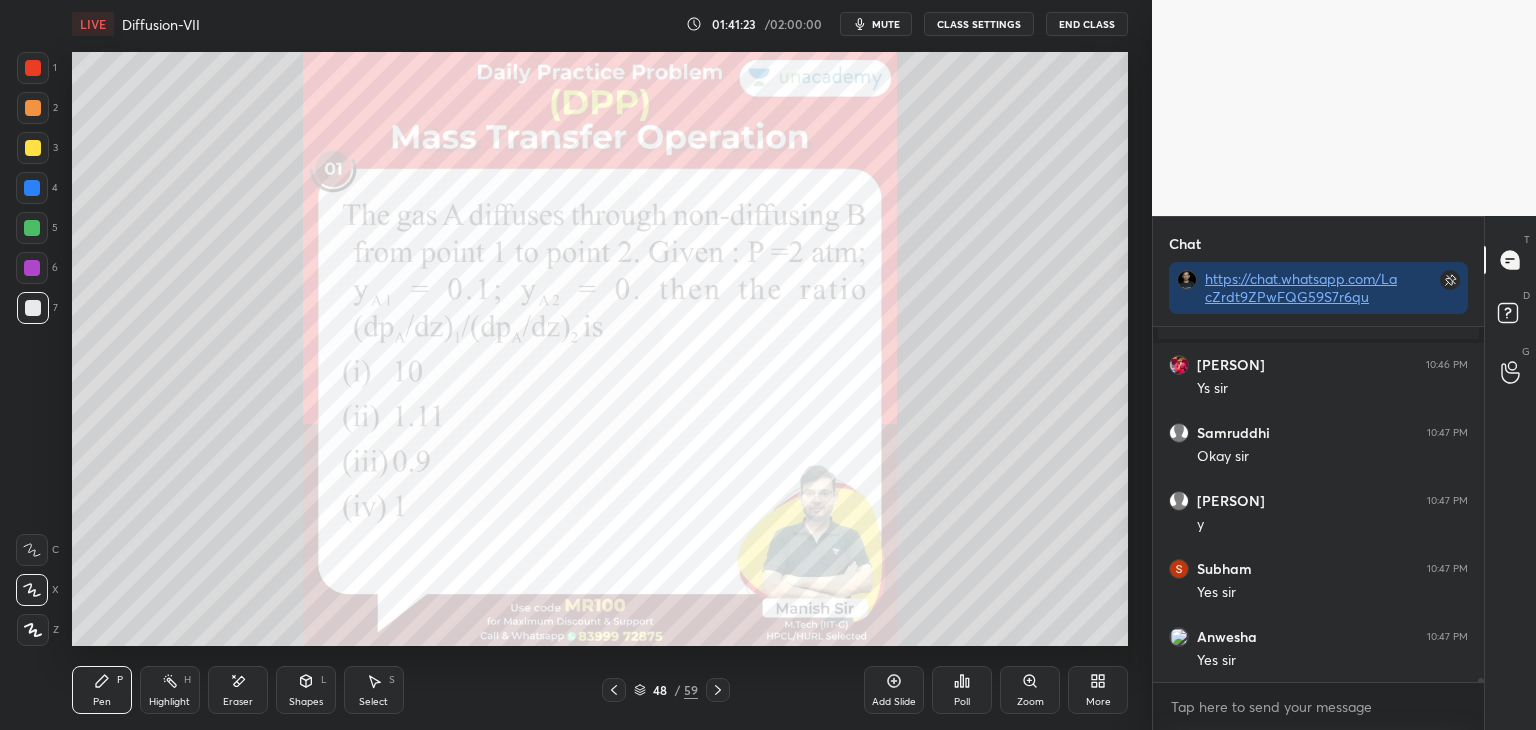 click at bounding box center (32, 268) 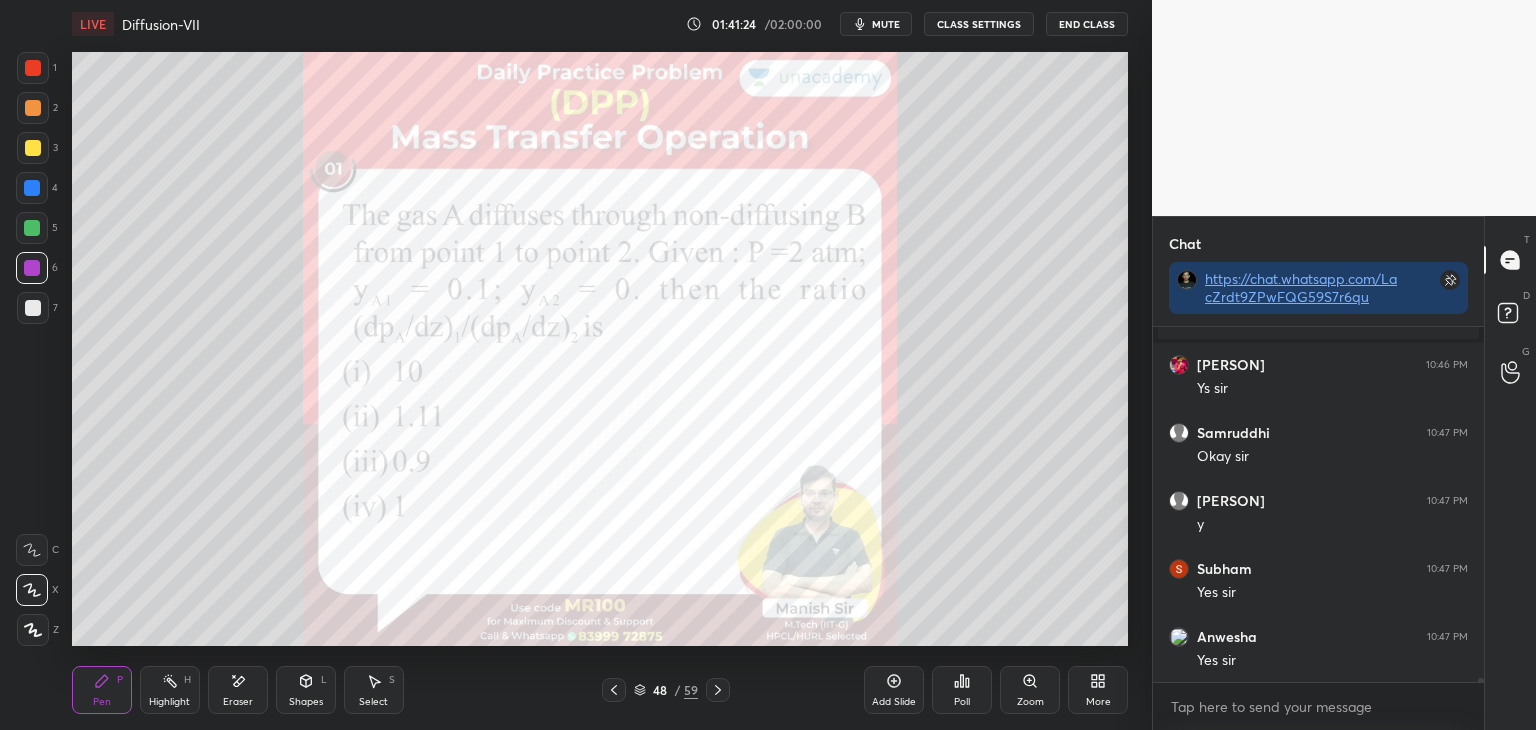 click at bounding box center [33, 148] 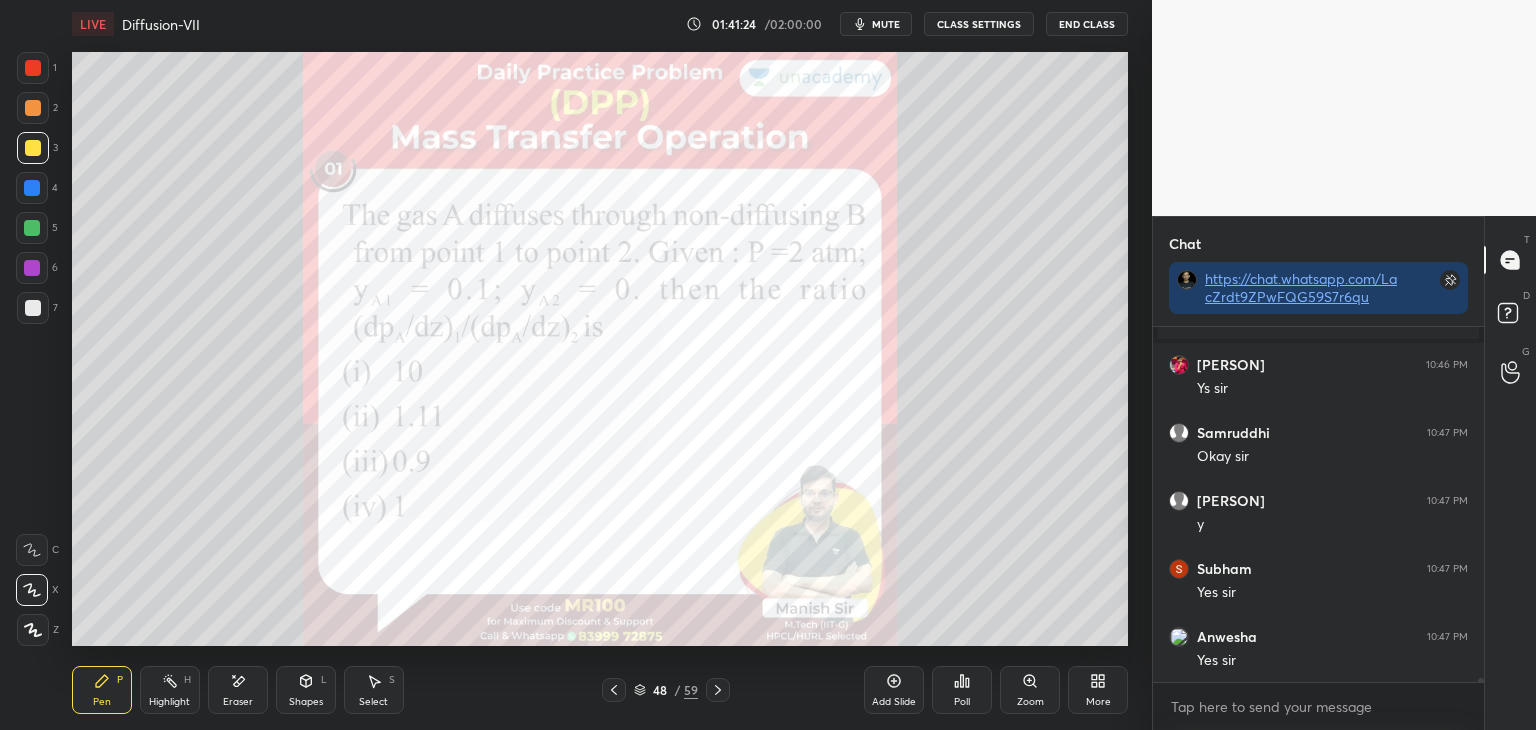 click at bounding box center [33, 108] 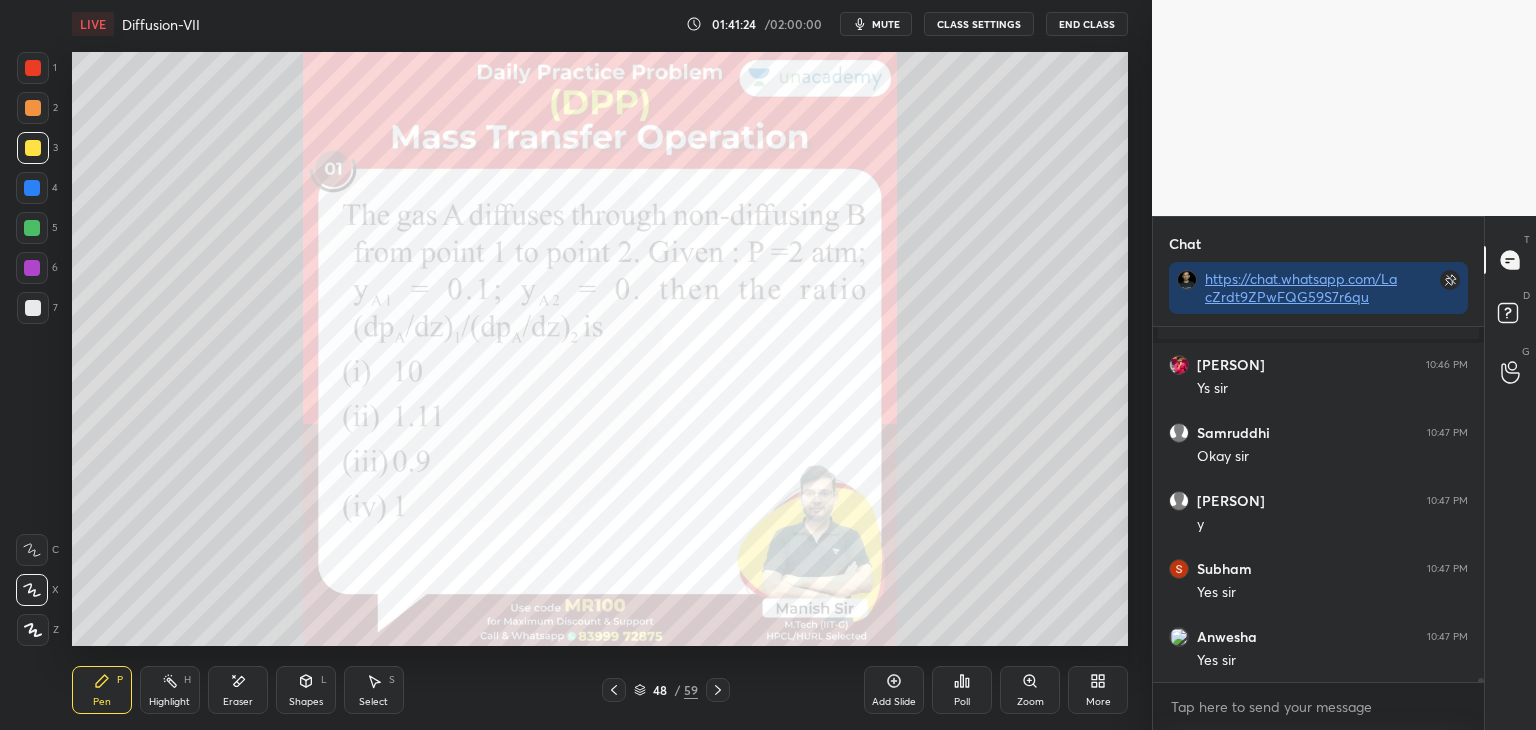 click at bounding box center [33, 68] 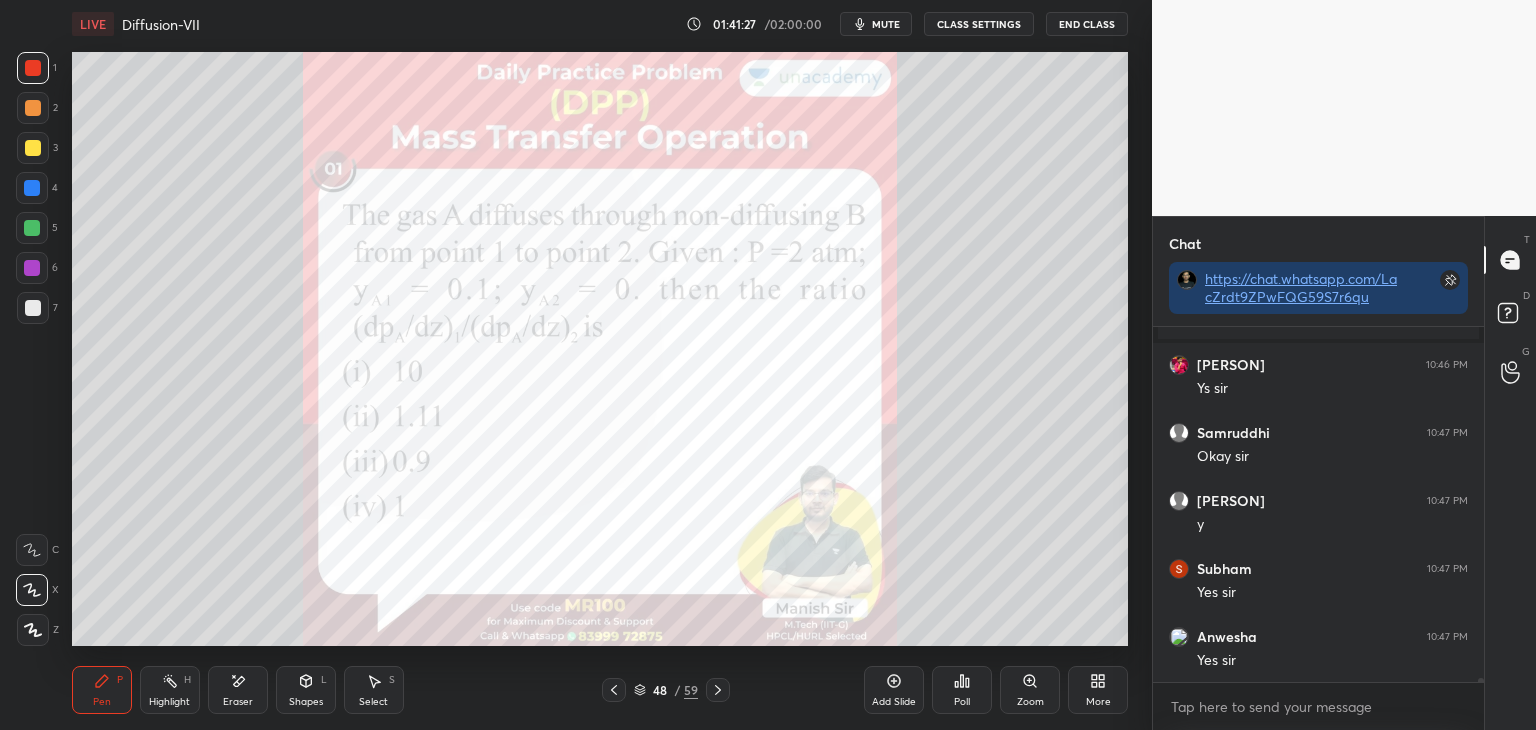 click 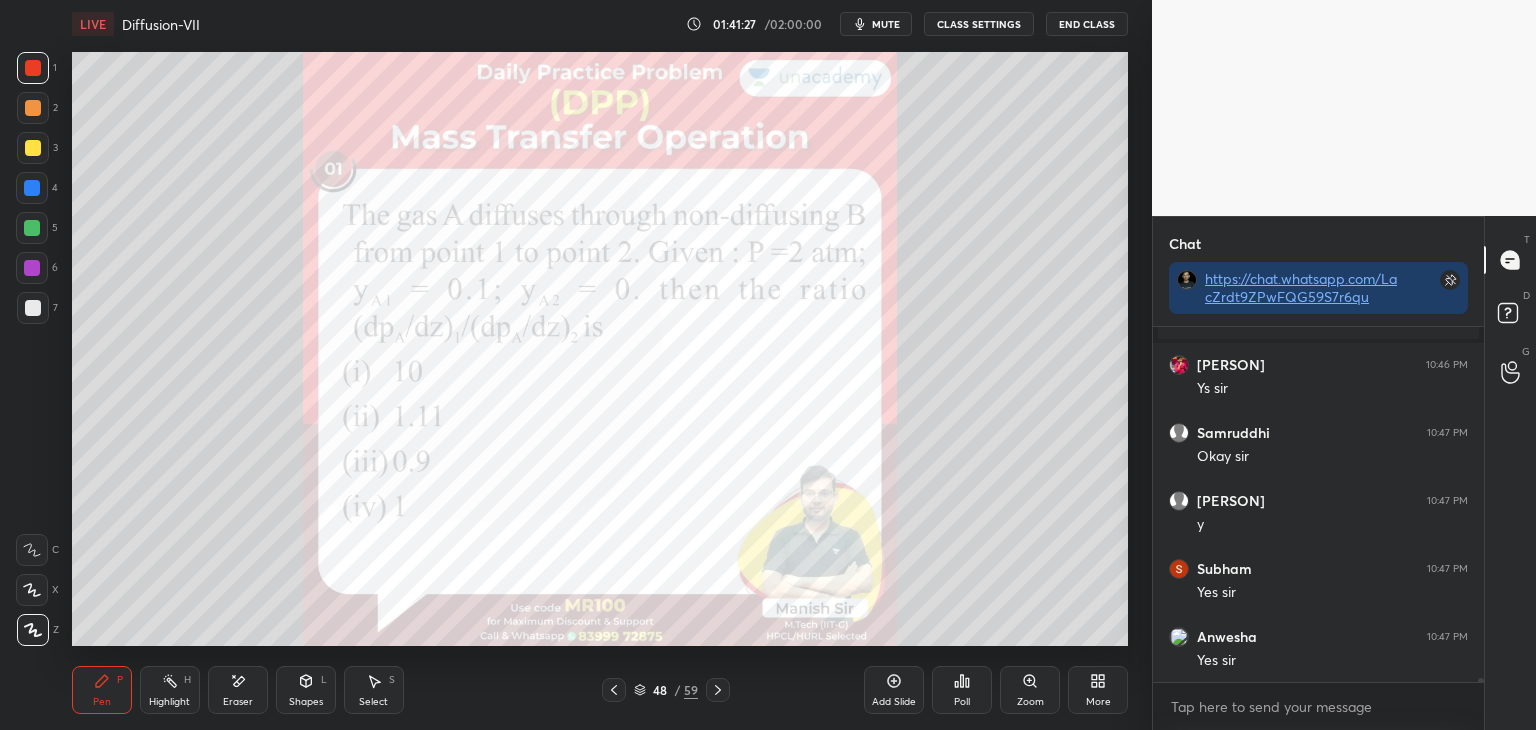 click 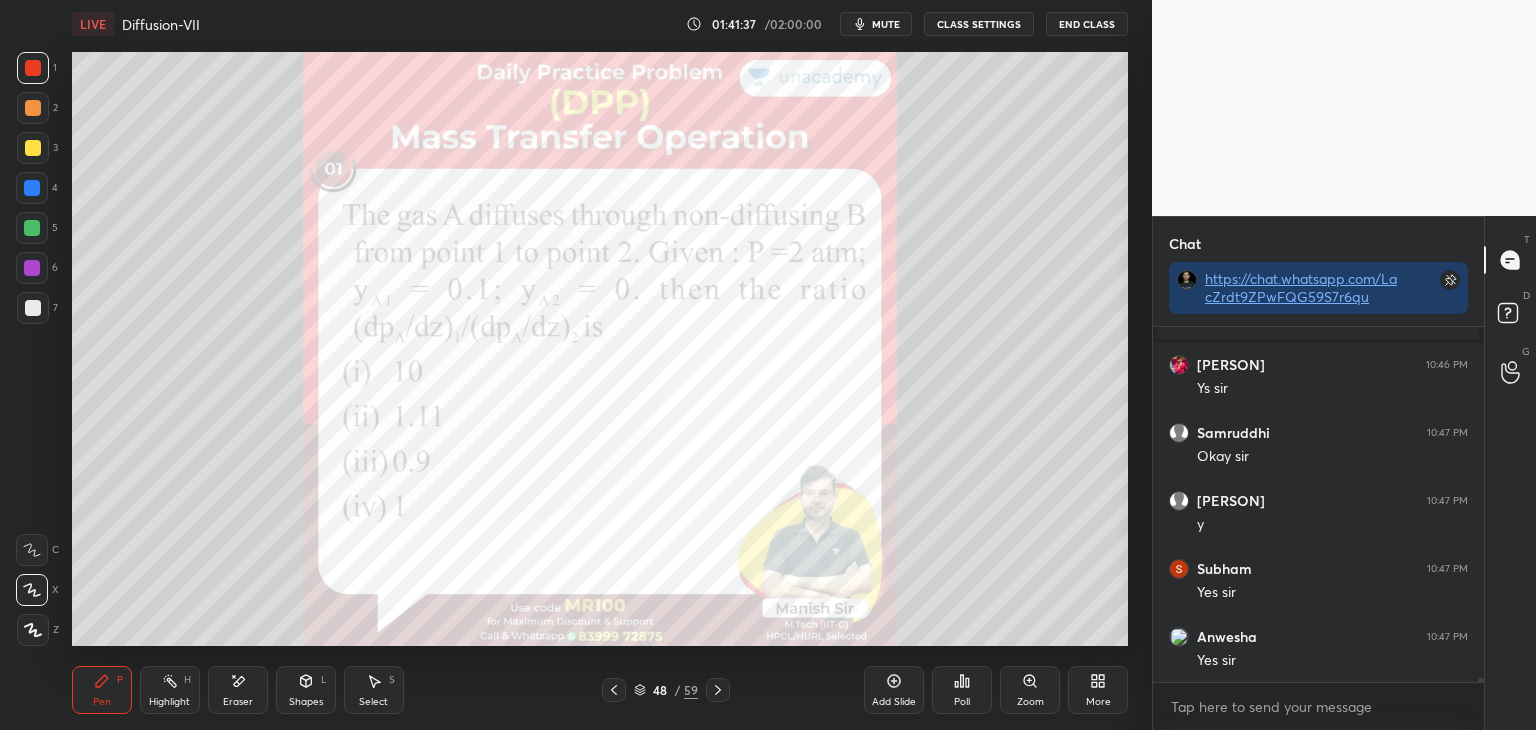 click at bounding box center [33, 630] 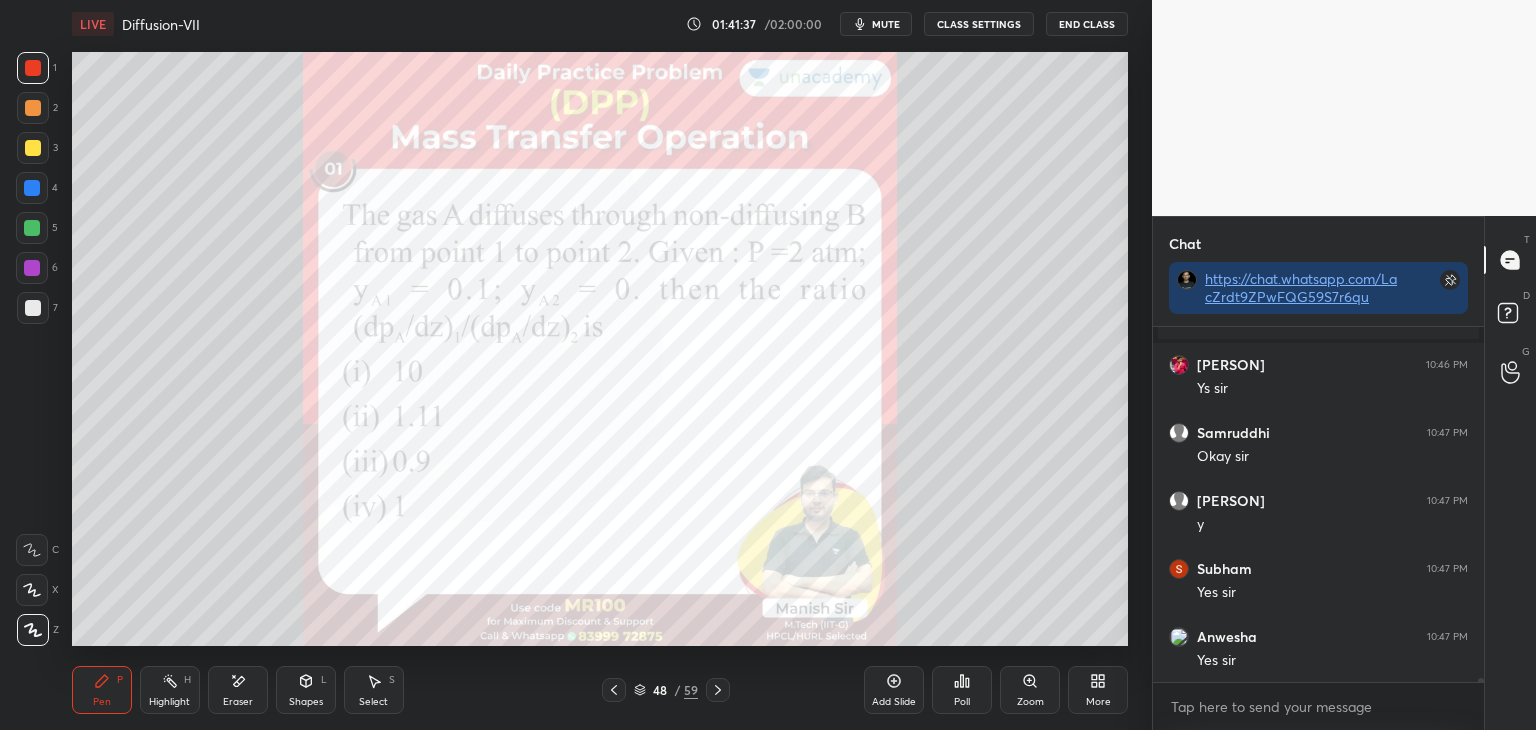 click 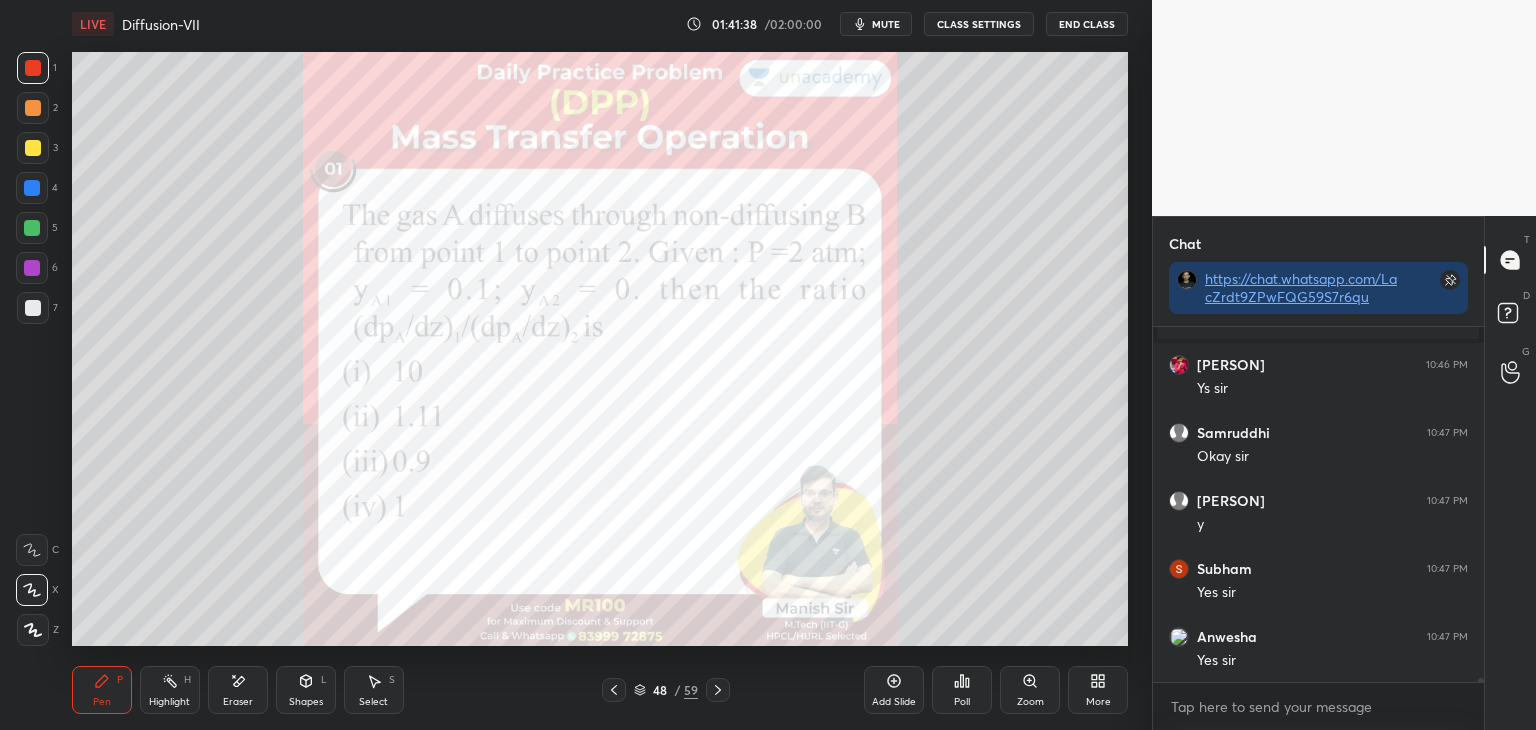 scroll, scrollTop: 30162, scrollLeft: 0, axis: vertical 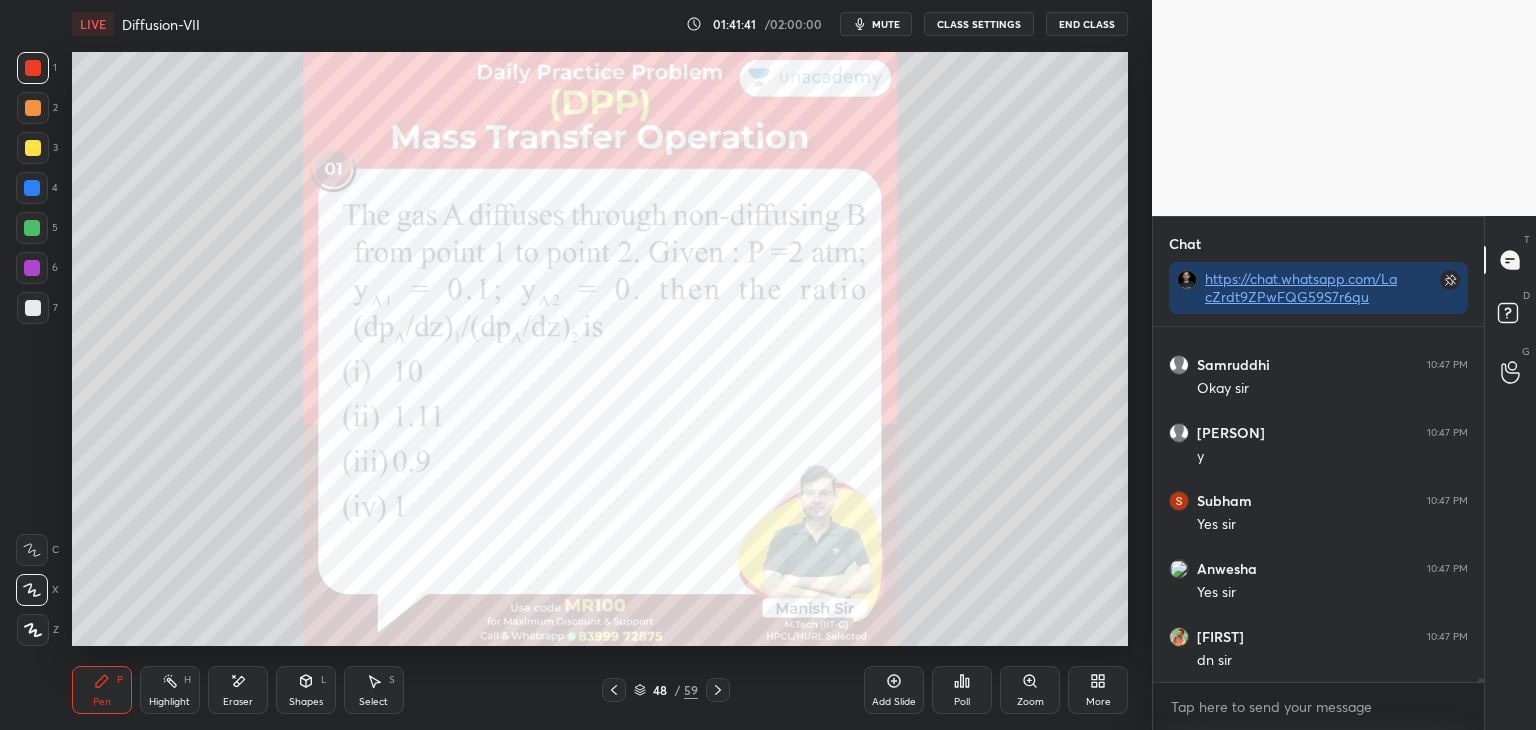 click at bounding box center [33, 68] 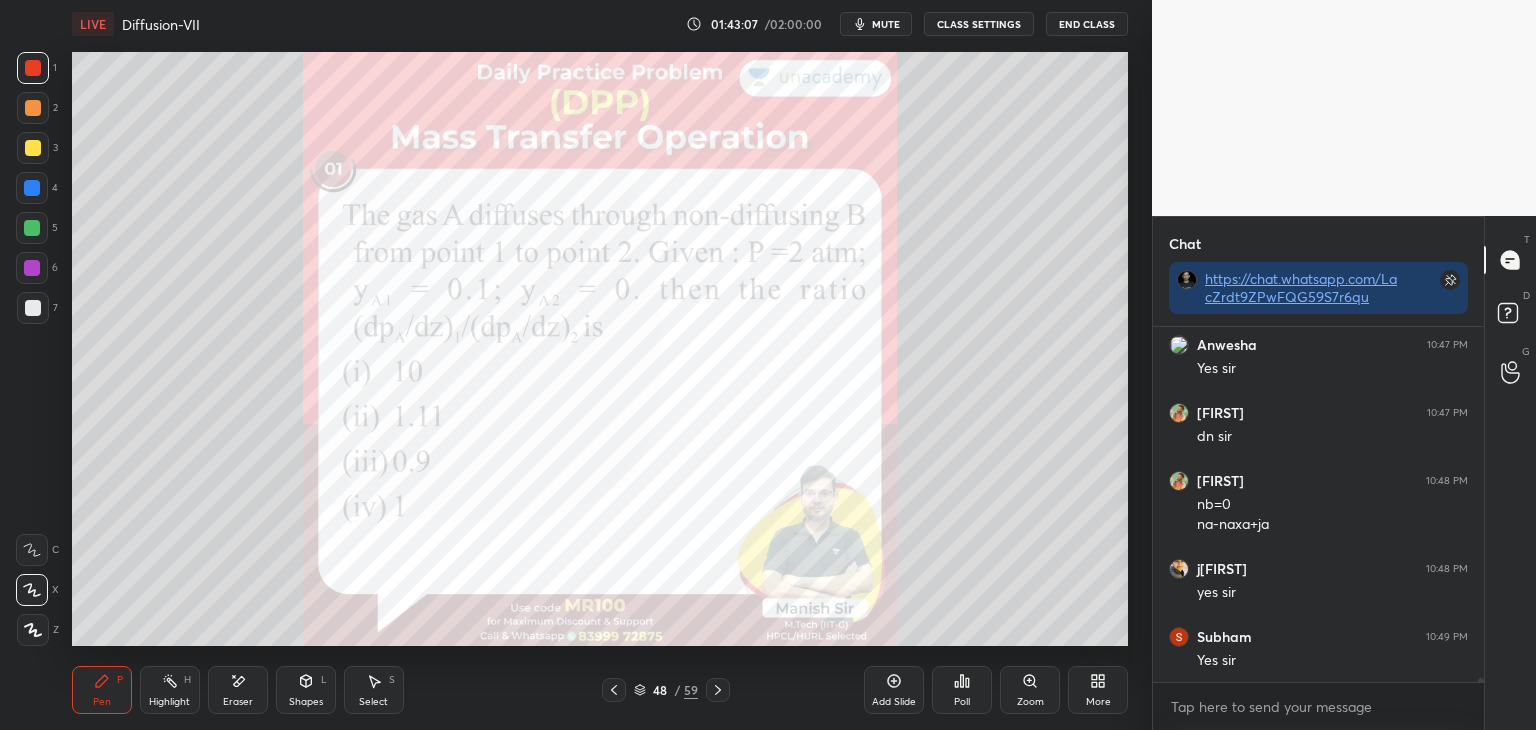 scroll, scrollTop: 30454, scrollLeft: 0, axis: vertical 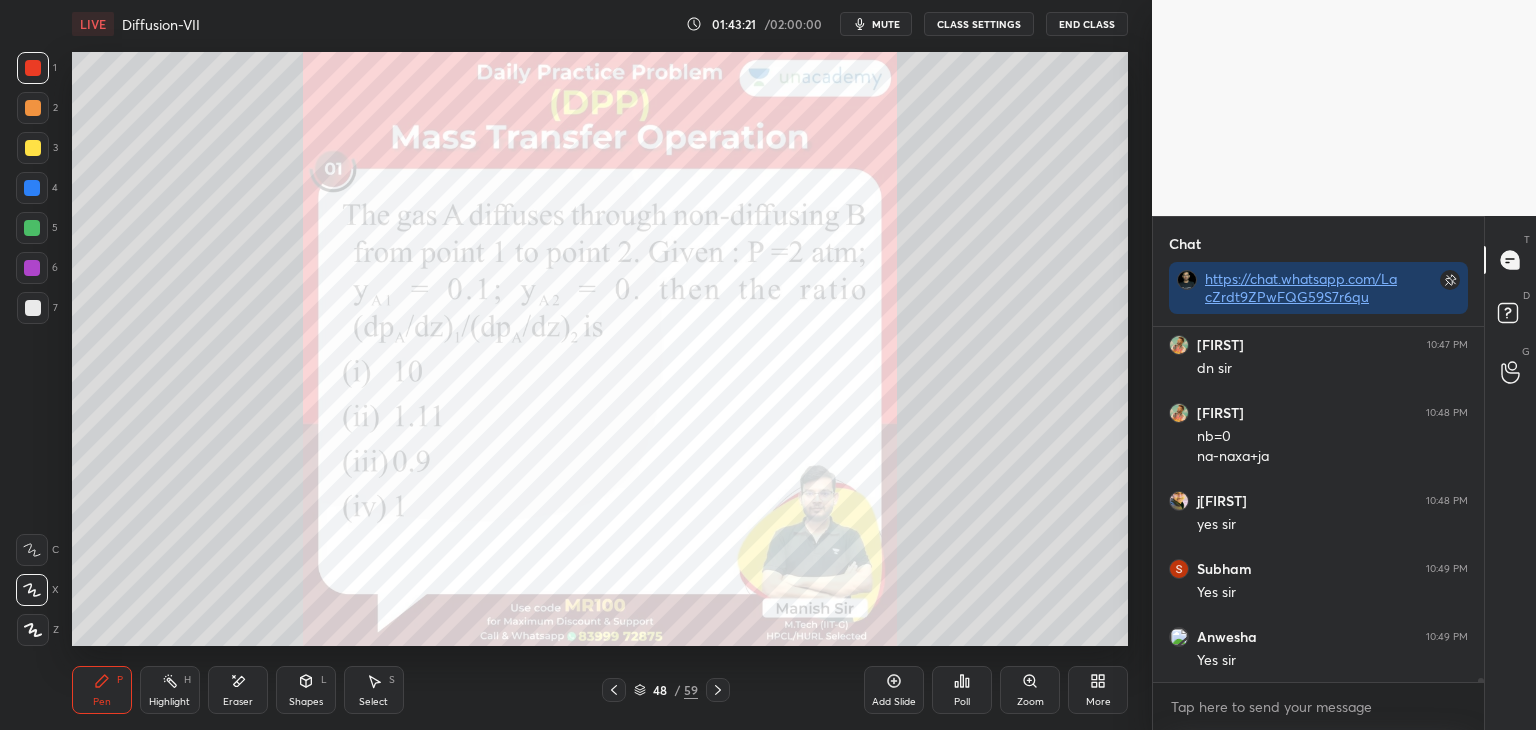 click at bounding box center (33, 108) 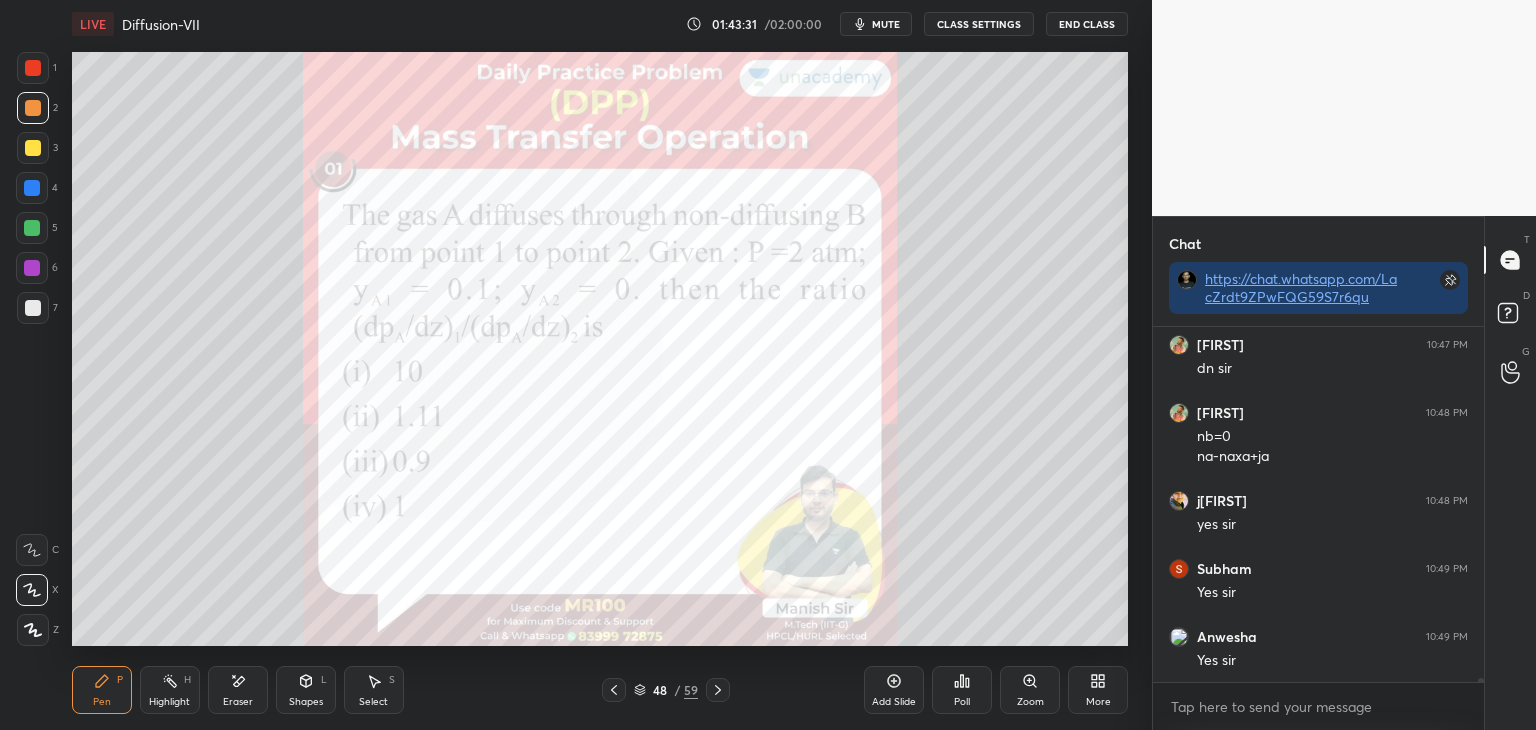 click at bounding box center [32, 268] 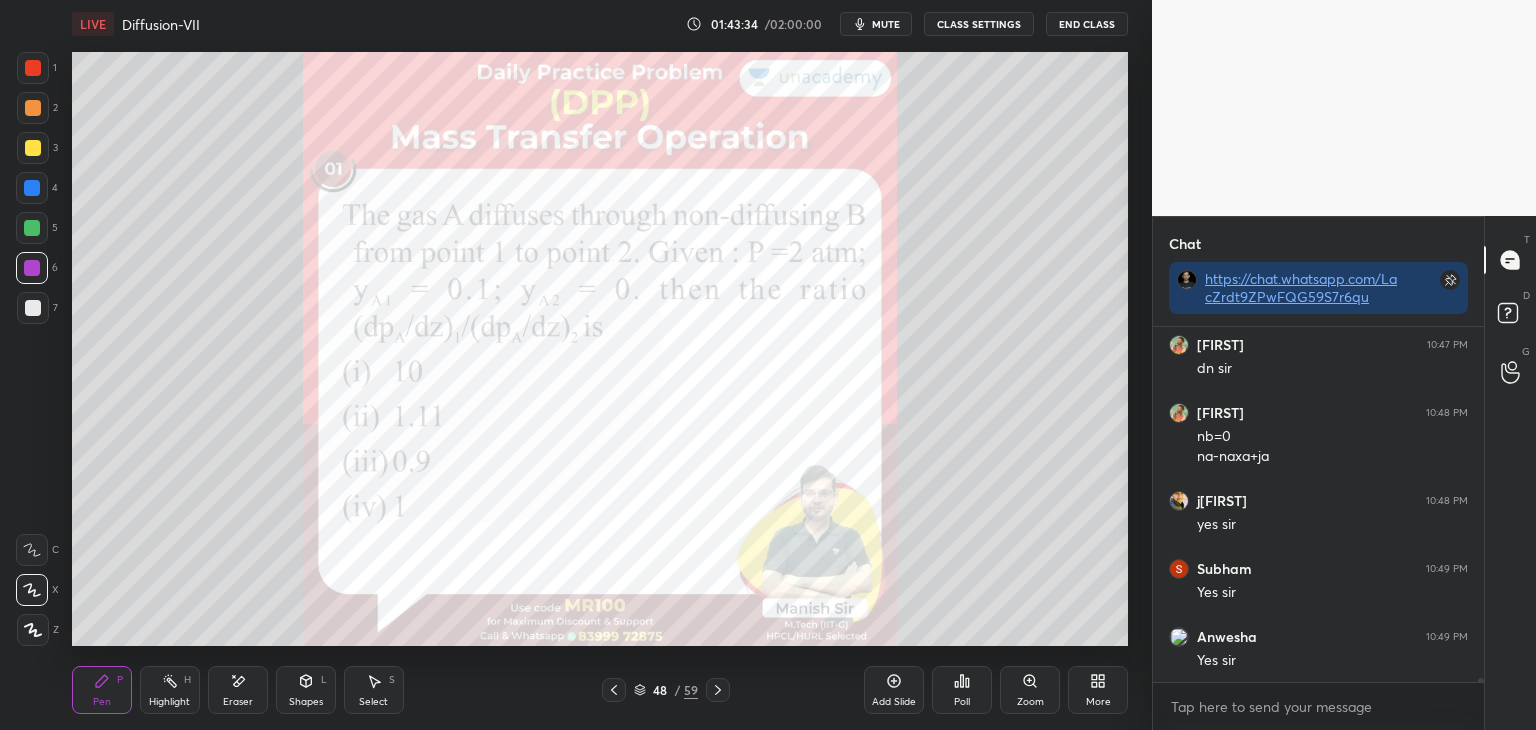 click at bounding box center (33, 68) 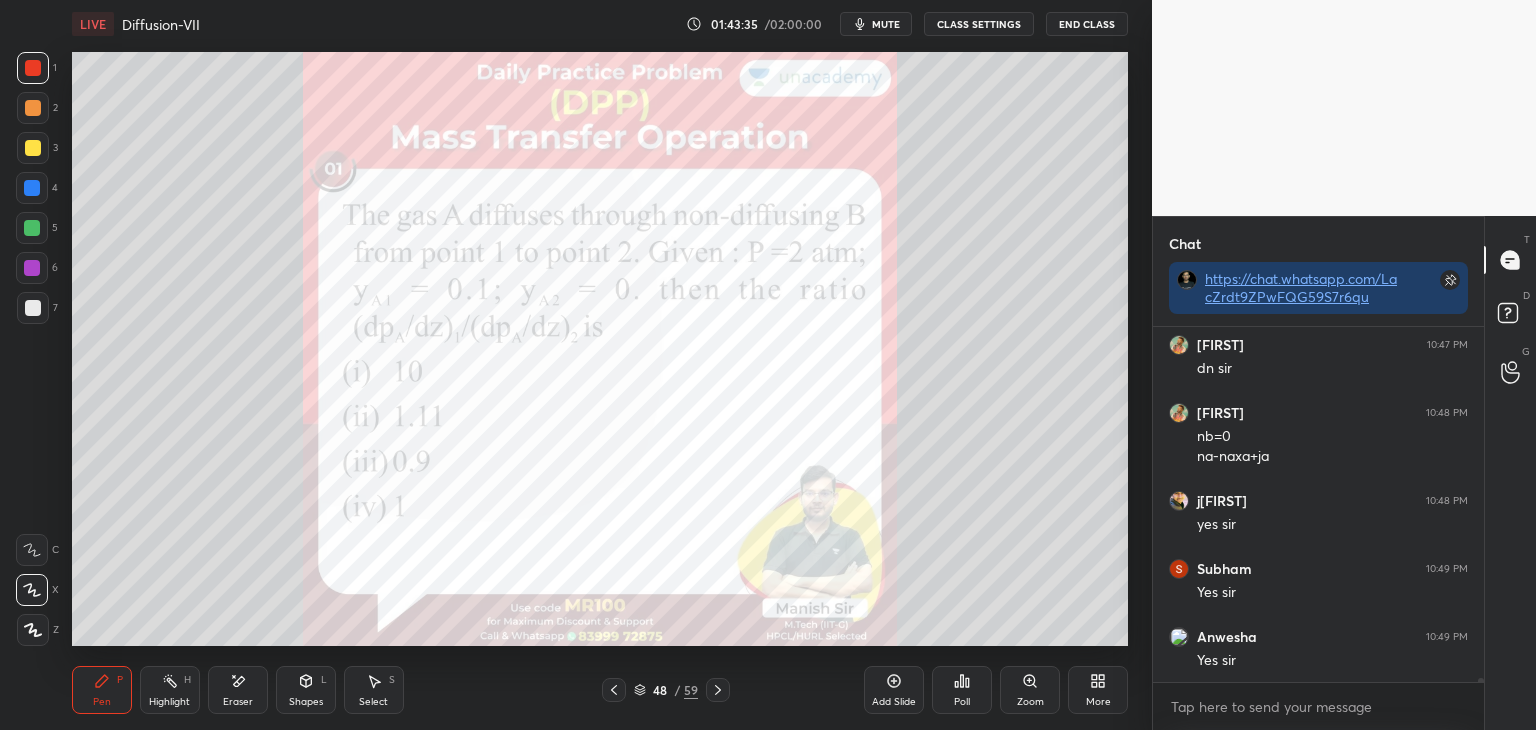 click at bounding box center (32, 268) 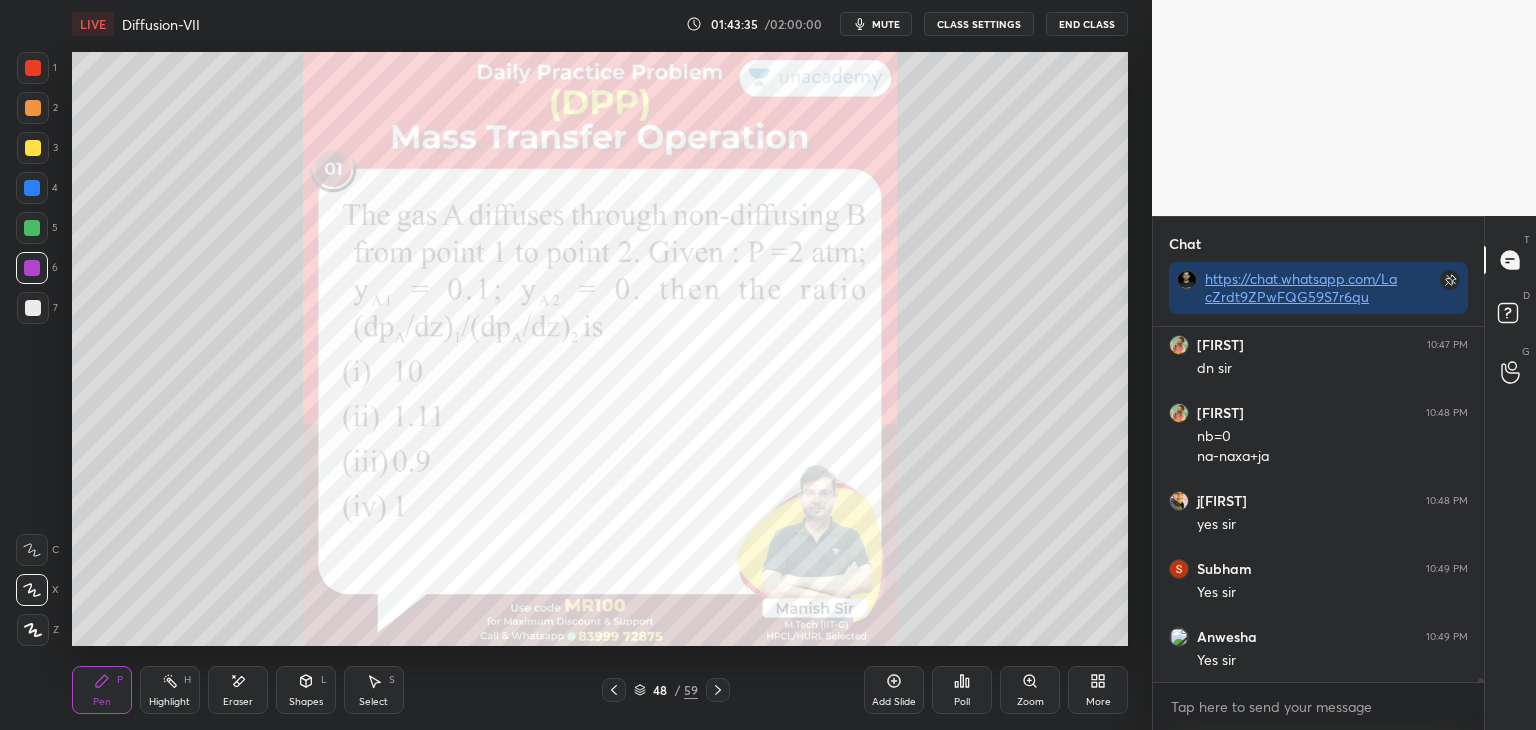 click at bounding box center (32, 228) 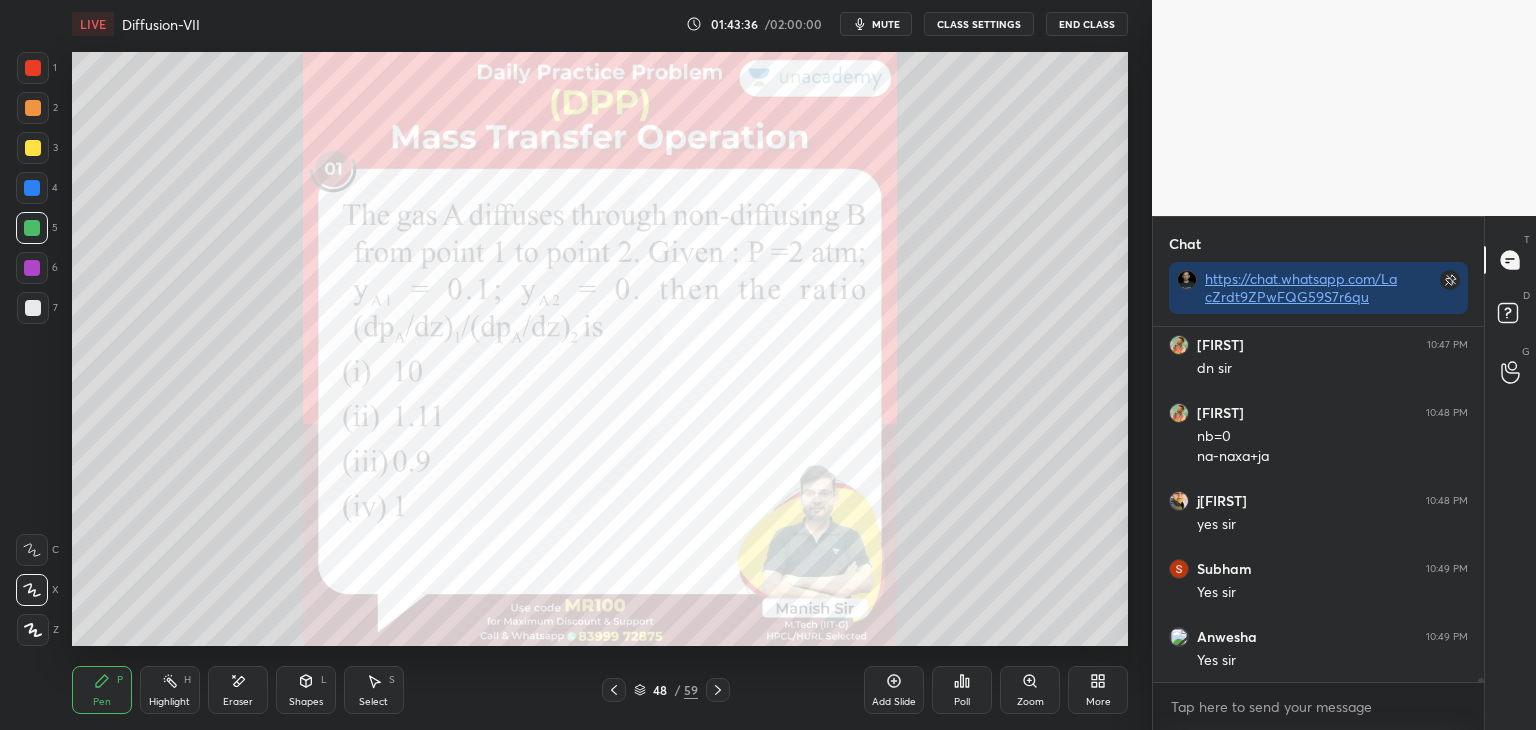 click at bounding box center (33, 308) 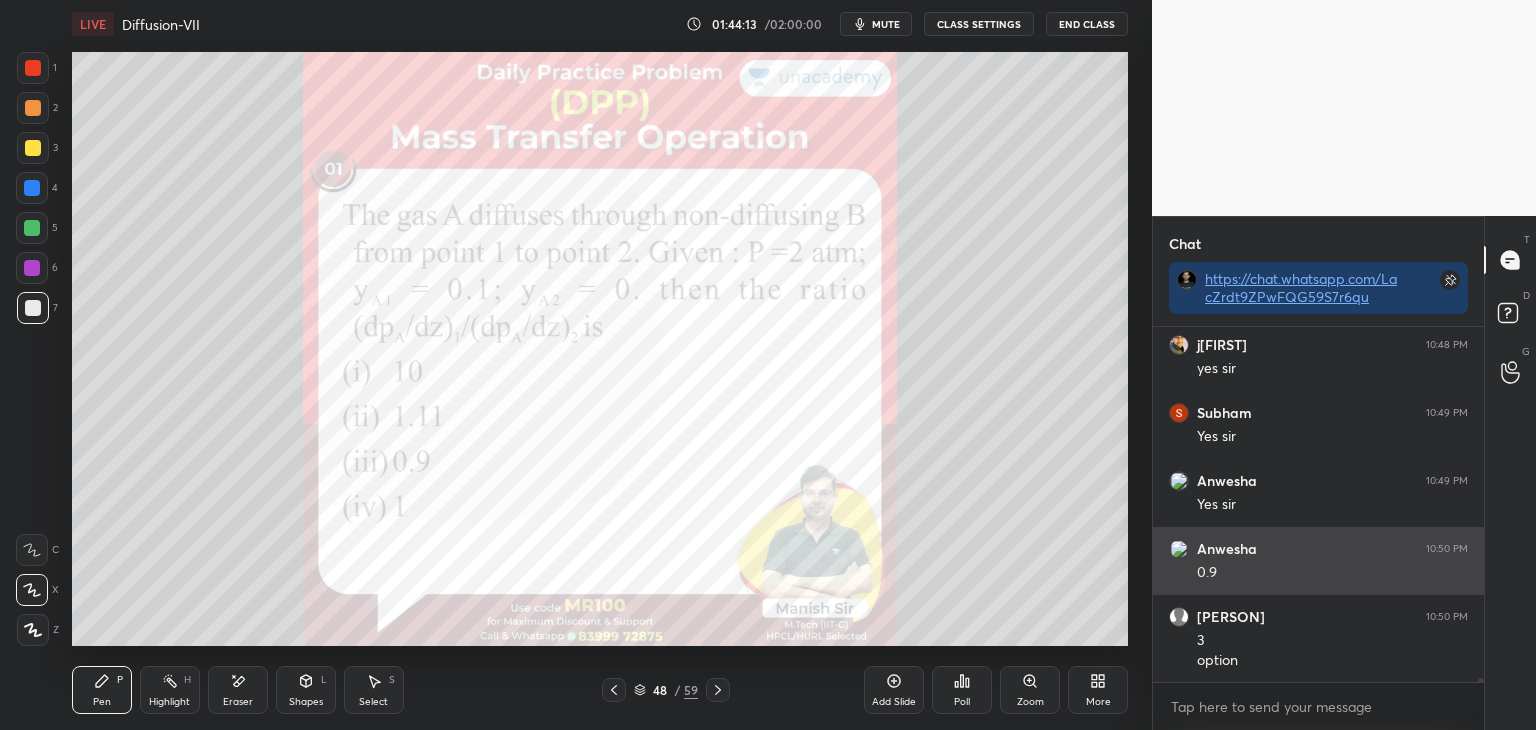 scroll, scrollTop: 30678, scrollLeft: 0, axis: vertical 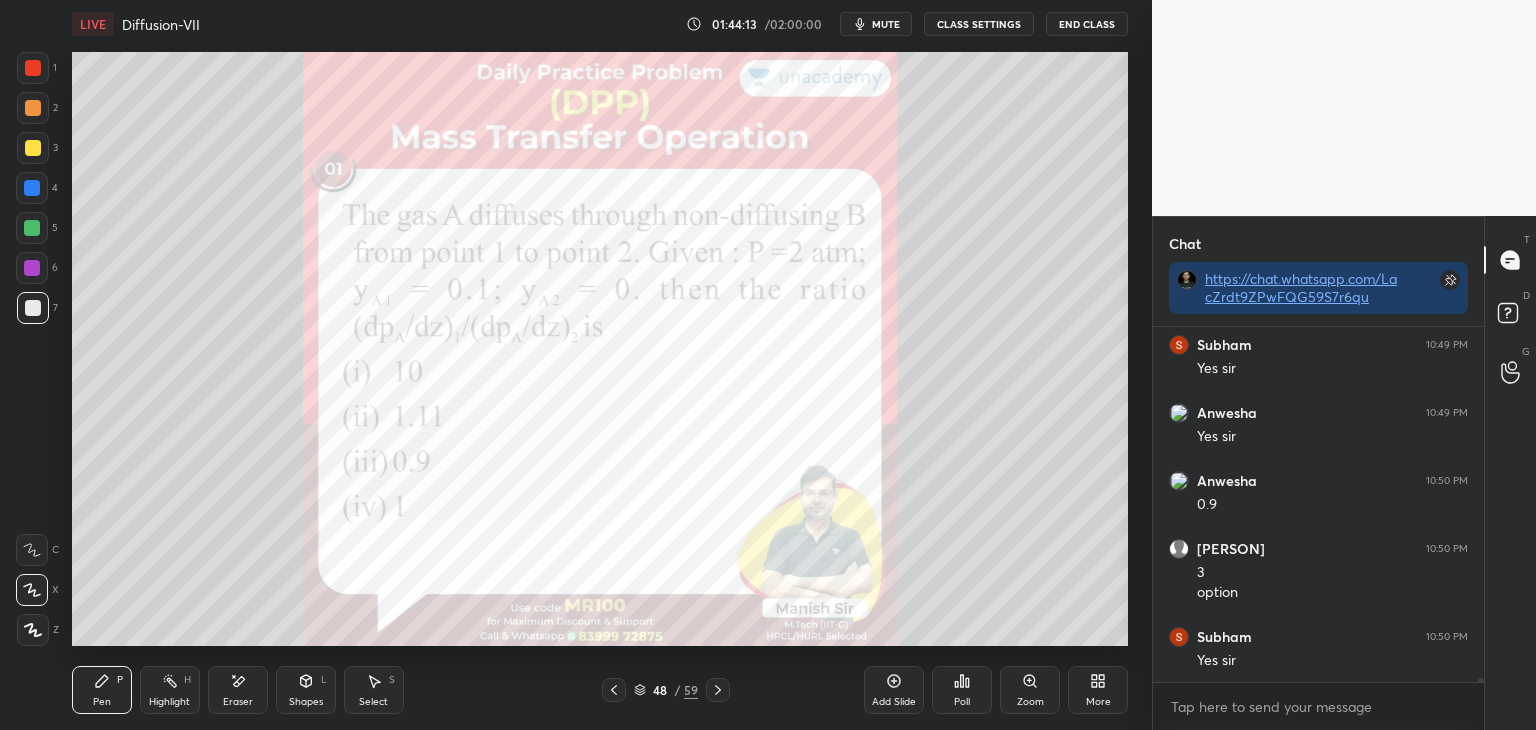 click on "1" at bounding box center [37, 72] 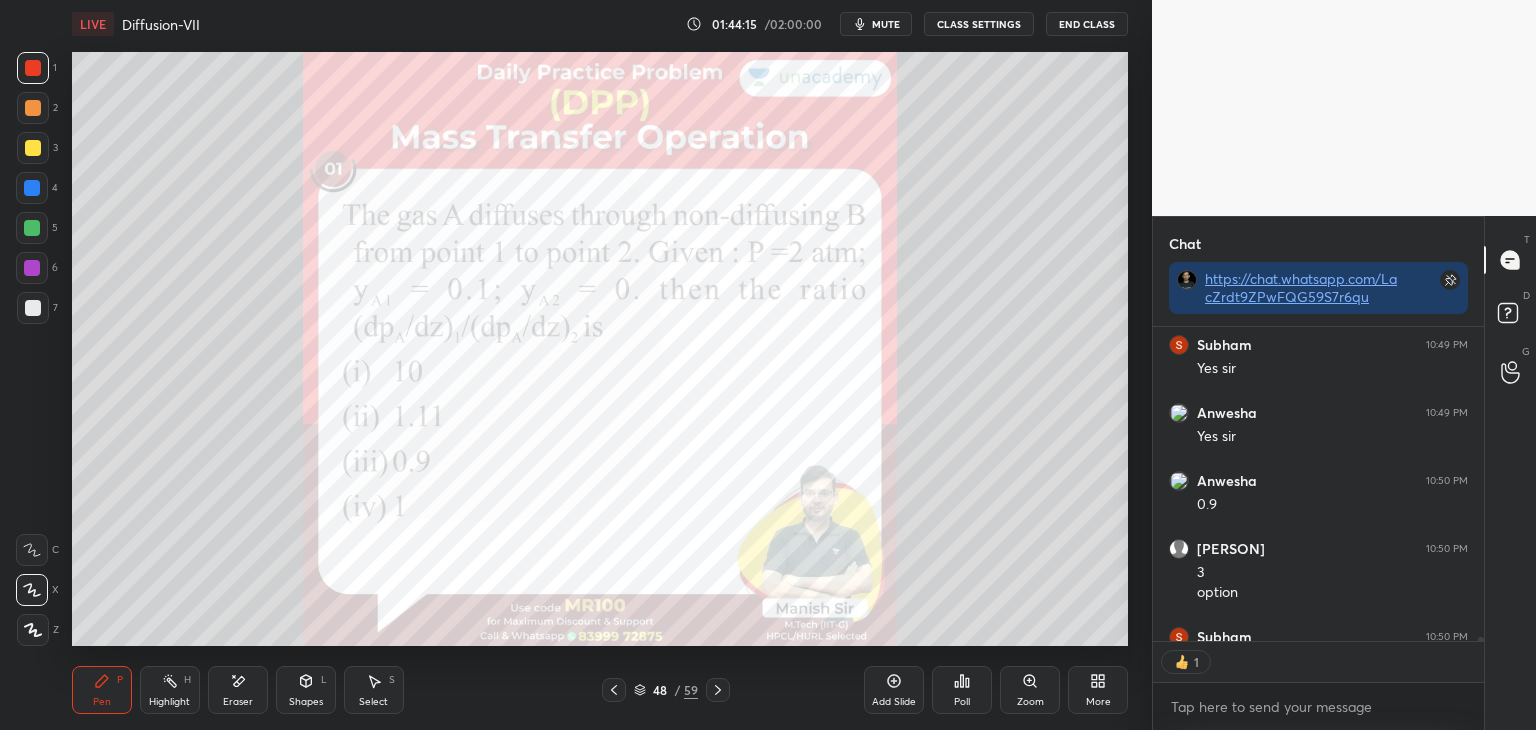 scroll, scrollTop: 309, scrollLeft: 325, axis: both 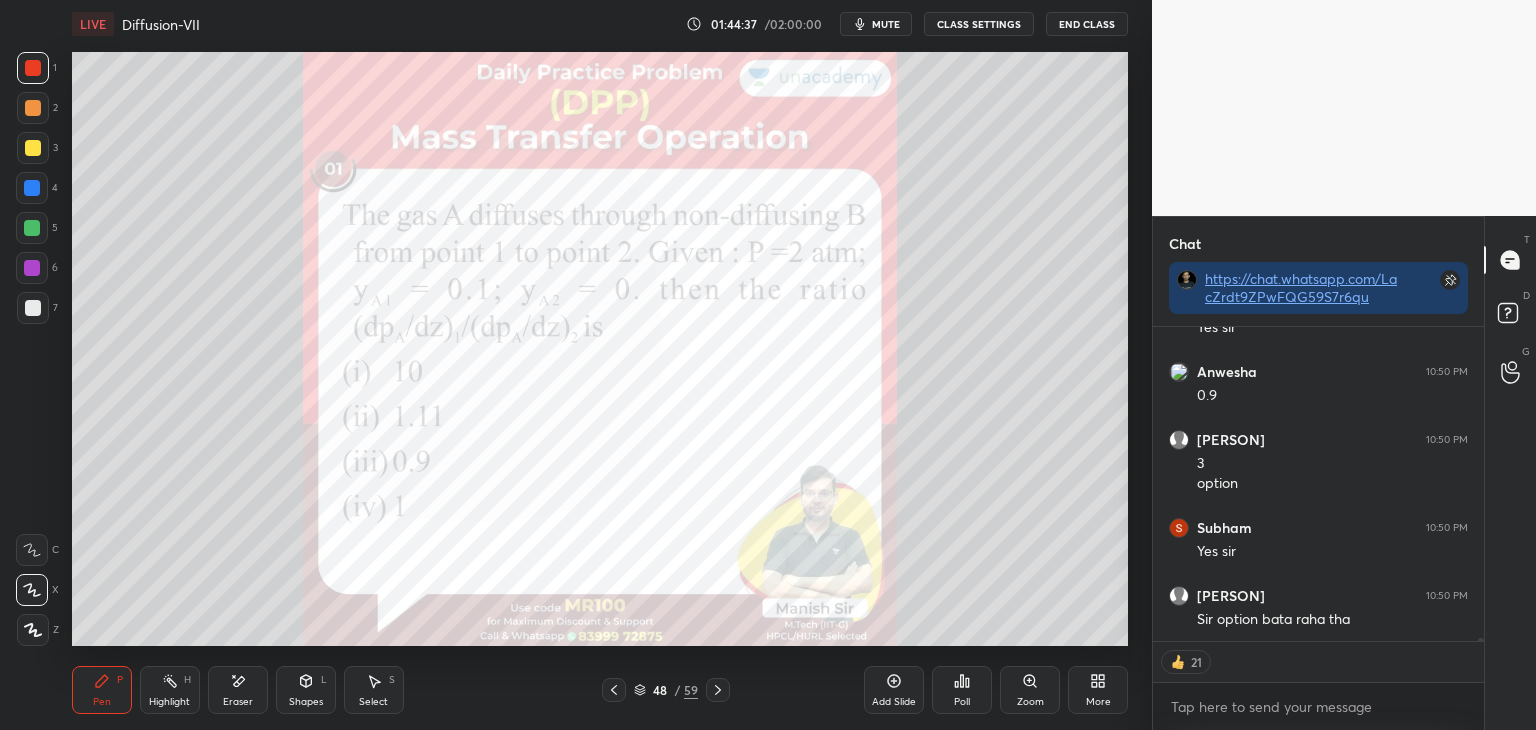 click at bounding box center (33, 108) 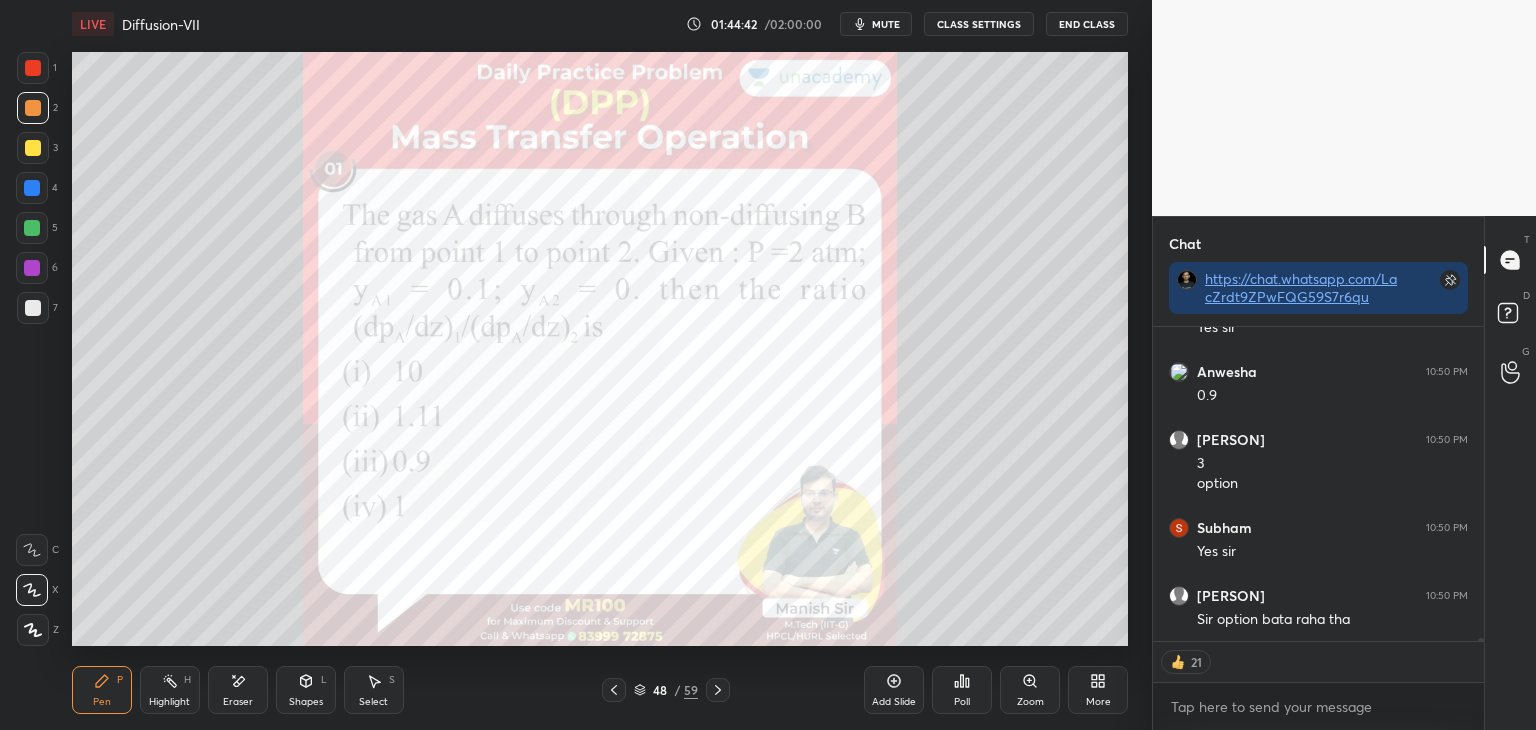 click 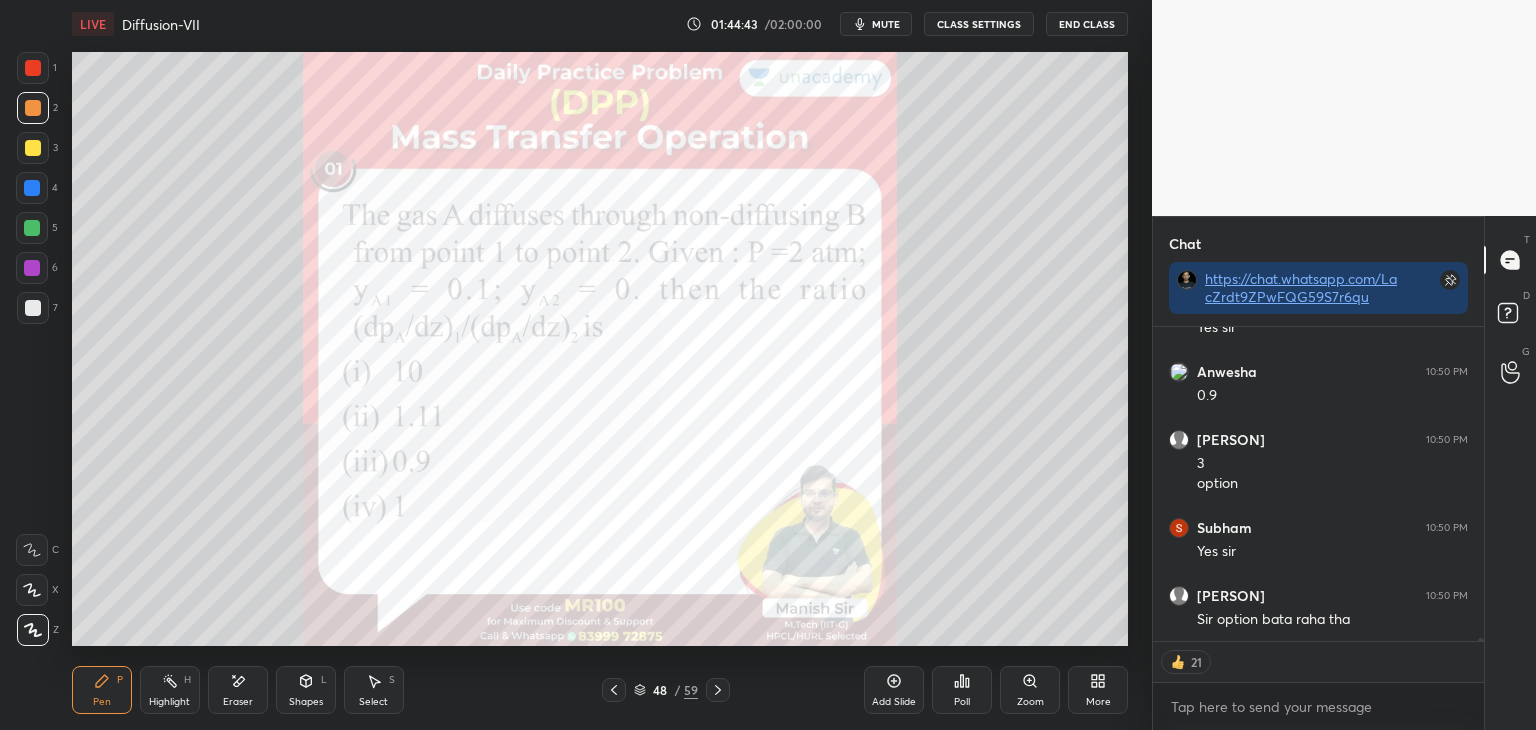 click 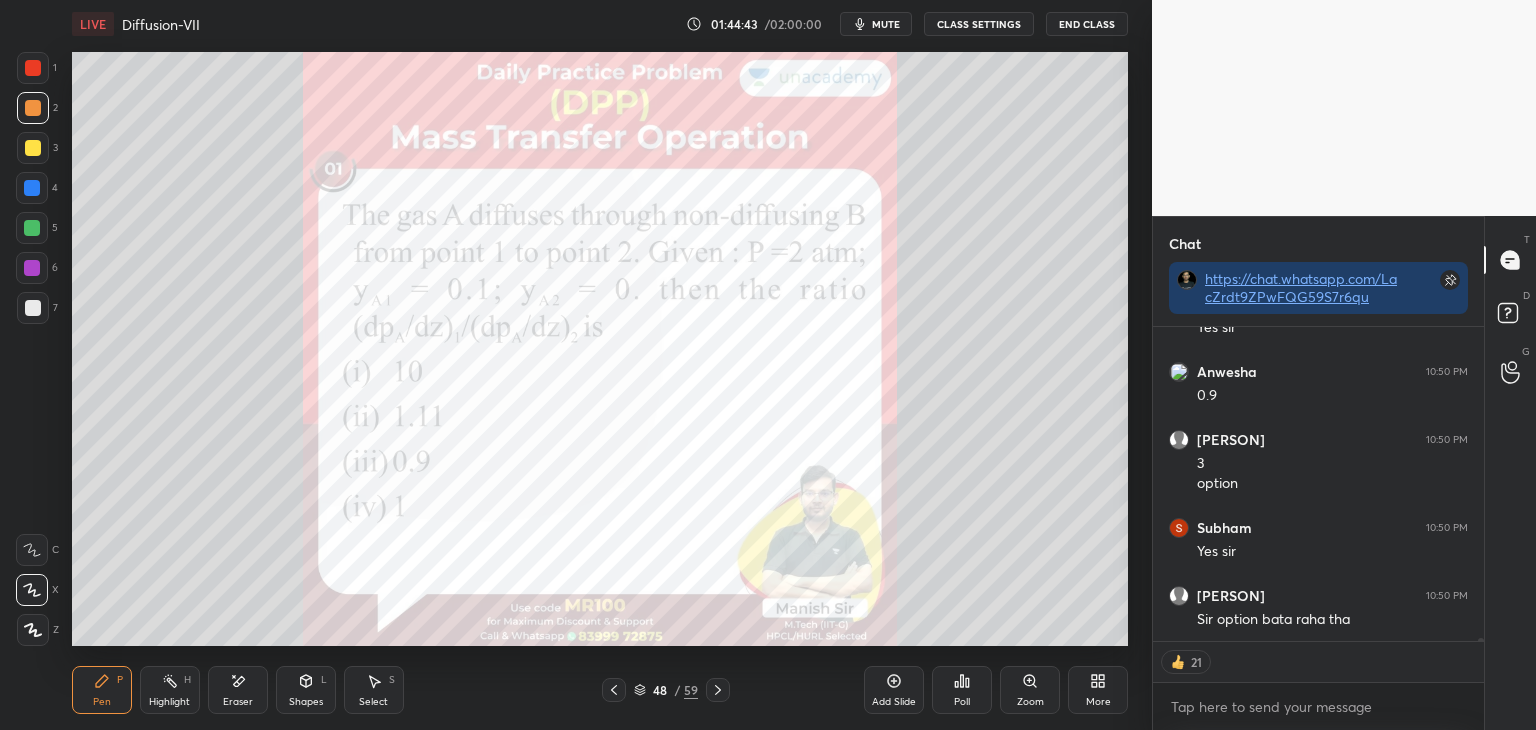 click at bounding box center [32, 268] 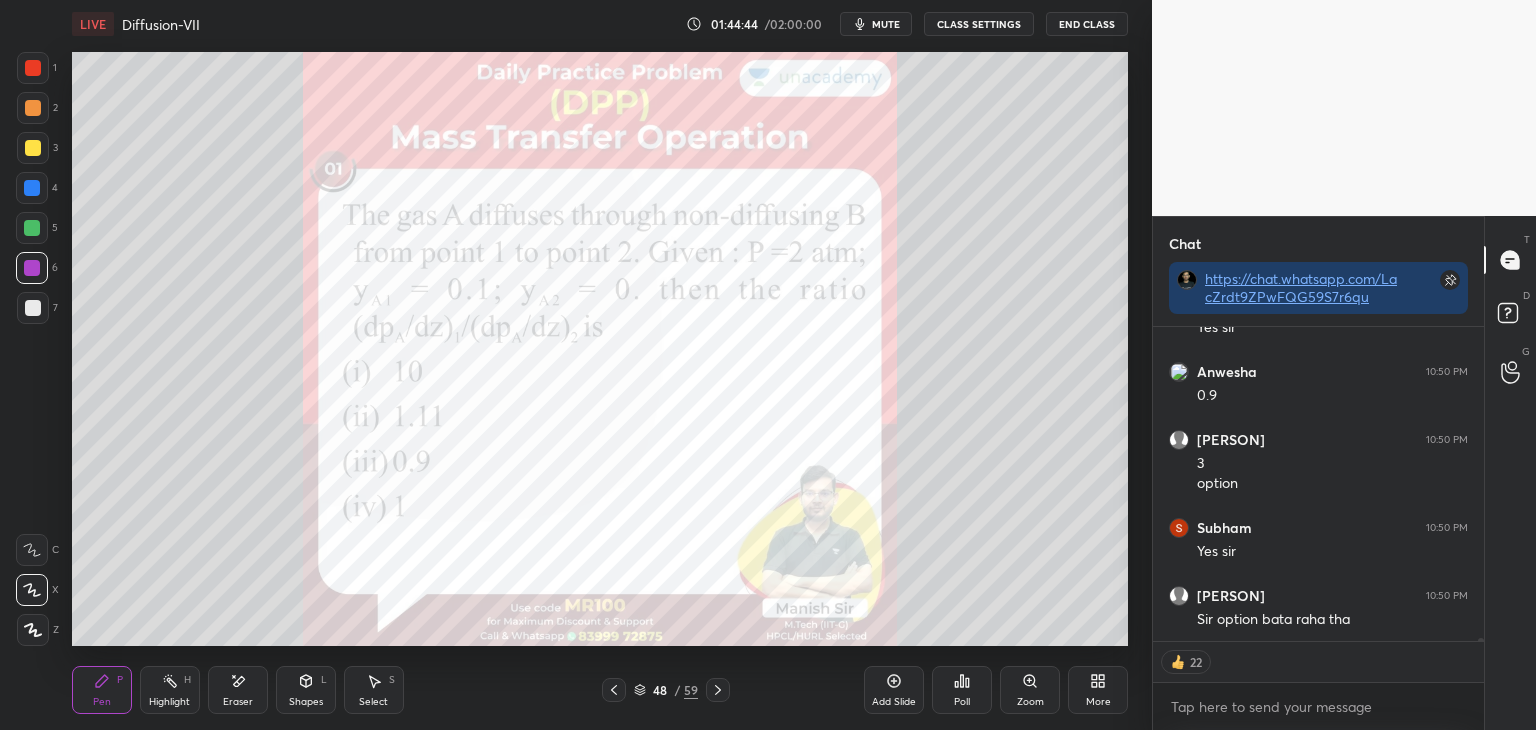 scroll, scrollTop: 30855, scrollLeft: 0, axis: vertical 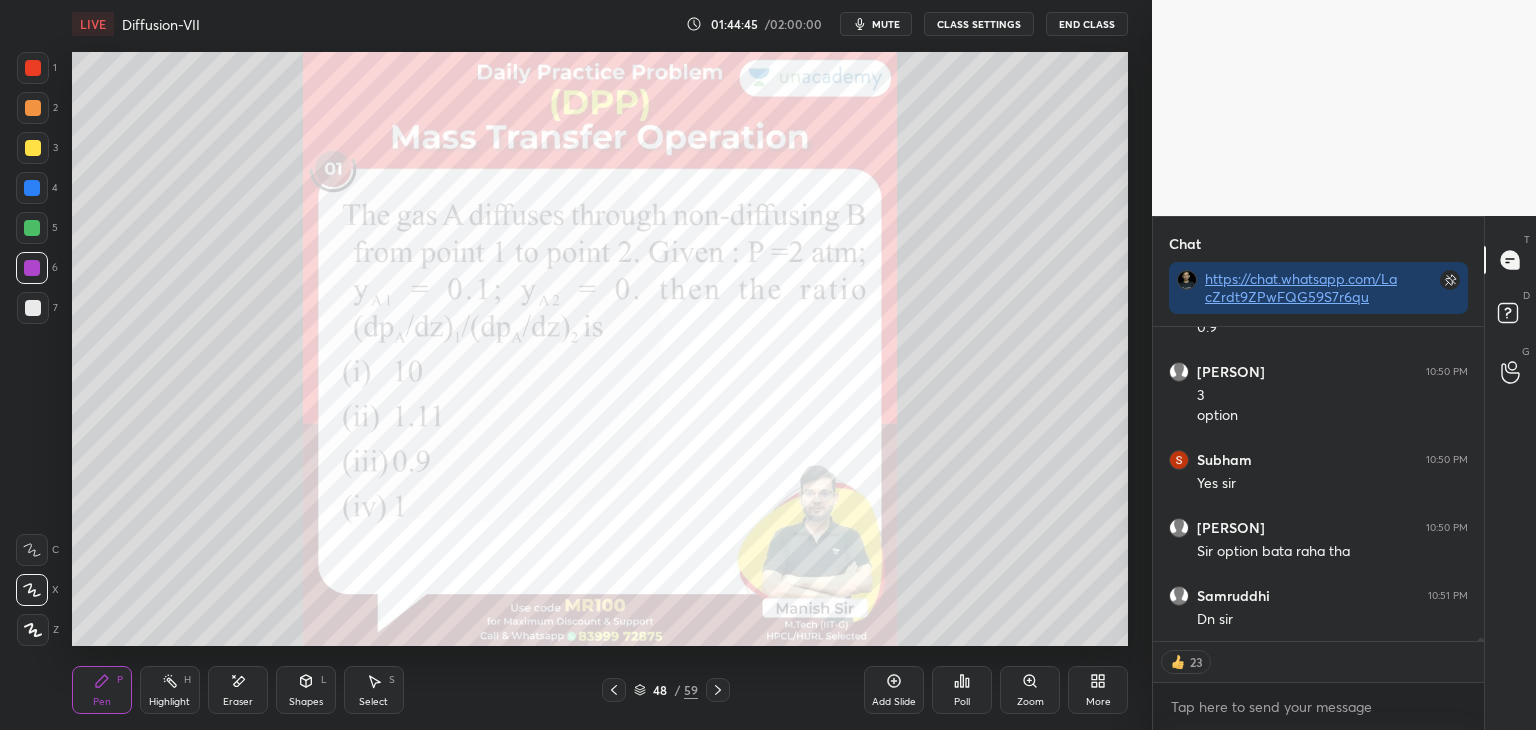 click at bounding box center (33, 68) 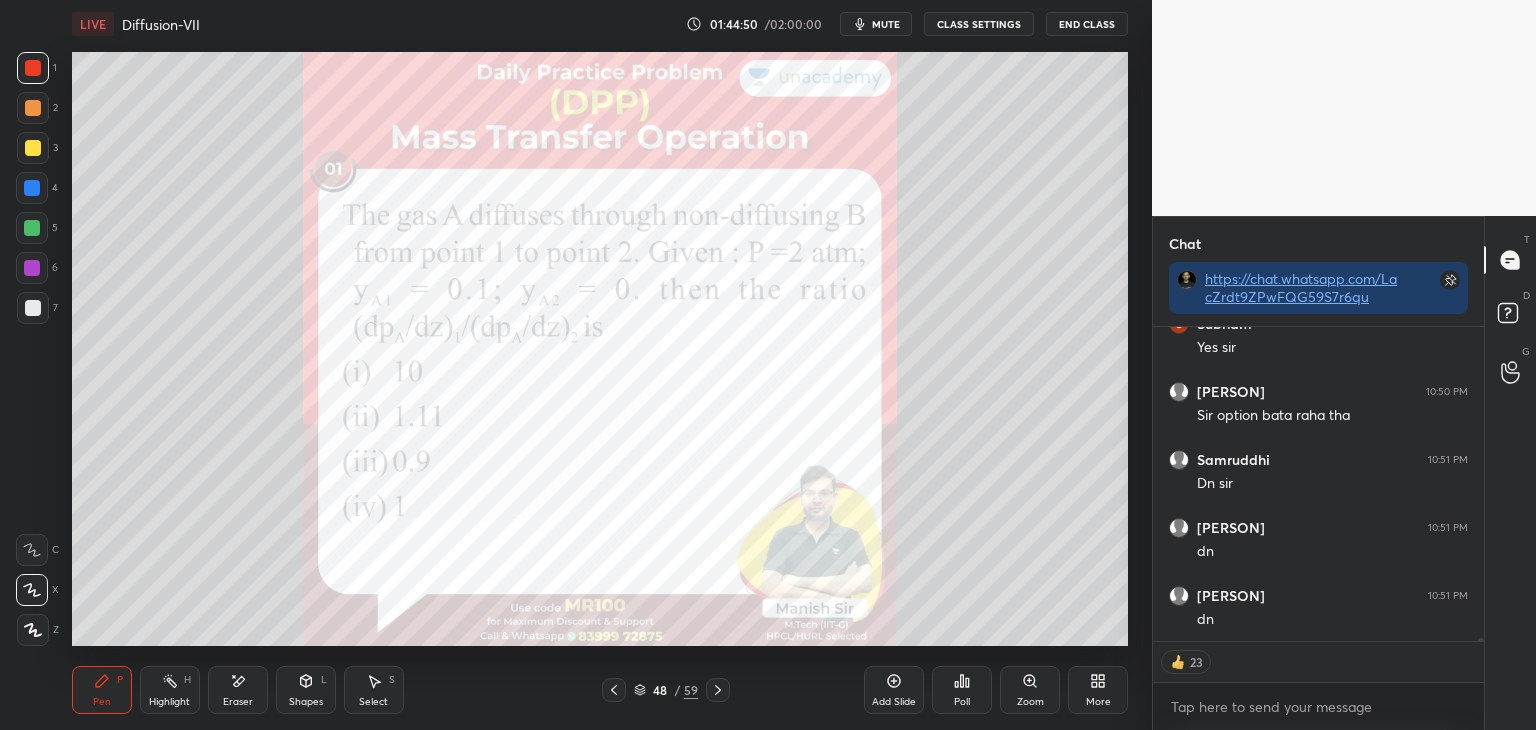 scroll, scrollTop: 31059, scrollLeft: 0, axis: vertical 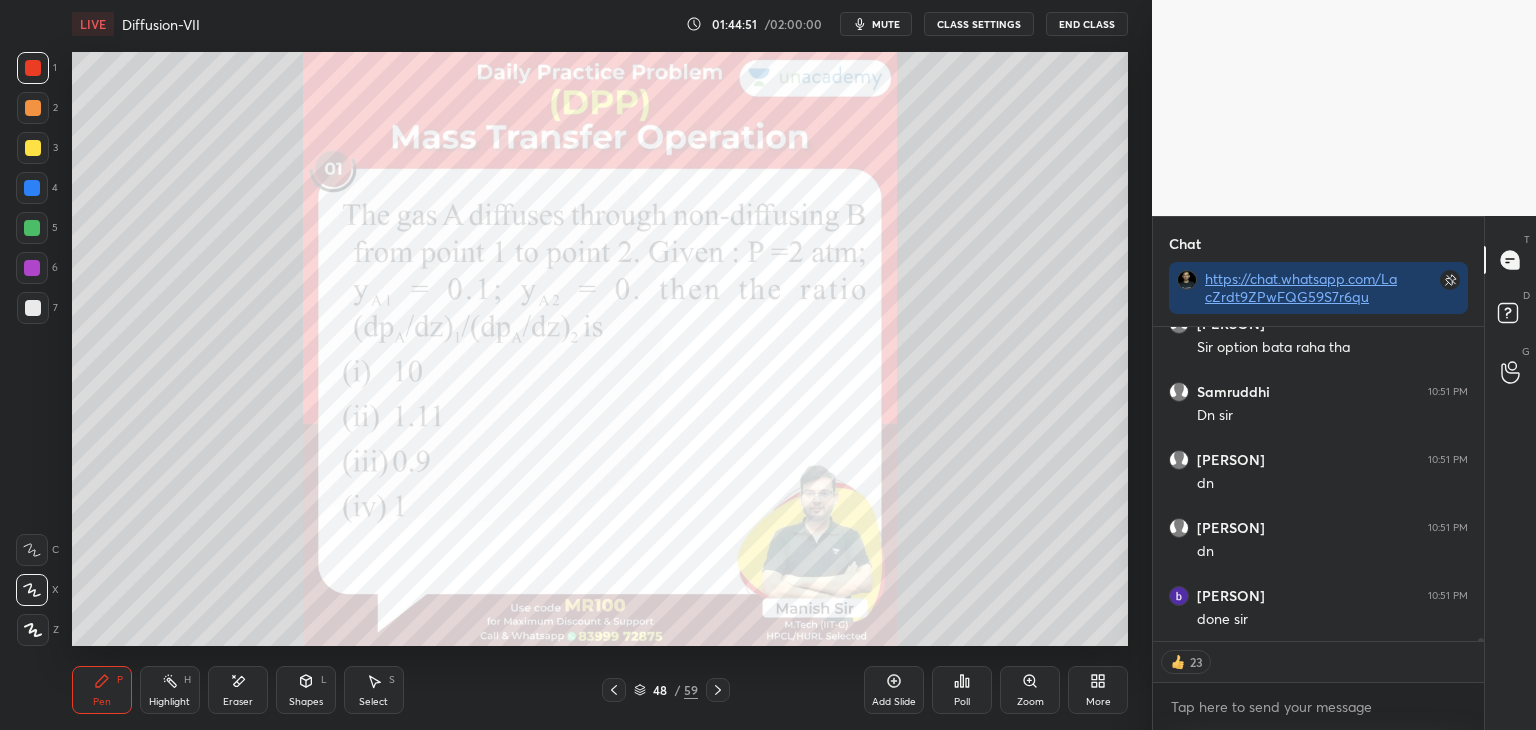 click on "Add Slide" at bounding box center (894, 690) 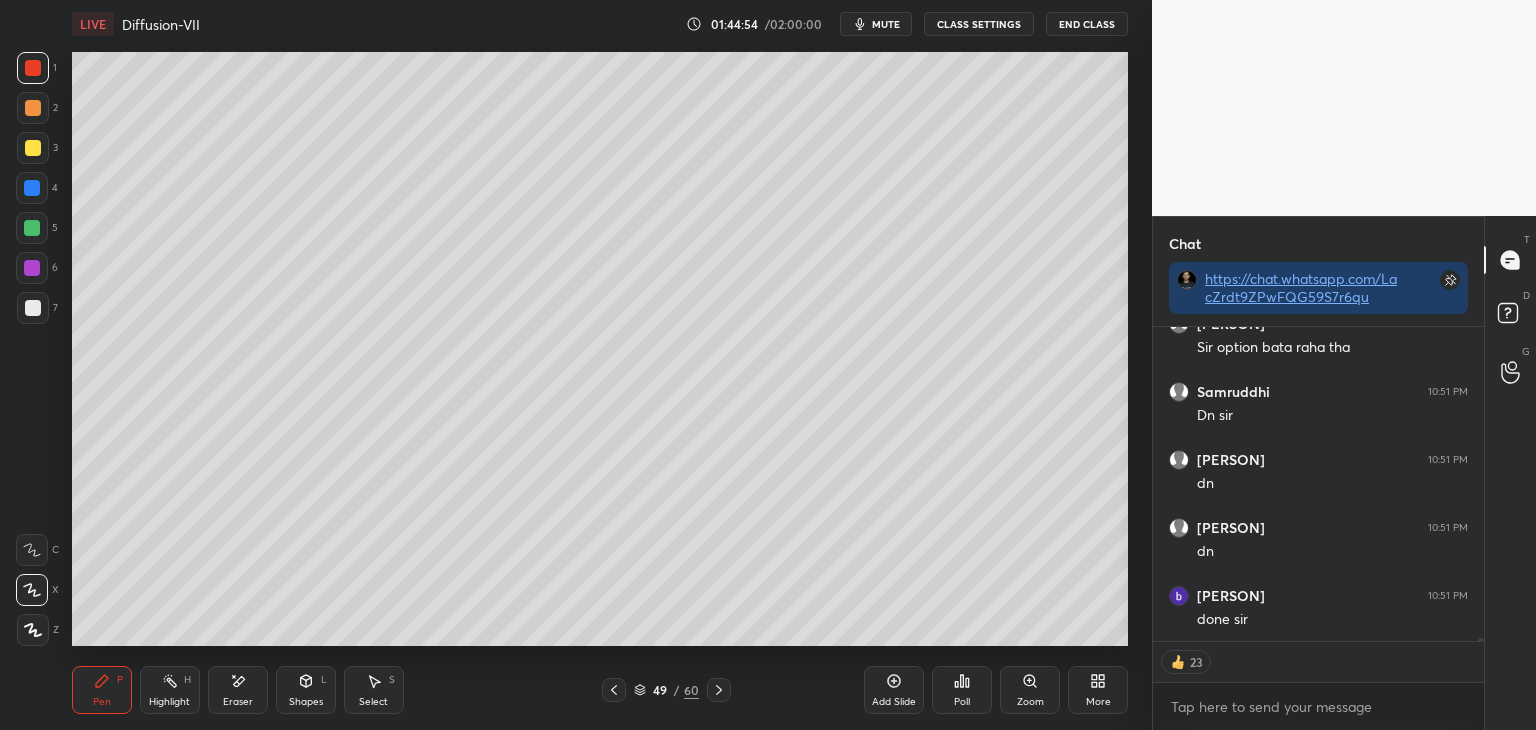 click on "More" at bounding box center [1098, 702] 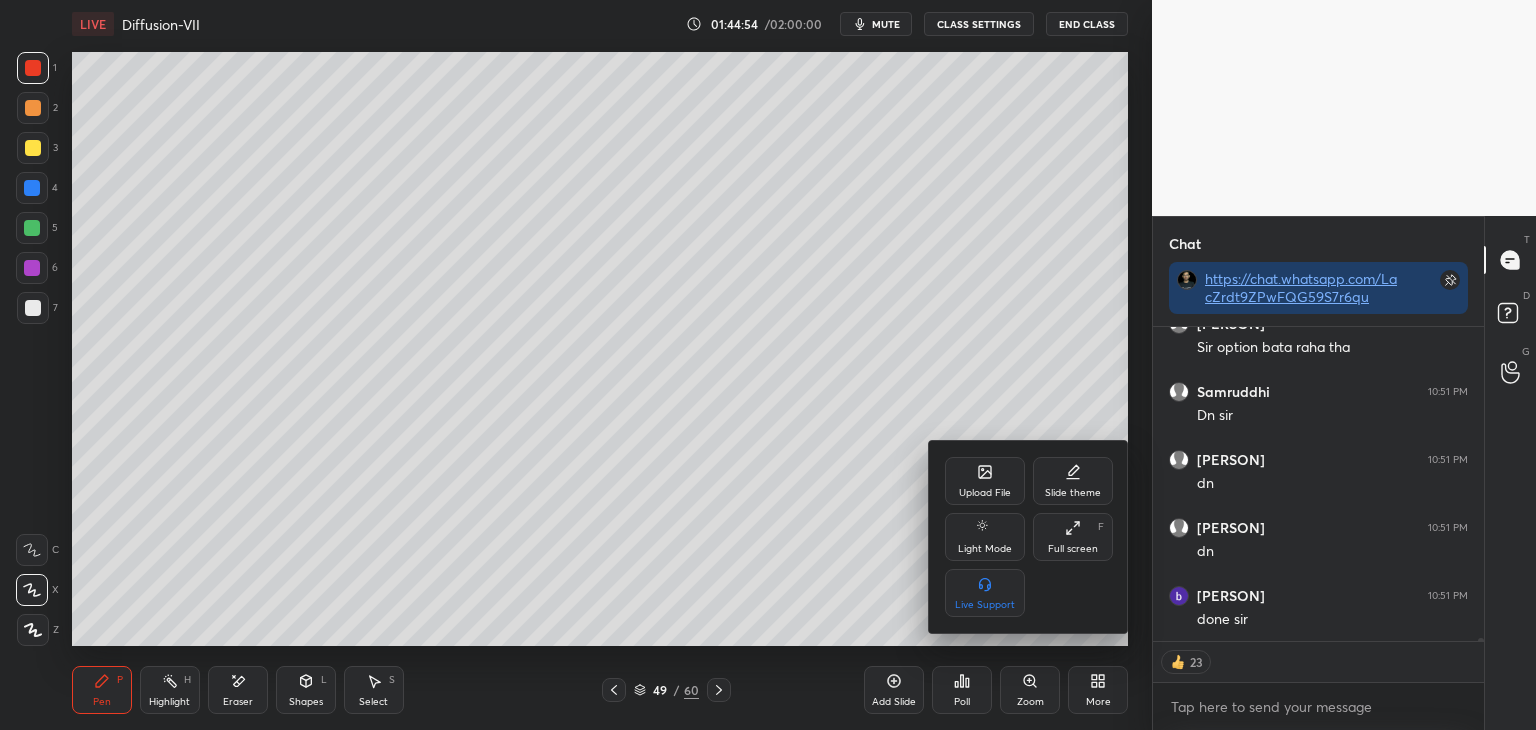 type on "x" 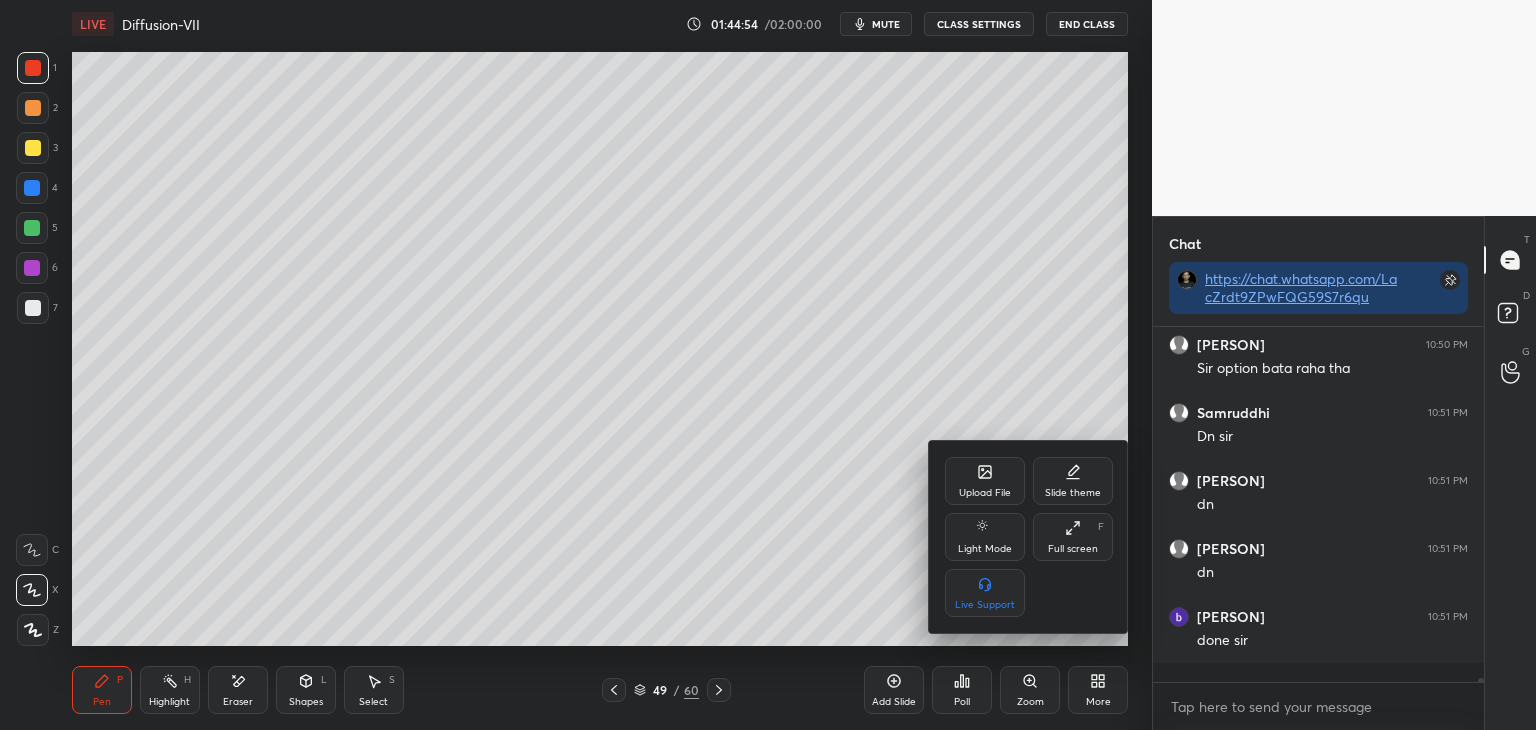 scroll, scrollTop: 7, scrollLeft: 6, axis: both 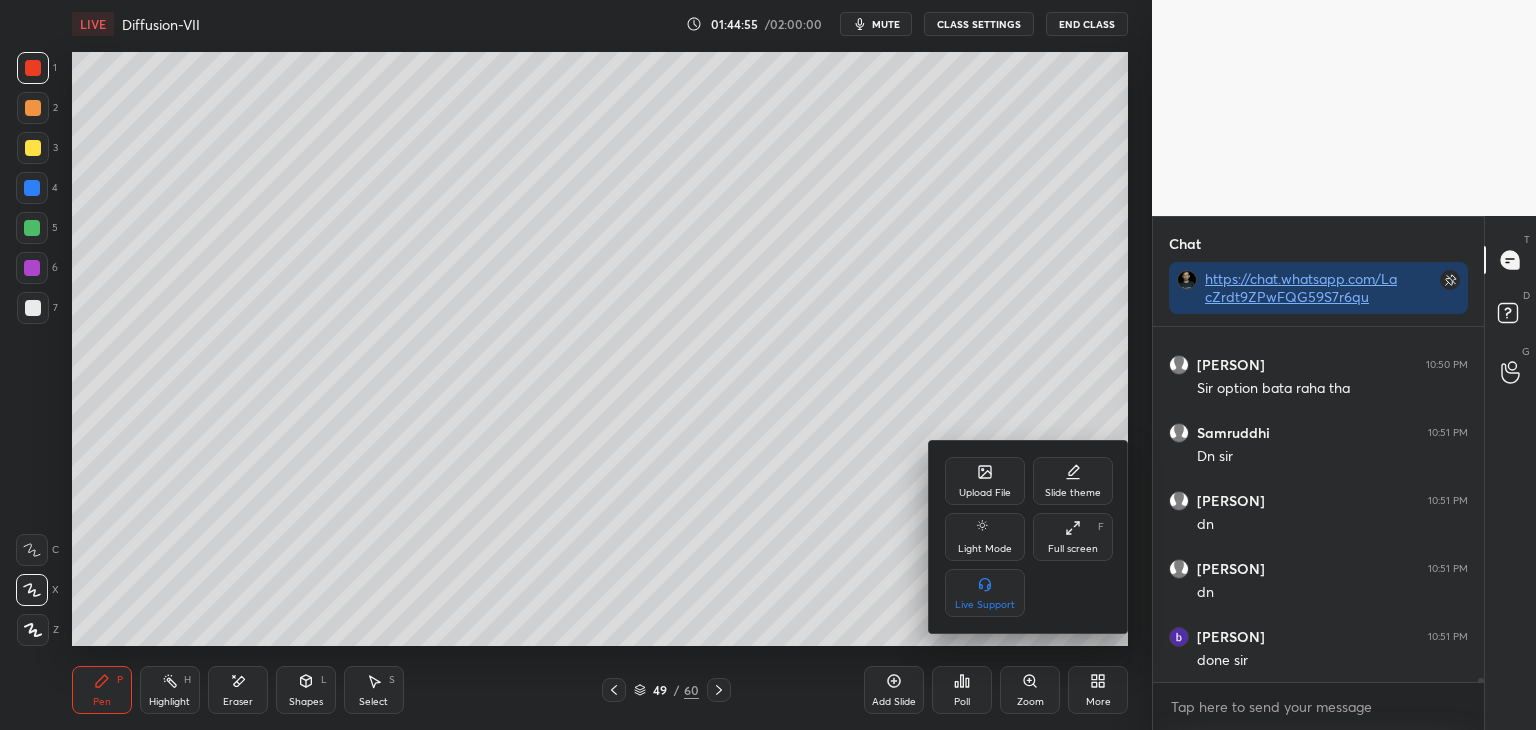 click on "Upload File" at bounding box center (985, 493) 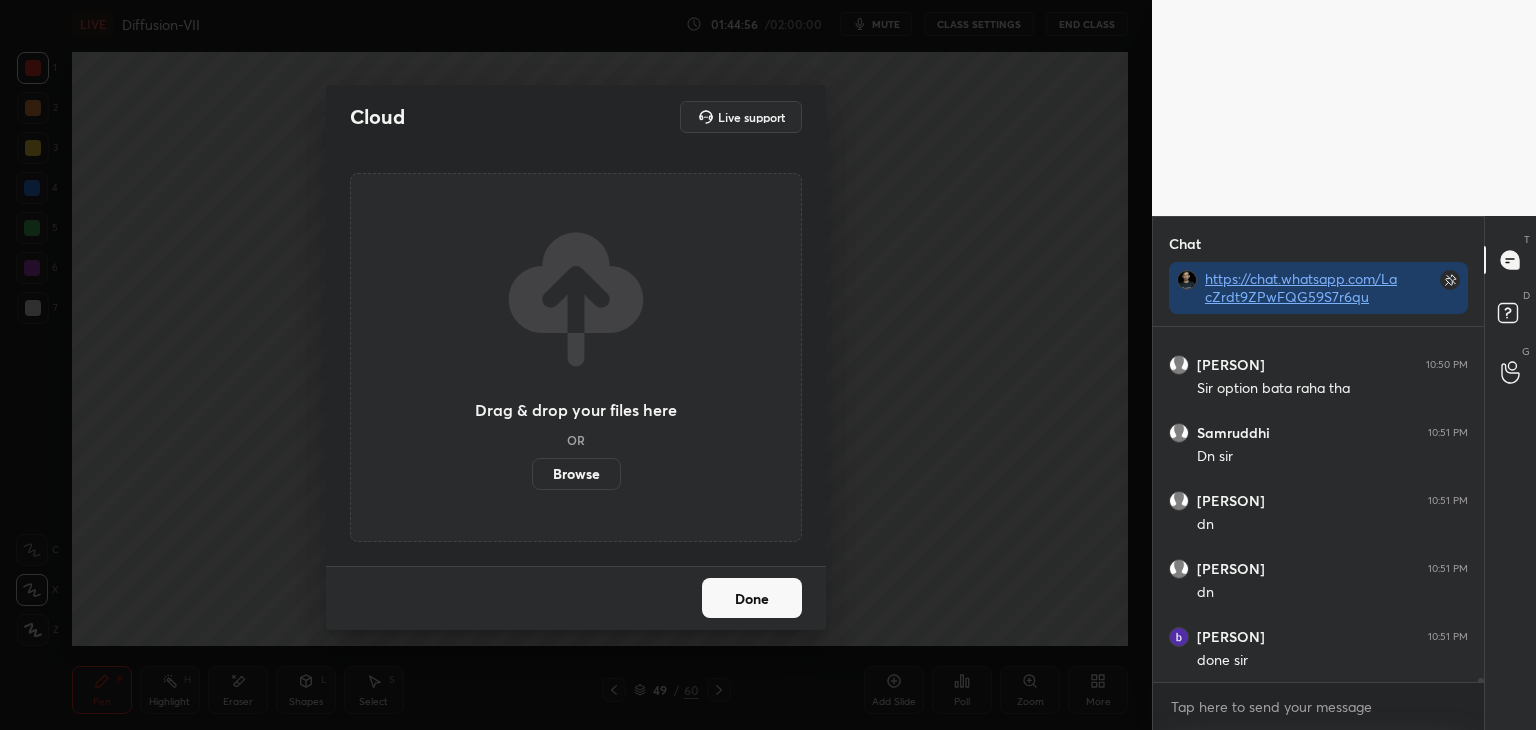 click on "Browse" at bounding box center [576, 474] 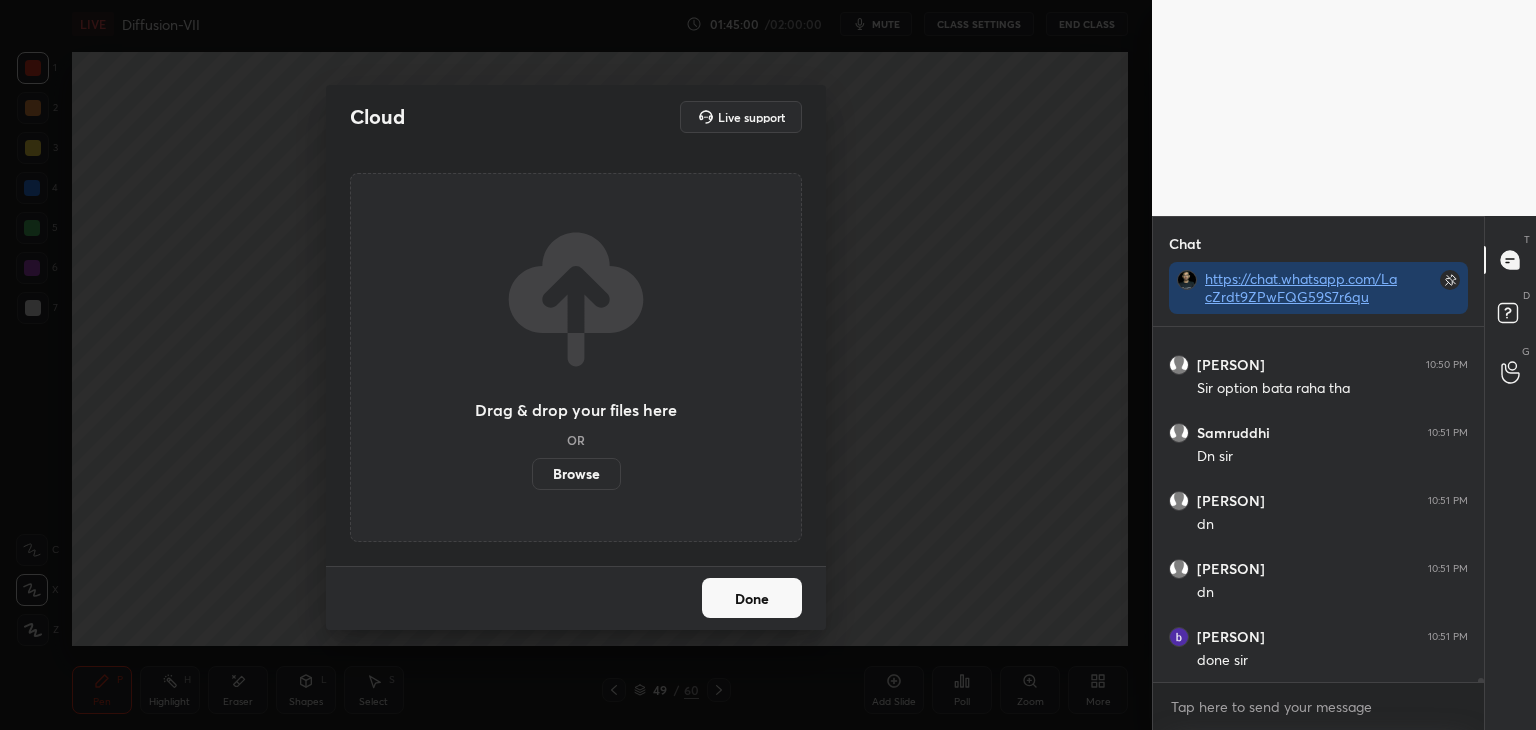 scroll, scrollTop: 31086, scrollLeft: 0, axis: vertical 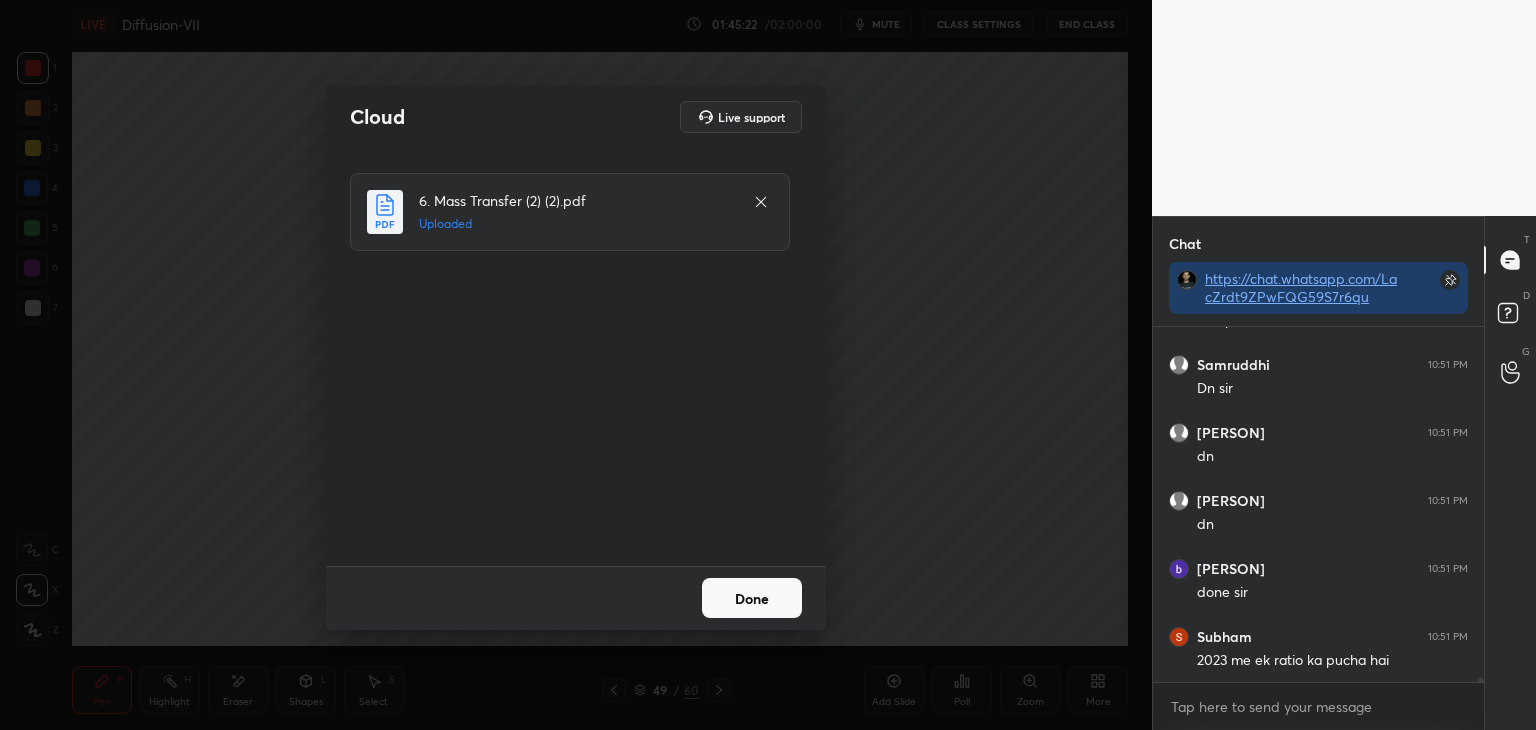 click on "Done" at bounding box center (752, 598) 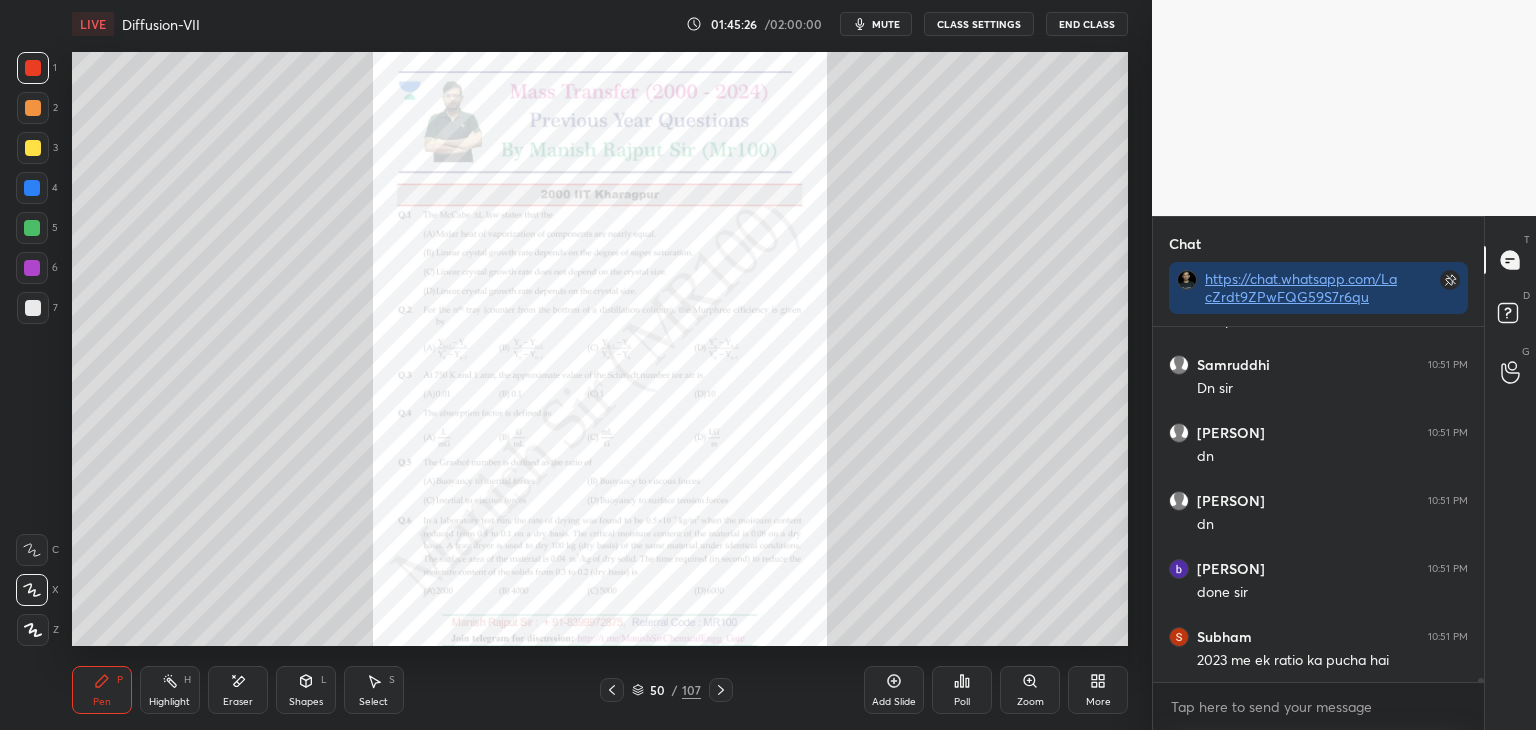 click 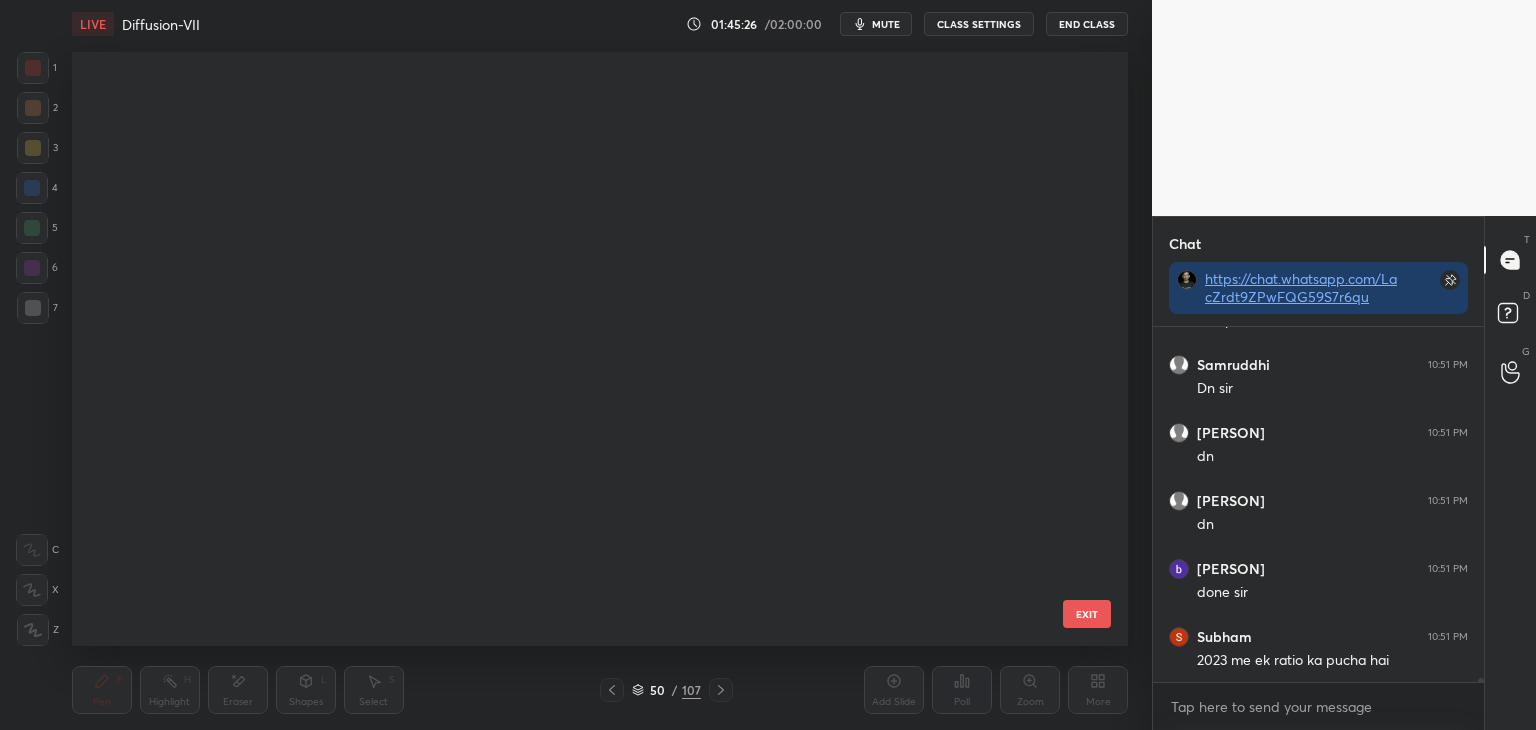 scroll, scrollTop: 2516, scrollLeft: 0, axis: vertical 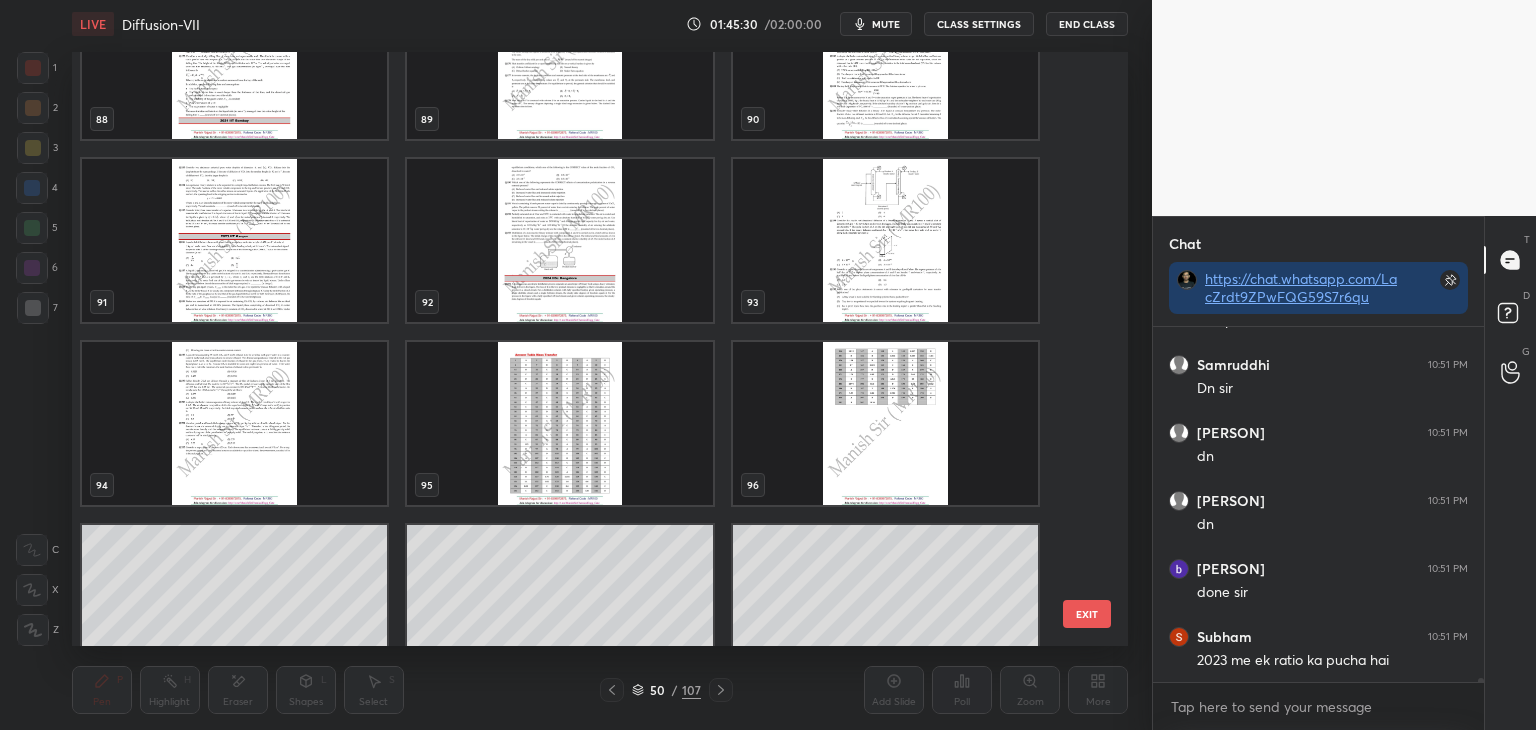 click at bounding box center [234, 423] 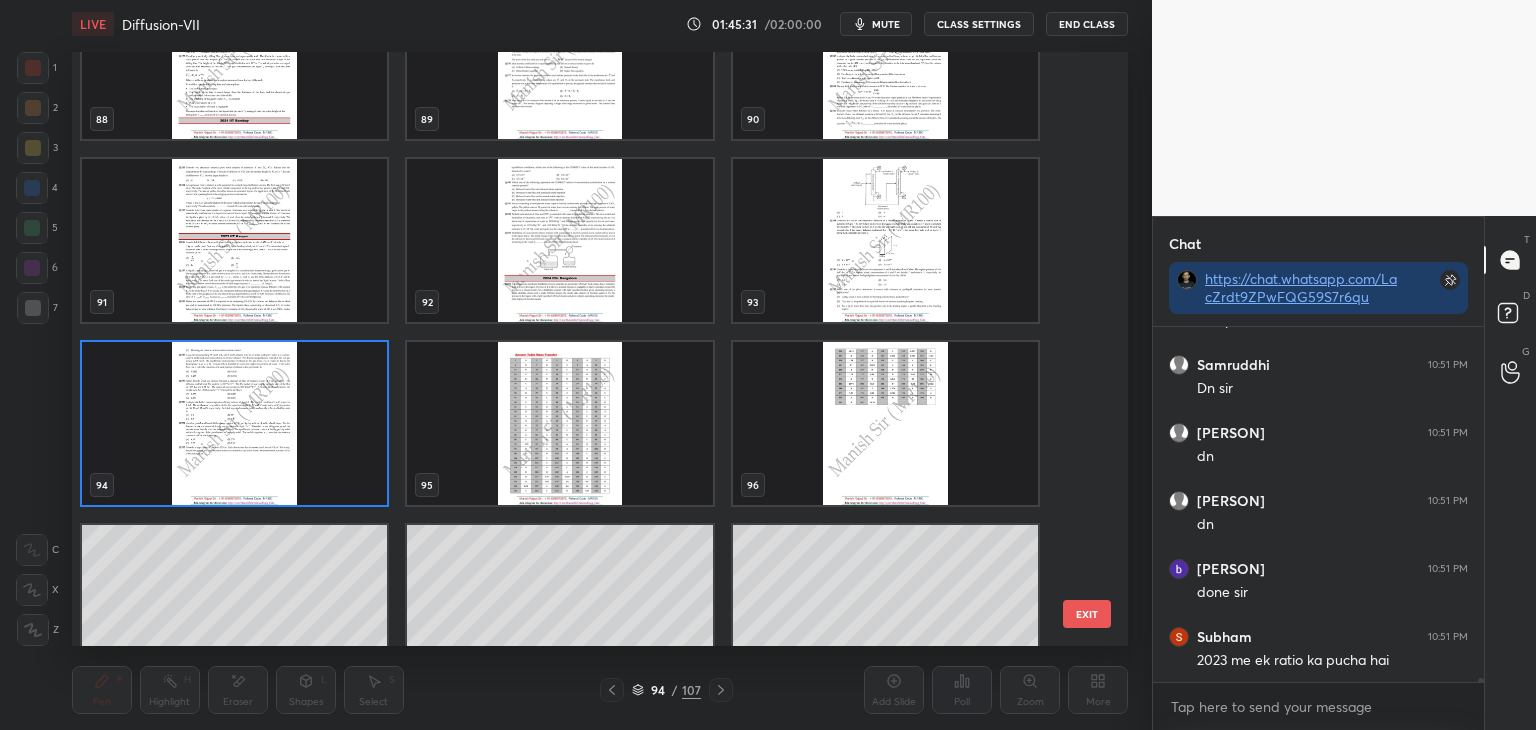 click at bounding box center [234, 423] 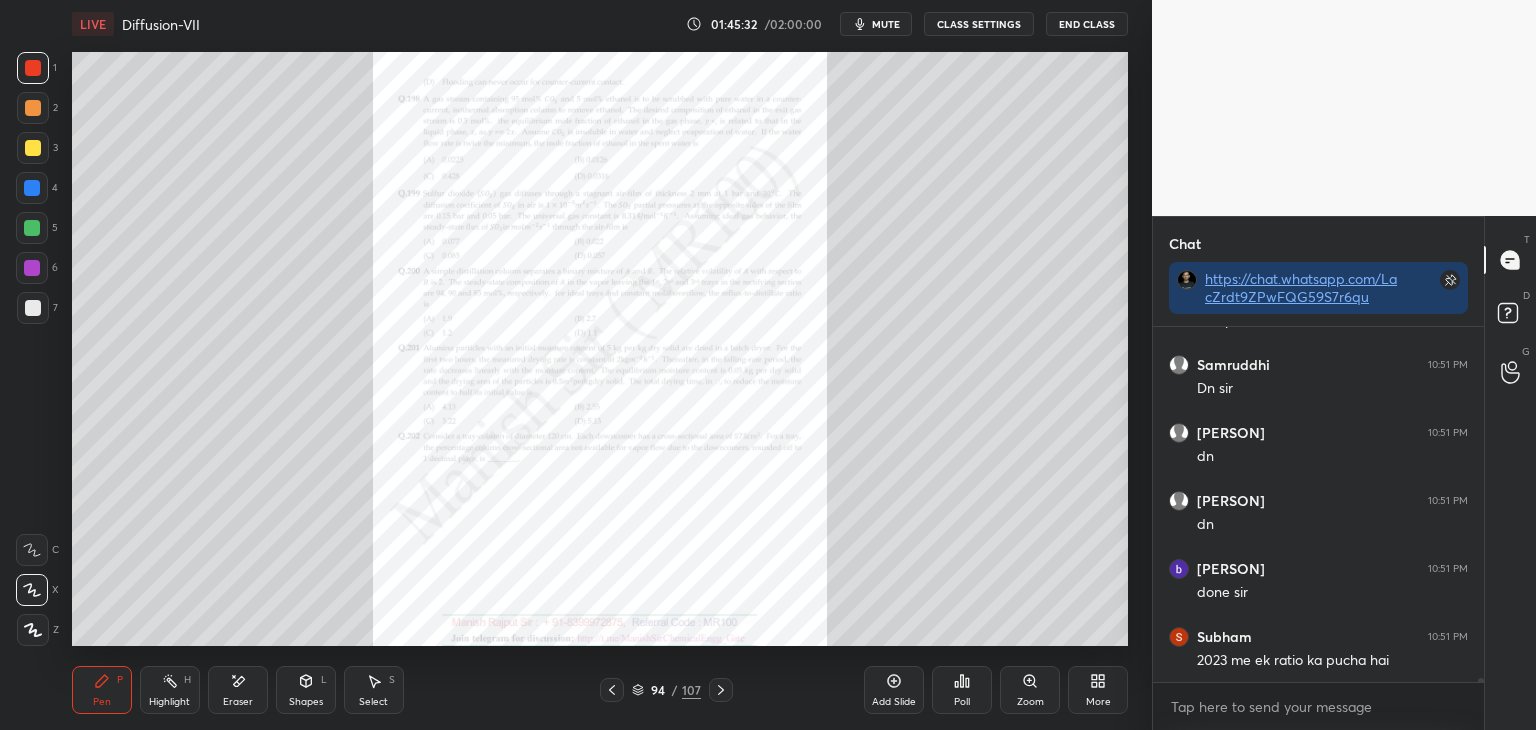 click on "Zoom" at bounding box center (1030, 702) 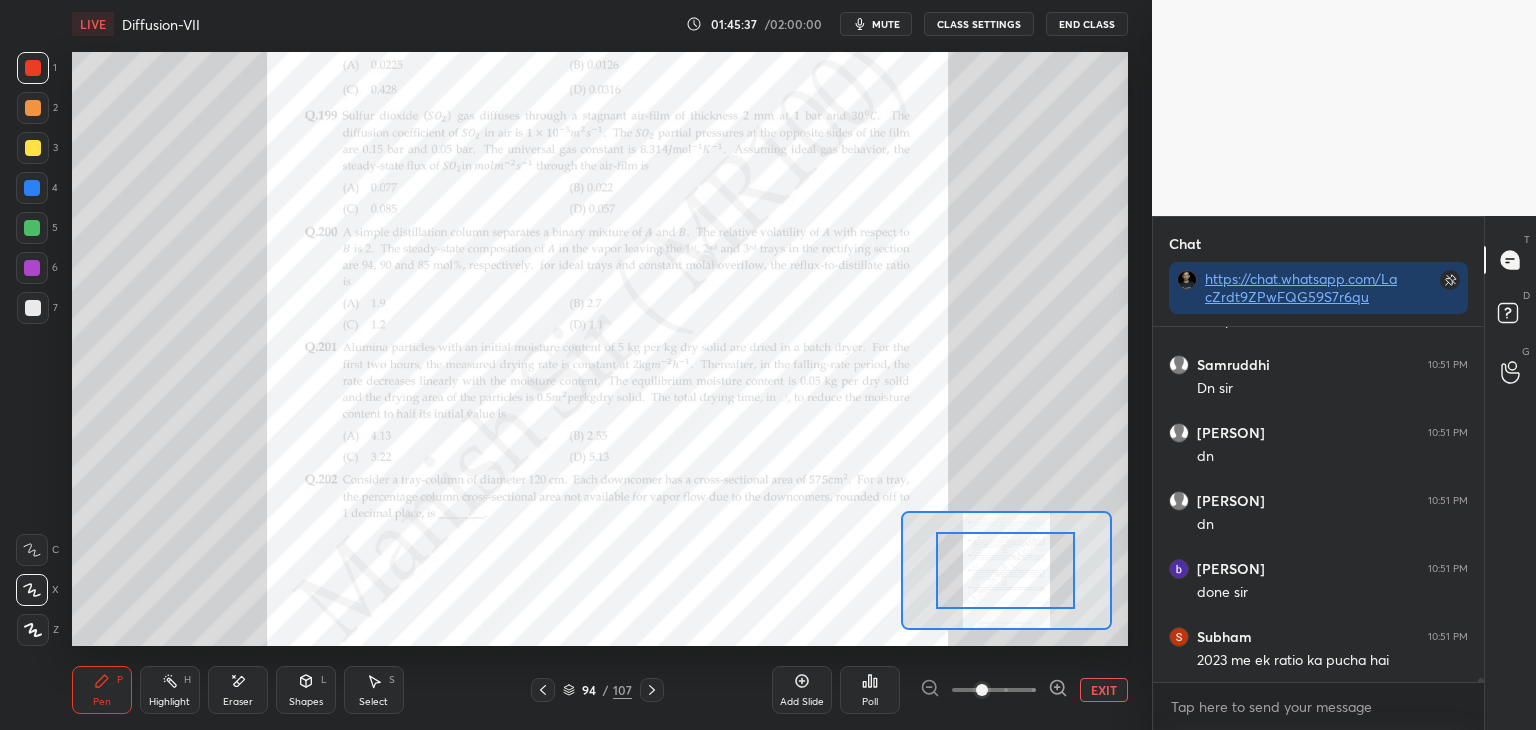 drag, startPoint x: 977, startPoint y: 561, endPoint x: 970, endPoint y: 535, distance: 26.925823 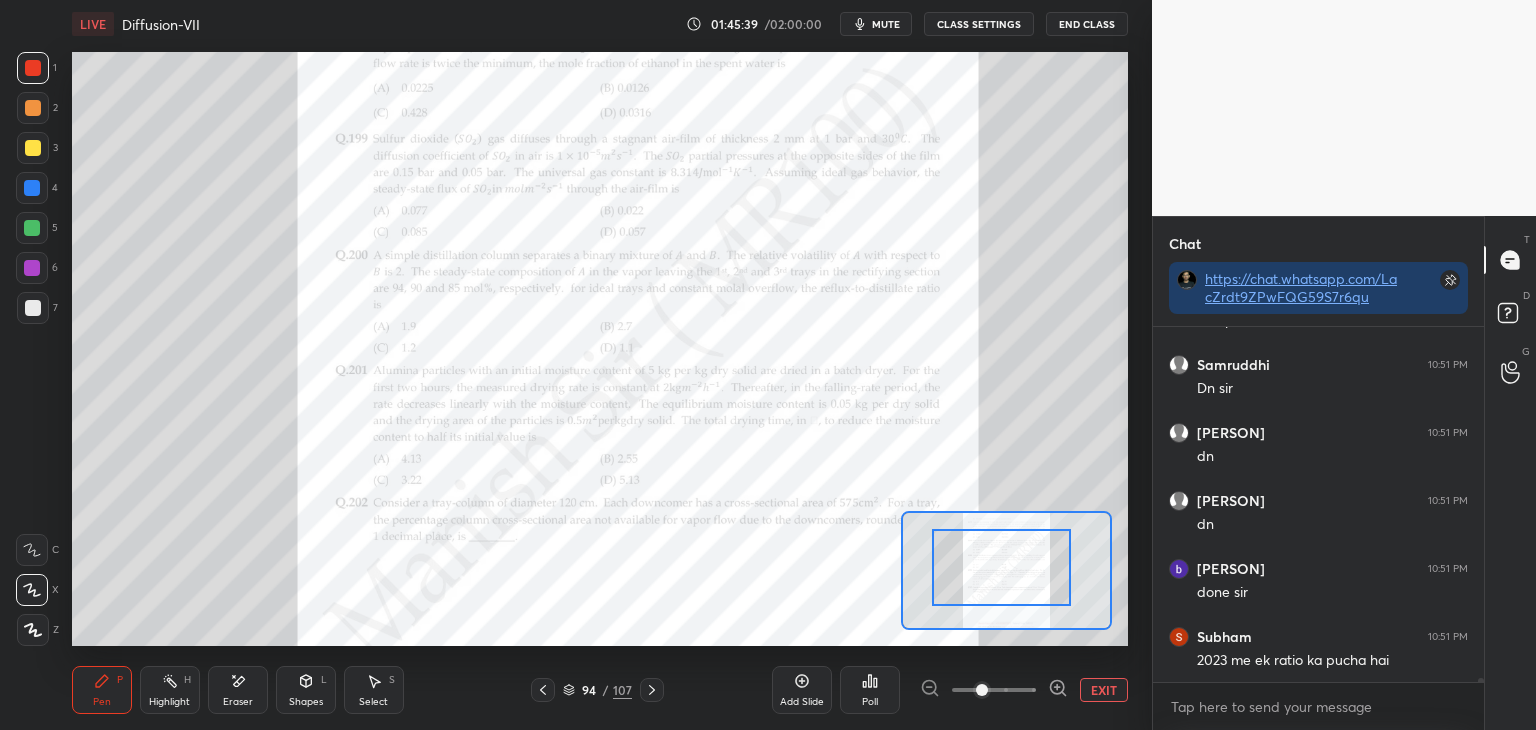 click at bounding box center [1001, 567] 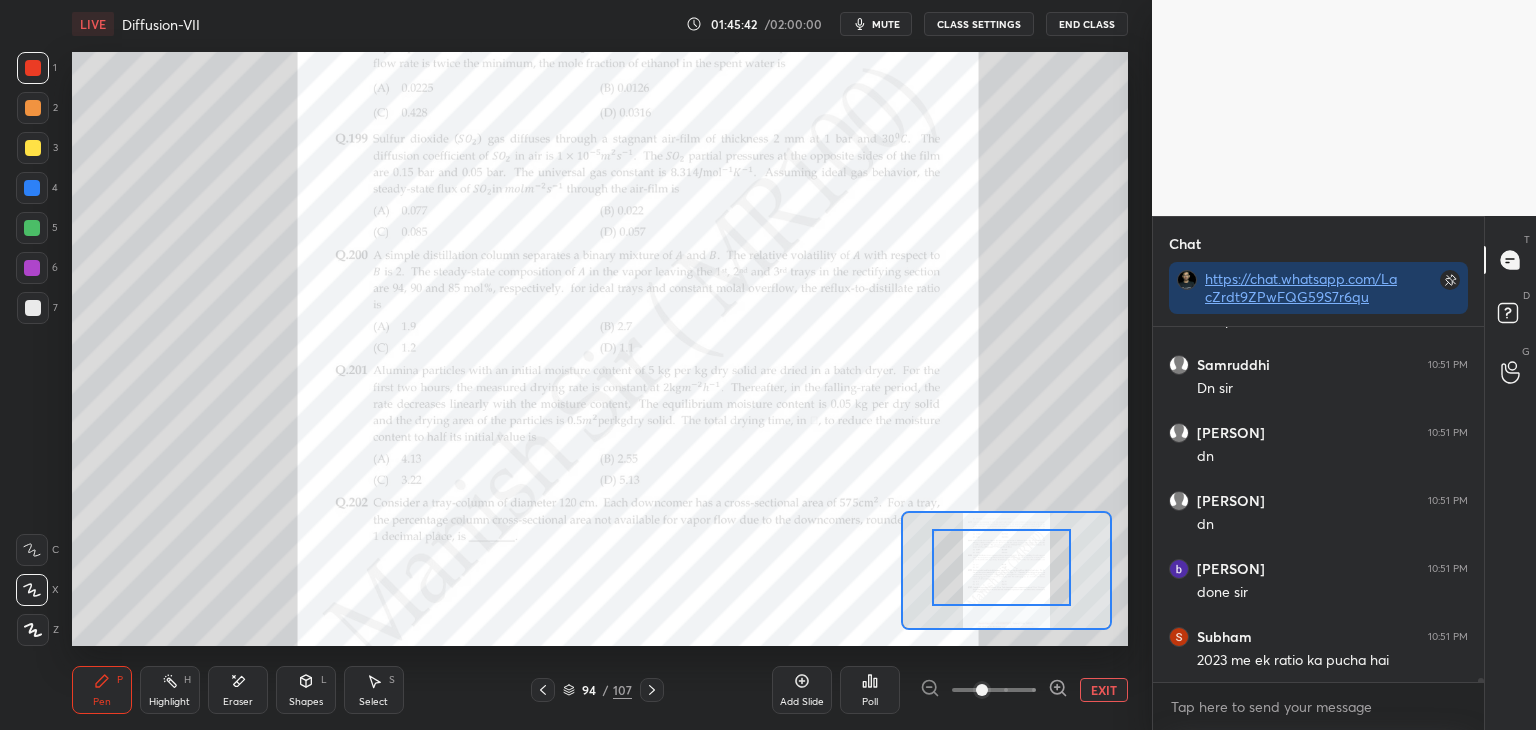 click 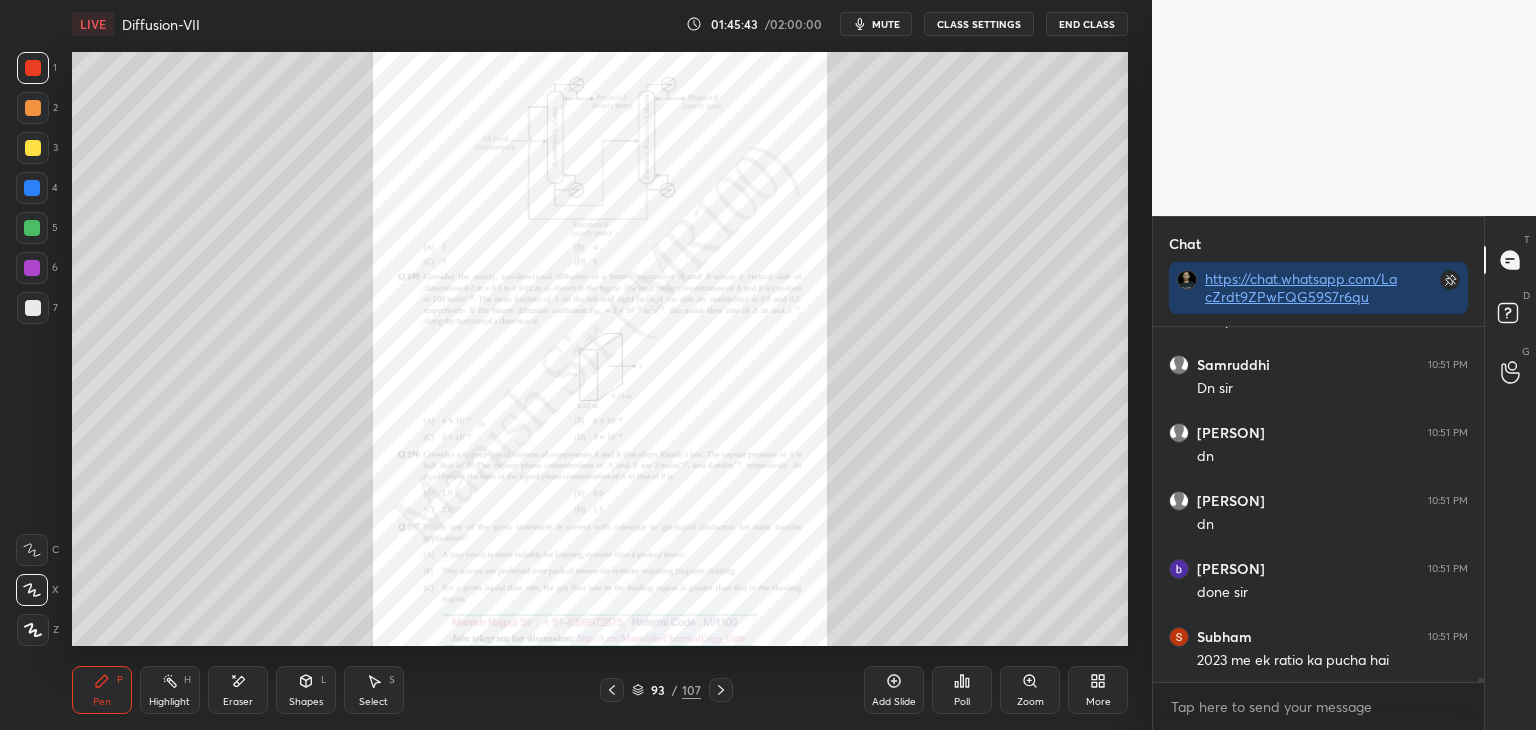 click on "93 / 107" at bounding box center [666, 690] 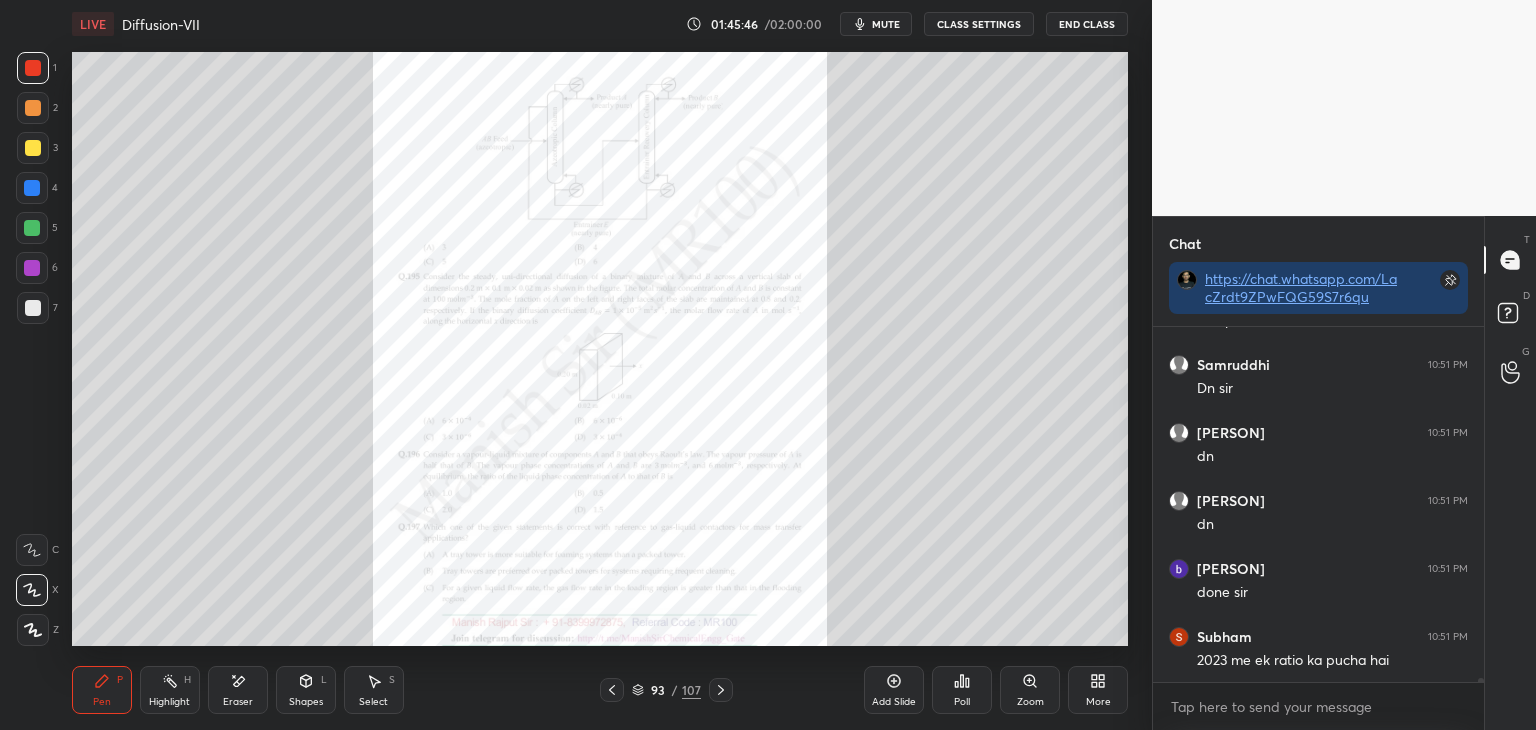 click 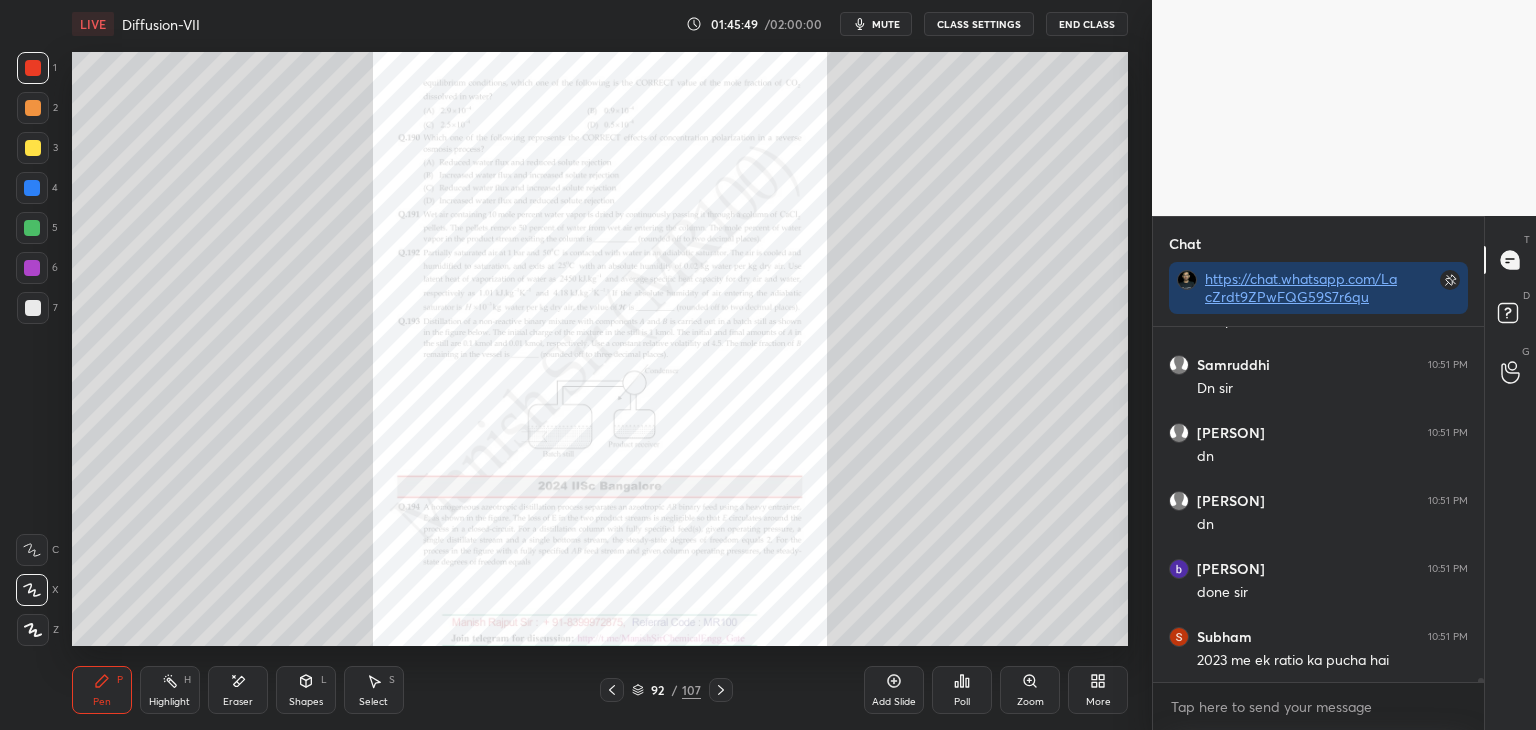 click 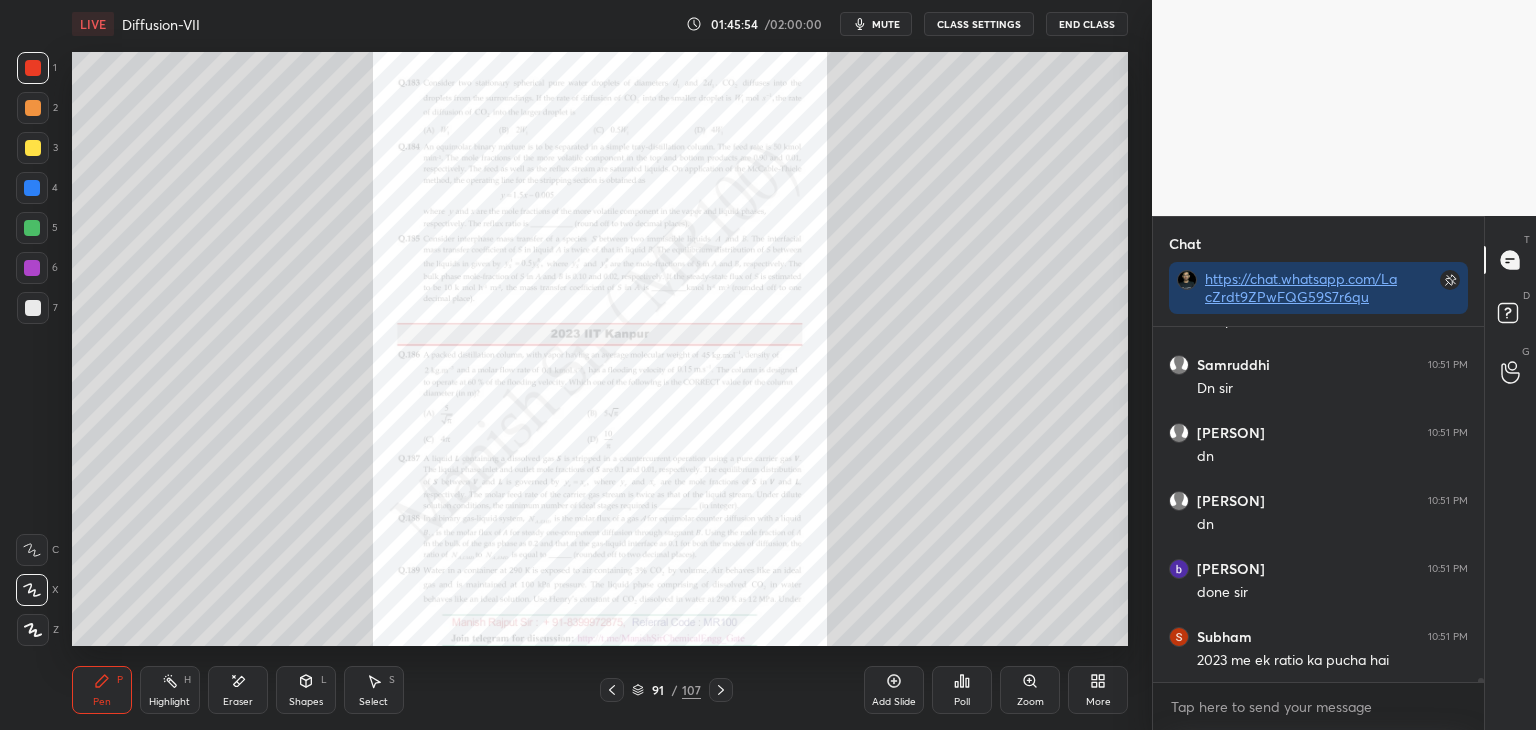 click on "Zoom" at bounding box center [1030, 702] 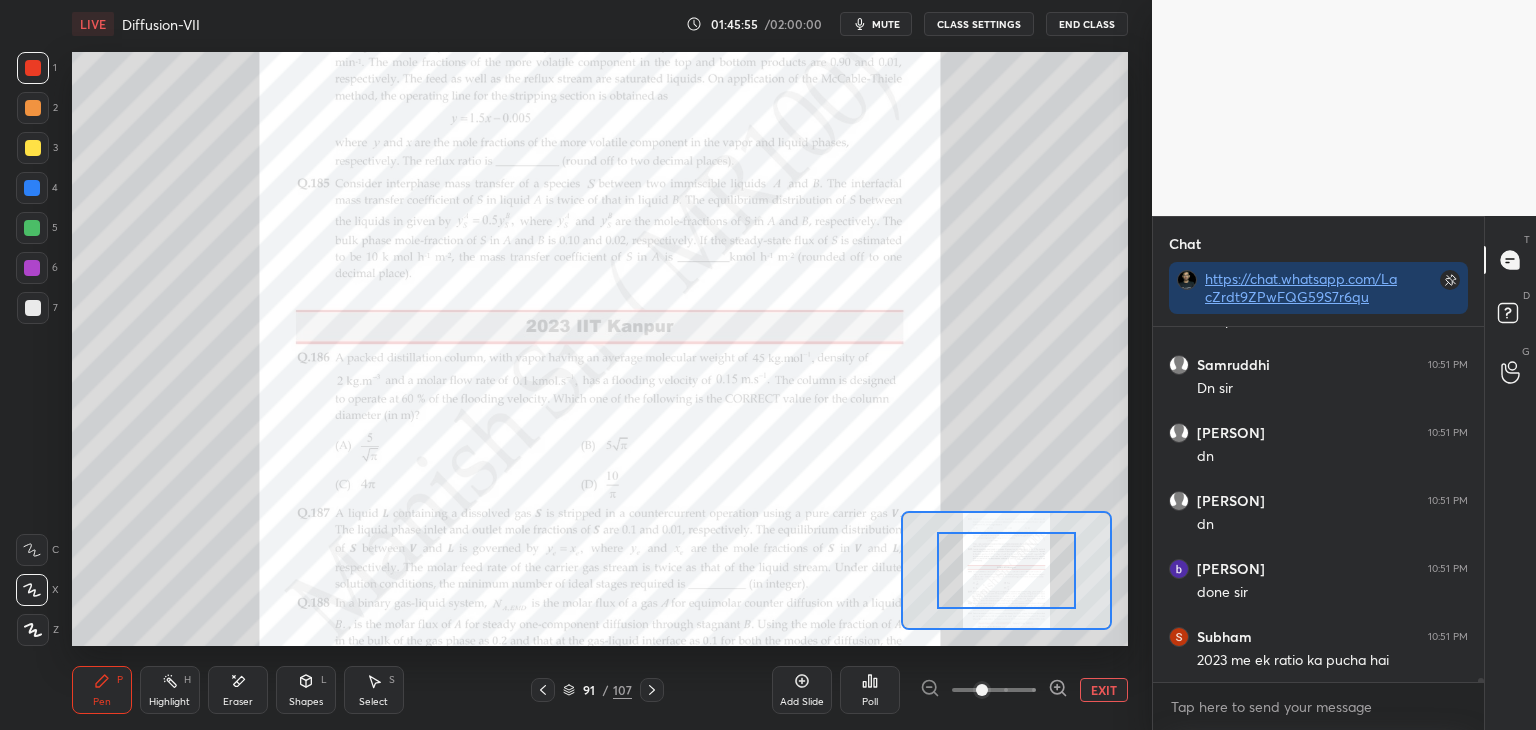 click at bounding box center (994, 690) 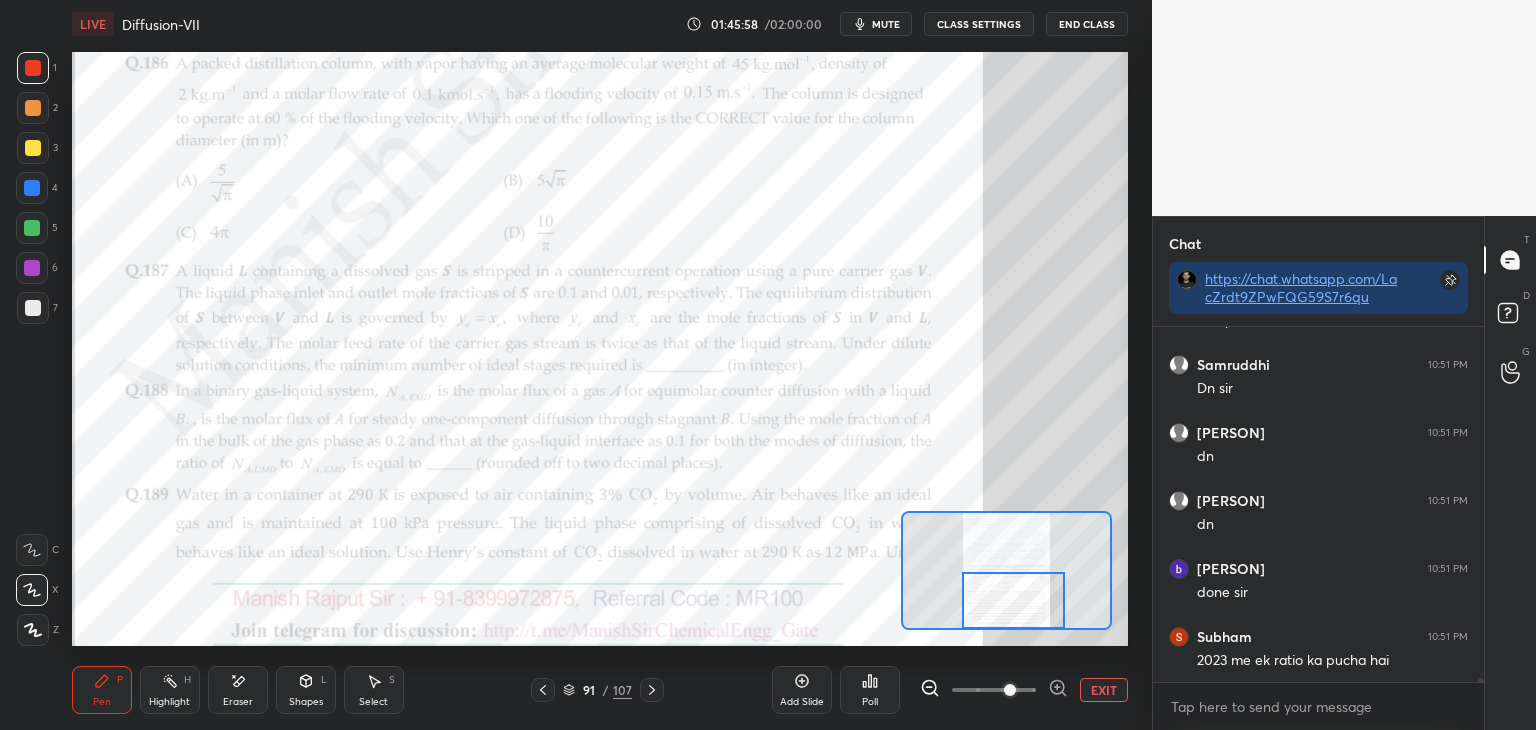 drag, startPoint x: 1017, startPoint y: 551, endPoint x: 1024, endPoint y: 593, distance: 42.579338 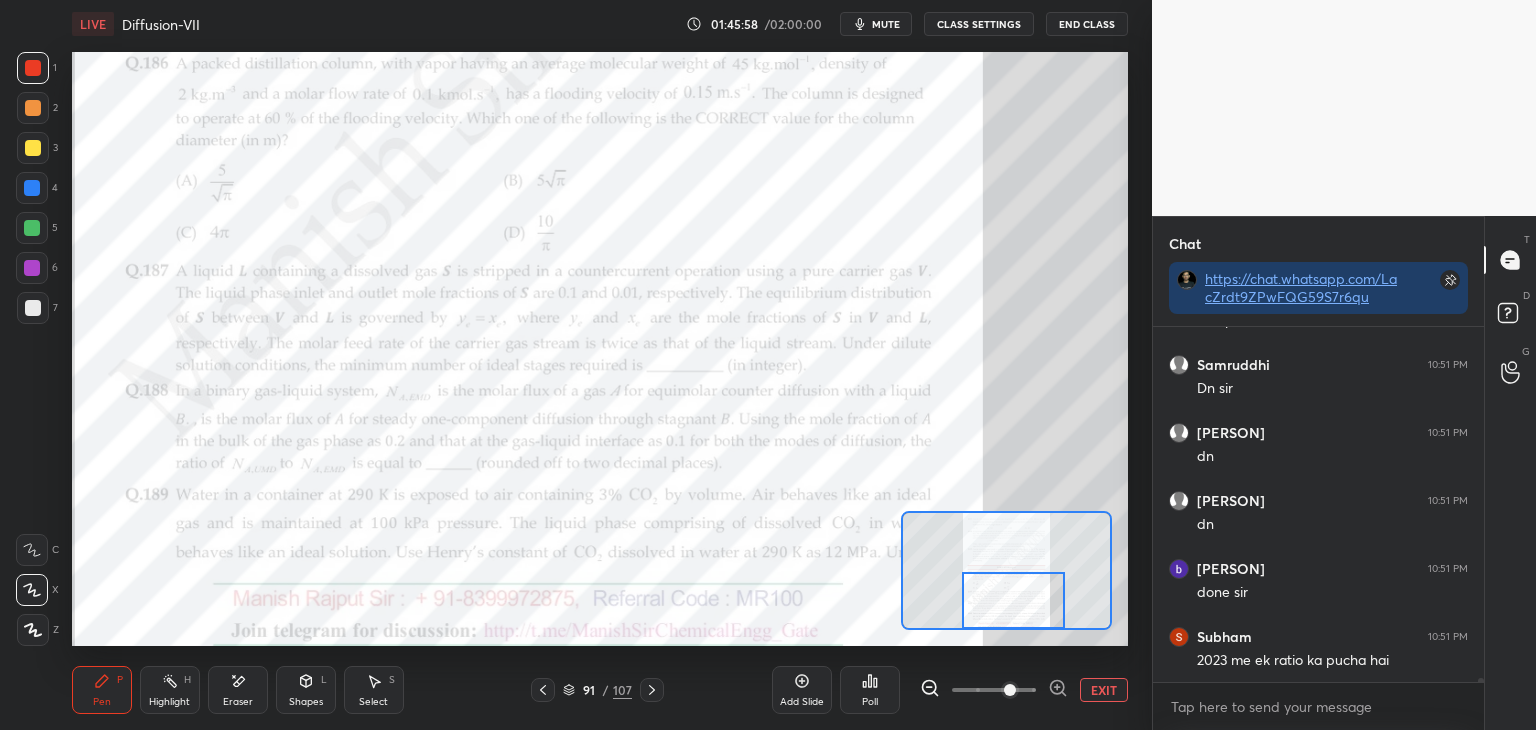 click at bounding box center (1014, 600) 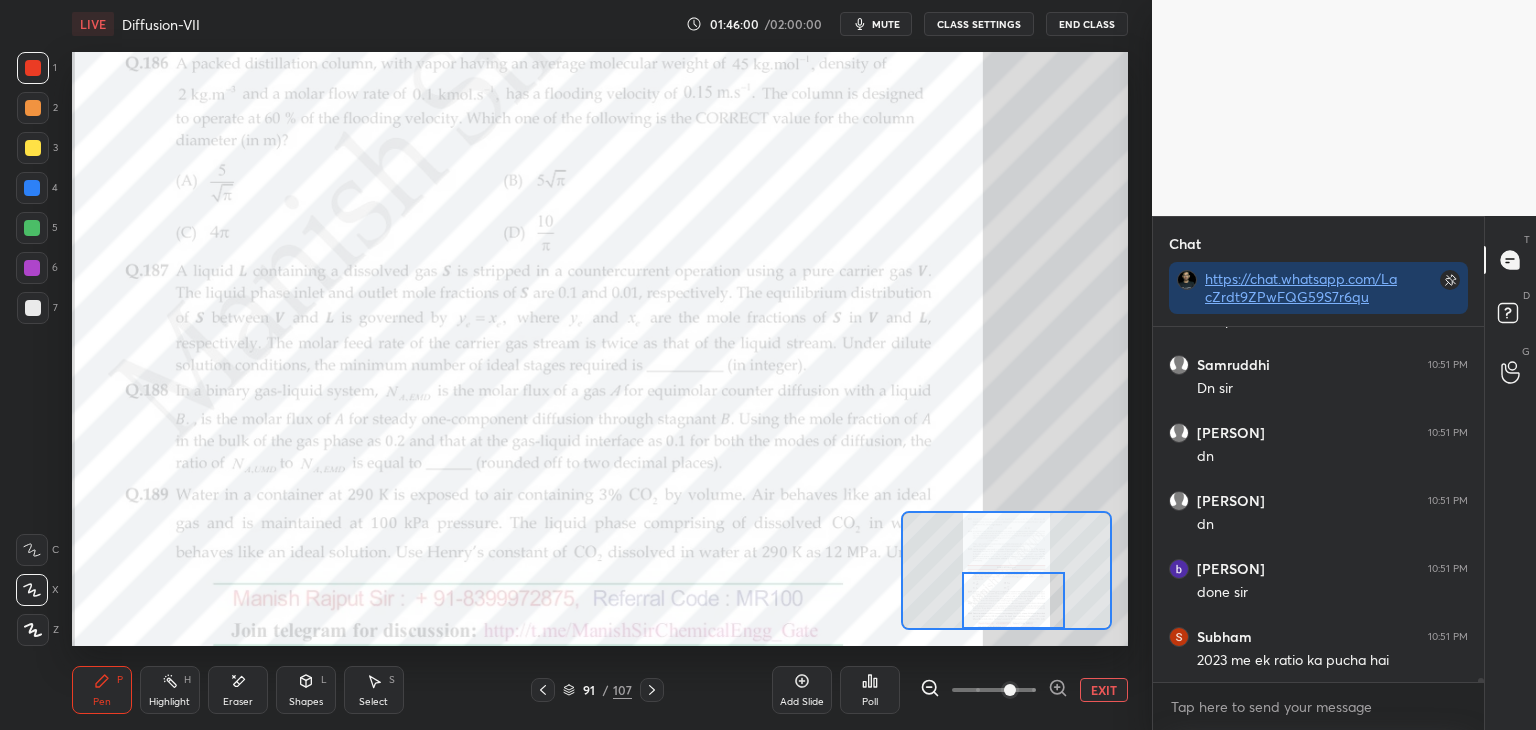 click on "Shapes L" at bounding box center (306, 690) 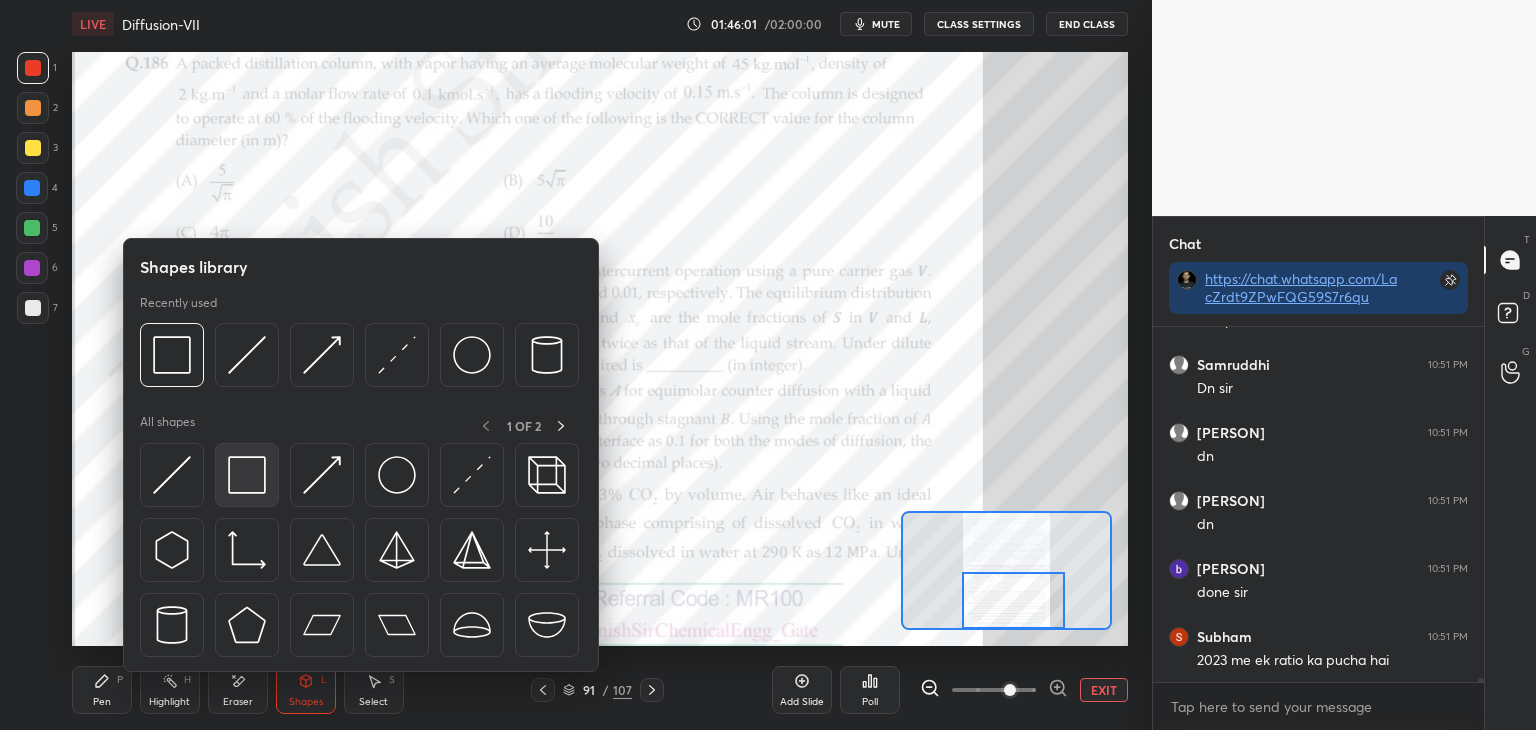 click at bounding box center [247, 475] 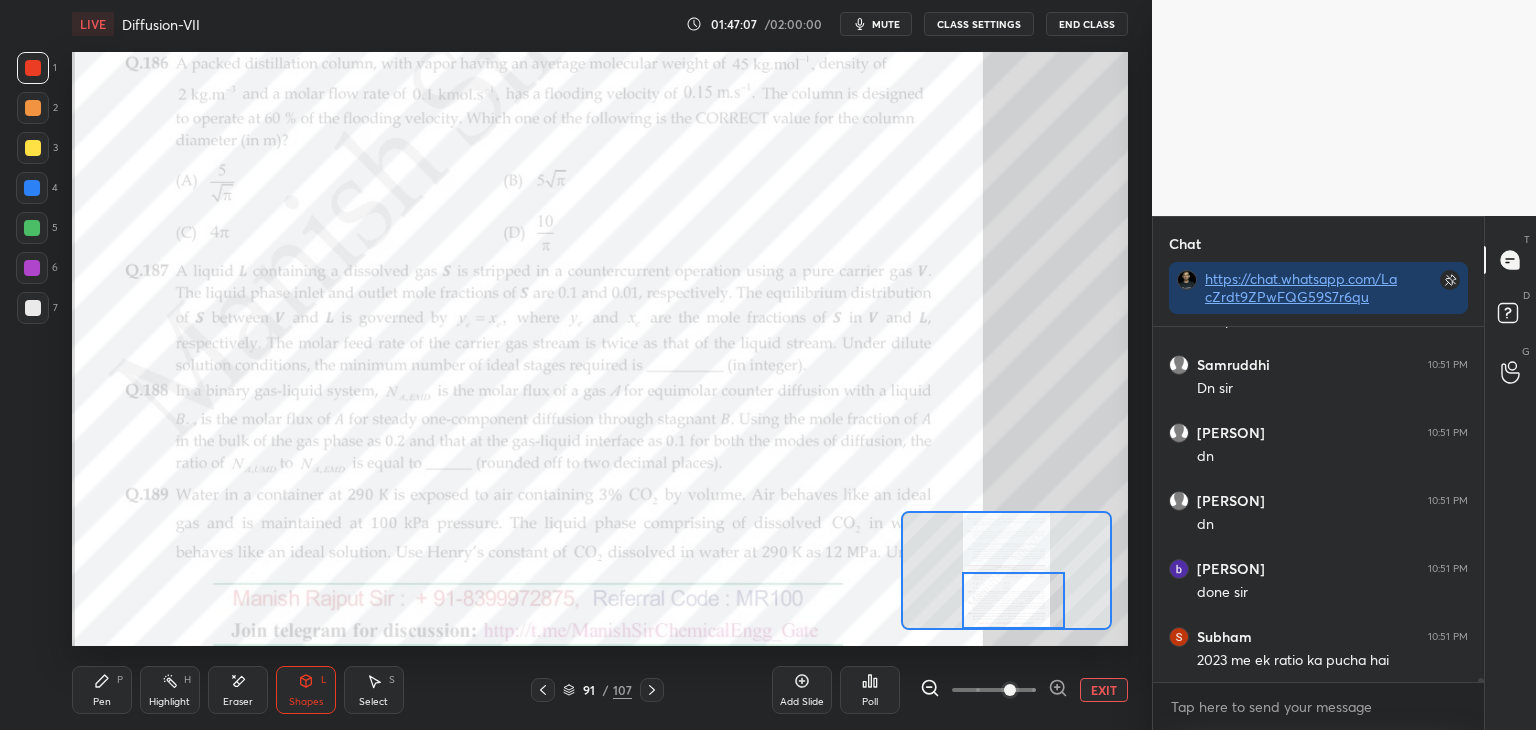 scroll, scrollTop: 31154, scrollLeft: 0, axis: vertical 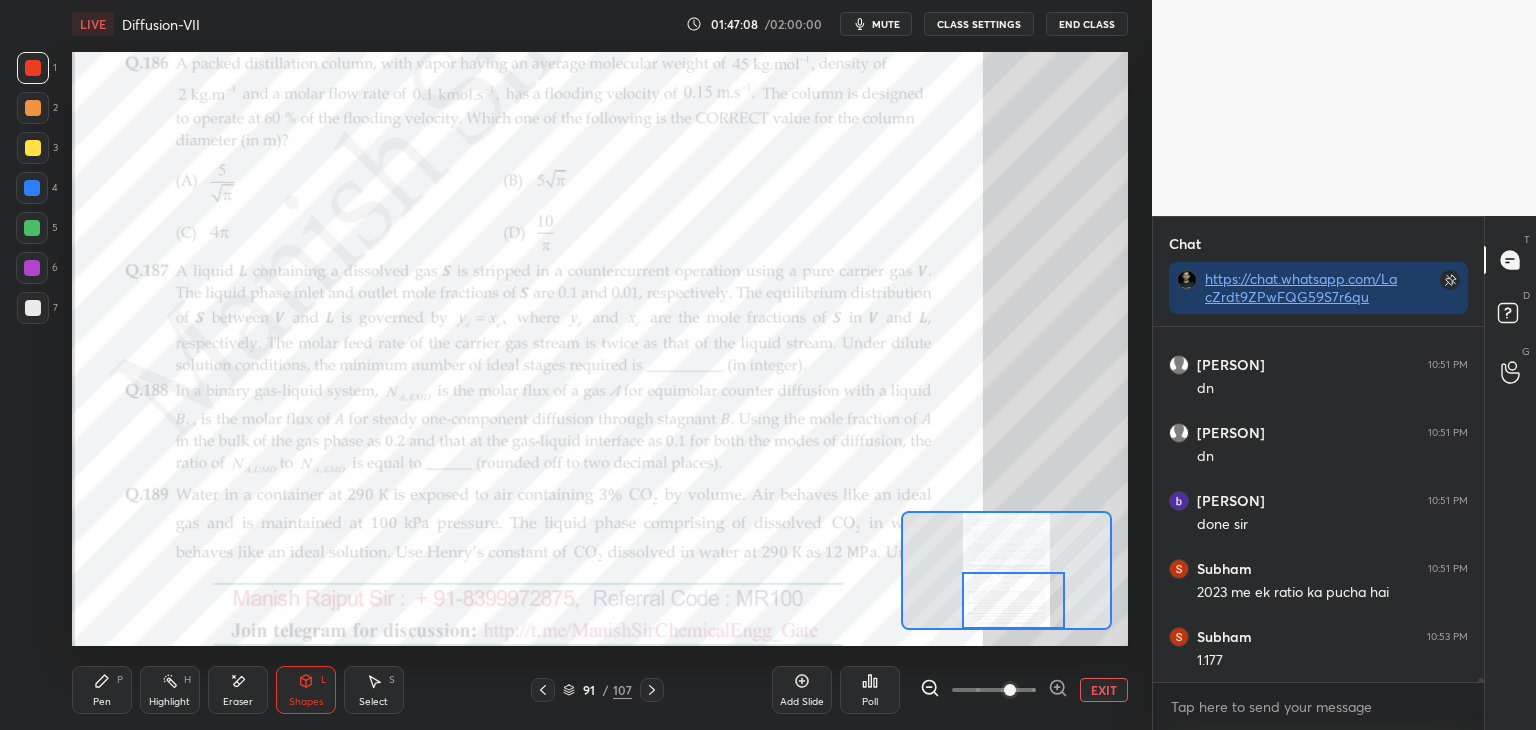 click on "Pen" at bounding box center (102, 702) 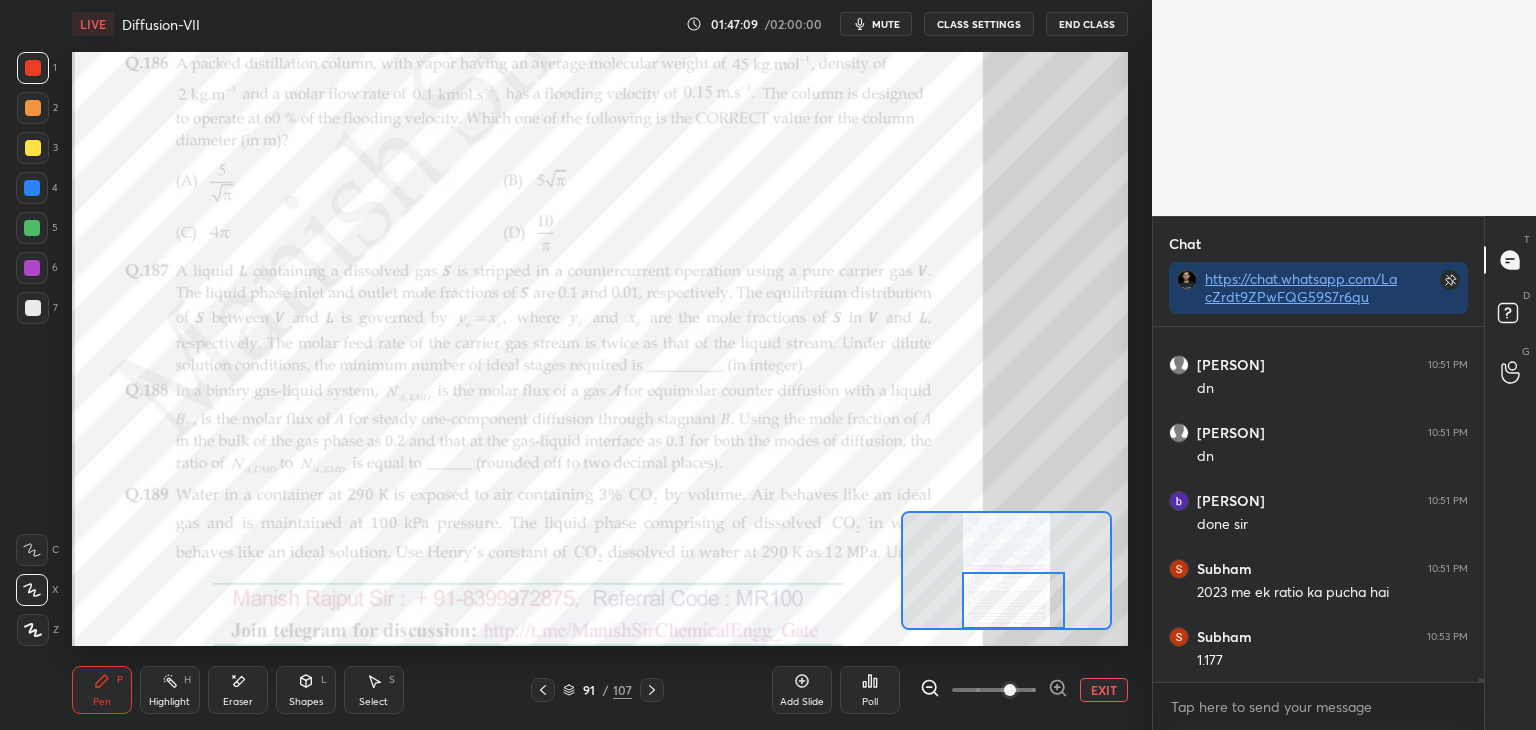 click at bounding box center [32, 268] 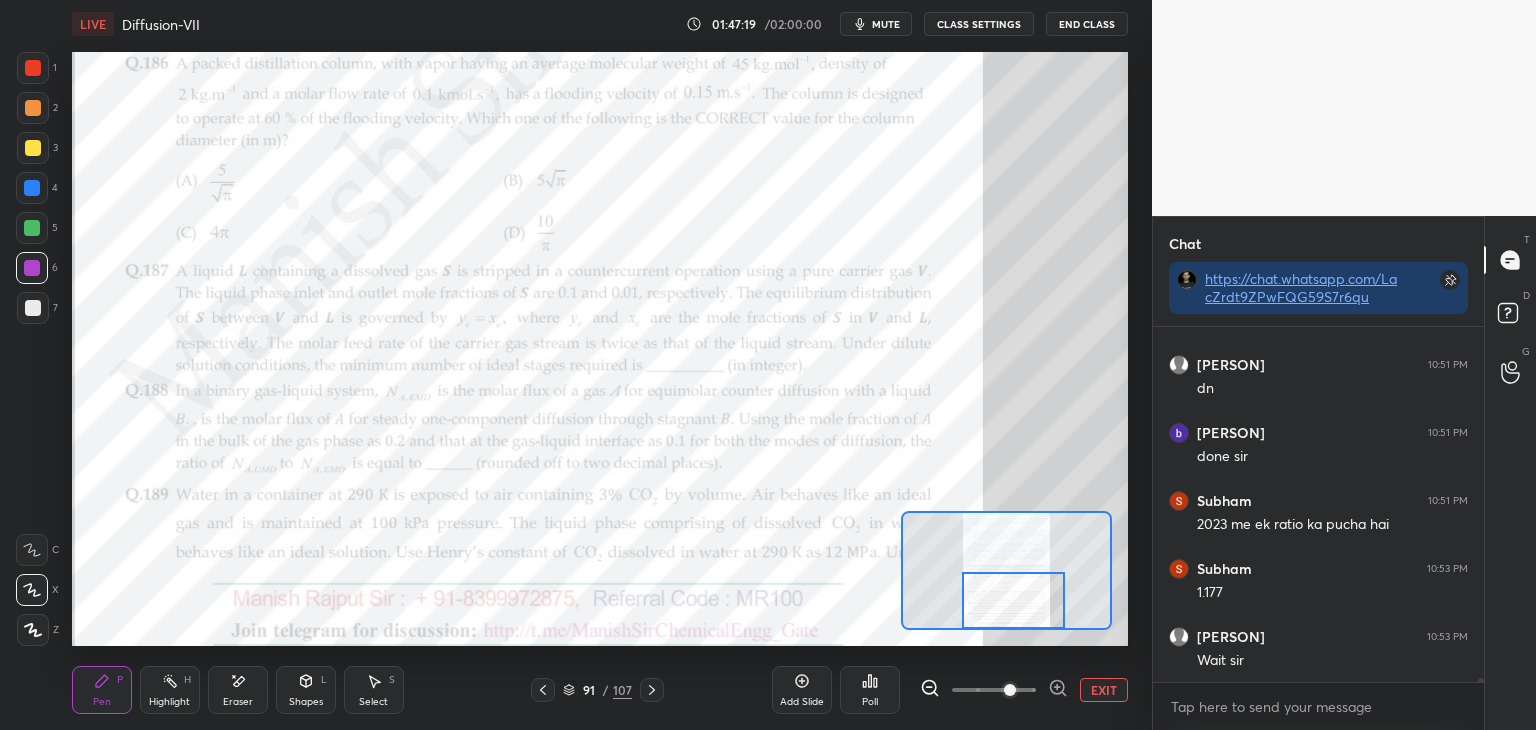 scroll, scrollTop: 31290, scrollLeft: 0, axis: vertical 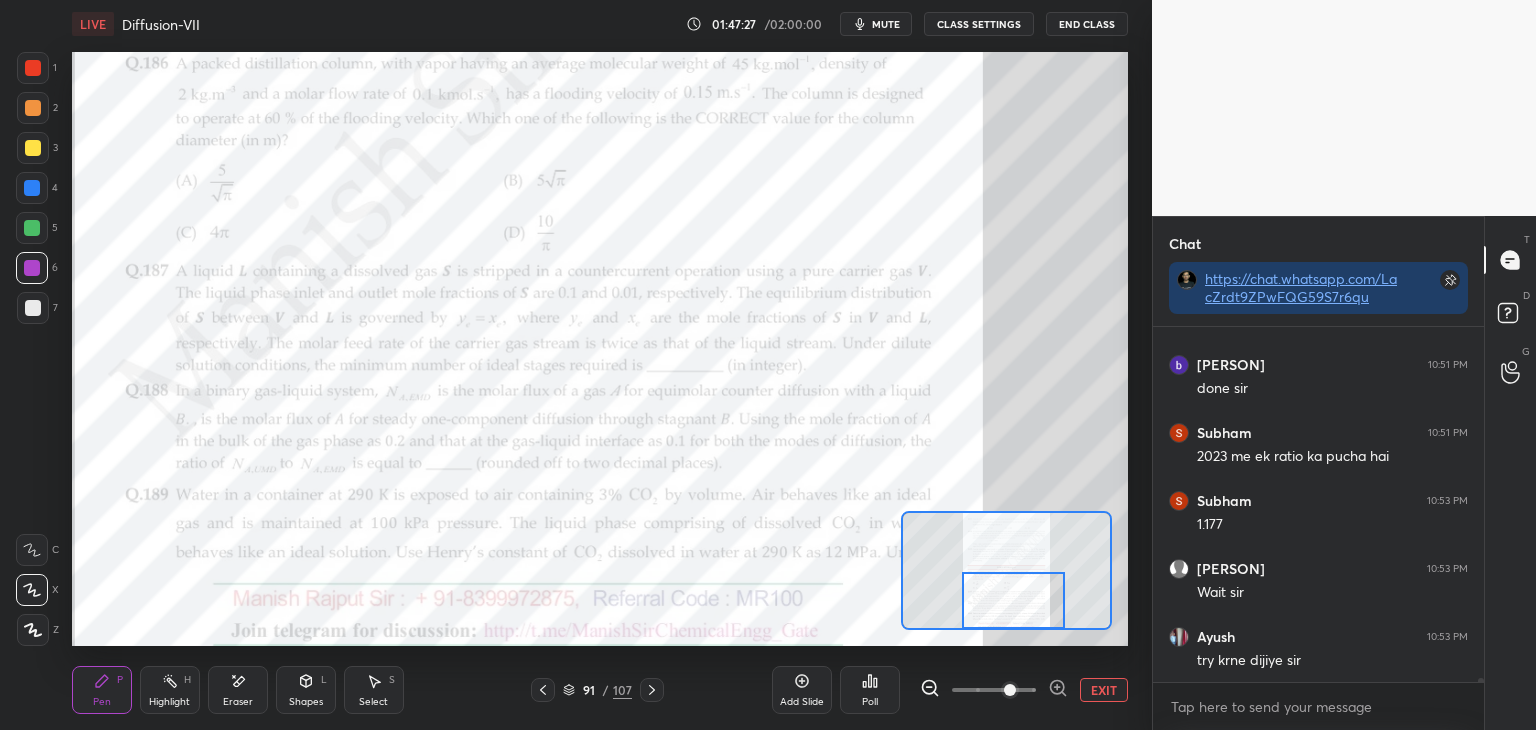 click on "Poll" at bounding box center [870, 702] 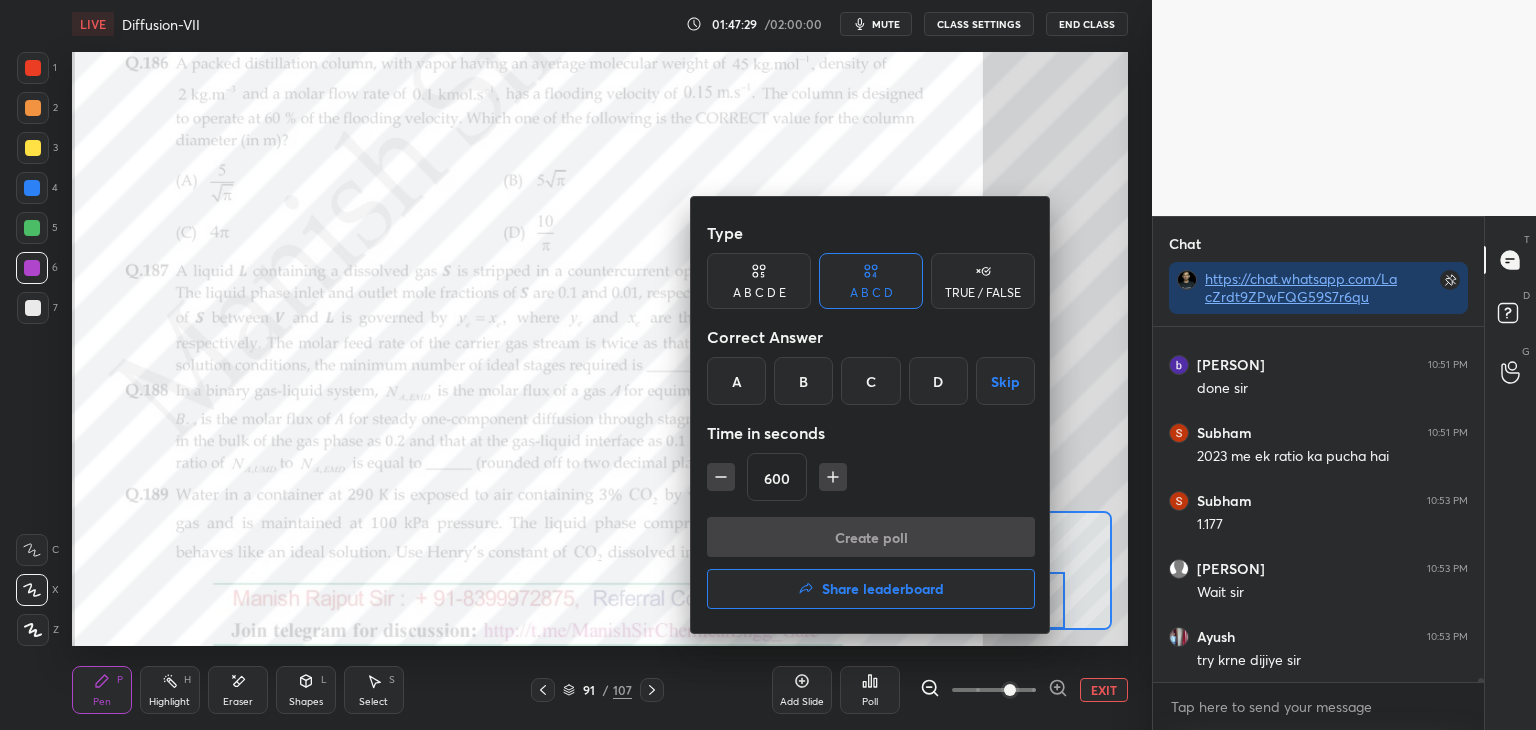 click 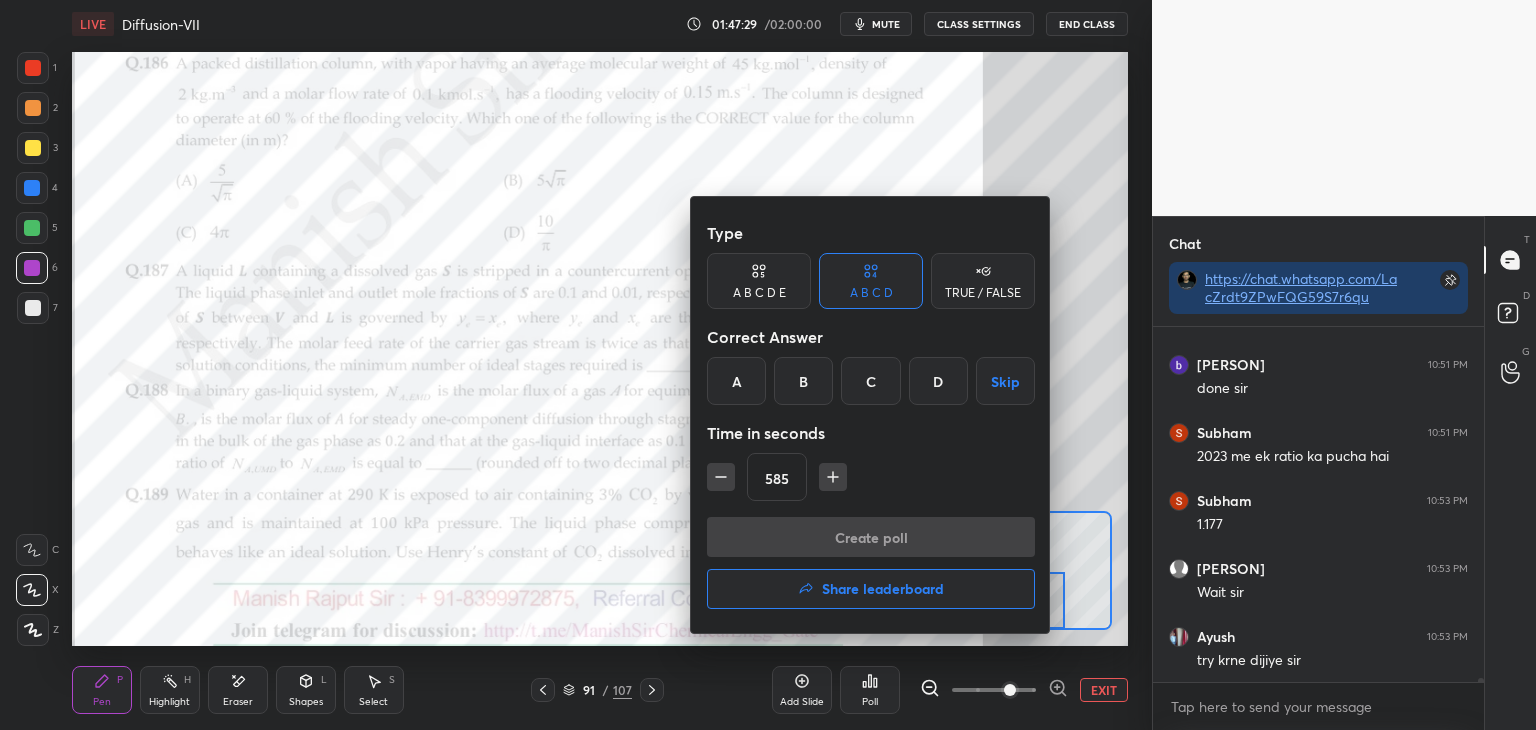 click 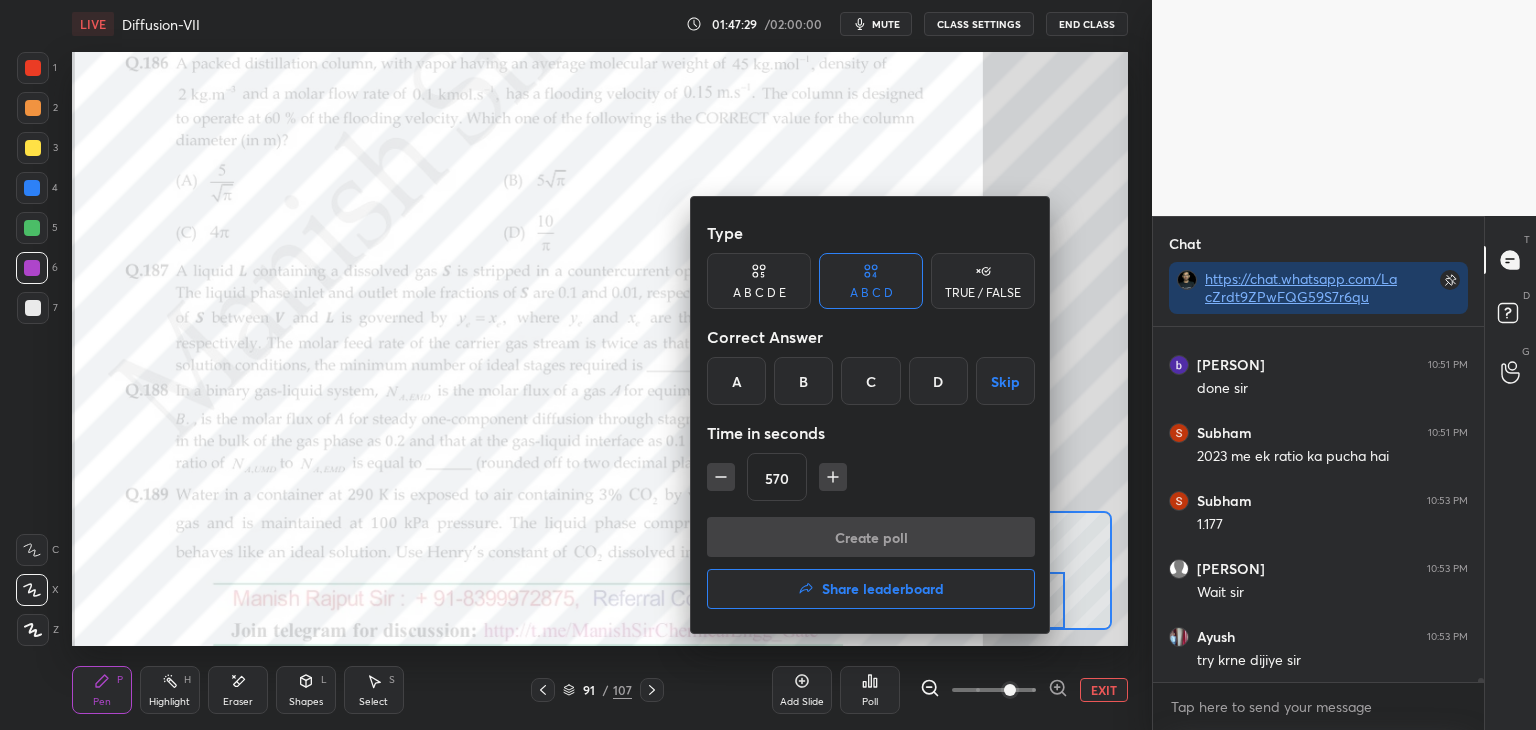click 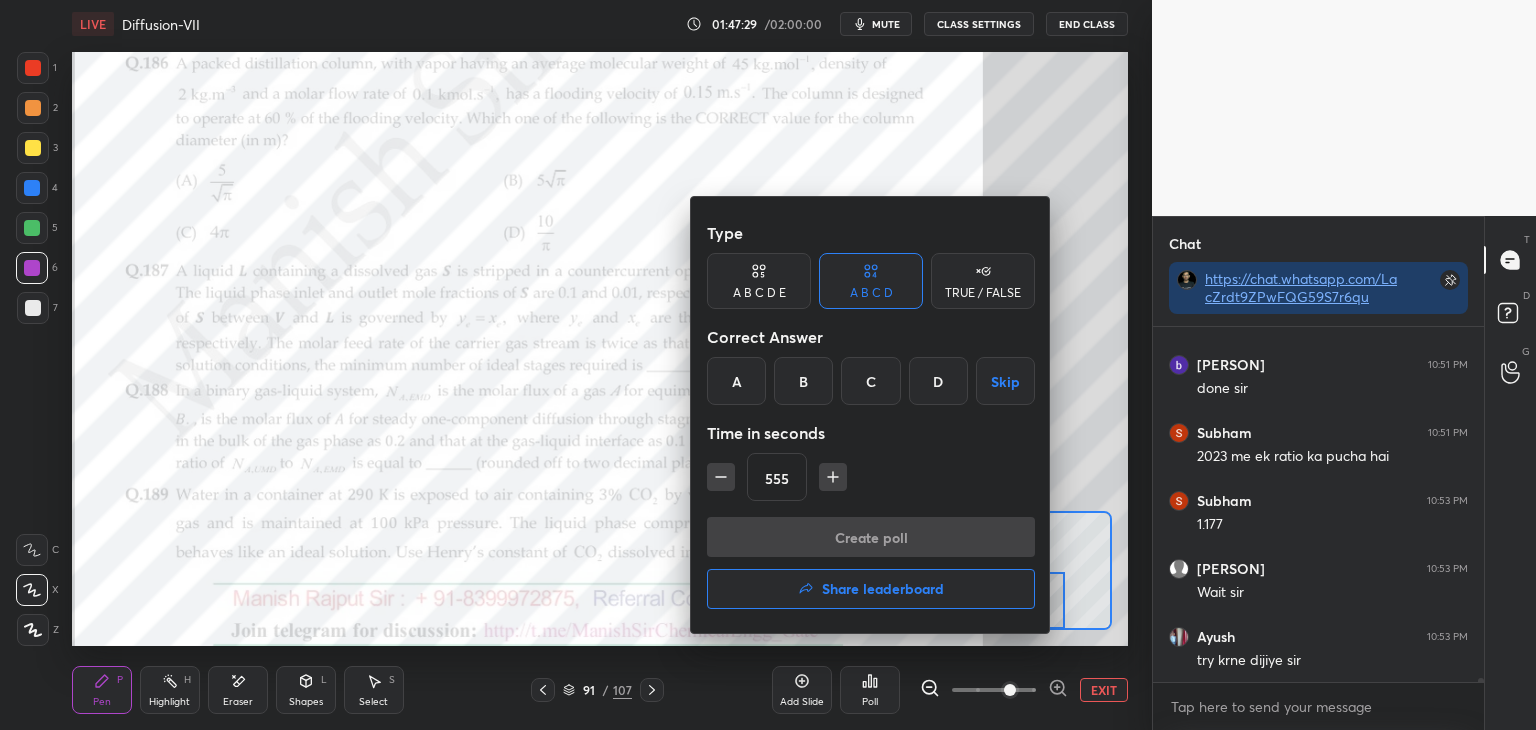 click 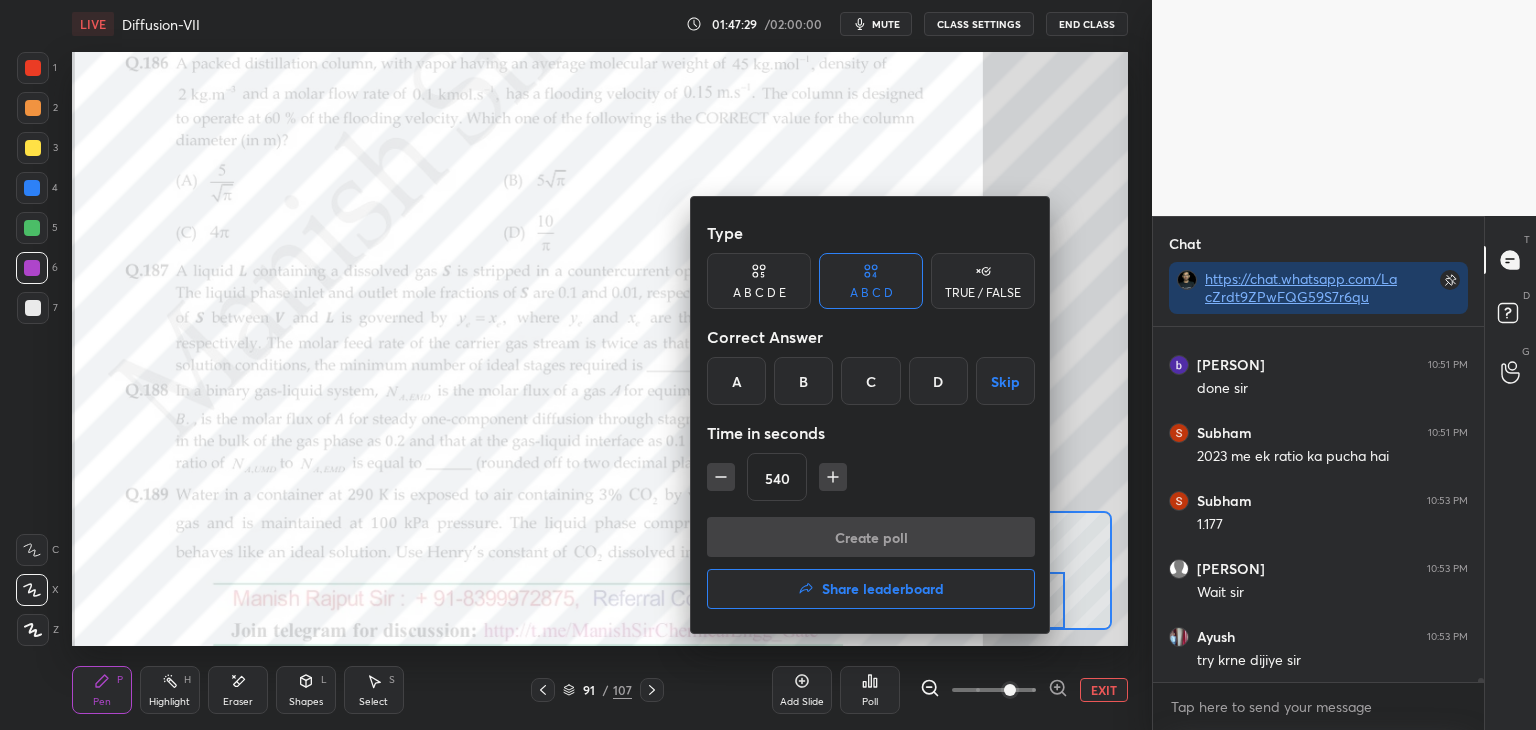 click 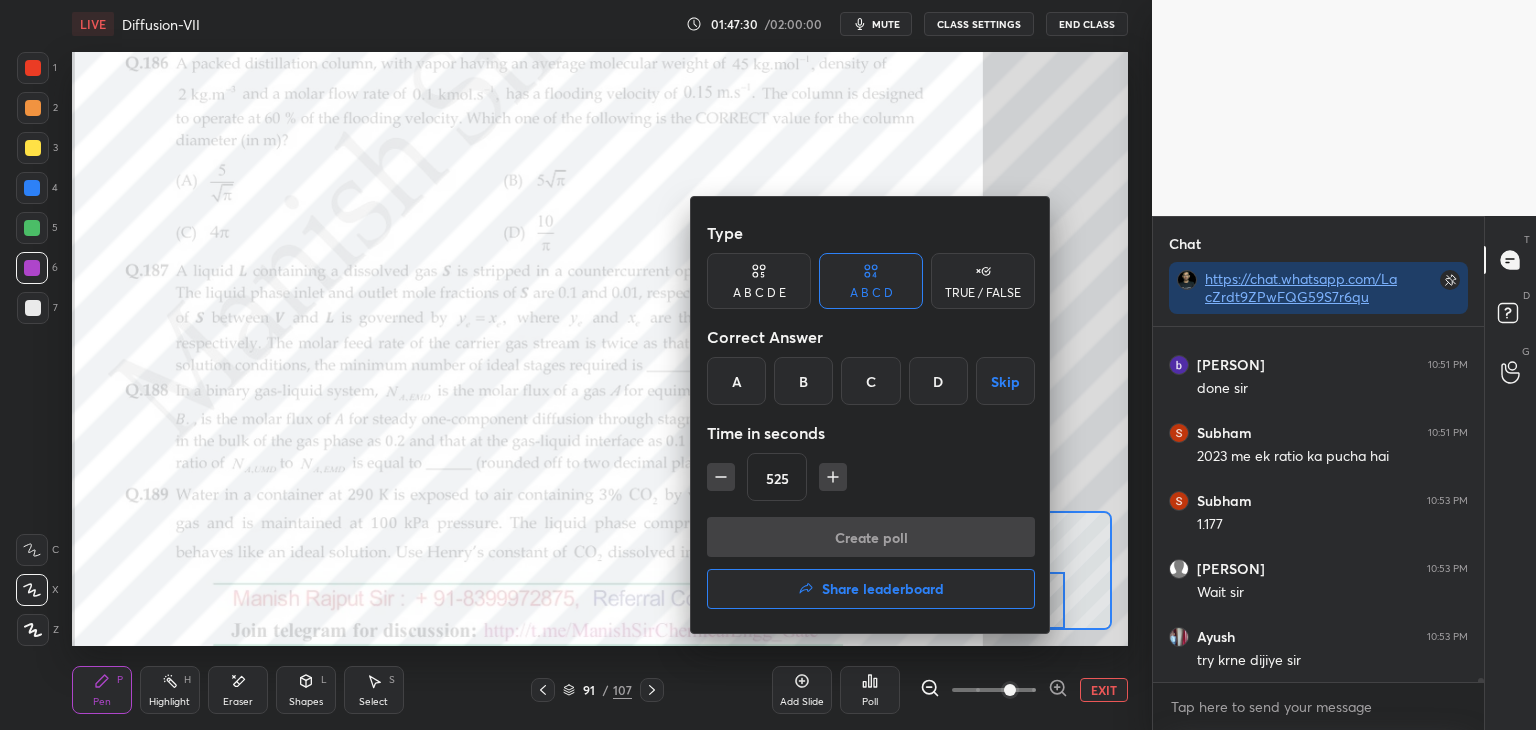 click 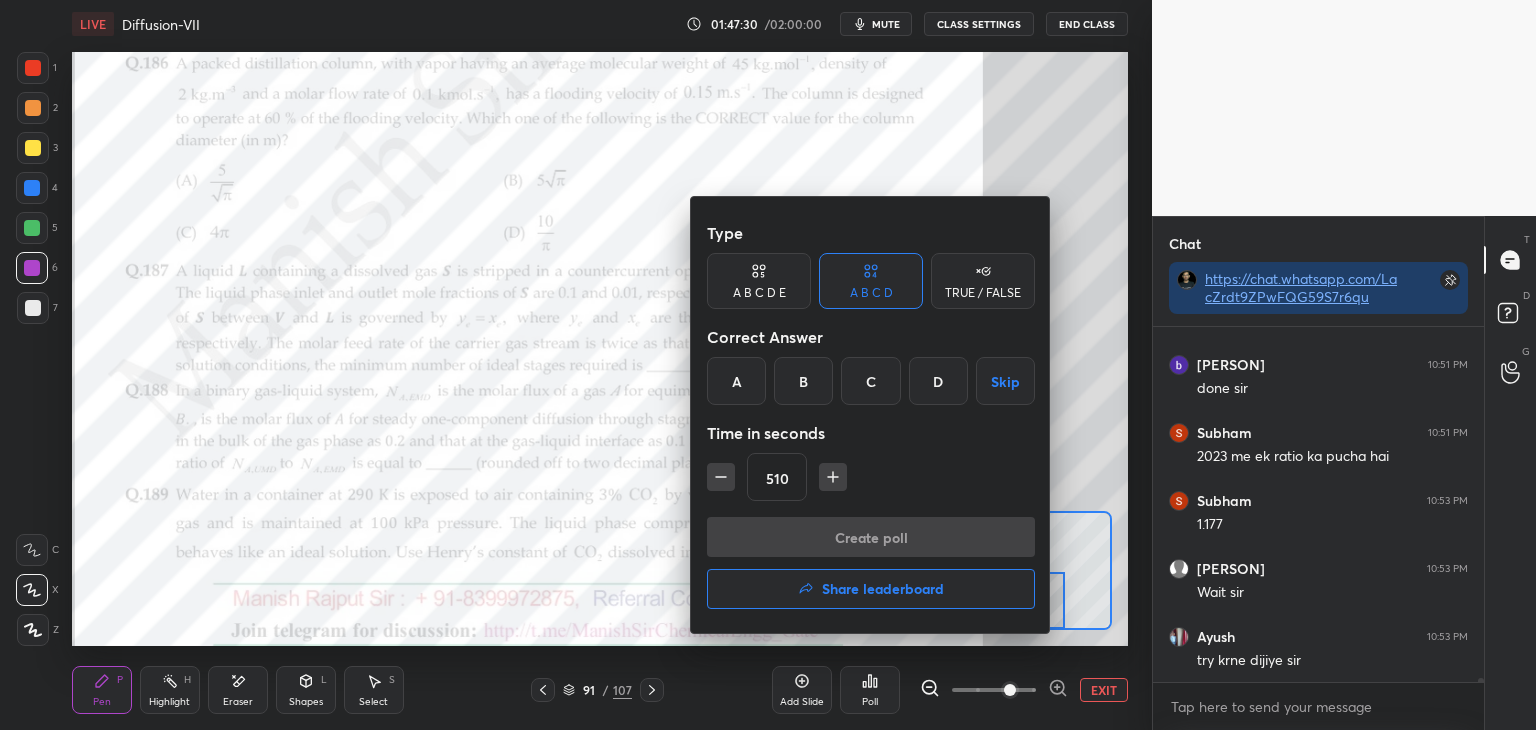 click 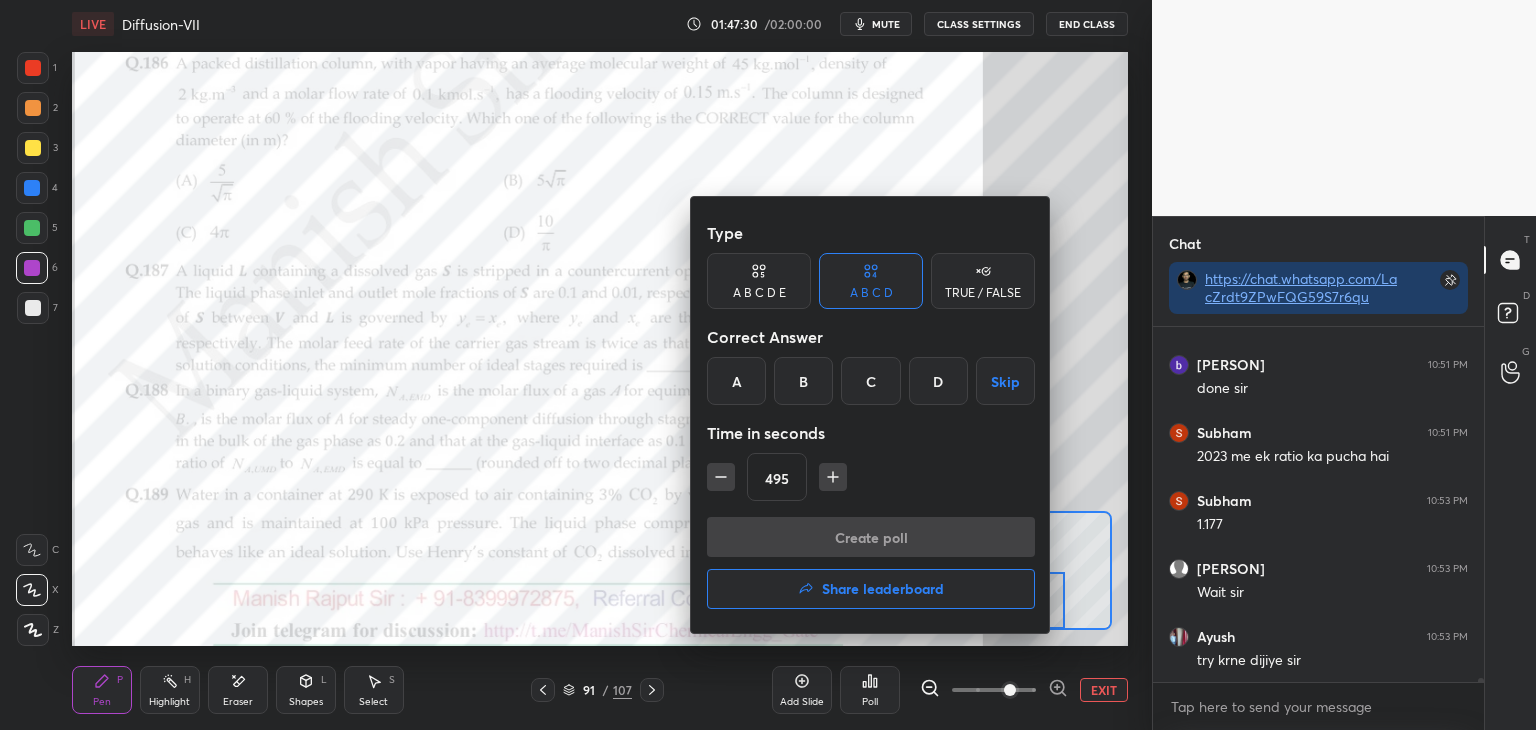 click 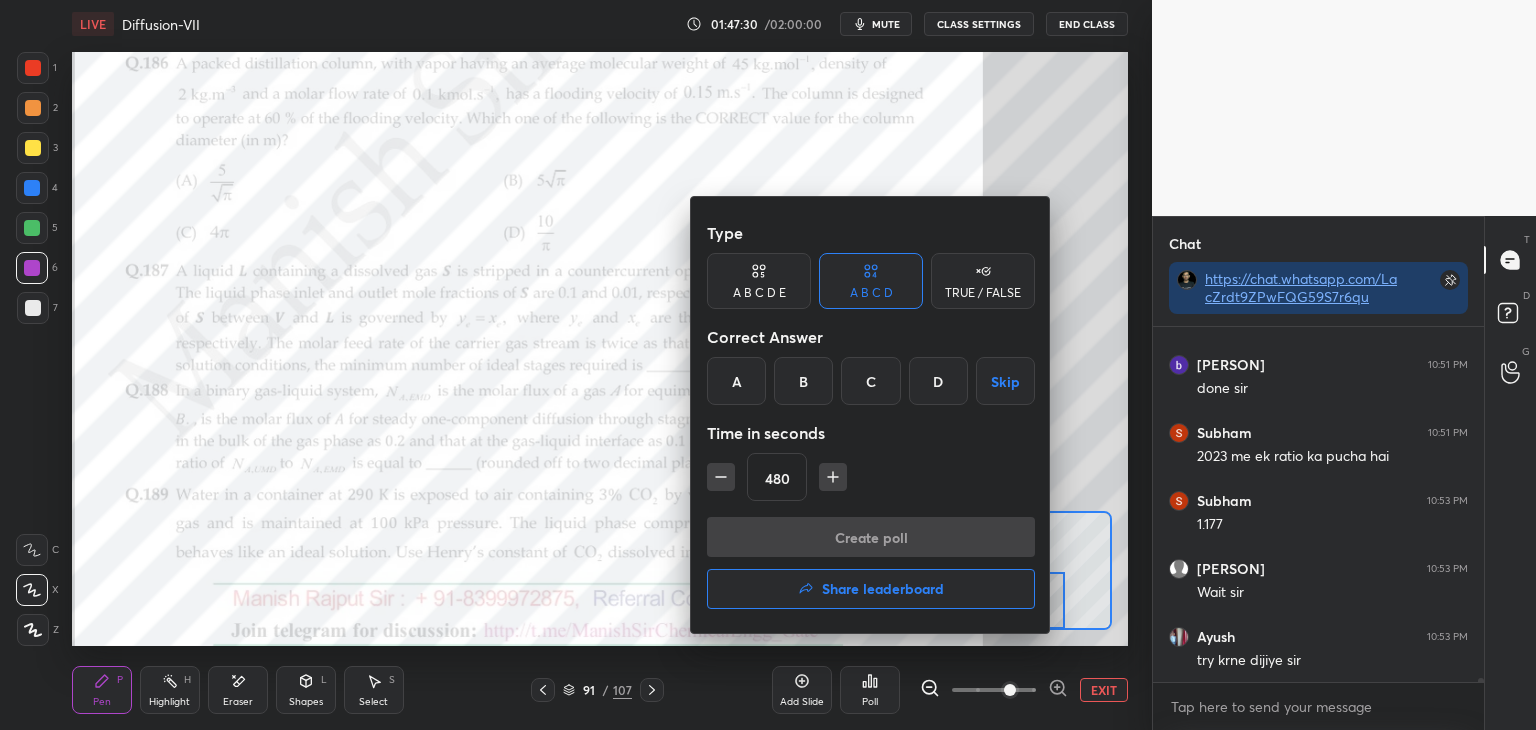click 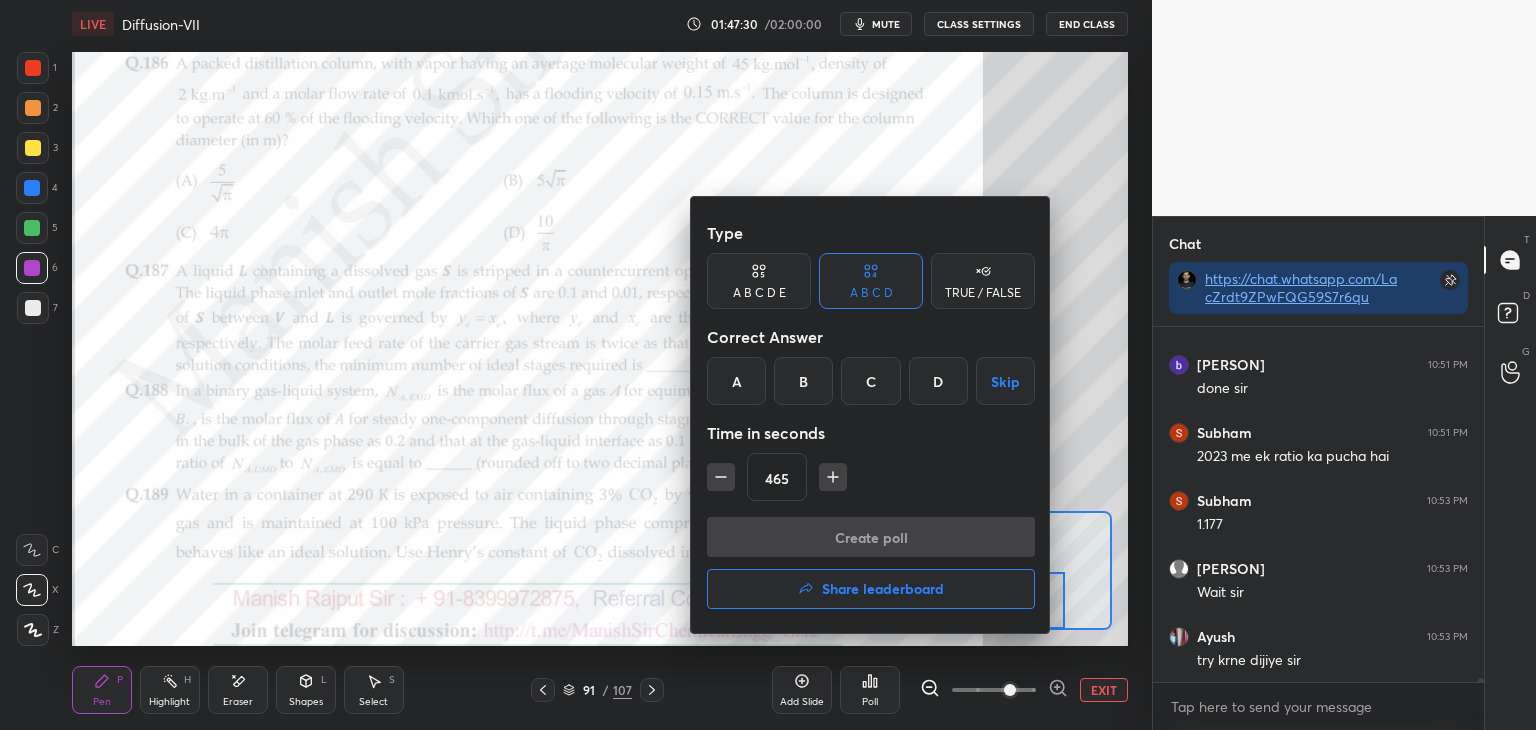 click 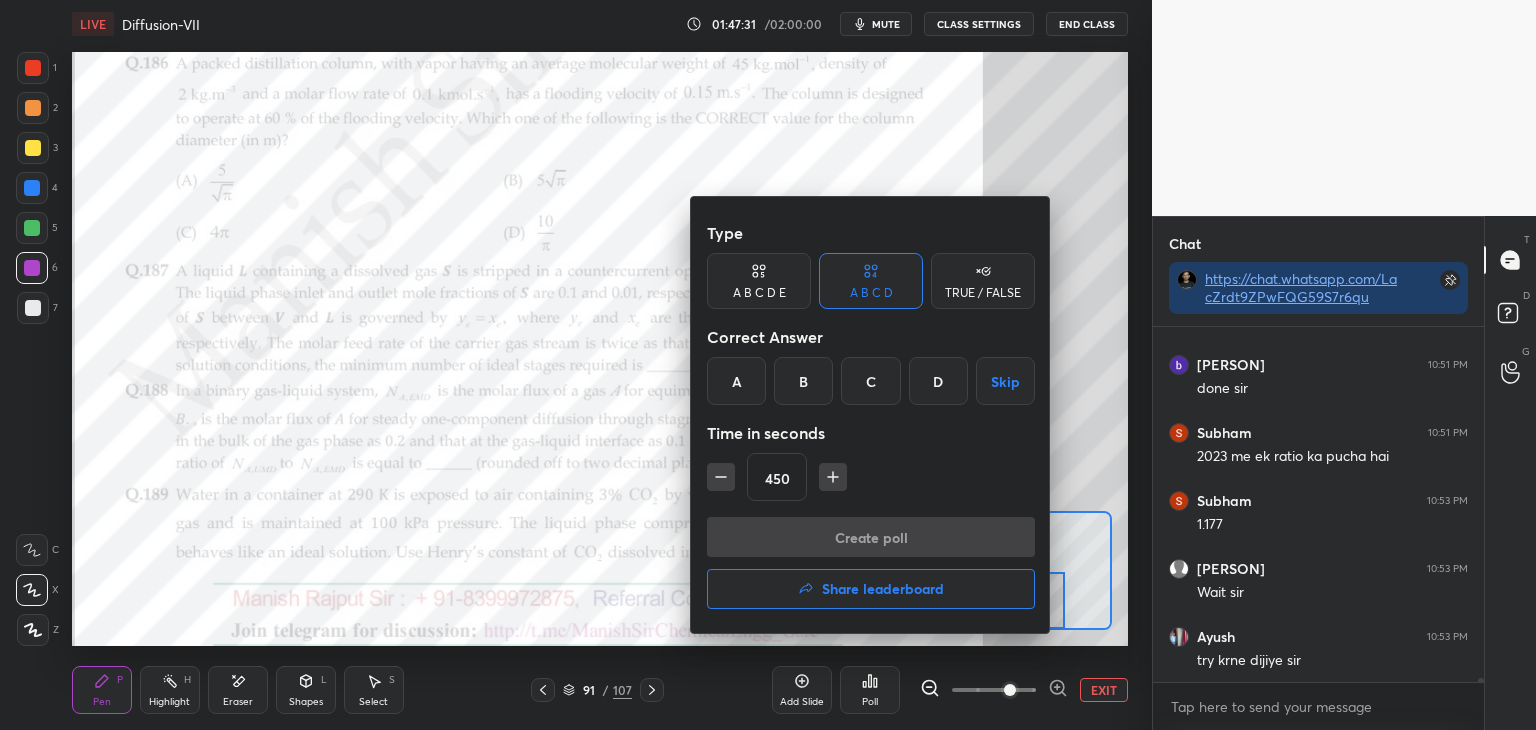 click 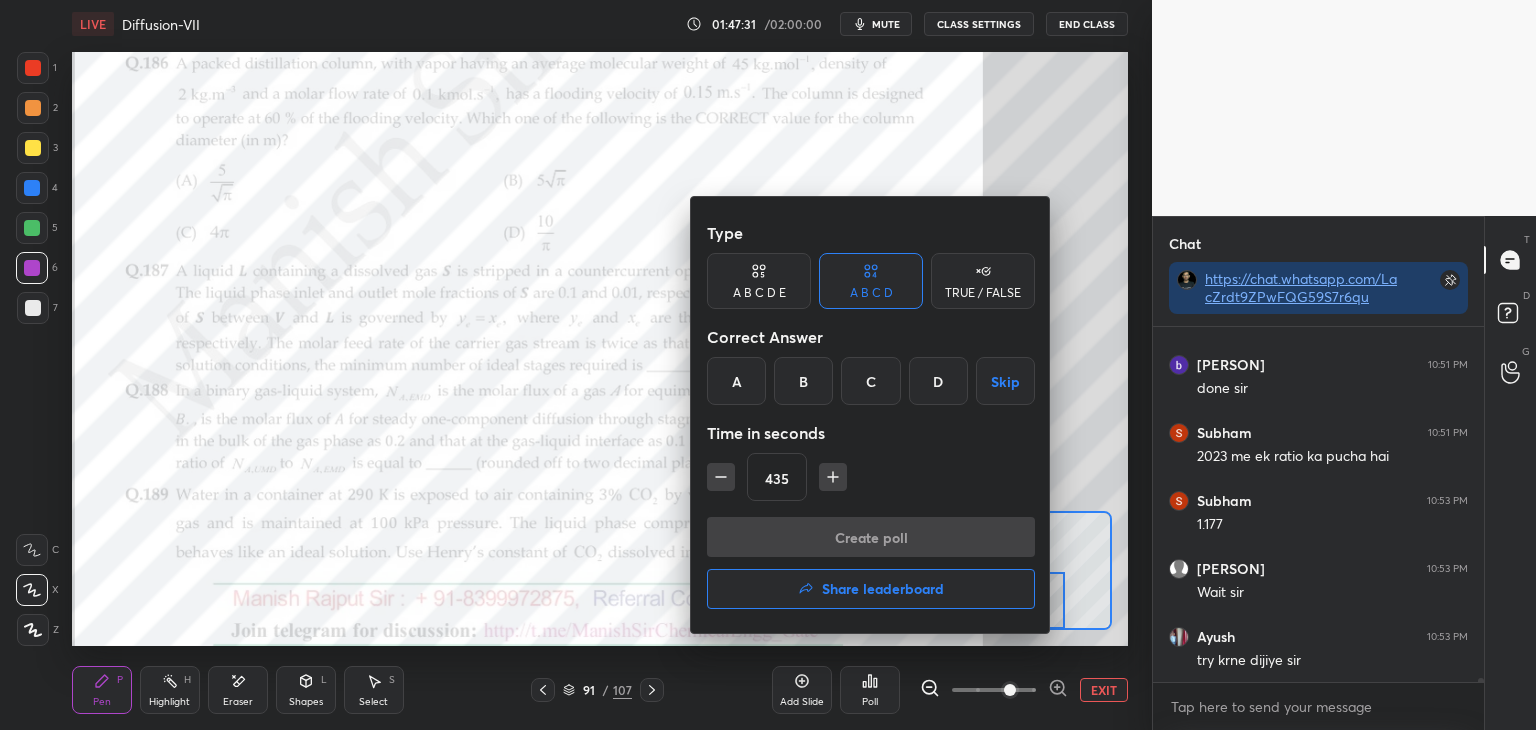click 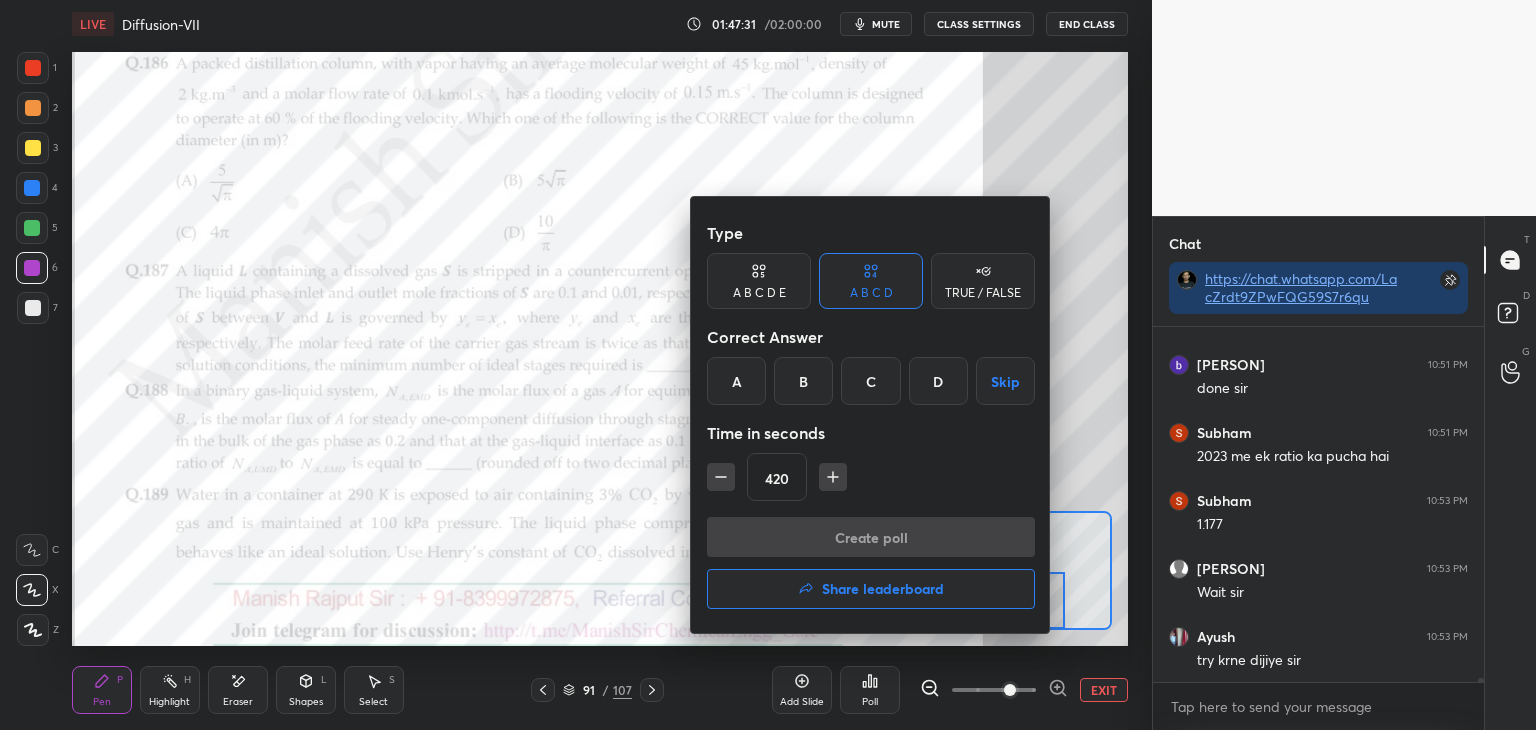 click 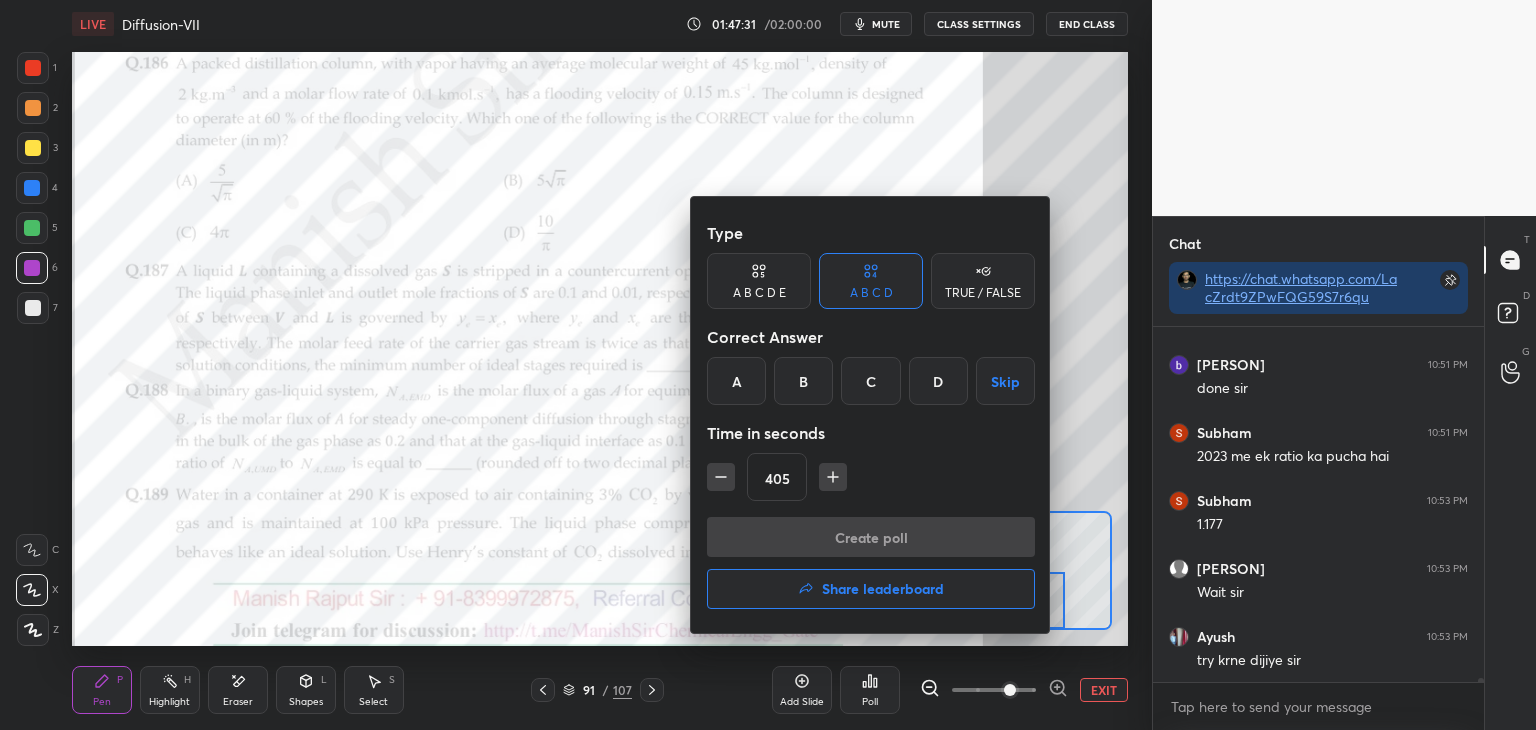 click 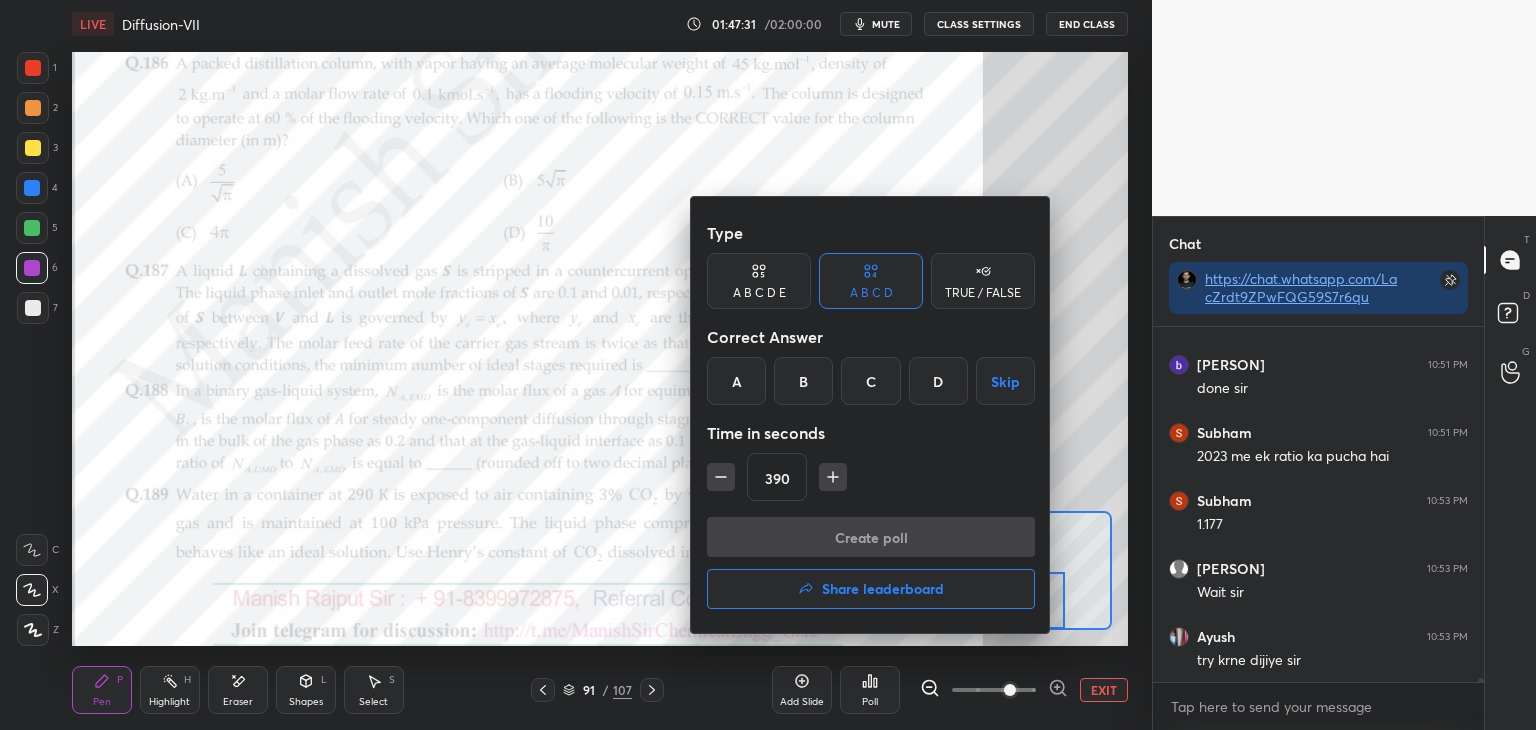 click 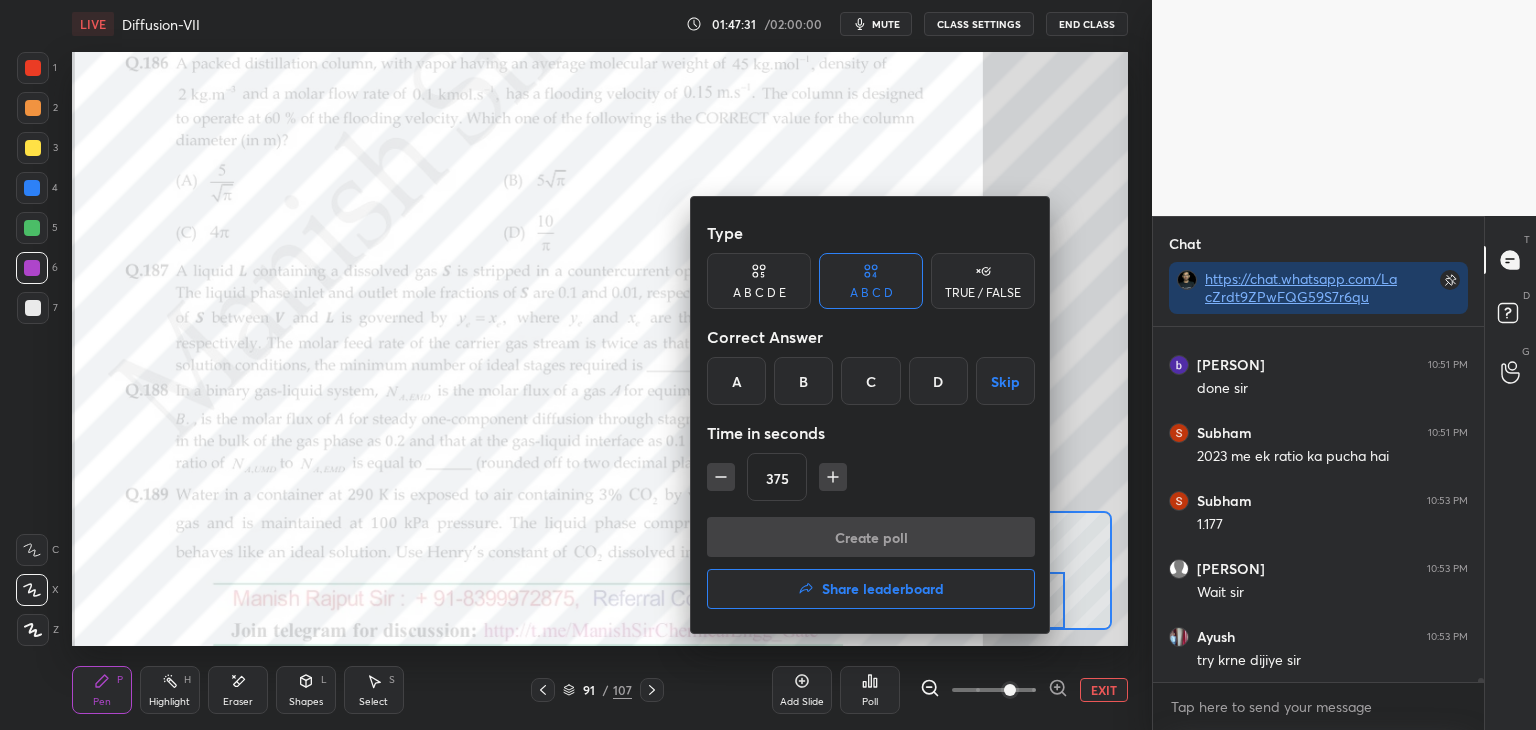 click 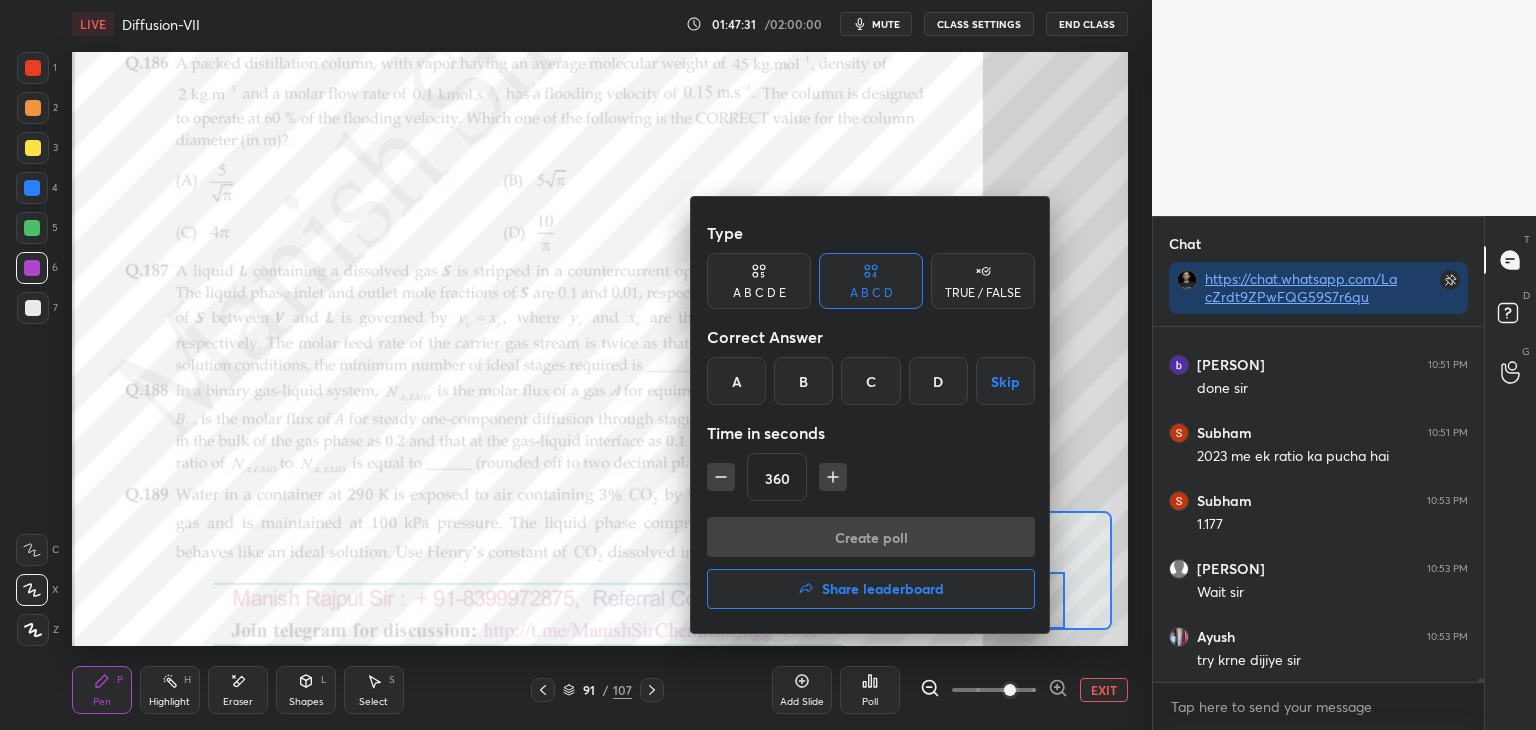 click 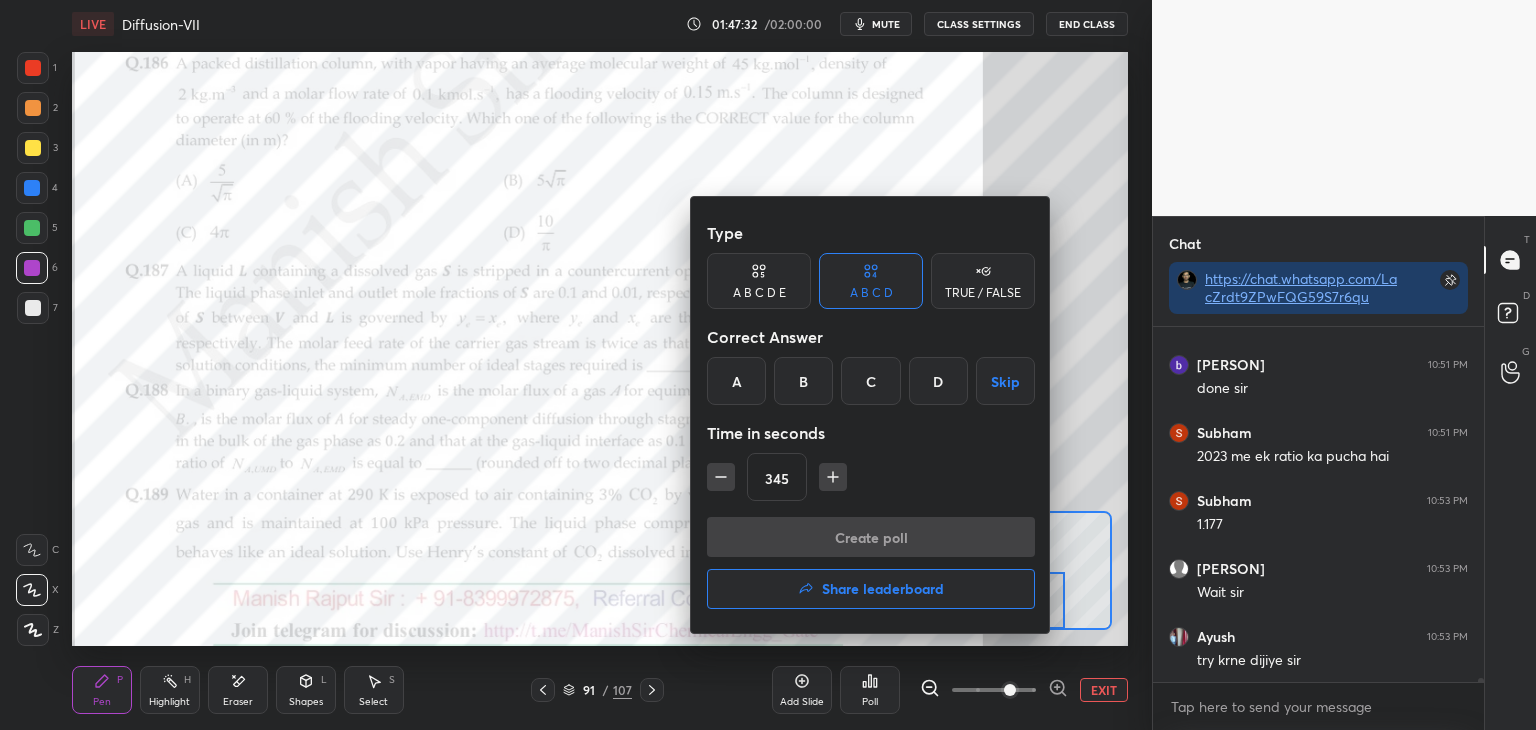click 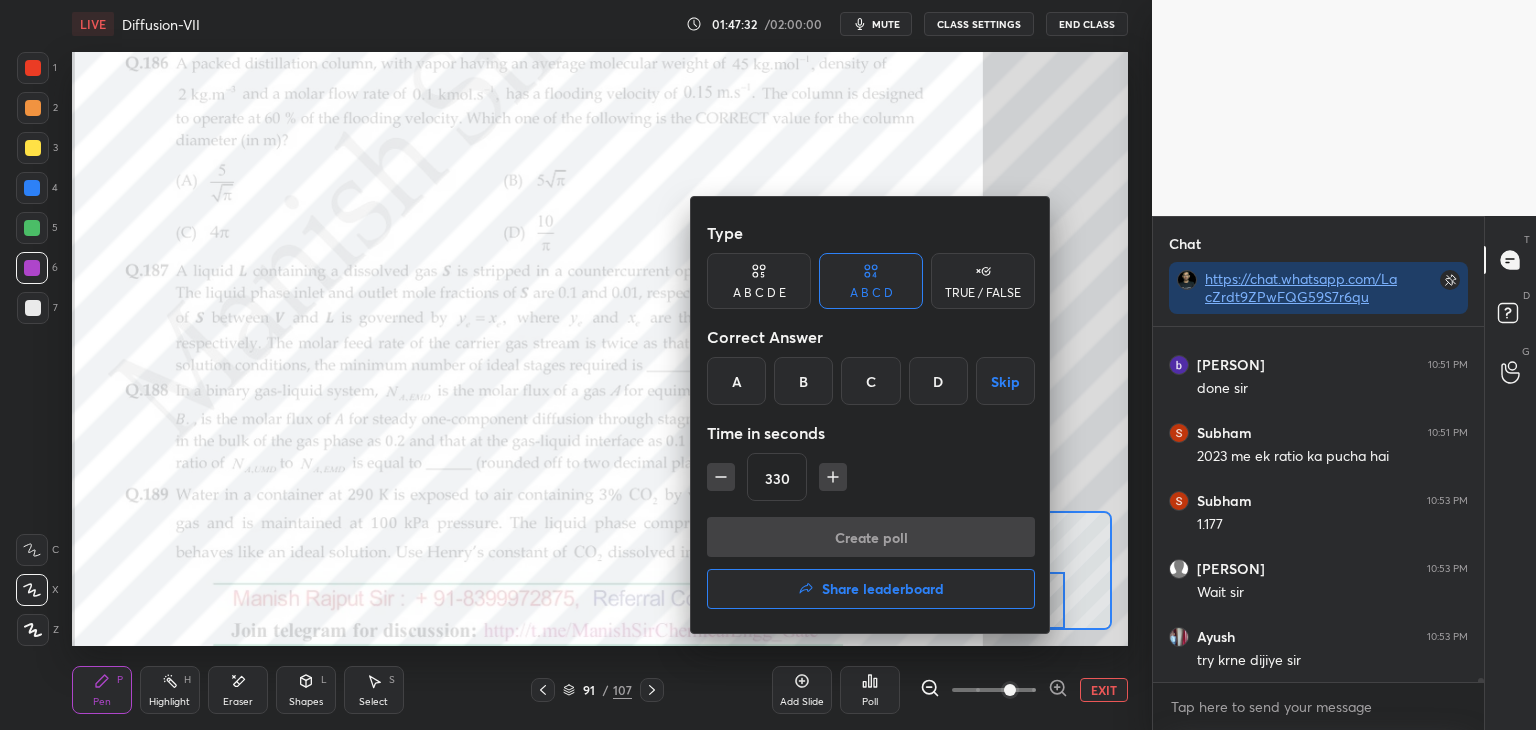 click 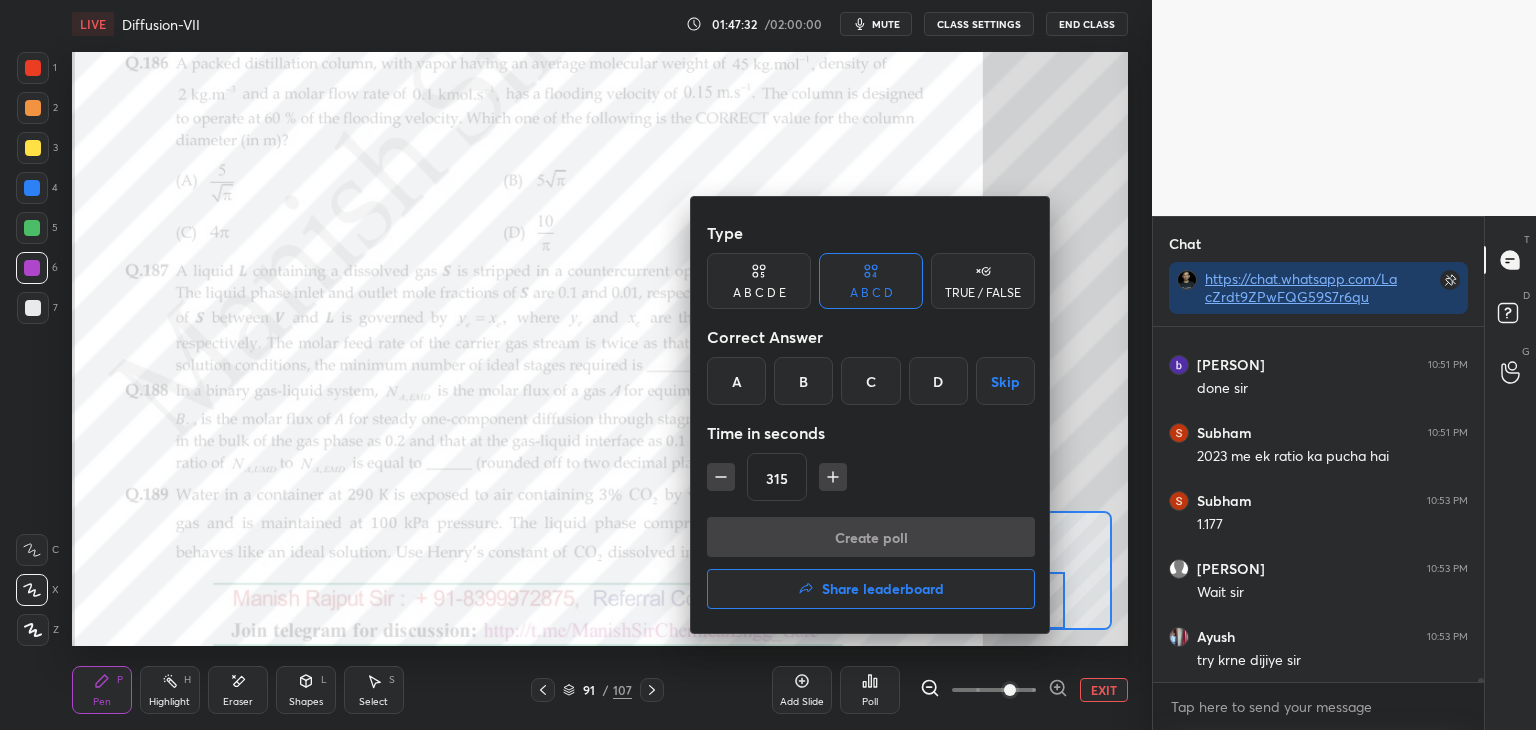 click 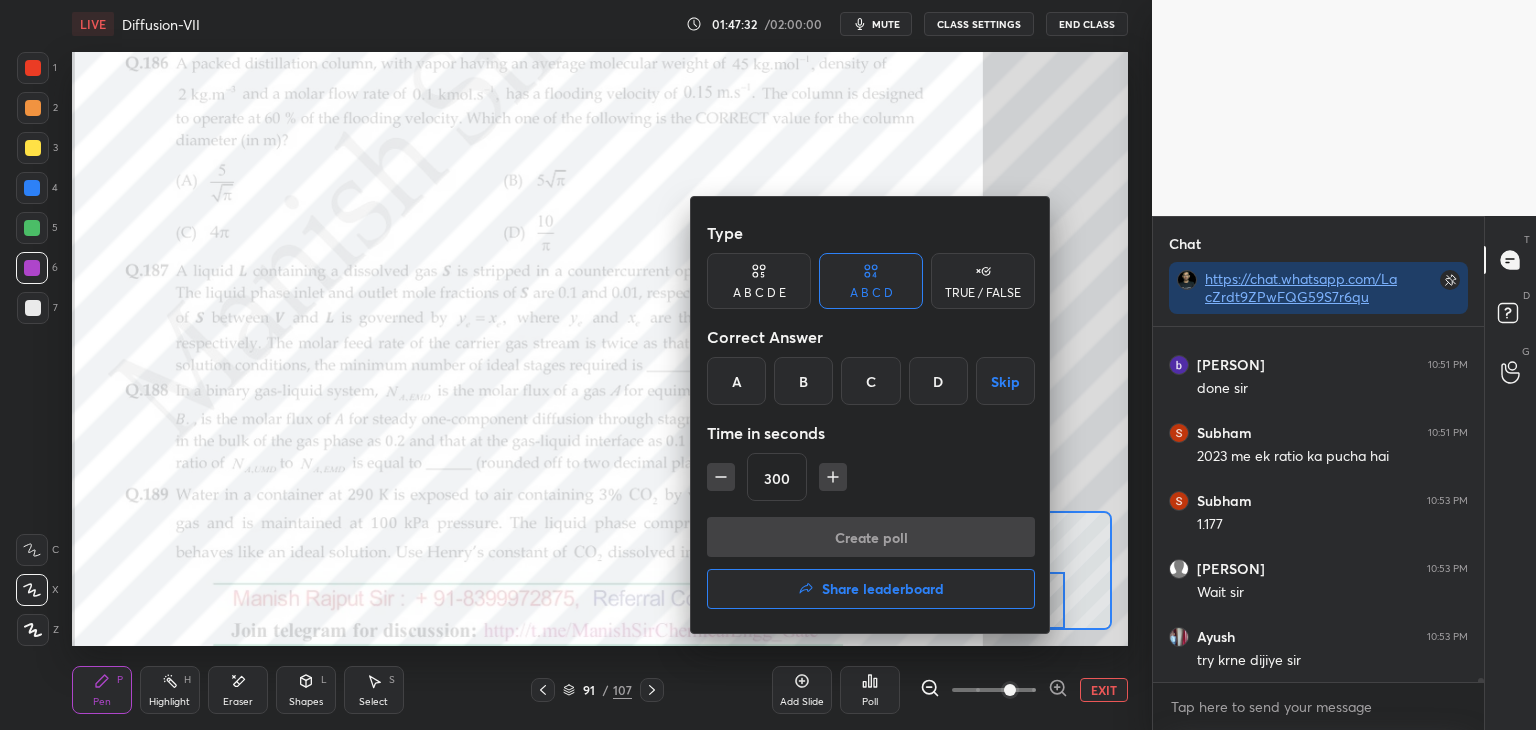 click 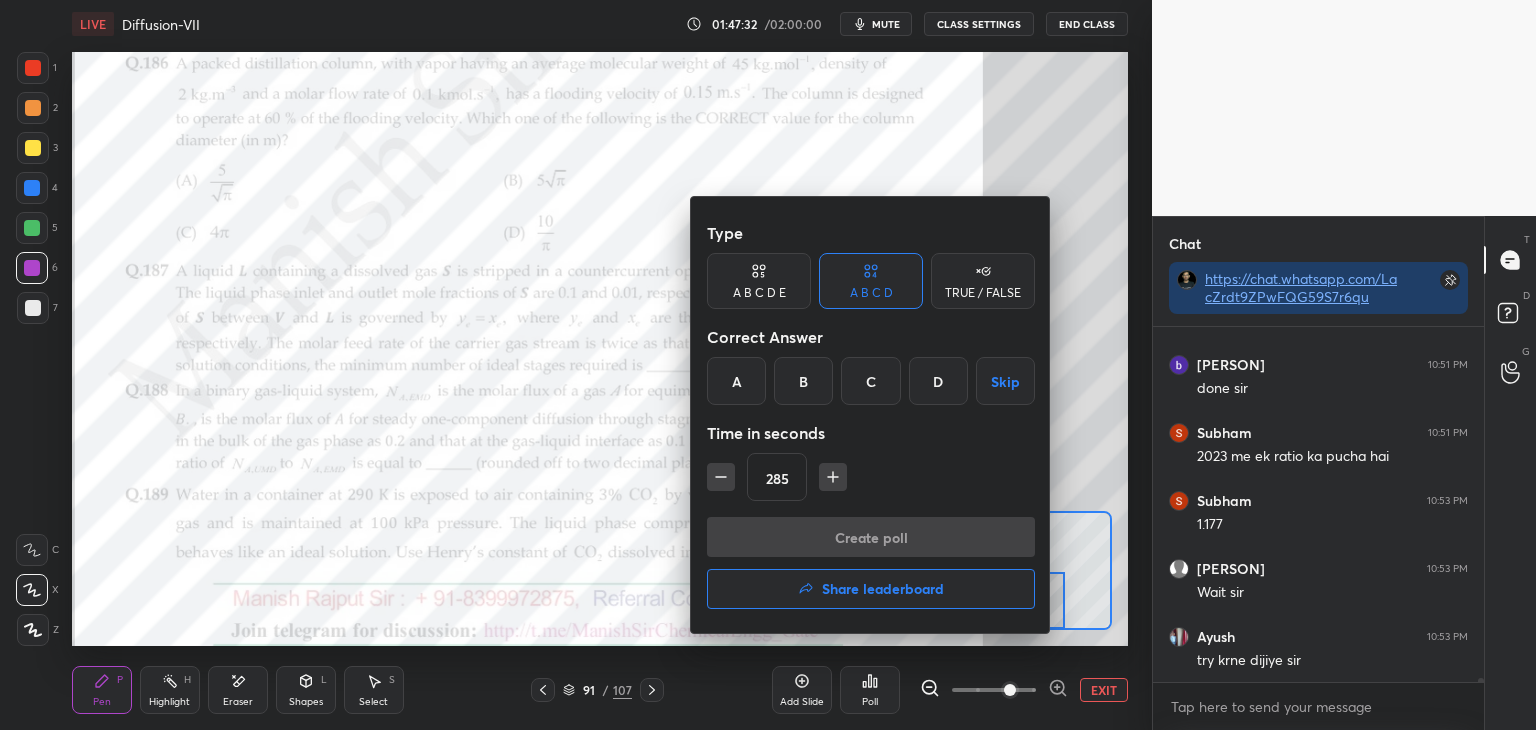 click 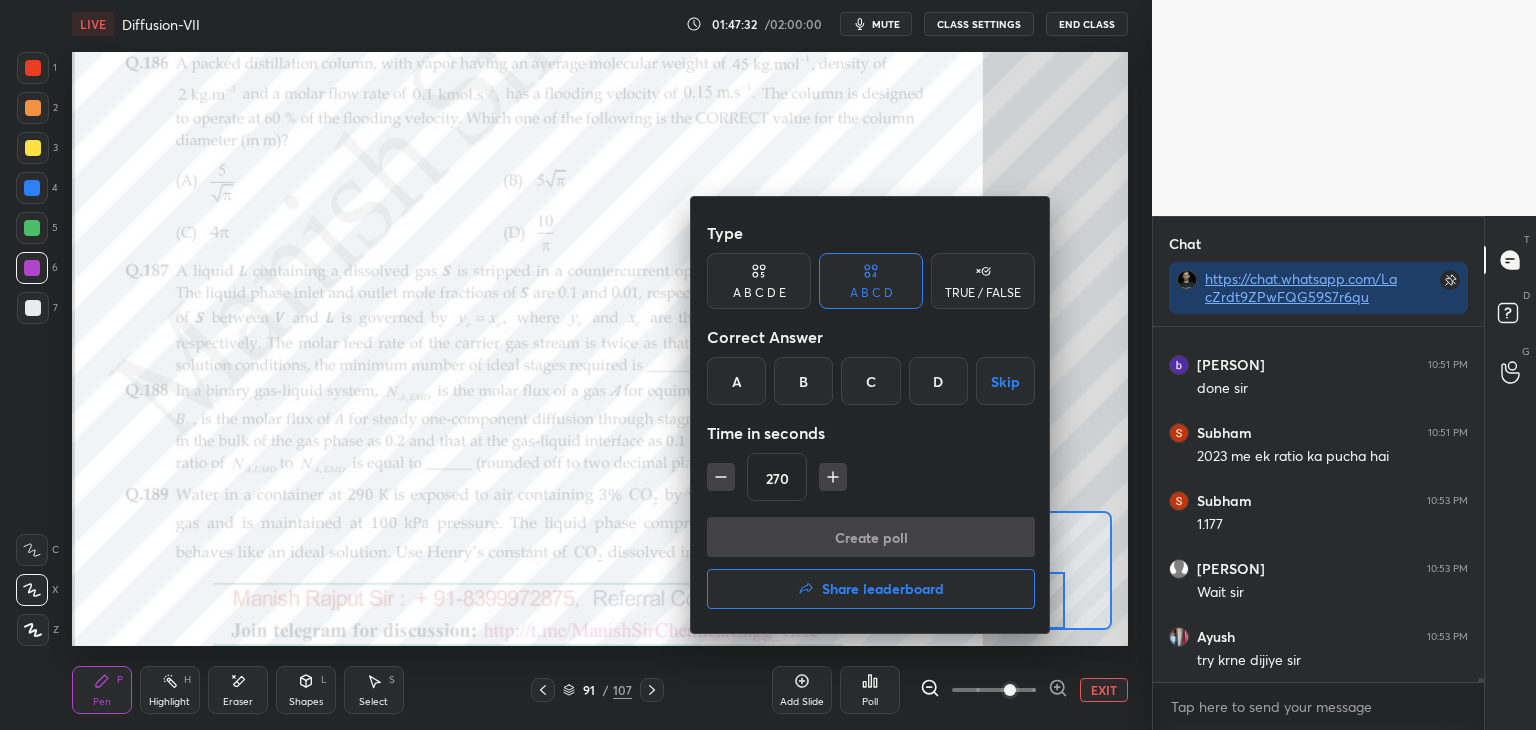 click 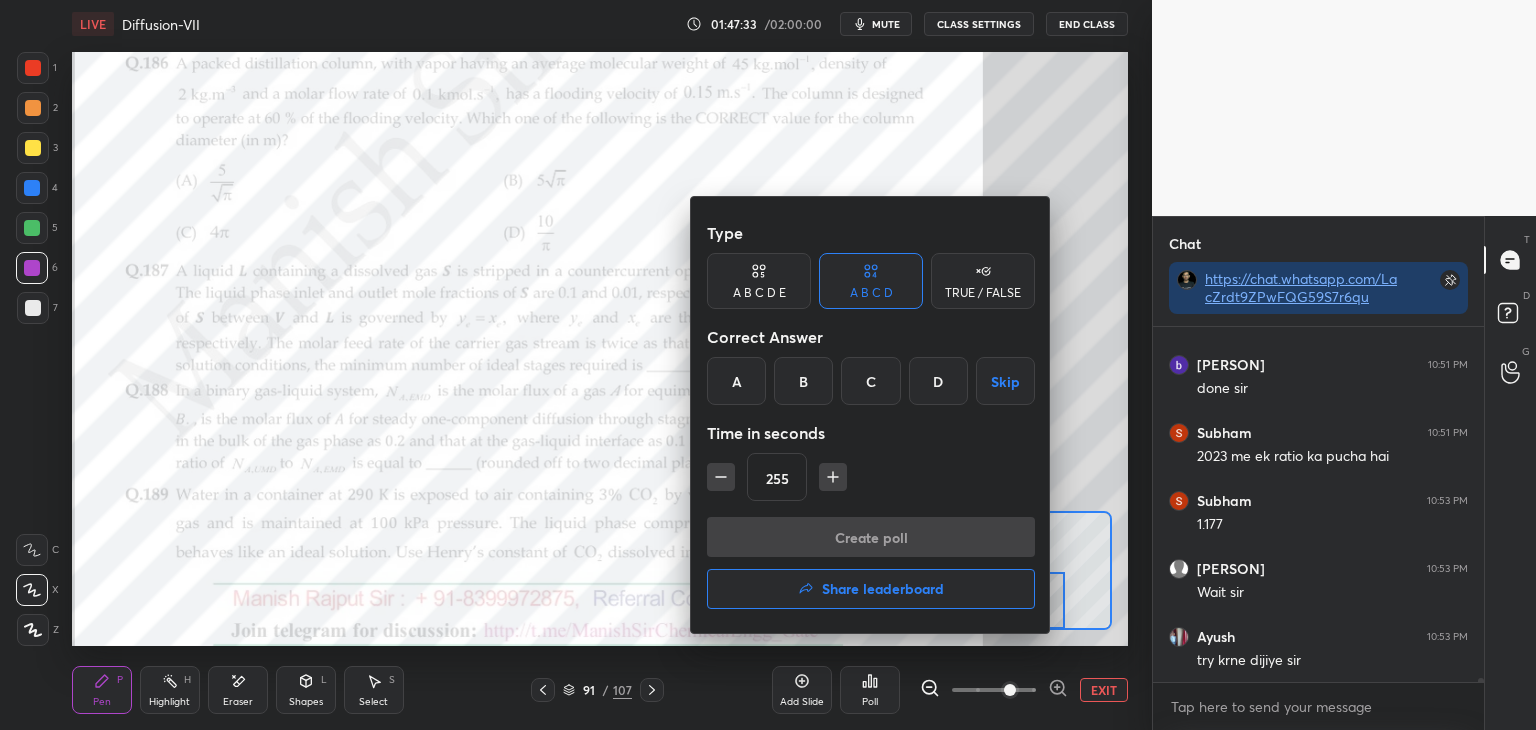 click 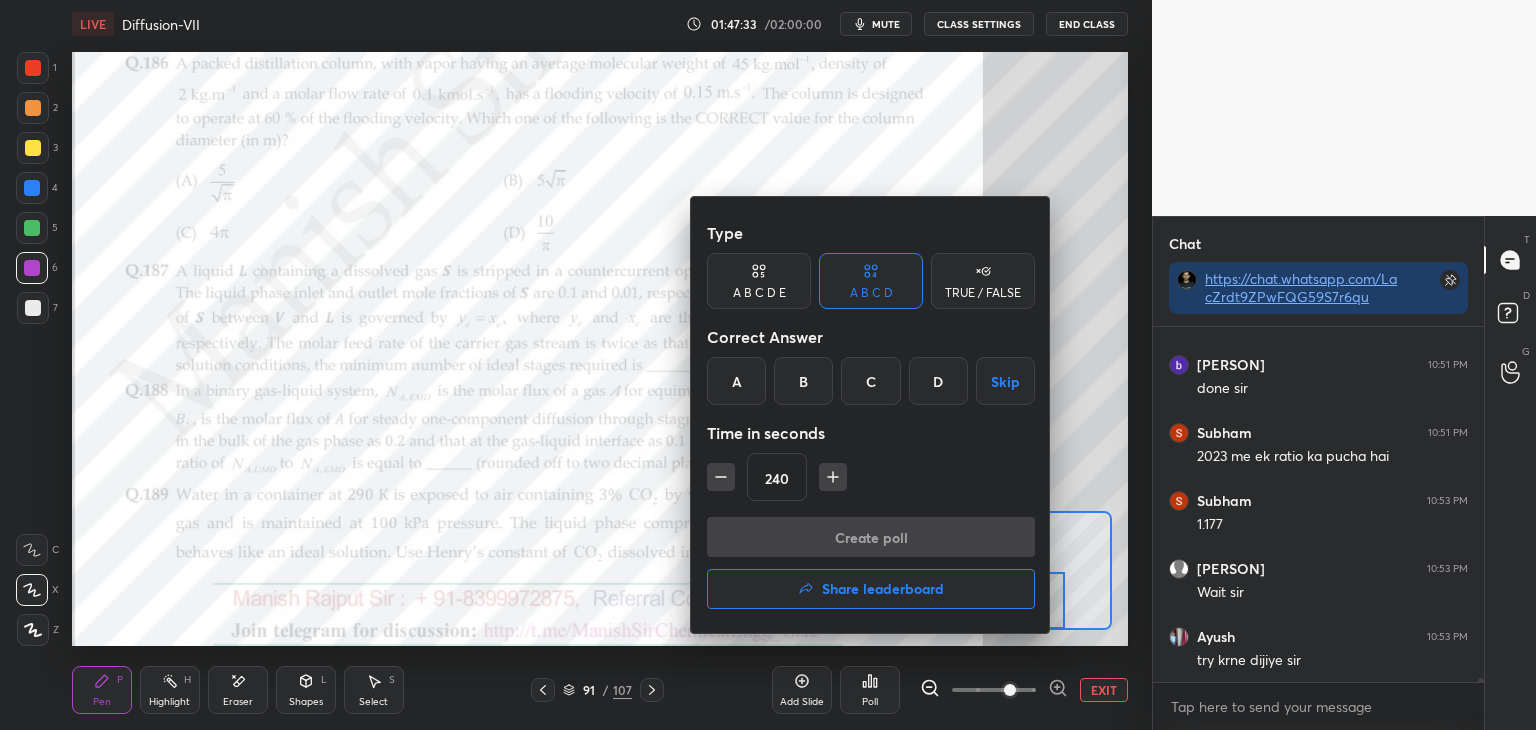 click 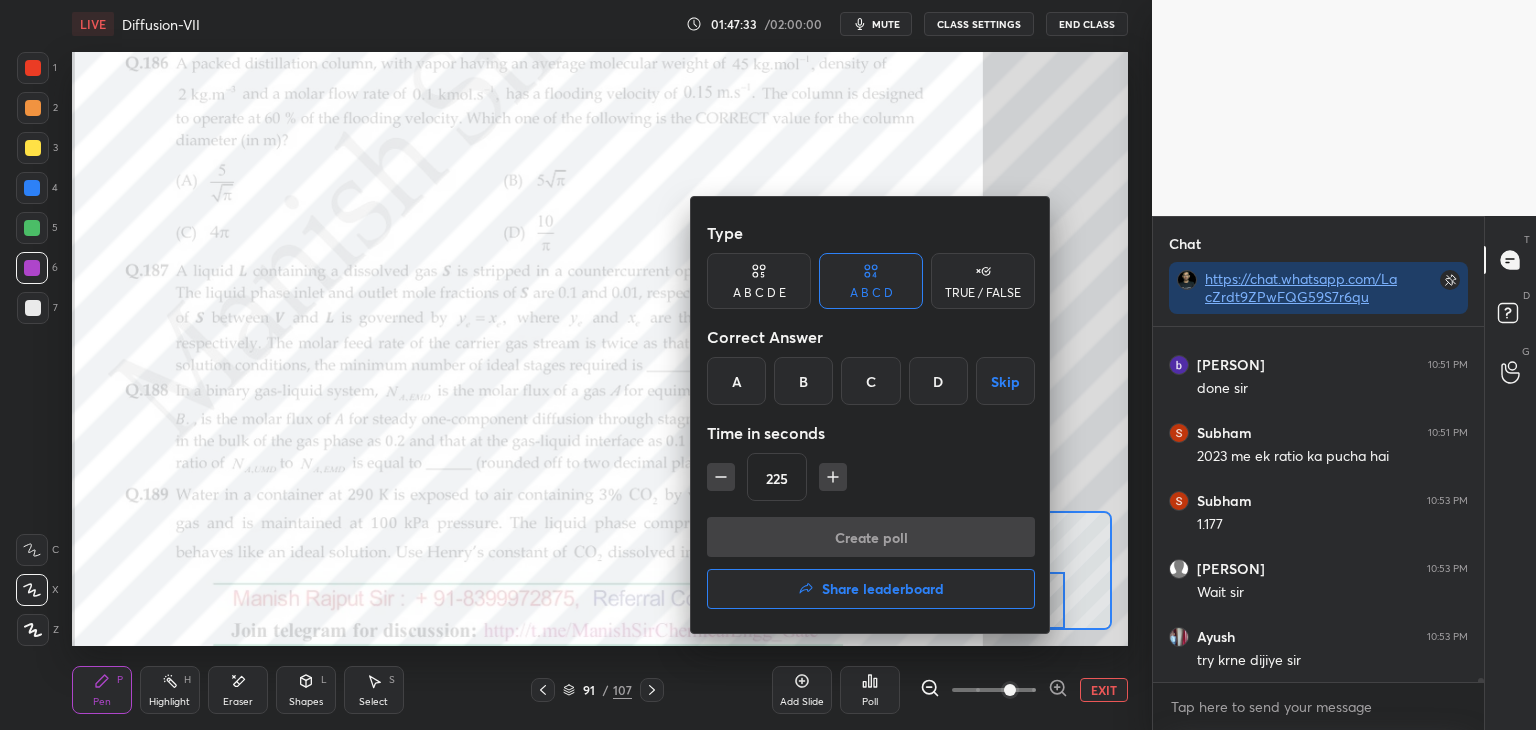 click 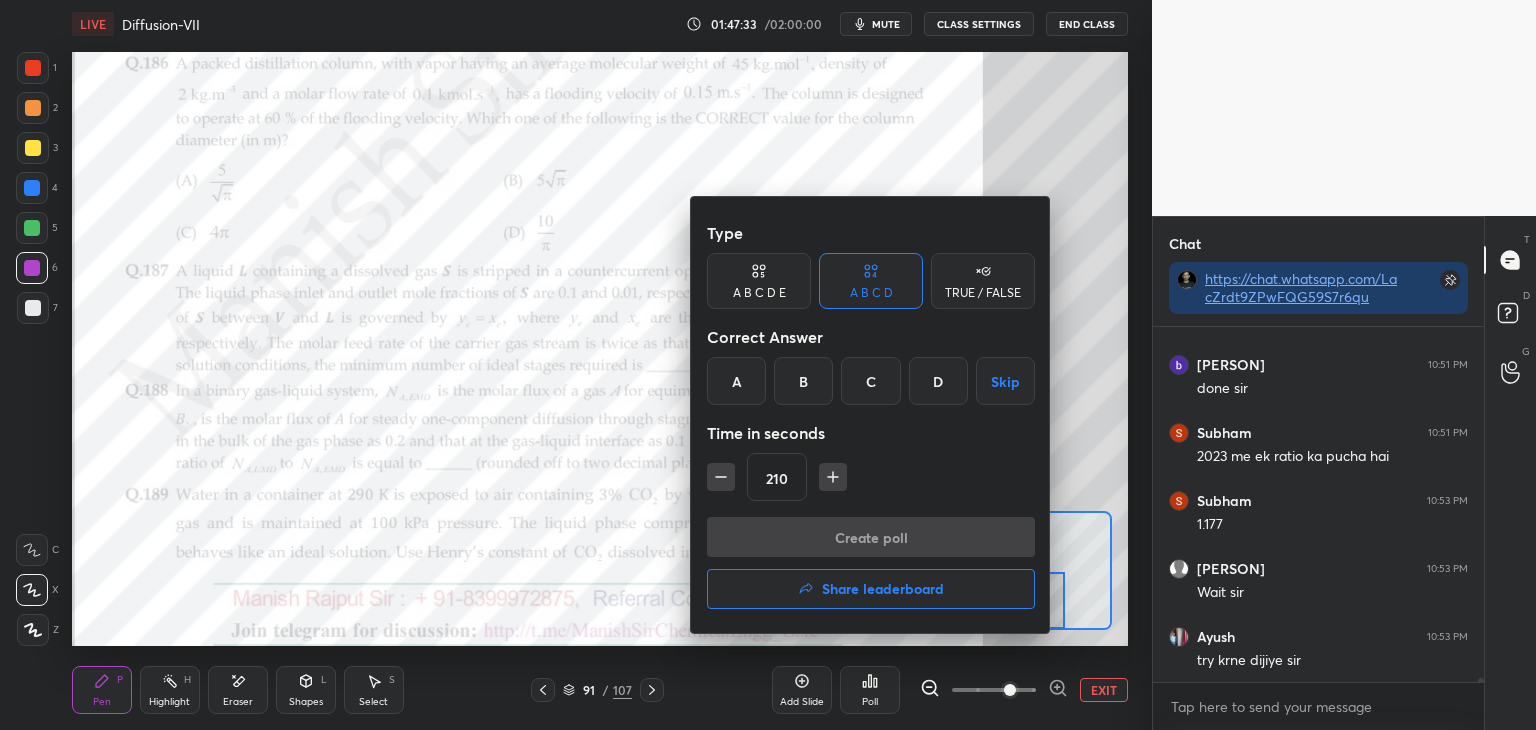 click 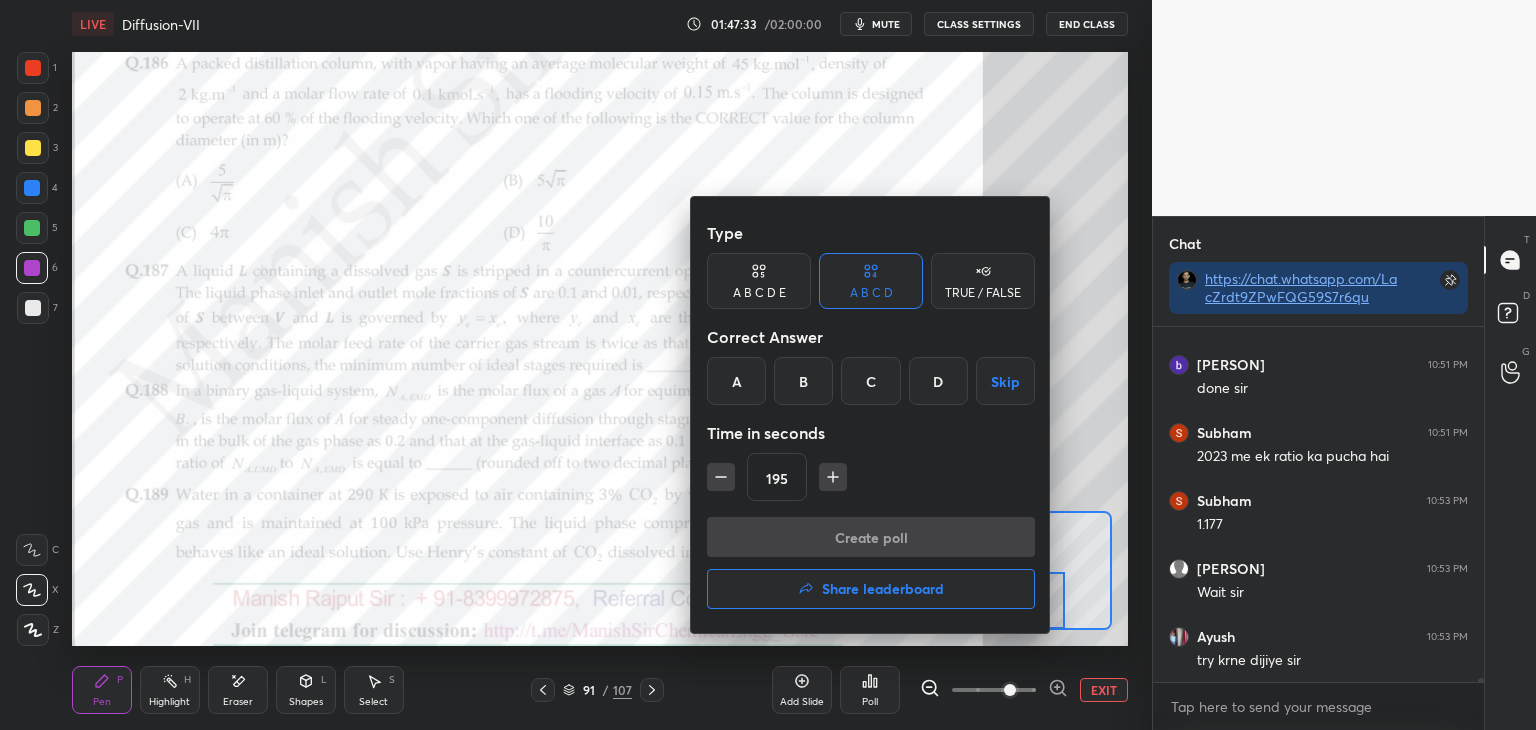 click 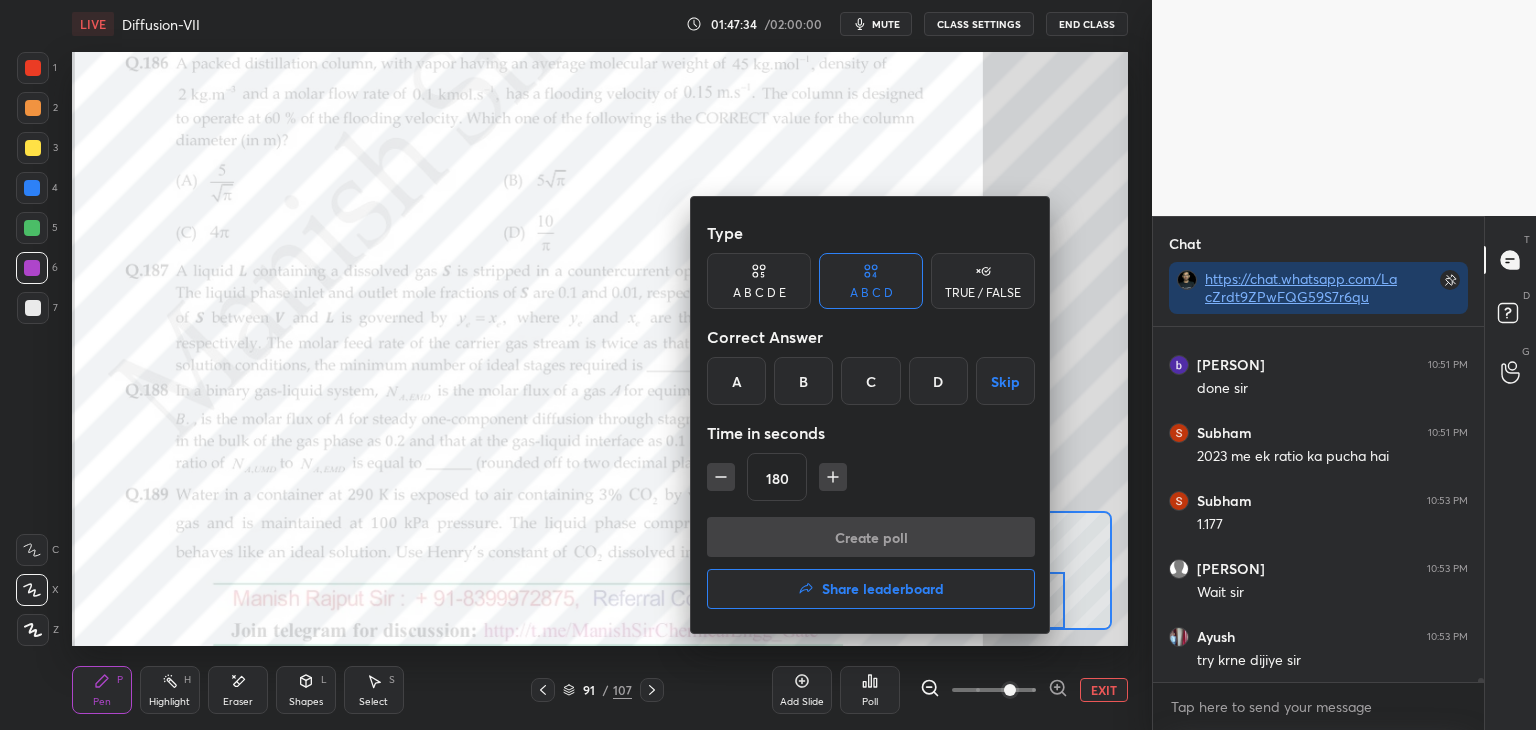 click at bounding box center (721, 477) 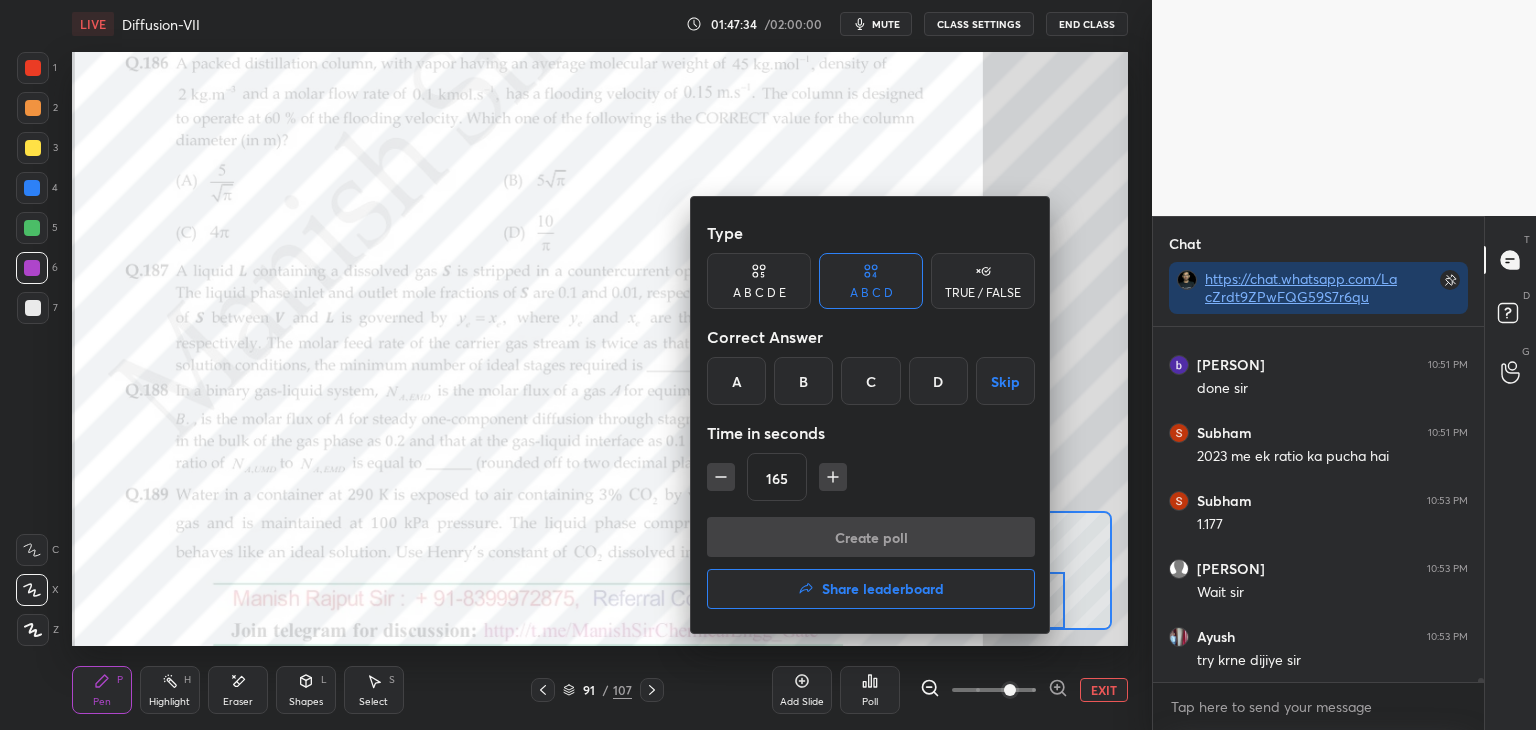 click at bounding box center [721, 477] 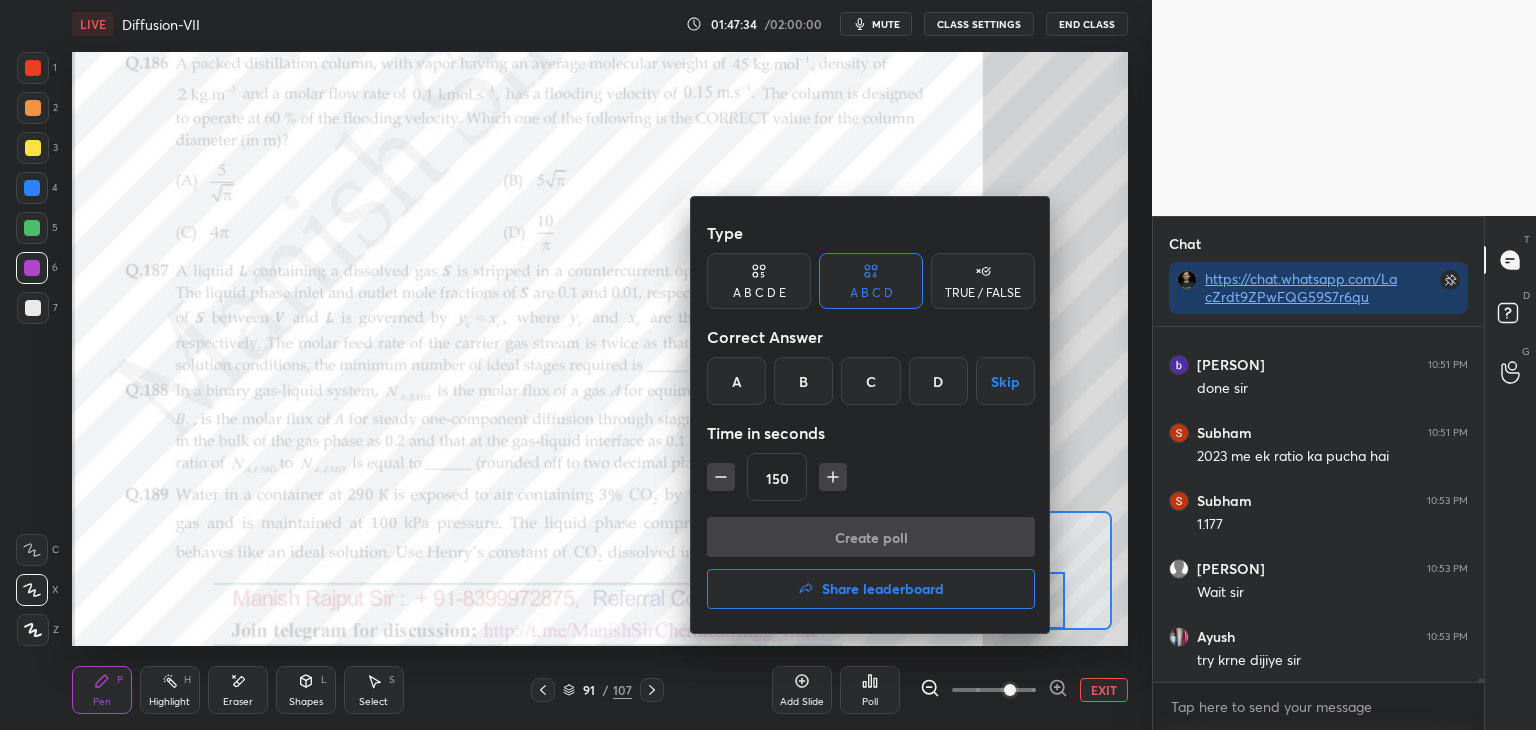 click 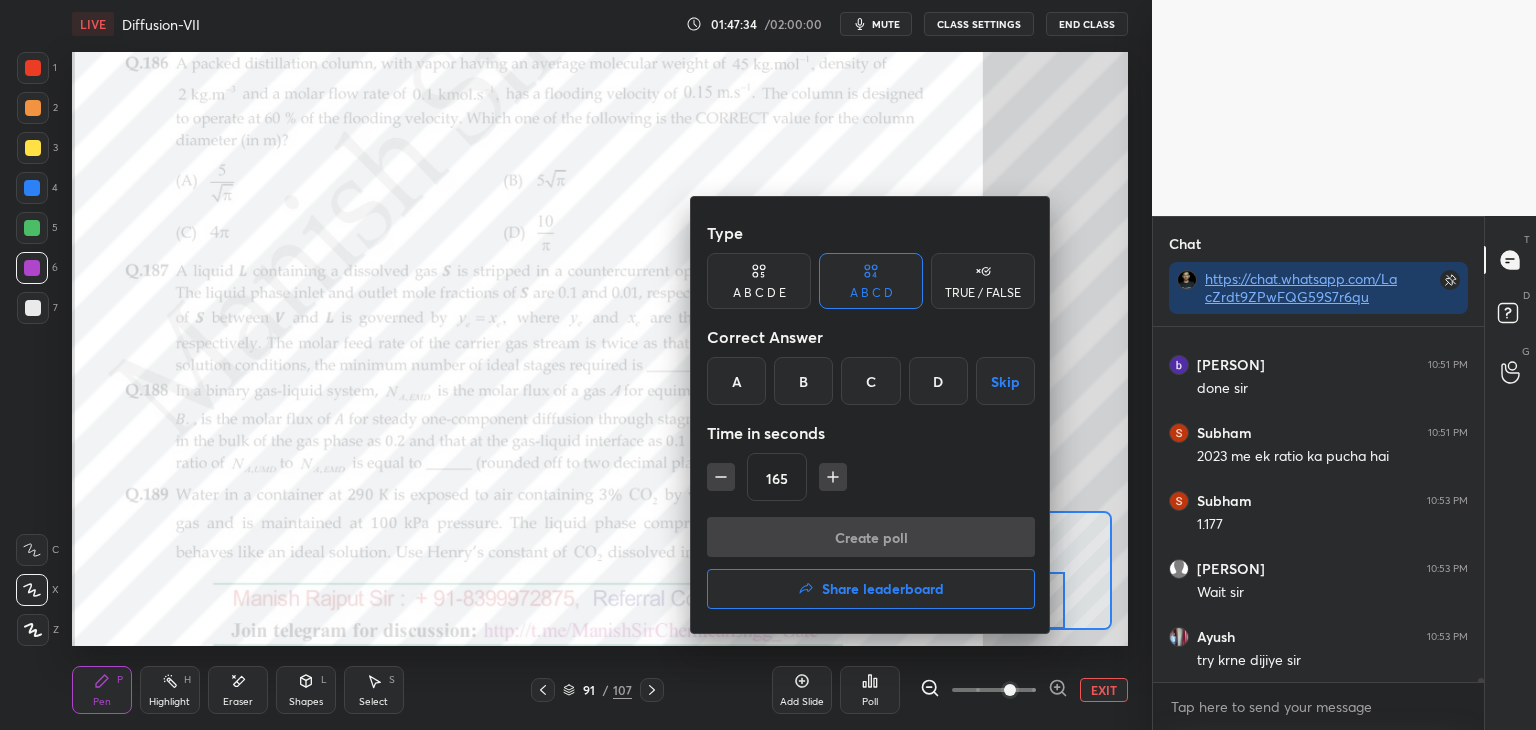 scroll, scrollTop: 31358, scrollLeft: 0, axis: vertical 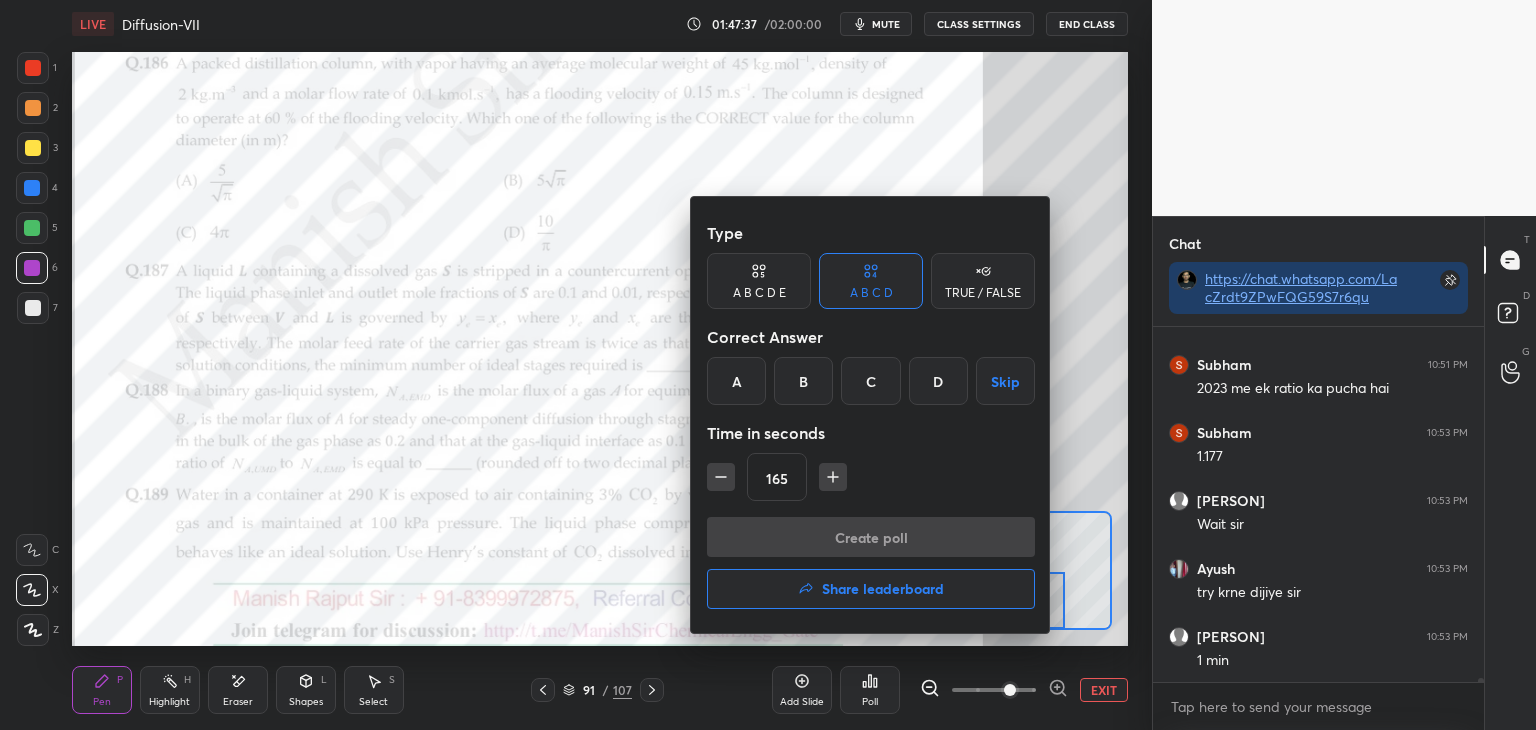 click 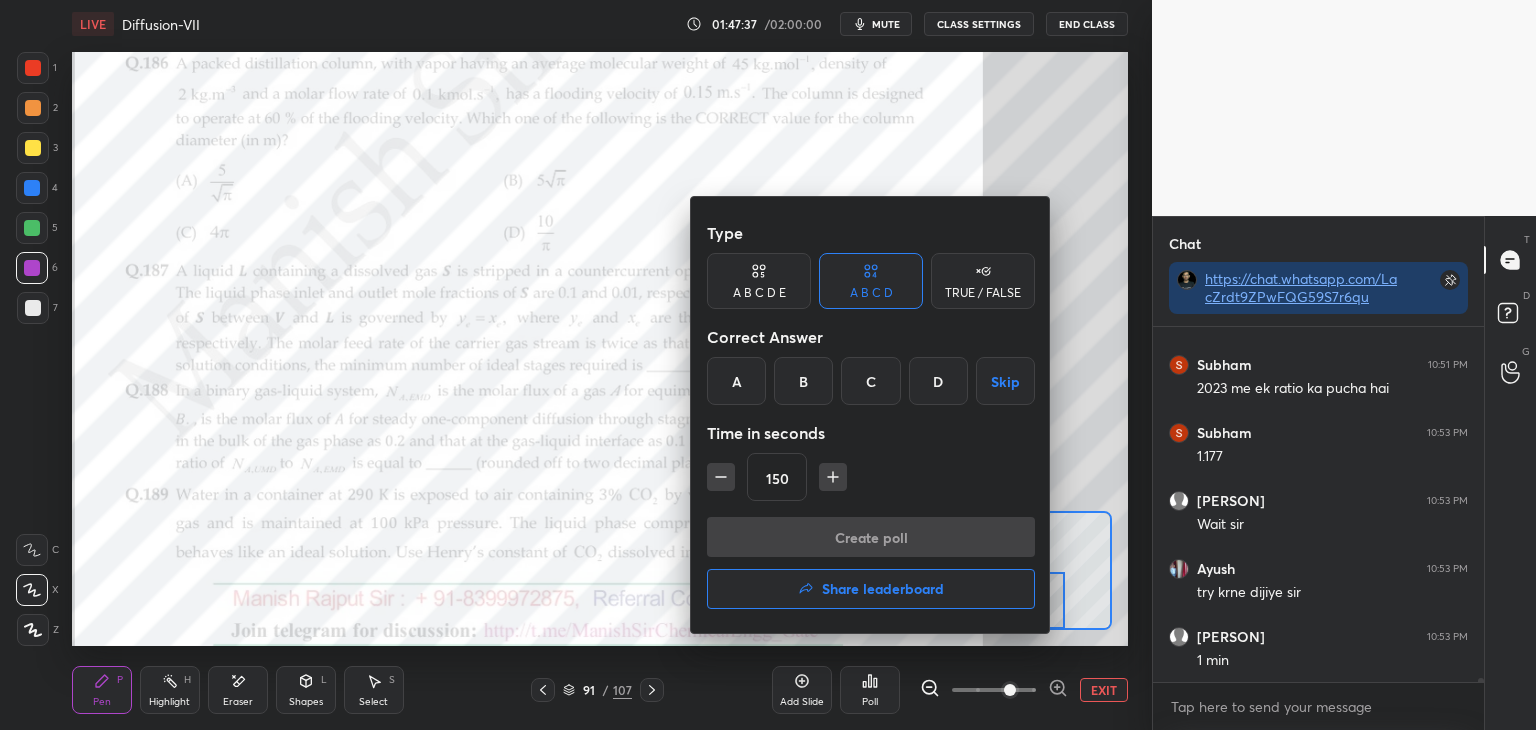 click 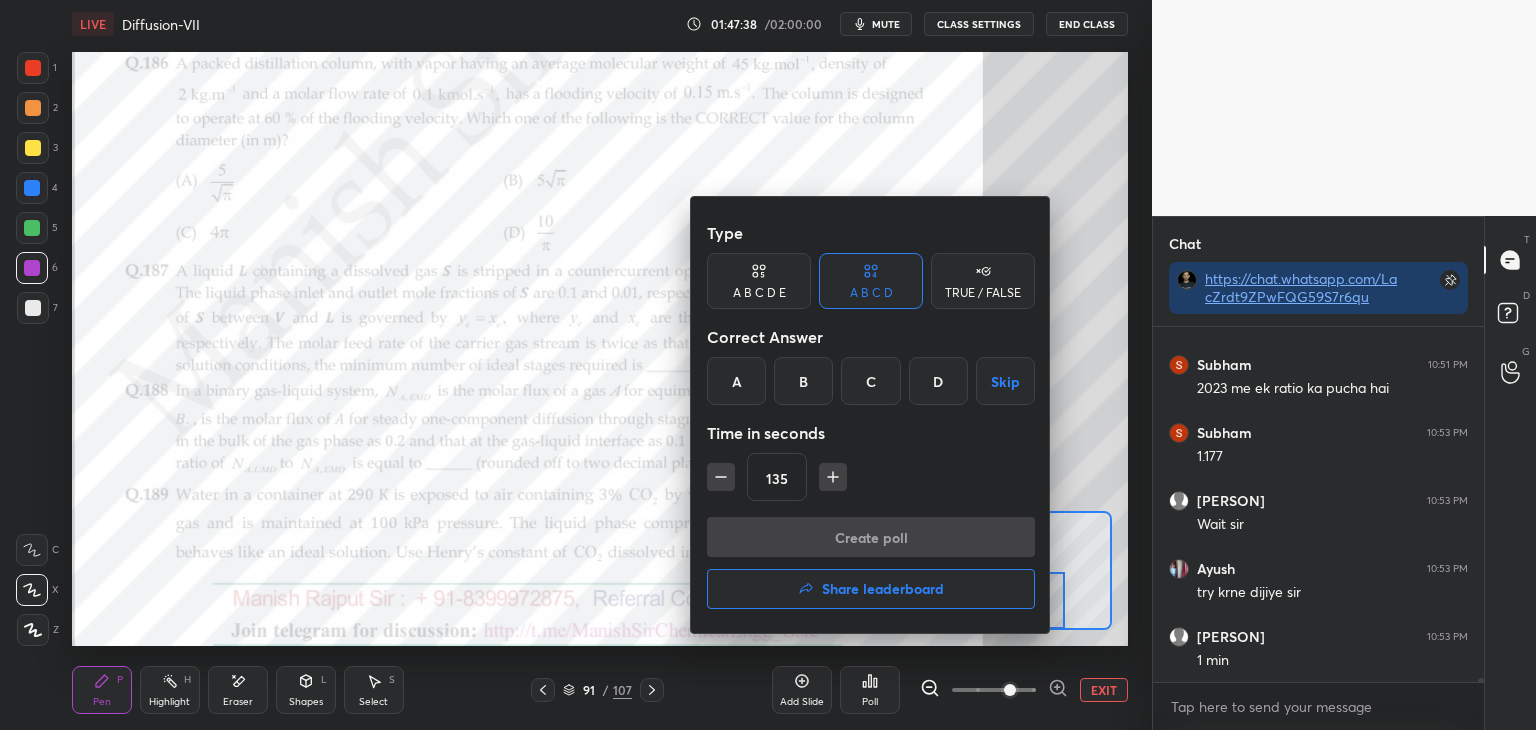 click 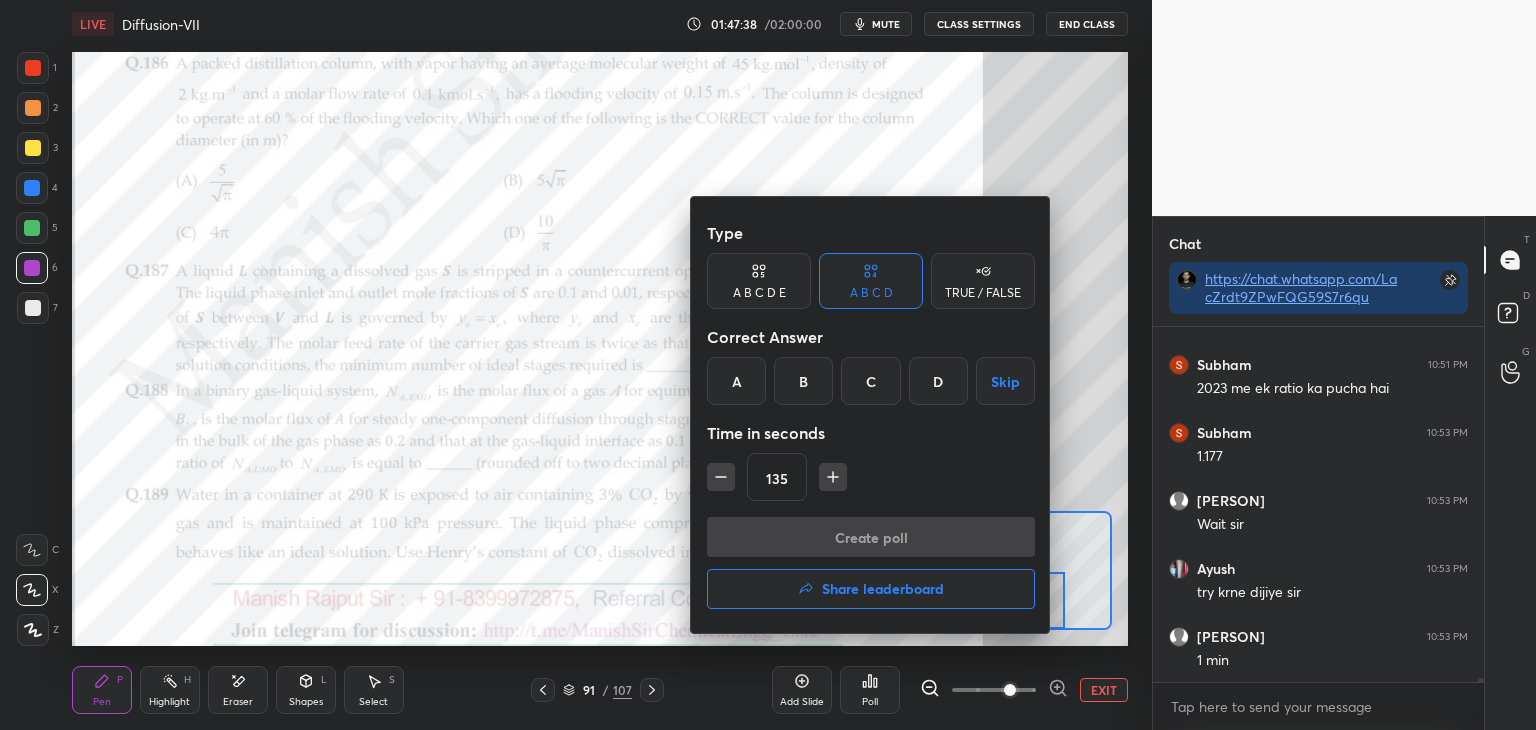 type on "120" 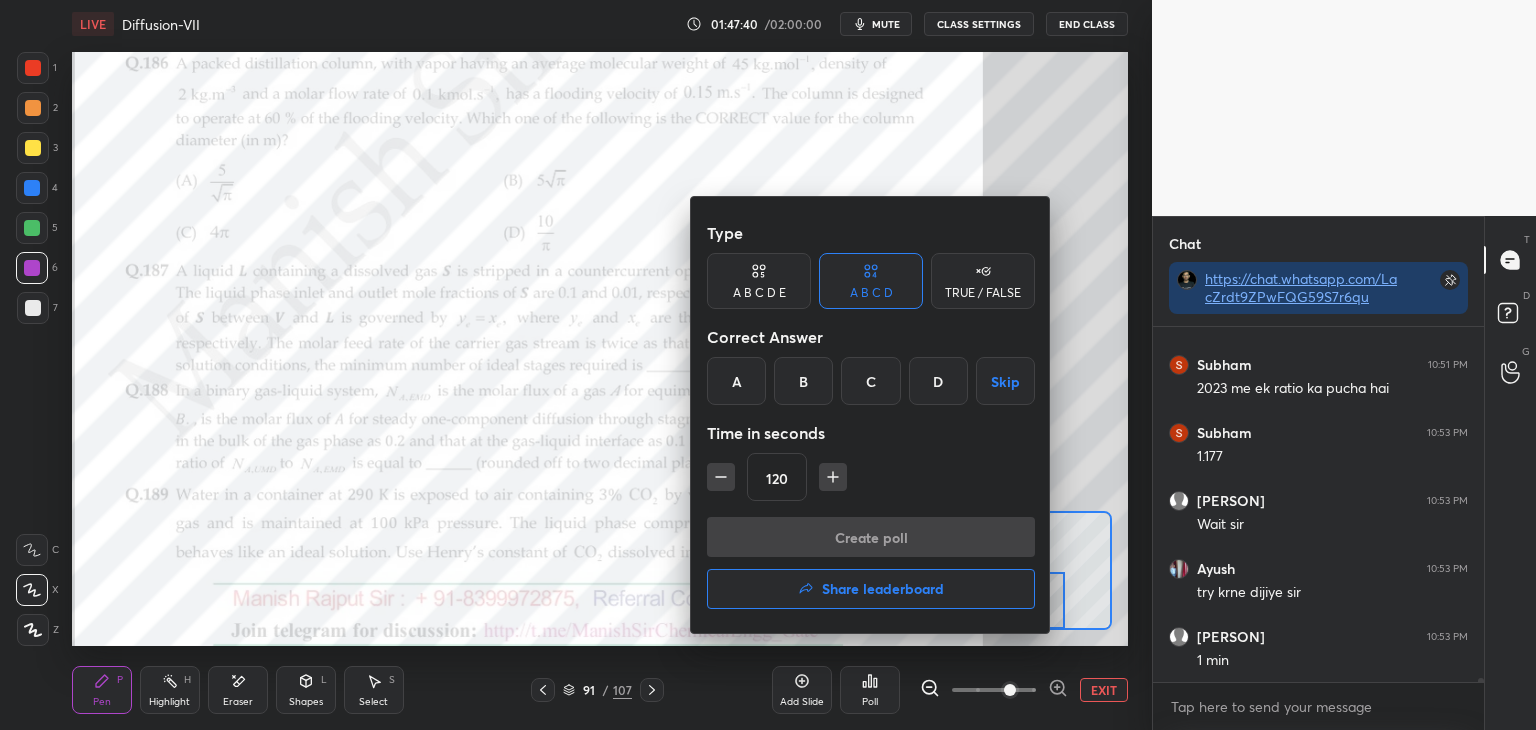 click on "B" at bounding box center [803, 381] 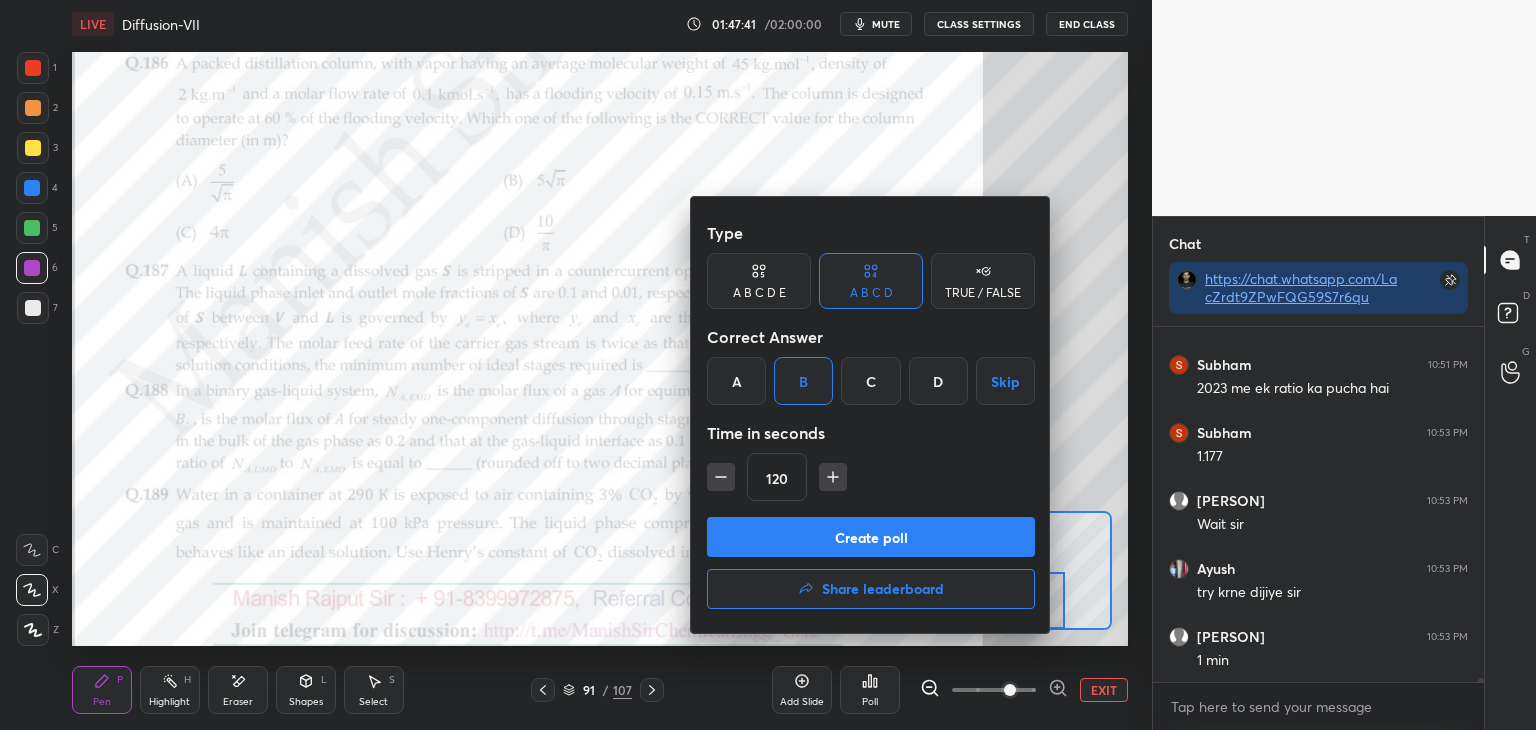 click on "Create poll" at bounding box center (871, 537) 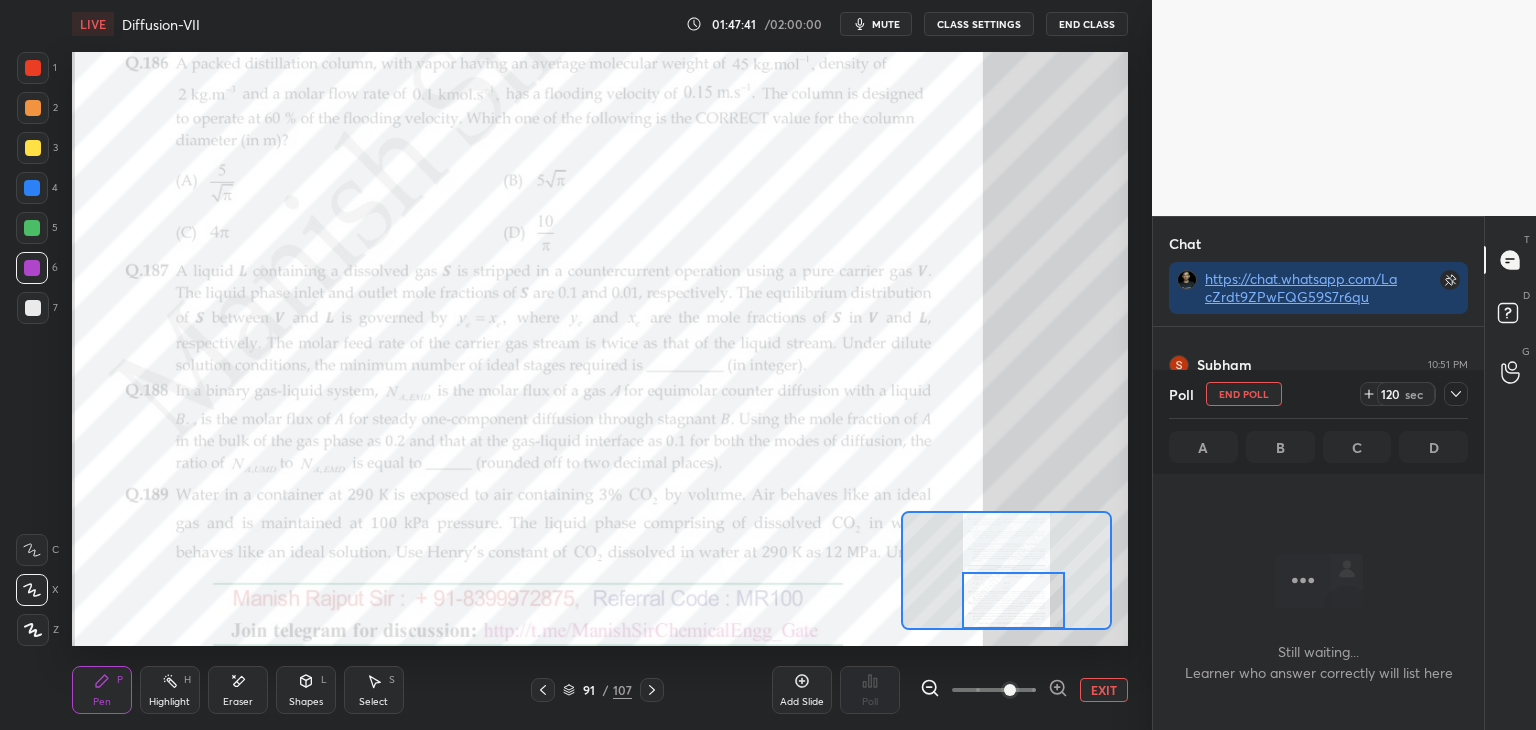 scroll, scrollTop: 116, scrollLeft: 325, axis: both 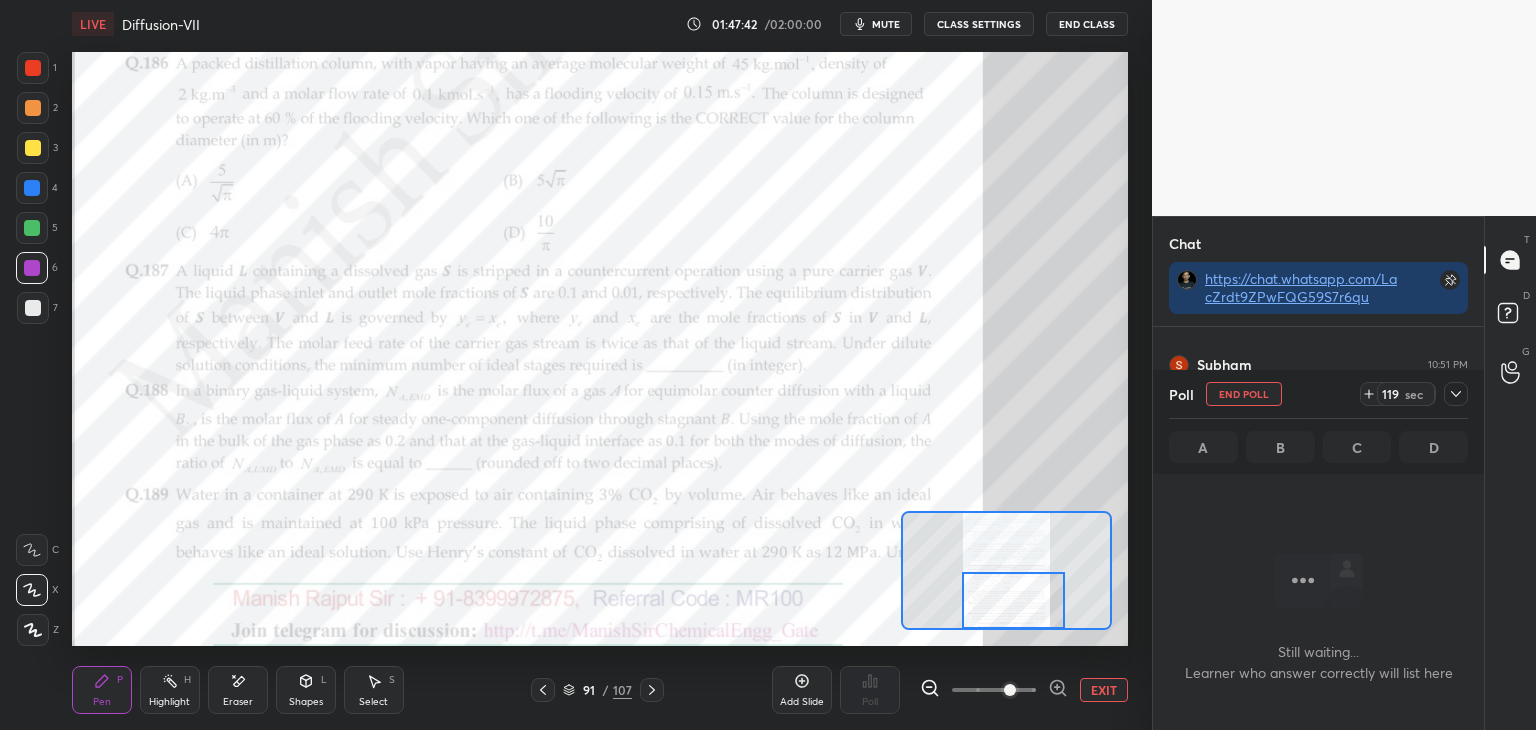 click 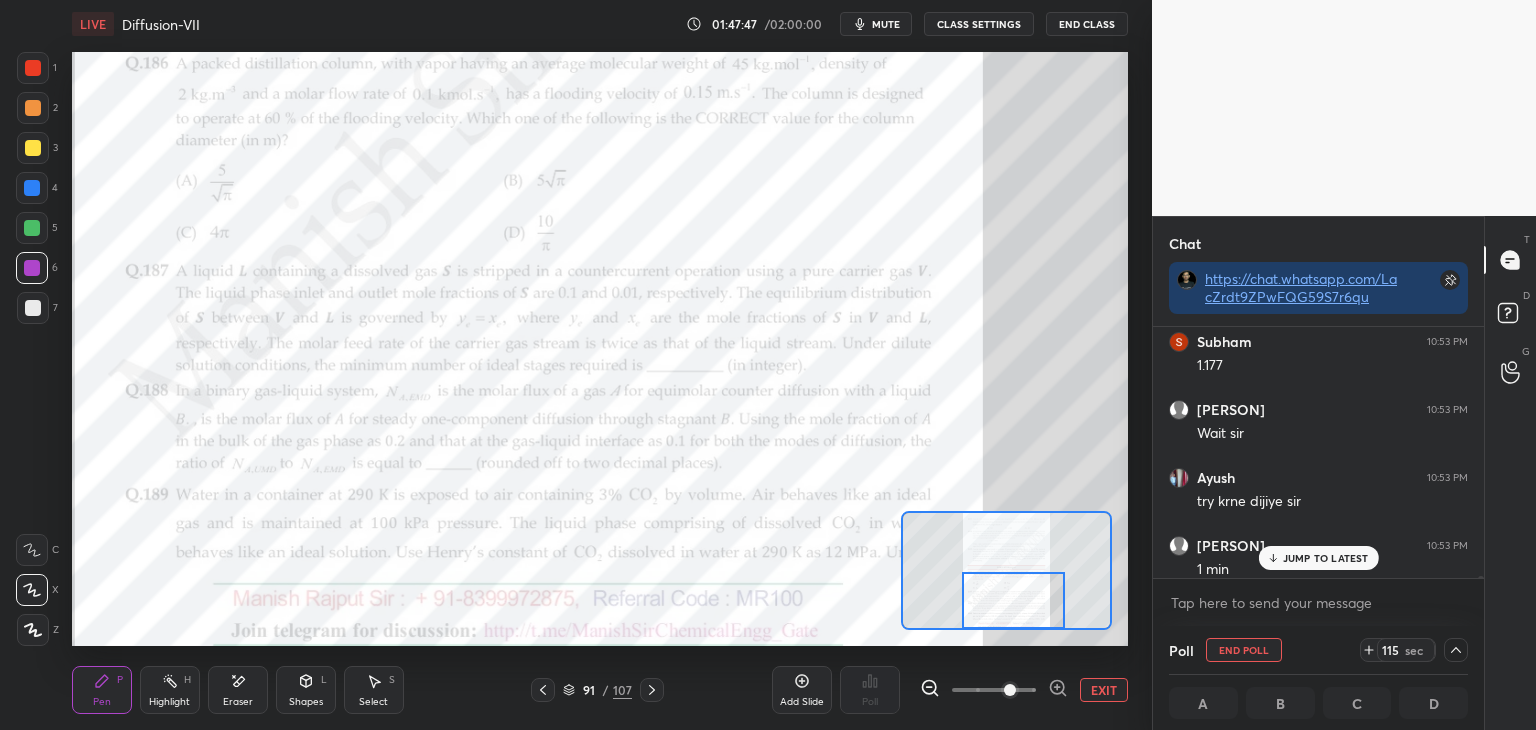 scroll, scrollTop: 31462, scrollLeft: 0, axis: vertical 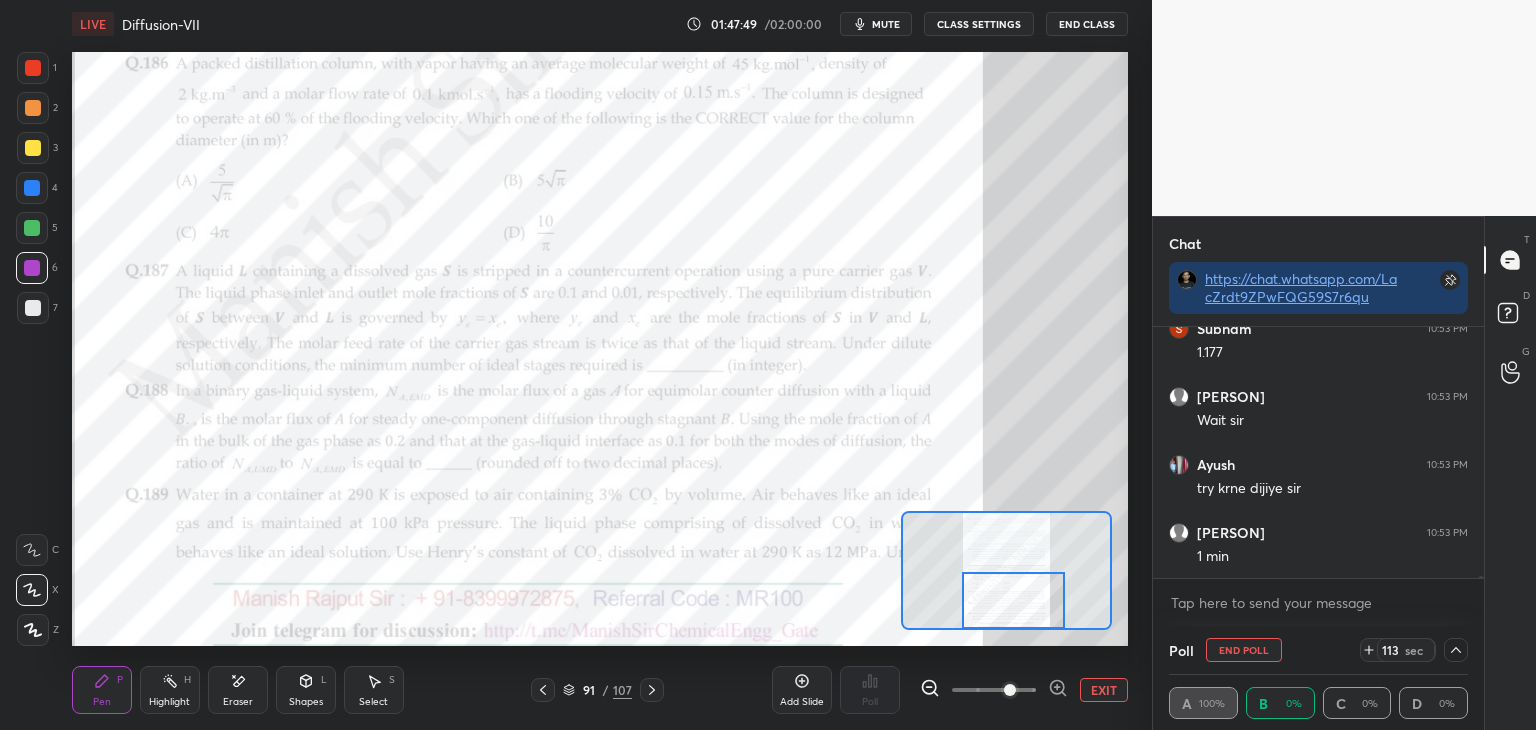 click at bounding box center [33, 68] 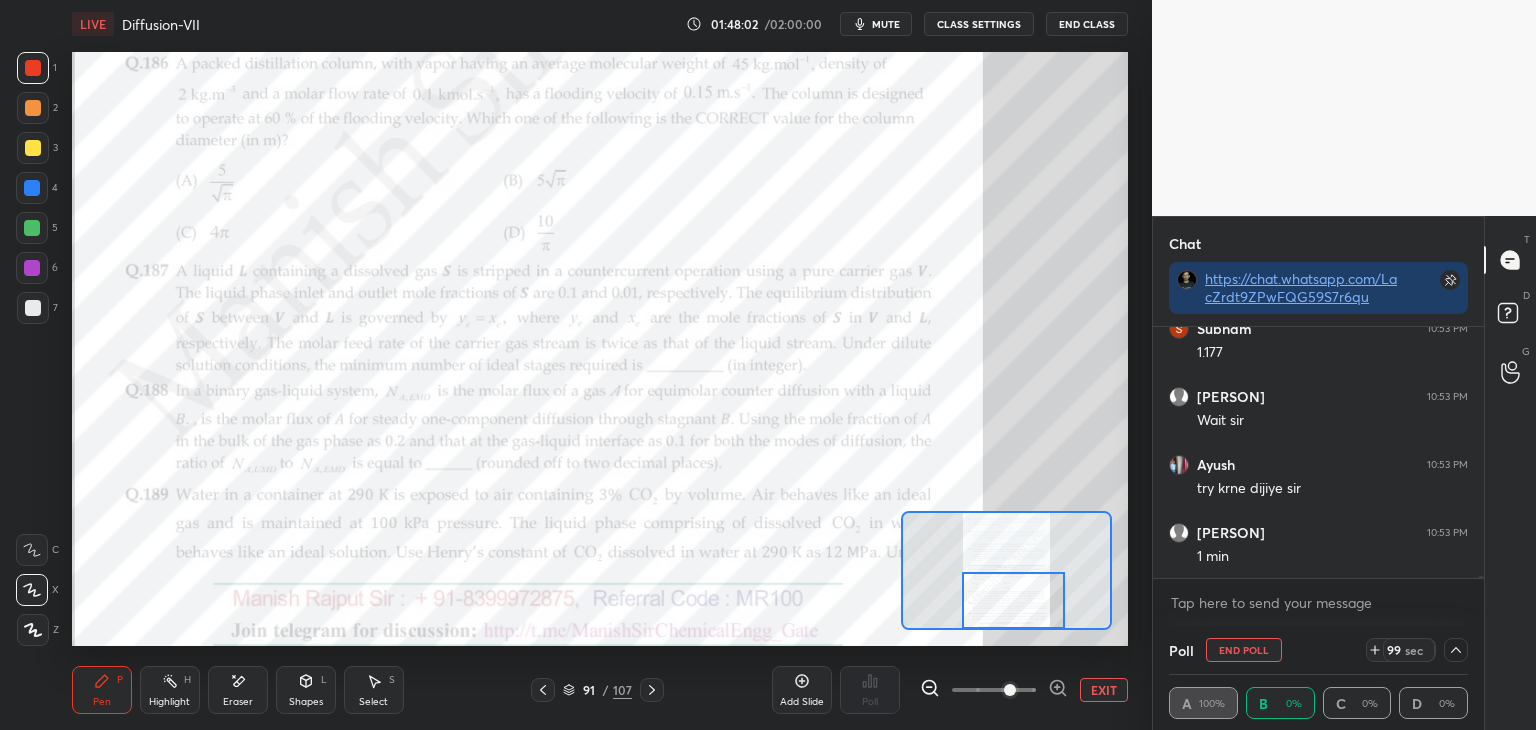 scroll, scrollTop: 31530, scrollLeft: 0, axis: vertical 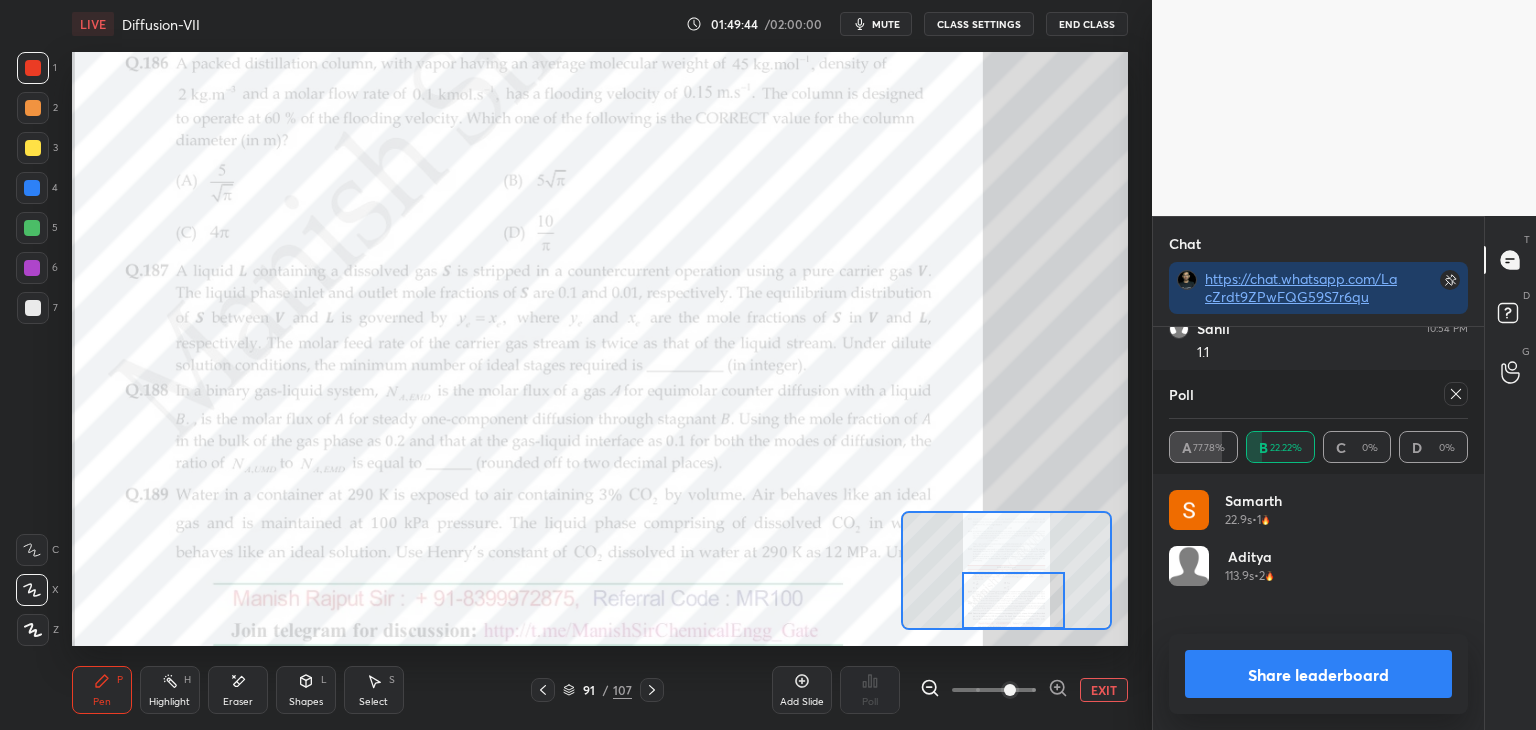 click 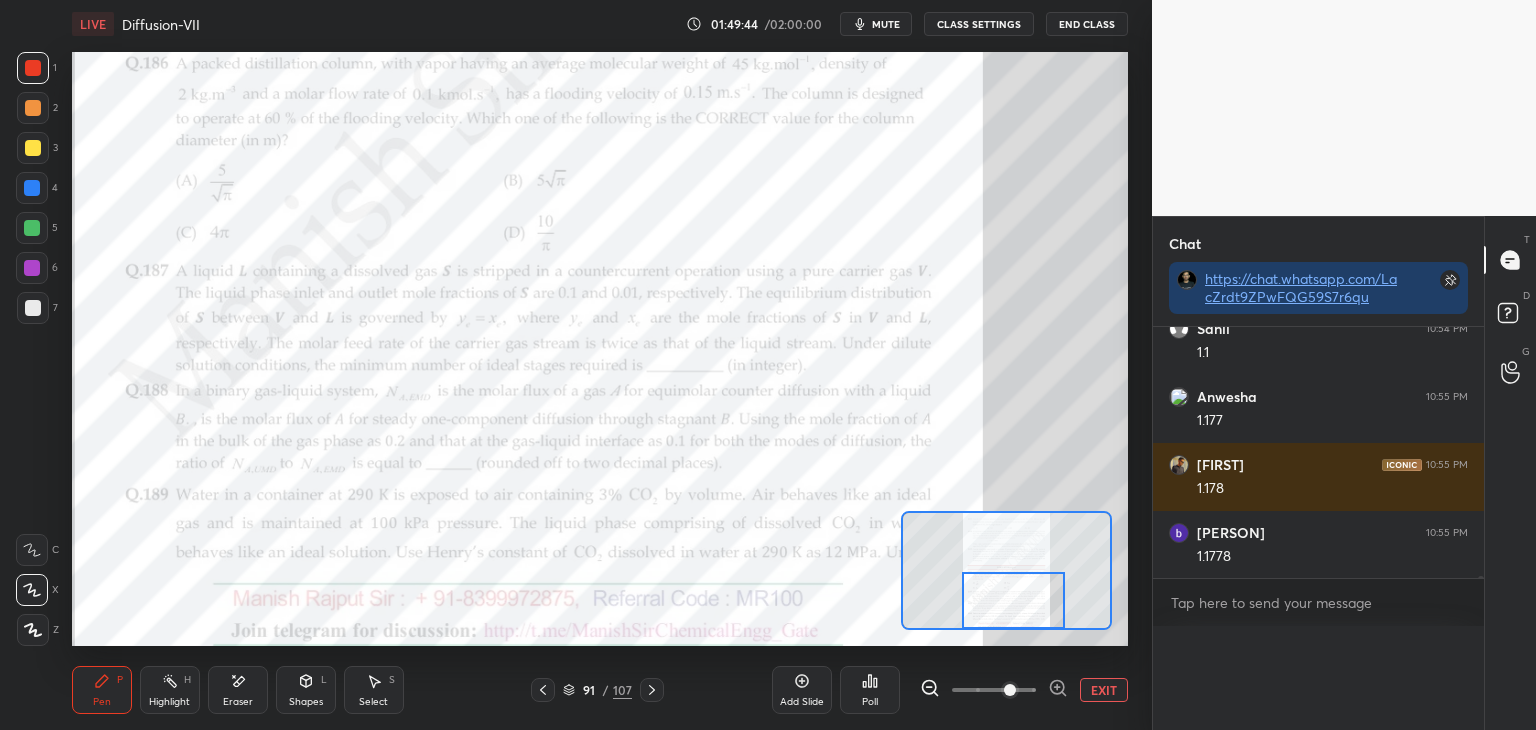 scroll, scrollTop: 0, scrollLeft: 0, axis: both 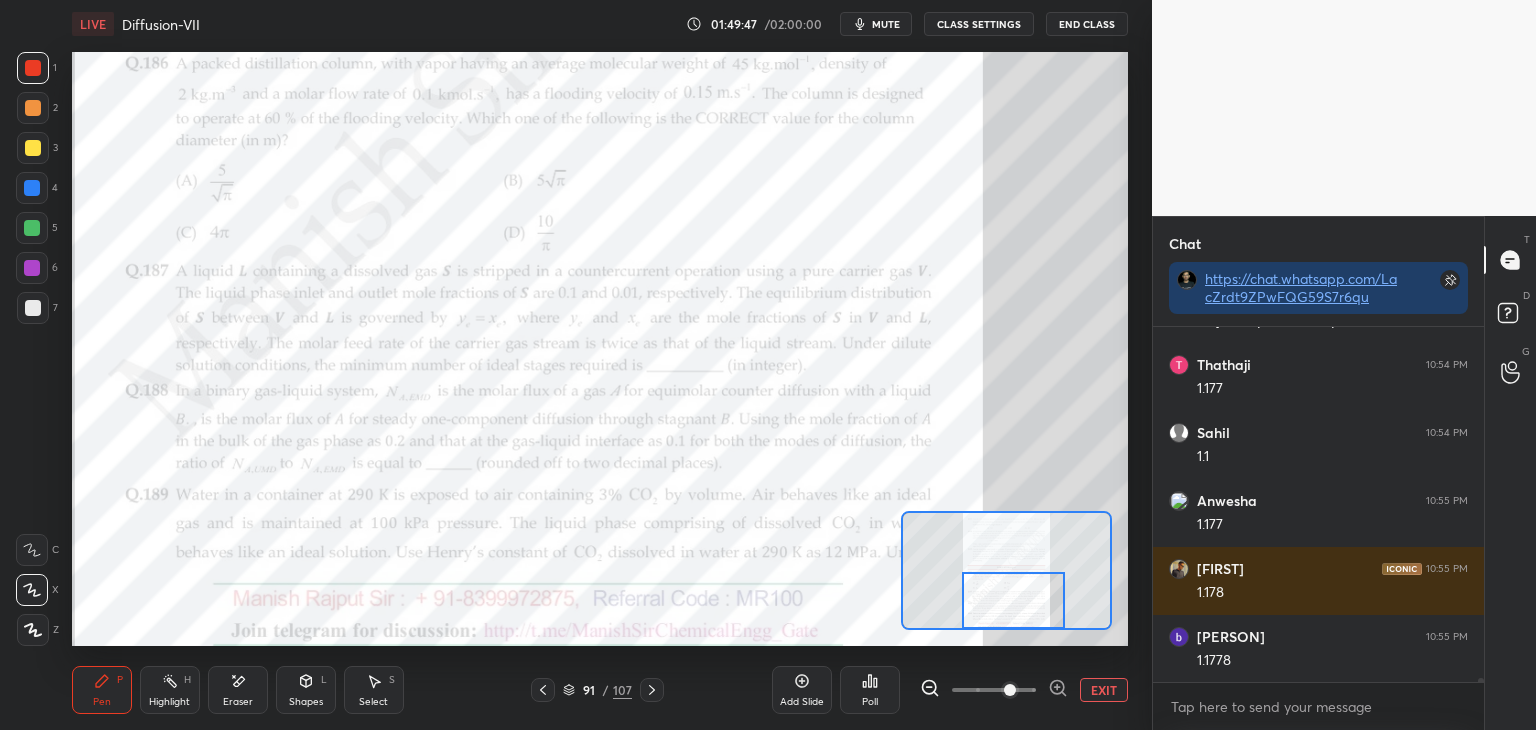 click at bounding box center (33, 68) 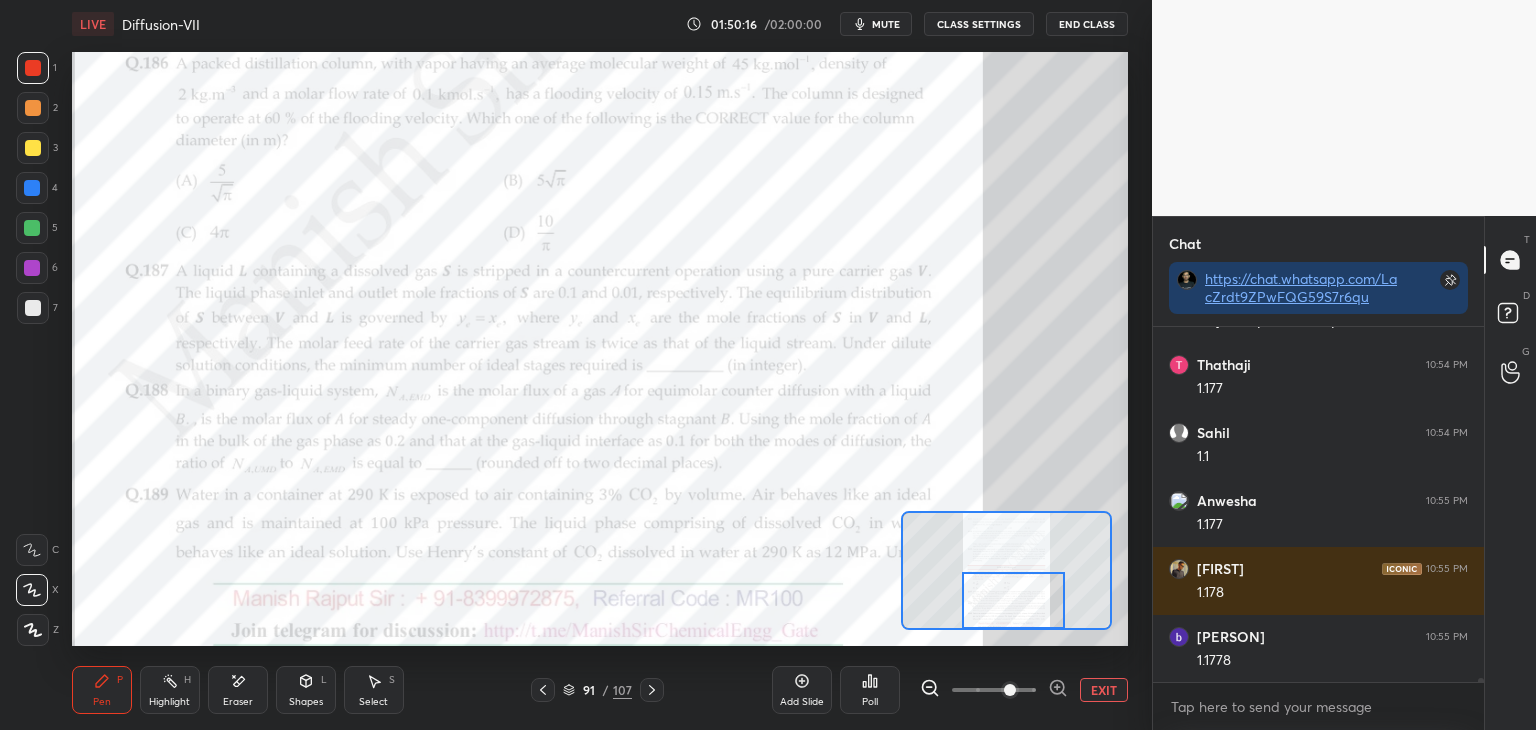 scroll, scrollTop: 32008, scrollLeft: 0, axis: vertical 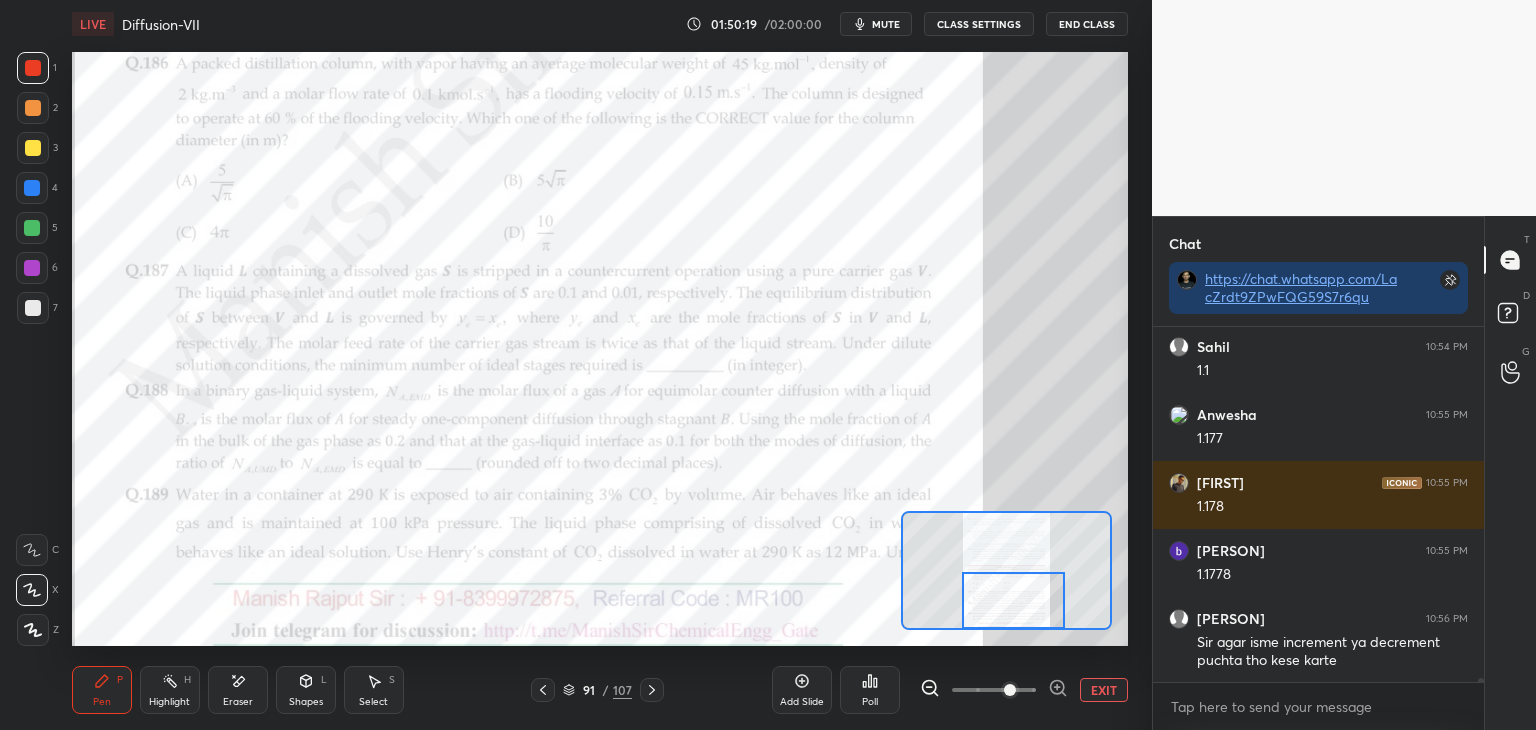 click on "1" at bounding box center [37, 72] 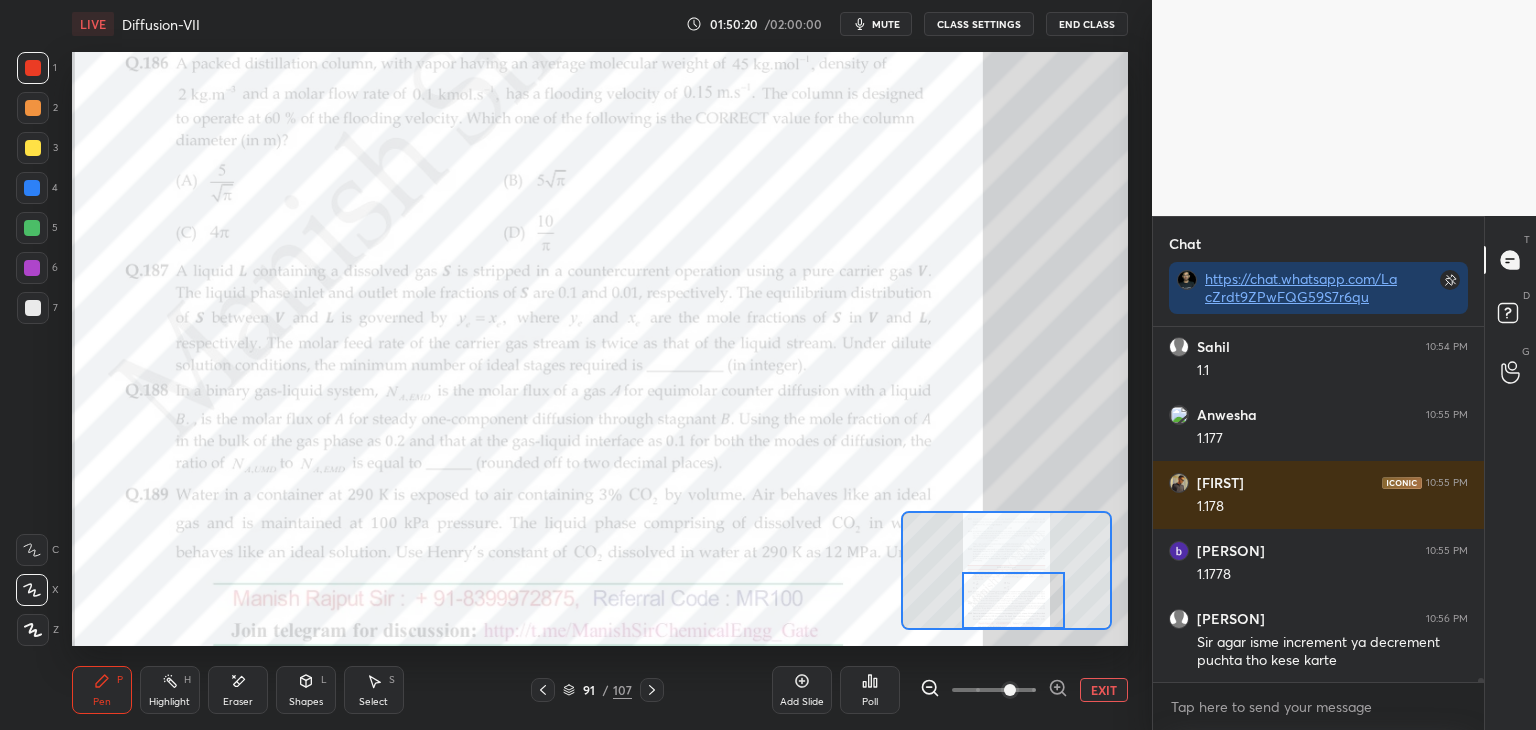 click at bounding box center [32, 268] 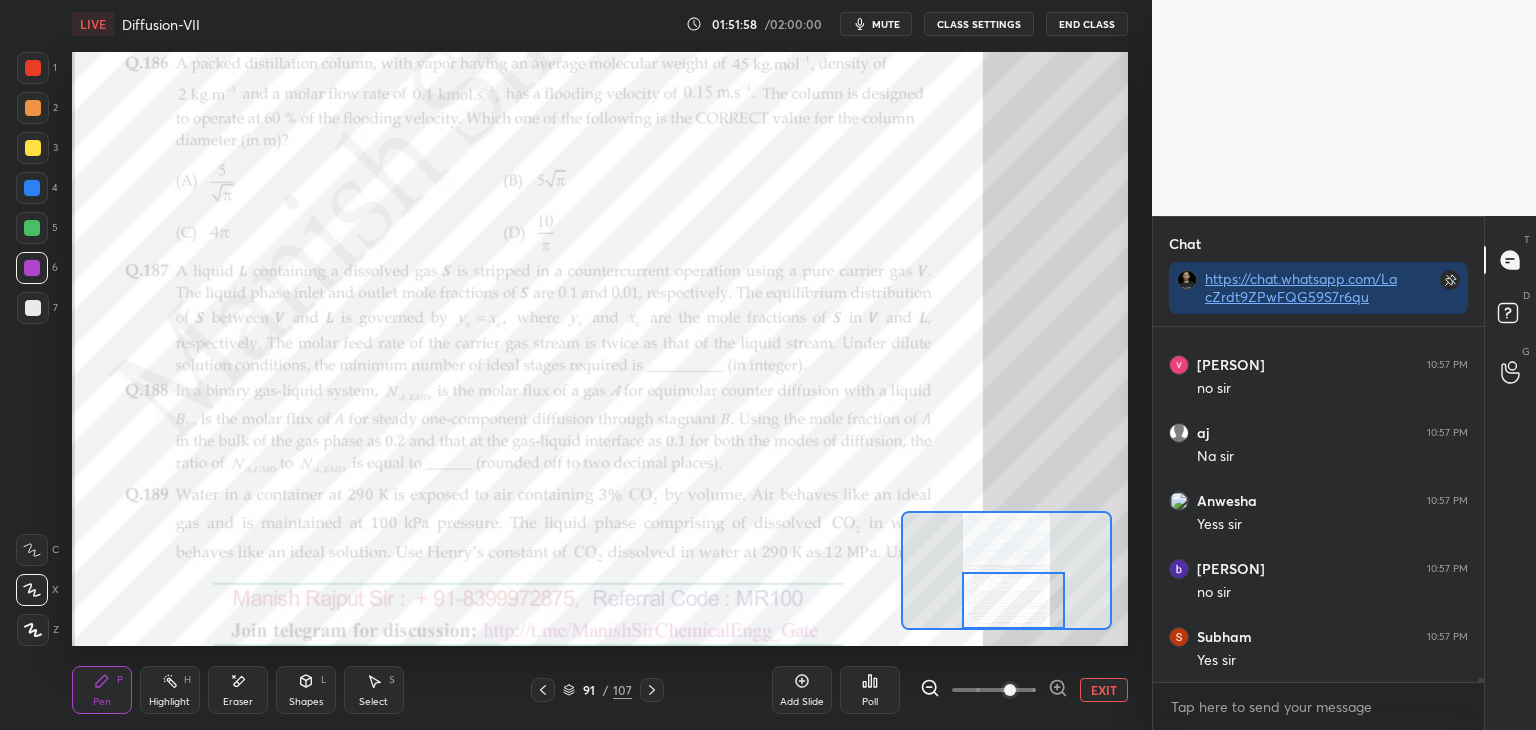 scroll, scrollTop: 33168, scrollLeft: 0, axis: vertical 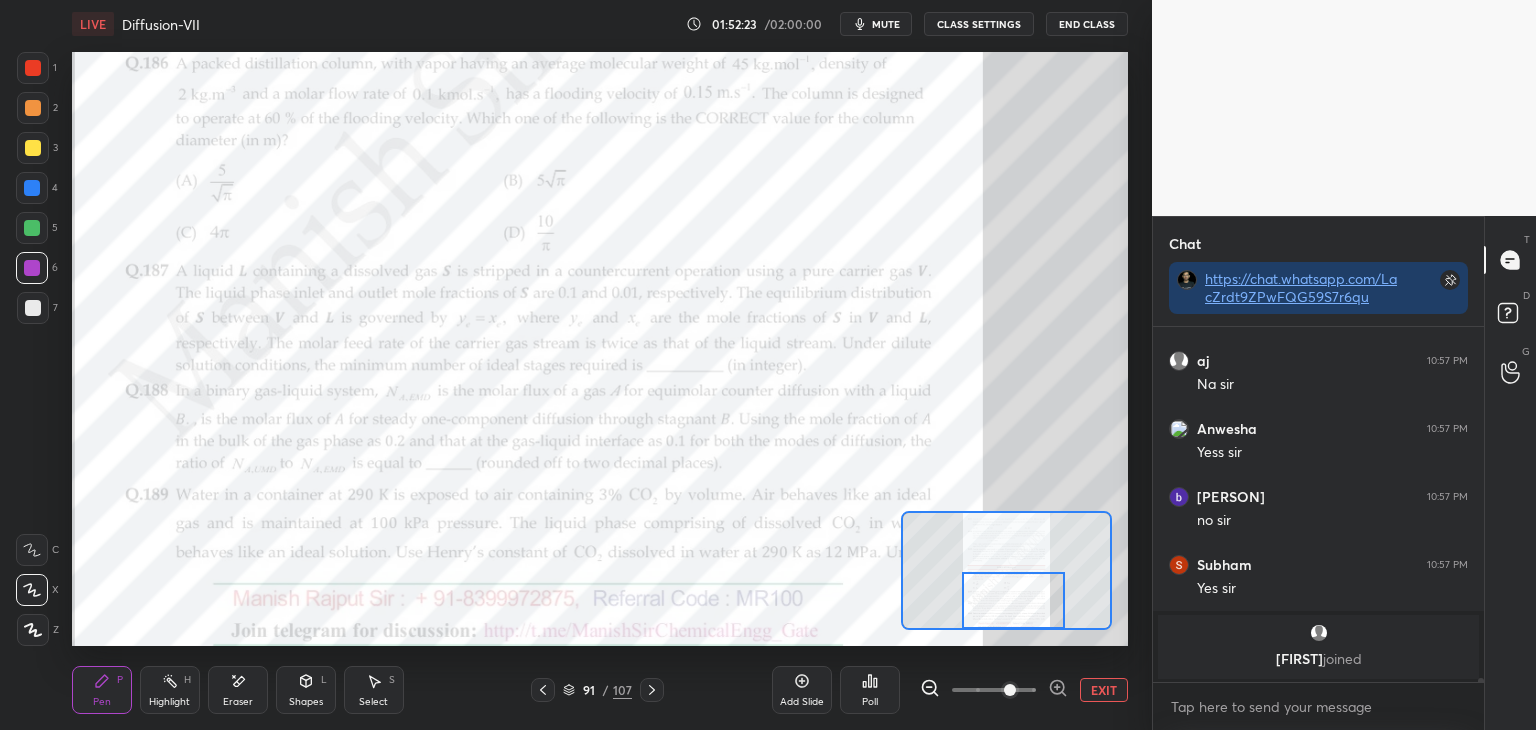 click 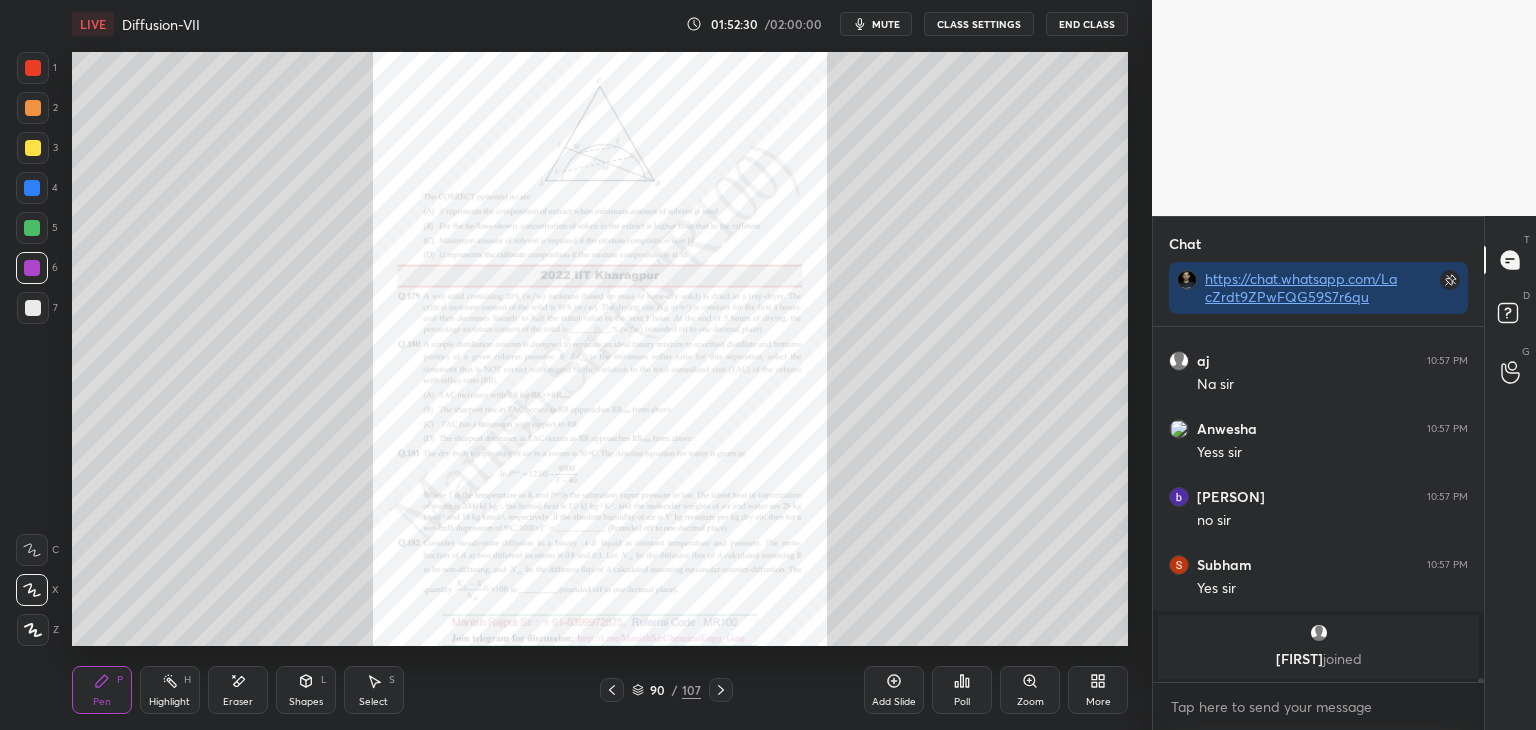 click on "Zoom" at bounding box center (1030, 690) 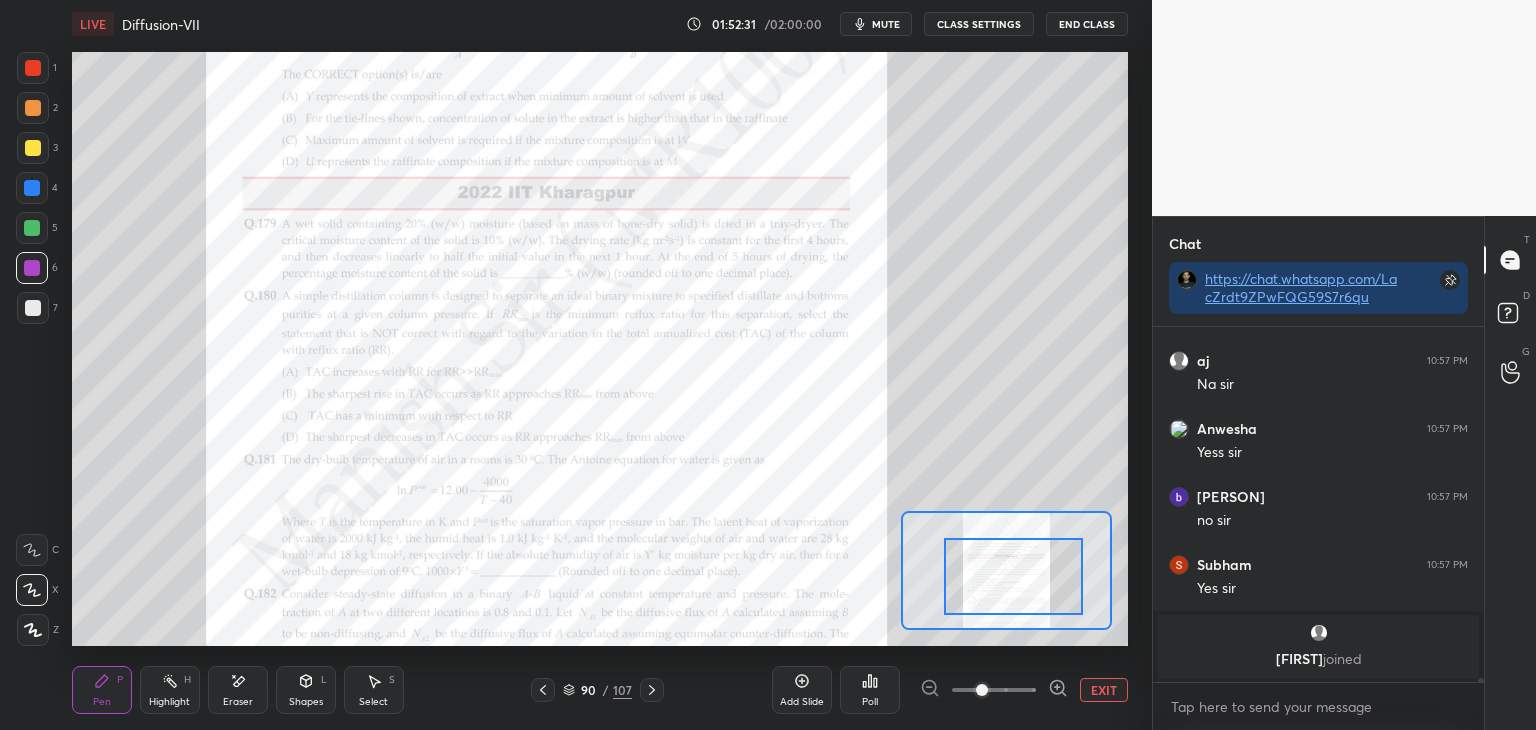 drag, startPoint x: 985, startPoint y: 567, endPoint x: 1024, endPoint y: 591, distance: 45.79301 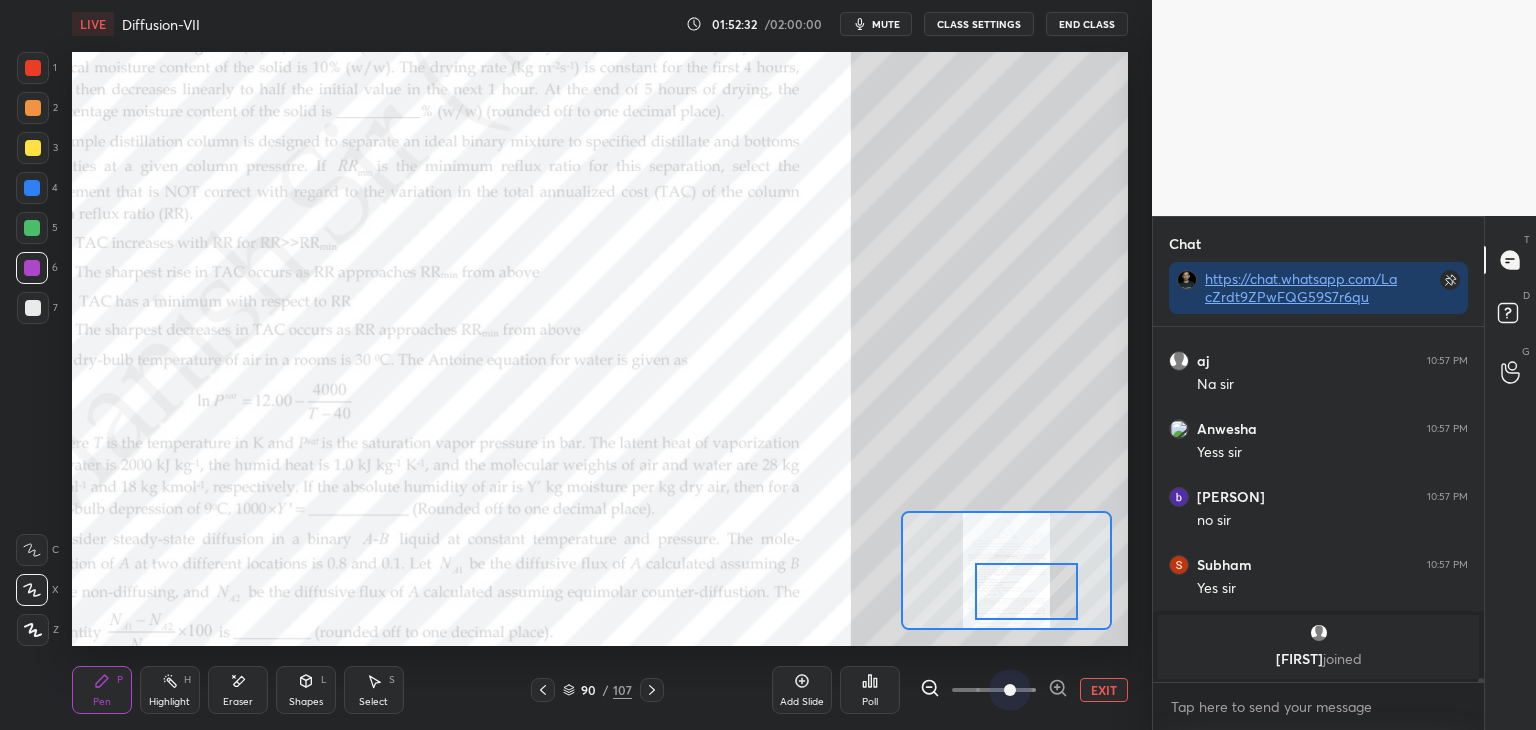 drag, startPoint x: 996, startPoint y: 689, endPoint x: 1030, endPoint y: 652, distance: 50.24938 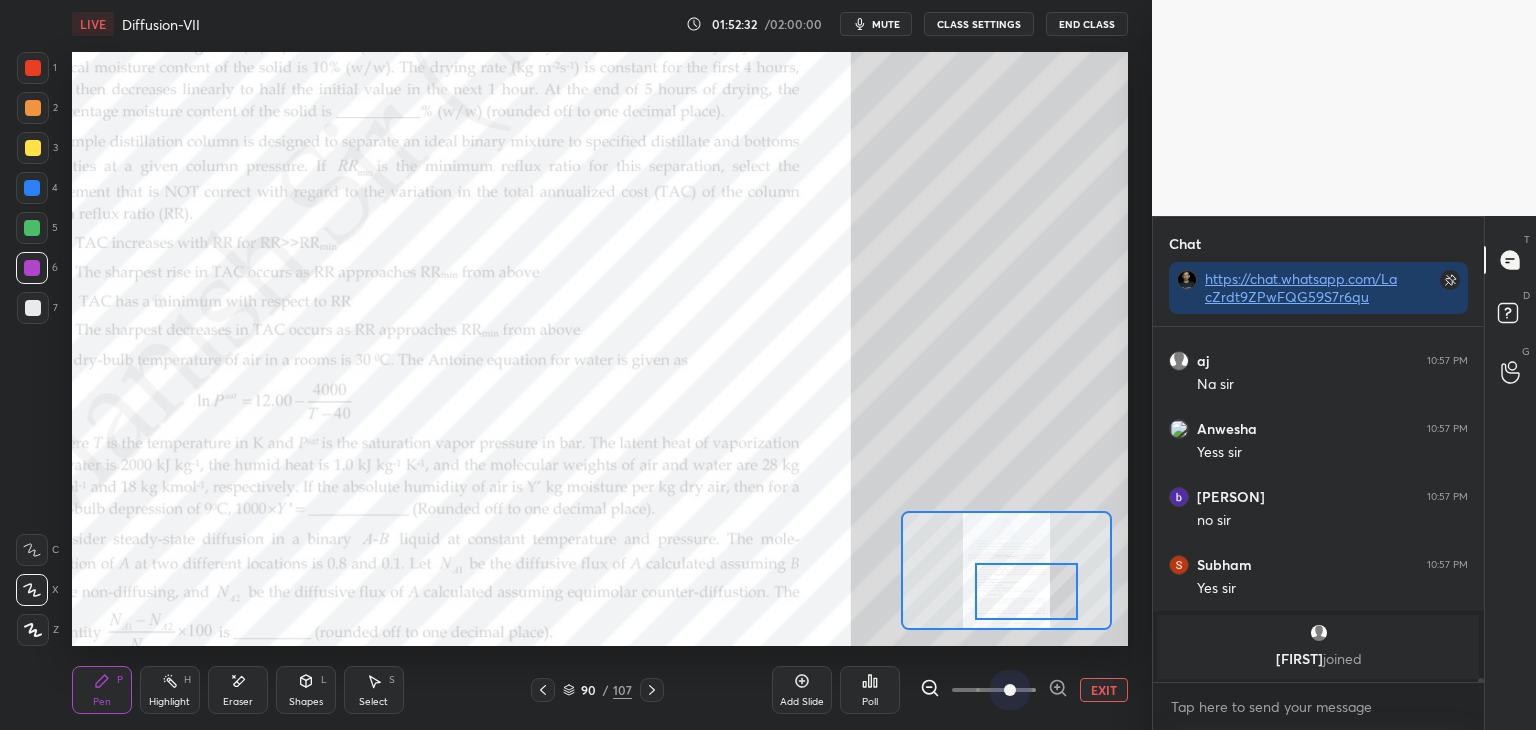 click at bounding box center (1010, 690) 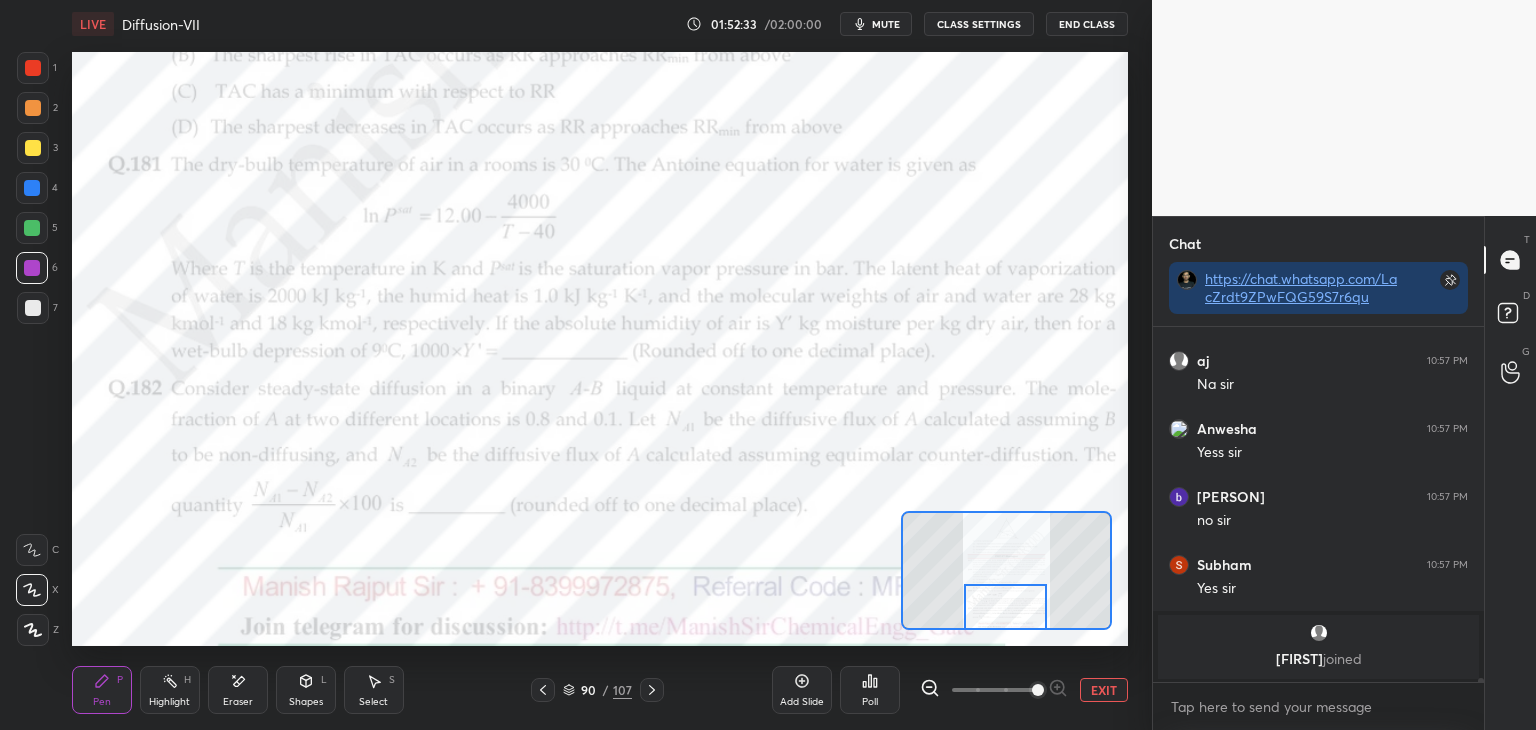 drag, startPoint x: 1026, startPoint y: 595, endPoint x: 1009, endPoint y: 614, distance: 25.495098 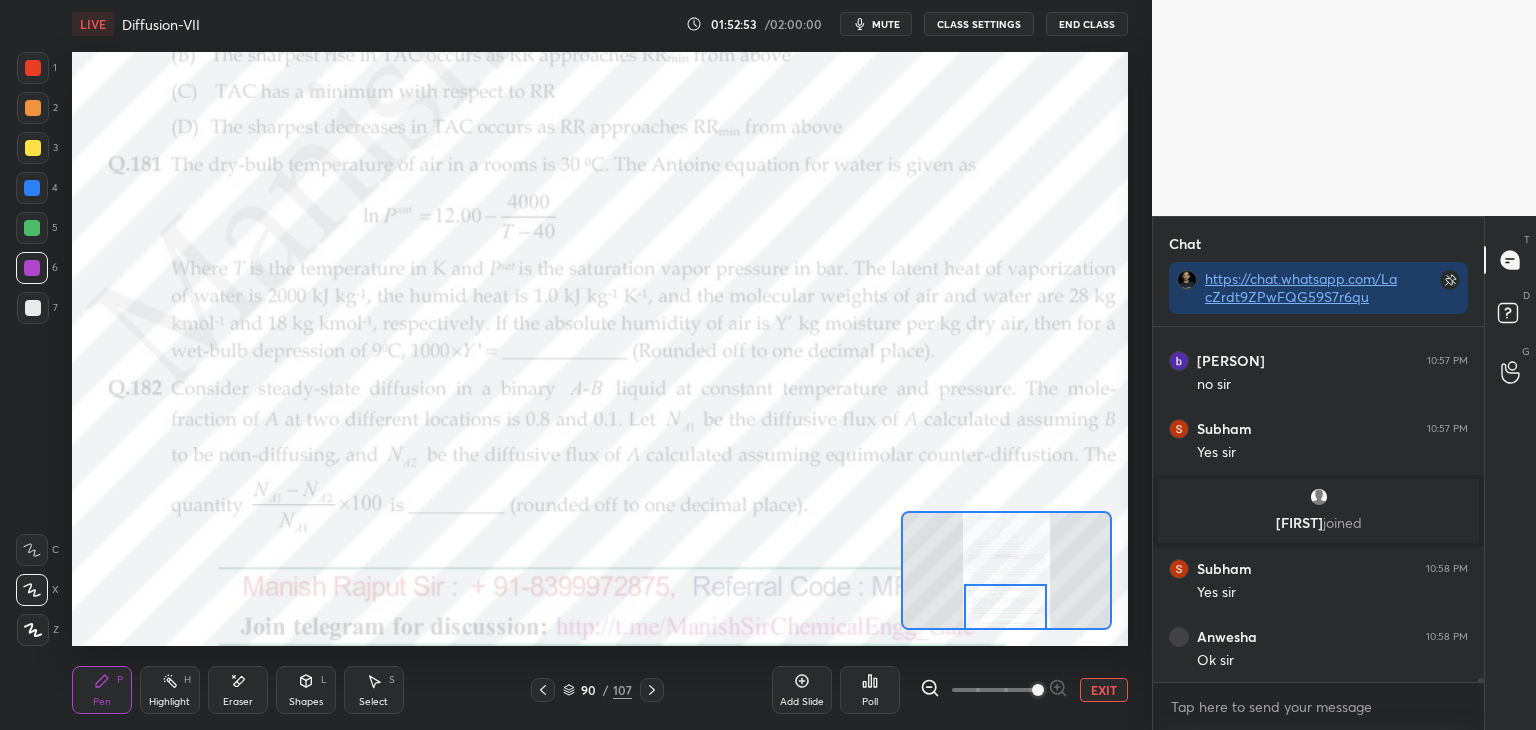 scroll, scrollTop: 32408, scrollLeft: 0, axis: vertical 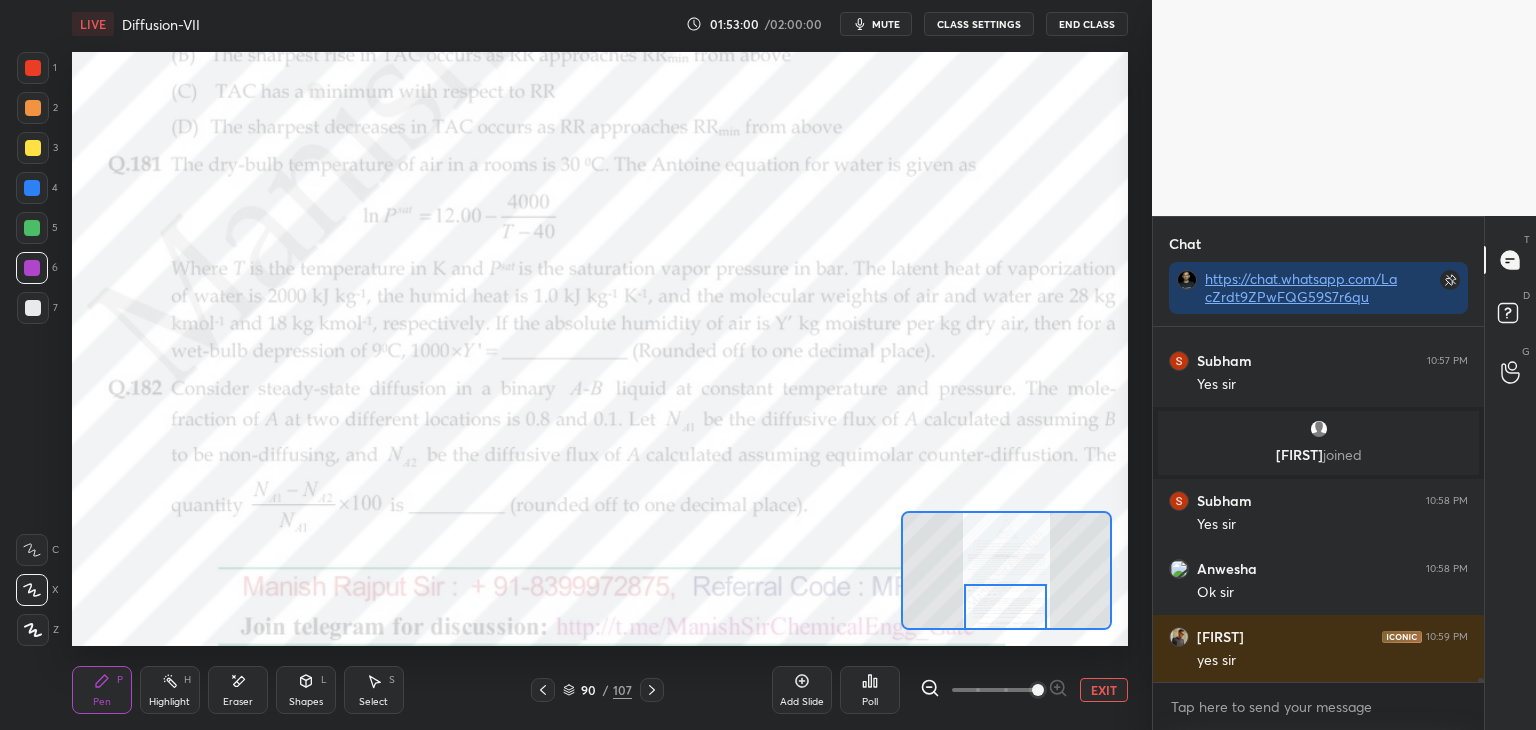 click 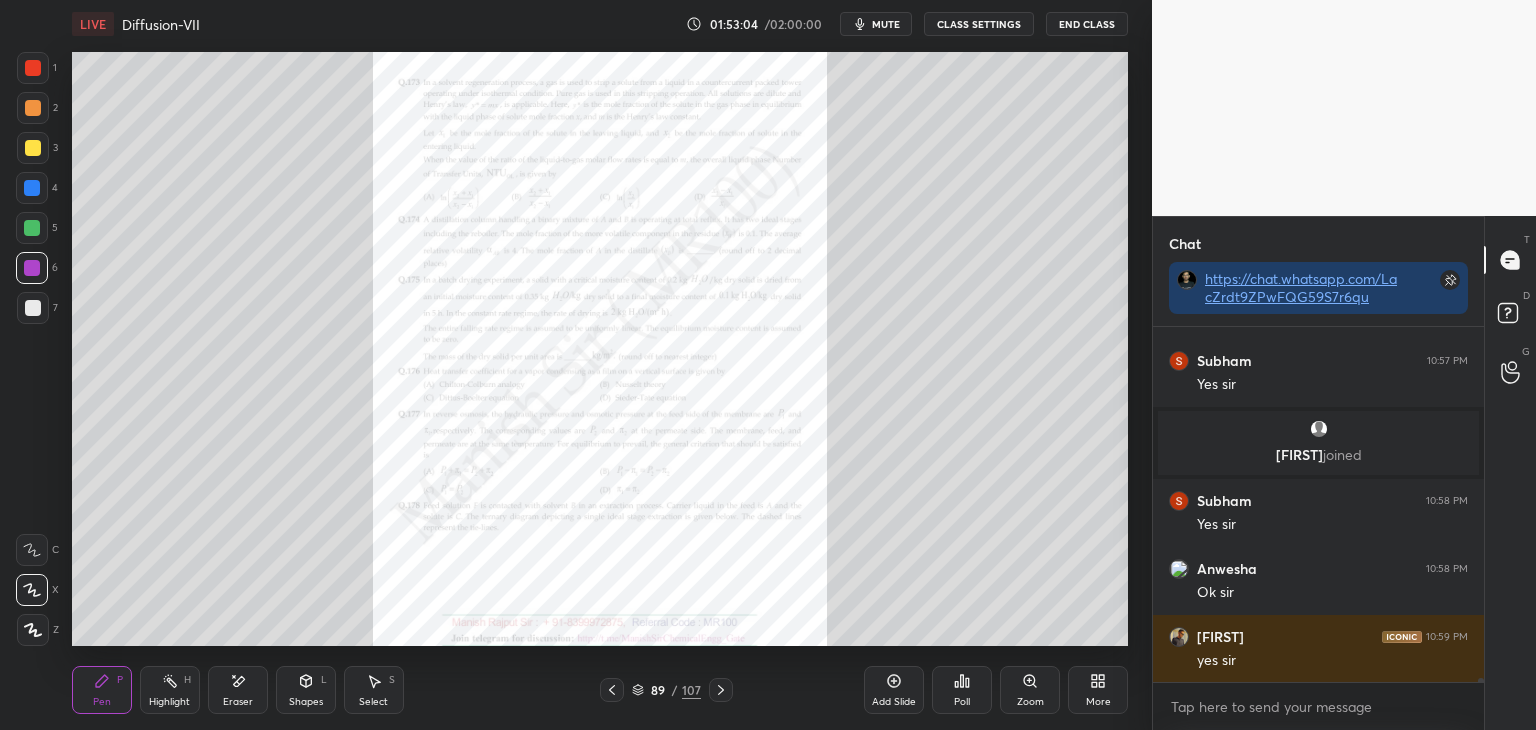 click 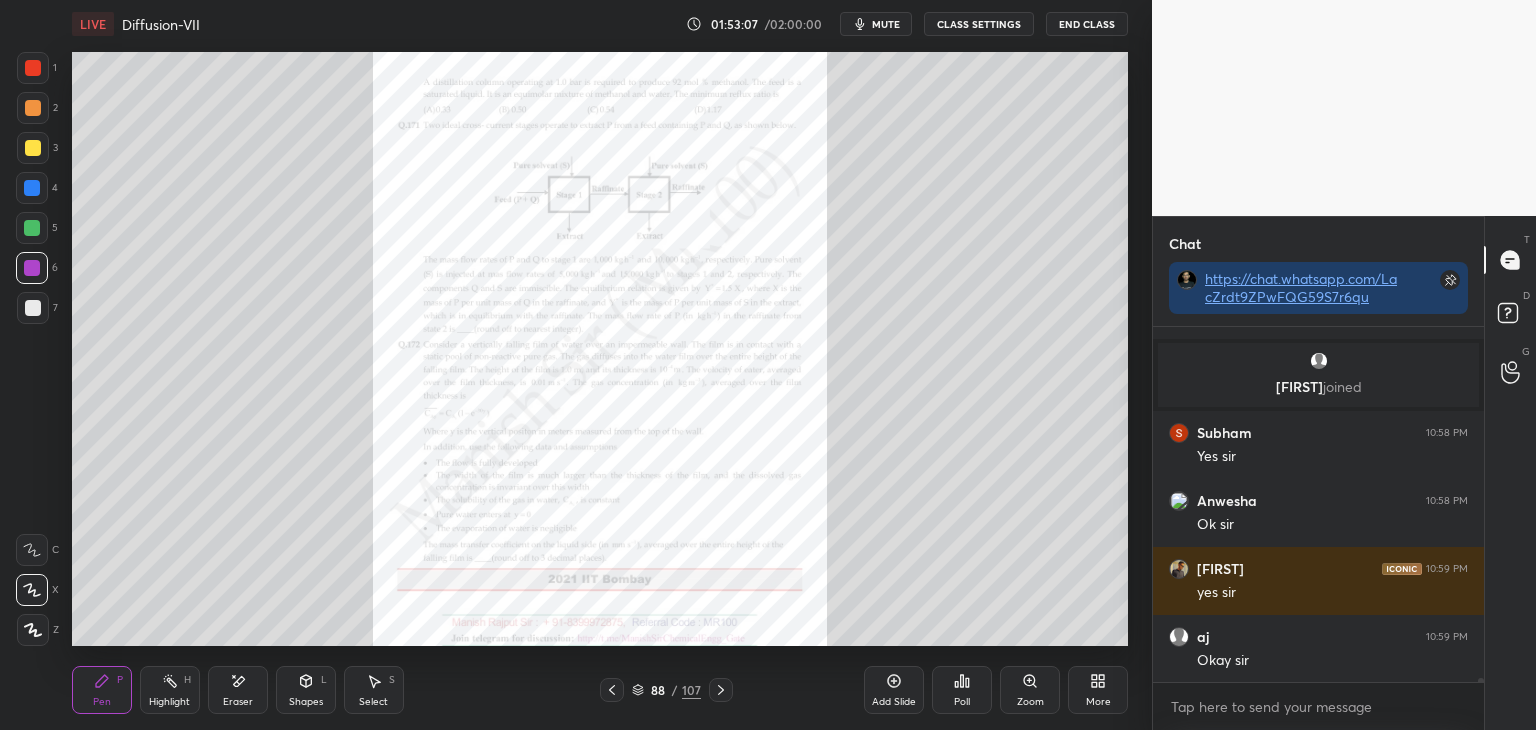 scroll, scrollTop: 32544, scrollLeft: 0, axis: vertical 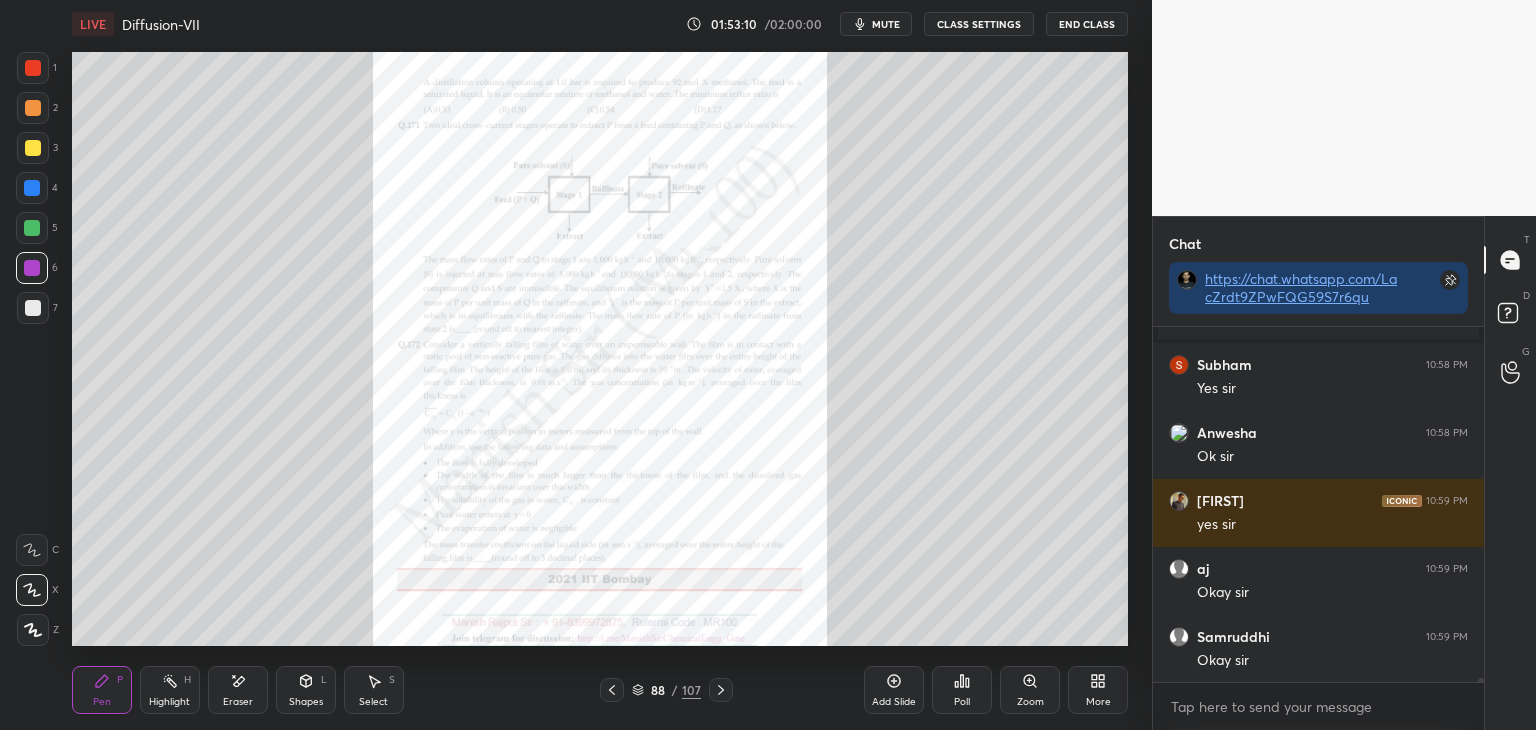 click at bounding box center [612, 690] 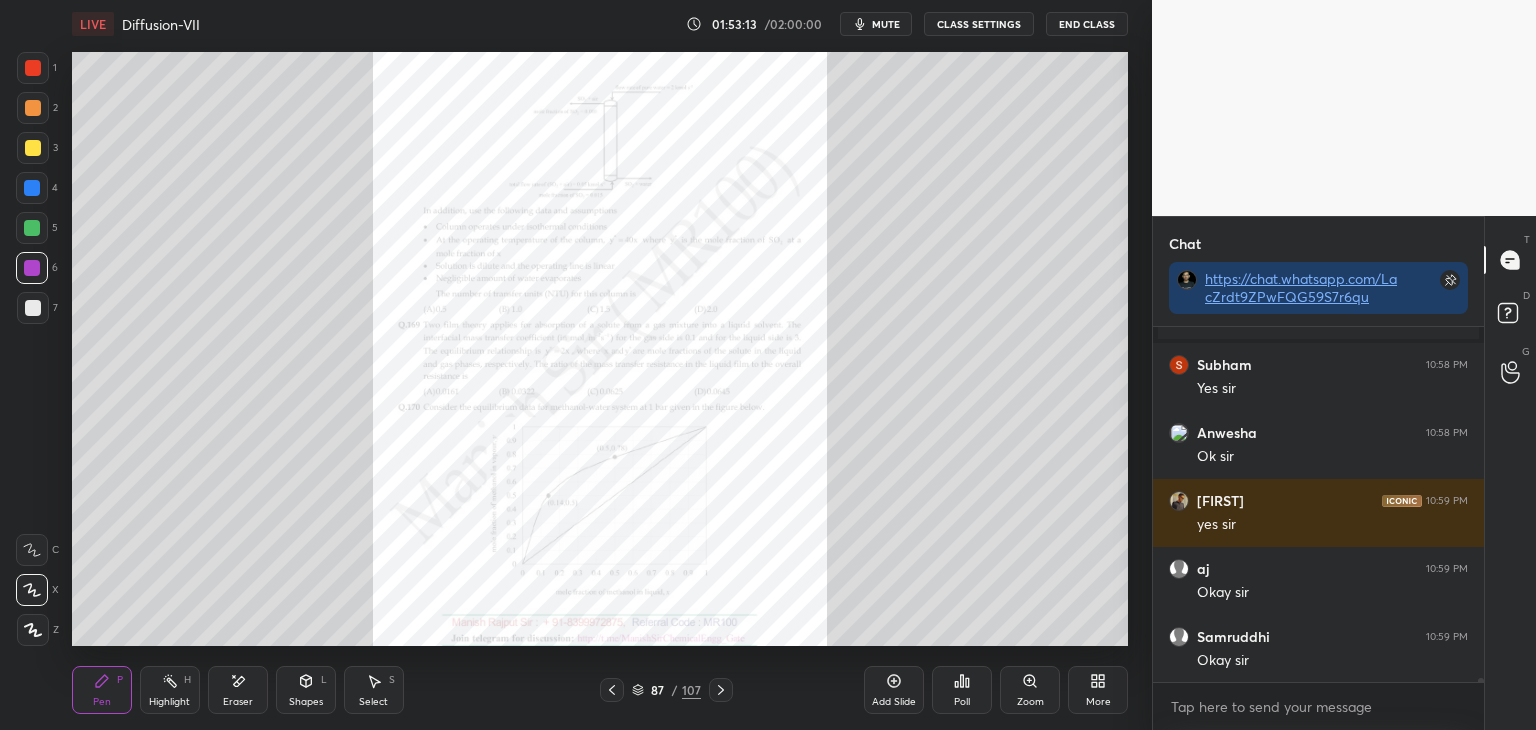 click 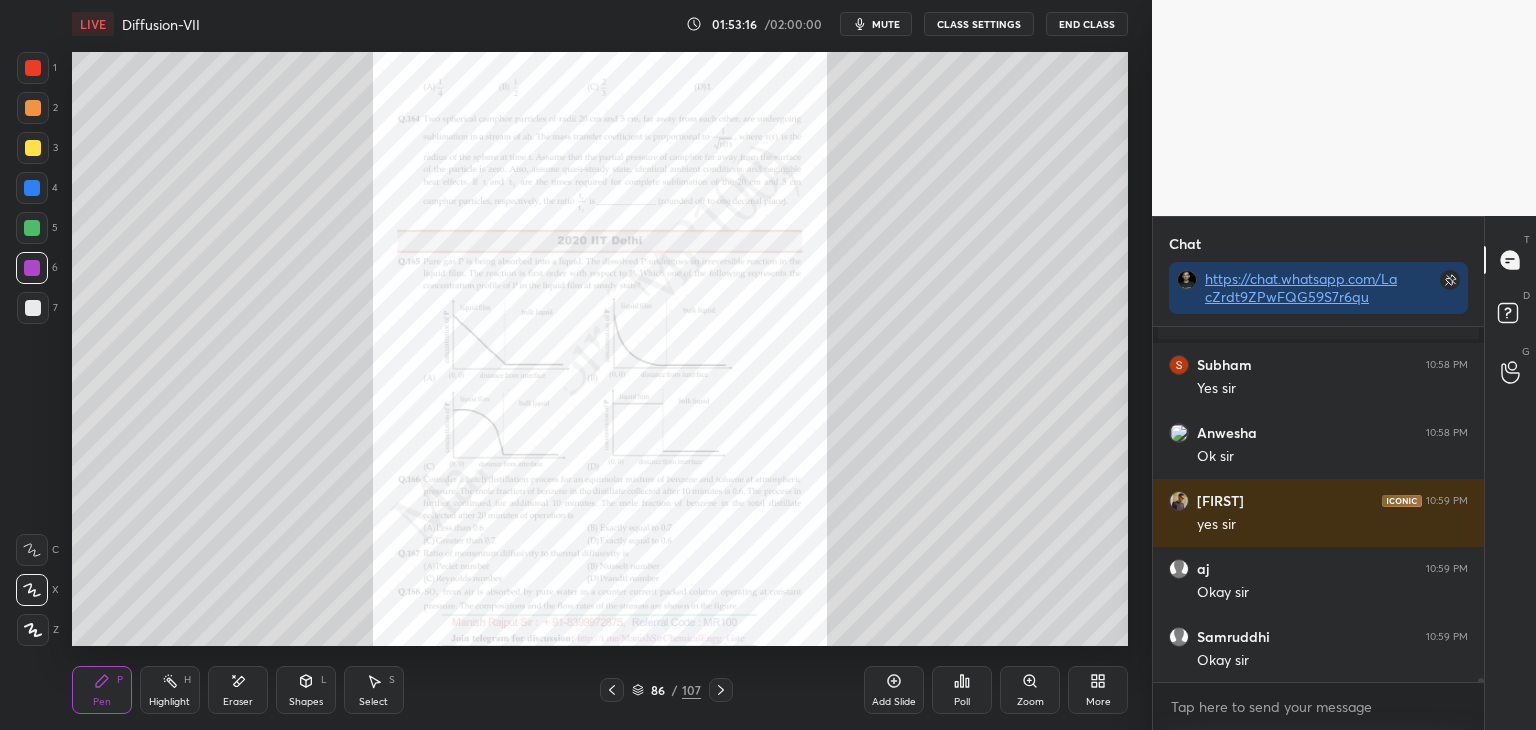 click 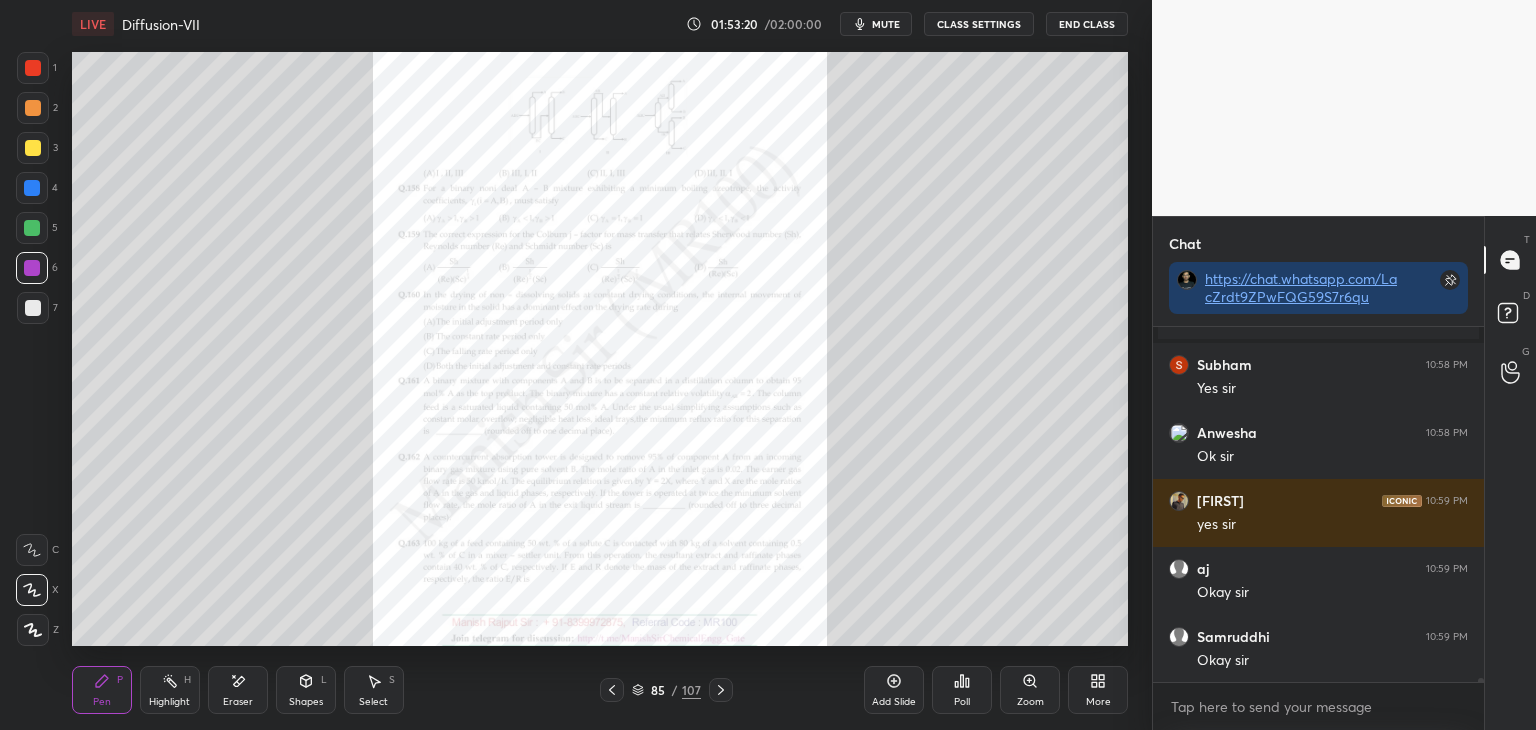 click 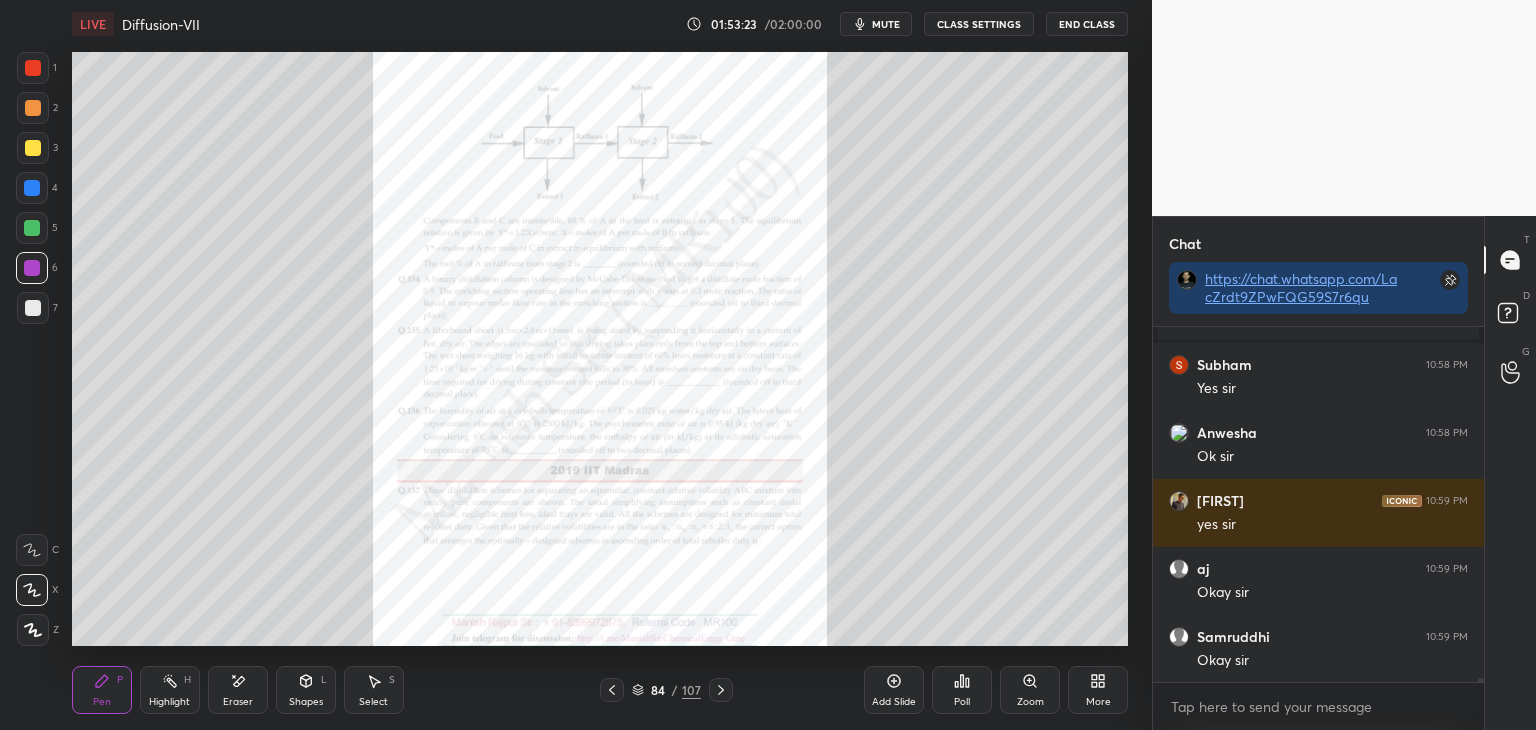 click 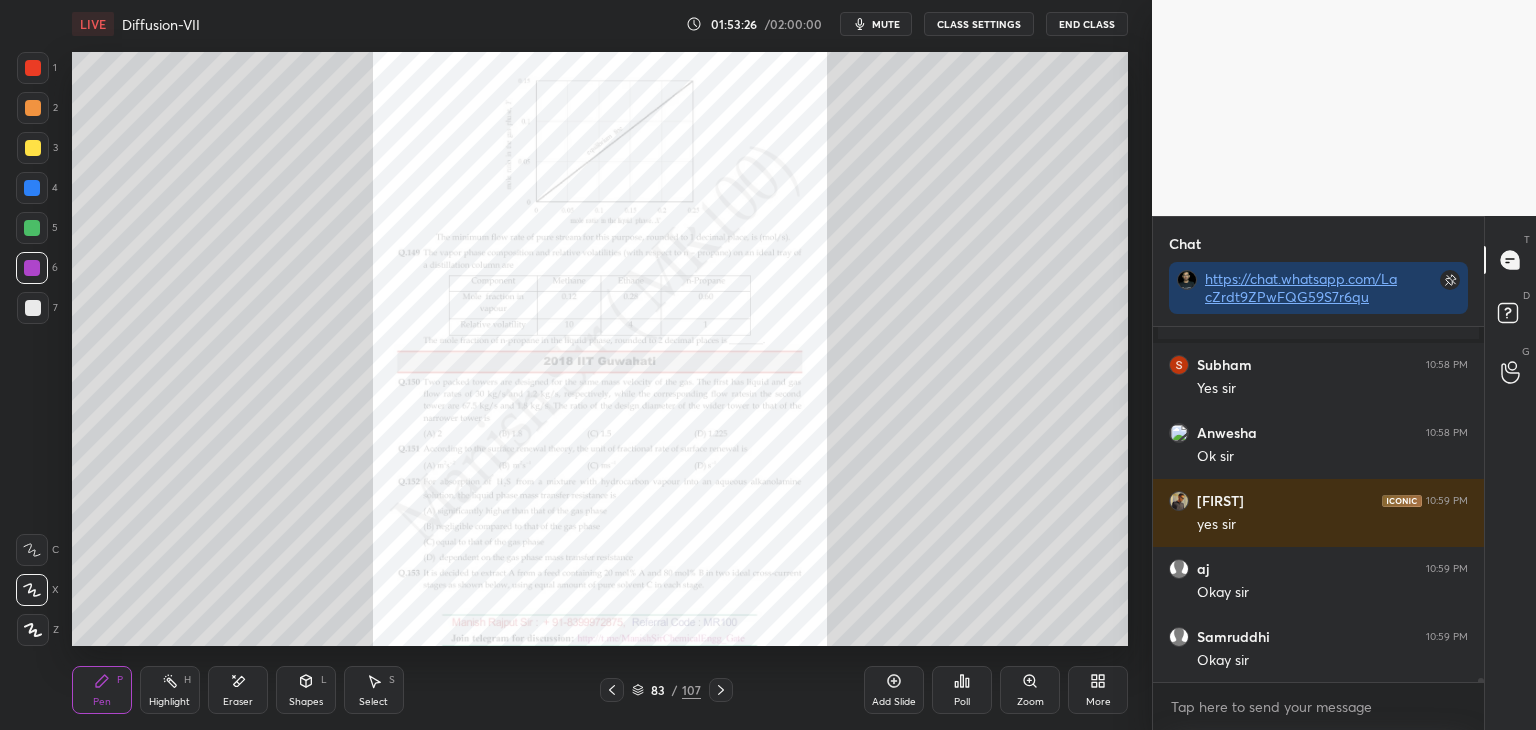 click 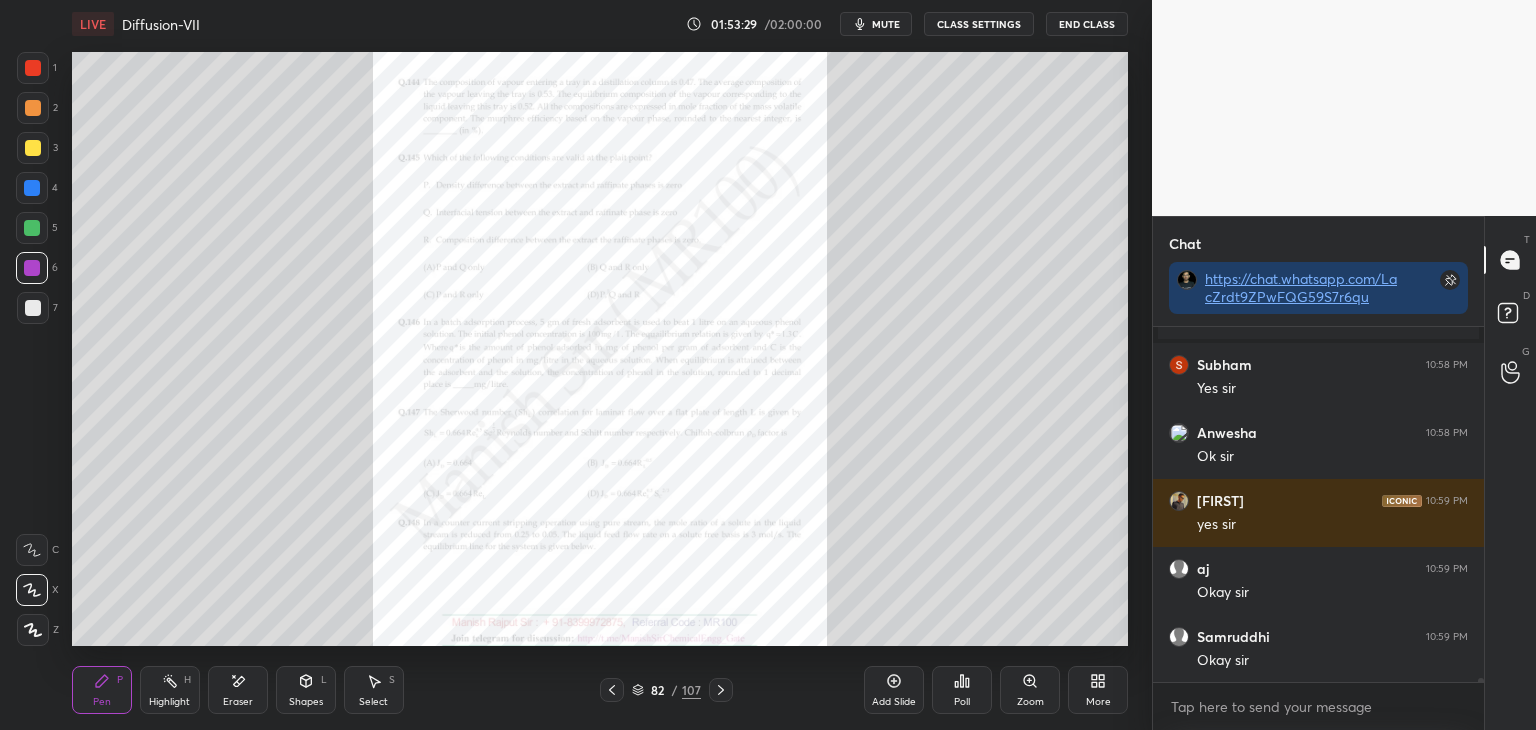 click 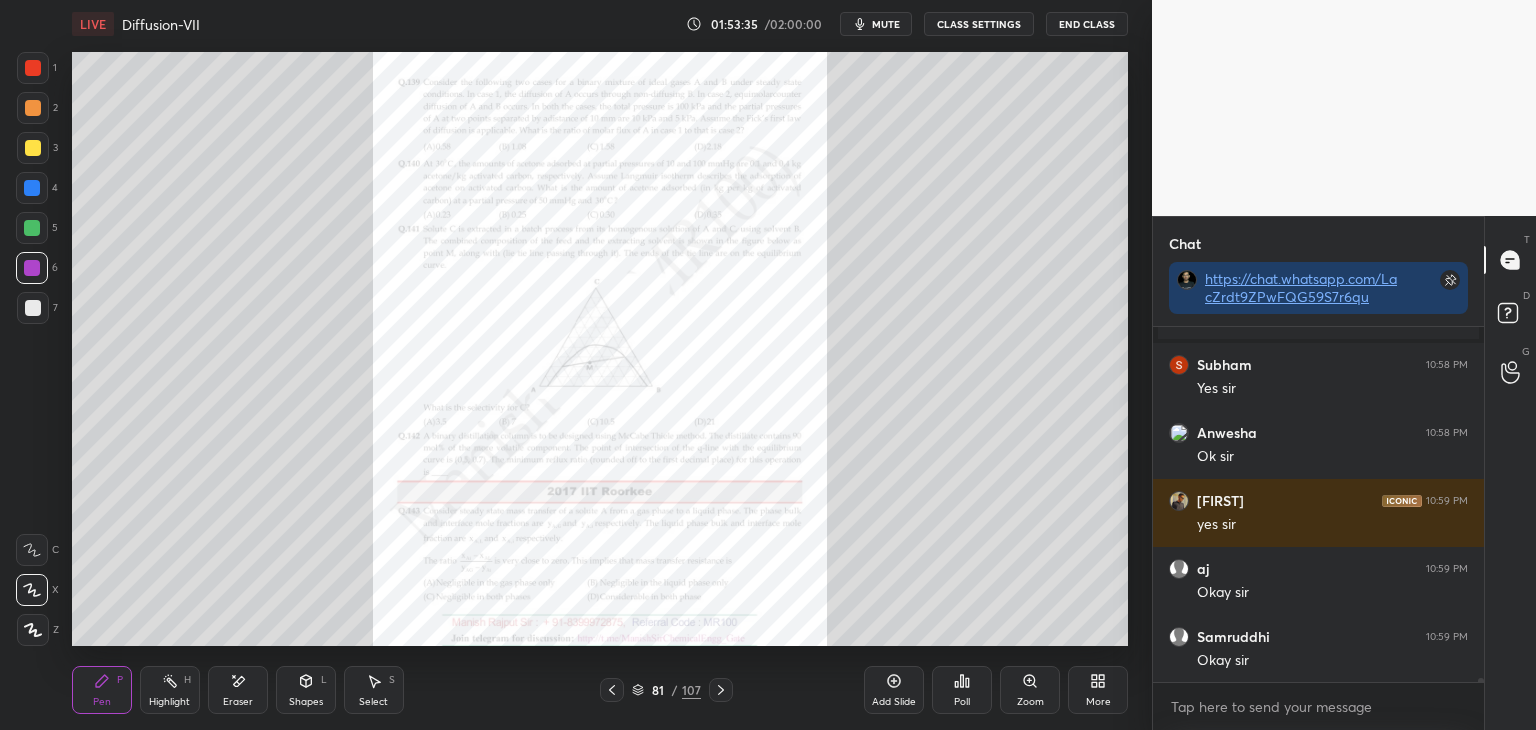 scroll, scrollTop: 32616, scrollLeft: 0, axis: vertical 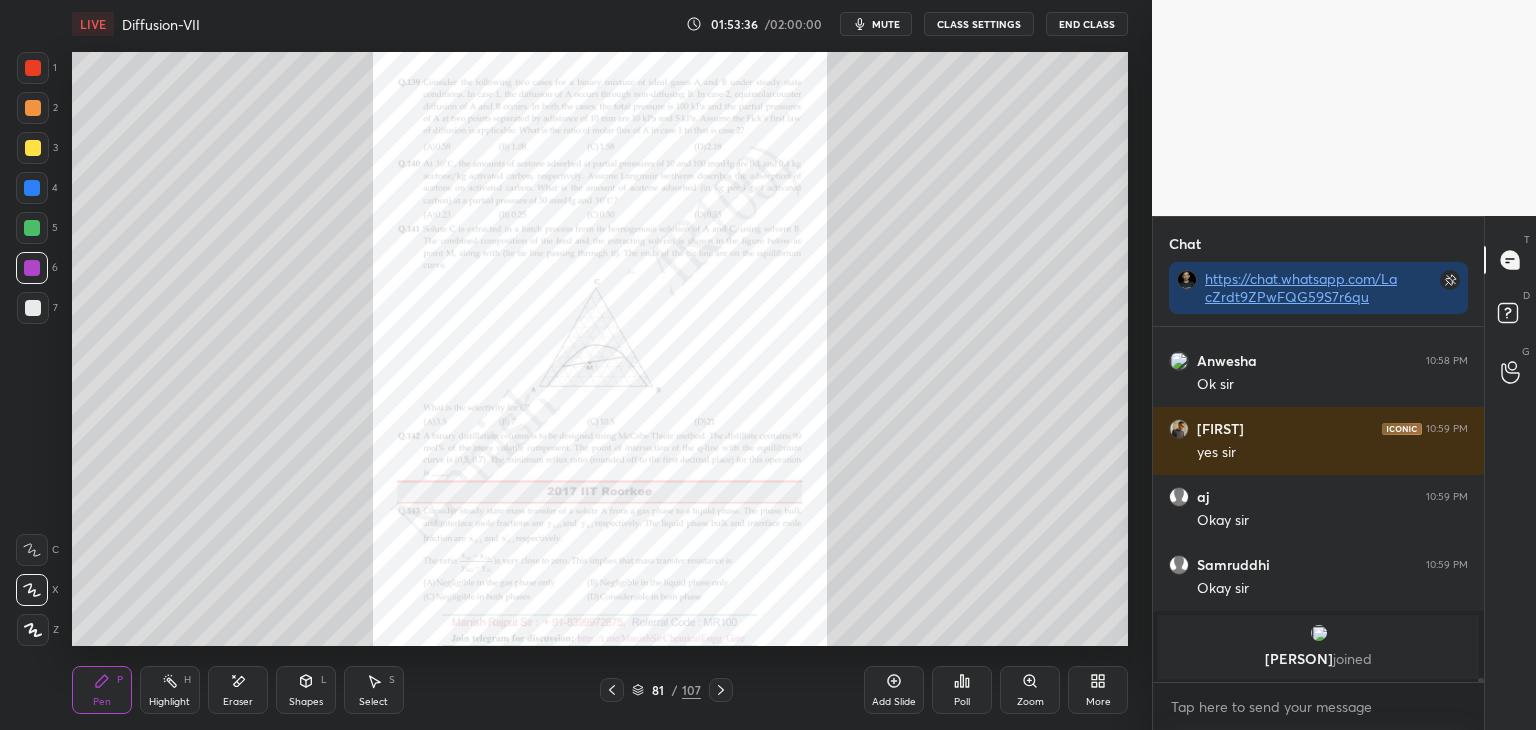 click on "Zoom" at bounding box center (1030, 702) 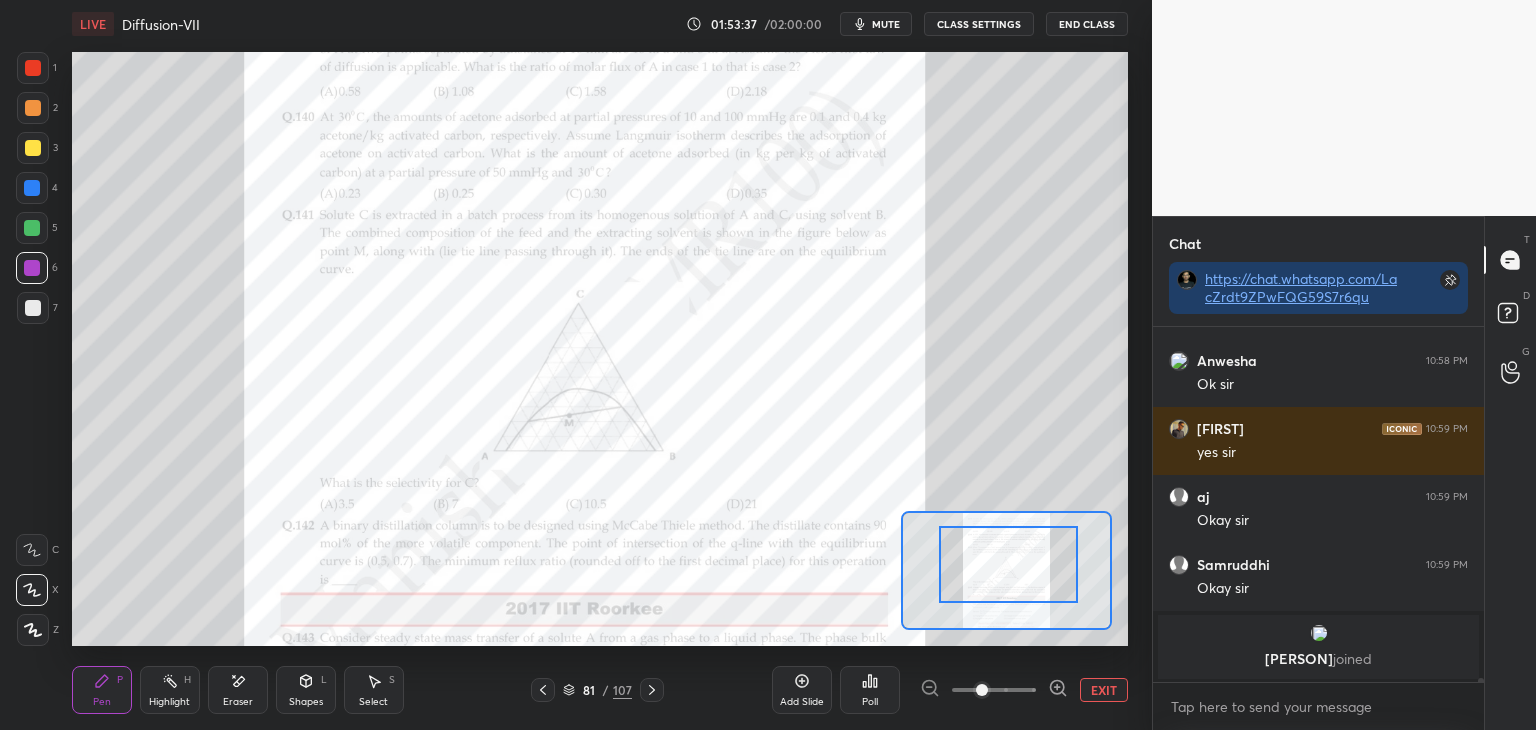 drag, startPoint x: 1038, startPoint y: 592, endPoint x: 1048, endPoint y: 573, distance: 21.470911 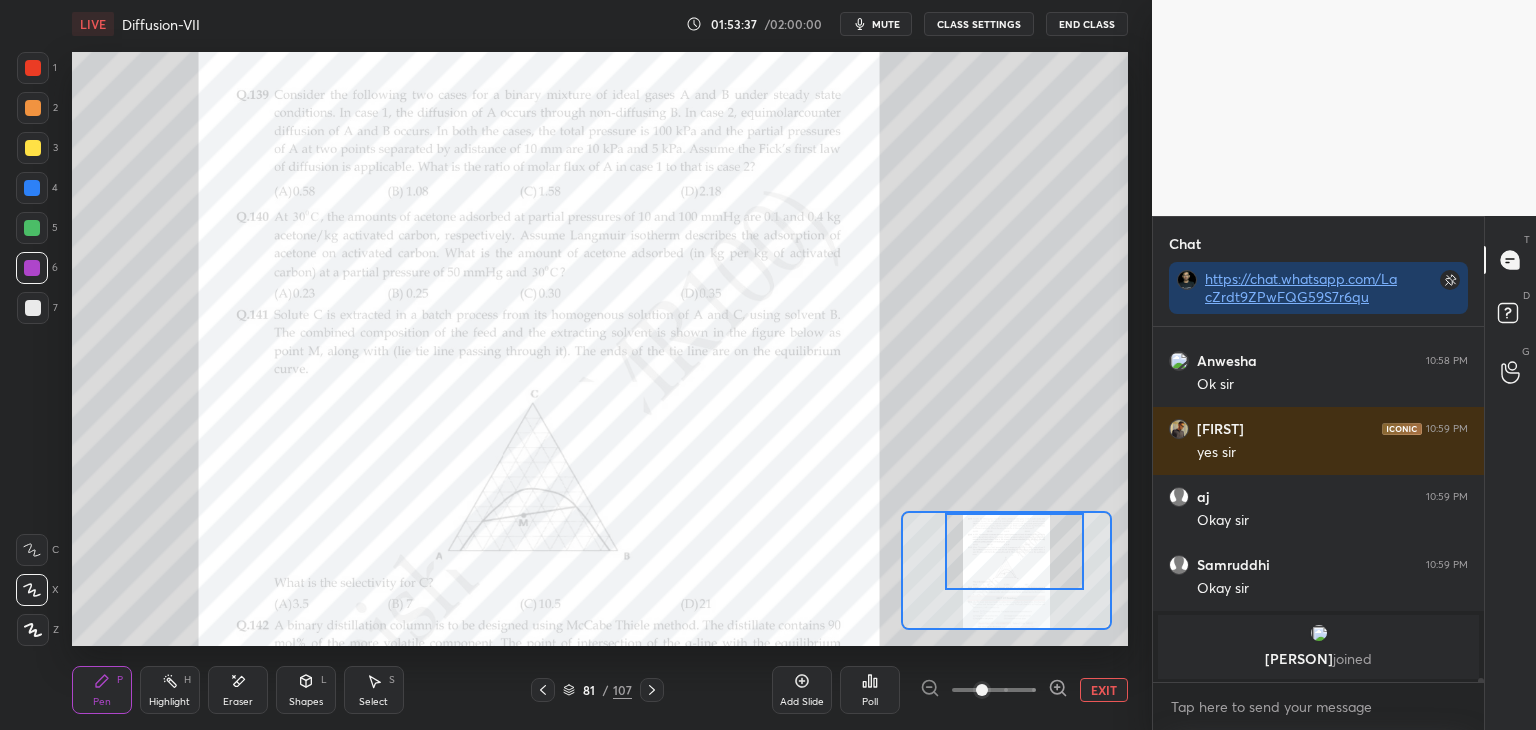 drag, startPoint x: 1038, startPoint y: 592, endPoint x: 1044, endPoint y: 572, distance: 20.880613 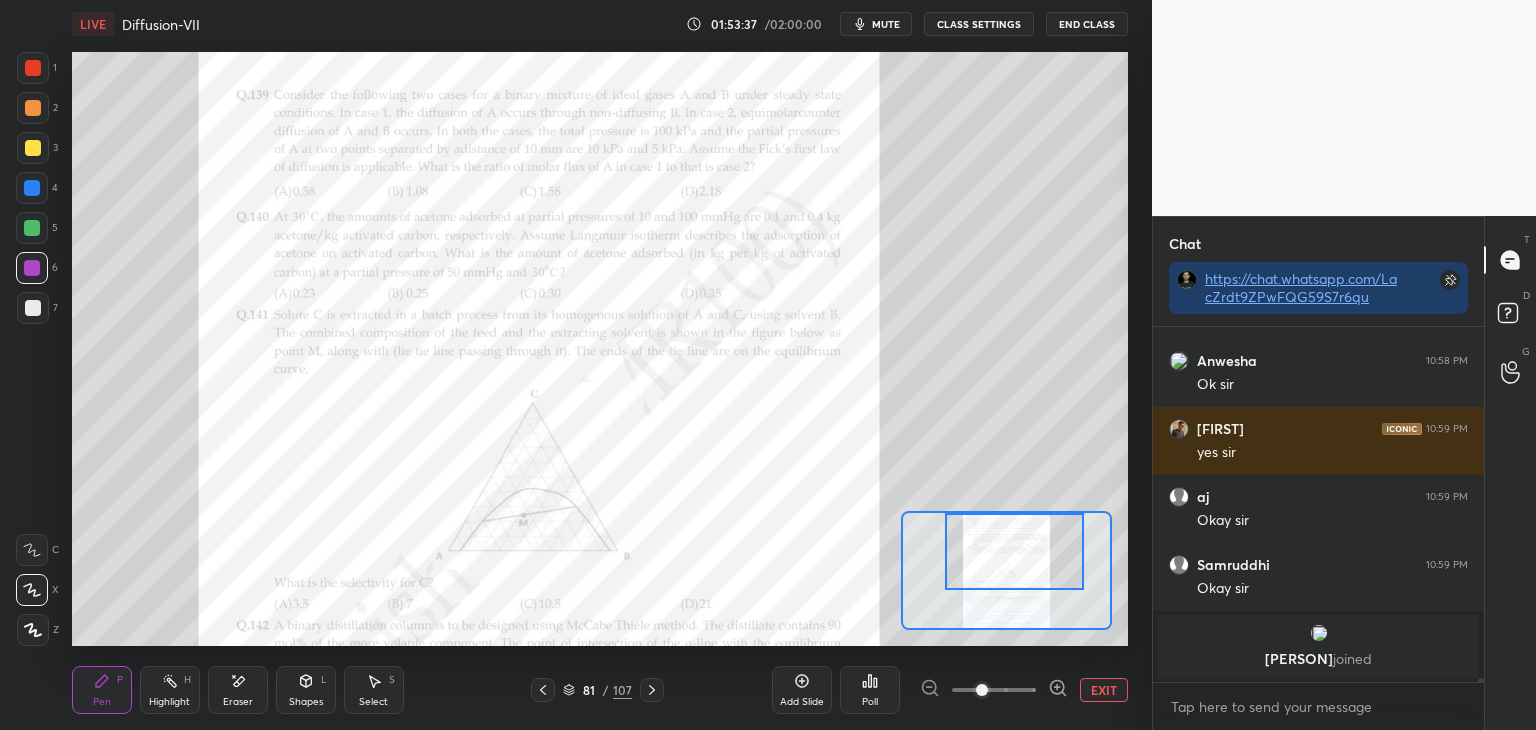 click at bounding box center (1014, 551) 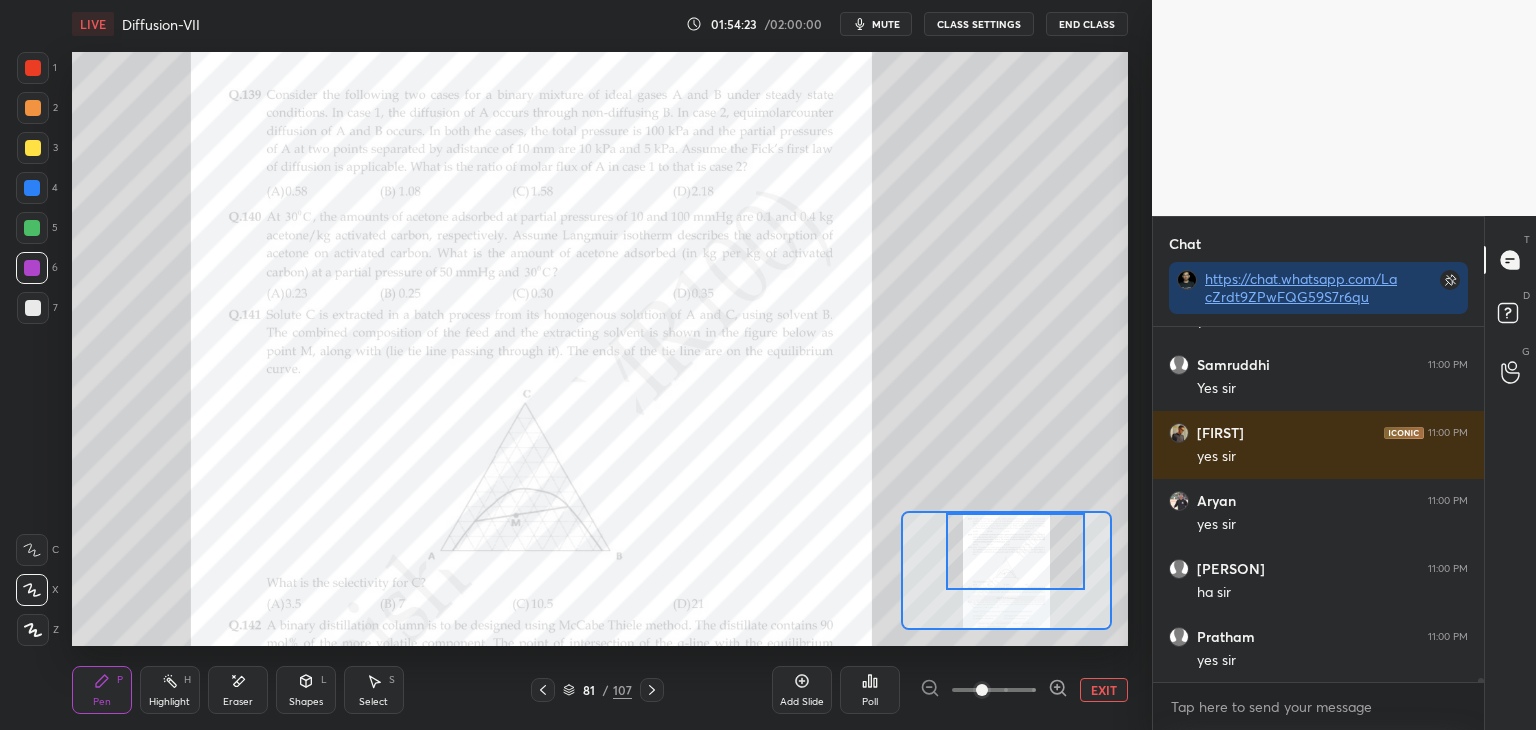 scroll, scrollTop: 33188, scrollLeft: 0, axis: vertical 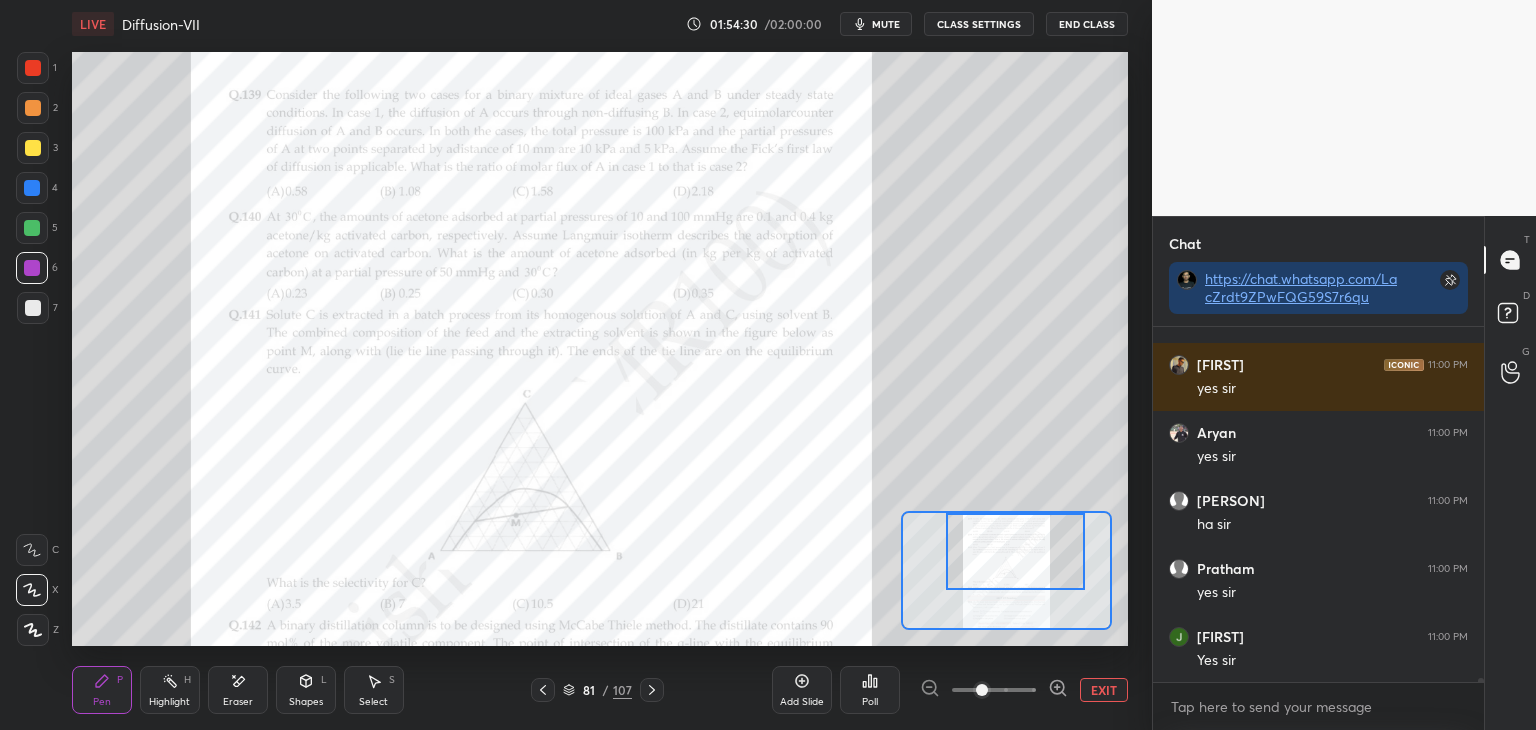 click 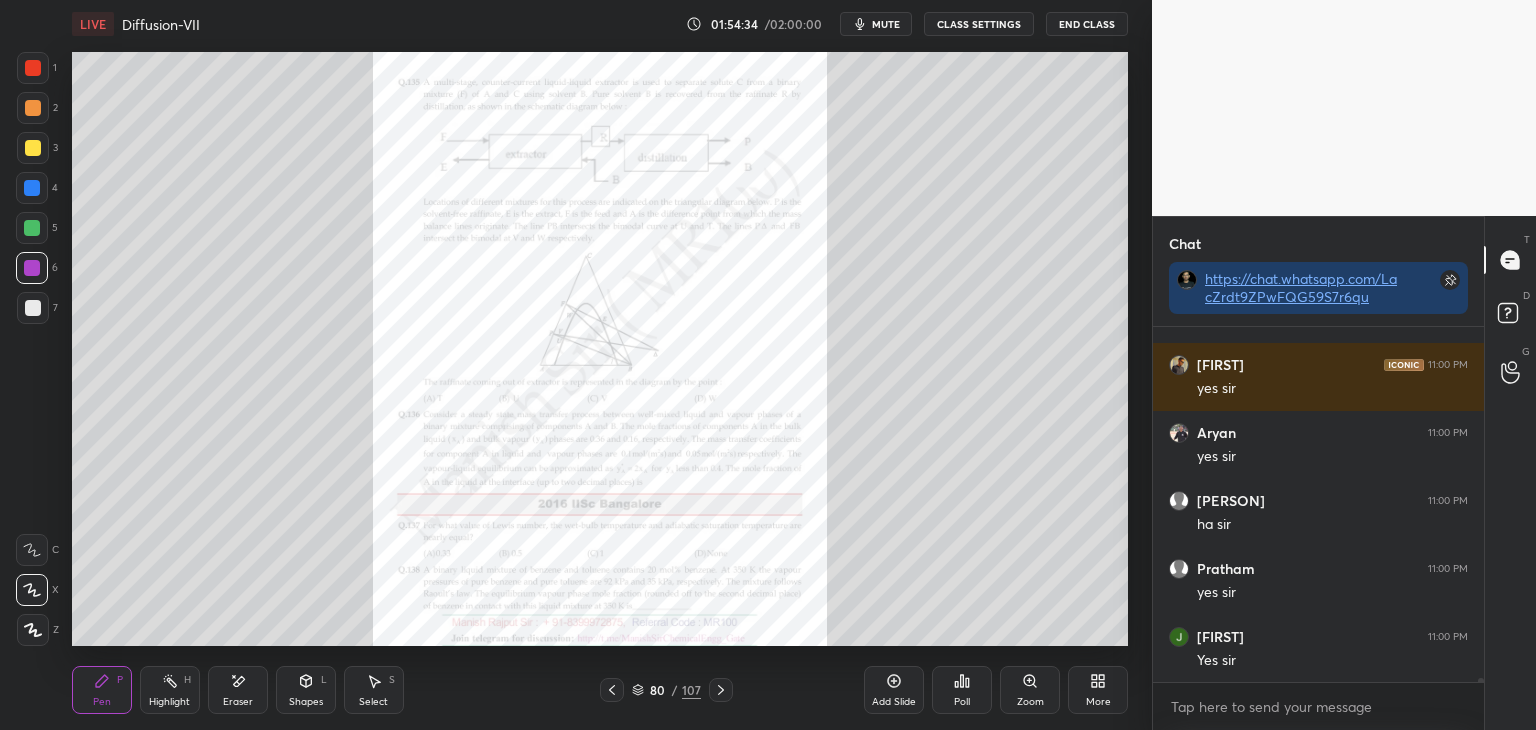 click 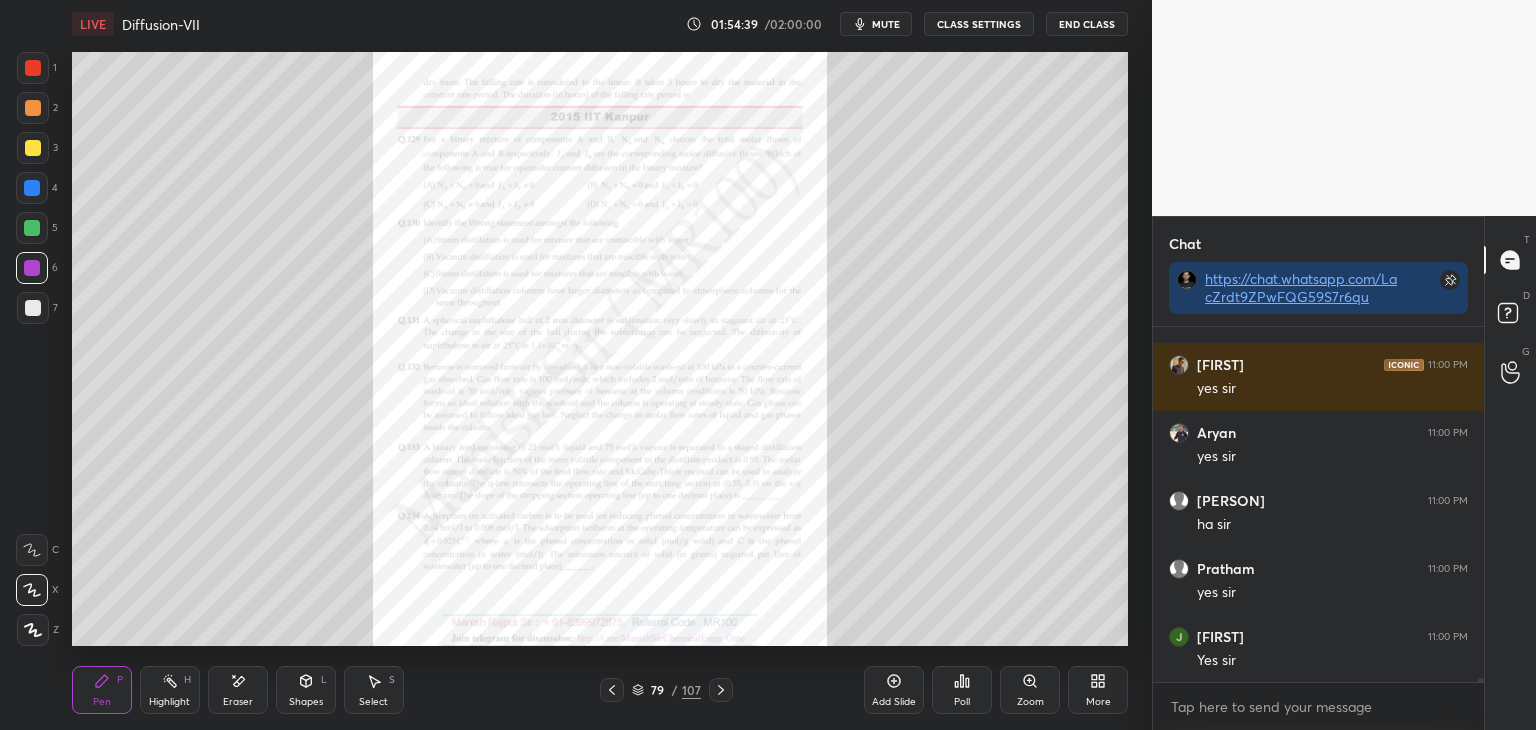 click on "Zoom" at bounding box center [1030, 702] 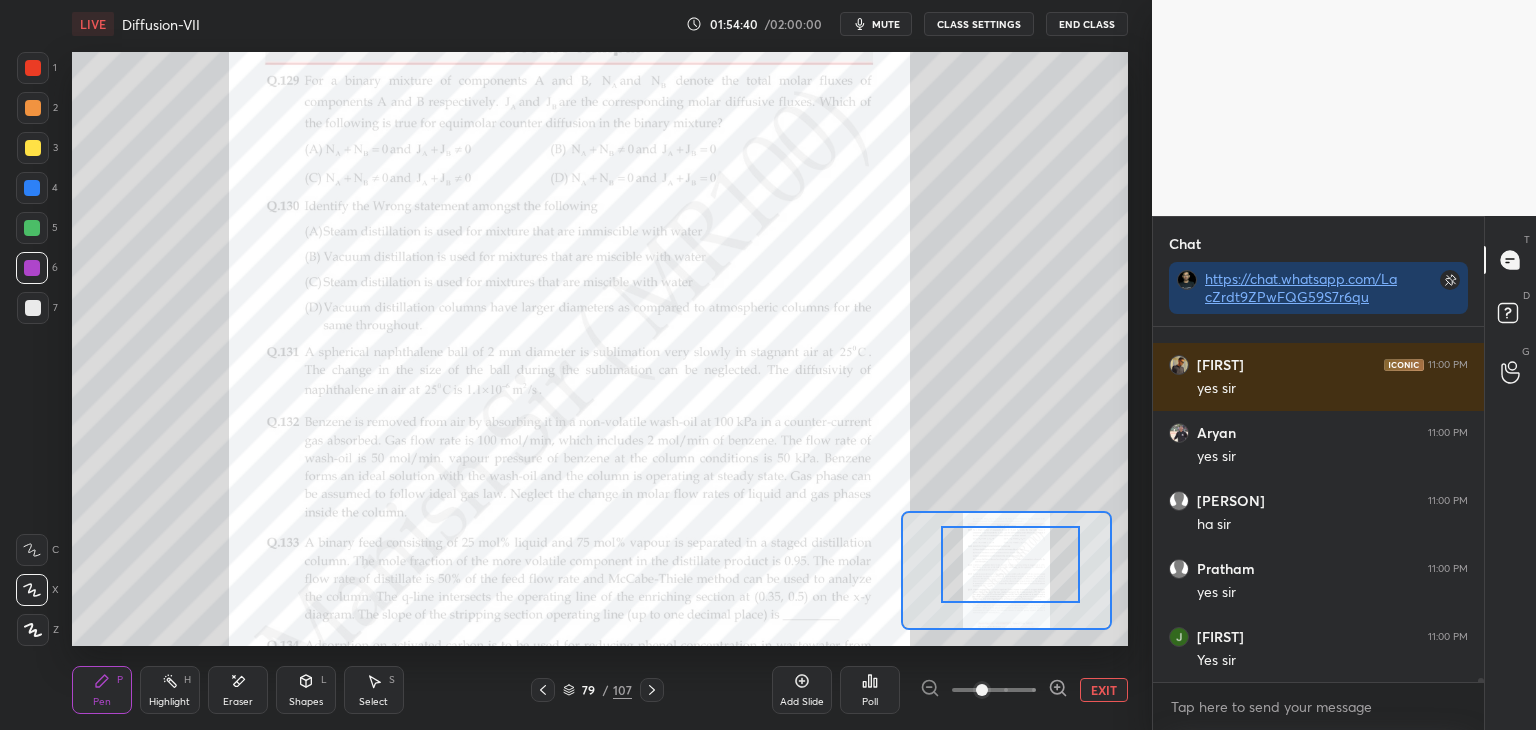 click at bounding box center [1010, 564] 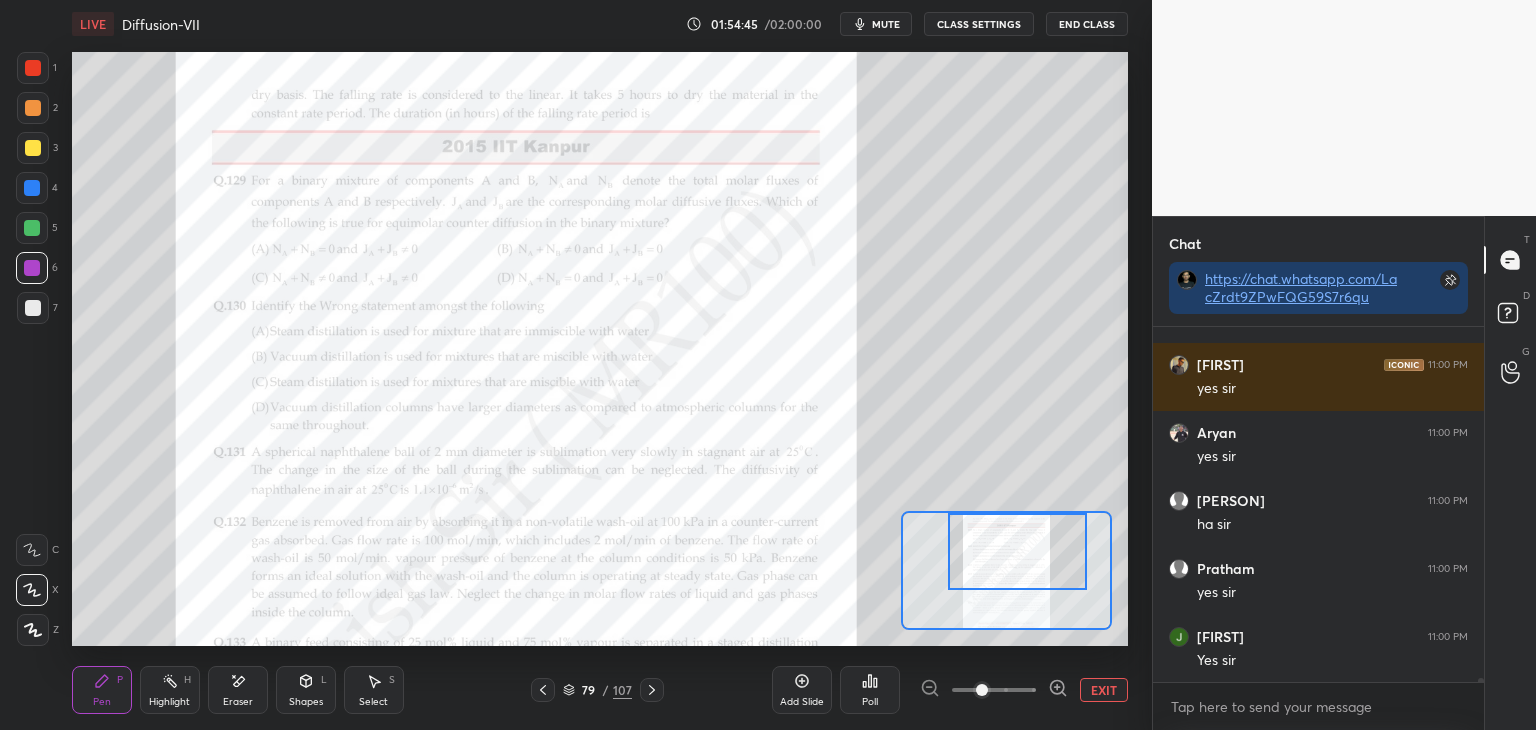click 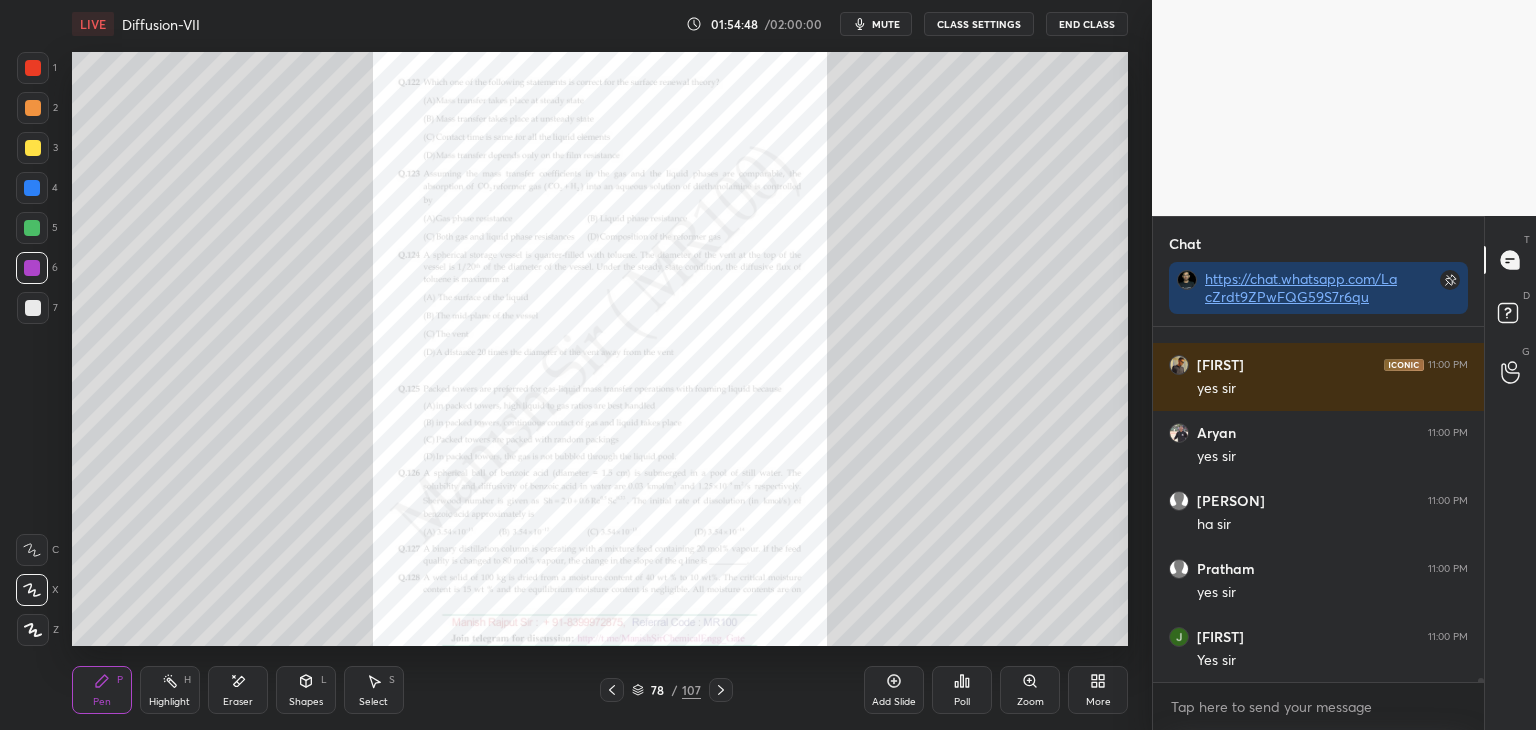 click 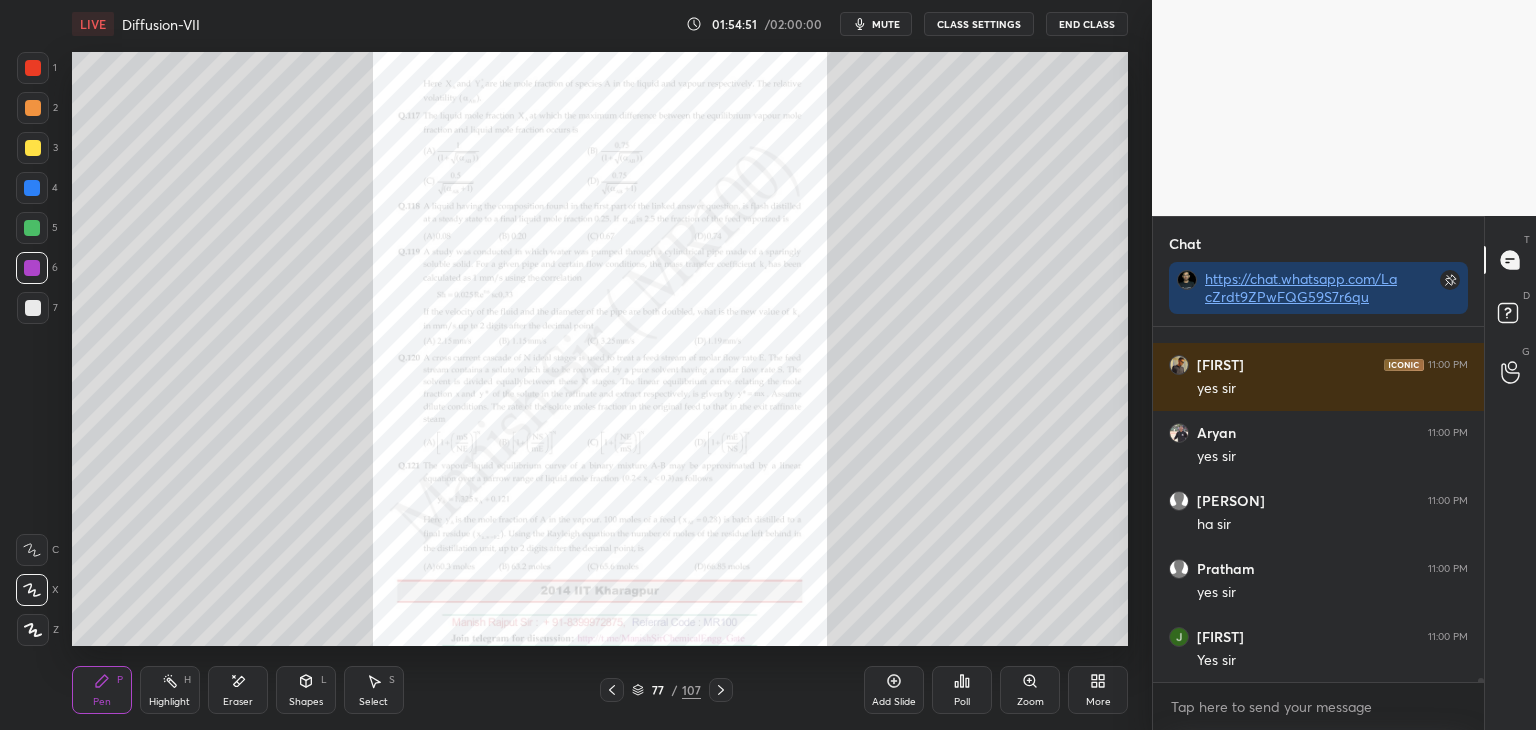 click at bounding box center (612, 690) 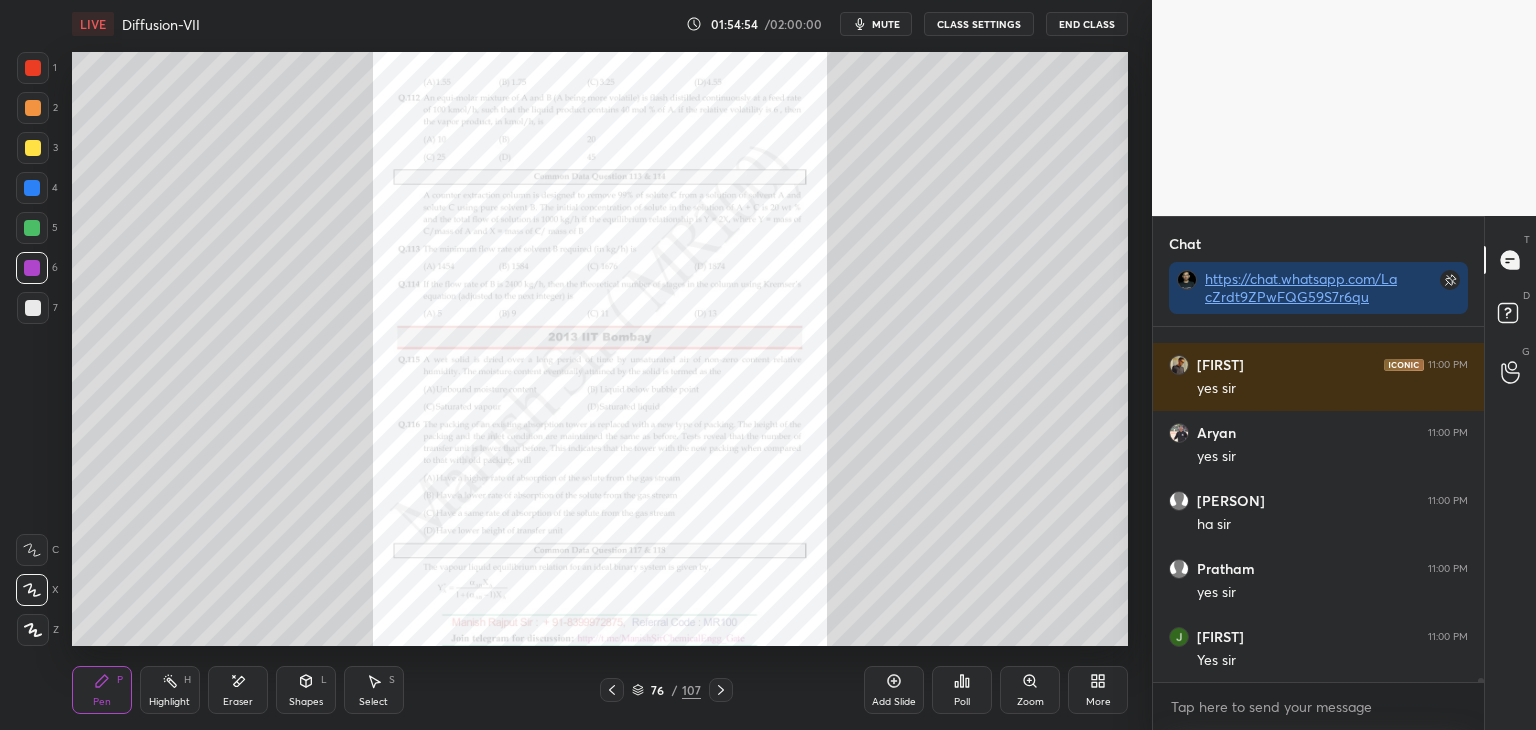 click 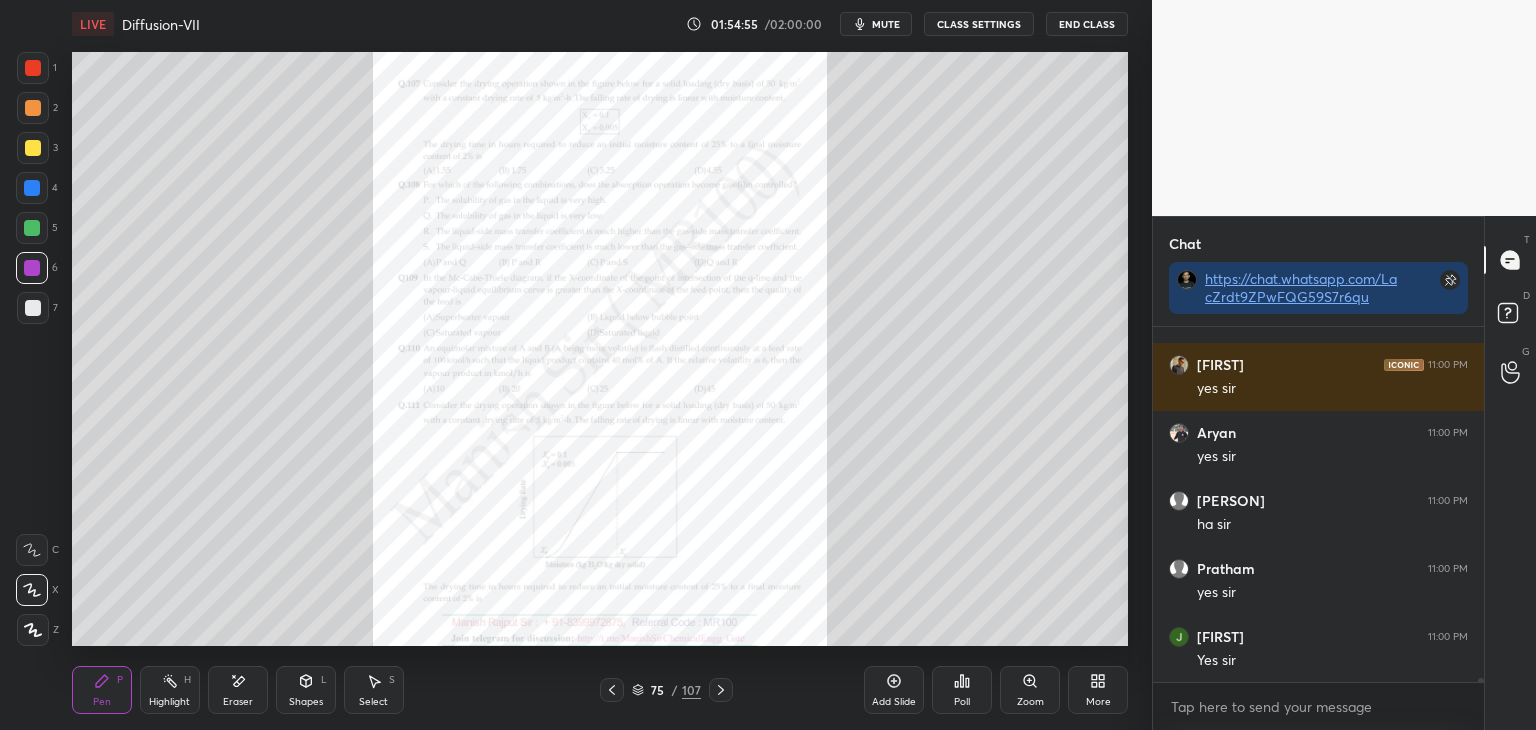 click 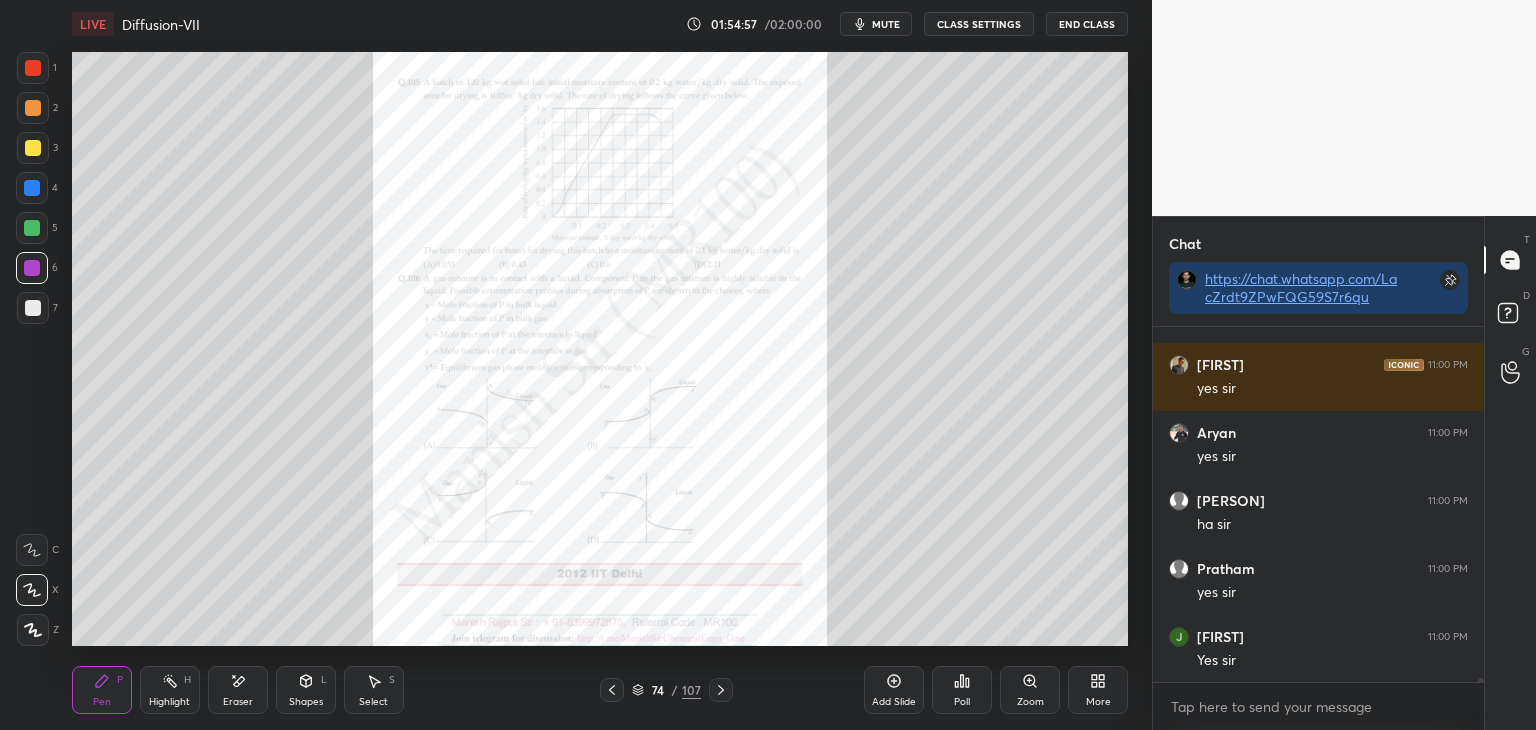 click 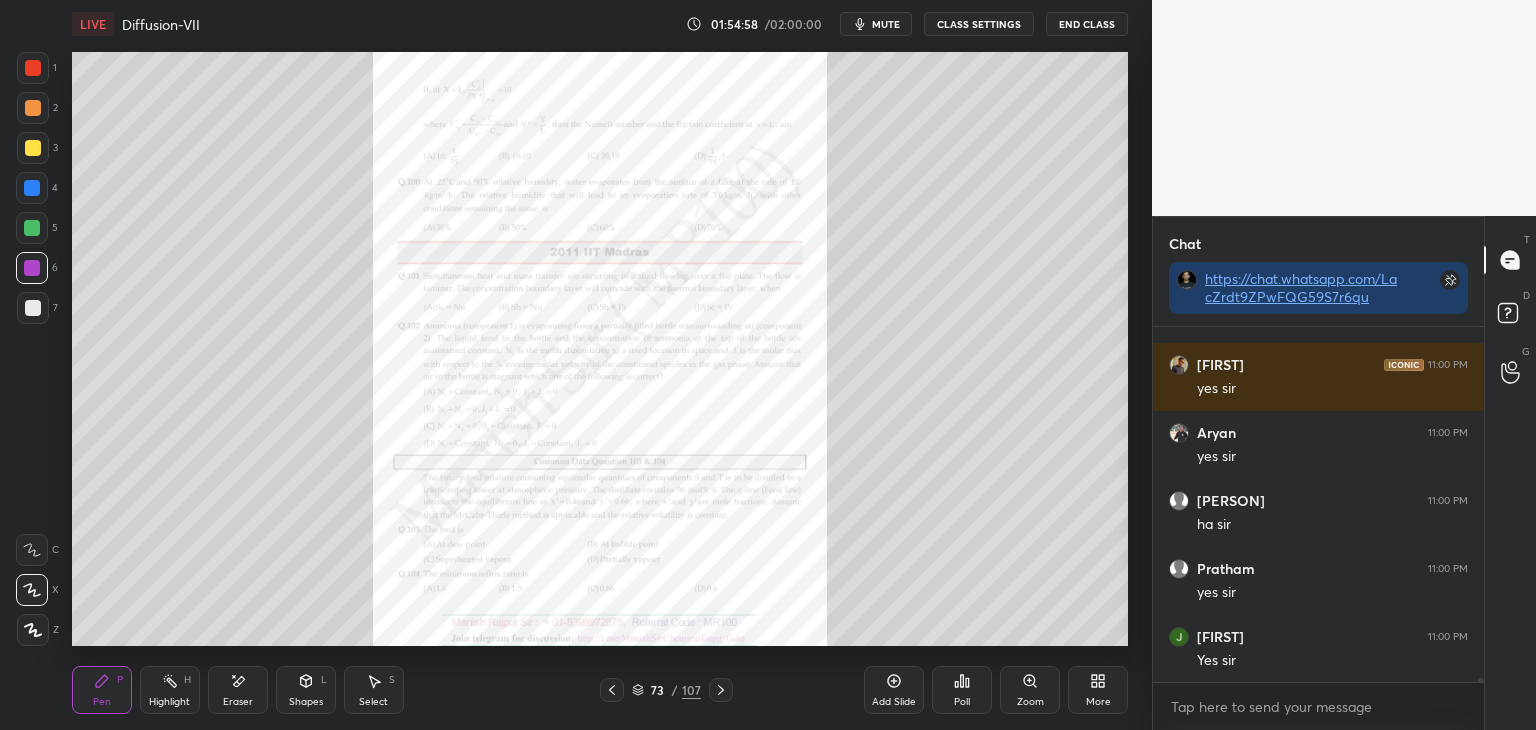scroll, scrollTop: 33256, scrollLeft: 0, axis: vertical 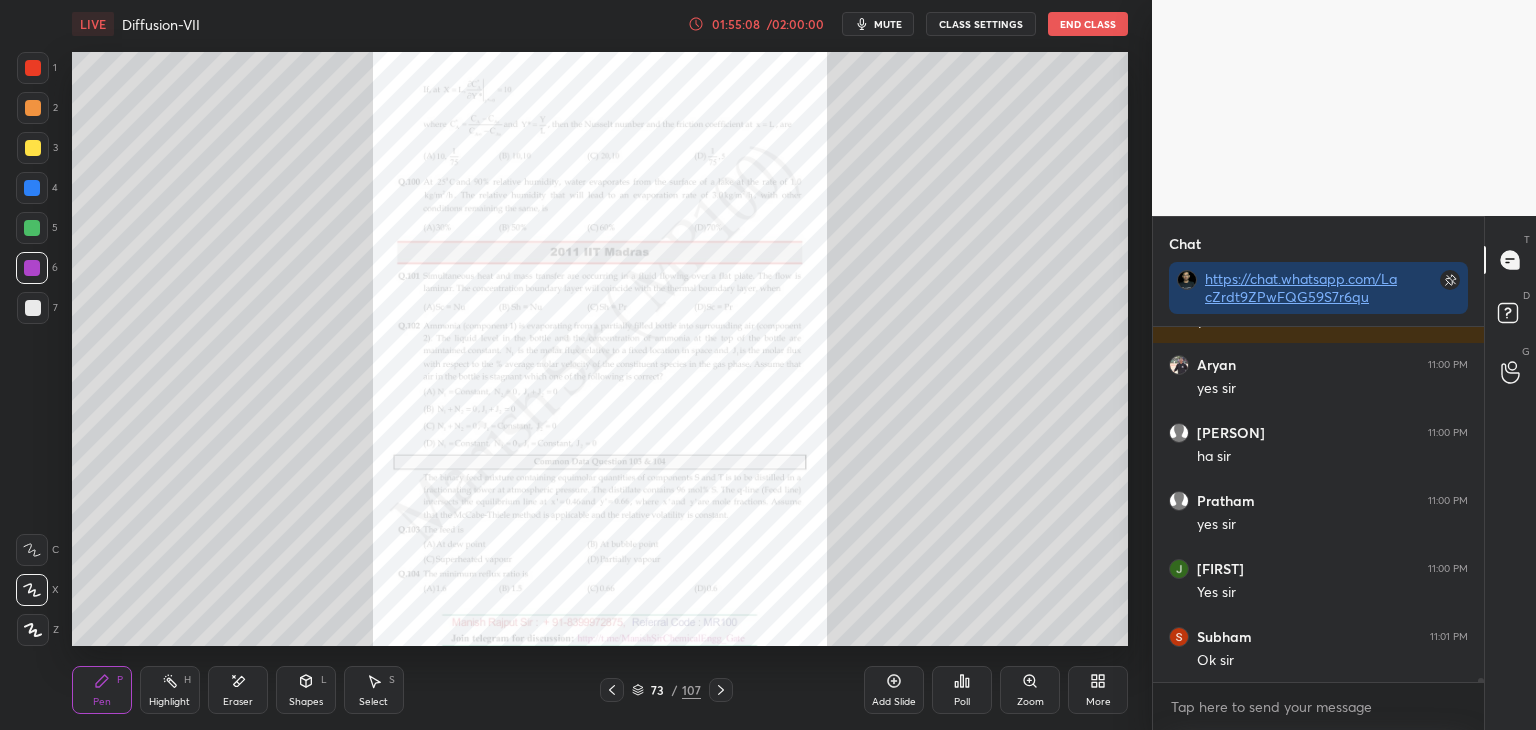 click at bounding box center (612, 690) 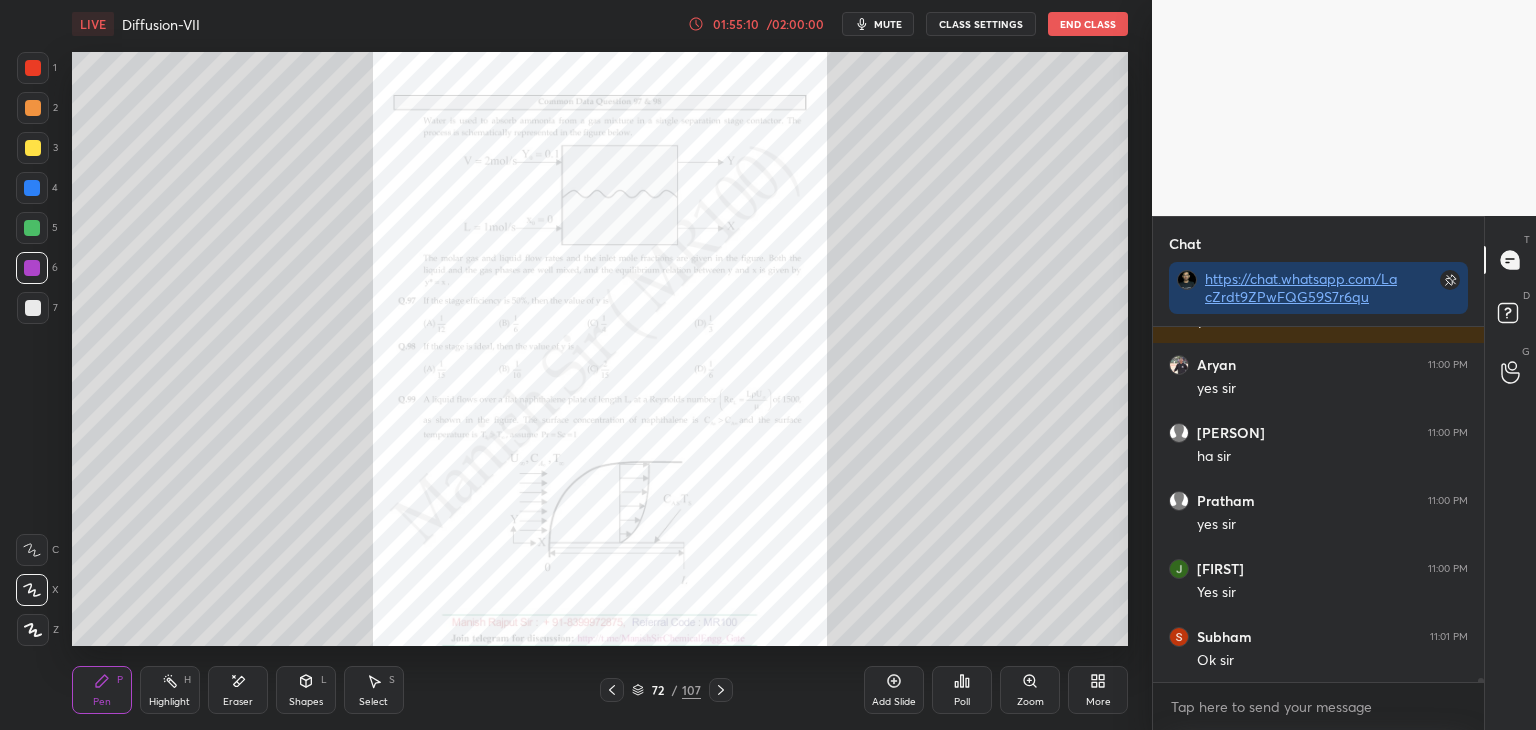 click 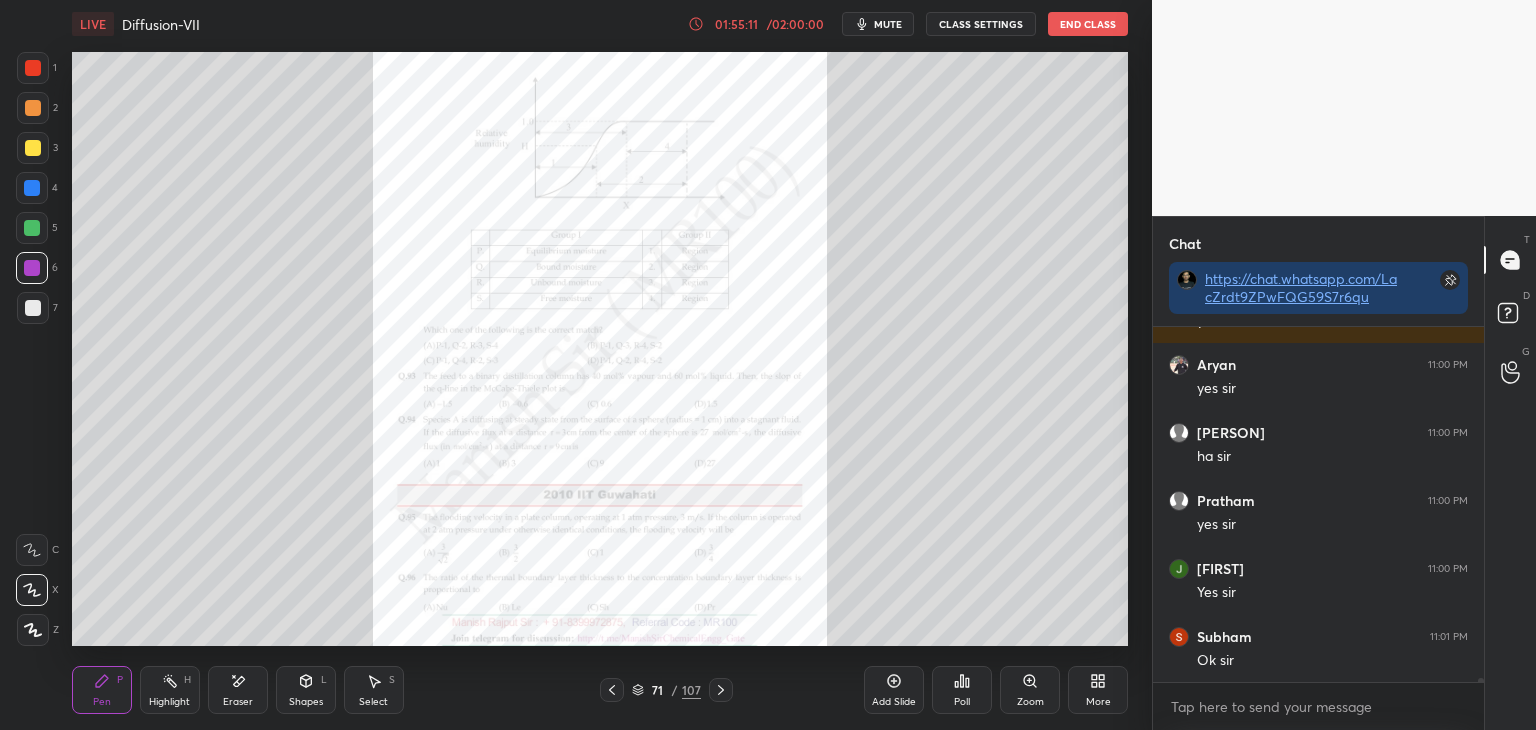 click 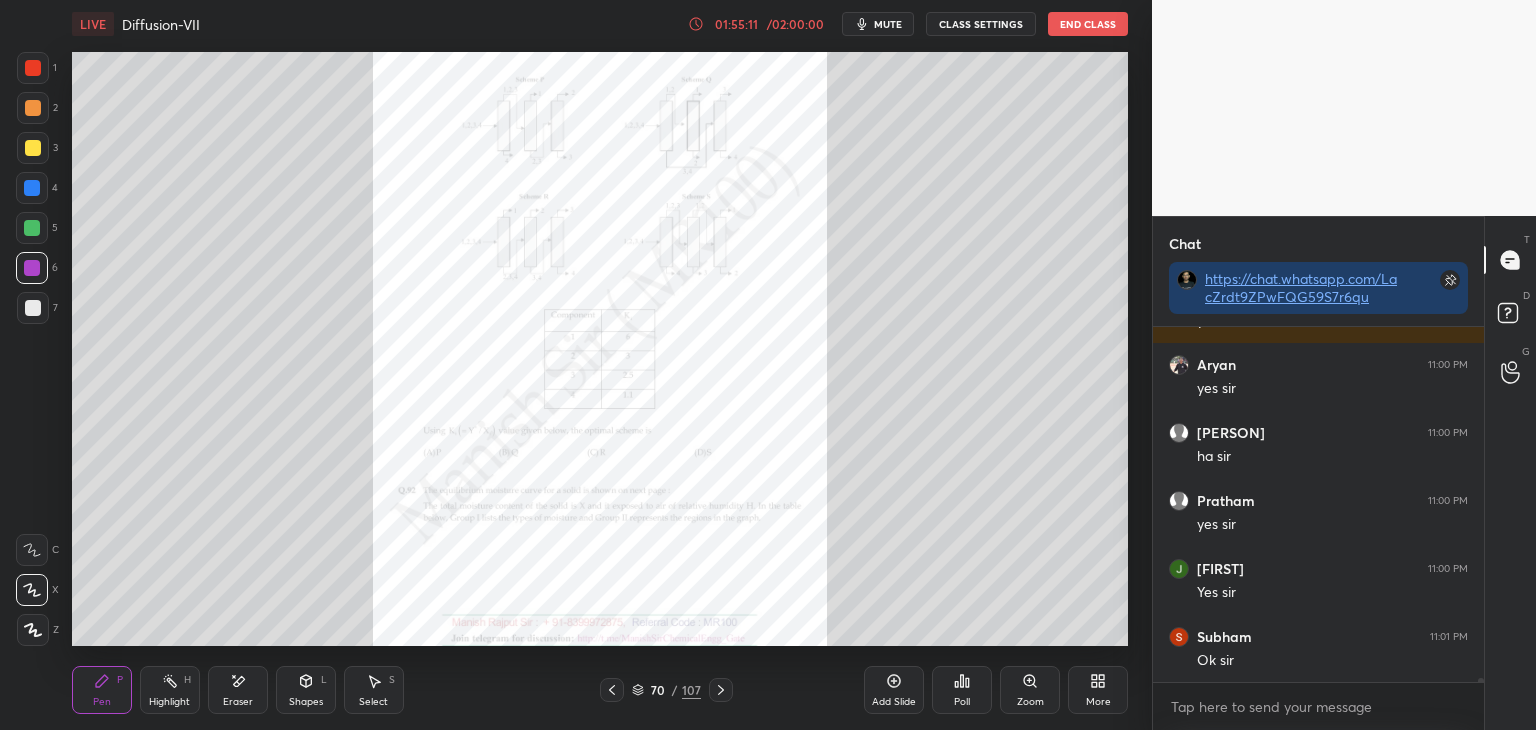 click at bounding box center [612, 690] 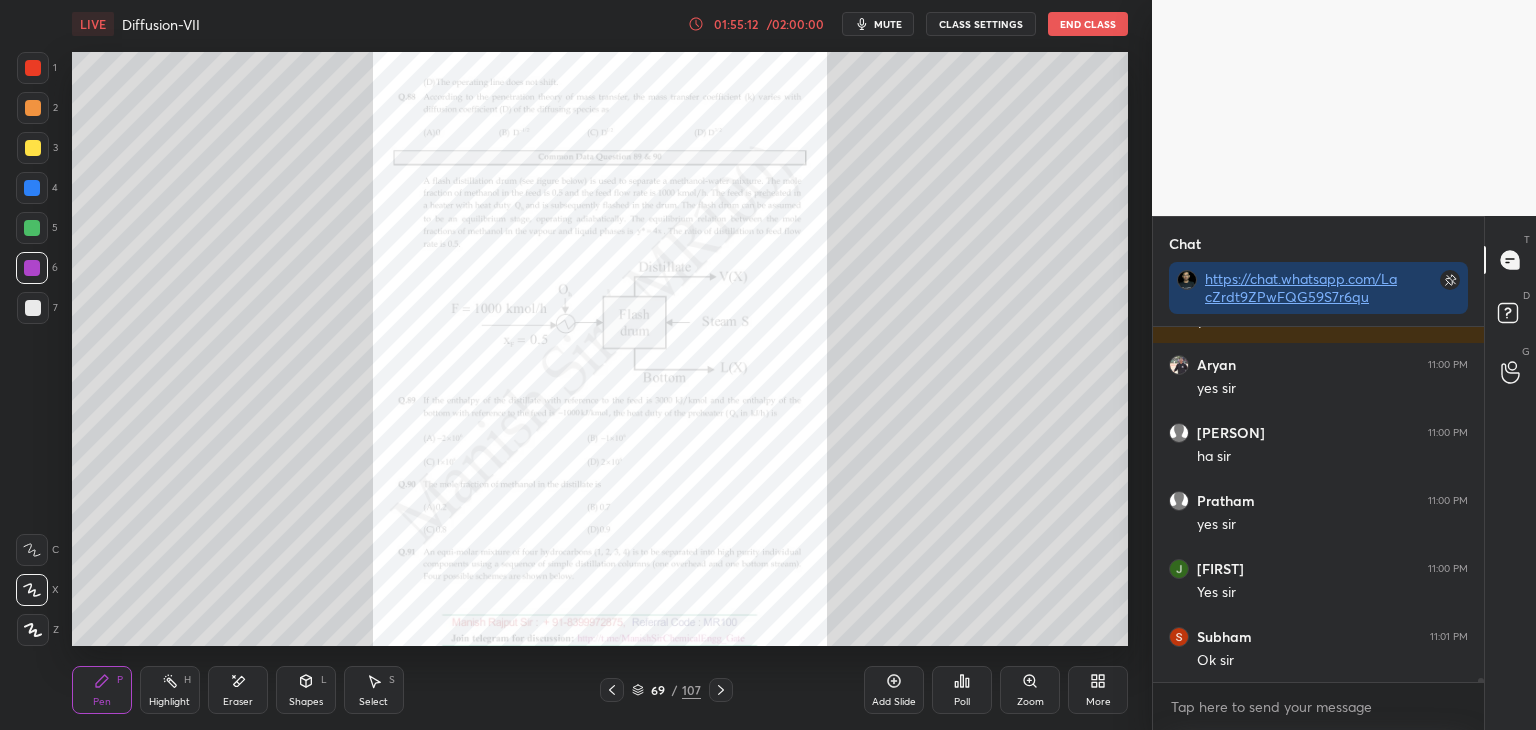 click at bounding box center (612, 690) 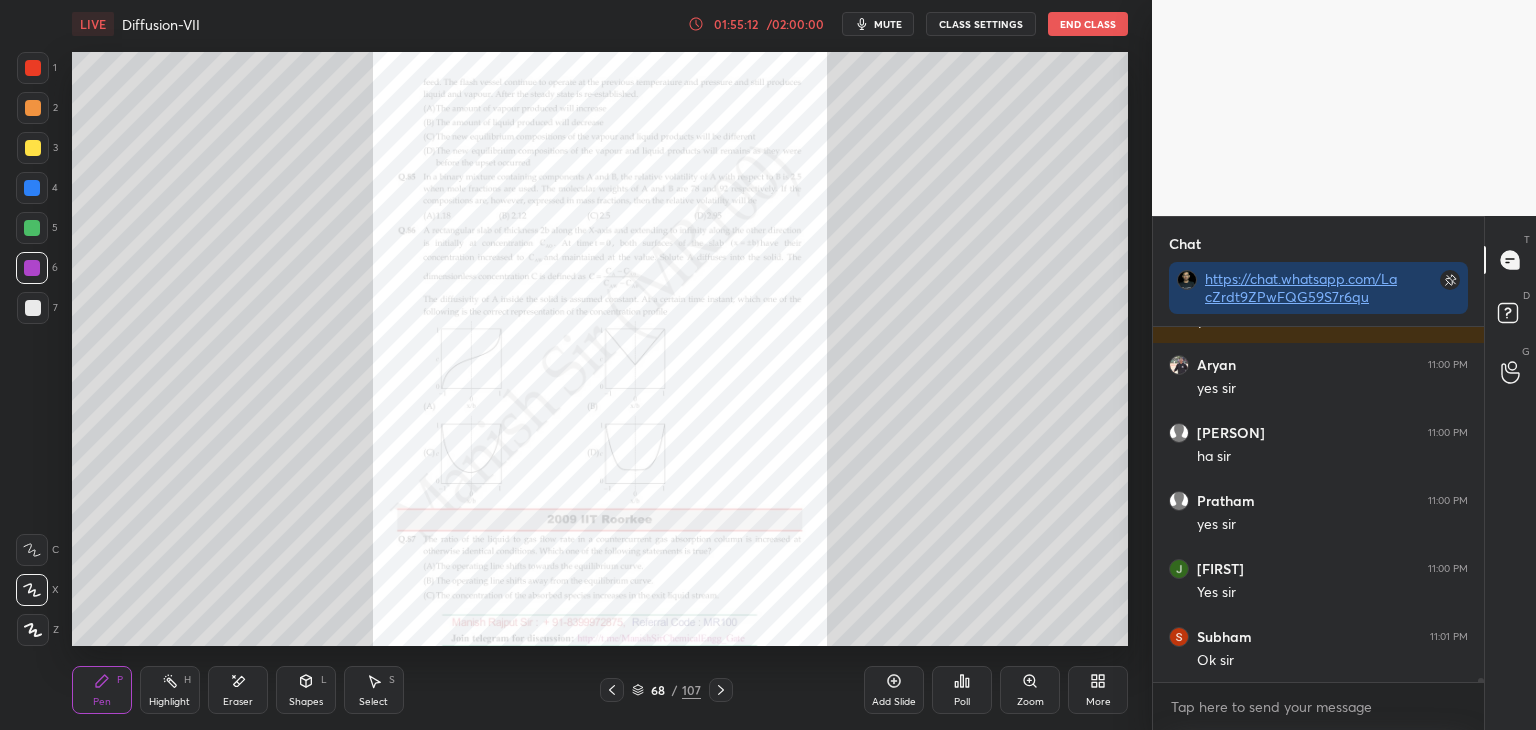 click at bounding box center [612, 690] 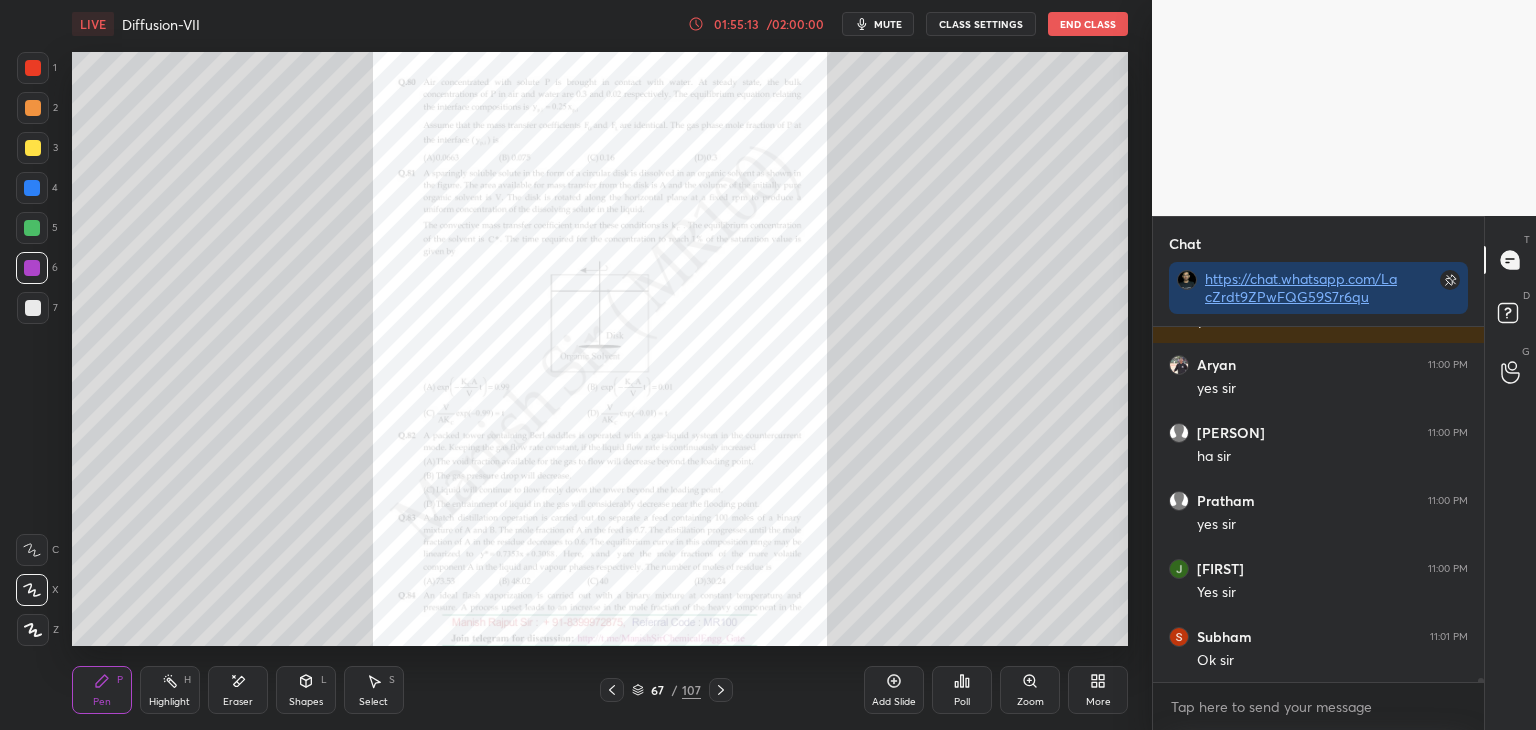 click at bounding box center (612, 690) 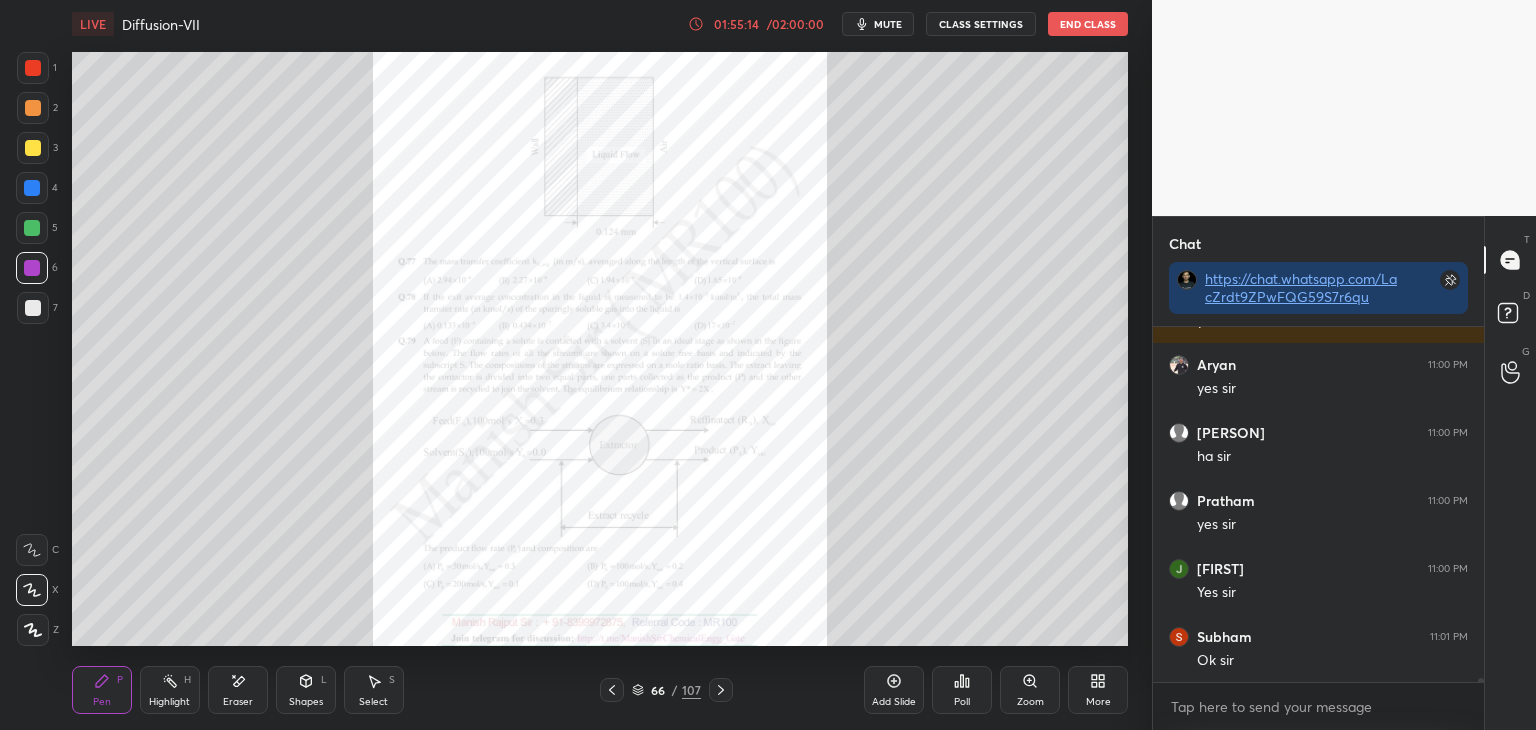 click at bounding box center (612, 690) 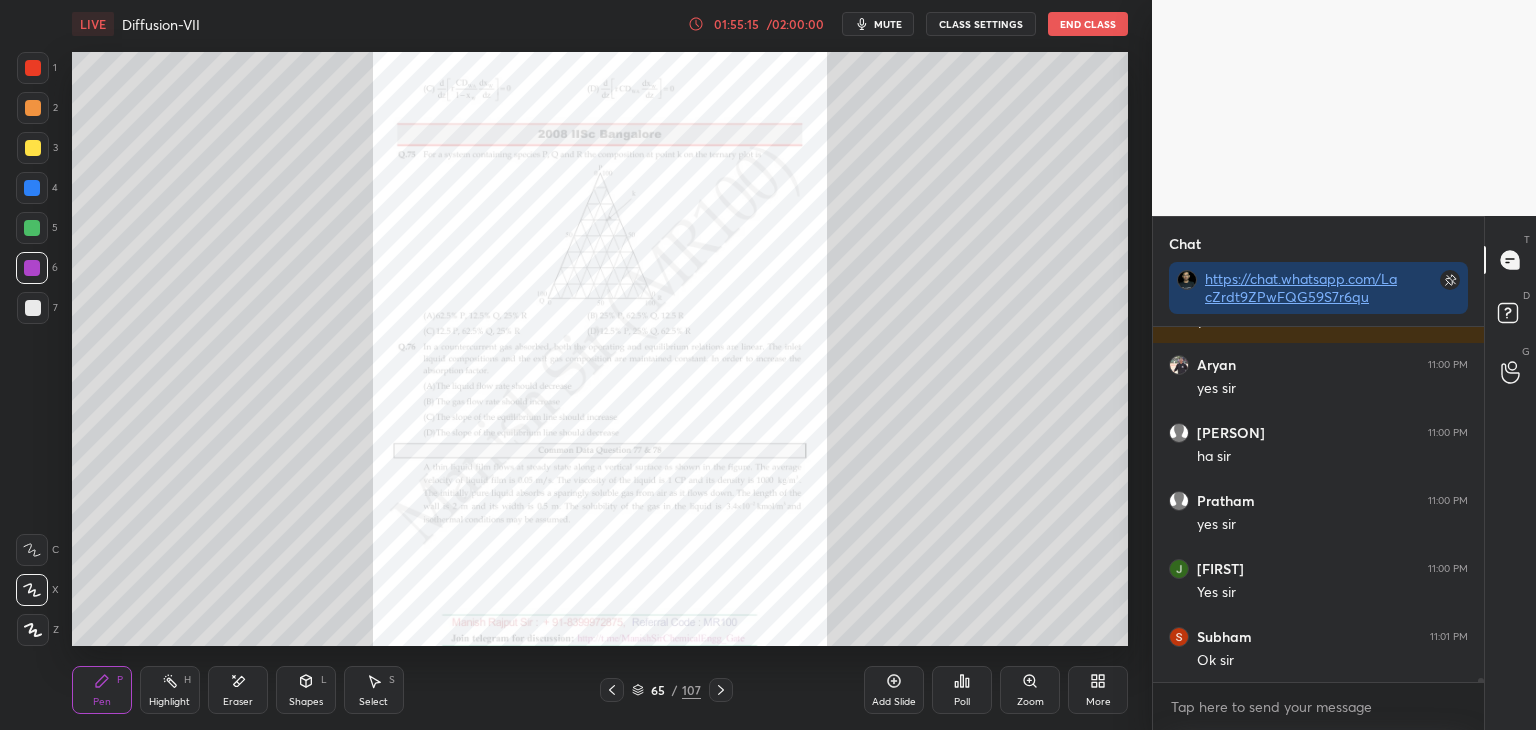 click 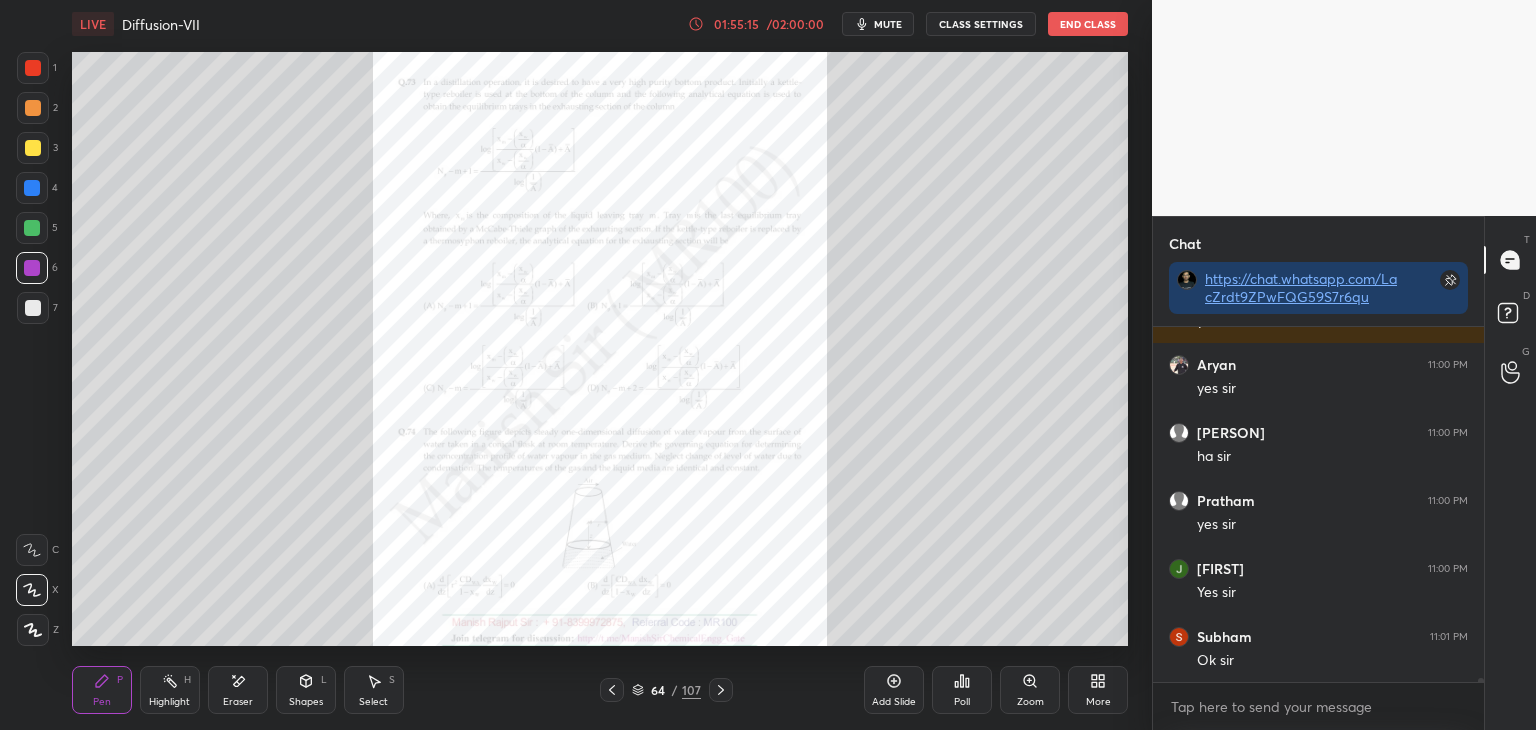 click 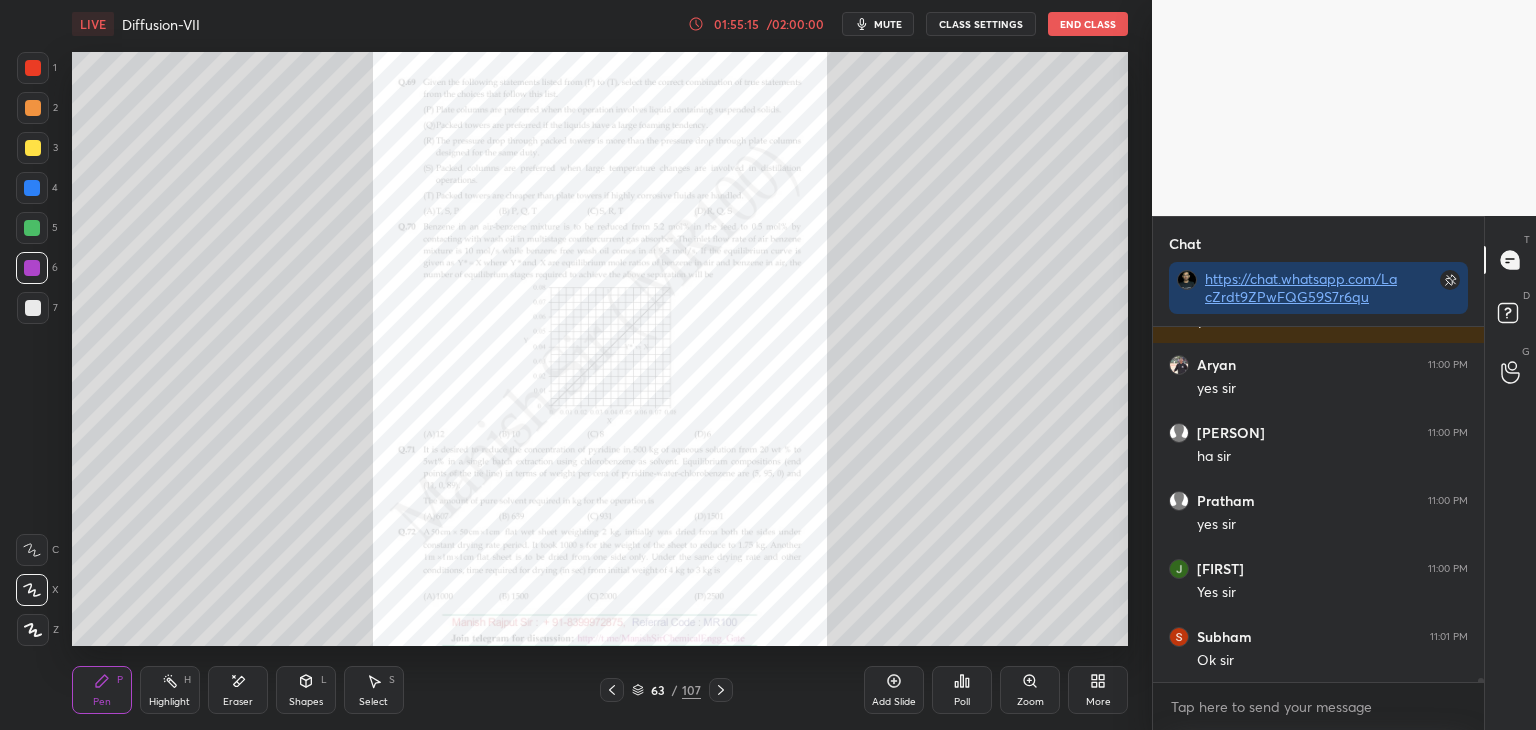 click 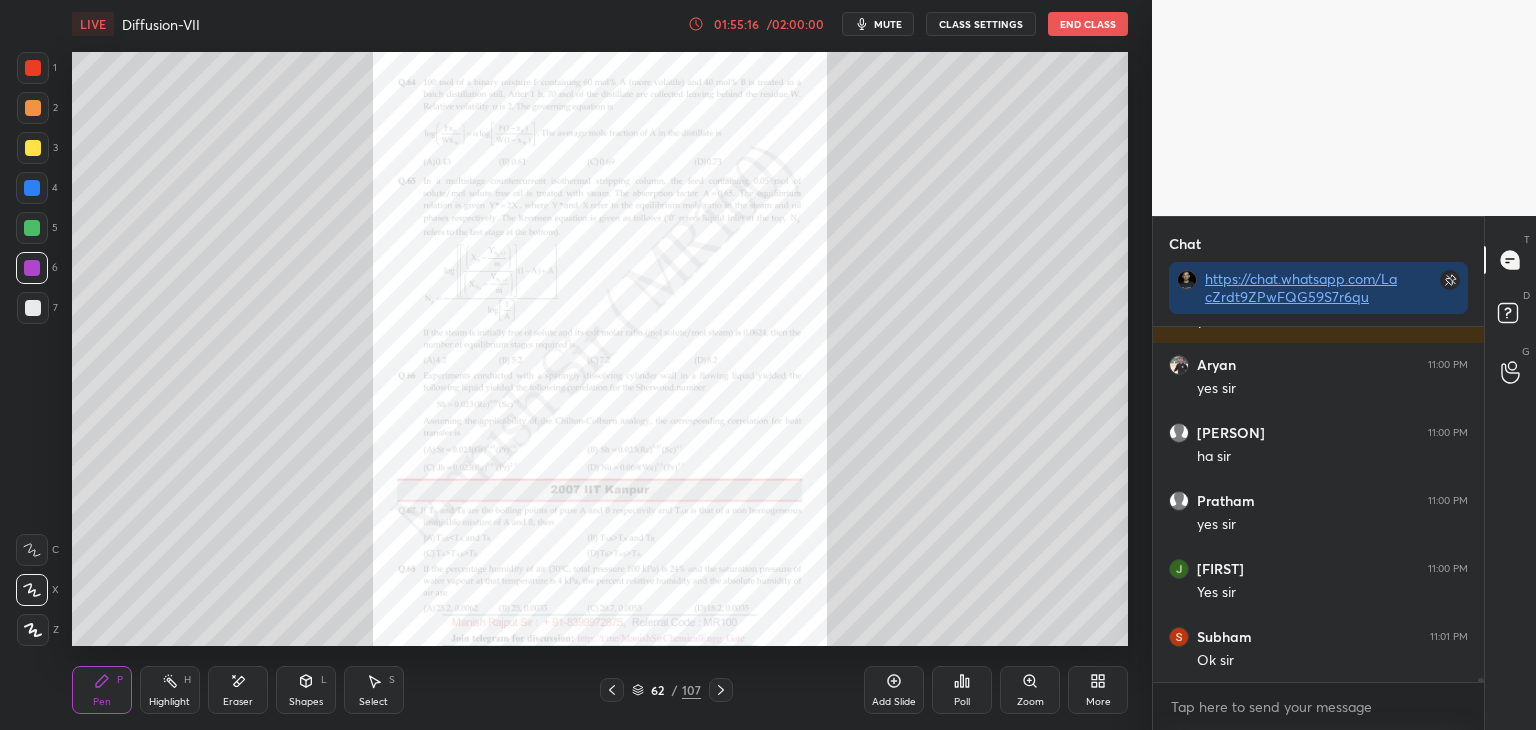 click 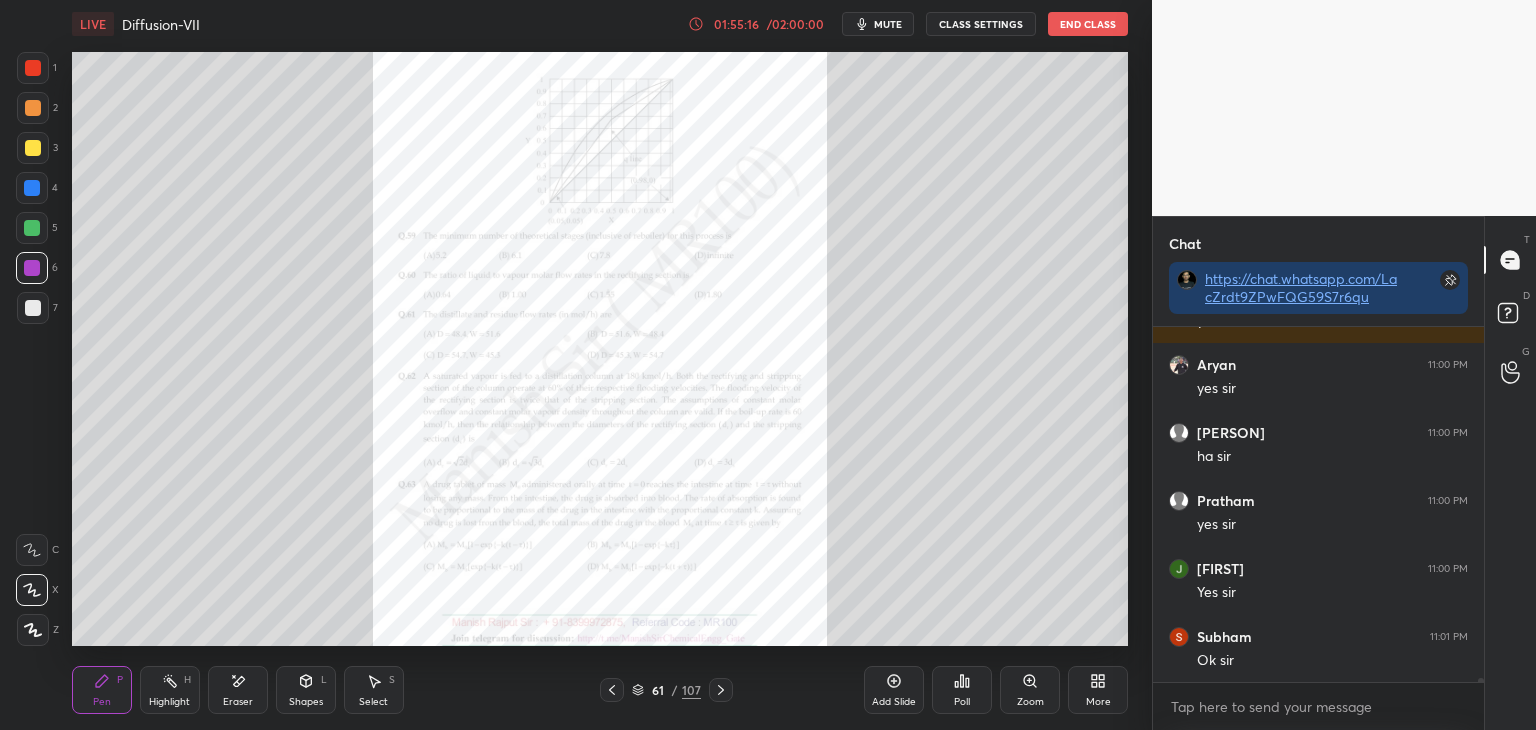 click 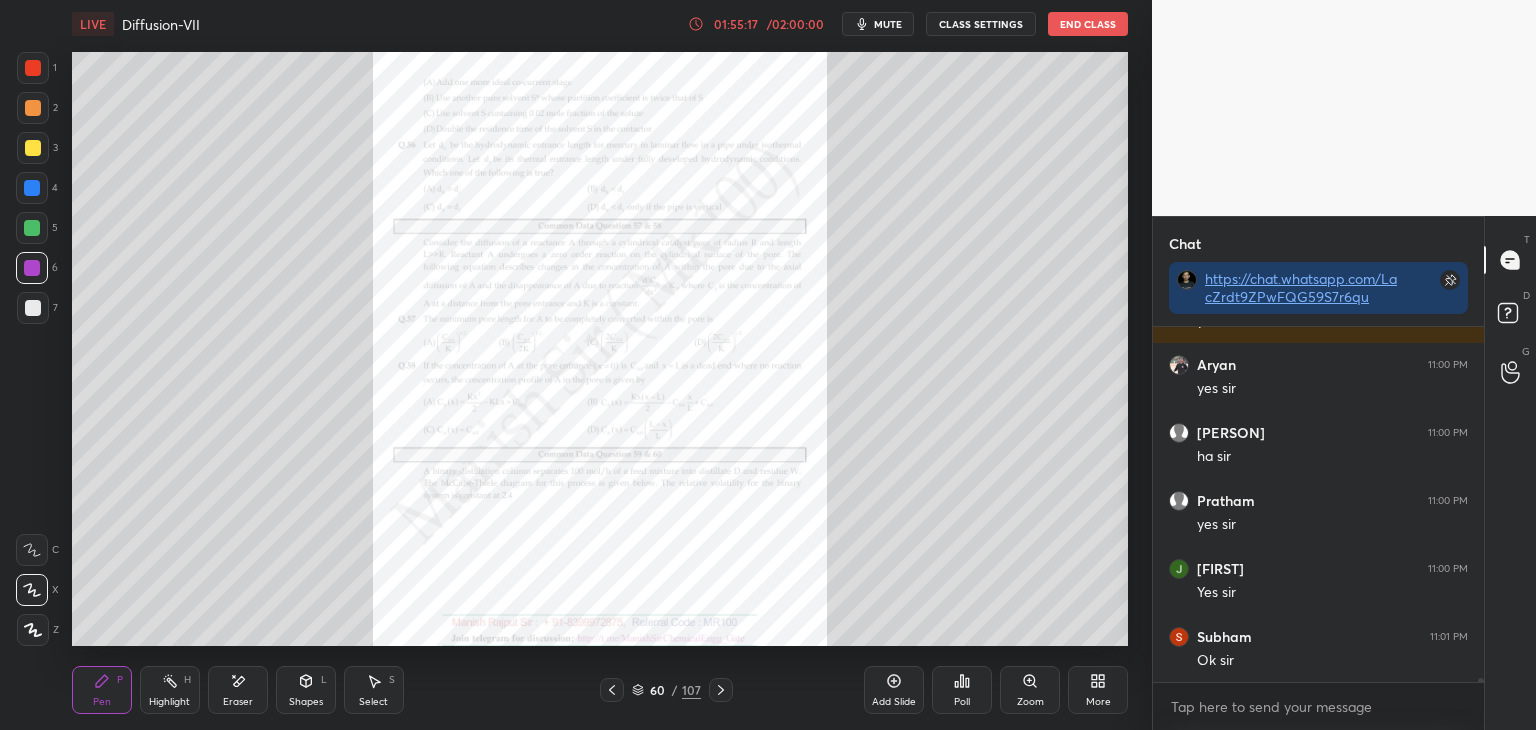 click 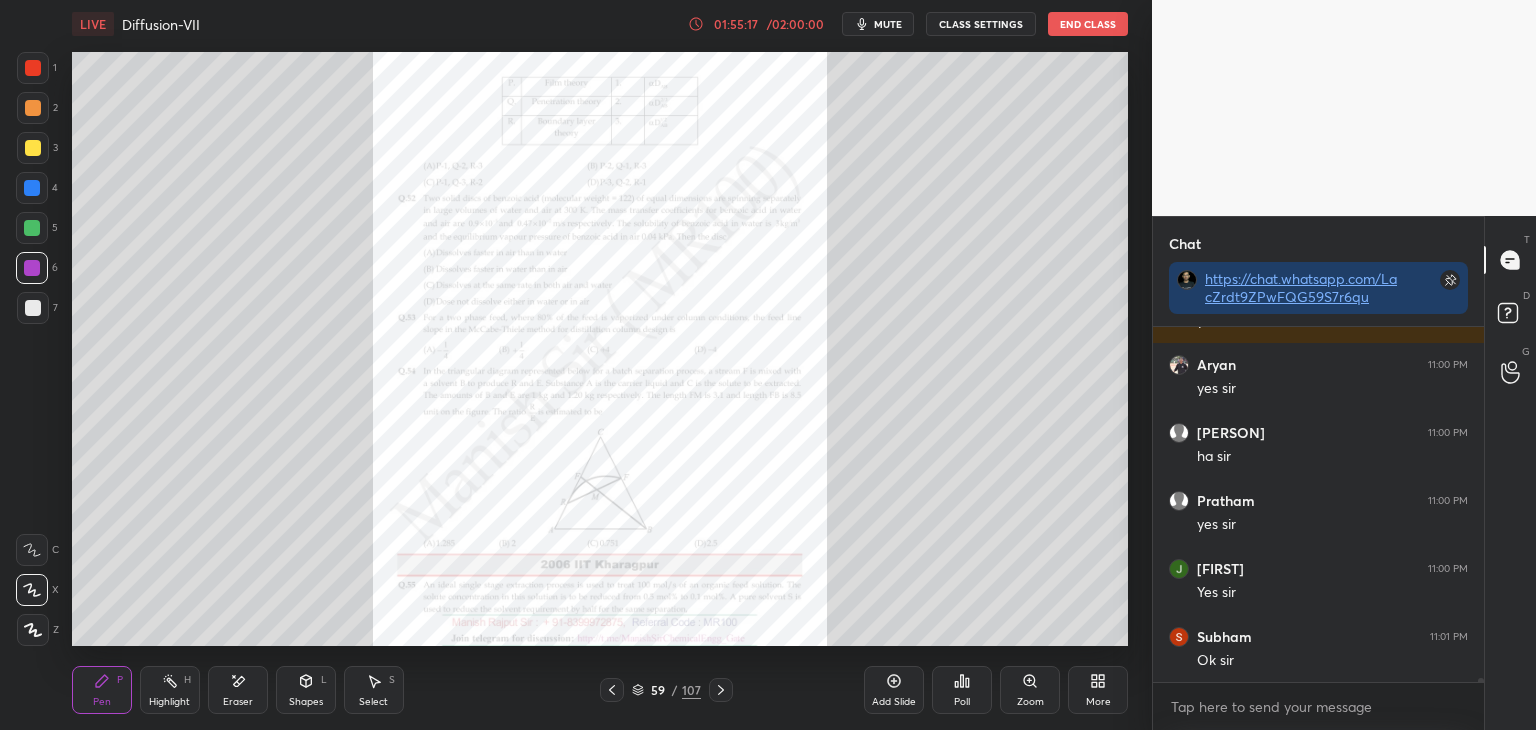 click 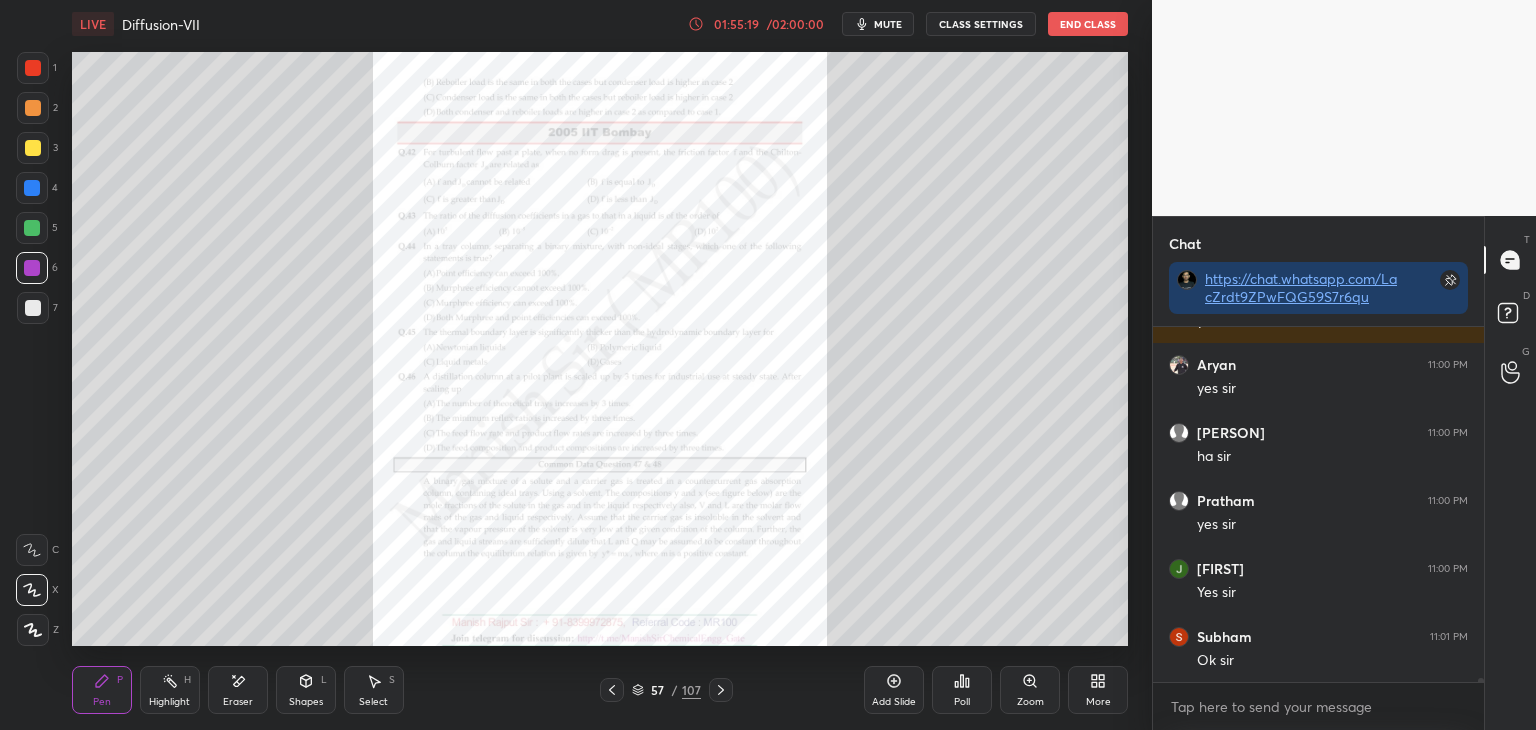 click 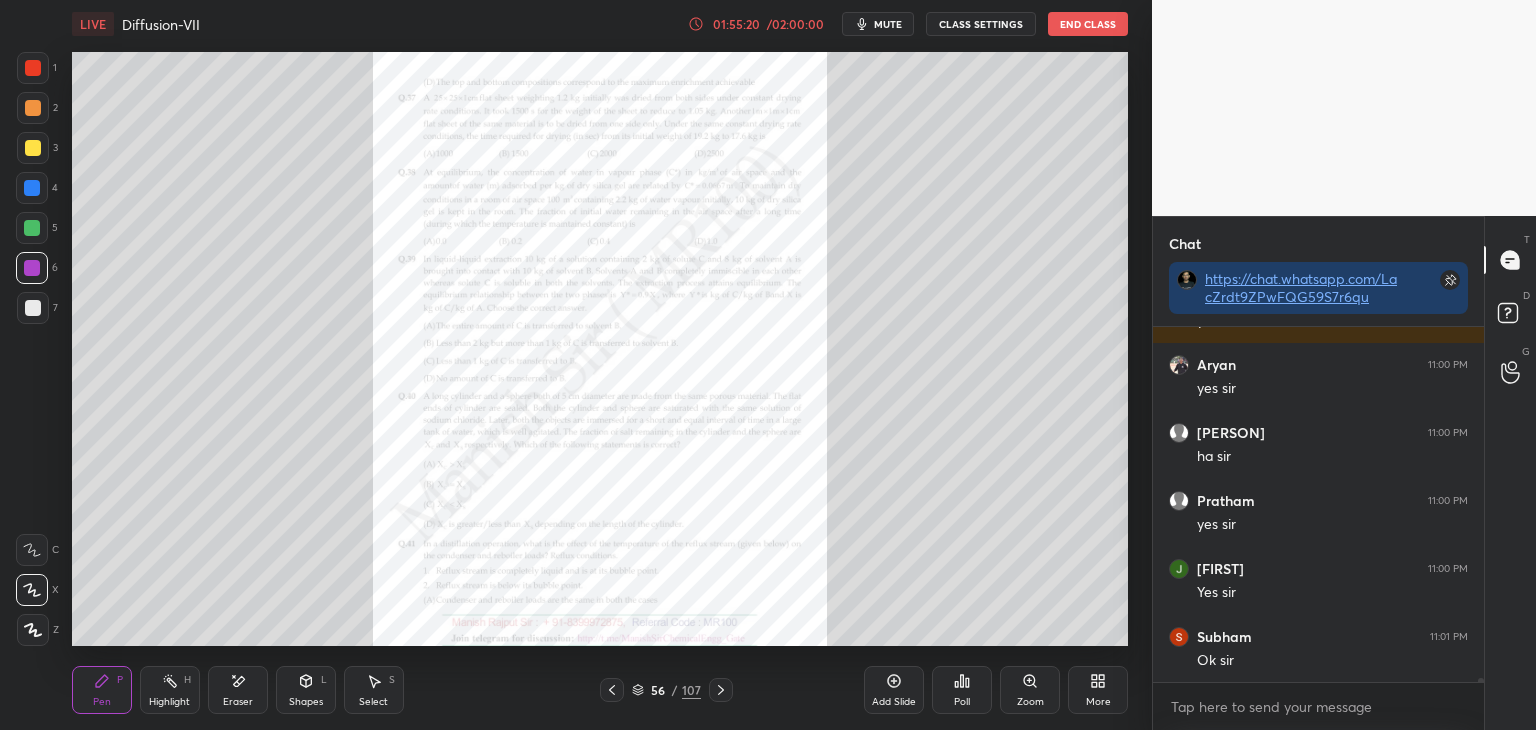 click at bounding box center [612, 690] 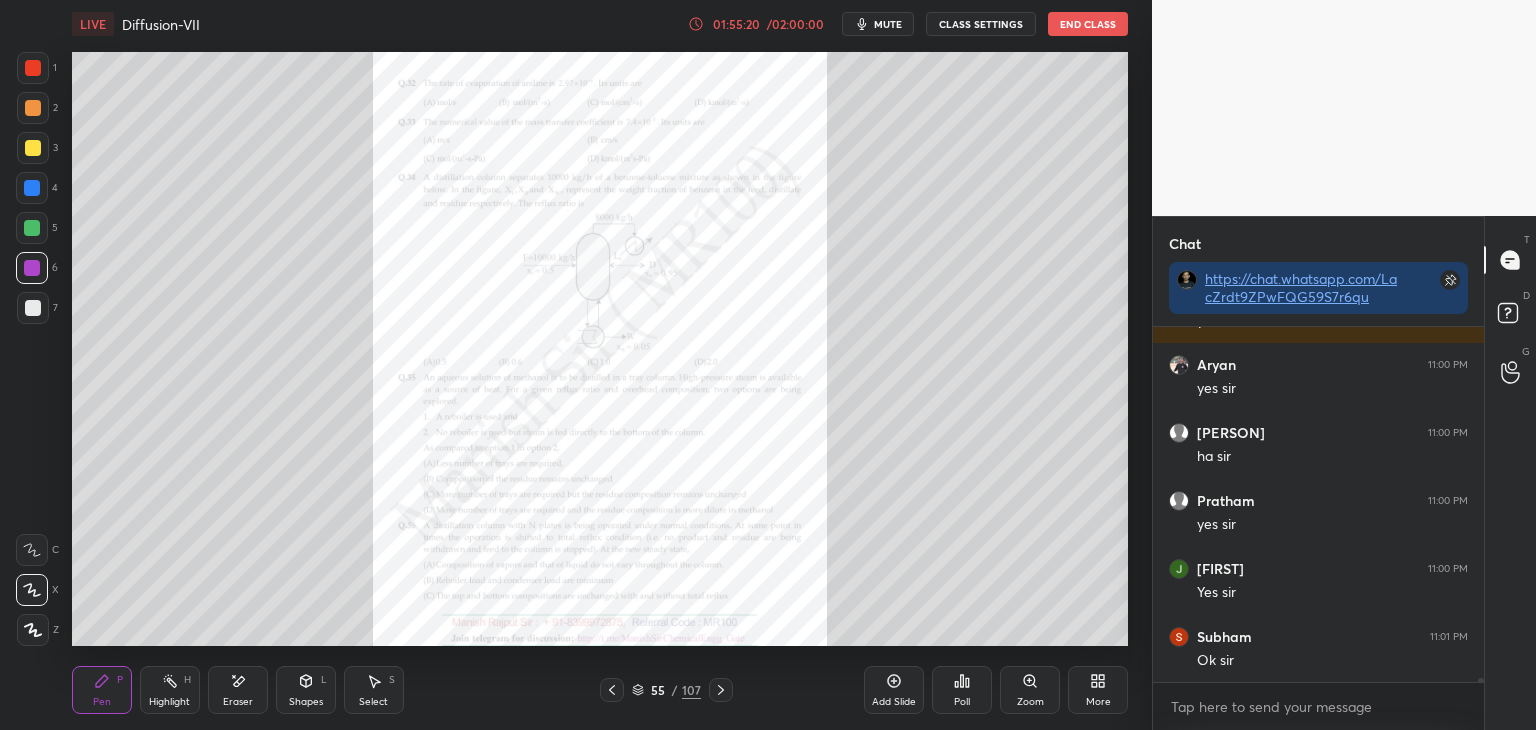 click on "Pen P Highlight H Eraser Shapes L Select S 55 / 107 Add Slide Poll Zoom More" at bounding box center (600, 690) 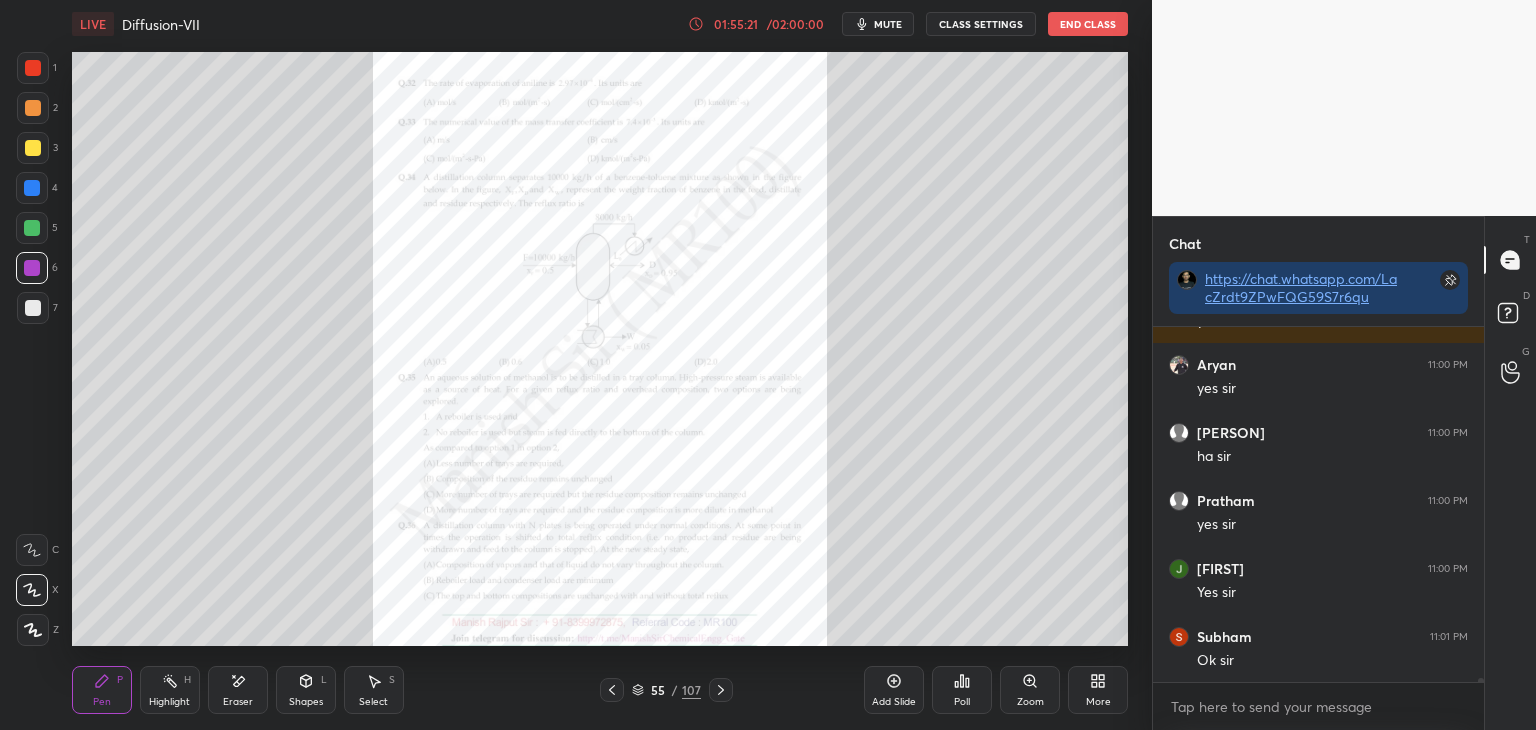 click on "Add Slide" at bounding box center [894, 702] 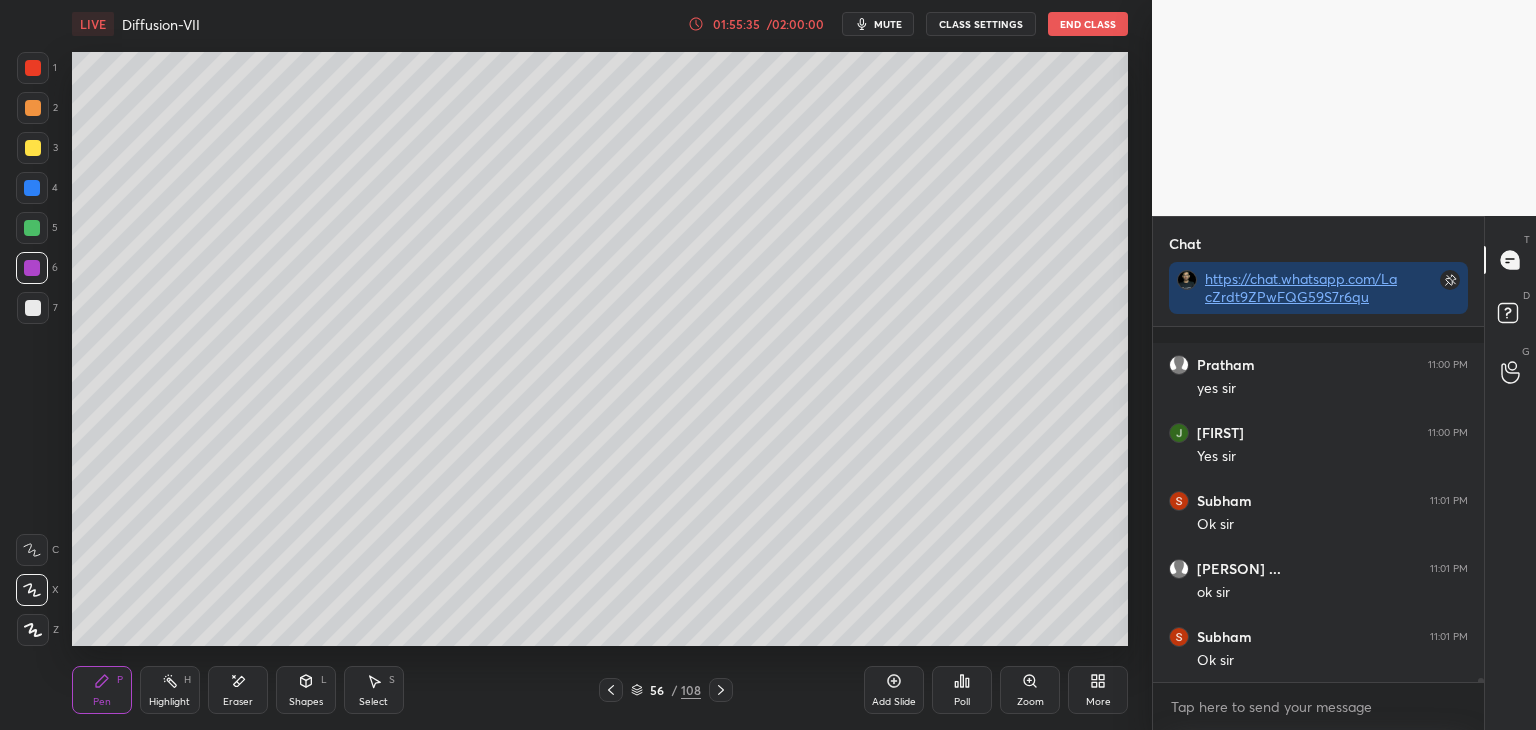 scroll, scrollTop: 33528, scrollLeft: 0, axis: vertical 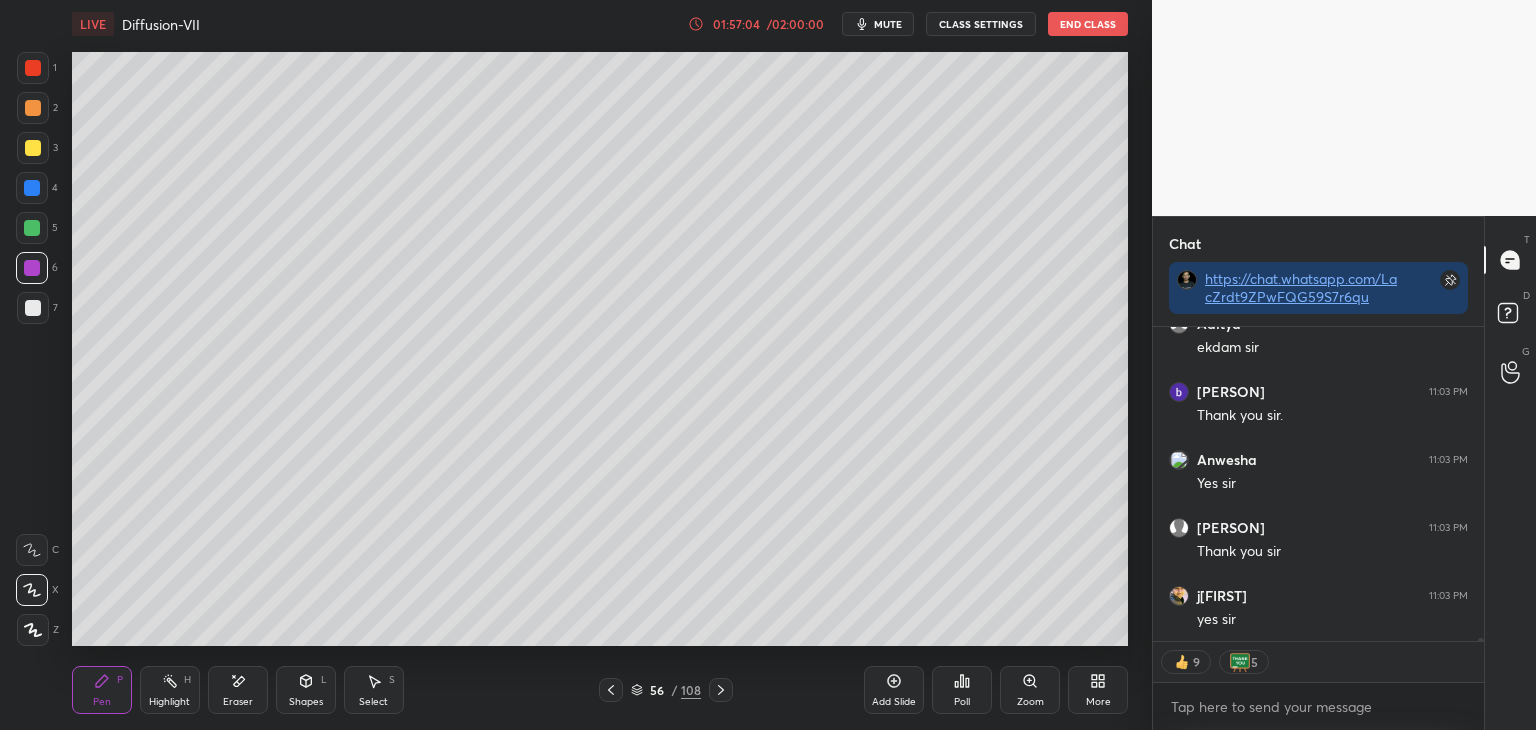click at bounding box center [33, 108] 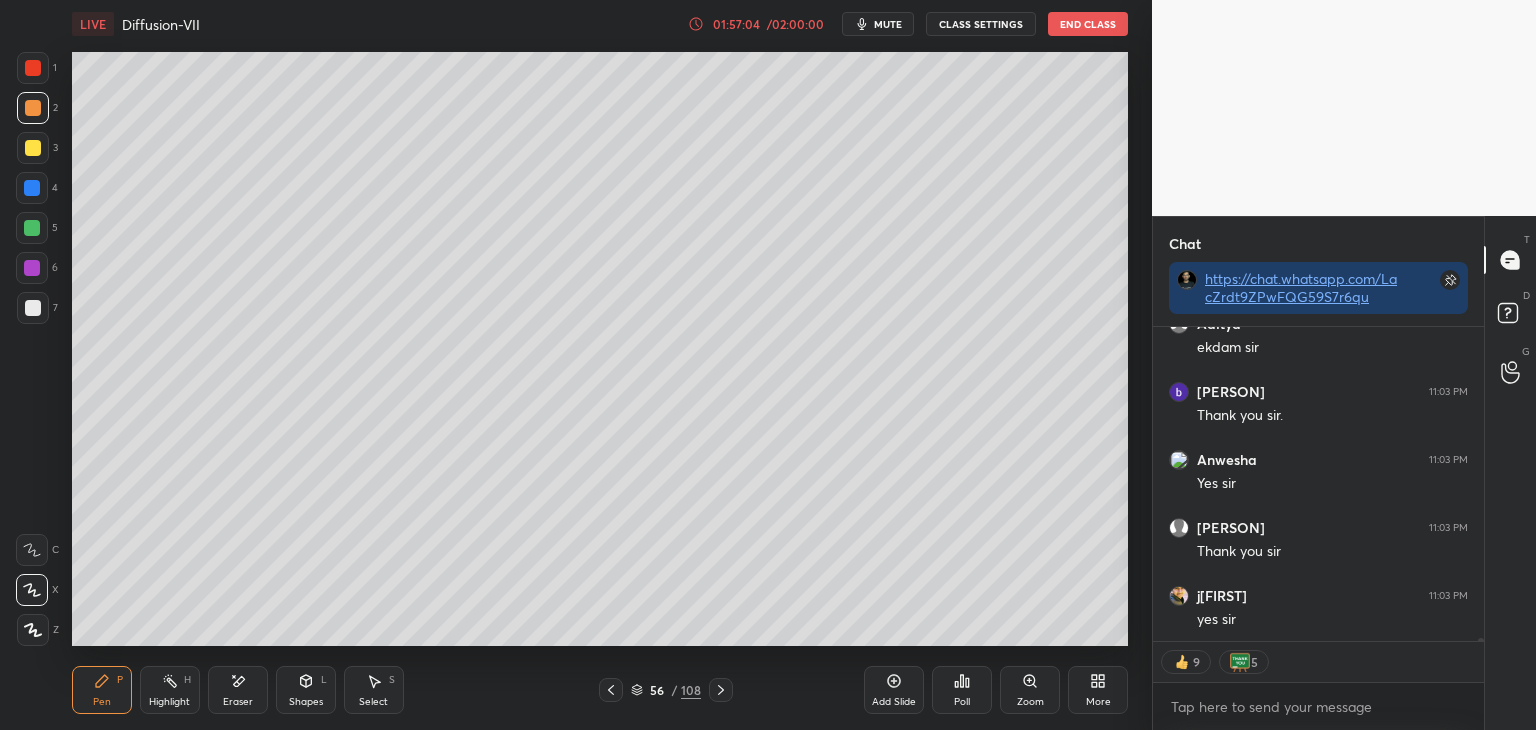 click at bounding box center (33, 68) 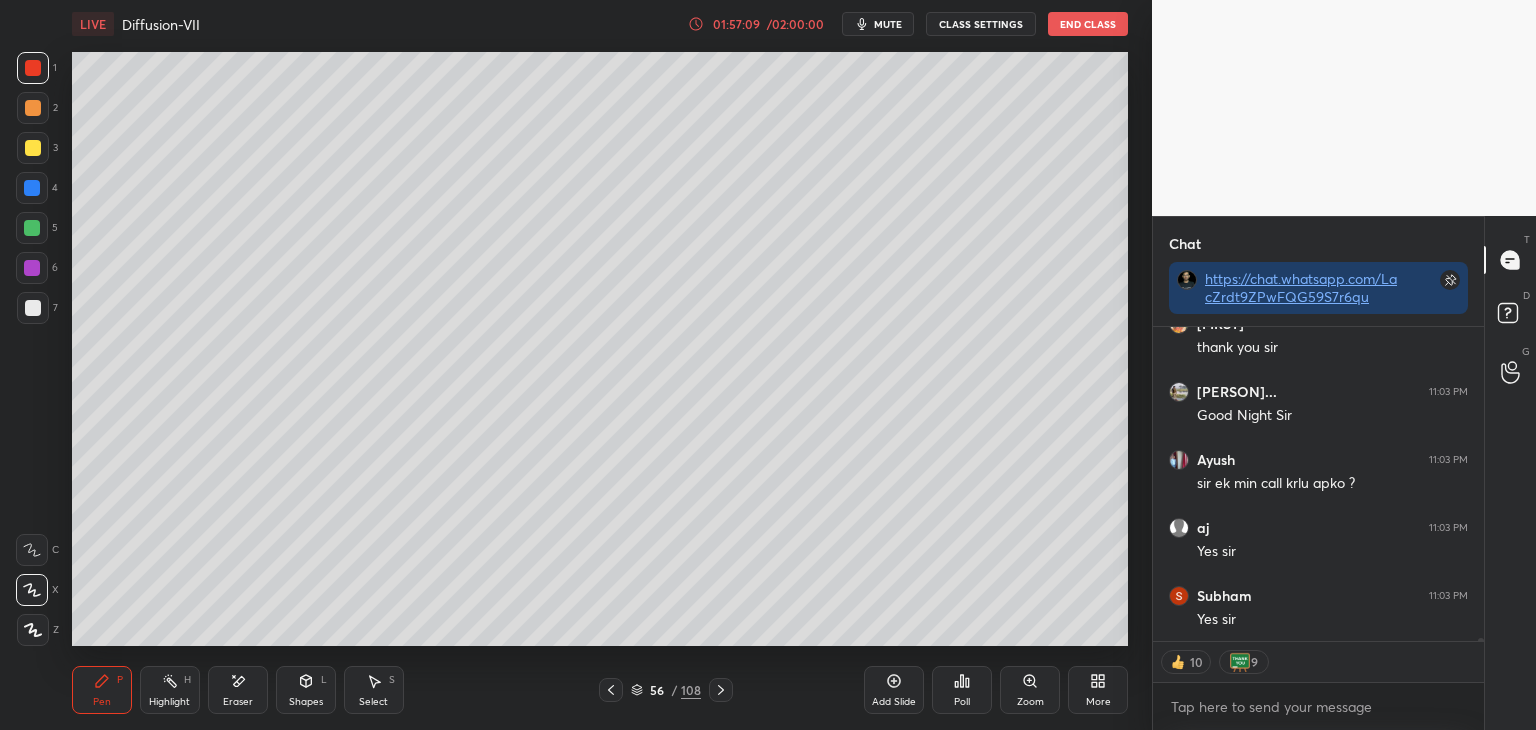 scroll, scrollTop: 35491, scrollLeft: 0, axis: vertical 